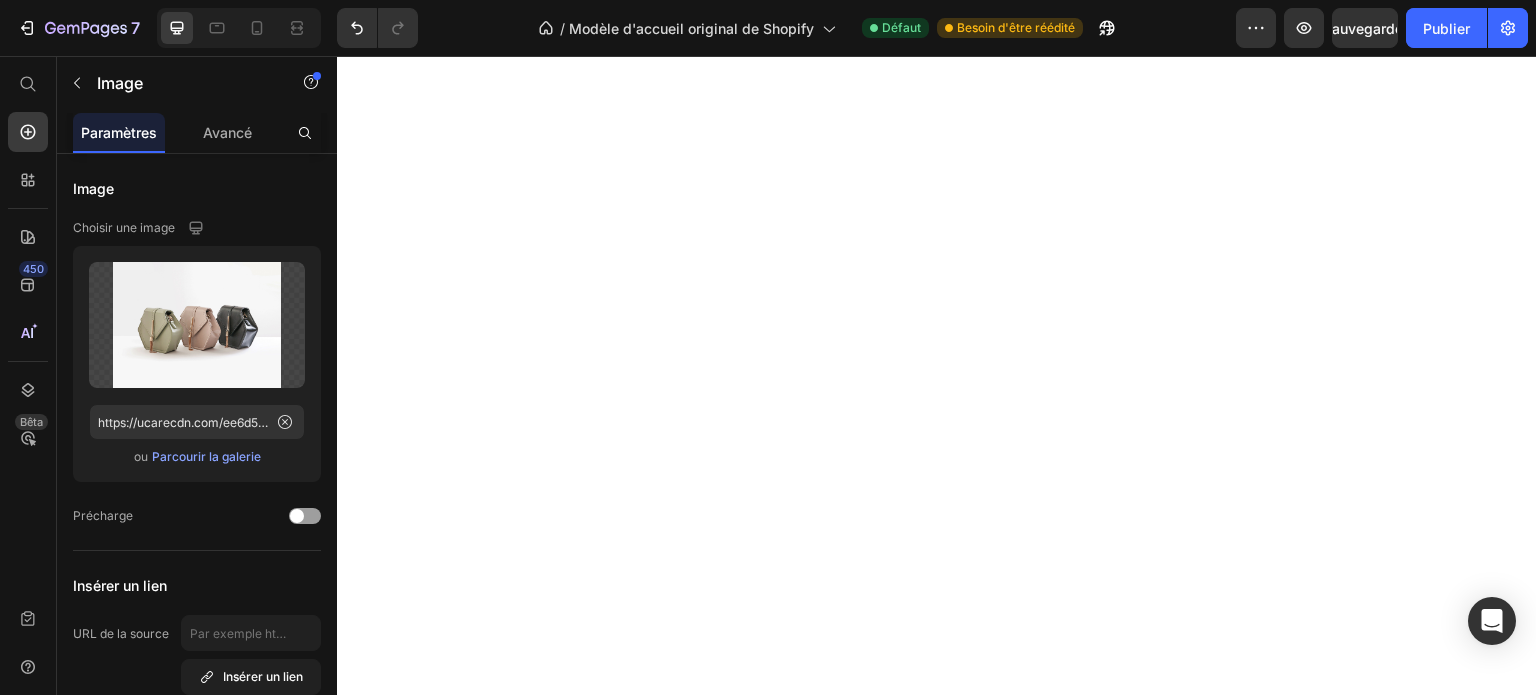 scroll, scrollTop: 0, scrollLeft: 0, axis: both 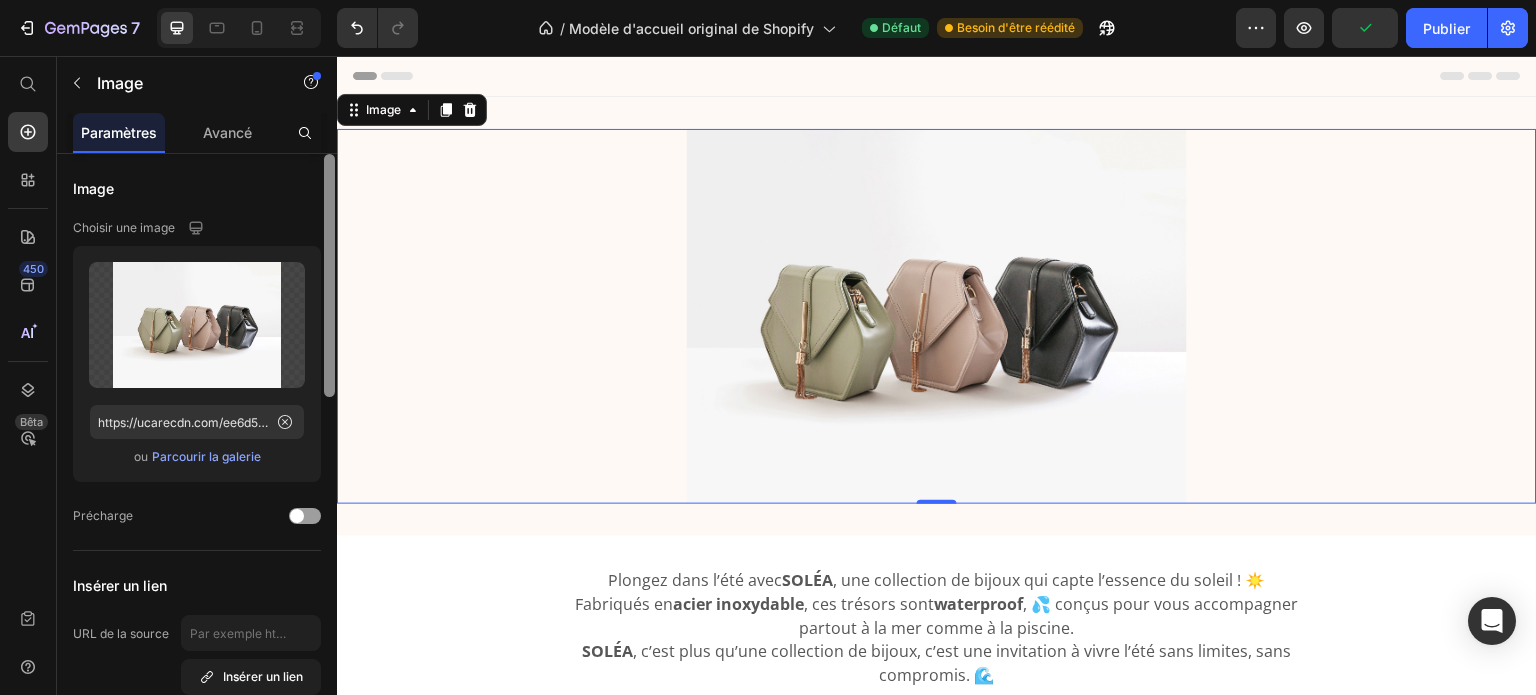 drag, startPoint x: 332, startPoint y: 171, endPoint x: 326, endPoint y: 109, distance: 62.289646 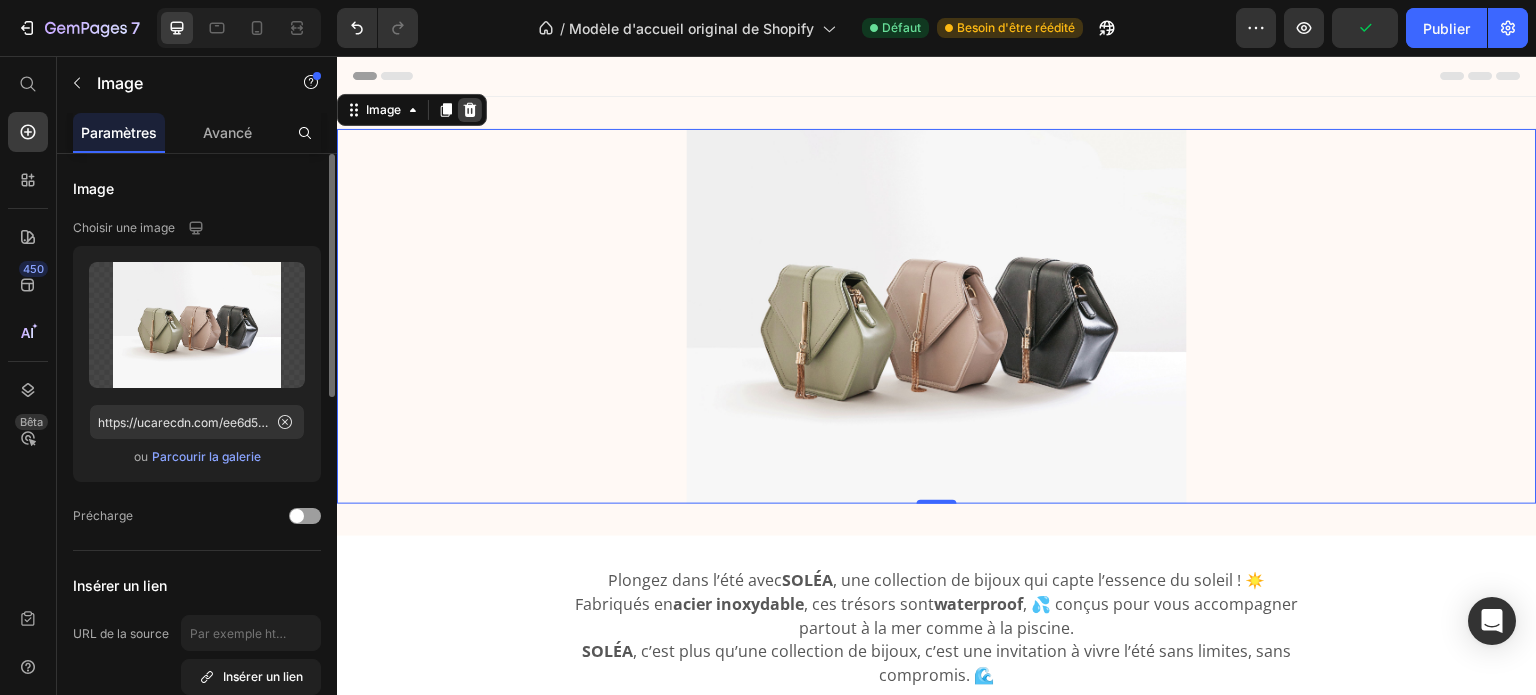 click at bounding box center [470, 110] 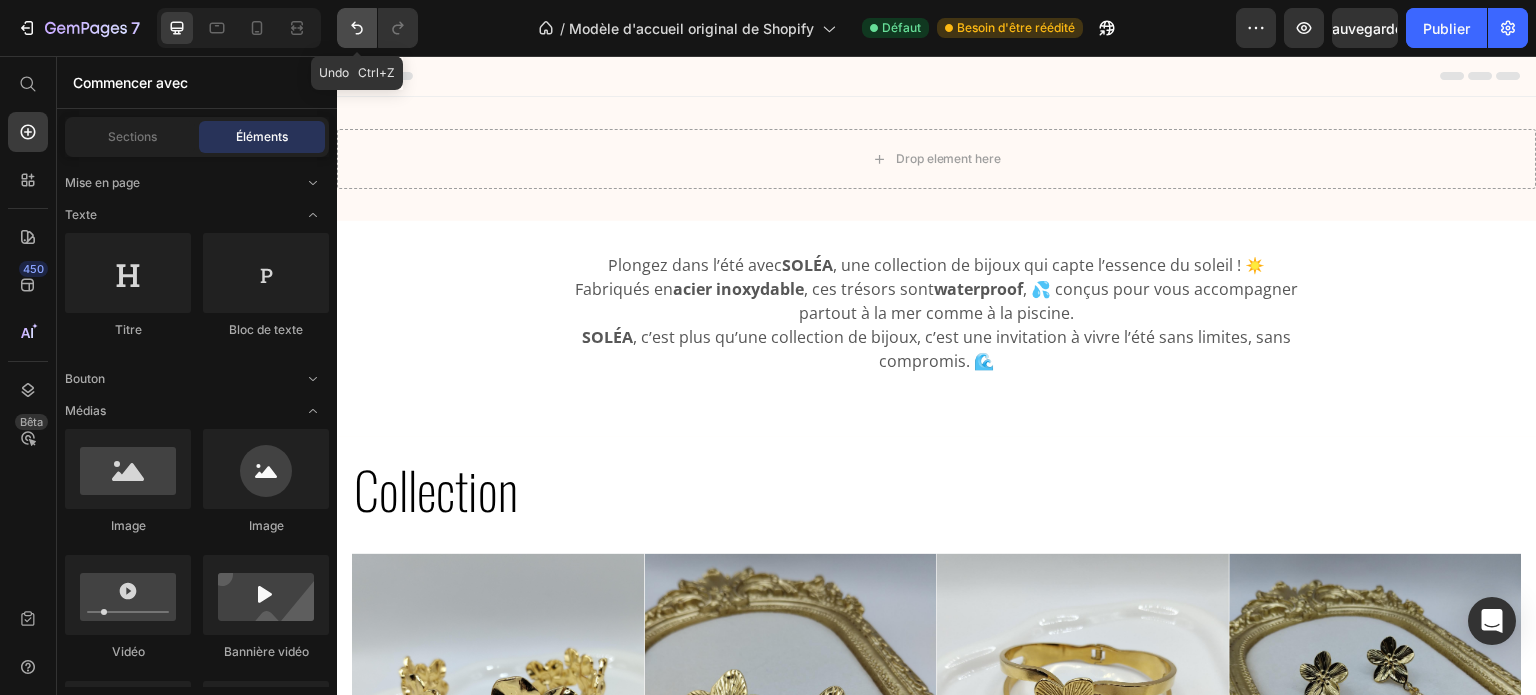 click 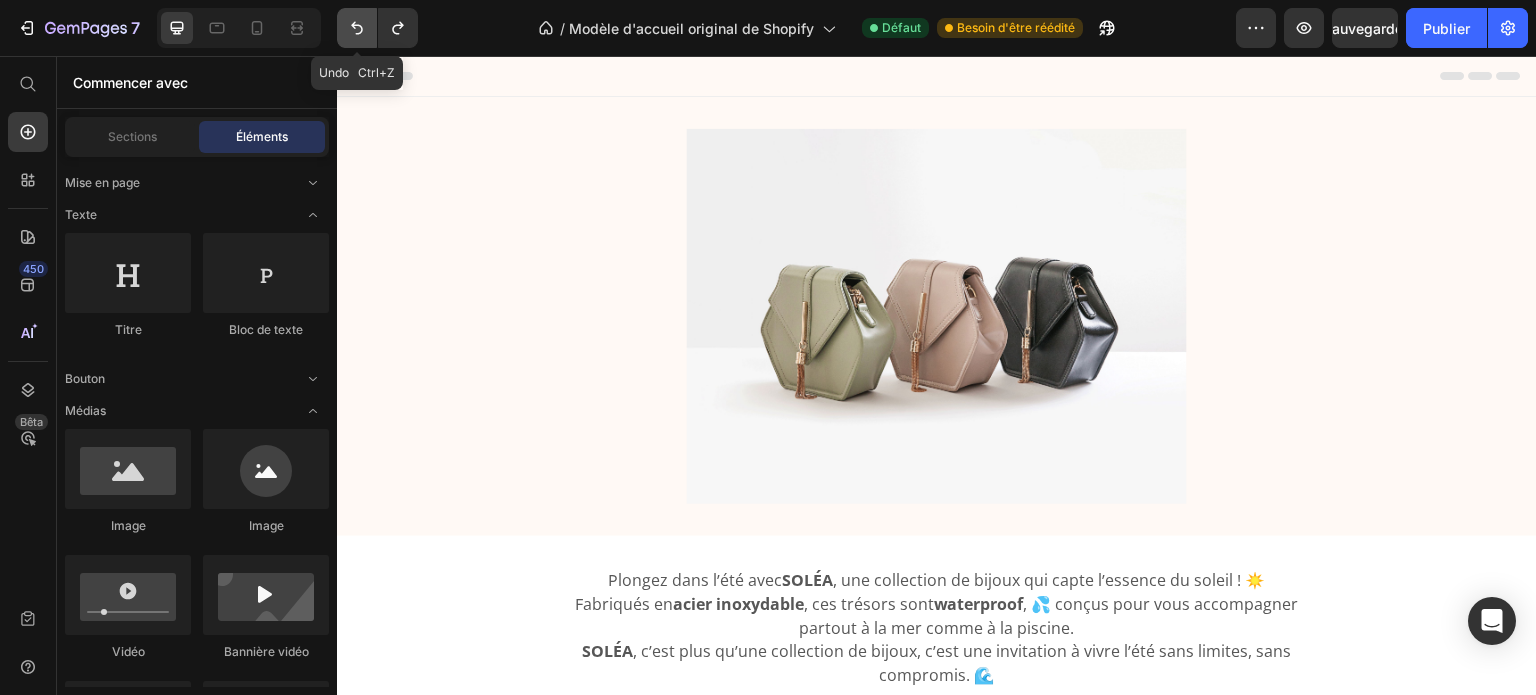 click 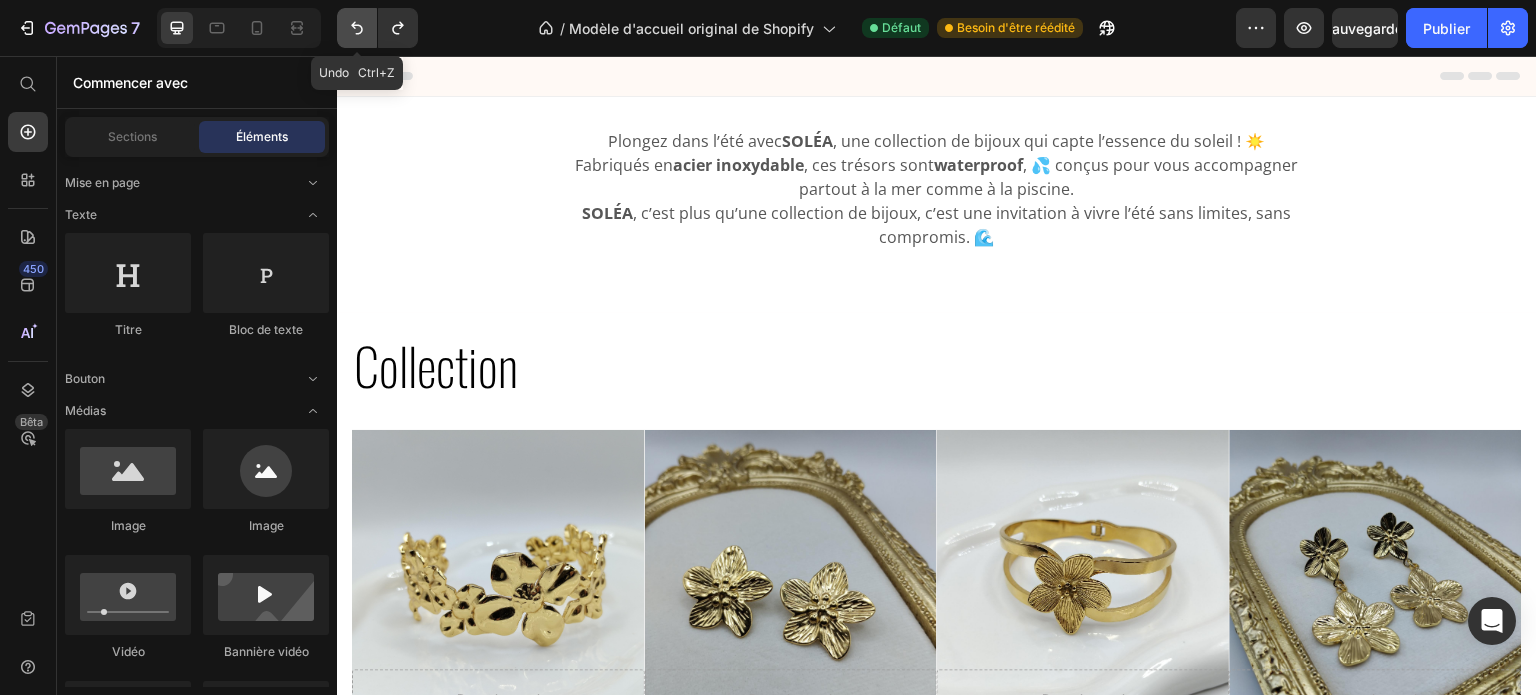 click 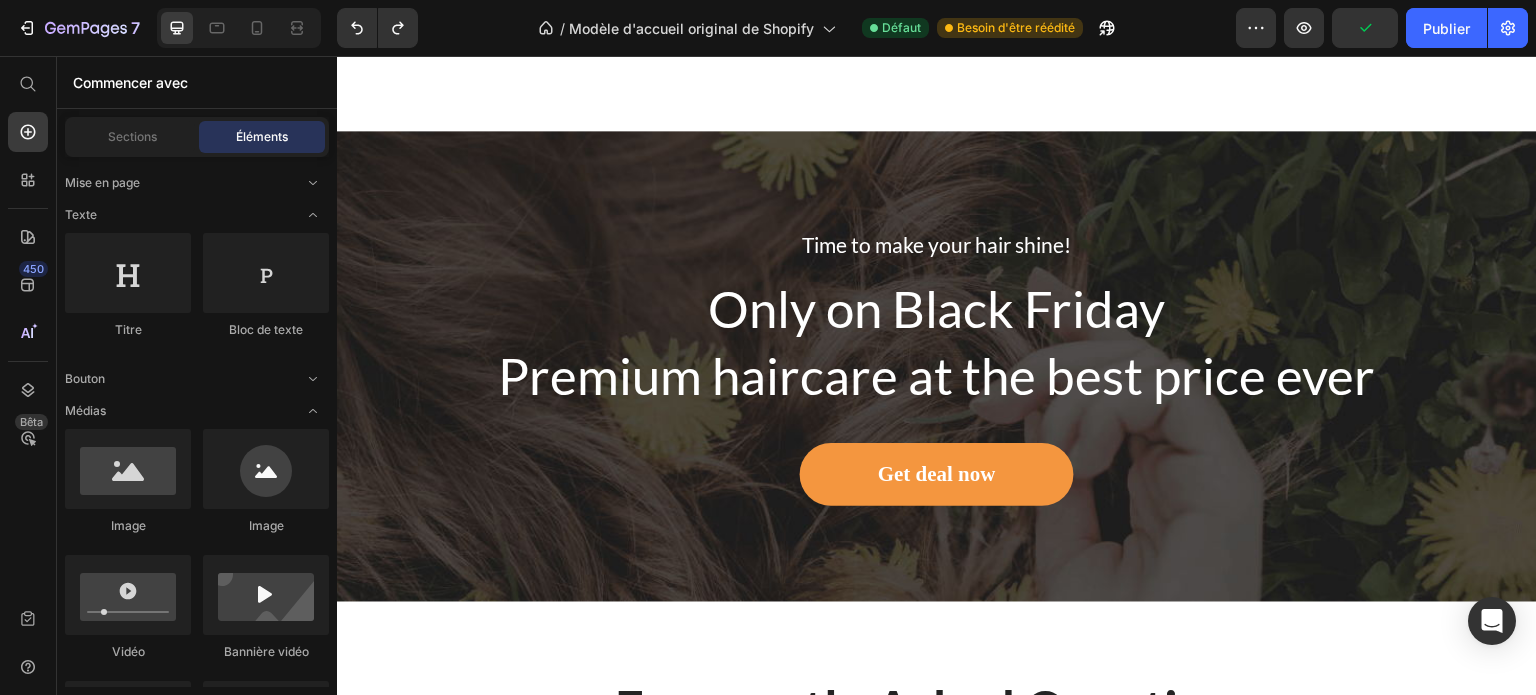 scroll, scrollTop: 8134, scrollLeft: 0, axis: vertical 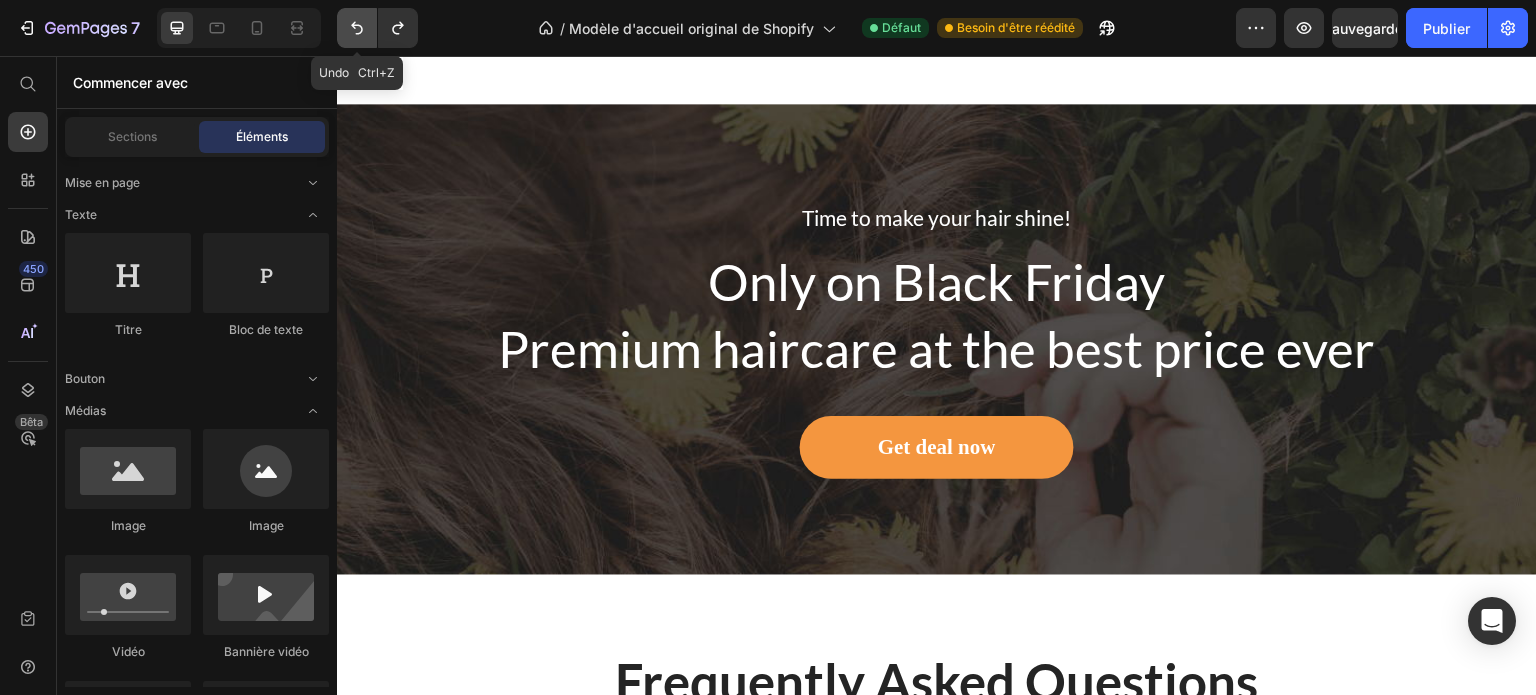 click 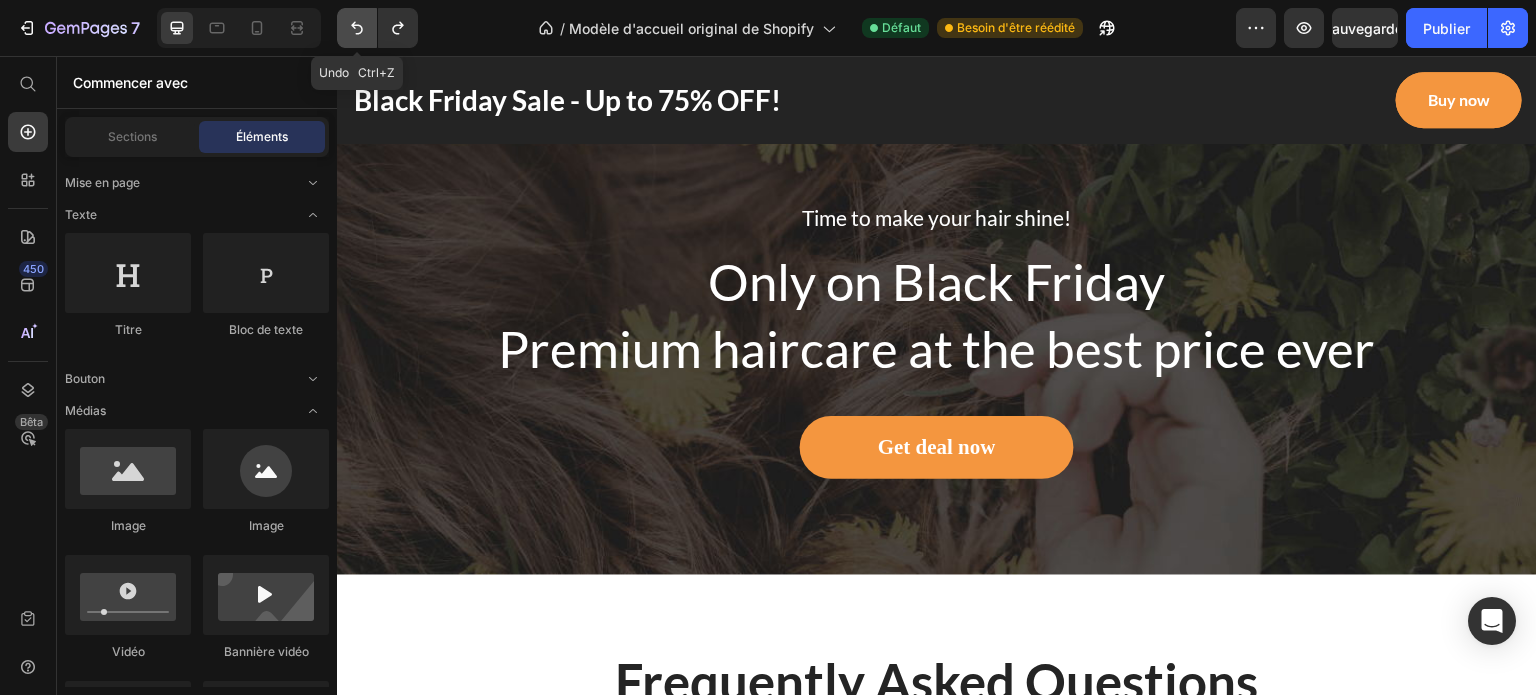 click 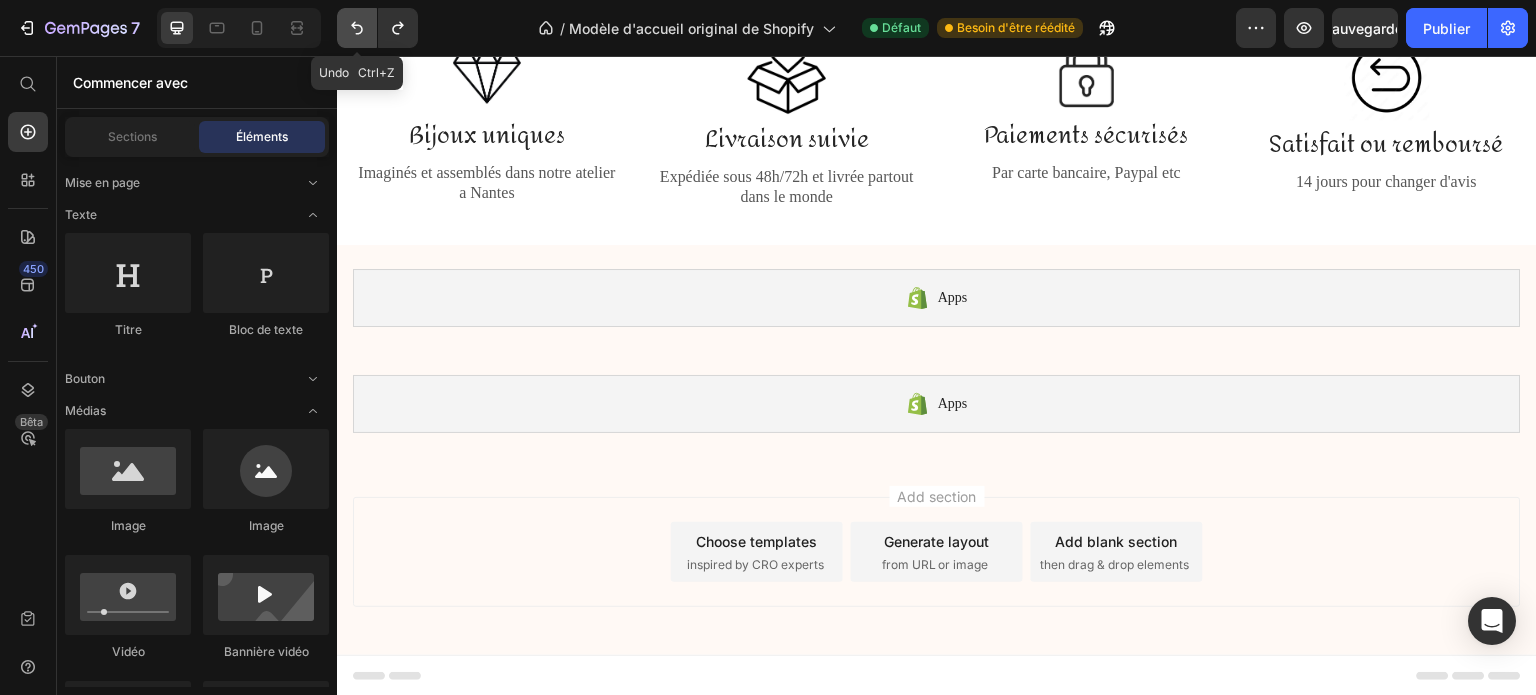 click 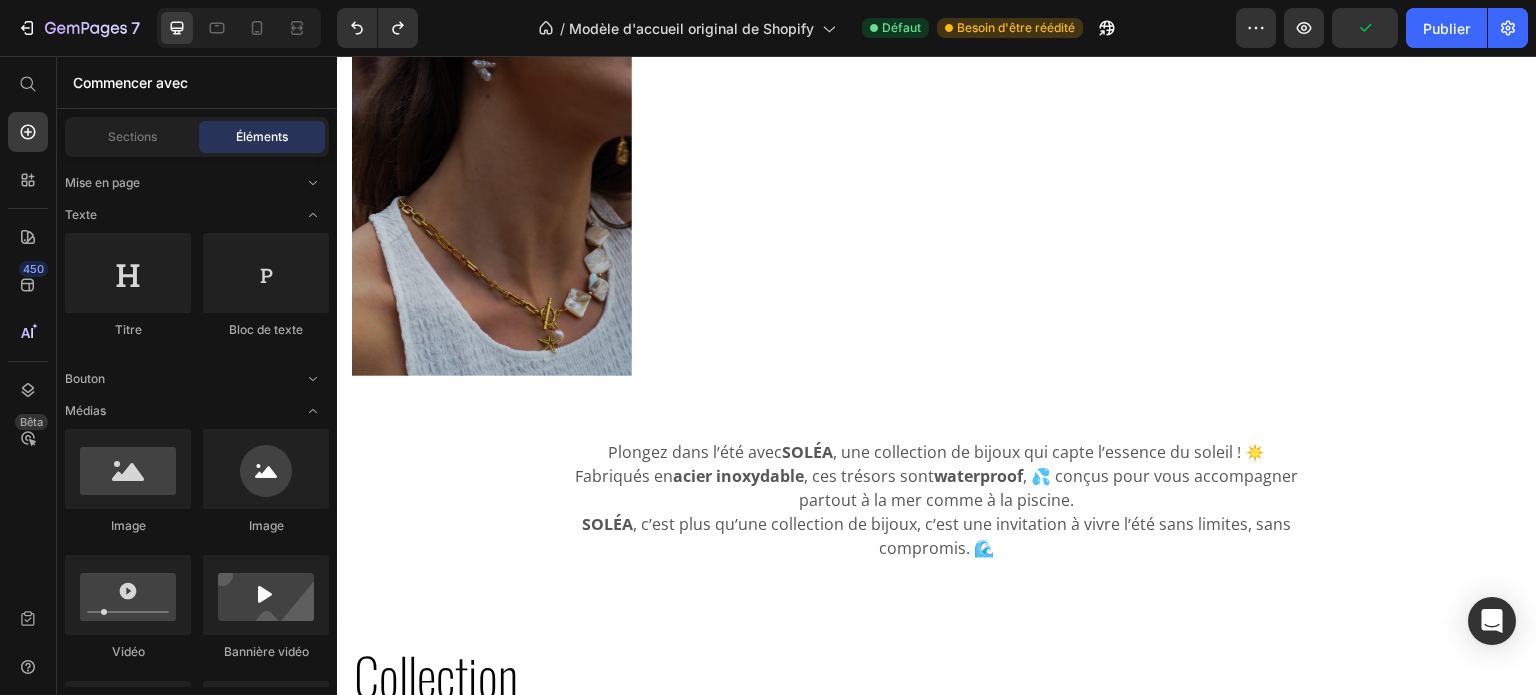 scroll, scrollTop: 0, scrollLeft: 0, axis: both 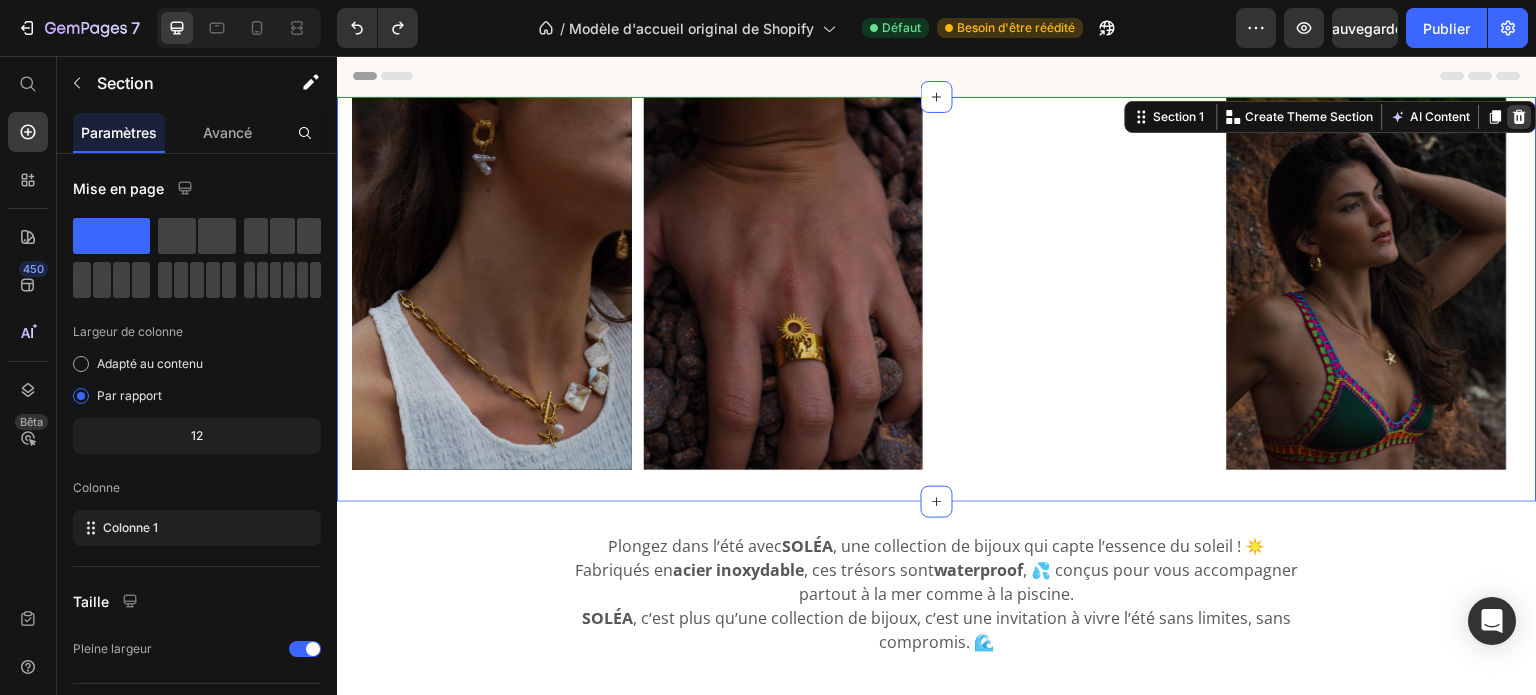 click at bounding box center [1520, 117] 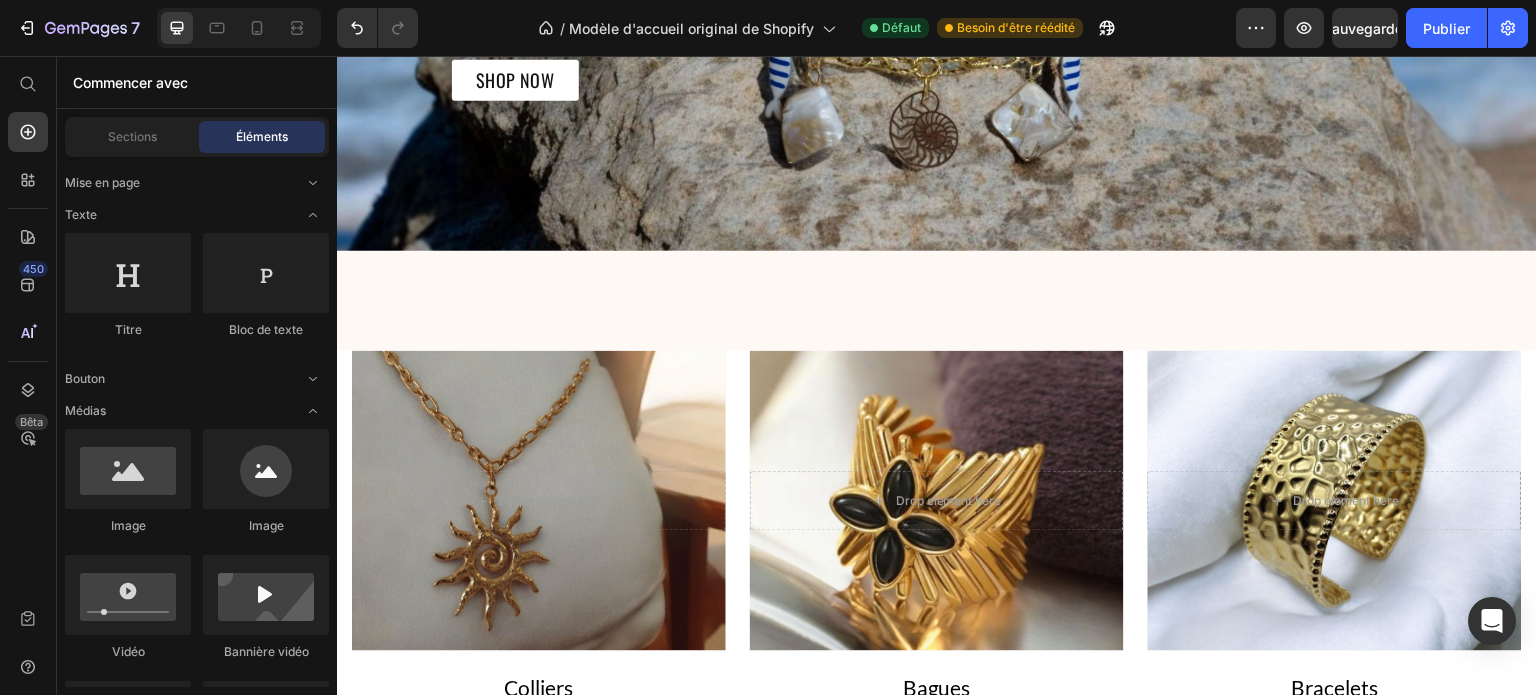 scroll, scrollTop: 2542, scrollLeft: 0, axis: vertical 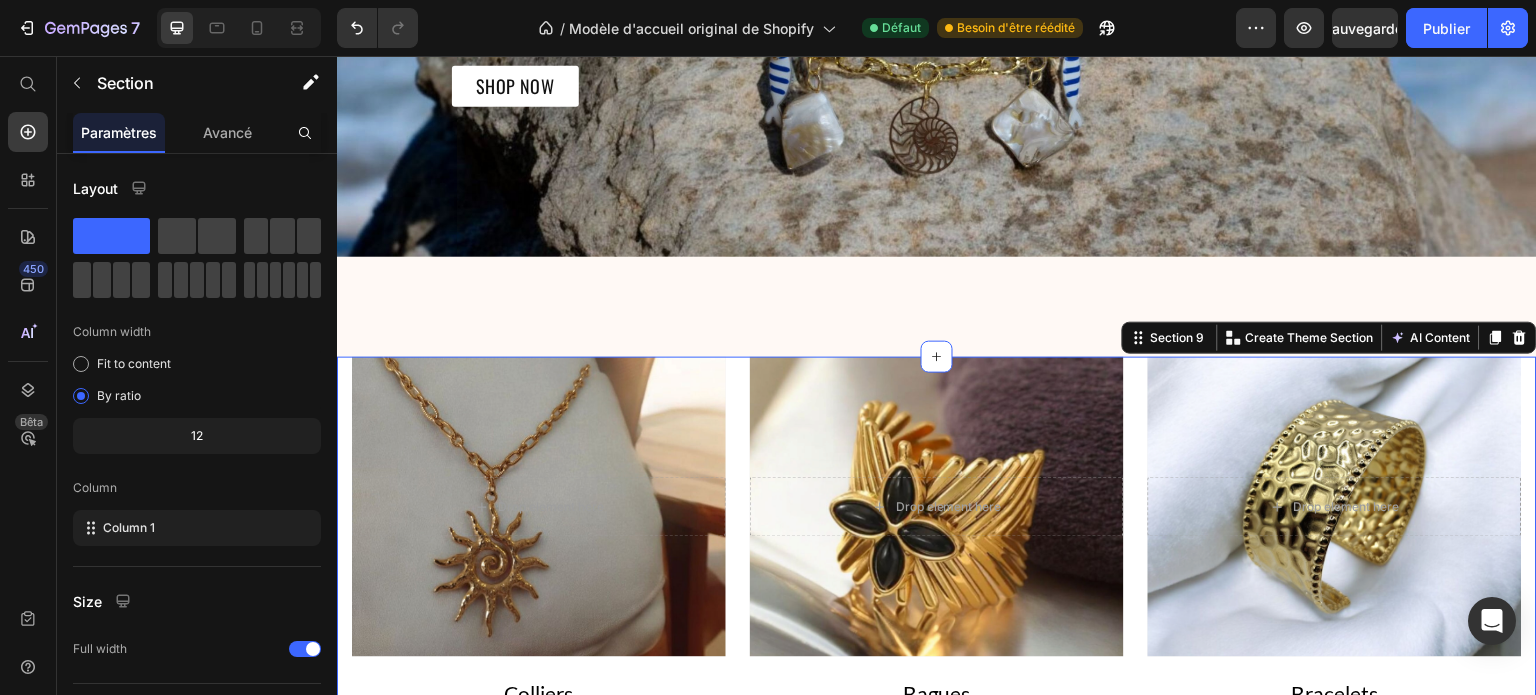 click on "Drop element here Hero Banner Colliers Text block
Drop element here Hero Banner Bagues Text block
Drop element here Hero Banner Bracelets Text block Row
Drop element here Hero Banner Boucles d'oreilles Text block
Drop element here Hero Banner Bracelets de cheville Text block
Drop element here Hero Banner Manchettes de bras Text block Row Row Image Bijoux uniques Text Block Imaginés et assemblés dans notre atelier a Nantes Text Block Image Livraison suivie Text Block Expédiée sous 48h/72h et livrée partout dans le monde Text Block Row Image Paiements sécurisés Text Block Par carte bancaire, Paypal etc Text Block Image Satisfait ou remboursé Text Block 14 jours pour changer d'avis Text Block Row Row Section 9   You can create reusable sections Create Theme Section AI Content Write with GemAI What would you like to describe here? Tone and Voice Persuasive Product Show more Generate" at bounding box center [937, 869] 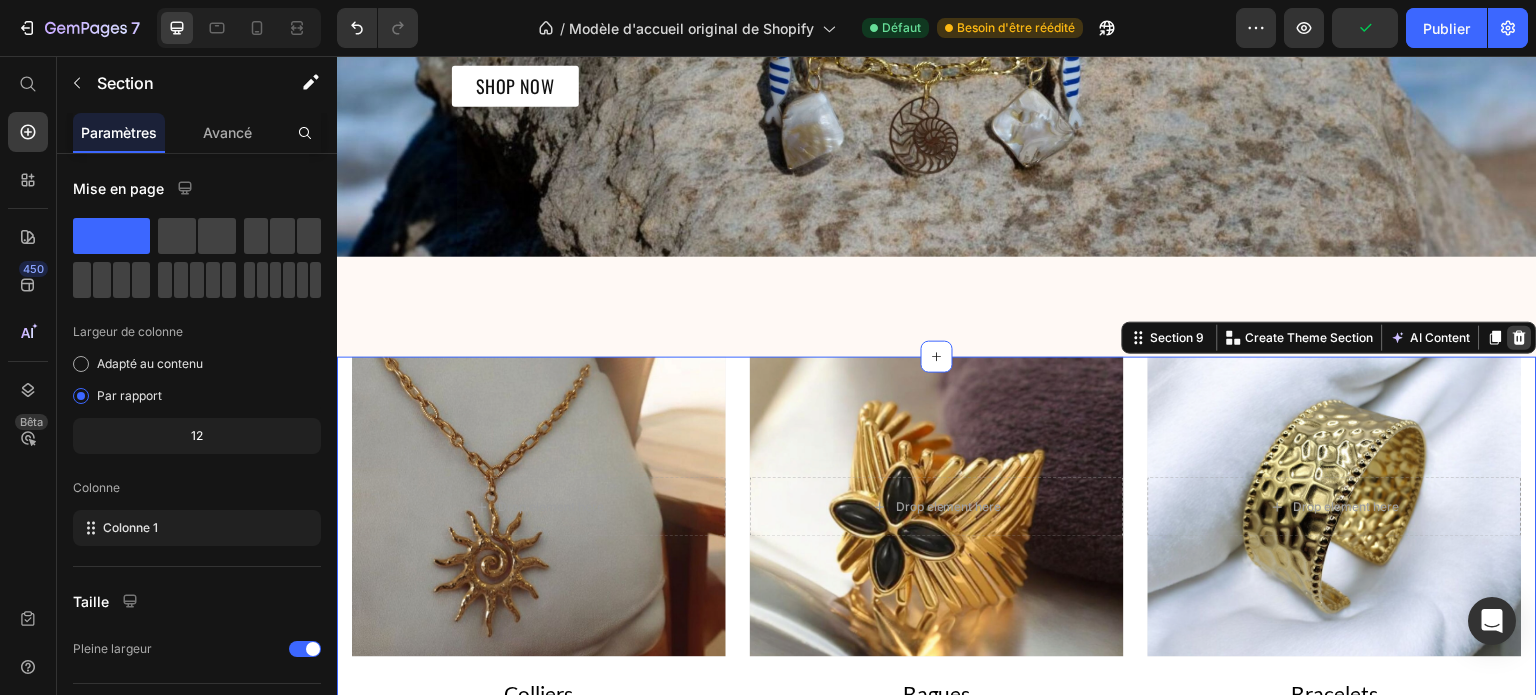 click 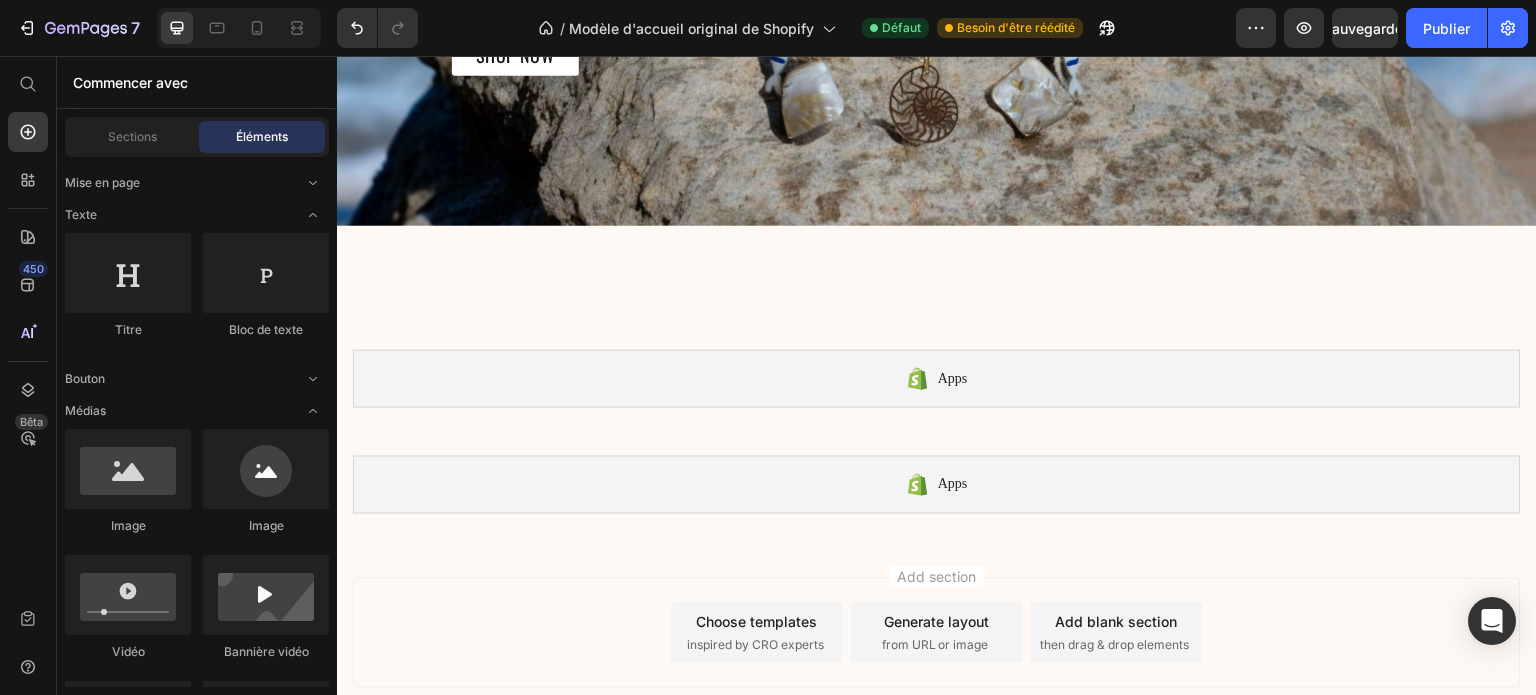 scroll, scrollTop: 2654, scrollLeft: 0, axis: vertical 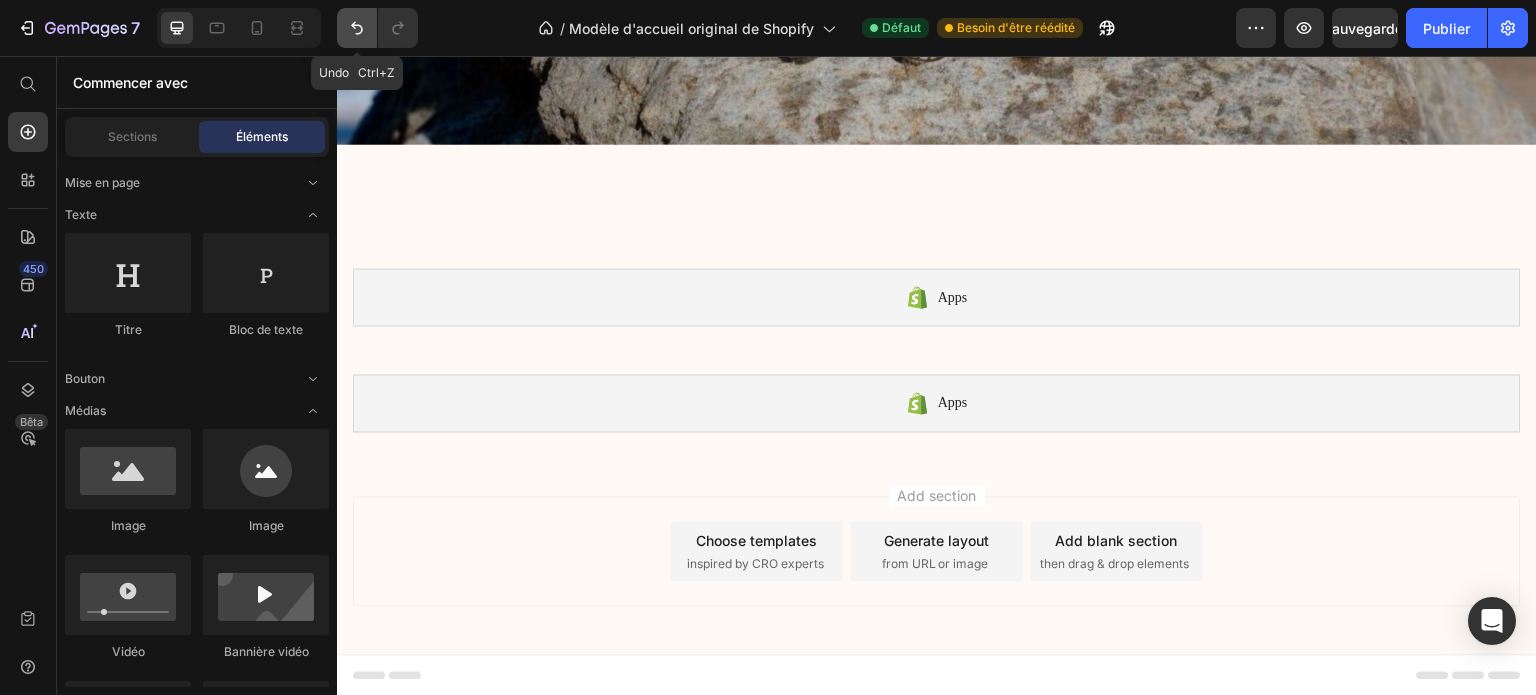 click 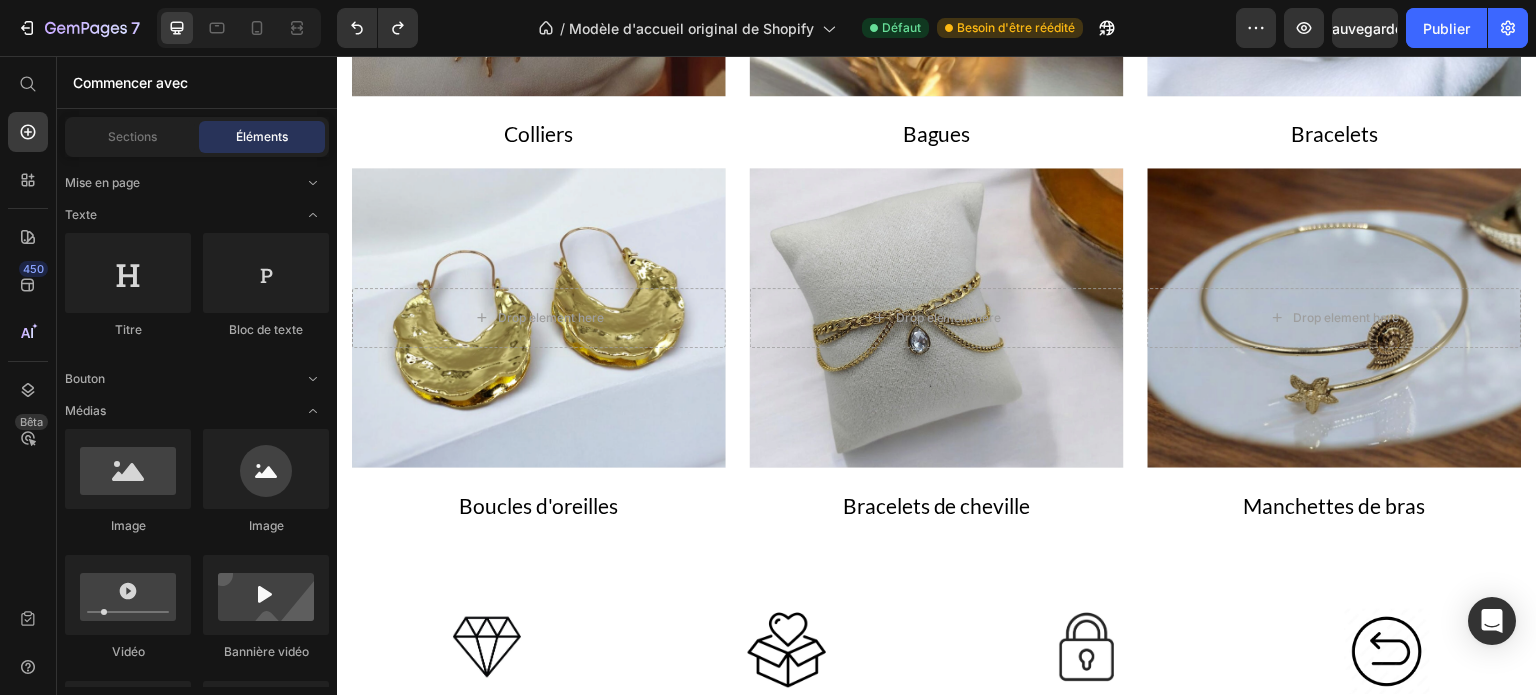 scroll, scrollTop: 3063, scrollLeft: 0, axis: vertical 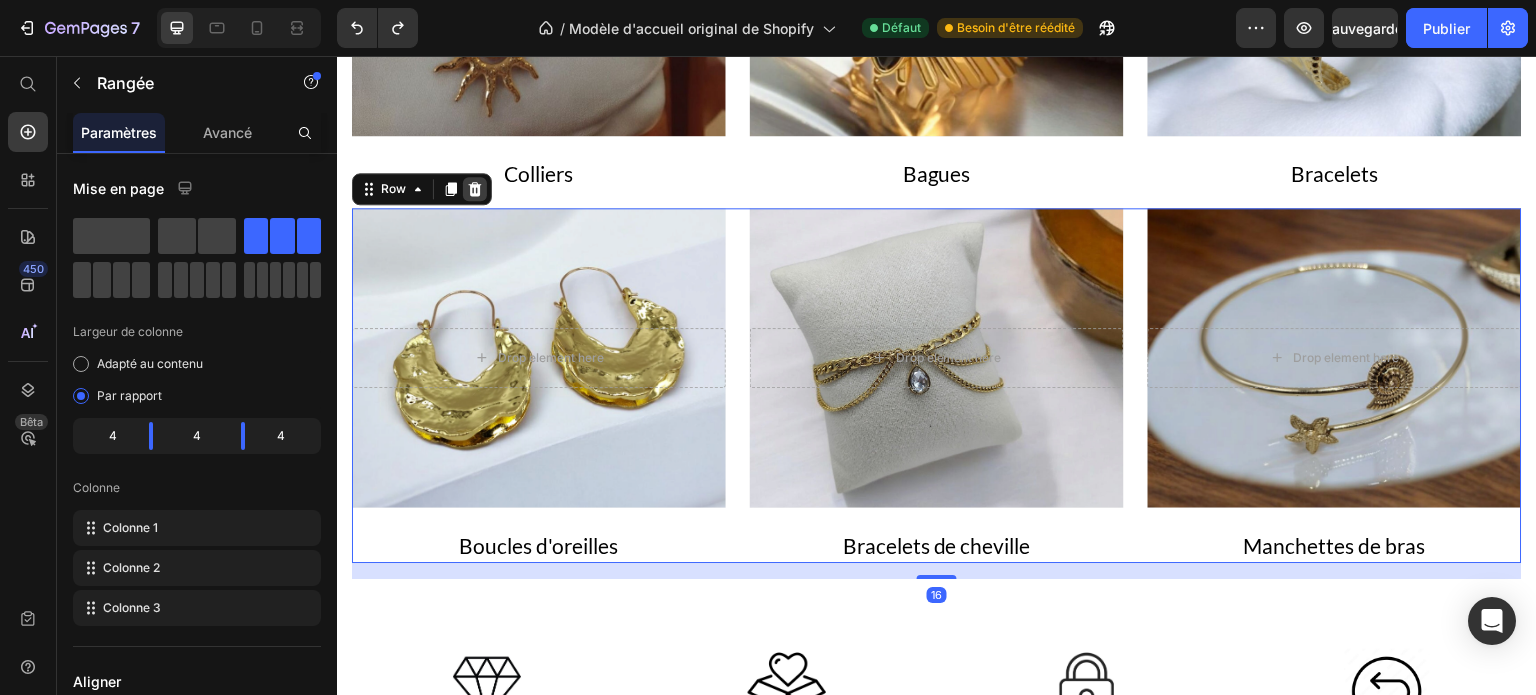 click at bounding box center [475, 189] 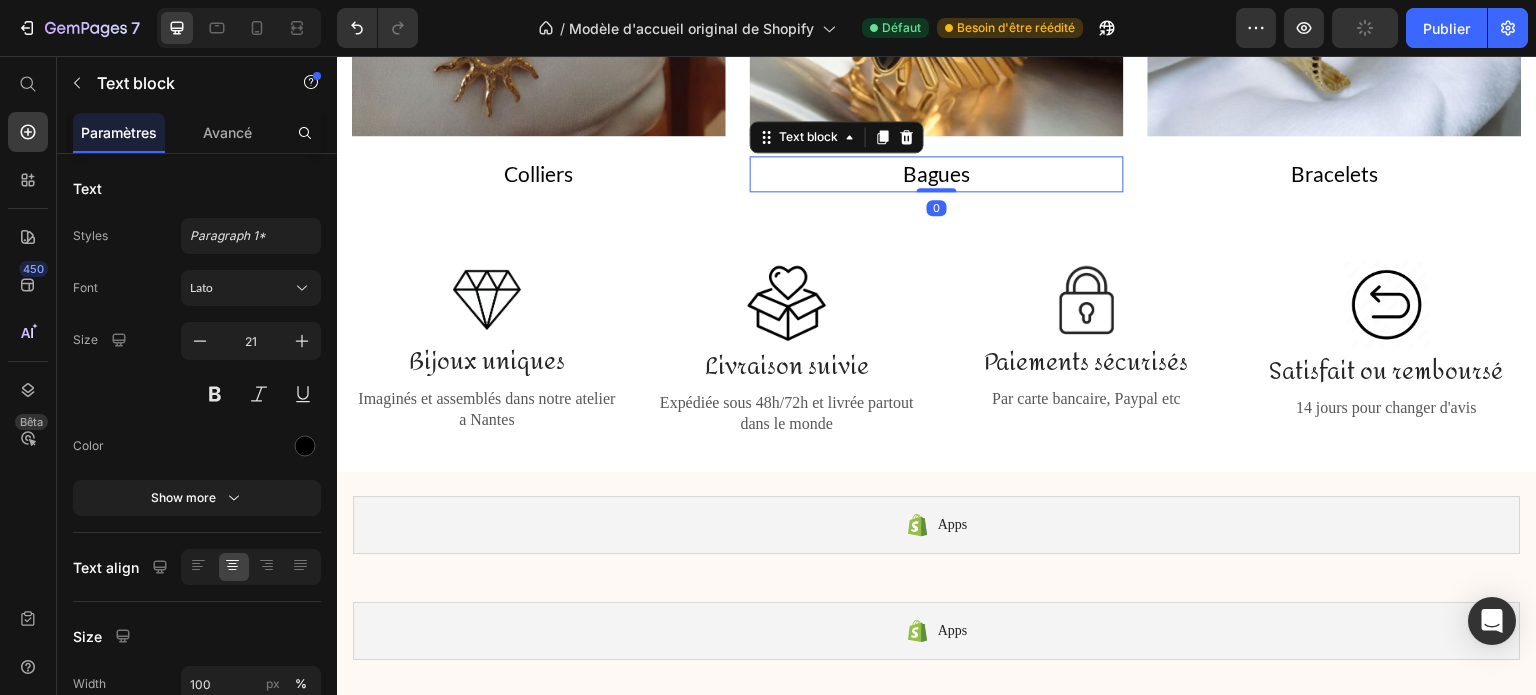 click on "Bagues" at bounding box center (937, 174) 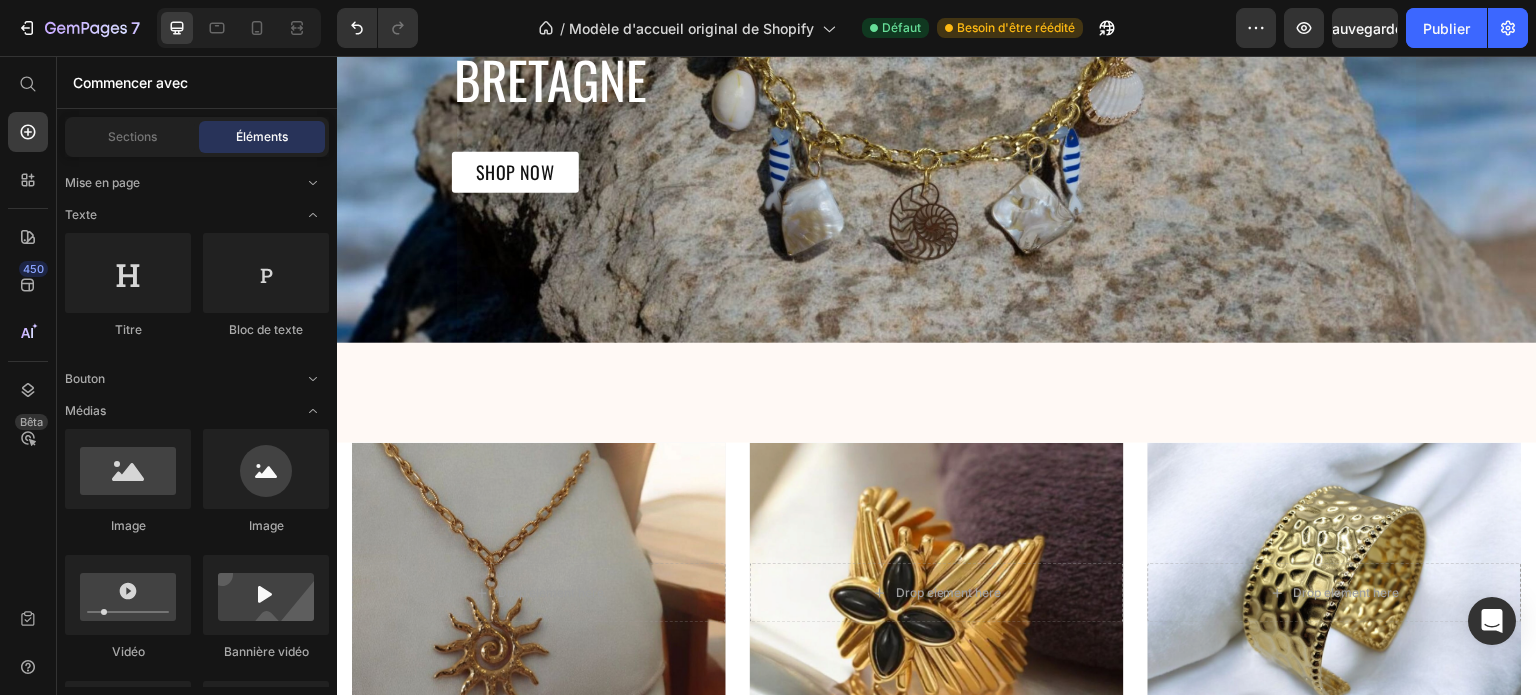 scroll, scrollTop: 2466, scrollLeft: 0, axis: vertical 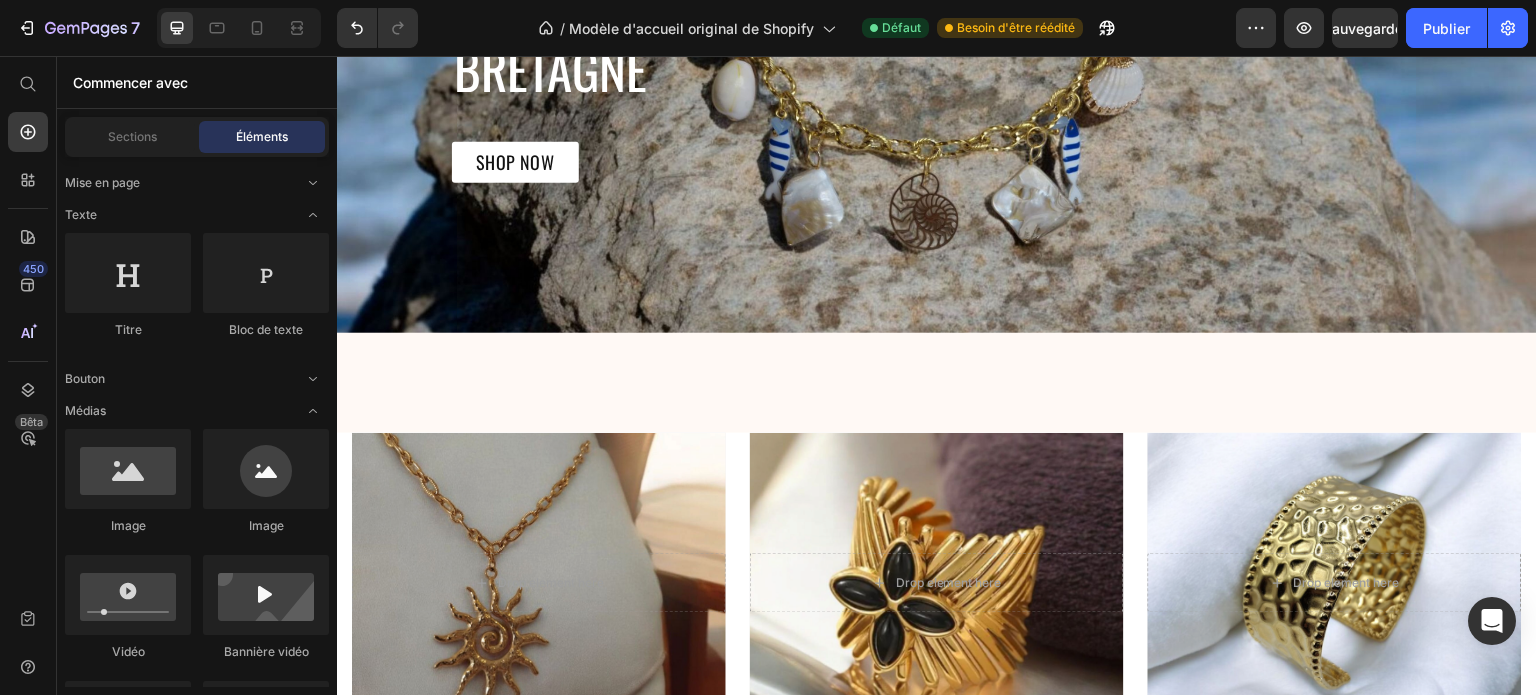 click on "Email signup Shopify section: Email signup
Drop element here Bijoux de tête pour mariage Text block Row Hero Banner Row Section 7 Collection Text block bretagne Heading SHOP NOW Button Row Section 8
Drop element here Hero Banner Colliers Text block
Drop element here Hero Banner Bagues Text block
Drop element here Hero Banner Bracelets Text block Row Row Image Bijoux uniques Text Block Imaginés et assemblés dans notre atelier a Nantes Text Block Image Livraison suivie Text Block Expédiée sous 48h/72h et livrée partout dans le monde Text Block Row Image Paiements sécurisés Text Block Par carte bancaire, Paypal etc Text Block Image Satisfait ou remboursé Text Block 14 jours pour changer d'avis Text Block Row Row Section 9 Apps Shopify section: Apps Apps Shopify section: Apps Root" at bounding box center (937, -544) 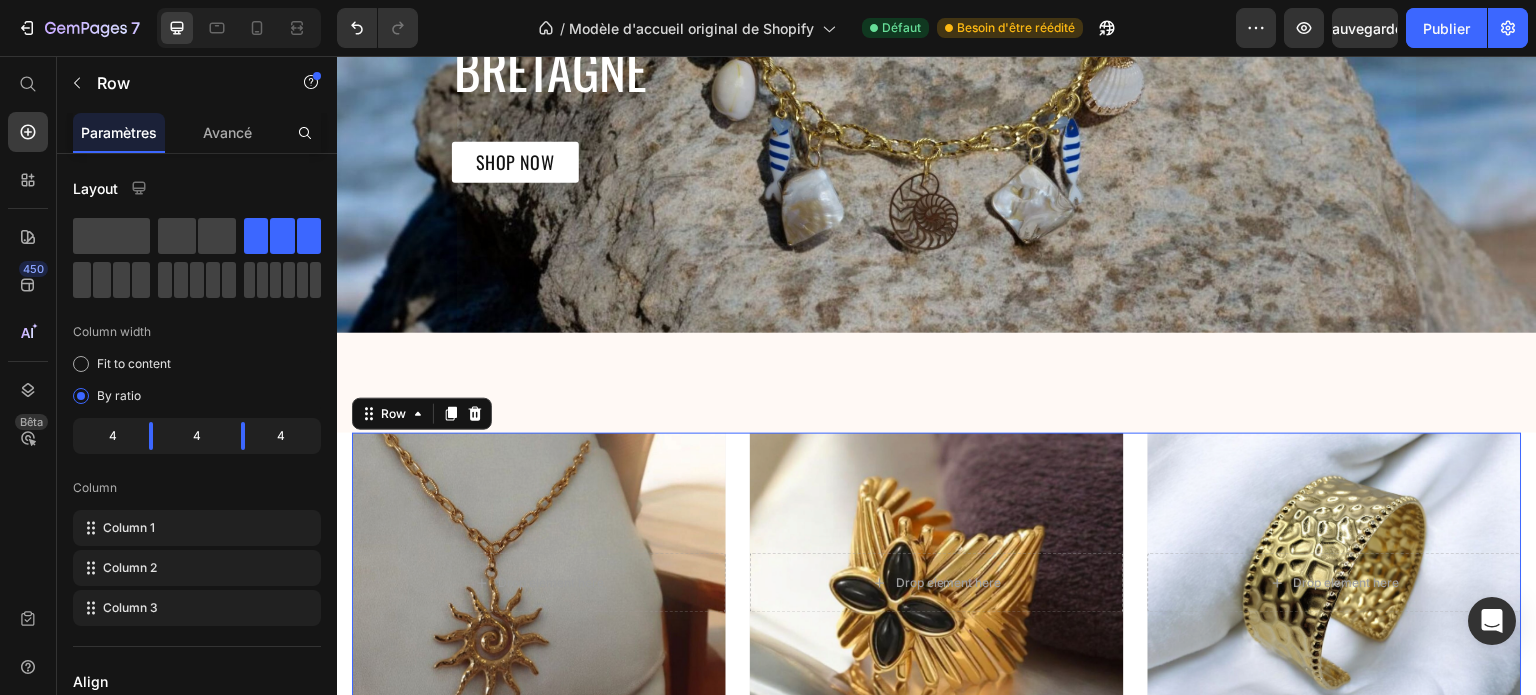 click on "Drop element here Hero Banner Colliers Text block
Drop element here Hero Banner Bagues Text block
Drop element here Hero Banner Bracelets Text block Row   0" at bounding box center [937, 611] 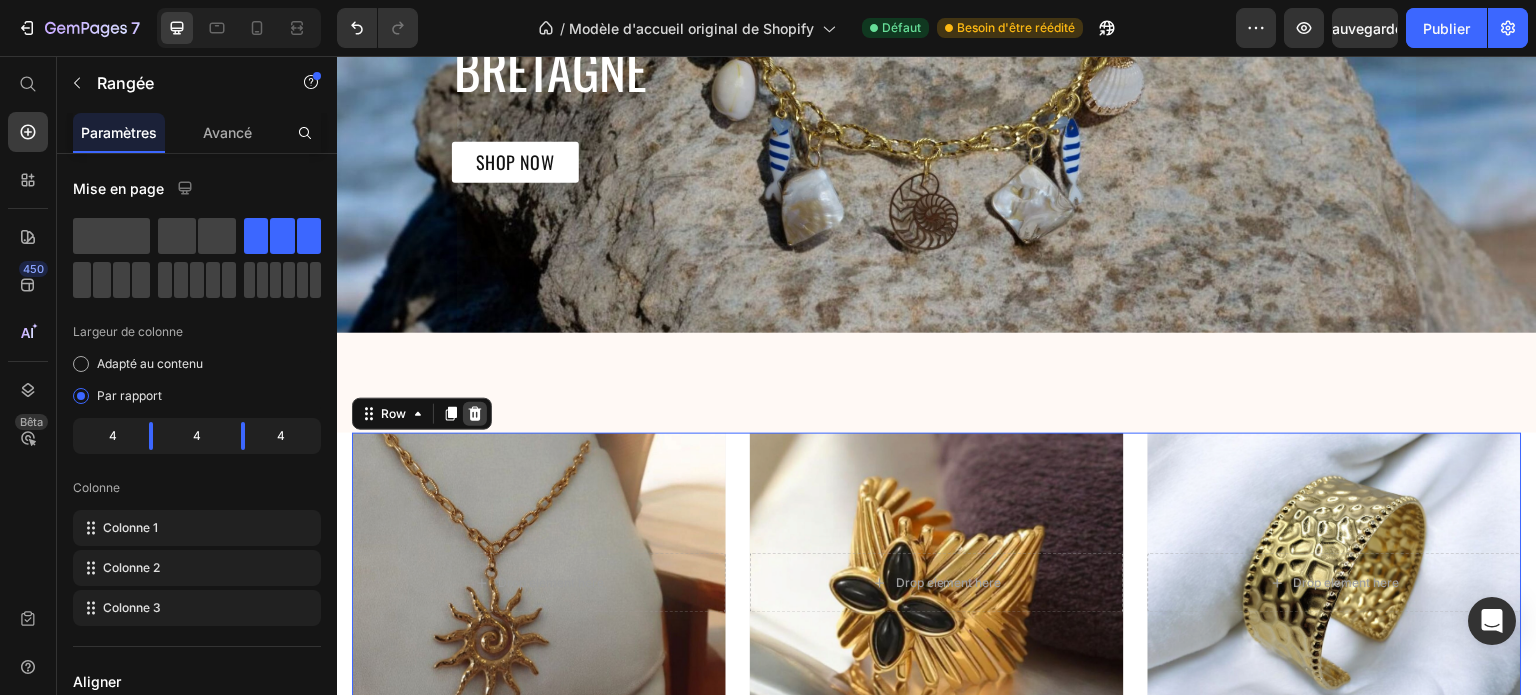 click 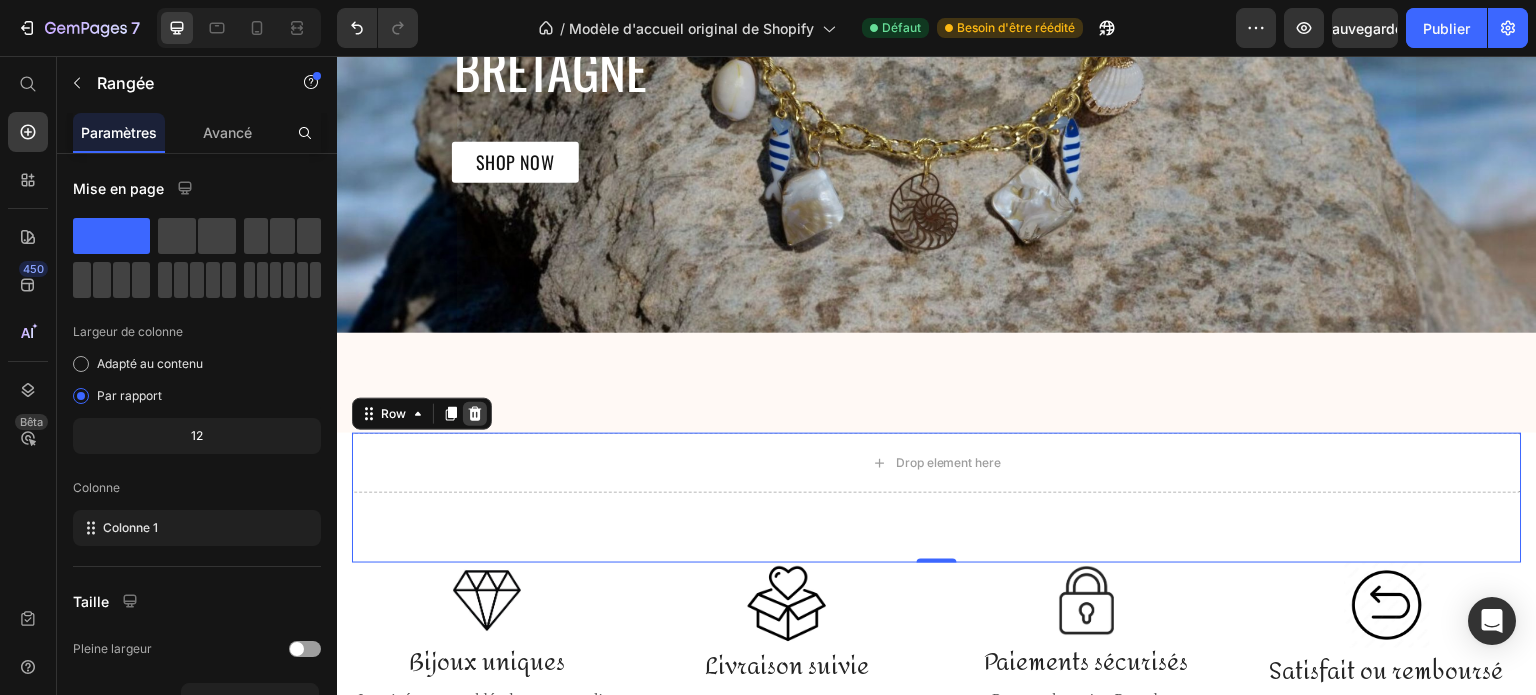click 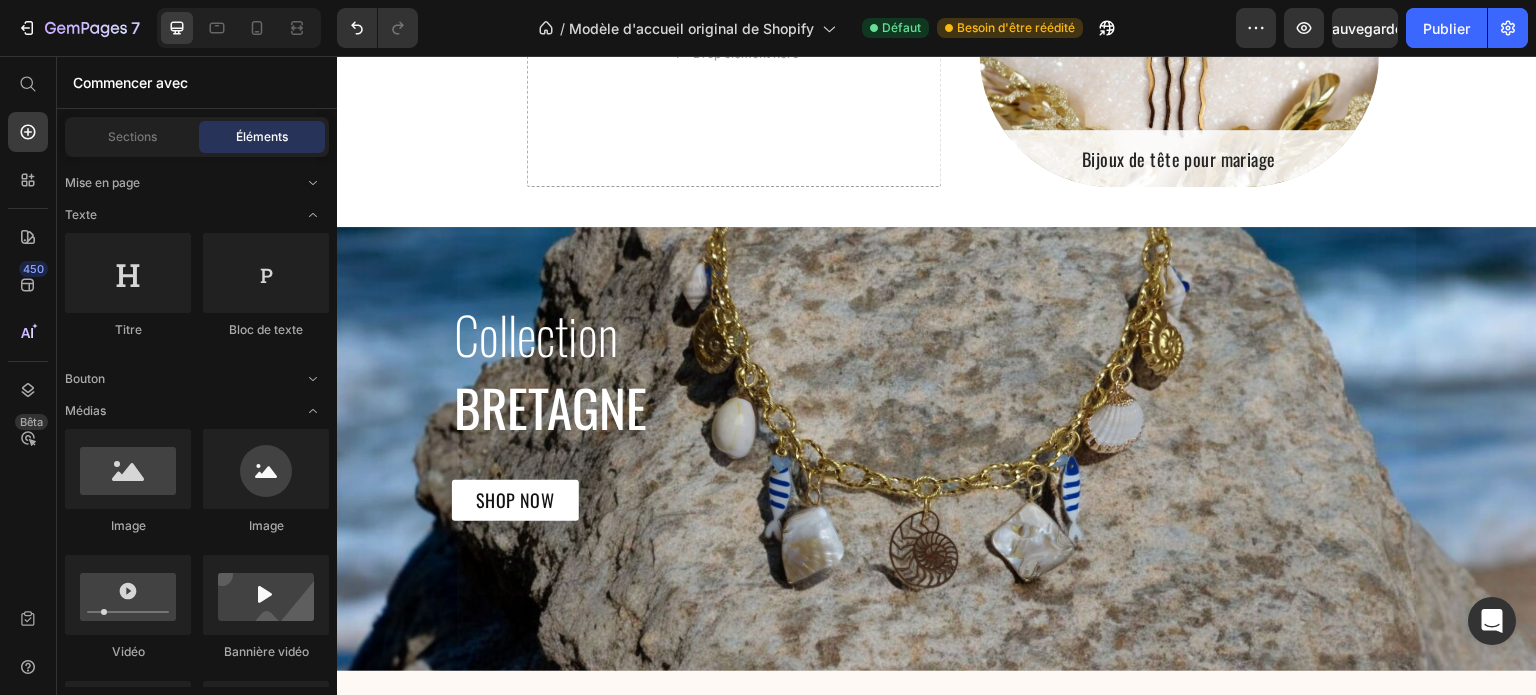scroll, scrollTop: 2212, scrollLeft: 0, axis: vertical 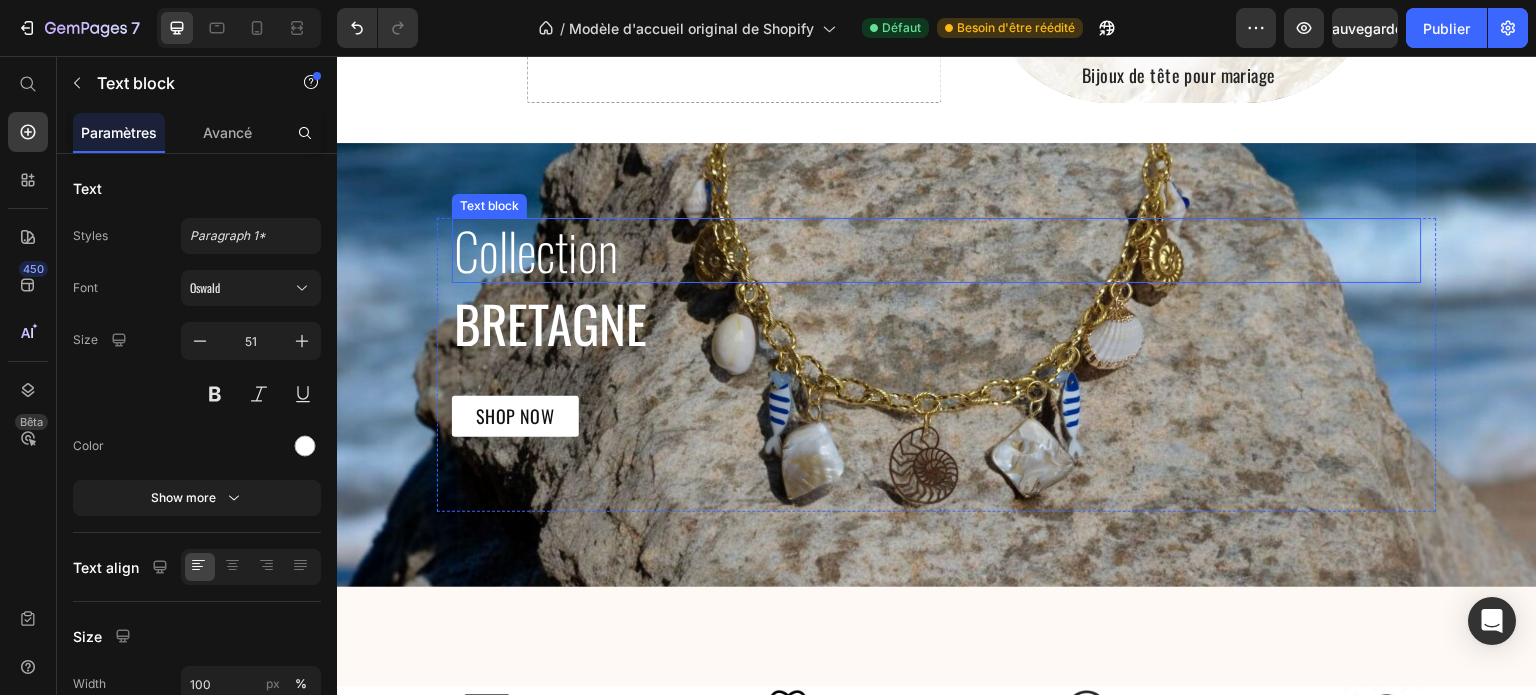 click on "Collection" at bounding box center [937, 250] 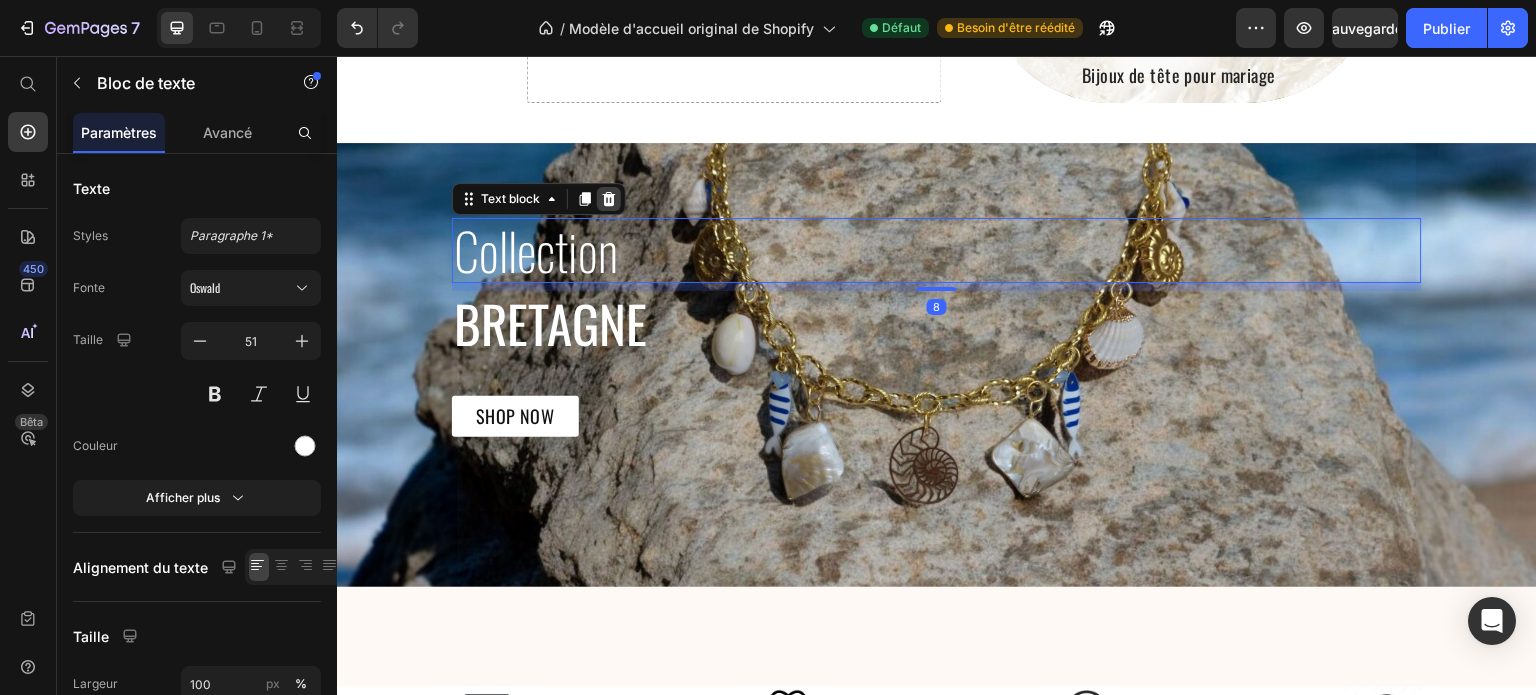click at bounding box center [609, 199] 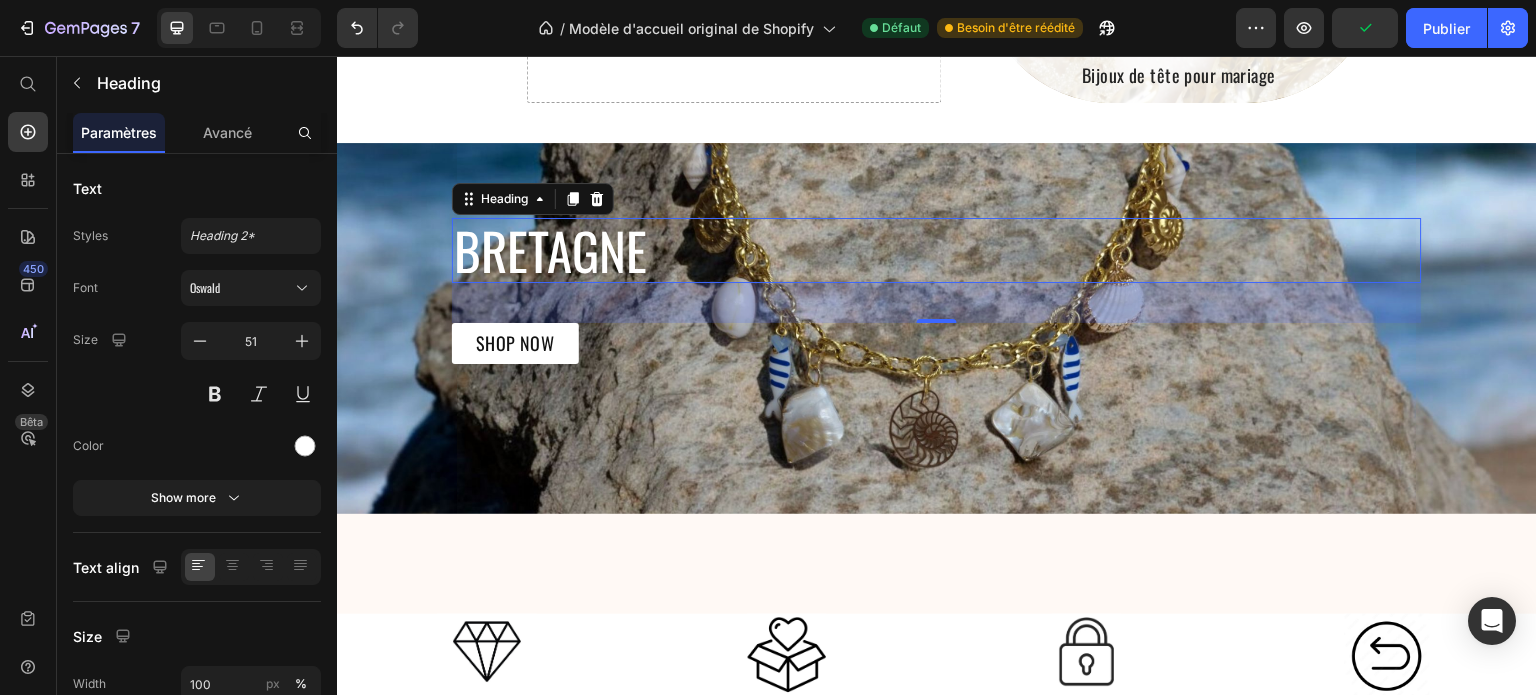 click on "bretagne" at bounding box center [937, 250] 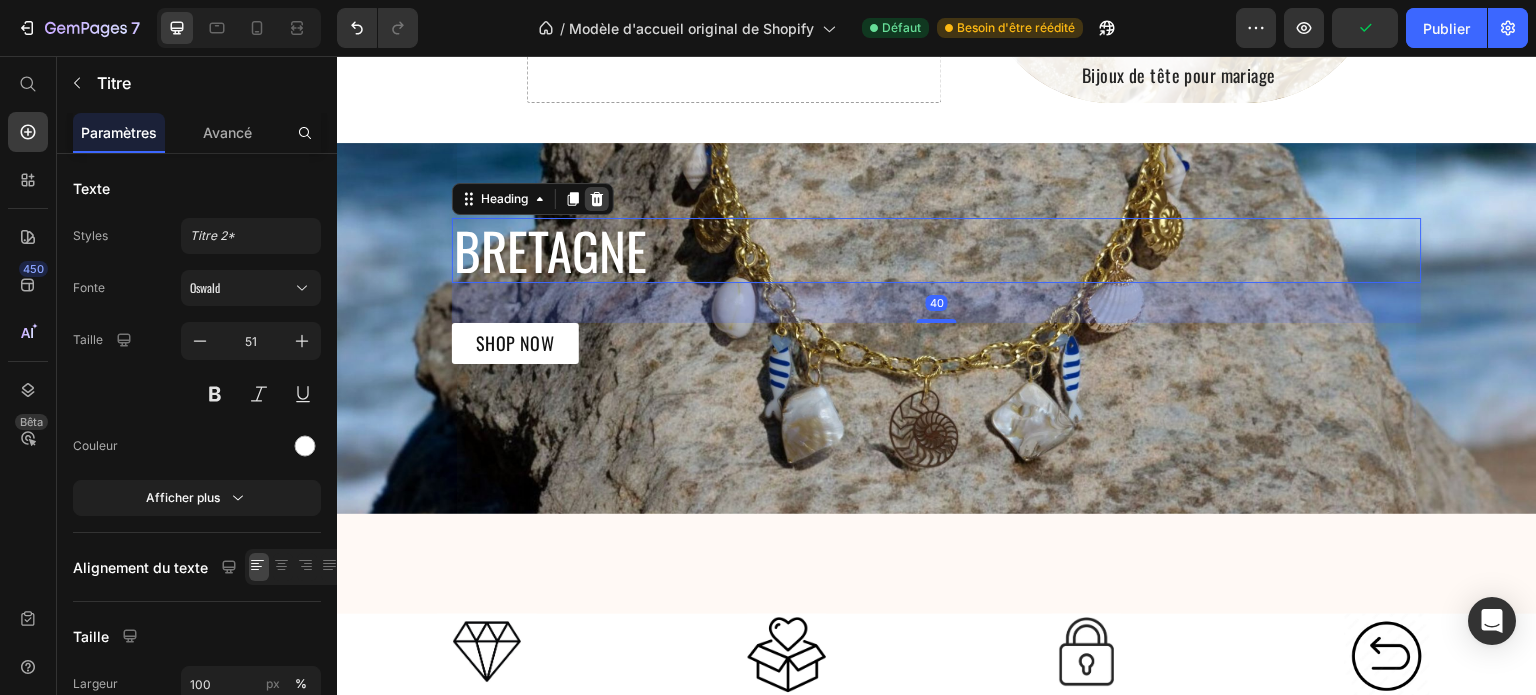 click 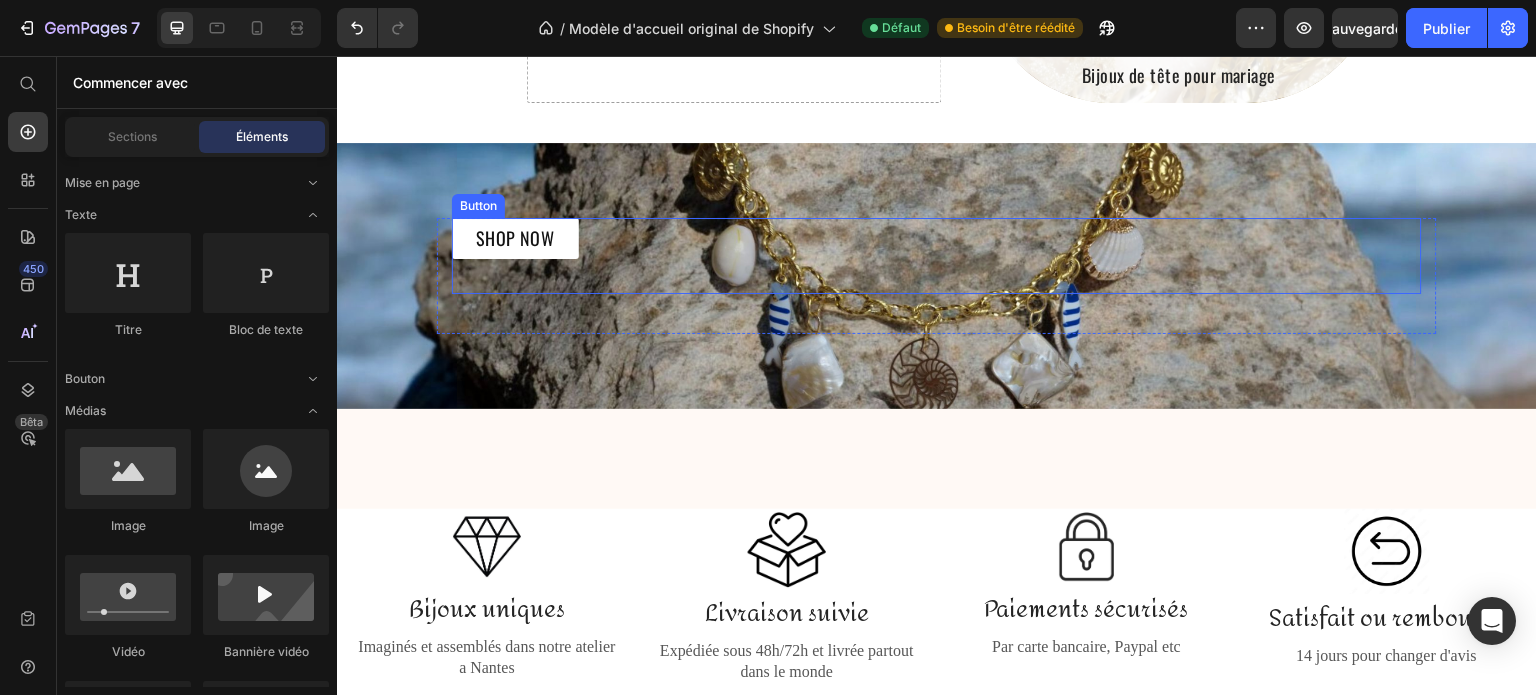 click on "SHOP NOW Button" at bounding box center [937, 256] 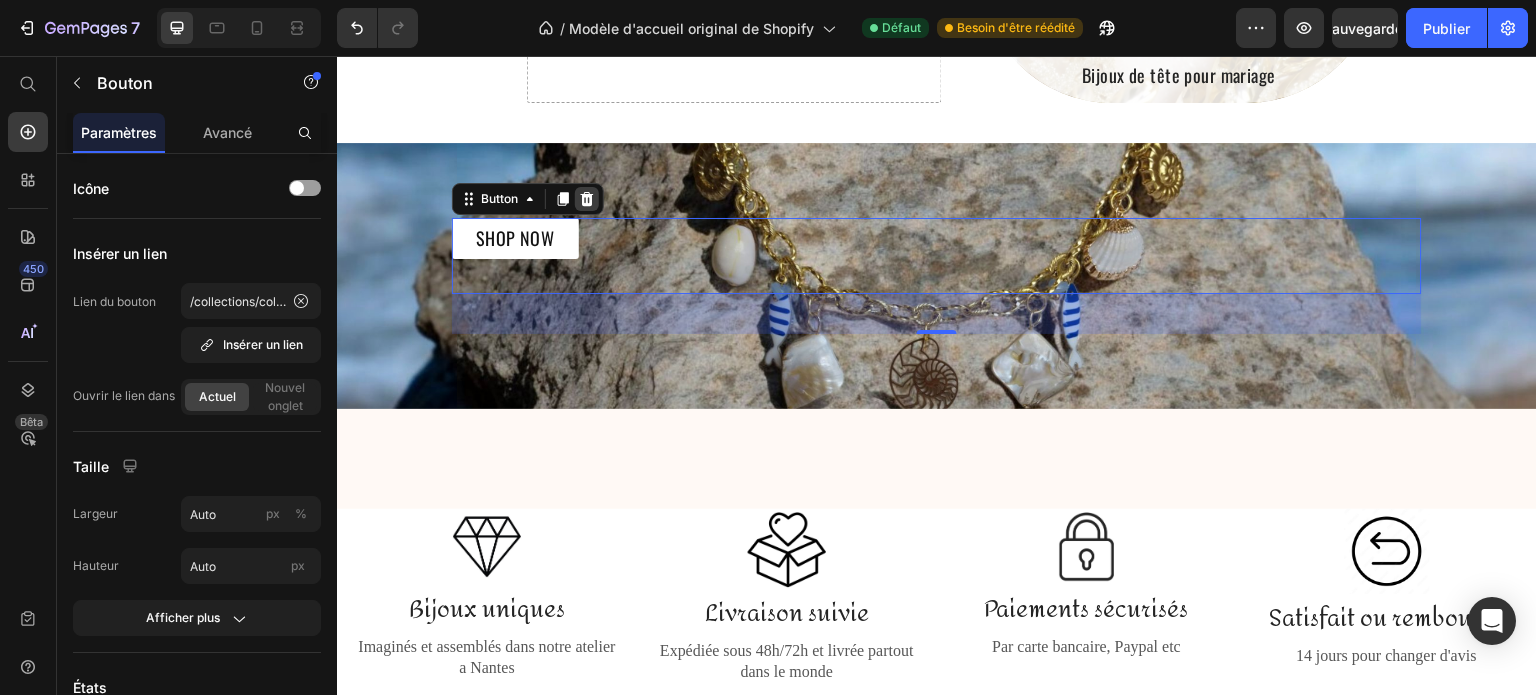 click 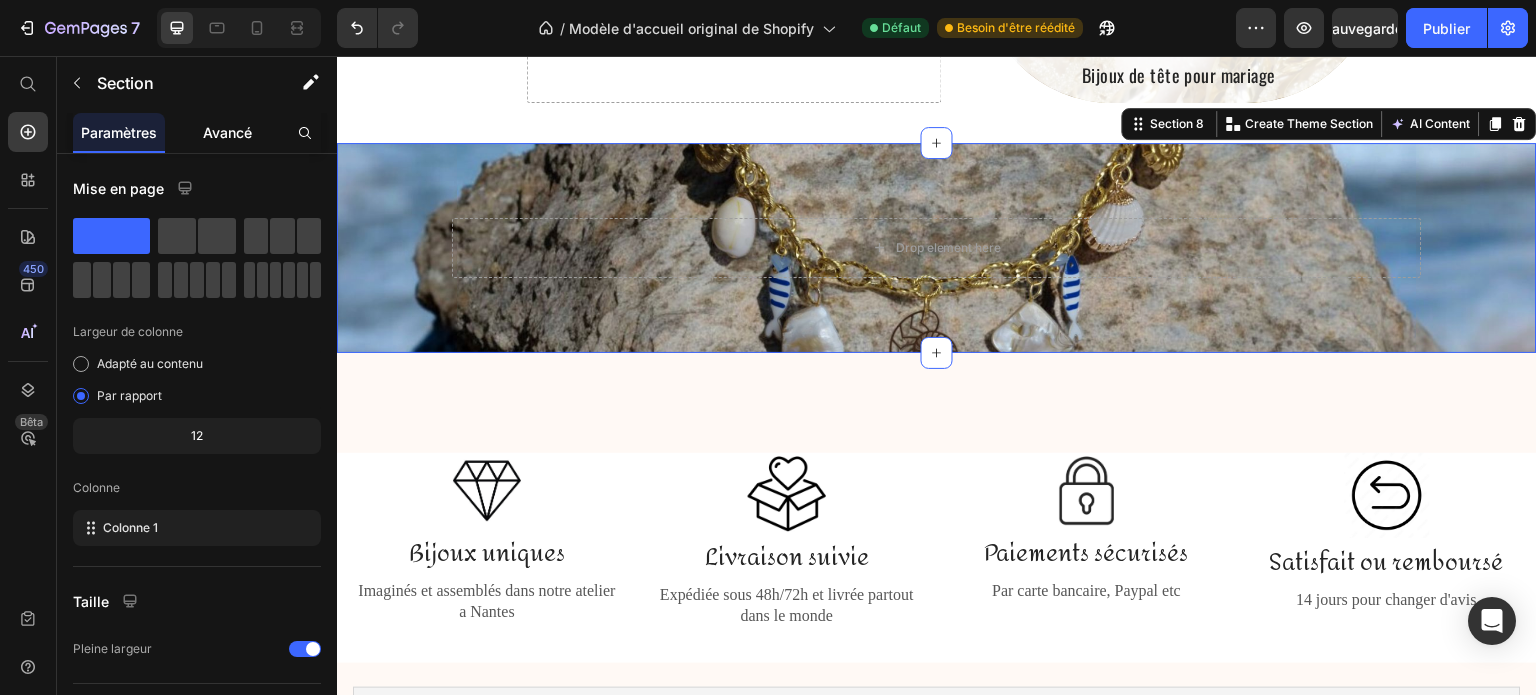 click on "Avancé" at bounding box center (227, 132) 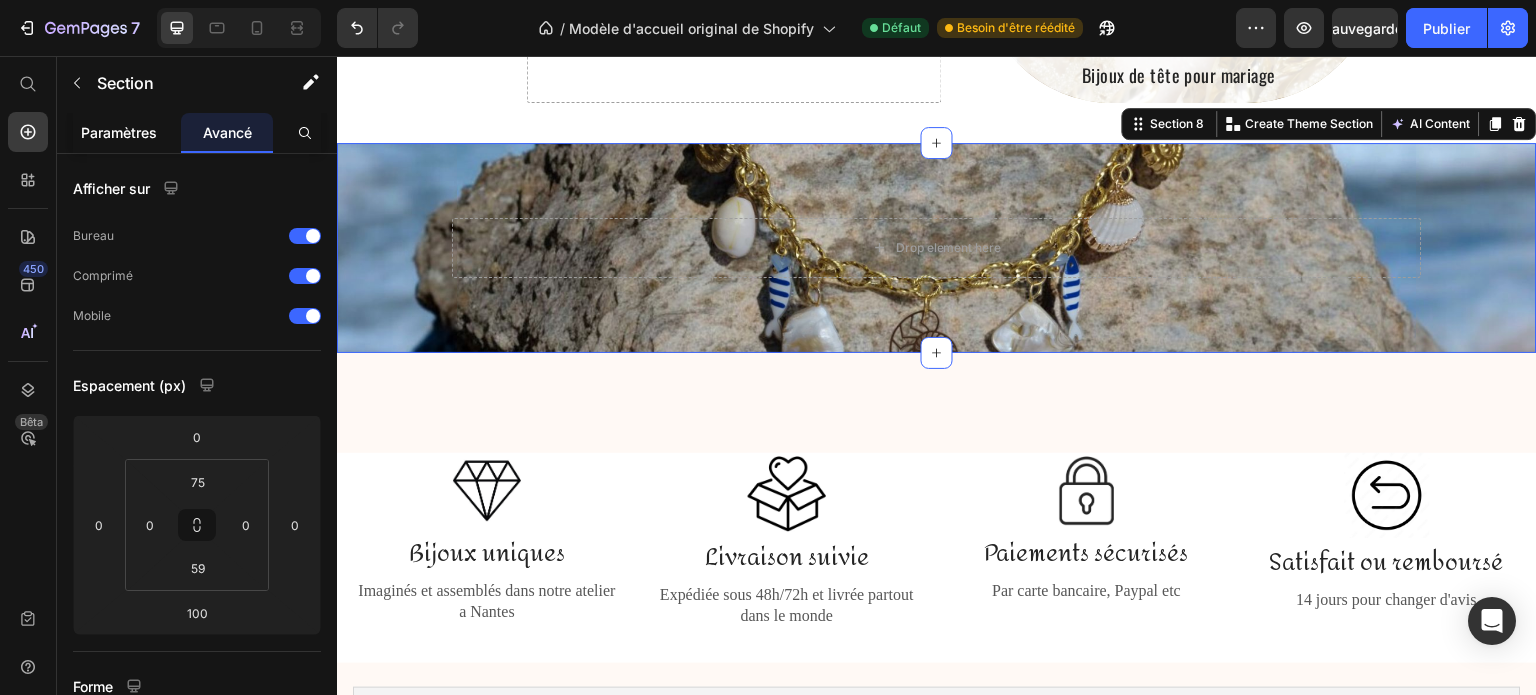 click on "Paramètres" at bounding box center [119, 132] 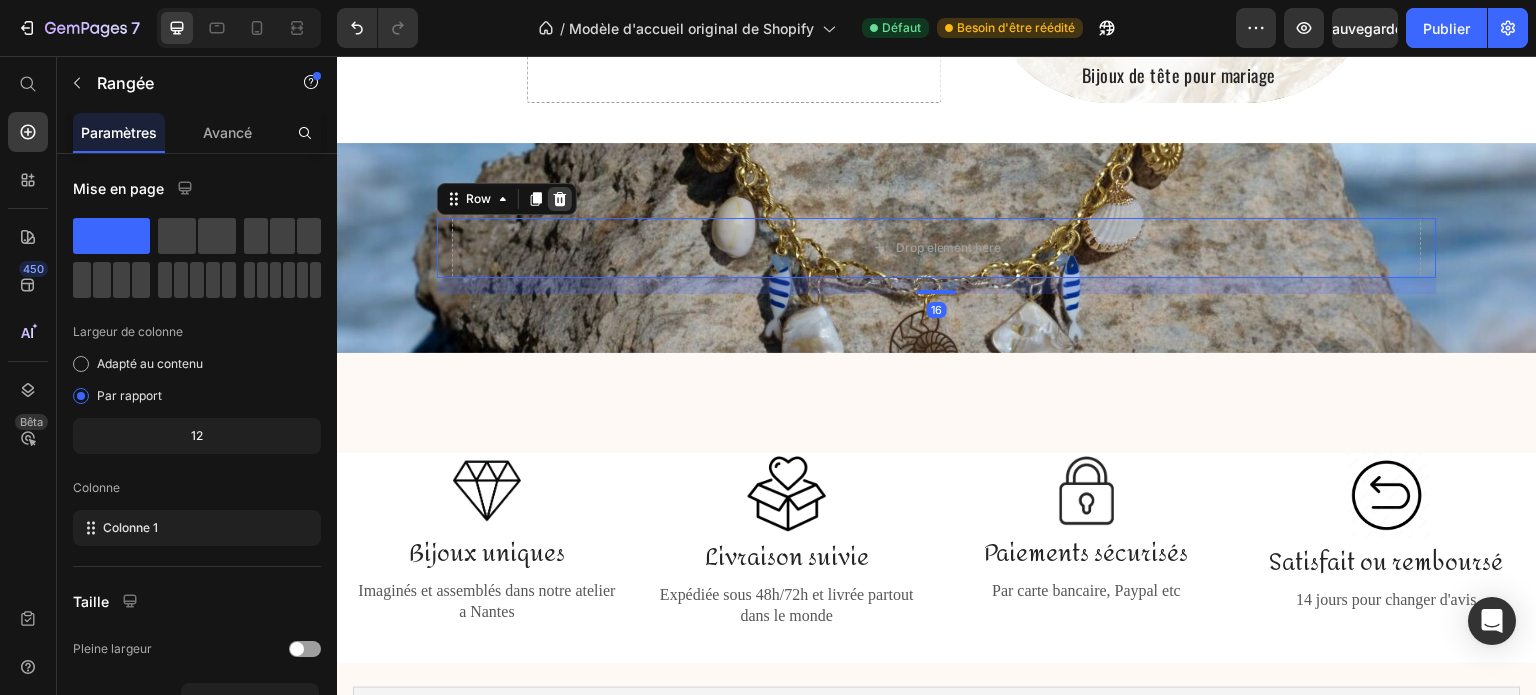 click 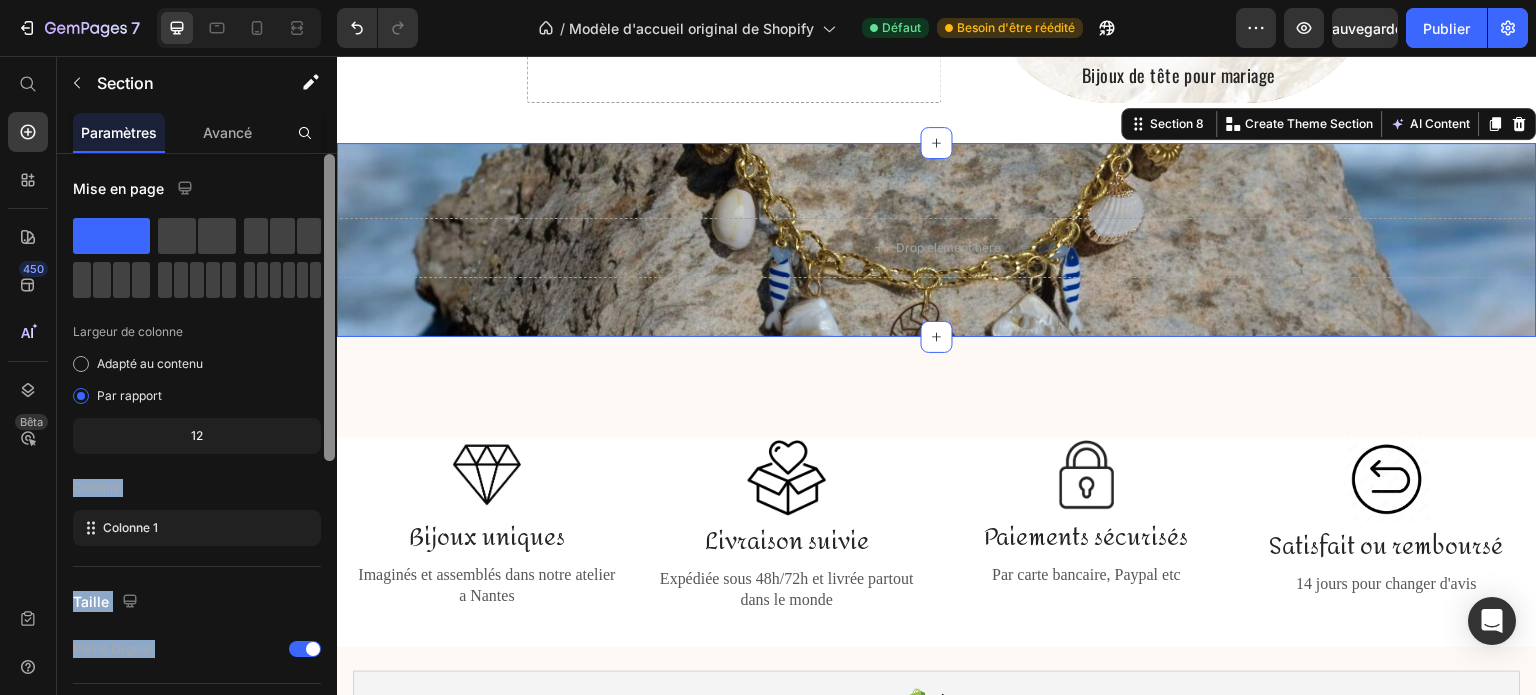 drag, startPoint x: 320, startPoint y: 351, endPoint x: 329, endPoint y: 436, distance: 85.47514 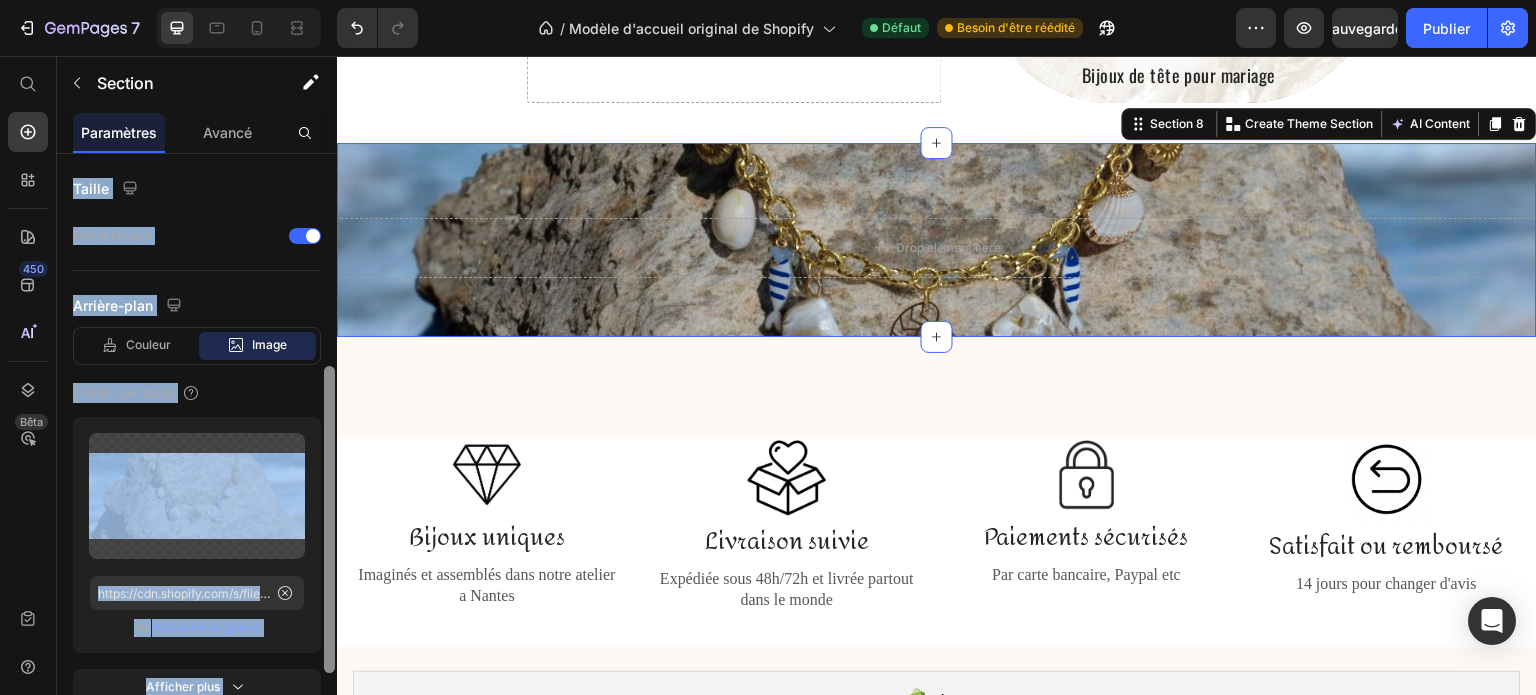 drag, startPoint x: 329, startPoint y: 436, endPoint x: 317, endPoint y: 646, distance: 210.34258 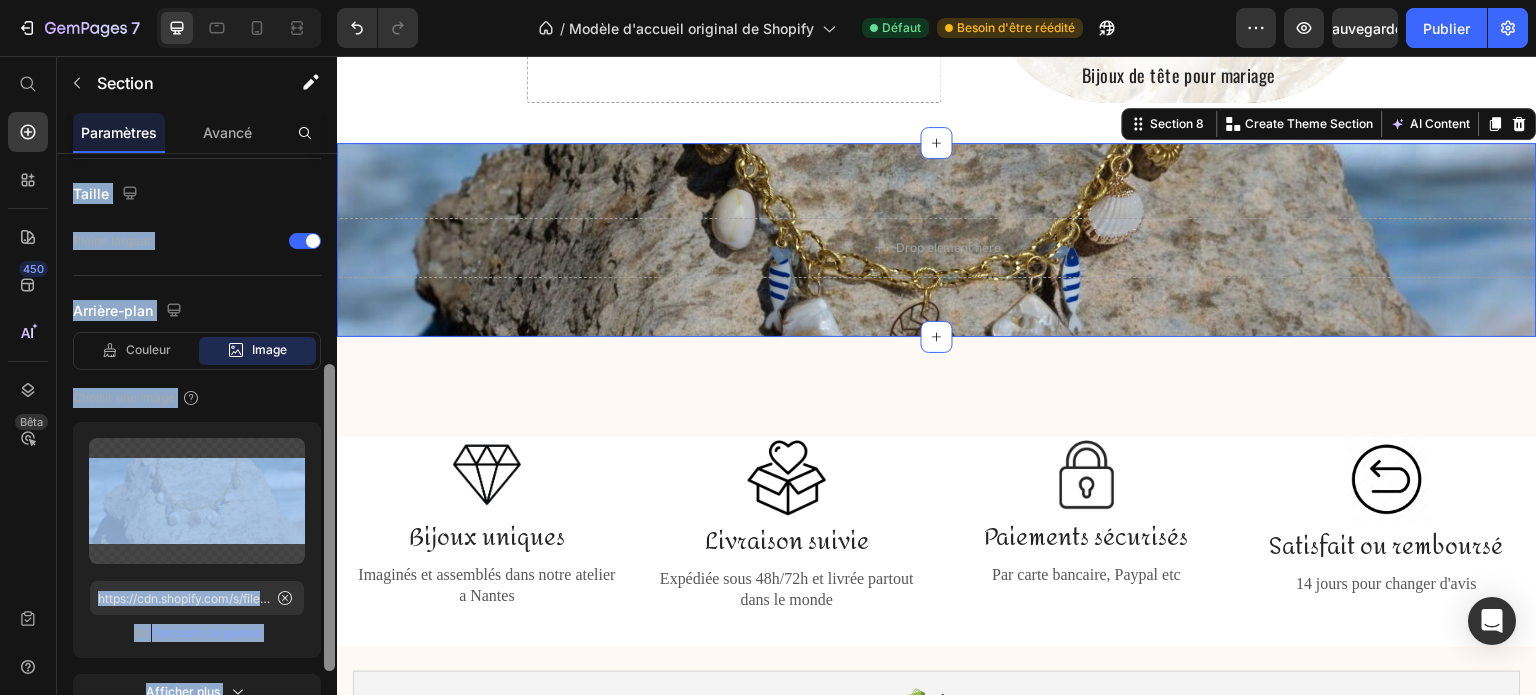 click at bounding box center (329, 517) 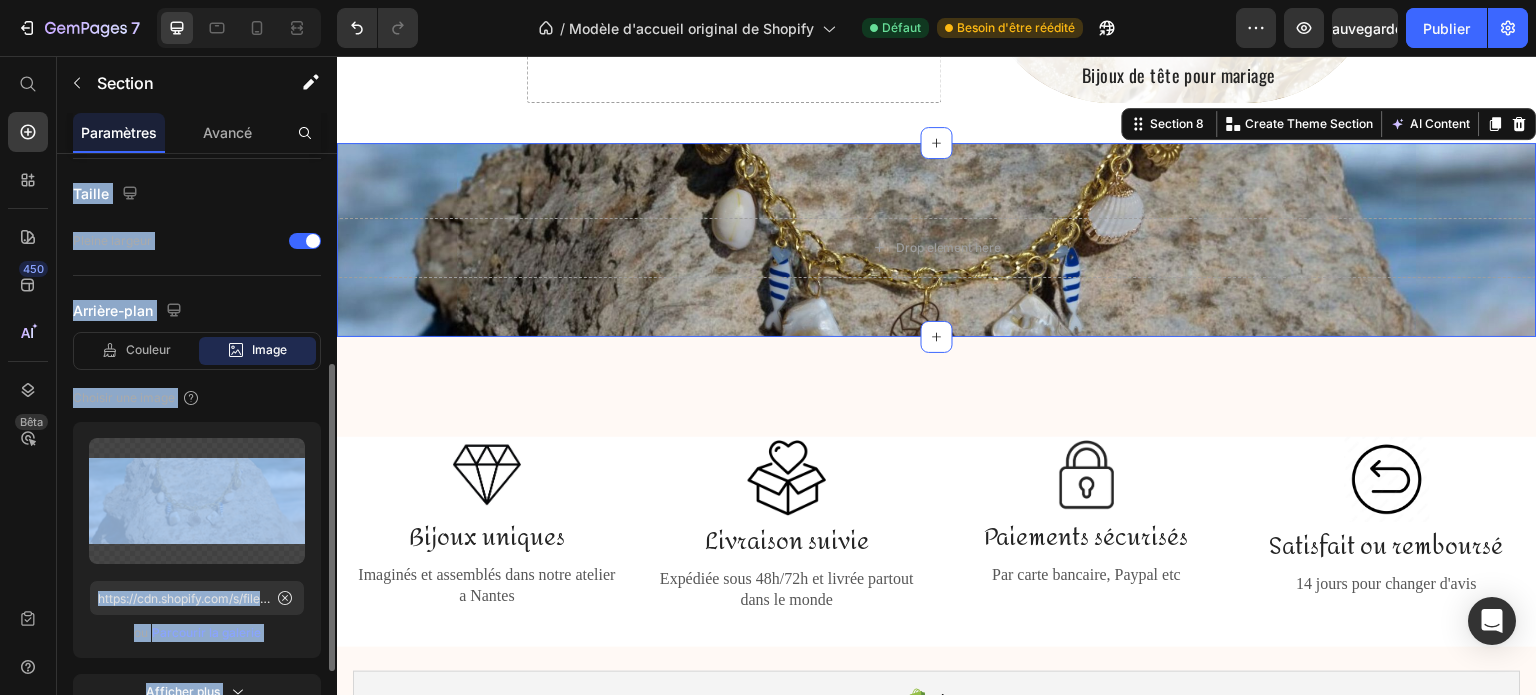 click on "Télécharger l'image https://cdn.shopify.com/s/files/1/0891/7034/6329/files/gempages_566606346640688209-a4cf1d3f-5462-4bcc-bbae-223acfe59429.png ou Parcourir la galerie" 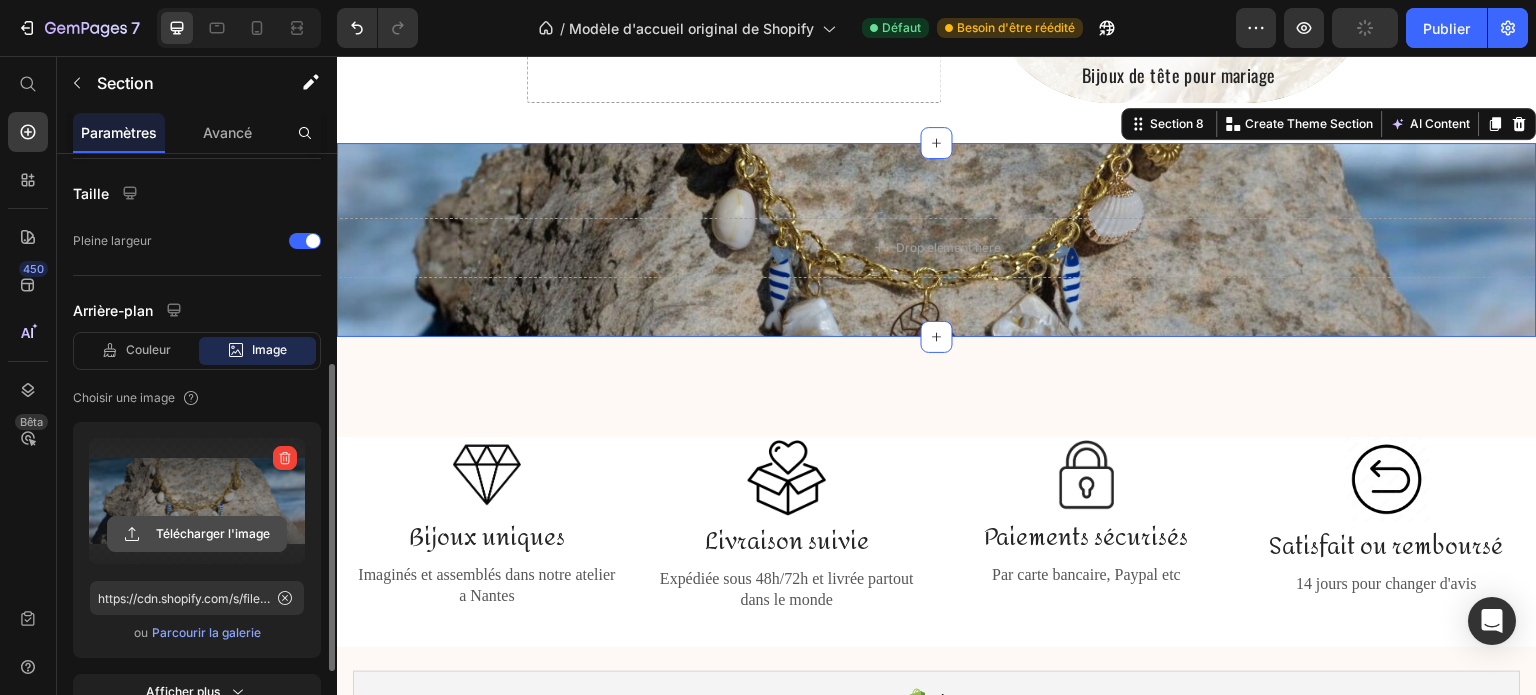 click 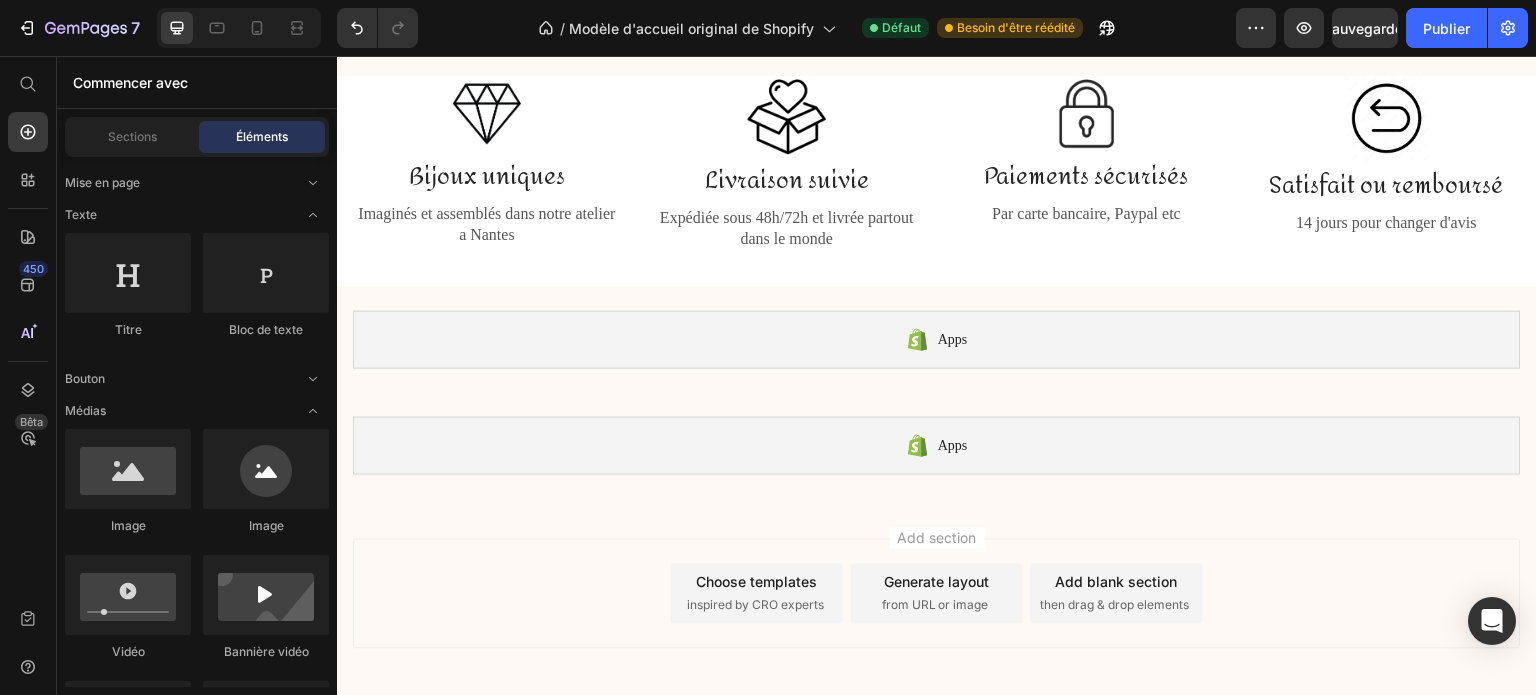 scroll, scrollTop: 2613, scrollLeft: 0, axis: vertical 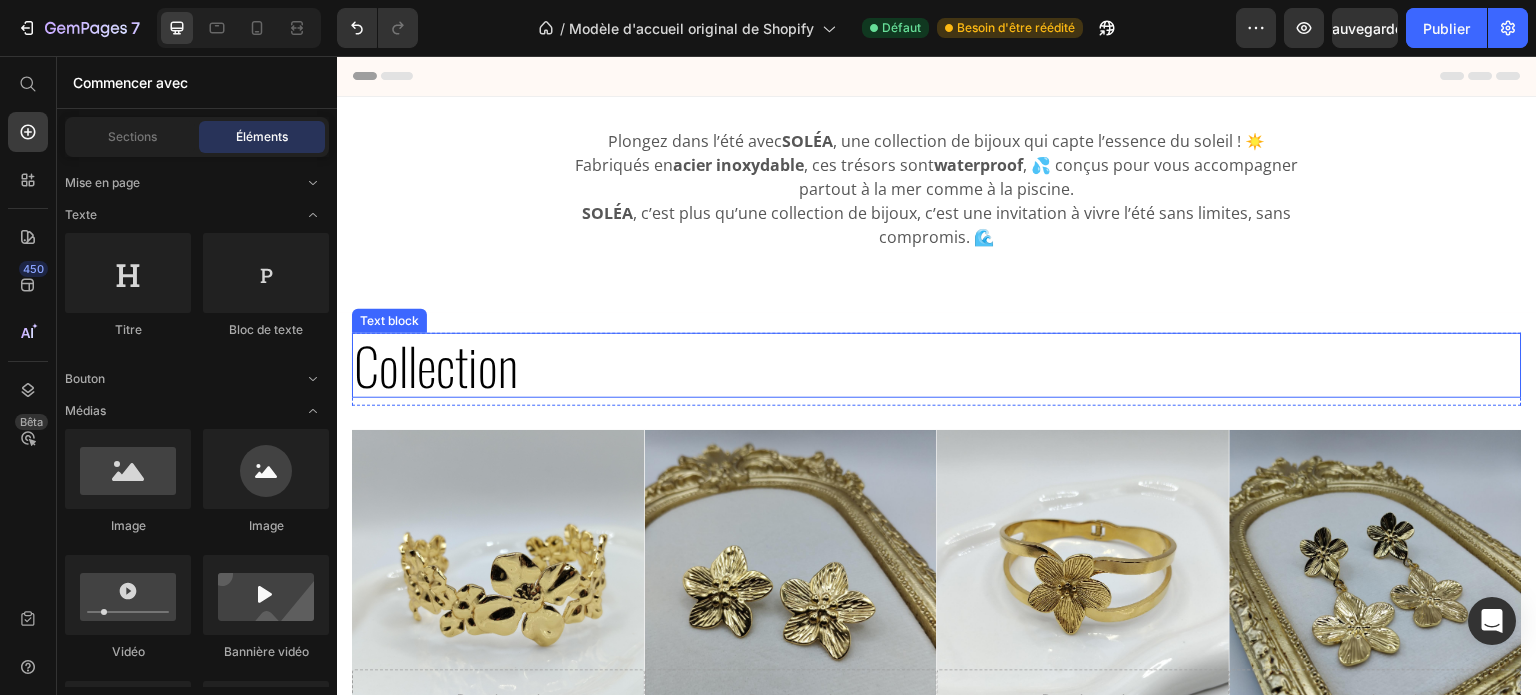 click on "Collection" at bounding box center [937, 365] 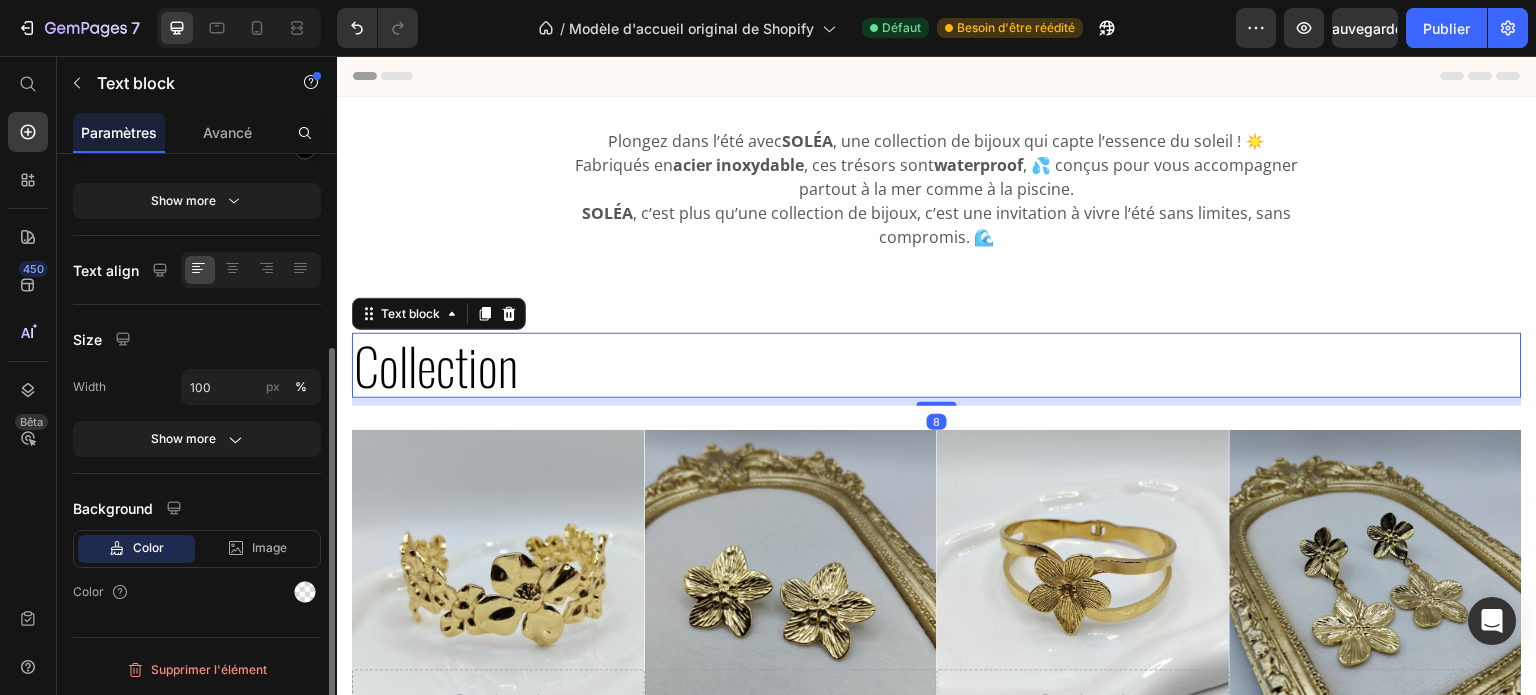 scroll, scrollTop: 0, scrollLeft: 0, axis: both 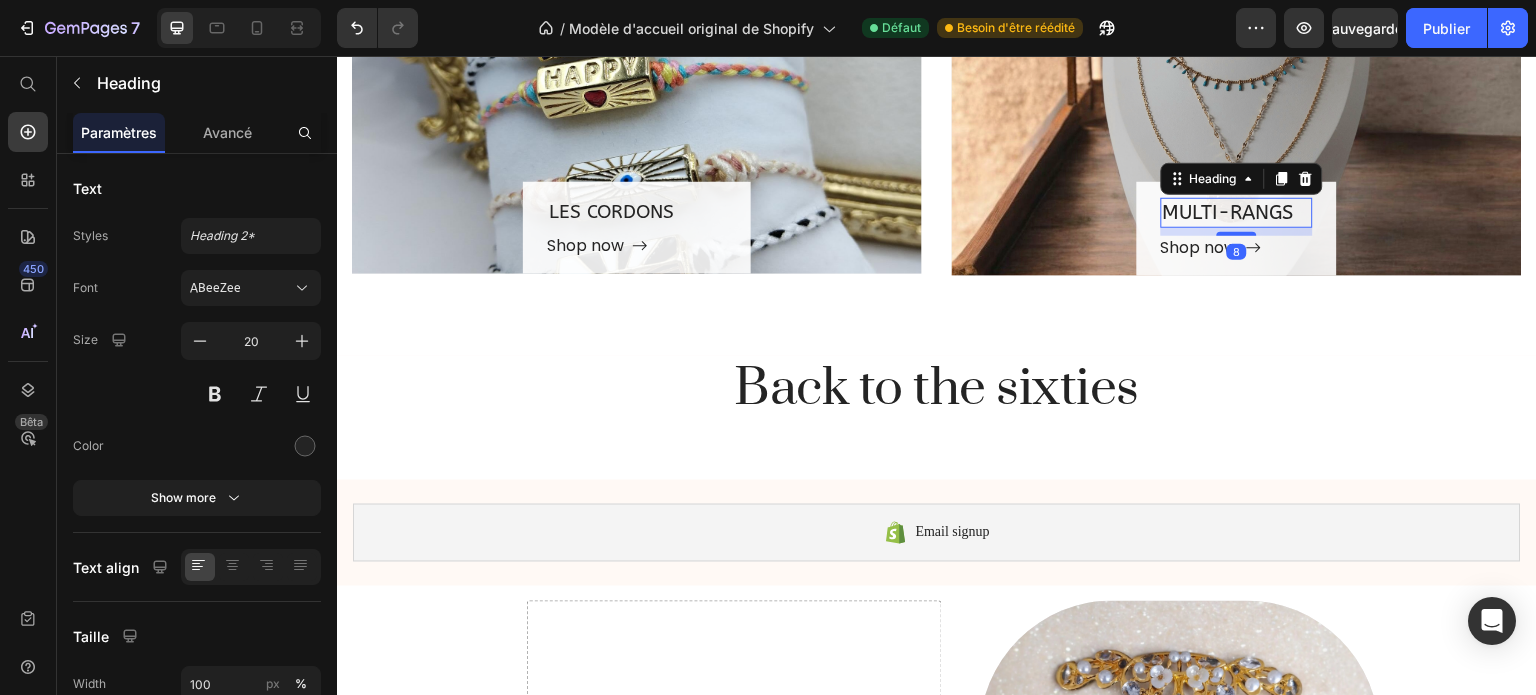 click on "MULTI-RANGS" at bounding box center (1237, 213) 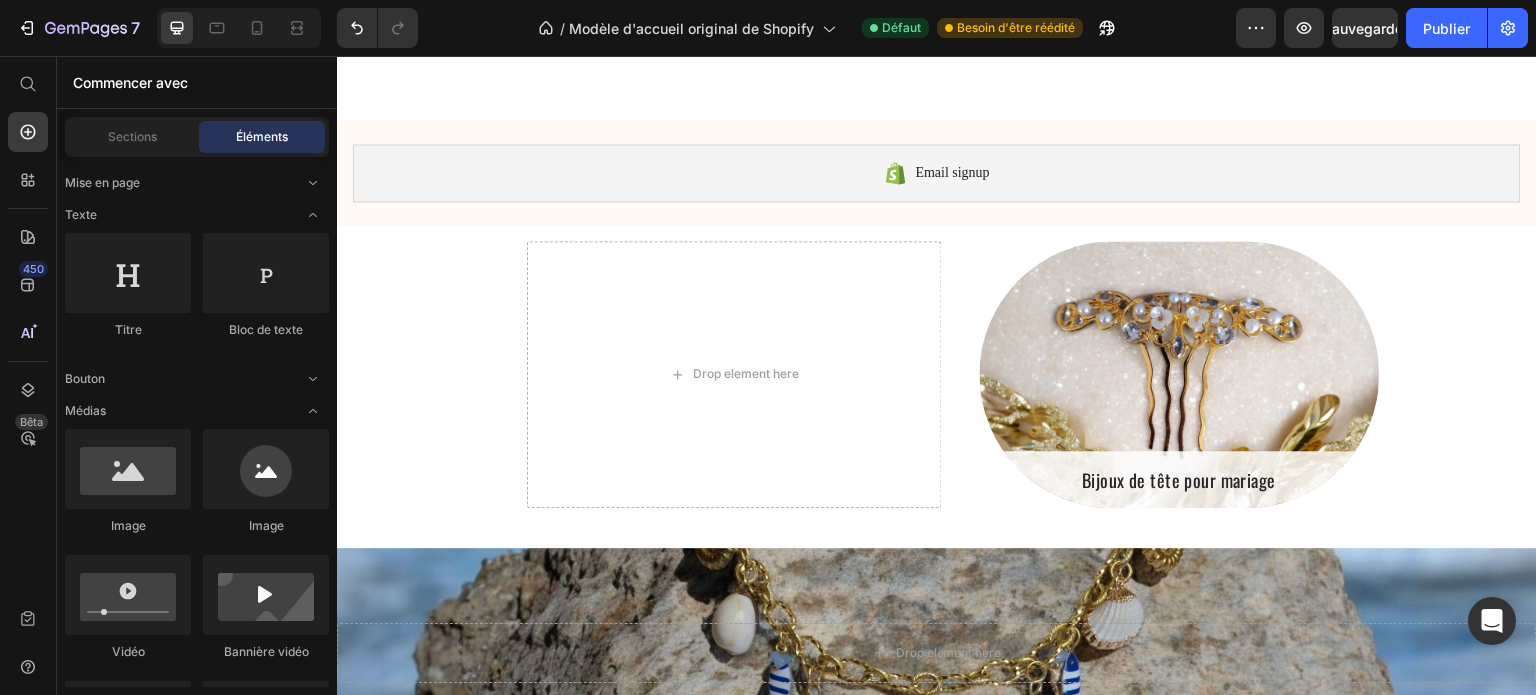 scroll, scrollTop: 1456, scrollLeft: 0, axis: vertical 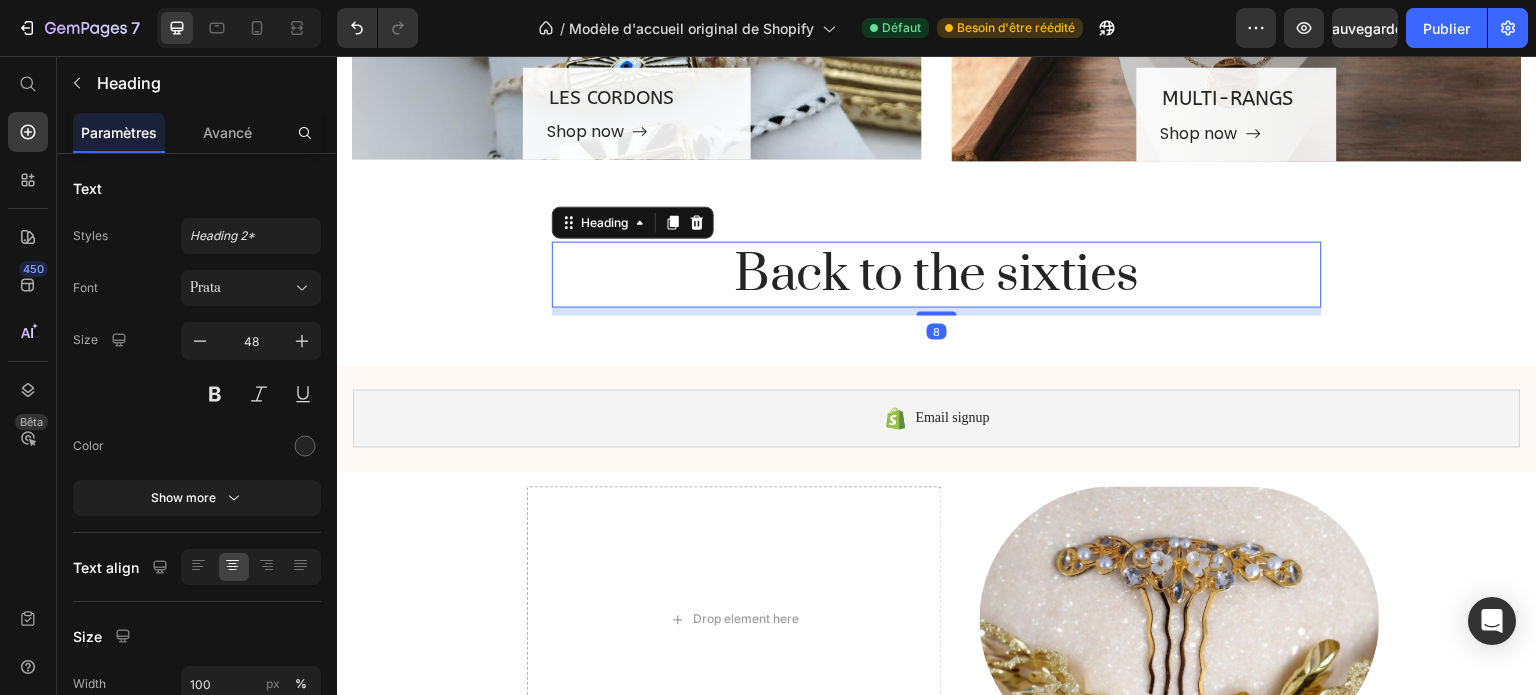 click on "Back to the sixties" at bounding box center (937, 275) 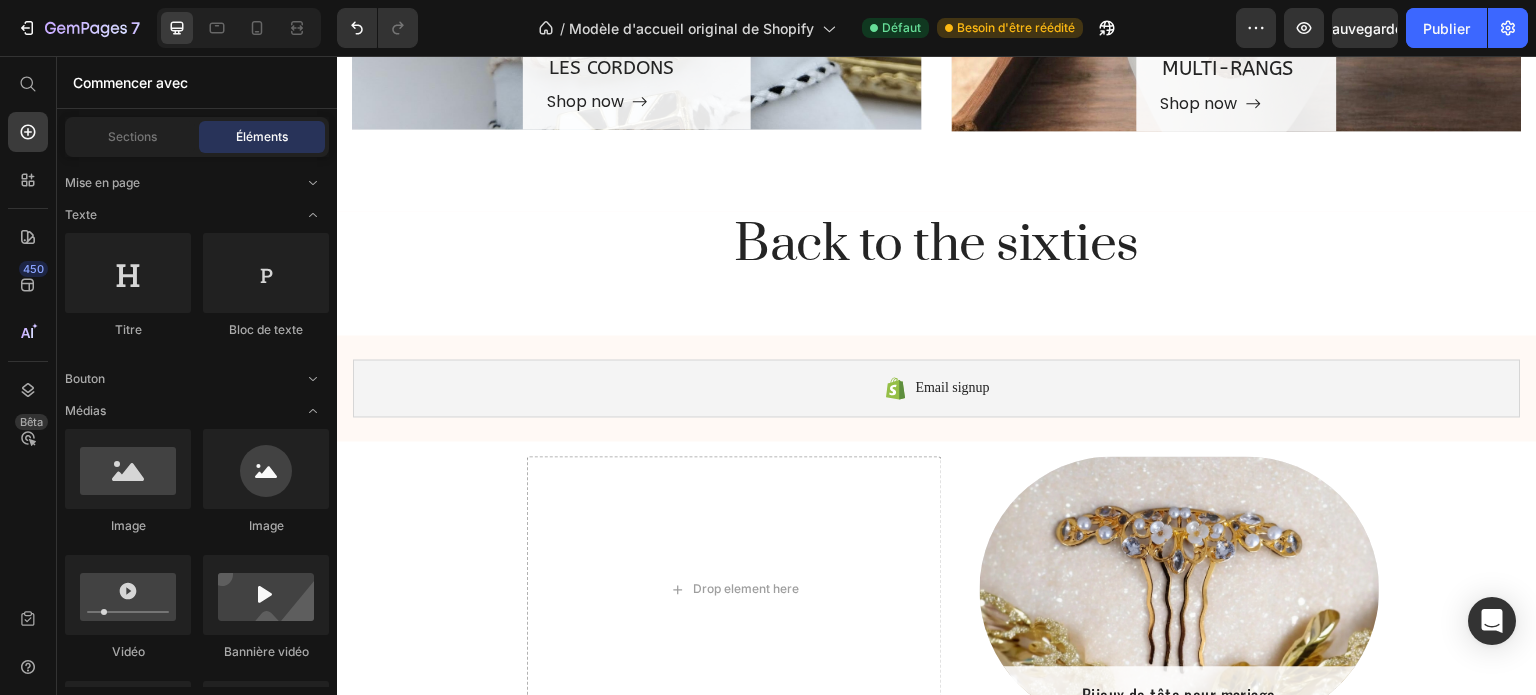 scroll, scrollTop: 1465, scrollLeft: 0, axis: vertical 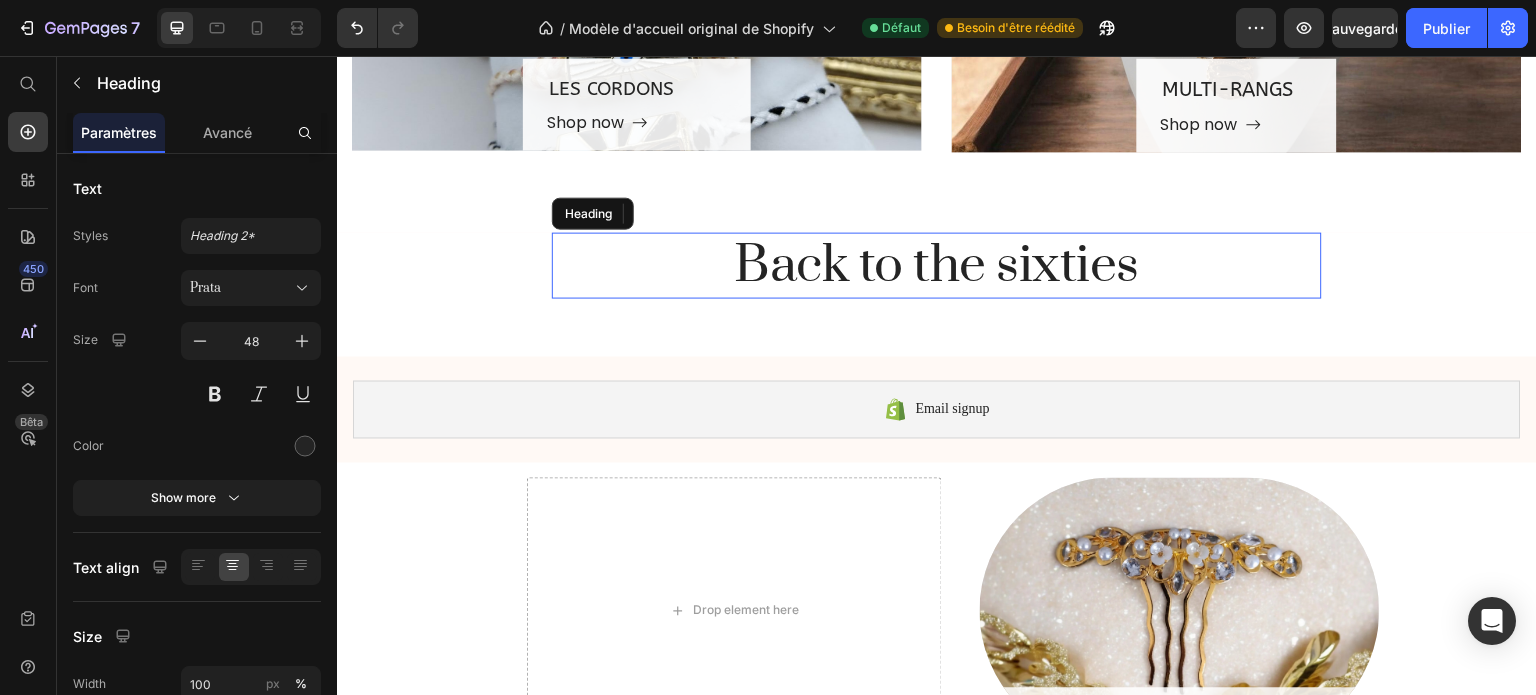 click on "Back to the sixties" at bounding box center [937, 266] 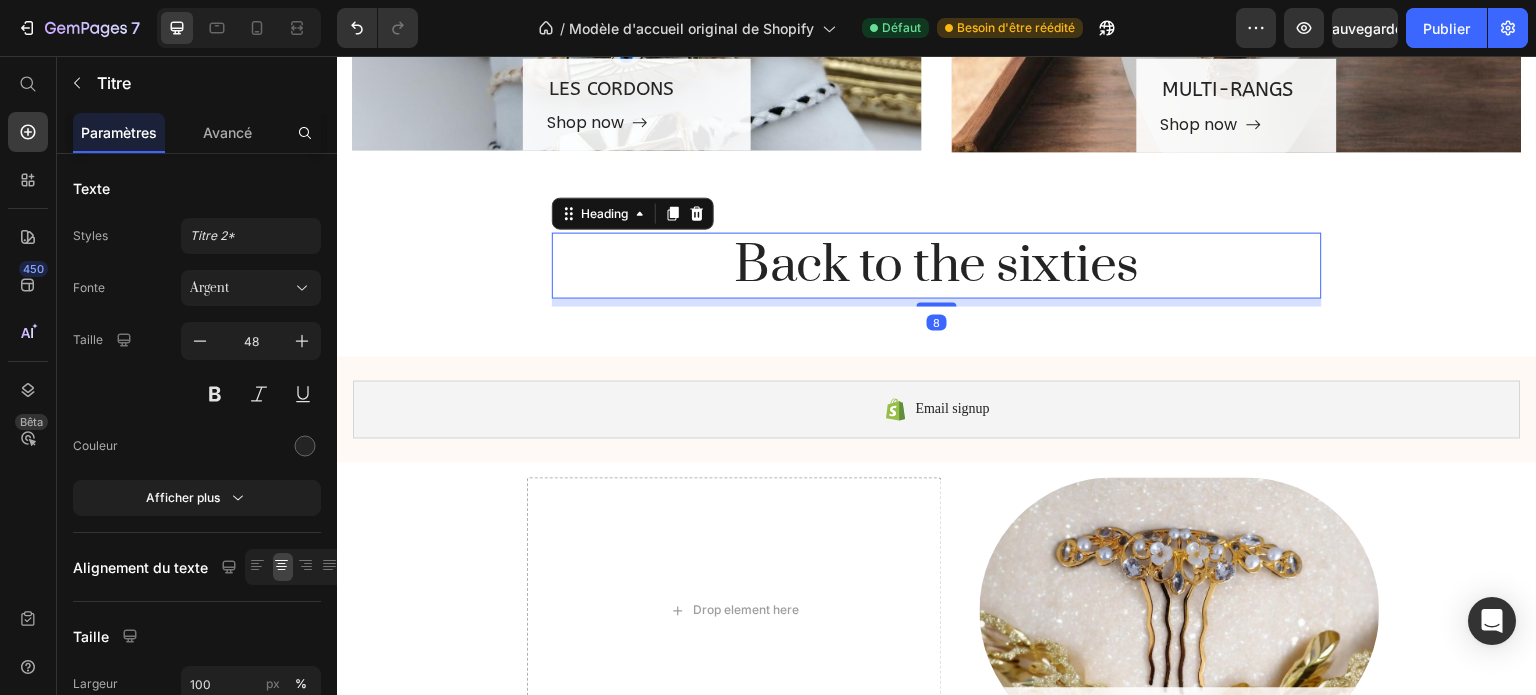 click on "Back to the sixties" at bounding box center (937, 266) 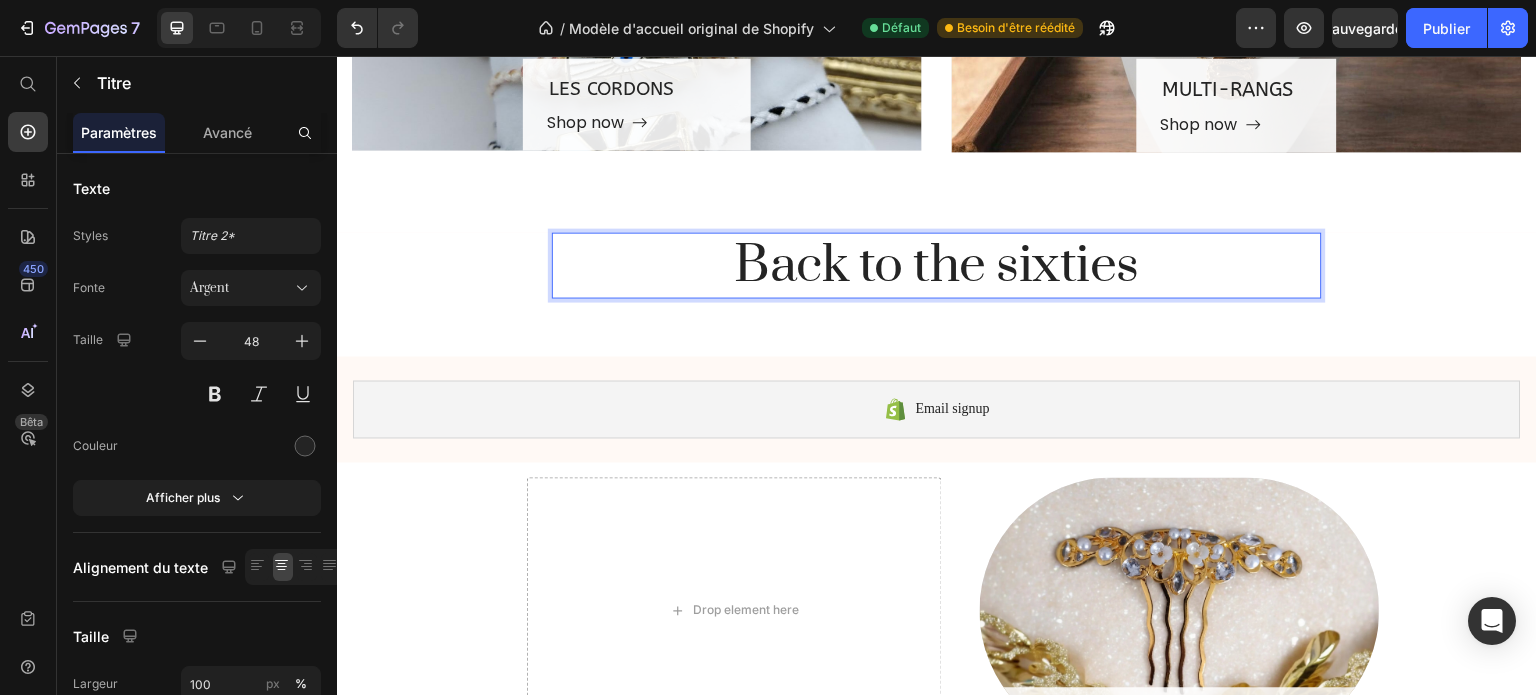 click on "Back to the sixties" at bounding box center (937, 266) 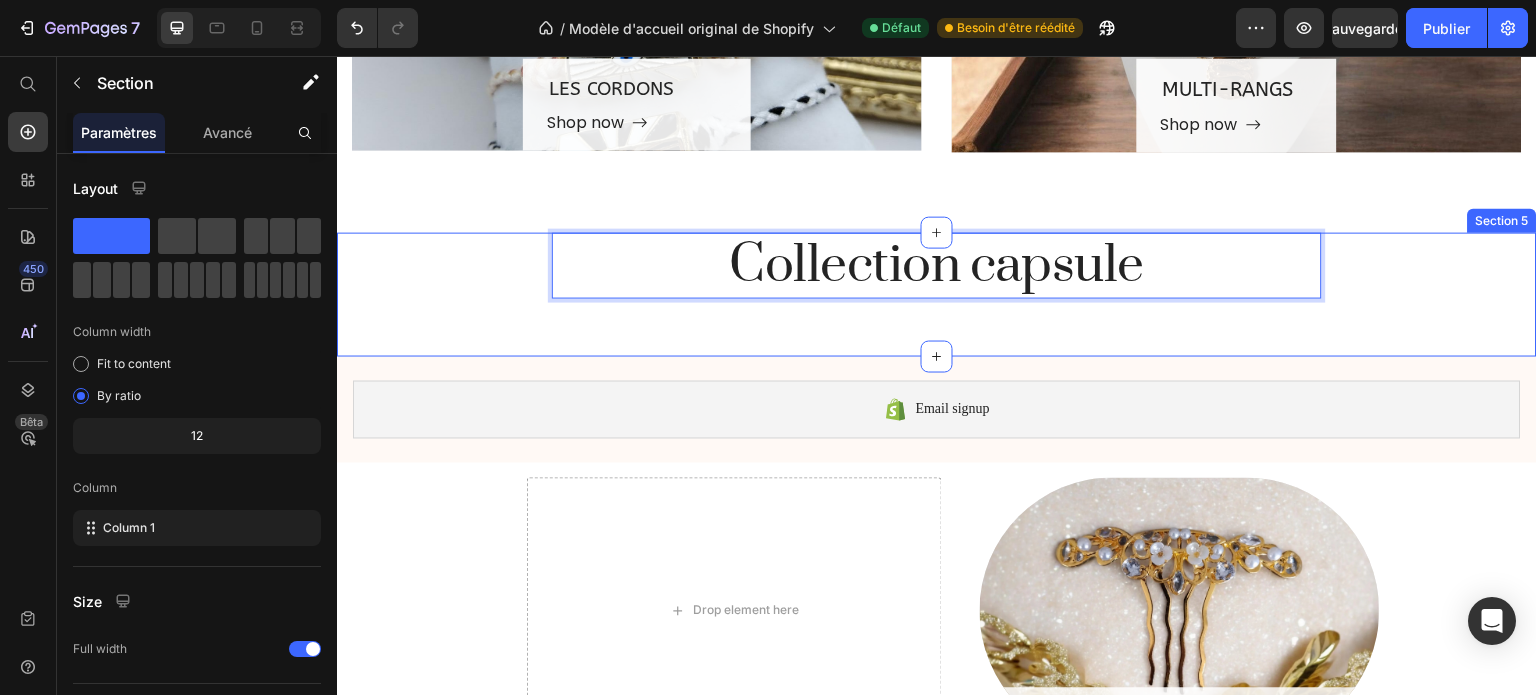 click on "Collection capsule Heading   8 Row Section 5" at bounding box center (937, 295) 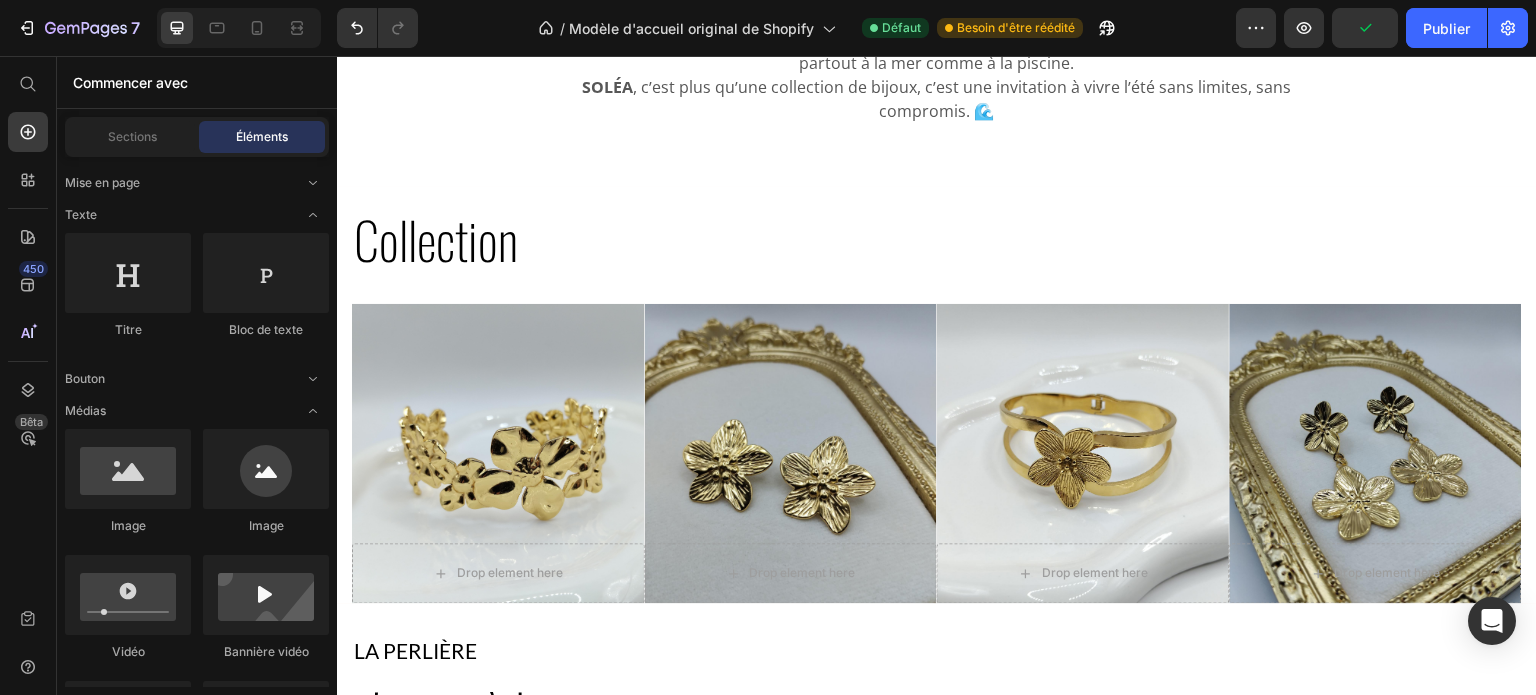 scroll, scrollTop: 52, scrollLeft: 0, axis: vertical 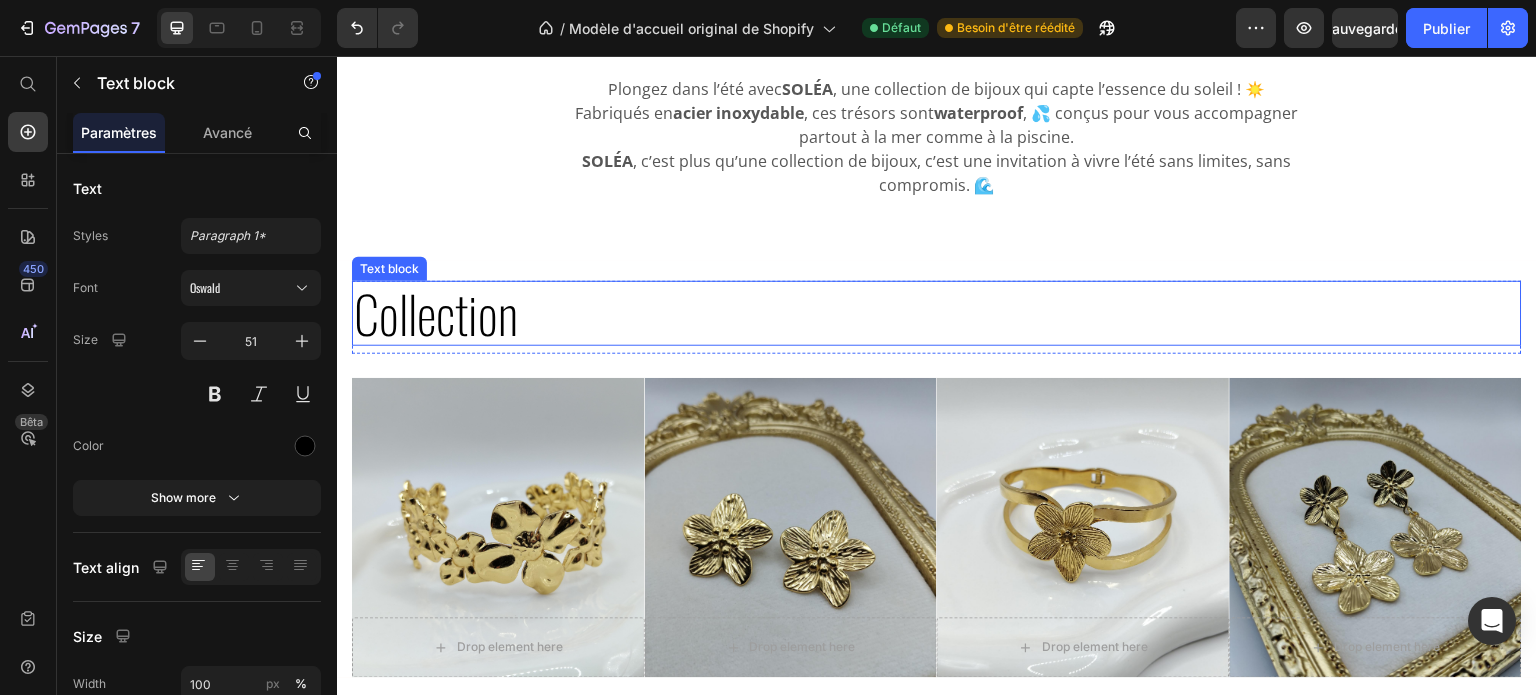 click on "Collection" at bounding box center [937, 313] 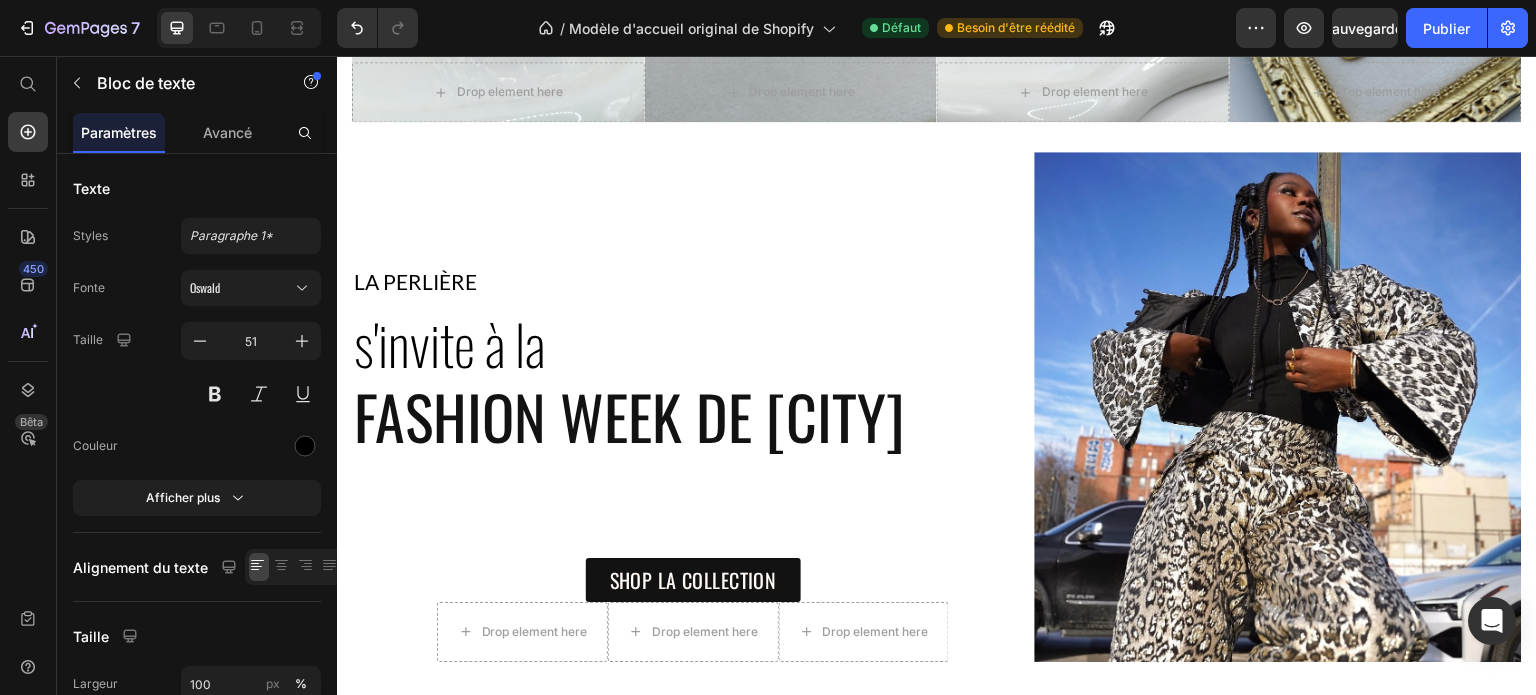 scroll, scrollTop: 612, scrollLeft: 0, axis: vertical 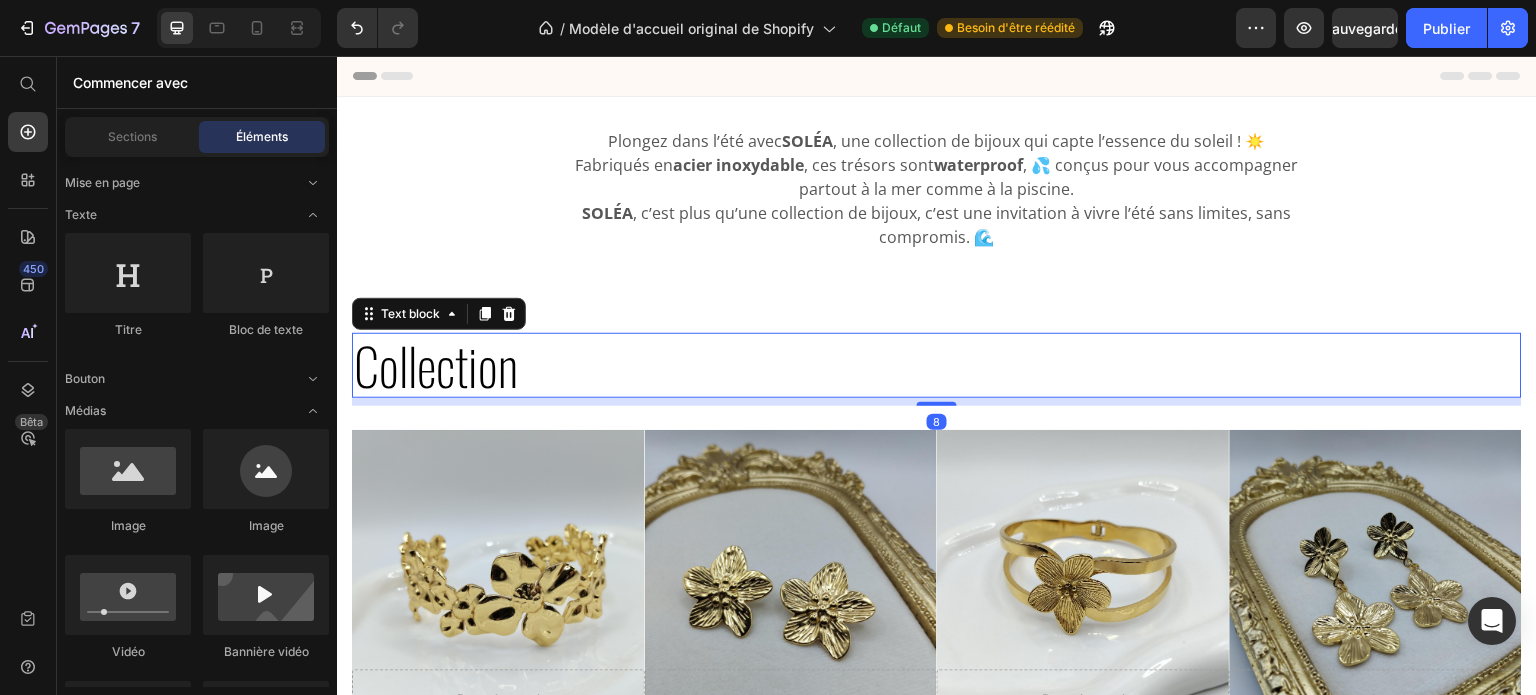 click on "Collection" at bounding box center (937, 365) 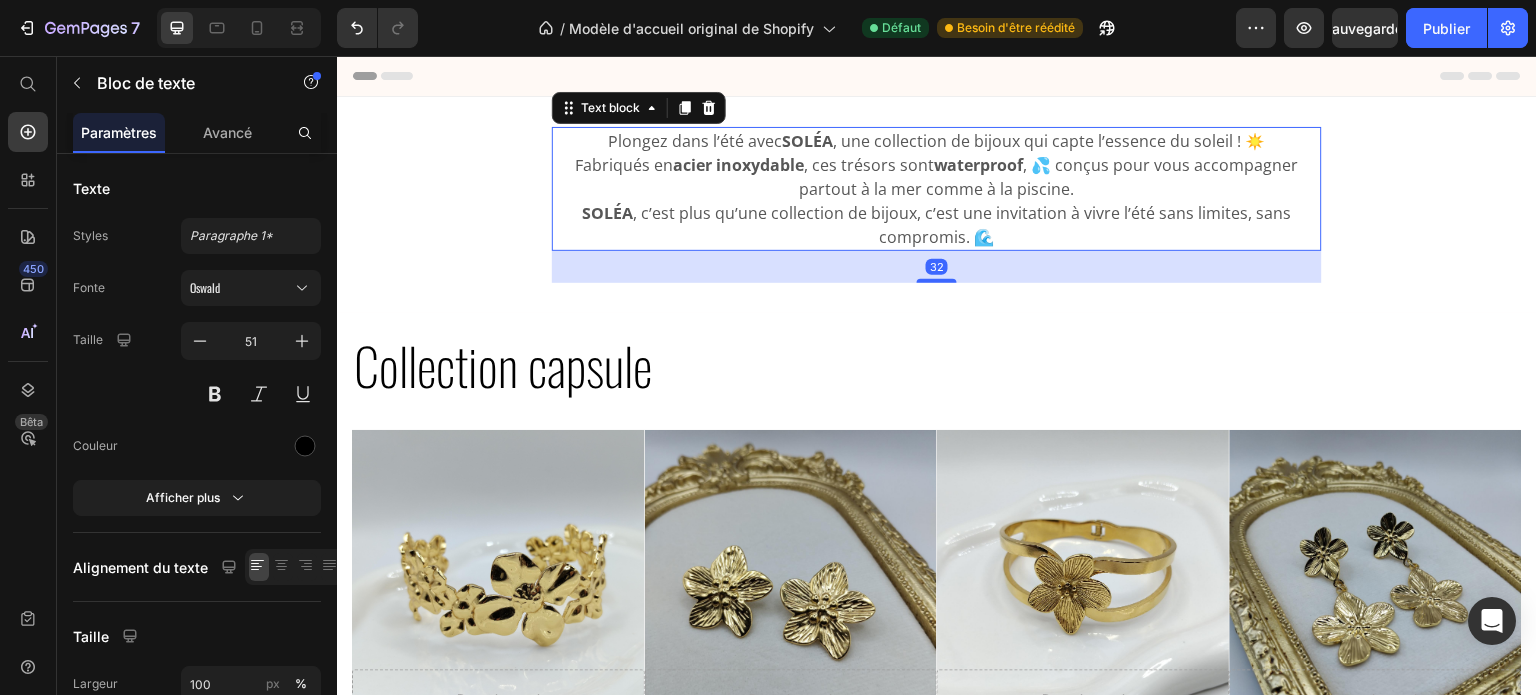 click on "SOLÉA , c’est plus qu’une collection de bijoux, c’est une invitation à vivre l’été sans limites, sans compromis. 🌊" at bounding box center (937, 225) 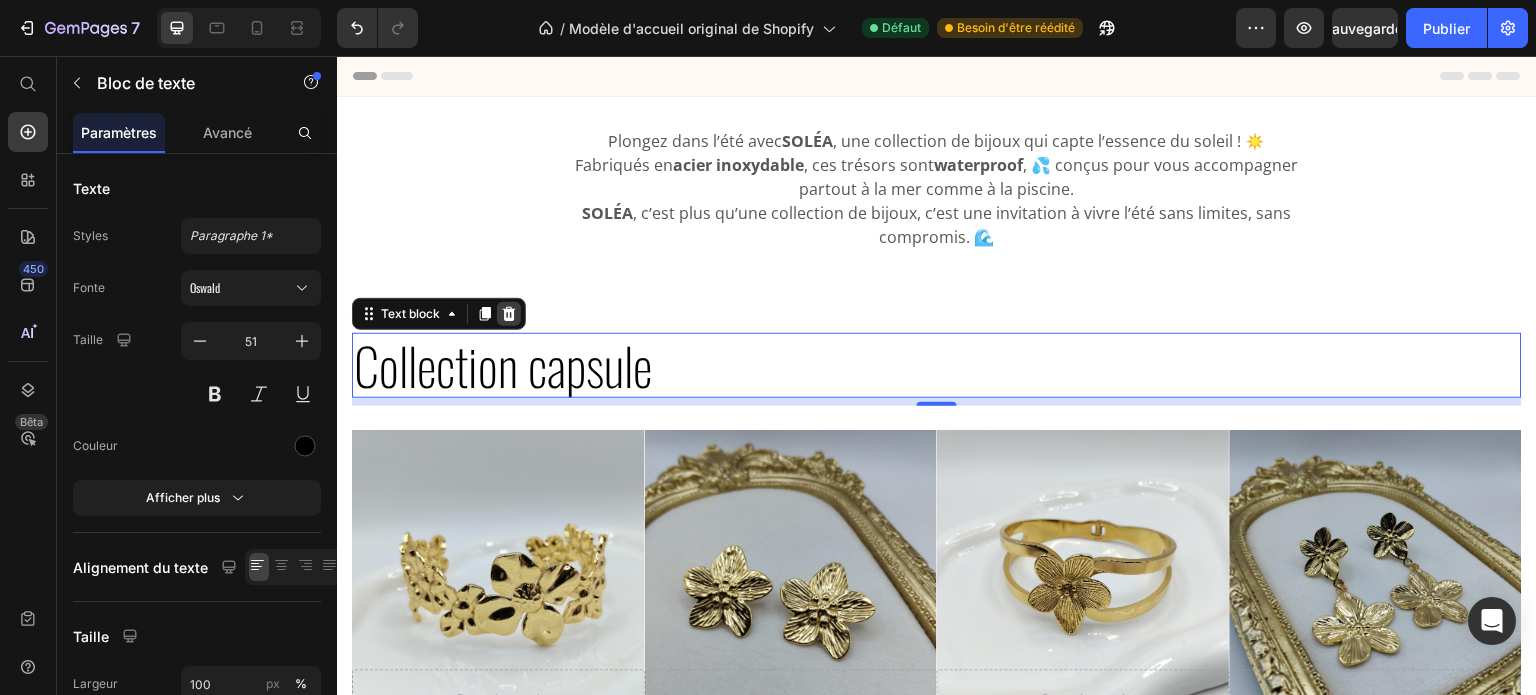 click 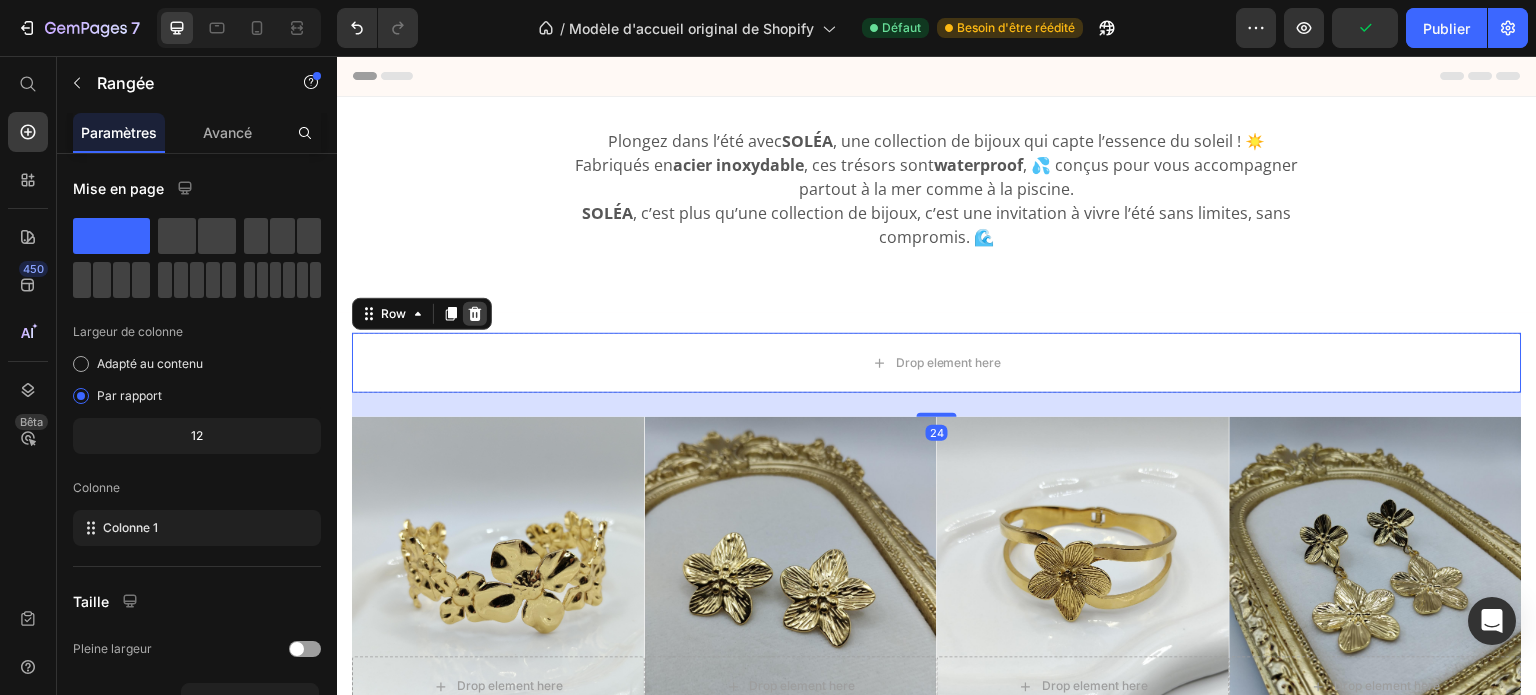 click at bounding box center [475, 314] 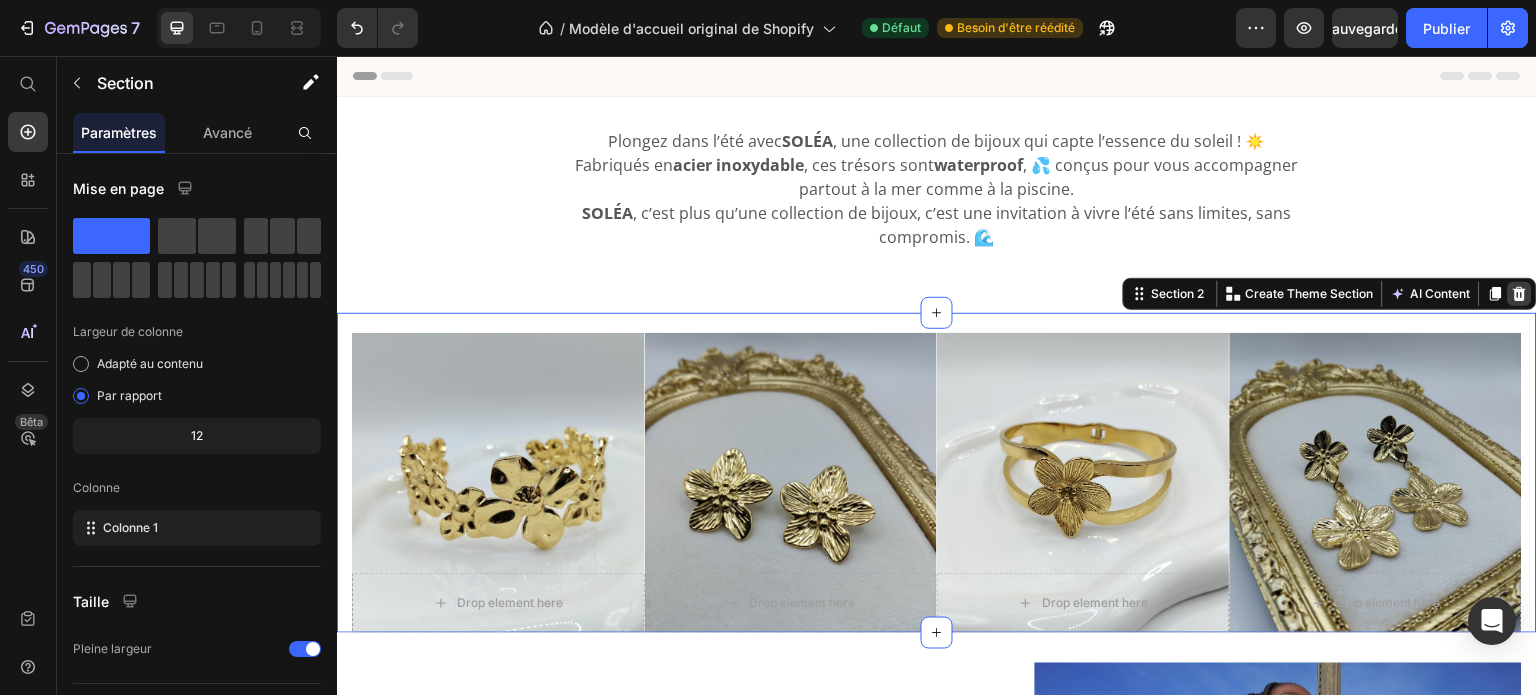 click 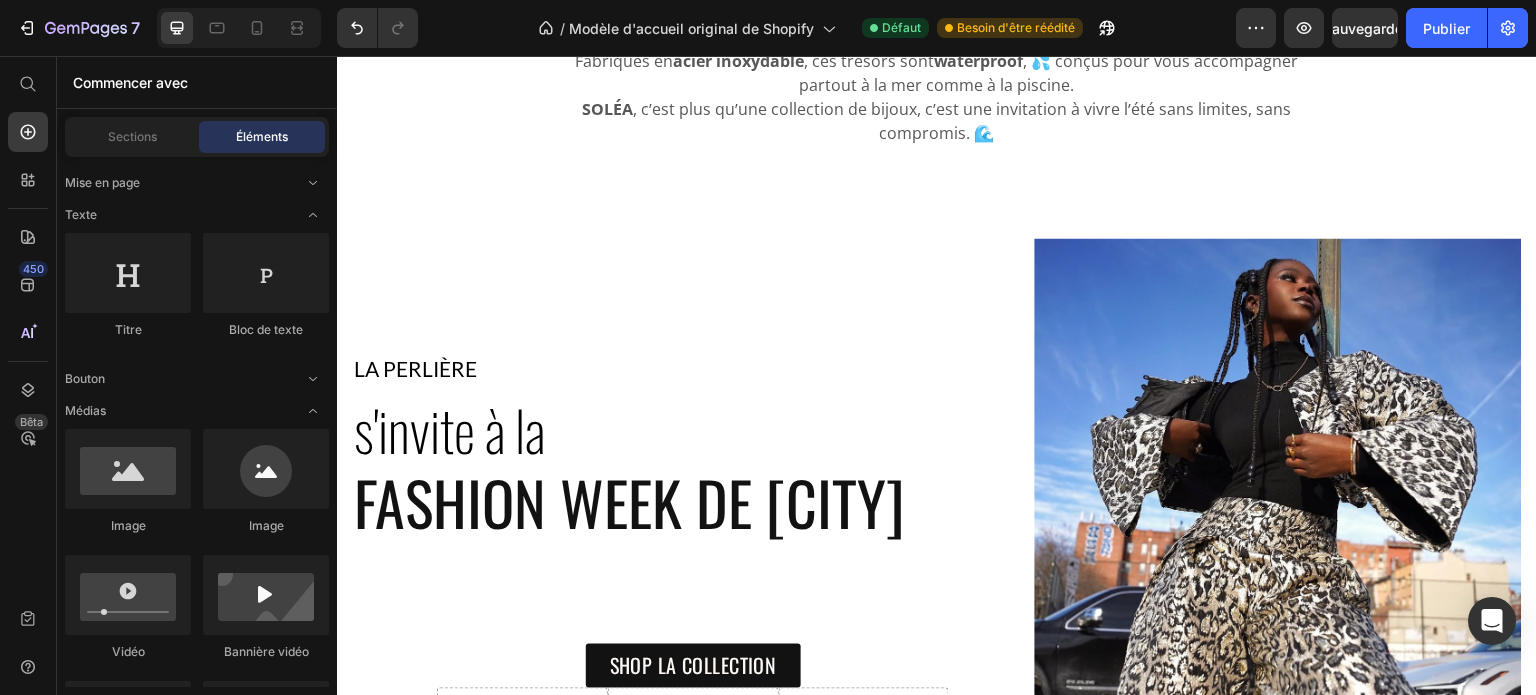 scroll, scrollTop: 164, scrollLeft: 0, axis: vertical 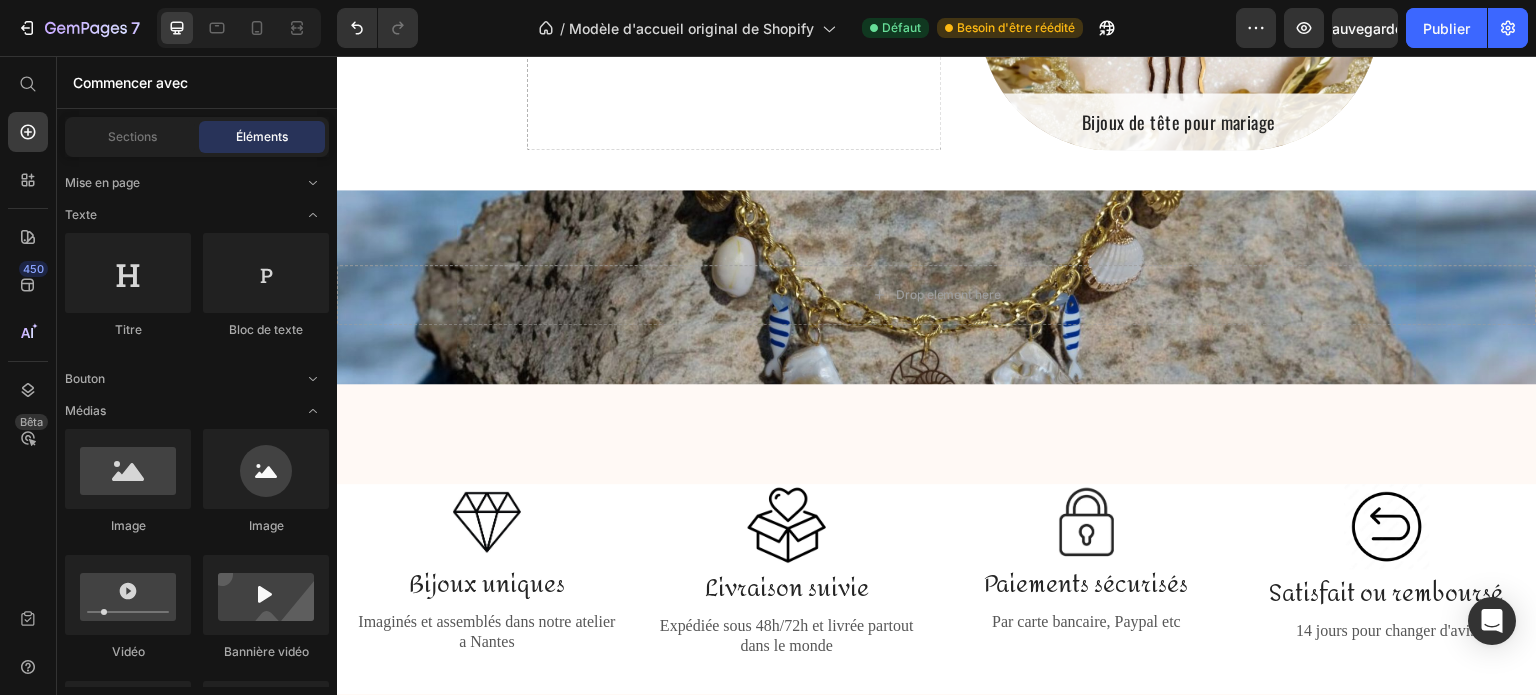 drag, startPoint x: 1422, startPoint y: 404, endPoint x: 1428, endPoint y: 334, distance: 70.256676 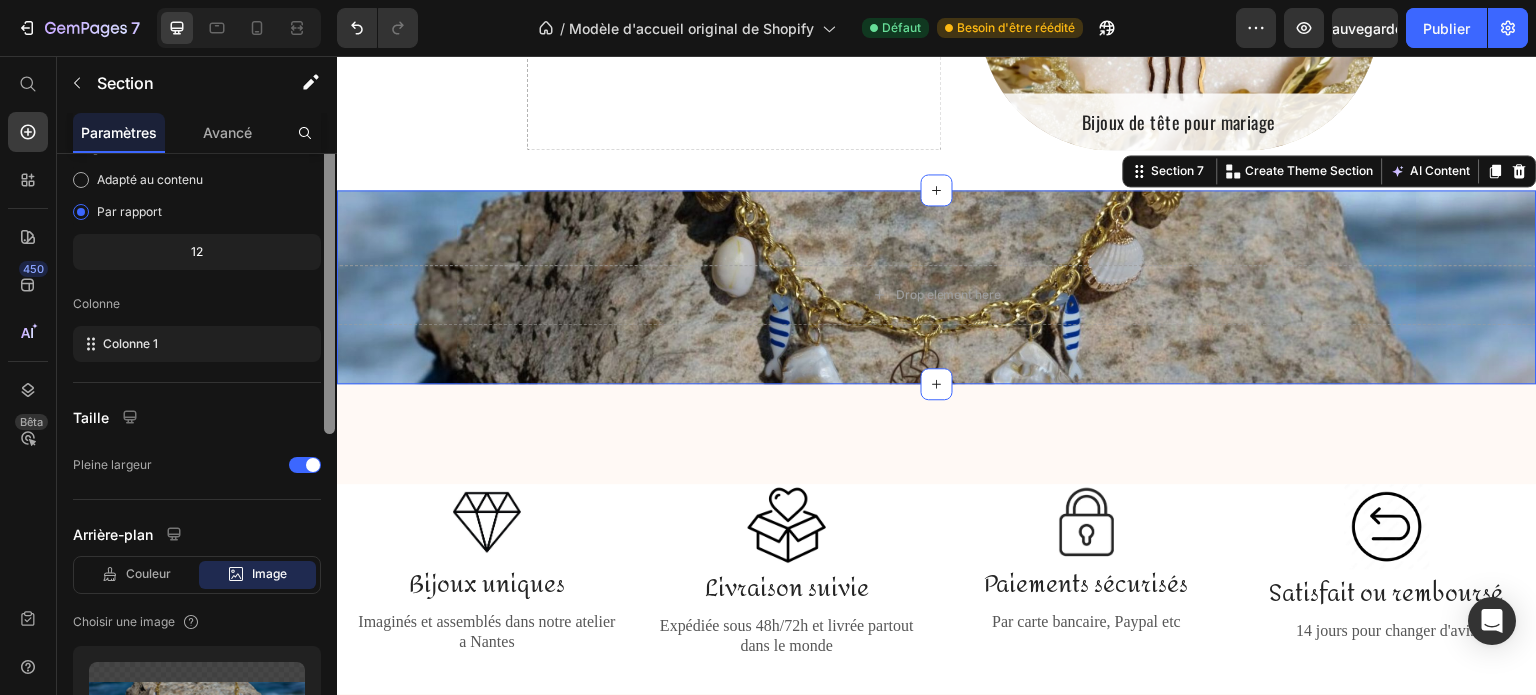scroll, scrollTop: 196, scrollLeft: 0, axis: vertical 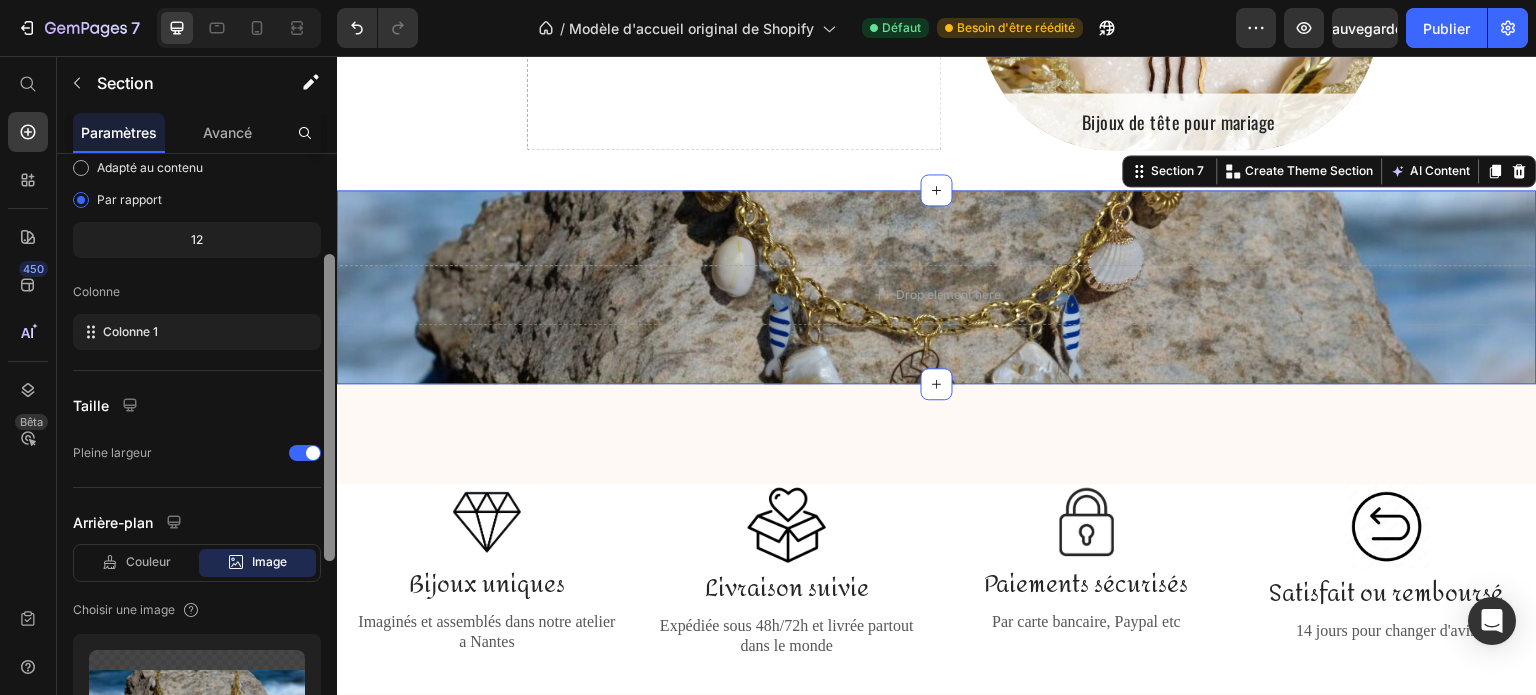 drag, startPoint x: 667, startPoint y: 307, endPoint x: 344, endPoint y: 465, distance: 359.57336 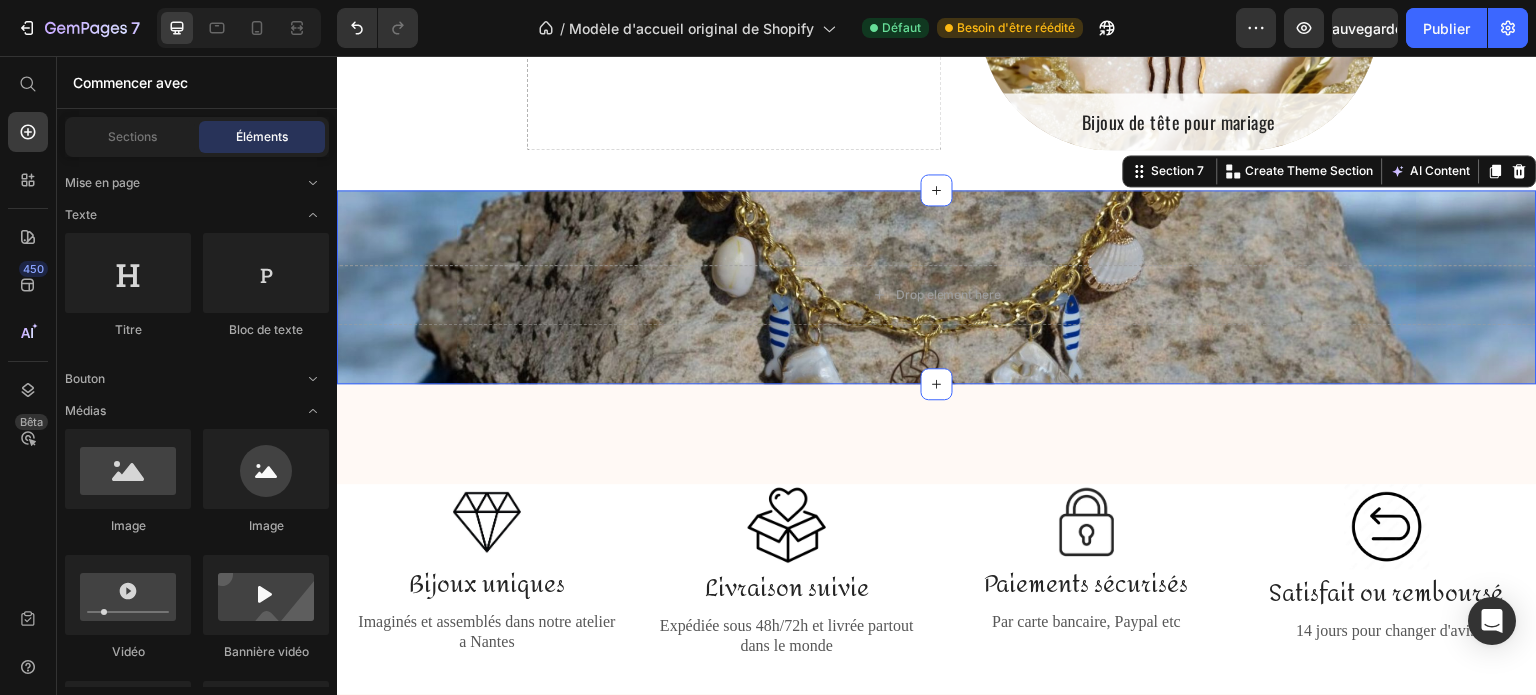 click on "Drop element here Section 7   You can create reusable sections Create Theme Section AI Content Write with GemAI What would you like to describe here? Tone and Voice Persuasive Product Collier Naïa Show more Generate" at bounding box center (937, 287) 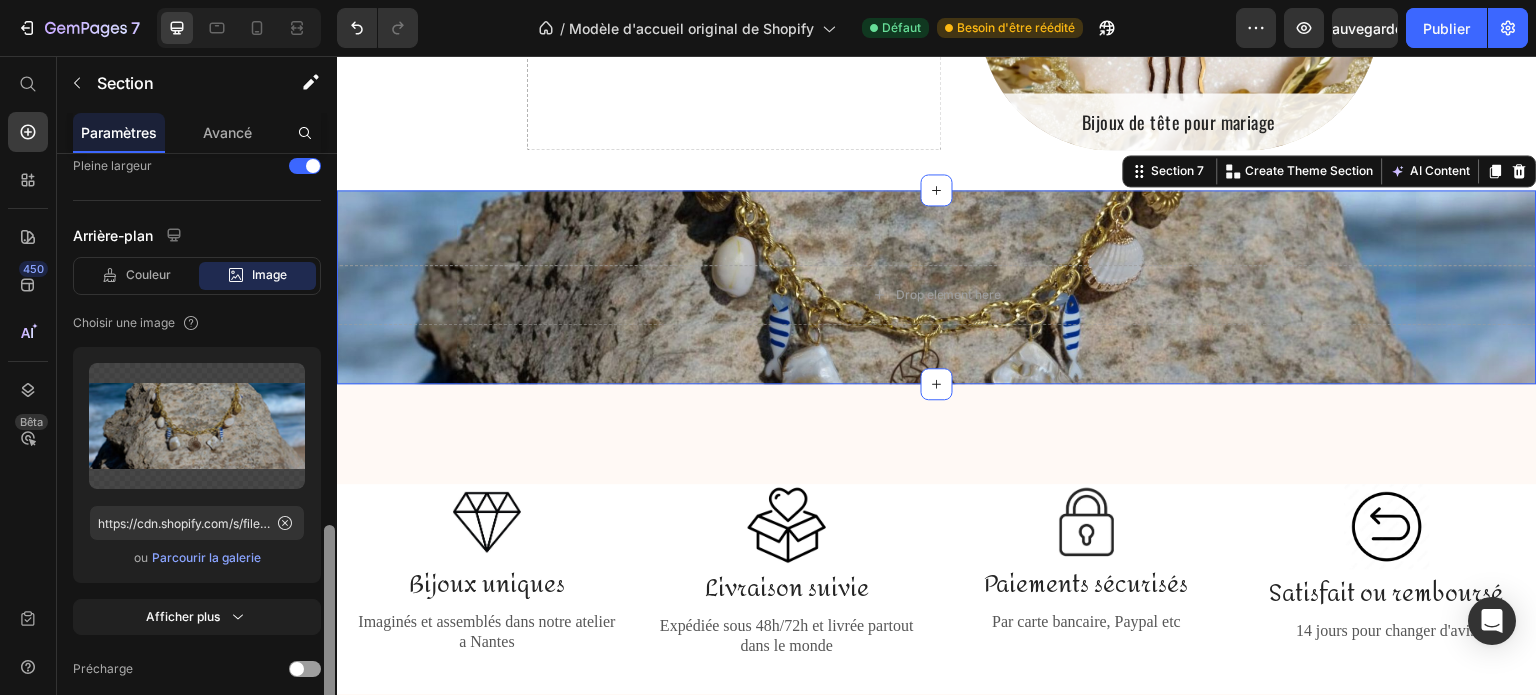 scroll, scrollTop: 564, scrollLeft: 0, axis: vertical 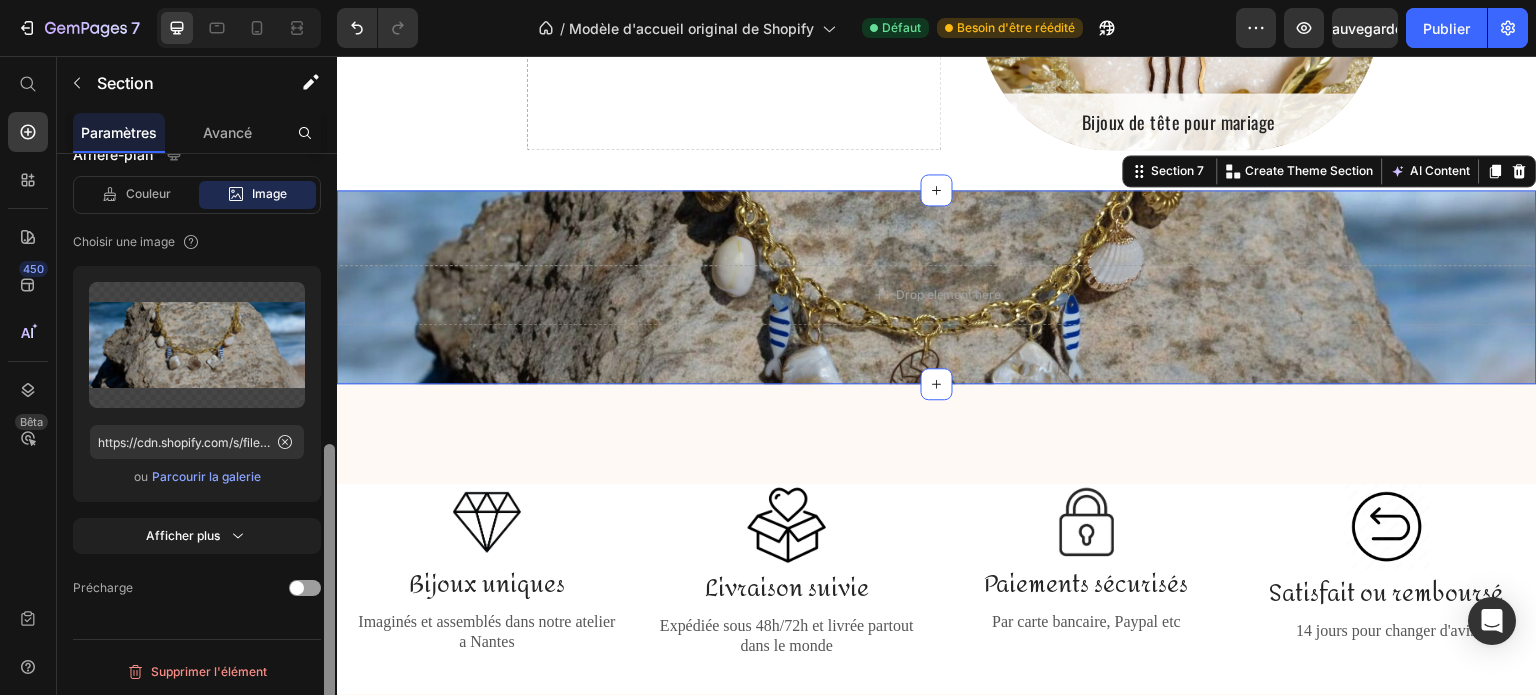 click at bounding box center (329, 453) 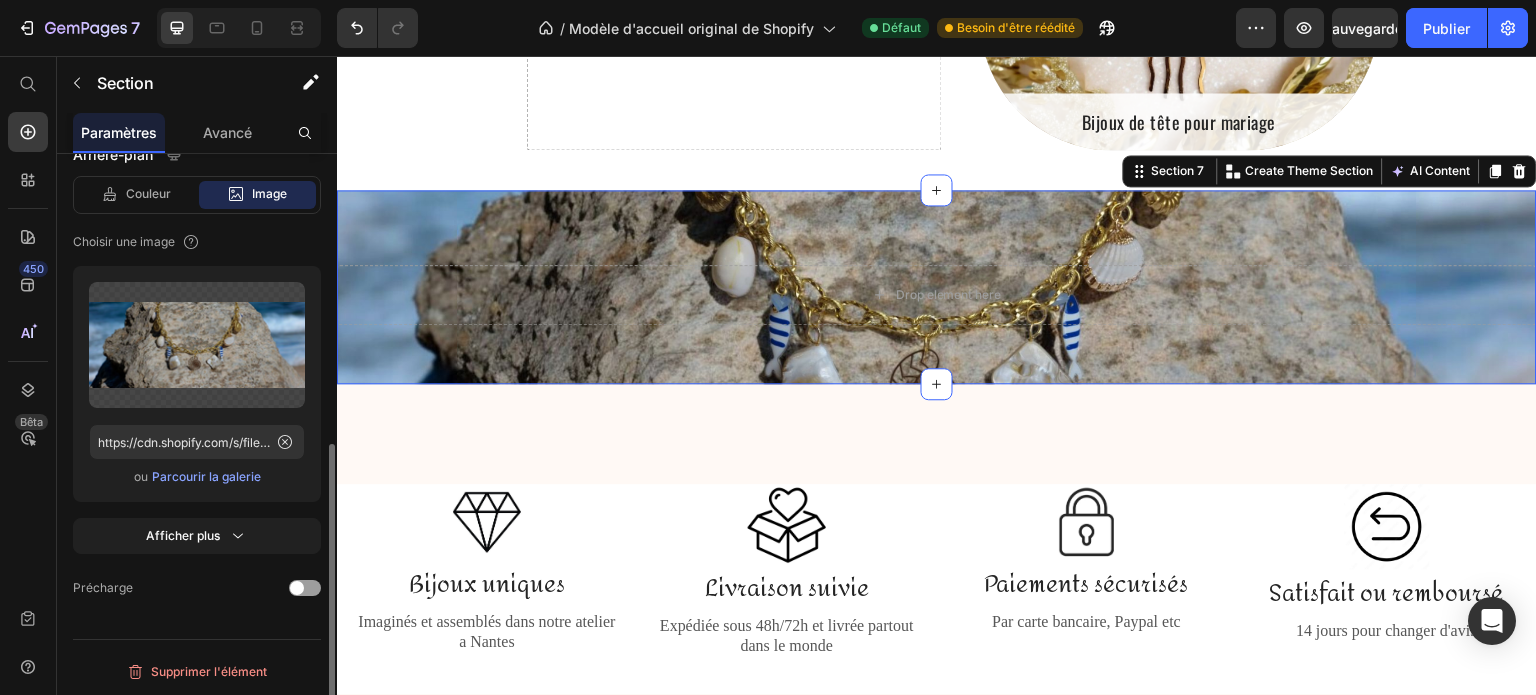 click on "Parcourir la galerie" at bounding box center (206, 476) 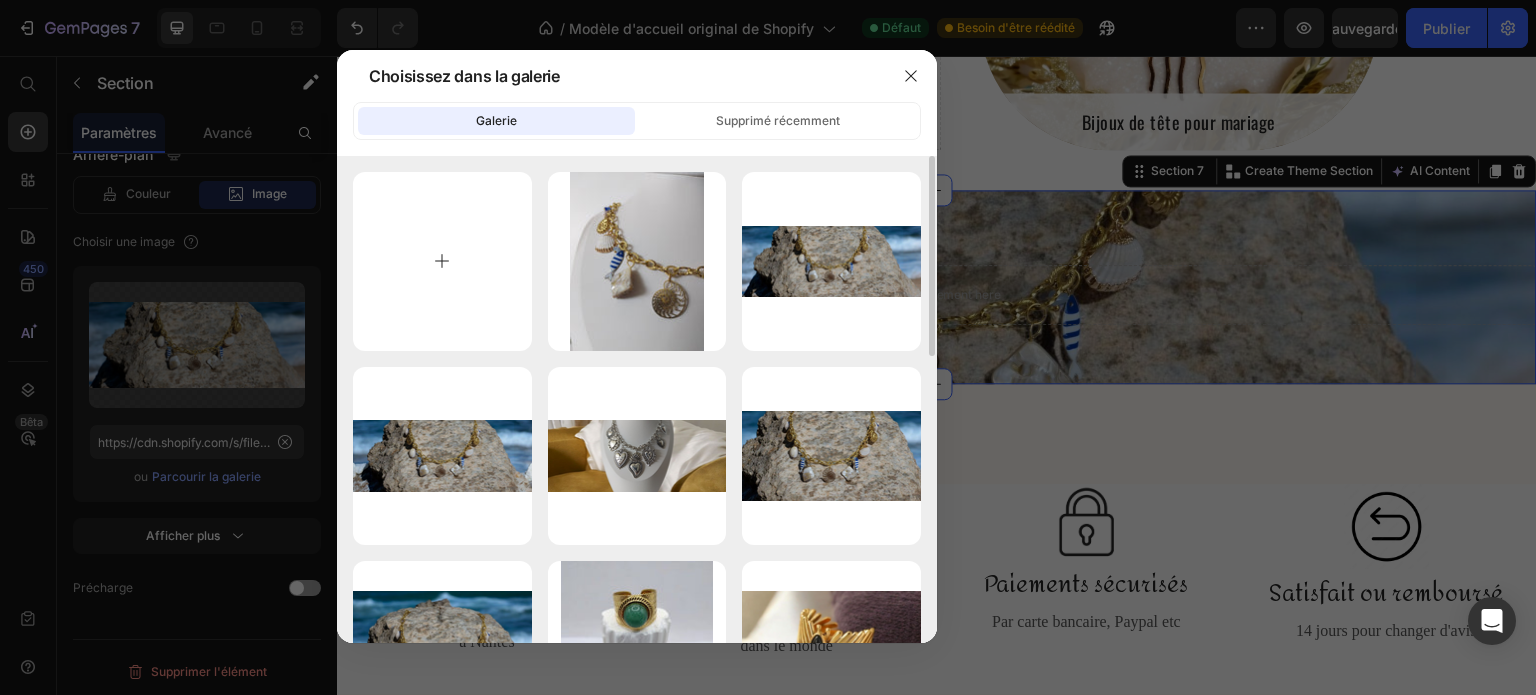 click at bounding box center (442, 261) 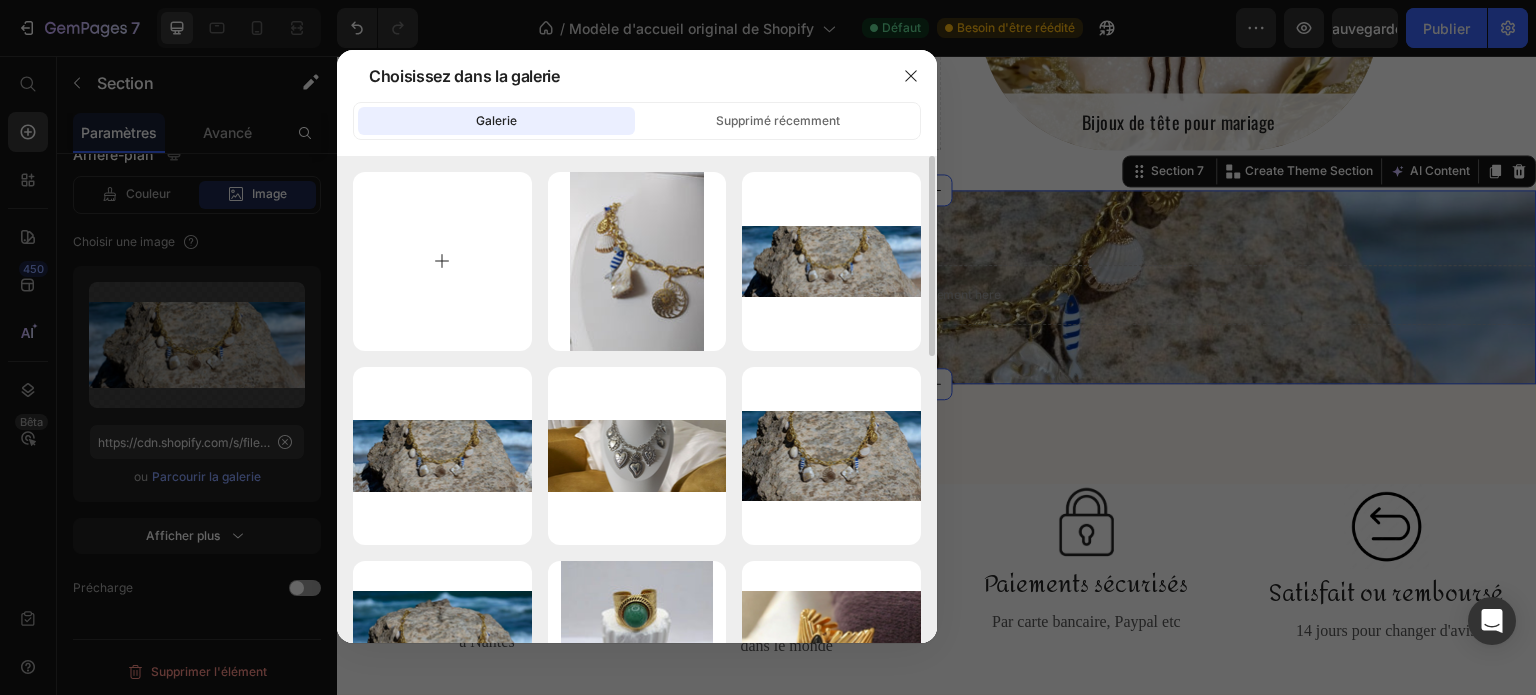 type on "C:\fakepath\1000058544.png" 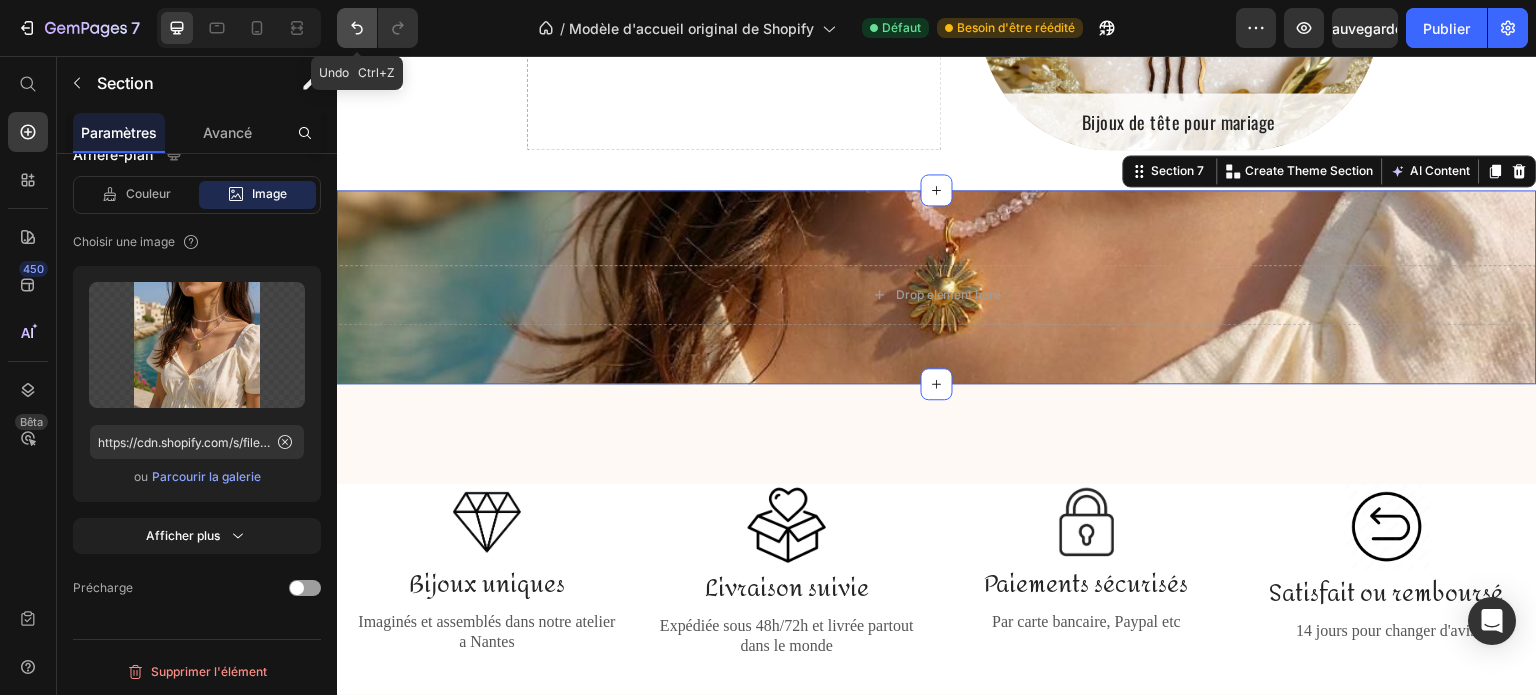 click 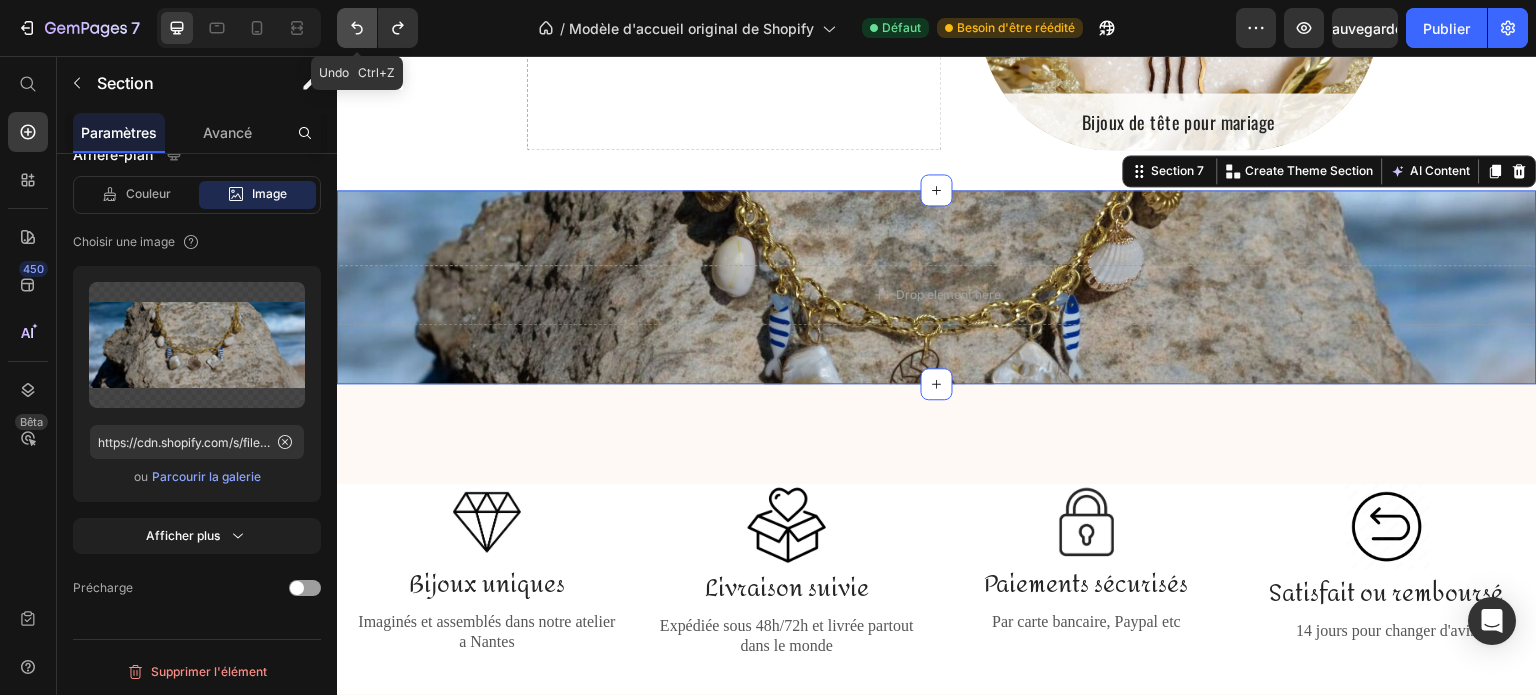 click 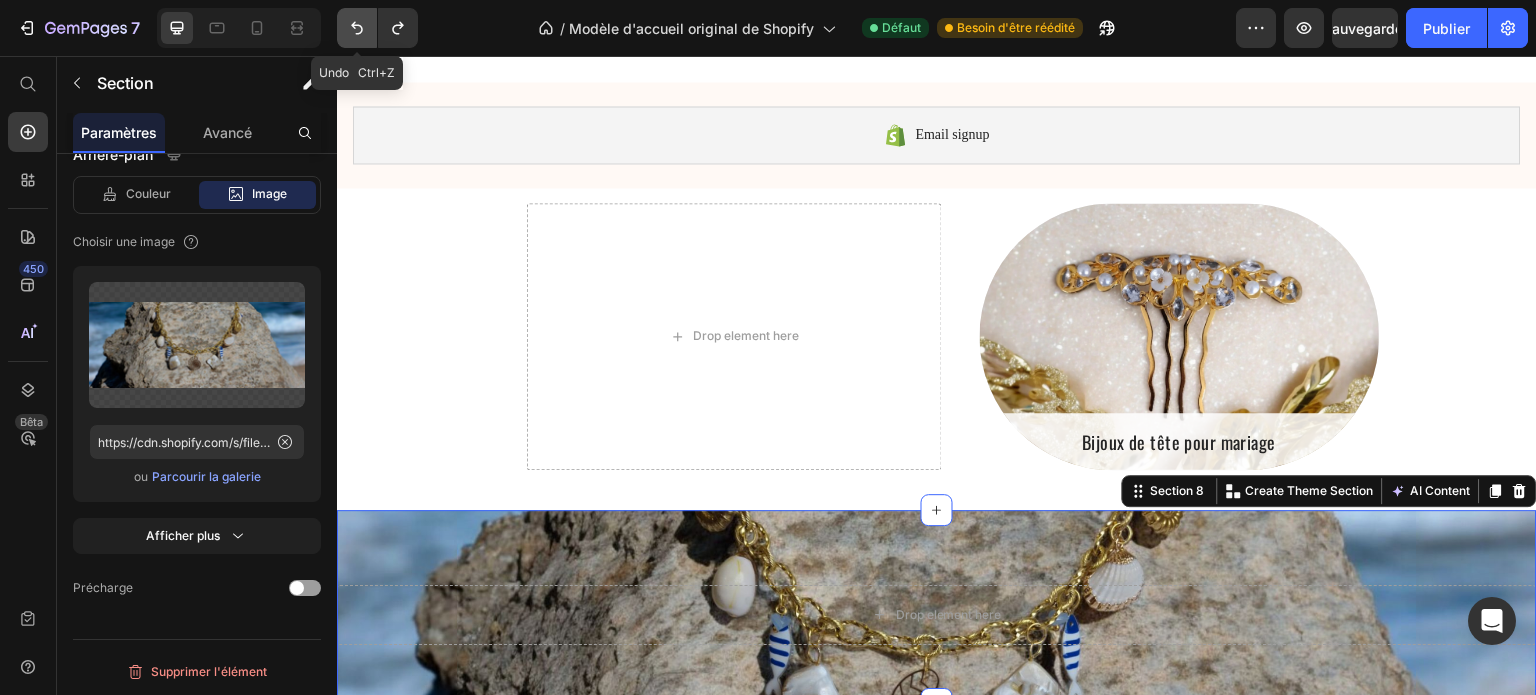 scroll, scrollTop: 2068, scrollLeft: 0, axis: vertical 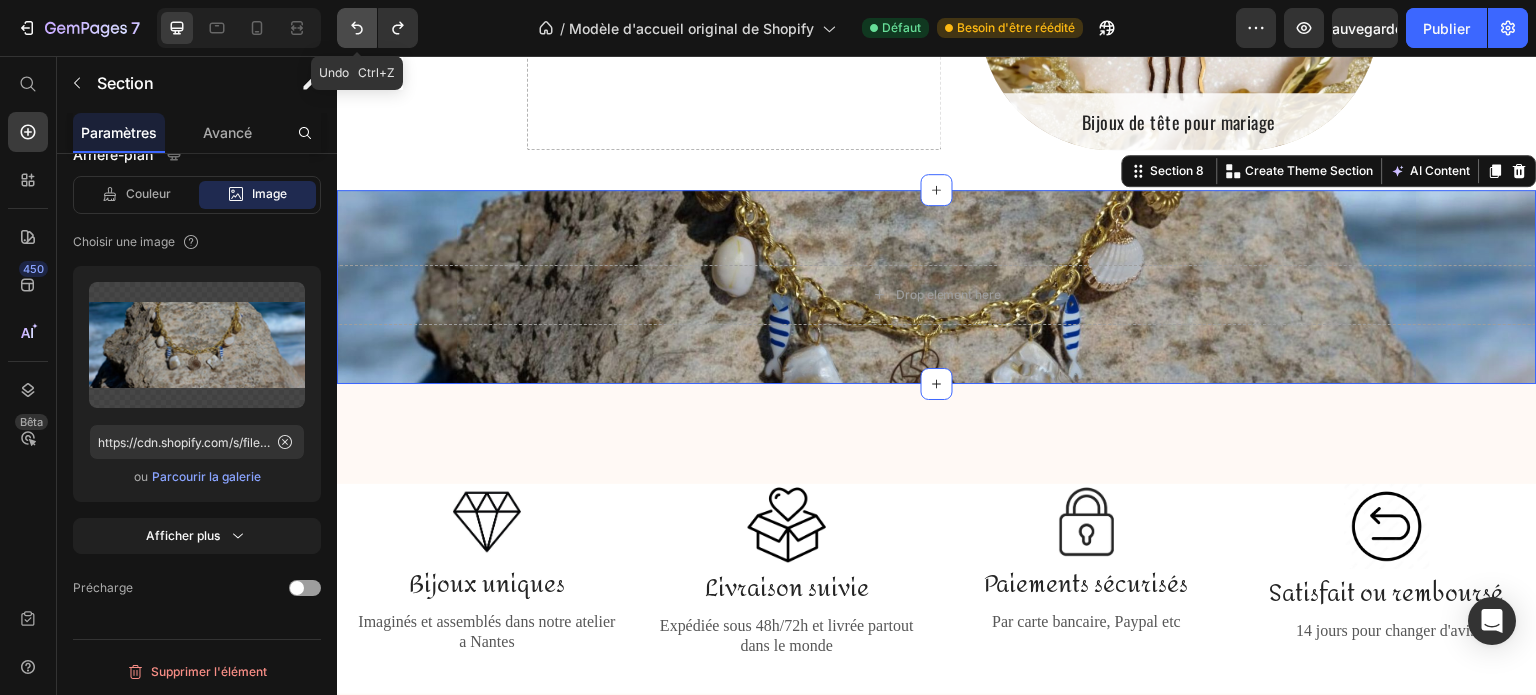 click 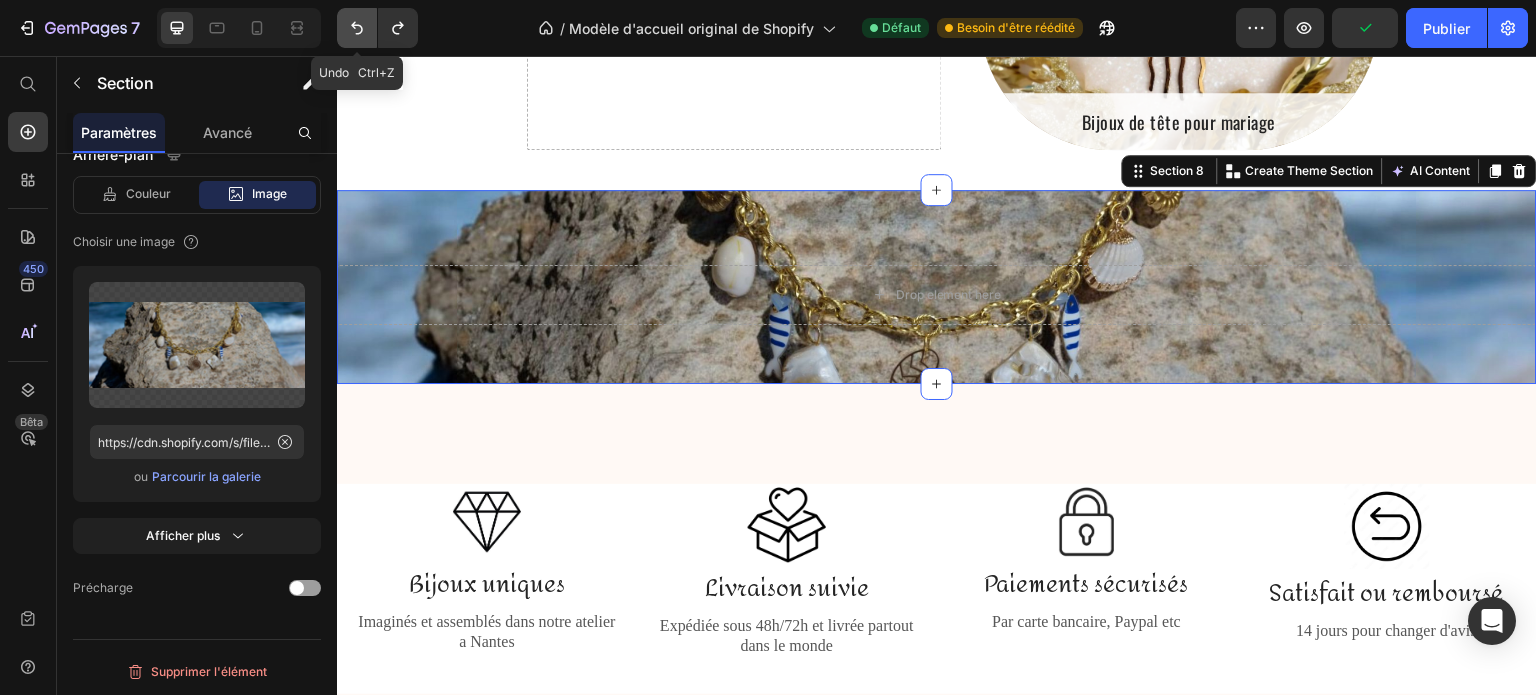 click 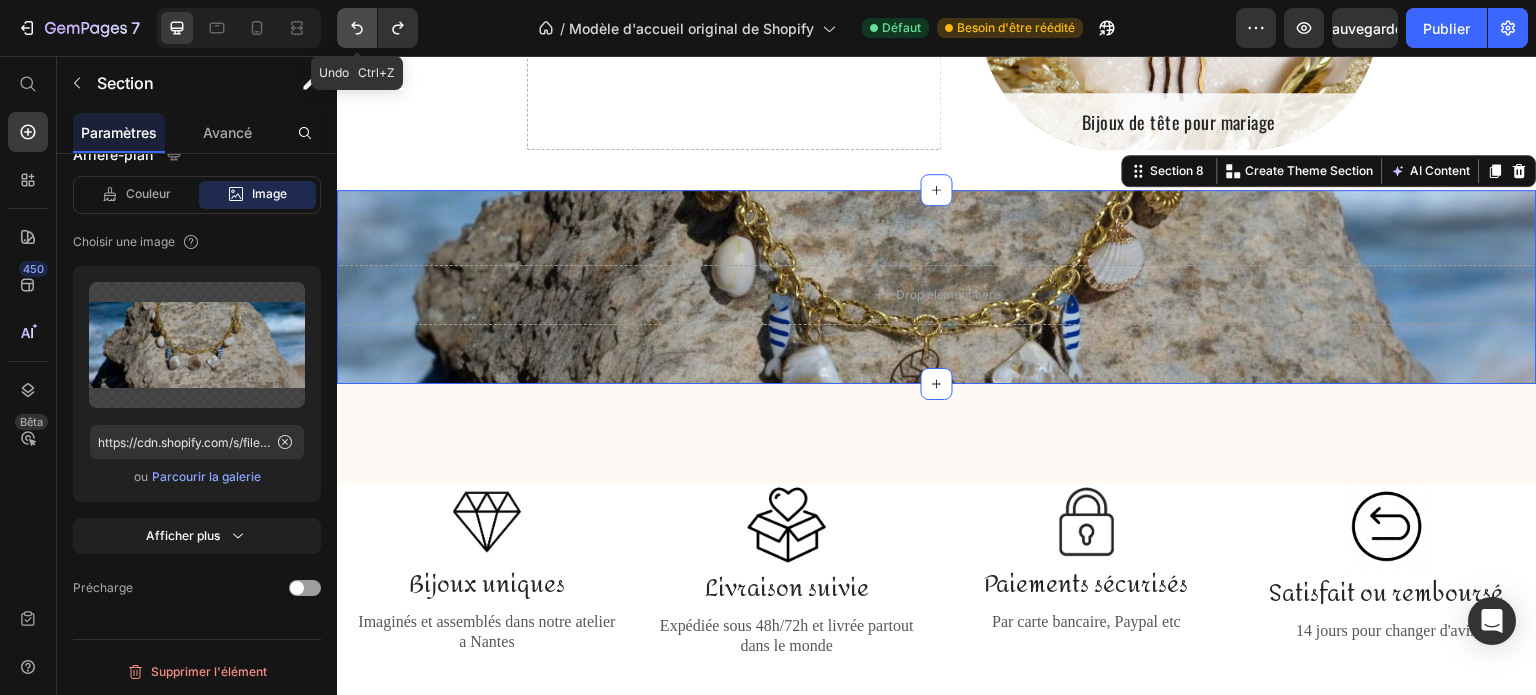 click 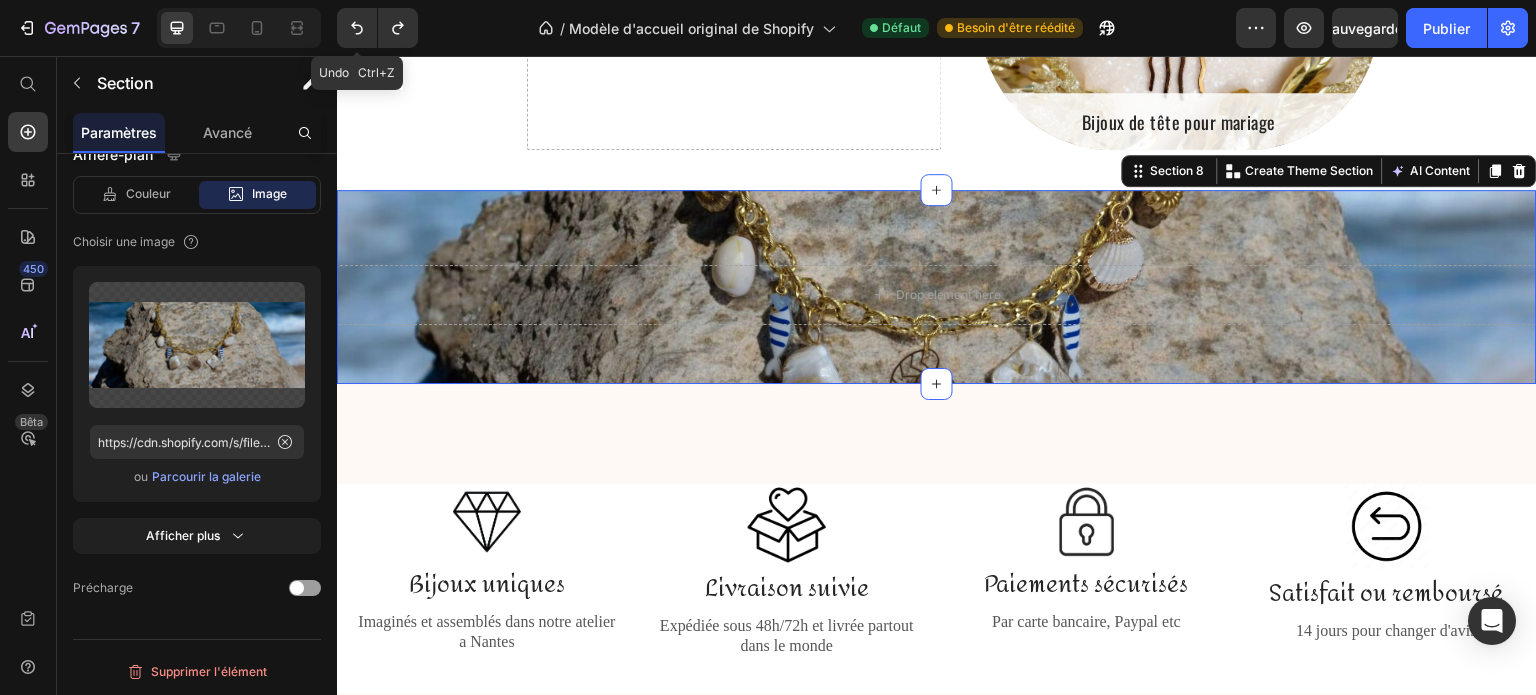 drag, startPoint x: 701, startPoint y: 91, endPoint x: 1377, endPoint y: 283, distance: 702.7375 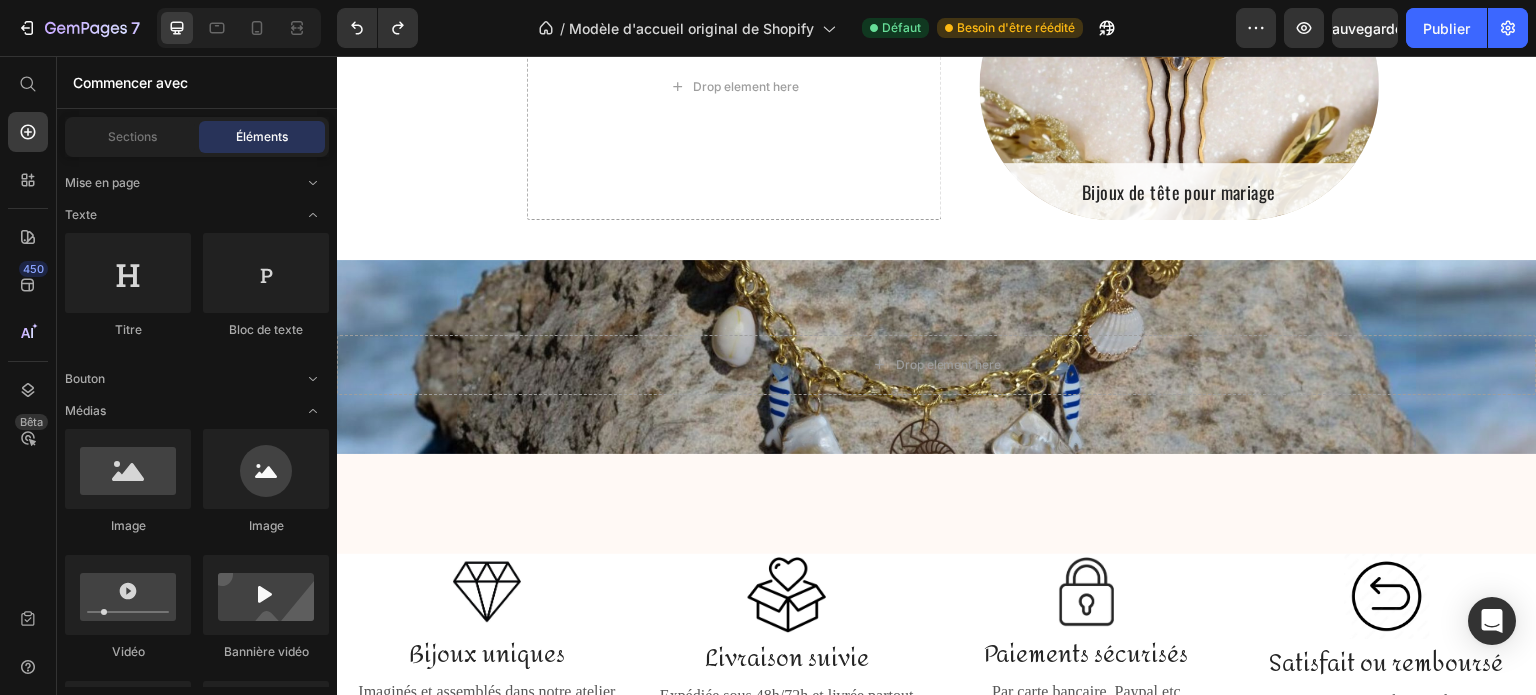 scroll, scrollTop: 2156, scrollLeft: 0, axis: vertical 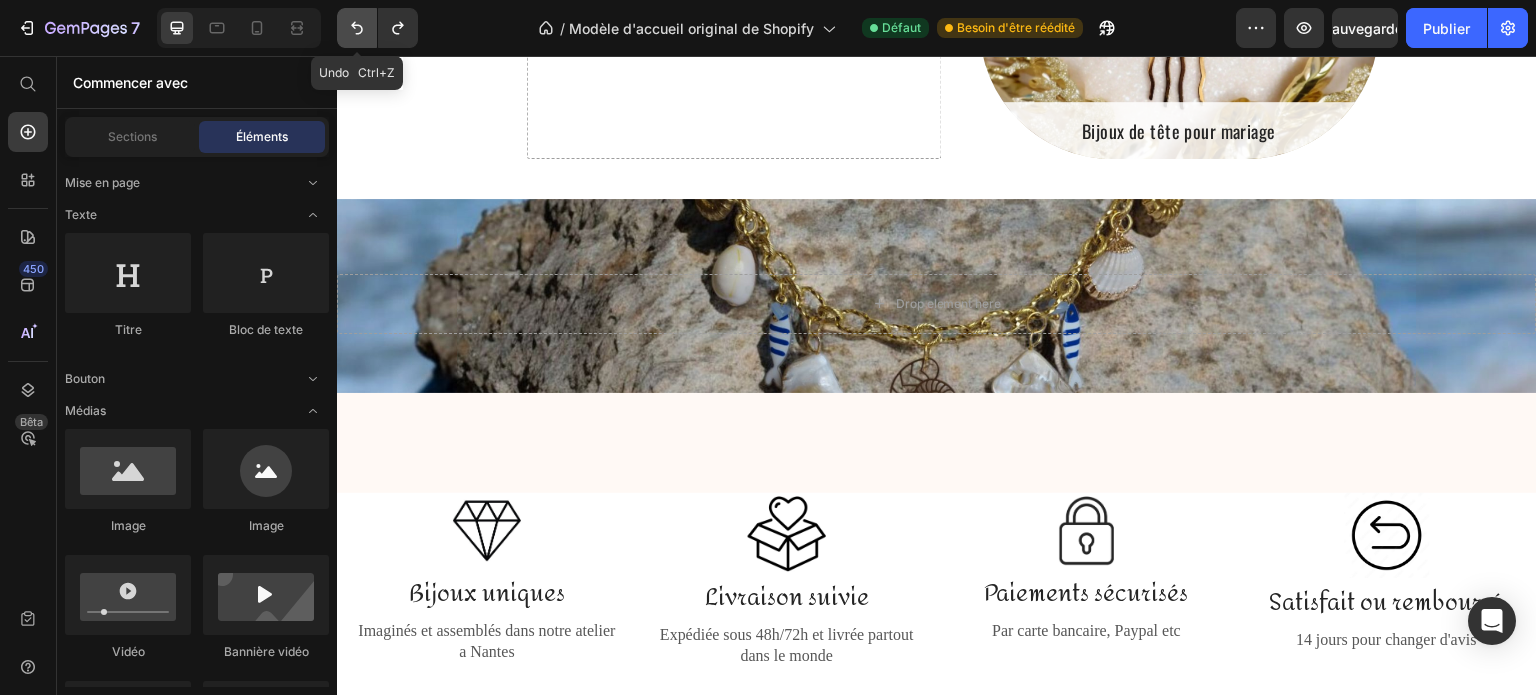 click 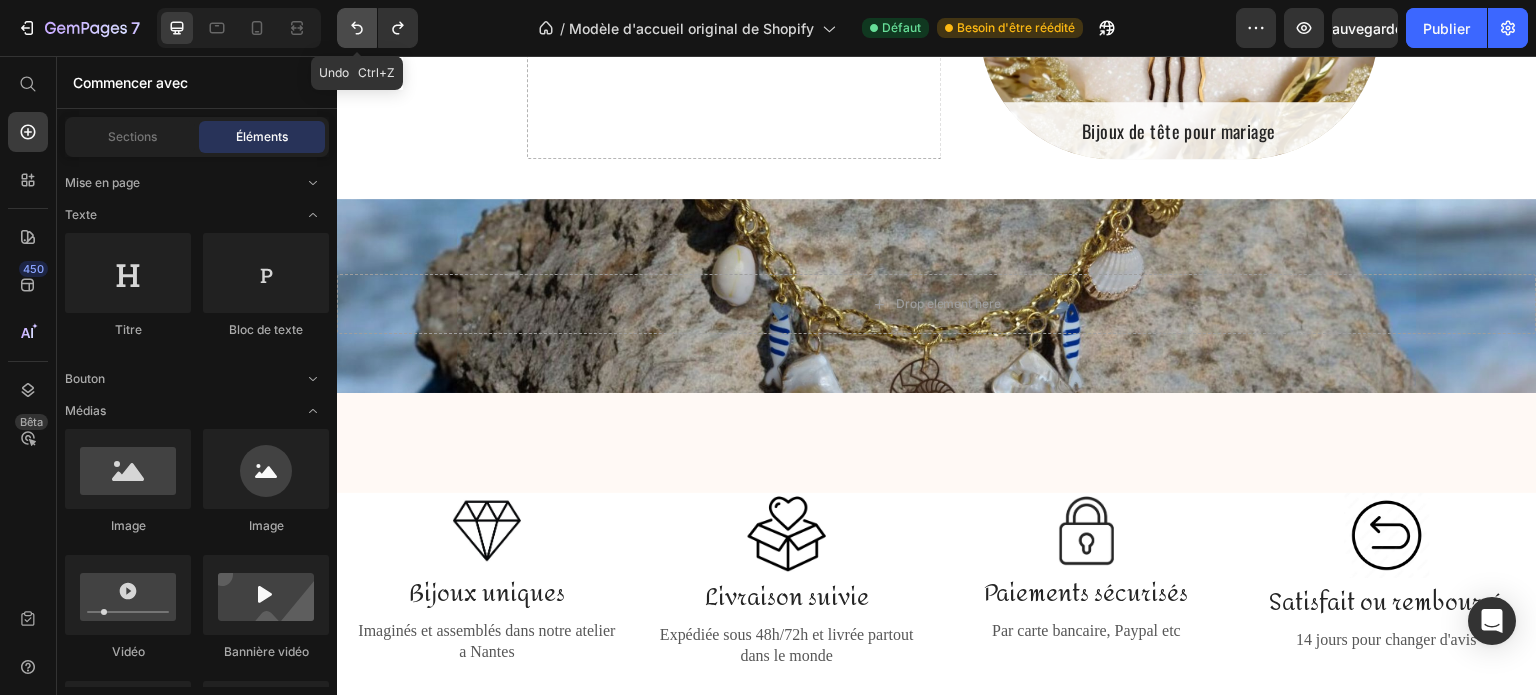 click 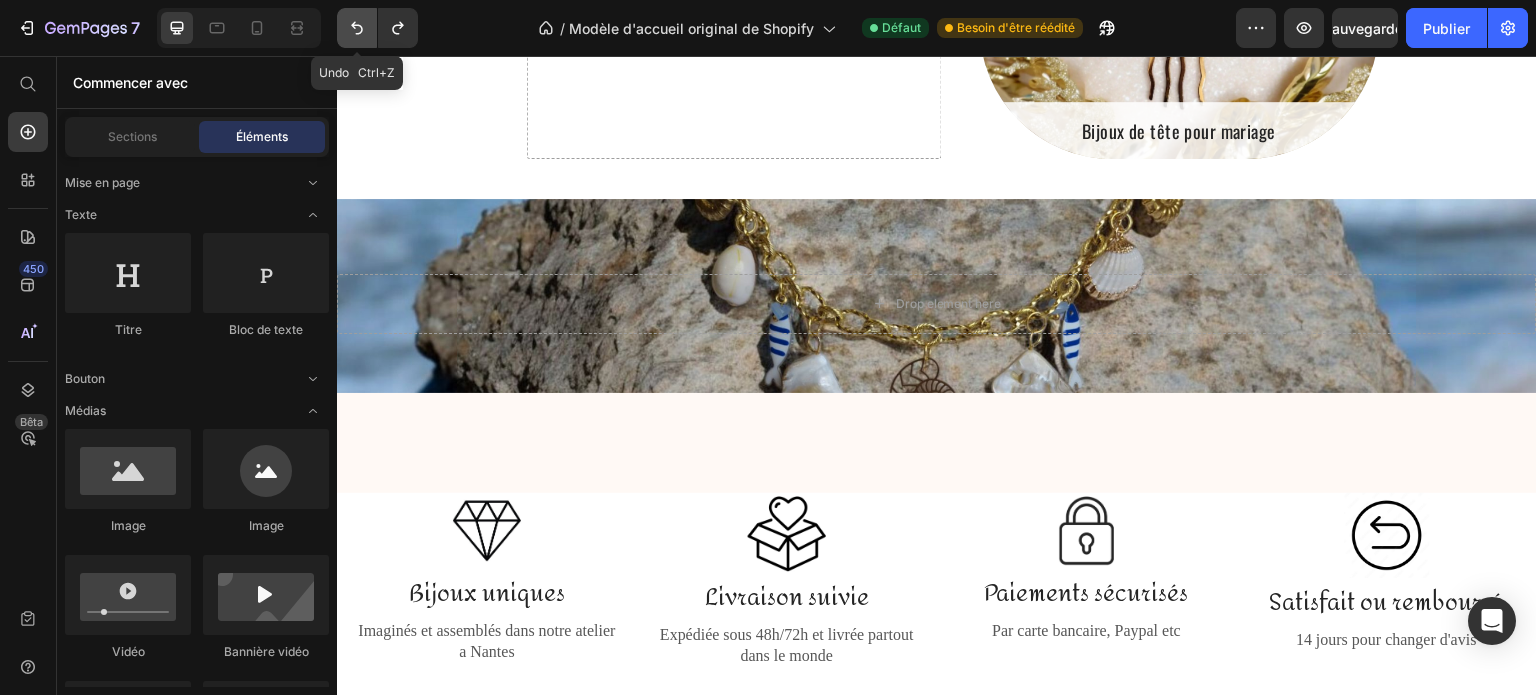 click 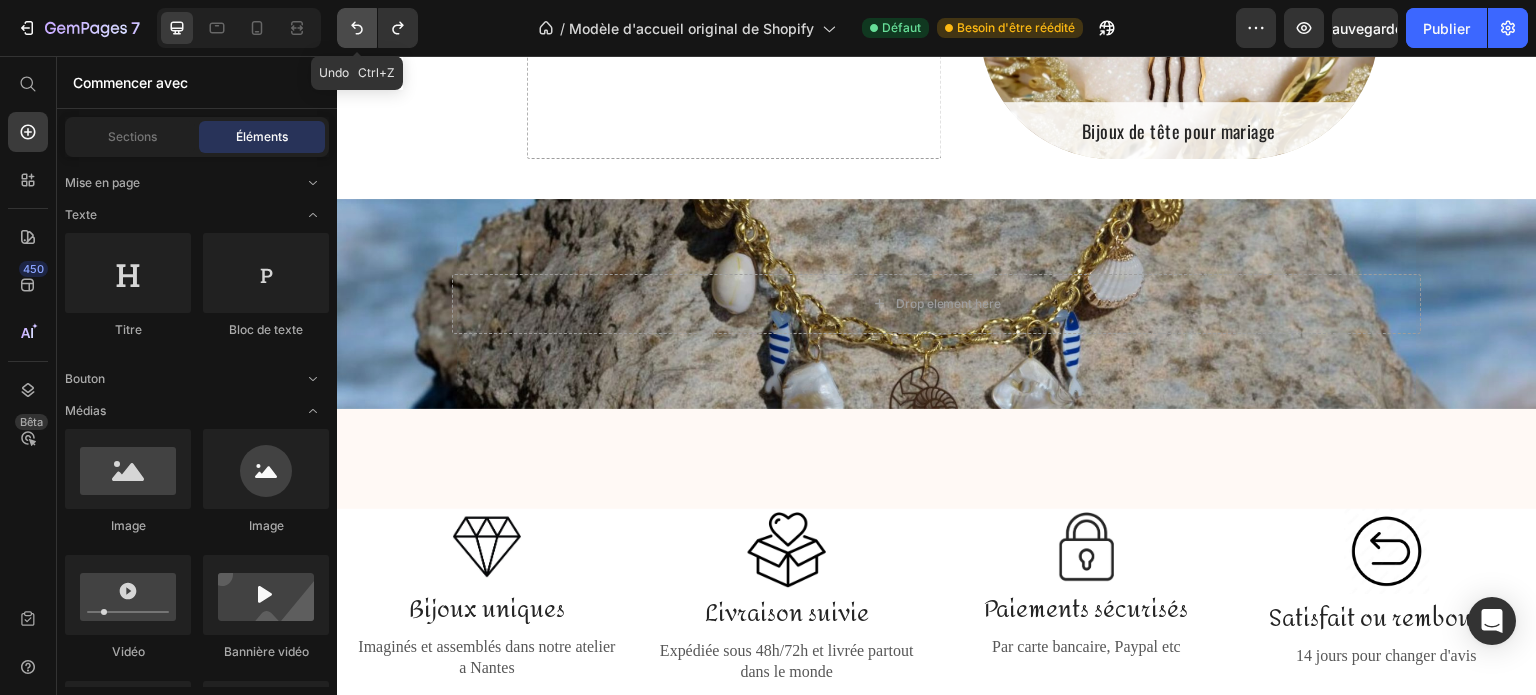 click 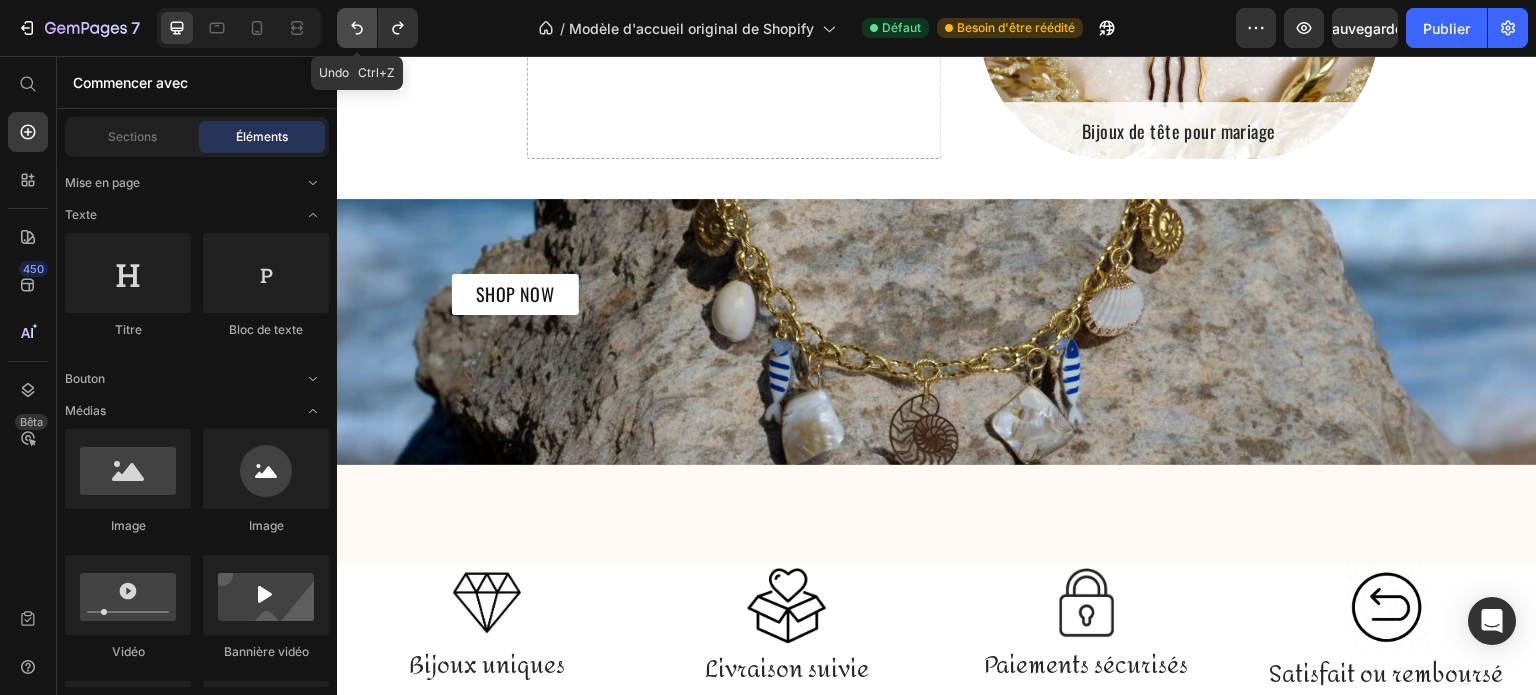 click 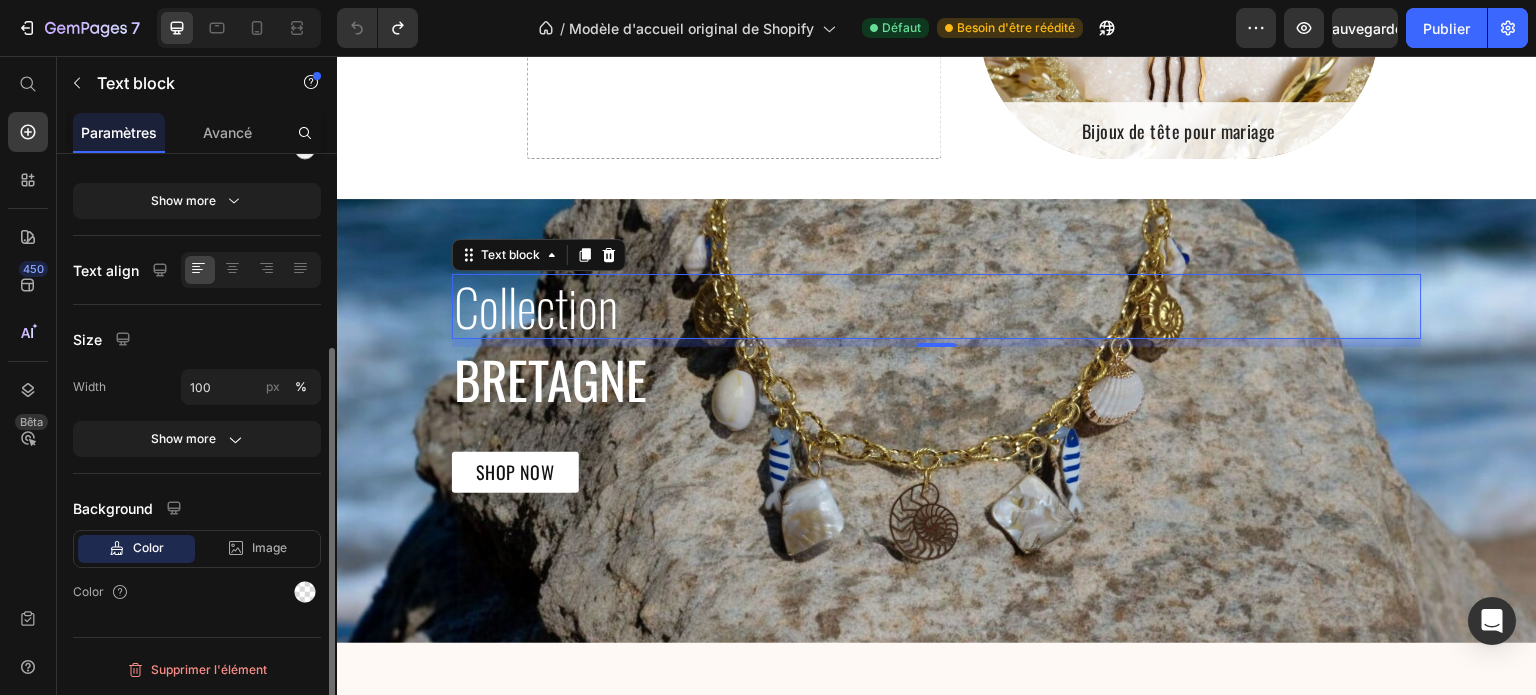 click on "Collection" at bounding box center [937, 306] 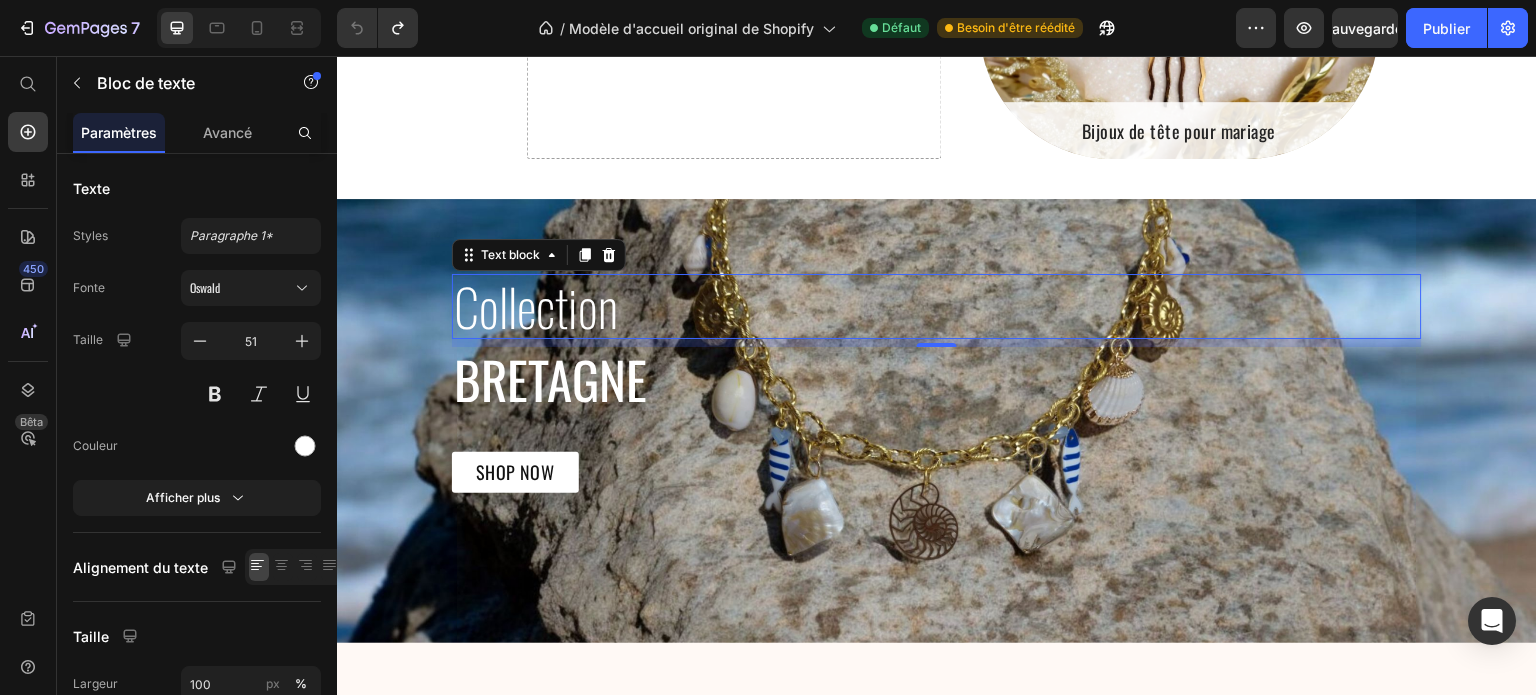 click on "Collection" at bounding box center [937, 306] 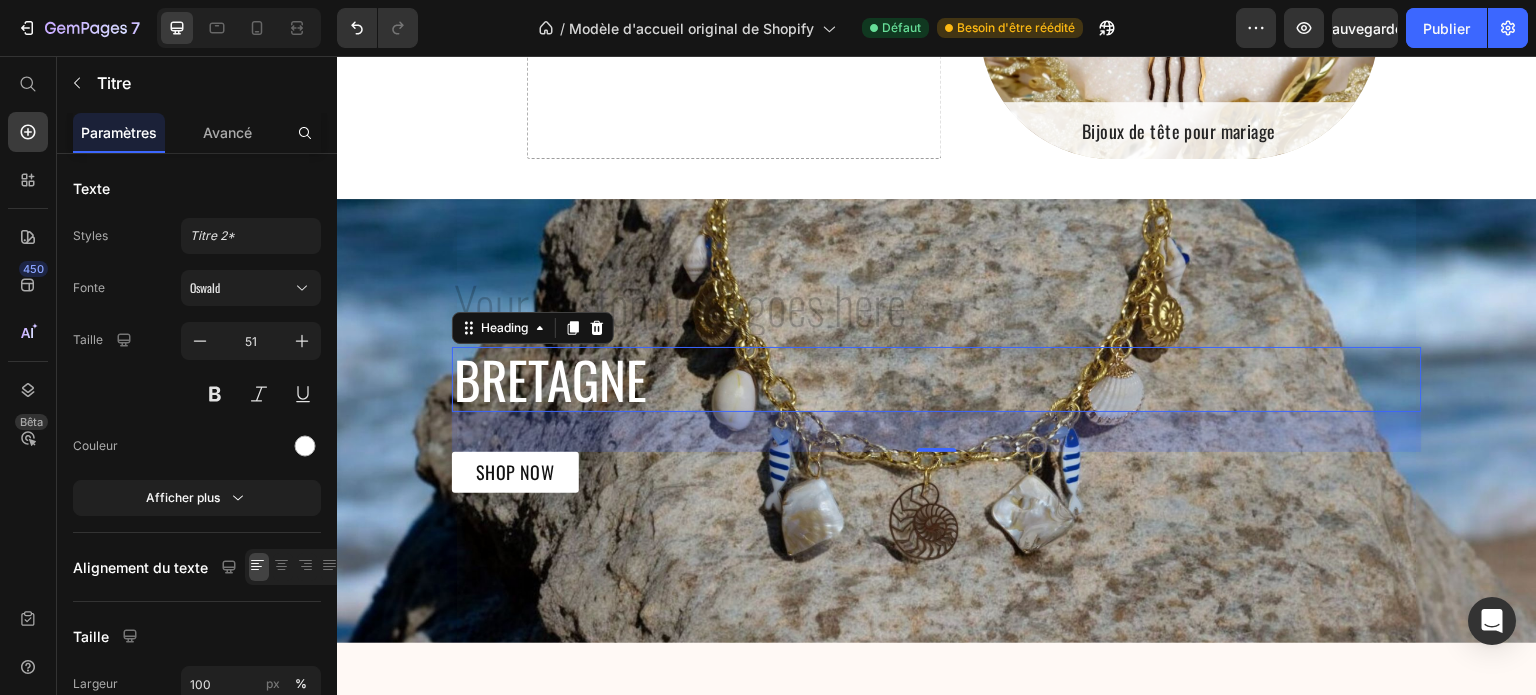 click on "bretagne" at bounding box center (937, 379) 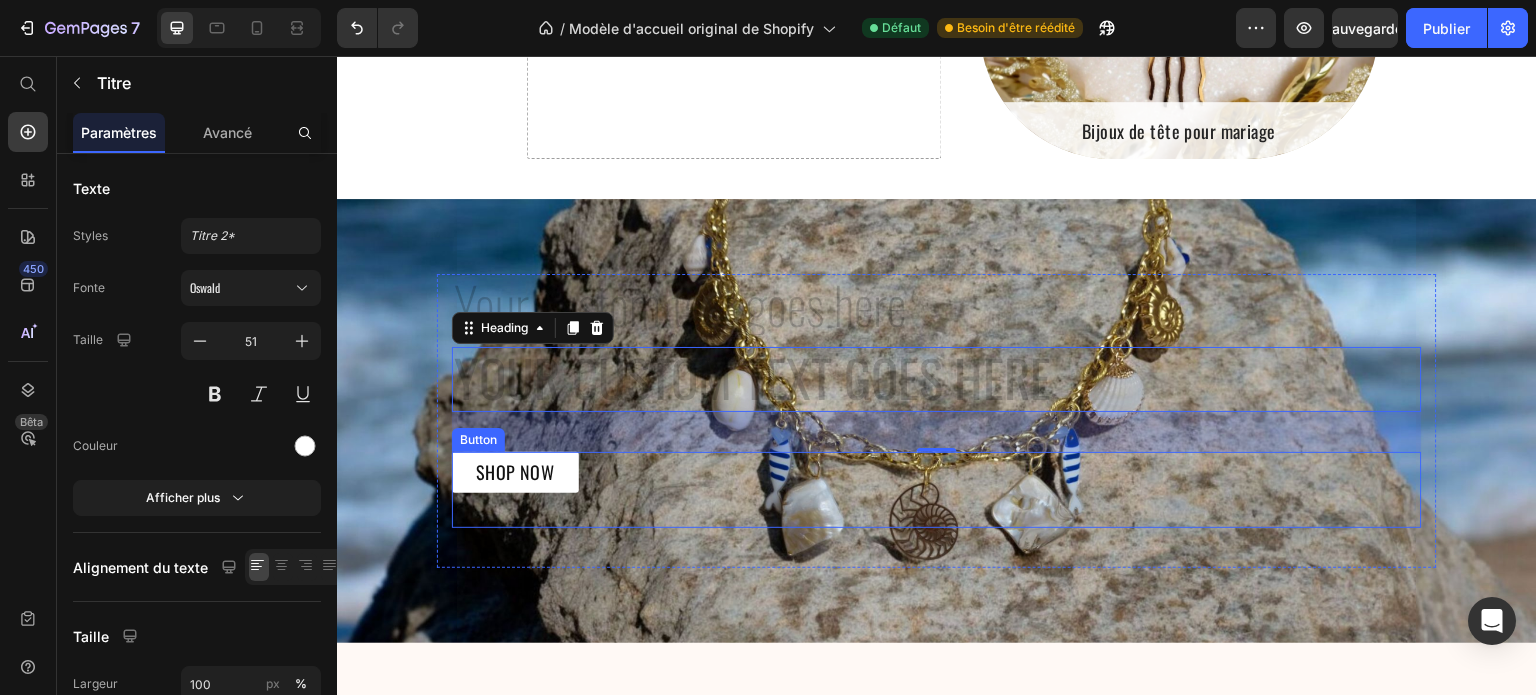 click on "SHOP NOW Button" at bounding box center (937, 490) 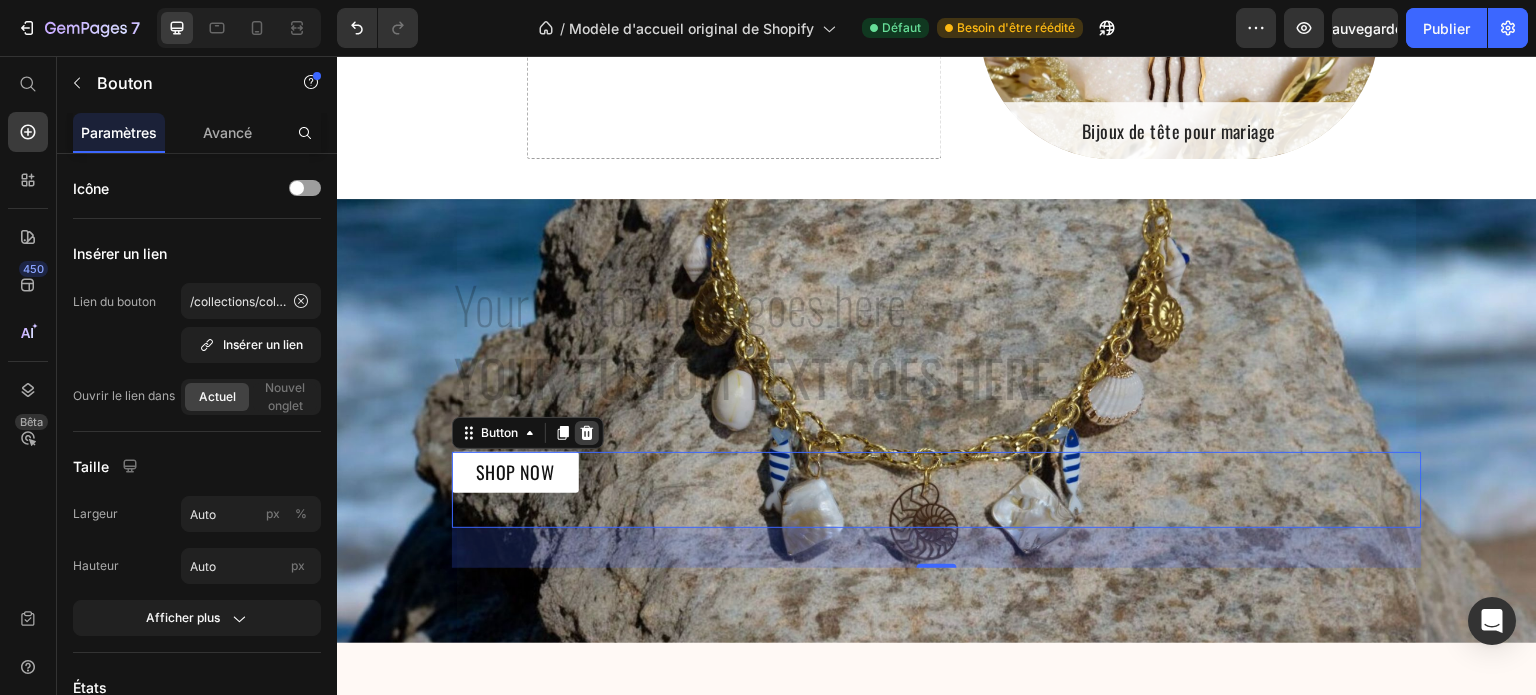 click 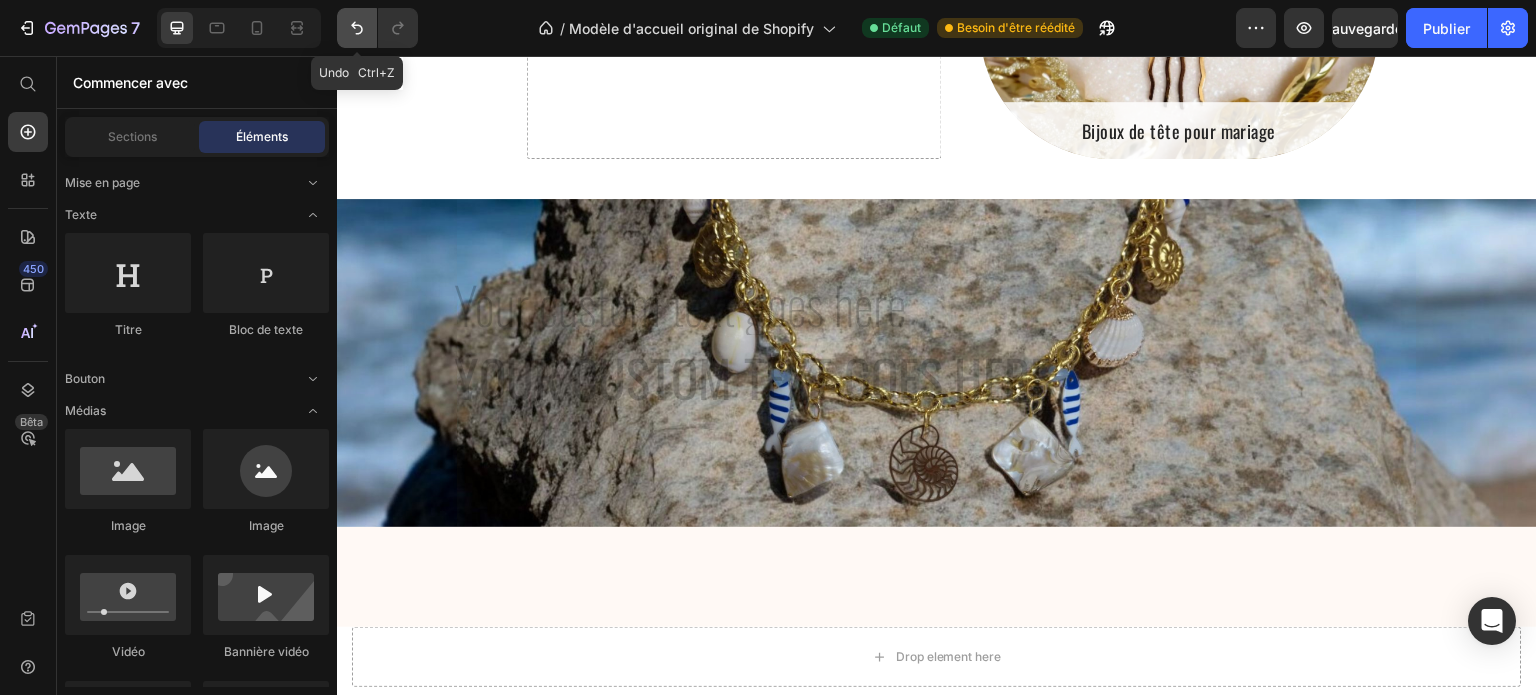 click 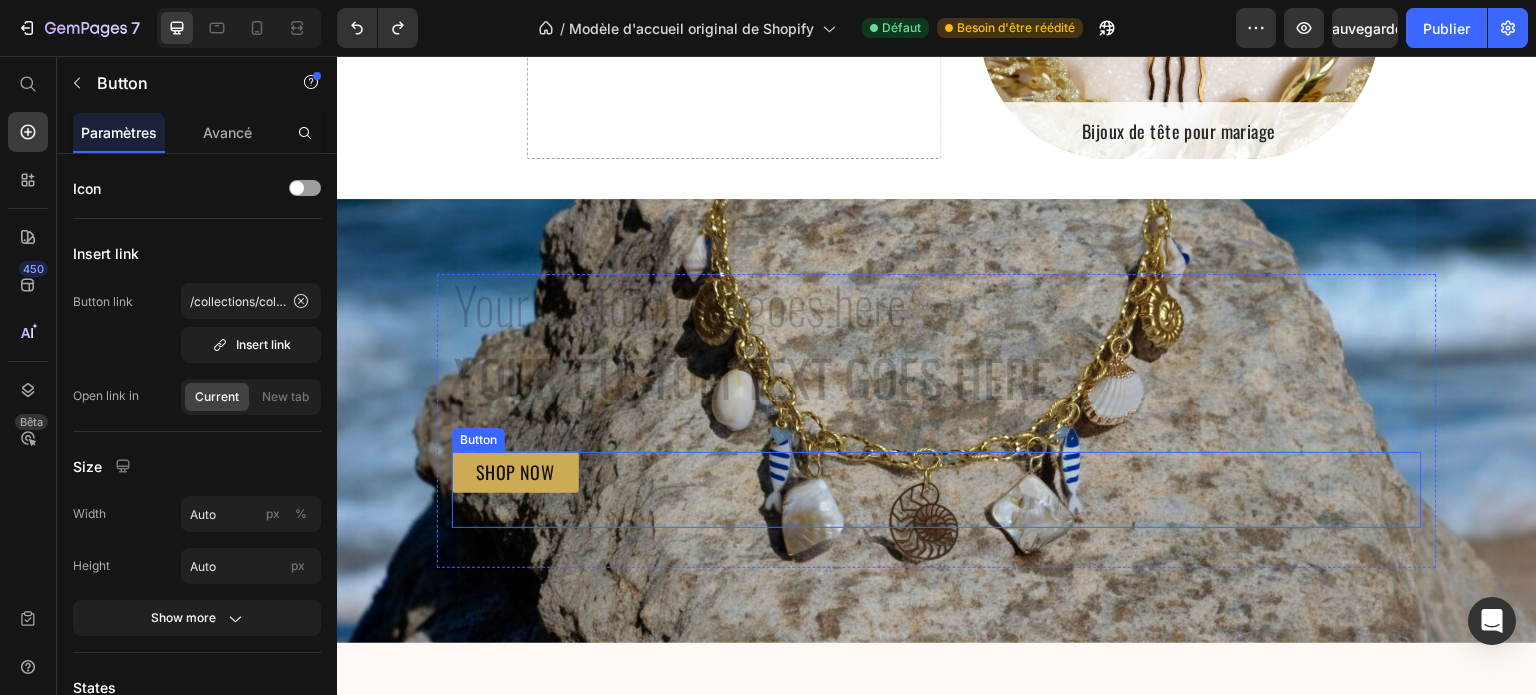 click on "SHOP NOW" at bounding box center [515, 472] 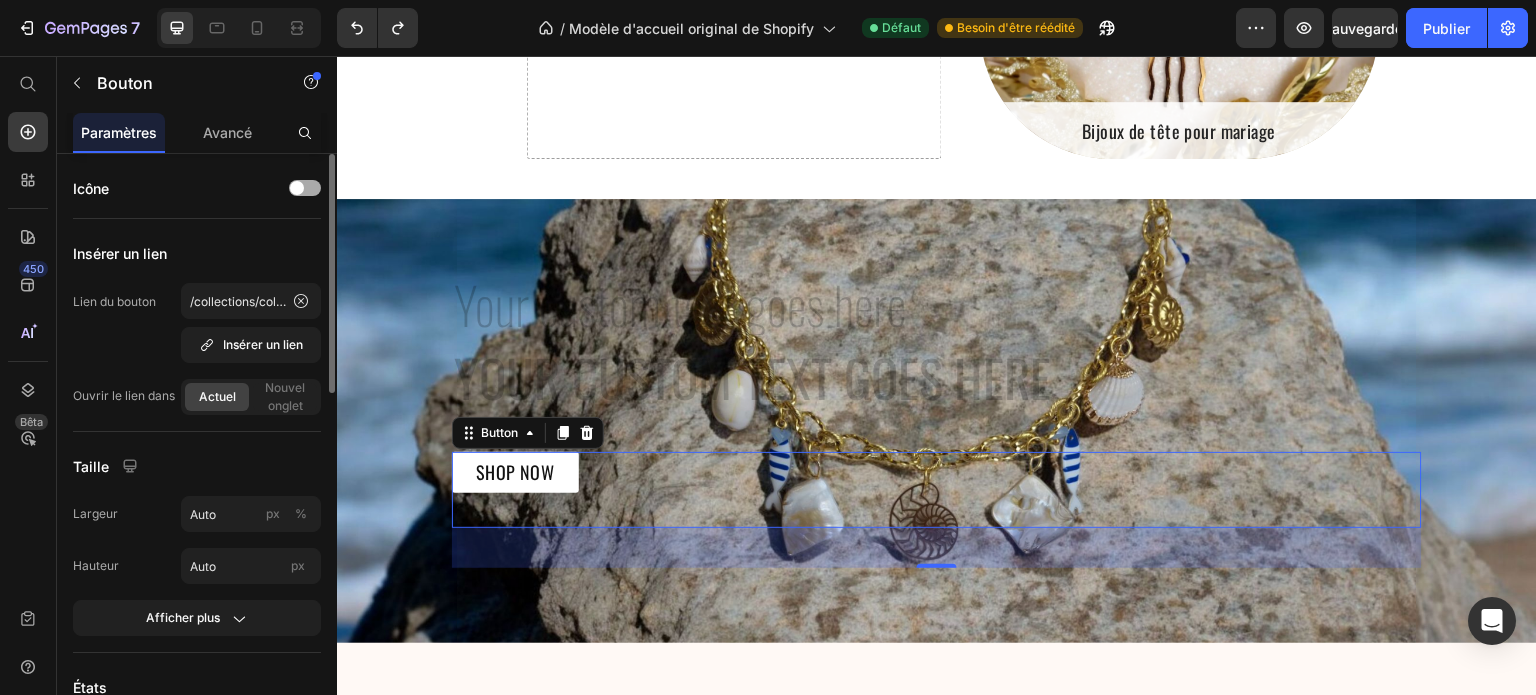 click at bounding box center [305, 188] 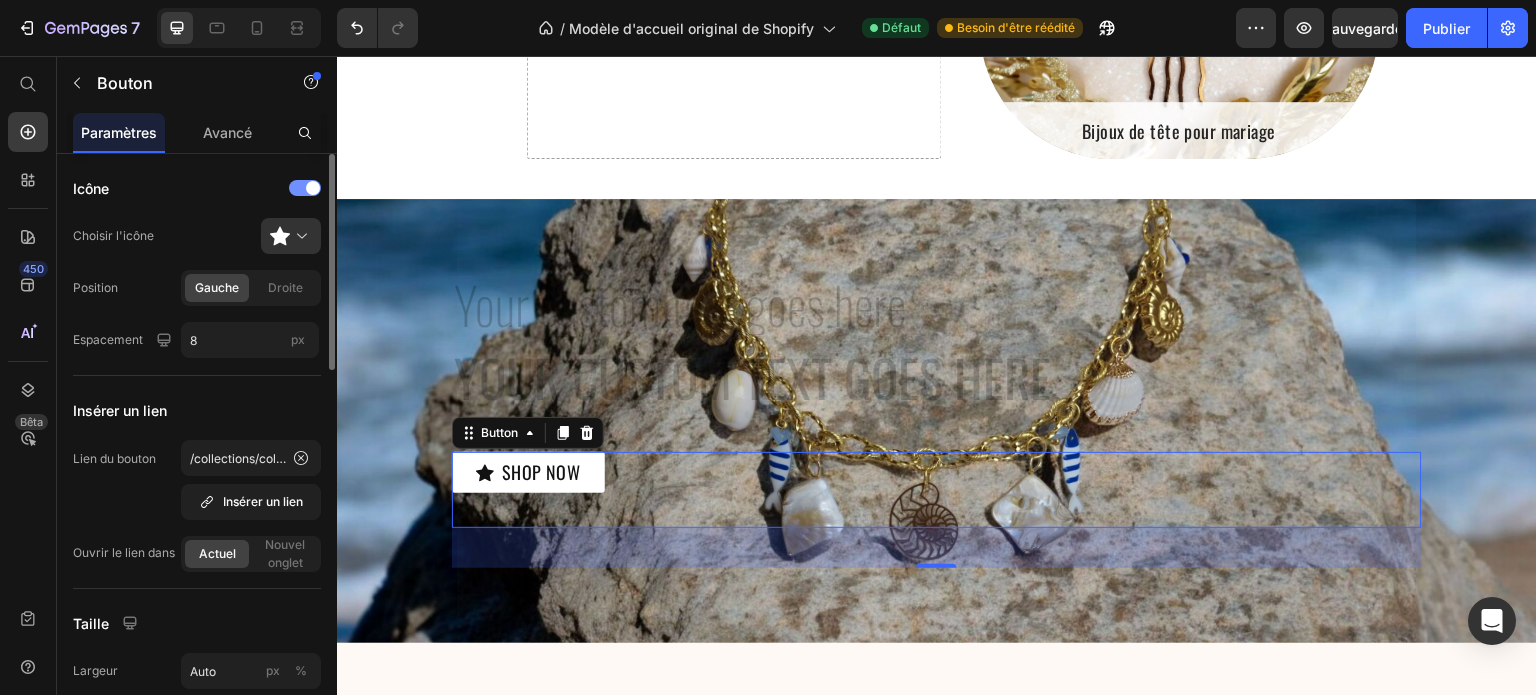click at bounding box center (313, 188) 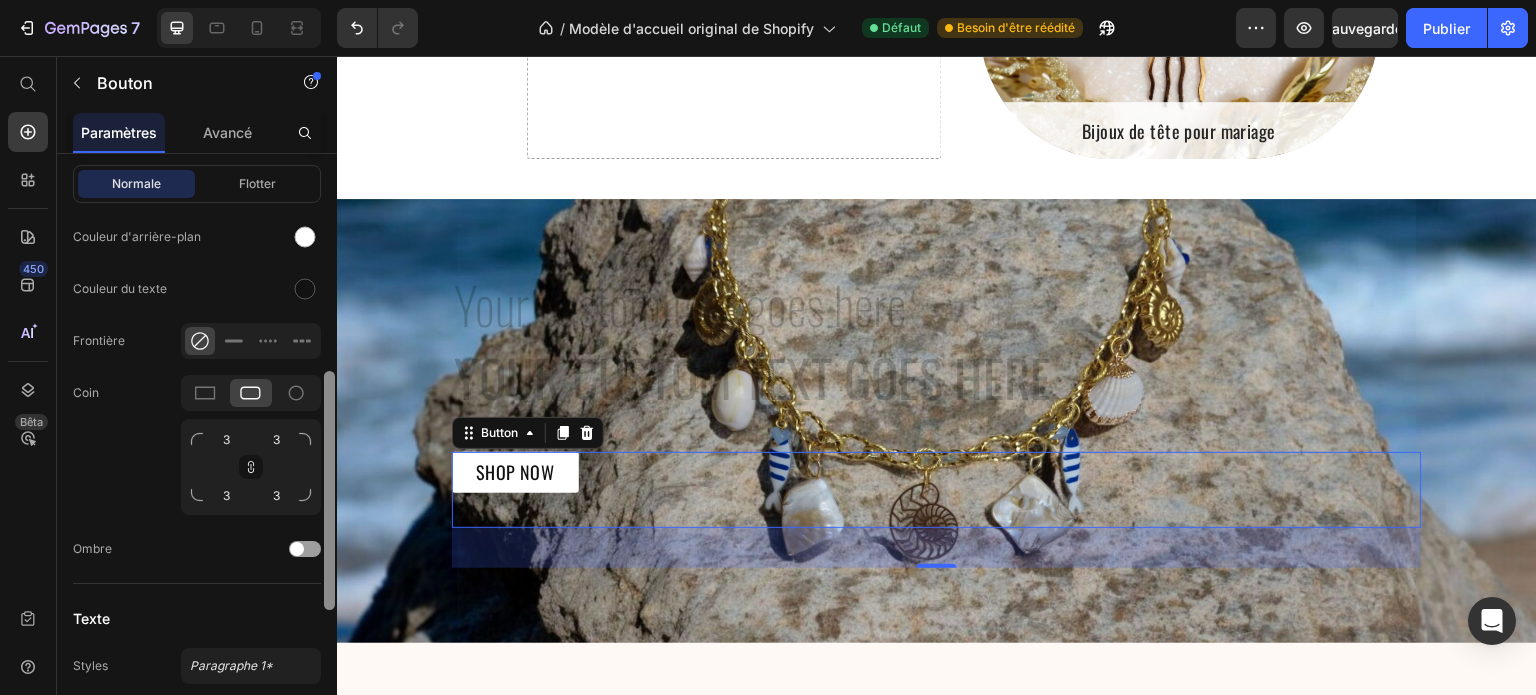 scroll, scrollTop: 604, scrollLeft: 0, axis: vertical 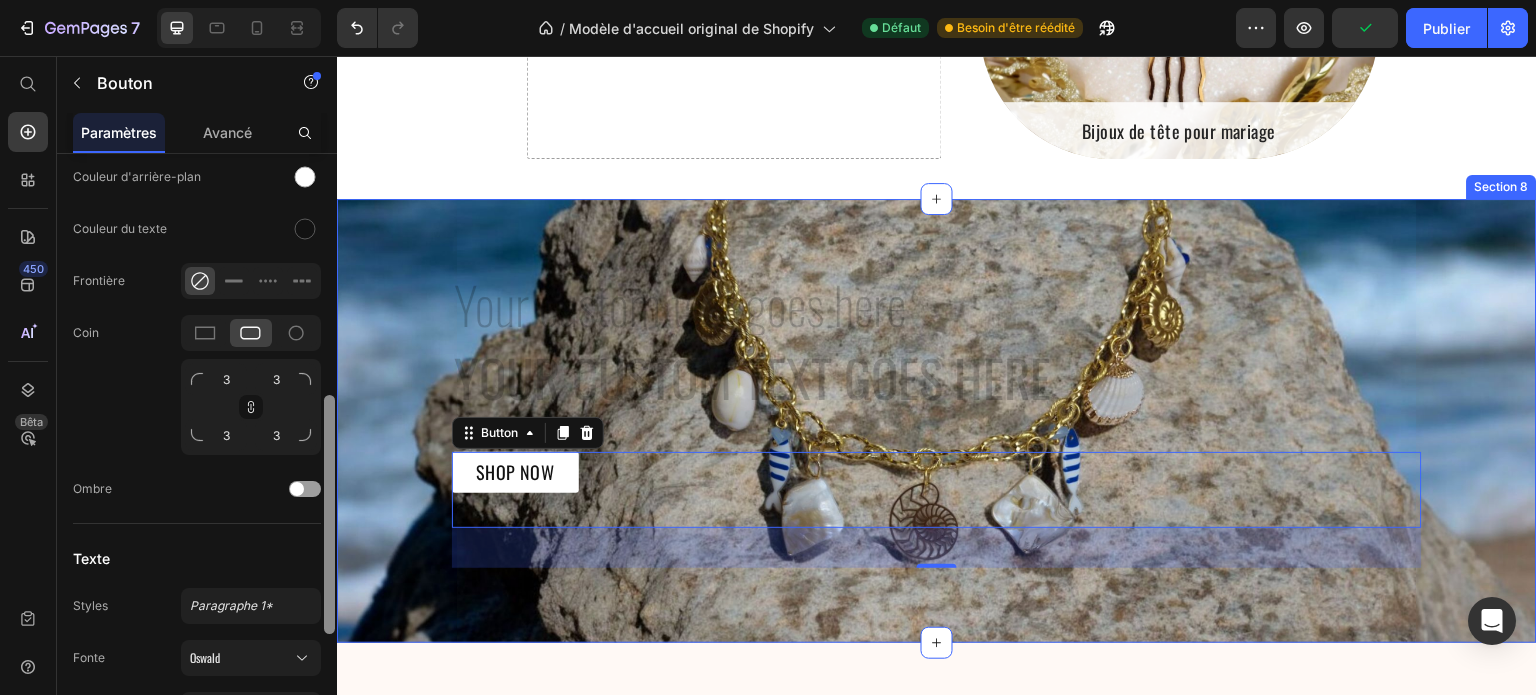 drag, startPoint x: 665, startPoint y: 283, endPoint x: 342, endPoint y: 508, distance: 393.64197 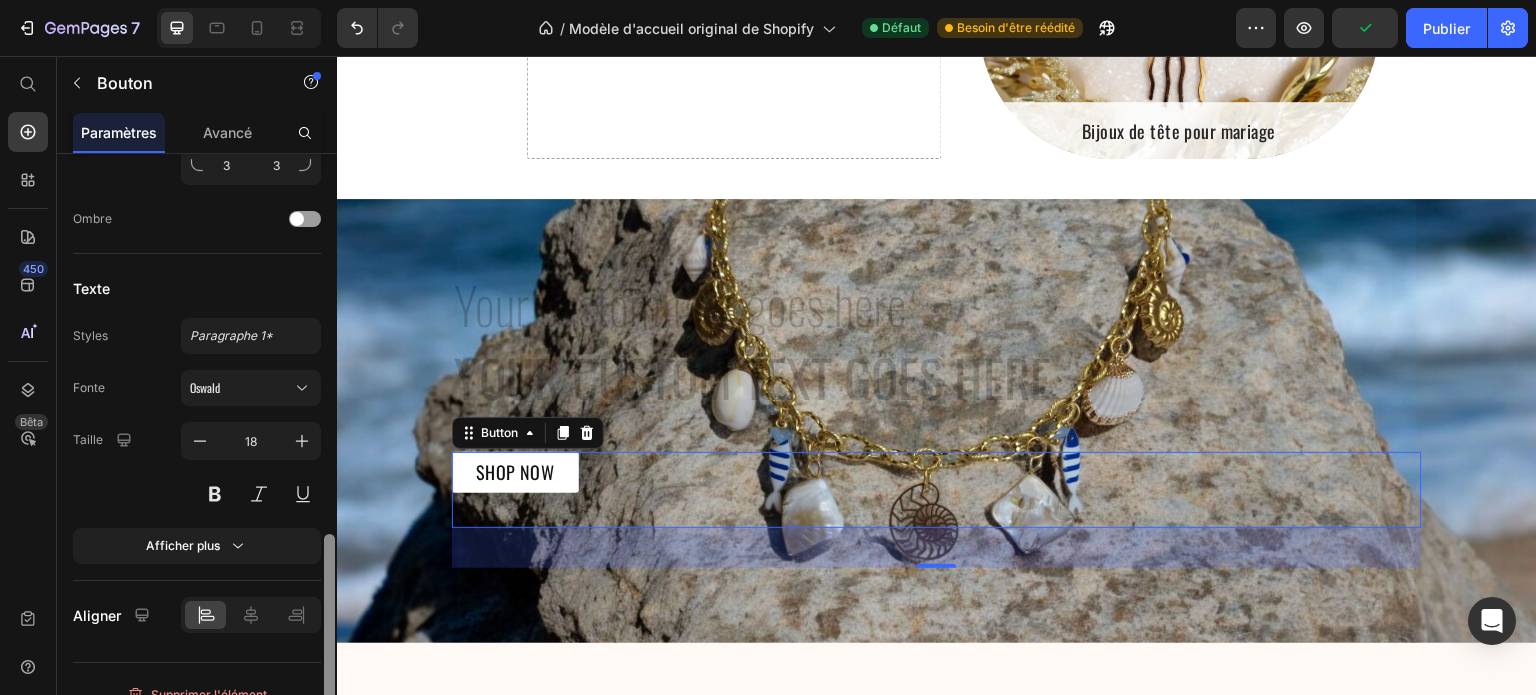 scroll, scrollTop: 896, scrollLeft: 0, axis: vertical 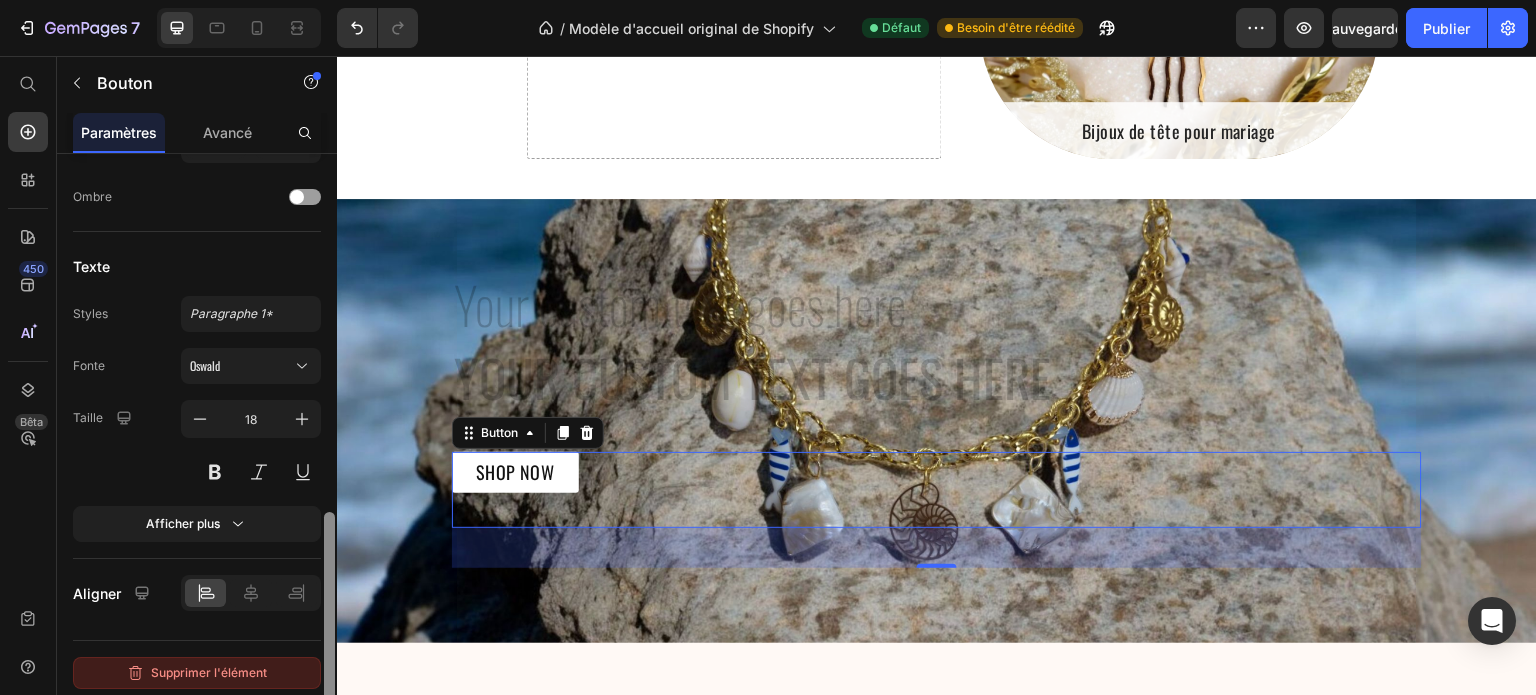 click on "Supprimer l'élément" at bounding box center (209, 672) 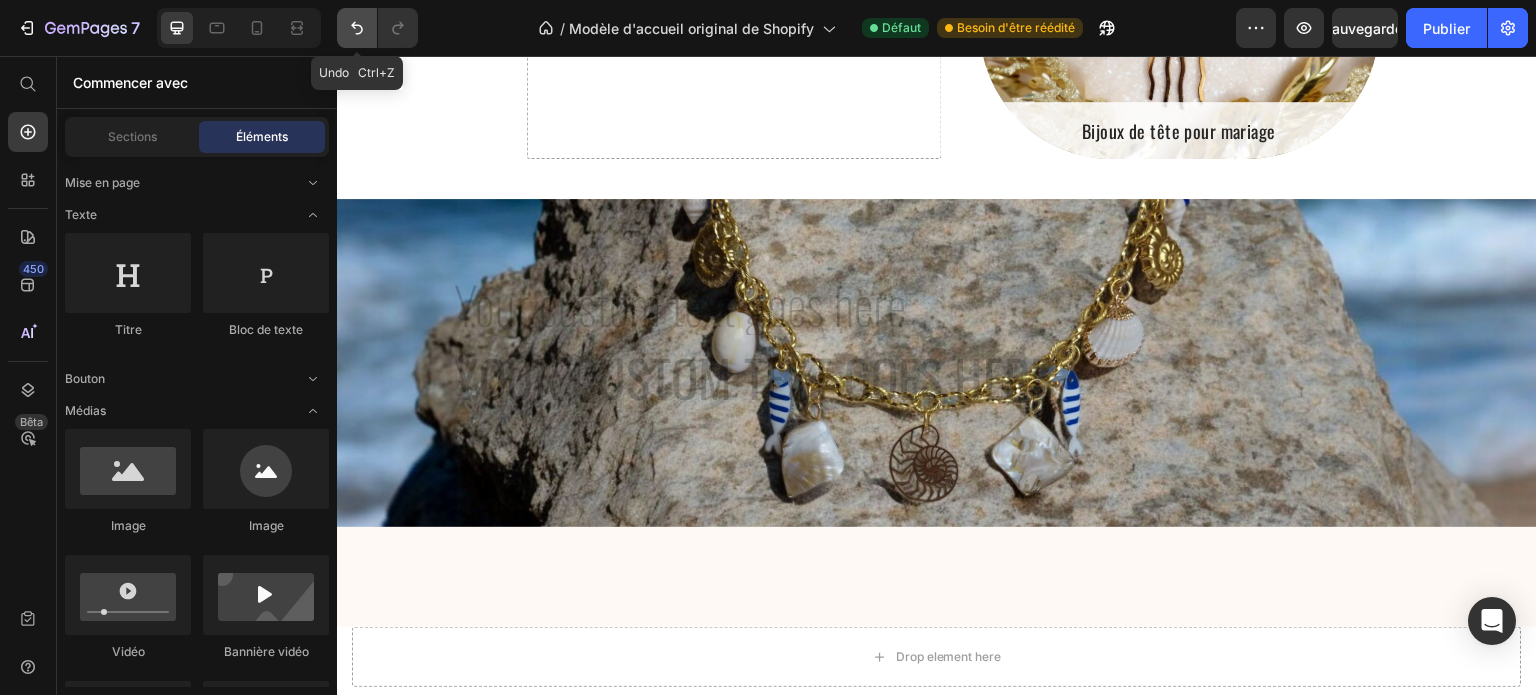 click 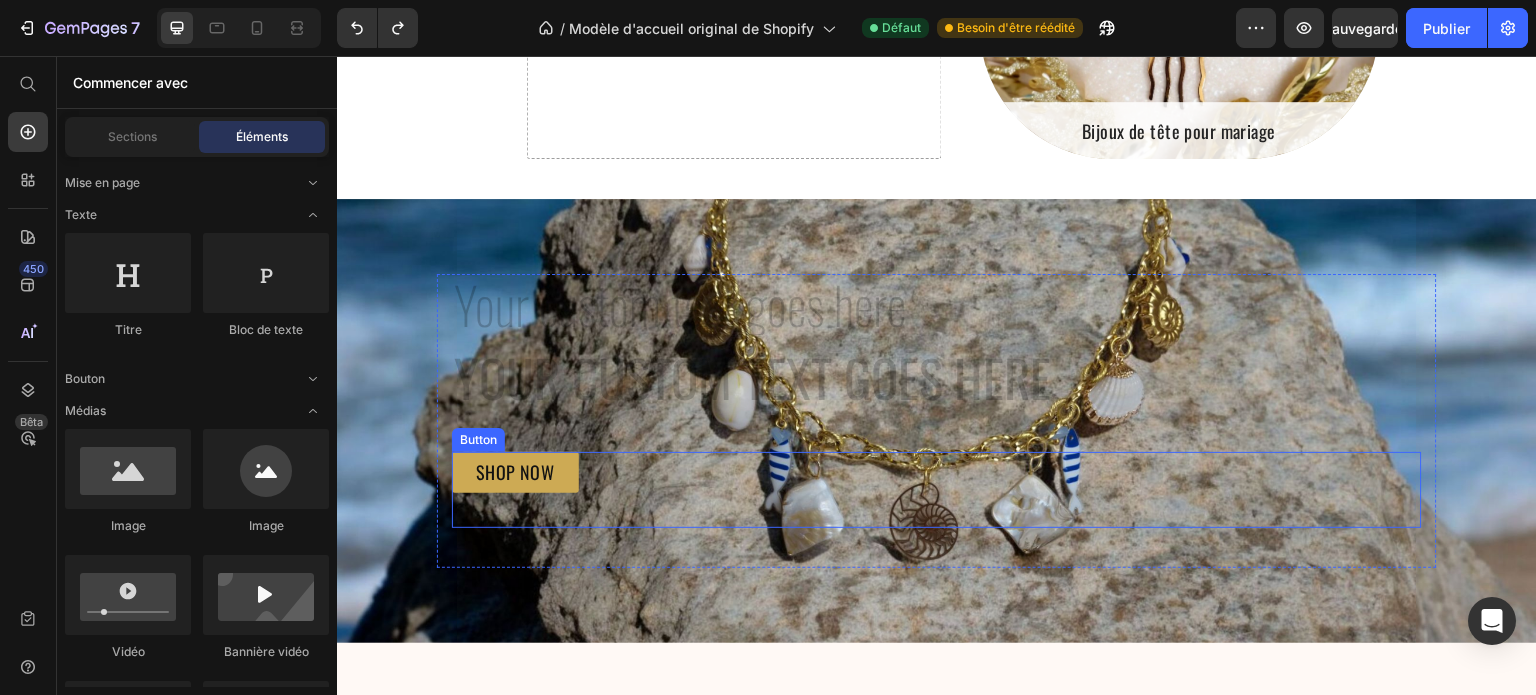 click on "SHOP NOW" at bounding box center (515, 472) 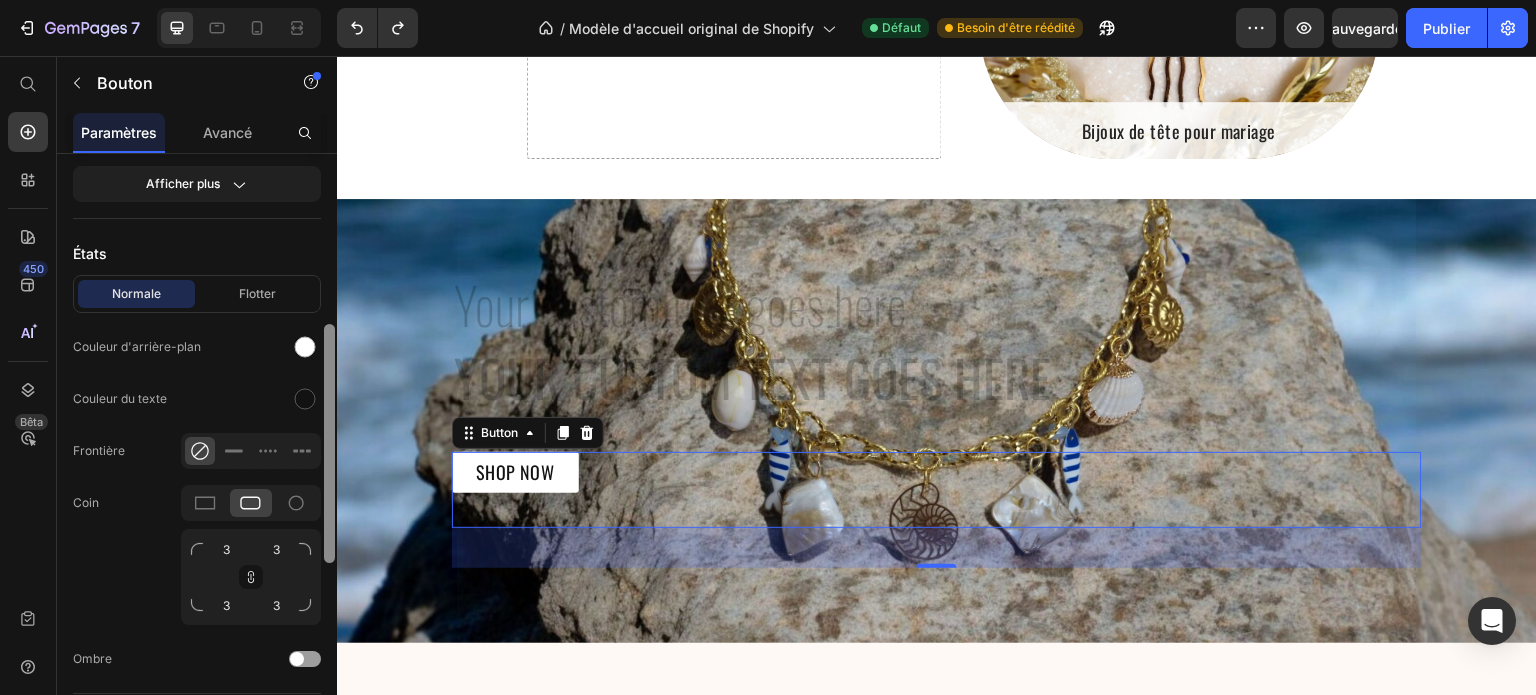 scroll, scrollTop: 432, scrollLeft: 0, axis: vertical 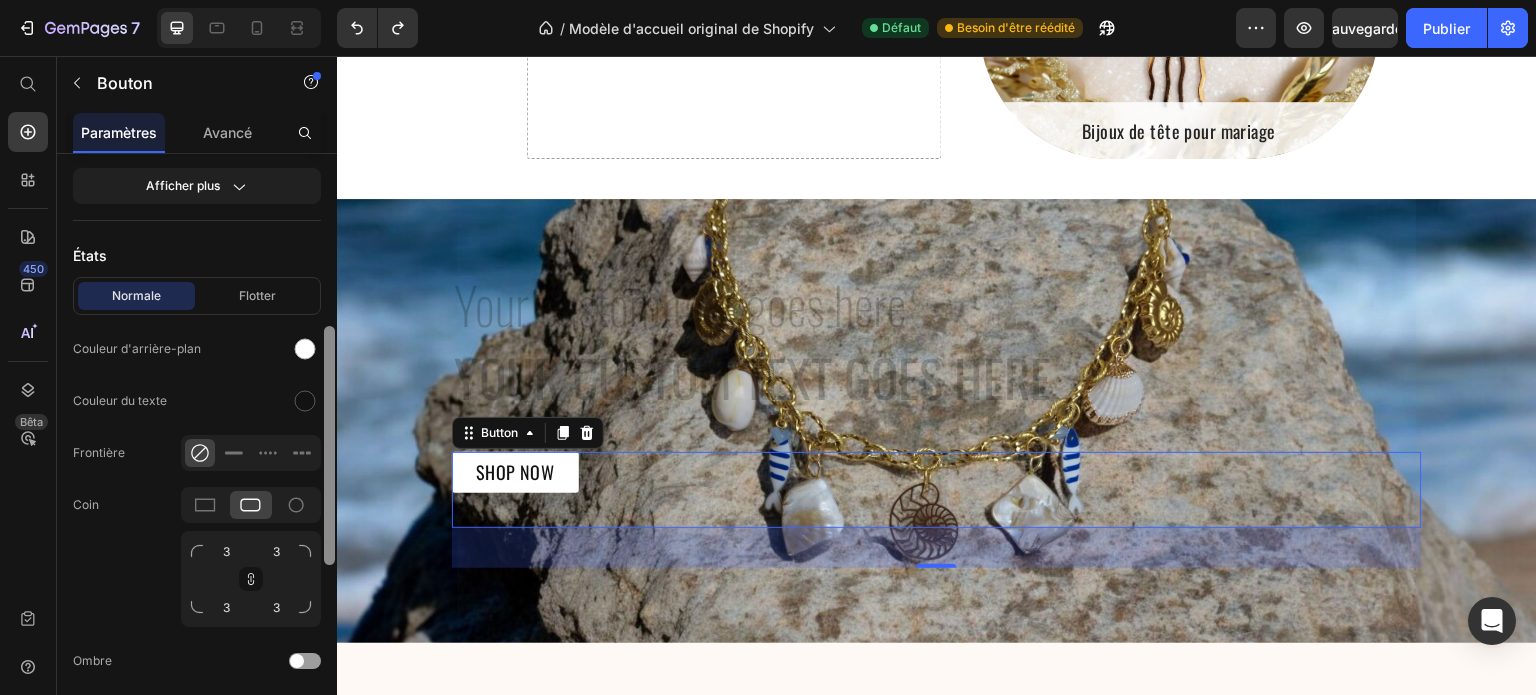 drag, startPoint x: 332, startPoint y: 528, endPoint x: 326, endPoint y: 342, distance: 186.09676 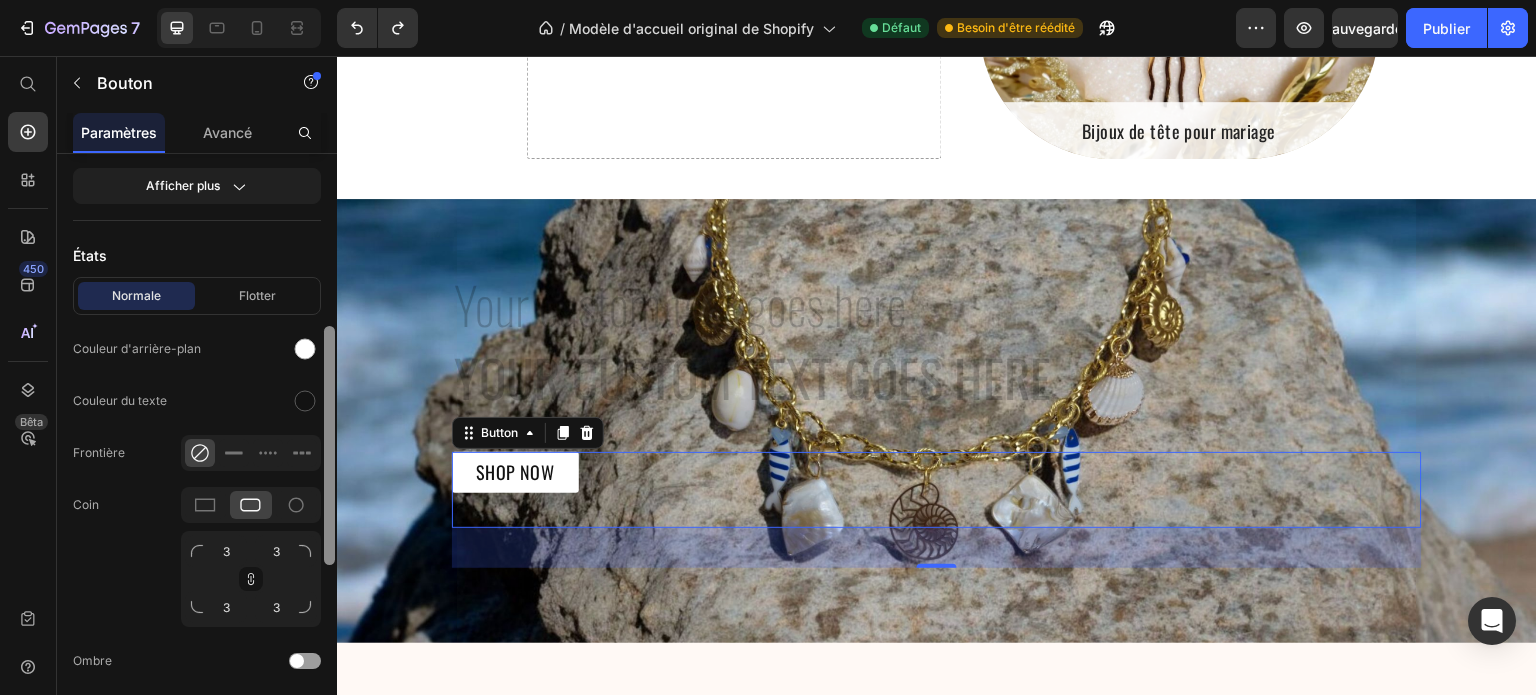 click at bounding box center (329, 445) 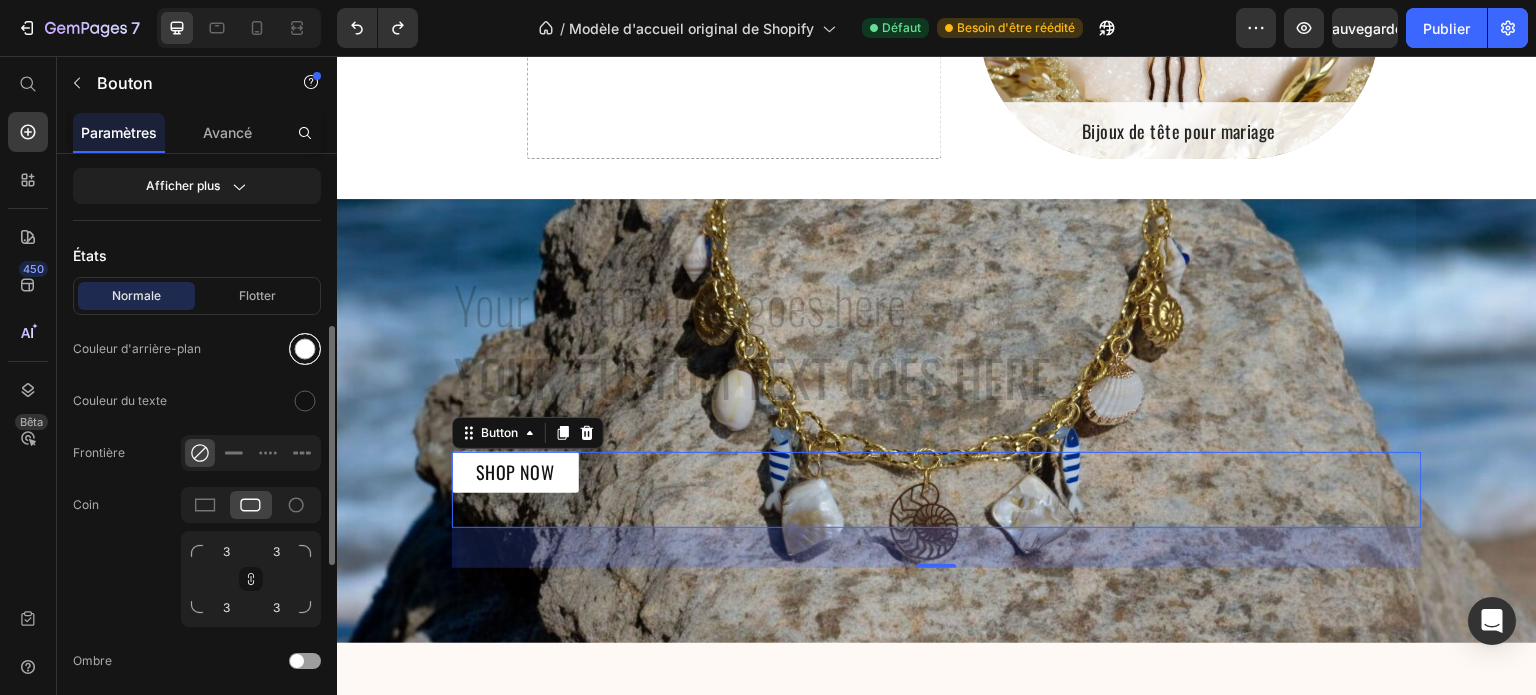 click at bounding box center [305, 349] 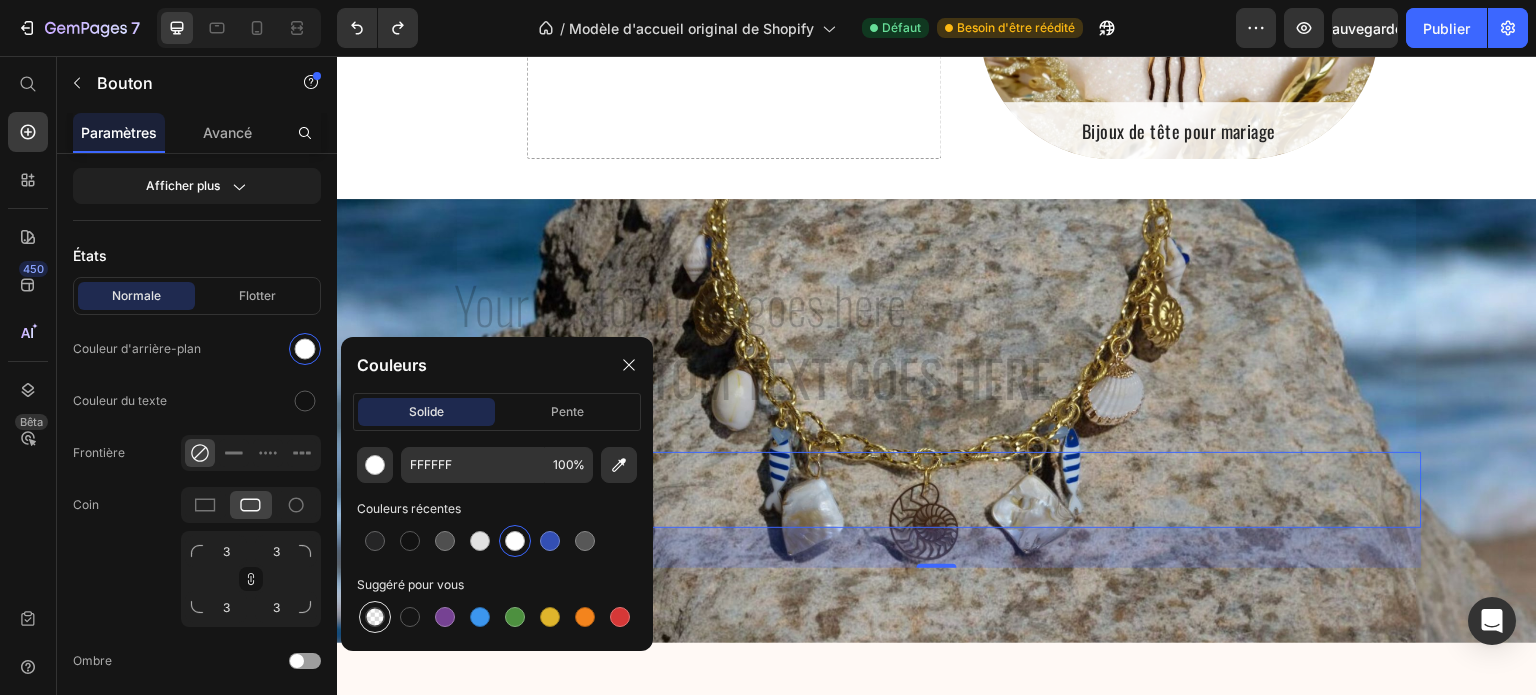 click at bounding box center (375, 617) 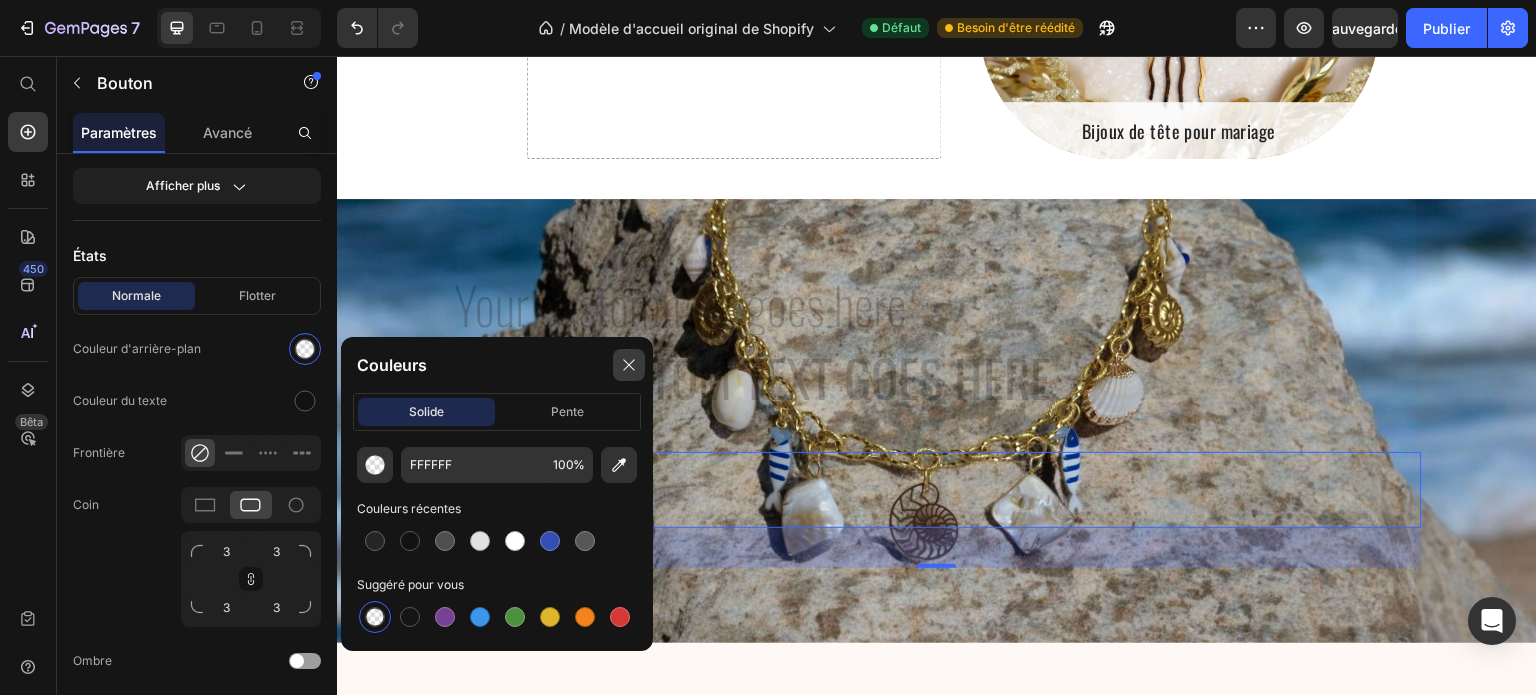 click 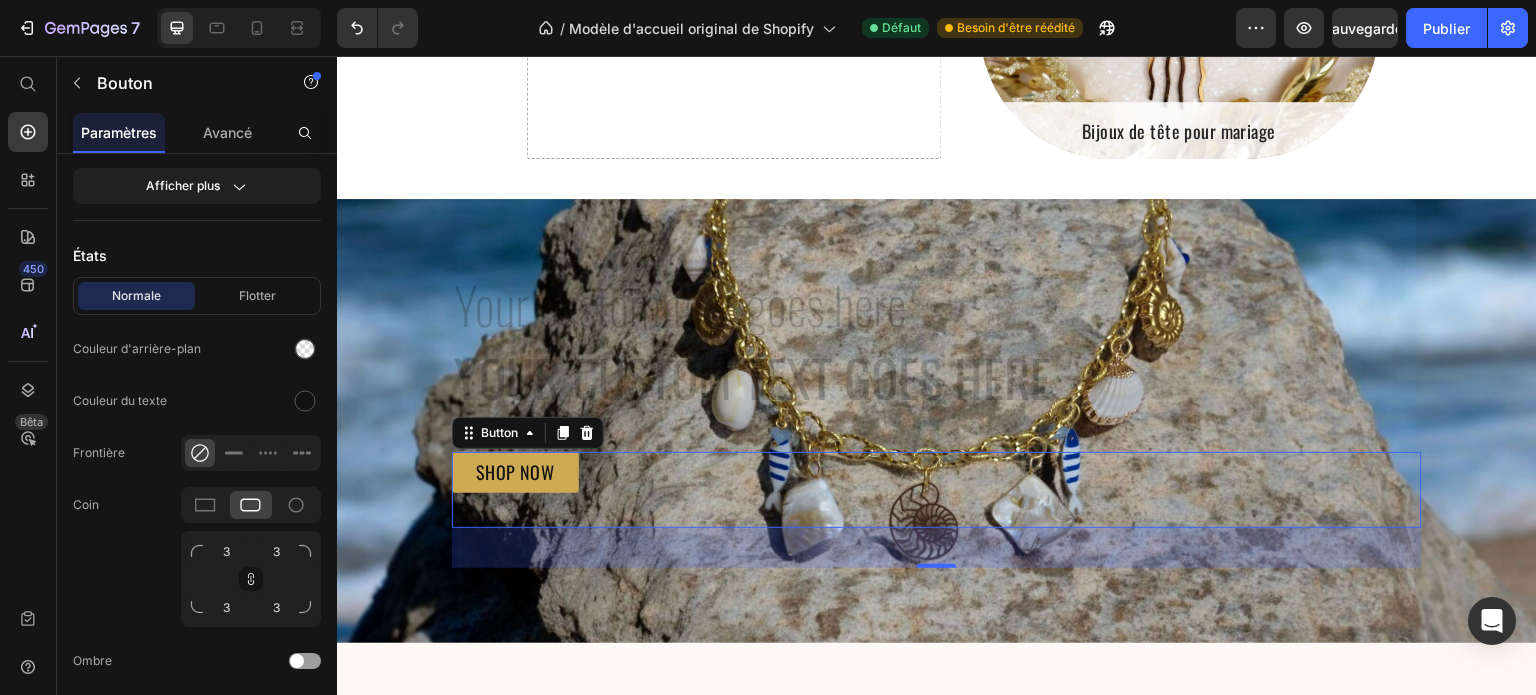 click on "SHOP NOW" at bounding box center [515, 472] 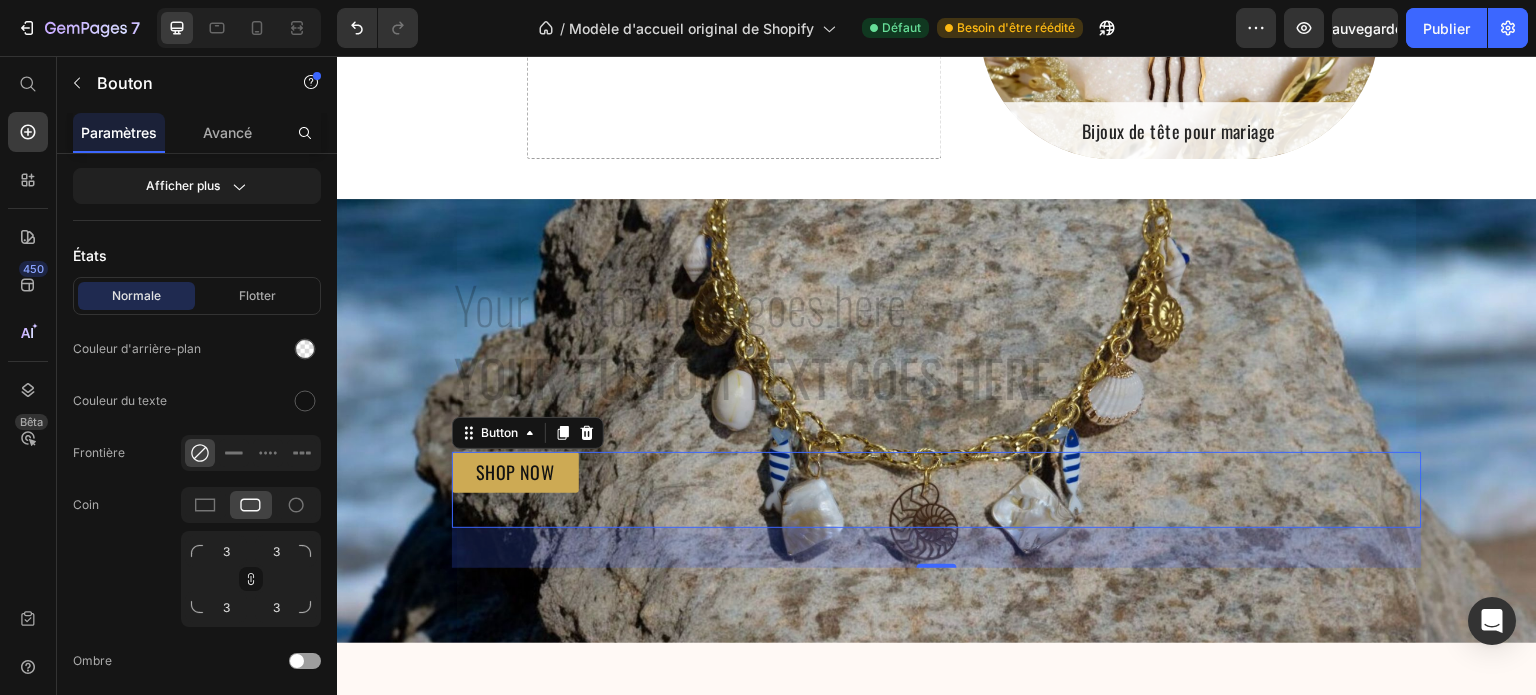 click on "SHOP NOW" at bounding box center (515, 472) 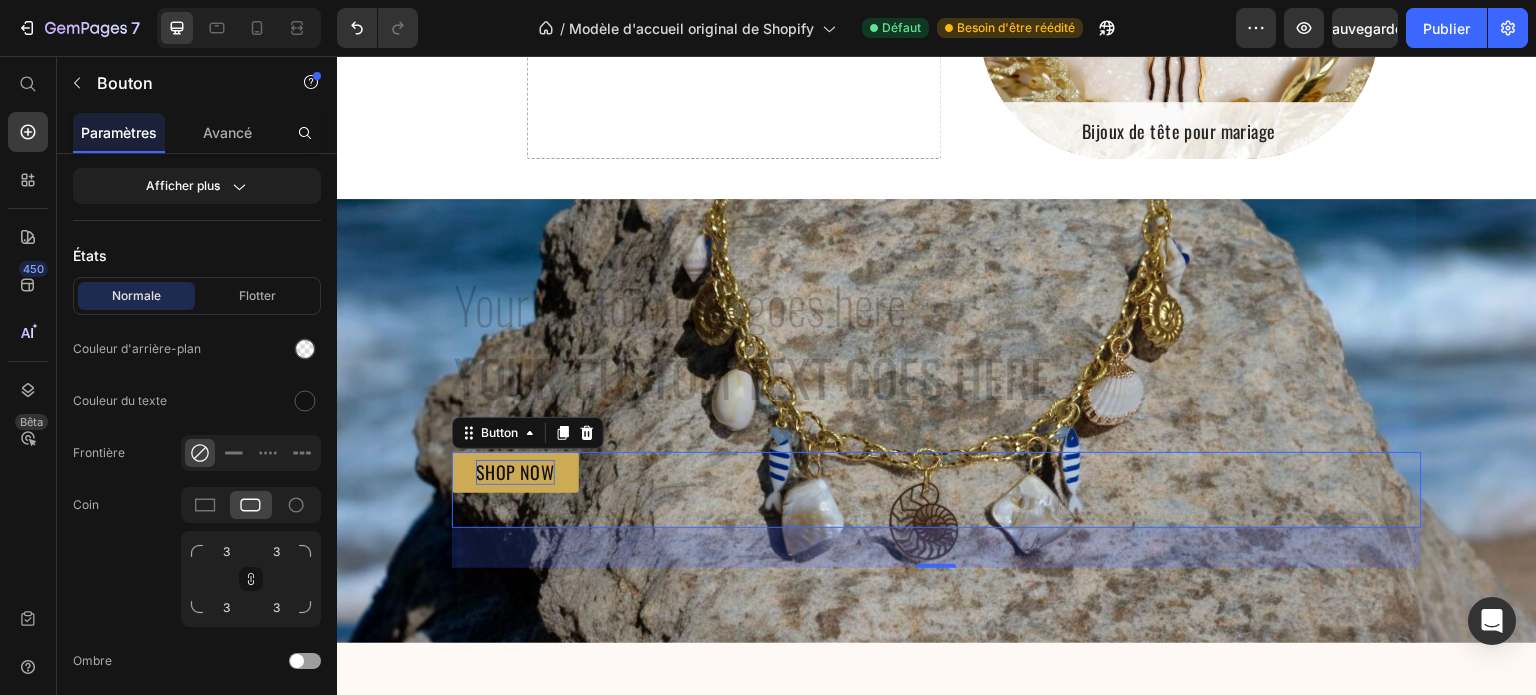 click on "SHOP NOW" at bounding box center (515, 472) 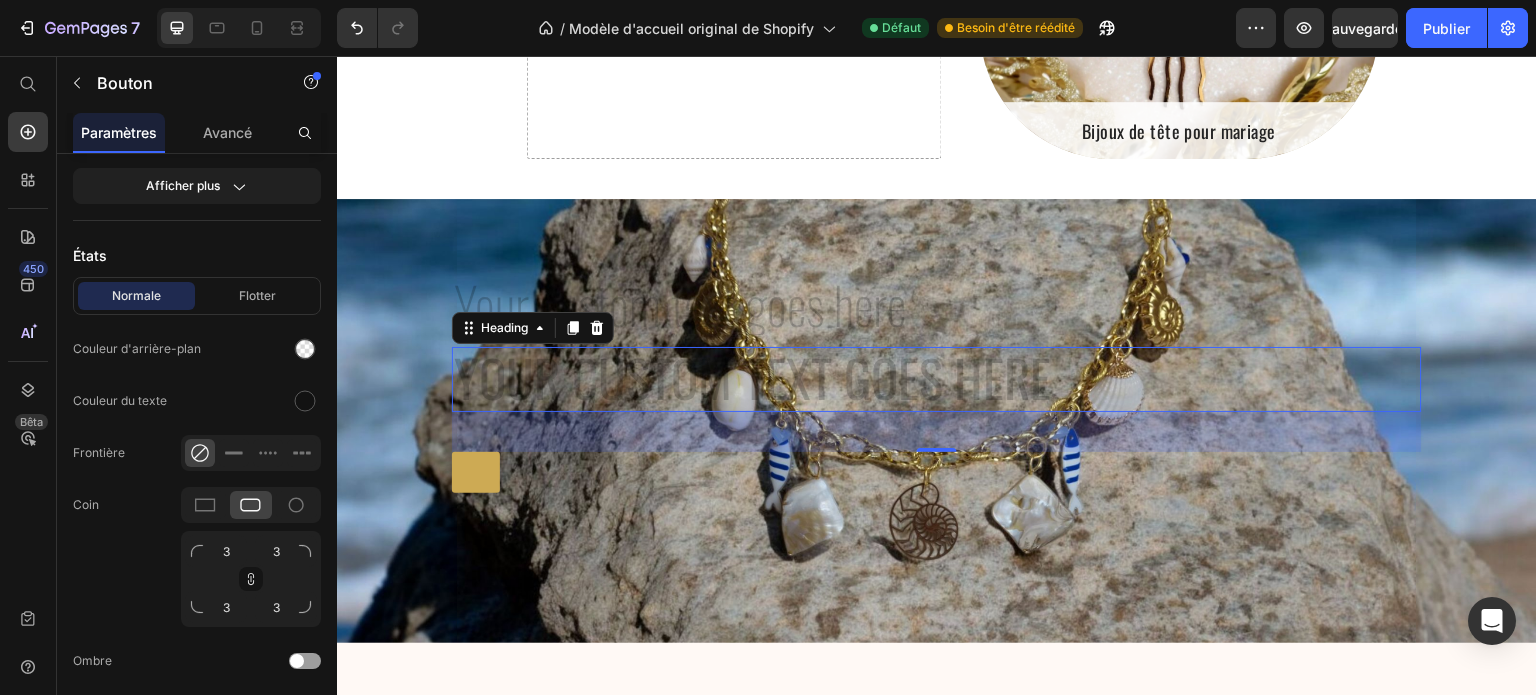 click at bounding box center [937, 379] 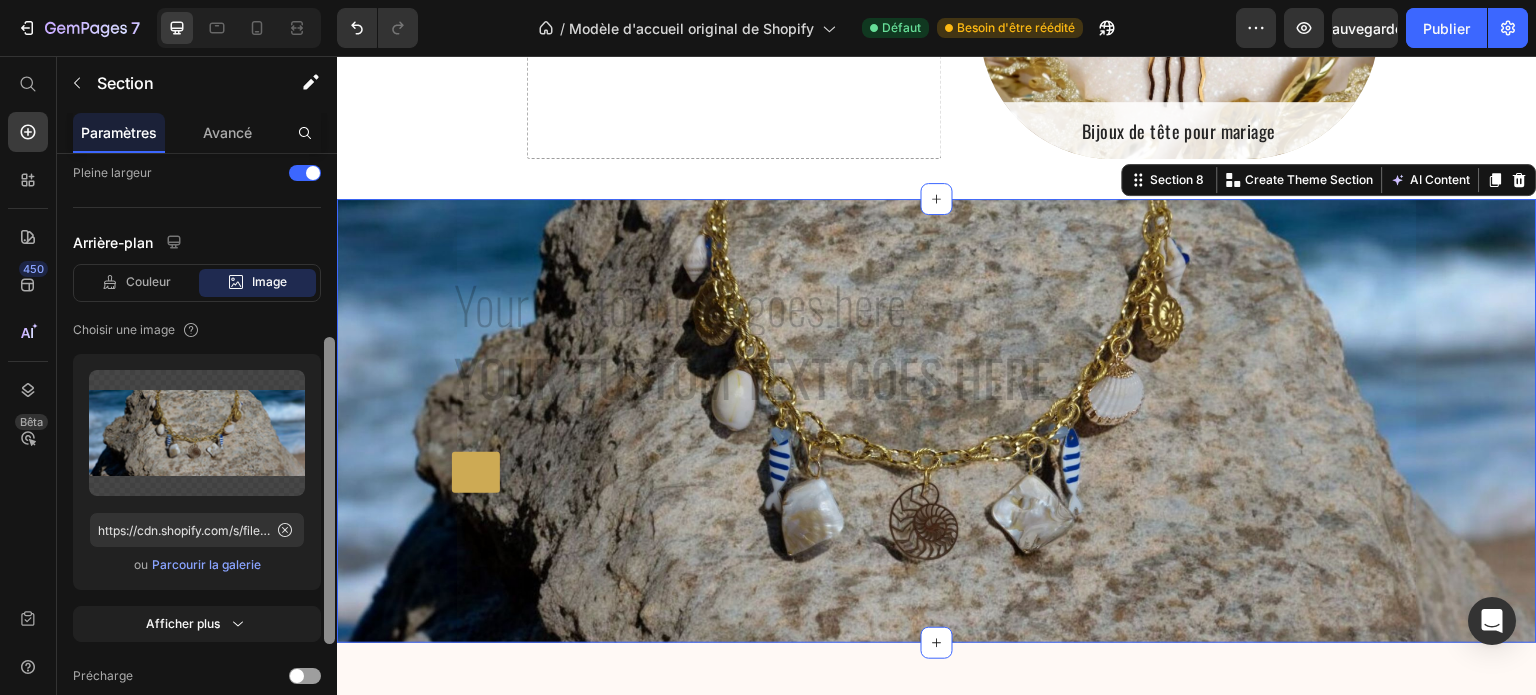 scroll, scrollTop: 564, scrollLeft: 0, axis: vertical 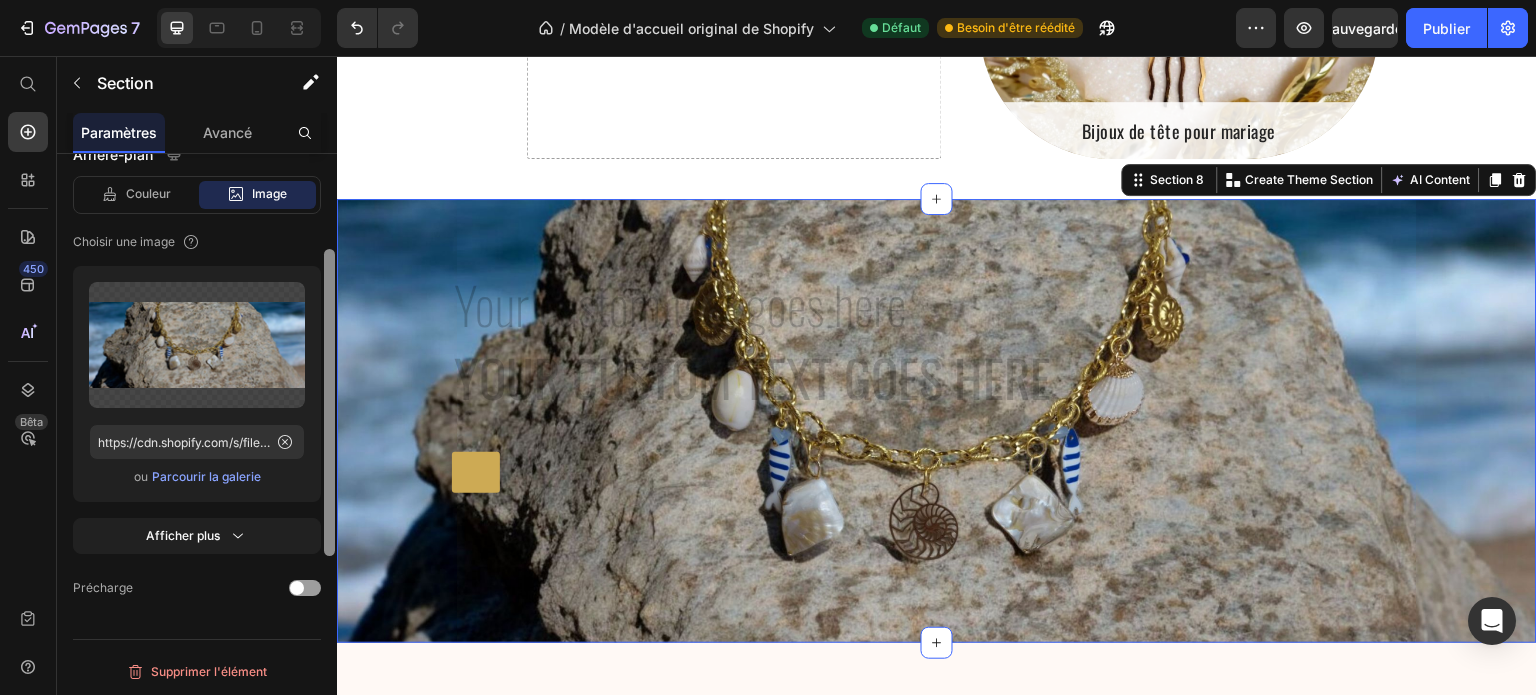 drag, startPoint x: 328, startPoint y: 209, endPoint x: 319, endPoint y: 516, distance: 307.1319 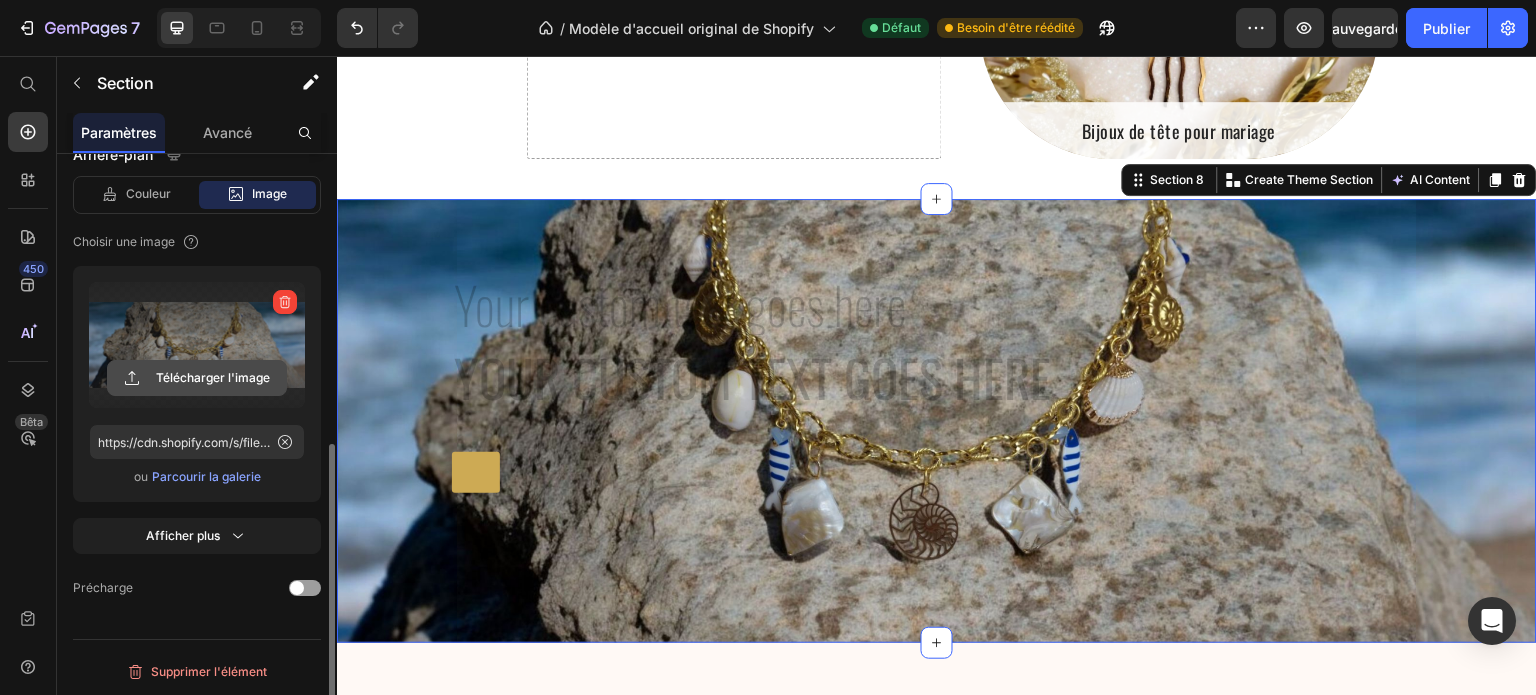 click 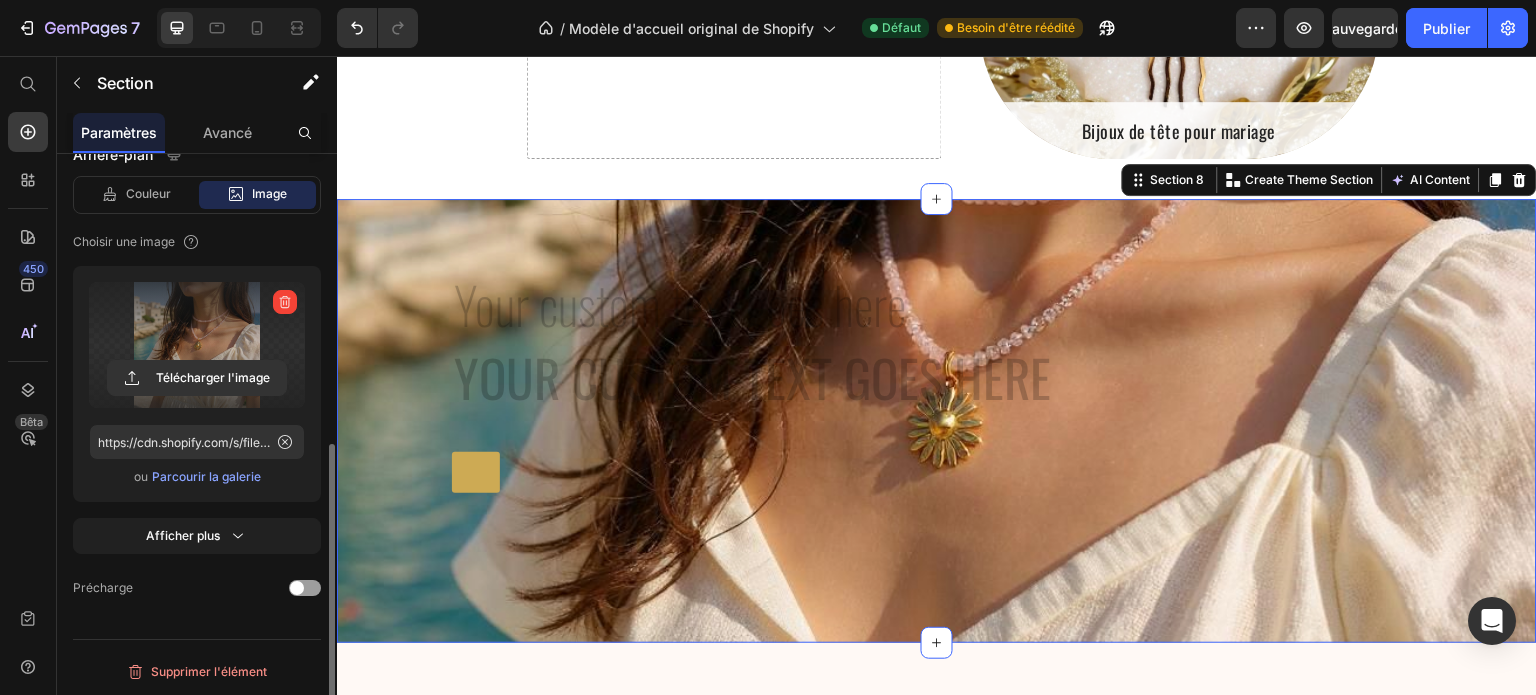 click on "Text block Heading Button Row" at bounding box center (937, 429) 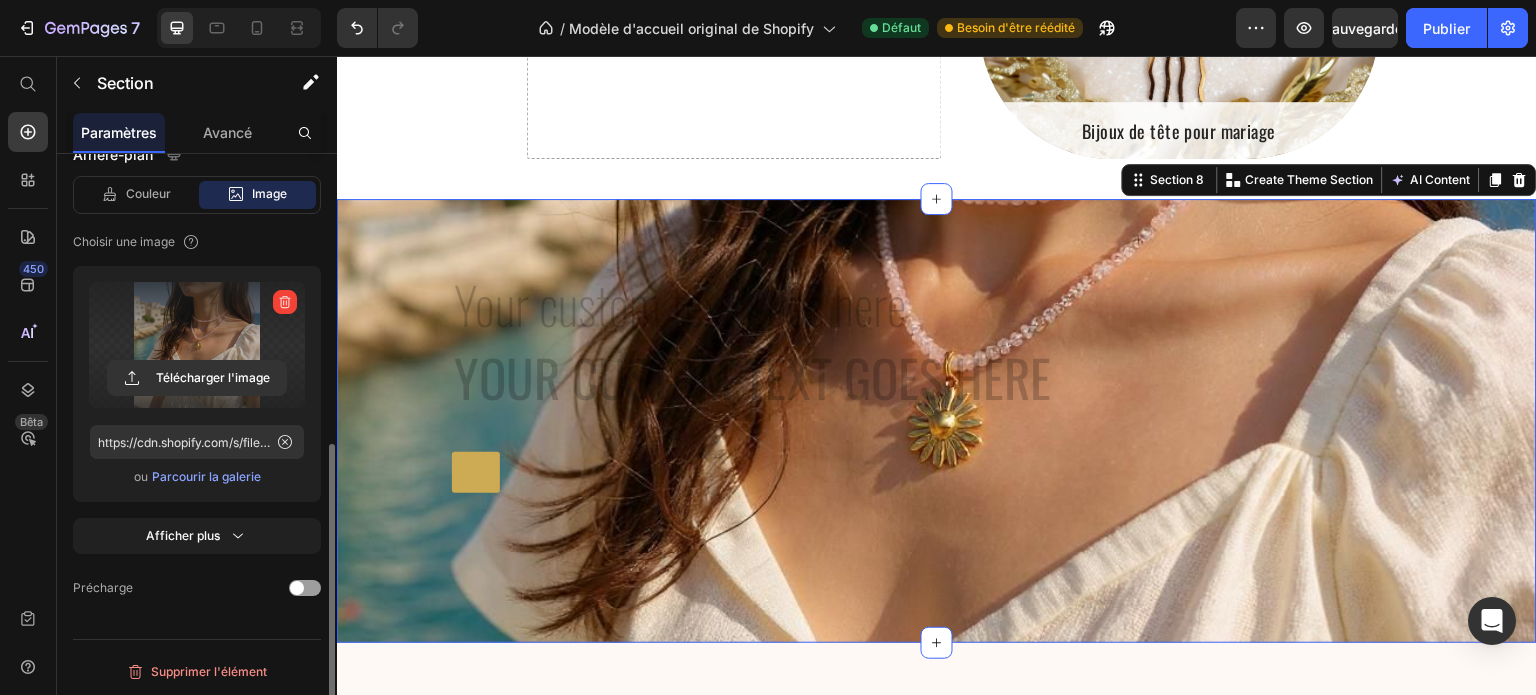 click 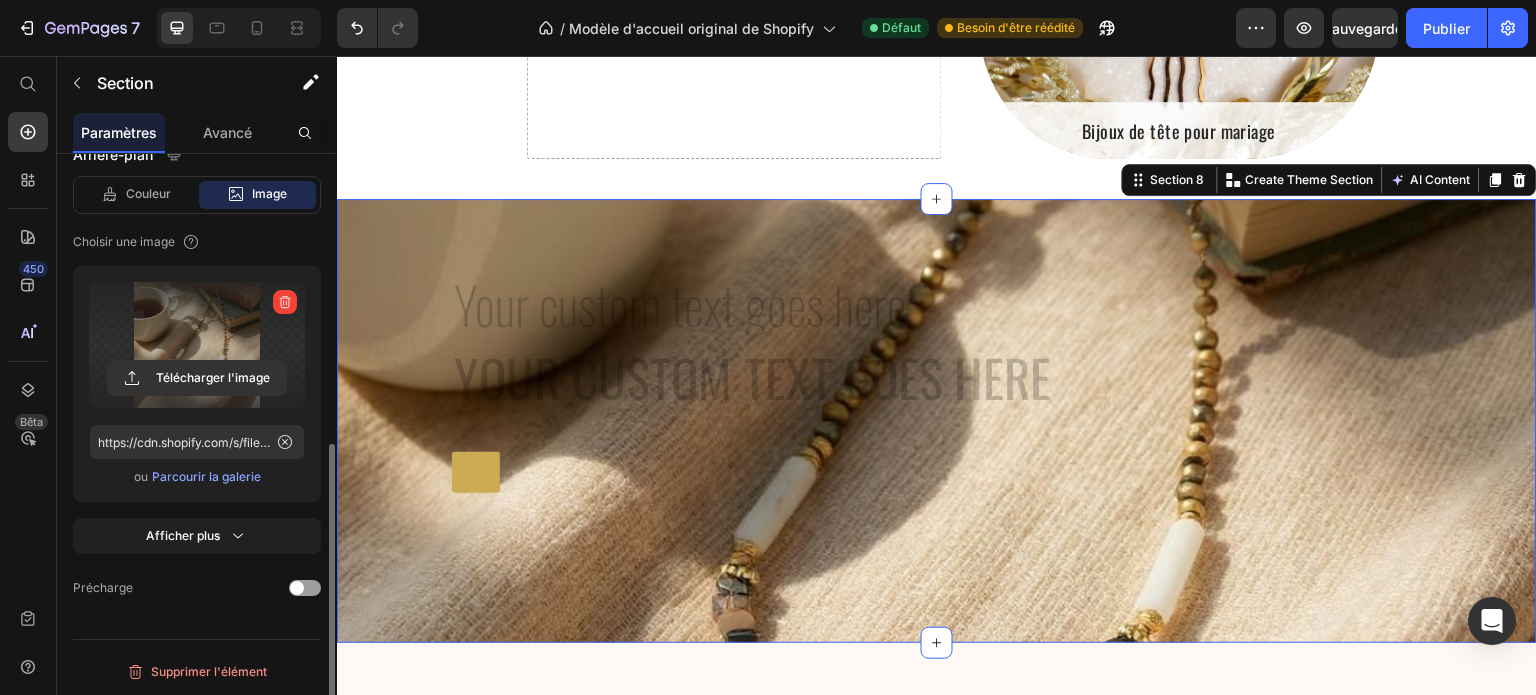 click on "Parcourir la galerie" at bounding box center (206, 476) 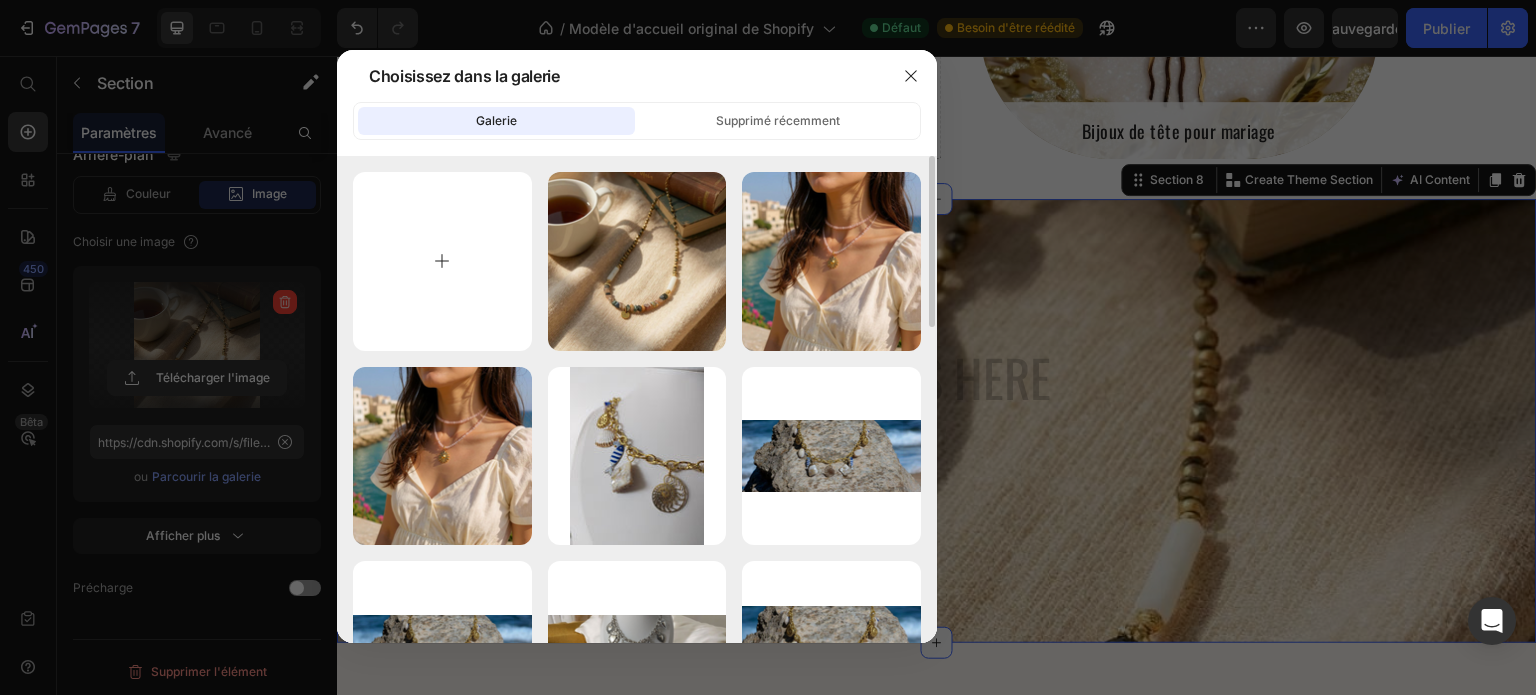 click at bounding box center [442, 261] 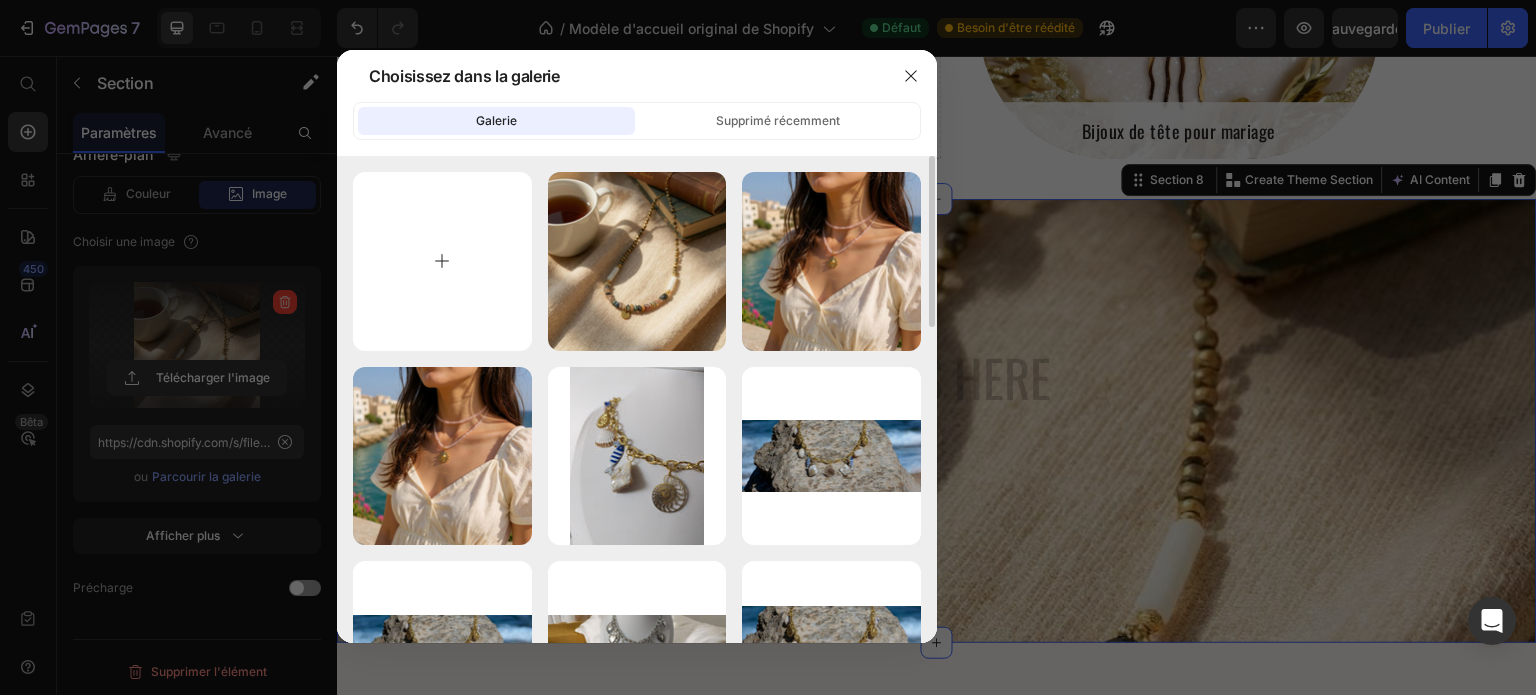 type on "C:\fakepath\1000063748.png" 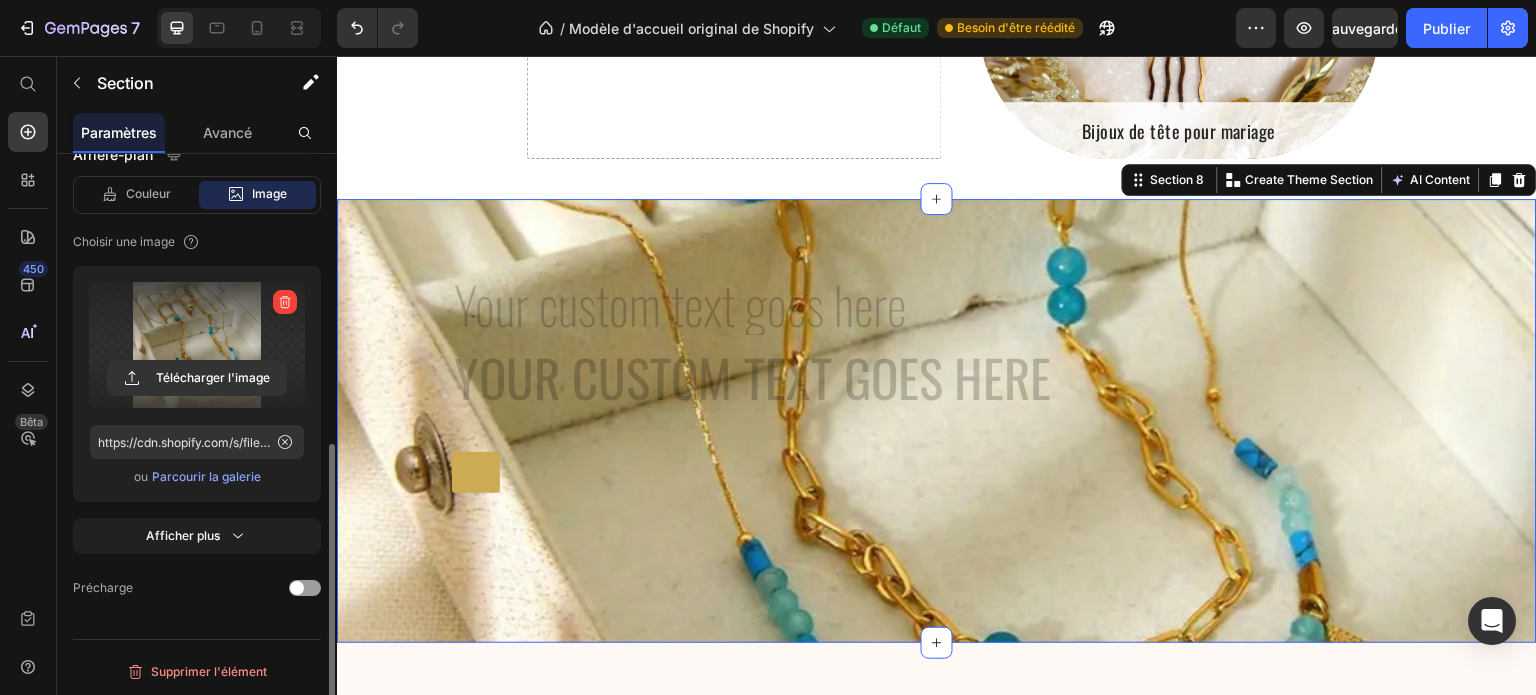 click on "Parcourir la galerie" at bounding box center (206, 476) 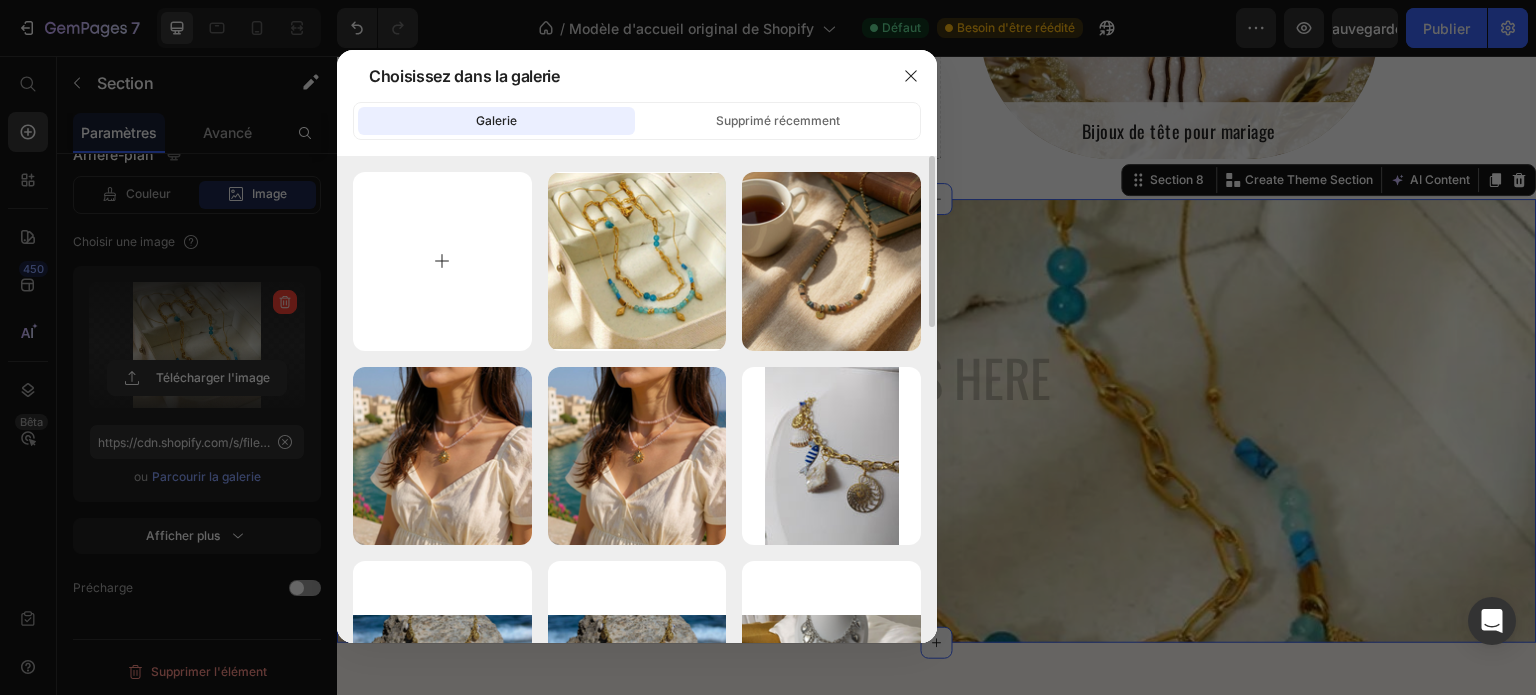 click at bounding box center [442, 261] 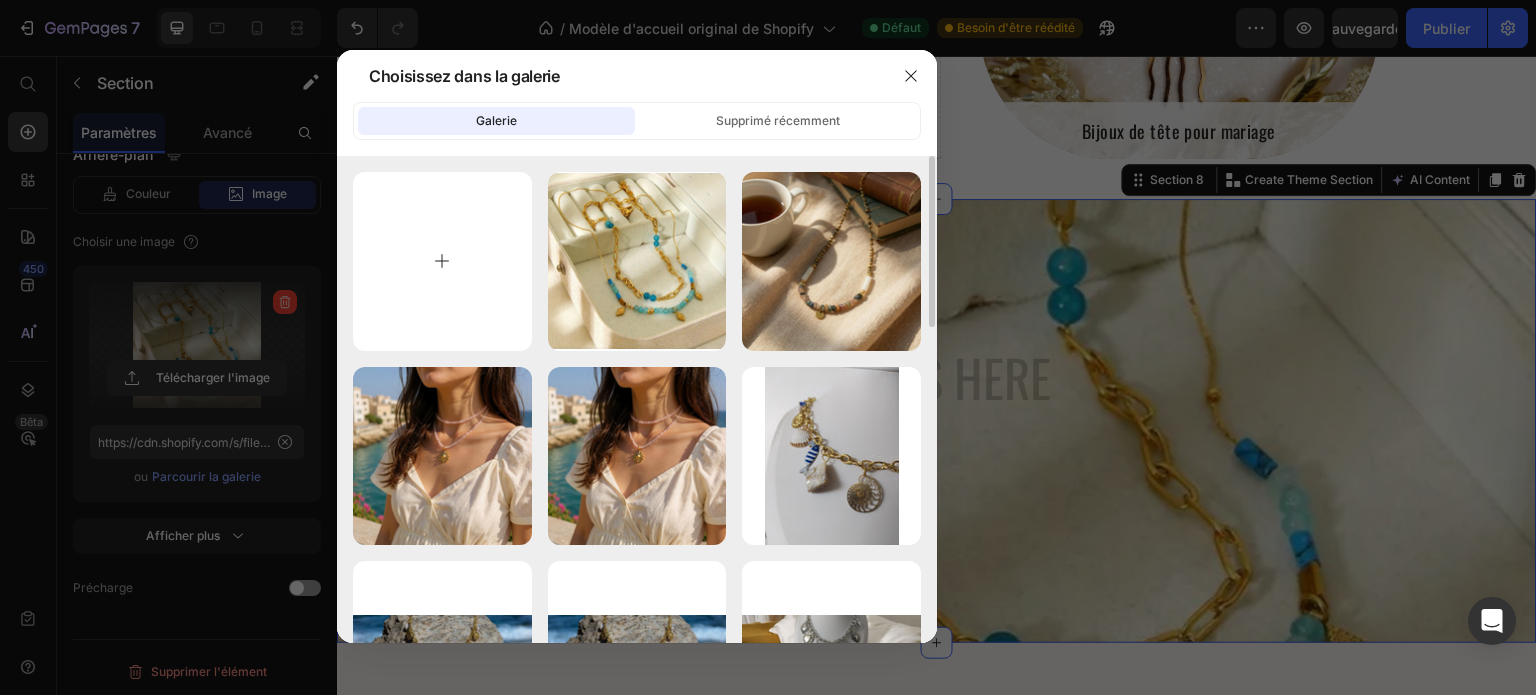 type on "C:\fakepath\1000063753.png" 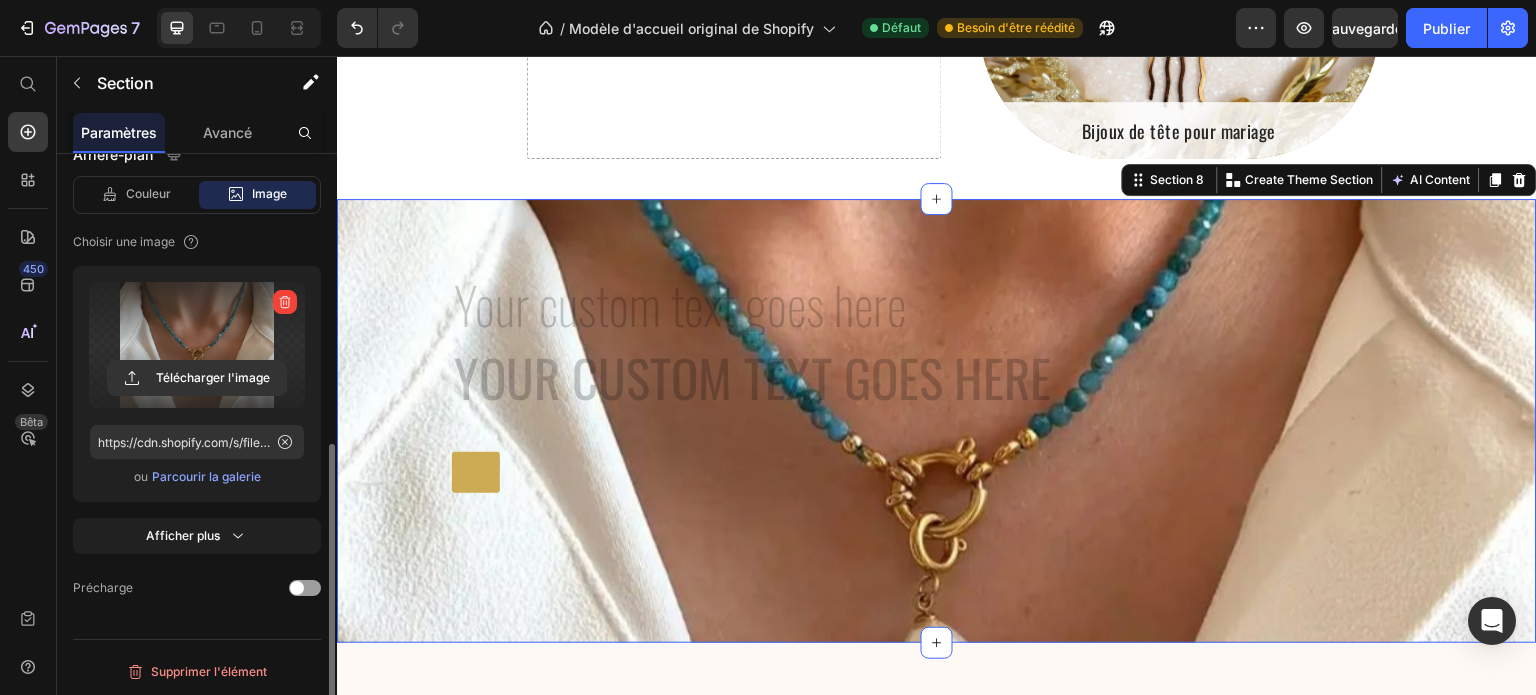click on "Parcourir la galerie" at bounding box center (206, 476) 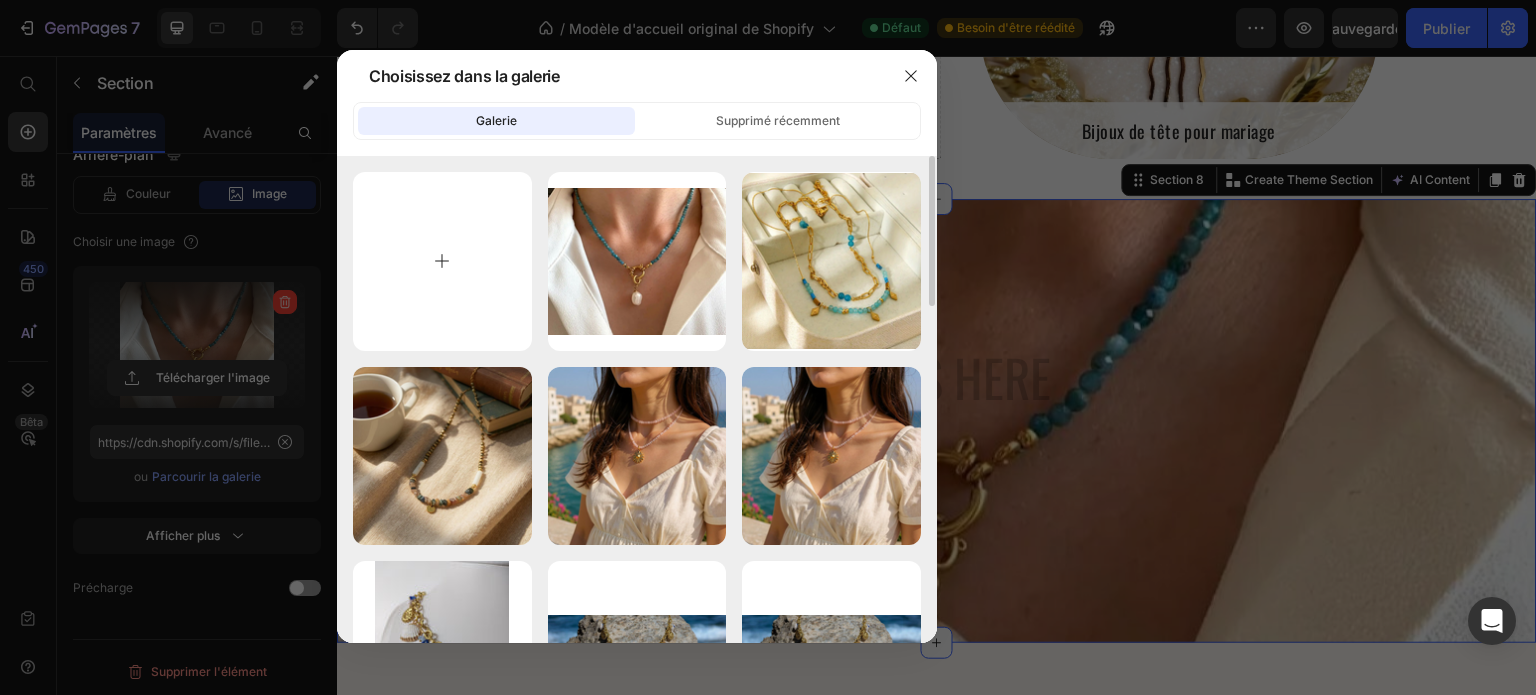 click at bounding box center (442, 261) 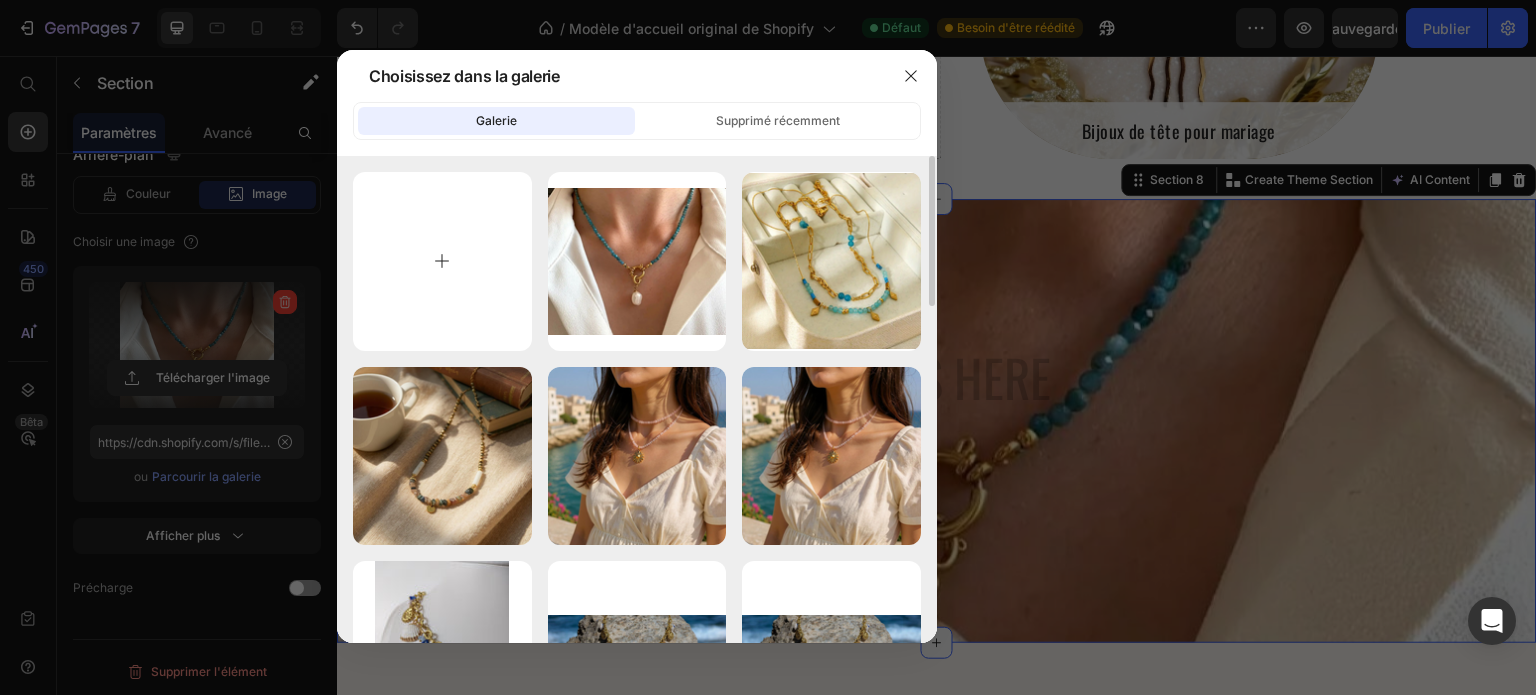 type on "C:\fakepath\1000063751.png" 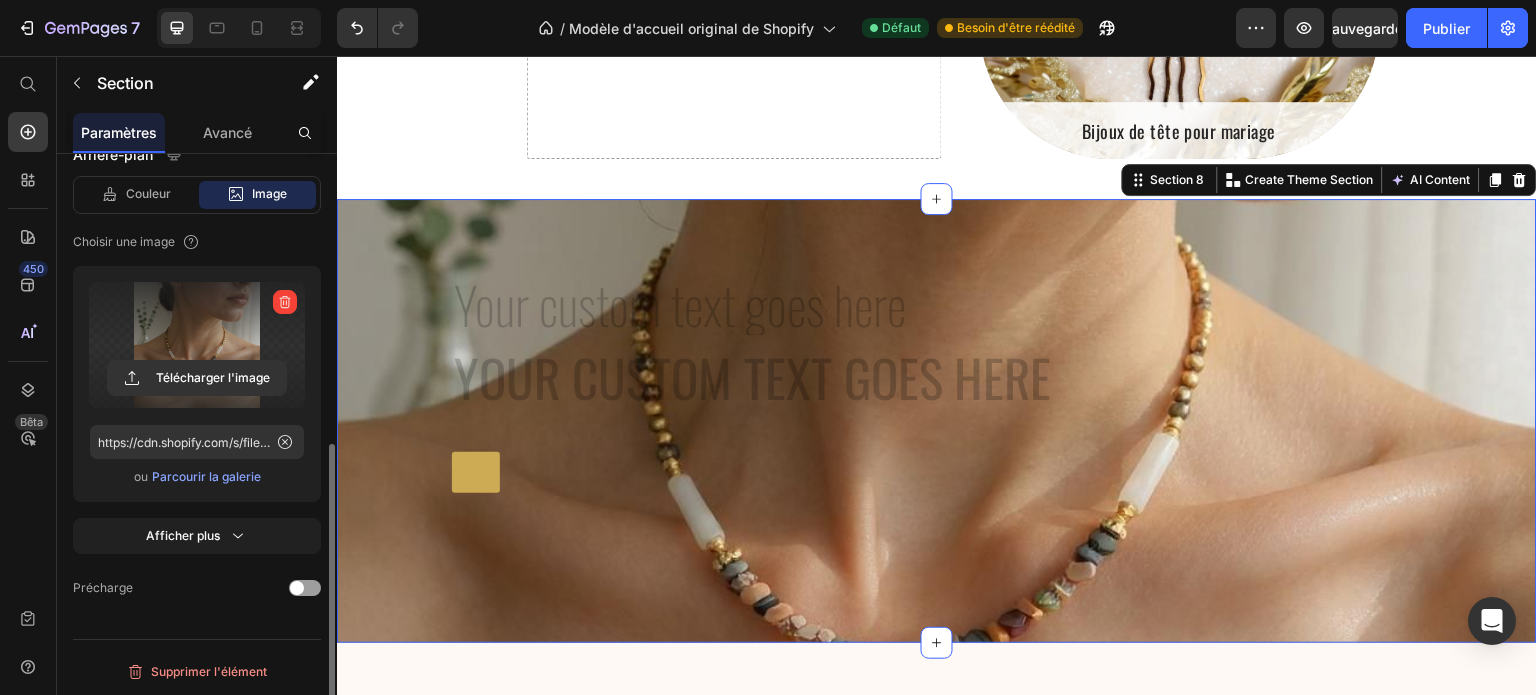 click on "Parcourir la galerie" at bounding box center [206, 476] 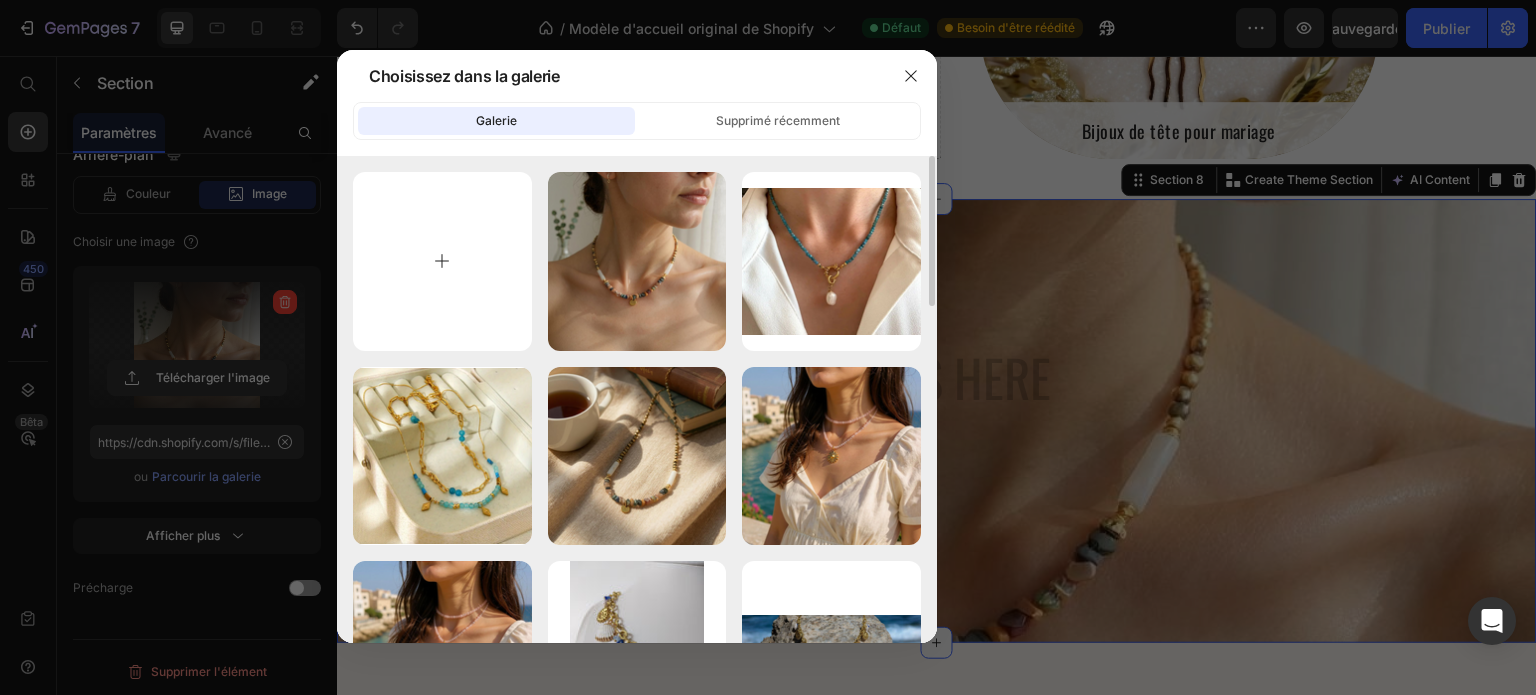 click at bounding box center (442, 261) 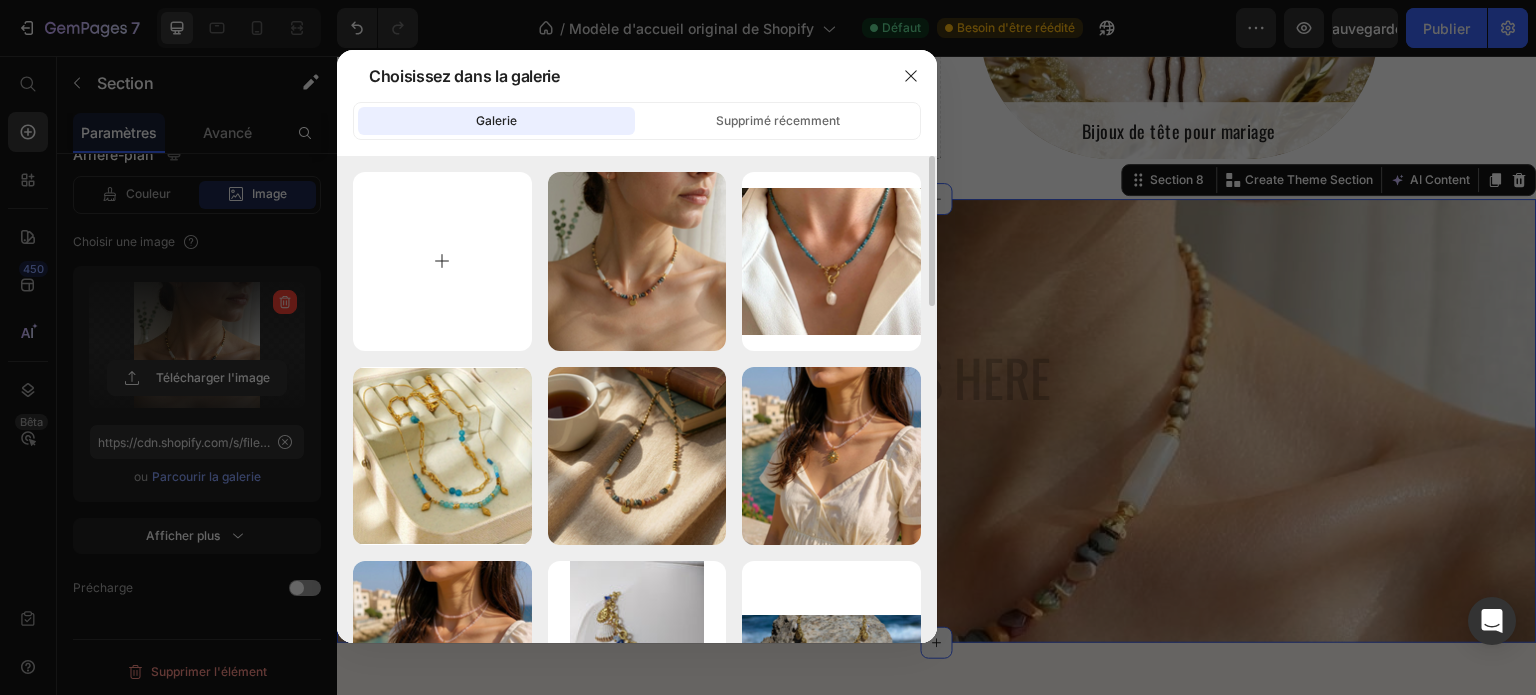 type on "C:\fakepath\1000063750.png" 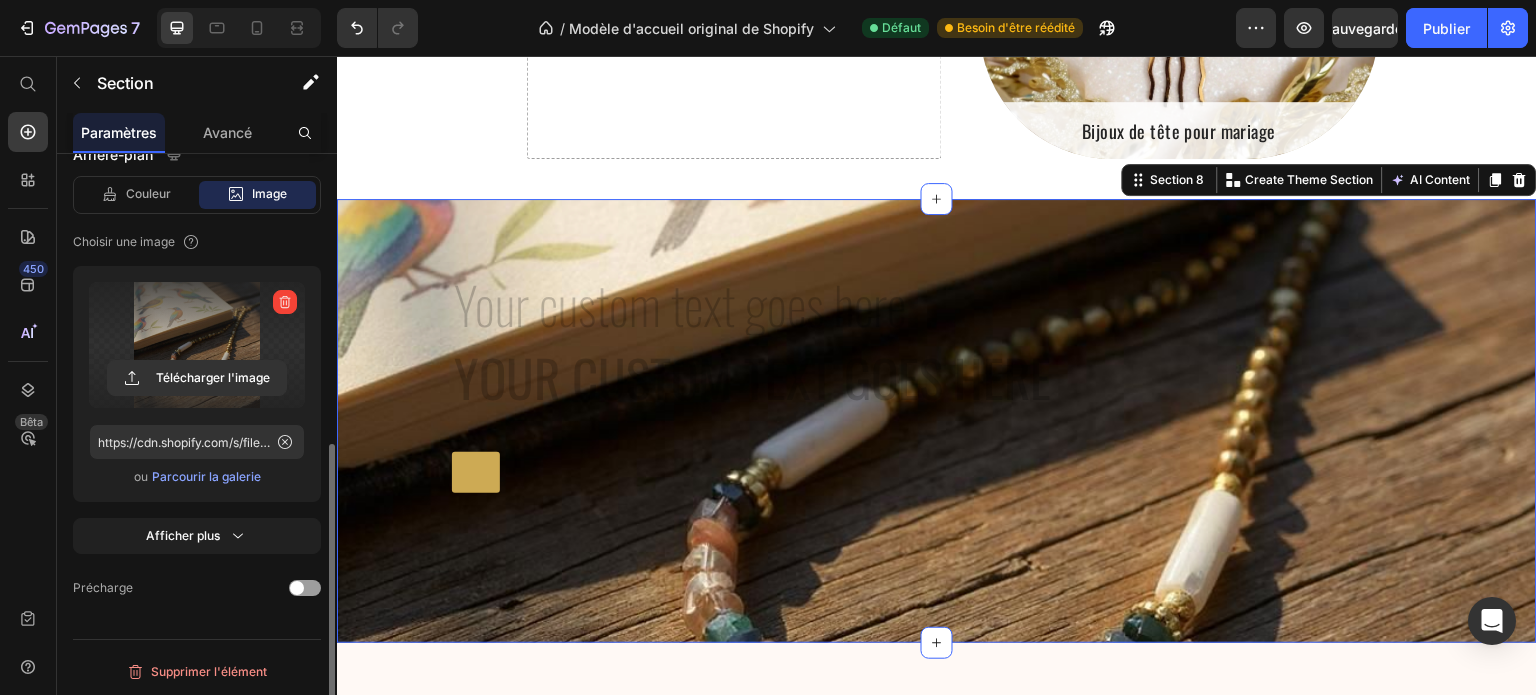 click on "Parcourir la galerie" at bounding box center [206, 476] 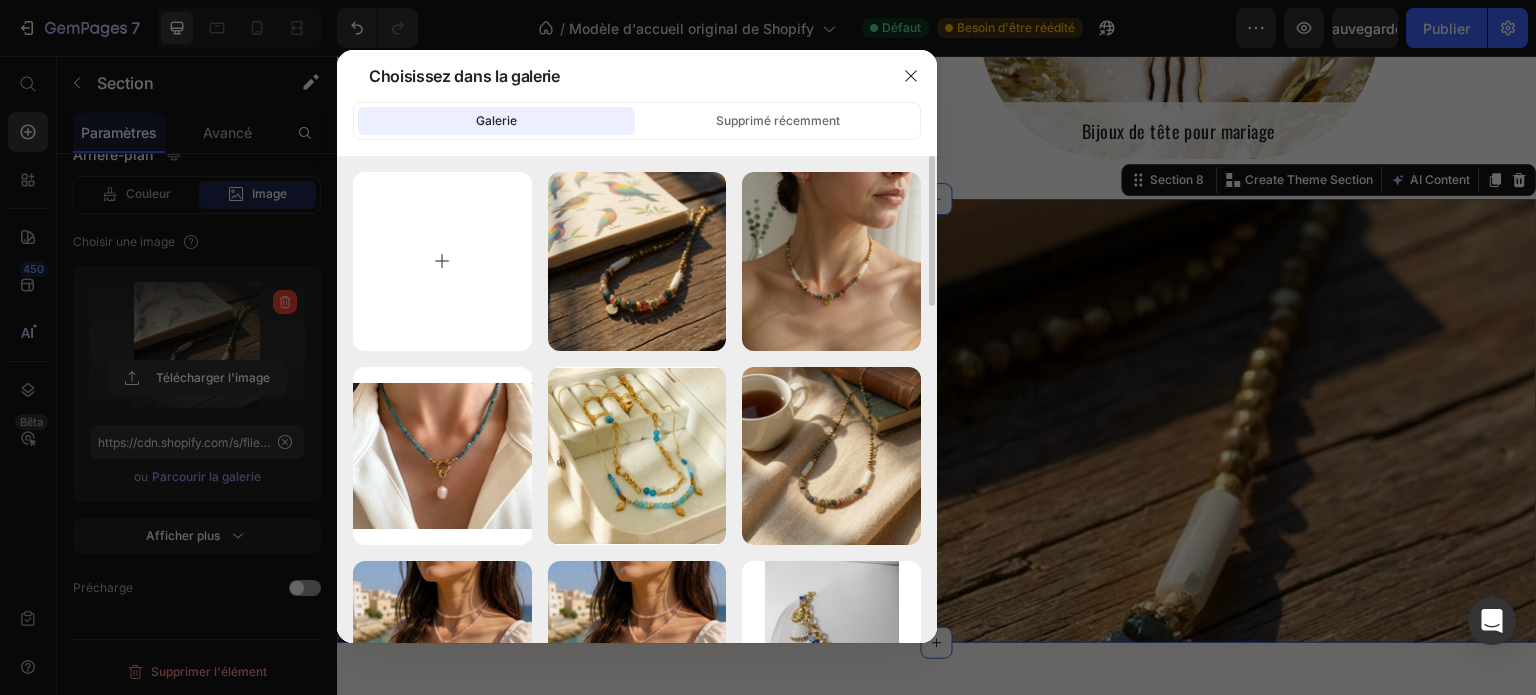 click at bounding box center (442, 261) 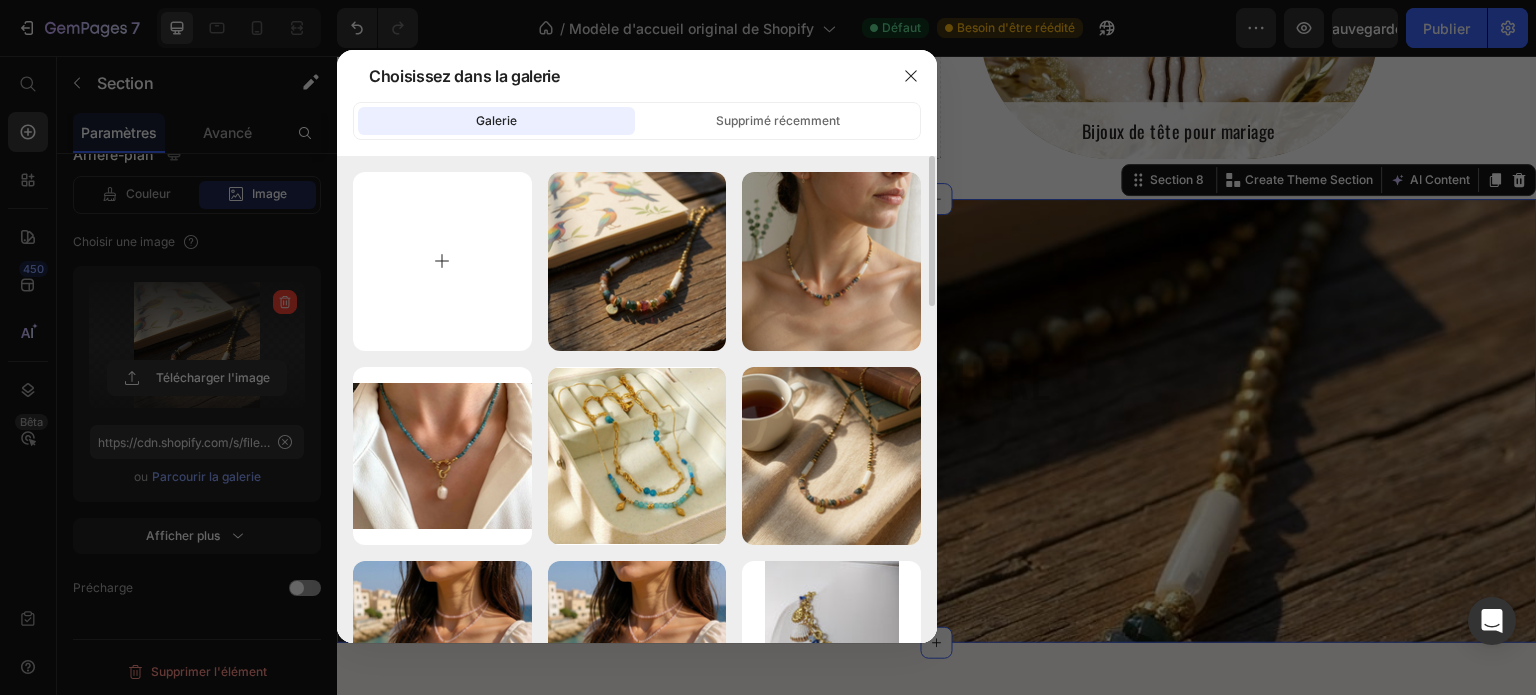 type on "C:\fakepath\1000058538.png" 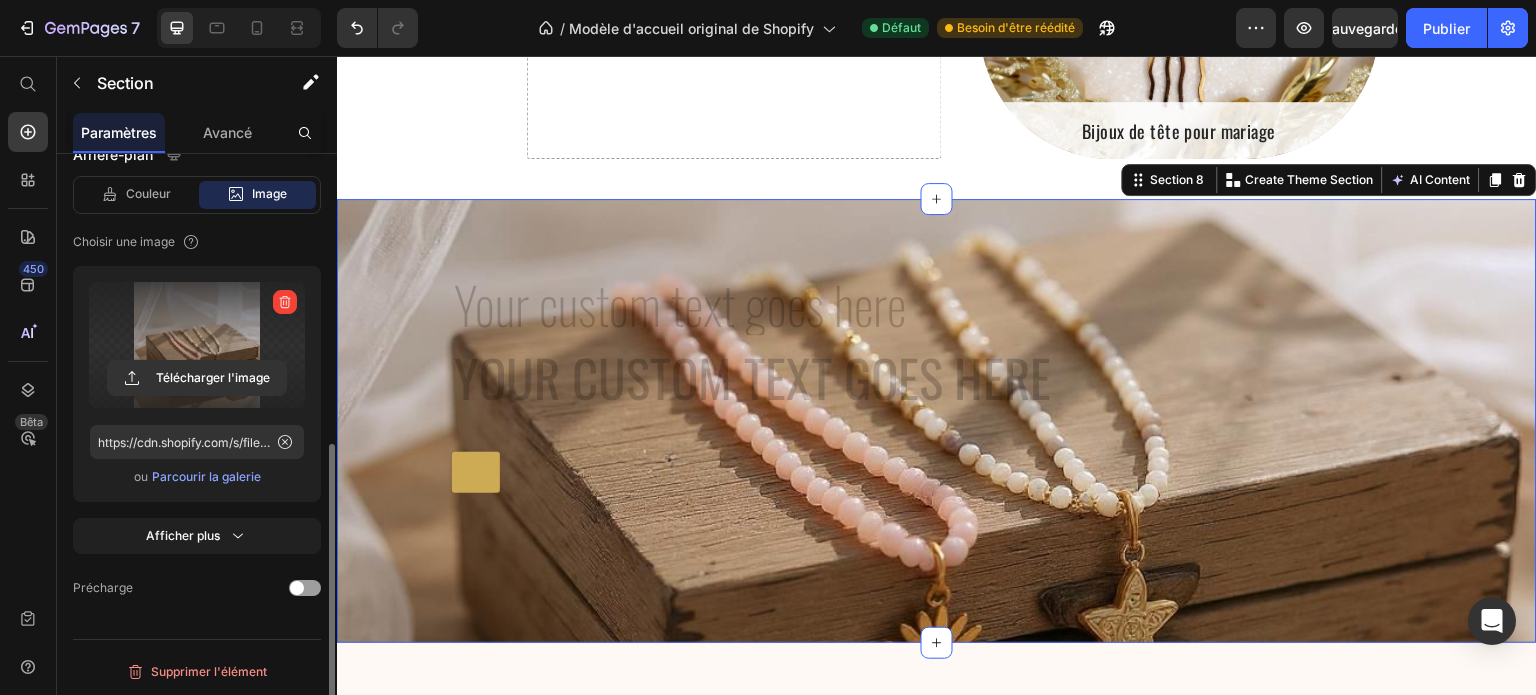click on "Parcourir la galerie" at bounding box center (206, 476) 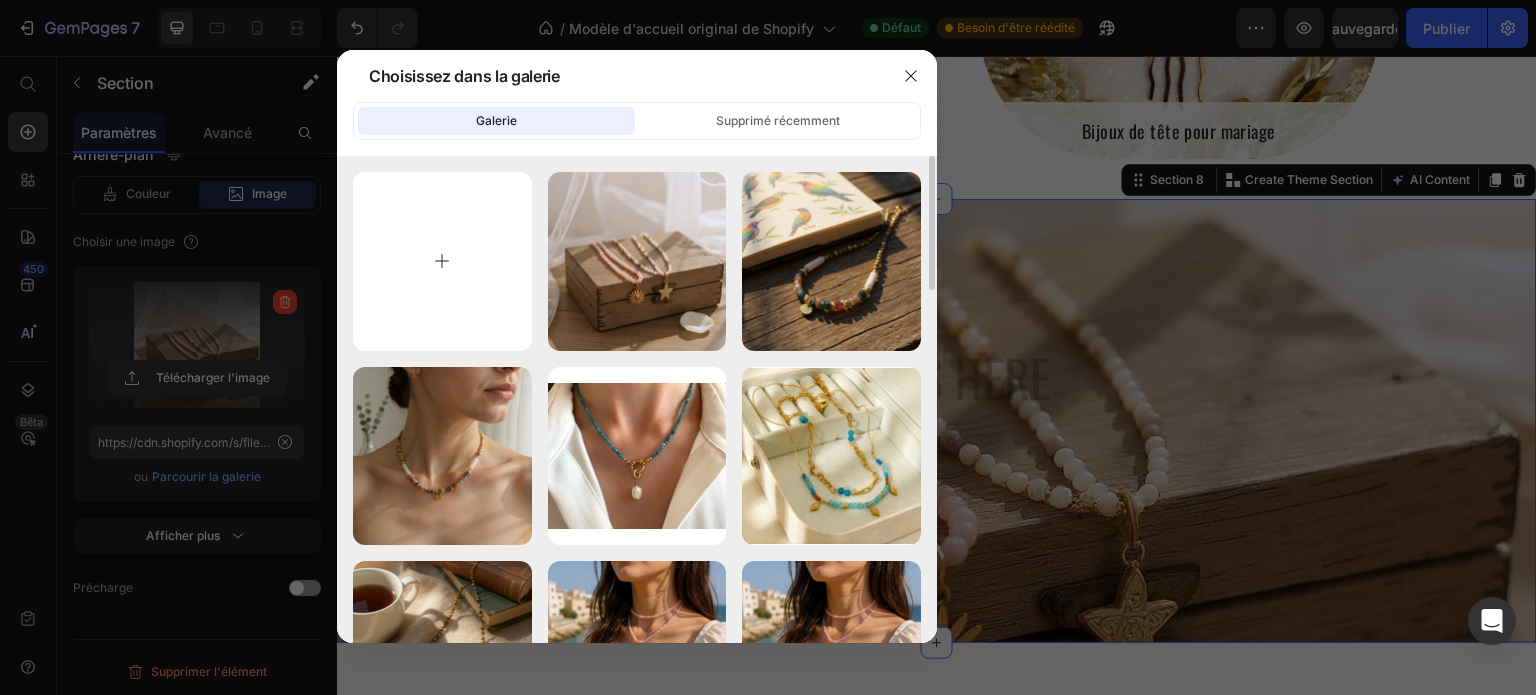 click at bounding box center (442, 261) 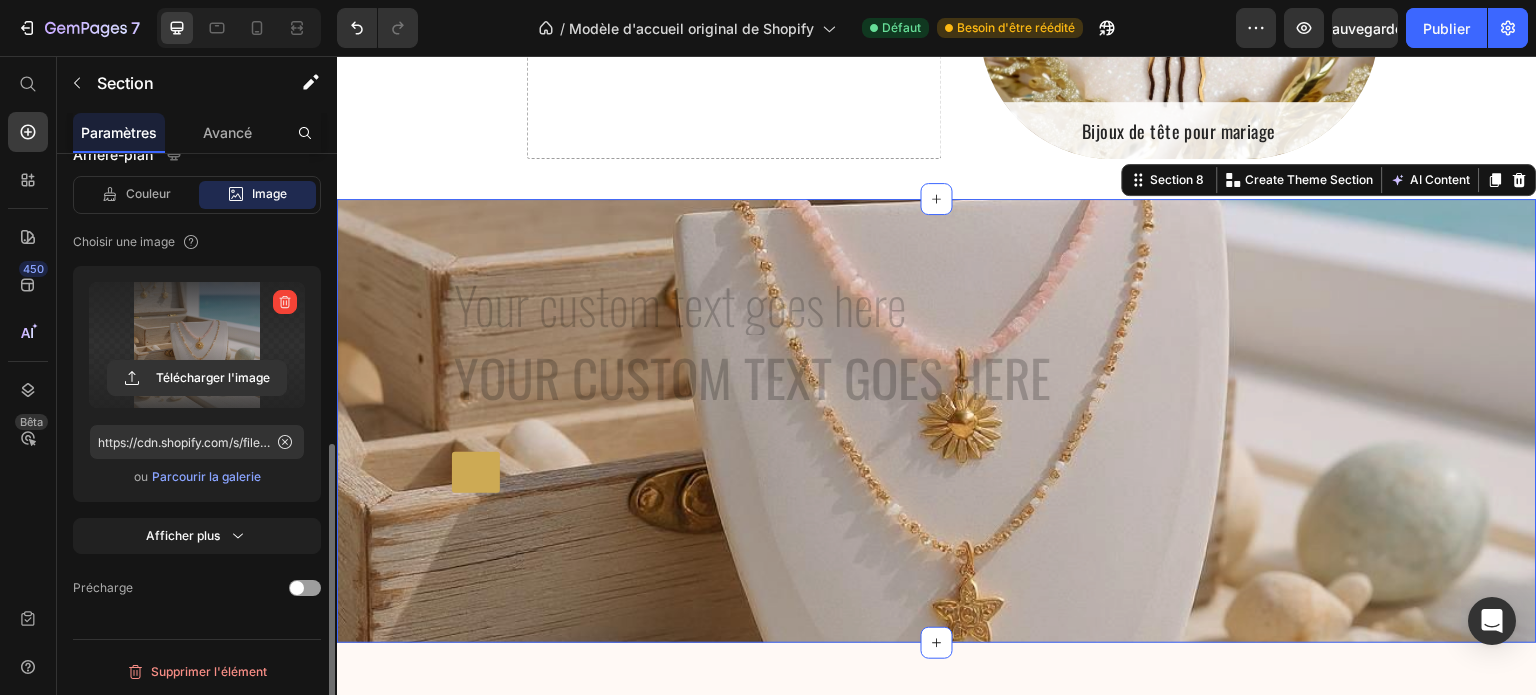 click on "Parcourir la galerie" at bounding box center [206, 476] 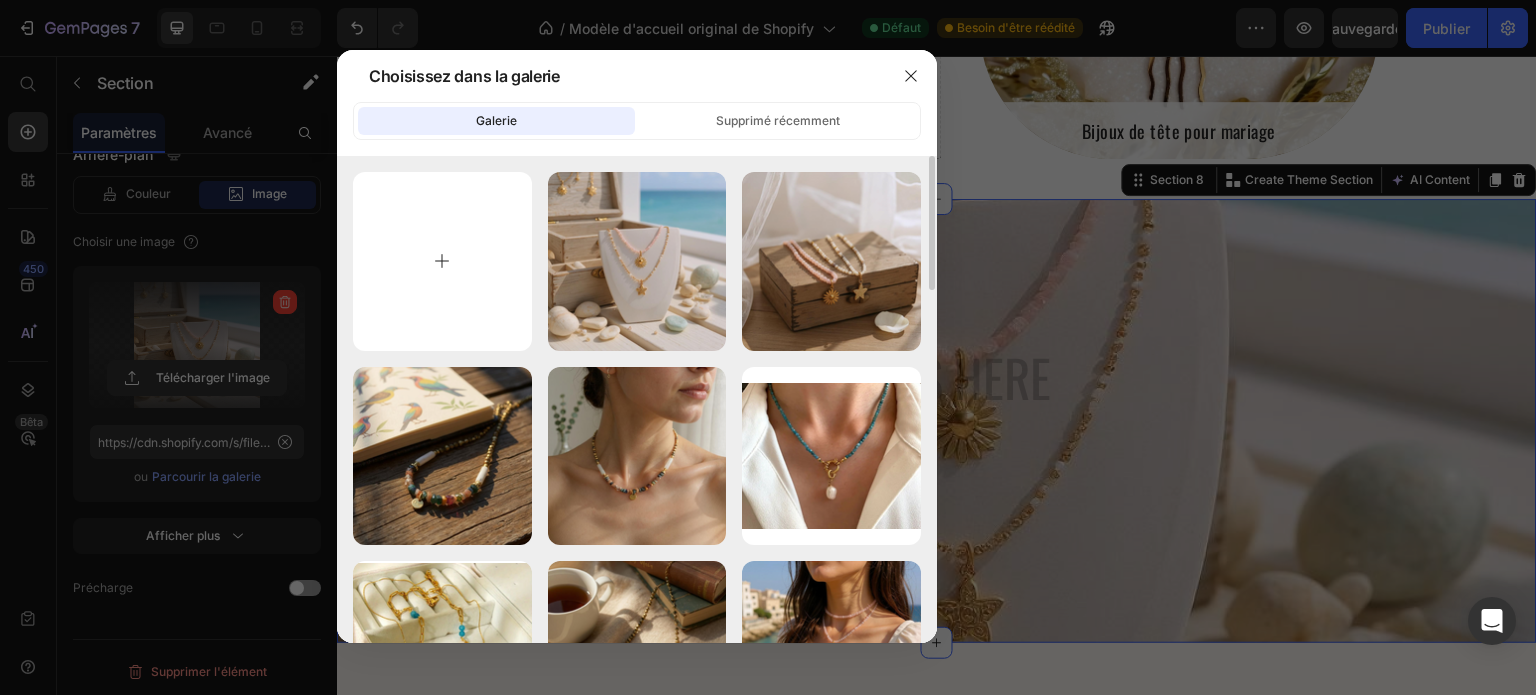 click at bounding box center (442, 261) 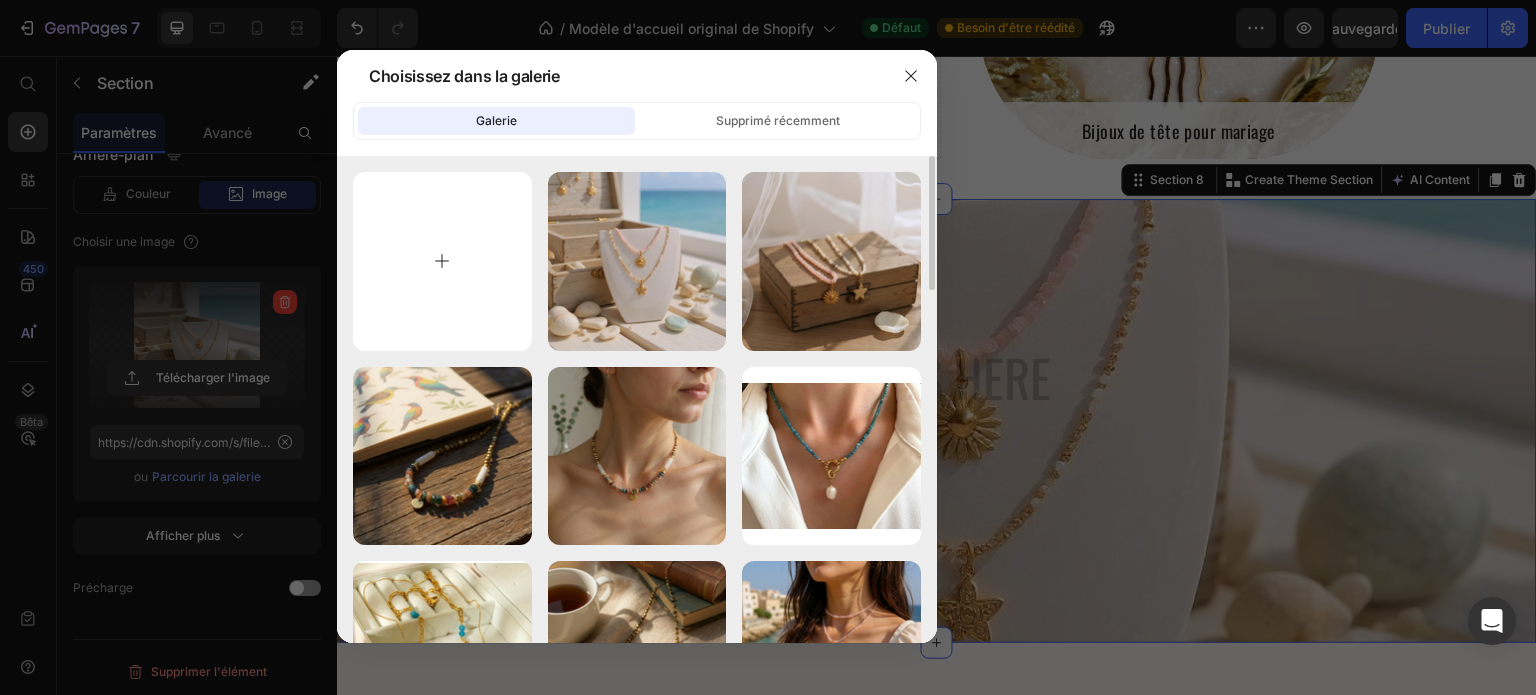 type on "C:\fakepath\1000063747.jpg" 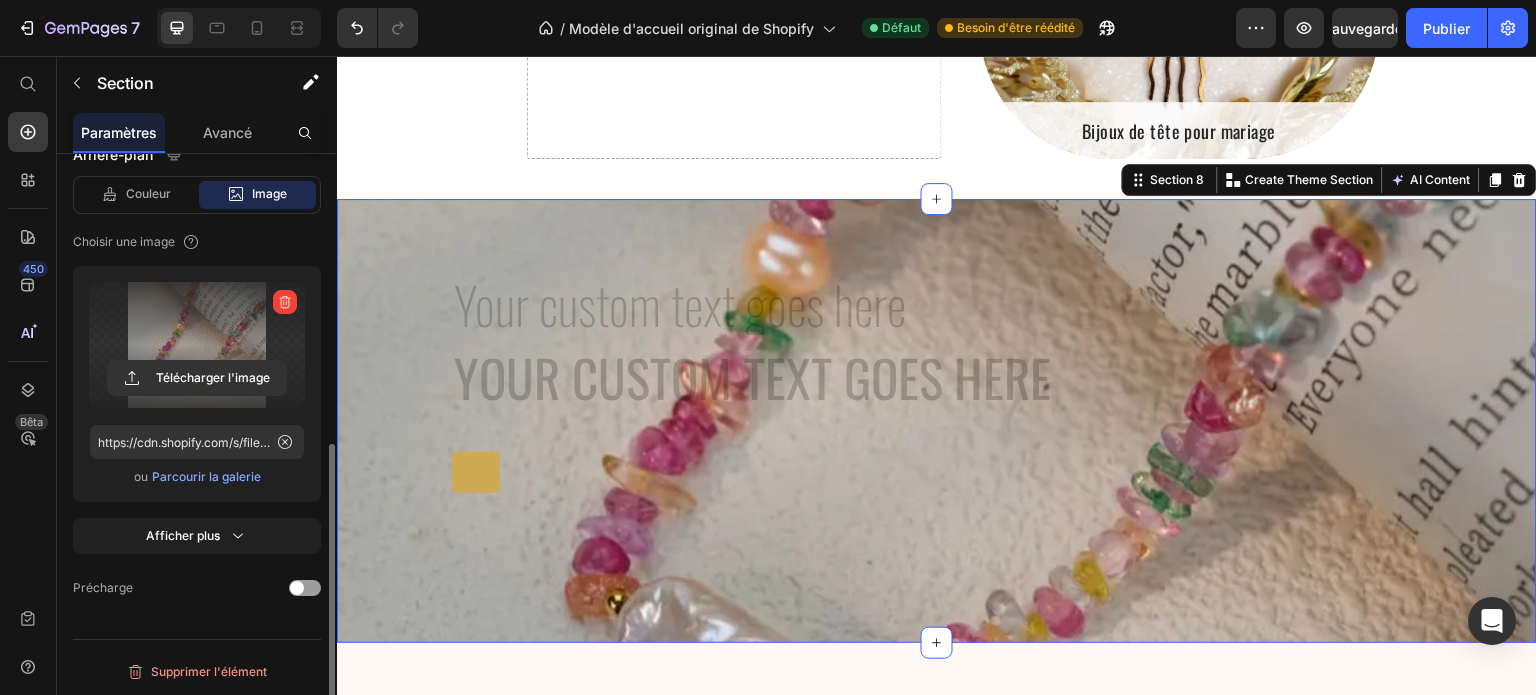 click on "Parcourir la galerie" at bounding box center [206, 476] 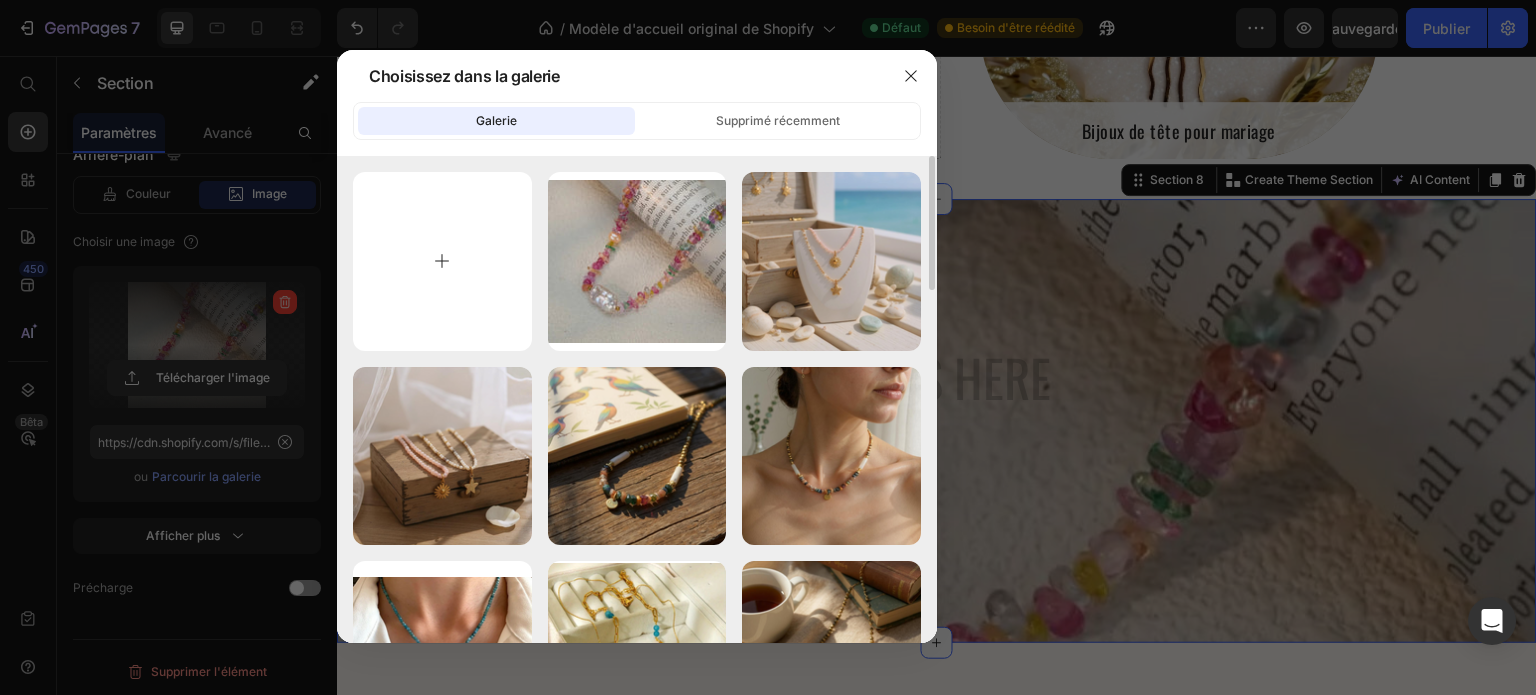 click at bounding box center [442, 261] 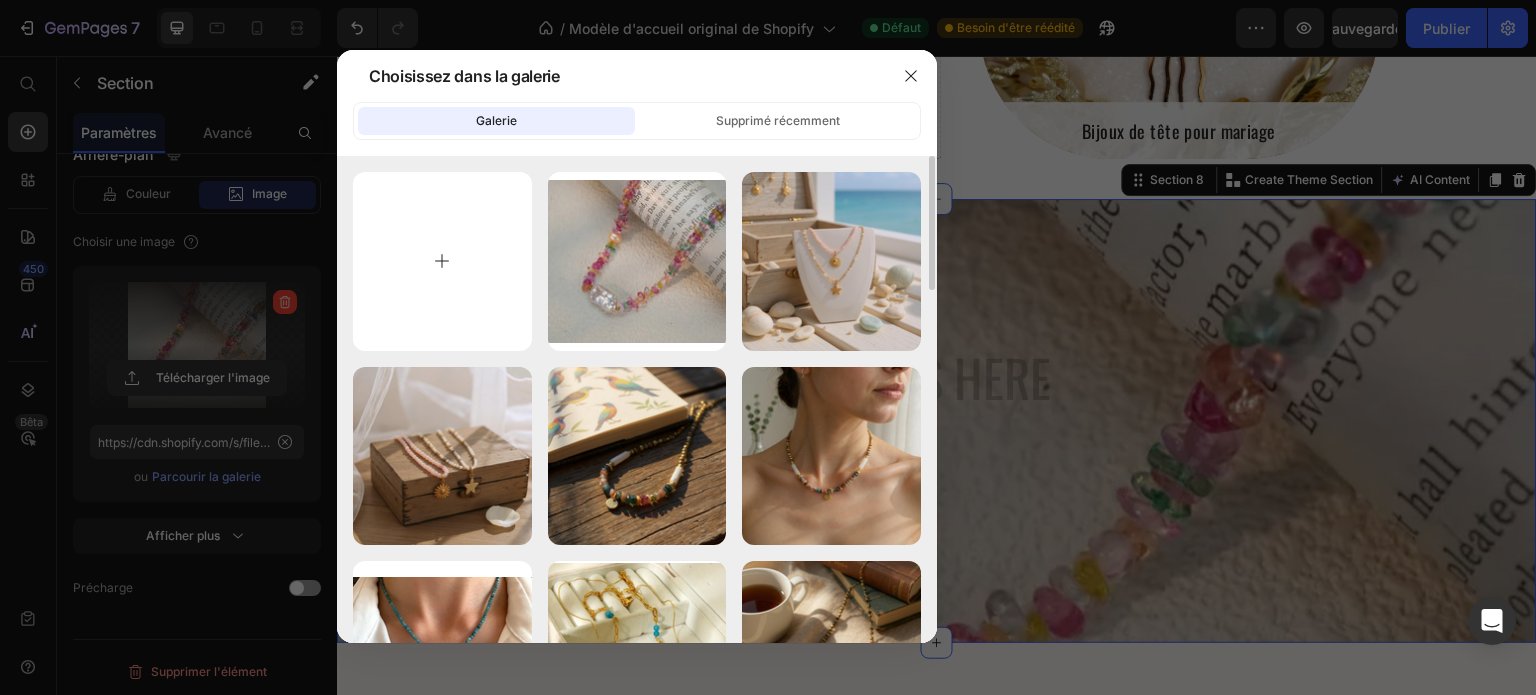 type on "C:\fakepath\1000063749.jpg" 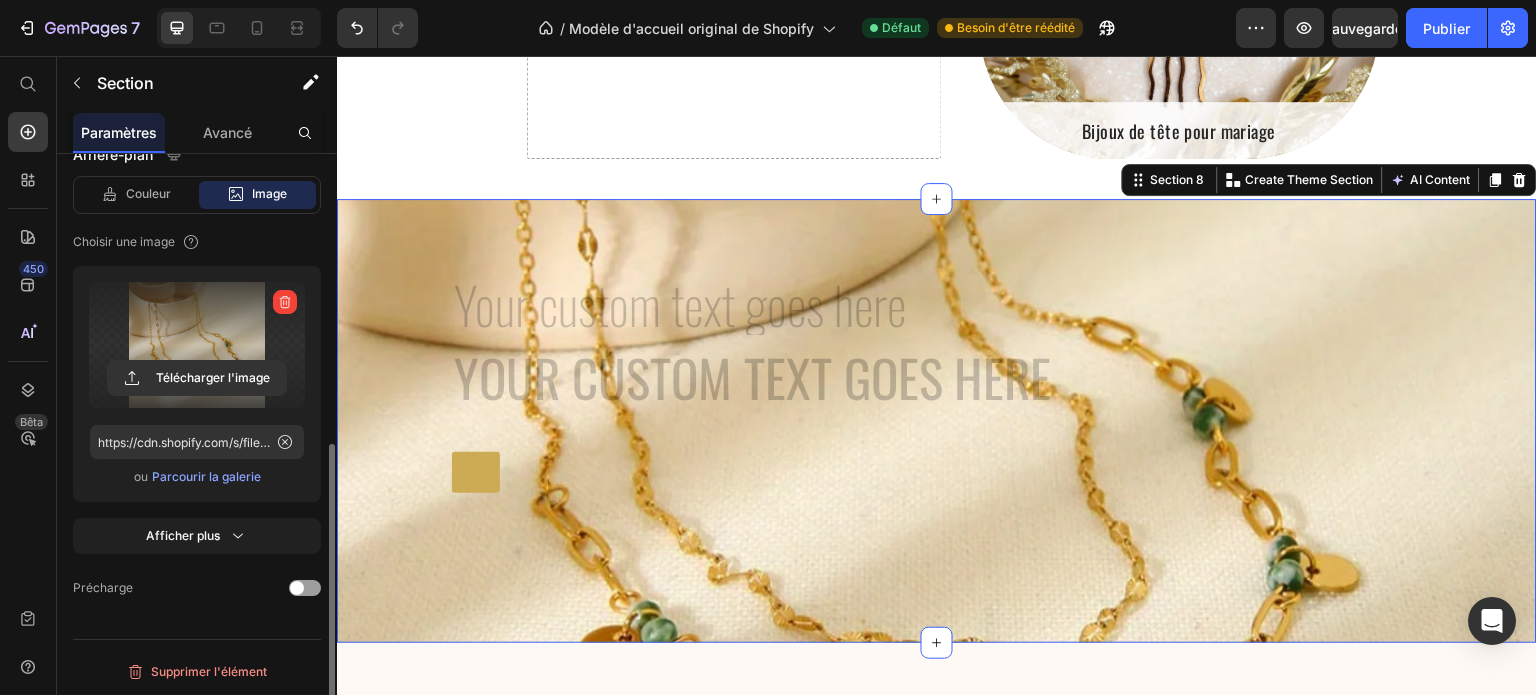 click on "Parcourir la galerie" at bounding box center (206, 476) 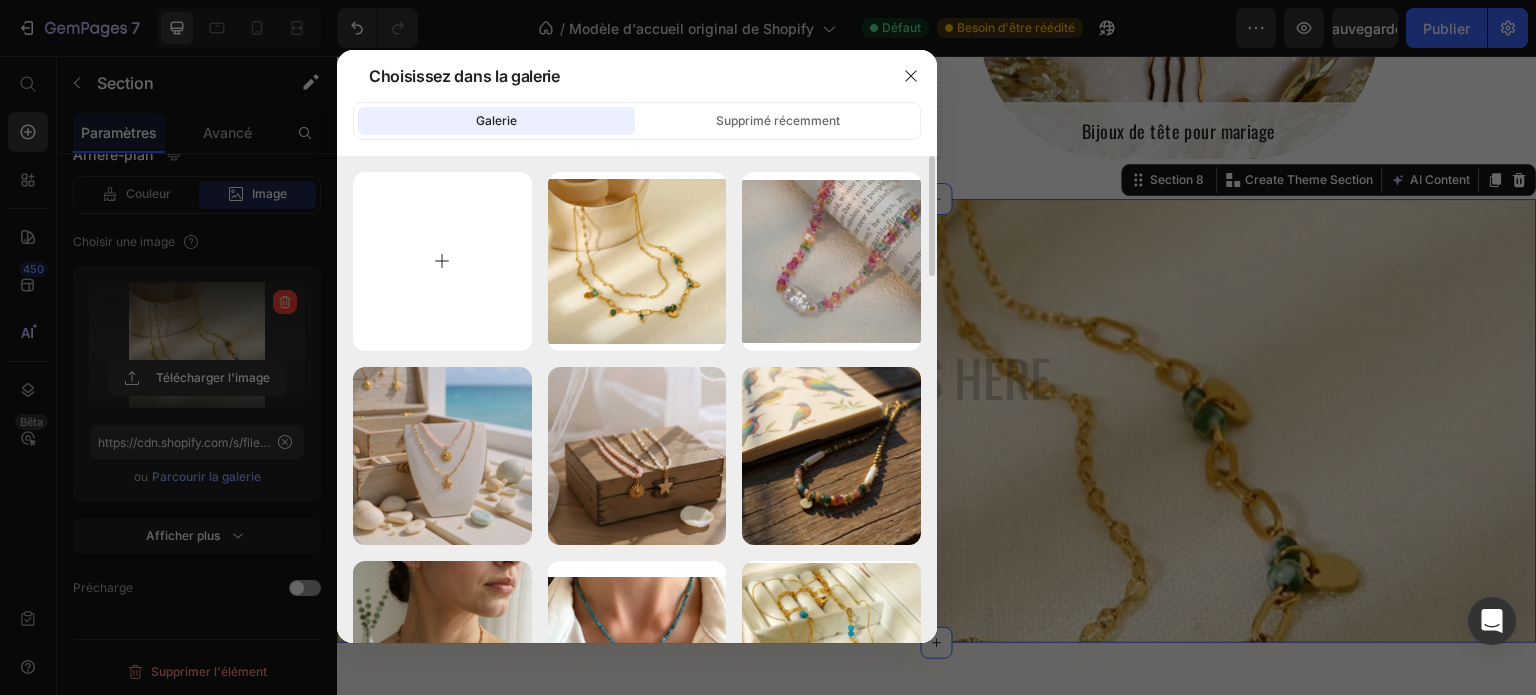 click at bounding box center (442, 261) 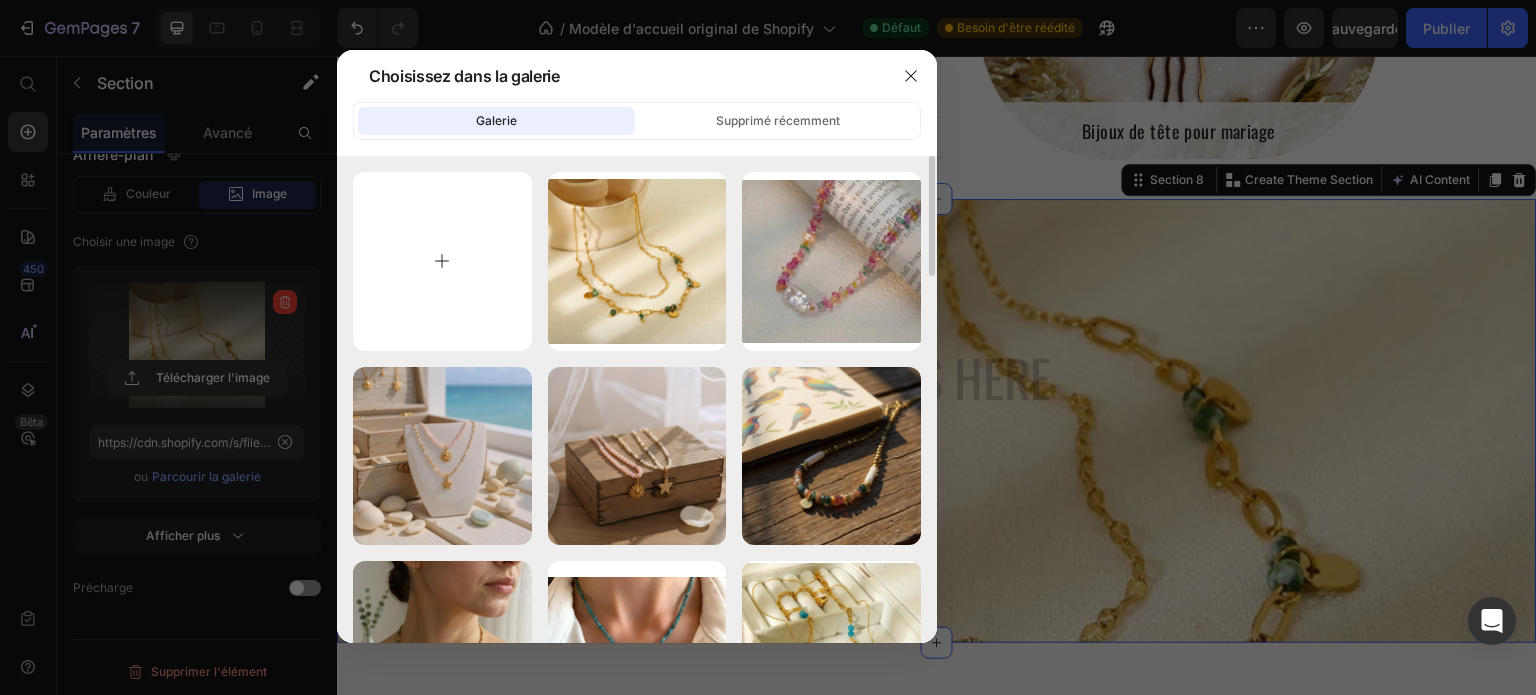 type on "C:\fakepath\1000063745.png" 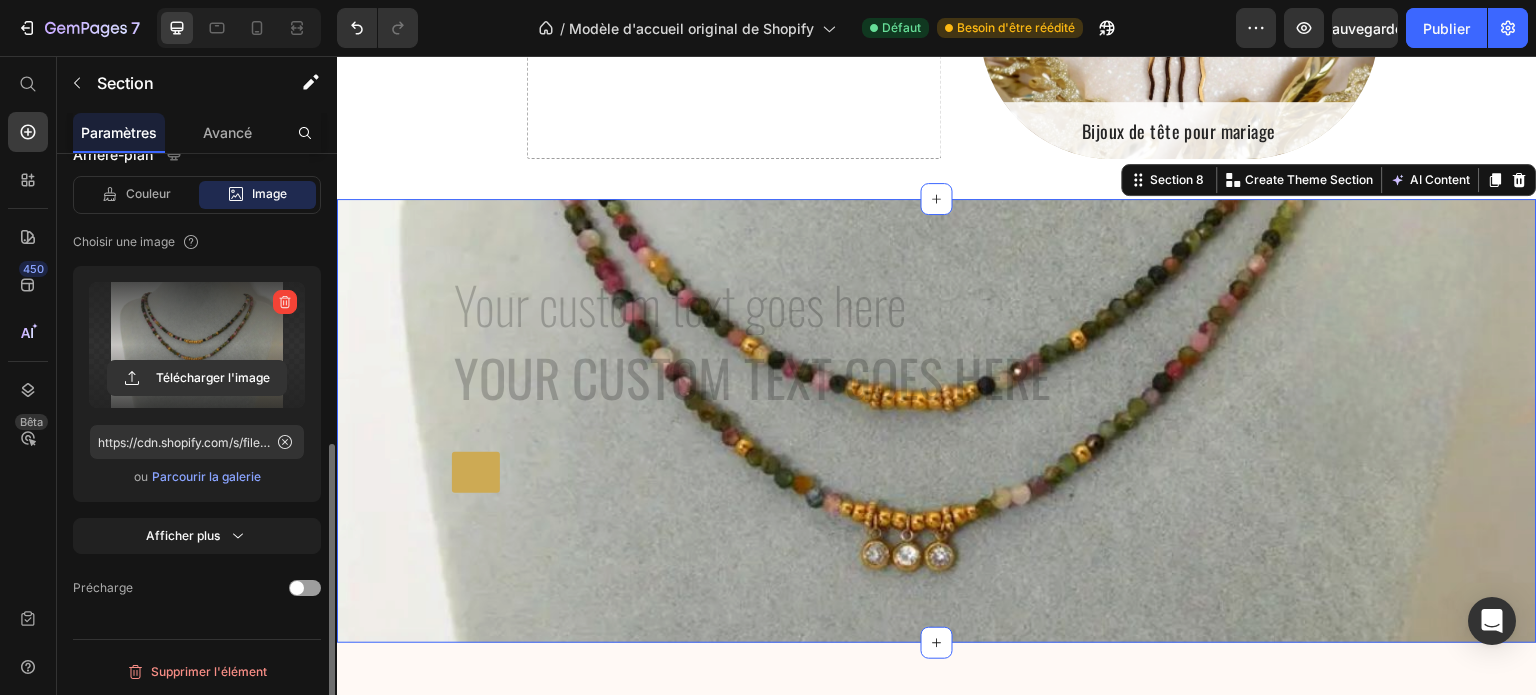 click on "Parcourir la galerie" at bounding box center [206, 476] 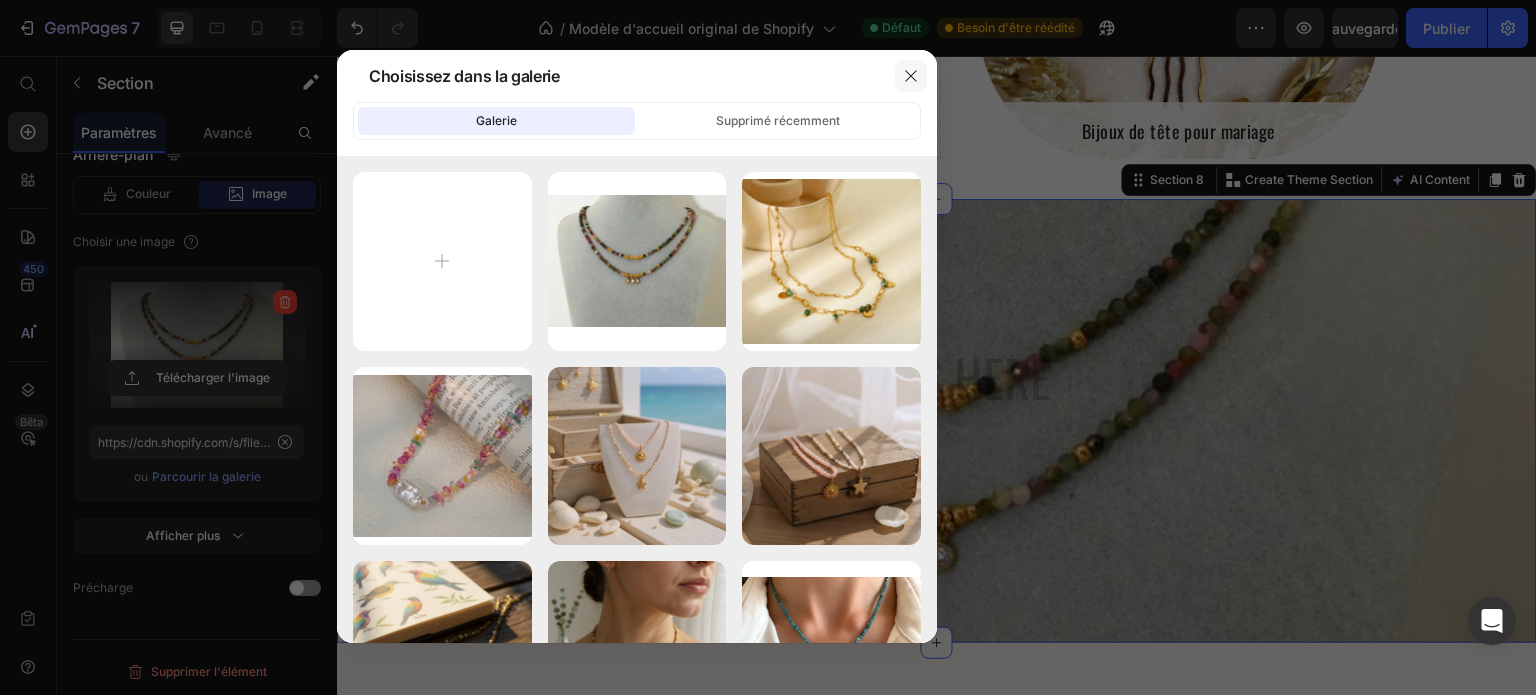 click at bounding box center (911, 76) 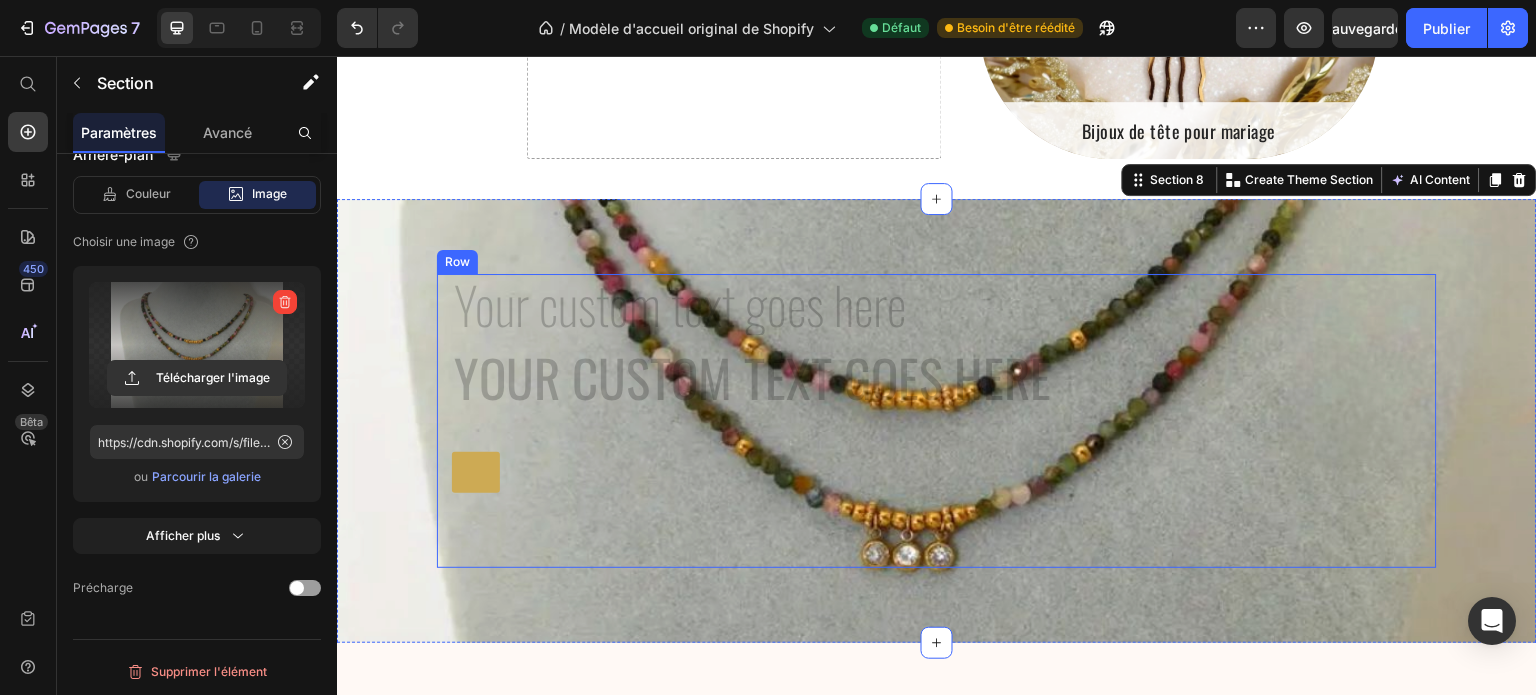 scroll, scrollTop: 0, scrollLeft: 0, axis: both 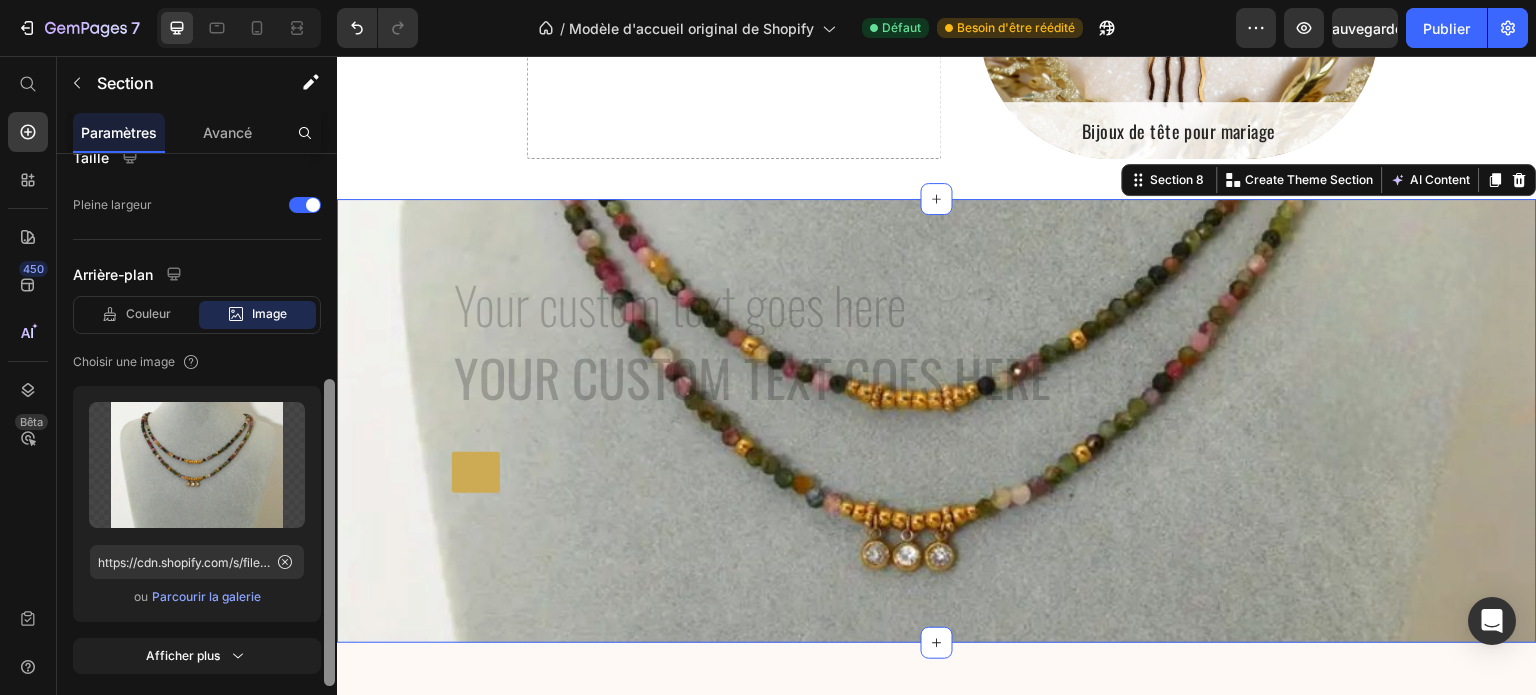 drag, startPoint x: 332, startPoint y: 349, endPoint x: 303, endPoint y: 578, distance: 230.82893 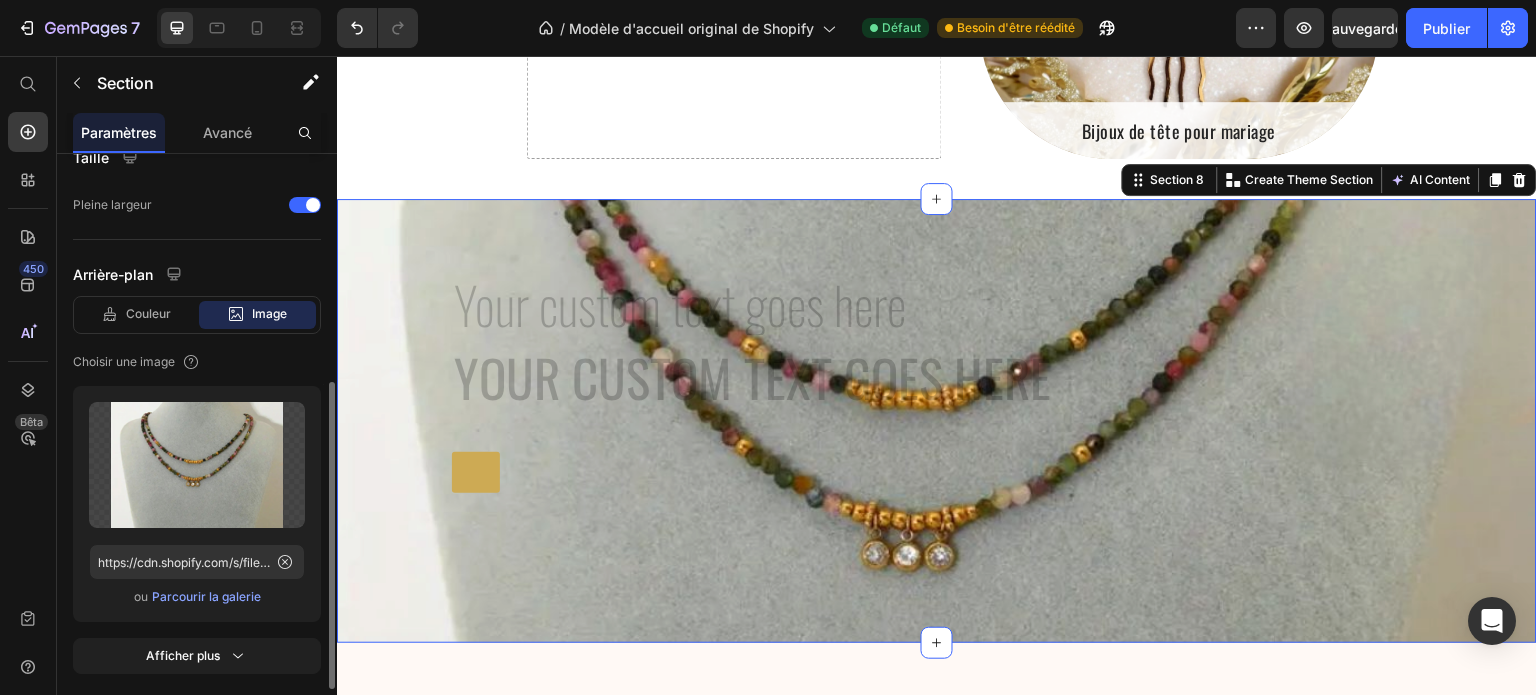 click on "Parcourir la galerie" at bounding box center [206, 596] 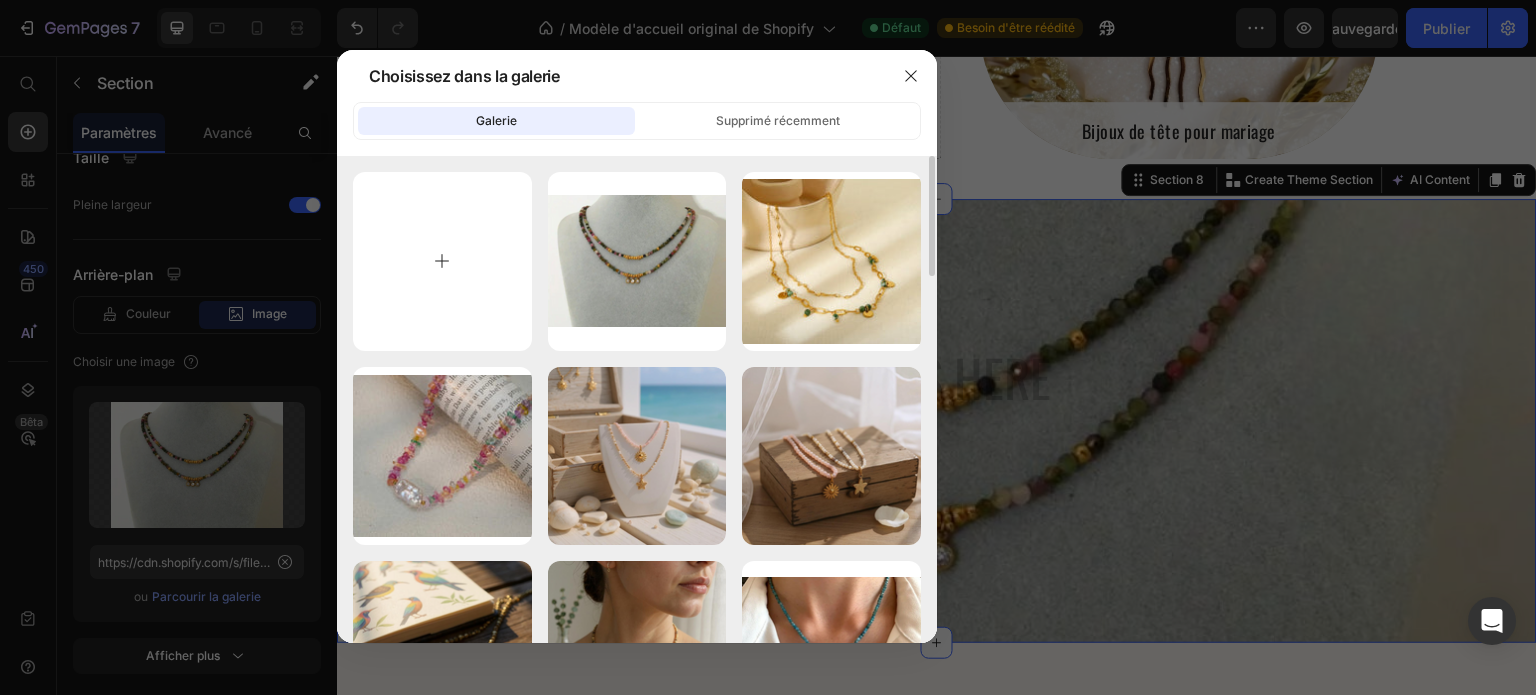 click at bounding box center [442, 261] 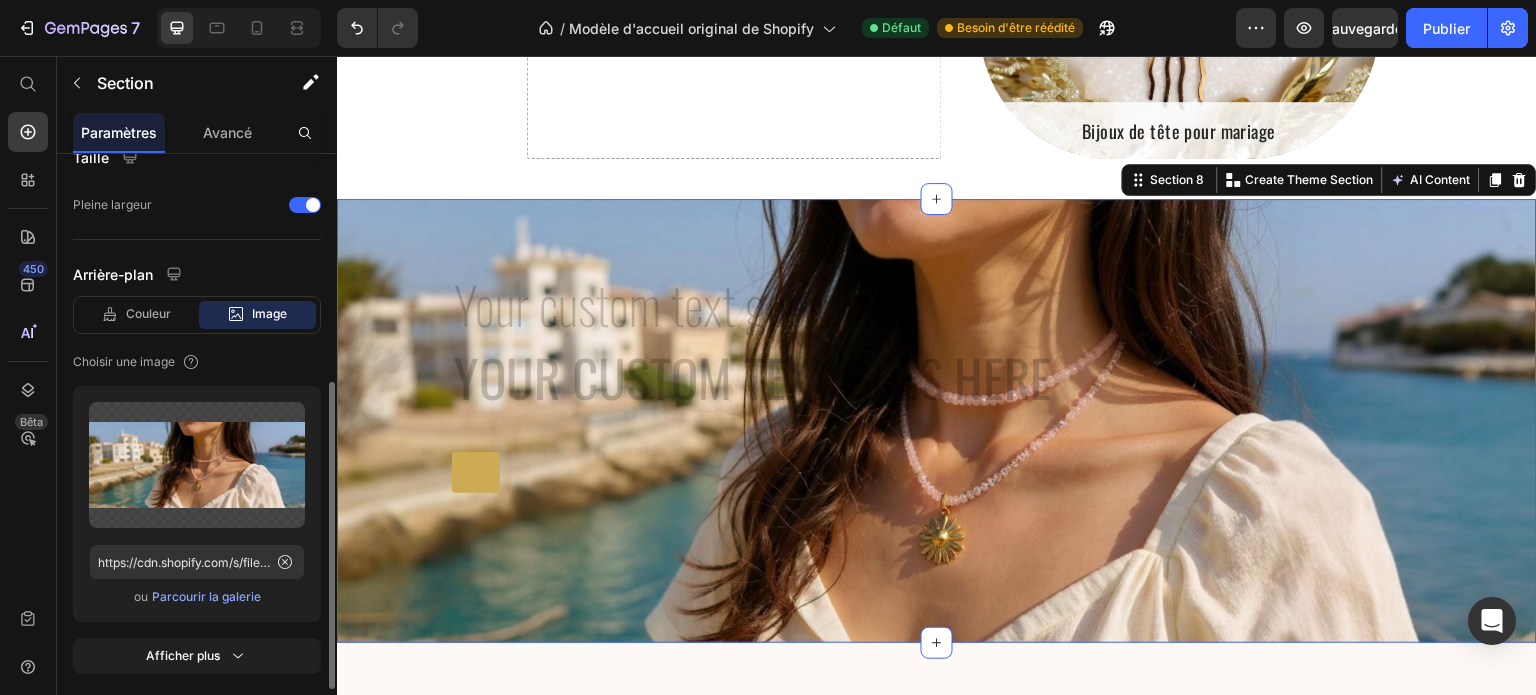 click on "Parcourir la galerie" at bounding box center [206, 596] 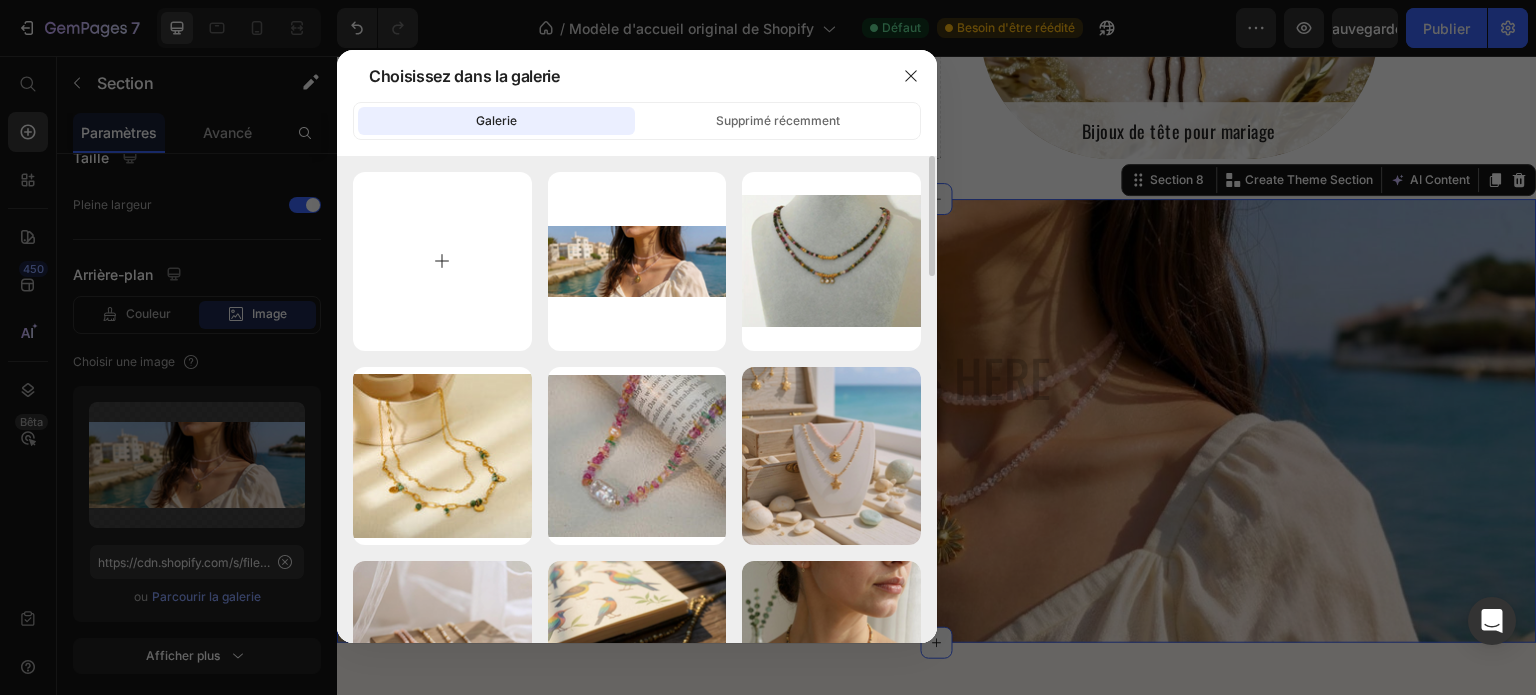 click at bounding box center [442, 261] 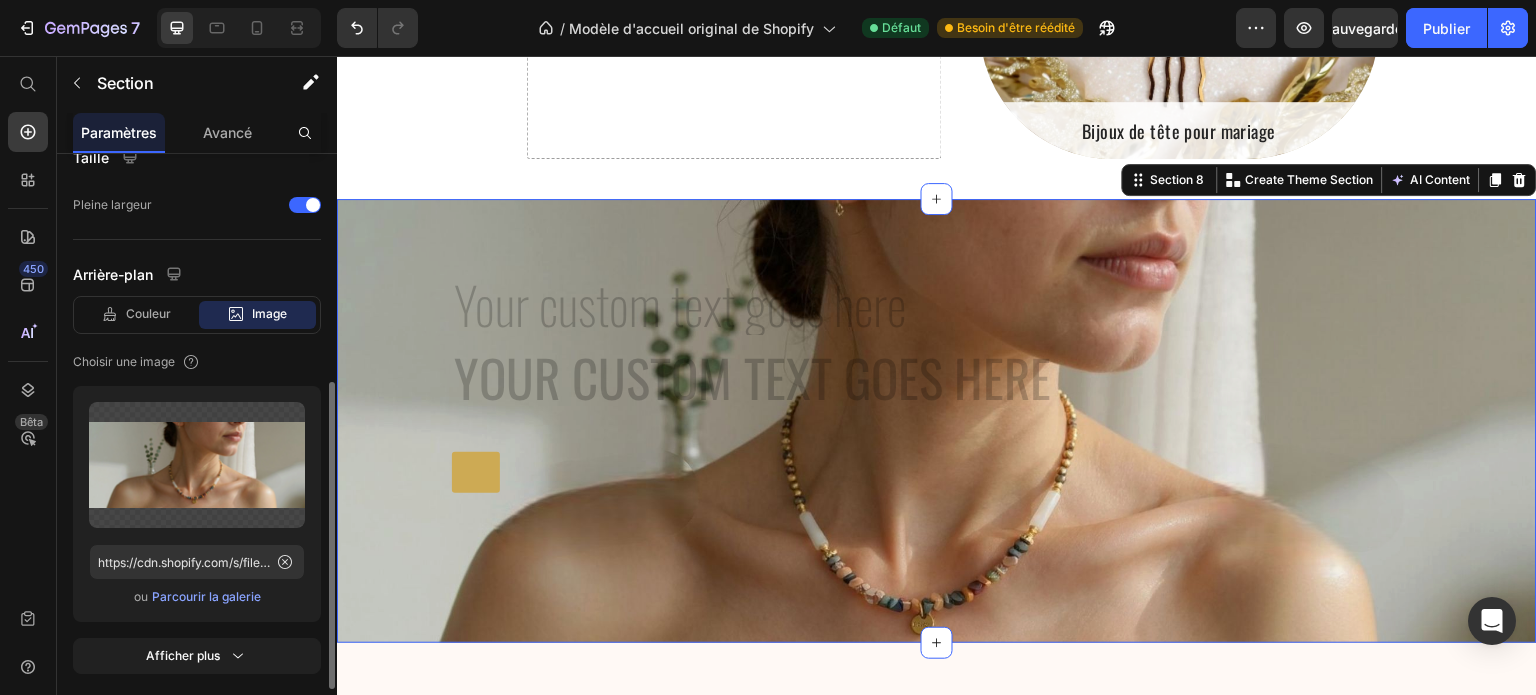 click on "Parcourir la galerie" at bounding box center (206, 596) 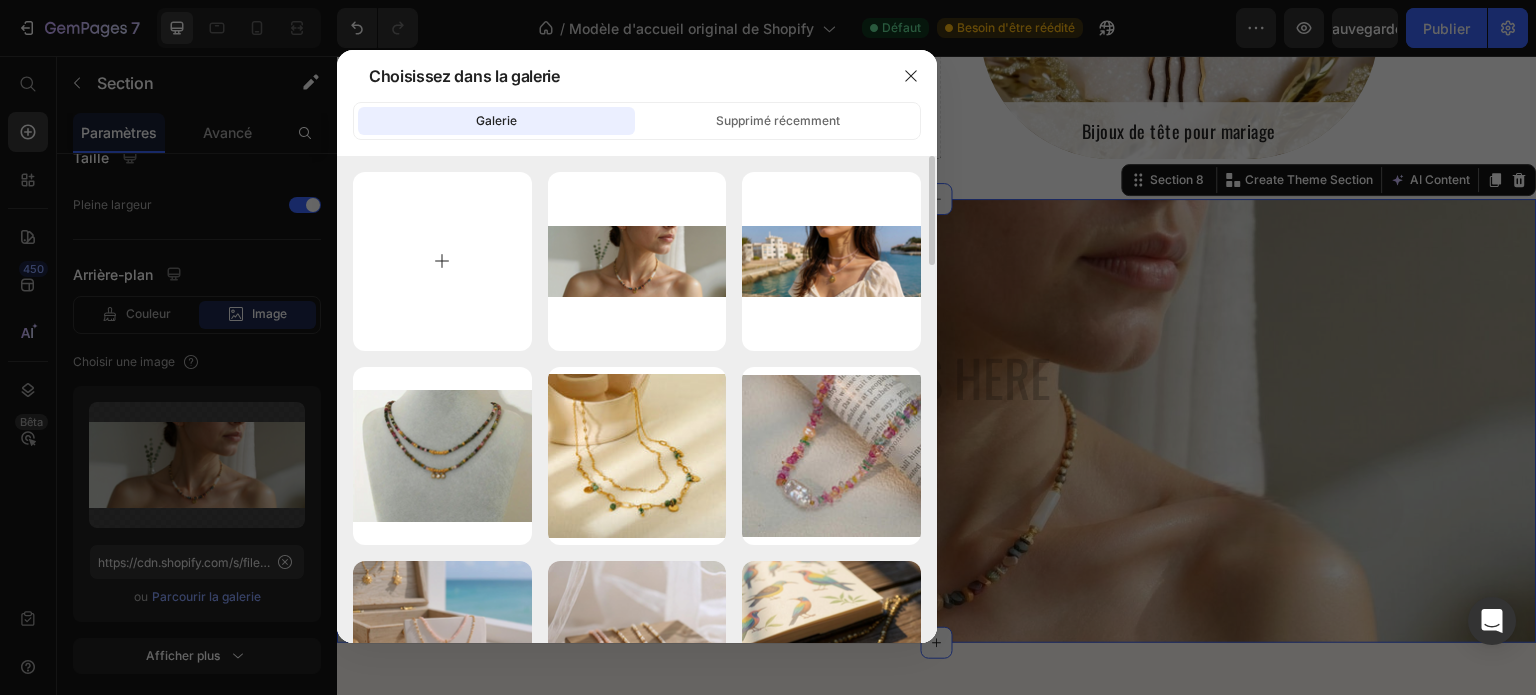click at bounding box center (442, 261) 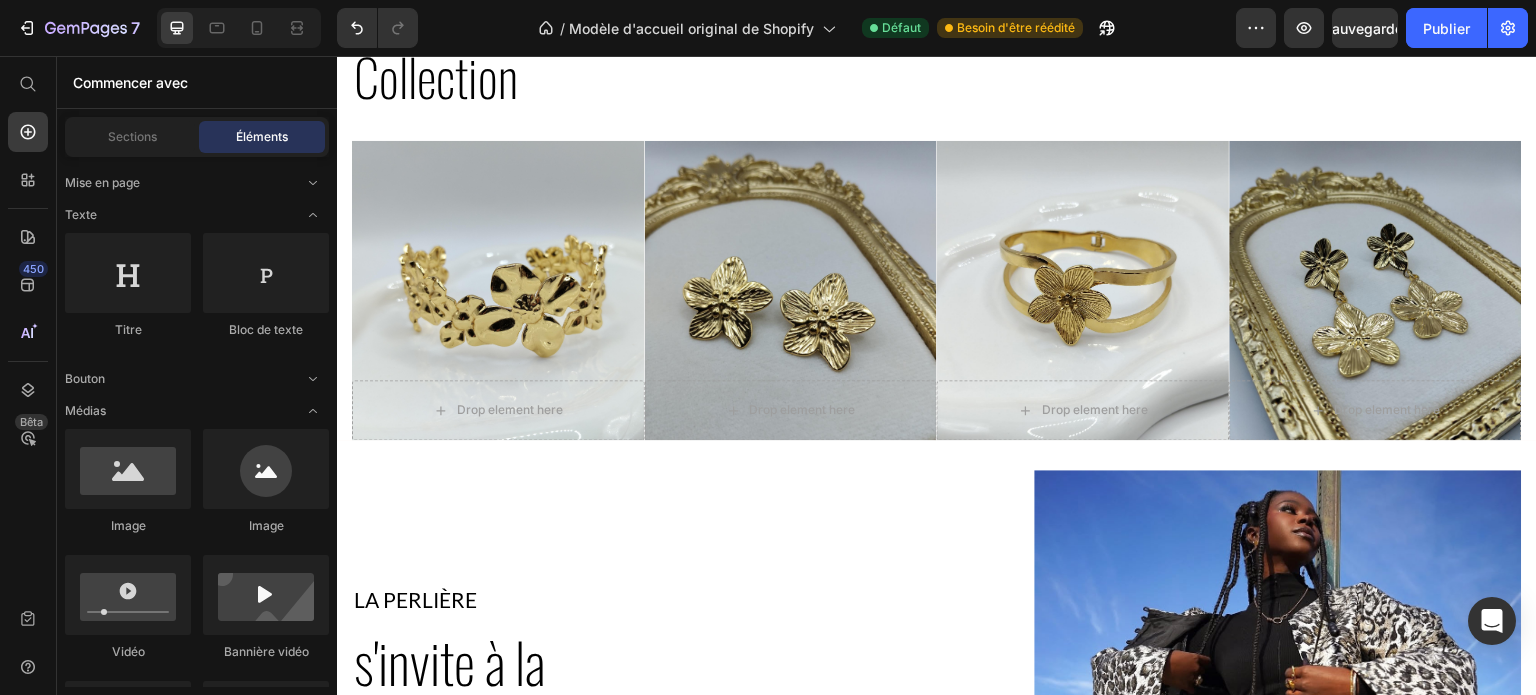 scroll, scrollTop: 0, scrollLeft: 0, axis: both 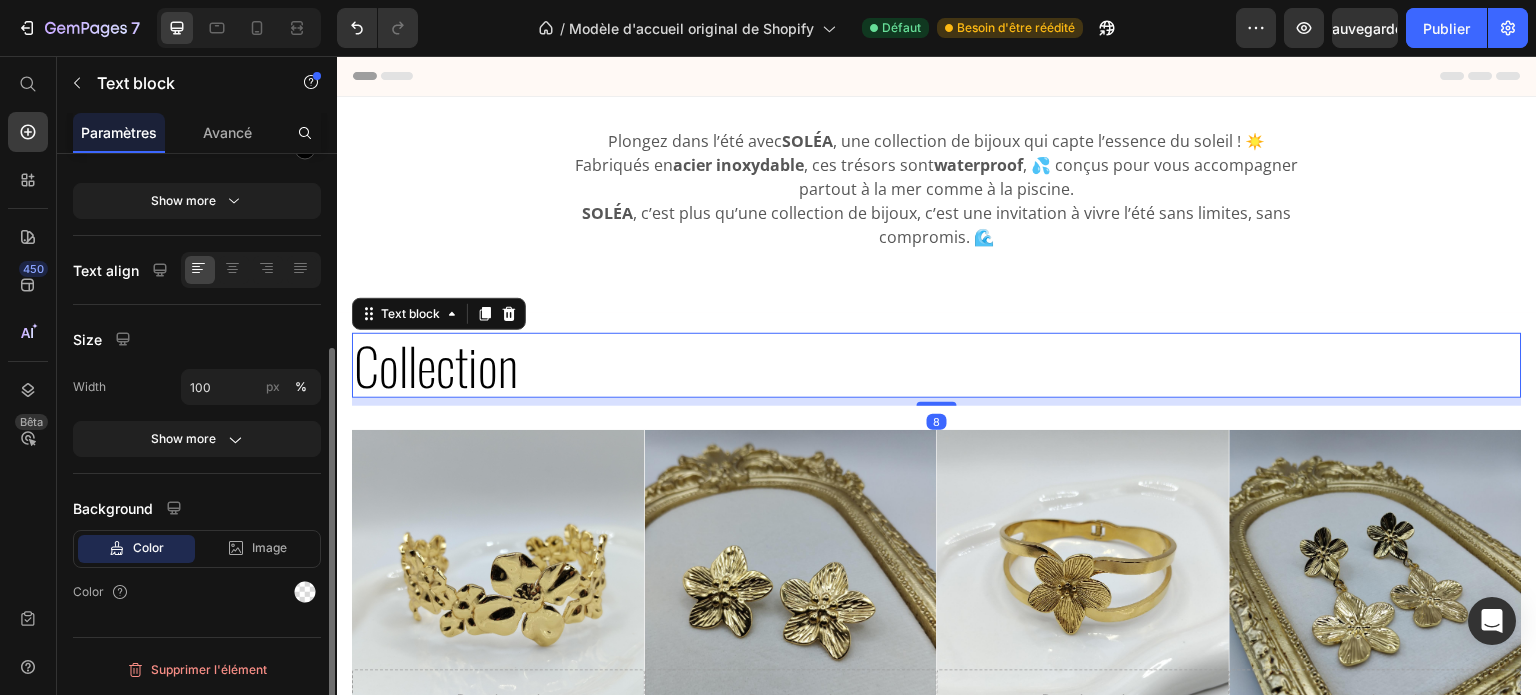 click on "Collection" at bounding box center [937, 365] 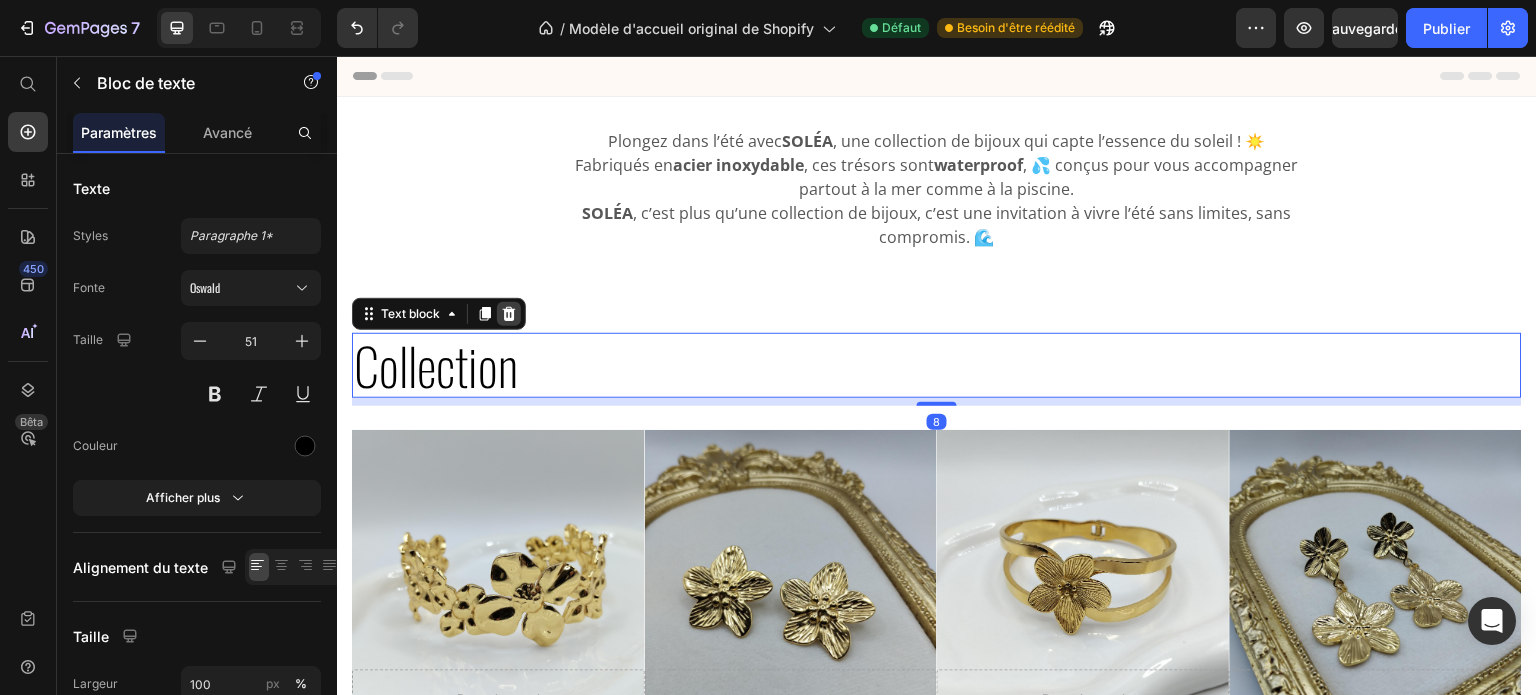 click 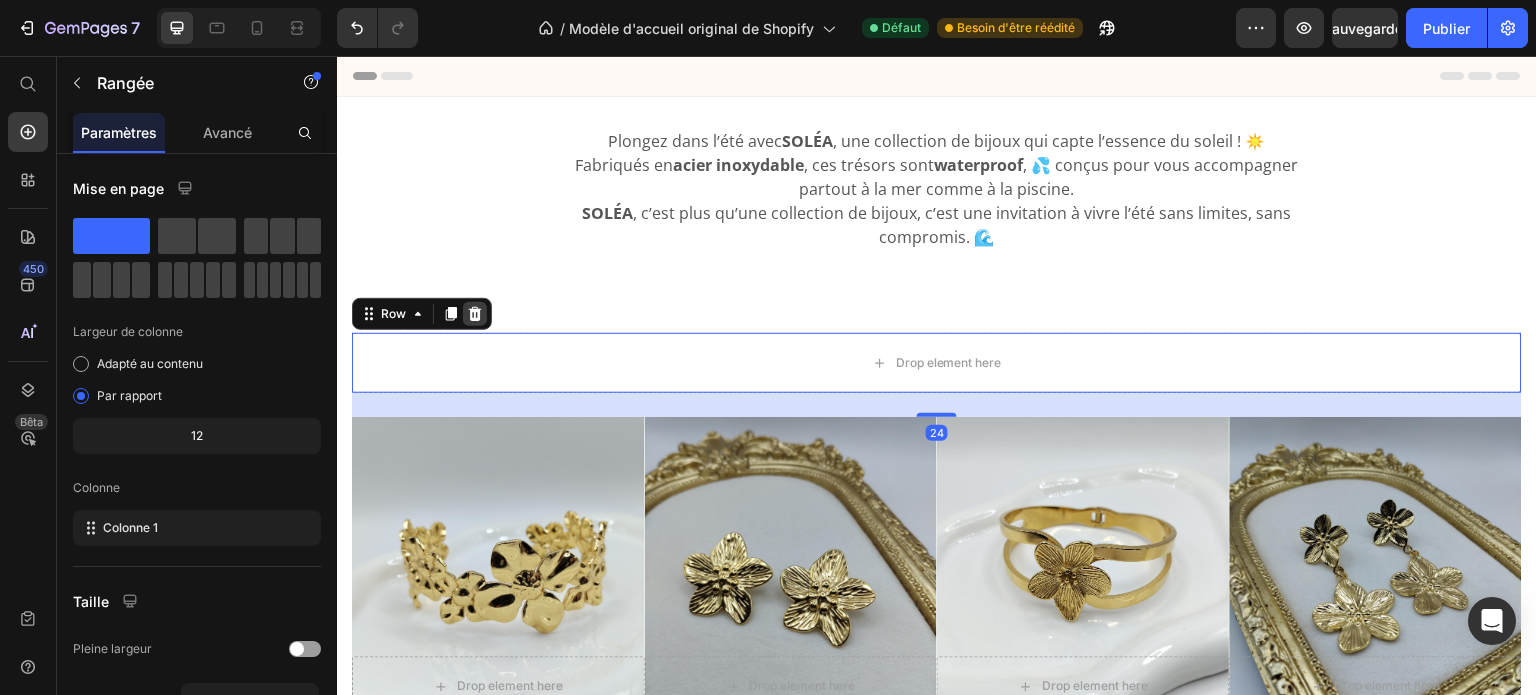 click at bounding box center (475, 314) 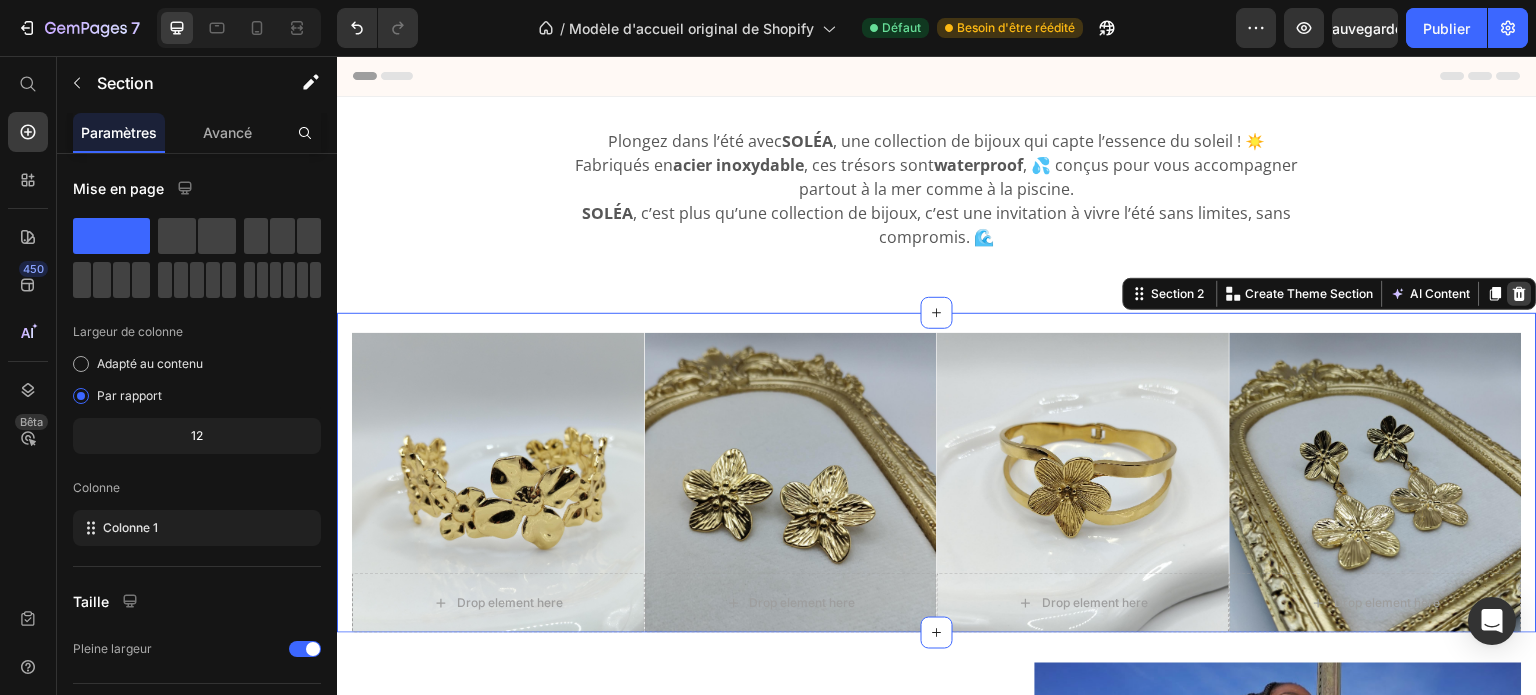 click 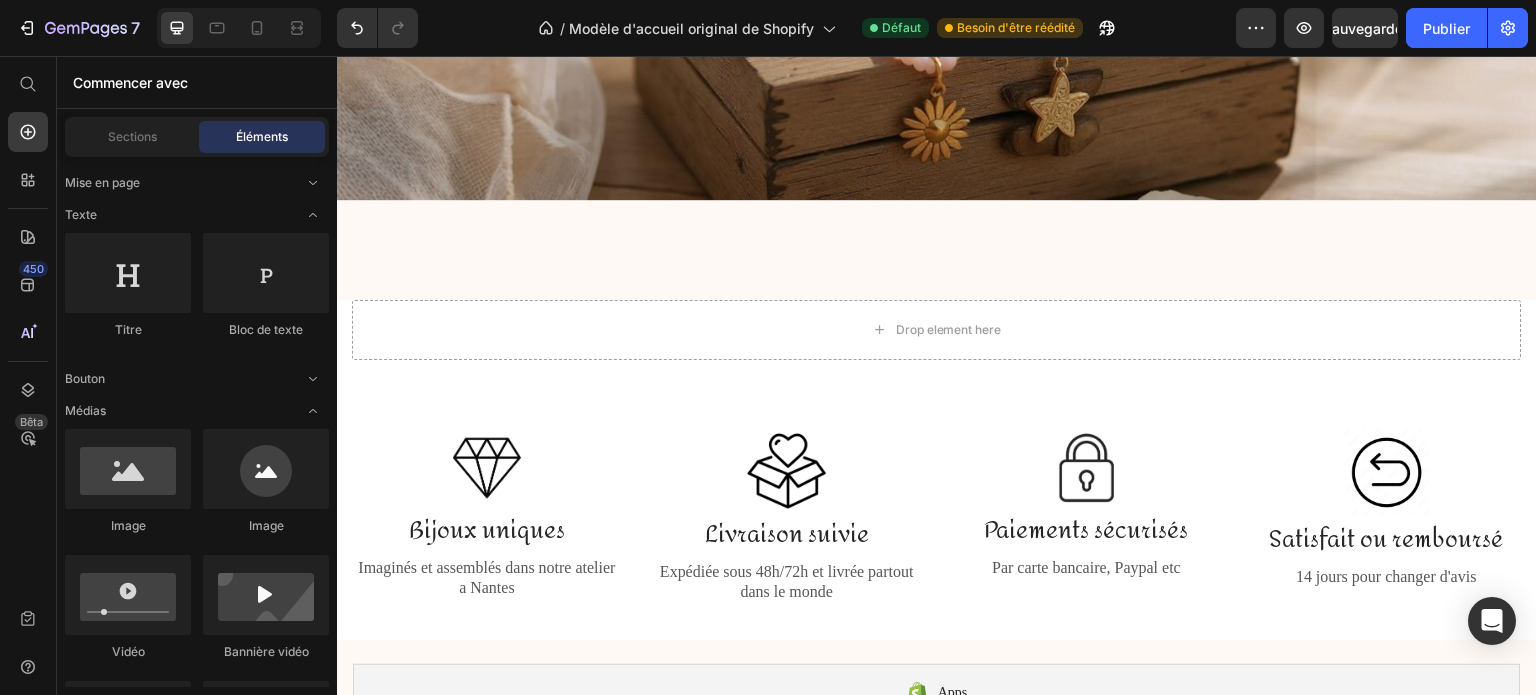 scroll, scrollTop: 2039, scrollLeft: 0, axis: vertical 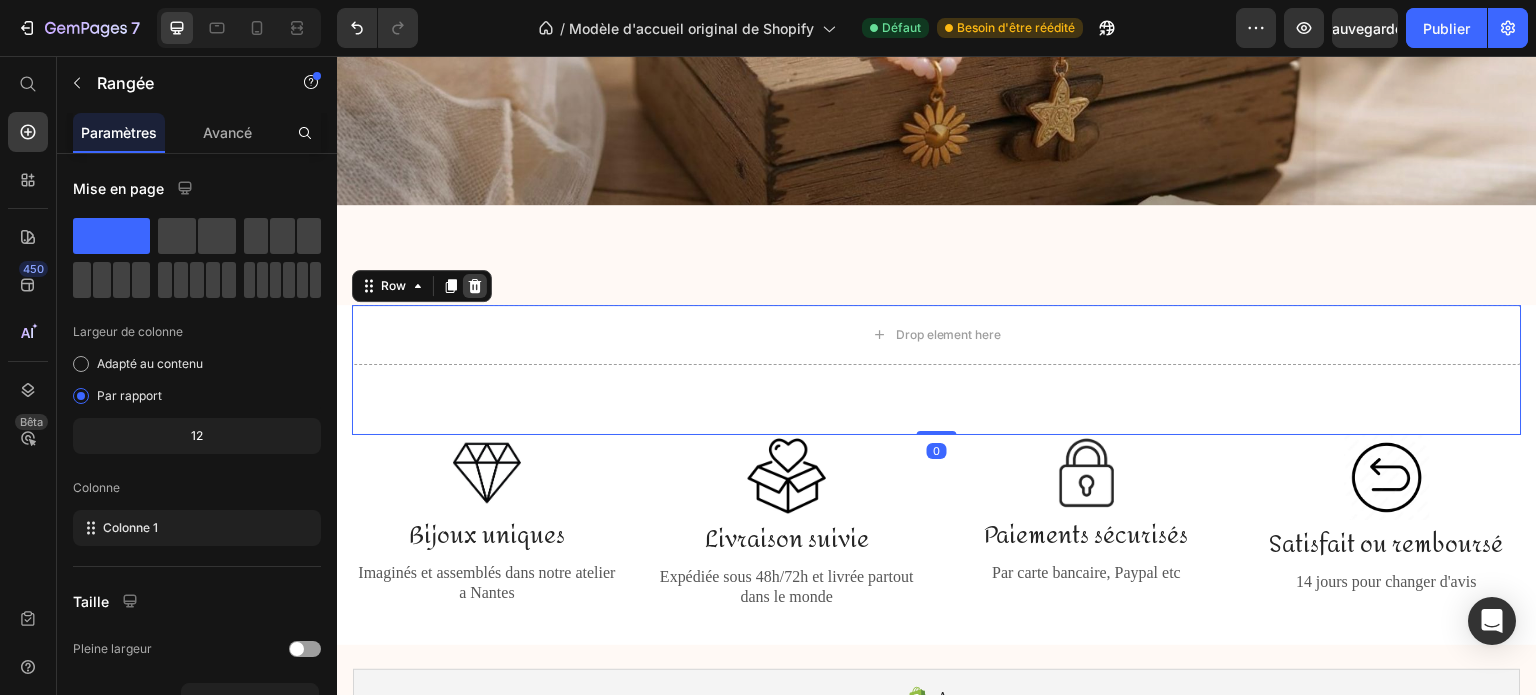 click at bounding box center [475, 286] 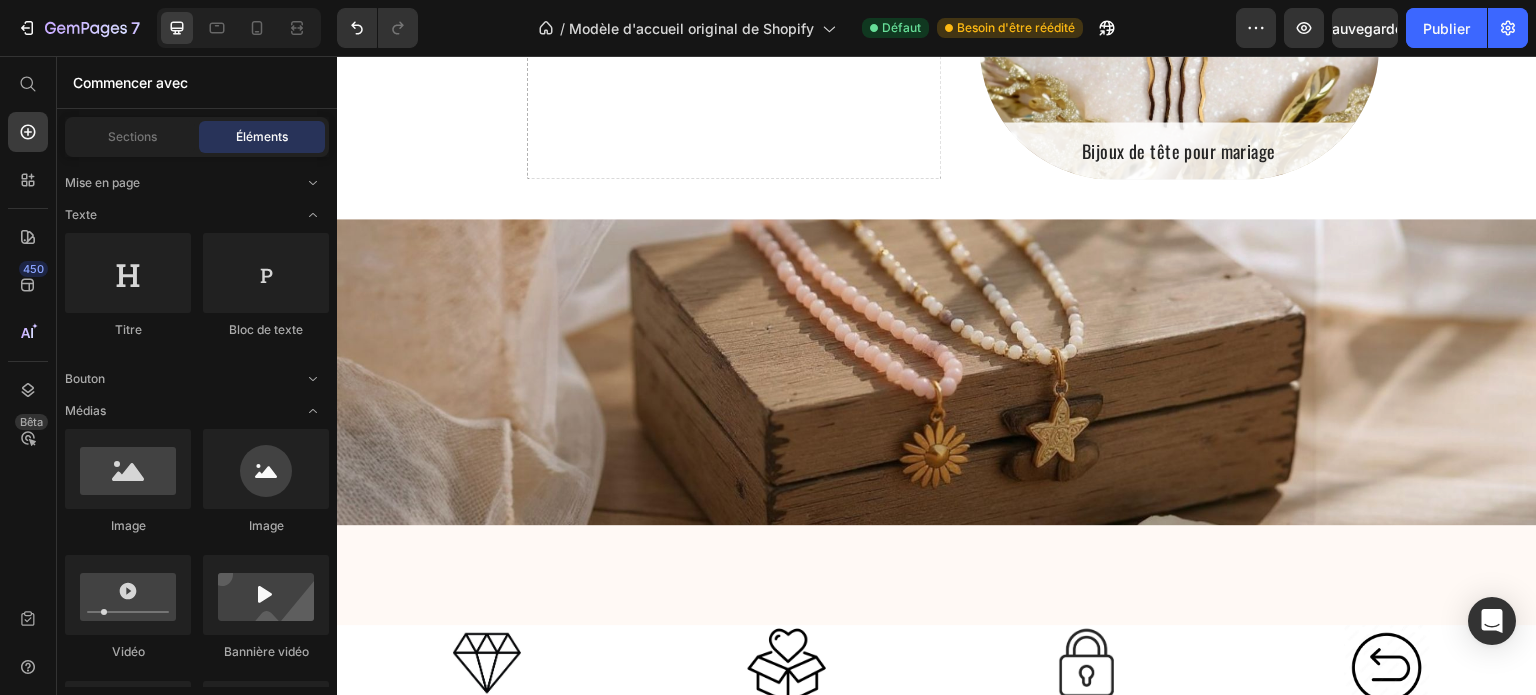 scroll, scrollTop: 1735, scrollLeft: 0, axis: vertical 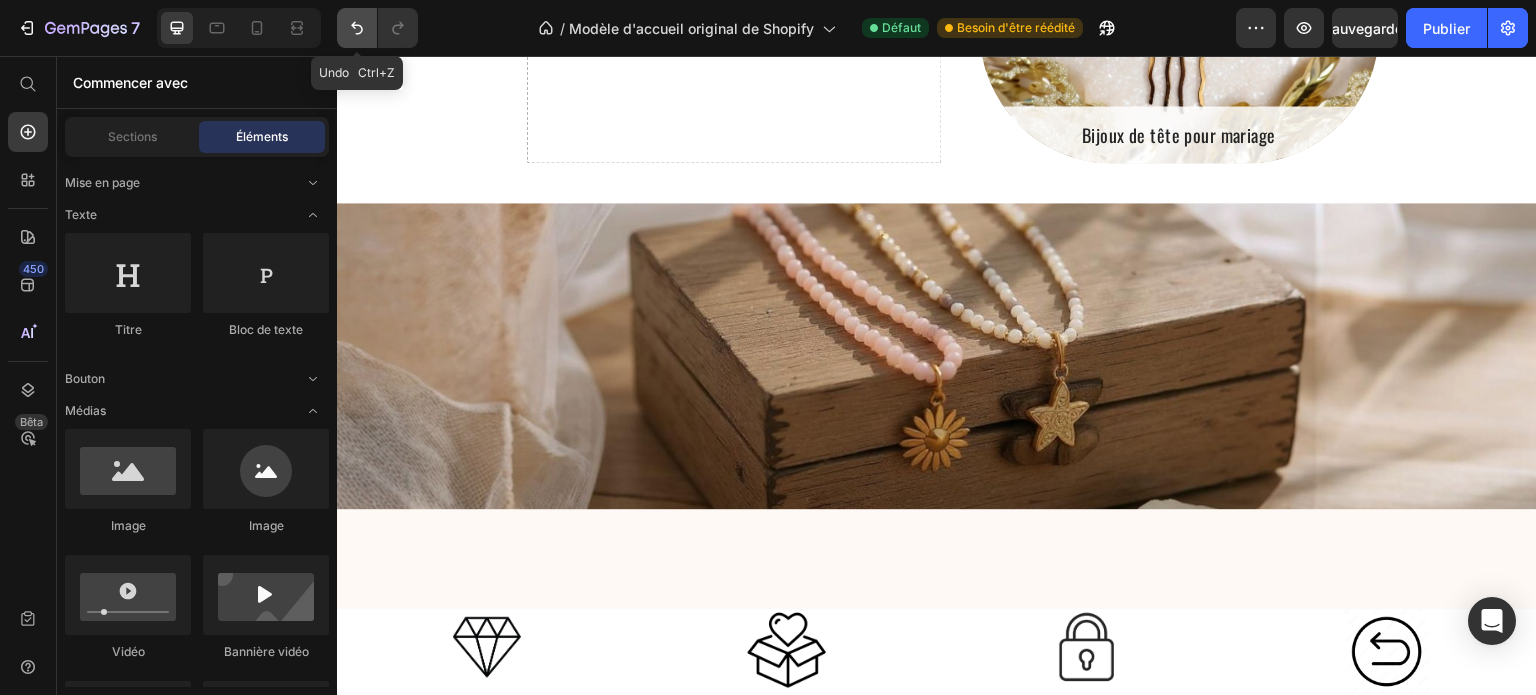 click 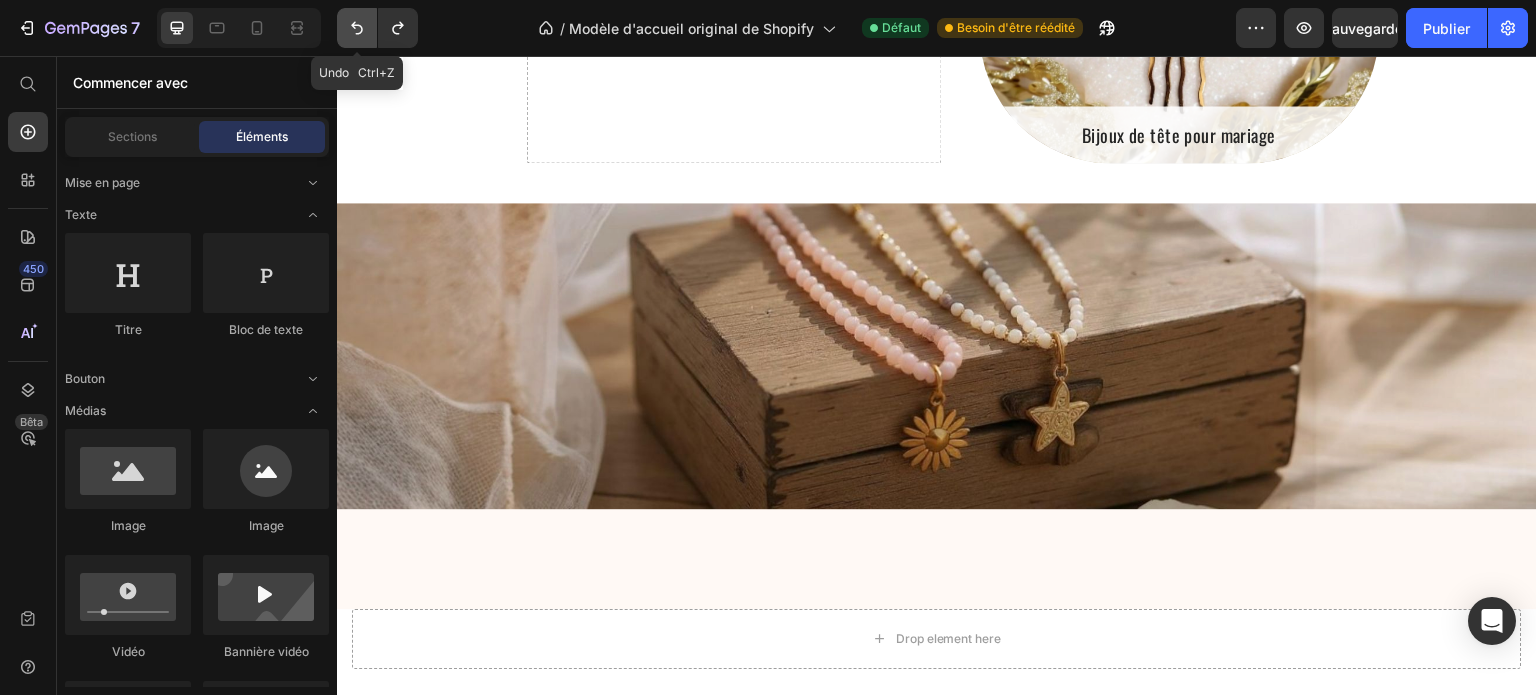 click 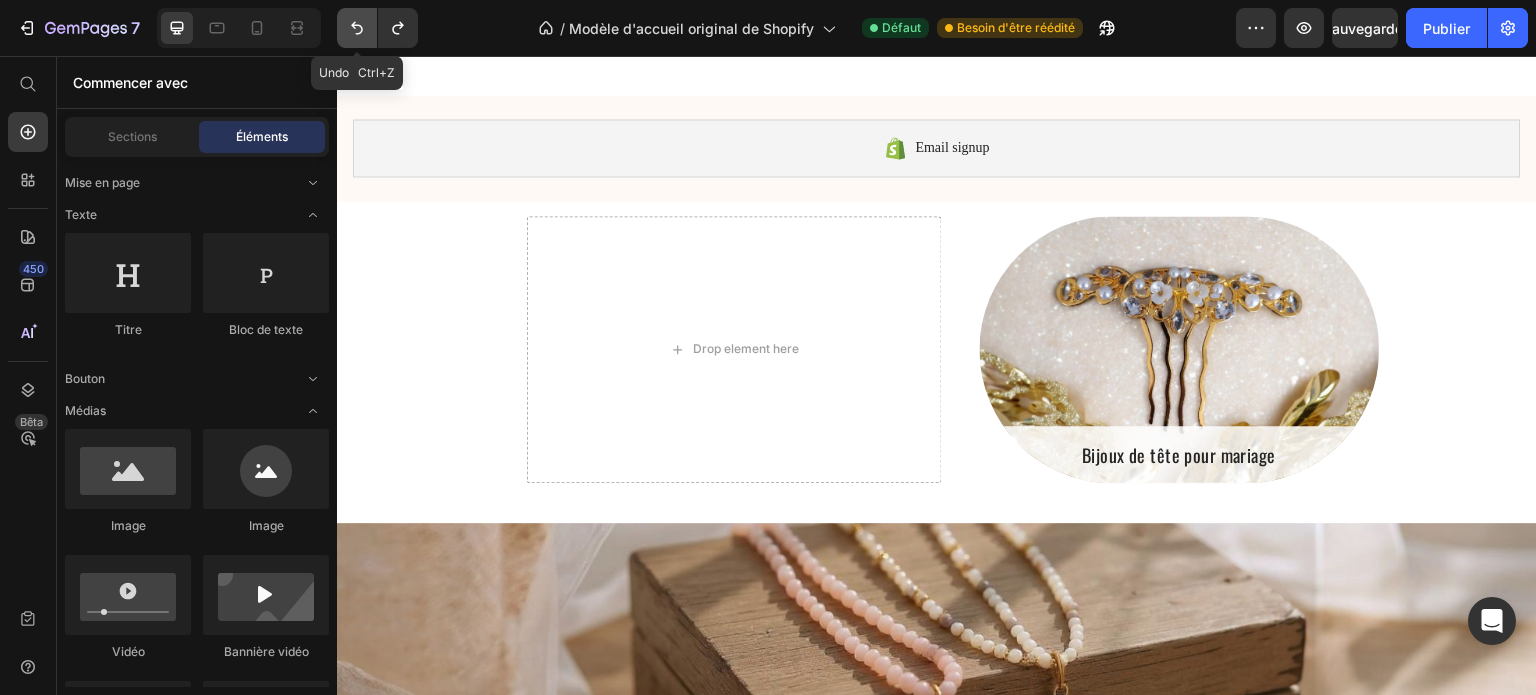 scroll, scrollTop: 2055, scrollLeft: 0, axis: vertical 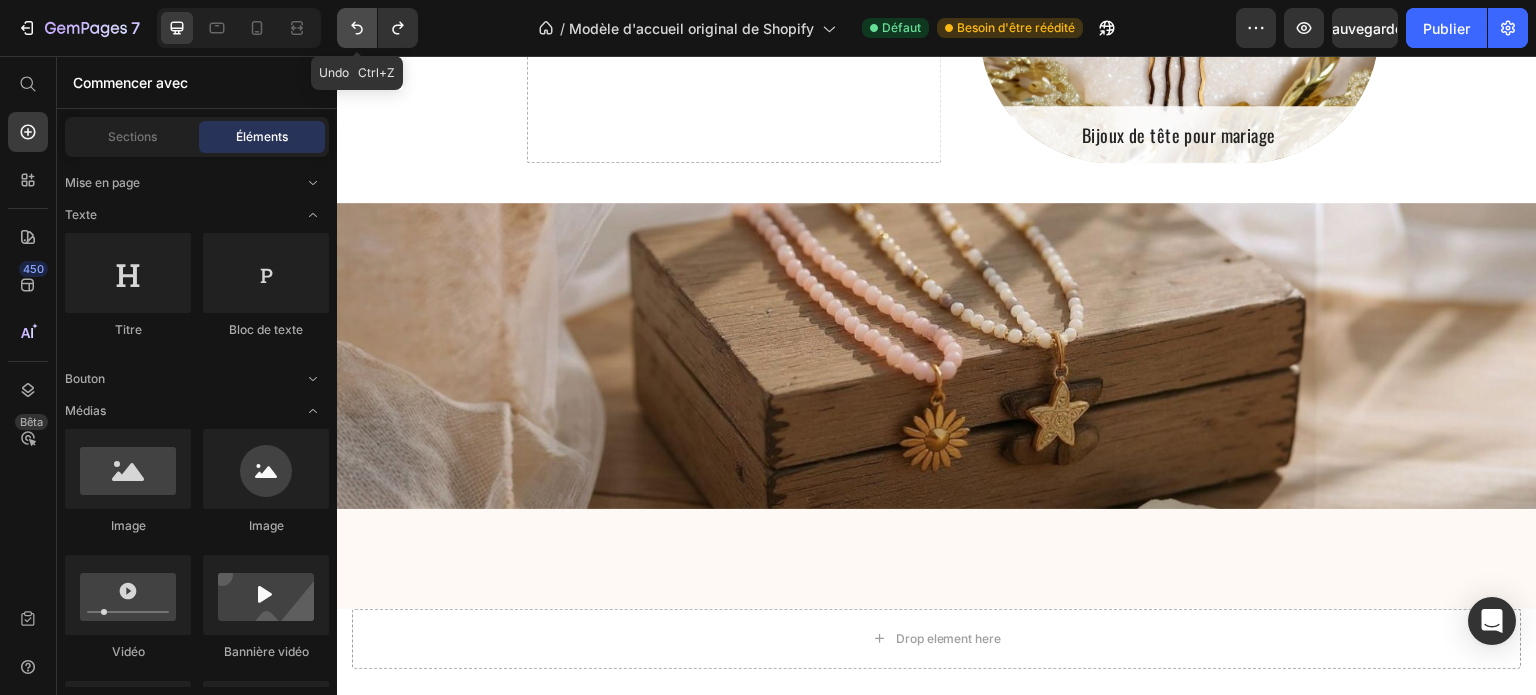 click 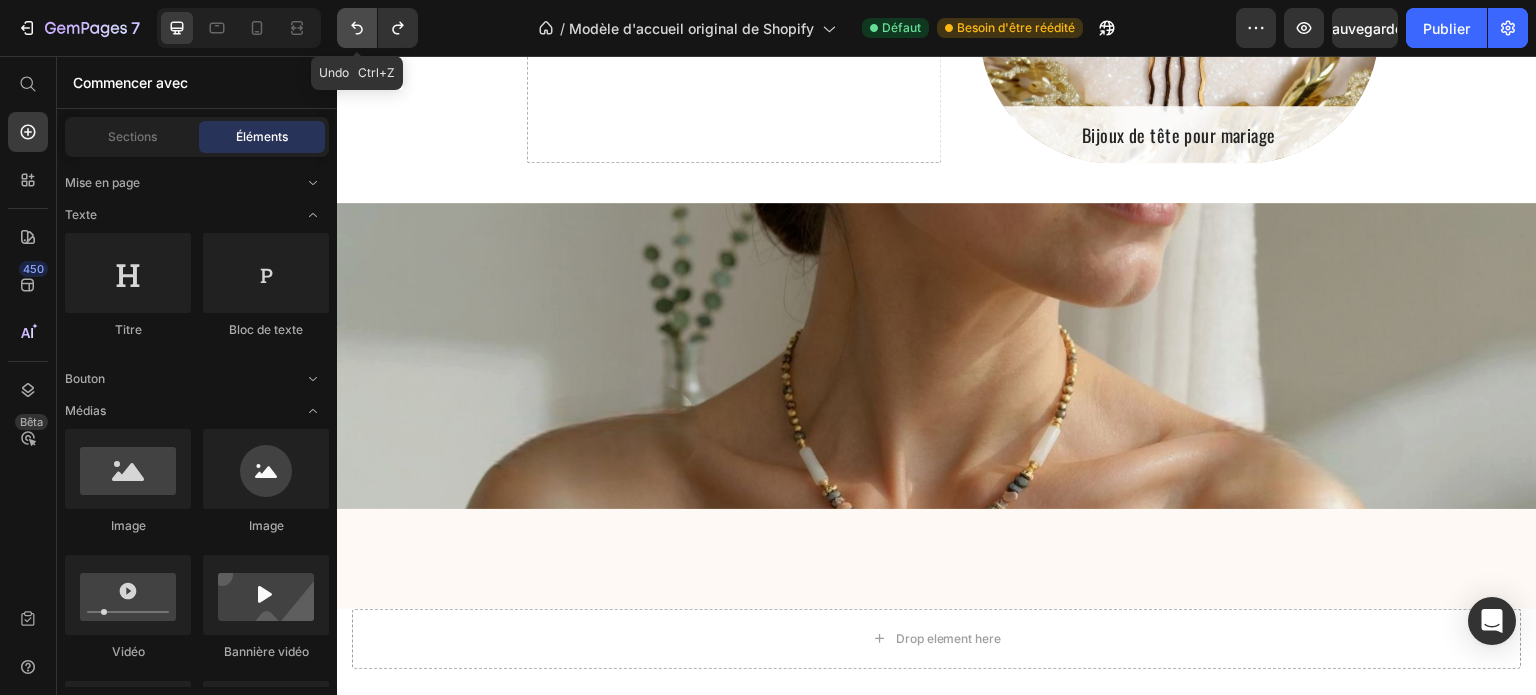 click 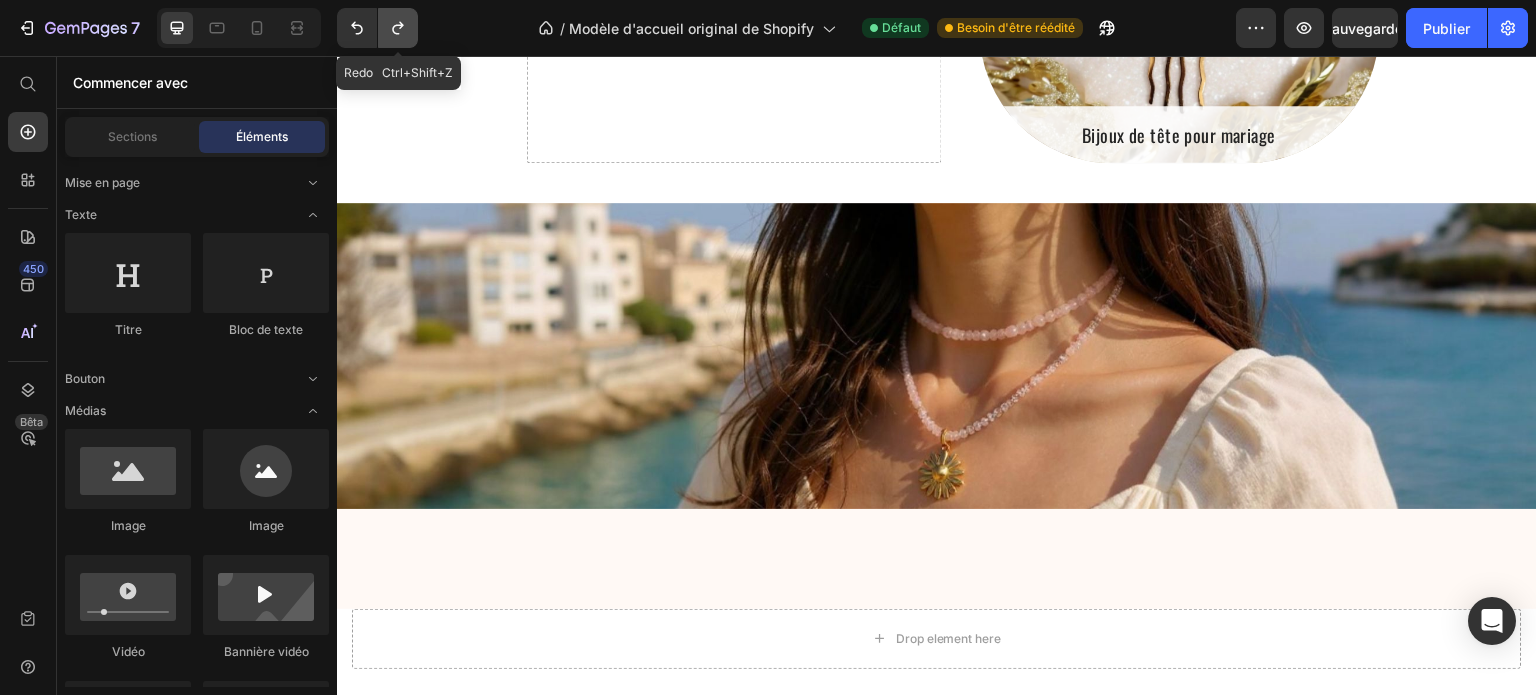 click 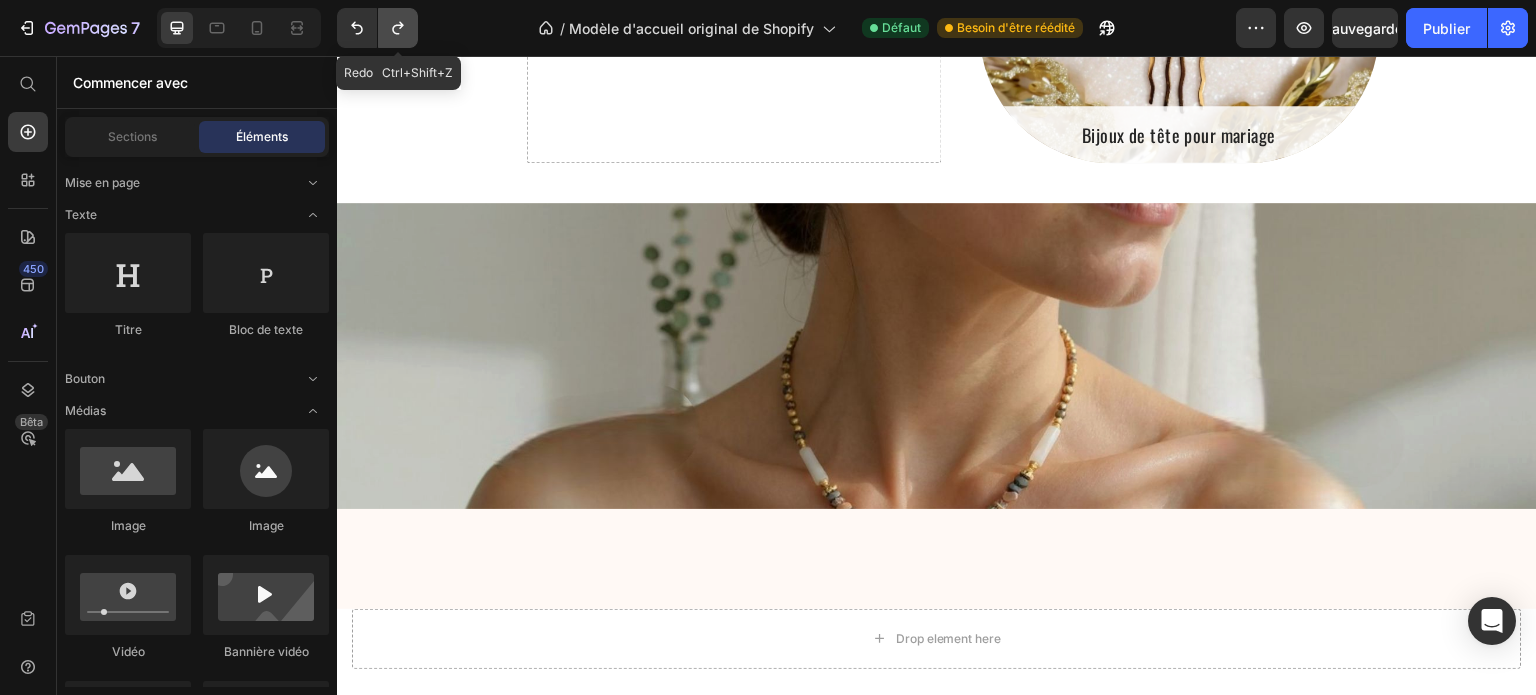 click 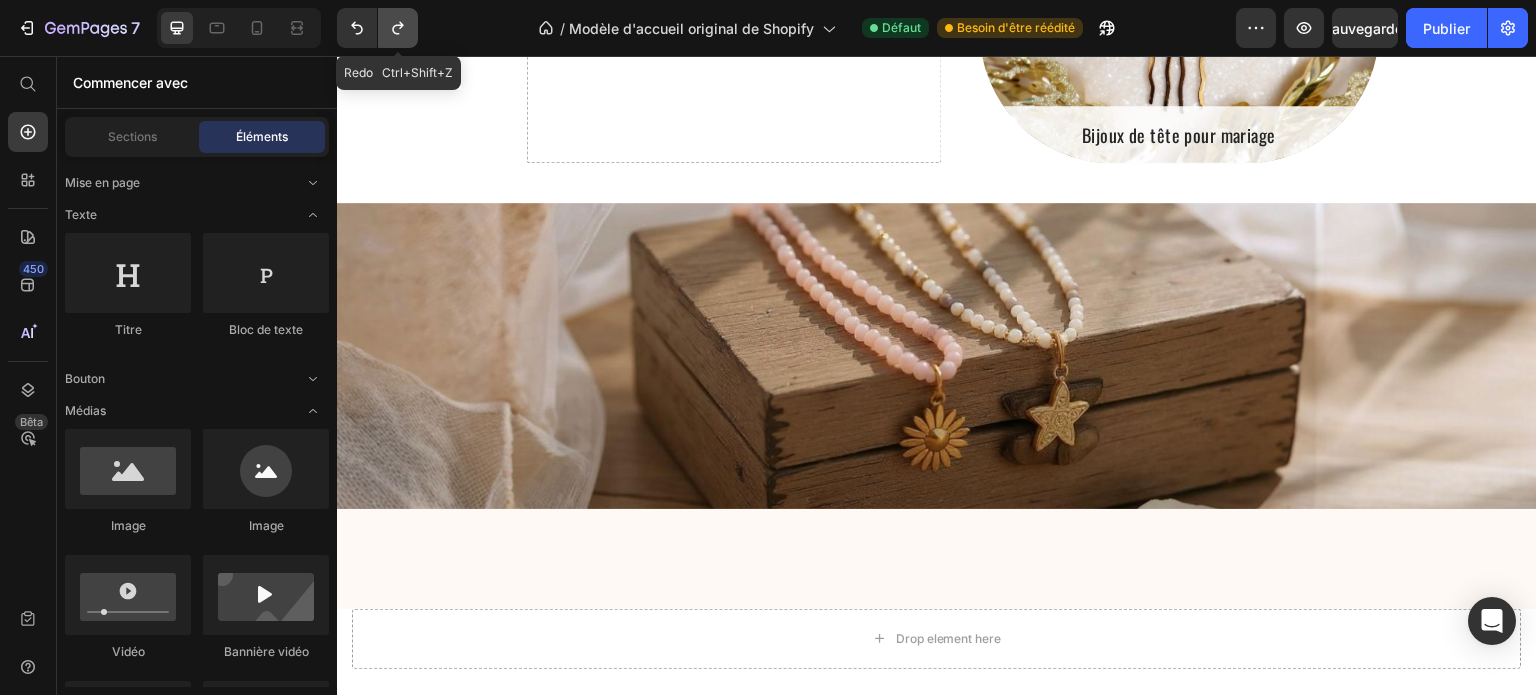 click 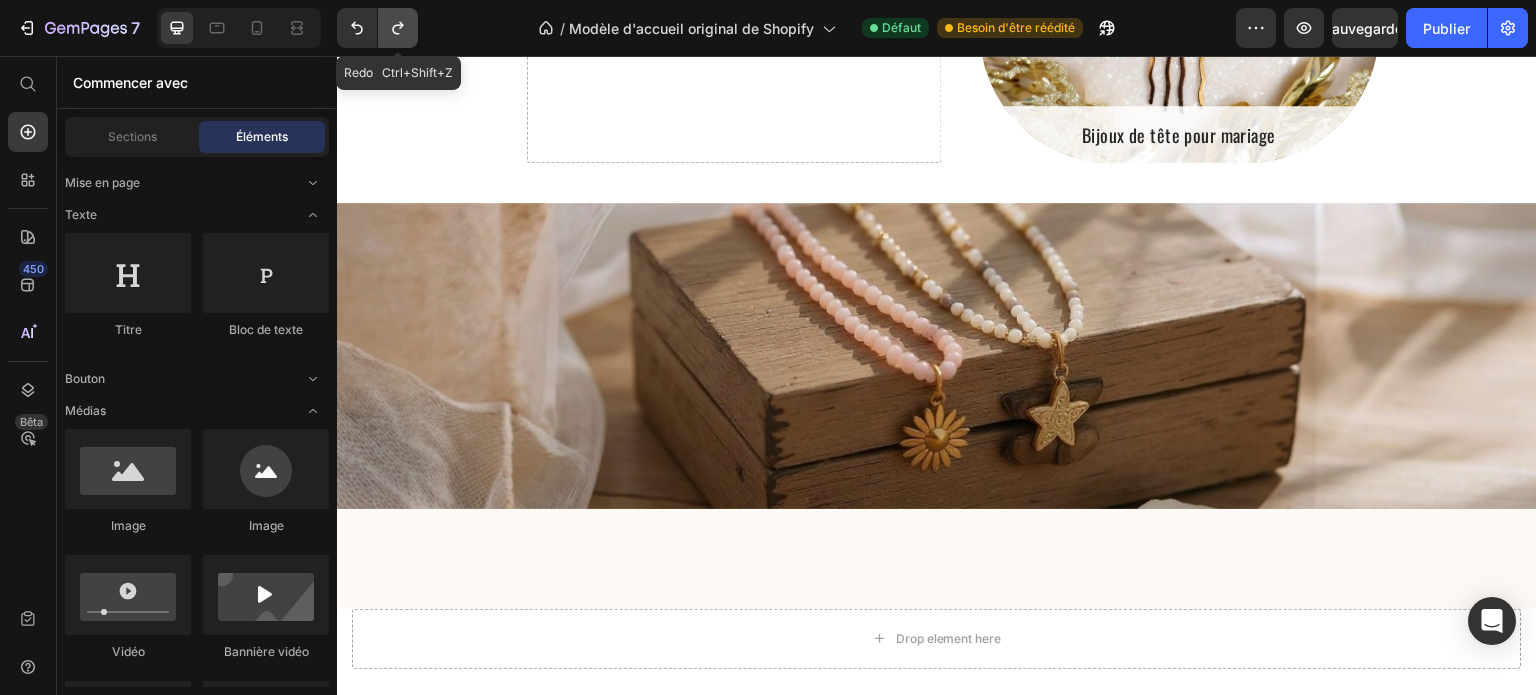 click 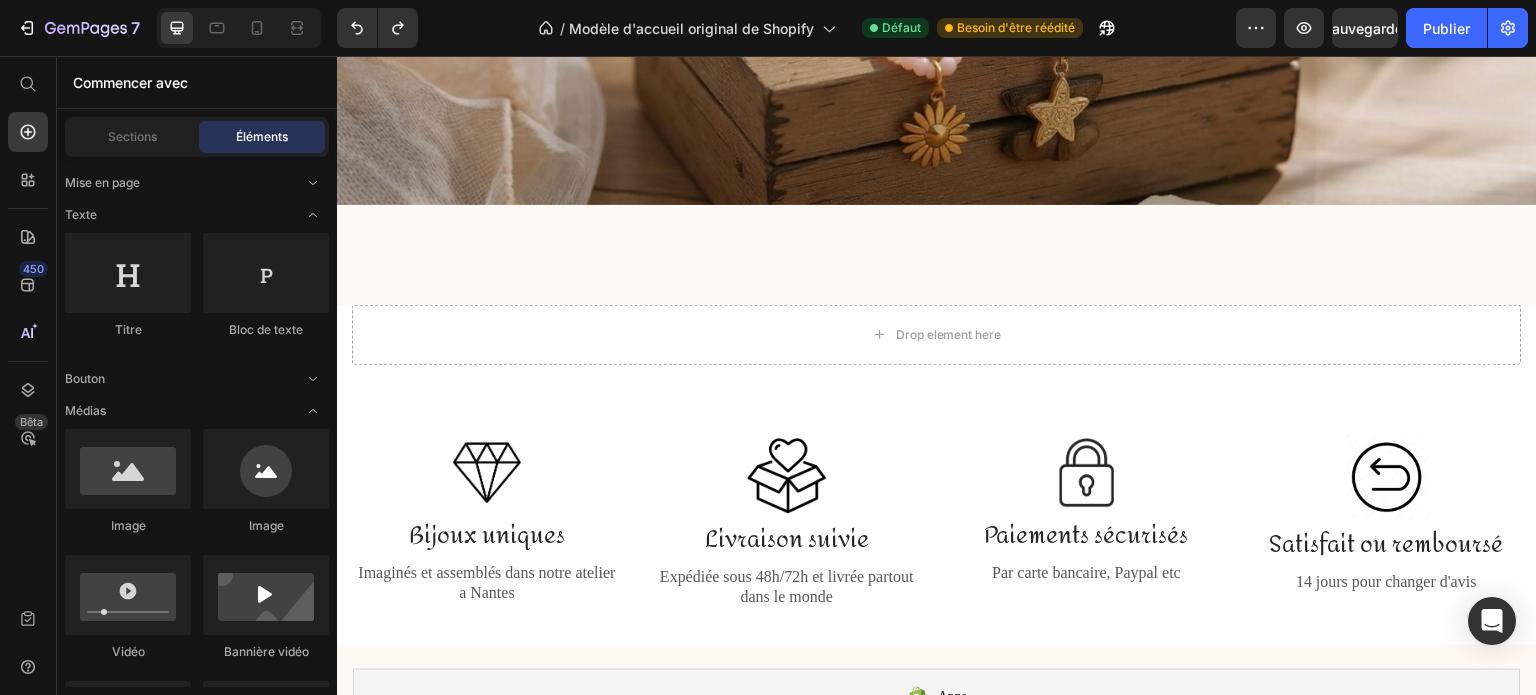 scroll, scrollTop: 2354, scrollLeft: 0, axis: vertical 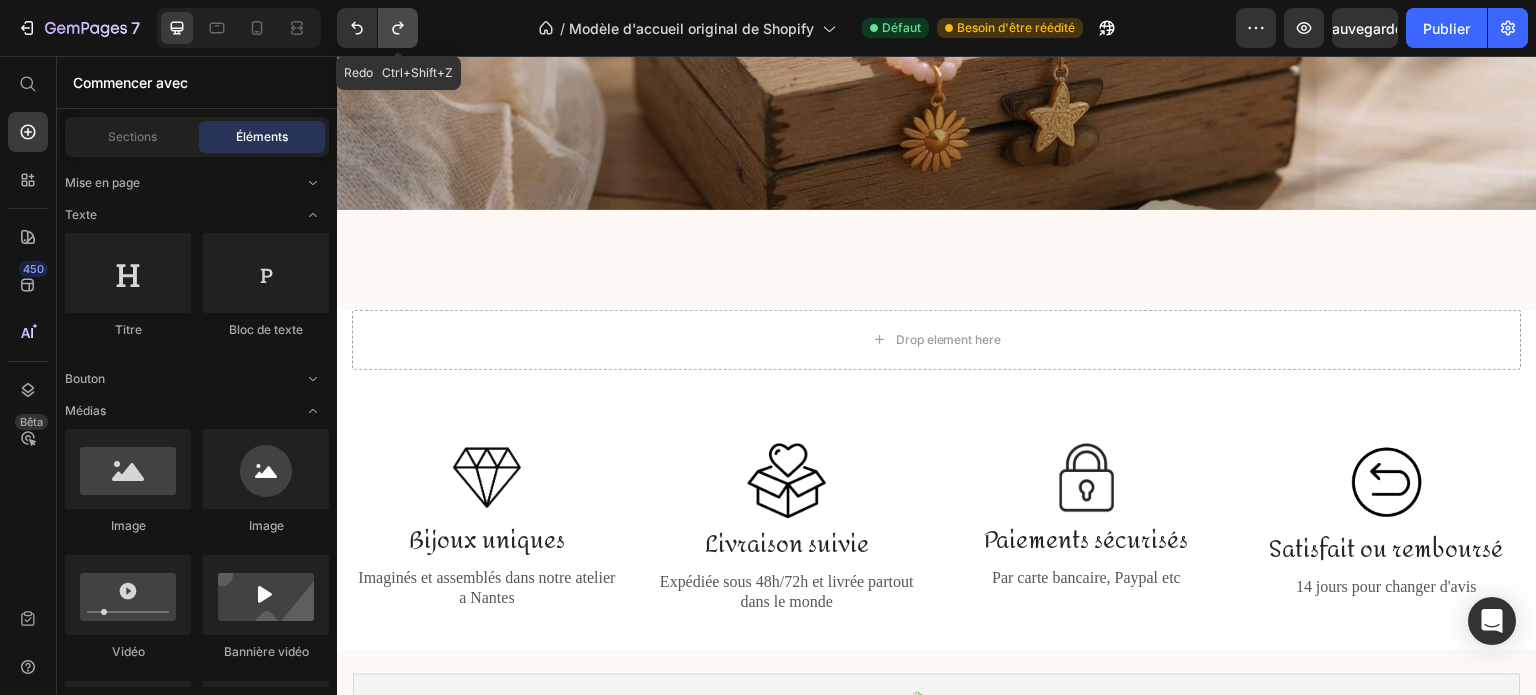 click 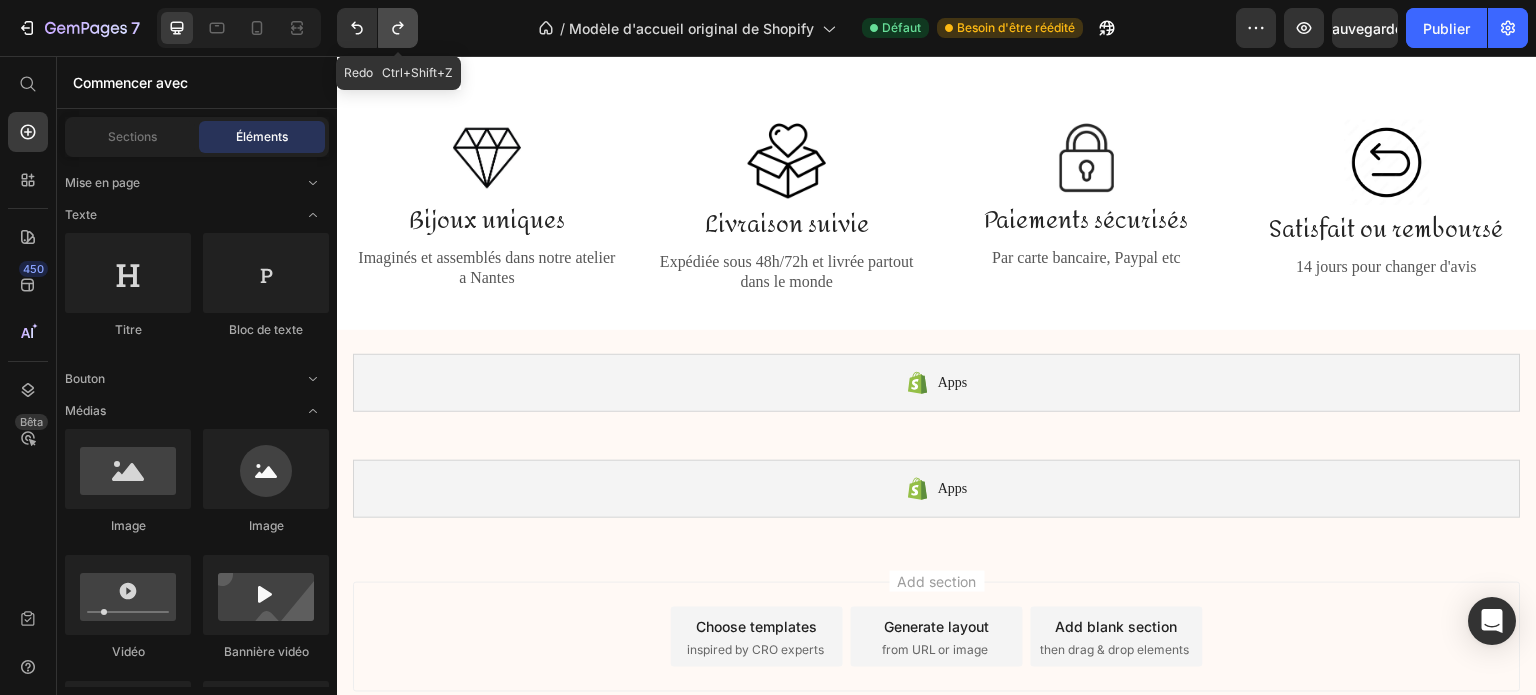 scroll, scrollTop: 2034, scrollLeft: 0, axis: vertical 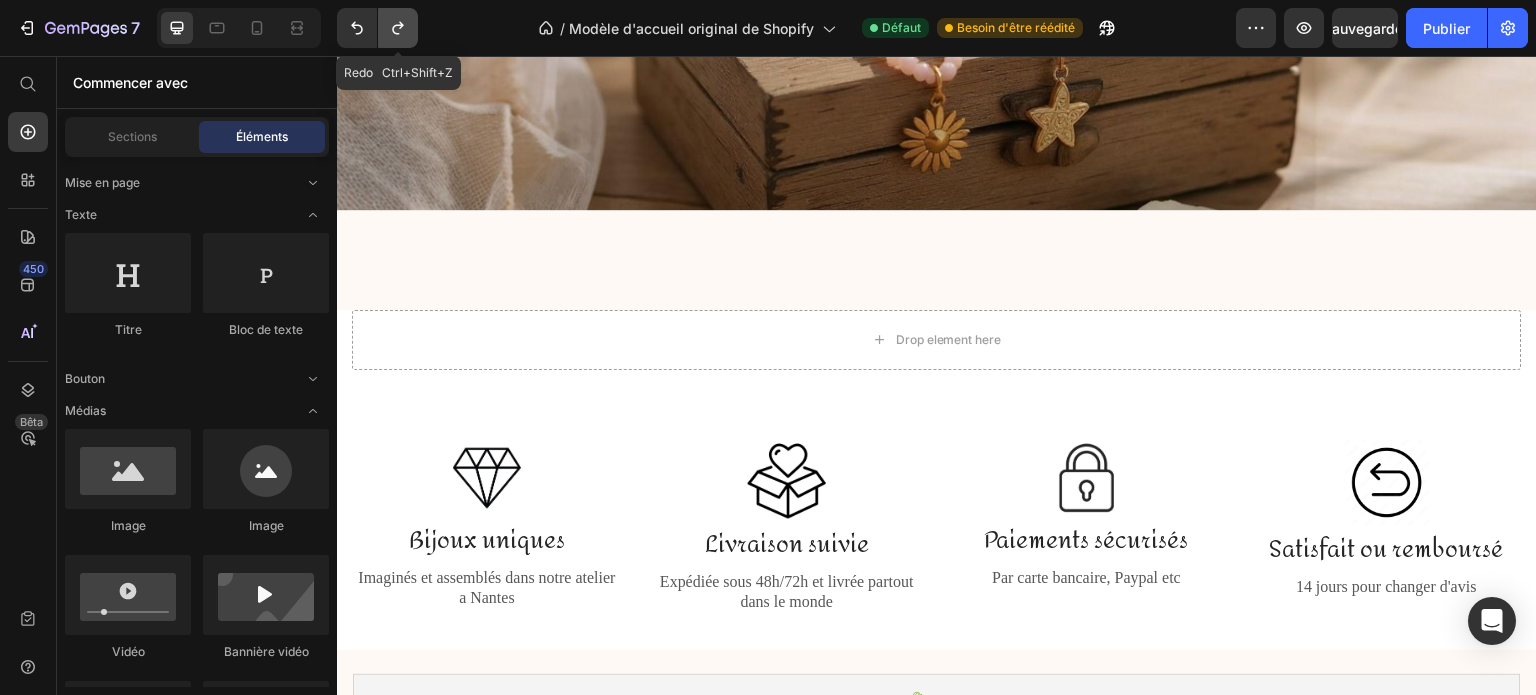 click 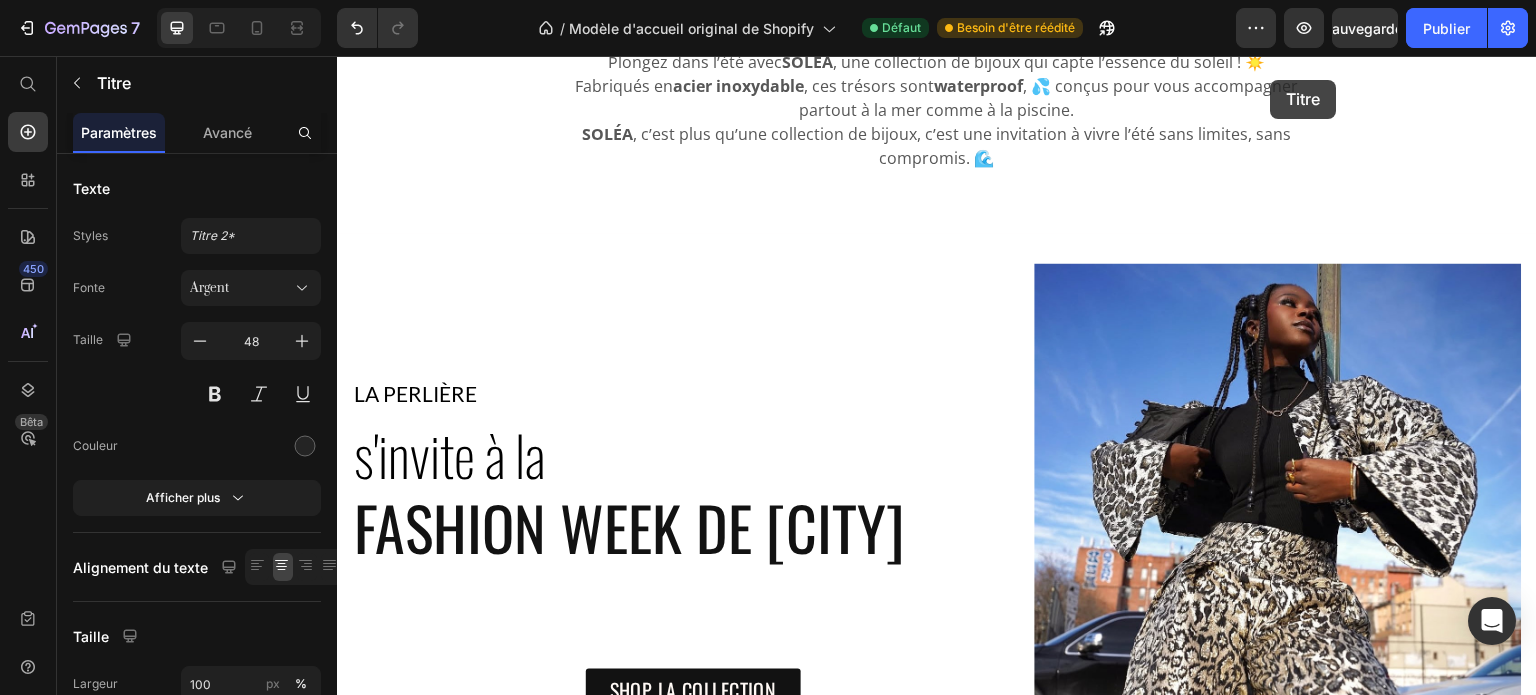 scroll, scrollTop: 0, scrollLeft: 0, axis: both 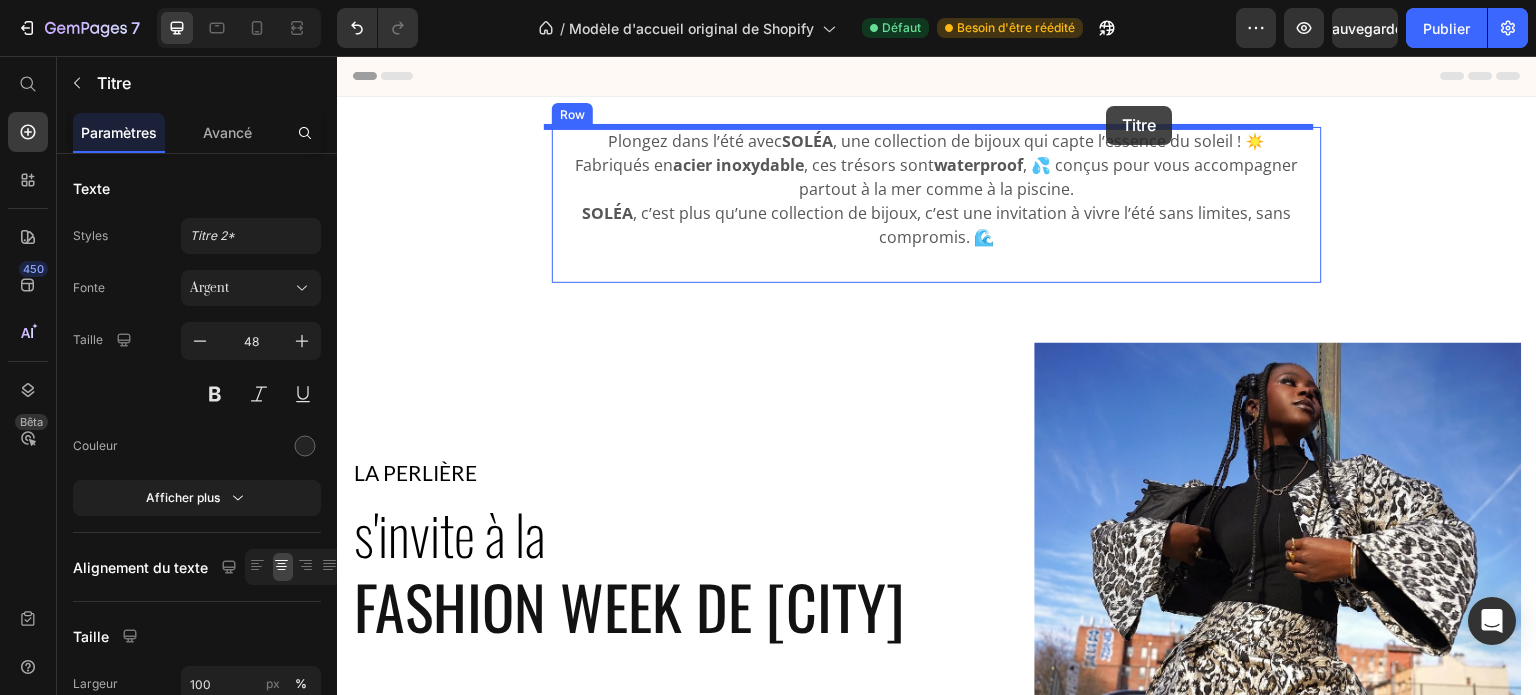 drag, startPoint x: 1173, startPoint y: 412, endPoint x: 1107, endPoint y: 107, distance: 312.0593 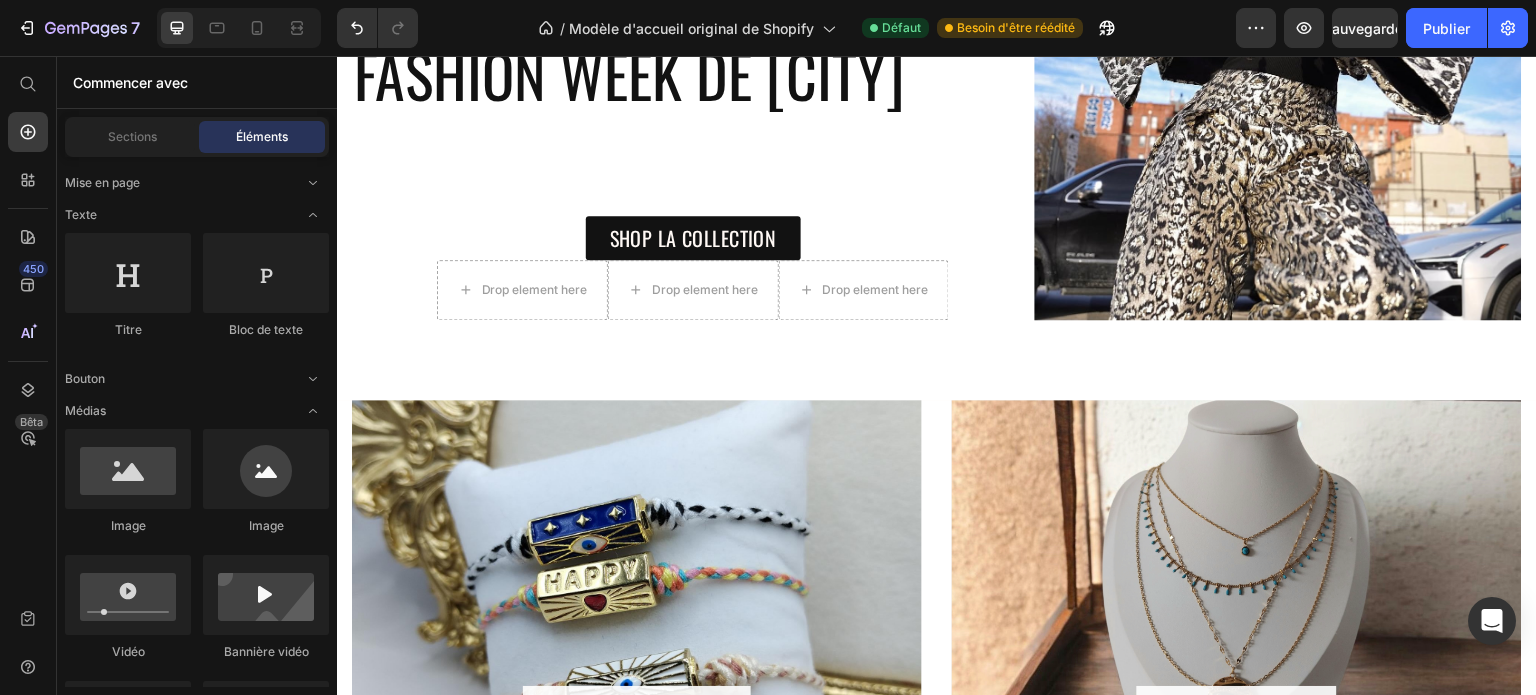 scroll, scrollTop: 0, scrollLeft: 0, axis: both 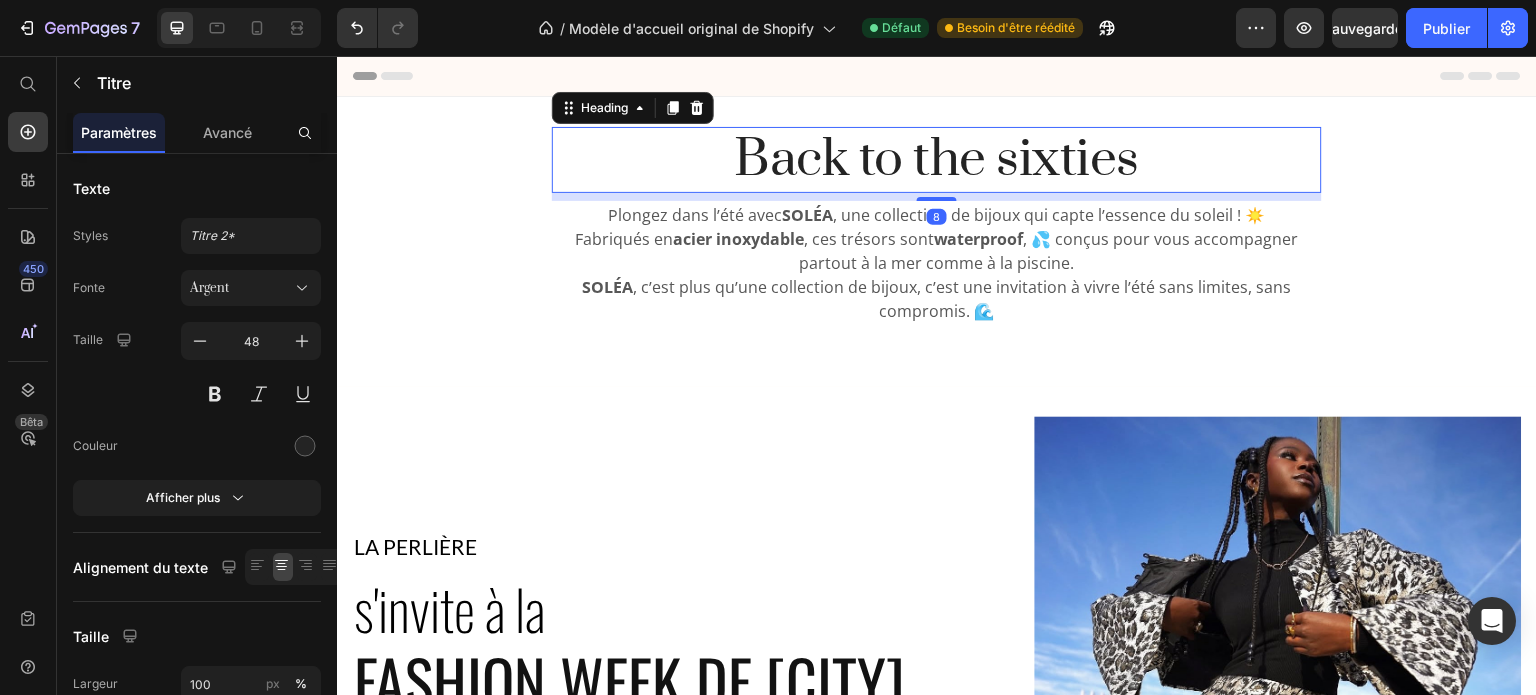 click on "Back to the sixties" at bounding box center (937, 160) 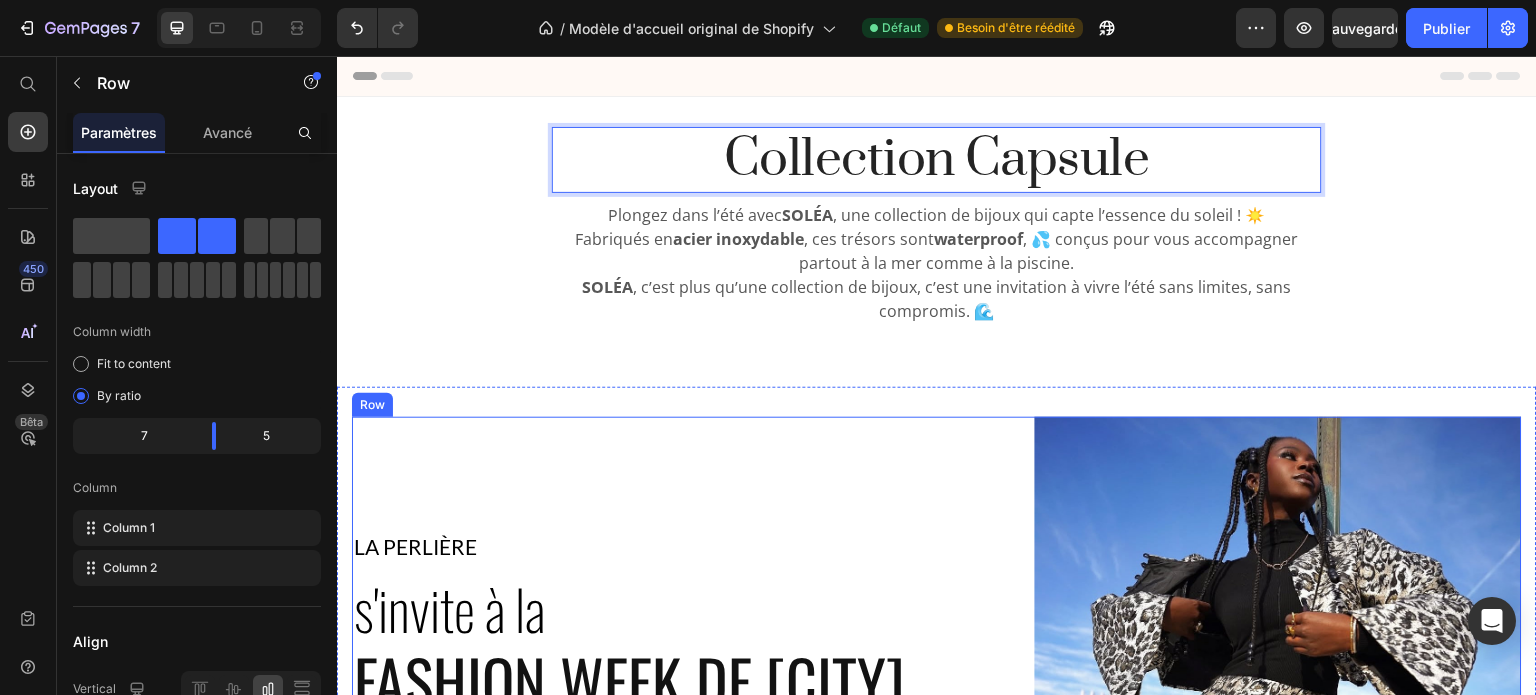 click on "LA PERLIÈRE Text block s'invite à la Text block FASHION WEEK de new york Text block SHOP LA COLLECTION Button
Drop element here
Drop element here
Drop element here Row Row Image Row" at bounding box center (693, 671) 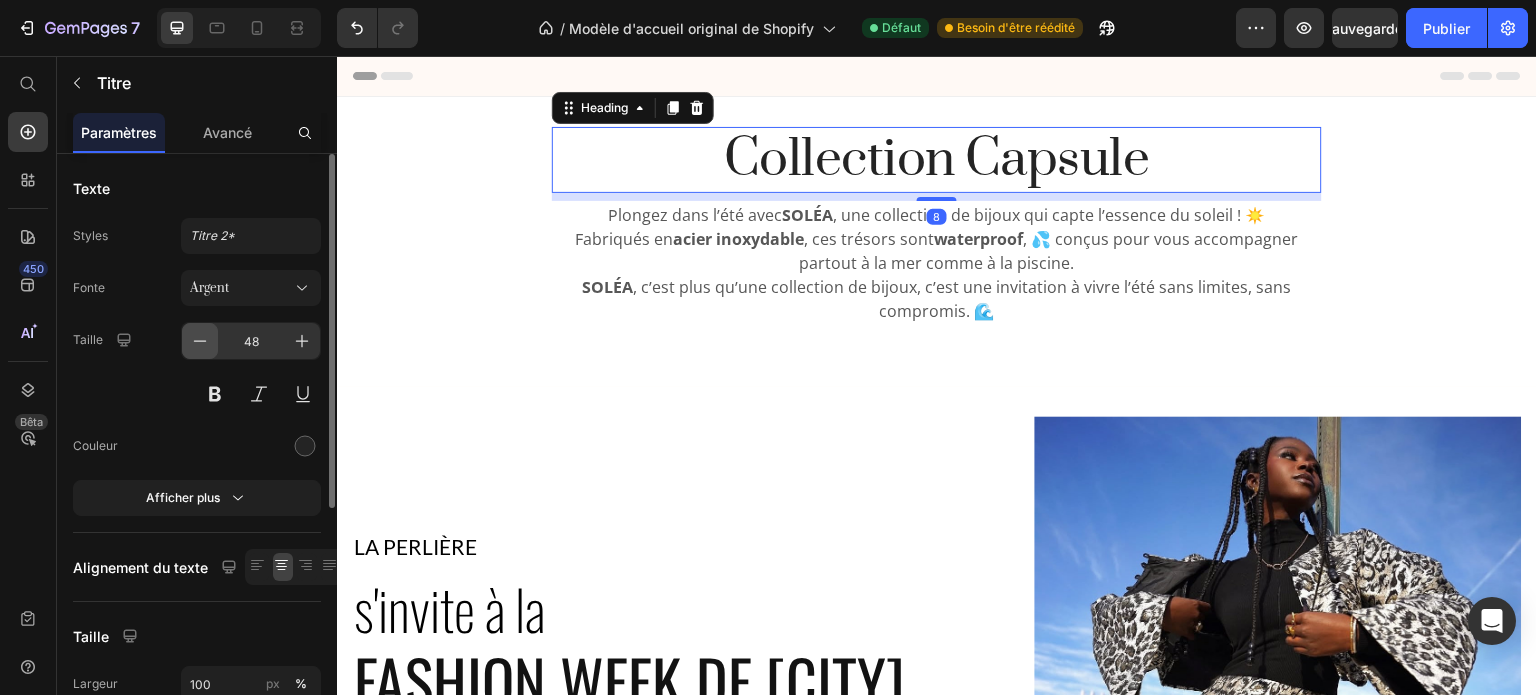 click 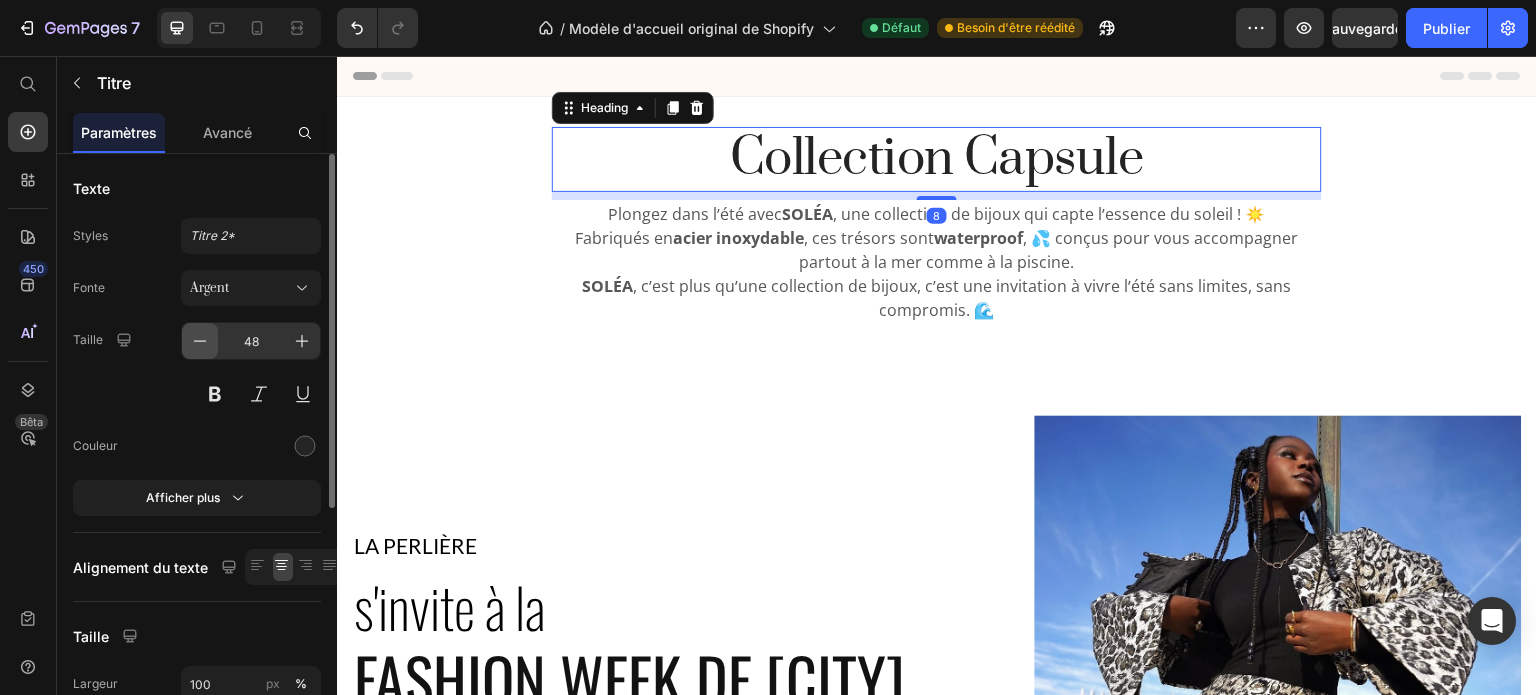click 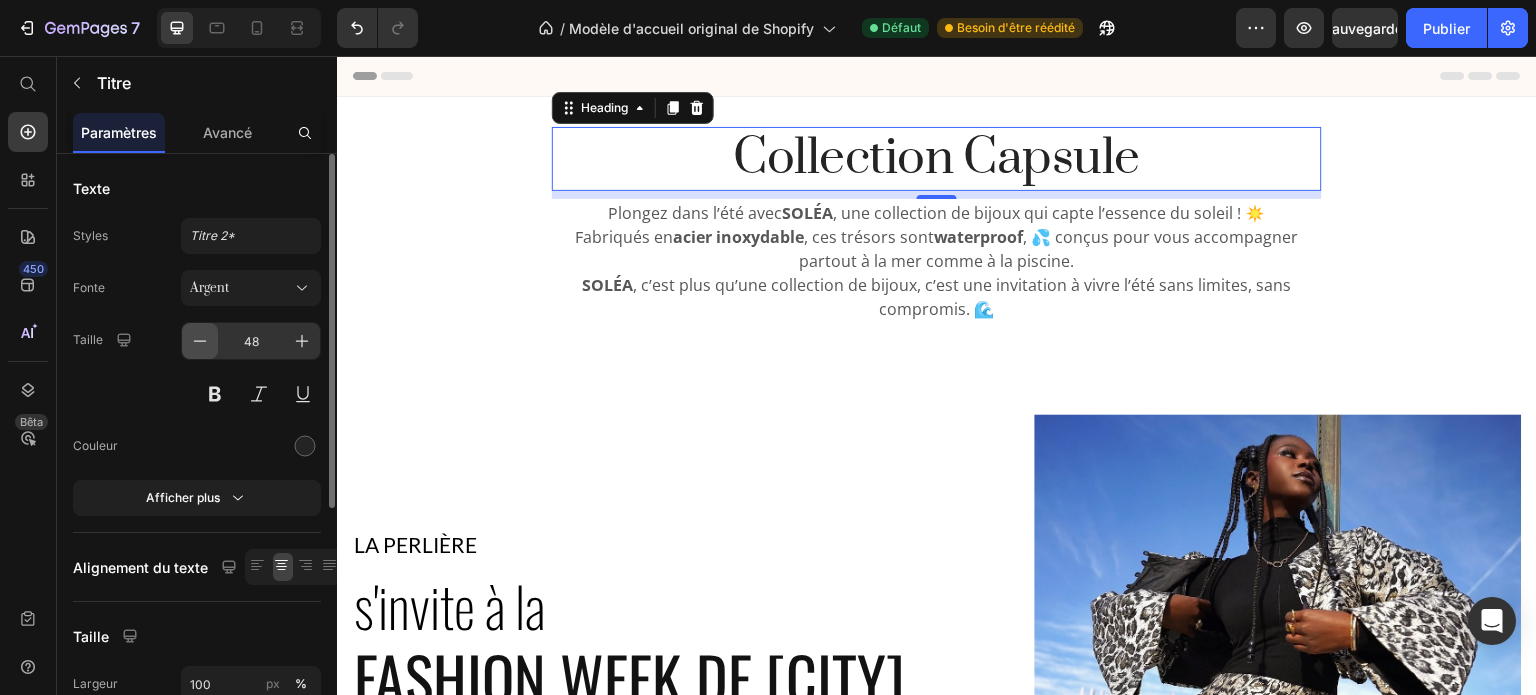 click 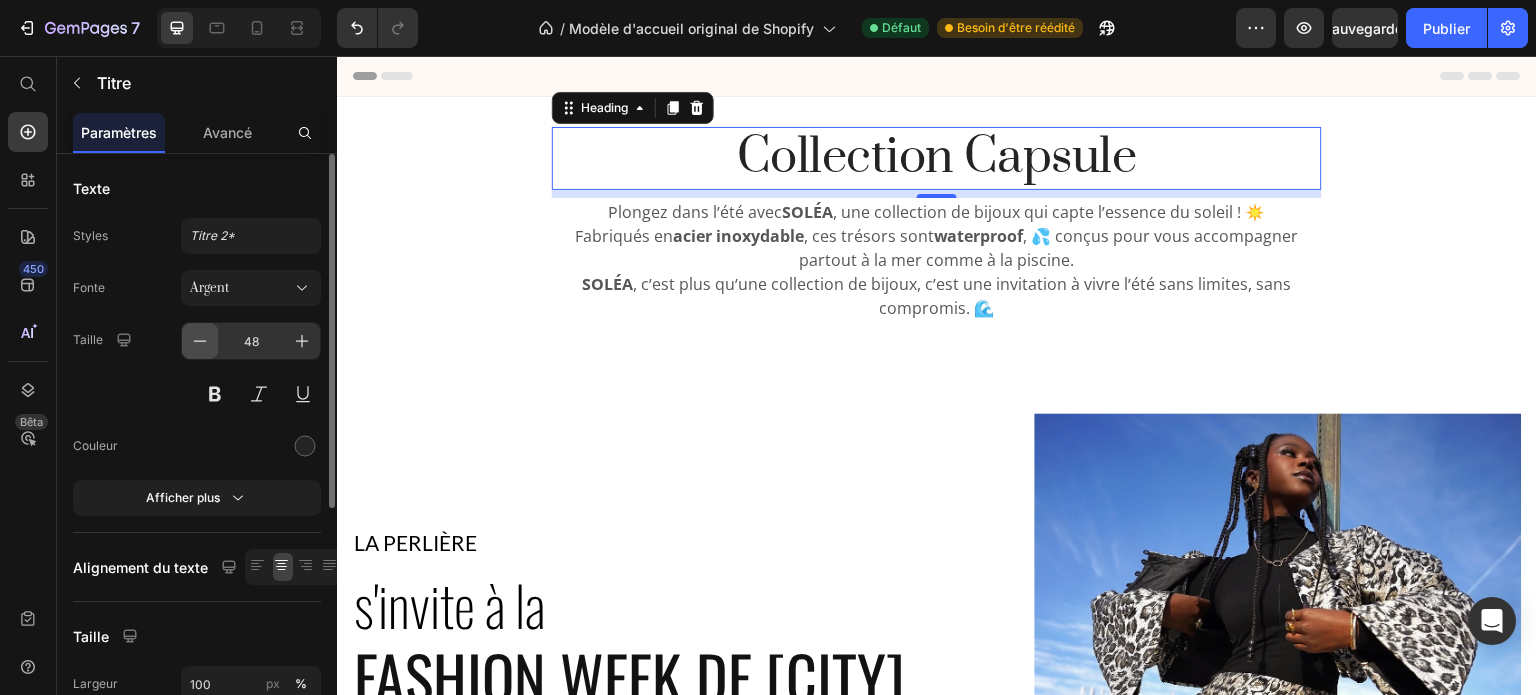 click 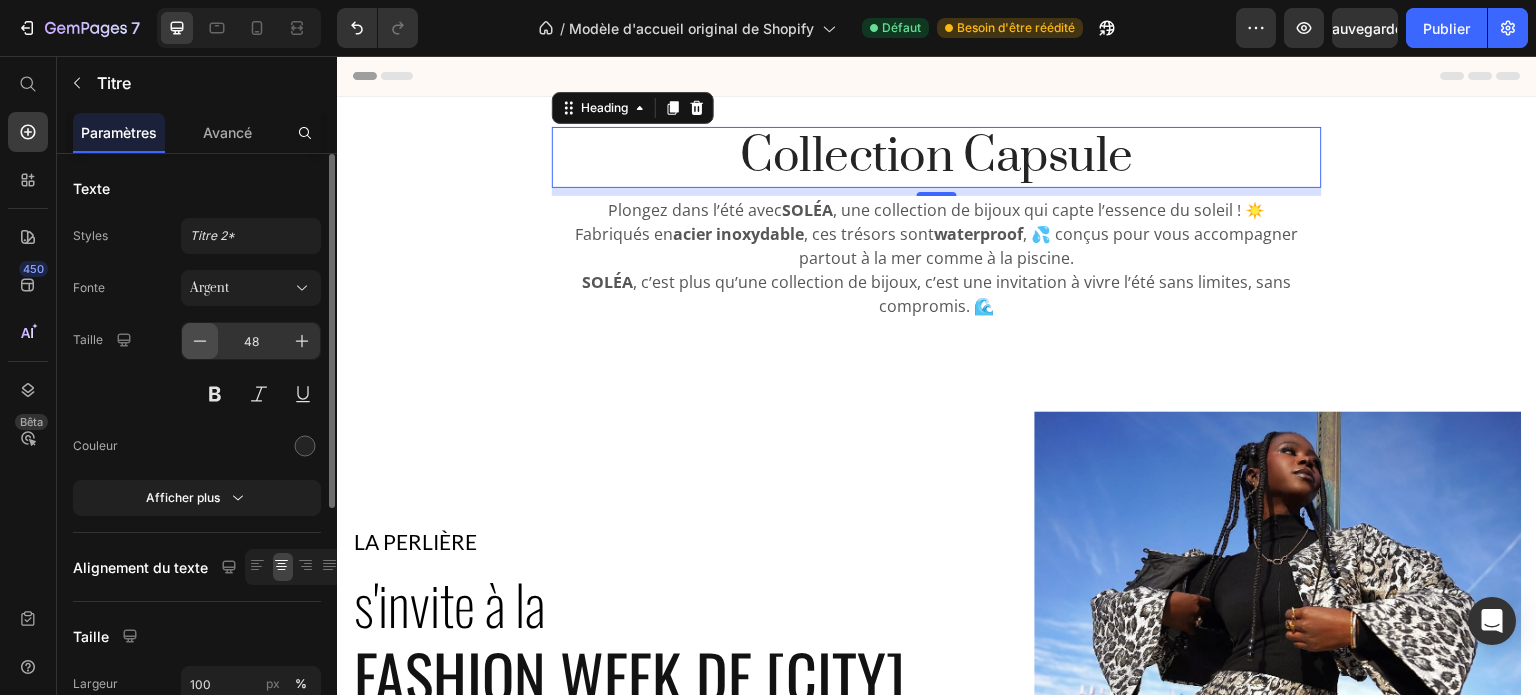 click 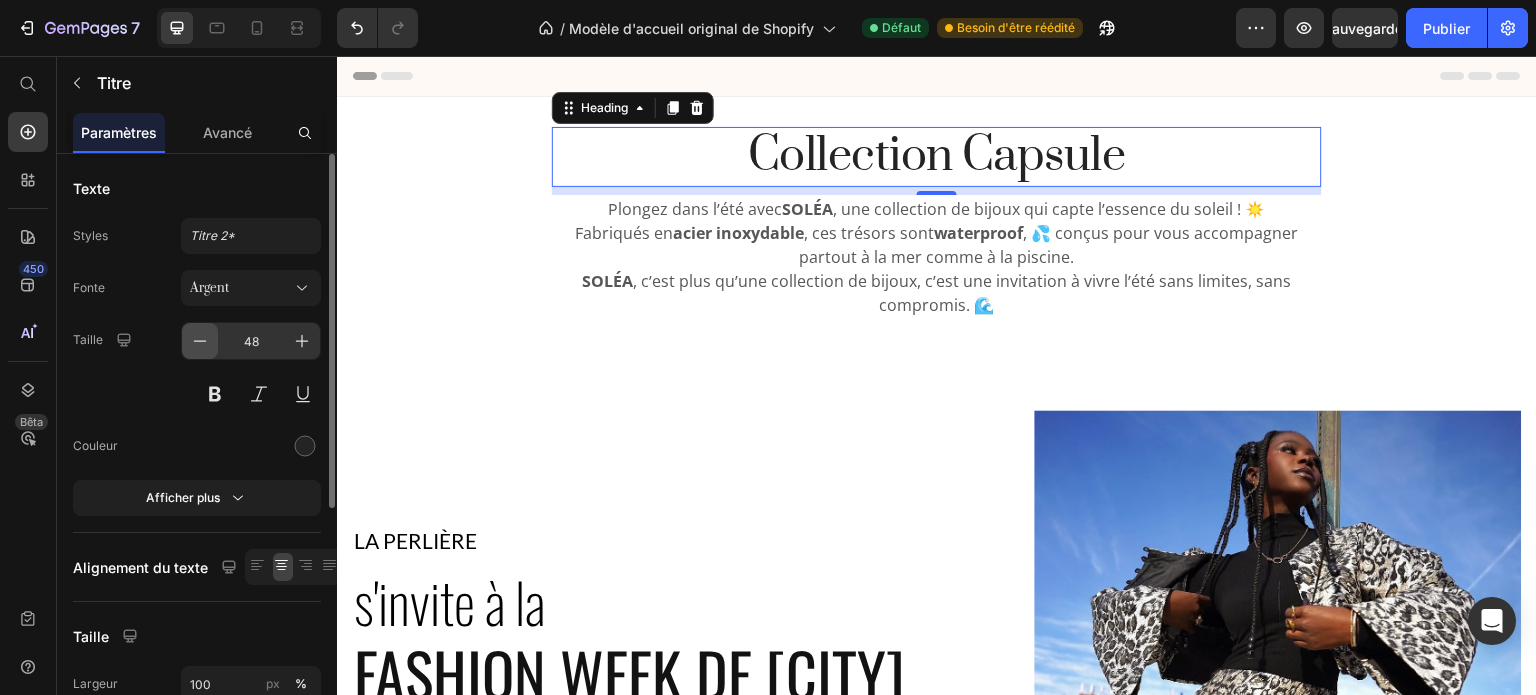 click 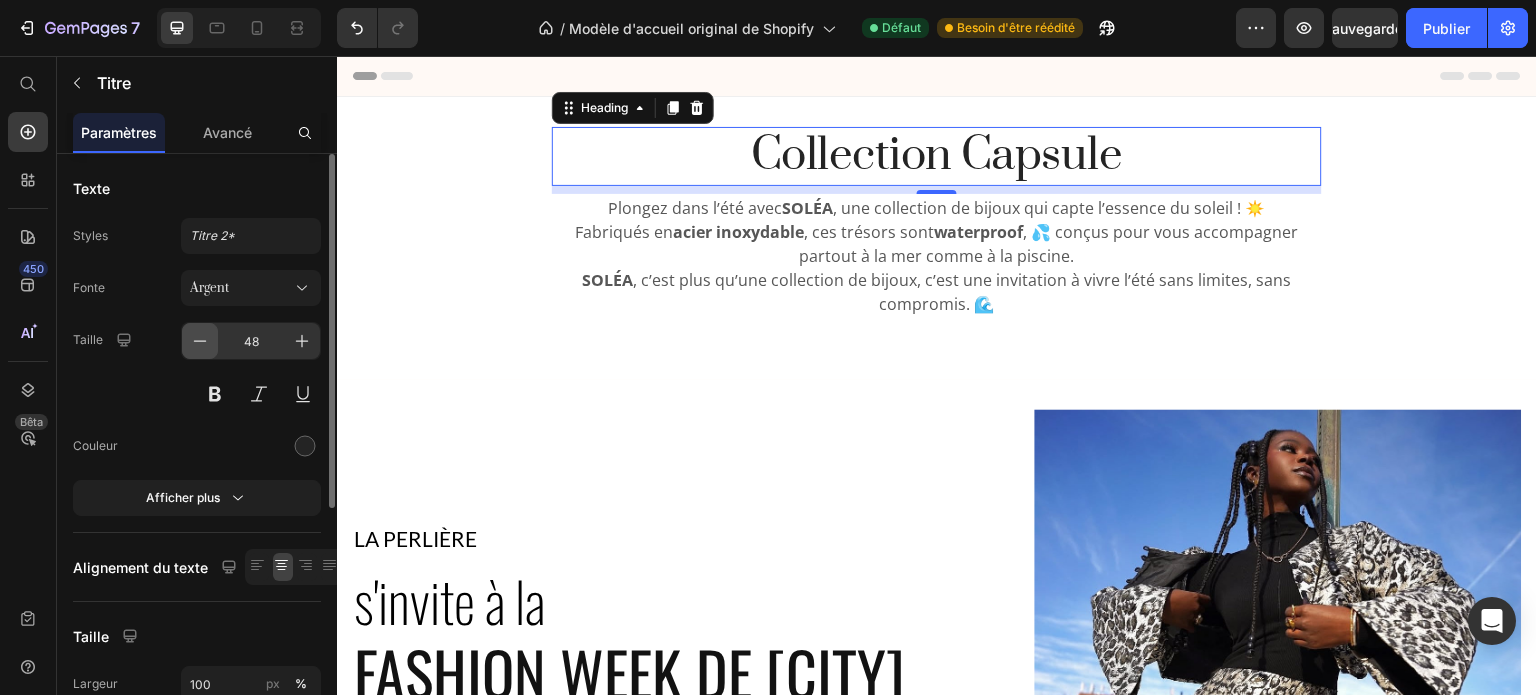 click 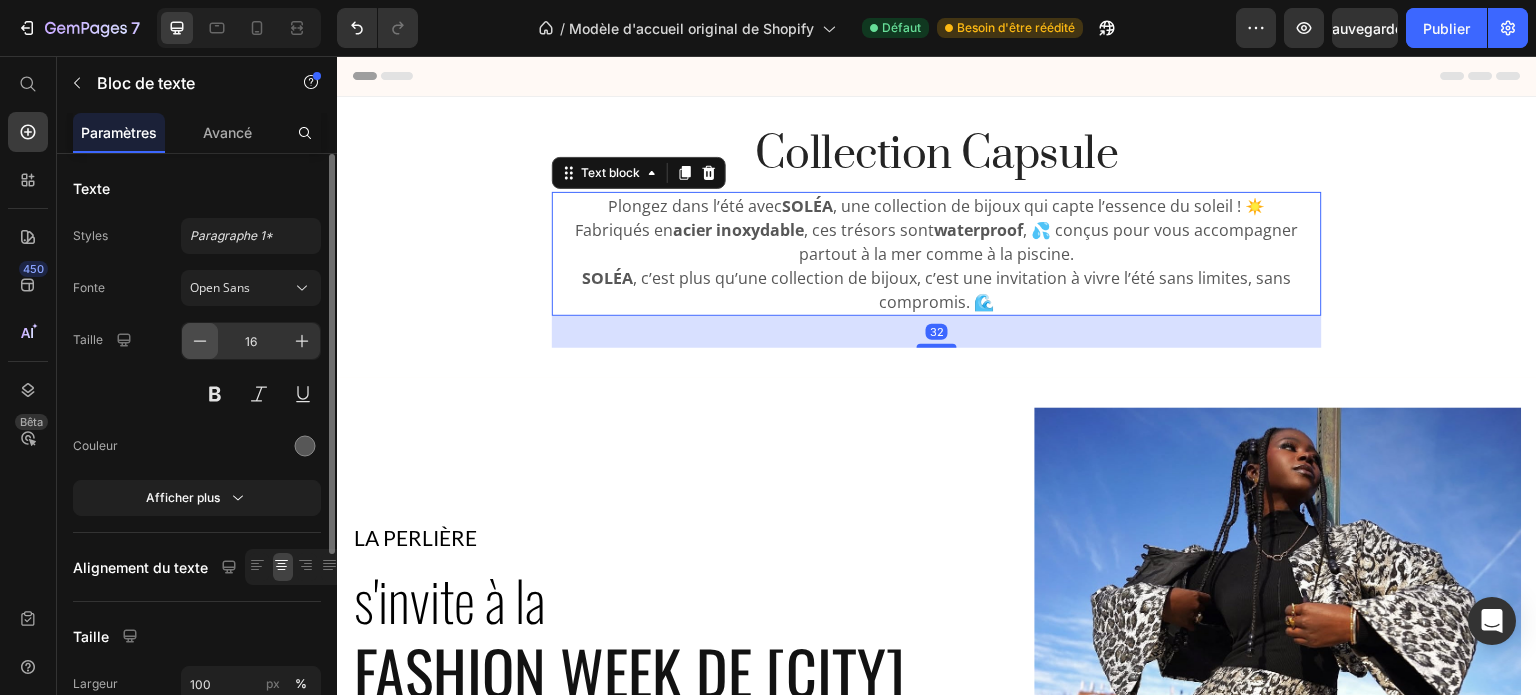 click 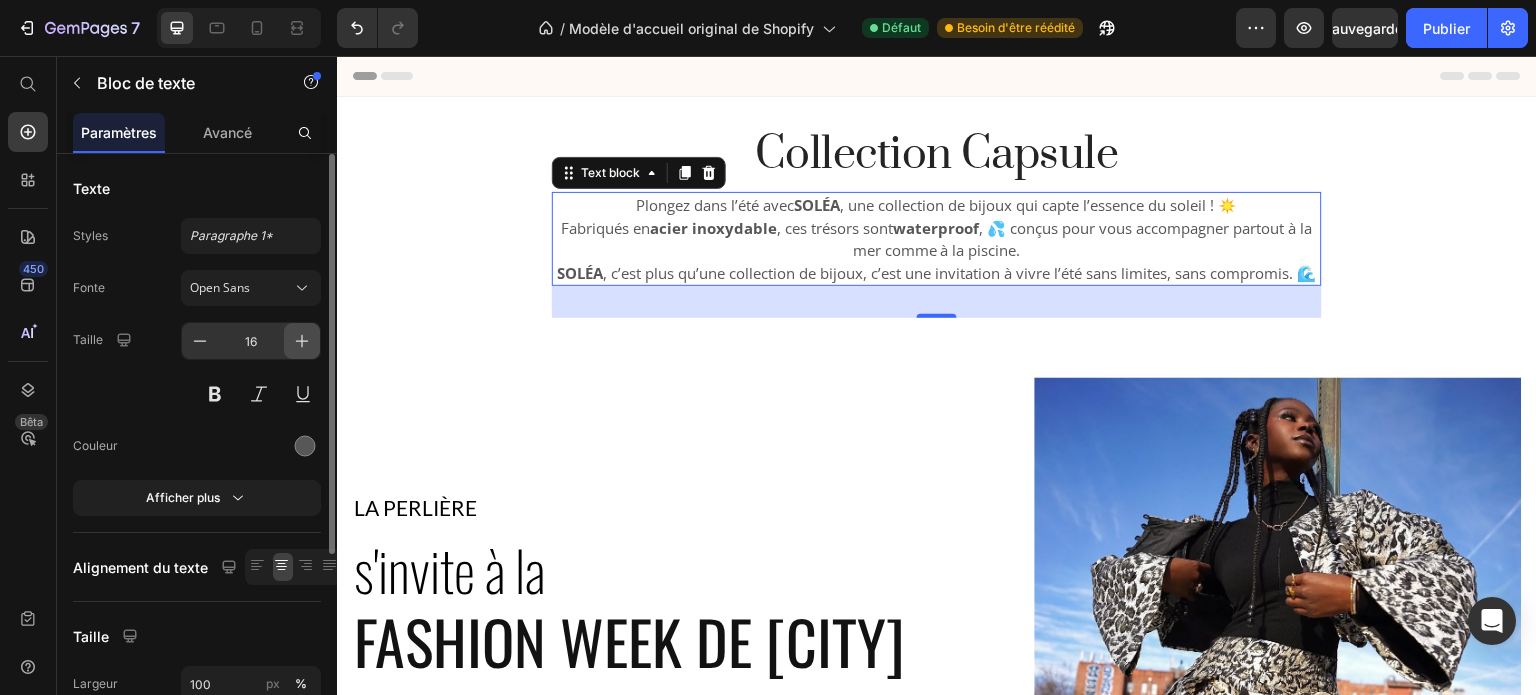 click 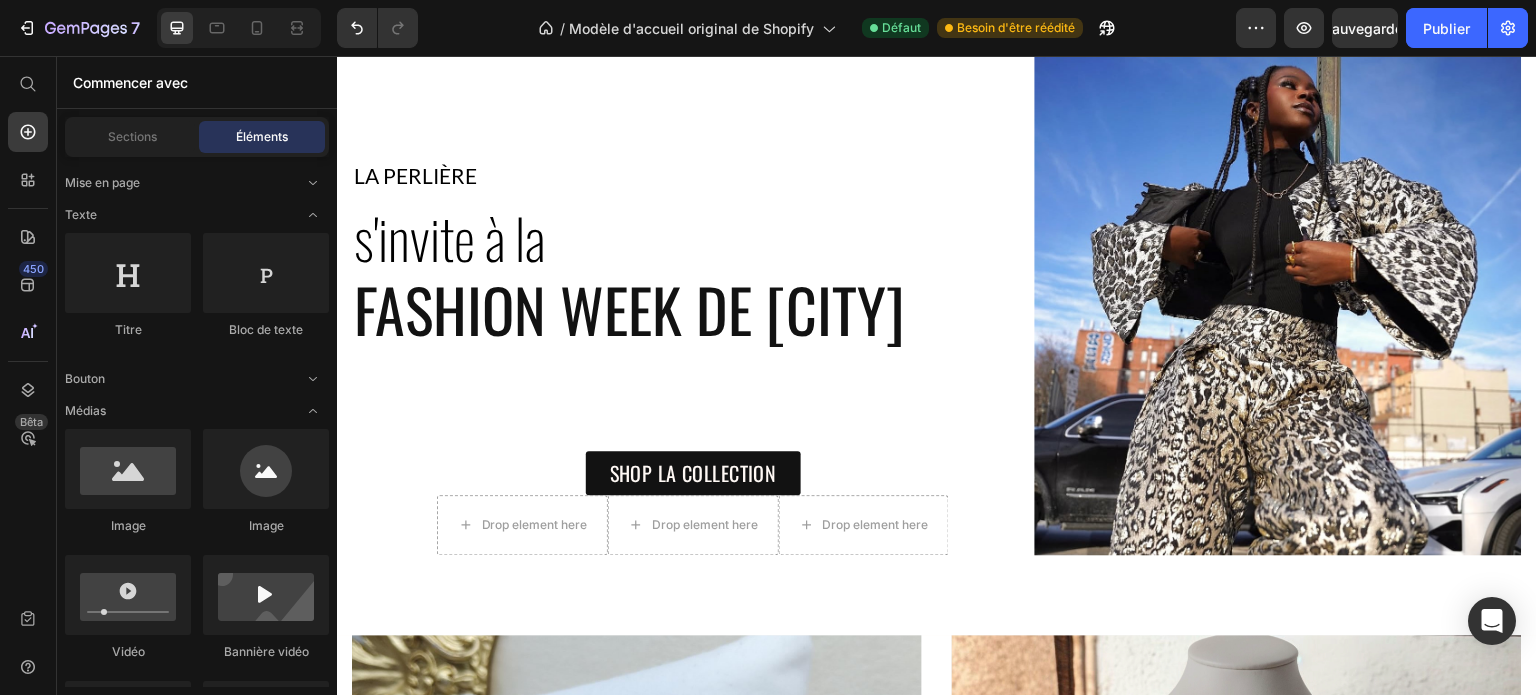 scroll, scrollTop: 0, scrollLeft: 0, axis: both 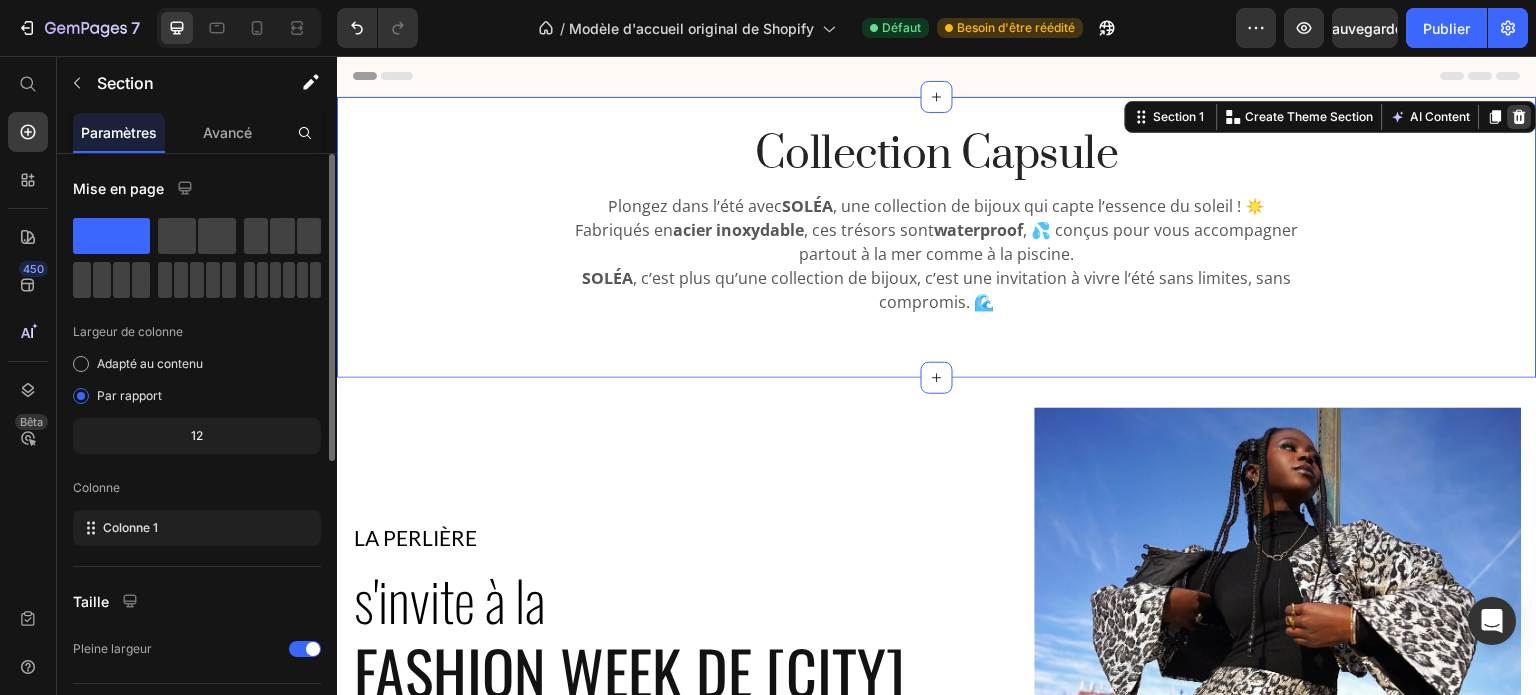 click at bounding box center [1520, 117] 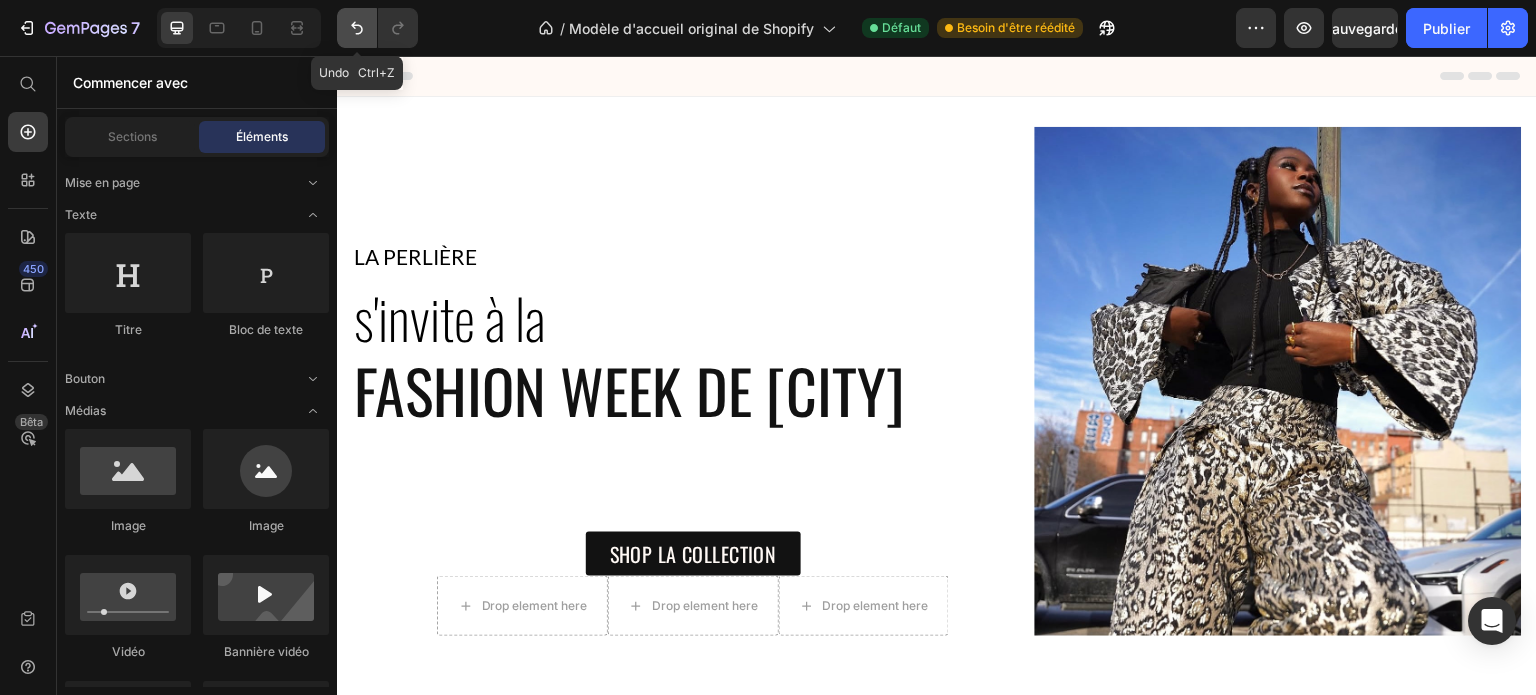 click 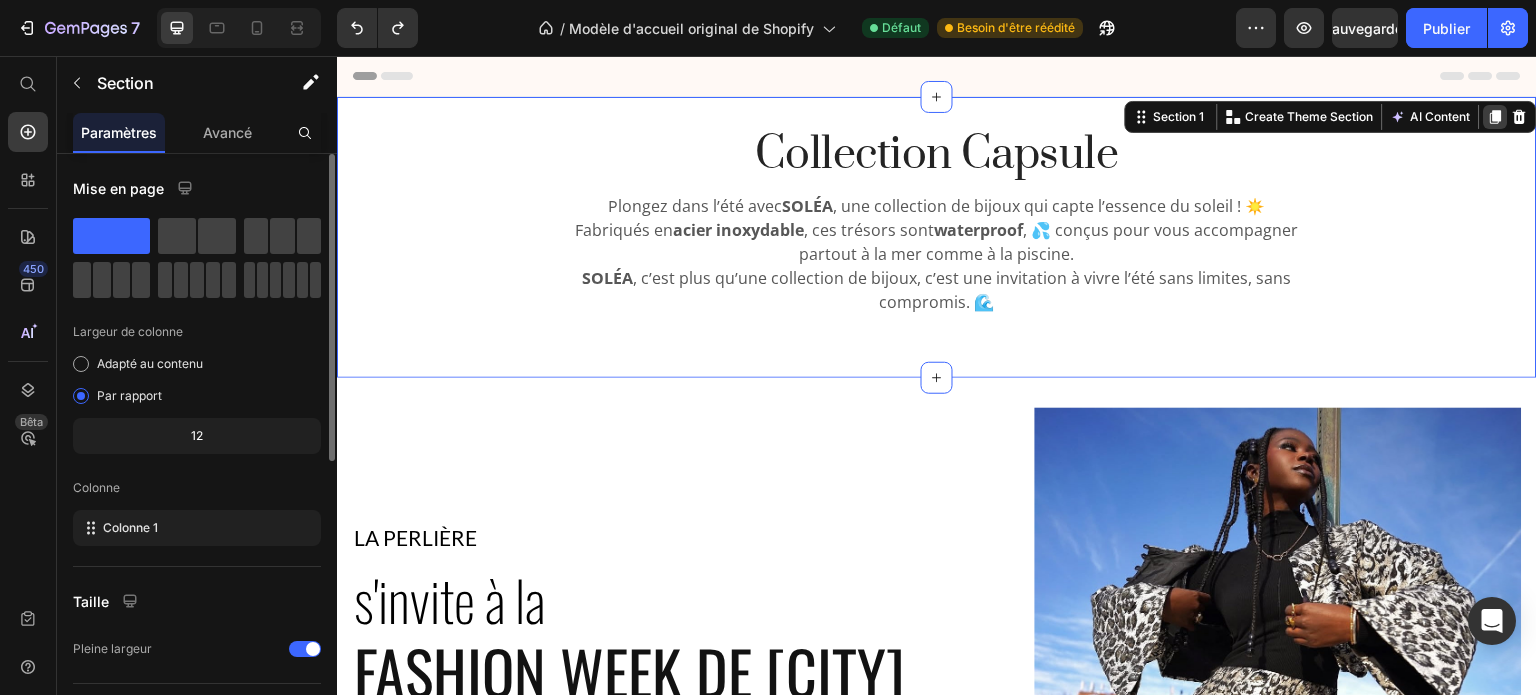 click 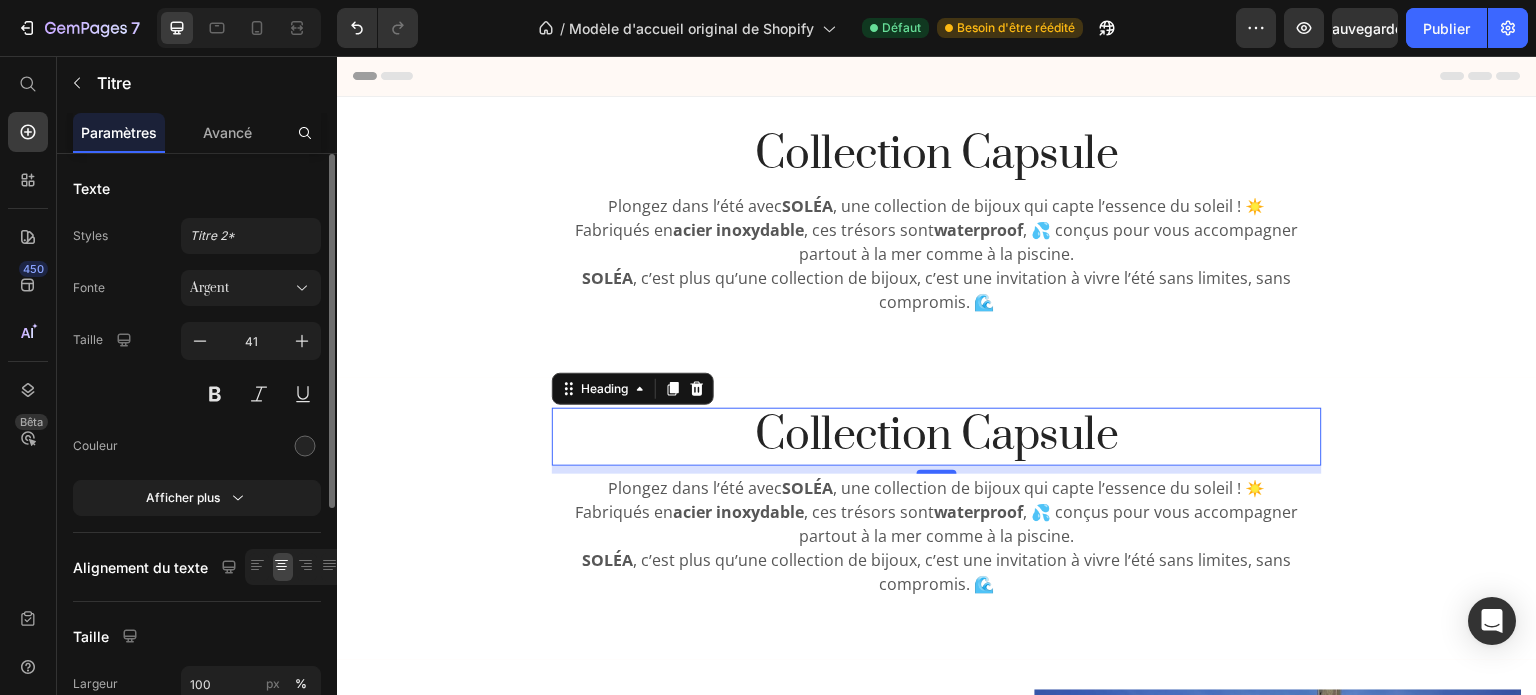 click on "Collection Capsule" at bounding box center [937, 436] 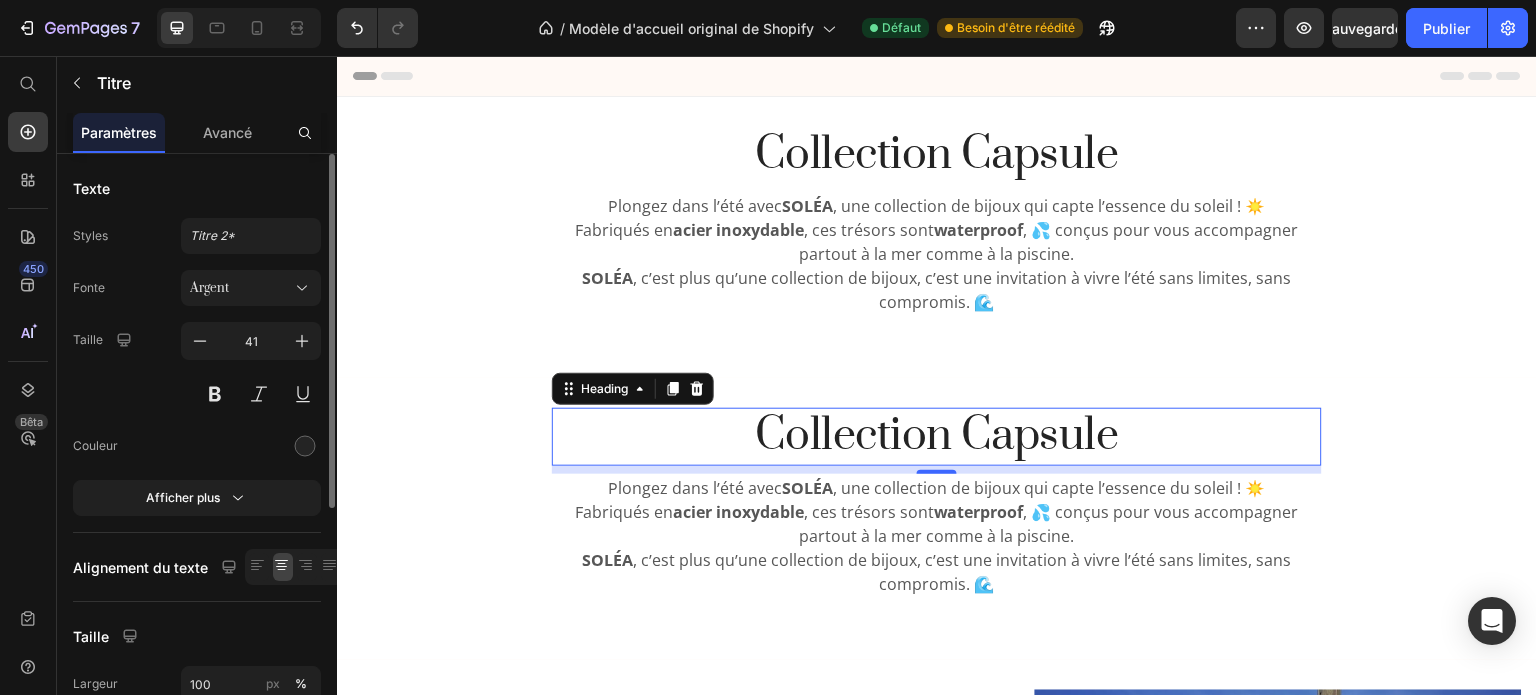 click on "Collection Capsule" at bounding box center (937, 436) 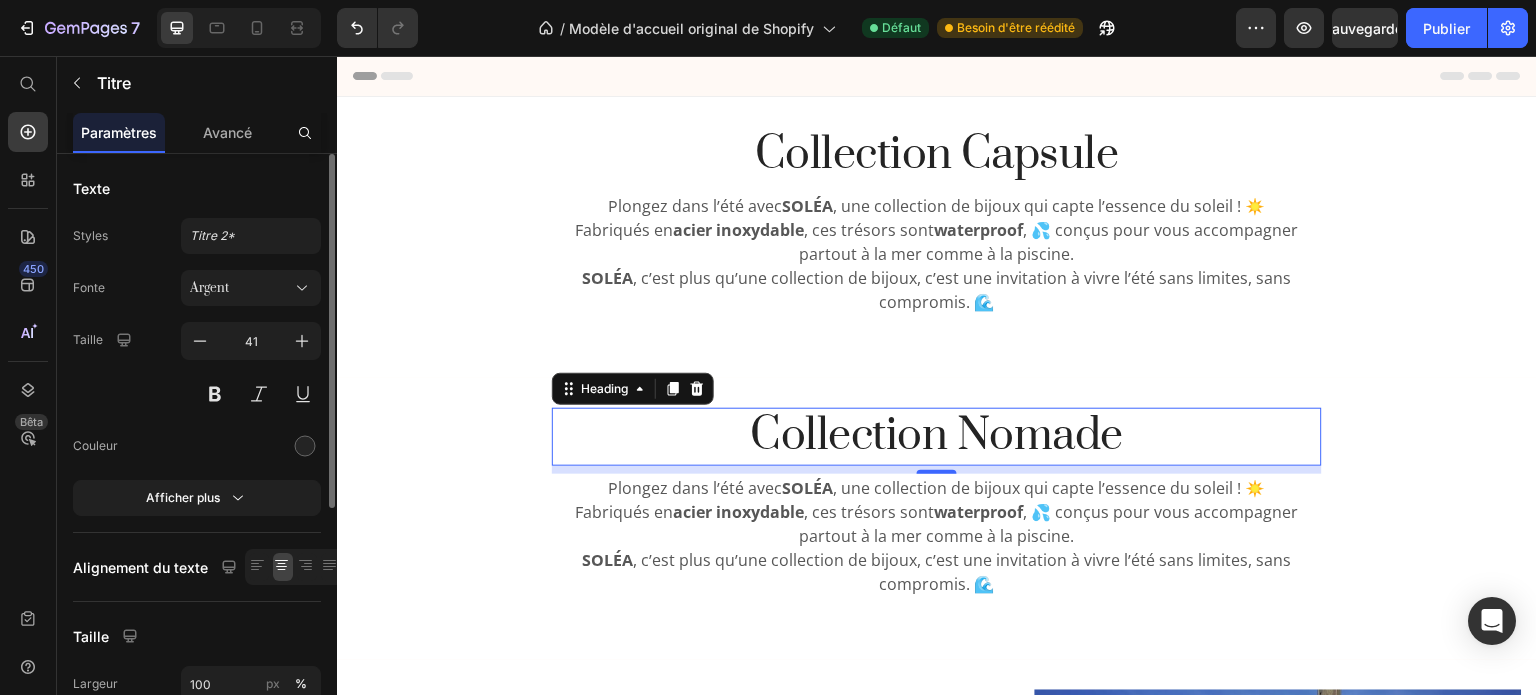 click on "Collection Nomade" at bounding box center (937, 436) 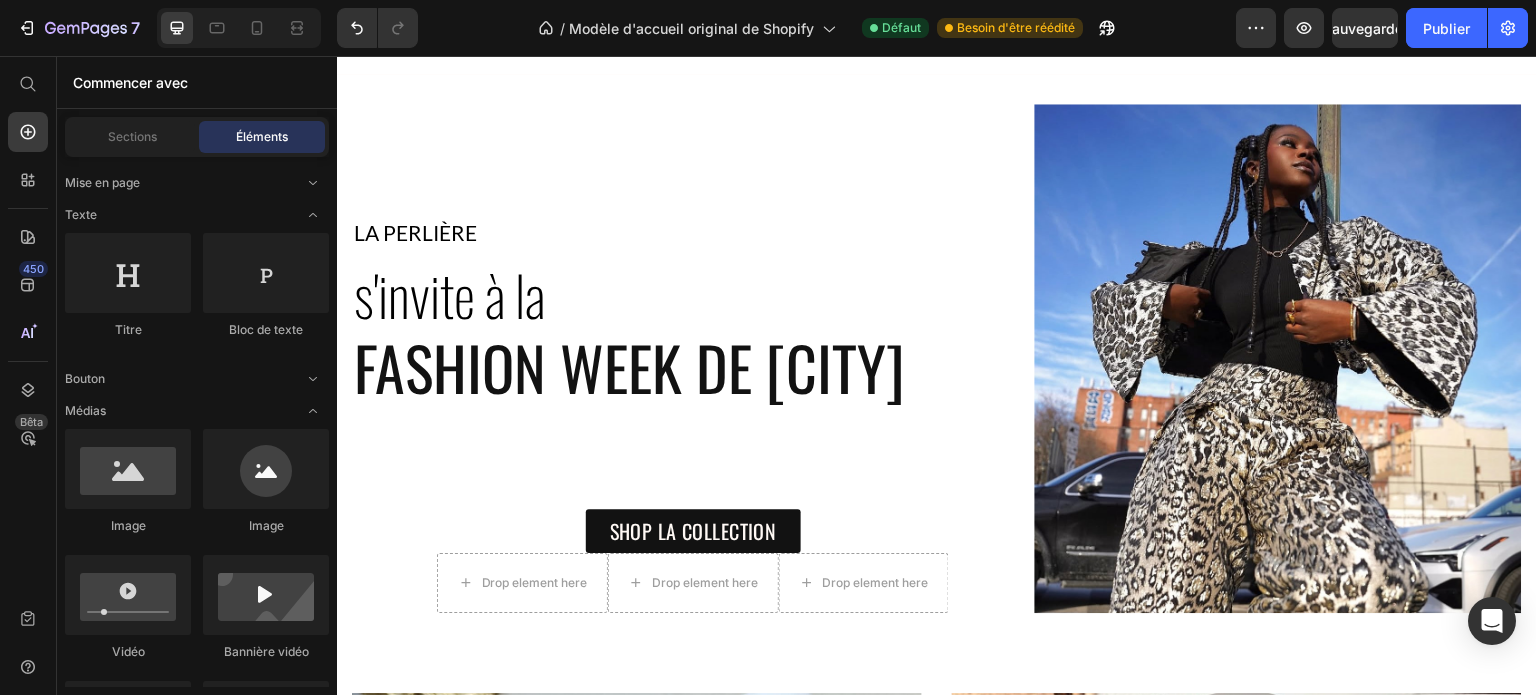 scroll, scrollTop: 700, scrollLeft: 0, axis: vertical 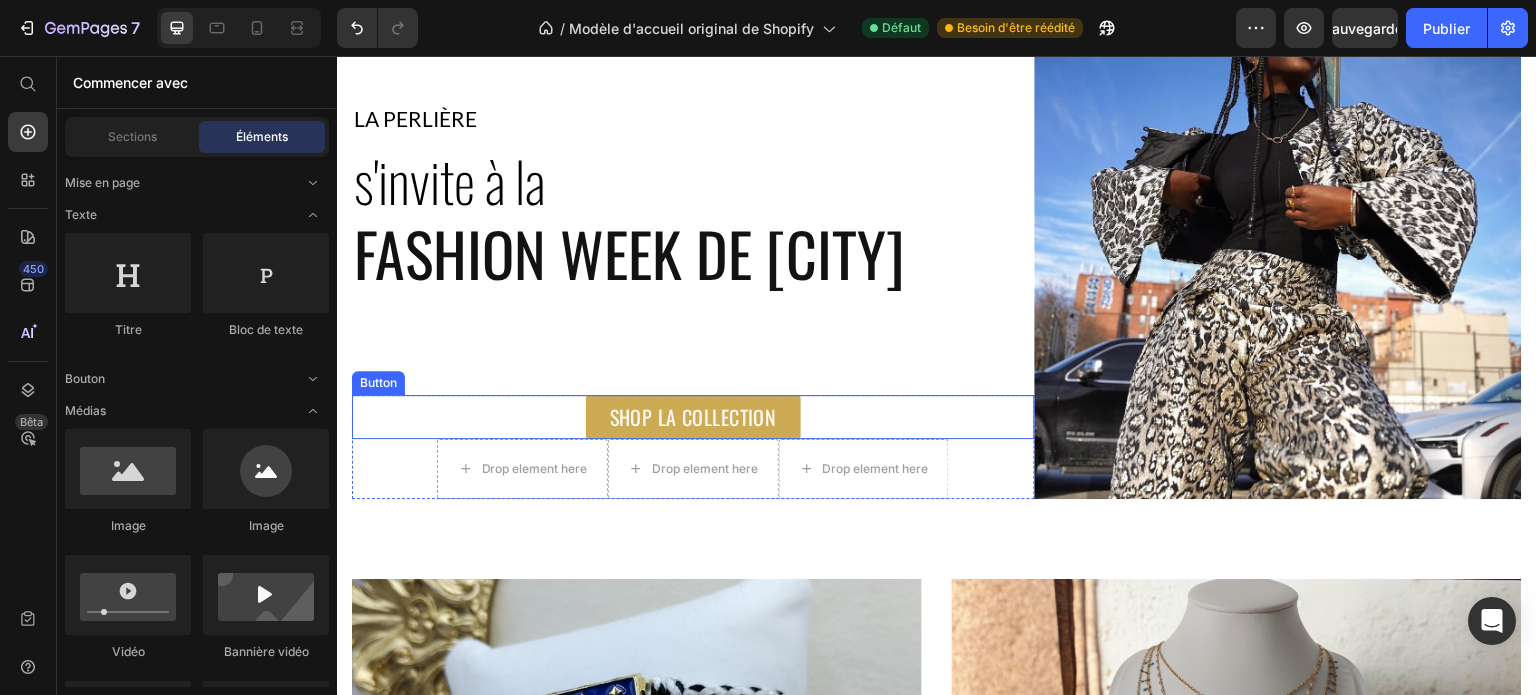 click on "SHOP LA COLLECTION" at bounding box center (693, 417) 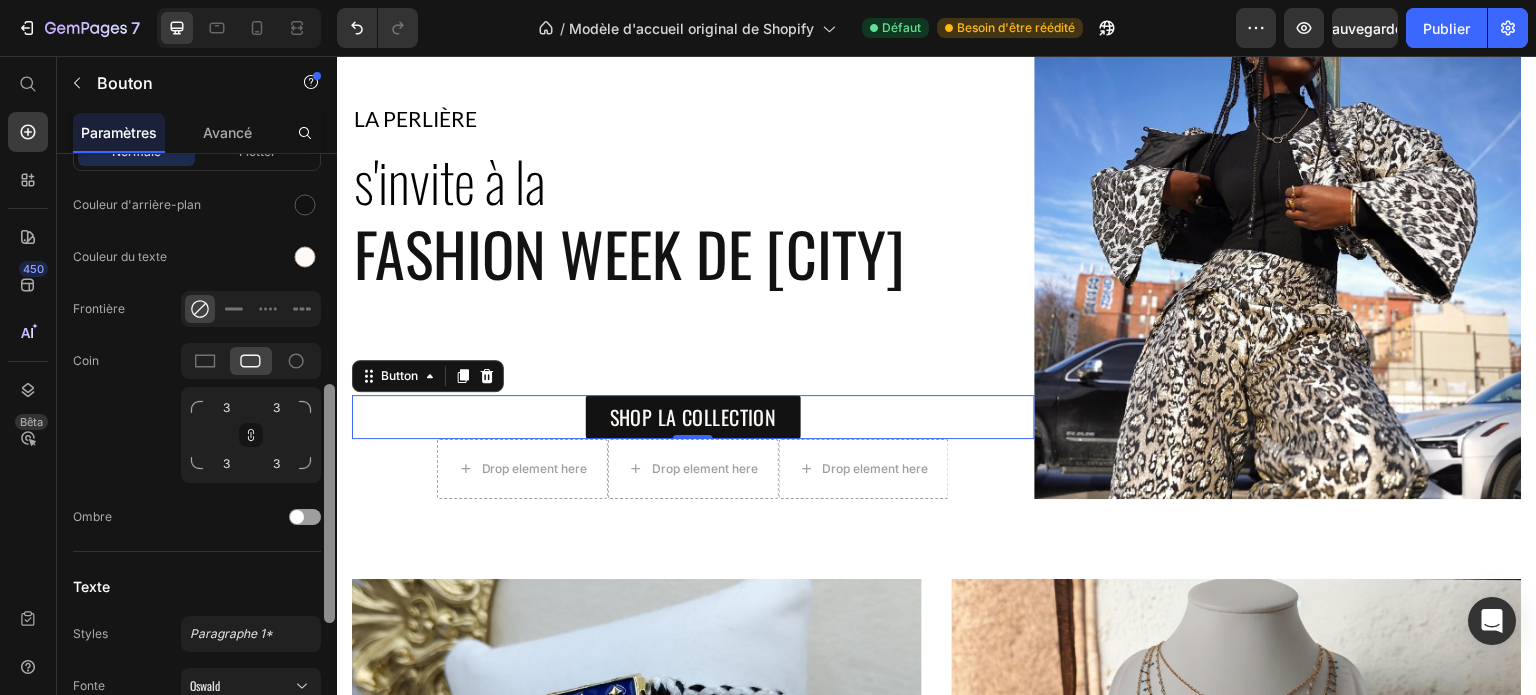 drag, startPoint x: 327, startPoint y: 217, endPoint x: 332, endPoint y: 440, distance: 223.05605 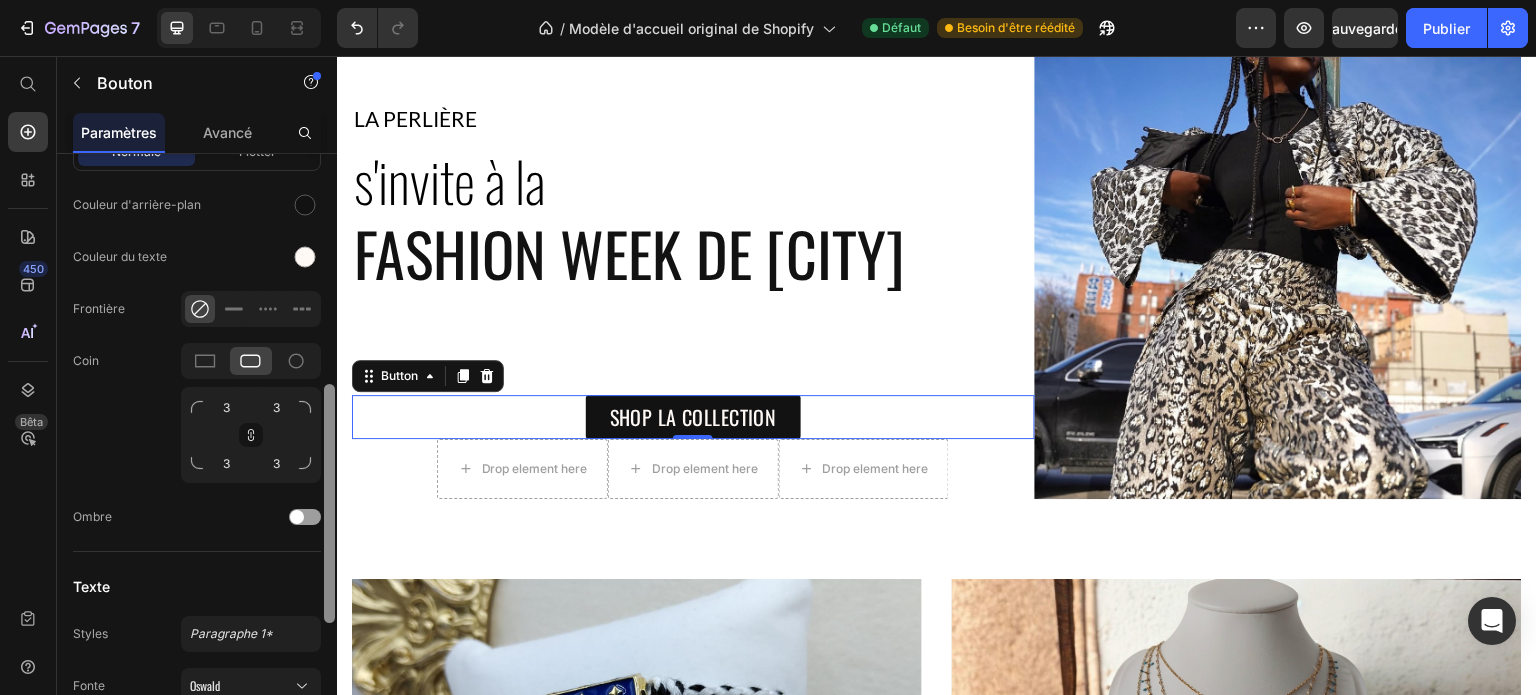 click at bounding box center [329, 503] 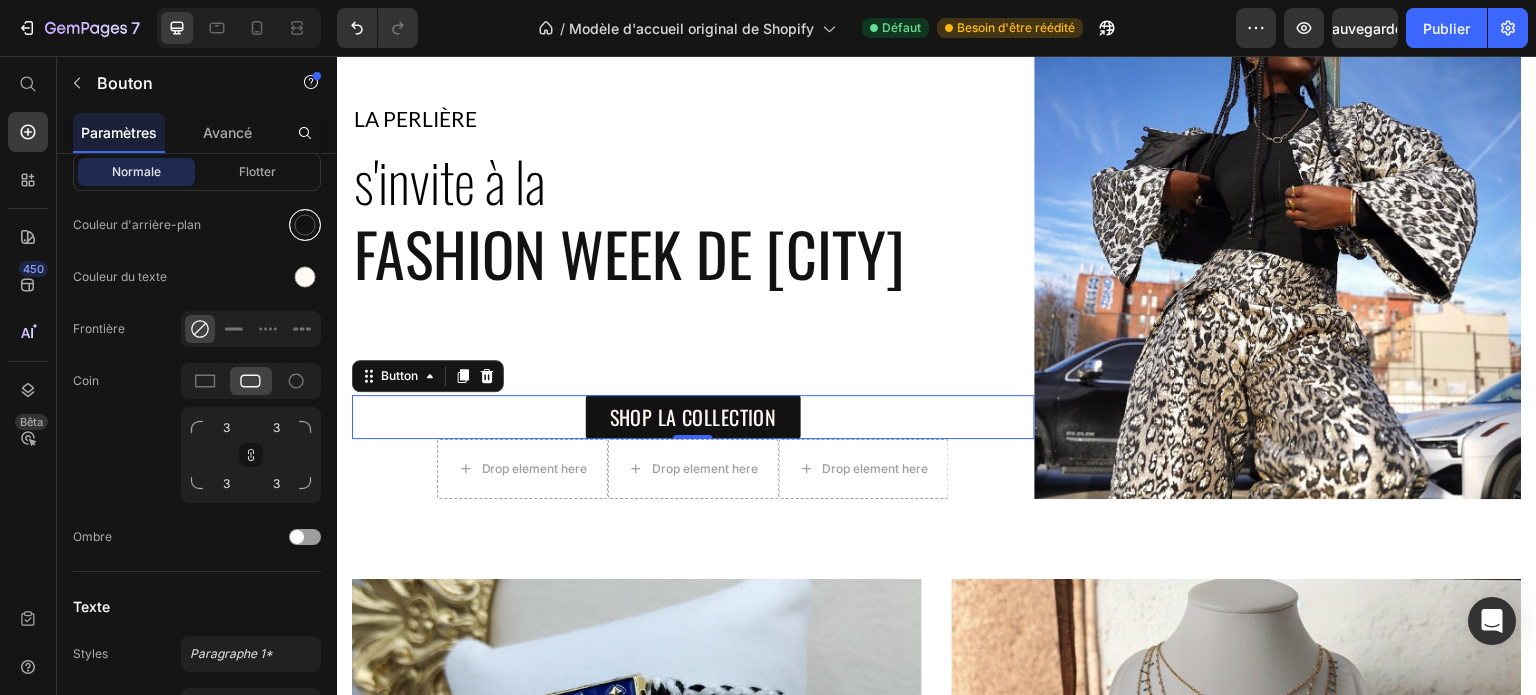 click at bounding box center [305, 225] 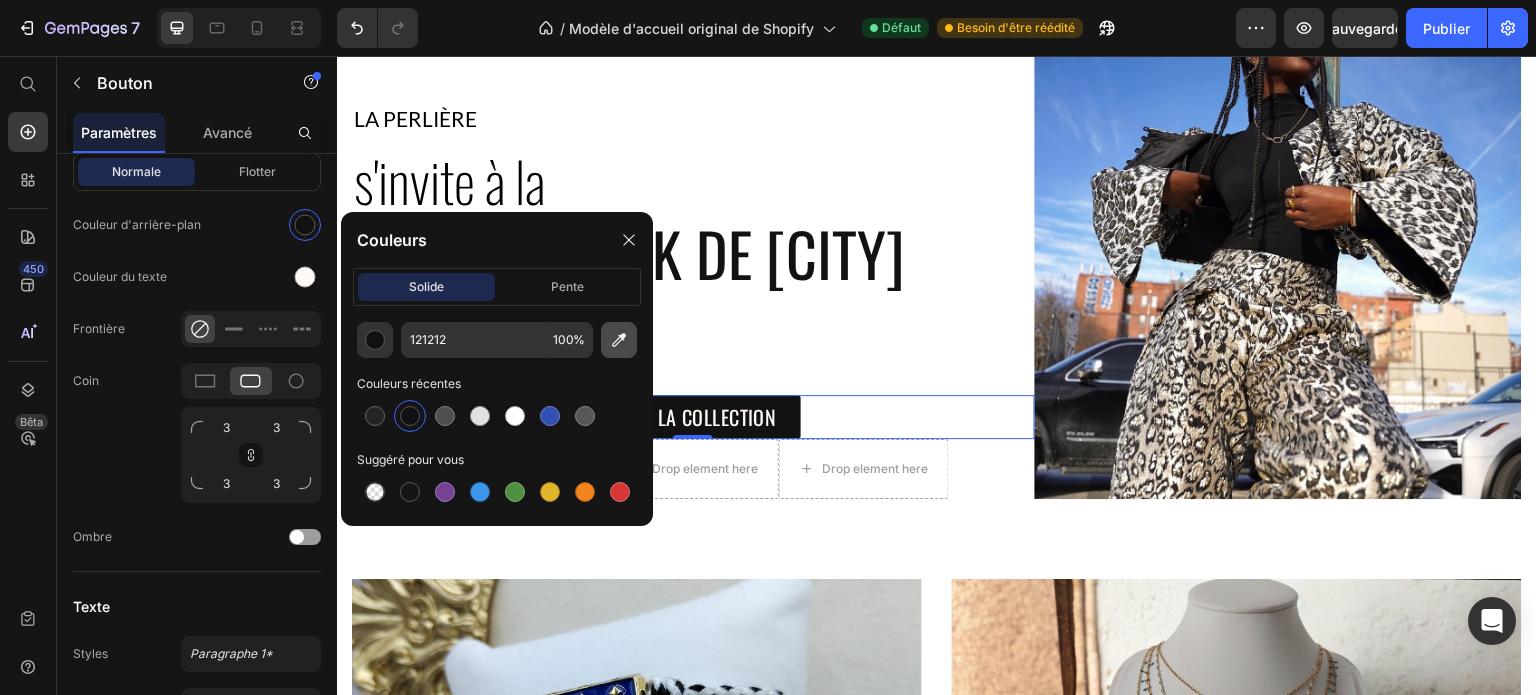 click at bounding box center (619, 340) 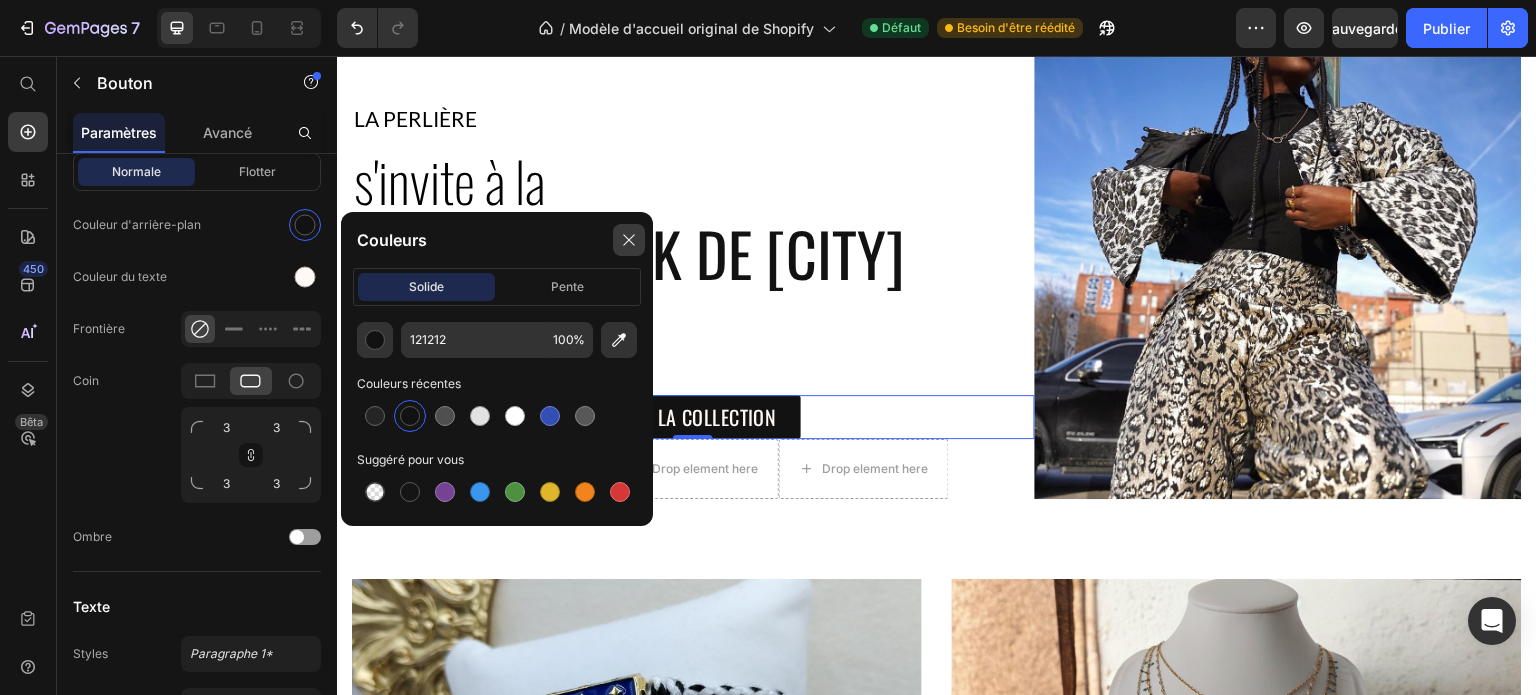 click 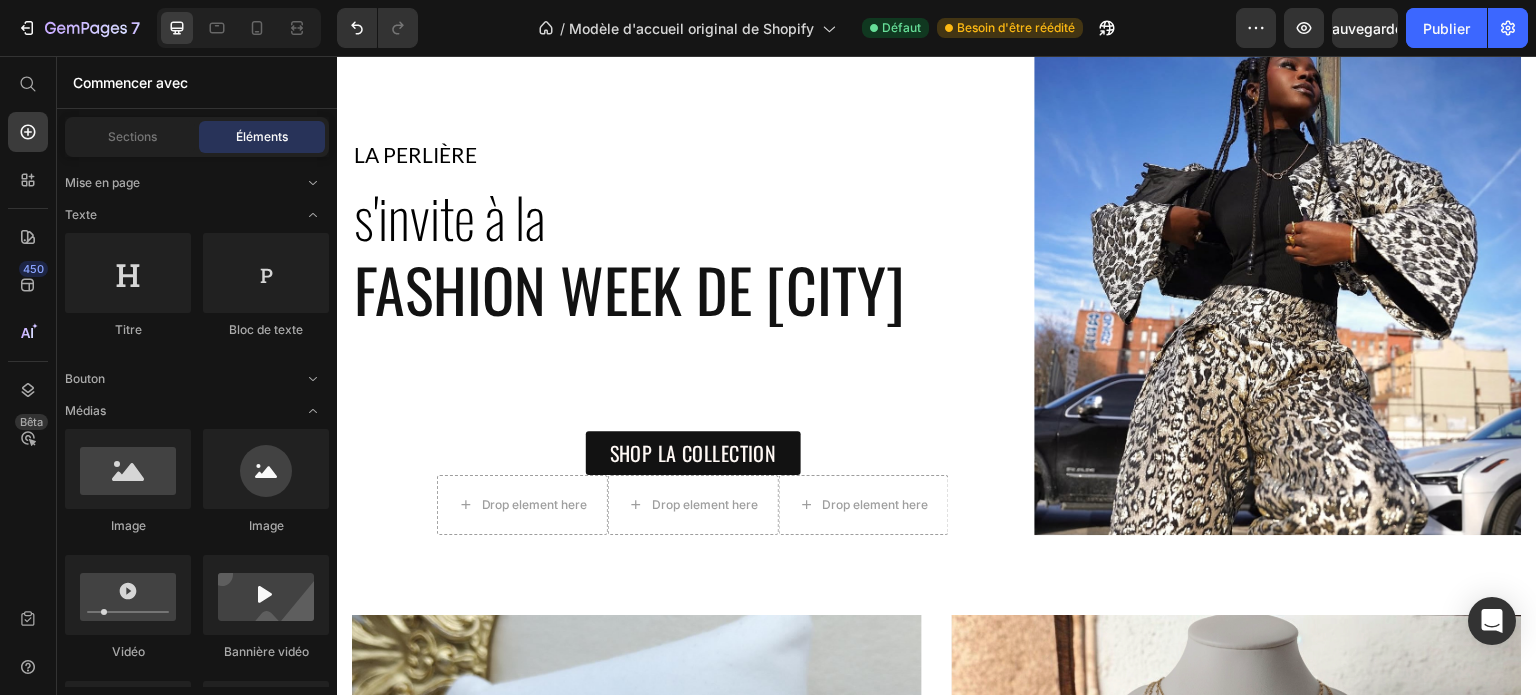 scroll, scrollTop: 652, scrollLeft: 0, axis: vertical 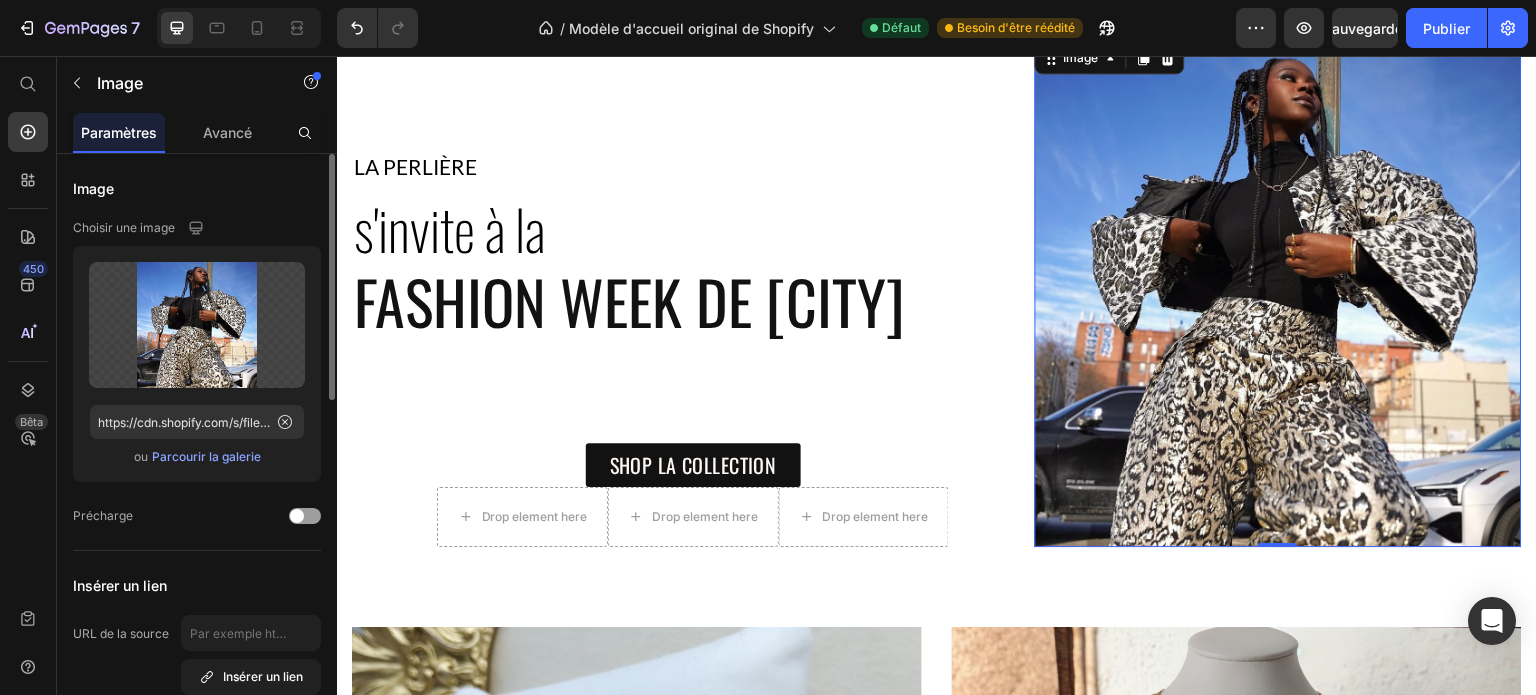 click on "Parcourir la galerie" at bounding box center (206, 456) 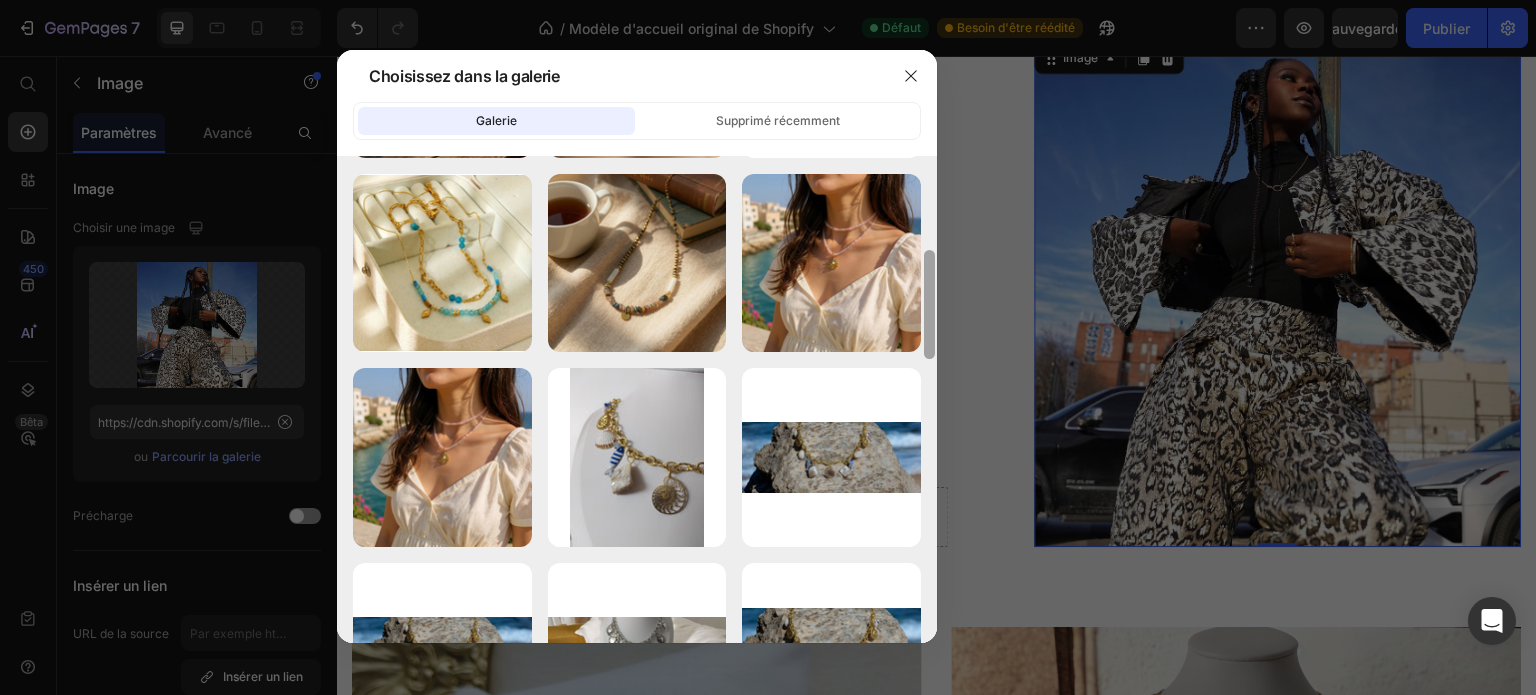 scroll, scrollTop: 848, scrollLeft: 0, axis: vertical 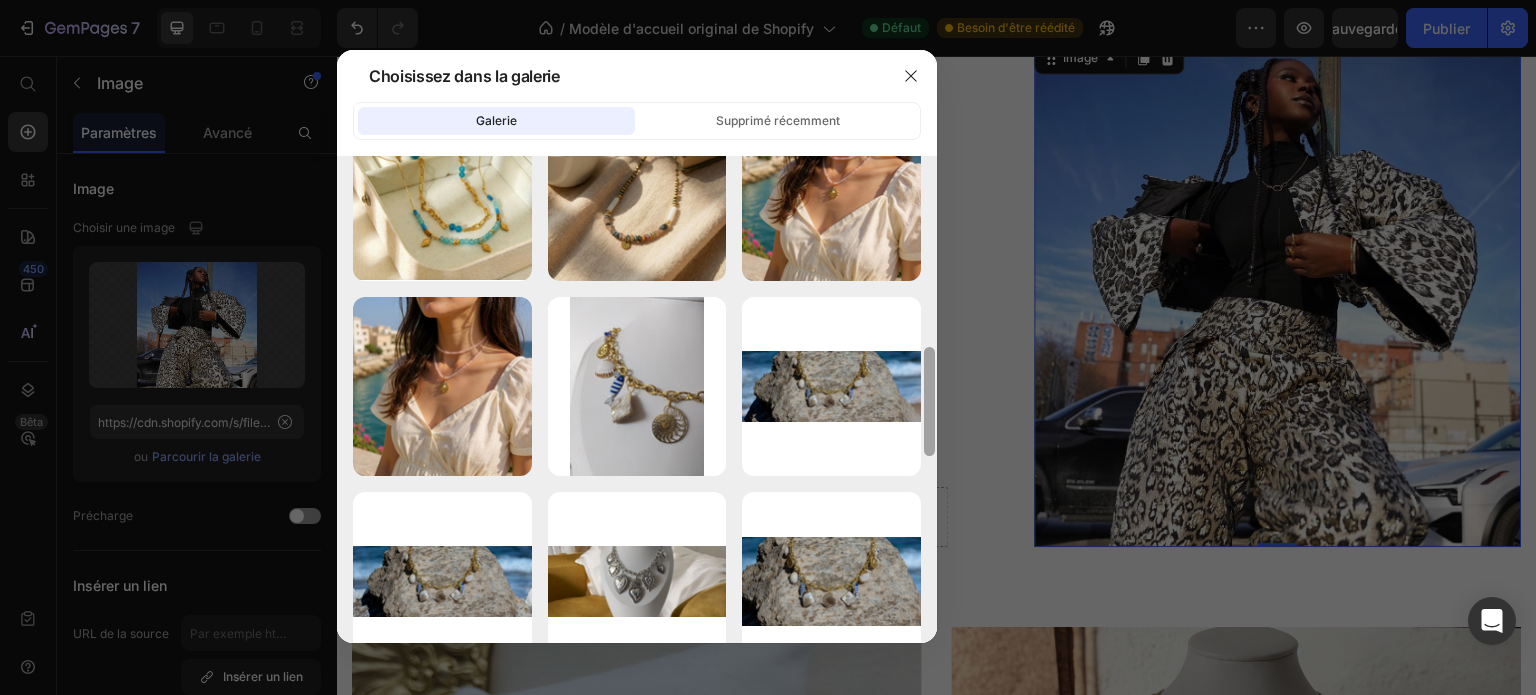 drag, startPoint x: 928, startPoint y: 175, endPoint x: 932, endPoint y: 367, distance: 192.04166 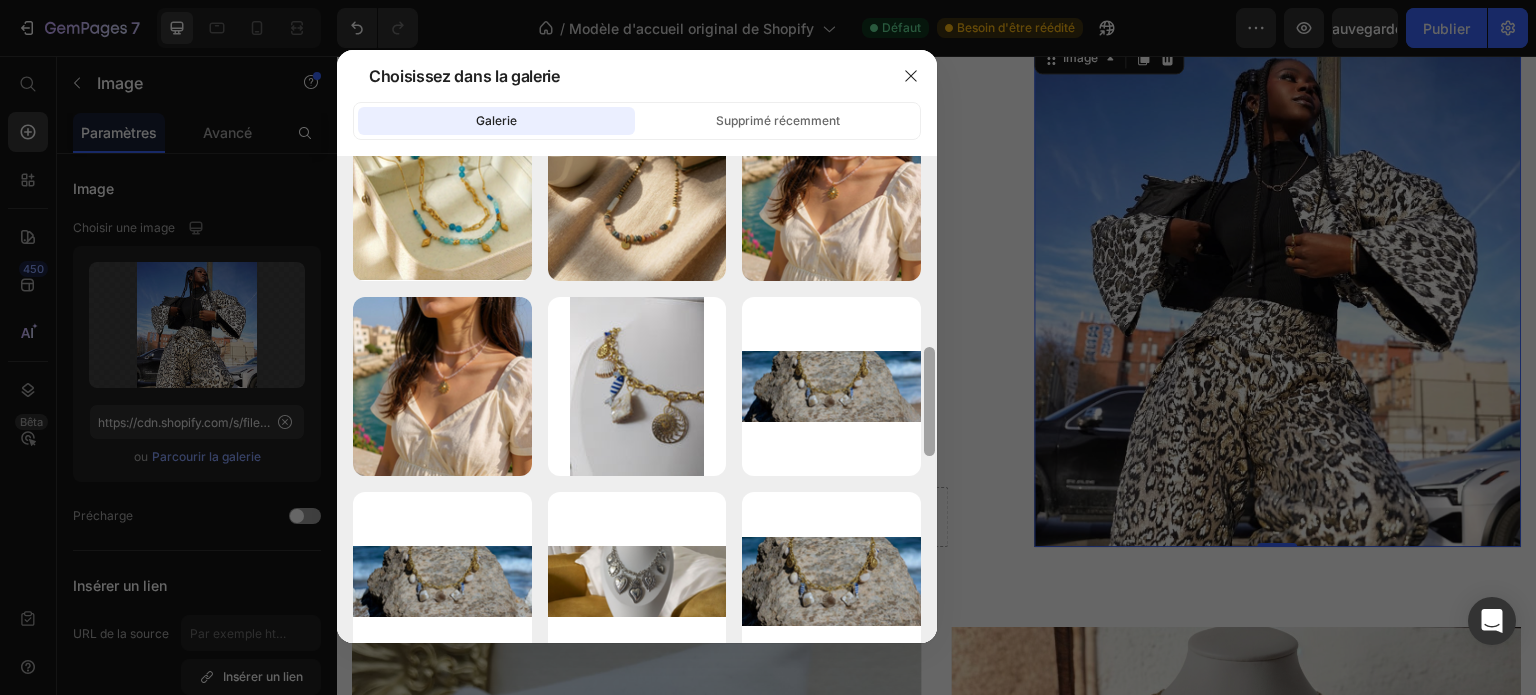 scroll, scrollTop: 0, scrollLeft: 0, axis: both 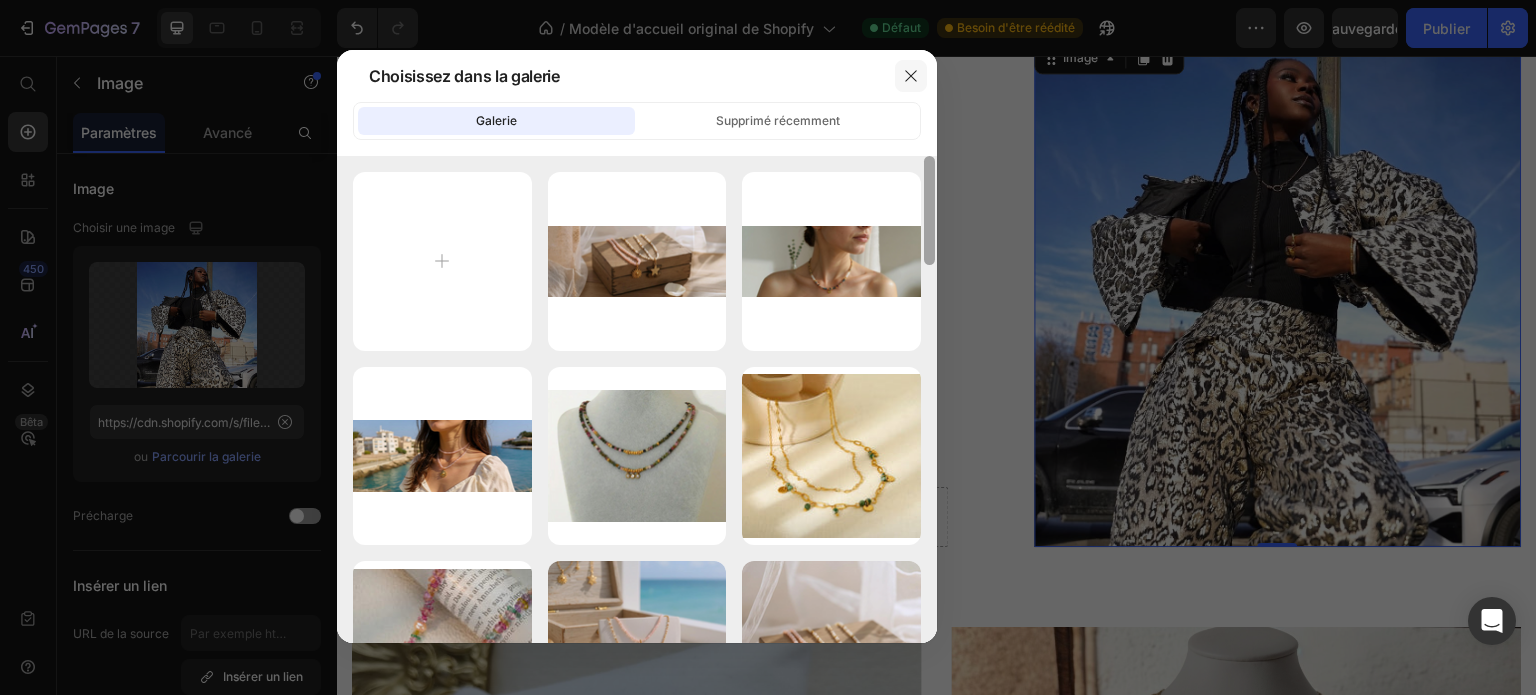 drag, startPoint x: 930, startPoint y: 363, endPoint x: 919, endPoint y: 68, distance: 295.20502 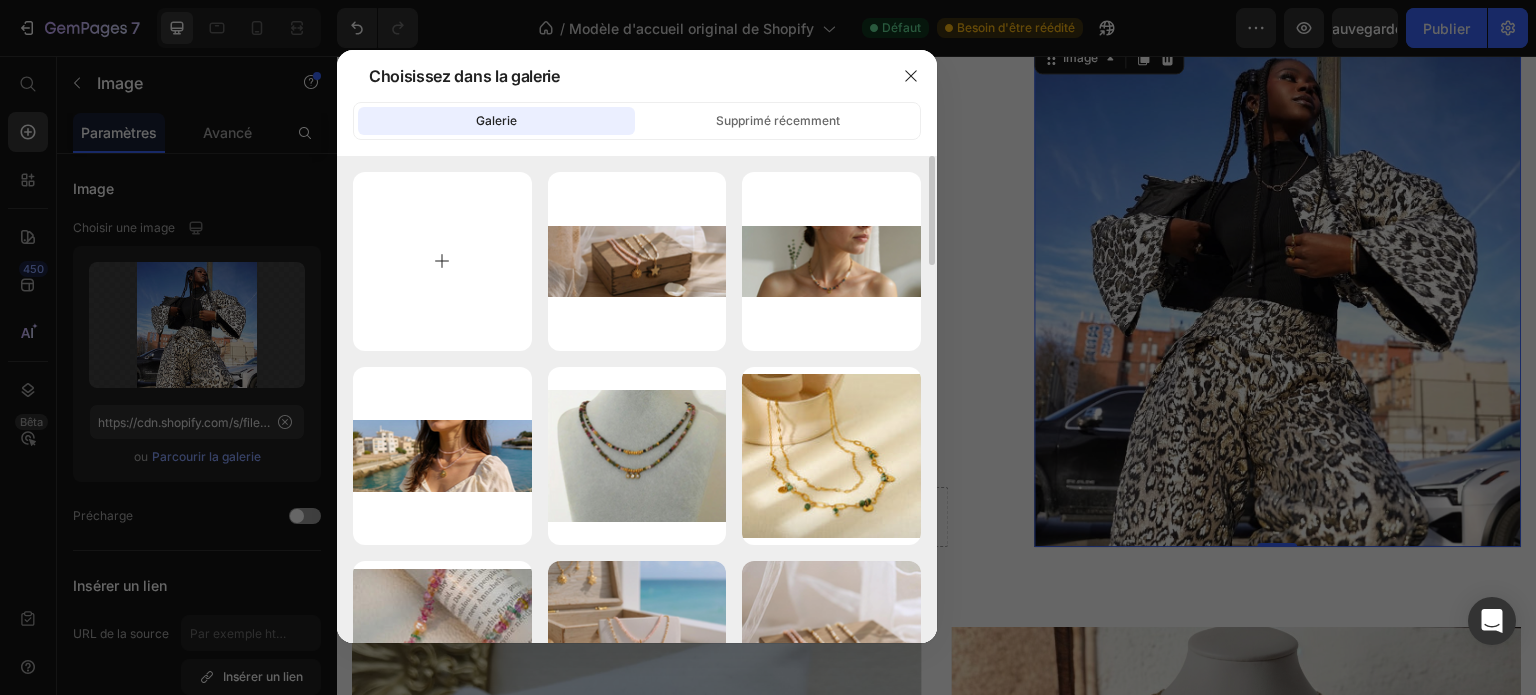 click at bounding box center [442, 261] 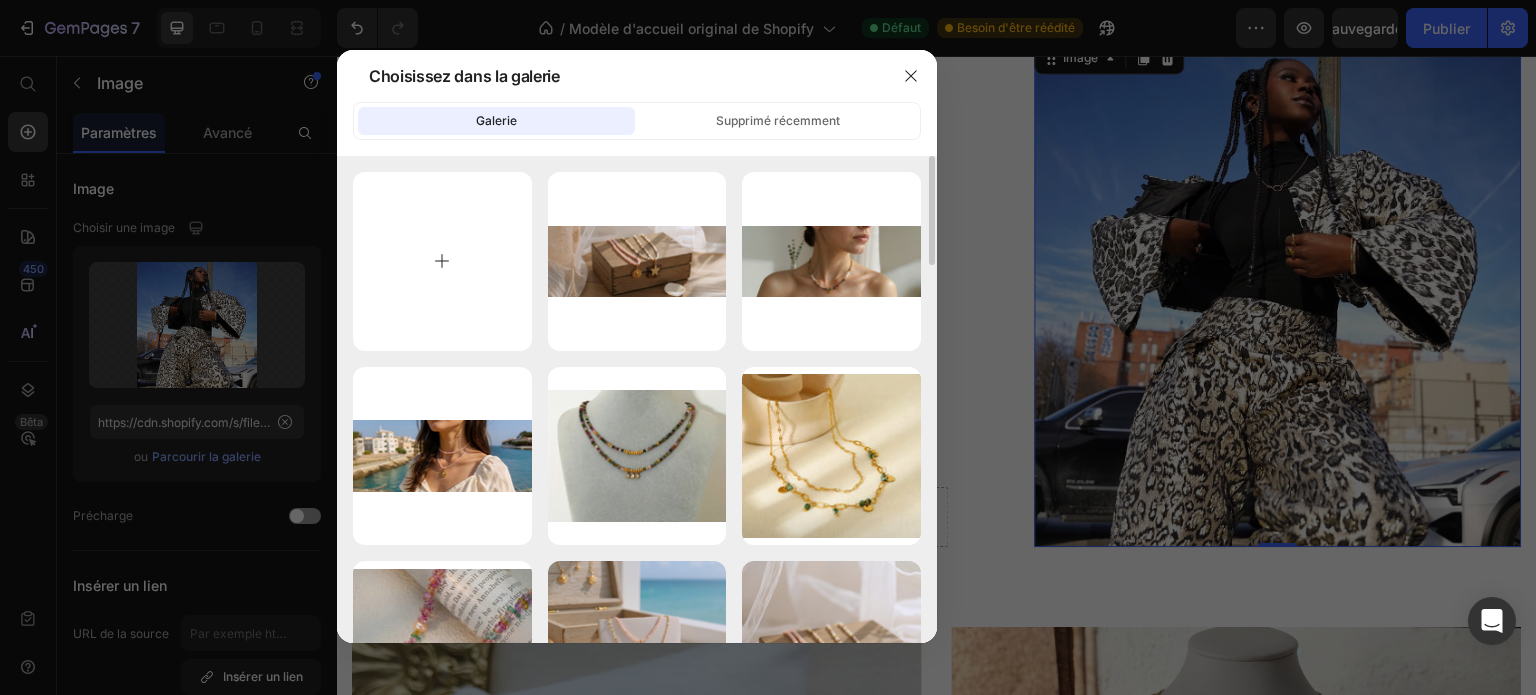 type on "C:\fakepath\1000063655.jpg" 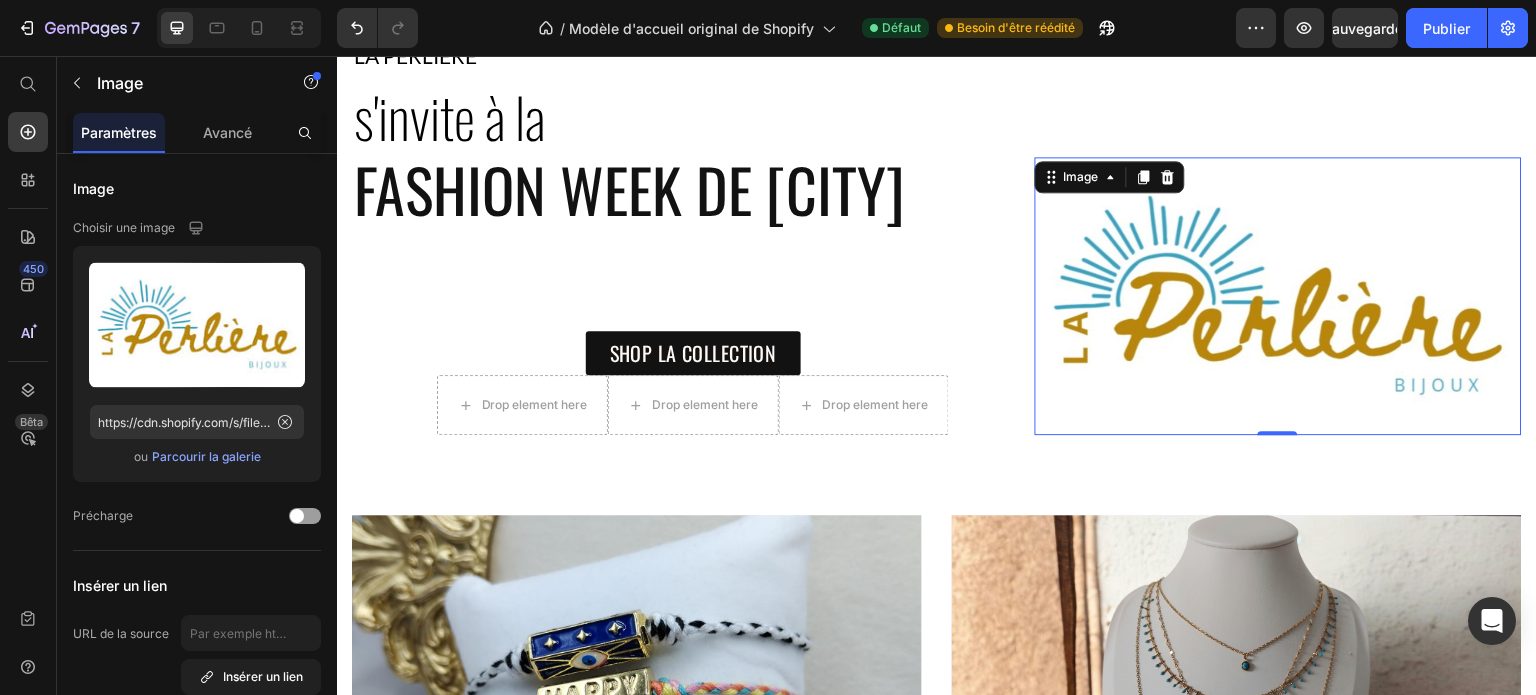 scroll, scrollTop: 547, scrollLeft: 0, axis: vertical 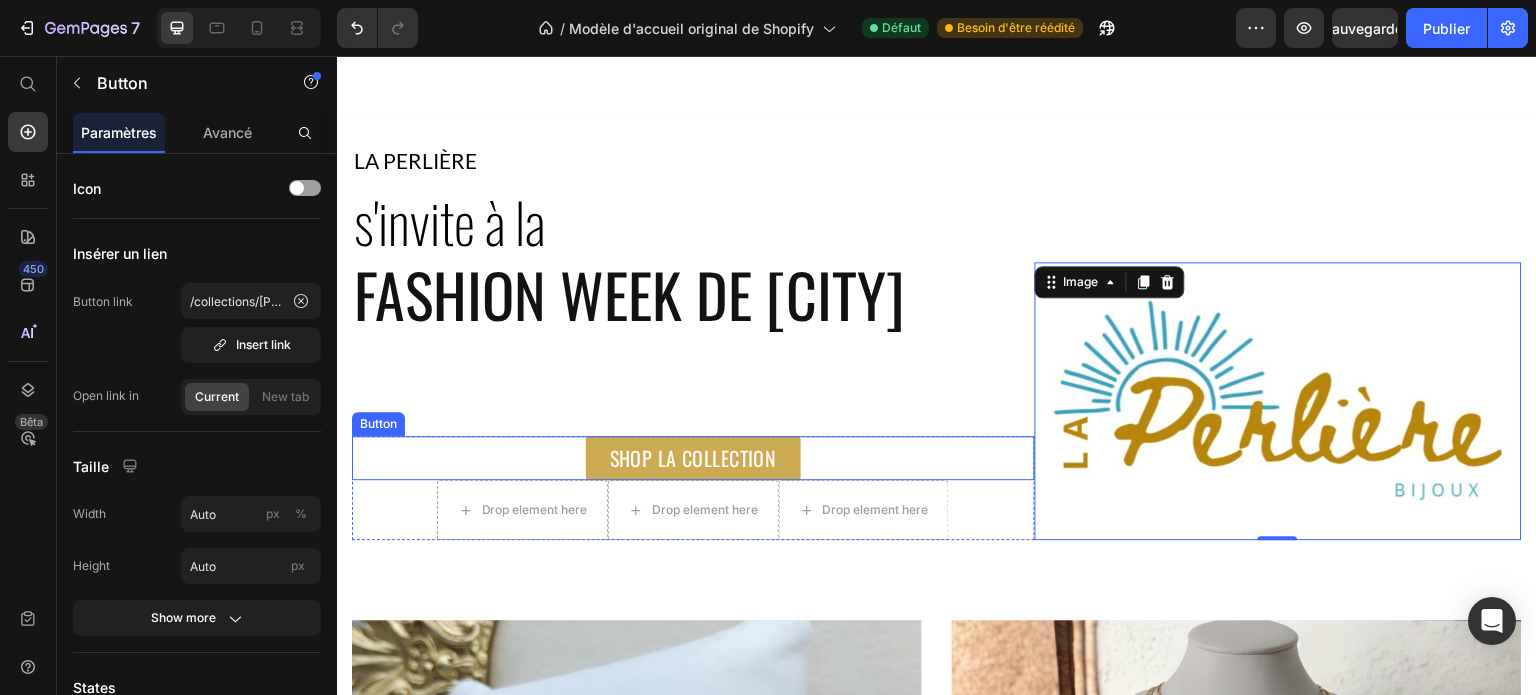 click on "SHOP LA COLLECTION" at bounding box center [693, 458] 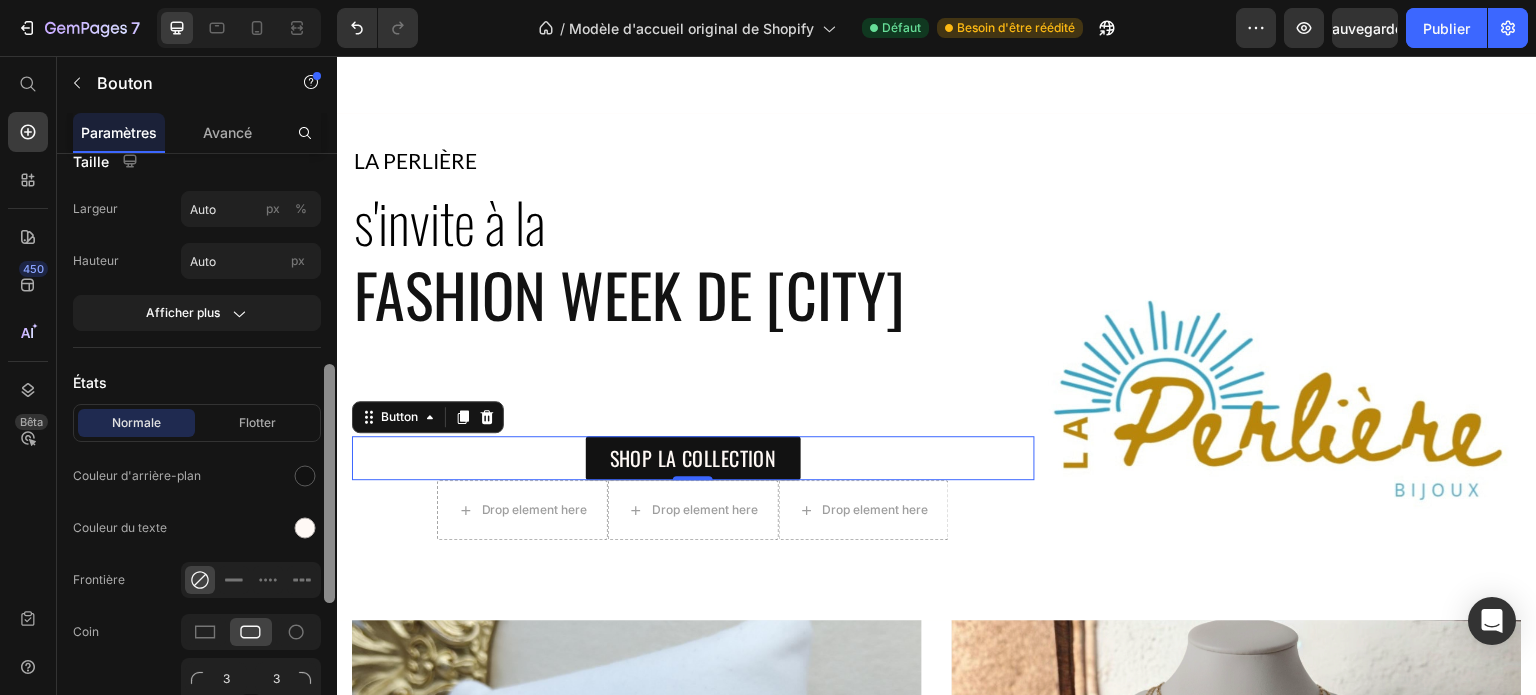 drag, startPoint x: 327, startPoint y: 264, endPoint x: 334, endPoint y: 414, distance: 150.16324 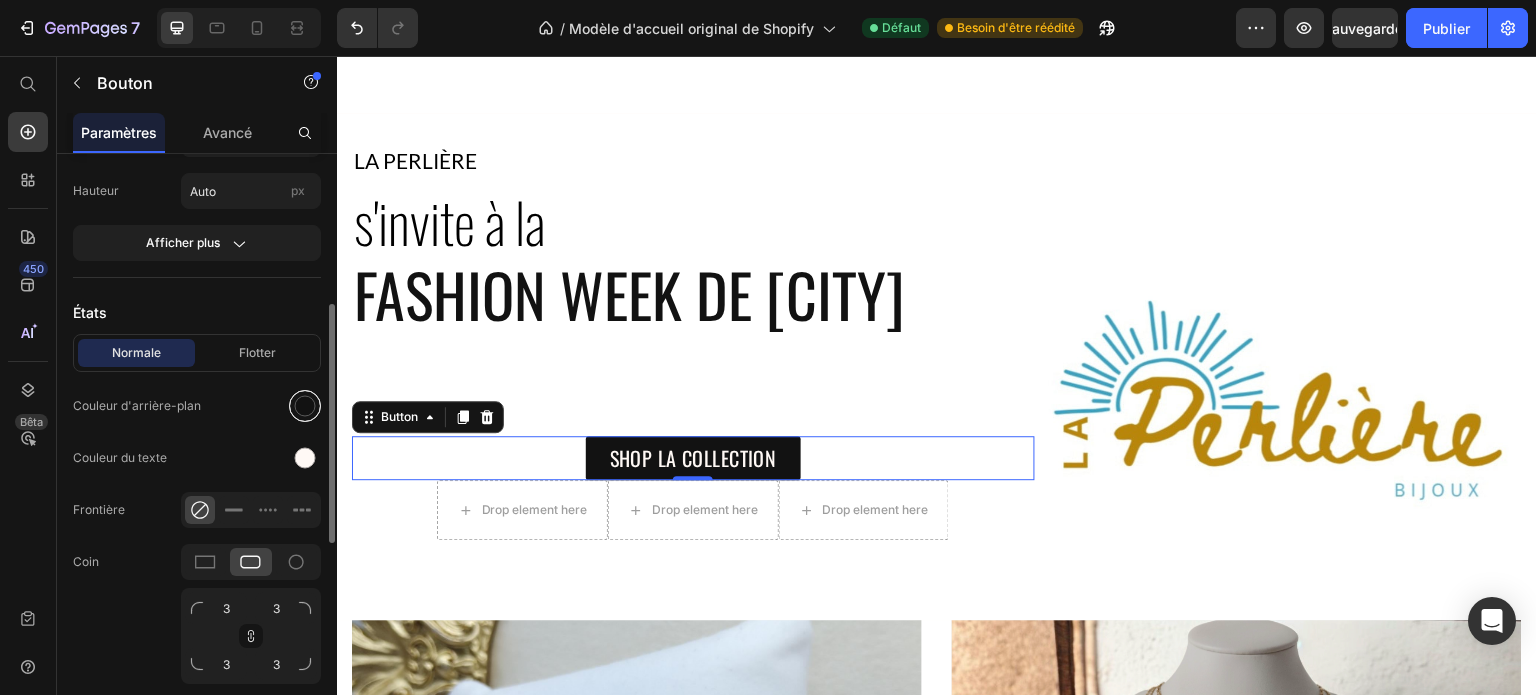 click at bounding box center (305, 406) 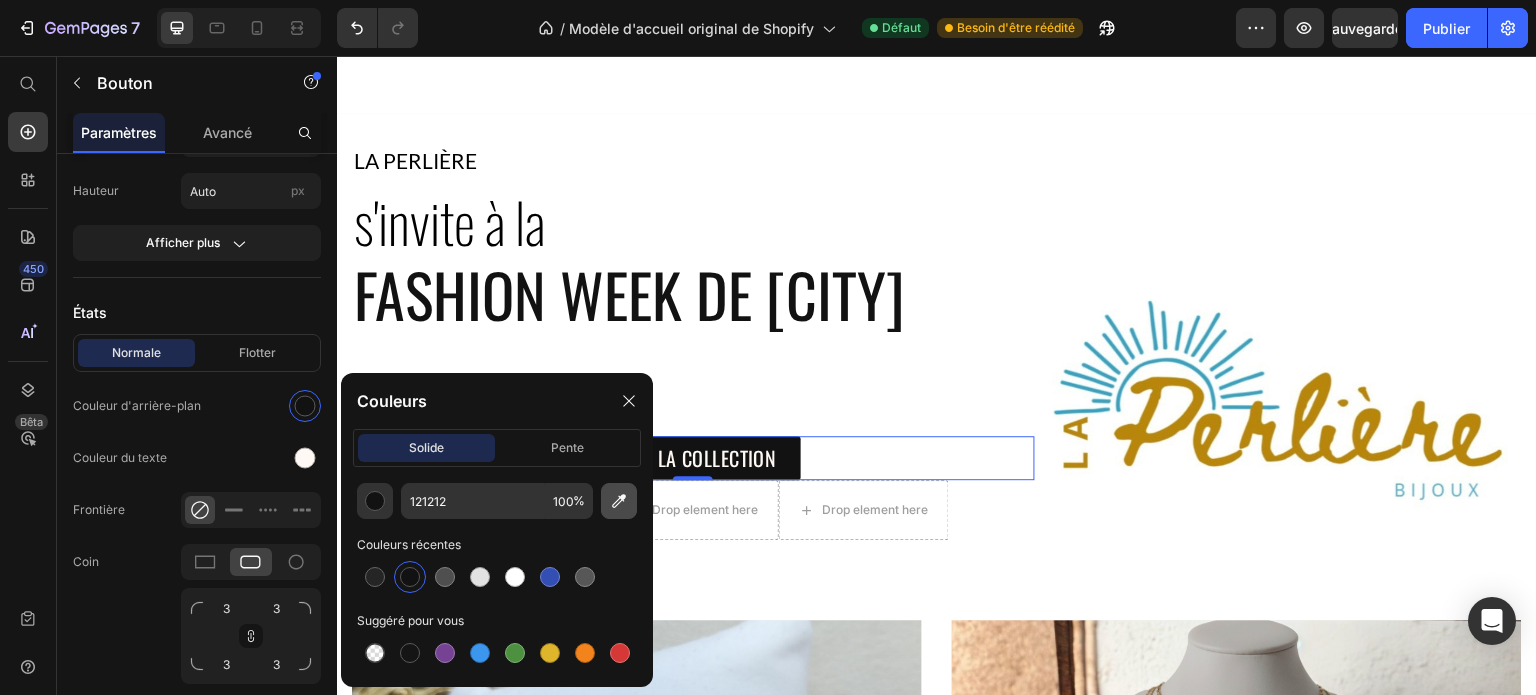 click 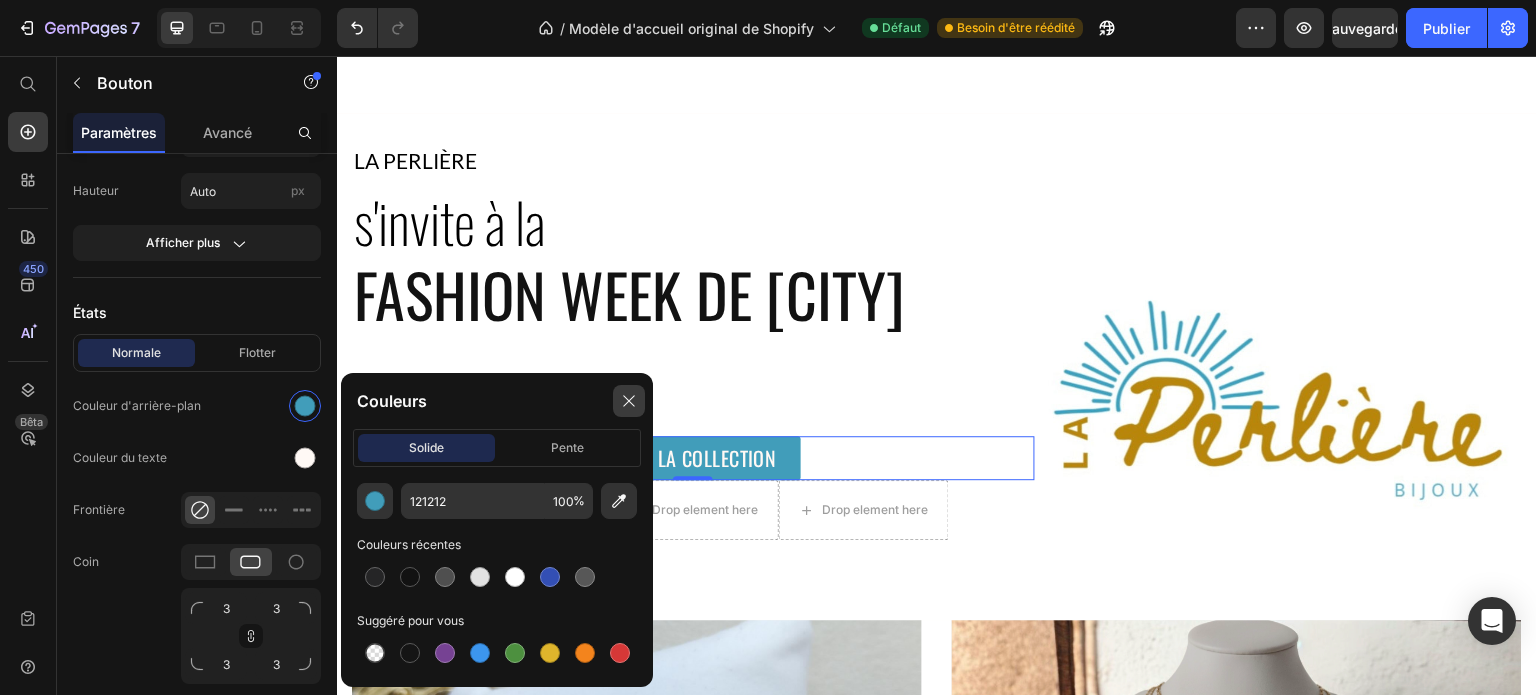 click 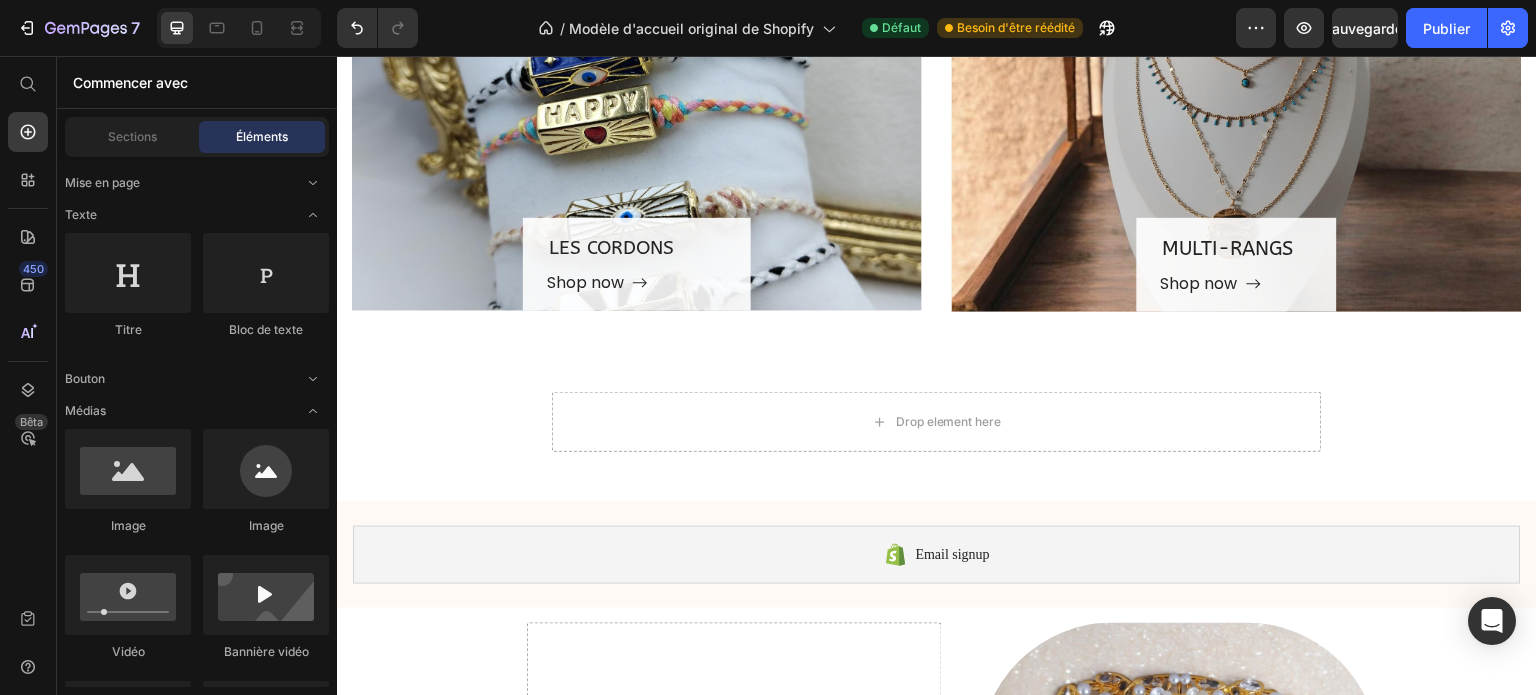 scroll, scrollTop: 1231, scrollLeft: 0, axis: vertical 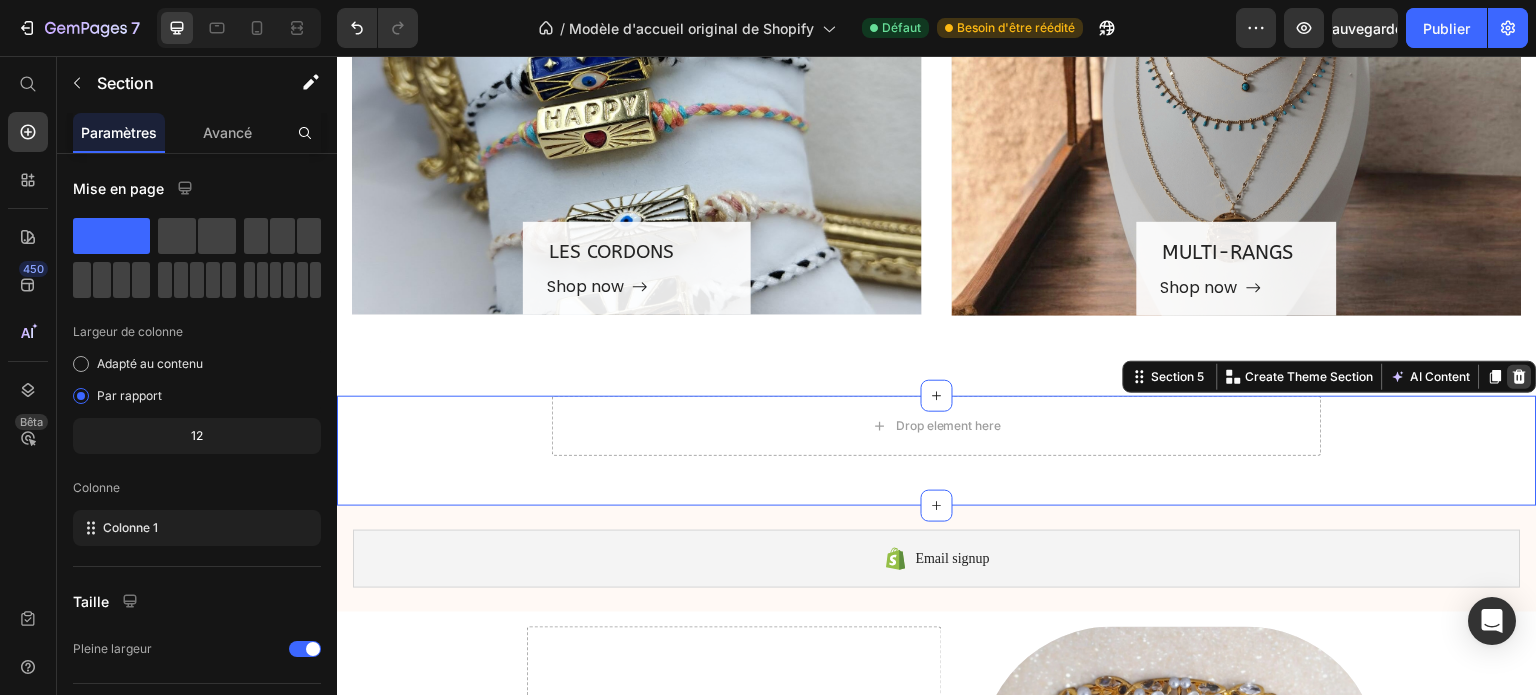 click 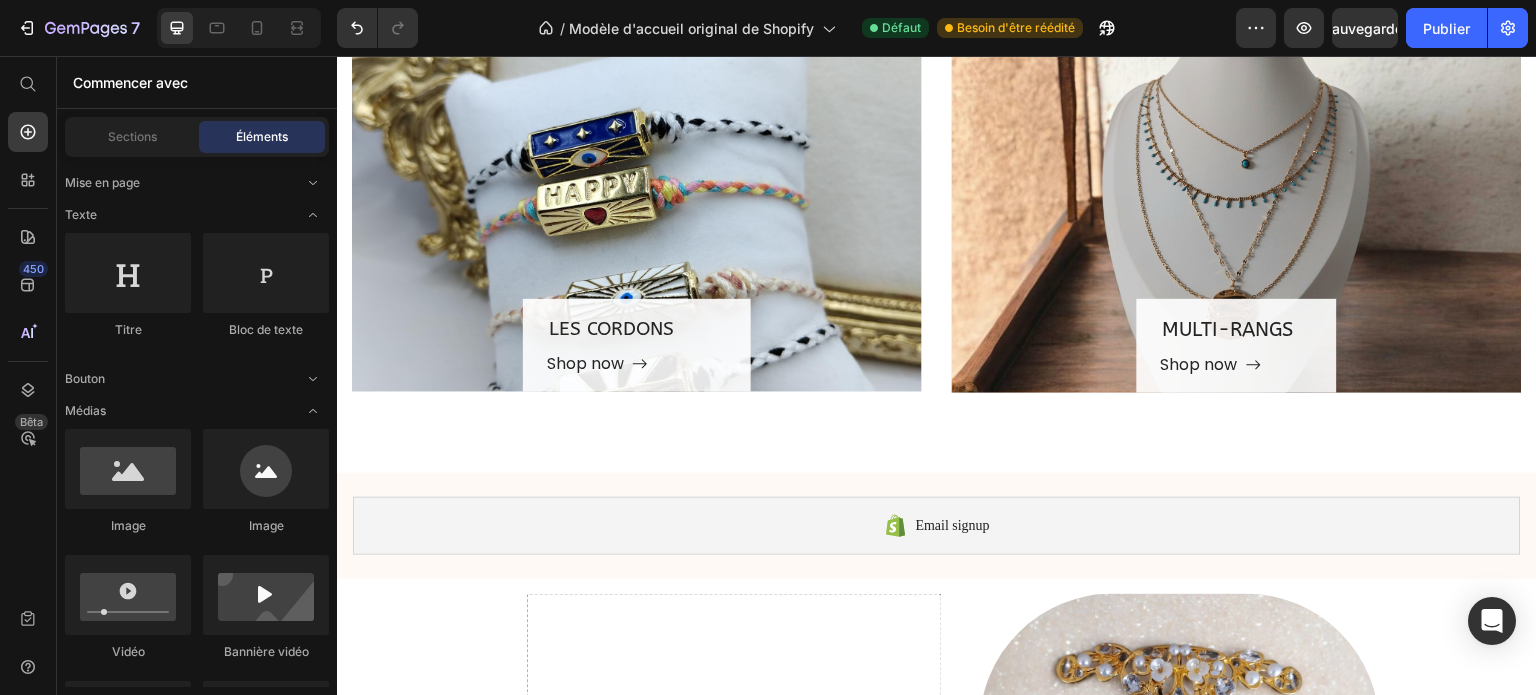 scroll, scrollTop: 1162, scrollLeft: 0, axis: vertical 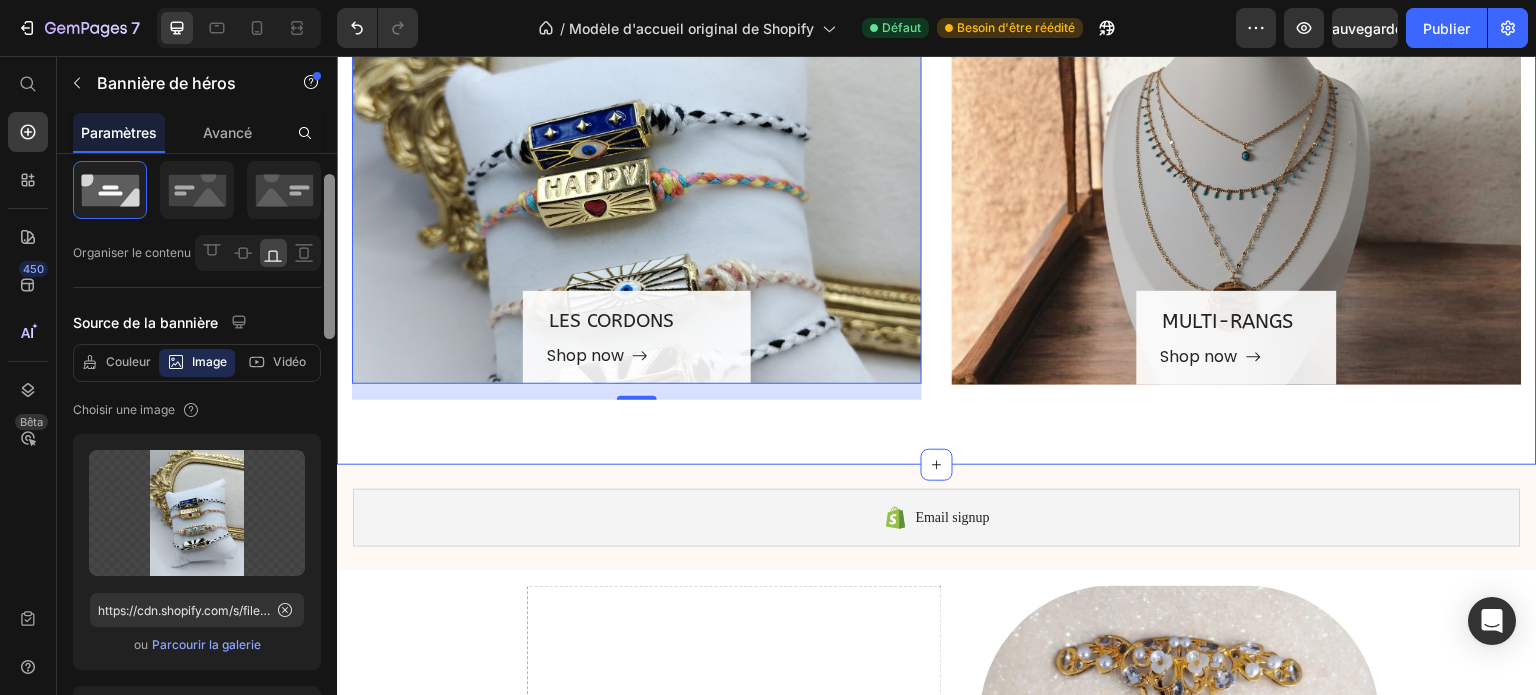 drag, startPoint x: 665, startPoint y: 359, endPoint x: 351, endPoint y: 251, distance: 332.0542 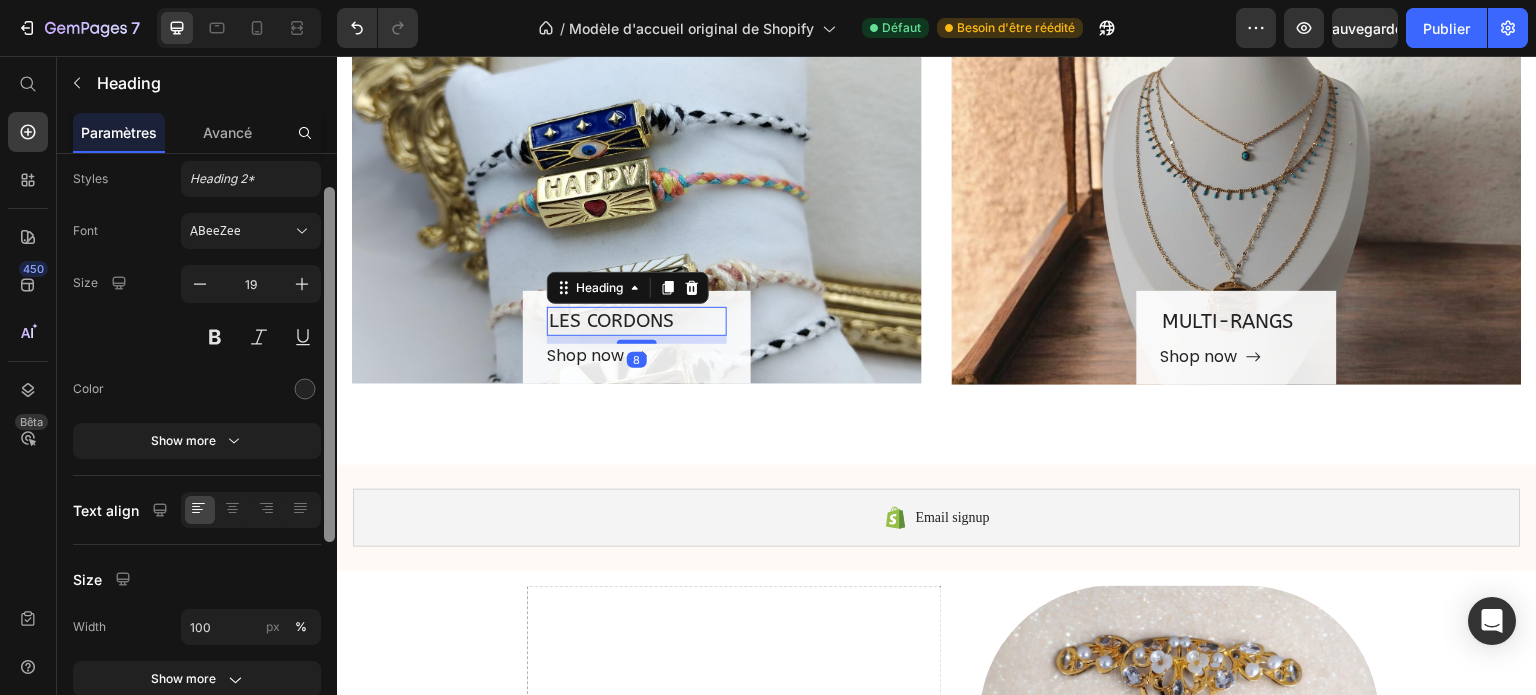 click on "LES CORDONS" at bounding box center [637, 321] 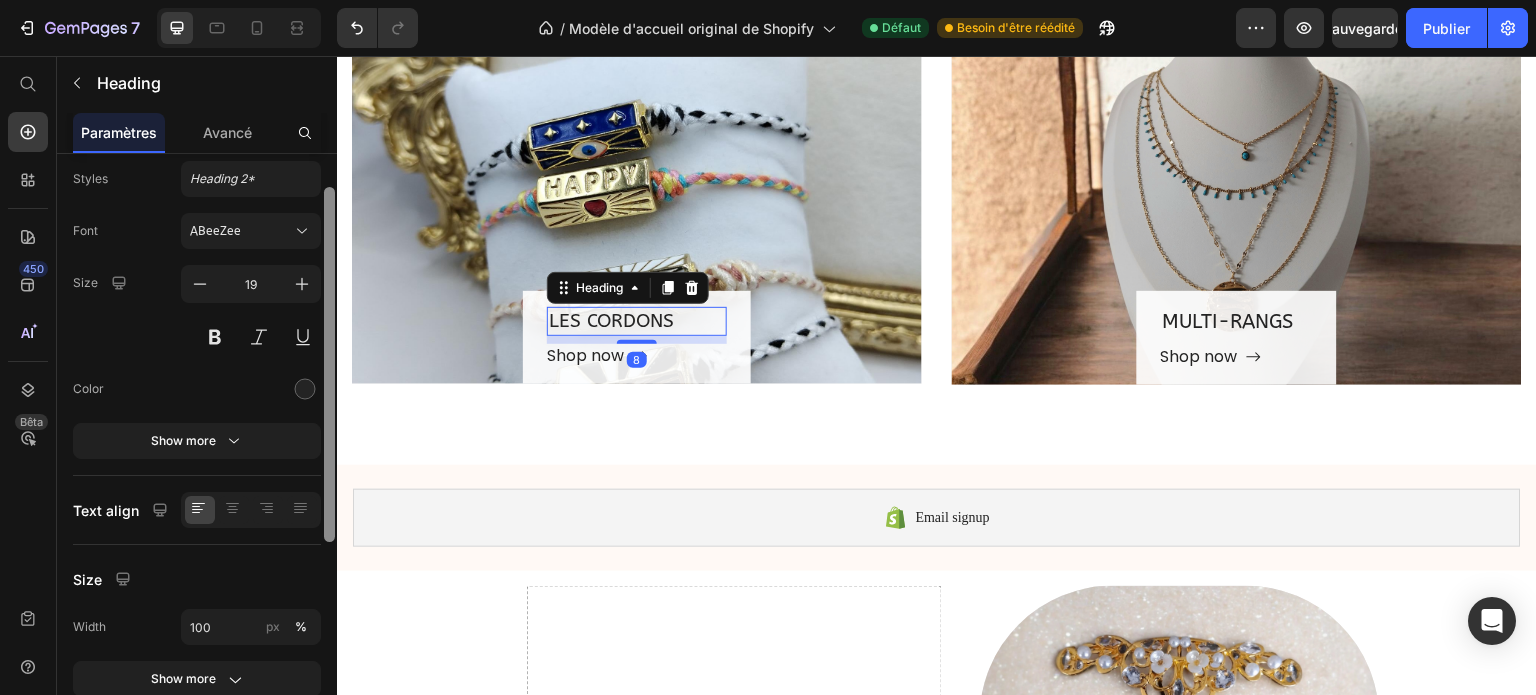 scroll, scrollTop: 0, scrollLeft: 0, axis: both 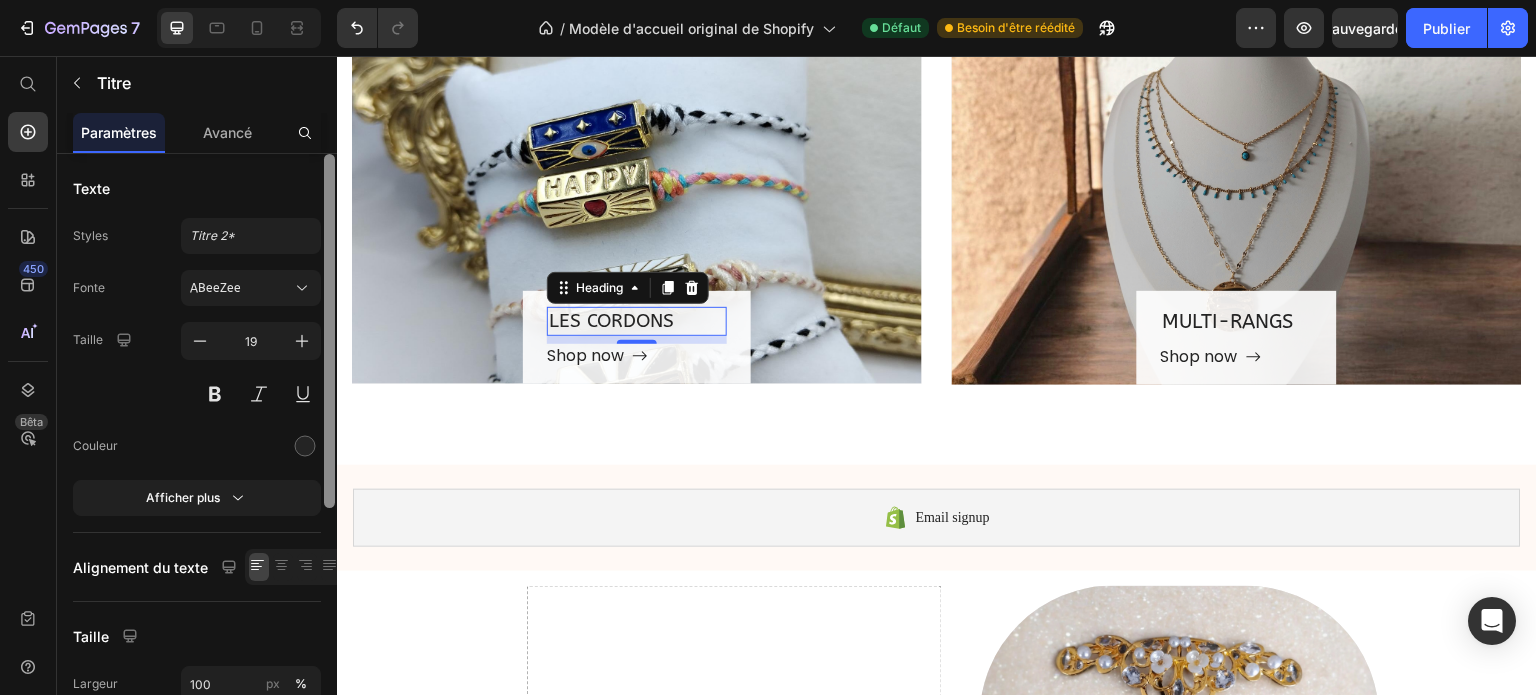 click on "LES CORDONS" at bounding box center (637, 321) 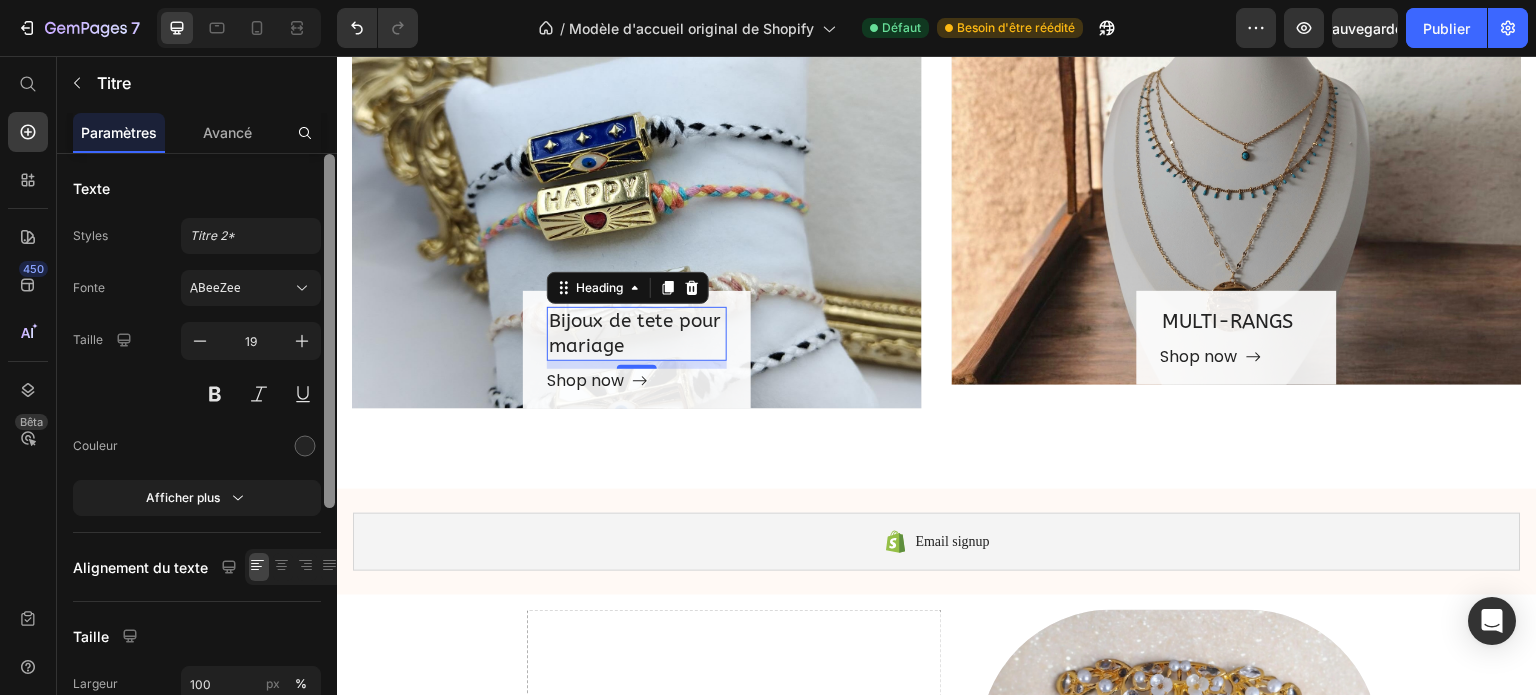 click on "Bijoux de tete pour mariage" at bounding box center (637, 333) 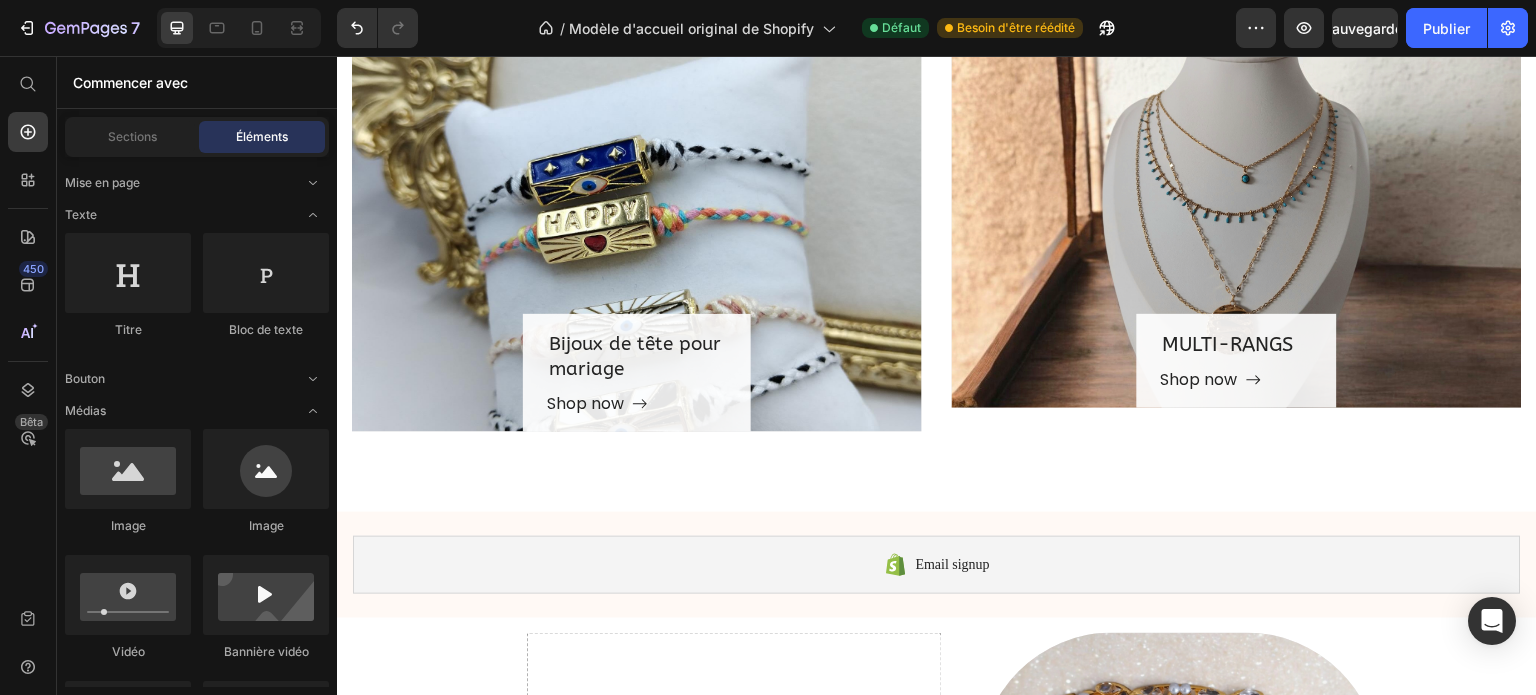 scroll, scrollTop: 1135, scrollLeft: 0, axis: vertical 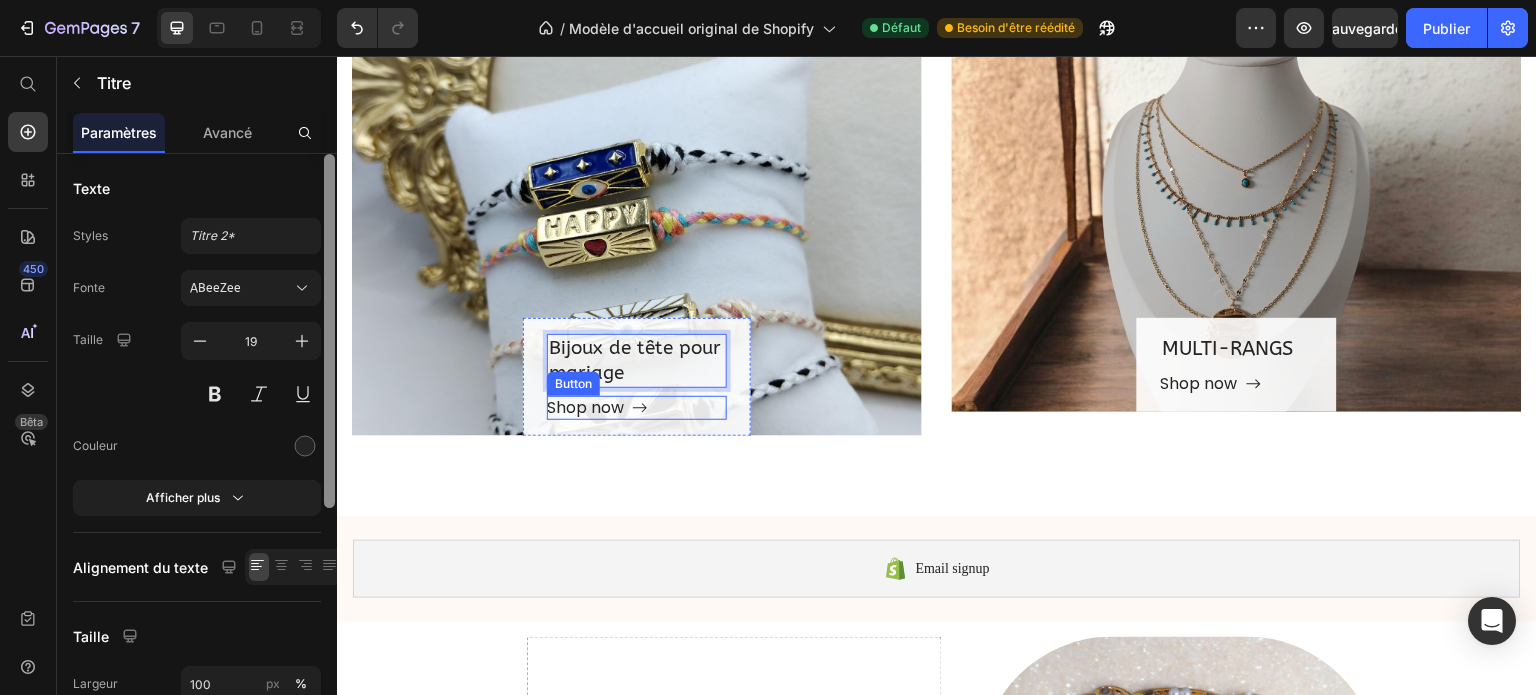 click on "Shop now" at bounding box center [597, 408] 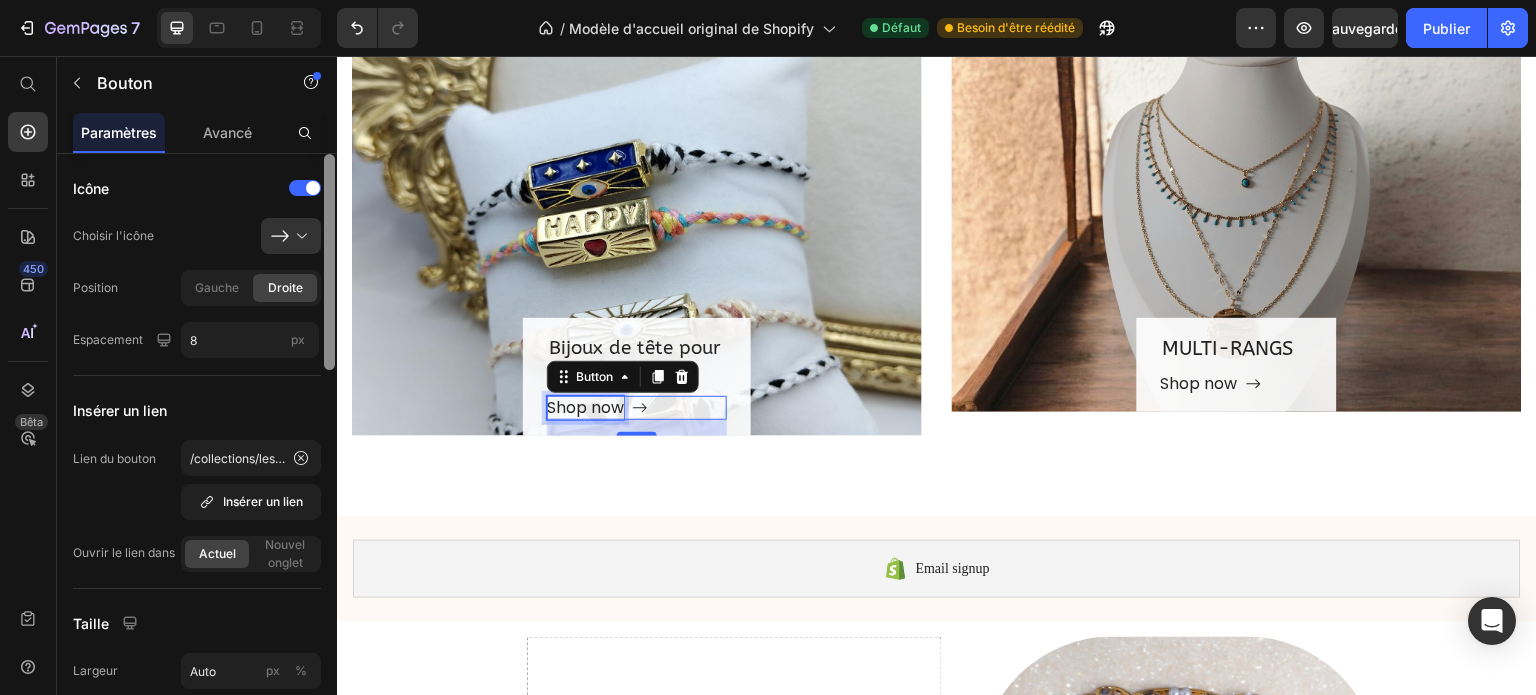 click on "Shop now" at bounding box center [585, 408] 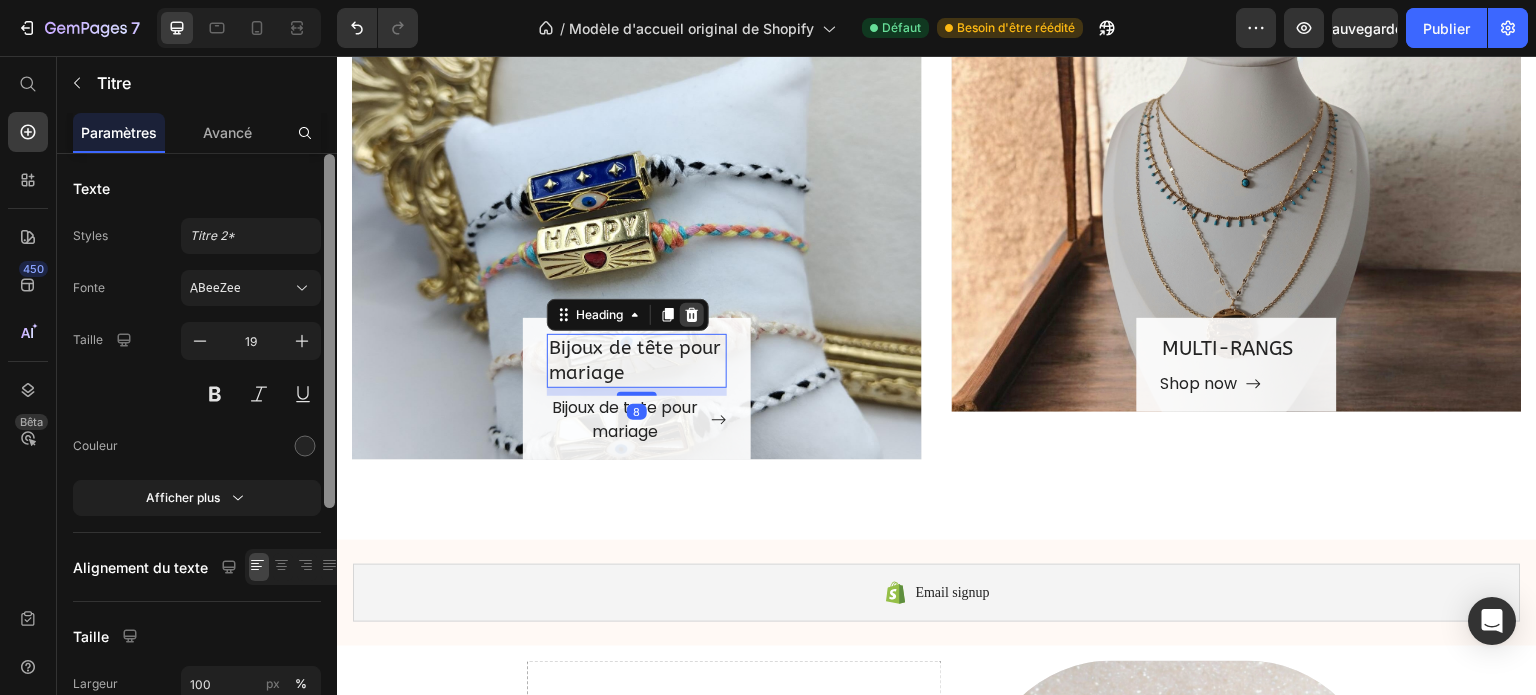 click 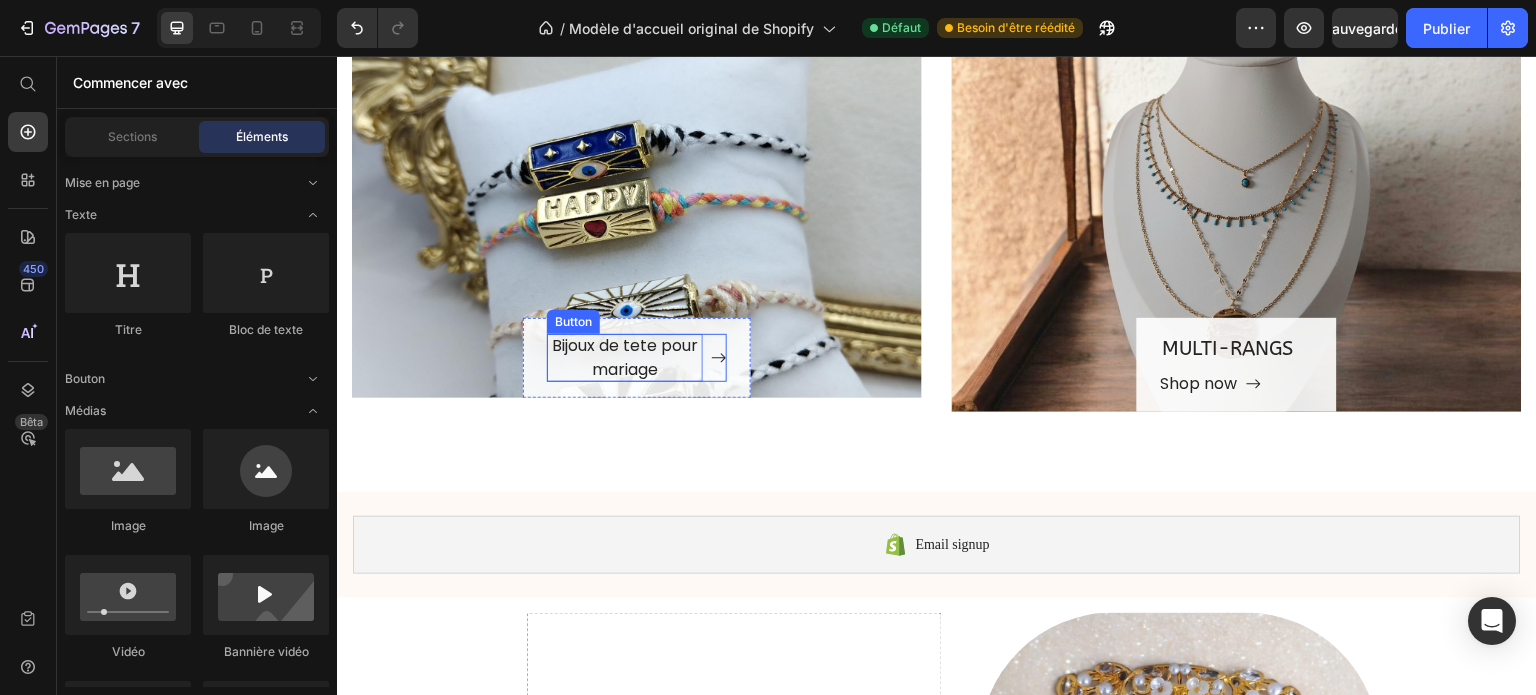 click on "Bijoux de tete pour mariage" at bounding box center [625, 358] 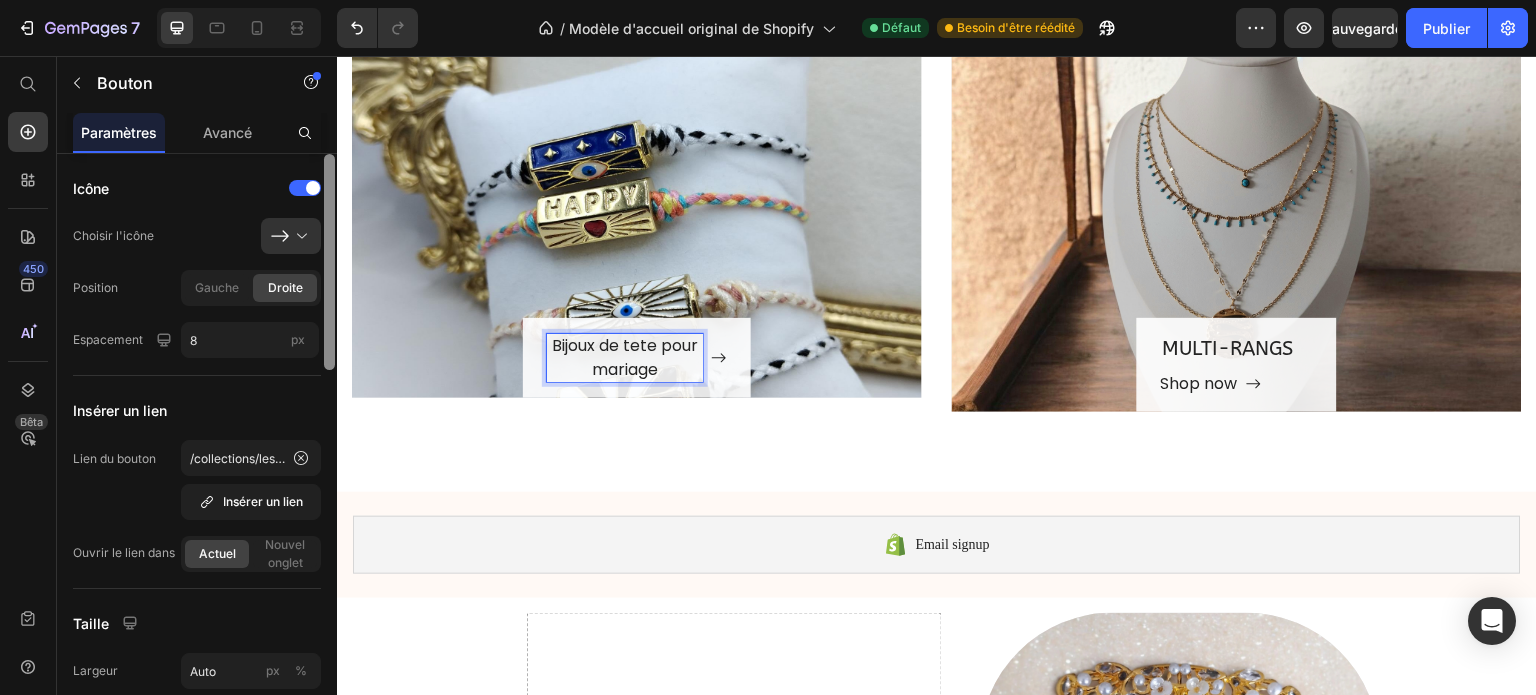 click on "Bijoux de tete pour mariage" at bounding box center (625, 358) 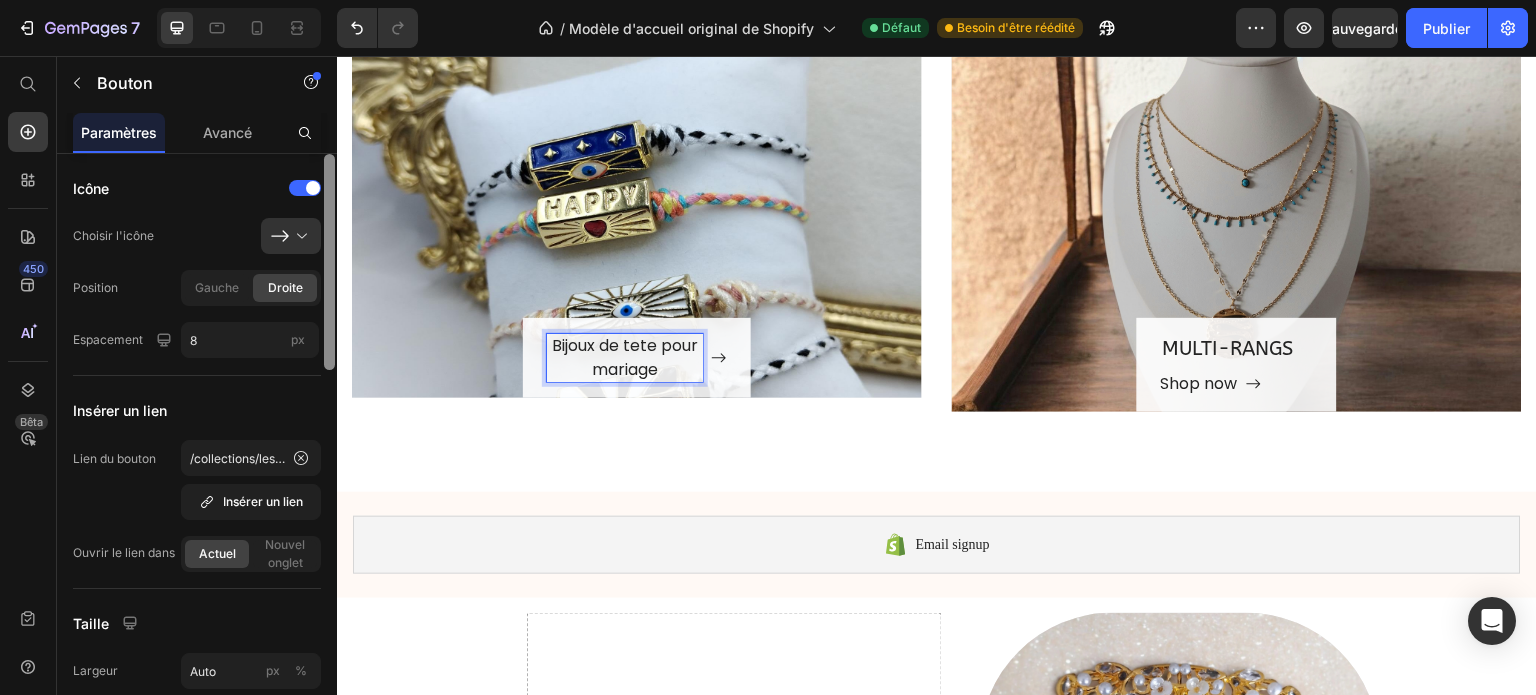 click on "Bijoux de tete pour mariage" at bounding box center (625, 358) 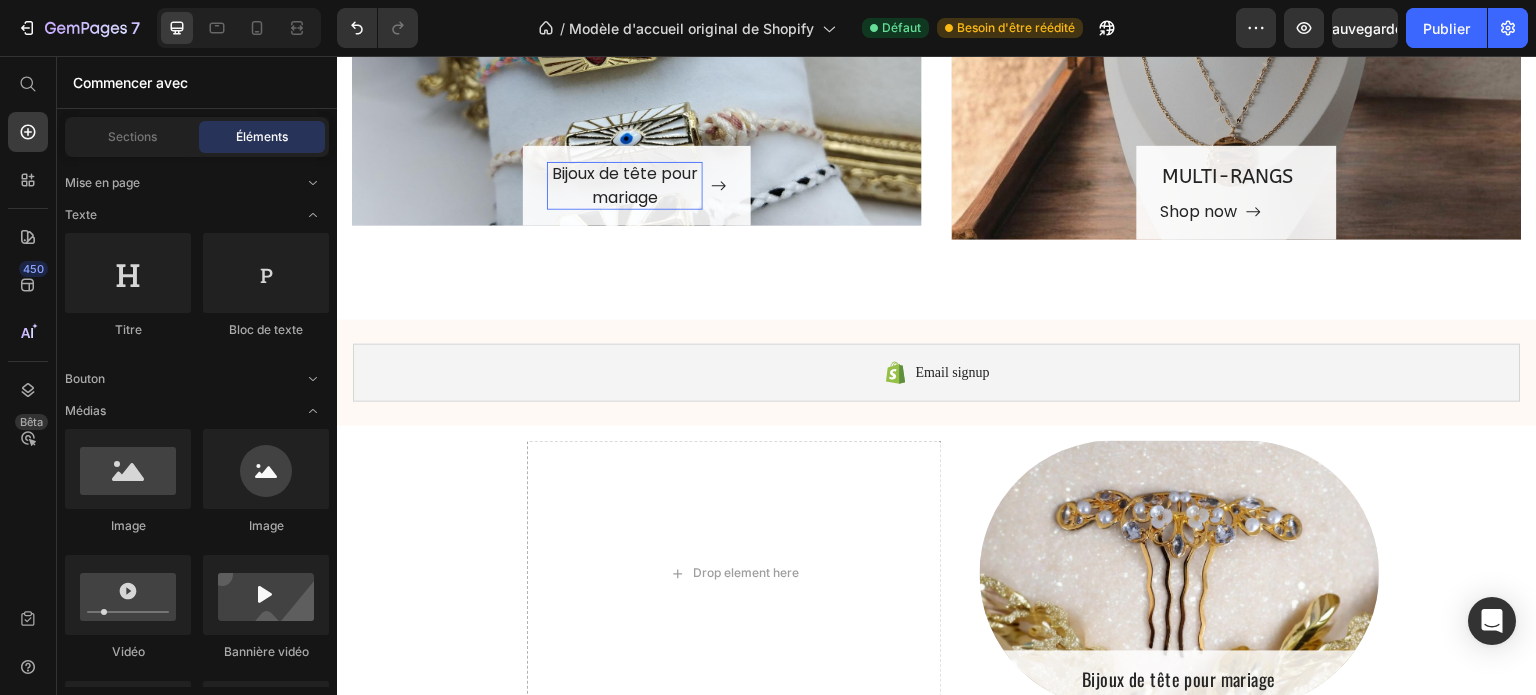 scroll, scrollTop: 1311, scrollLeft: 0, axis: vertical 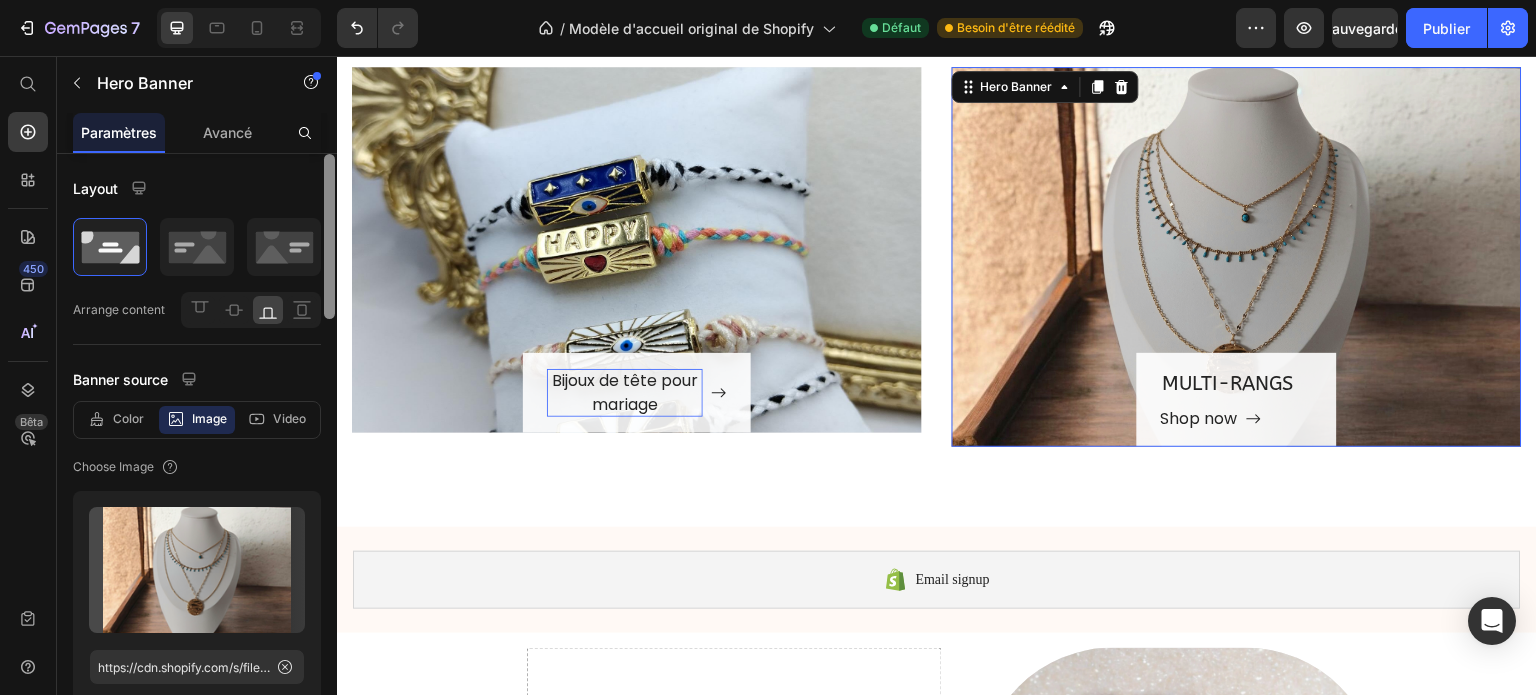click on "MULTI-RANGS Heading
Shop now Button Row" at bounding box center (1237, 257) 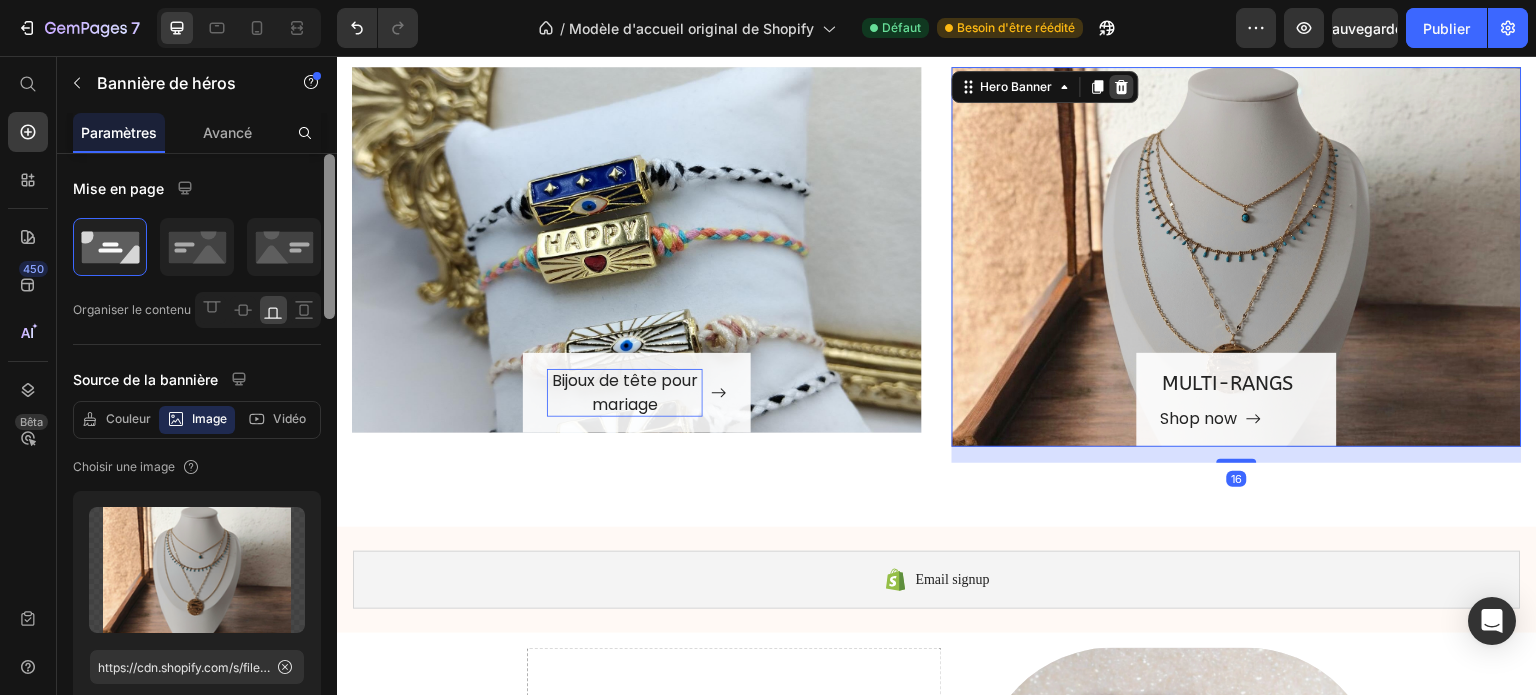 click 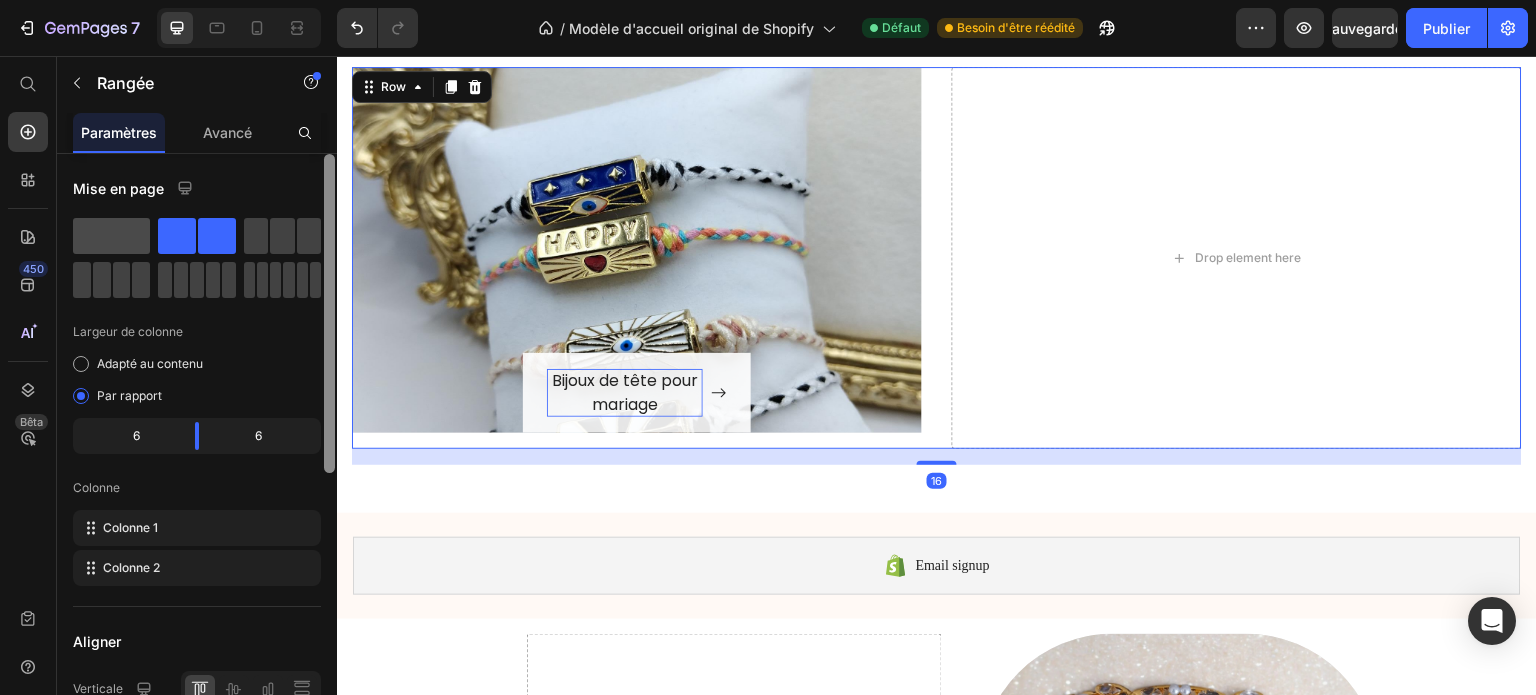 click 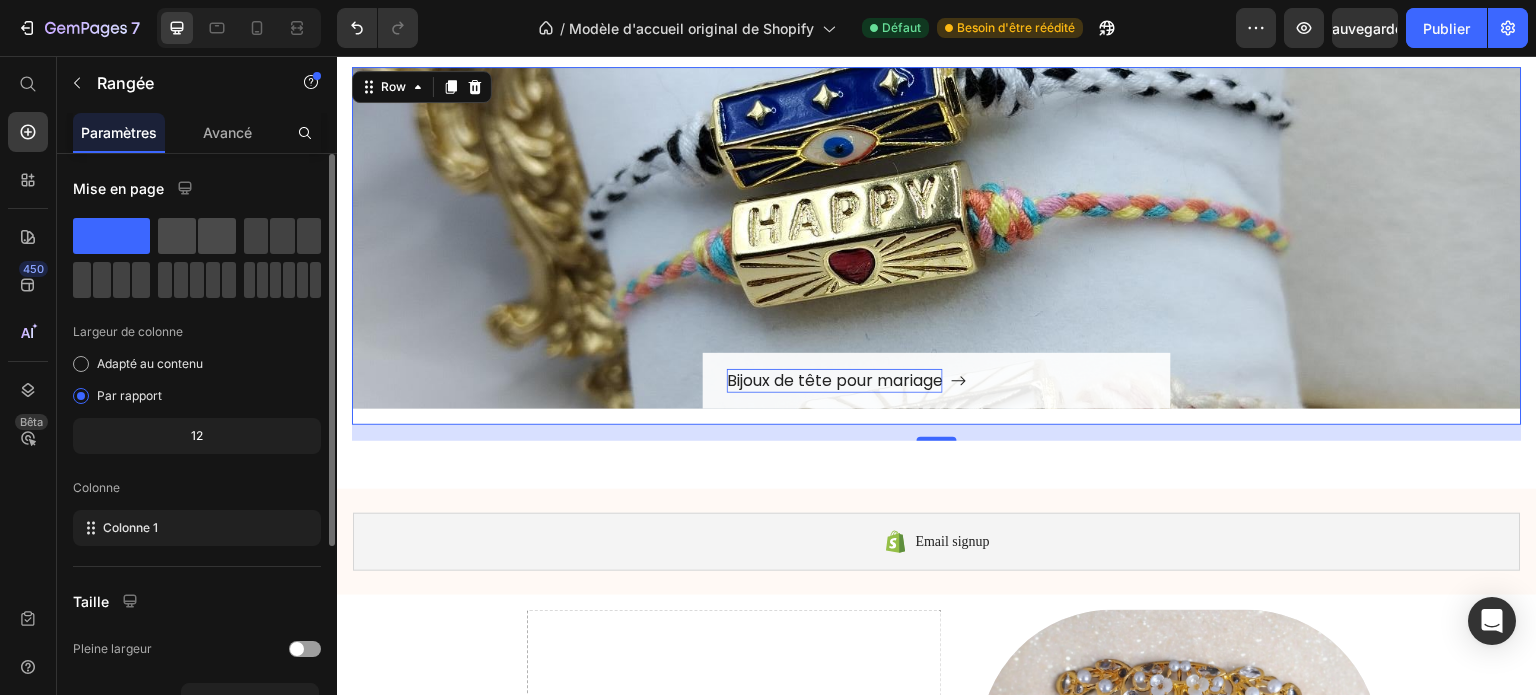 click 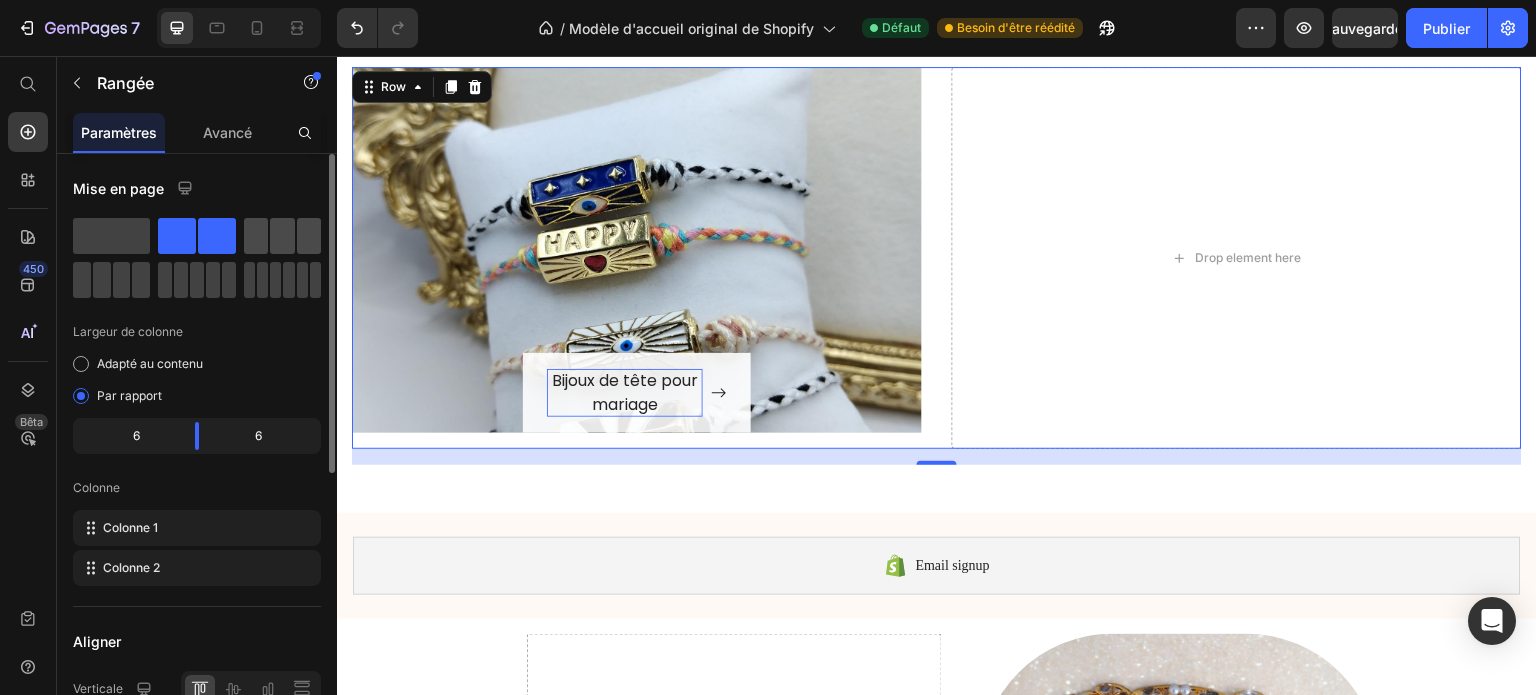 click 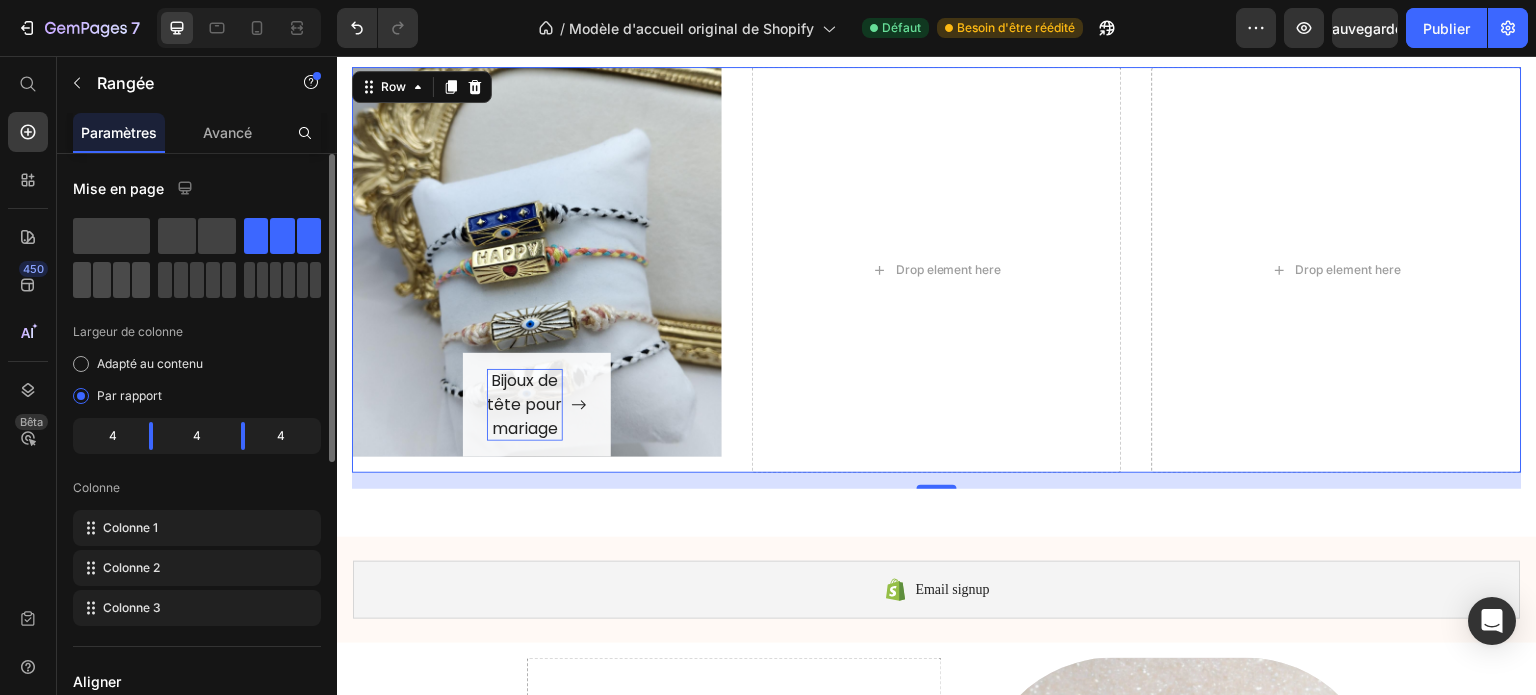 click 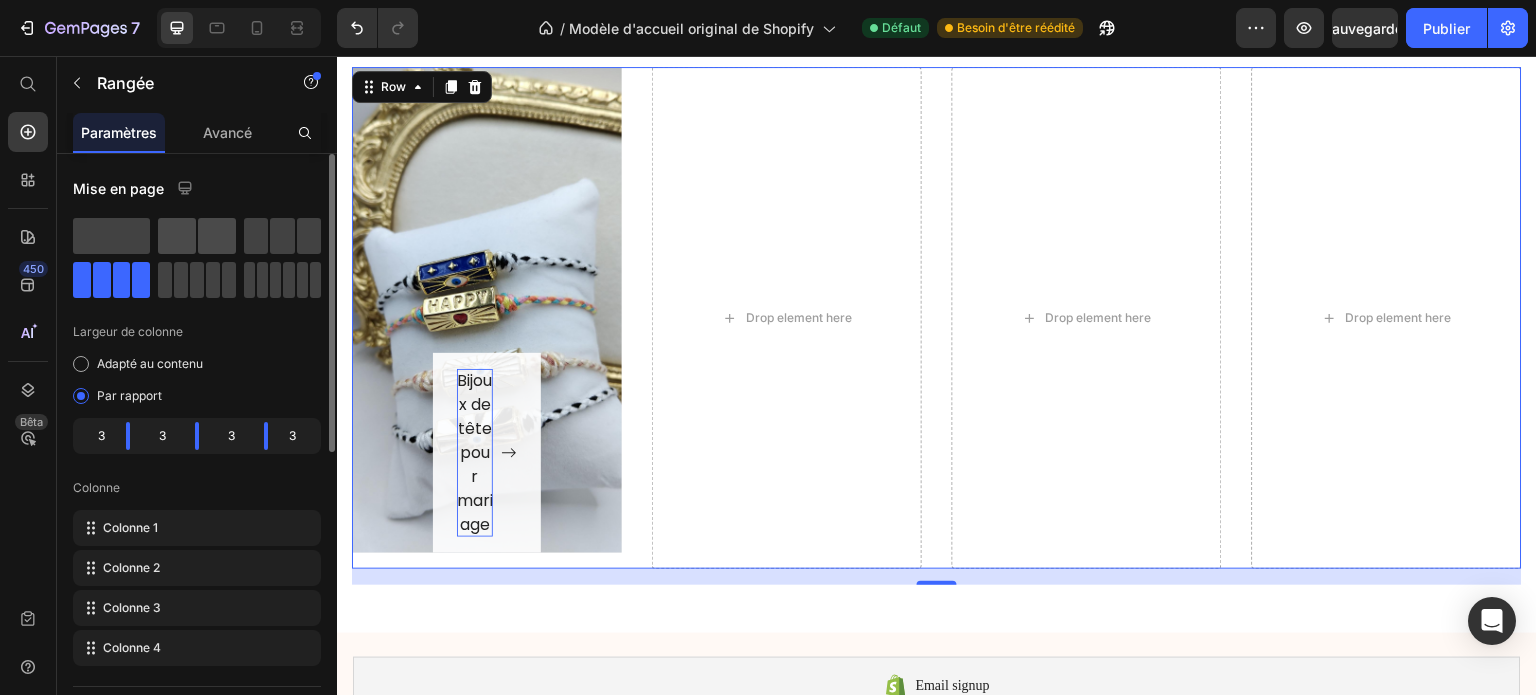 click 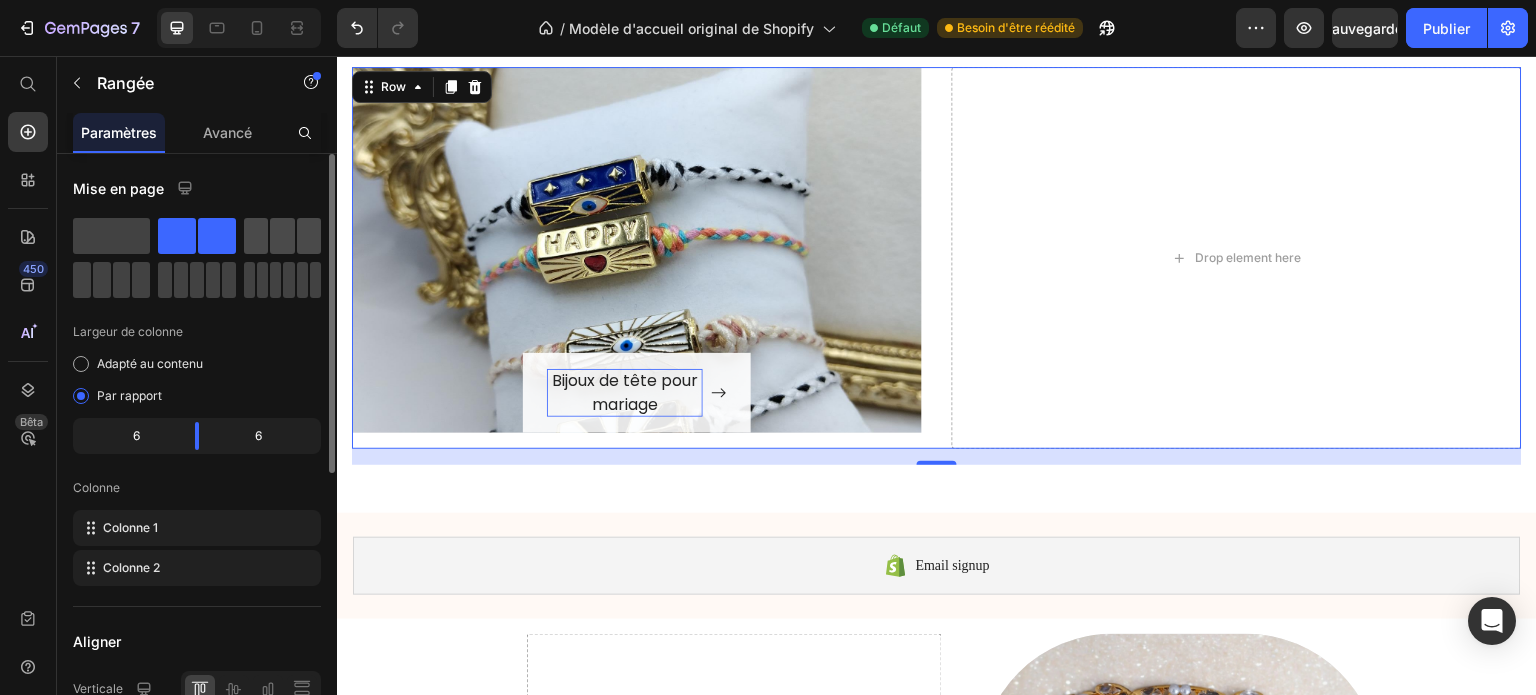 click 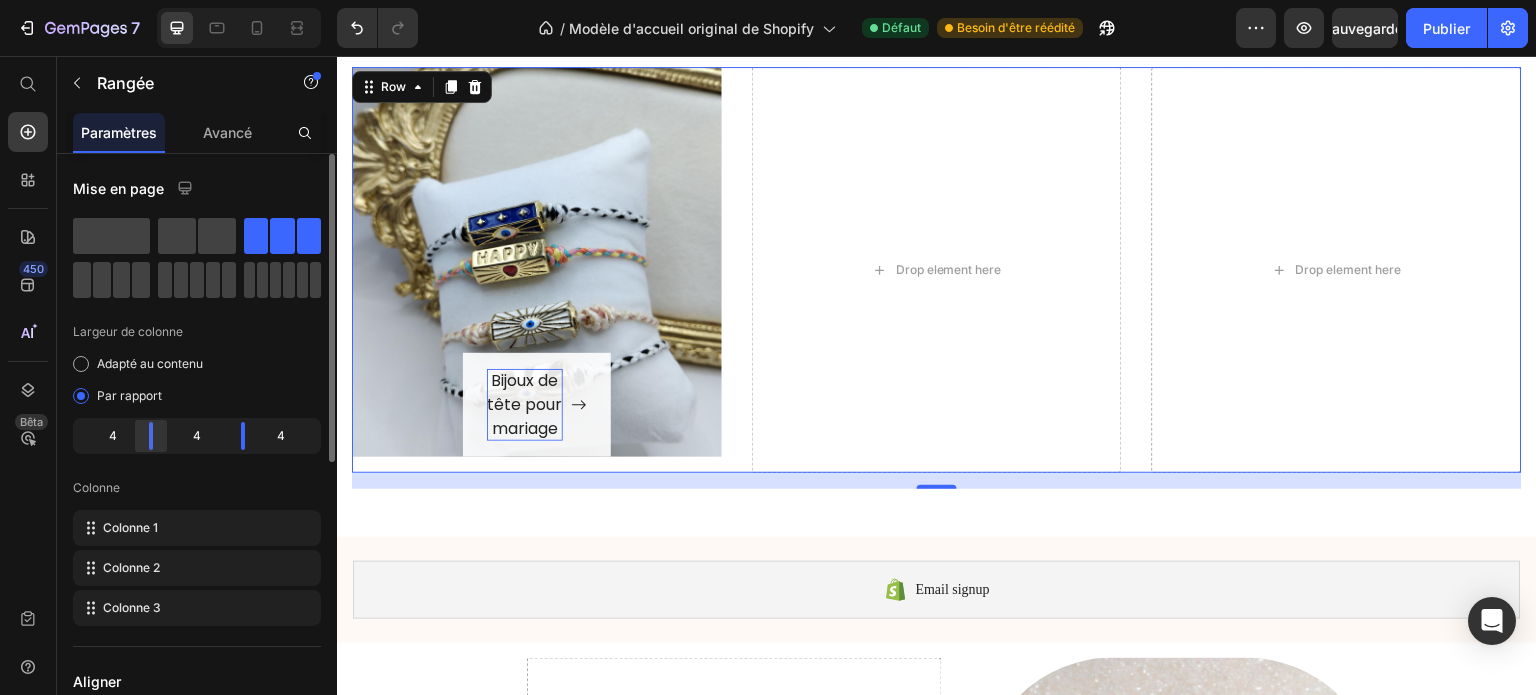 click on "7 / Modèle d'accueil original de Shopify Défaut Besoin d'être réédité Aperçu Sauvegarder Publier 450 Bêta Commencer avec Sections Éléments Section Héros Détails du produit Marques Badges de confiance Garantie Répartition du produit Comment utiliser Témoignages Comparer Paquet FAQ Preuve sociale Histoire de la marque Liste des produits Collection Liste des blogs Contact Collant Ajouter au panier Pied de page personnalisé Parcourir la bibliothèque 450 Mise en page Texte
Titre
Bloc de texte Bouton Médias
Image
Image
Vidéo
Bannière vidéo" at bounding box center (768, 0) 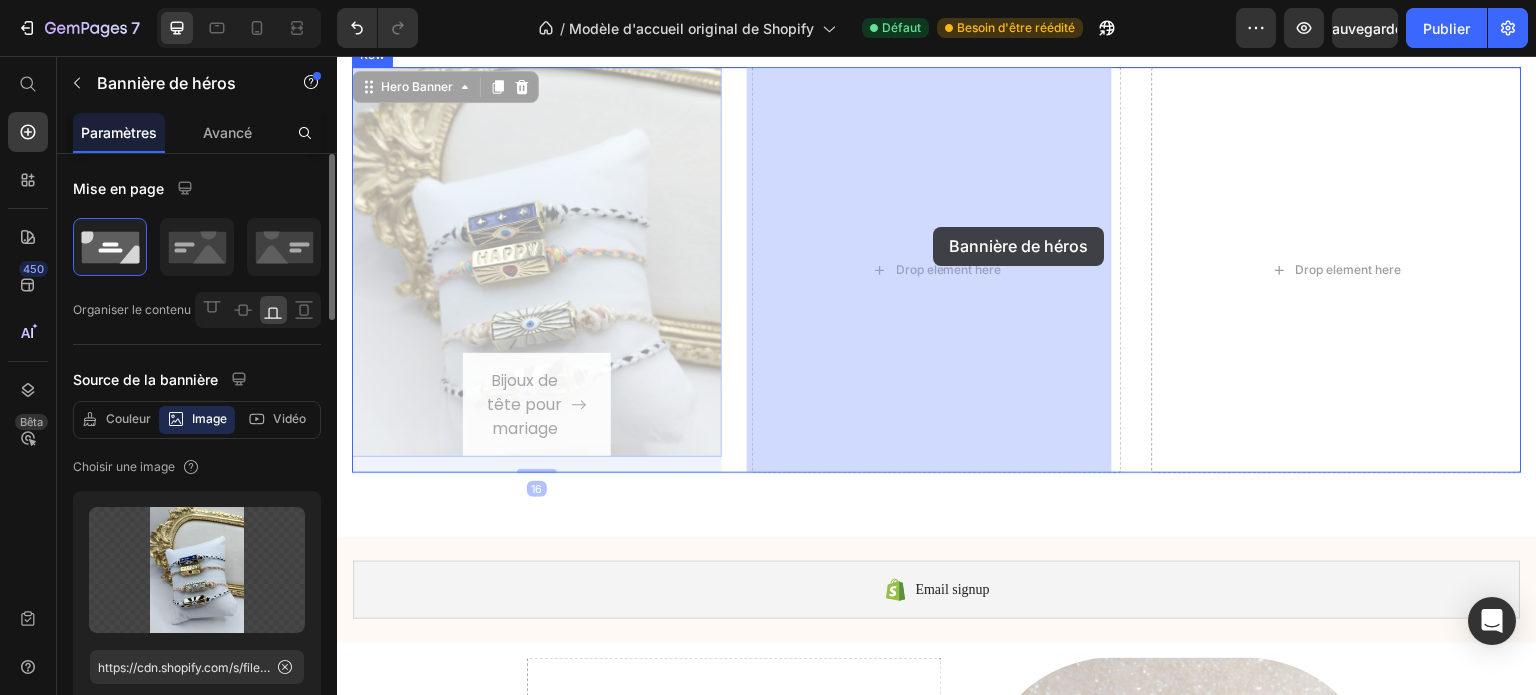 drag, startPoint x: 631, startPoint y: 253, endPoint x: 934, endPoint y: 227, distance: 304.11346 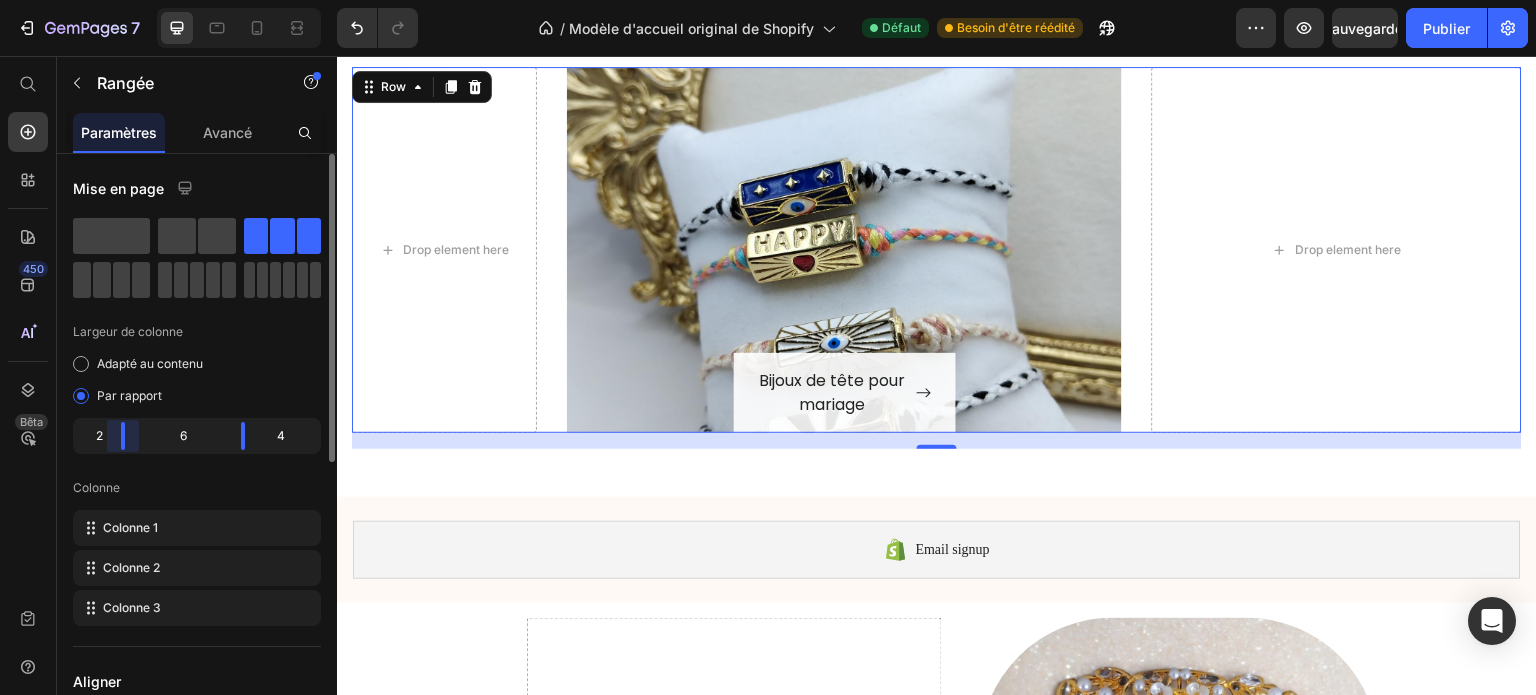 drag, startPoint x: 149, startPoint y: 434, endPoint x: 116, endPoint y: 439, distance: 33.37664 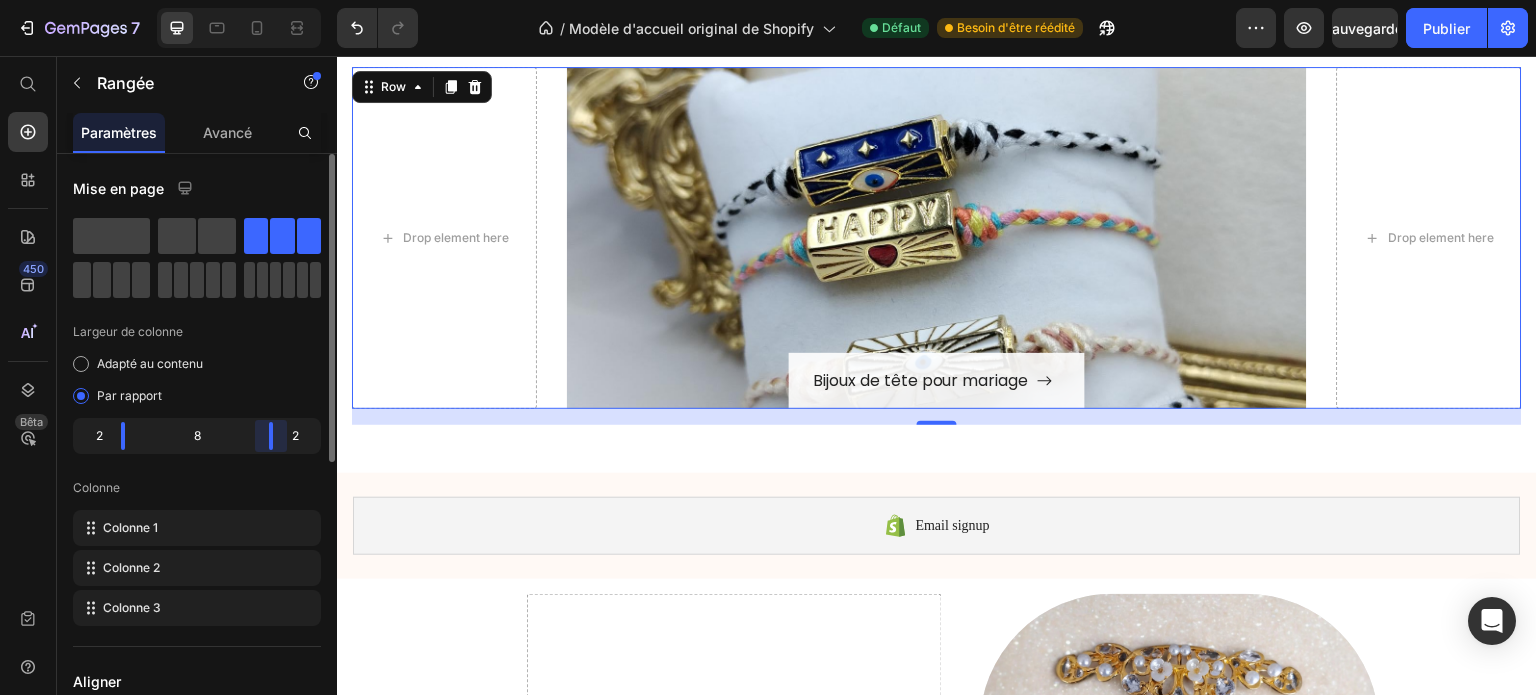 drag, startPoint x: 241, startPoint y: 435, endPoint x: 279, endPoint y: 432, distance: 38.118237 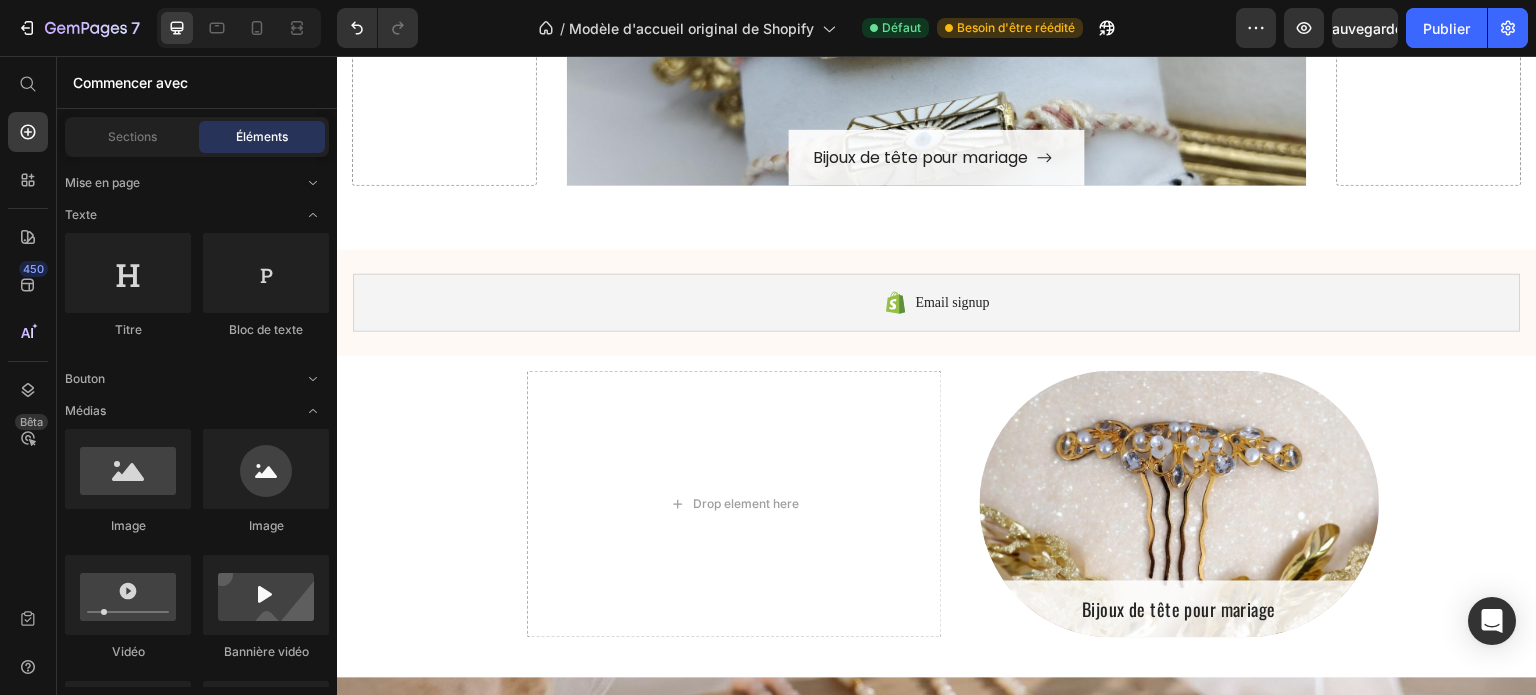 scroll, scrollTop: 1360, scrollLeft: 0, axis: vertical 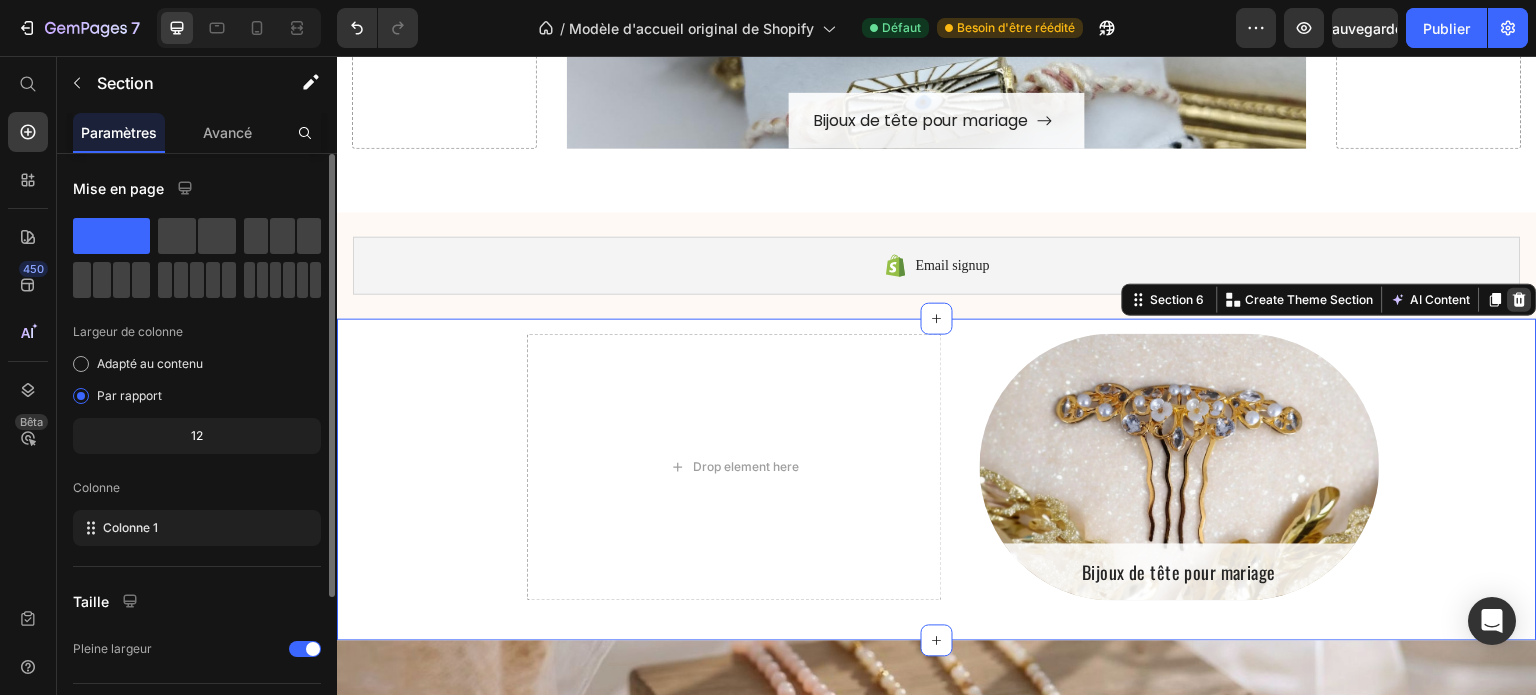 click 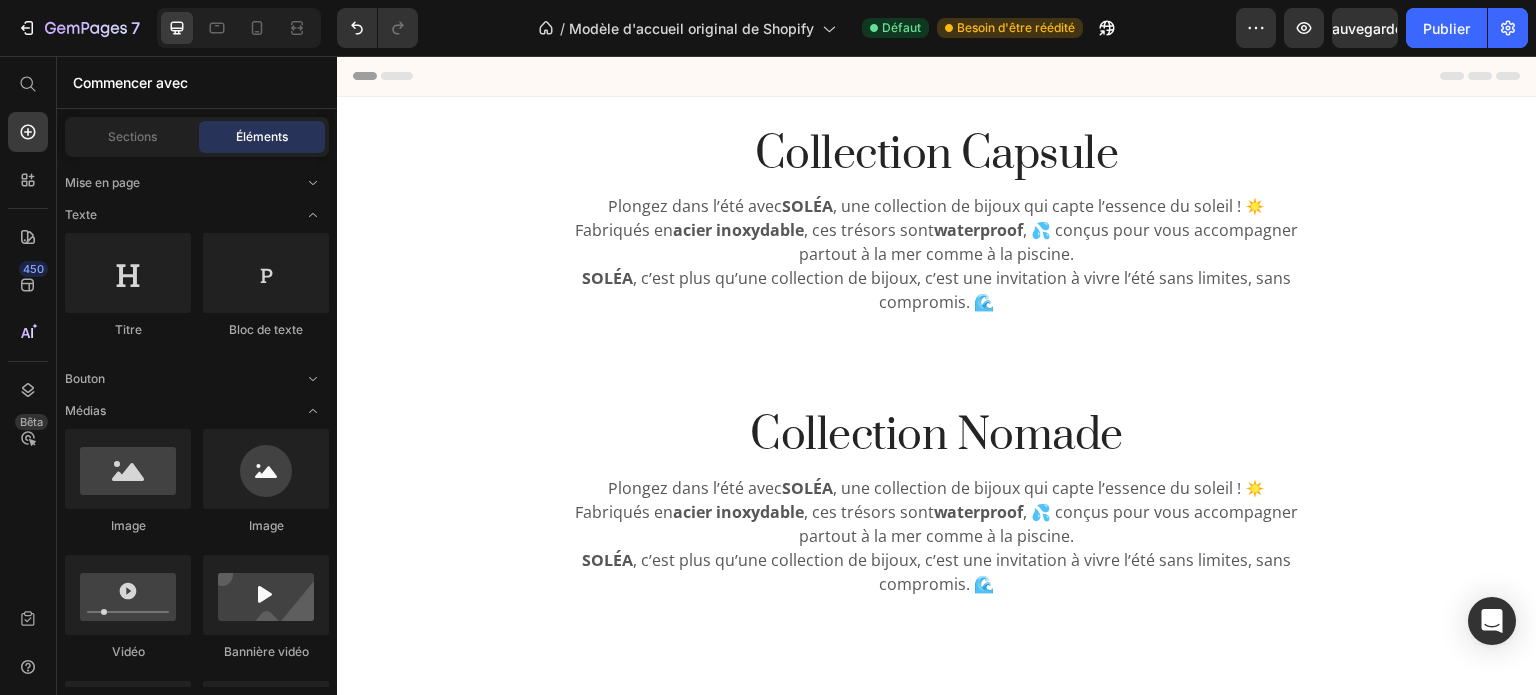 scroll, scrollTop: 0, scrollLeft: 0, axis: both 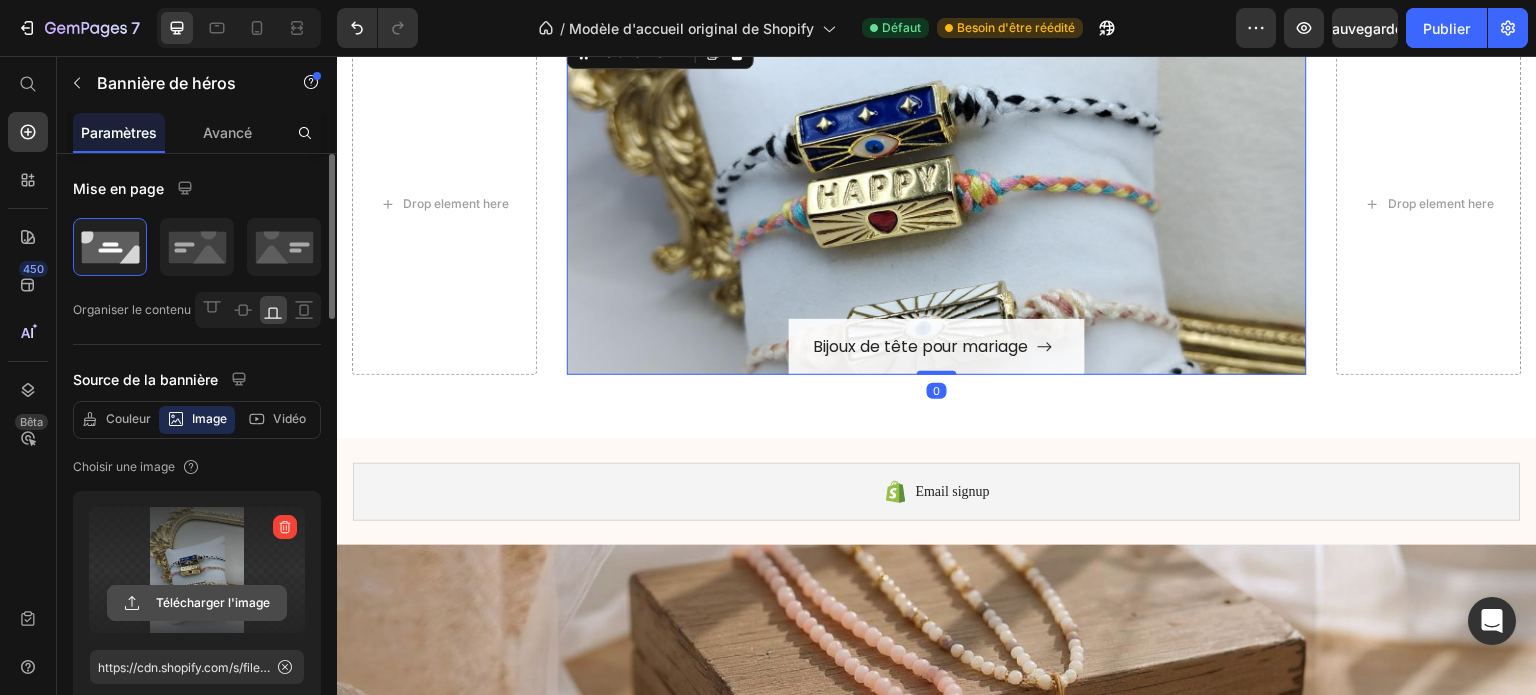 click 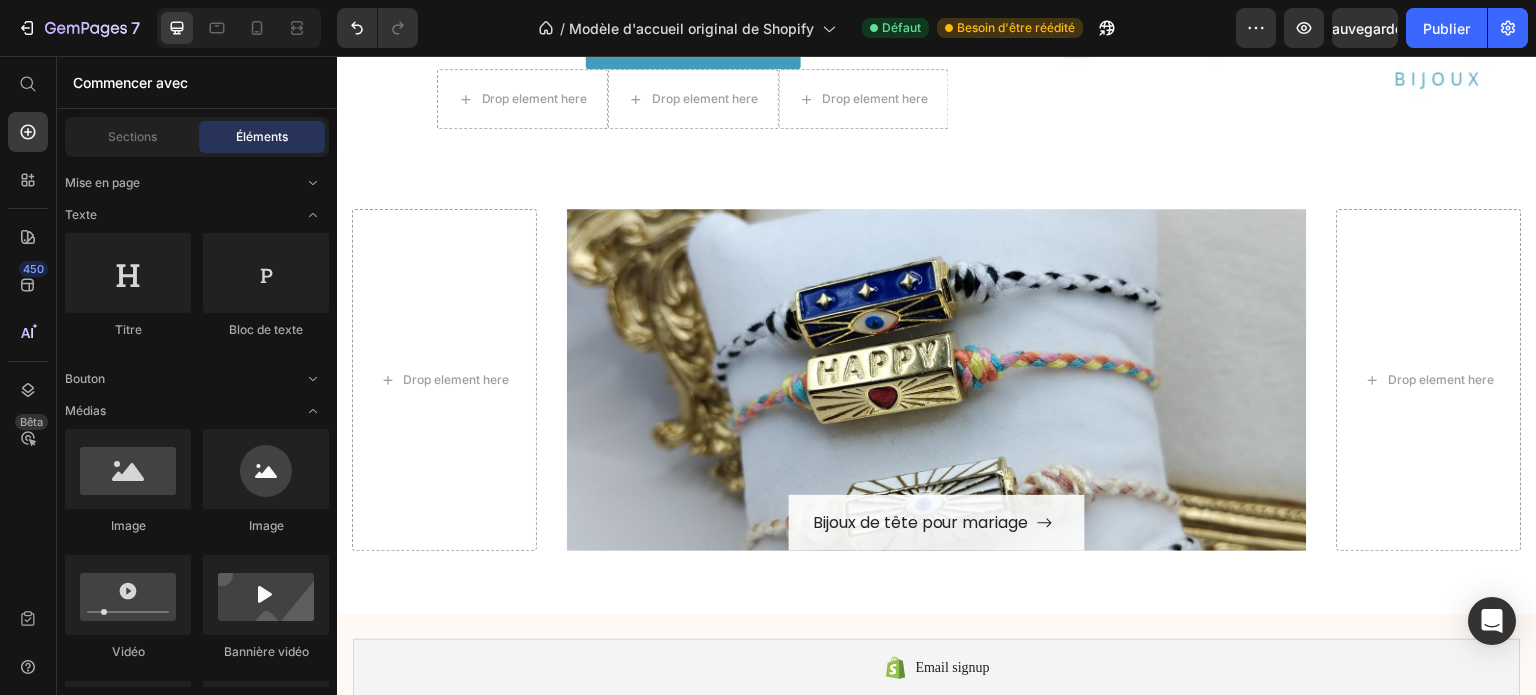 scroll, scrollTop: 954, scrollLeft: 0, axis: vertical 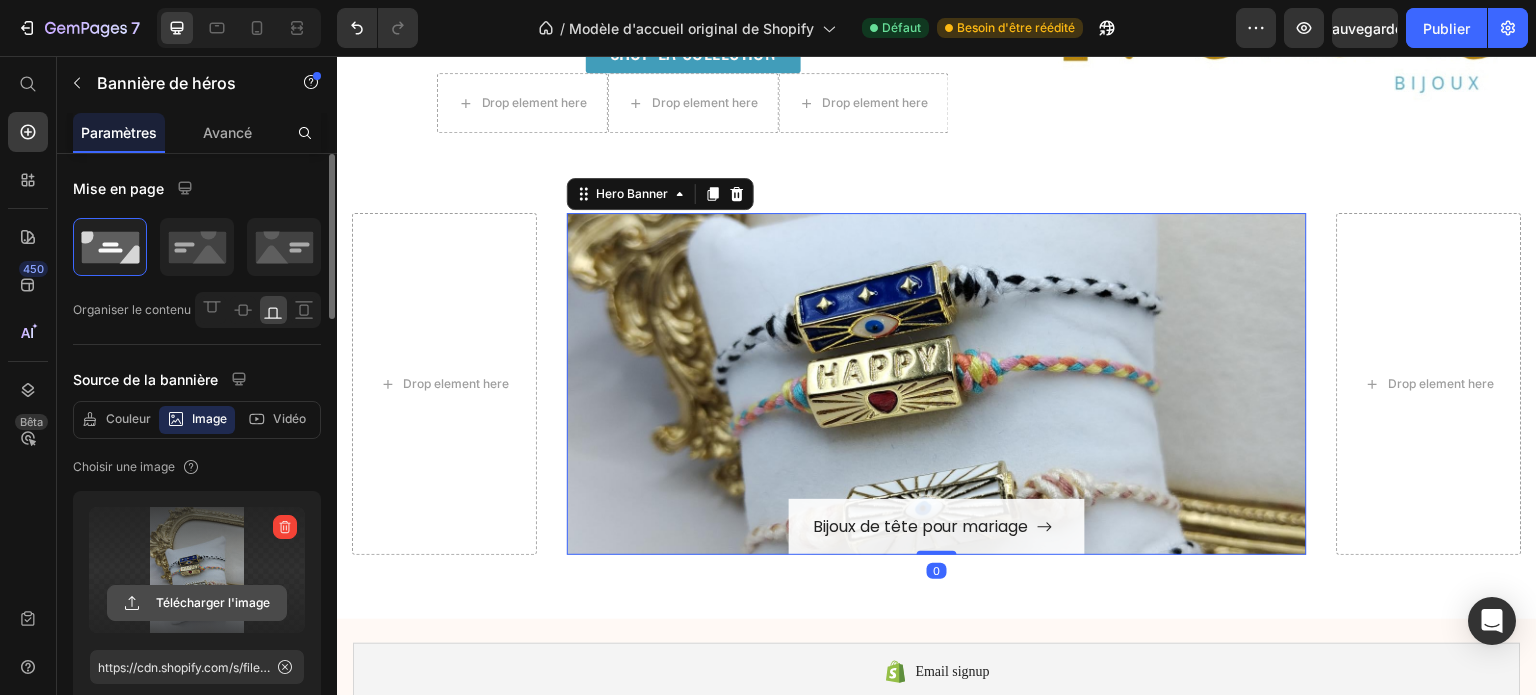 click 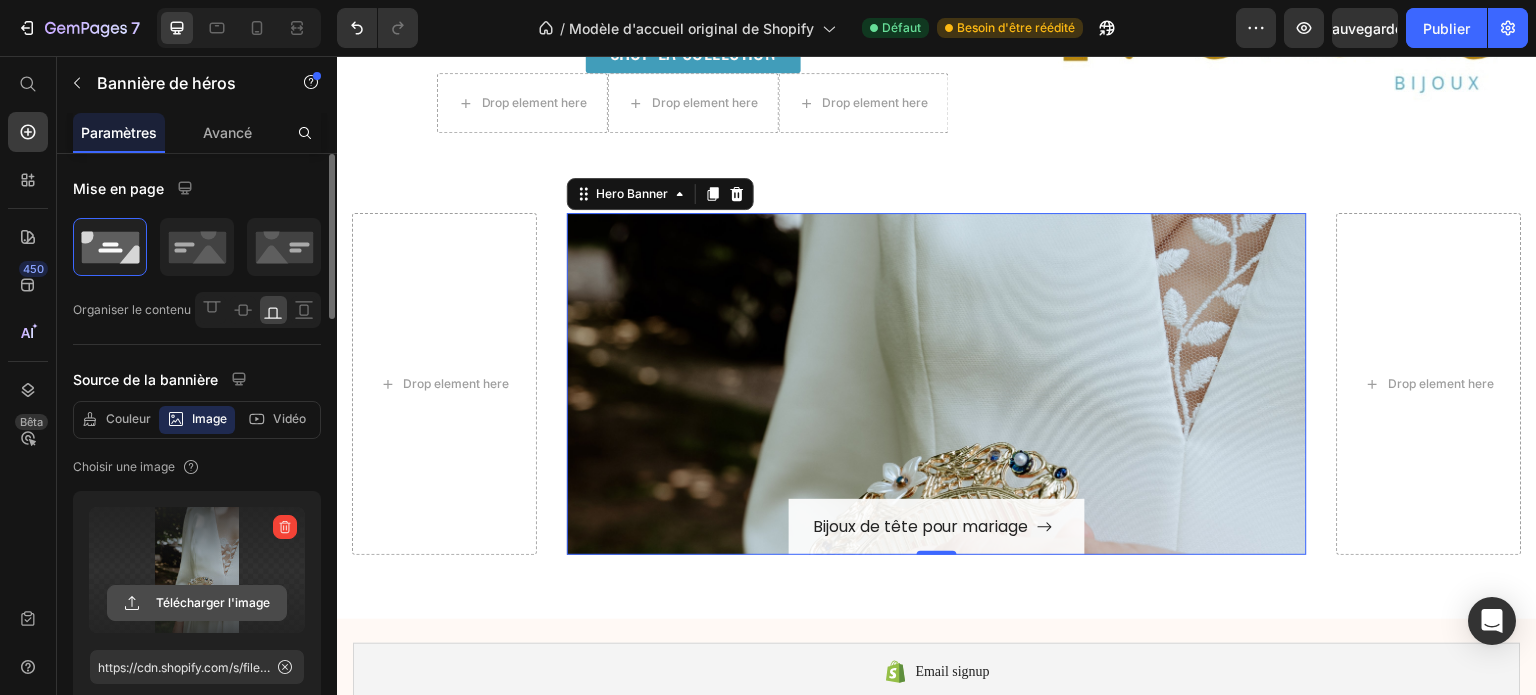 click 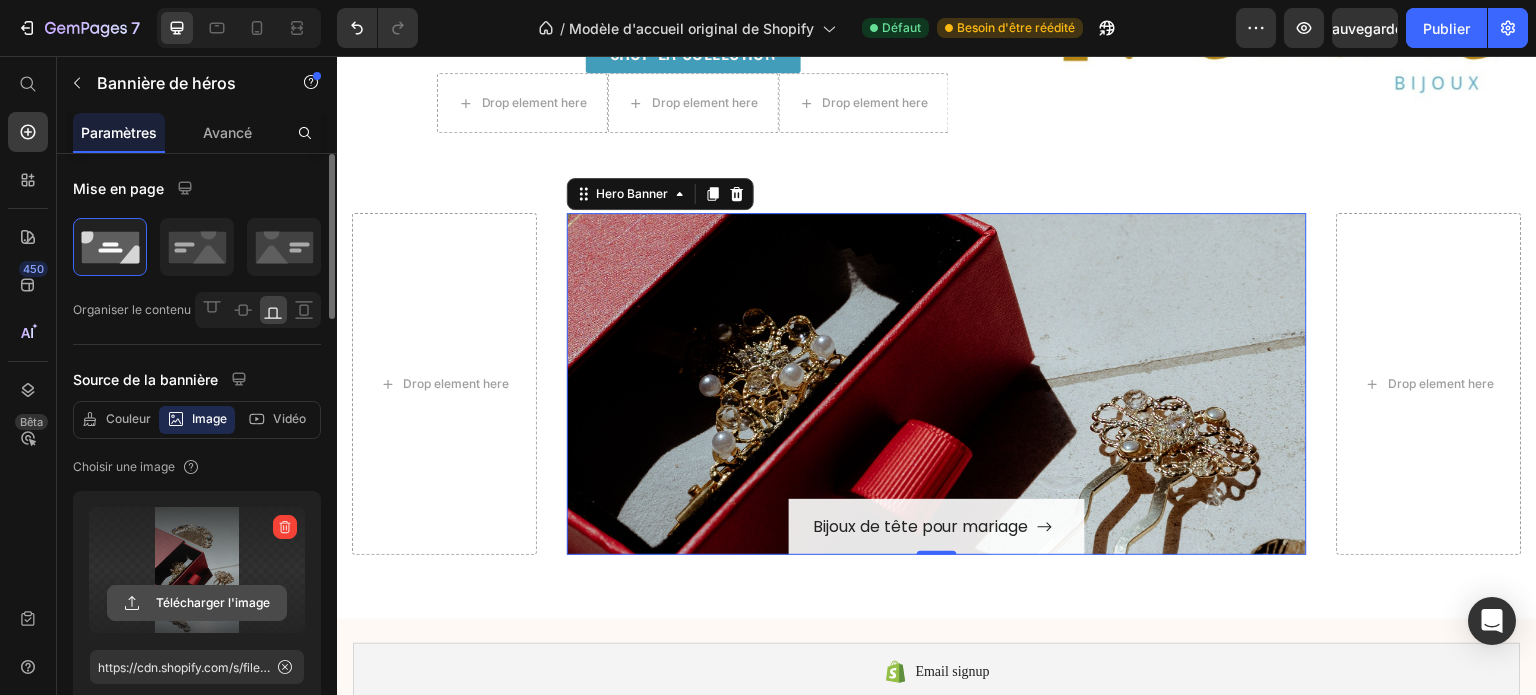 click 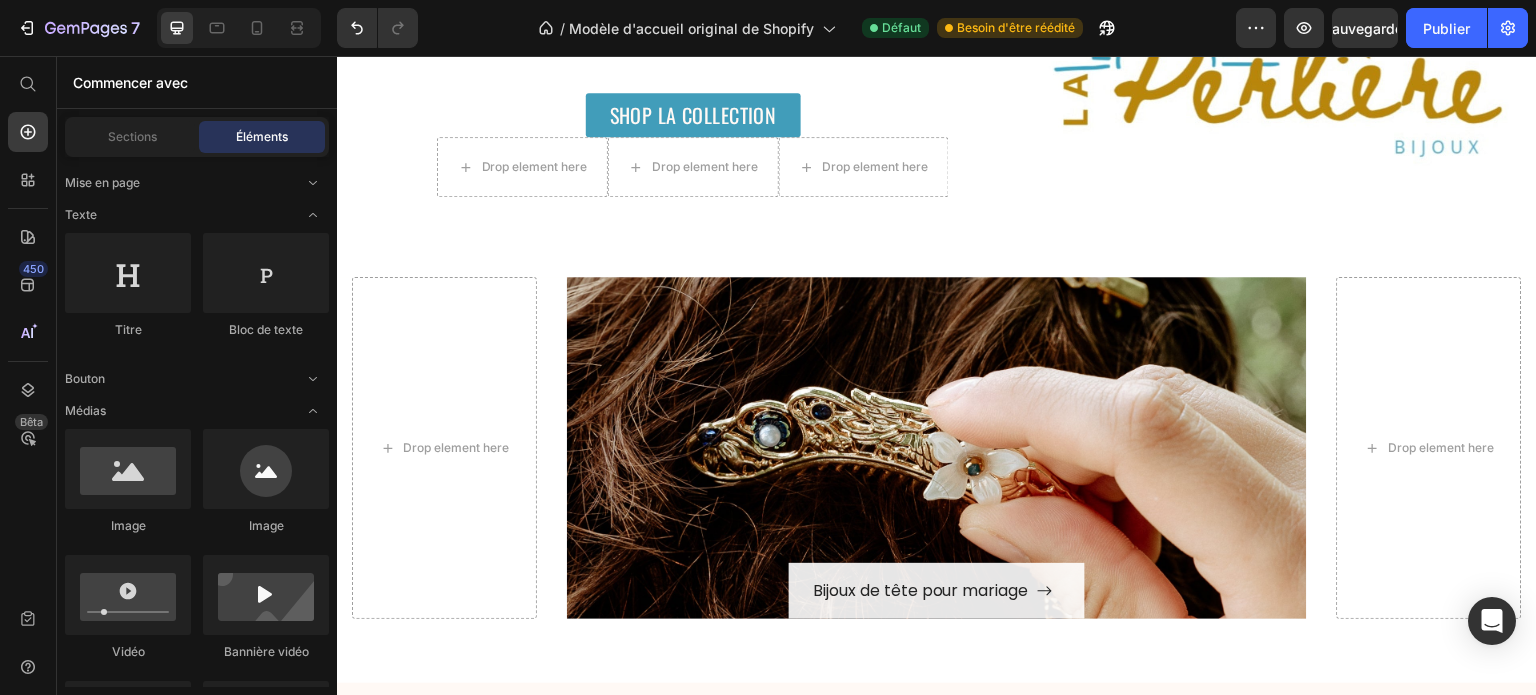 scroll, scrollTop: 894, scrollLeft: 0, axis: vertical 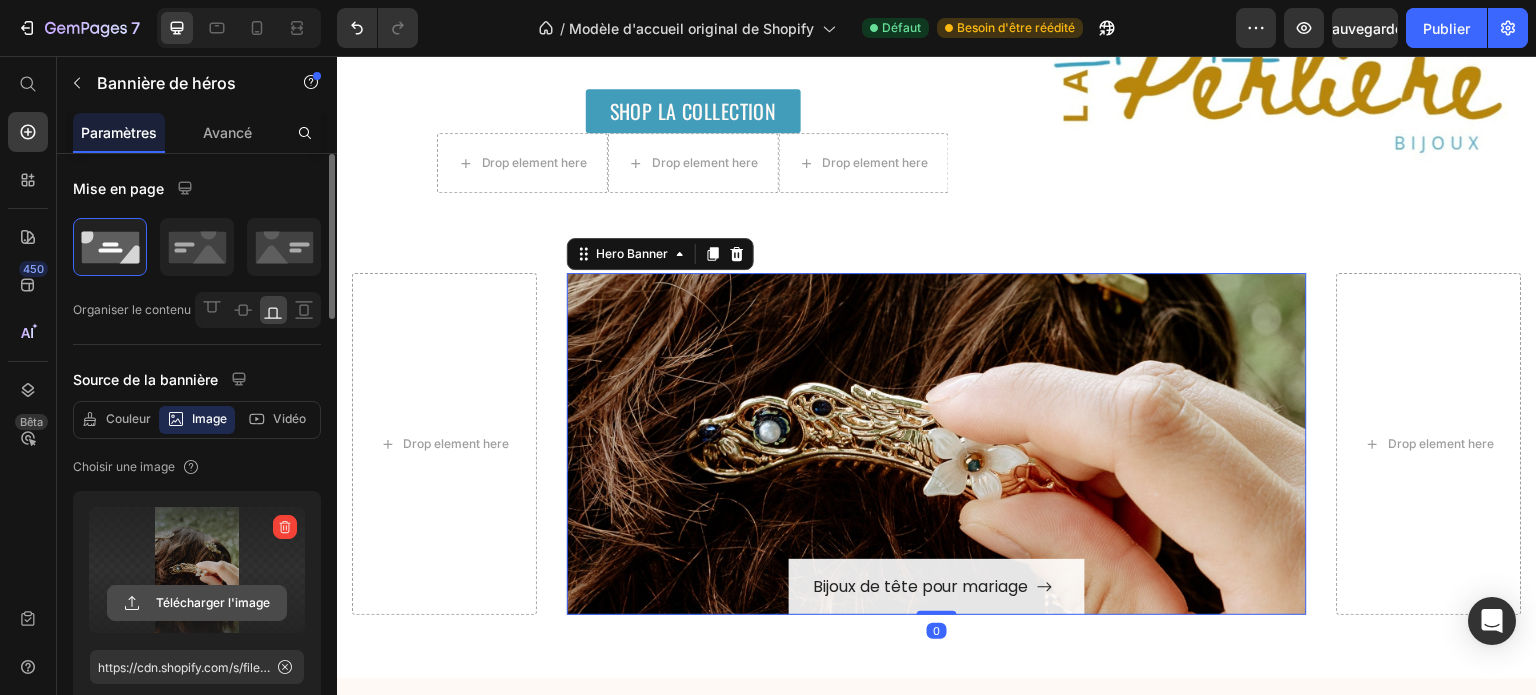 click 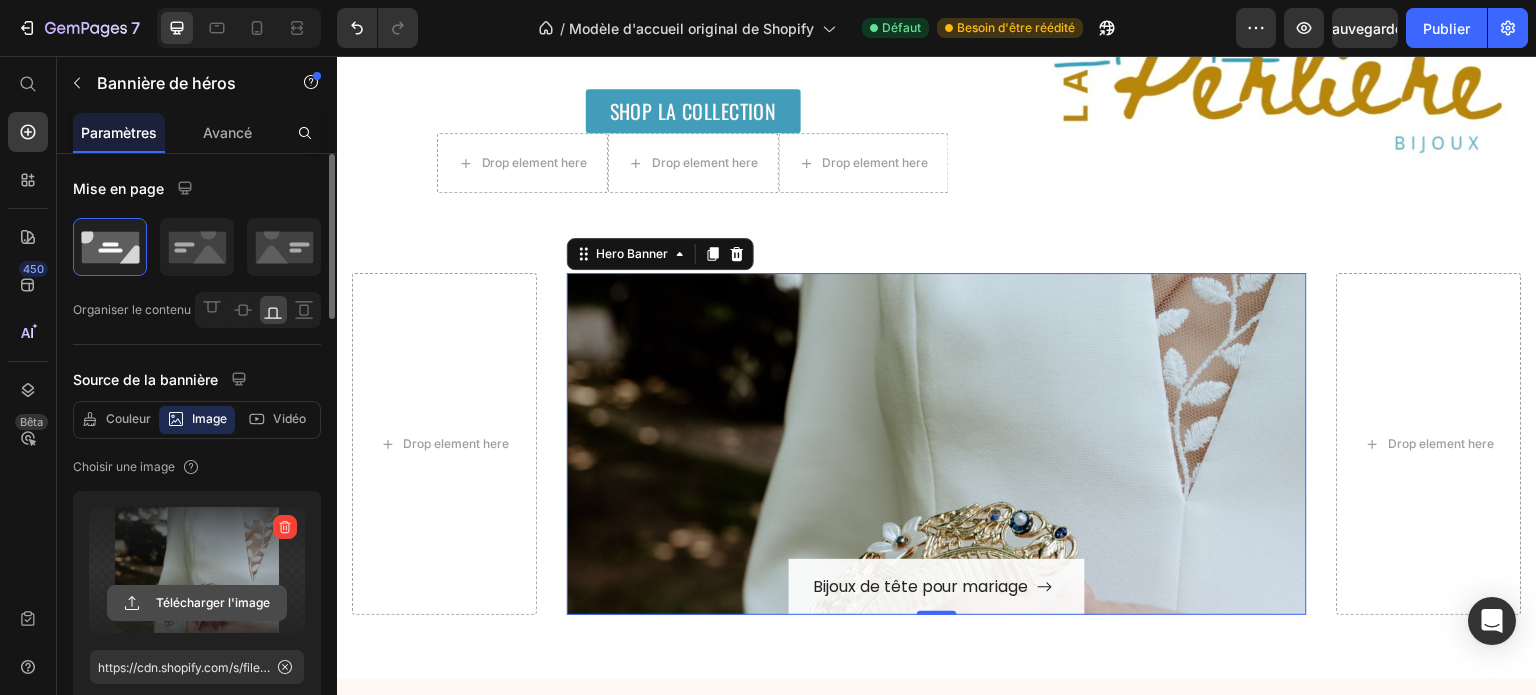 click 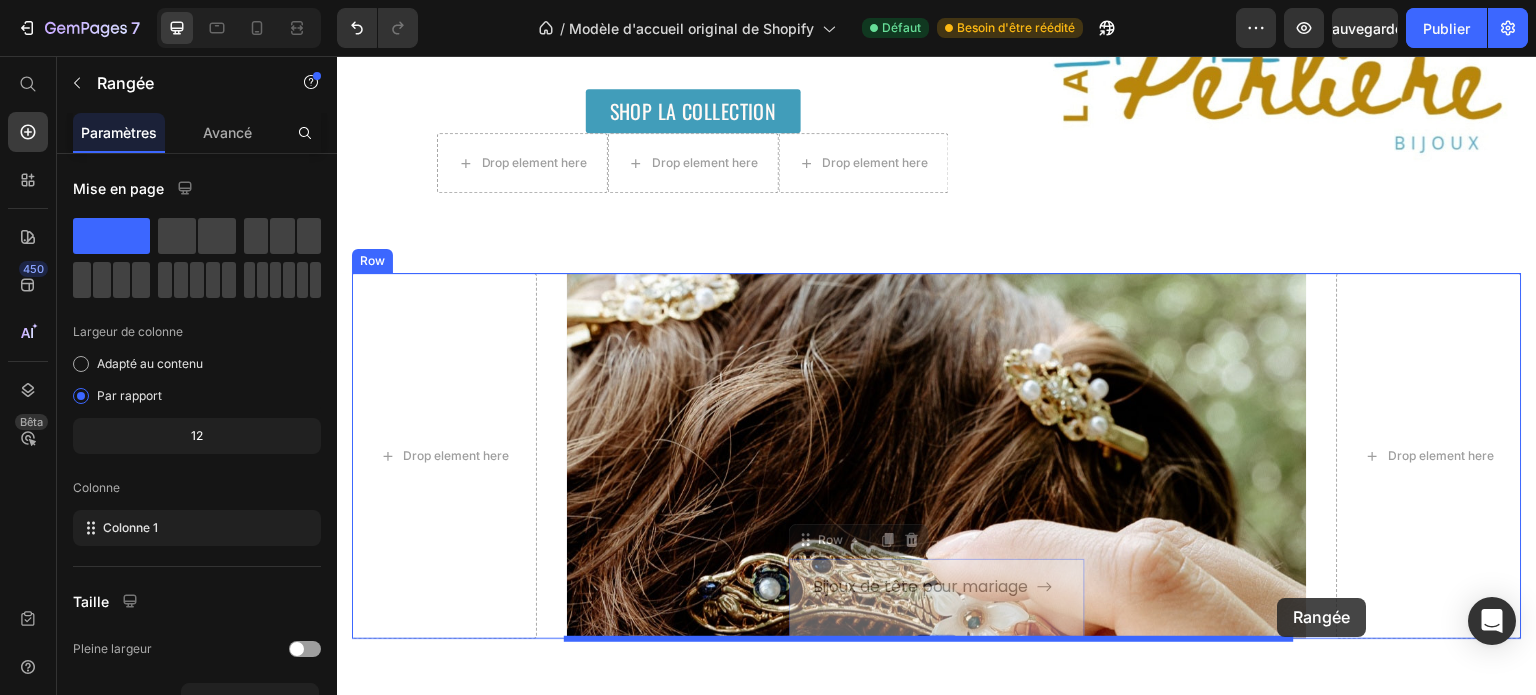 drag, startPoint x: 1036, startPoint y: 628, endPoint x: 1278, endPoint y: 598, distance: 243.85242 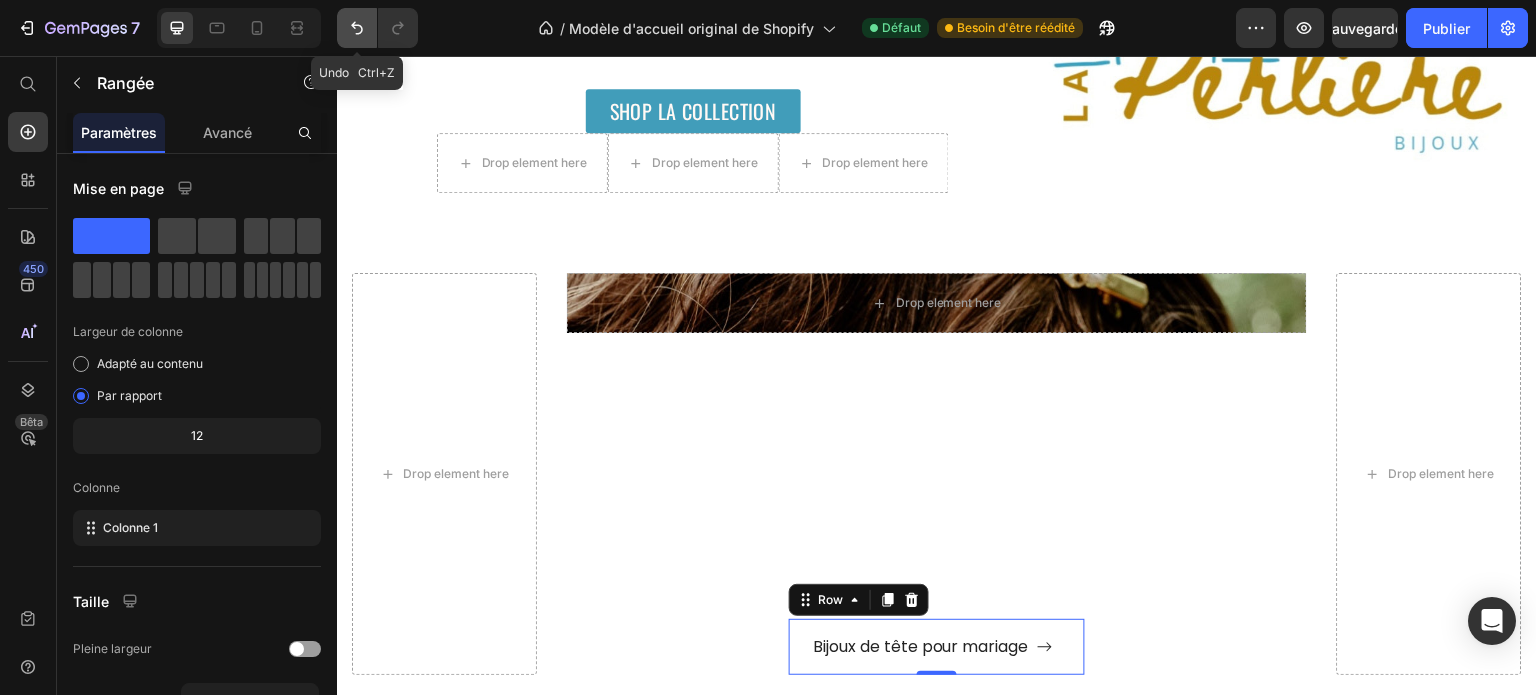 click 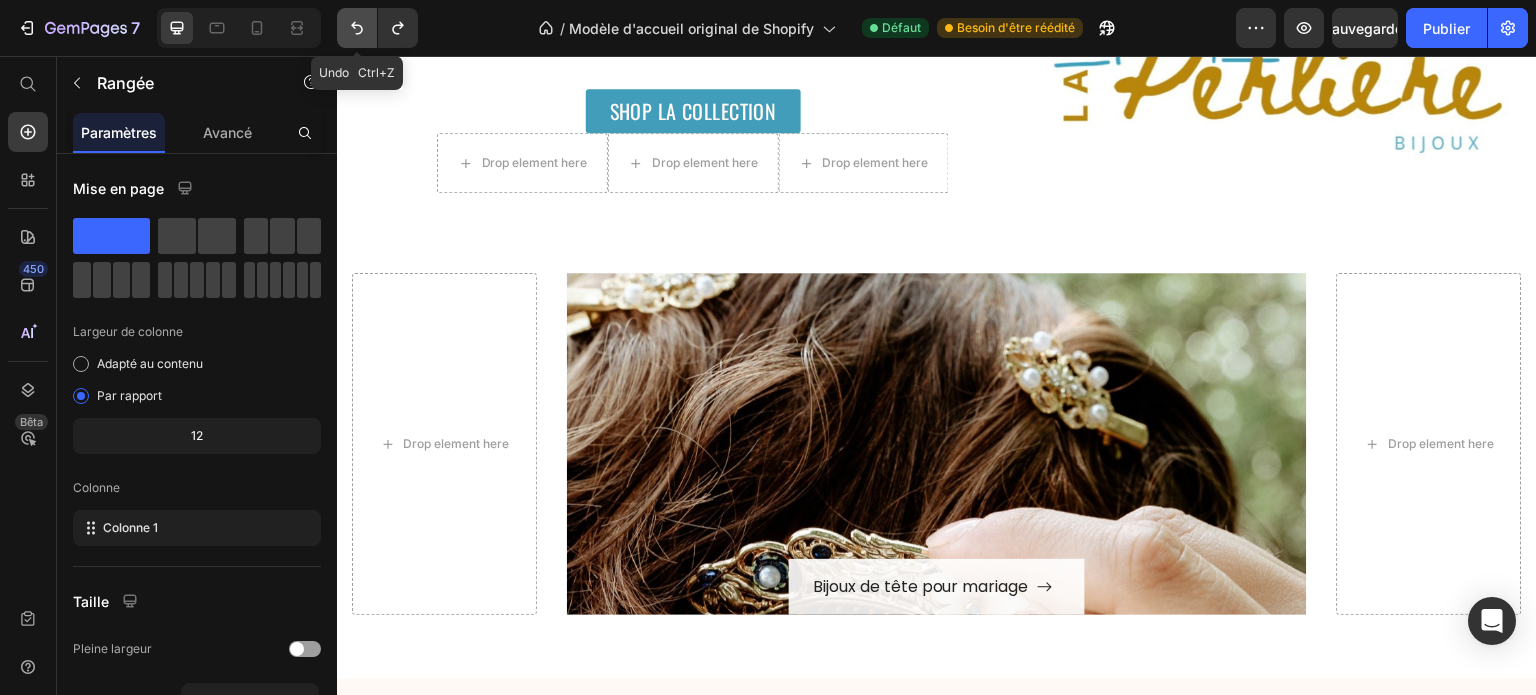 click 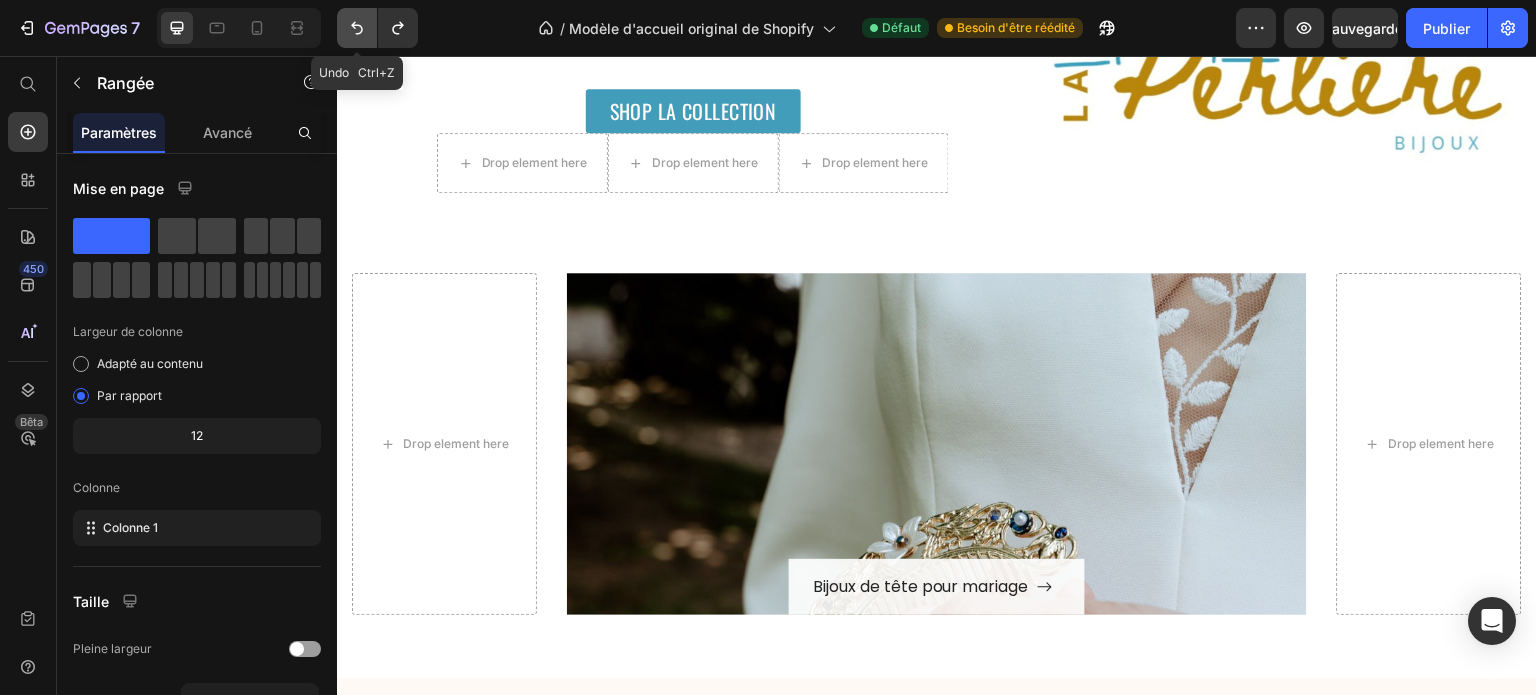 click 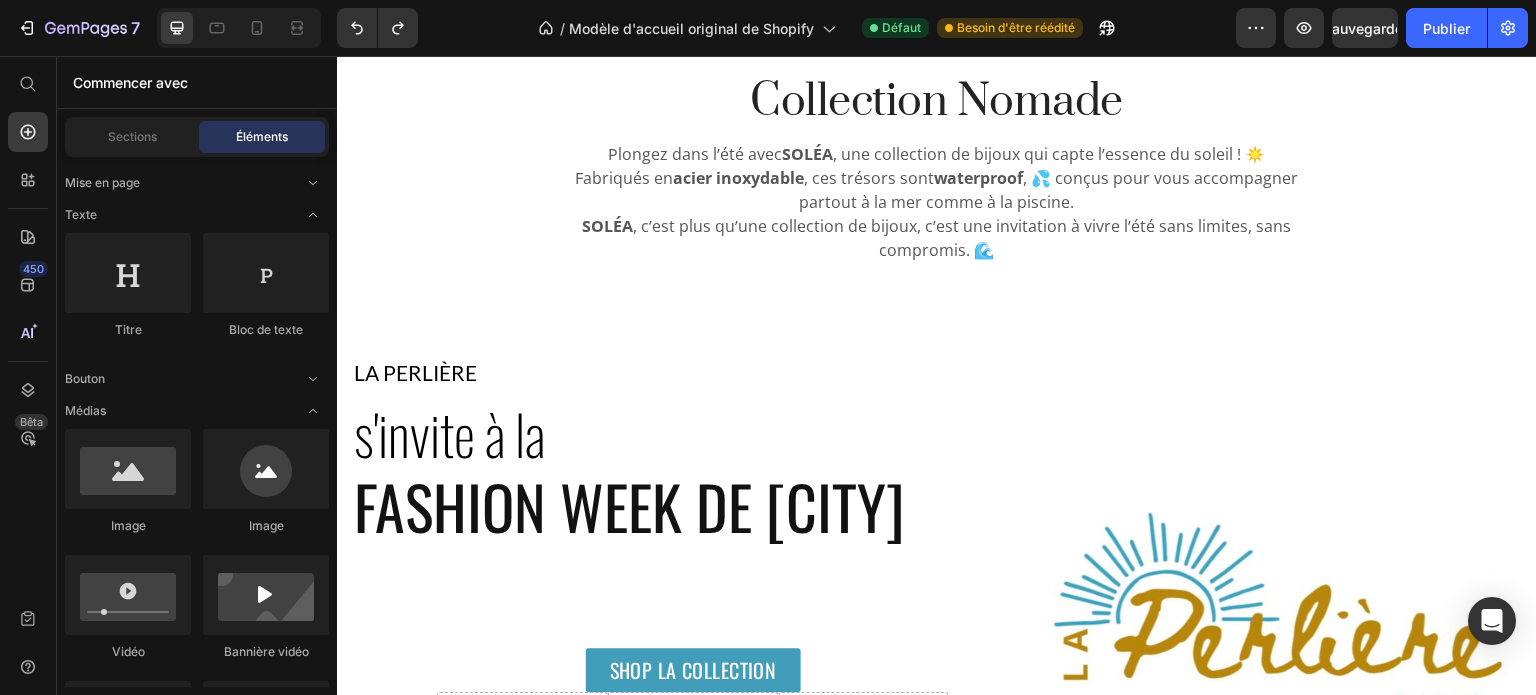 scroll, scrollTop: 573, scrollLeft: 0, axis: vertical 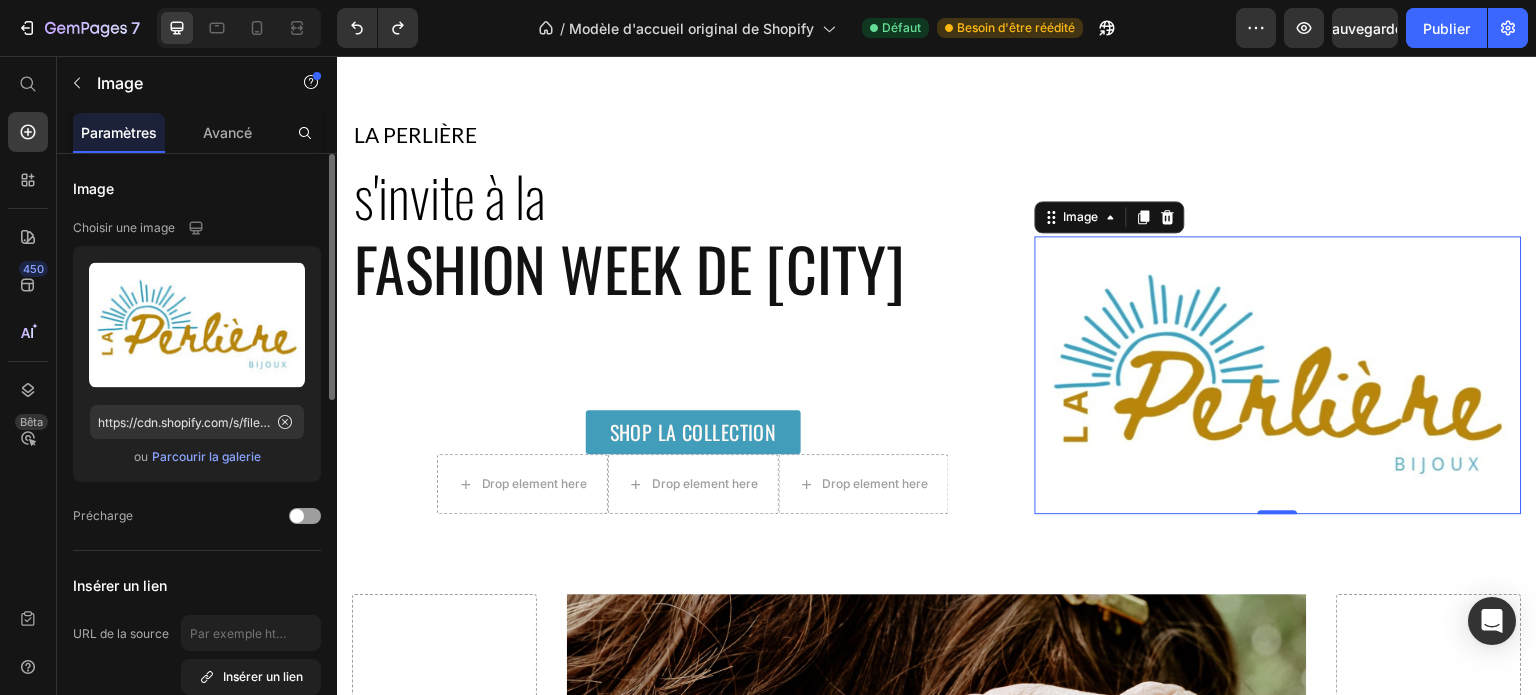 click on "Parcourir la galerie" at bounding box center (206, 456) 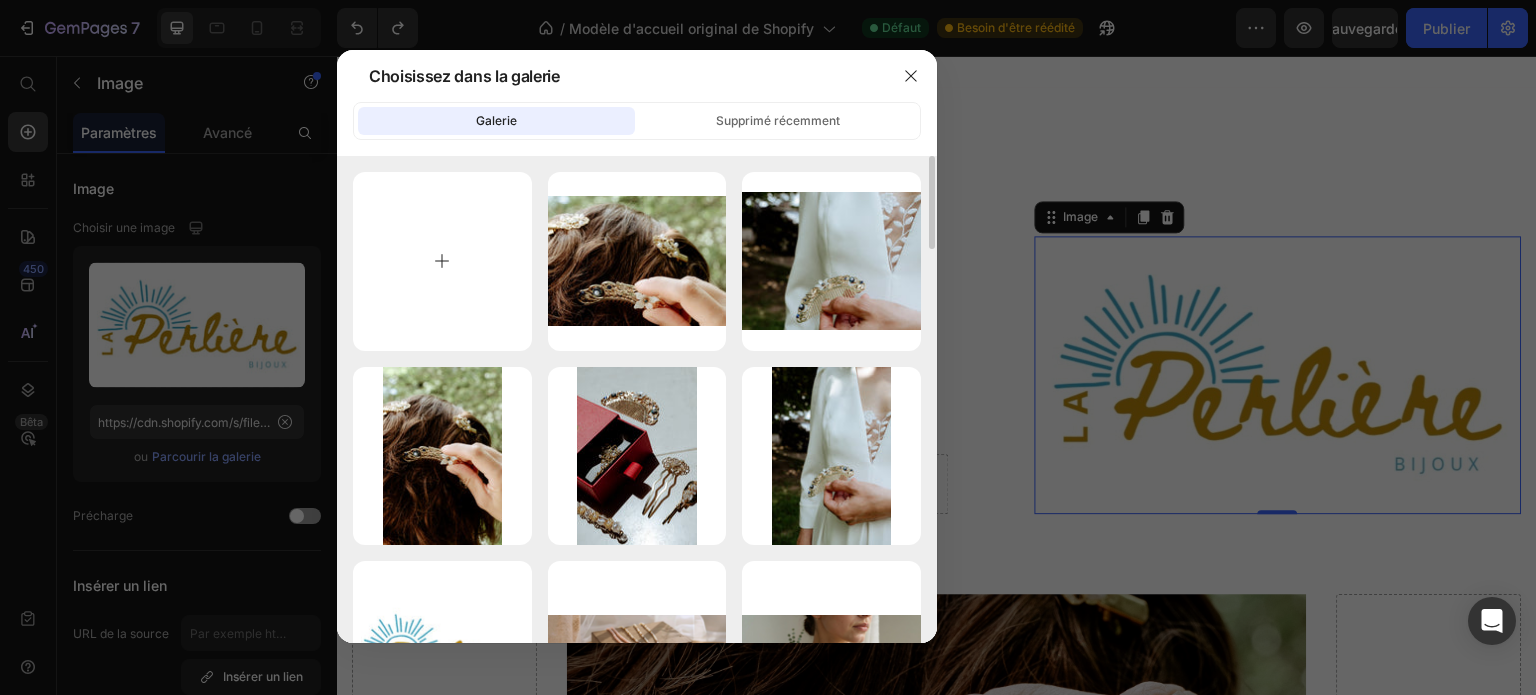 click at bounding box center [442, 261] 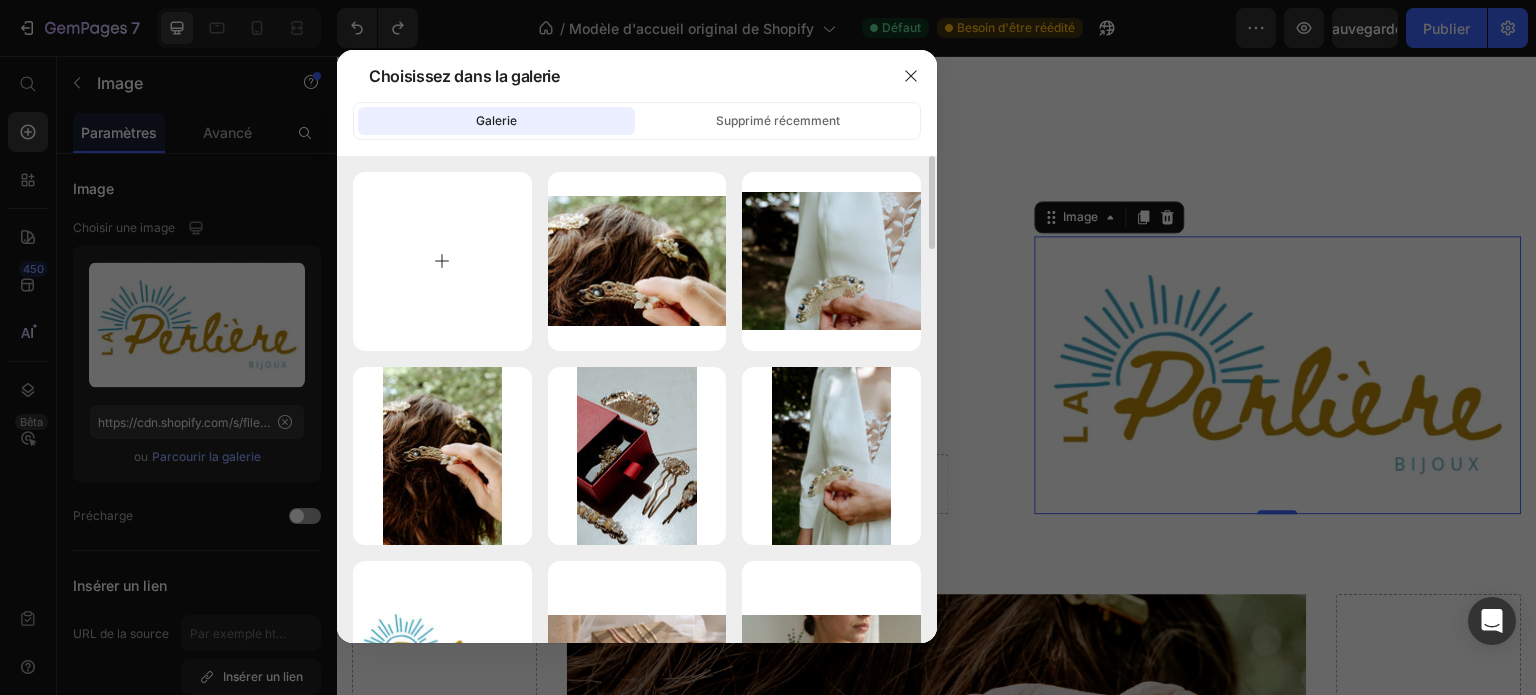 type on "C:\fakepath\1000063746.png" 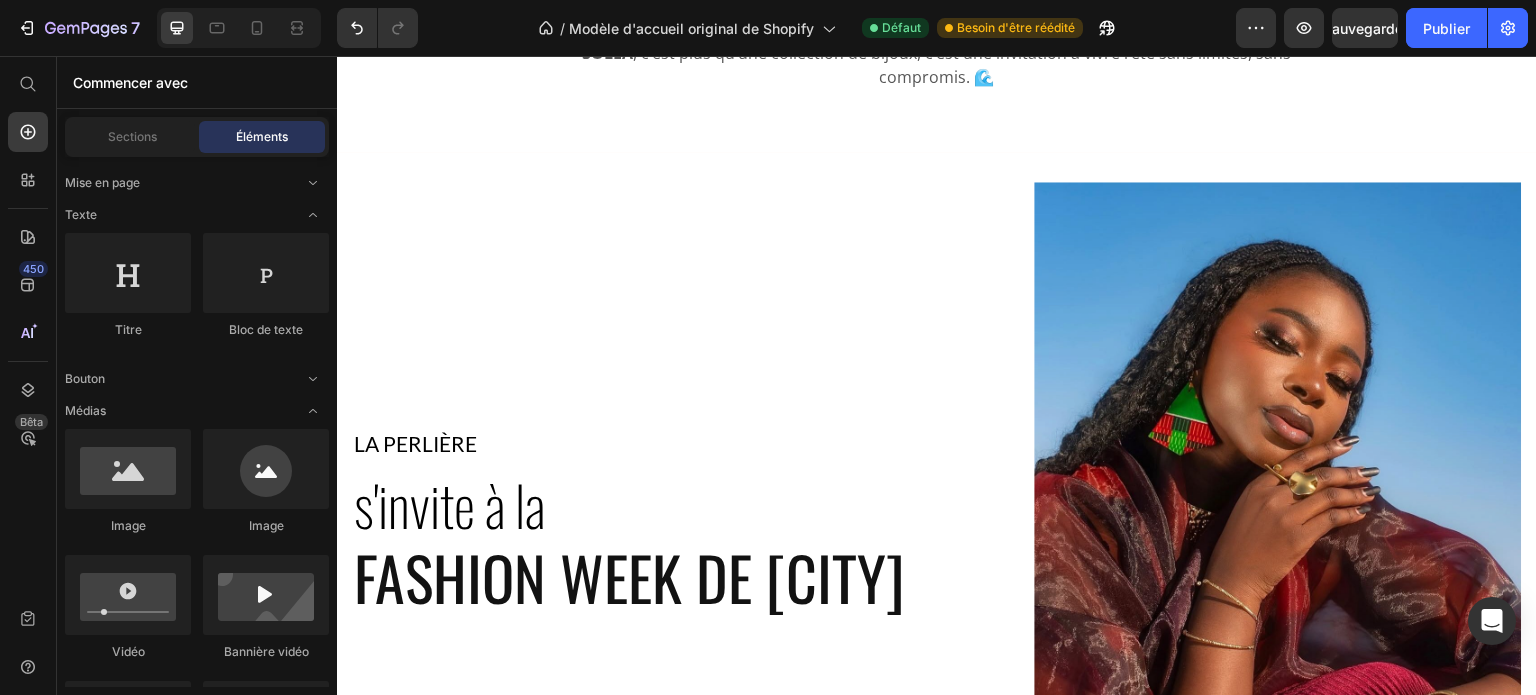 scroll, scrollTop: 571, scrollLeft: 0, axis: vertical 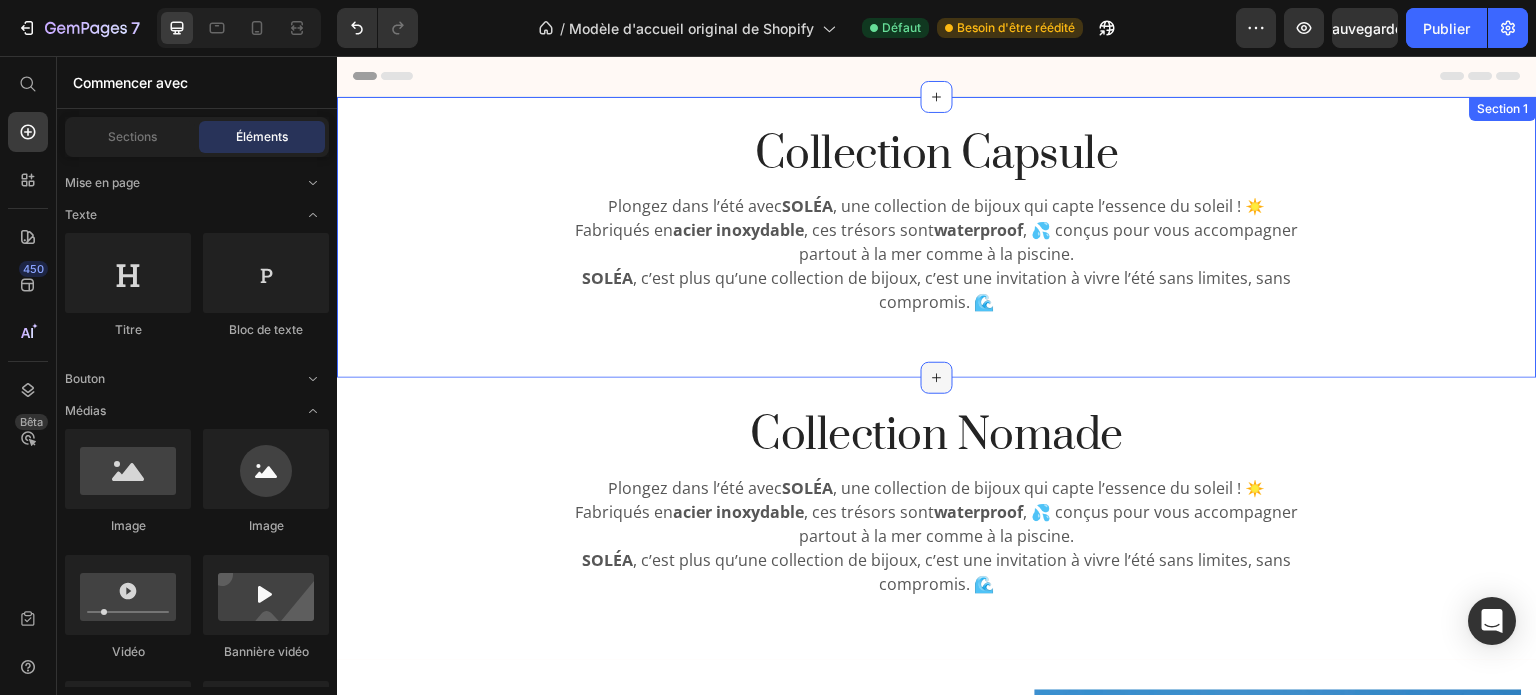 click at bounding box center (937, 378) 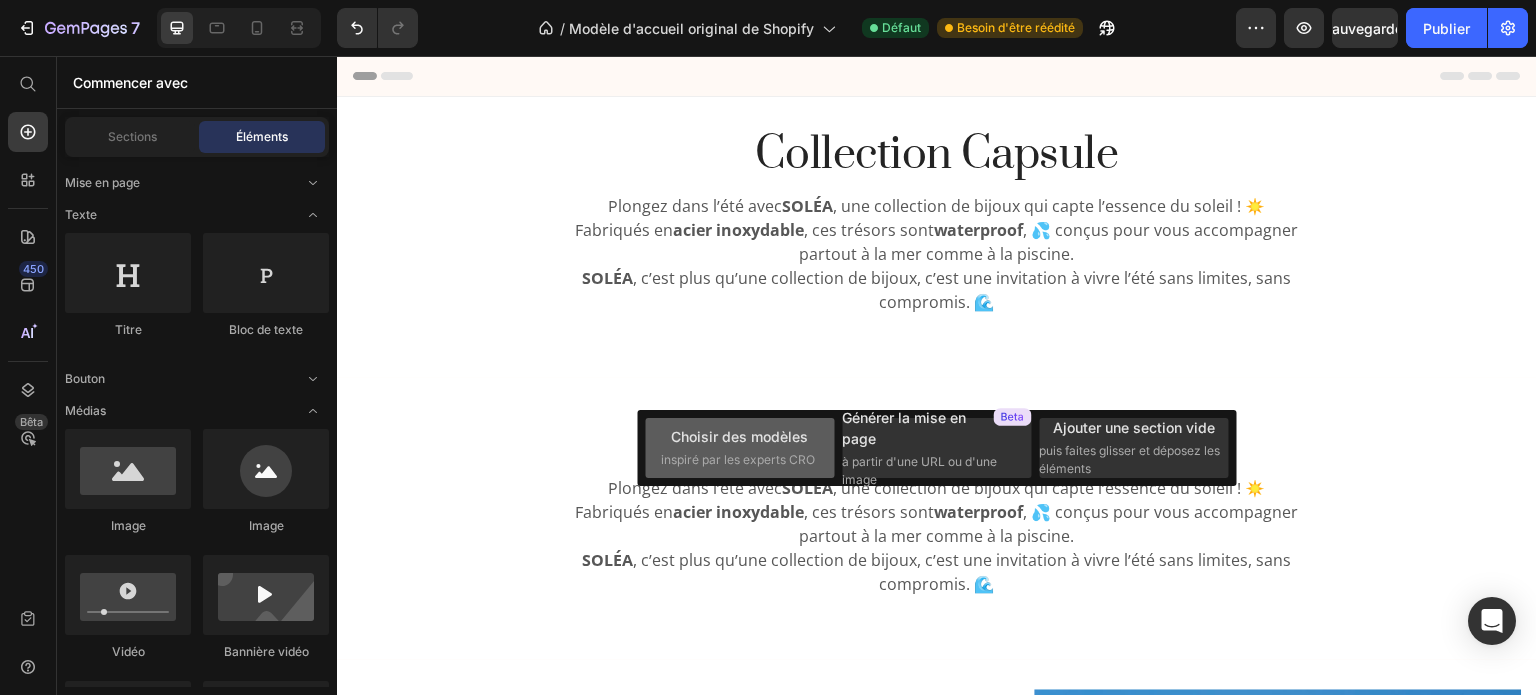 click on "Choisir des modèles" at bounding box center (739, 436) 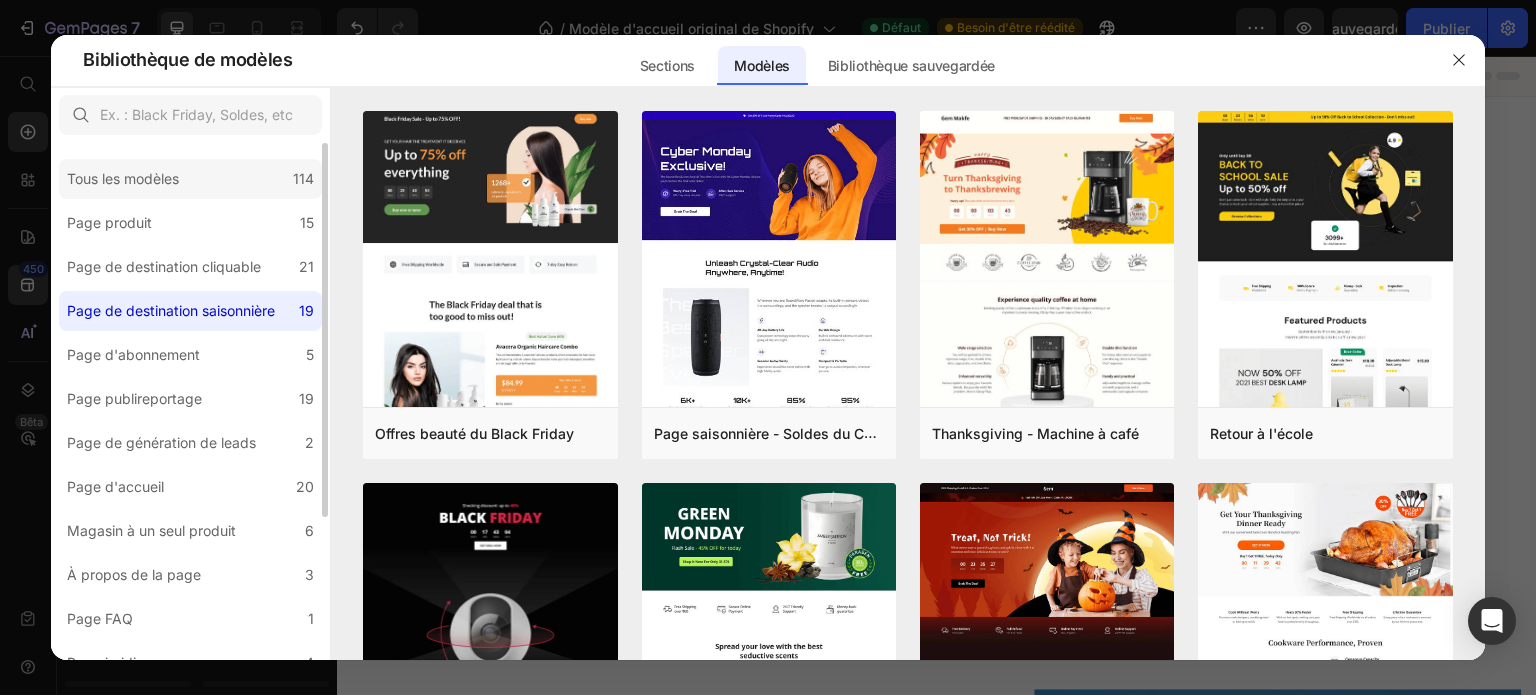 click on "Tous les modèles 114" 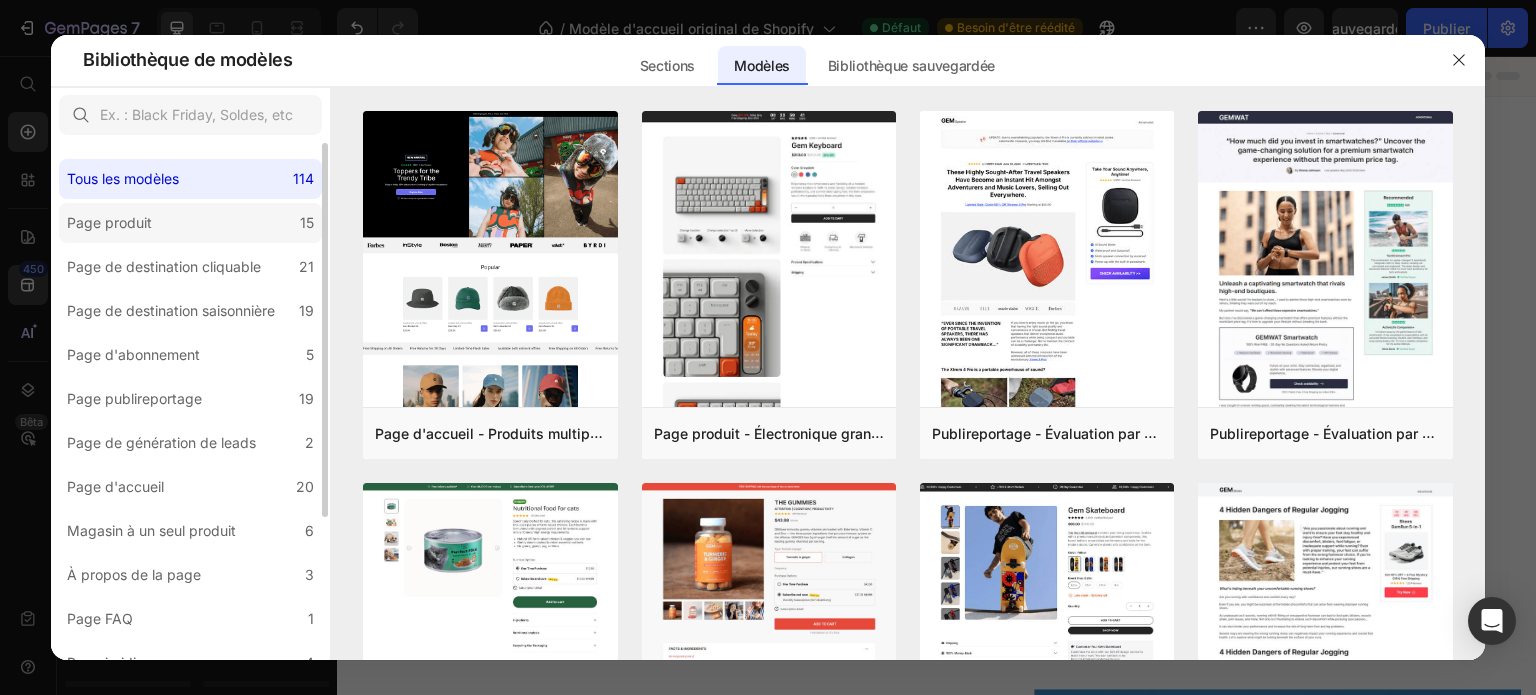 click on "Page produit 15" 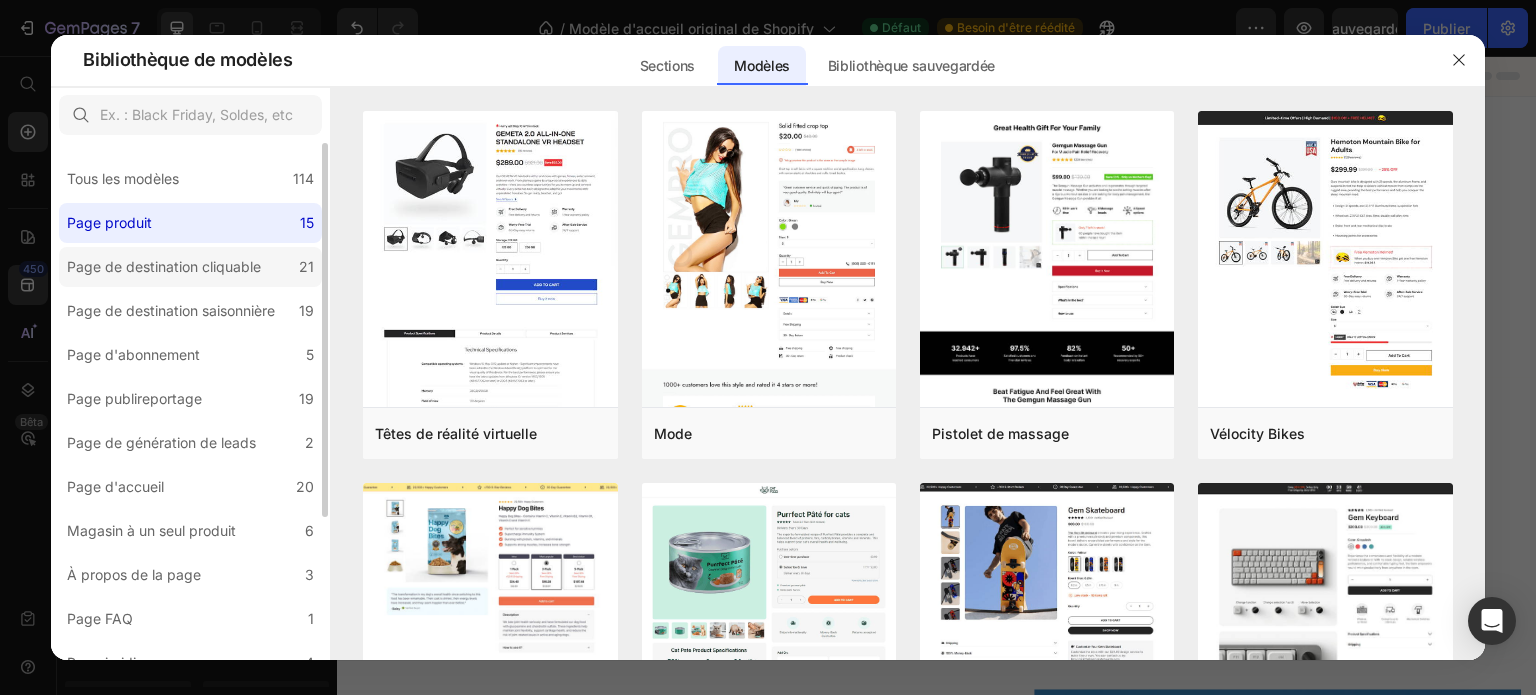 click on "Page de destination cliquable 21" 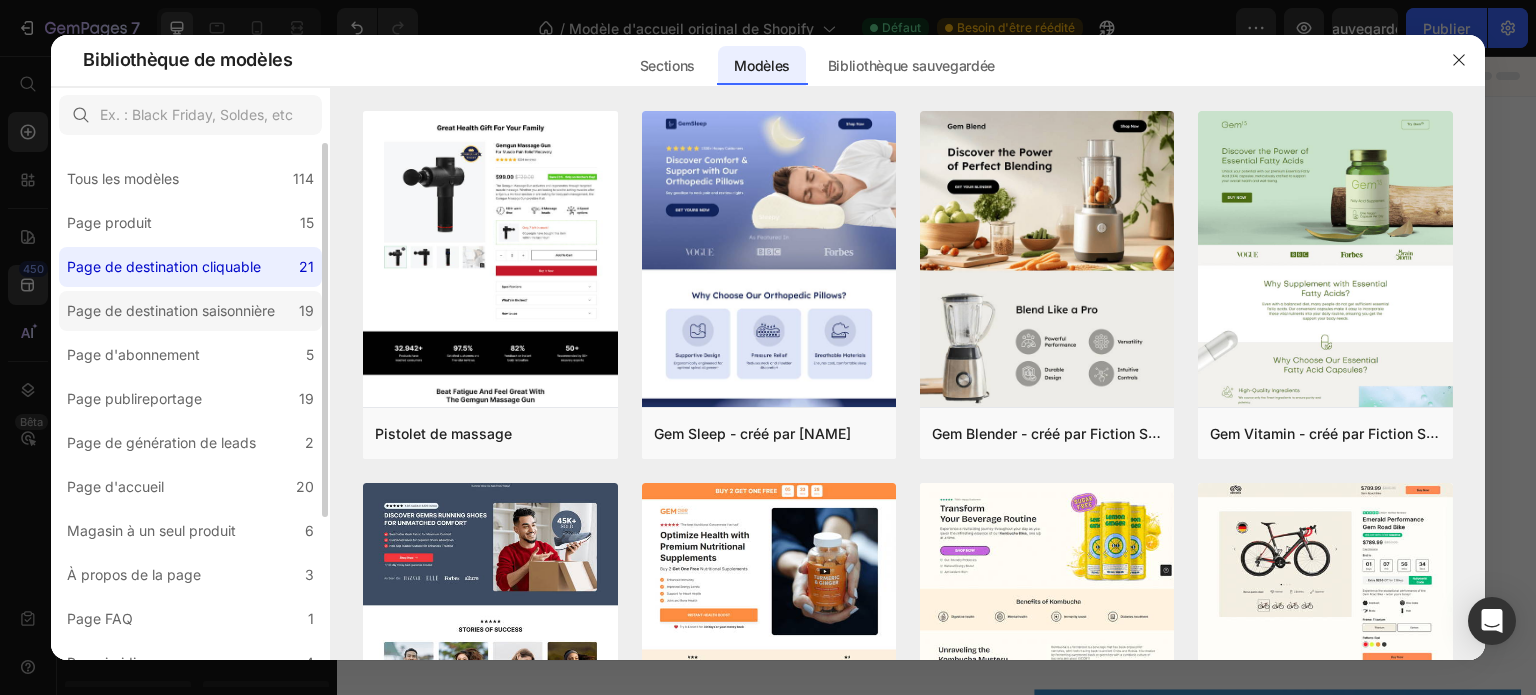 click on "Page de destination saisonnière 19" 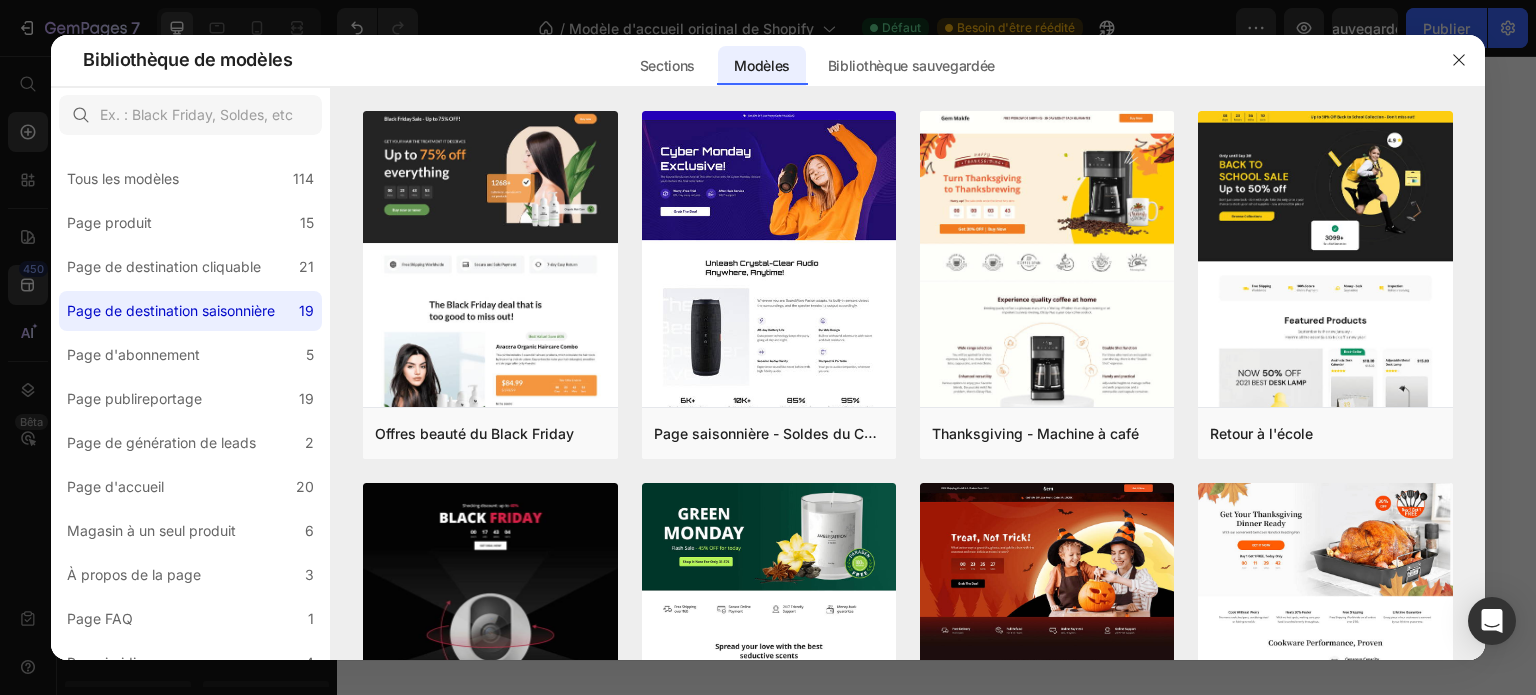 scroll, scrollTop: 0, scrollLeft: 0, axis: both 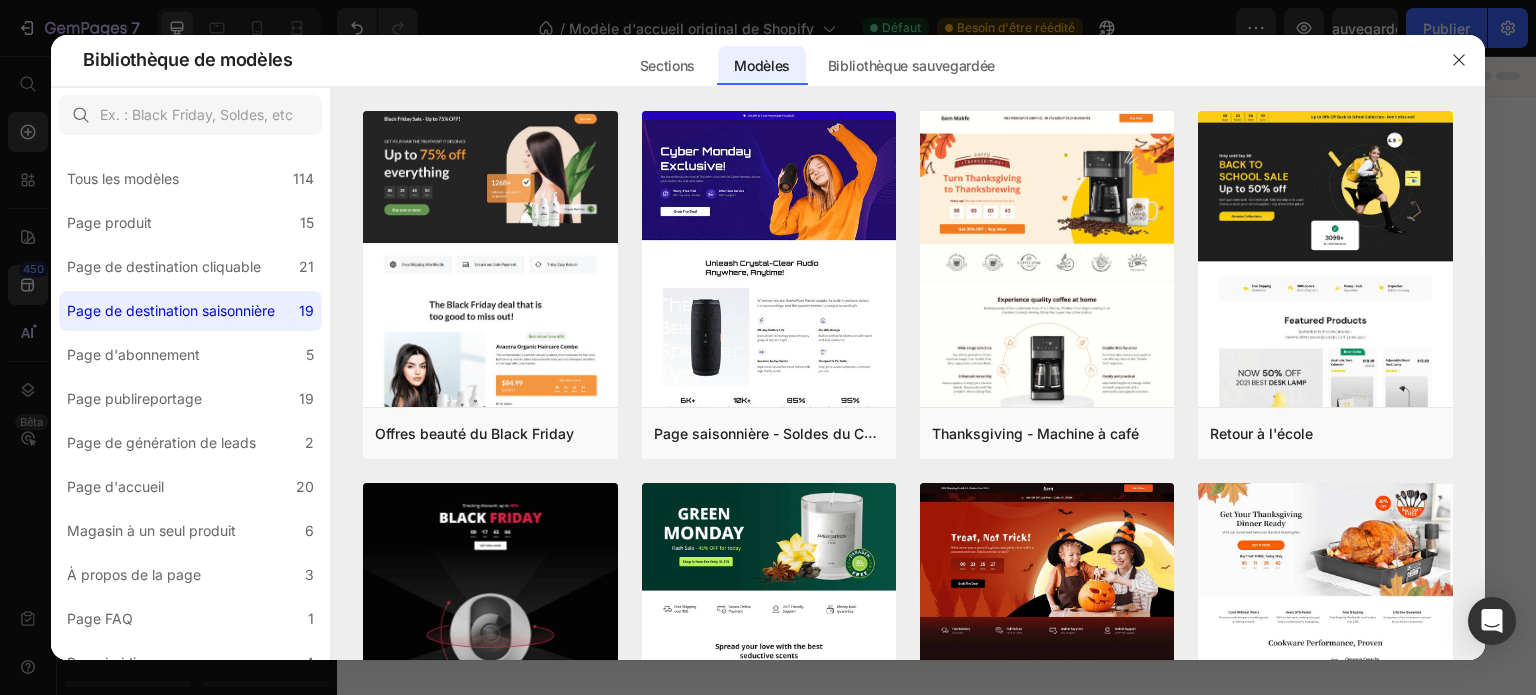 click on "Page d'abonnement 5" 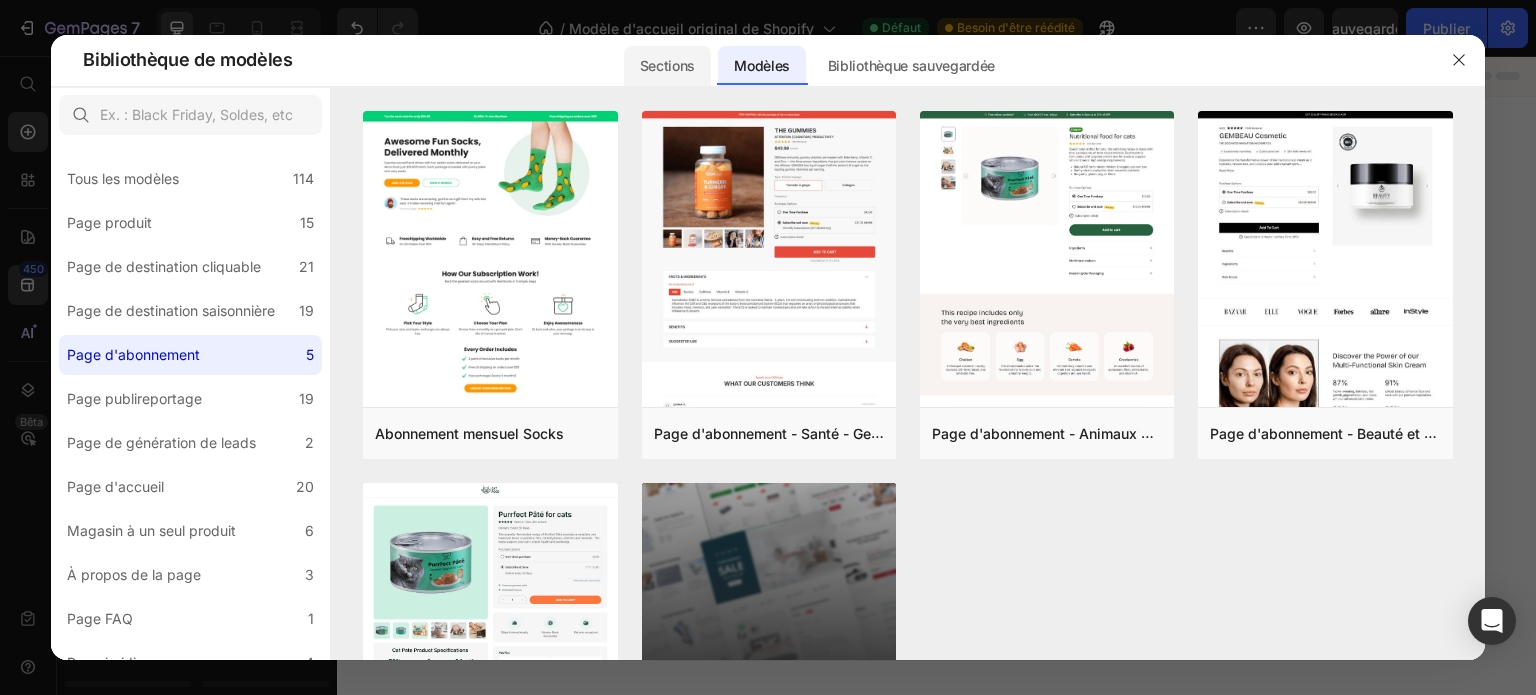 click on "Sections" 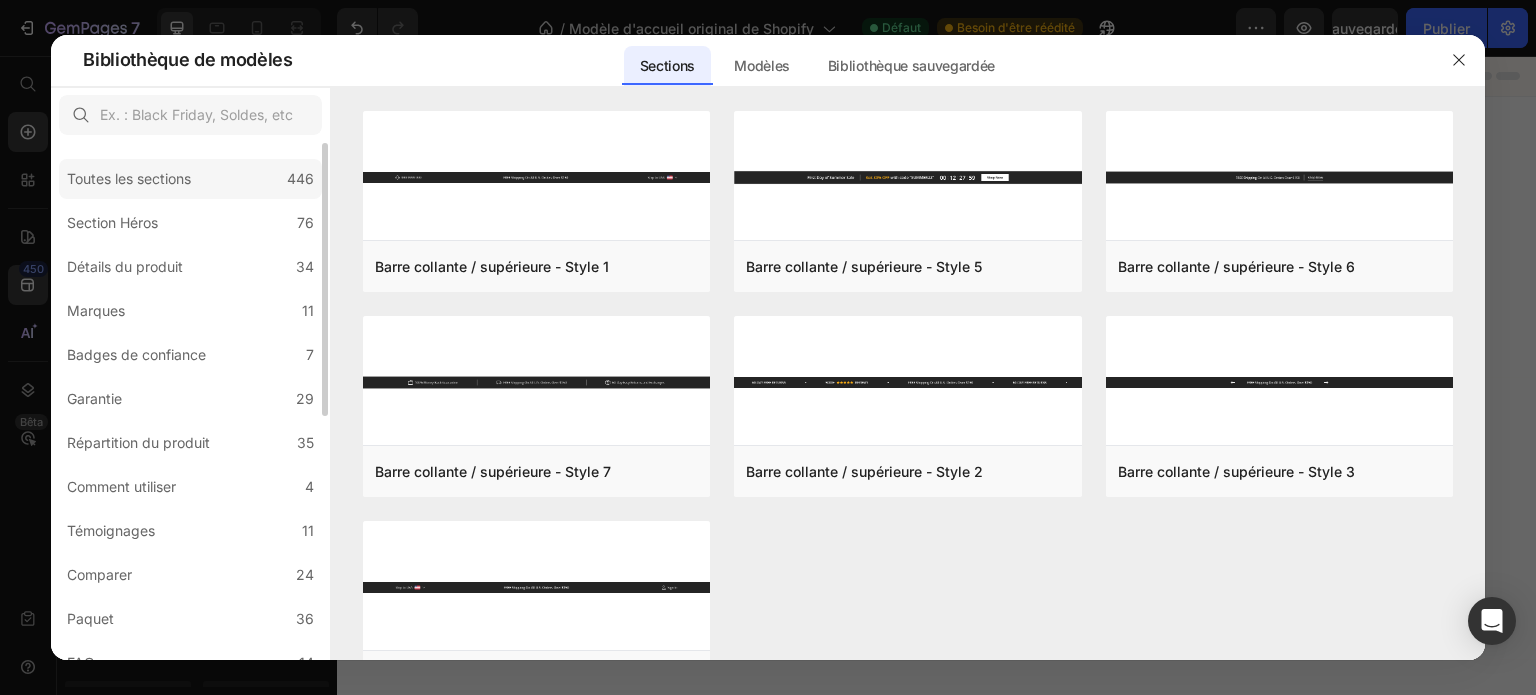 click on "Toutes les sections 446" 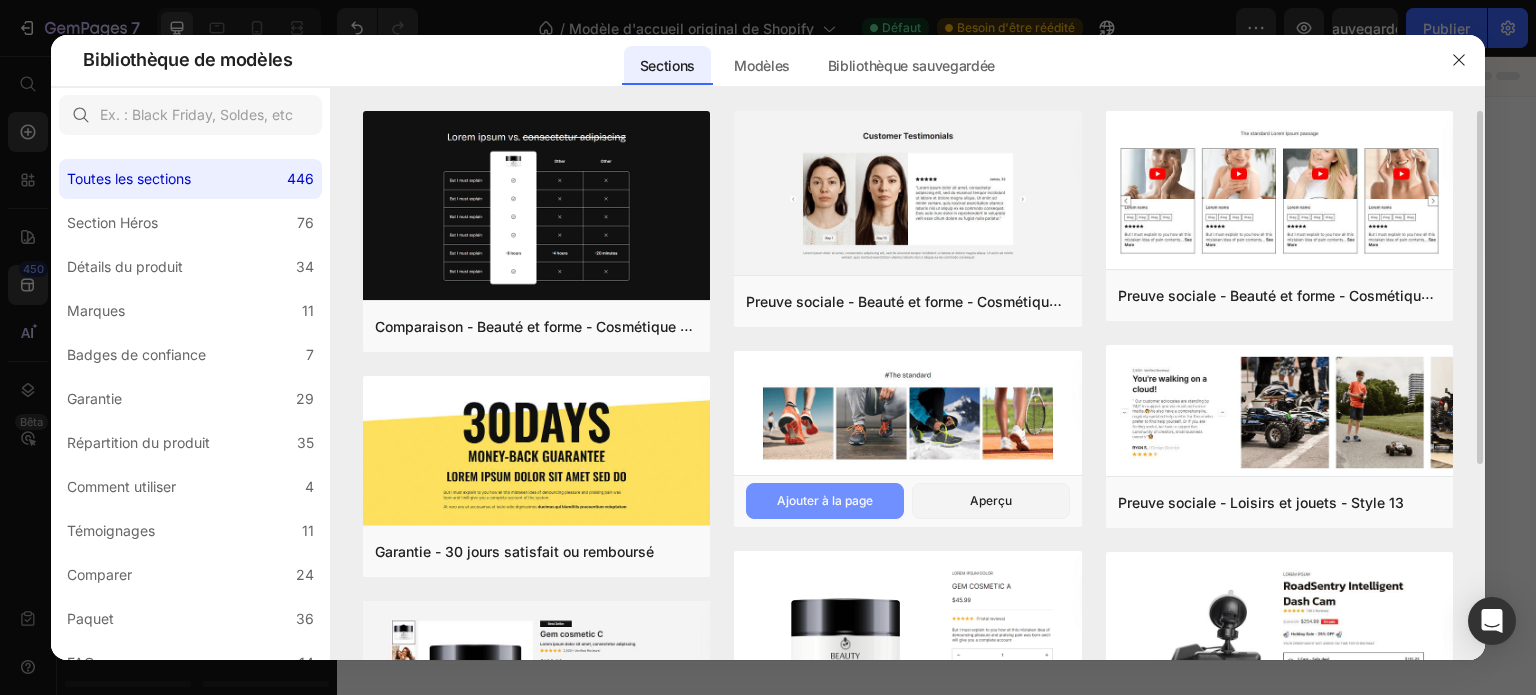 click on "Ajouter à la page" at bounding box center (825, 501) 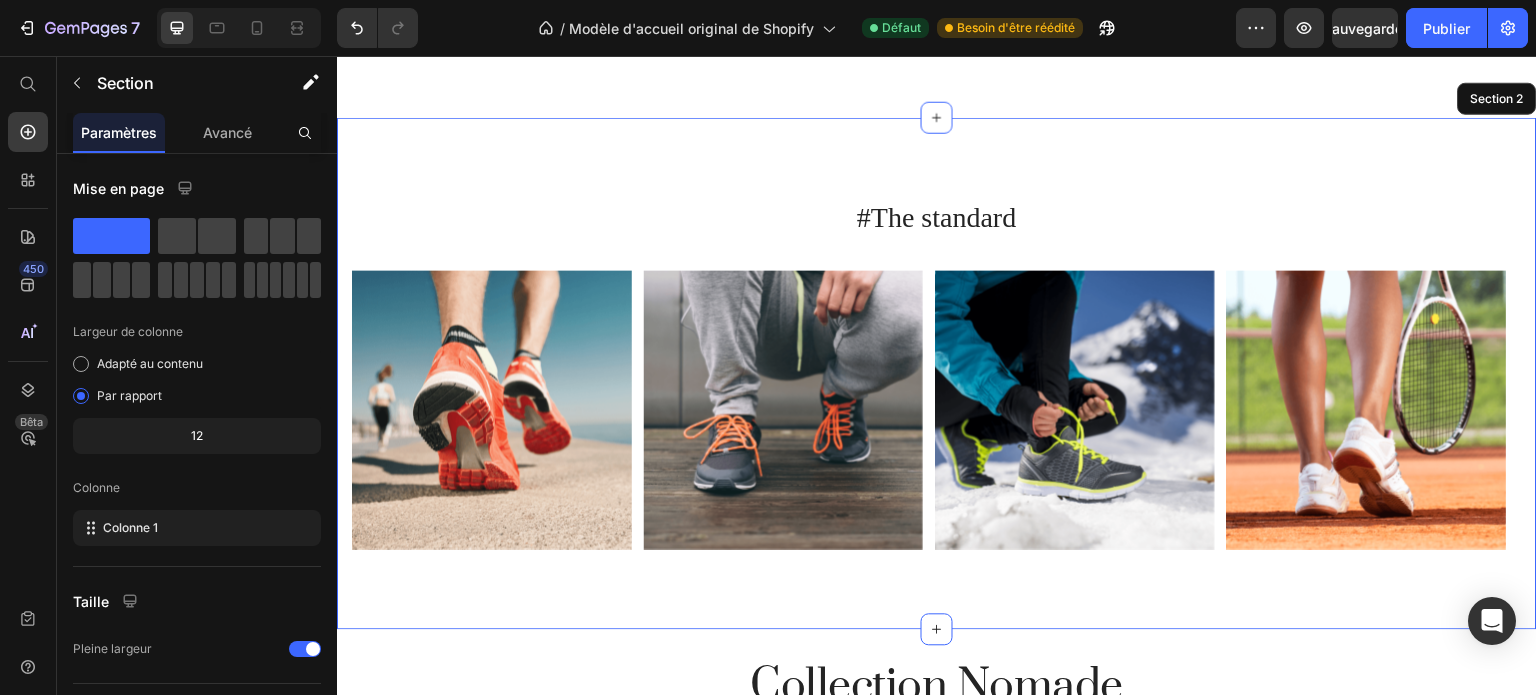 scroll, scrollTop: 322, scrollLeft: 0, axis: vertical 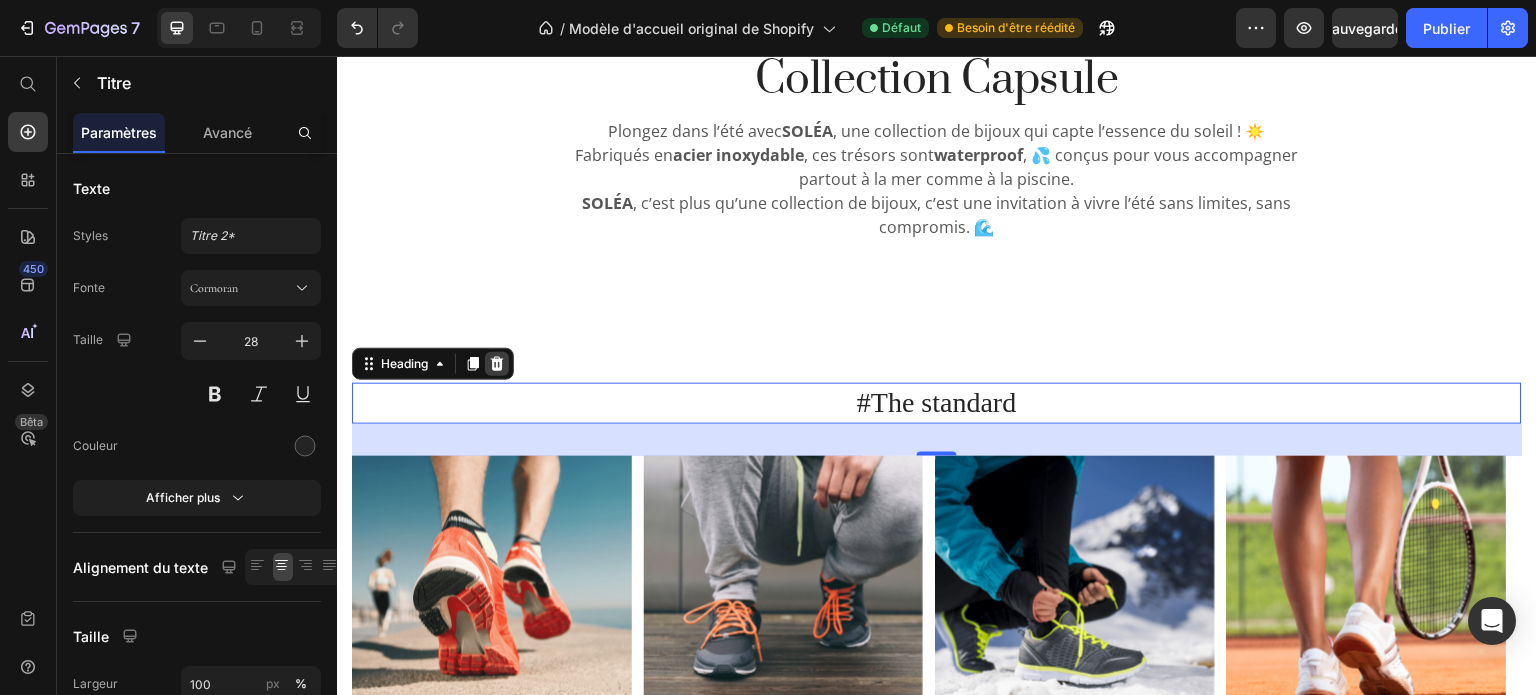 click 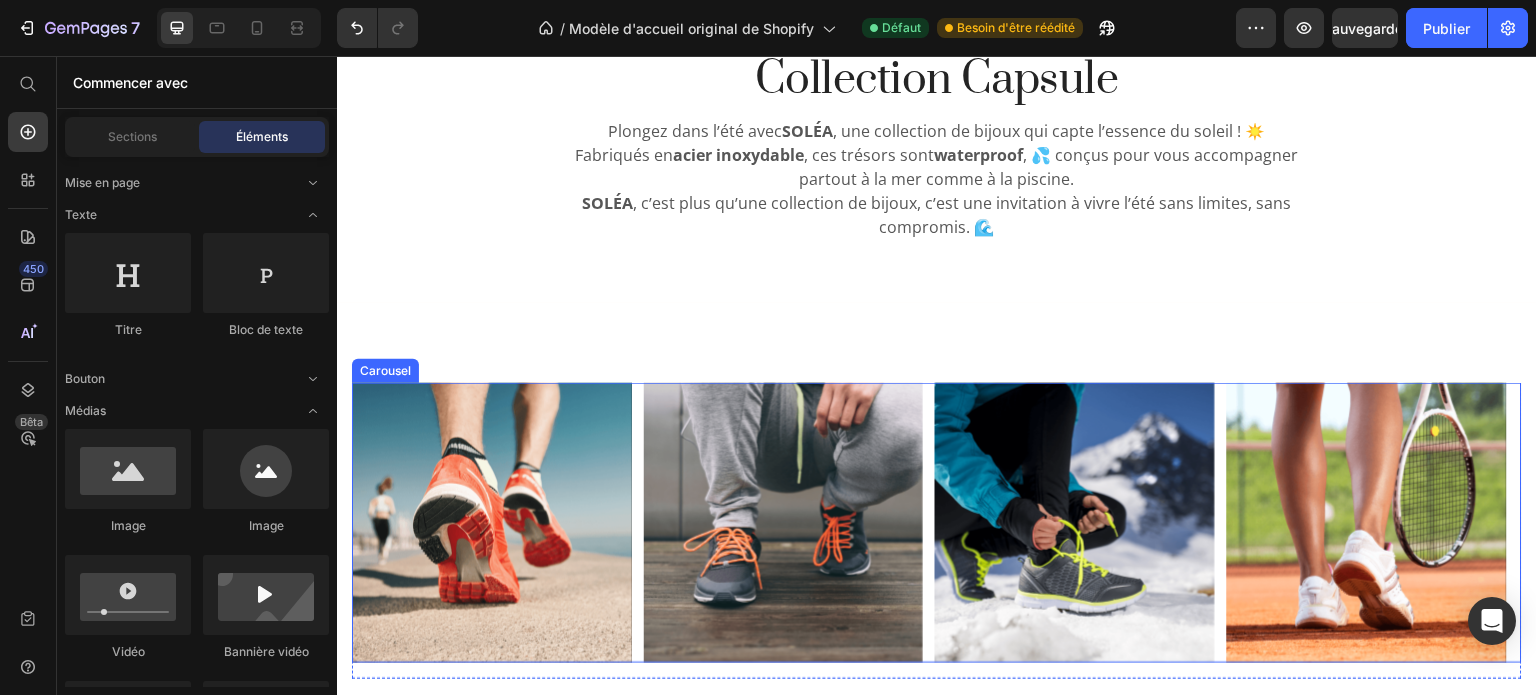 click on "Image Image Image Image Image" at bounding box center (937, 523) 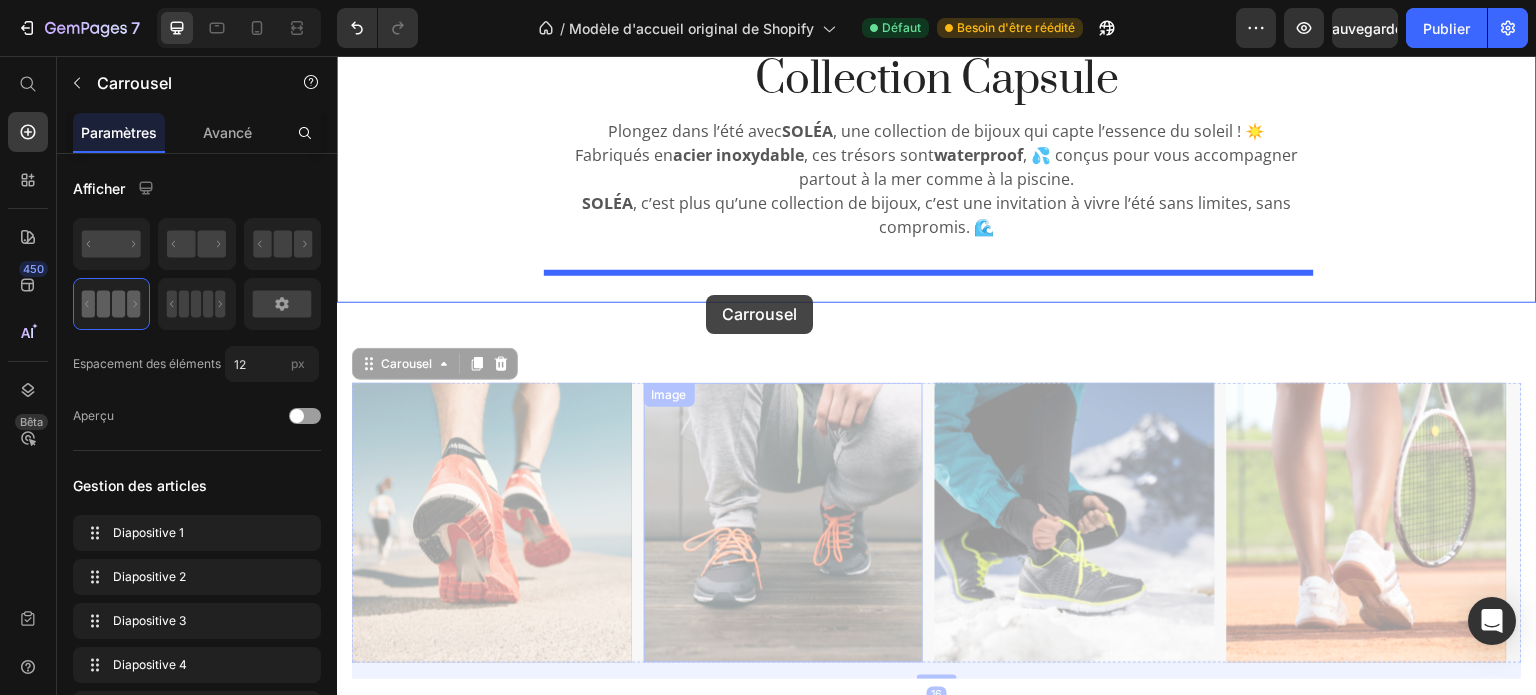 drag, startPoint x: 639, startPoint y: 420, endPoint x: 706, endPoint y: 295, distance: 141.82384 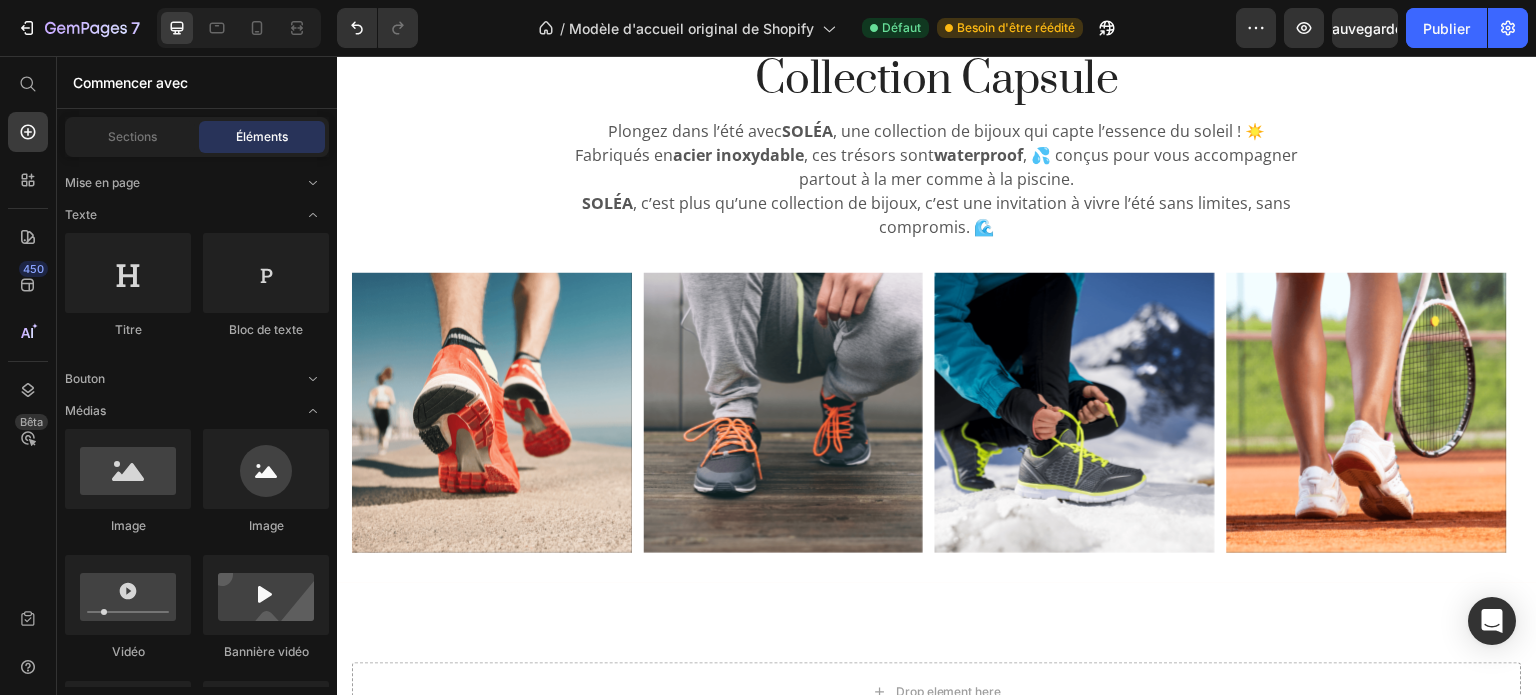 scroll, scrollTop: 0, scrollLeft: 0, axis: both 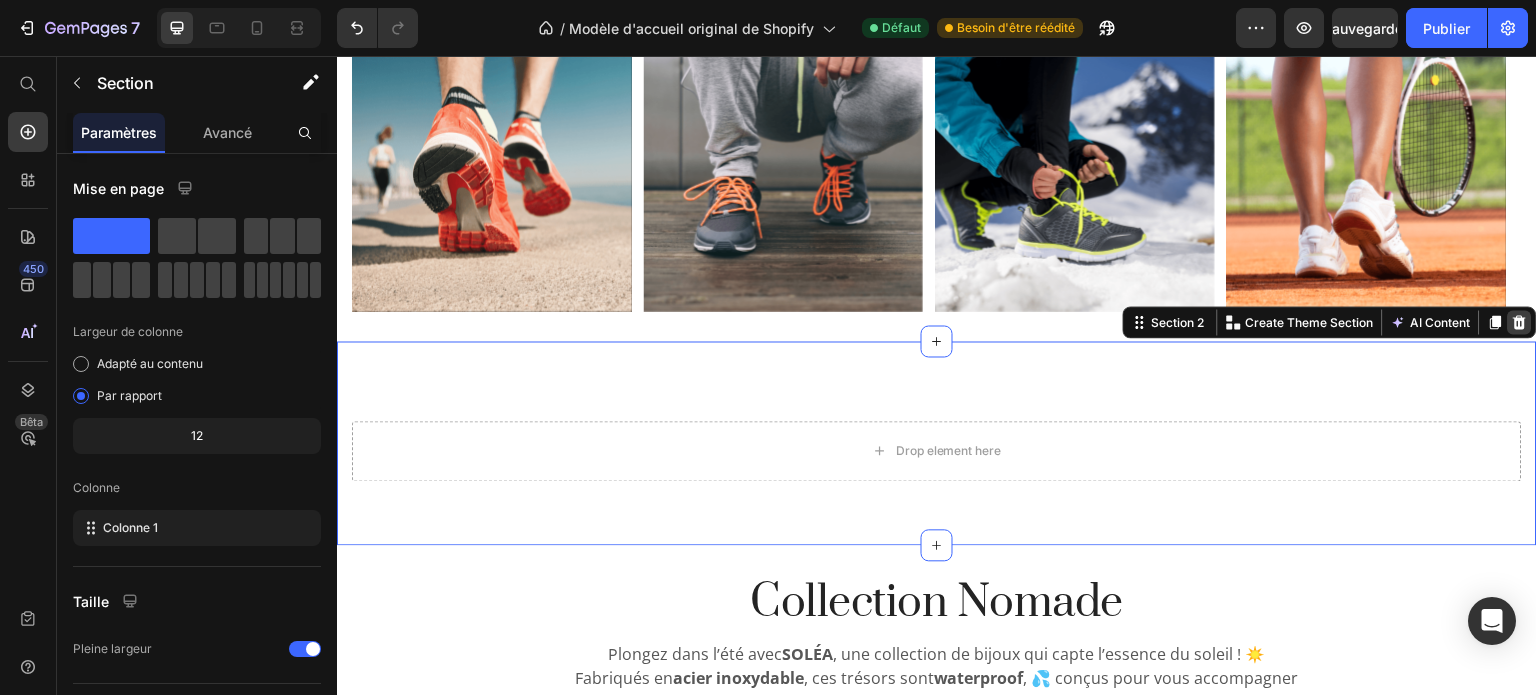 click 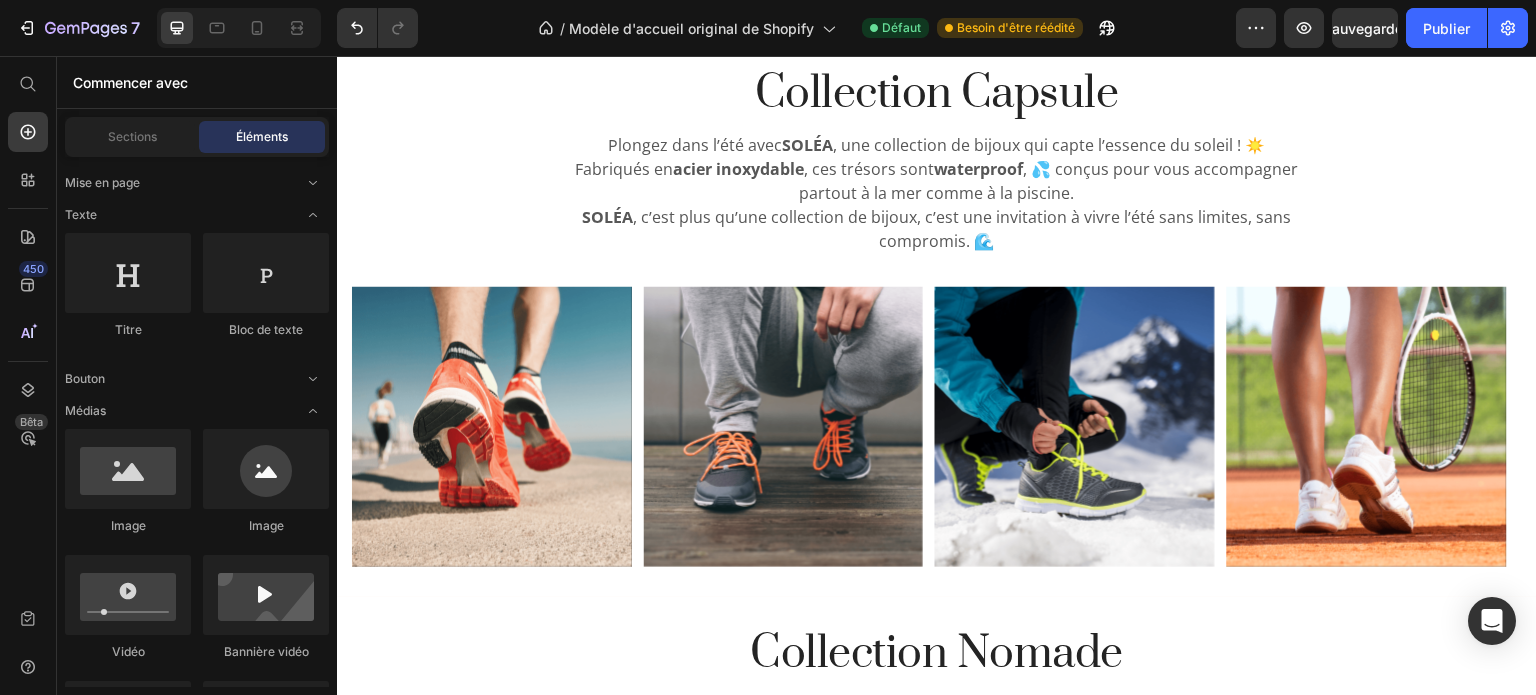 scroll, scrollTop: 65, scrollLeft: 0, axis: vertical 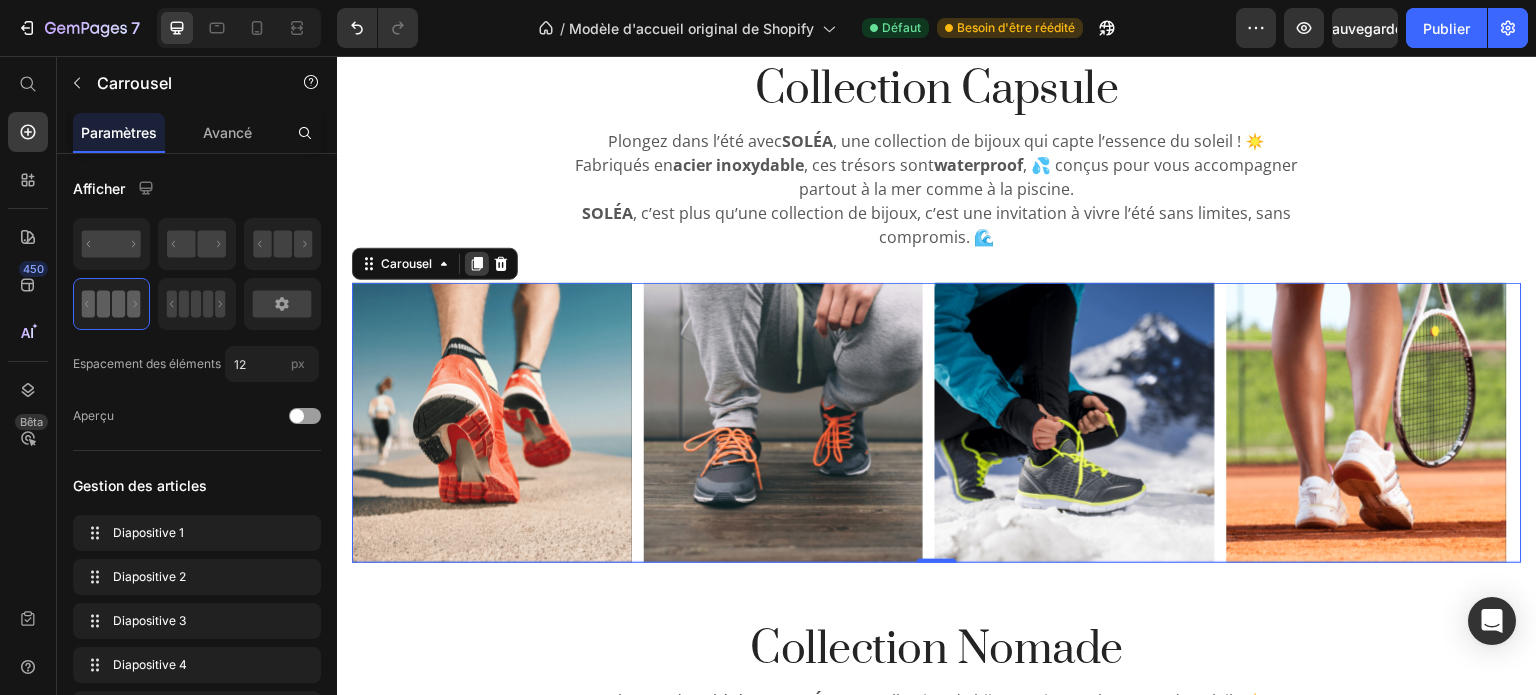 click 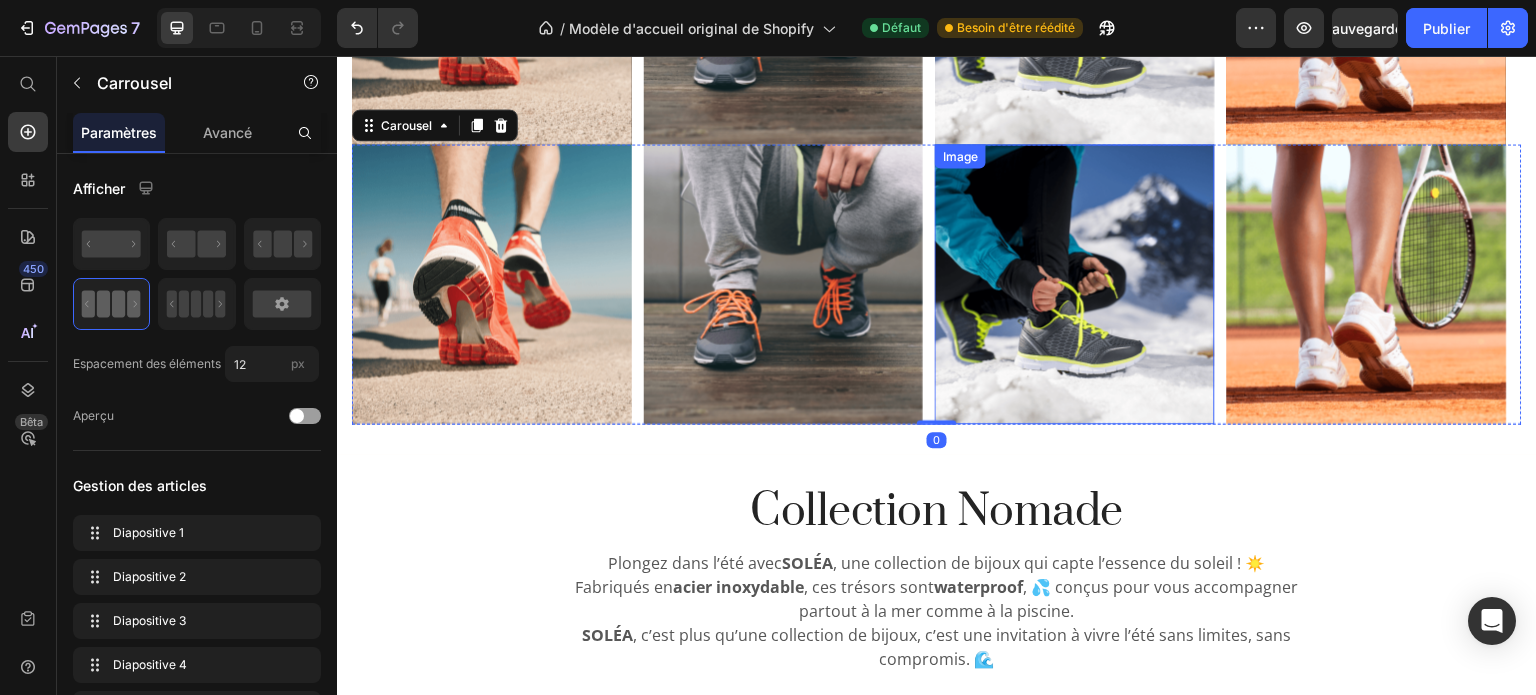scroll, scrollTop: 501, scrollLeft: 0, axis: vertical 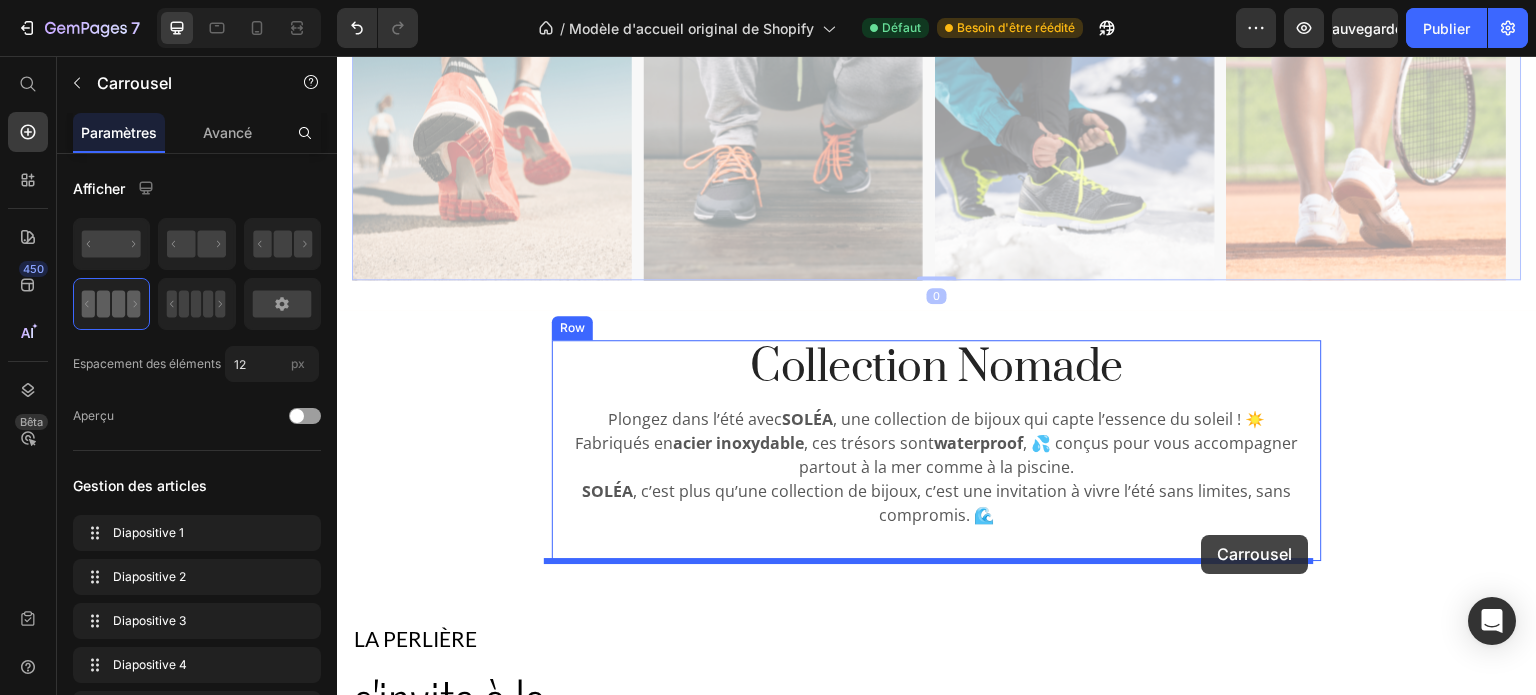 drag, startPoint x: 1223, startPoint y: 239, endPoint x: 1202, endPoint y: 535, distance: 296.744 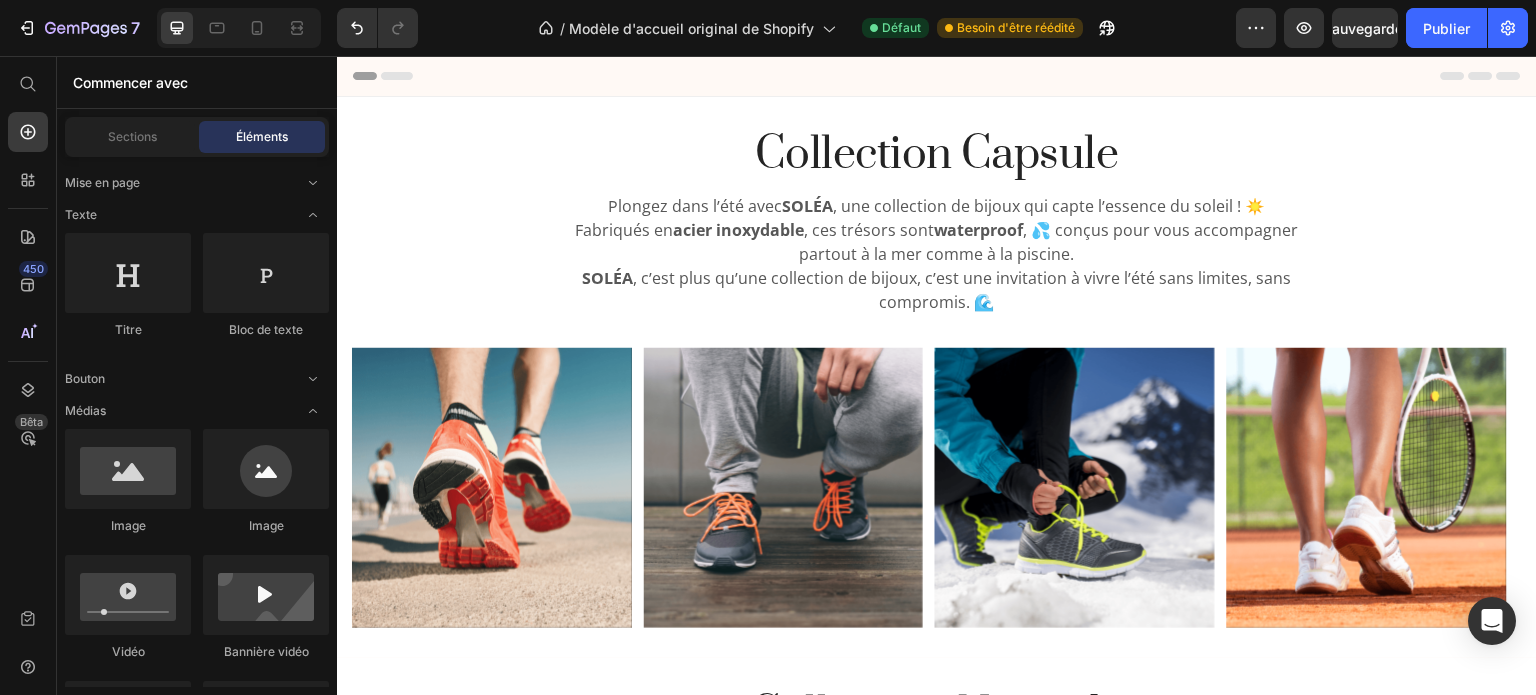 scroll, scrollTop: 85, scrollLeft: 0, axis: vertical 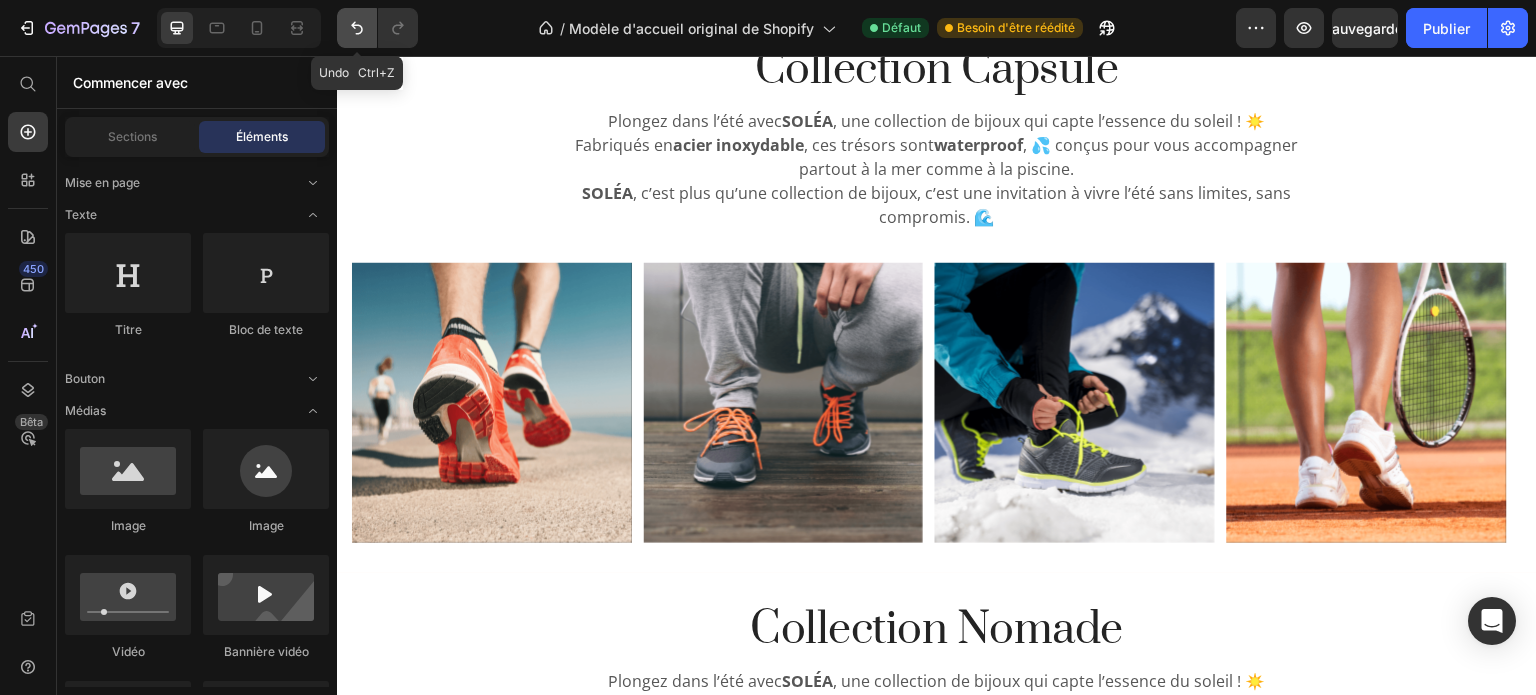 click 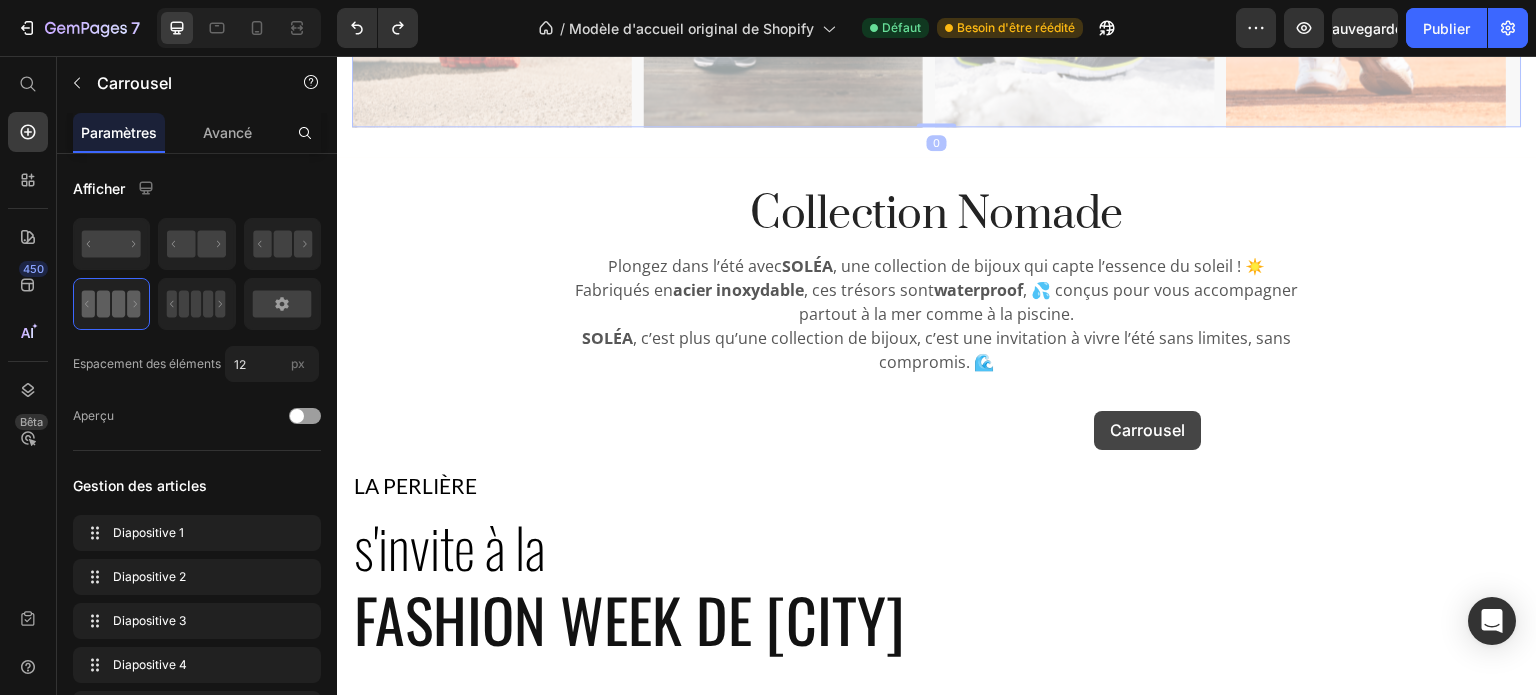 scroll, scrollTop: 749, scrollLeft: 0, axis: vertical 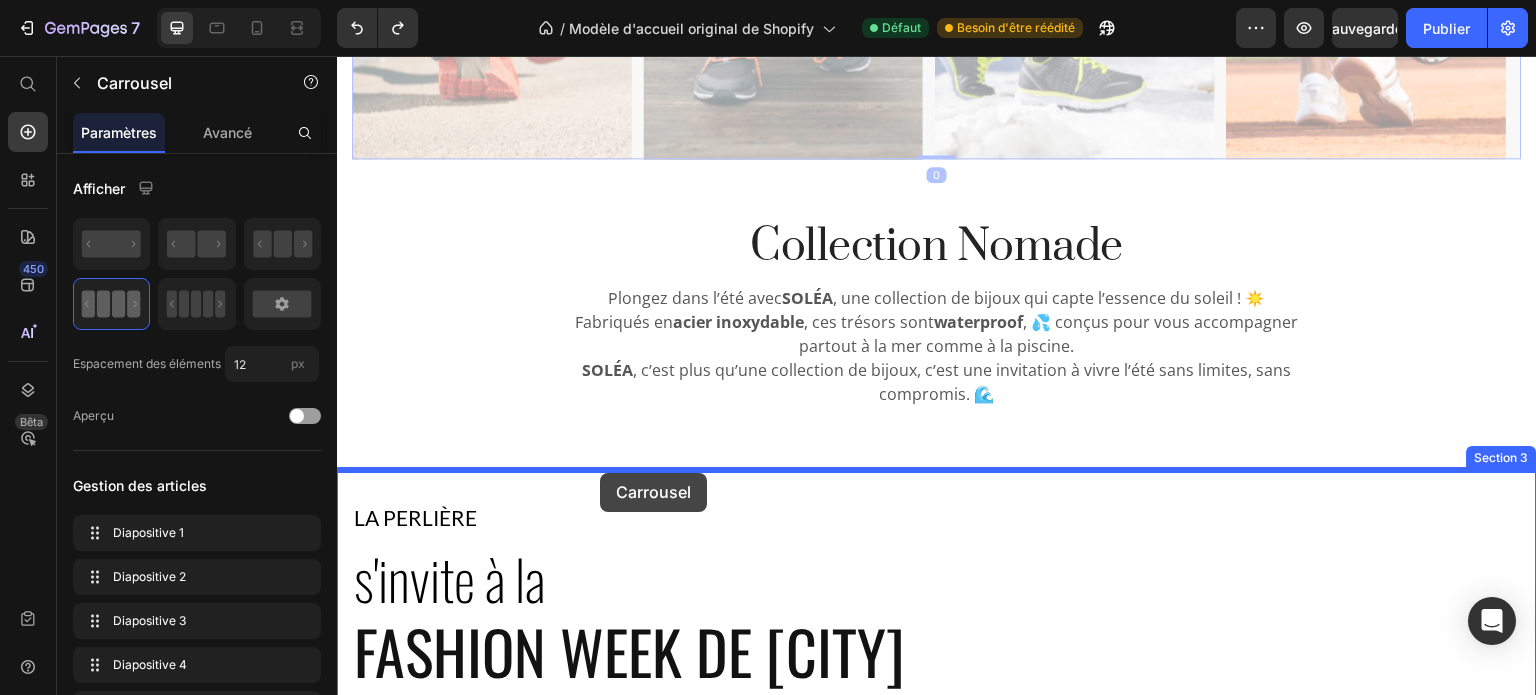 drag, startPoint x: 1219, startPoint y: 73, endPoint x: 600, endPoint y: 474, distance: 737.5378 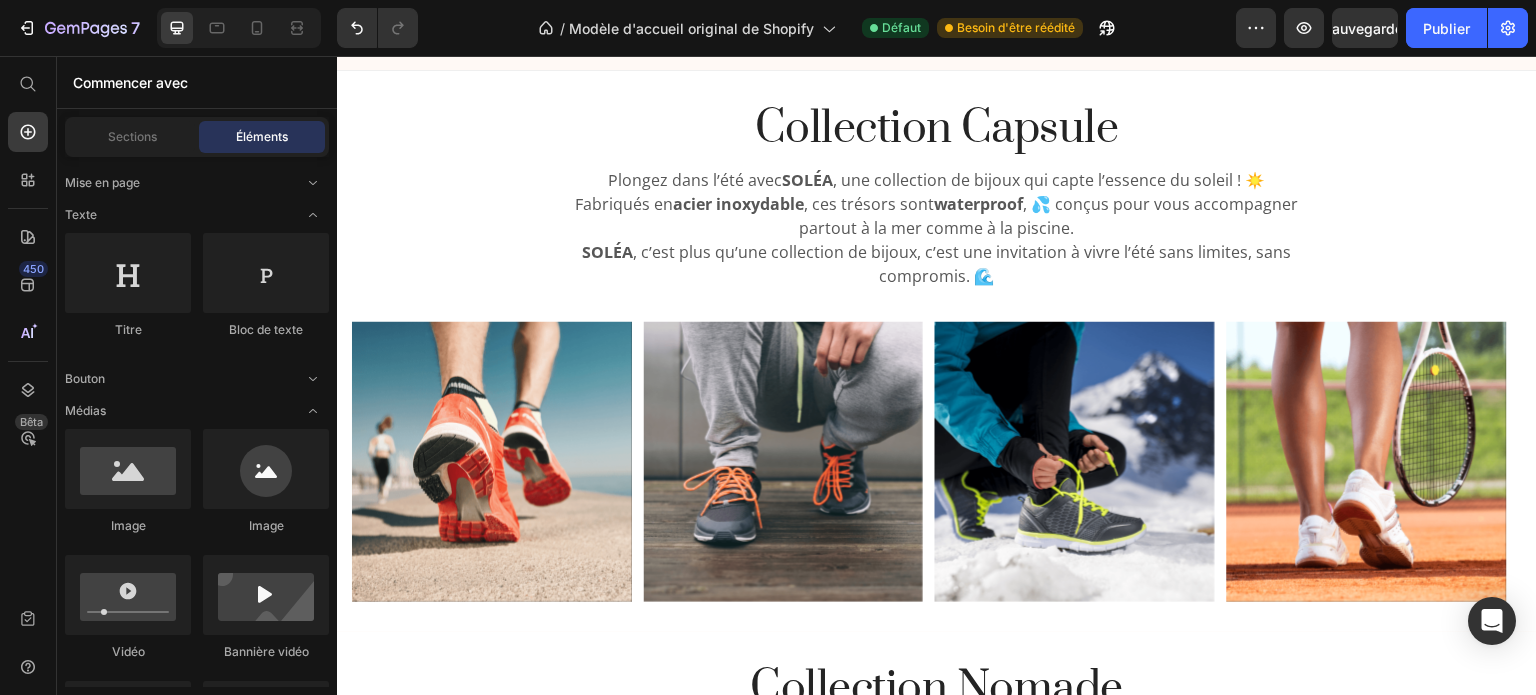 scroll, scrollTop: 0, scrollLeft: 0, axis: both 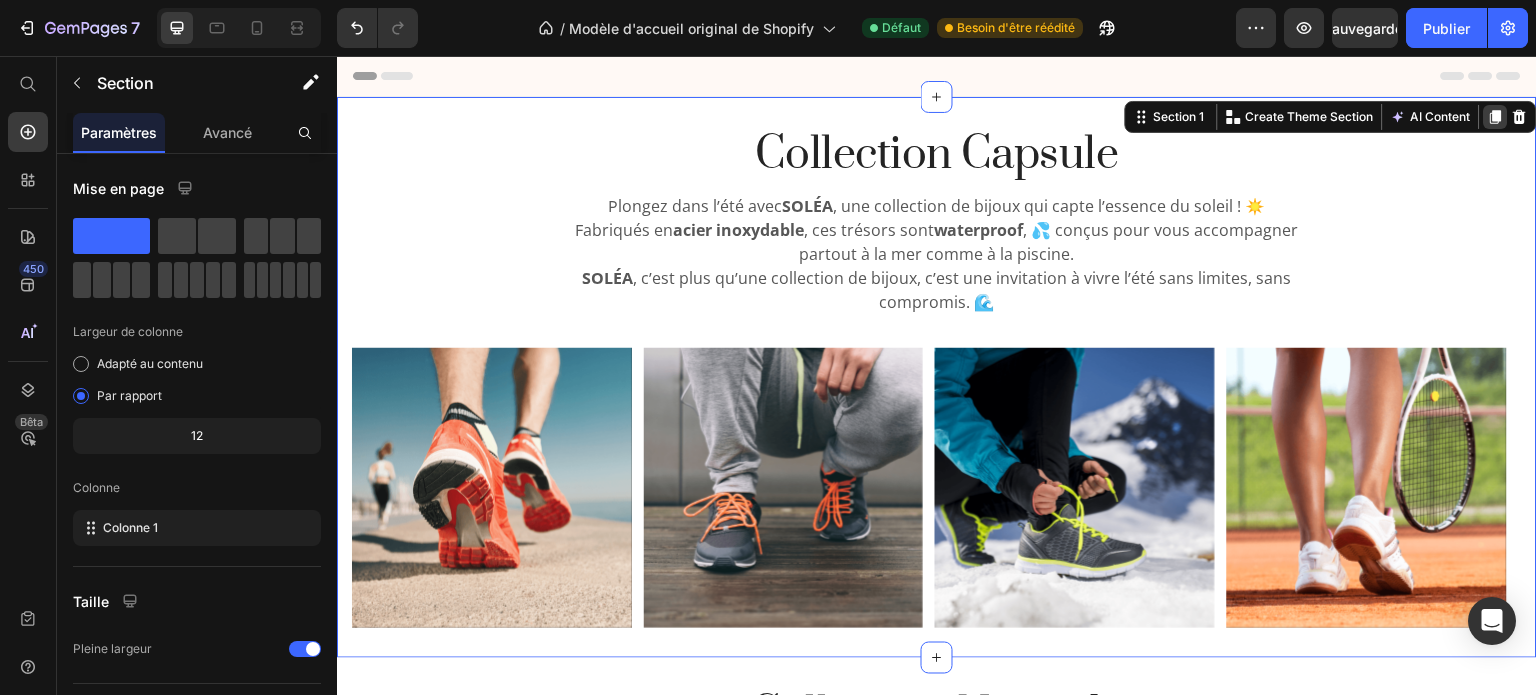 click 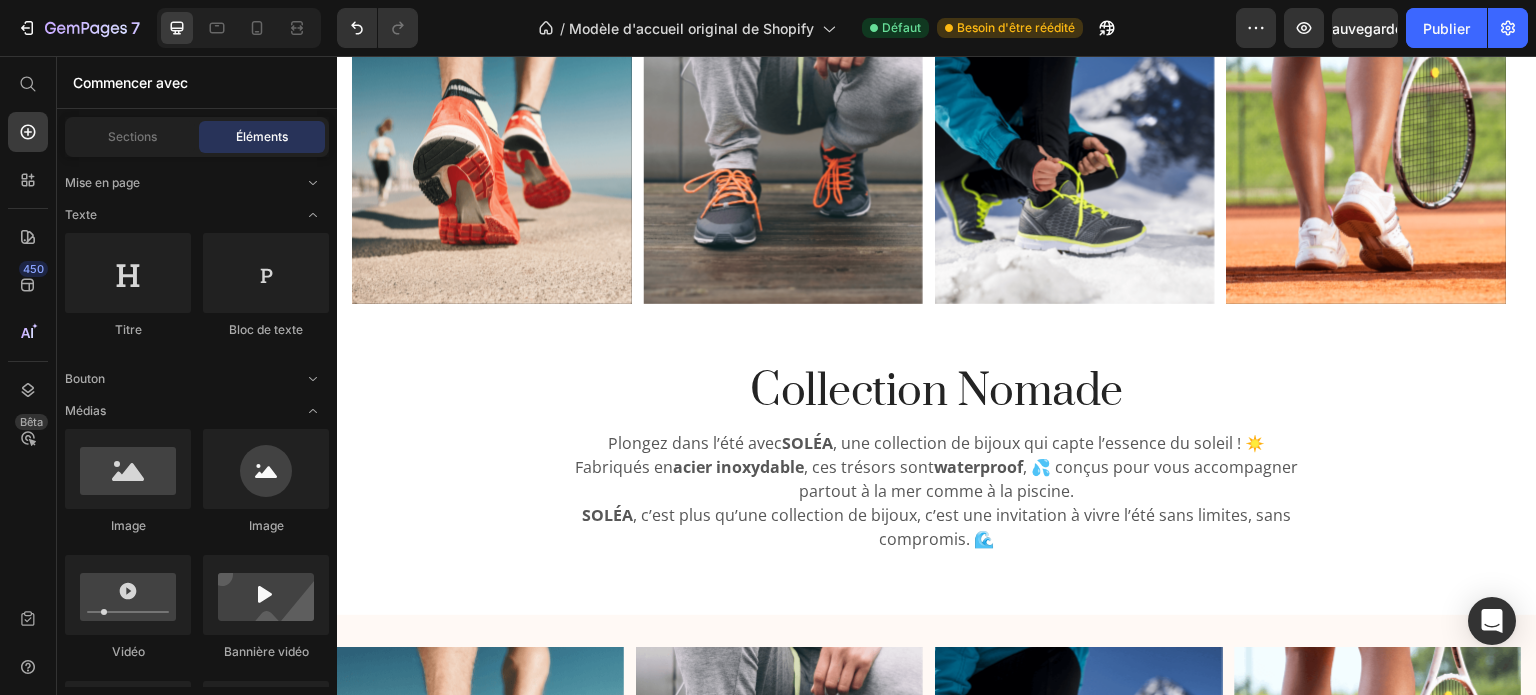 scroll, scrollTop: 935, scrollLeft: 0, axis: vertical 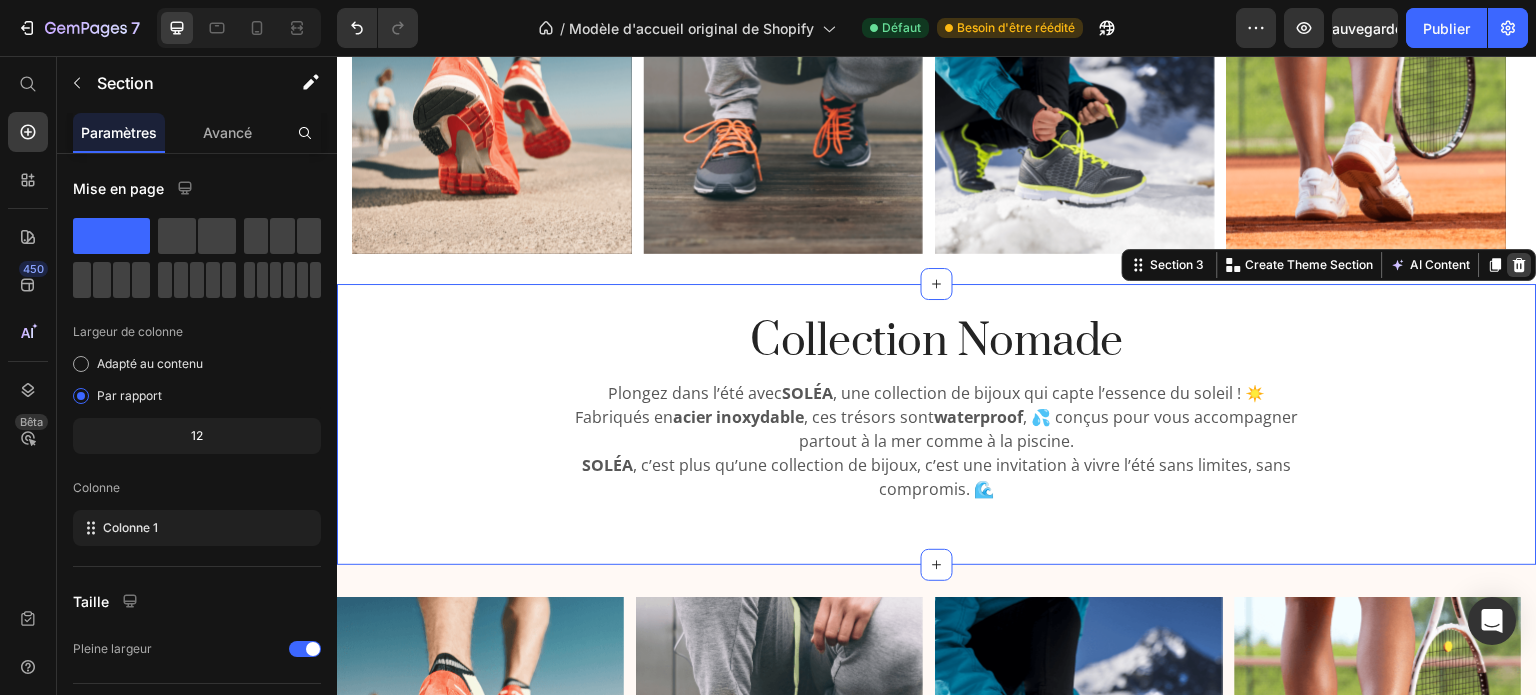 click 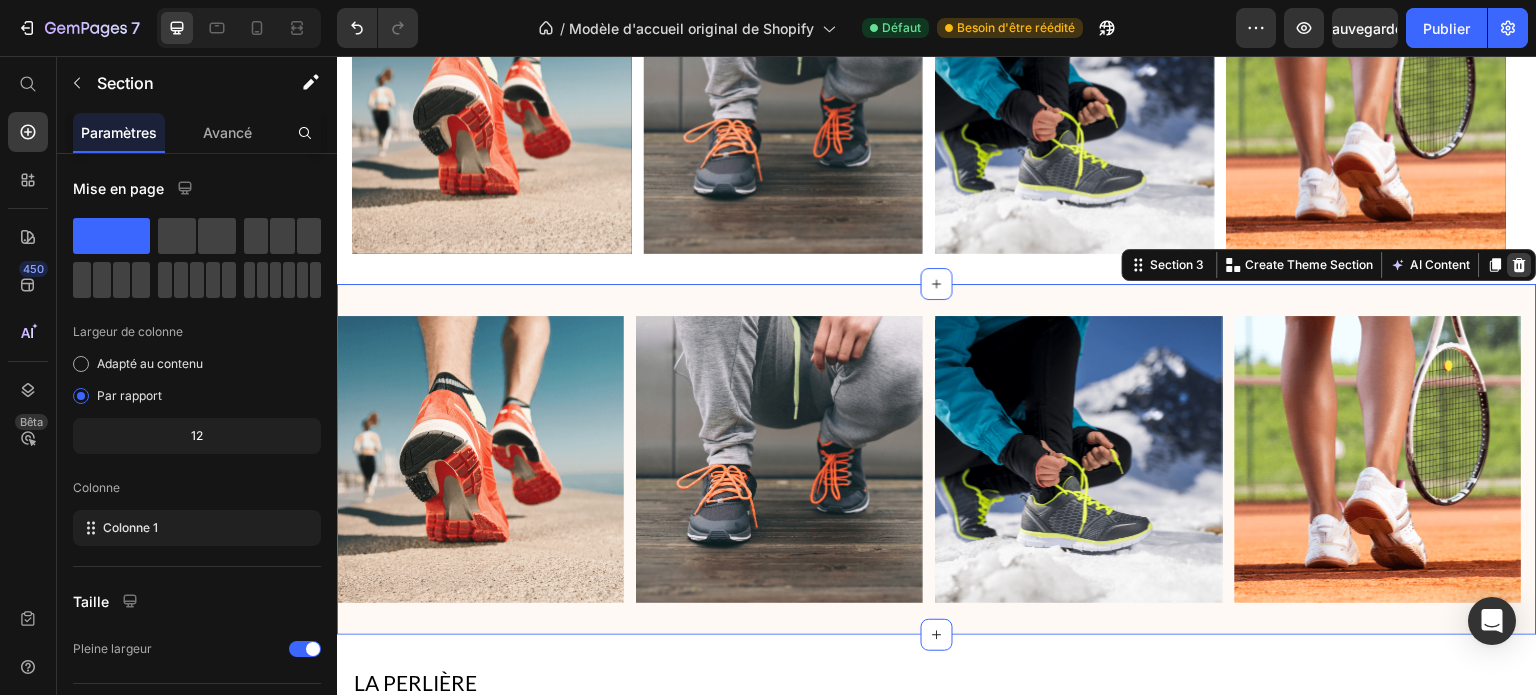 click 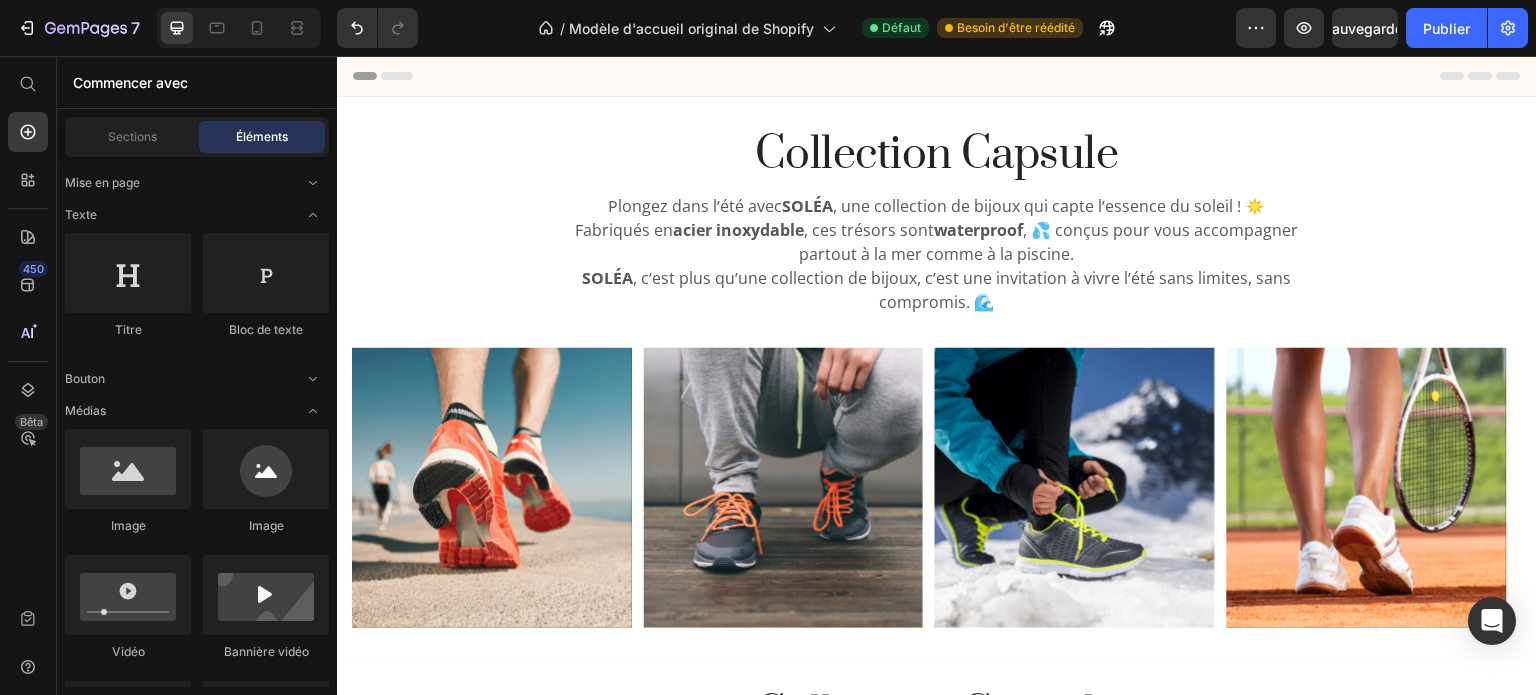 scroll, scrollTop: 306, scrollLeft: 0, axis: vertical 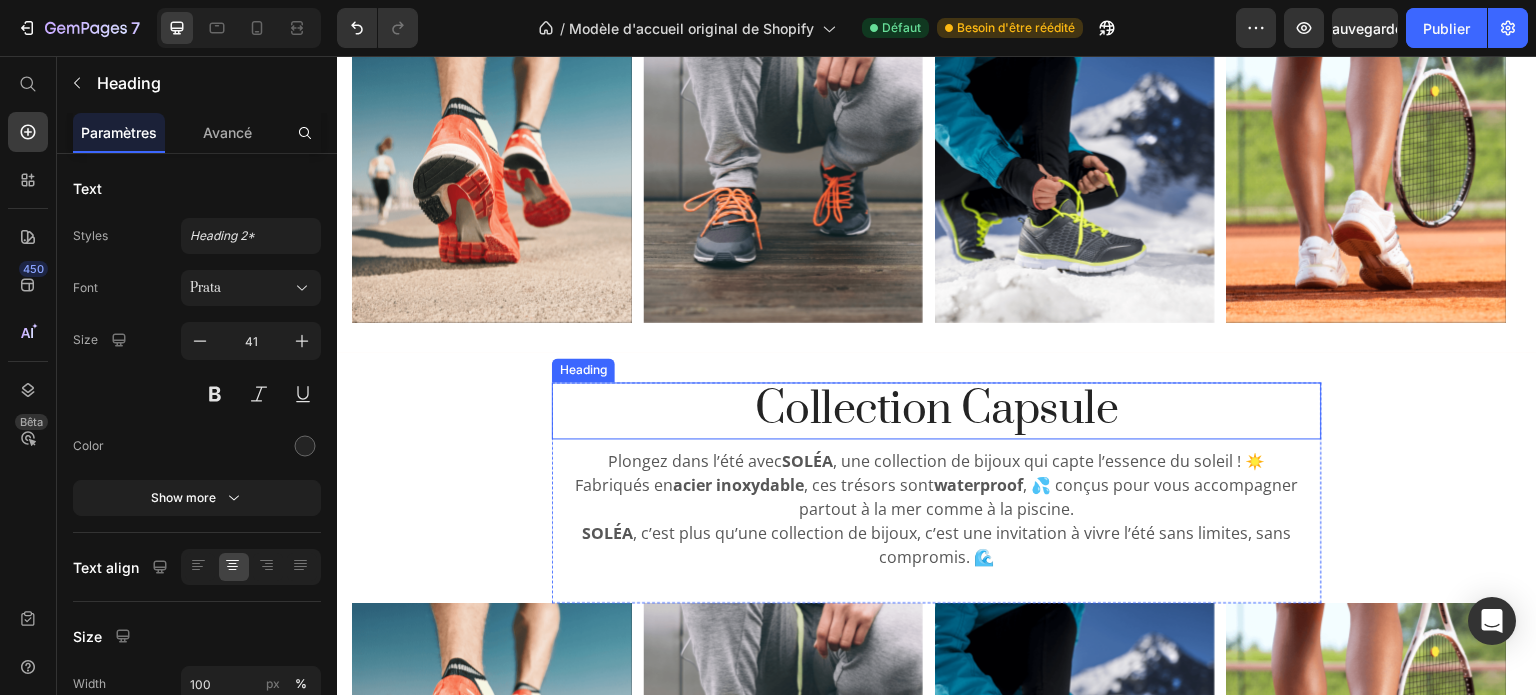 click on "Collection Capsule" at bounding box center (937, 410) 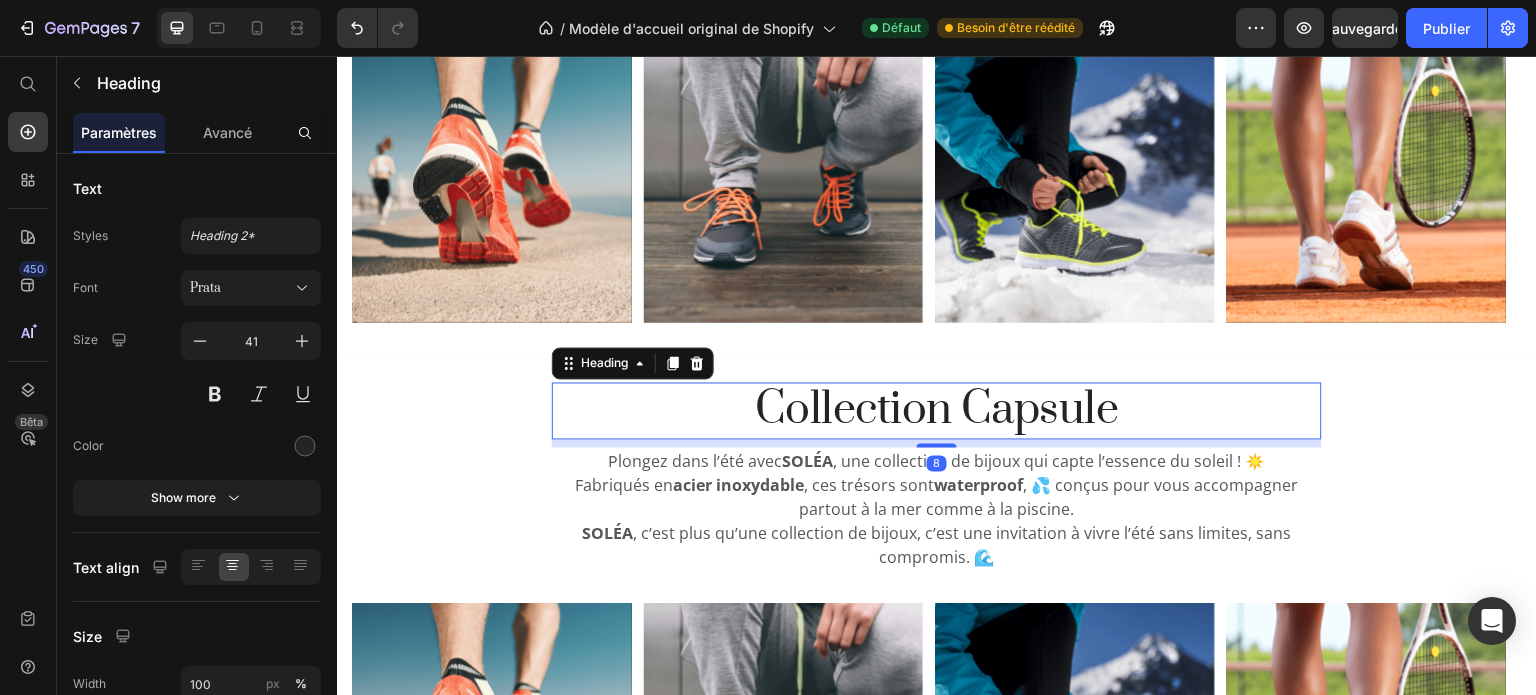 click on "Collection Capsule" at bounding box center [937, 410] 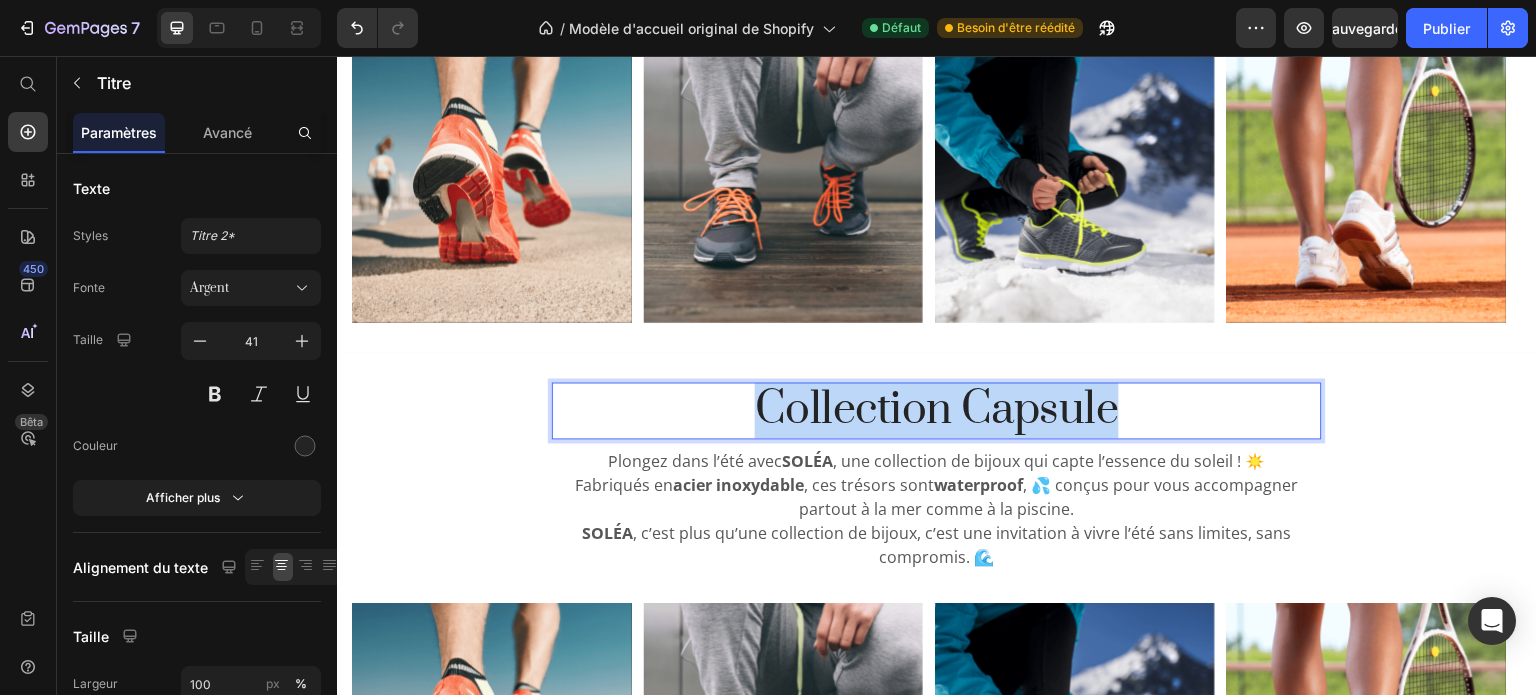 click on "Collection Capsule" at bounding box center (937, 410) 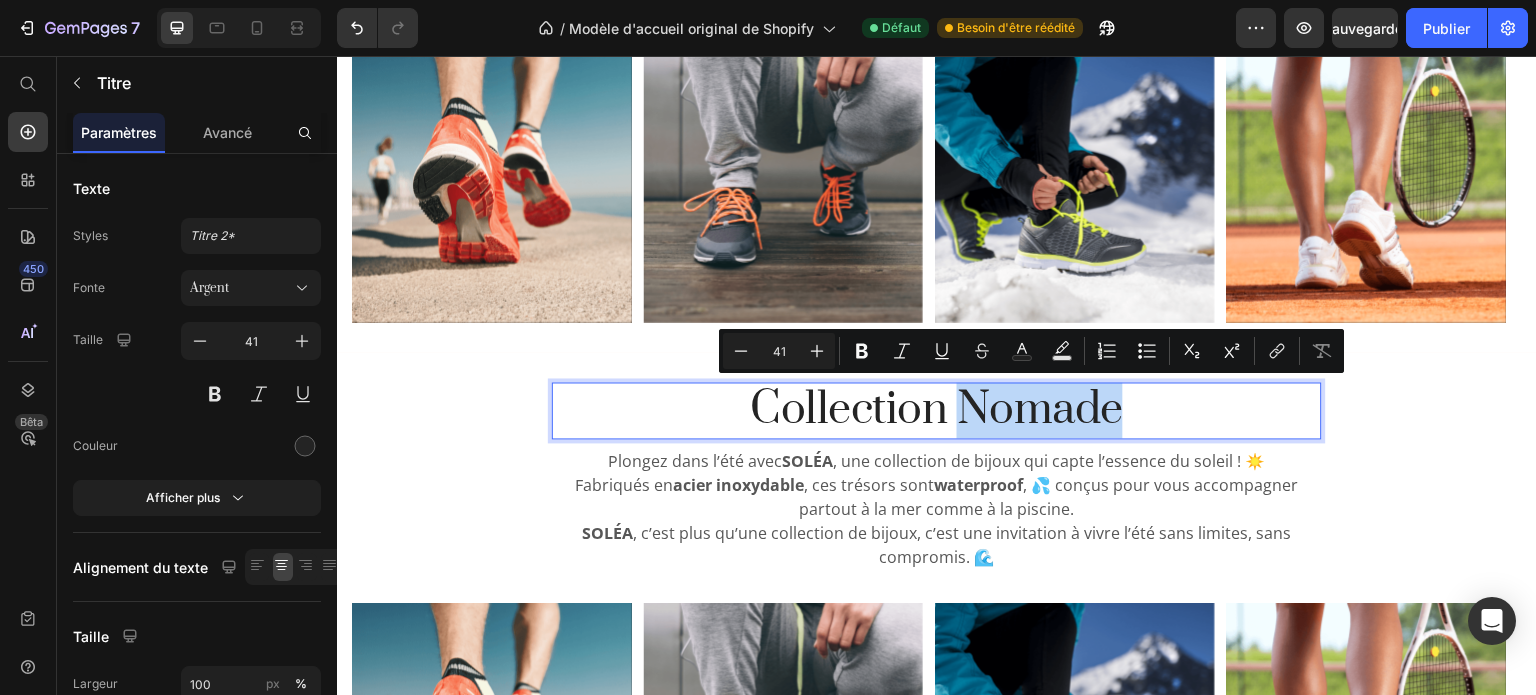 drag, startPoint x: 1119, startPoint y: 408, endPoint x: 955, endPoint y: 416, distance: 164.195 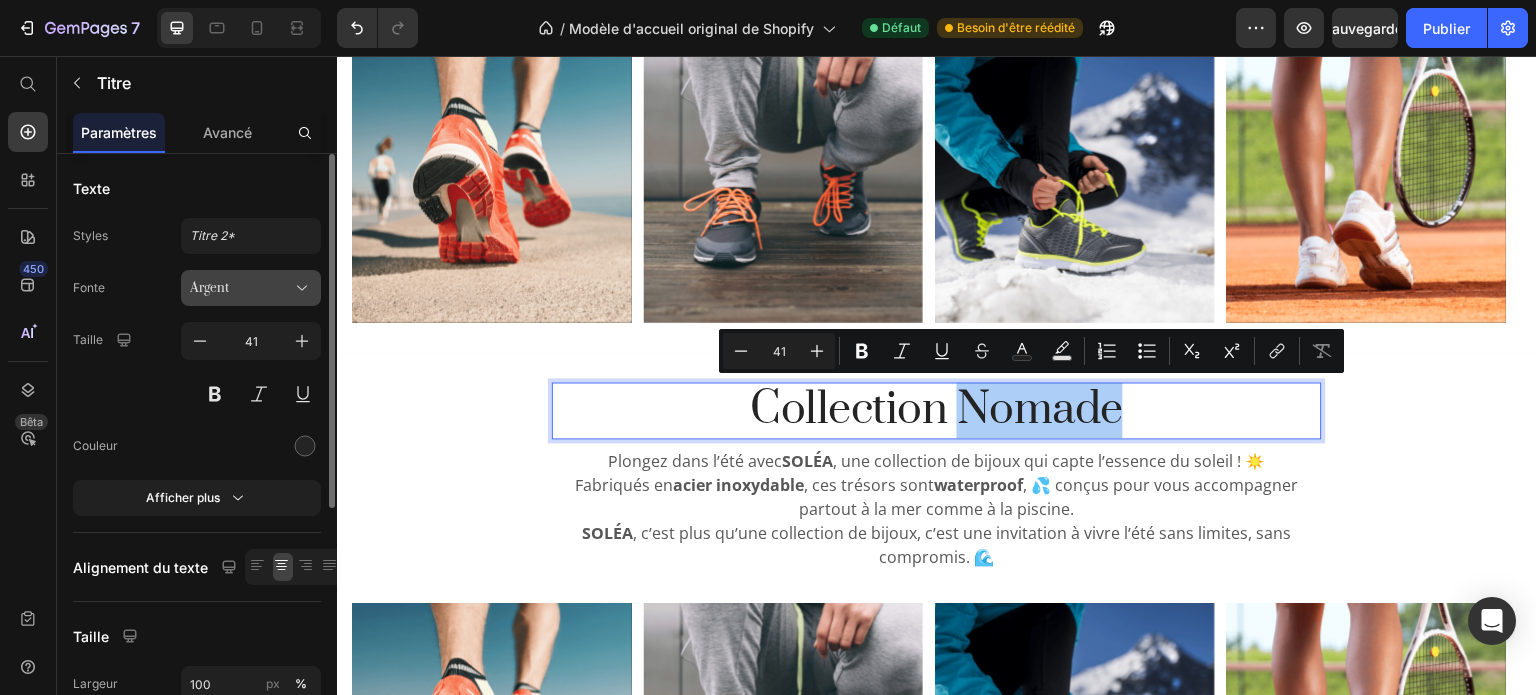 click 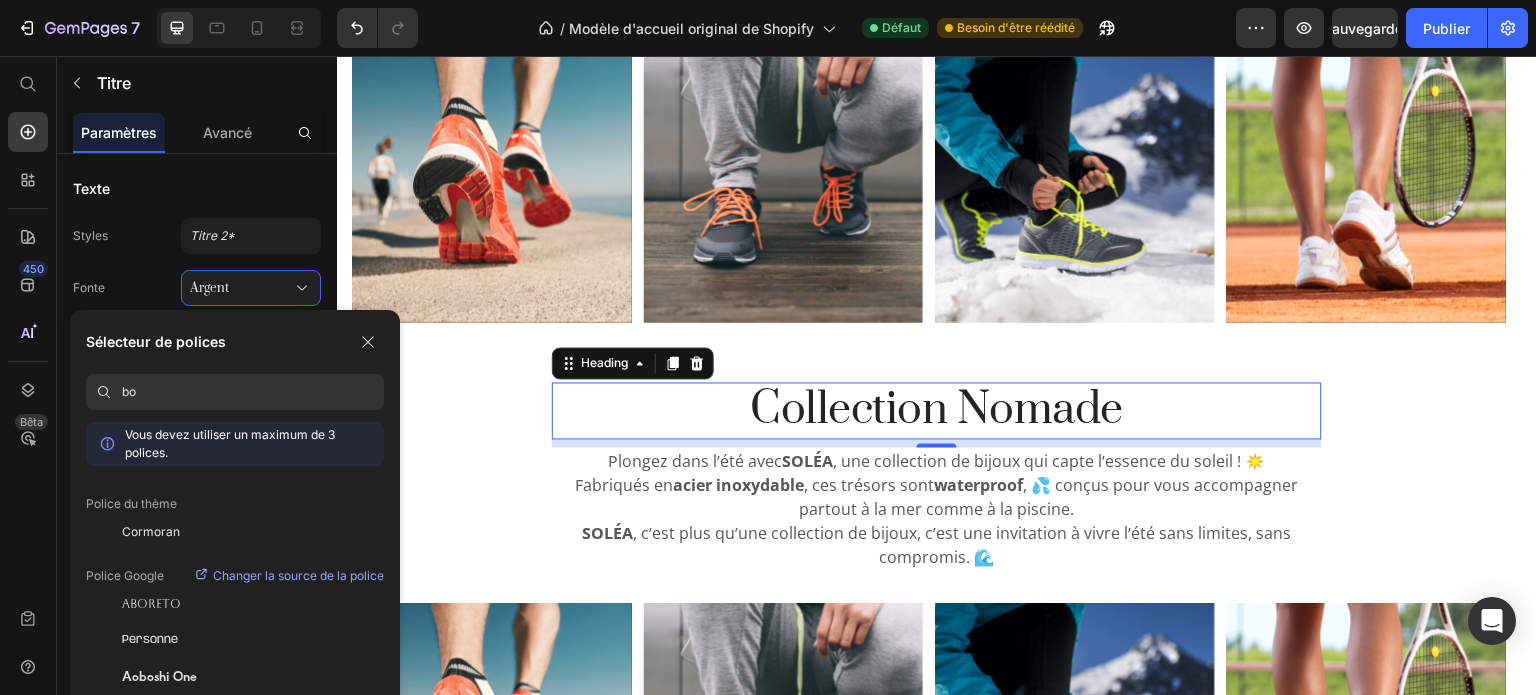 type on "b" 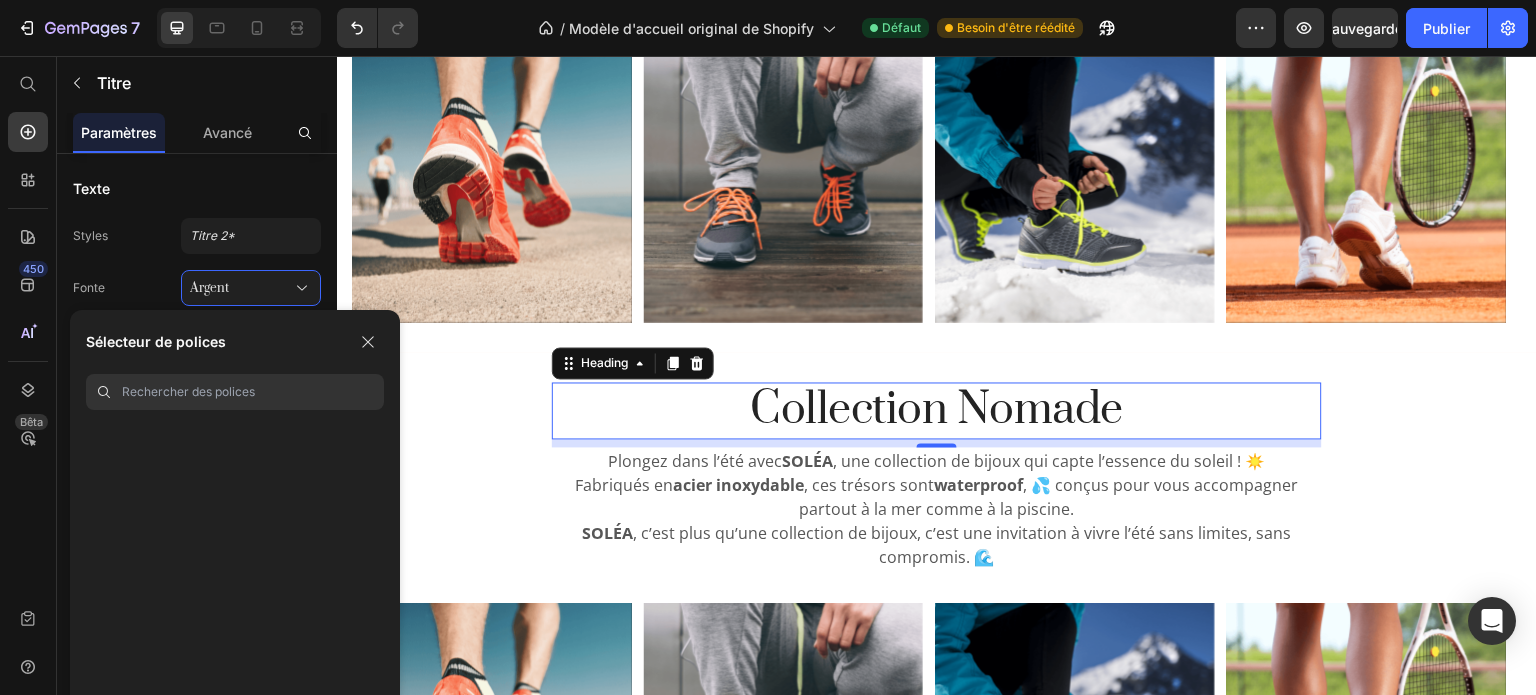 scroll, scrollTop: 13132, scrollLeft: 0, axis: vertical 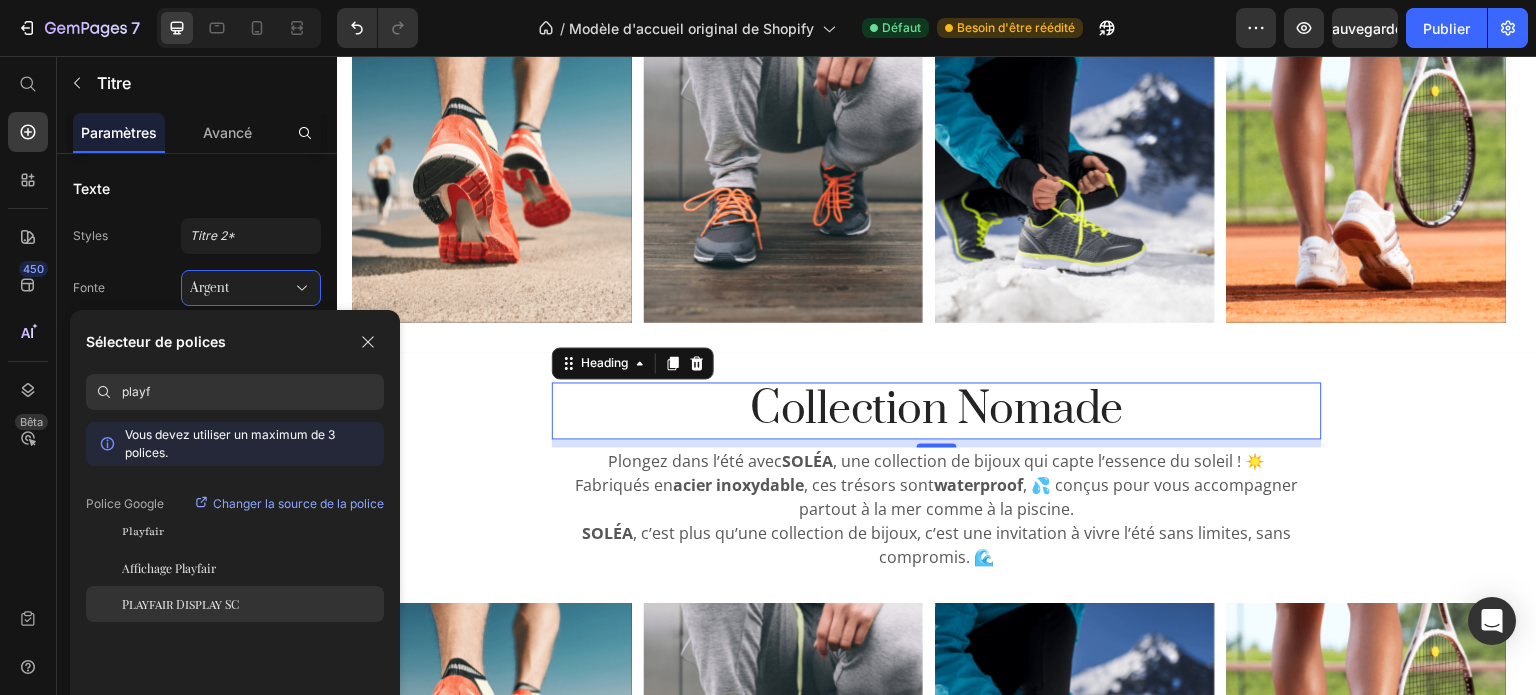 click on "Playfair Display SC" 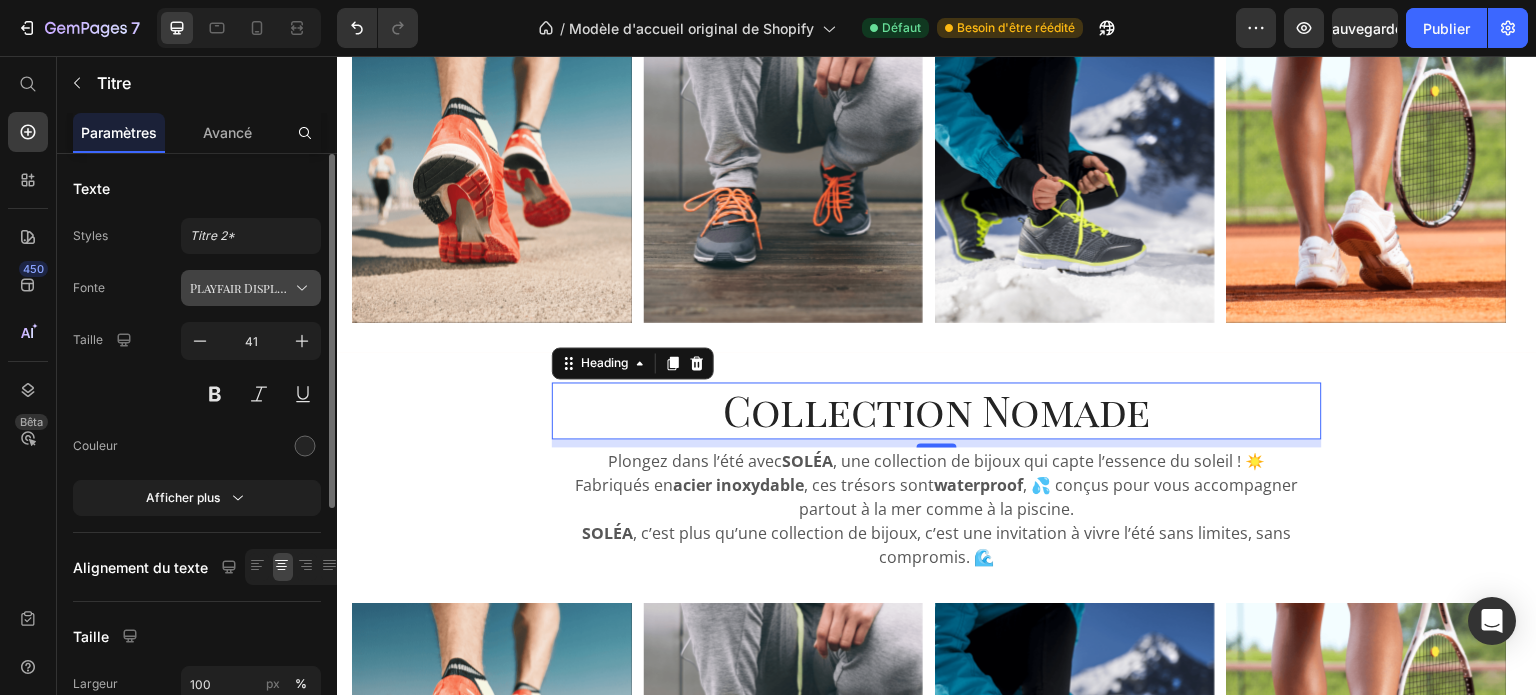 click on "Playfair Display SC" at bounding box center (248, 288) 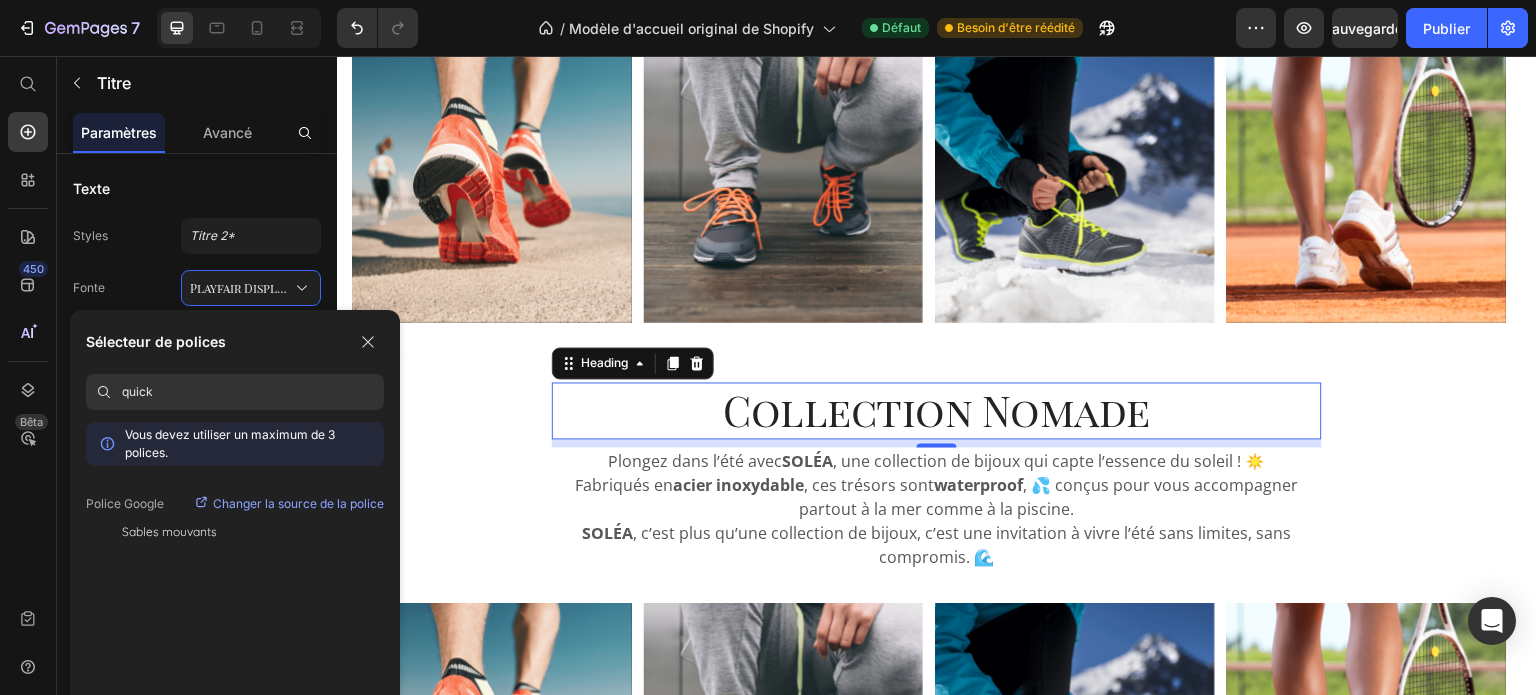 click on "quick" at bounding box center [253, 392] 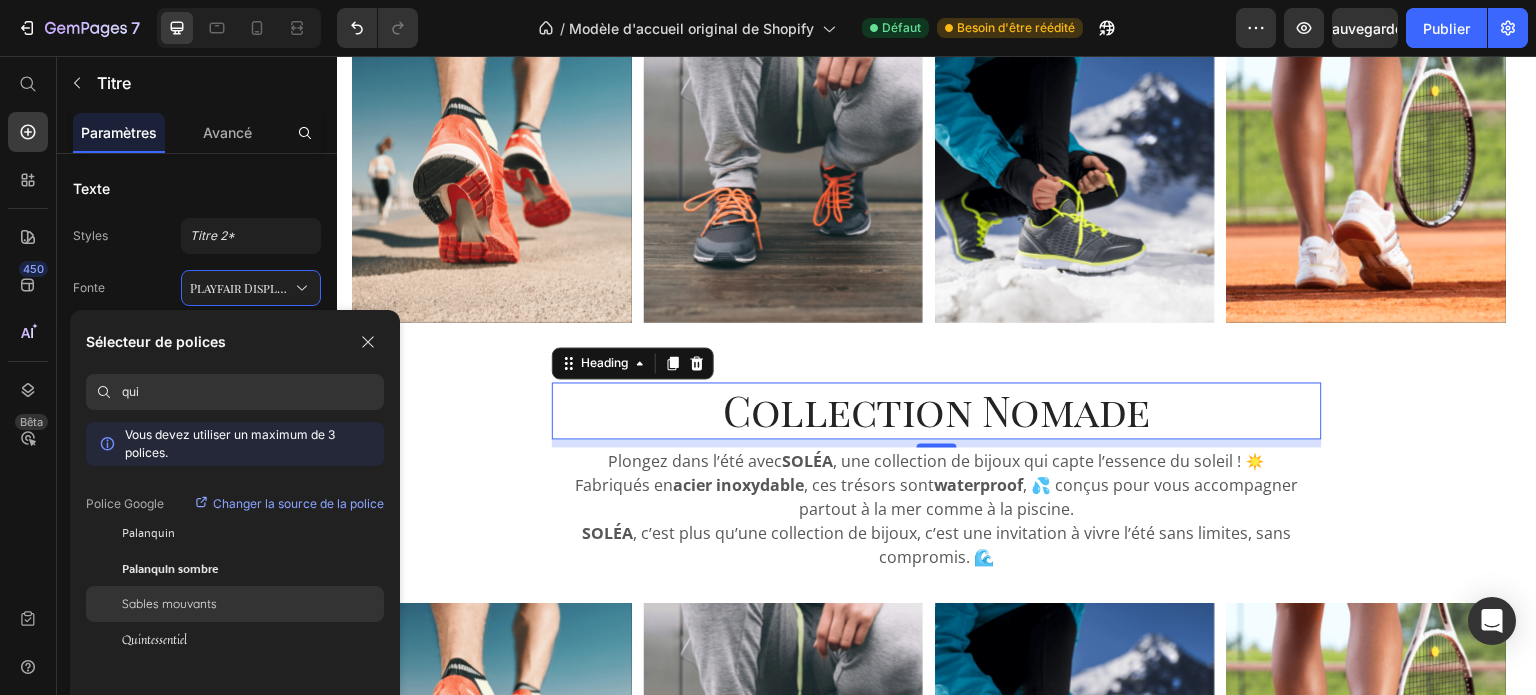 type on "qui" 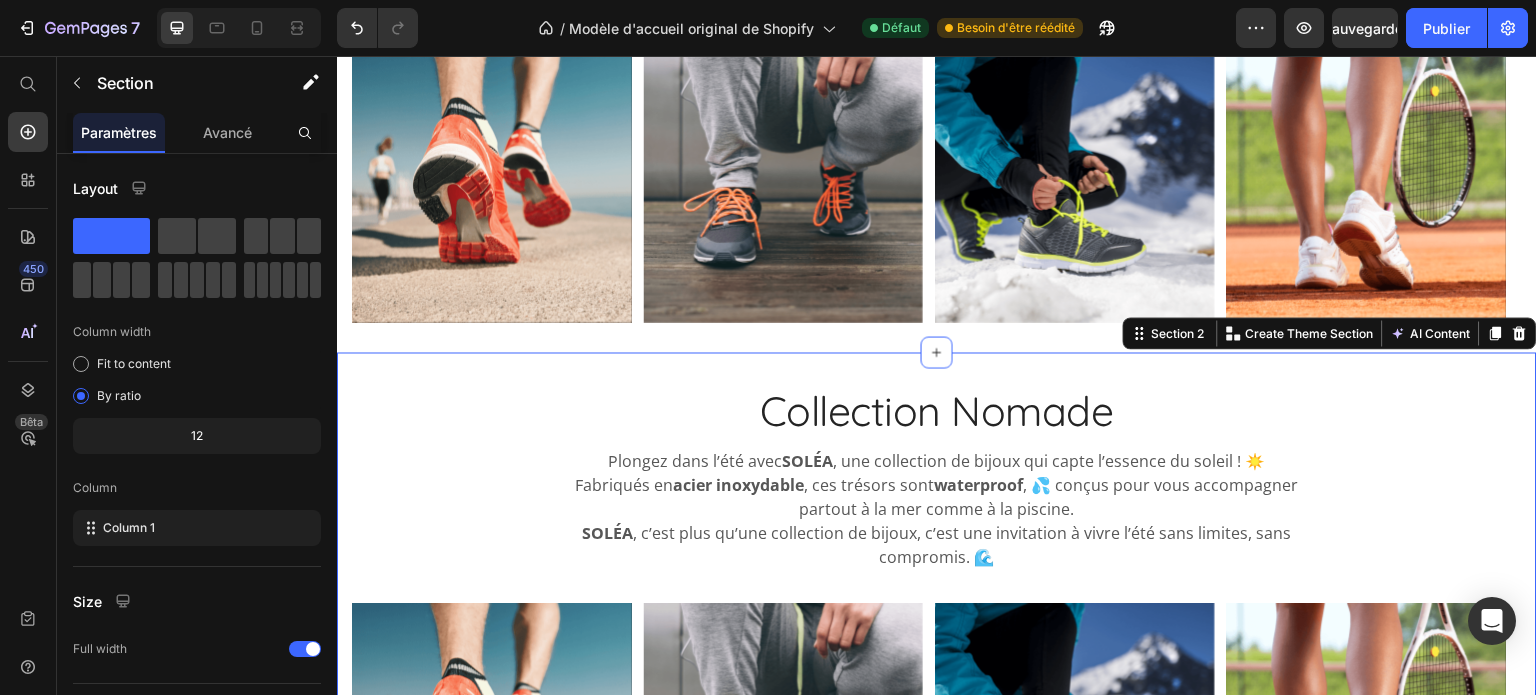 click on "Collection Nomade Heading Plongez dans l’été avec  SOLÉA , une collection de bijoux qui capte l’essence du soleil ! ☀️ Fabriqués en  acier inoxydable , ces trésors sont  waterproof , 💦 conçus pour vous accompagner partout à la mer comme à la piscine. SOLÉA , c’est plus qu’une collection de bijoux, c’est une invitation à vivre l’été sans limites, sans compromis. 🌊 Text block Row
Image Image Image Image Image
Carousel" at bounding box center [937, 632] 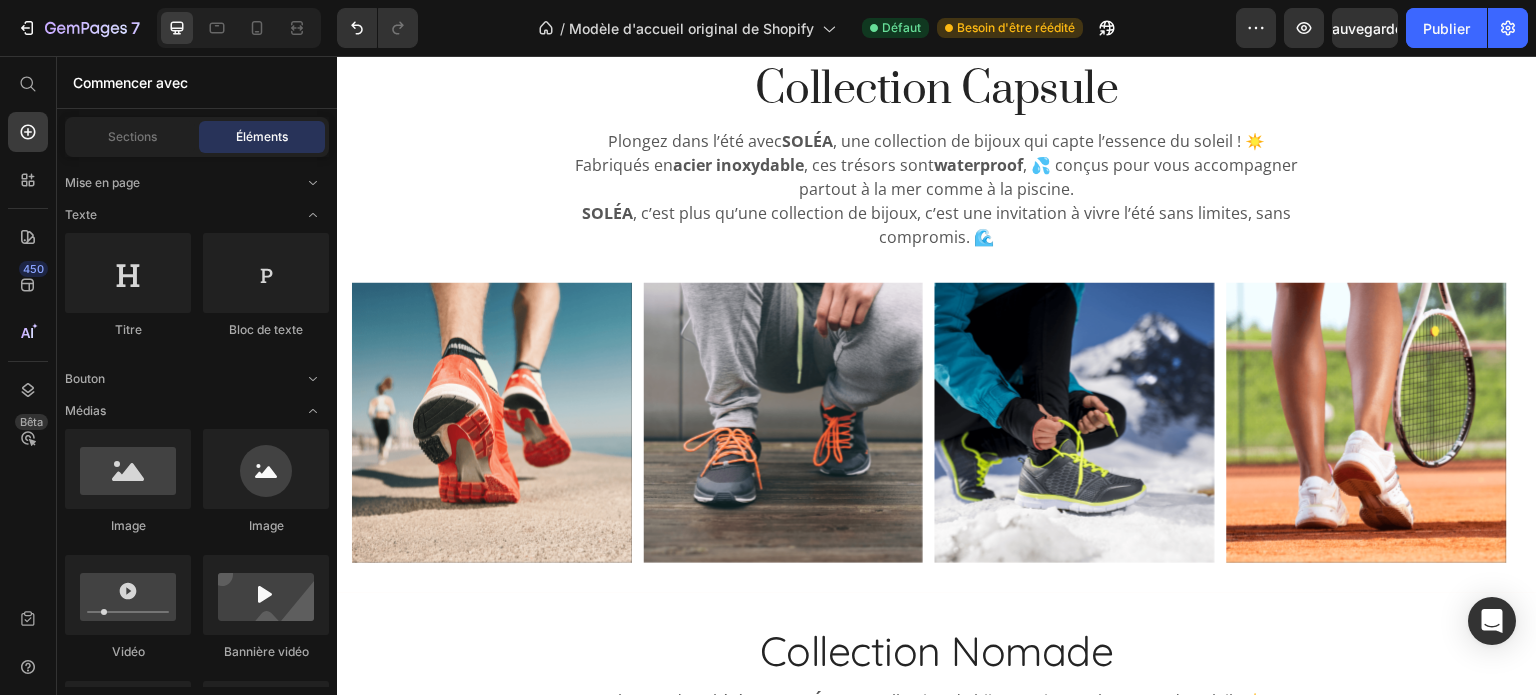 scroll, scrollTop: 0, scrollLeft: 0, axis: both 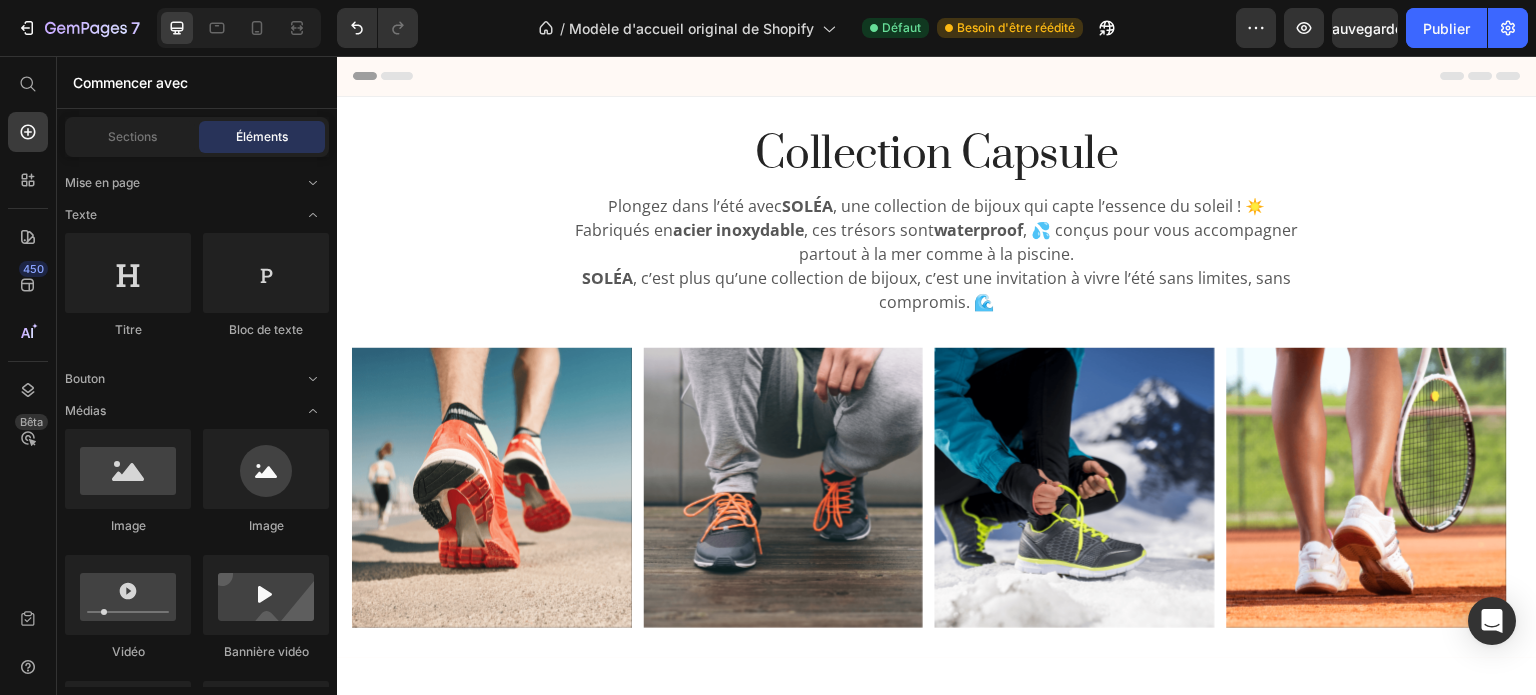 drag, startPoint x: 1526, startPoint y: 137, endPoint x: 1858, endPoint y: 111, distance: 333.0165 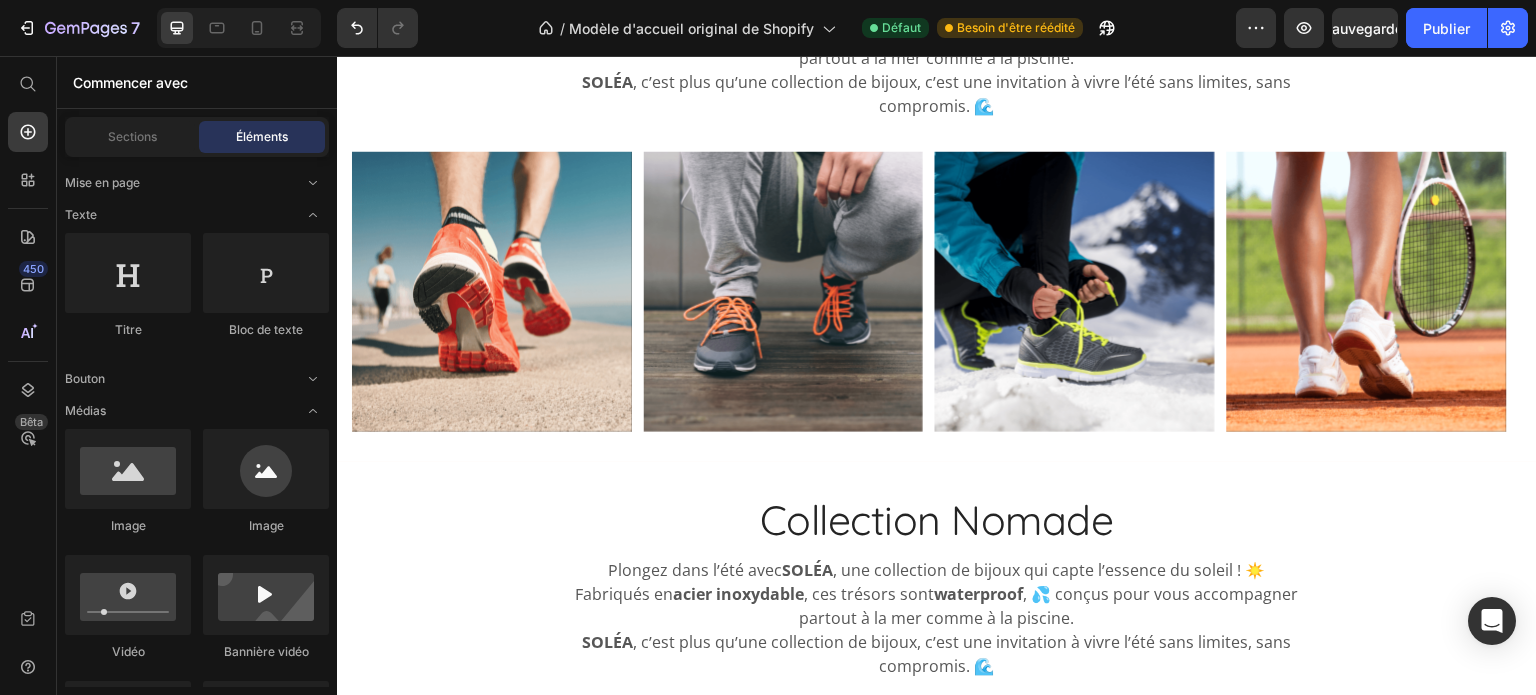 scroll, scrollTop: 0, scrollLeft: 0, axis: both 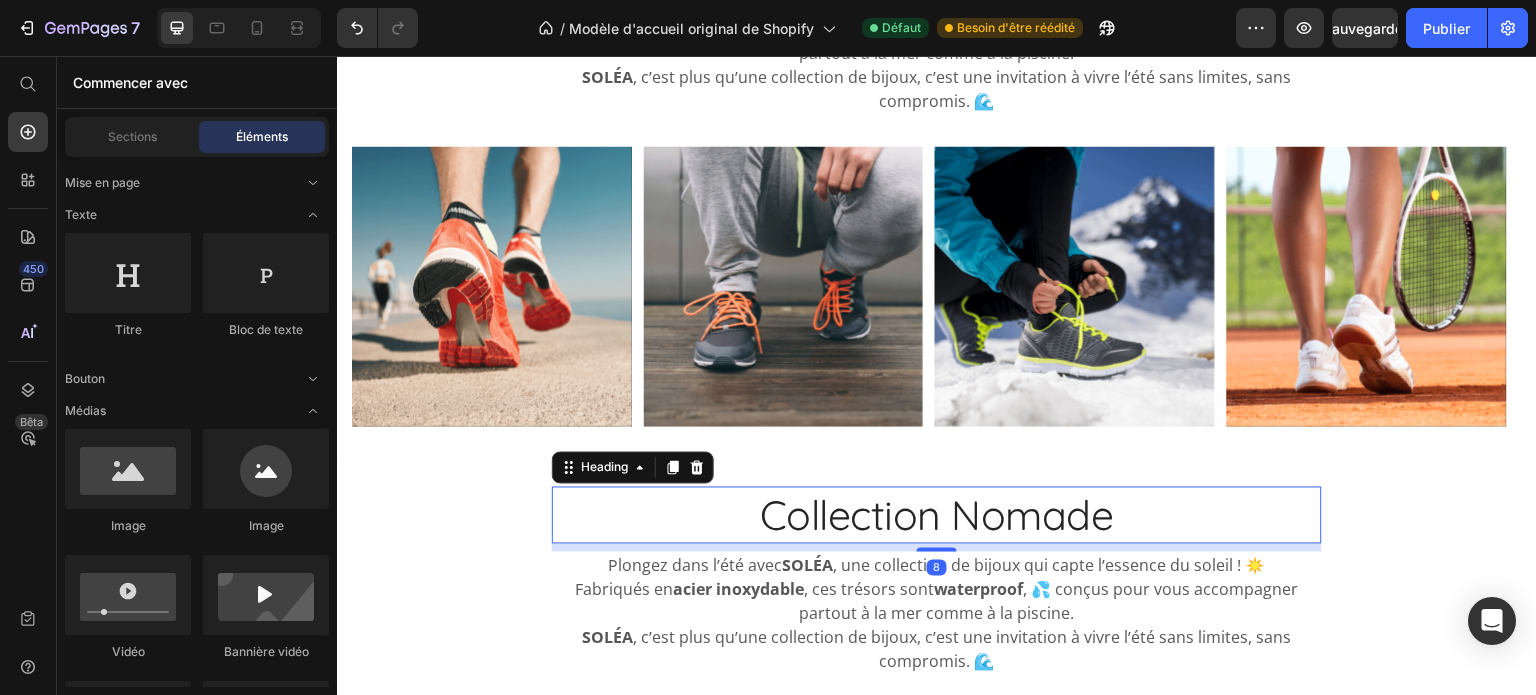 click on "Collection Nomade" at bounding box center (937, 515) 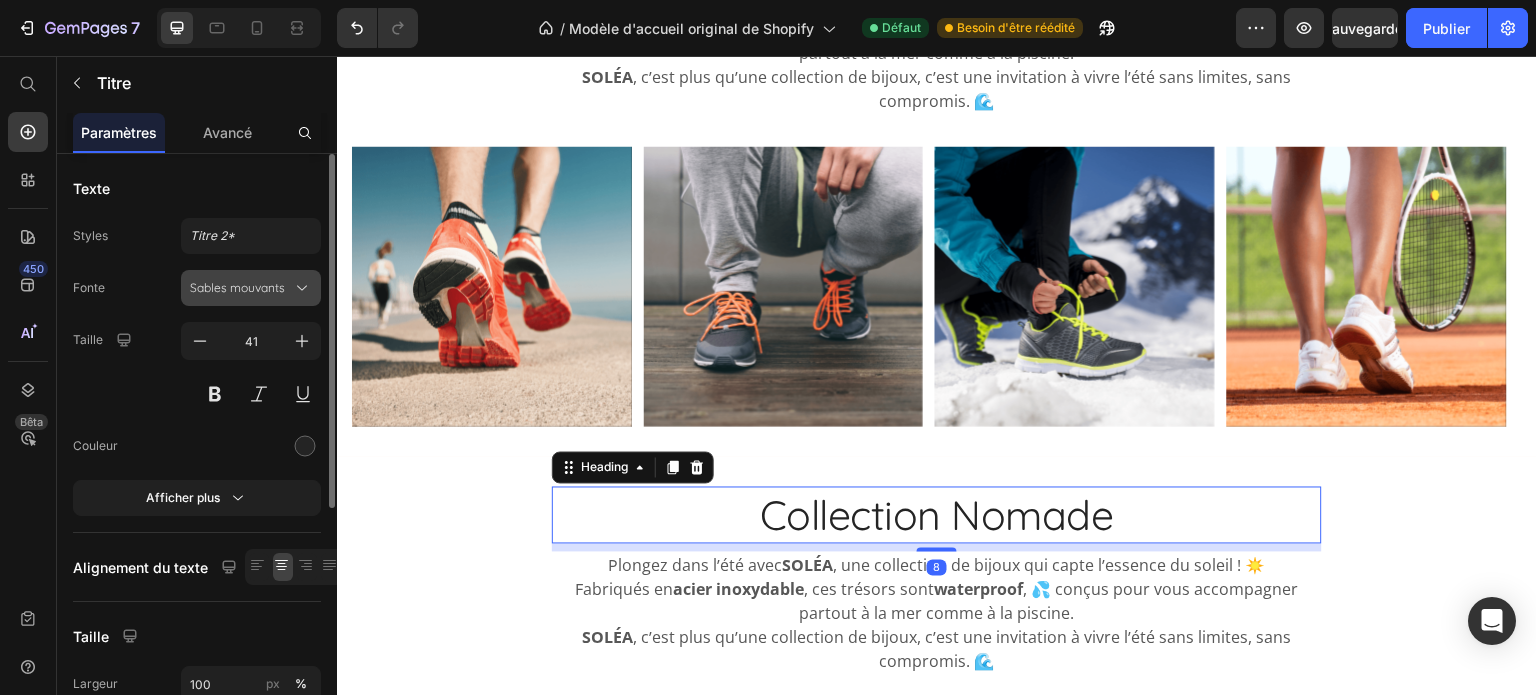 click 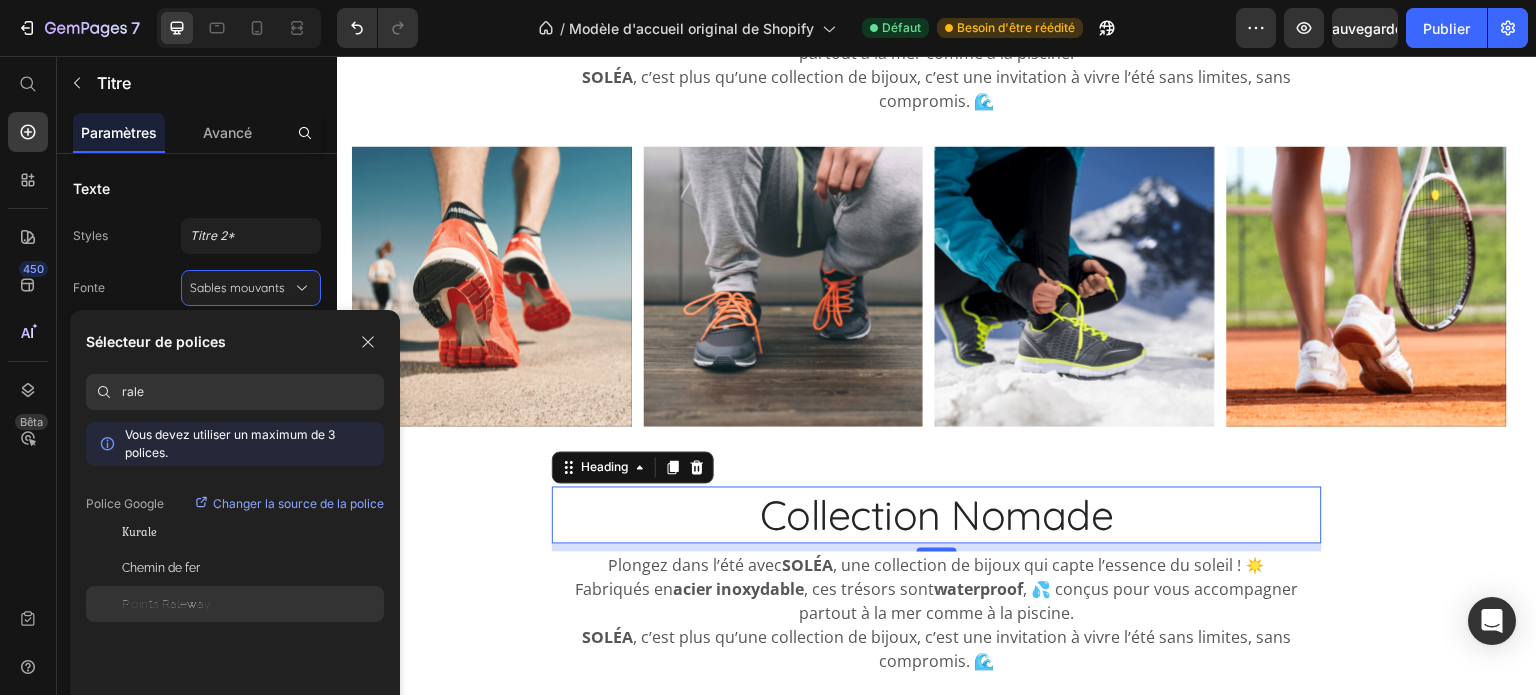 click on "Points Raleway" 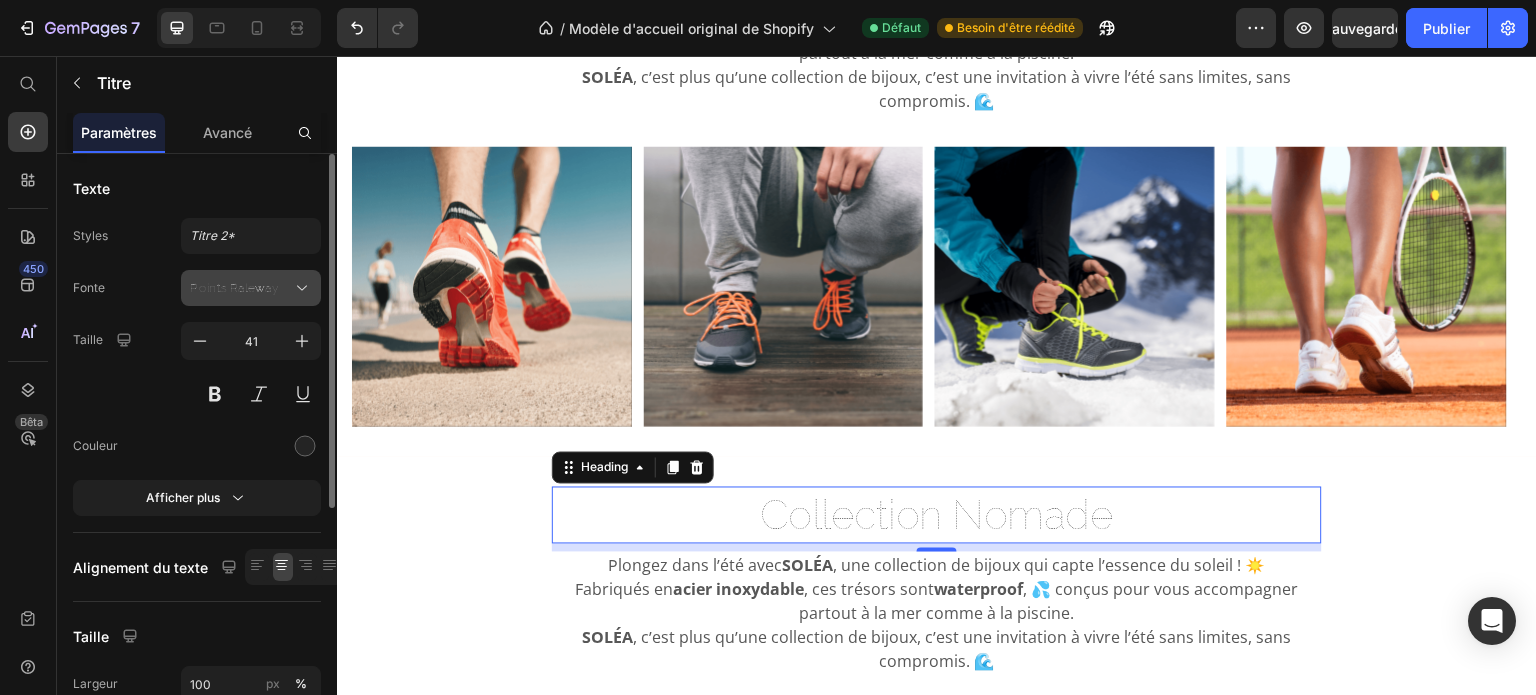 click 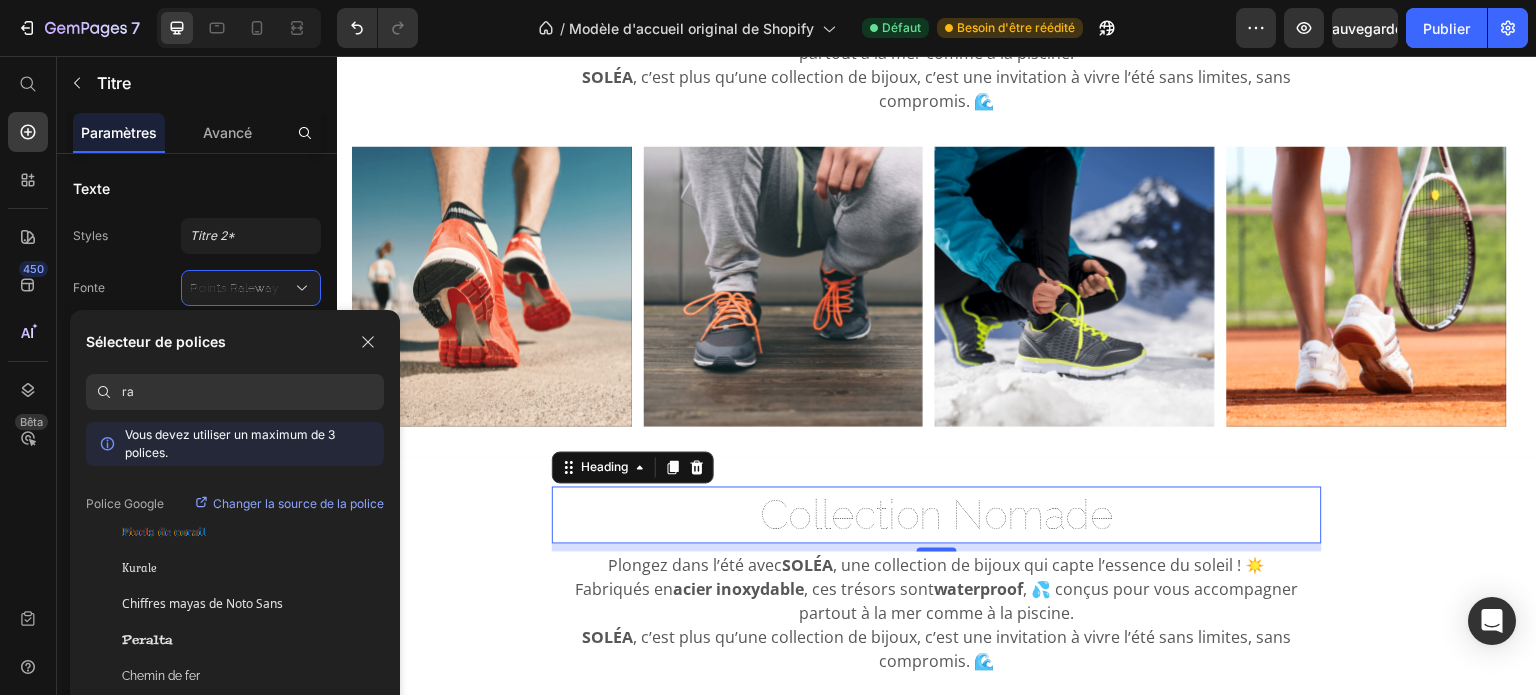 type on "r" 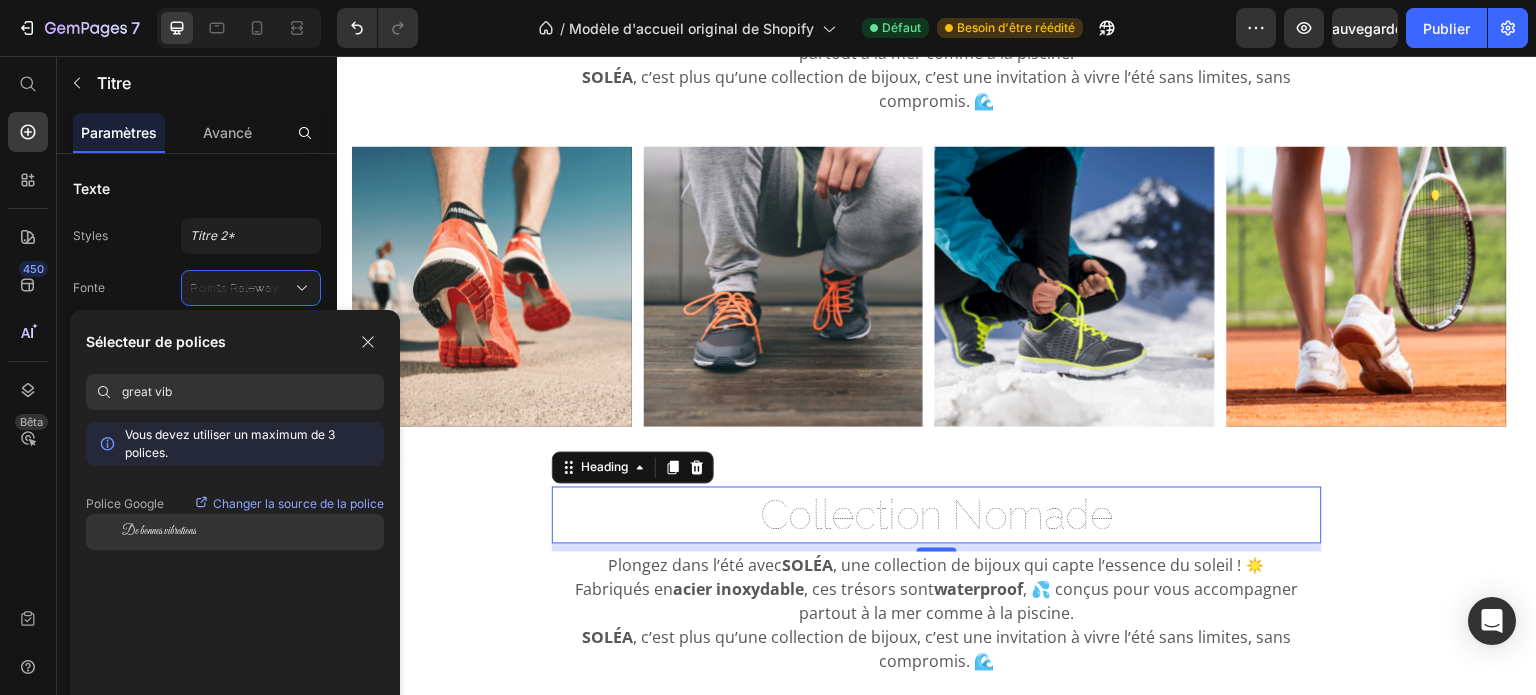 type on "great vib" 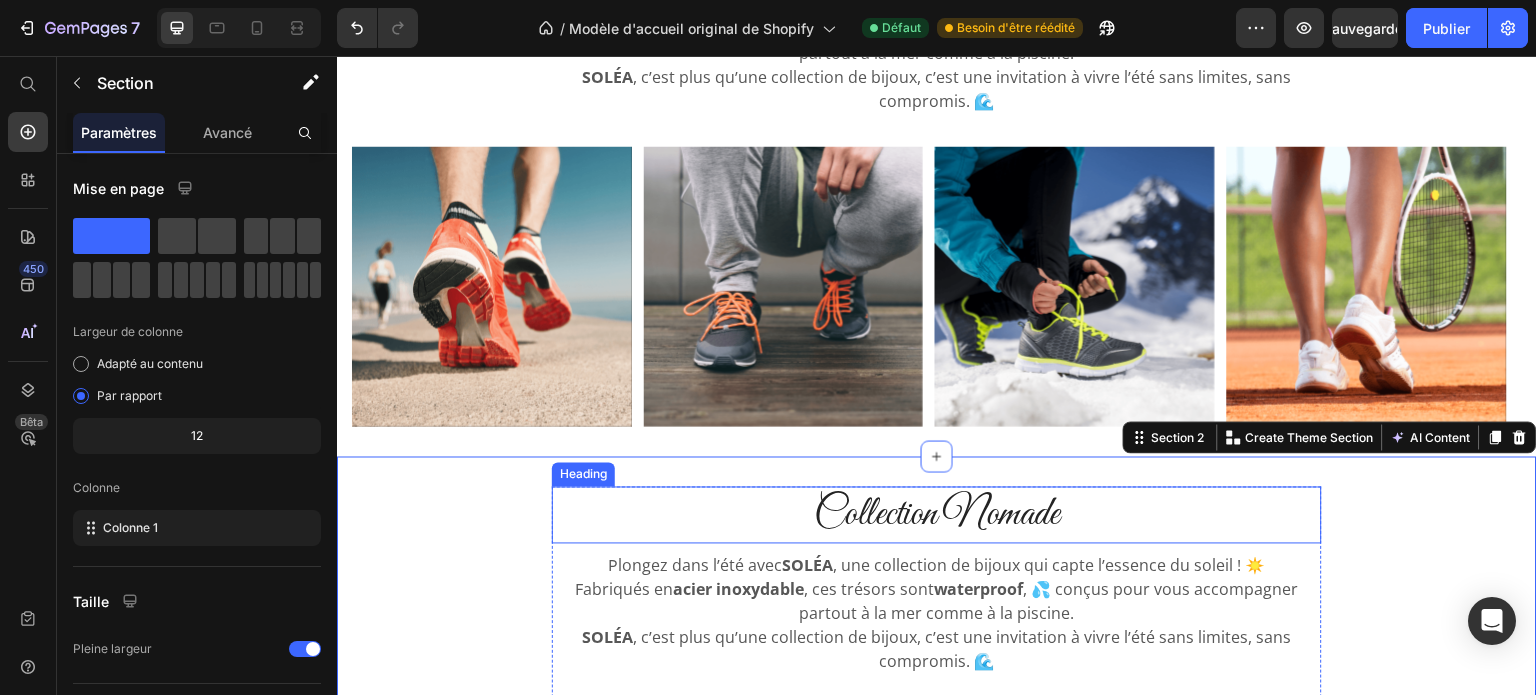 click on "Collection Nomade" at bounding box center (937, 515) 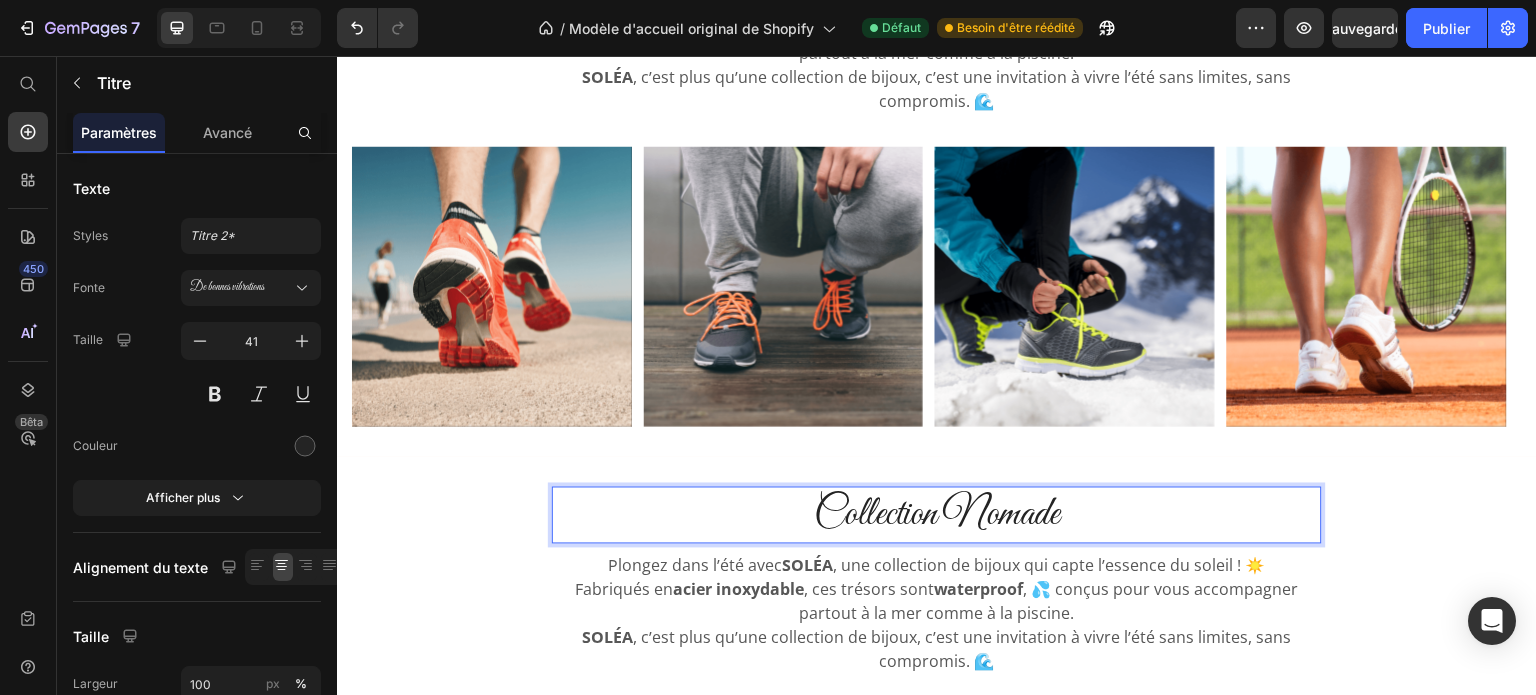 click on "Collection Nomade" at bounding box center (937, 515) 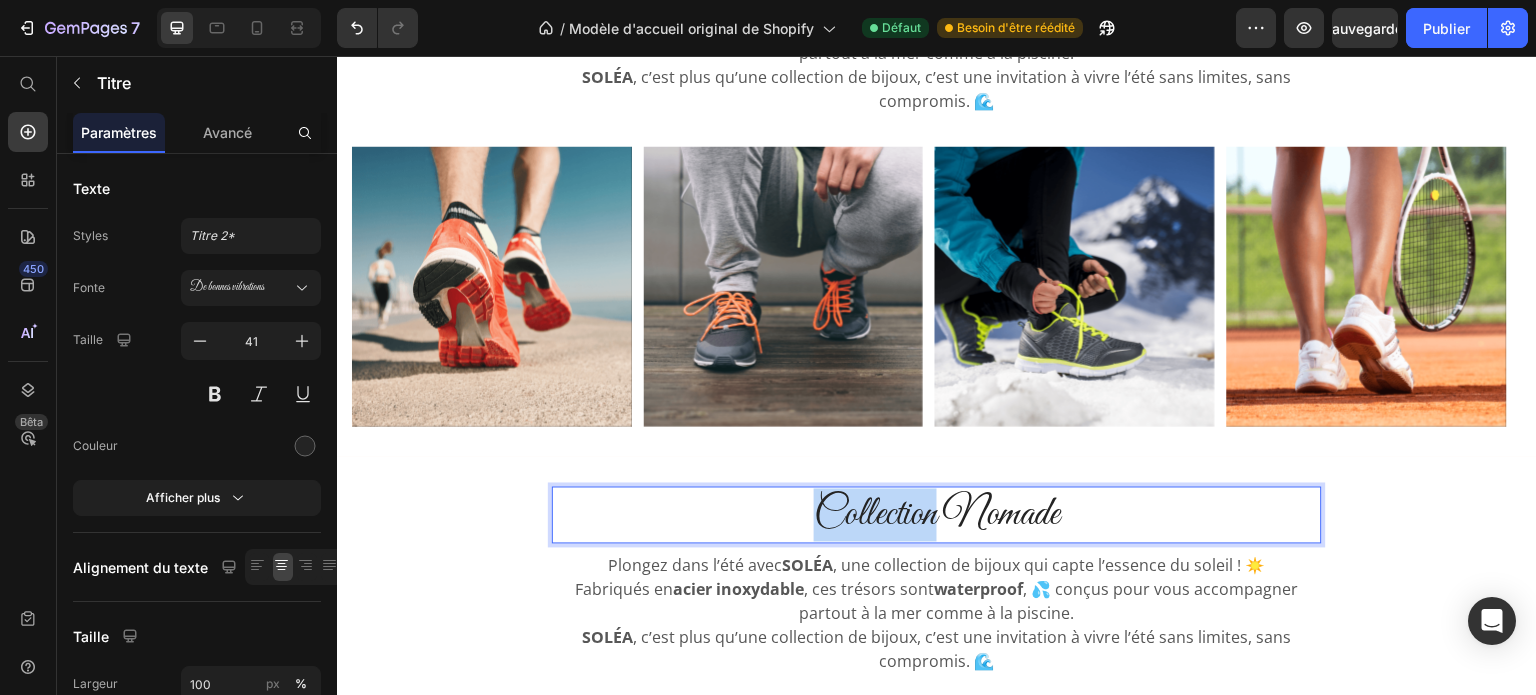 drag, startPoint x: 930, startPoint y: 518, endPoint x: 796, endPoint y: 525, distance: 134.18271 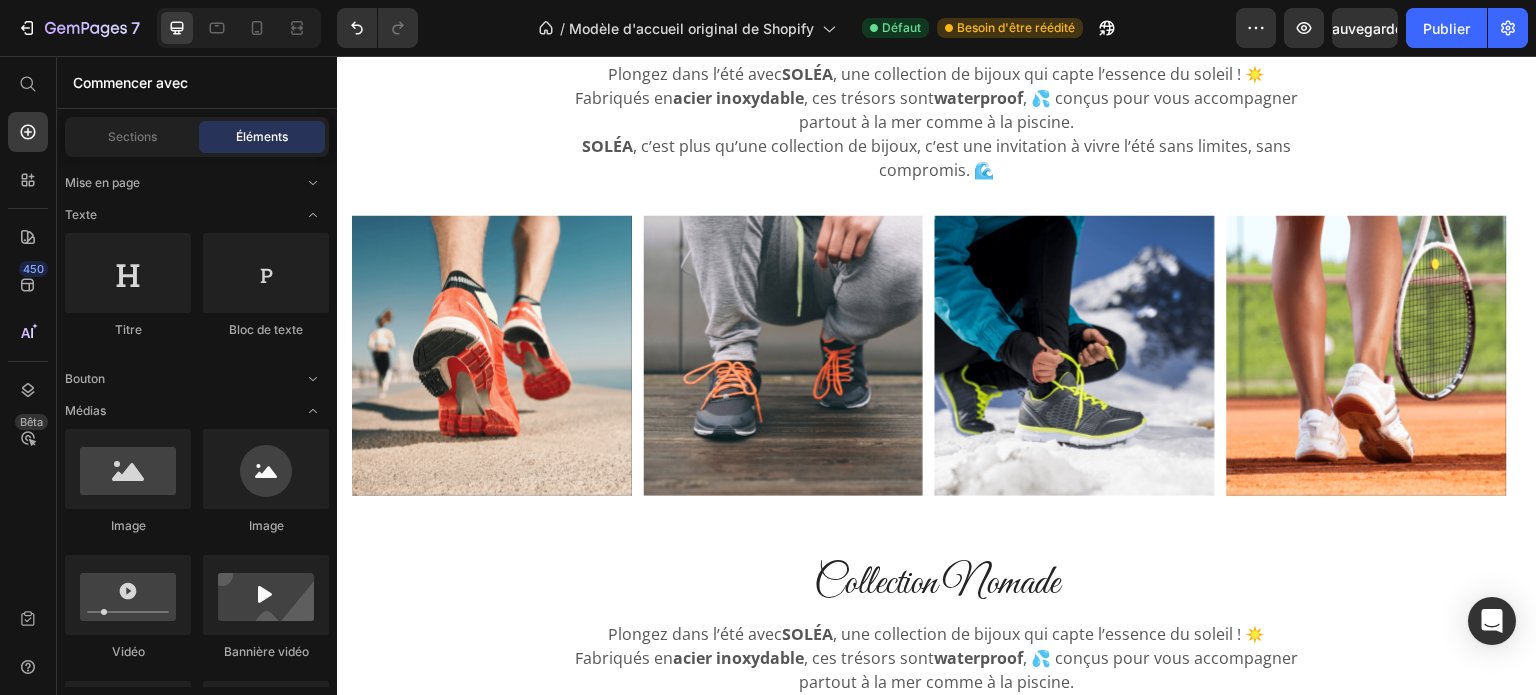 scroll, scrollTop: 147, scrollLeft: 0, axis: vertical 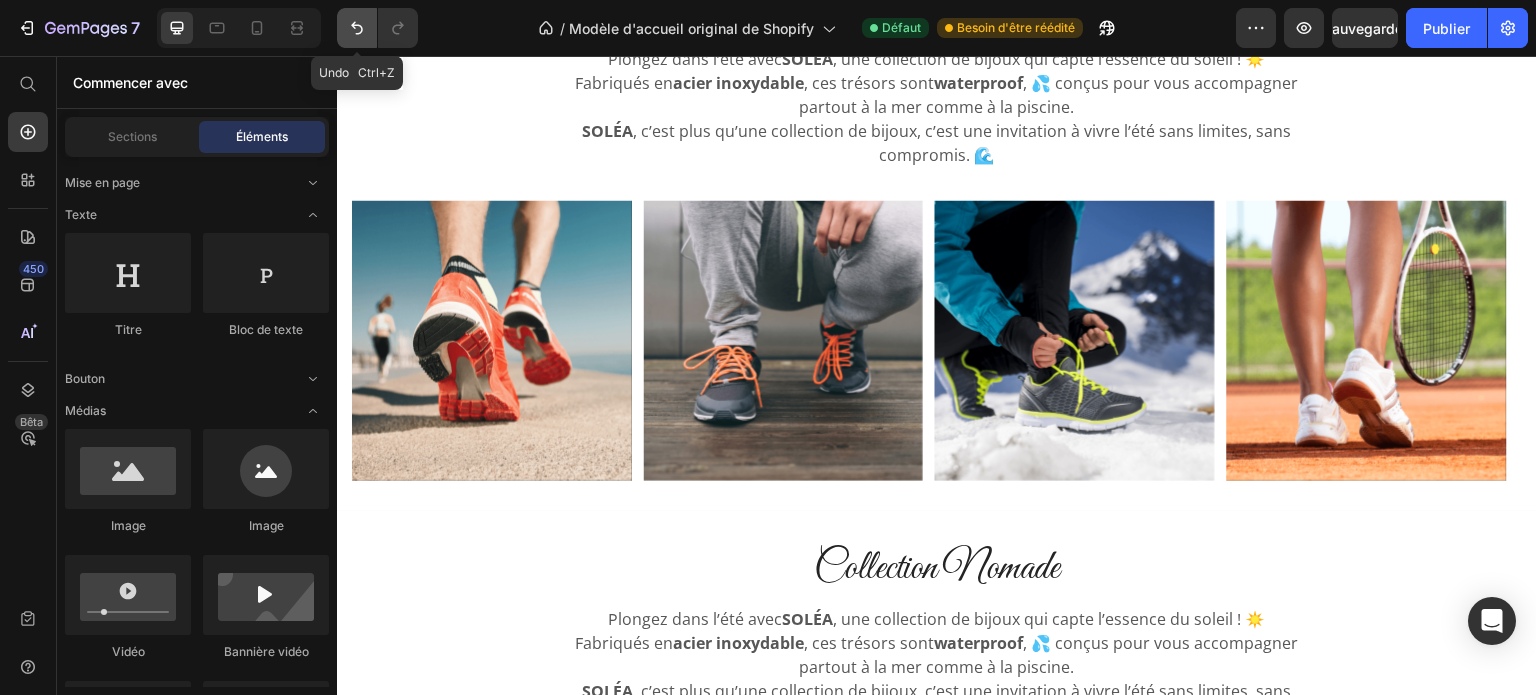click 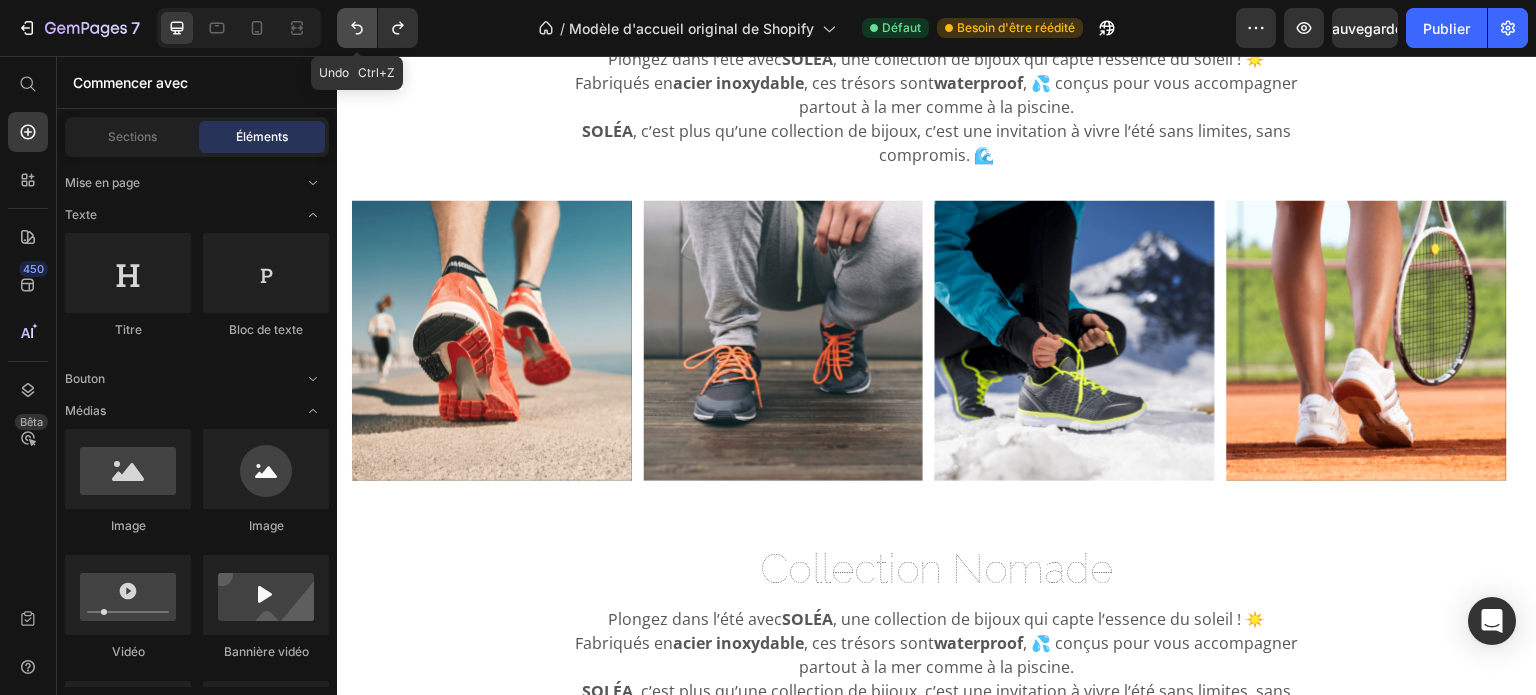 click 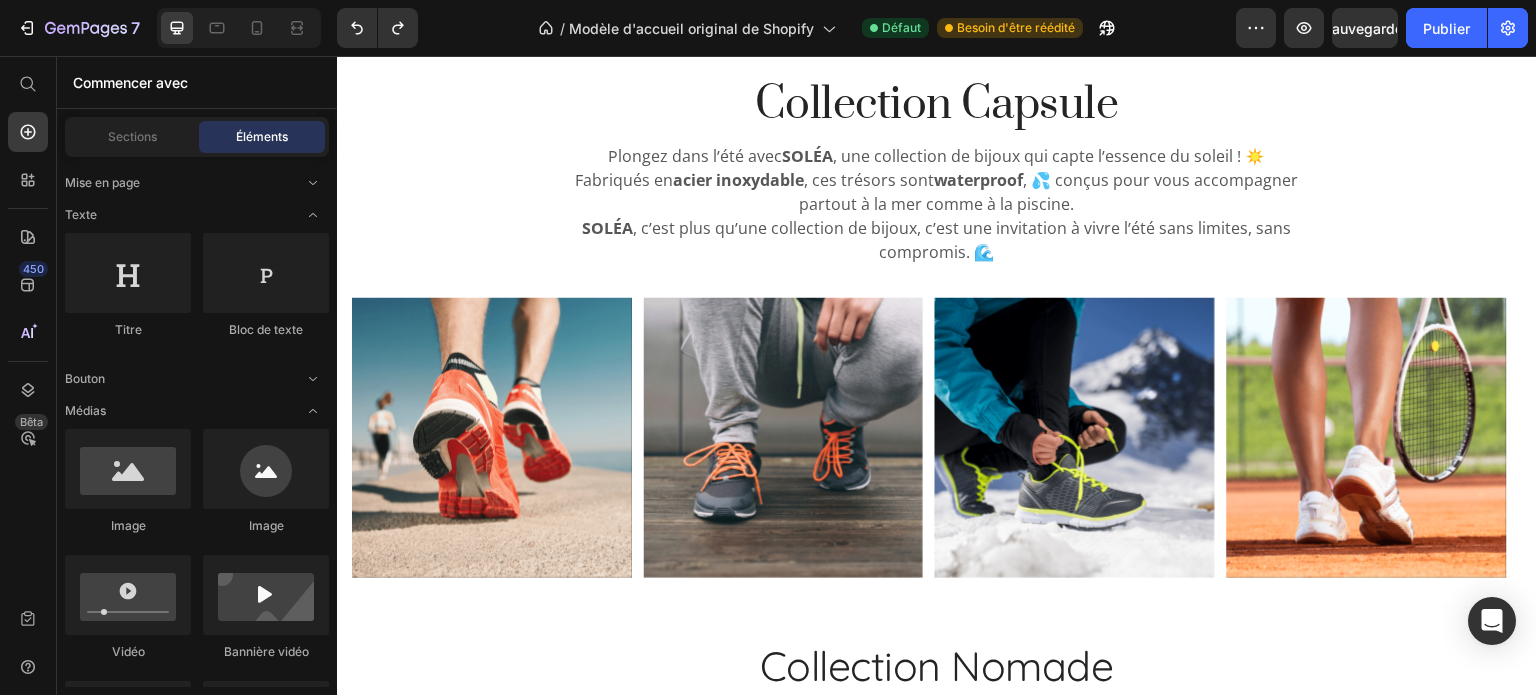 scroll, scrollTop: 0, scrollLeft: 0, axis: both 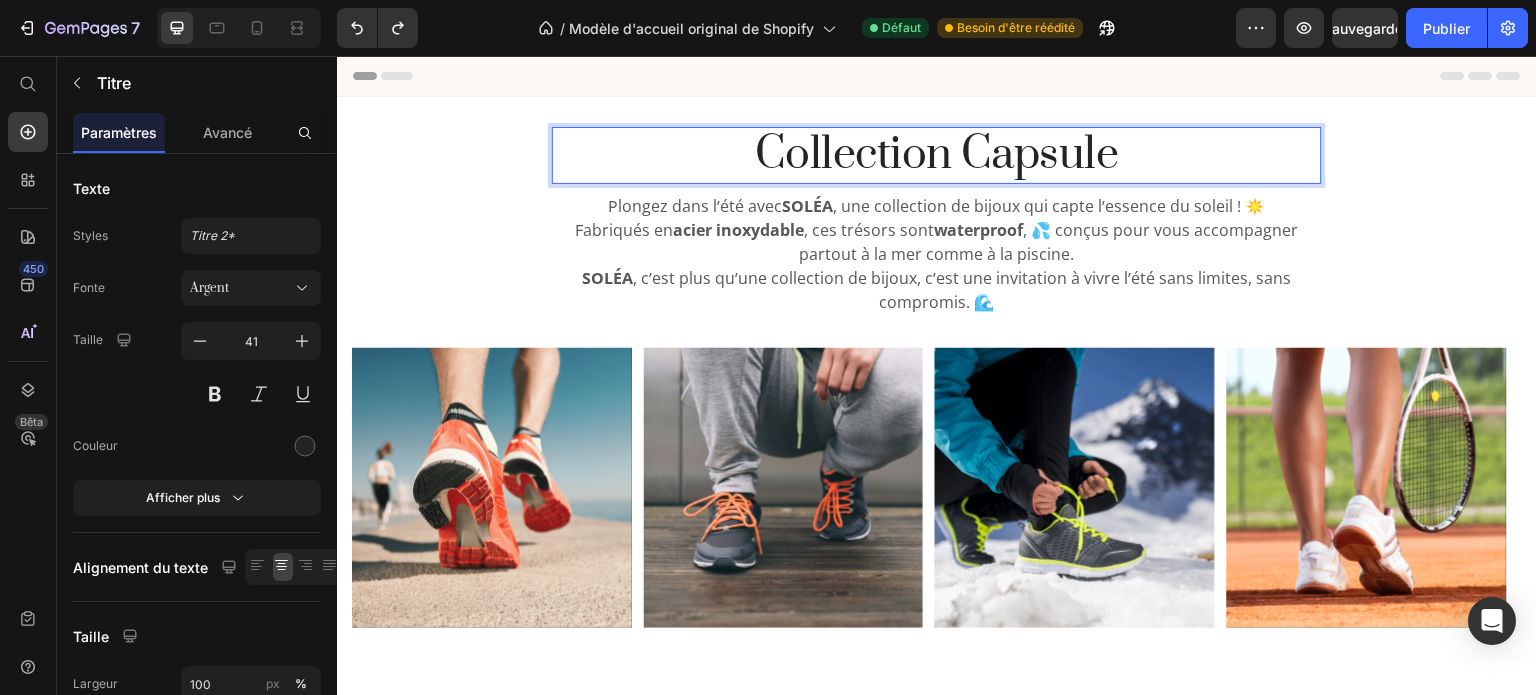 click on "Collection Capsule" at bounding box center (937, 155) 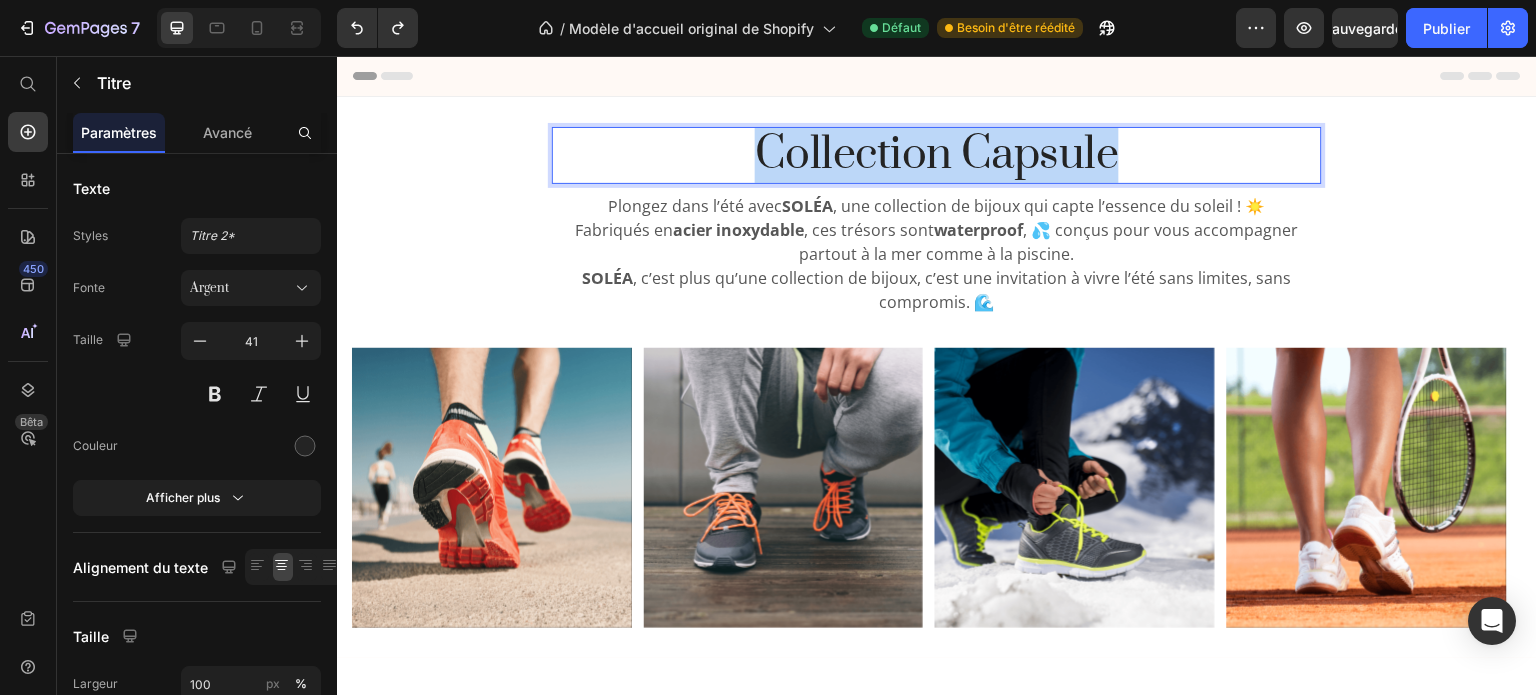click on "Collection Capsule" at bounding box center (937, 155) 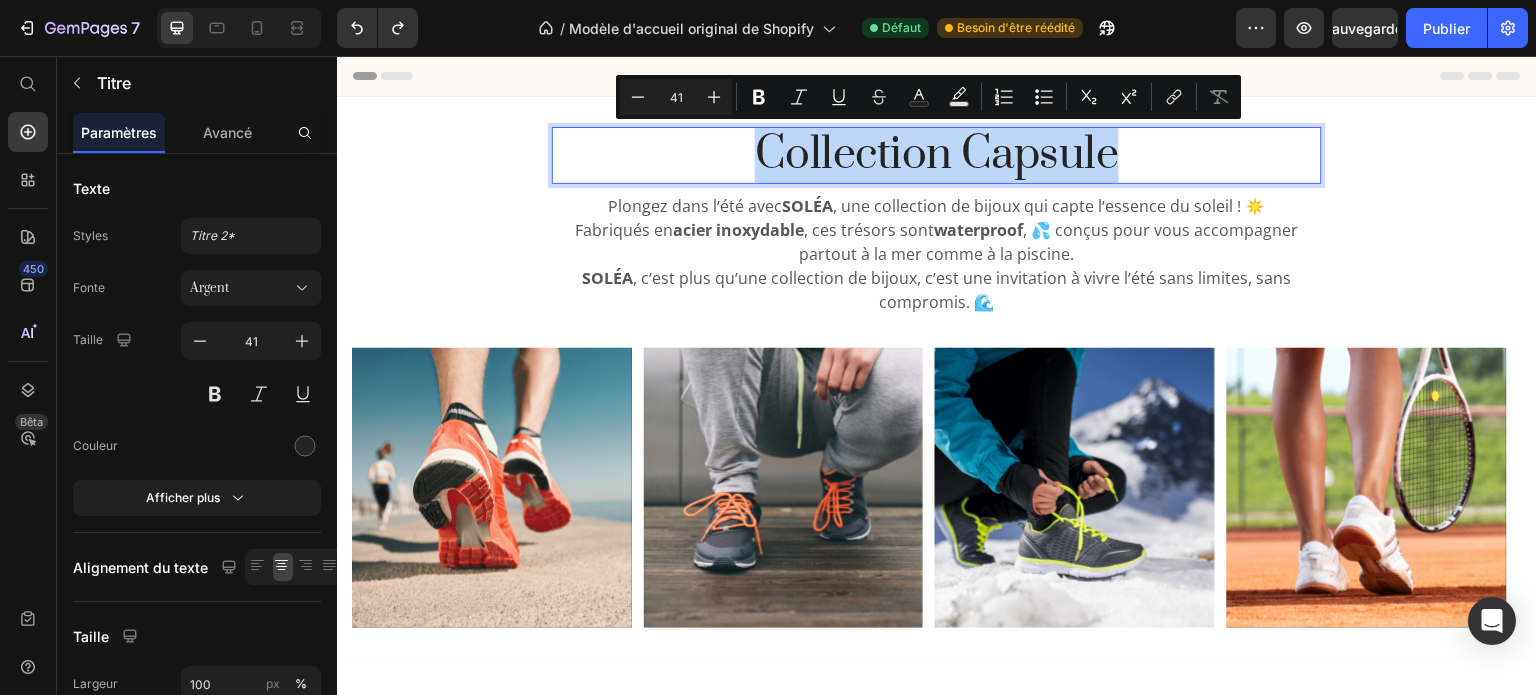 click on "Collection Capsule" at bounding box center [937, 155] 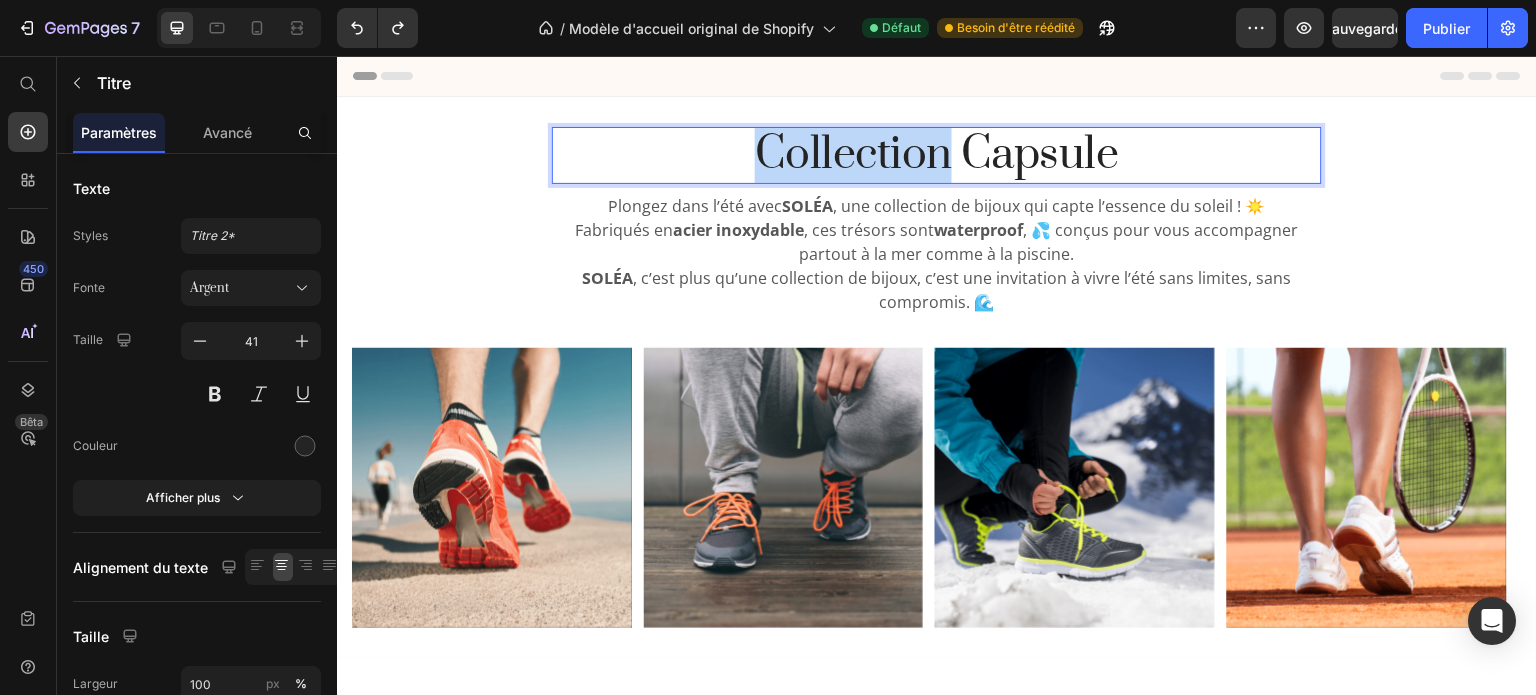 drag, startPoint x: 943, startPoint y: 154, endPoint x: 760, endPoint y: 158, distance: 183.04372 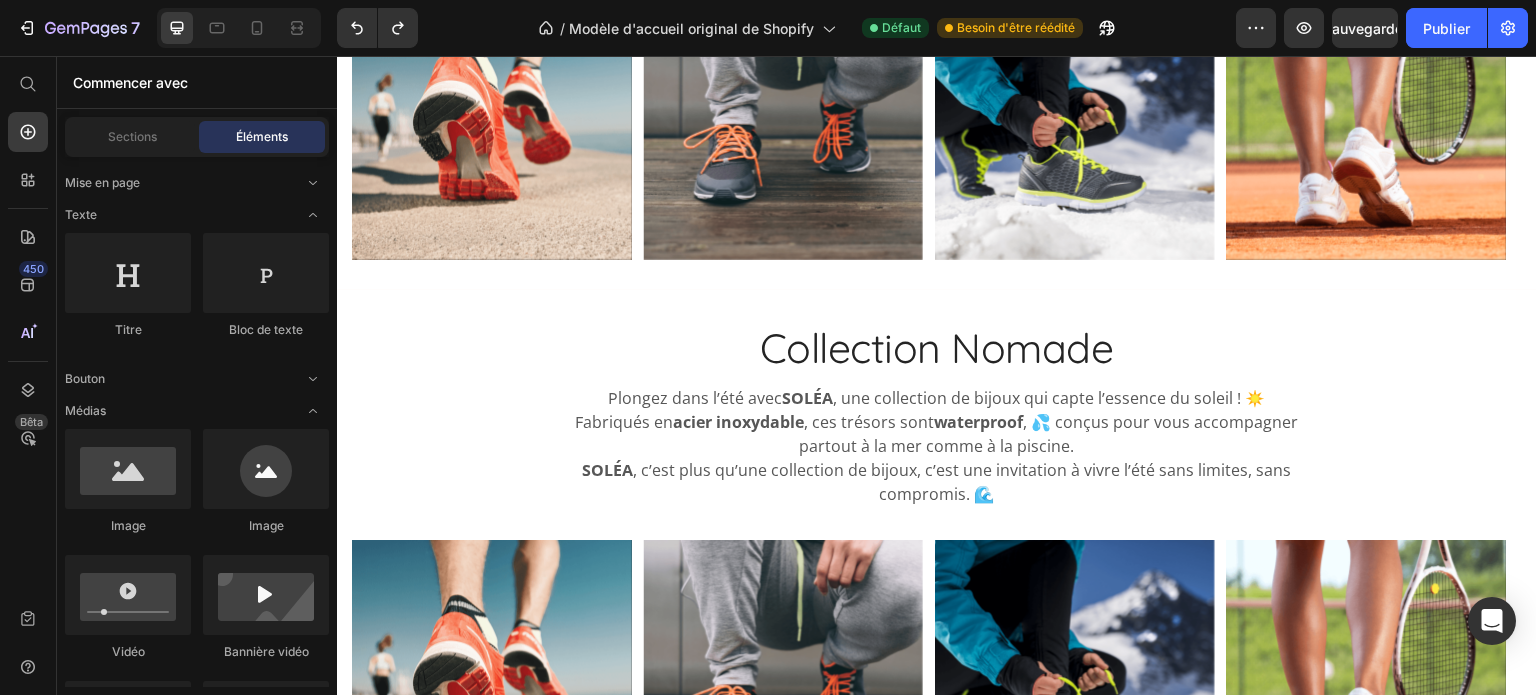 scroll, scrollTop: 383, scrollLeft: 0, axis: vertical 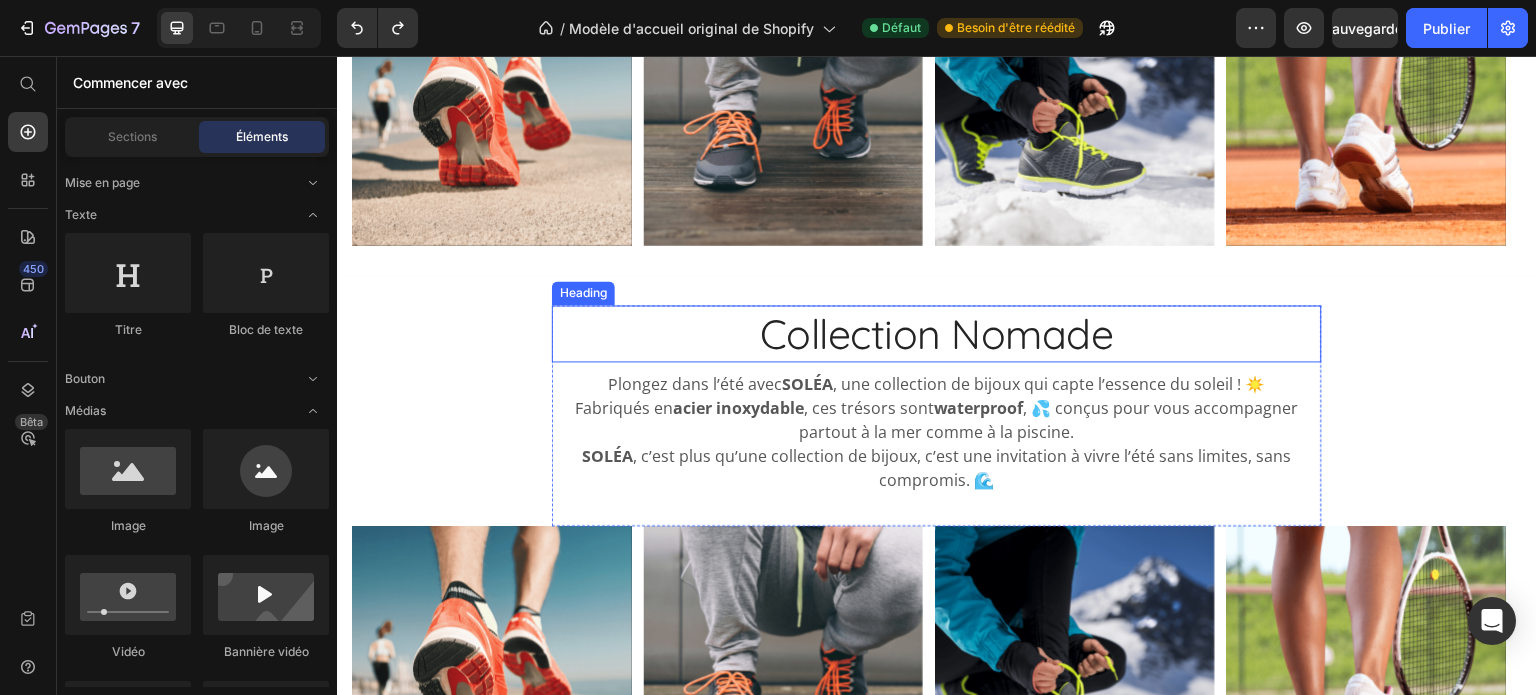 click on "Collection Nomade" at bounding box center [937, 333] 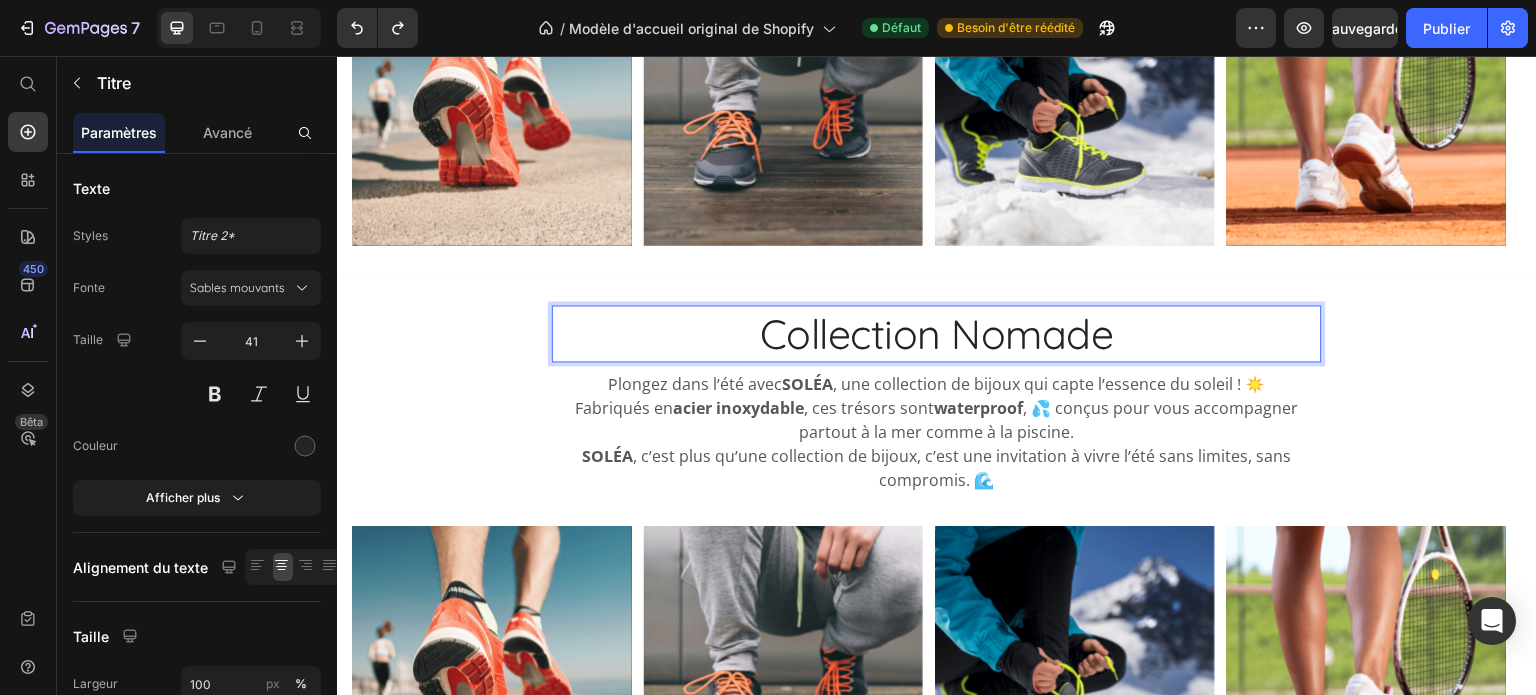 click on "Collection Nomade" at bounding box center (937, 333) 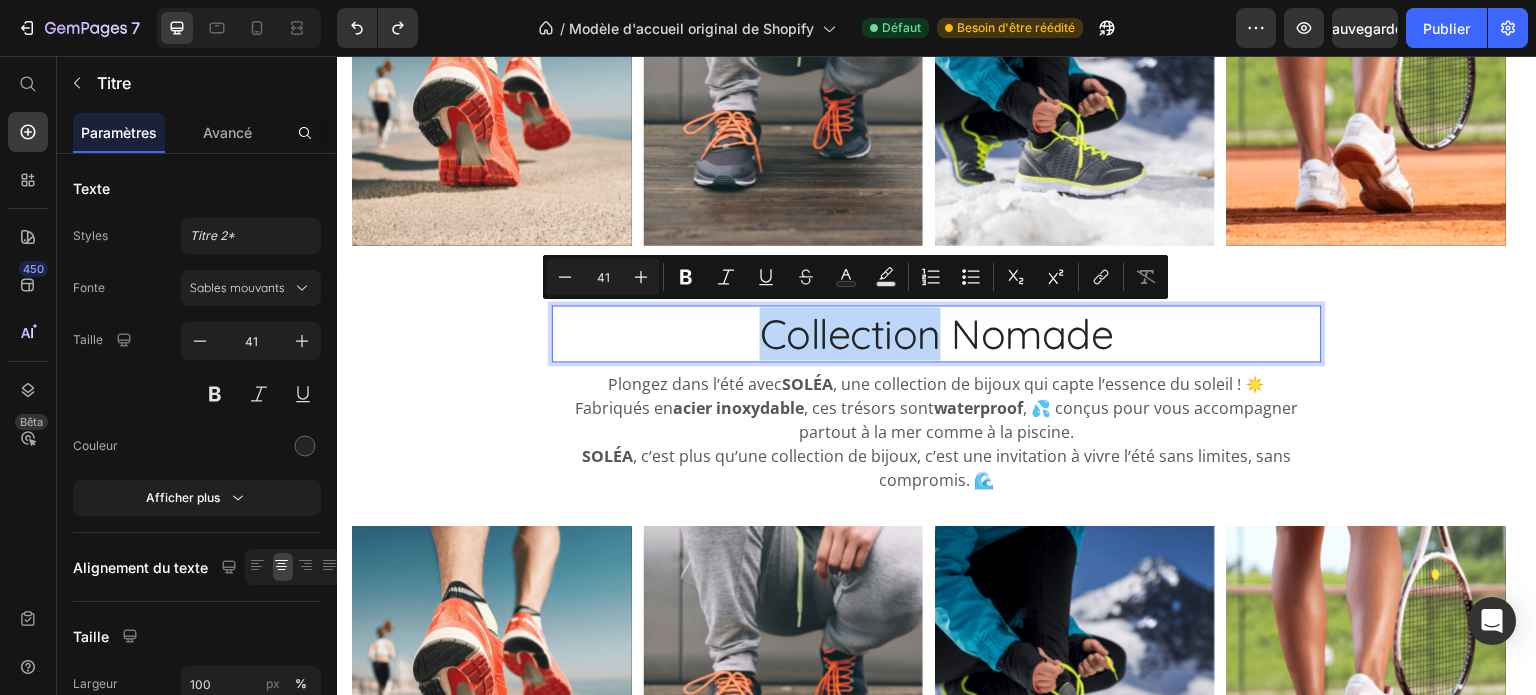 drag, startPoint x: 936, startPoint y: 330, endPoint x: 764, endPoint y: 344, distance: 172.56883 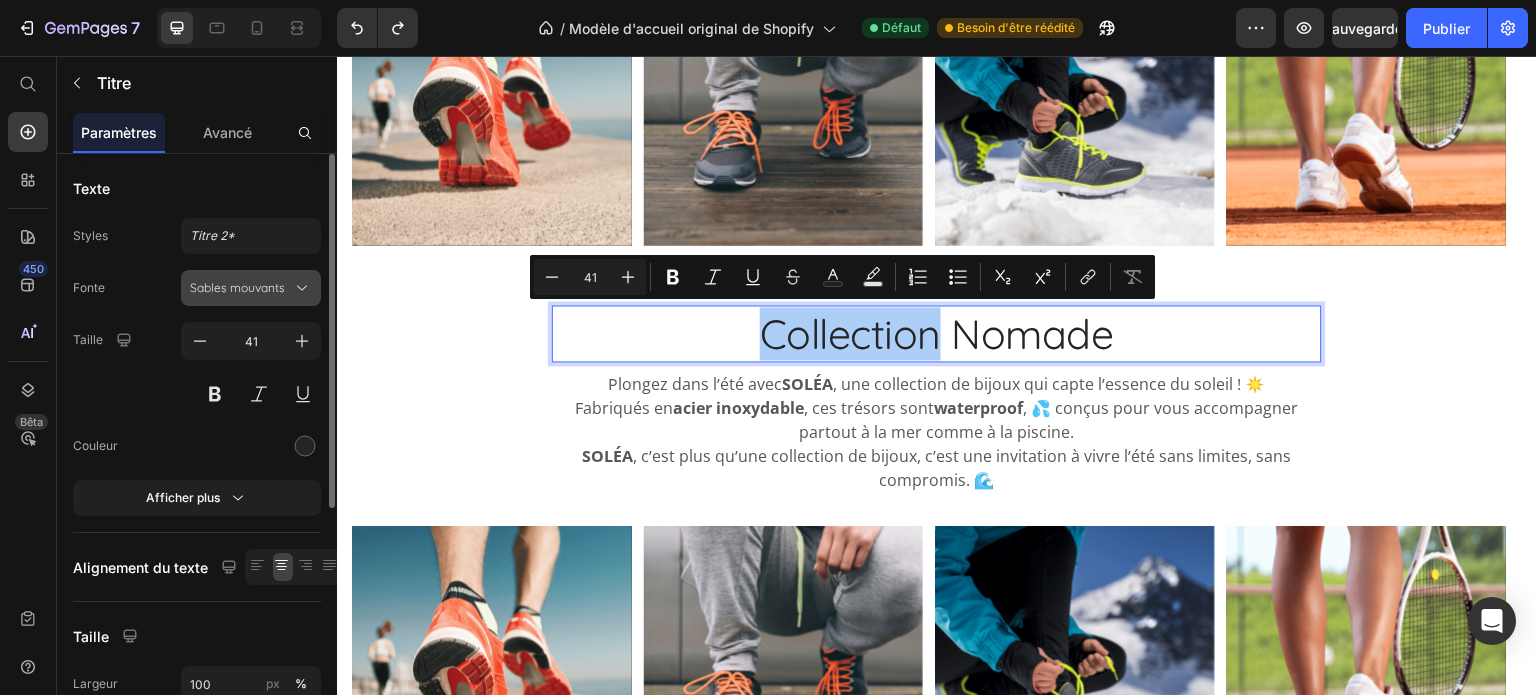 click 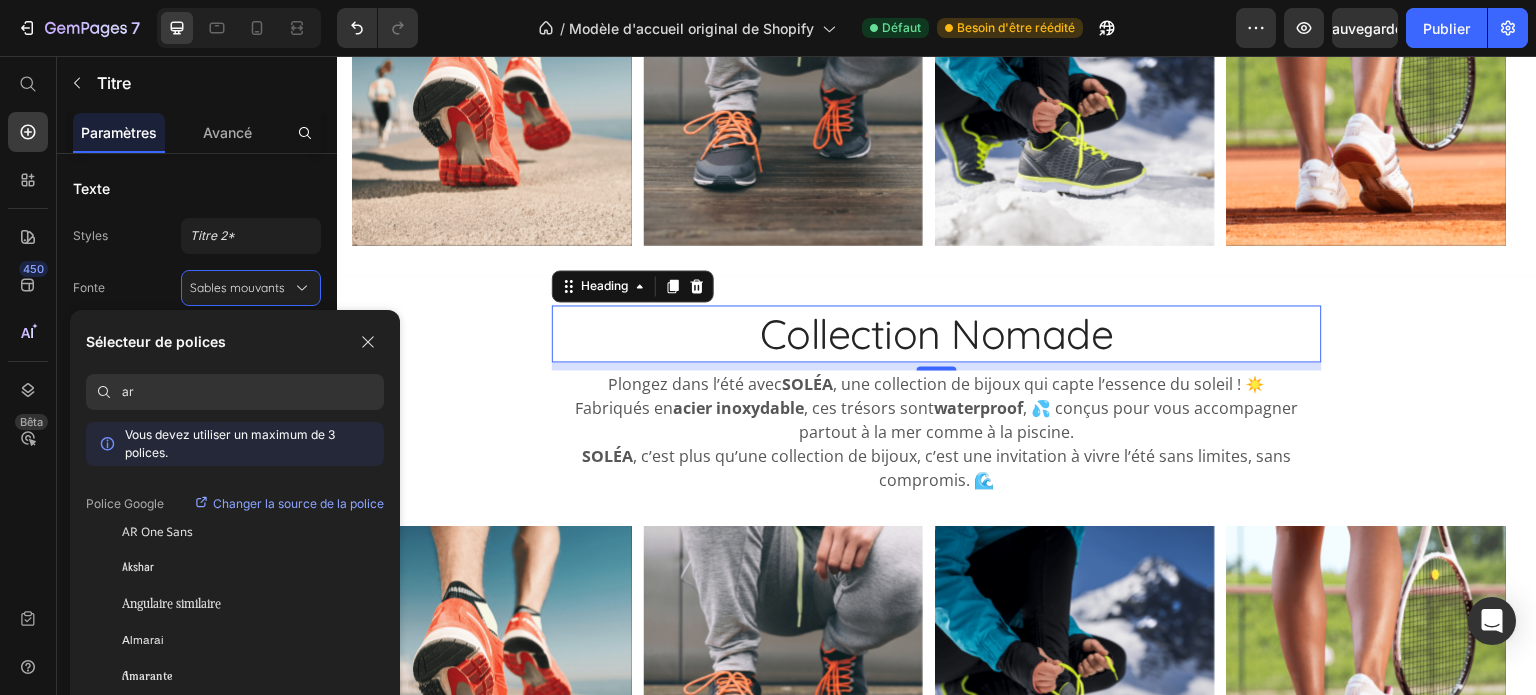 type on "a" 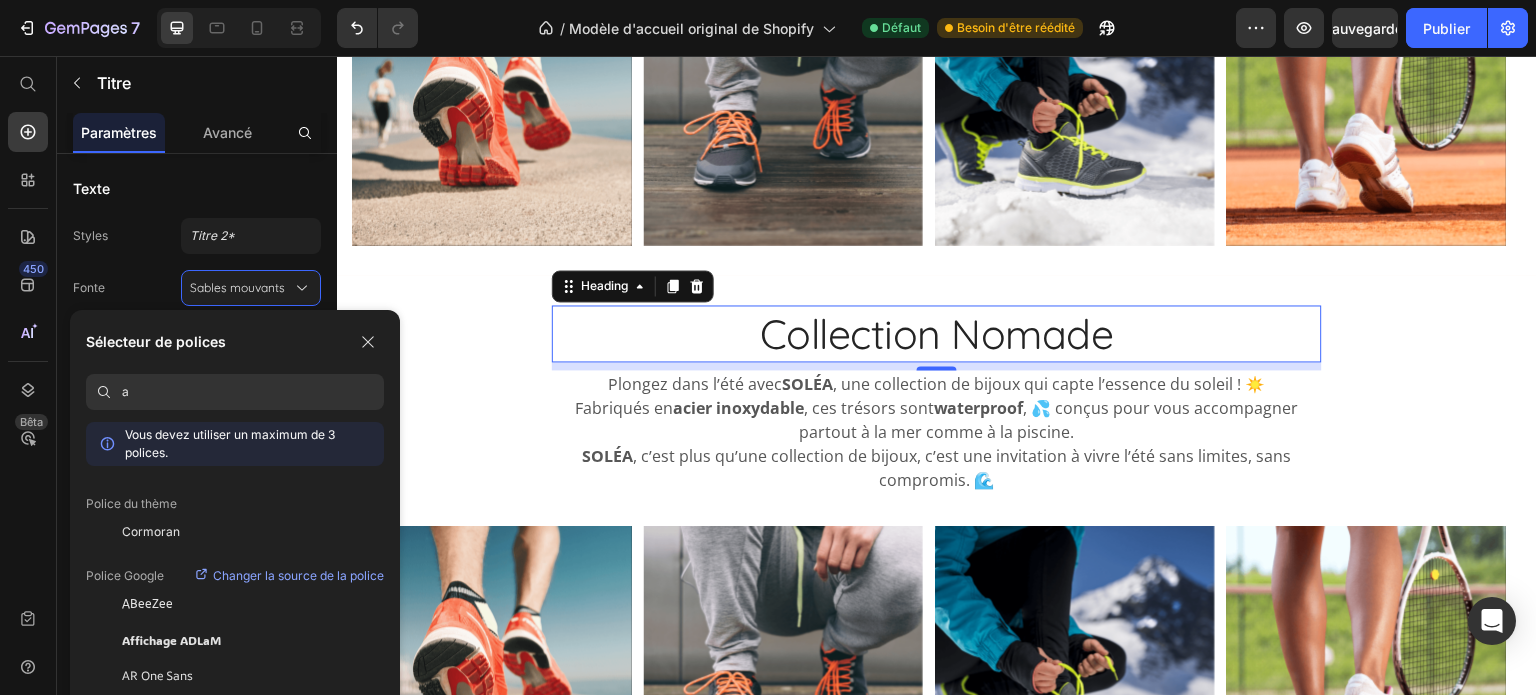 type 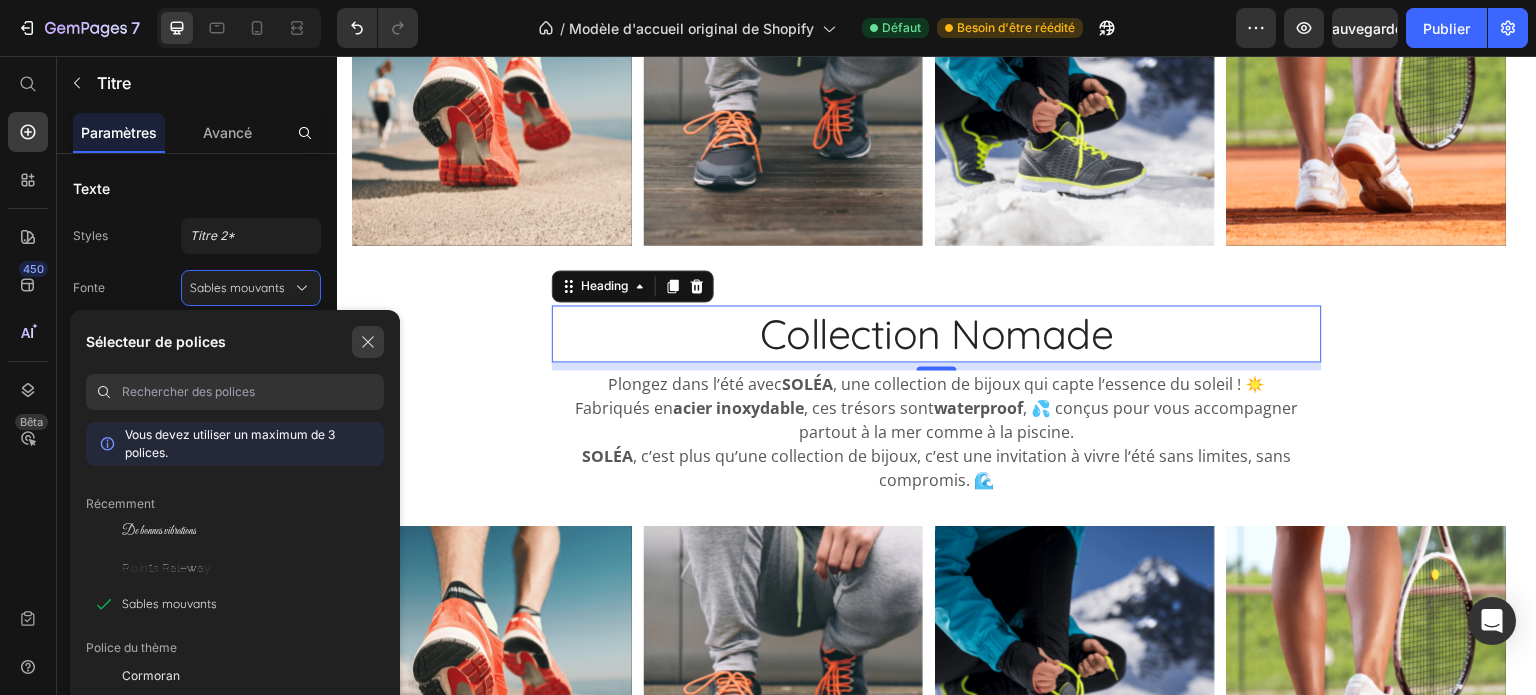 click at bounding box center (368, 342) 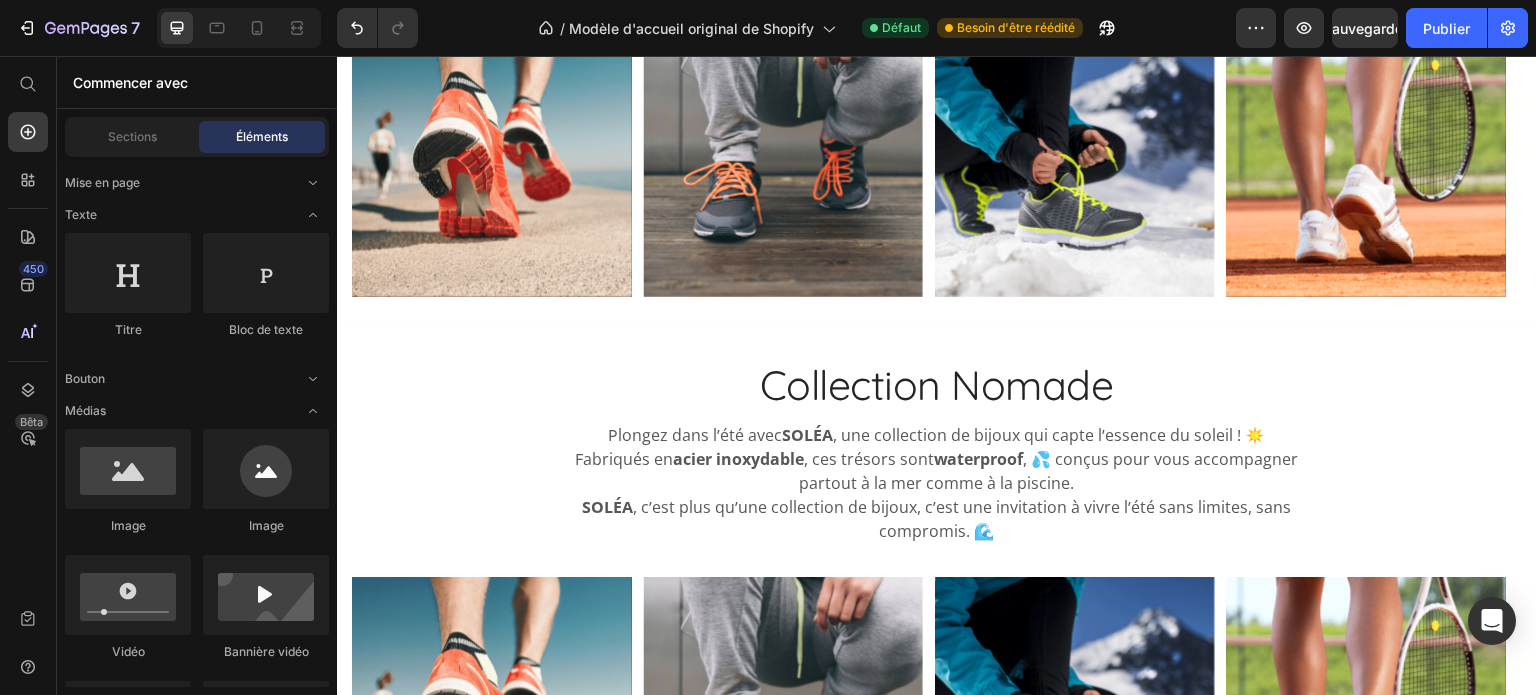 scroll, scrollTop: 0, scrollLeft: 0, axis: both 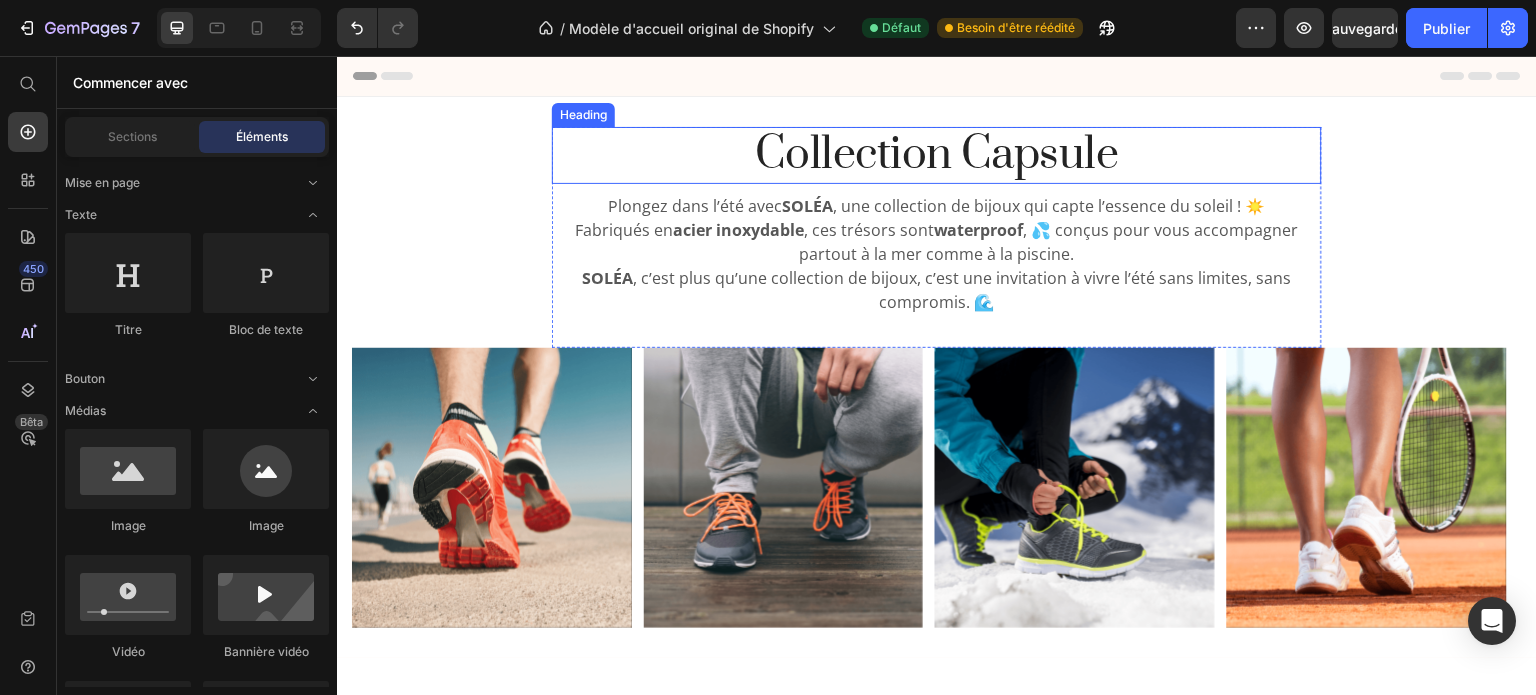click on "Collection Capsule" at bounding box center [937, 155] 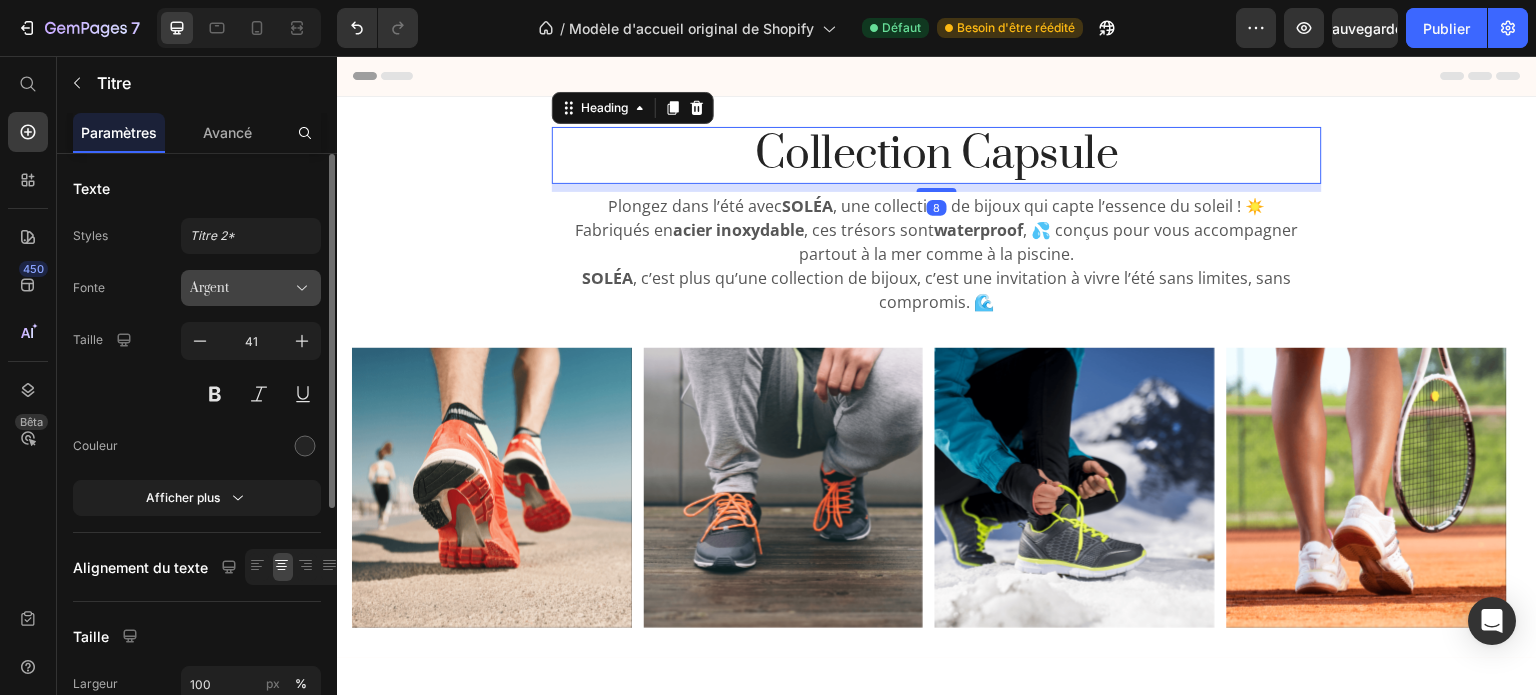 click on "Argent" at bounding box center [241, 288] 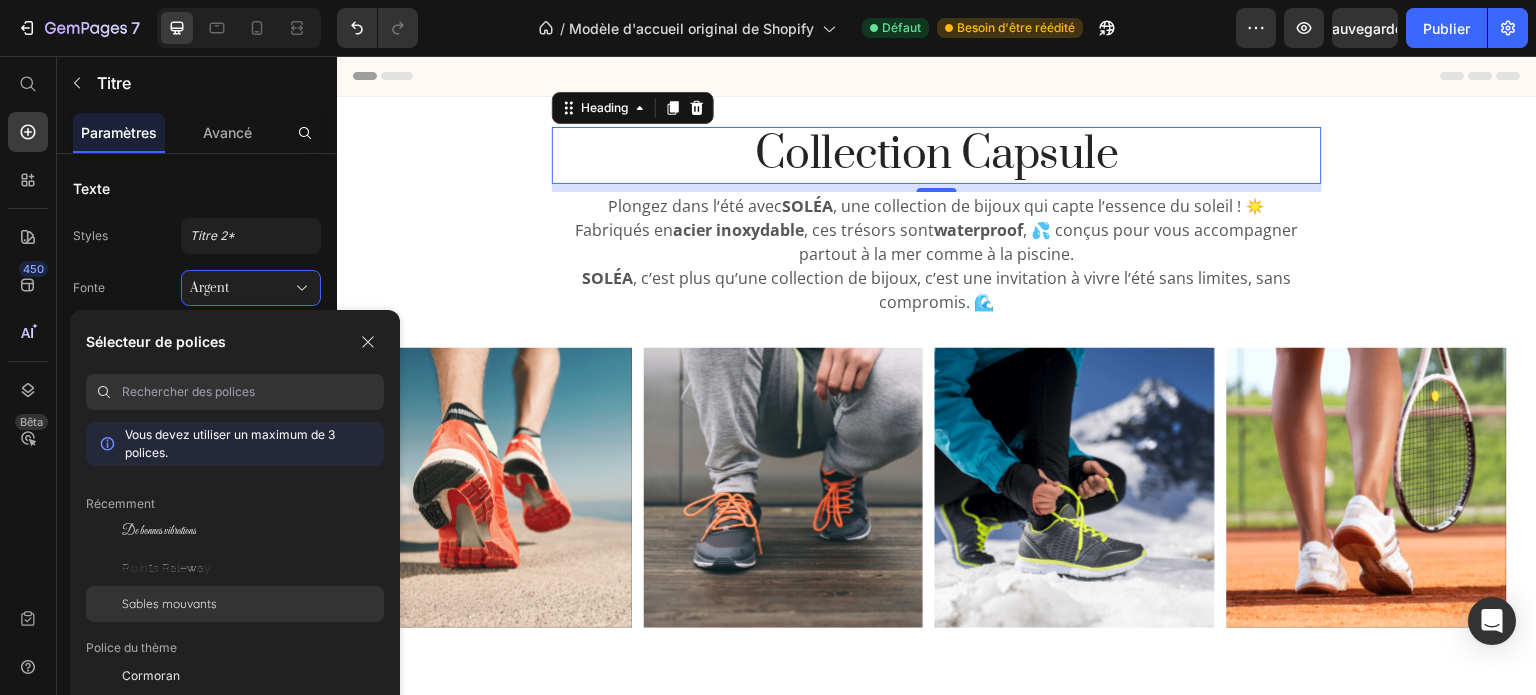 click on "Sables mouvants" 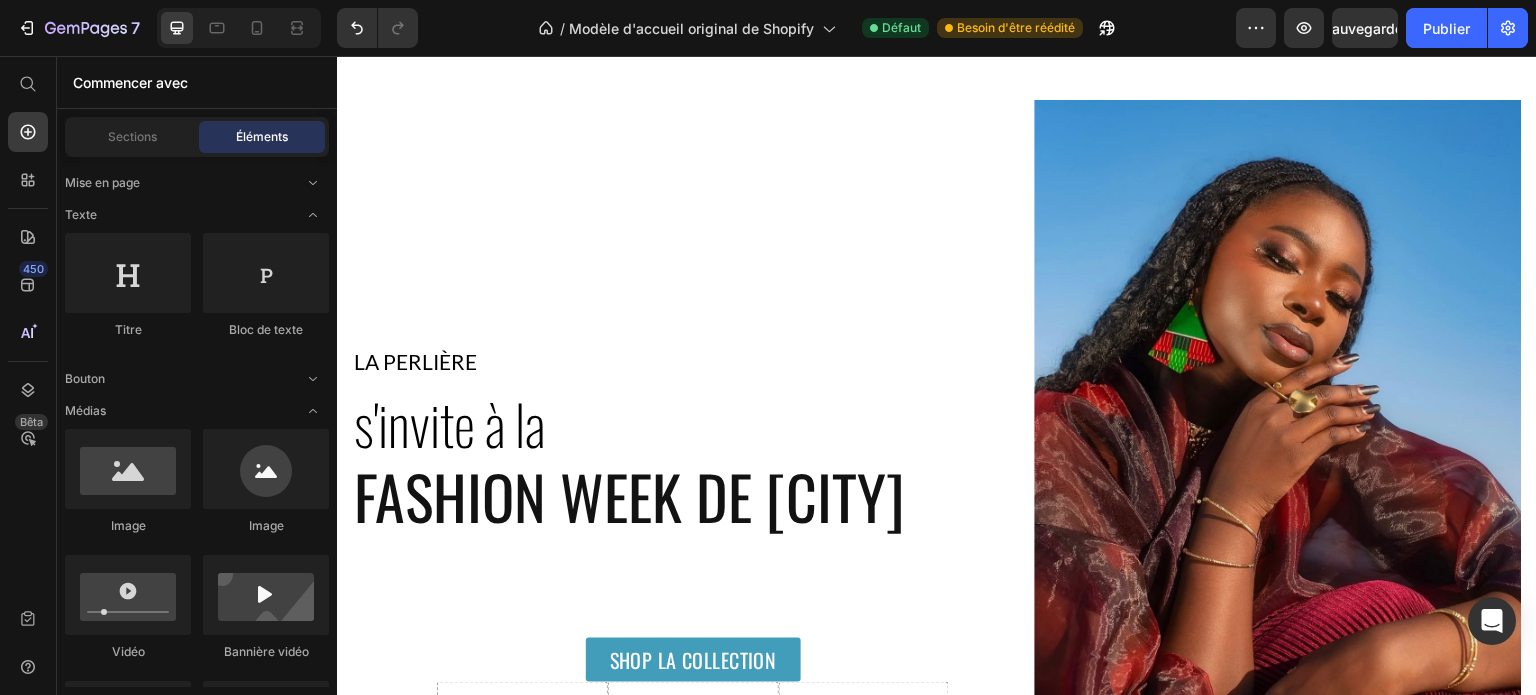 scroll, scrollTop: 1163, scrollLeft: 0, axis: vertical 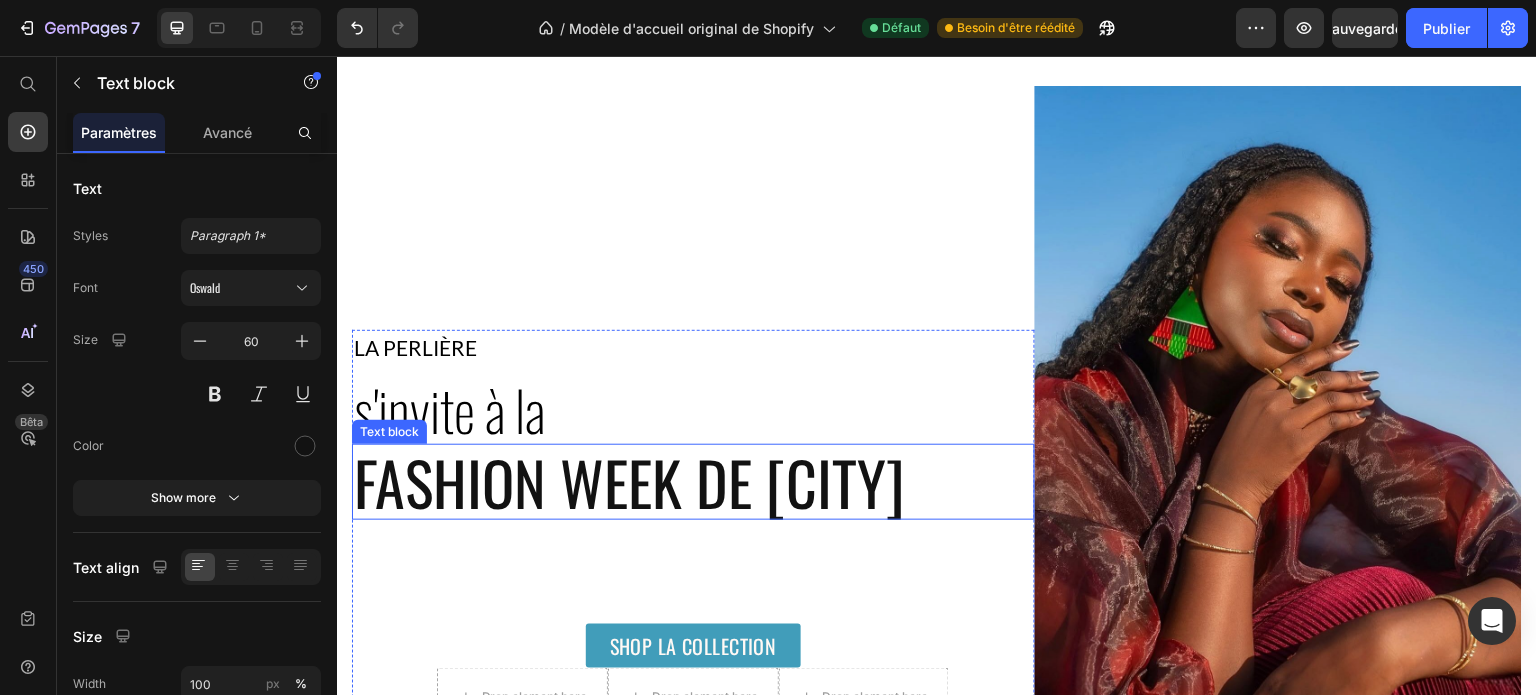 click on "FASHION WEEK de new york" at bounding box center (693, 482) 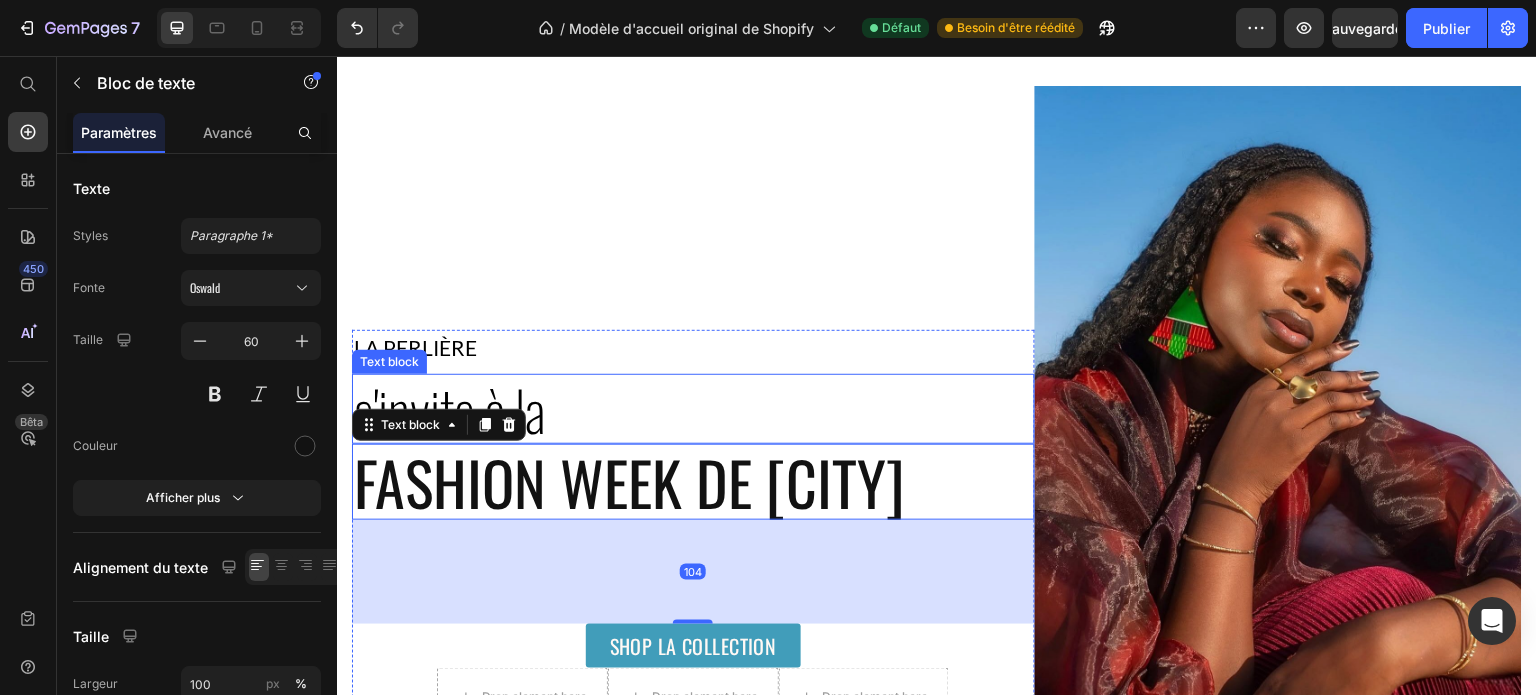 click on "s'invite à la" at bounding box center [693, 409] 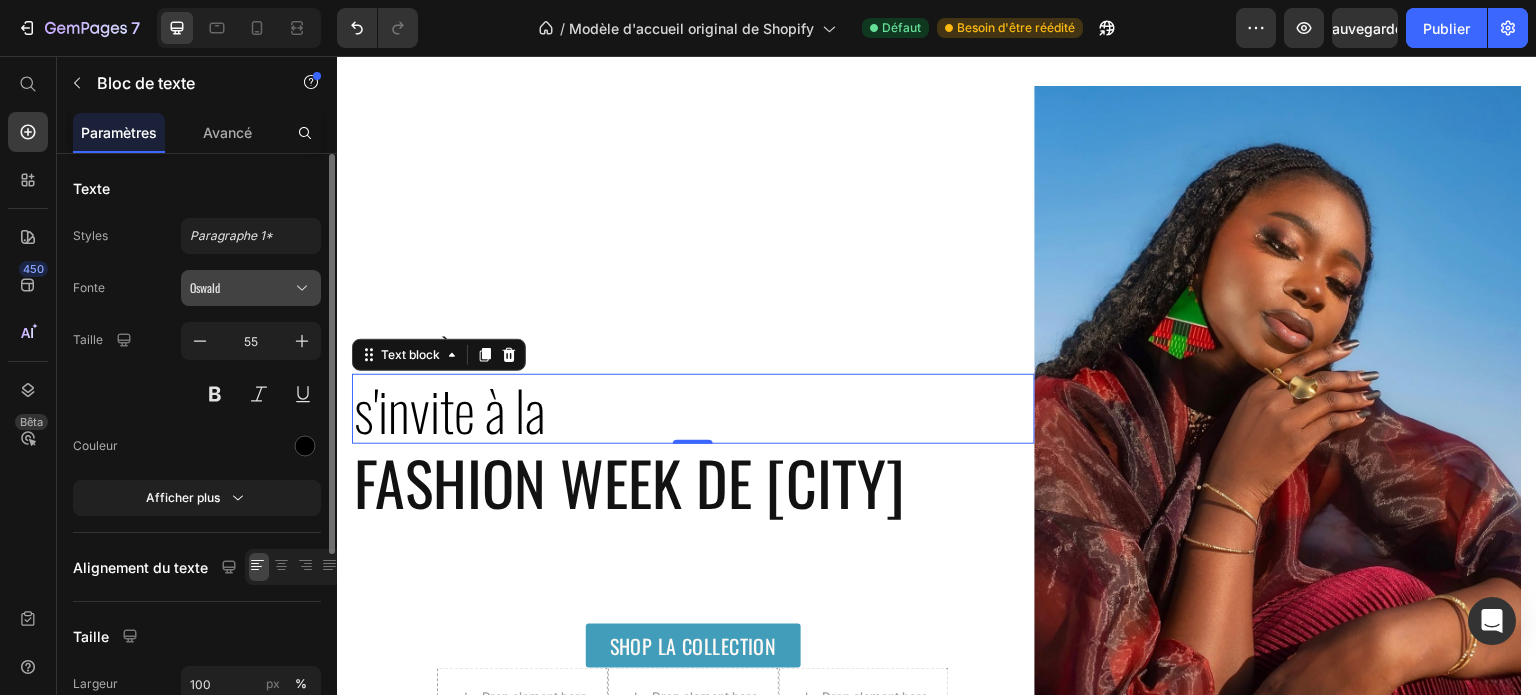click on "Oswald" at bounding box center [241, 288] 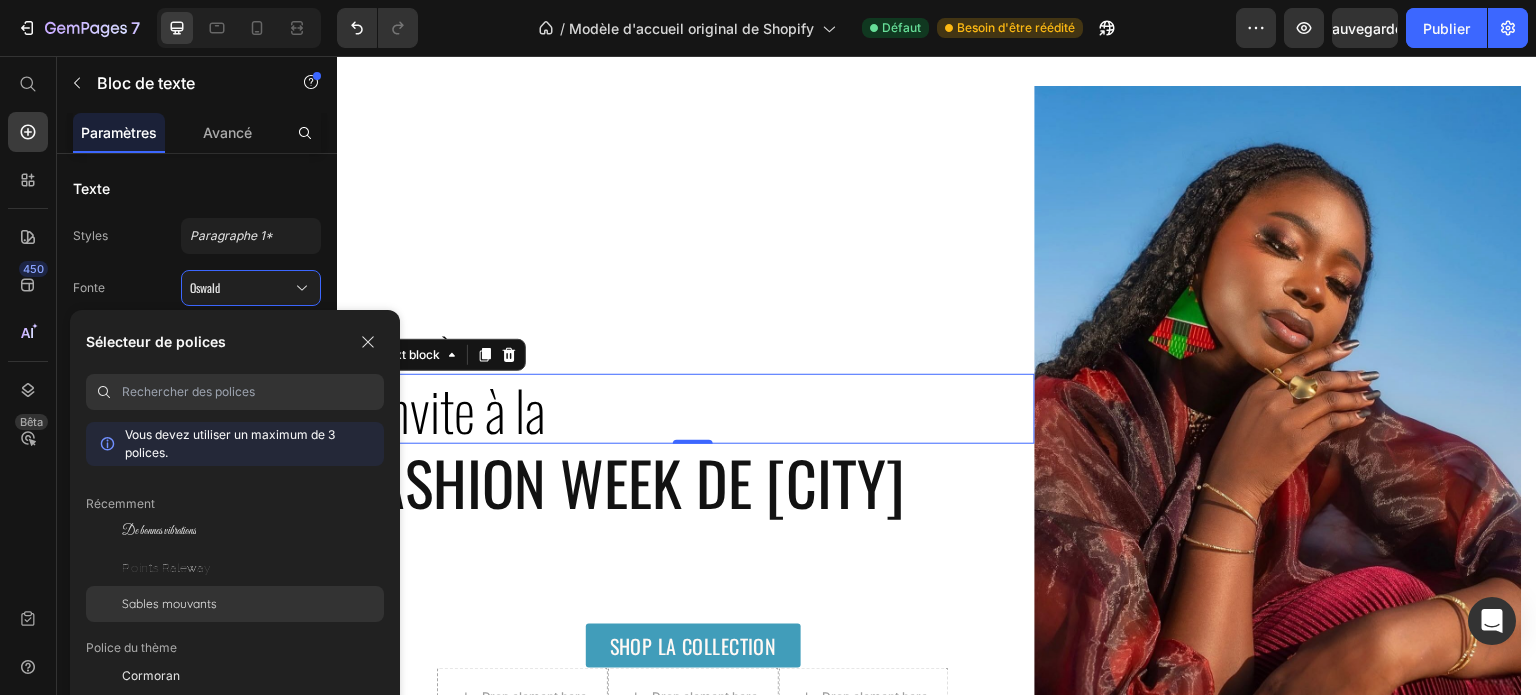 click on "Sables mouvants" at bounding box center (169, 603) 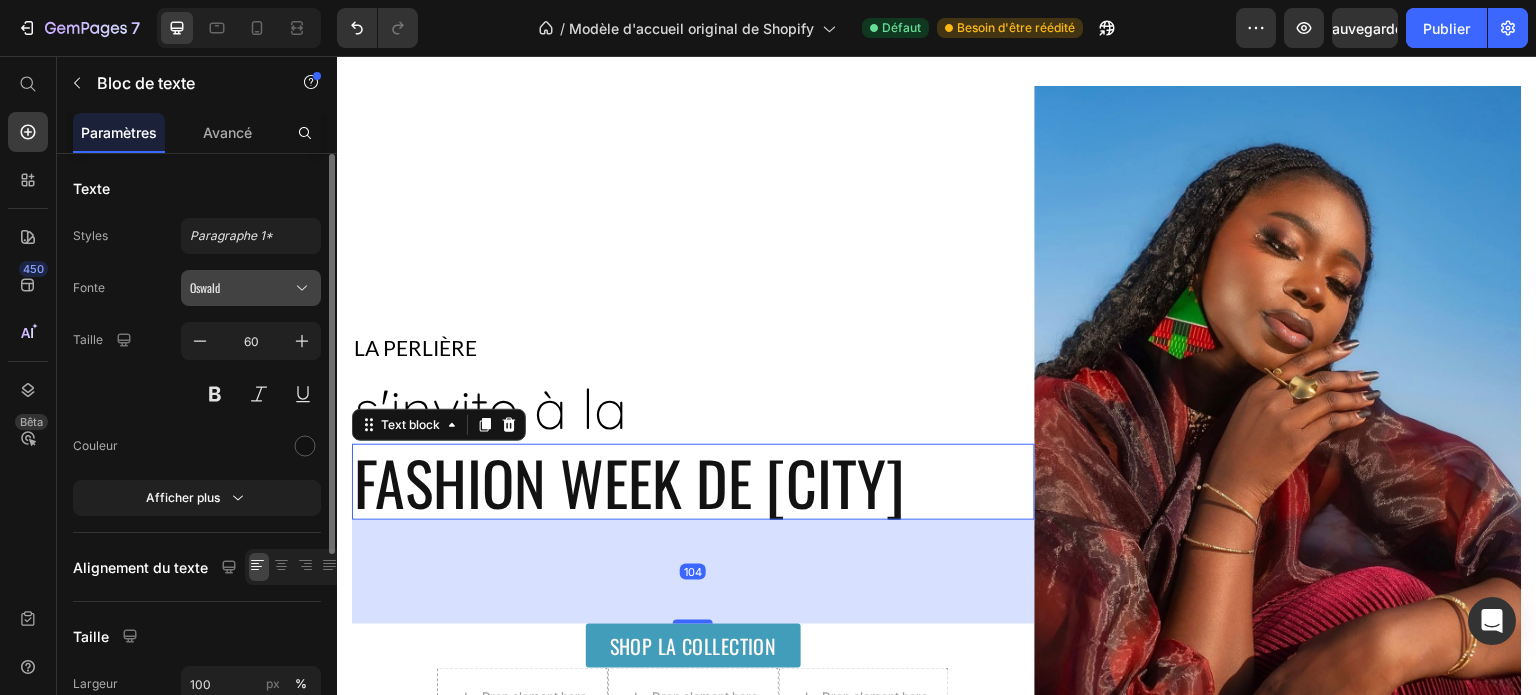 click on "Oswald" at bounding box center [241, 288] 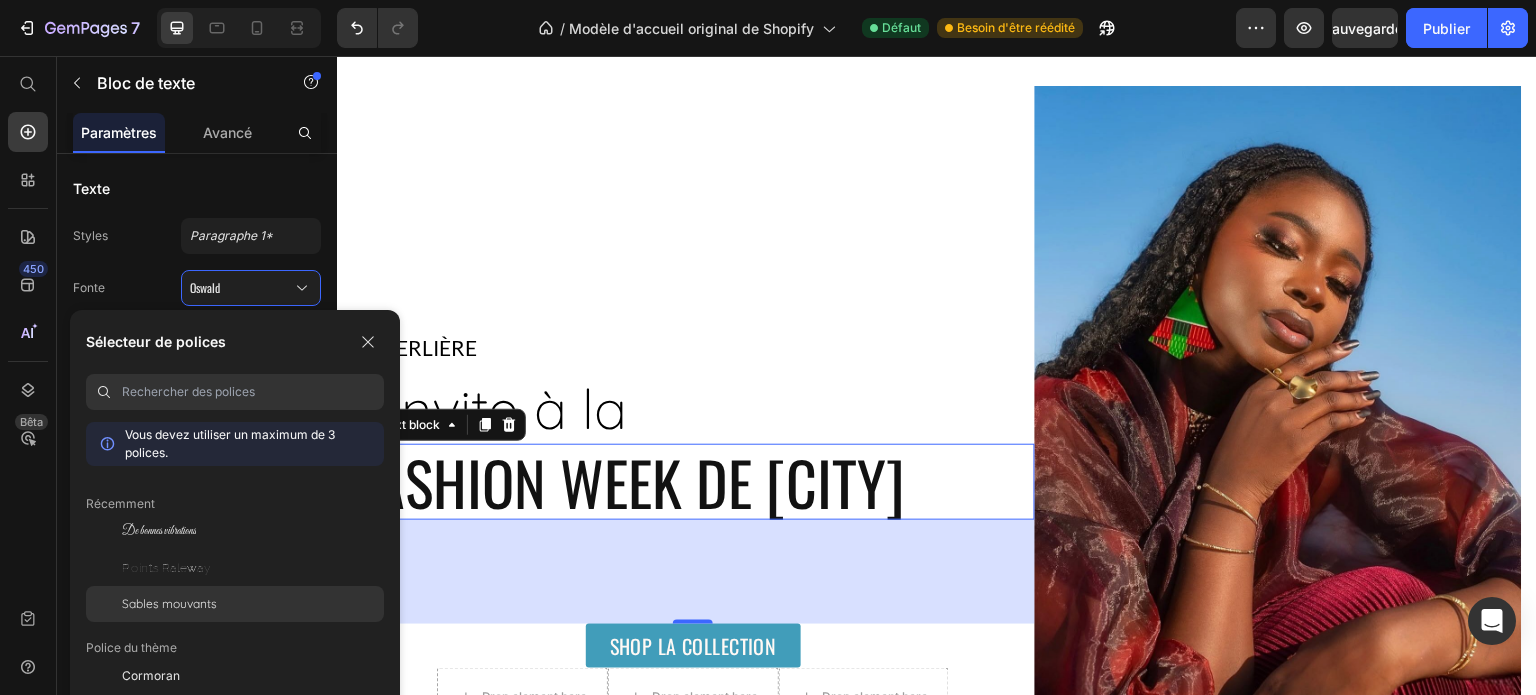 click on "Sables mouvants" at bounding box center (169, 603) 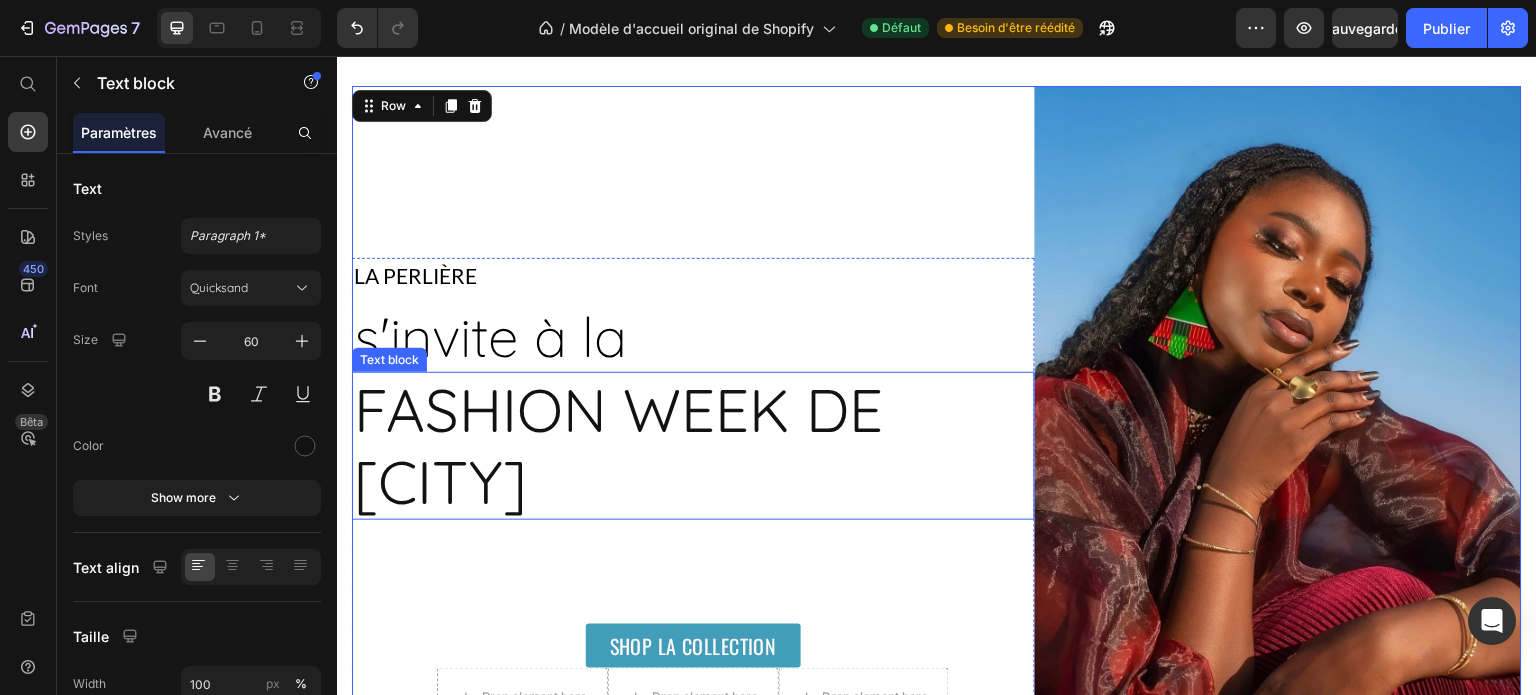 click on "FASHION WEEK de new york" at bounding box center (693, 446) 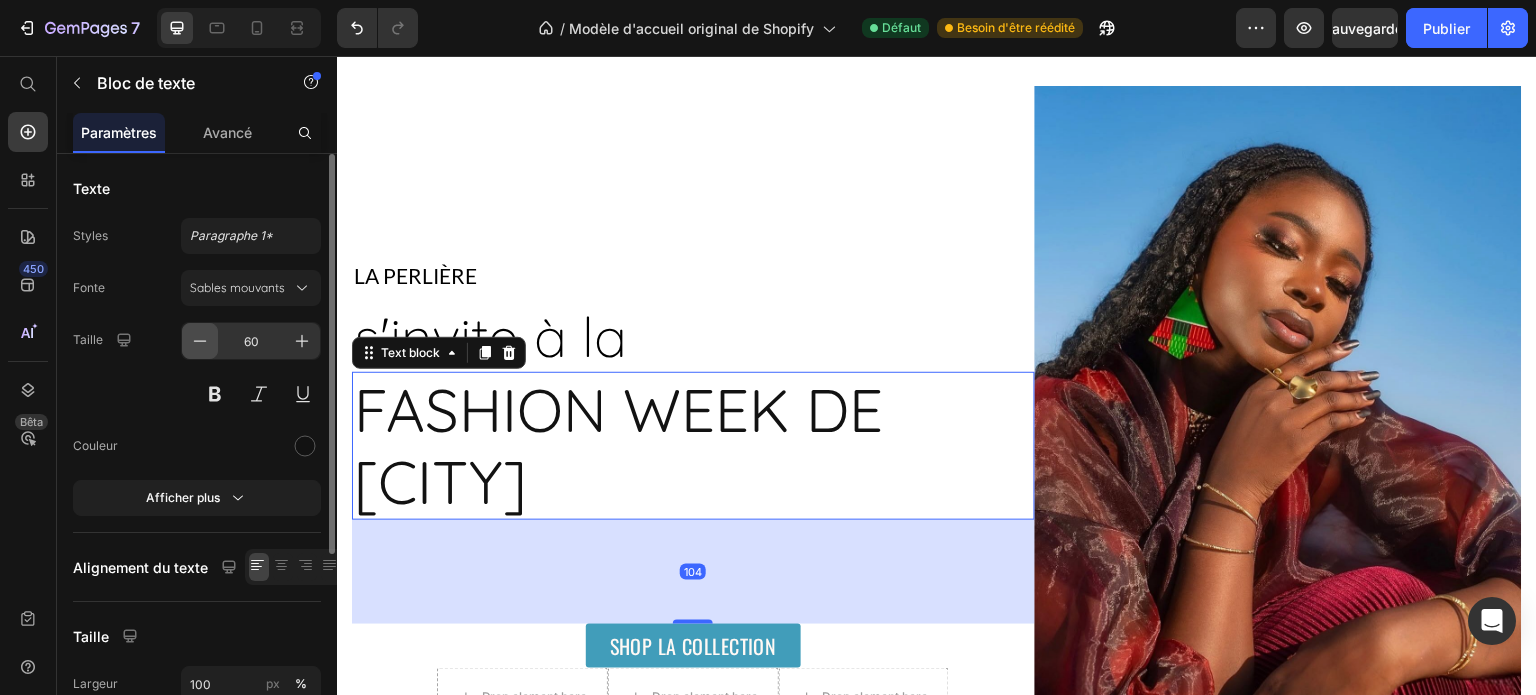 click 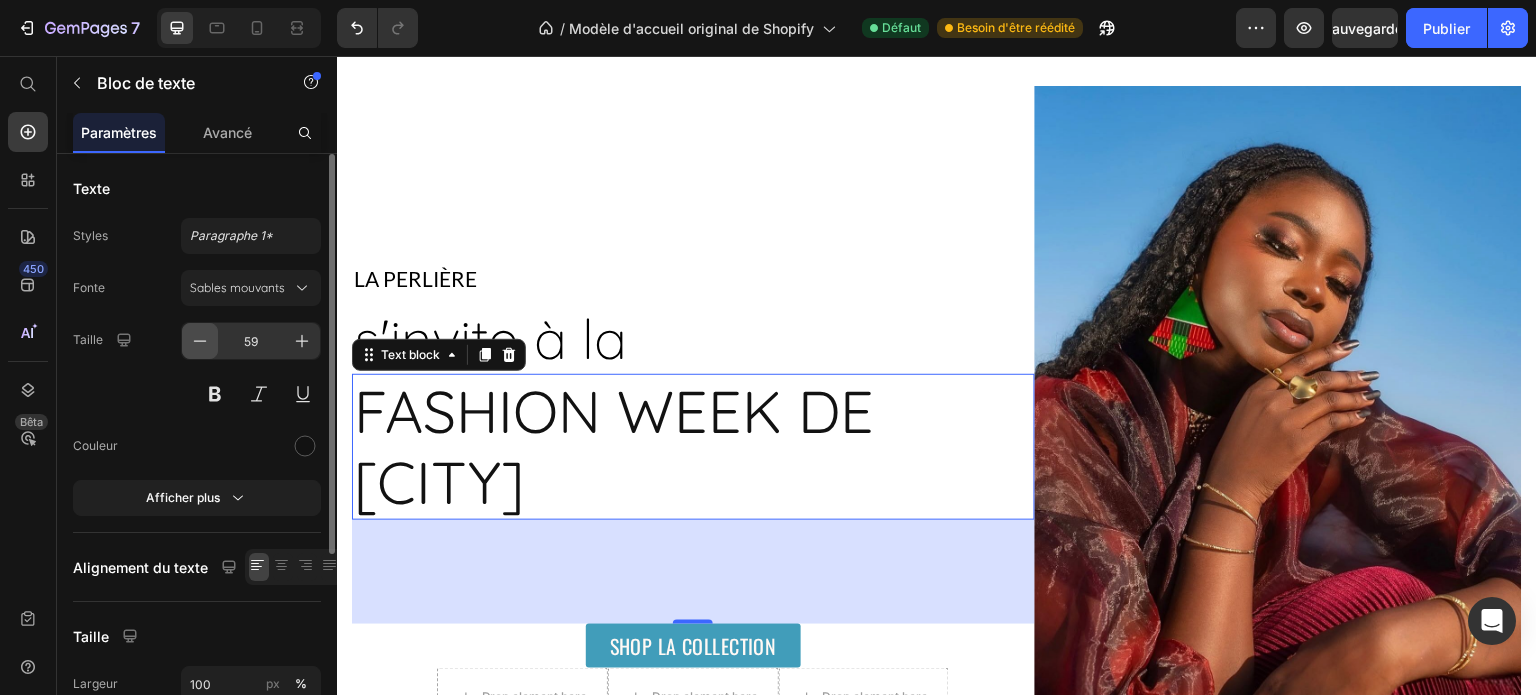 click 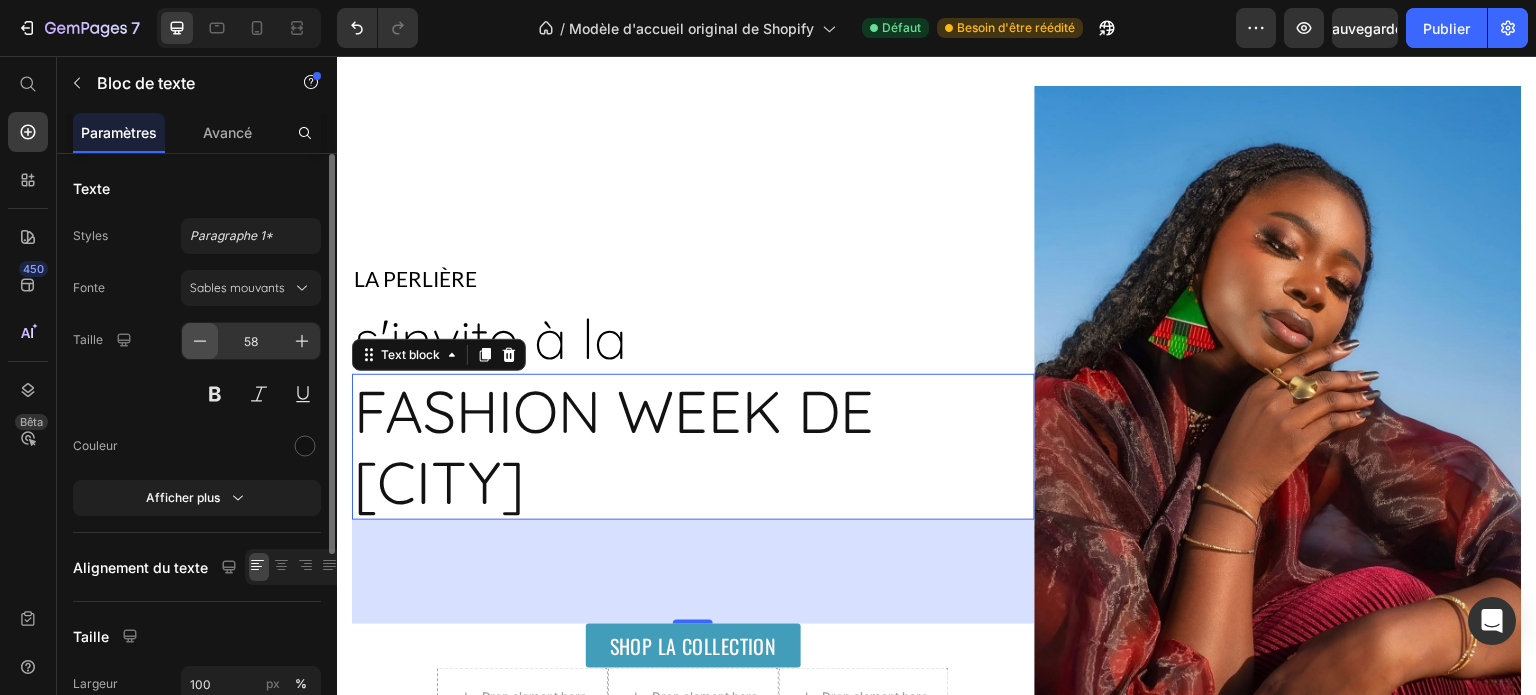 click 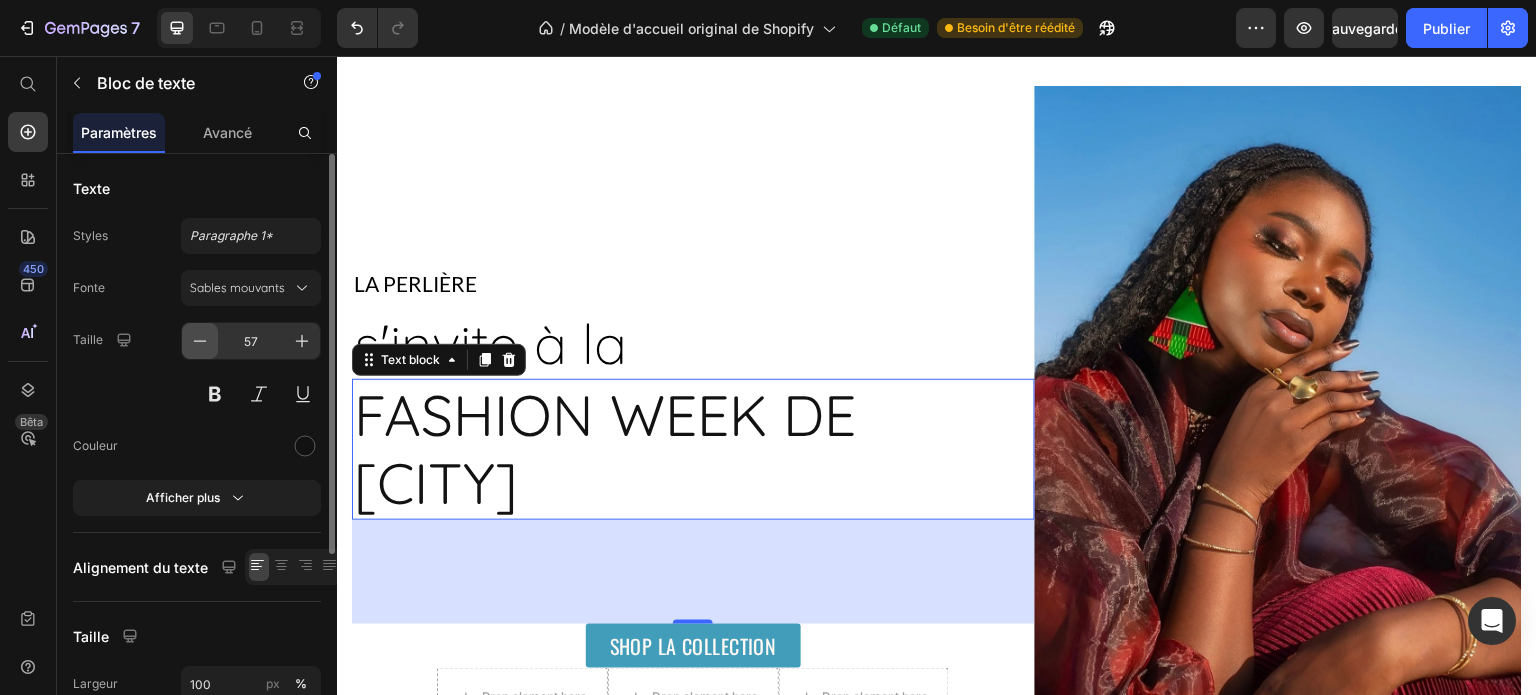 click 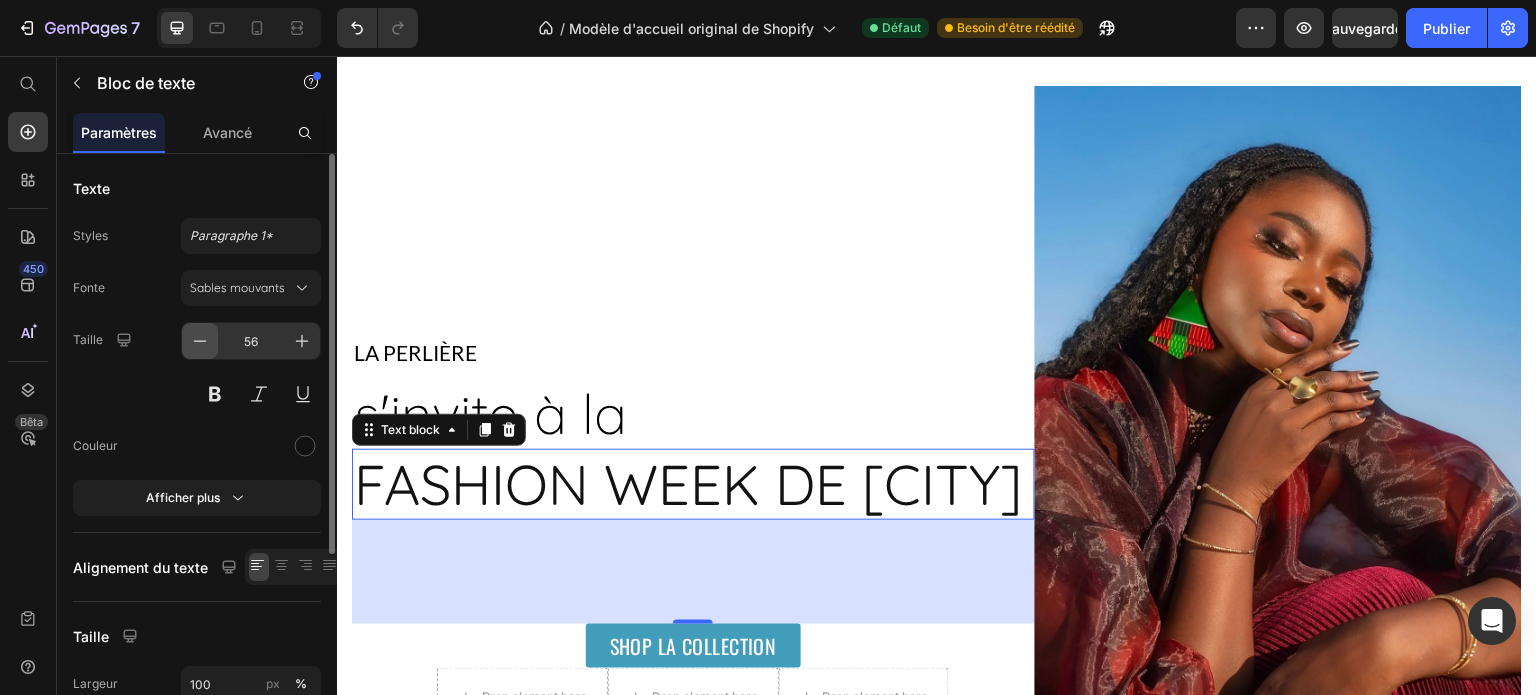 click 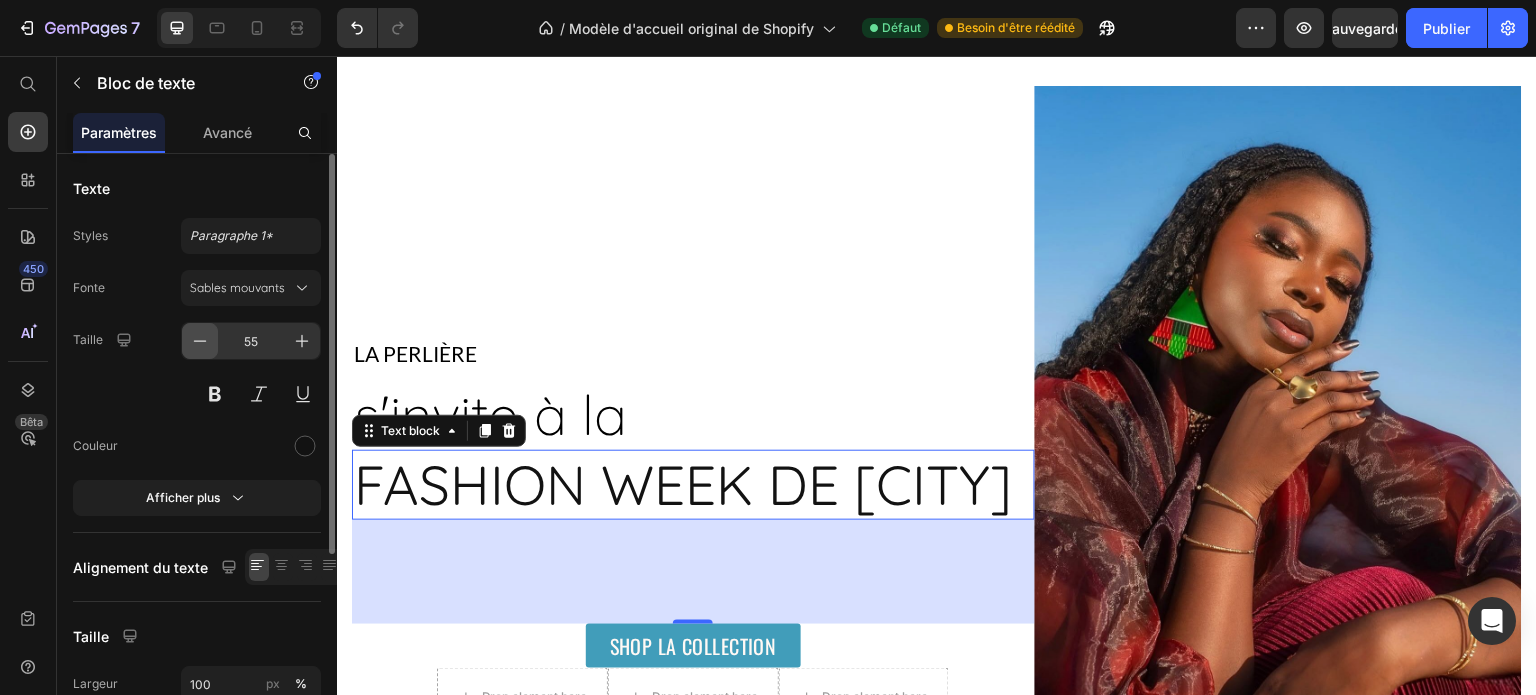 click 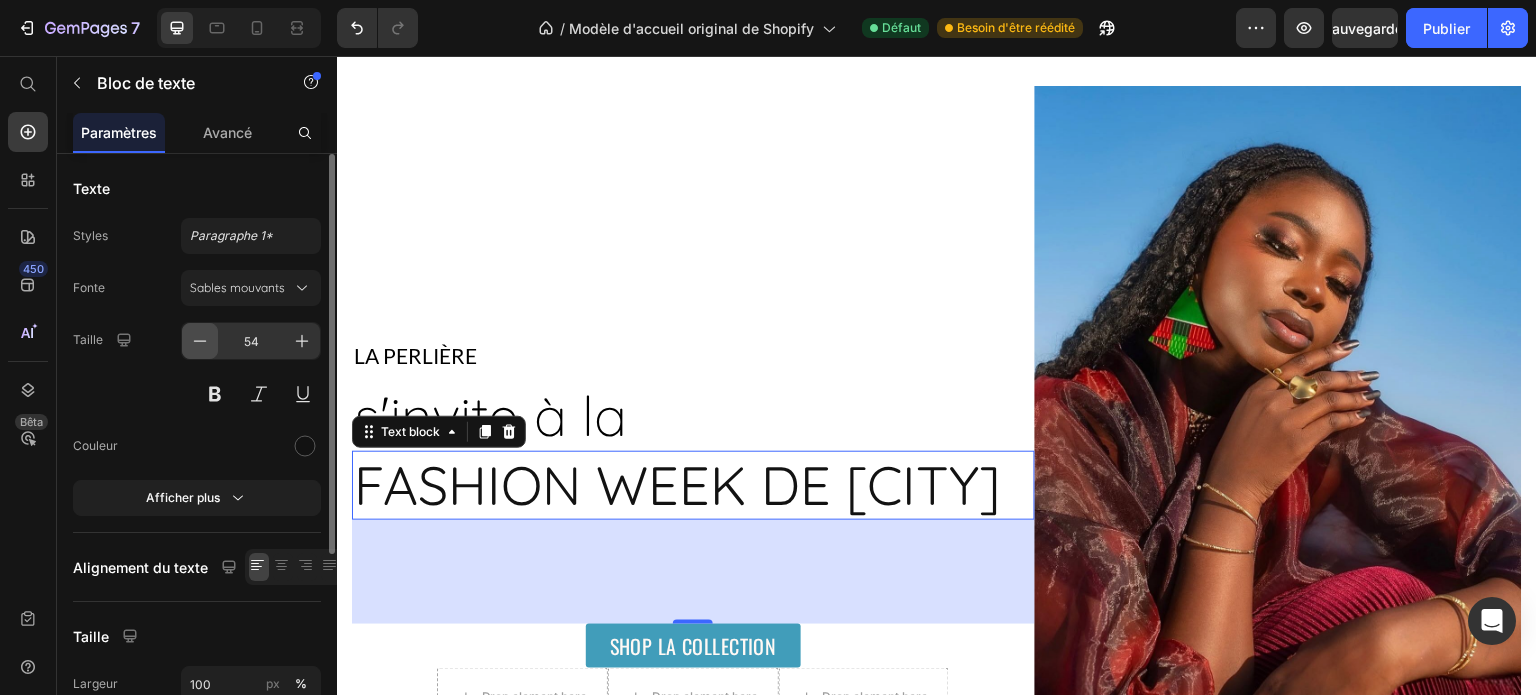 click 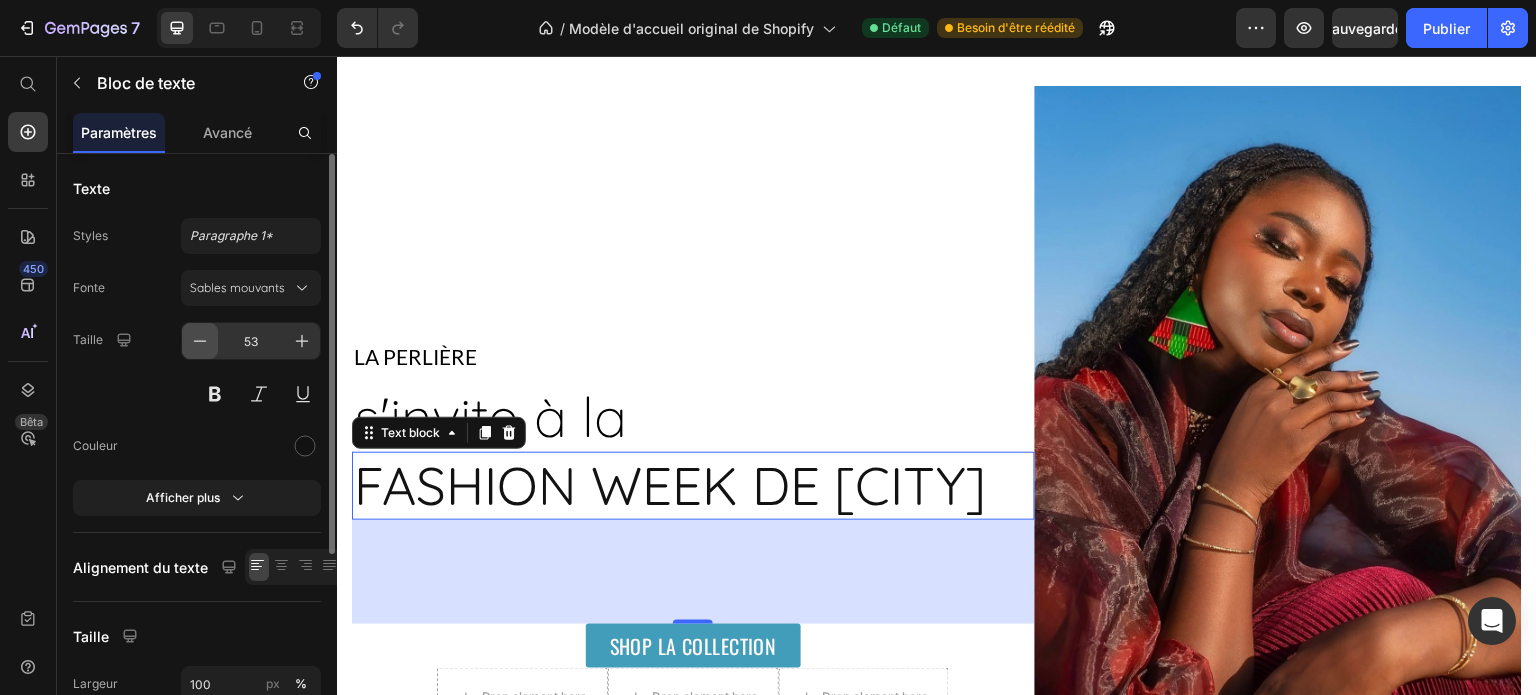 click 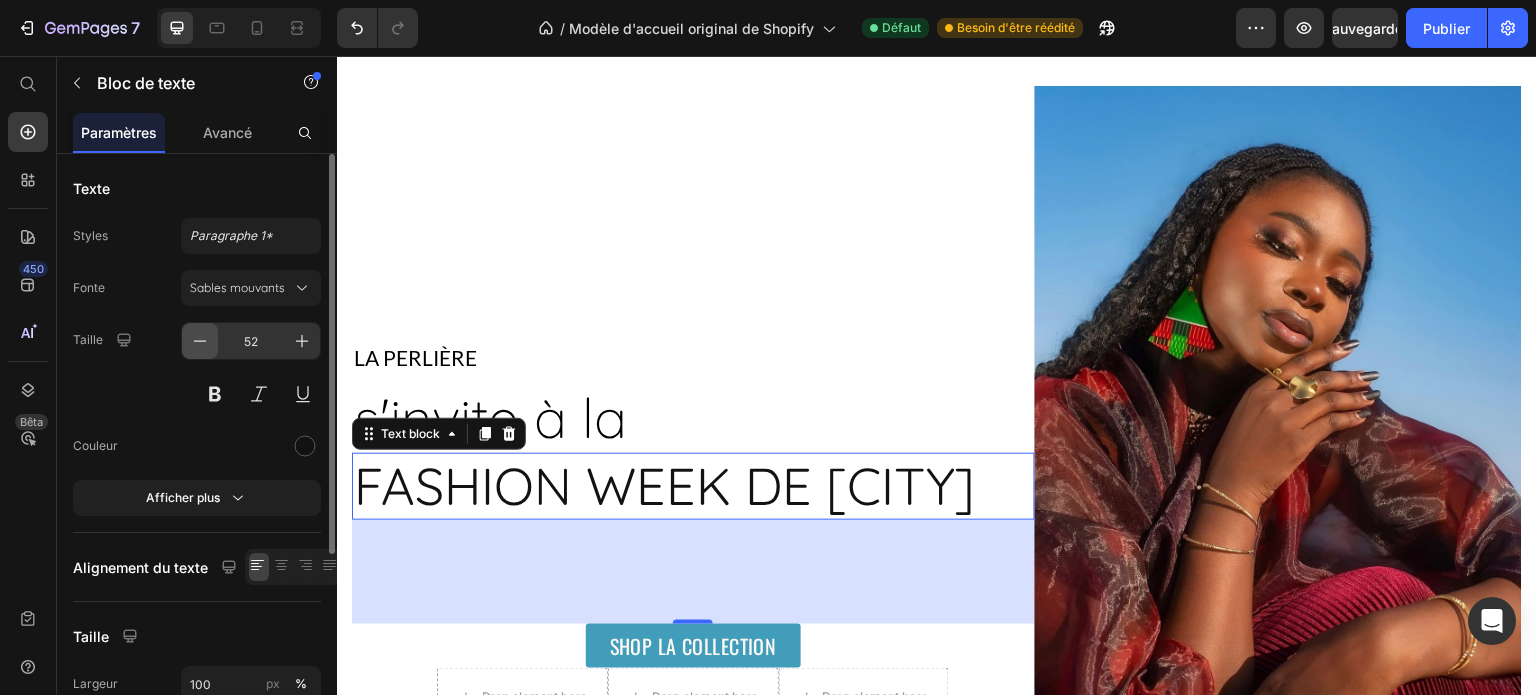 click 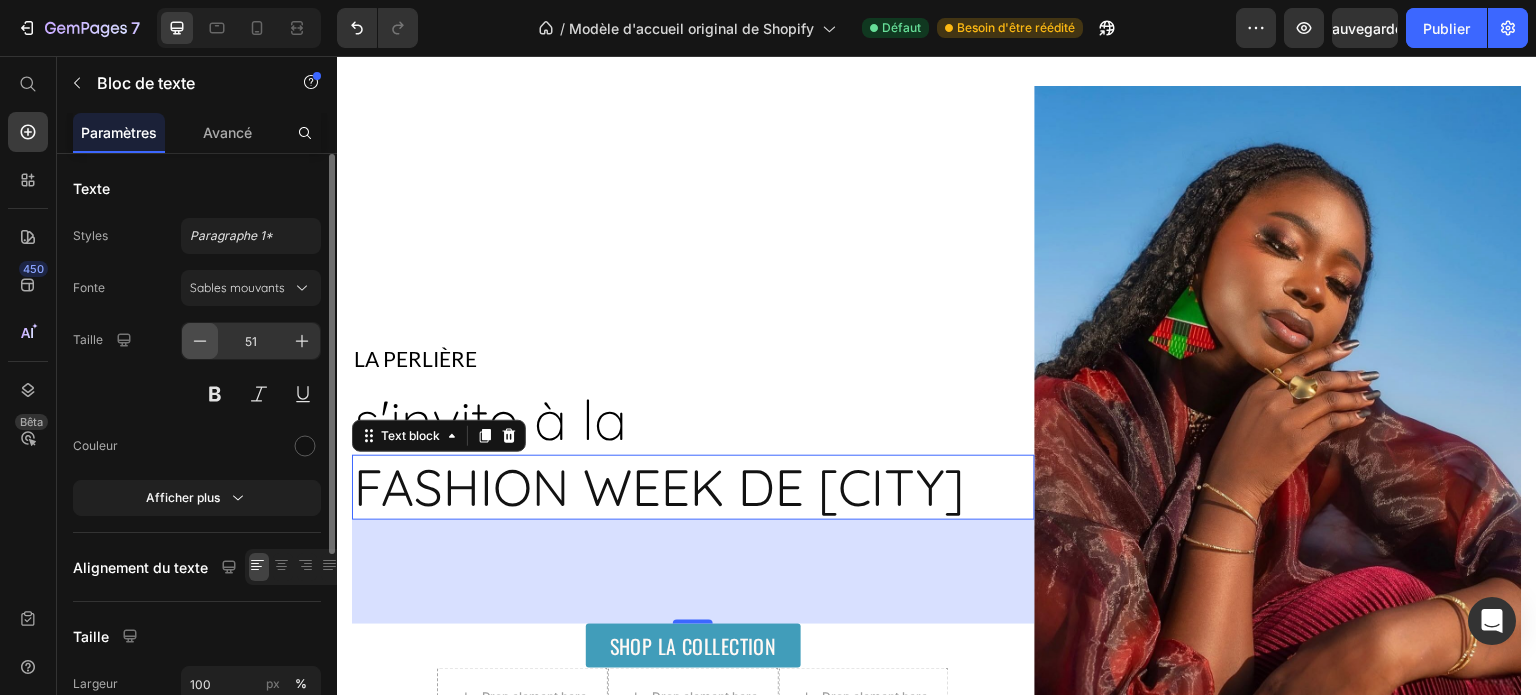 click 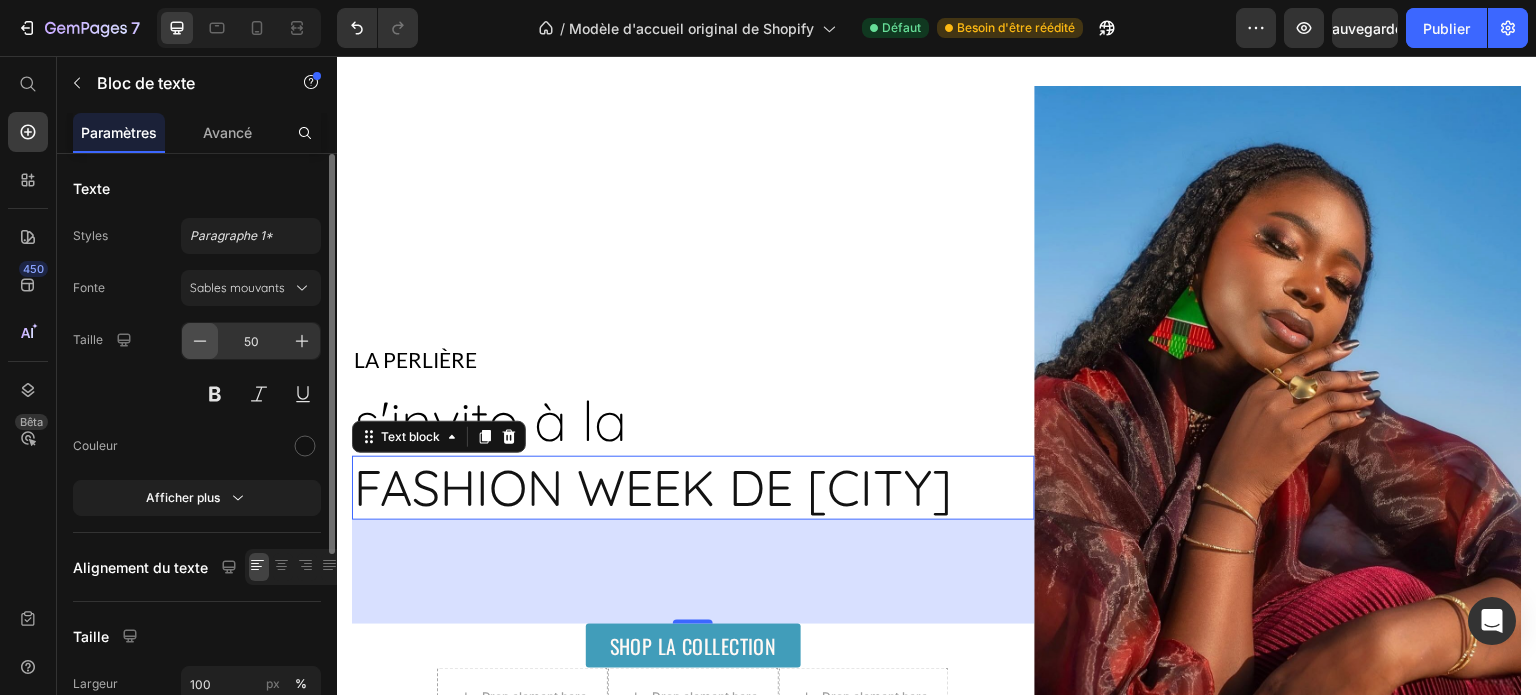 click 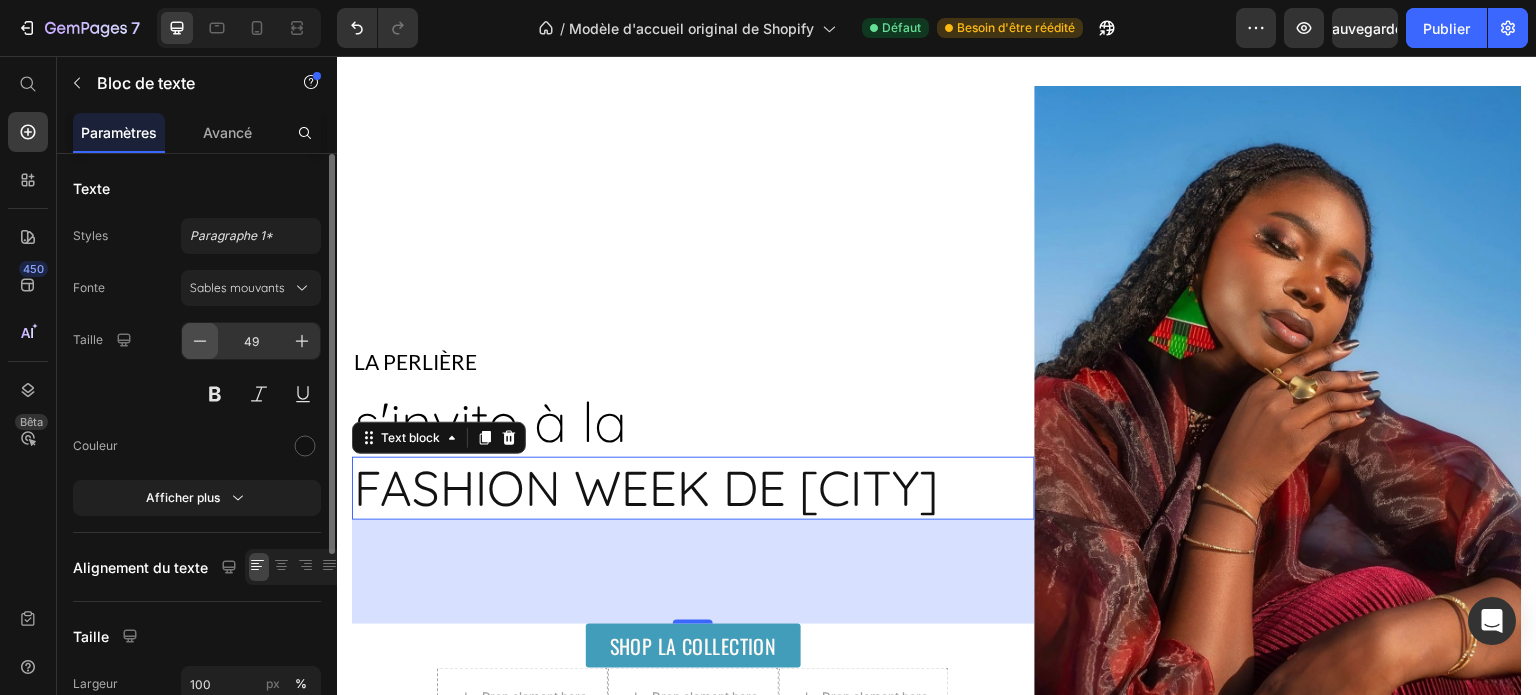 click 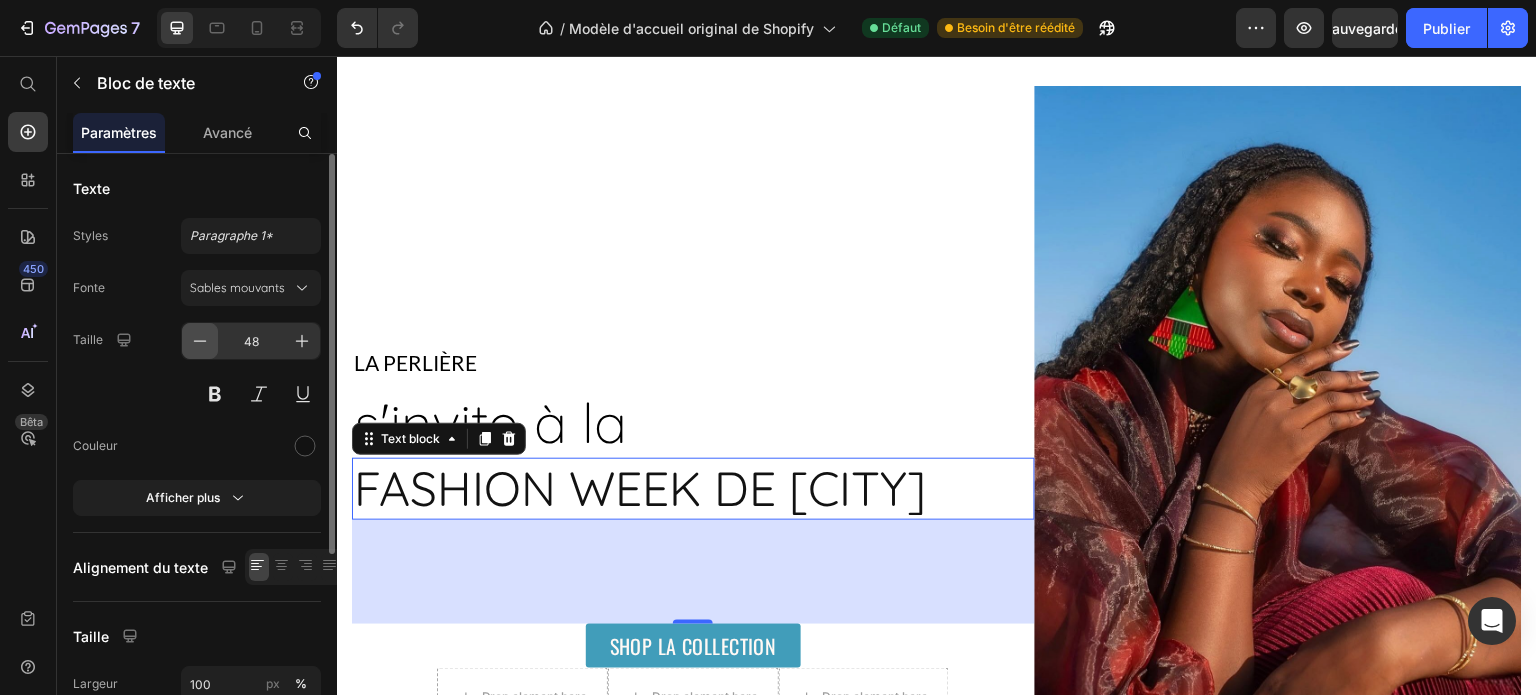 click 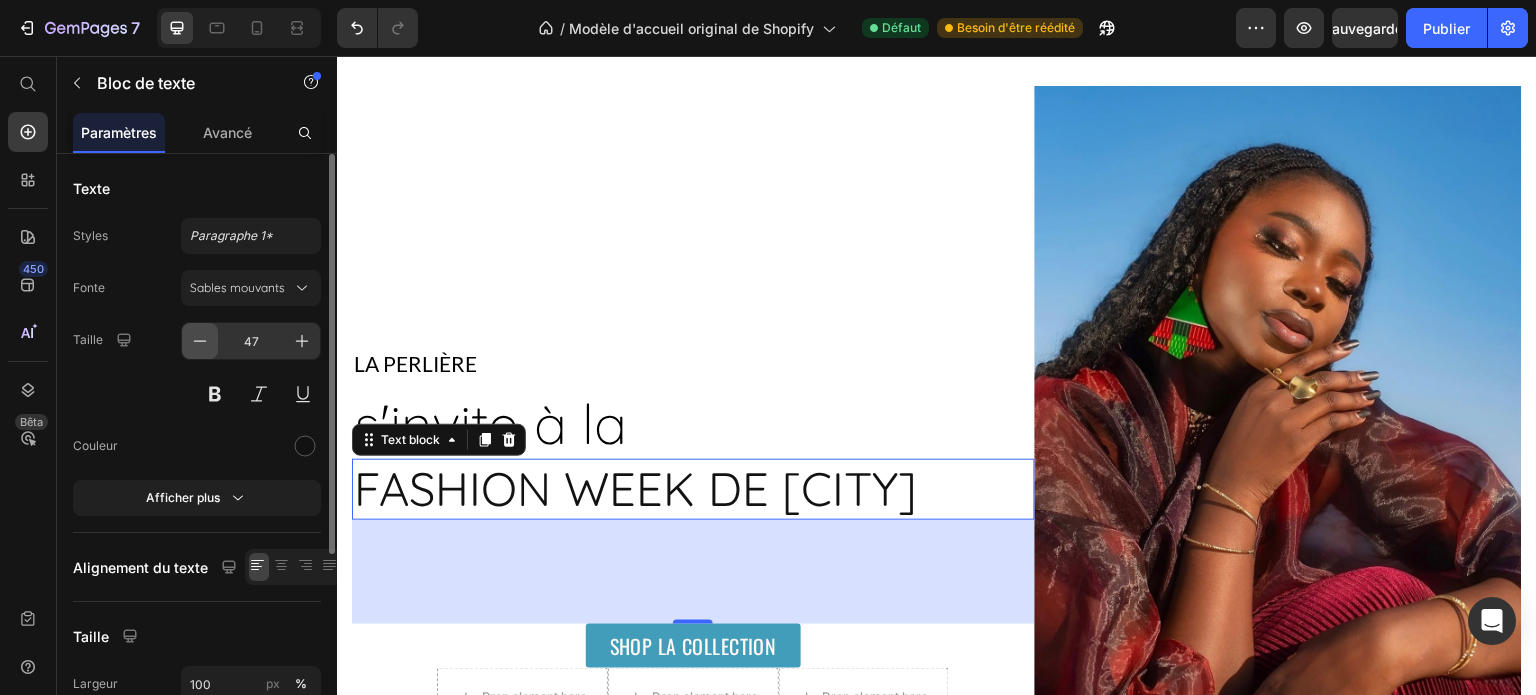 click 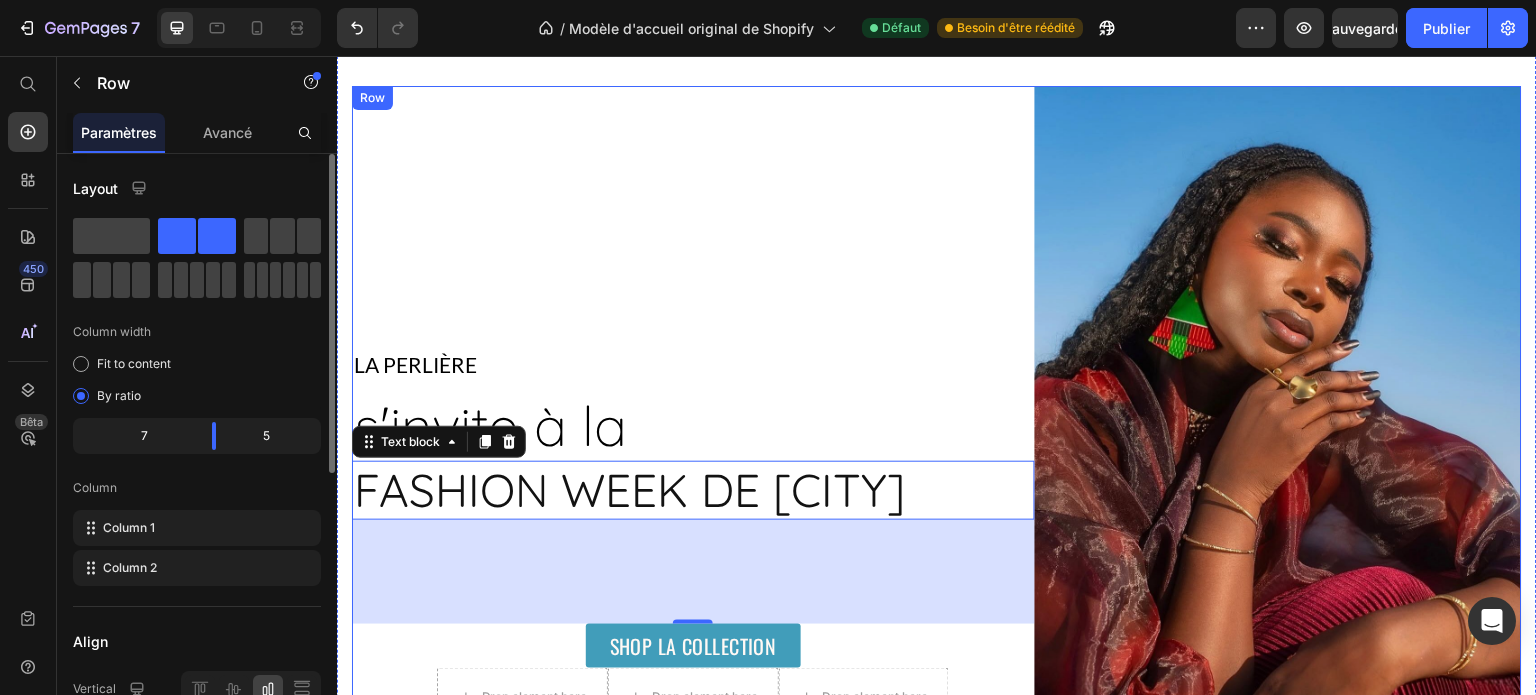 click on "LA PERLIÈRE Text block s'invite à la Text block FASHION WEEK de new york Text block   104 SHOP LA COLLECTION Button
Drop element here
Drop element here
Drop element here Row Row Image Row" at bounding box center (693, 407) 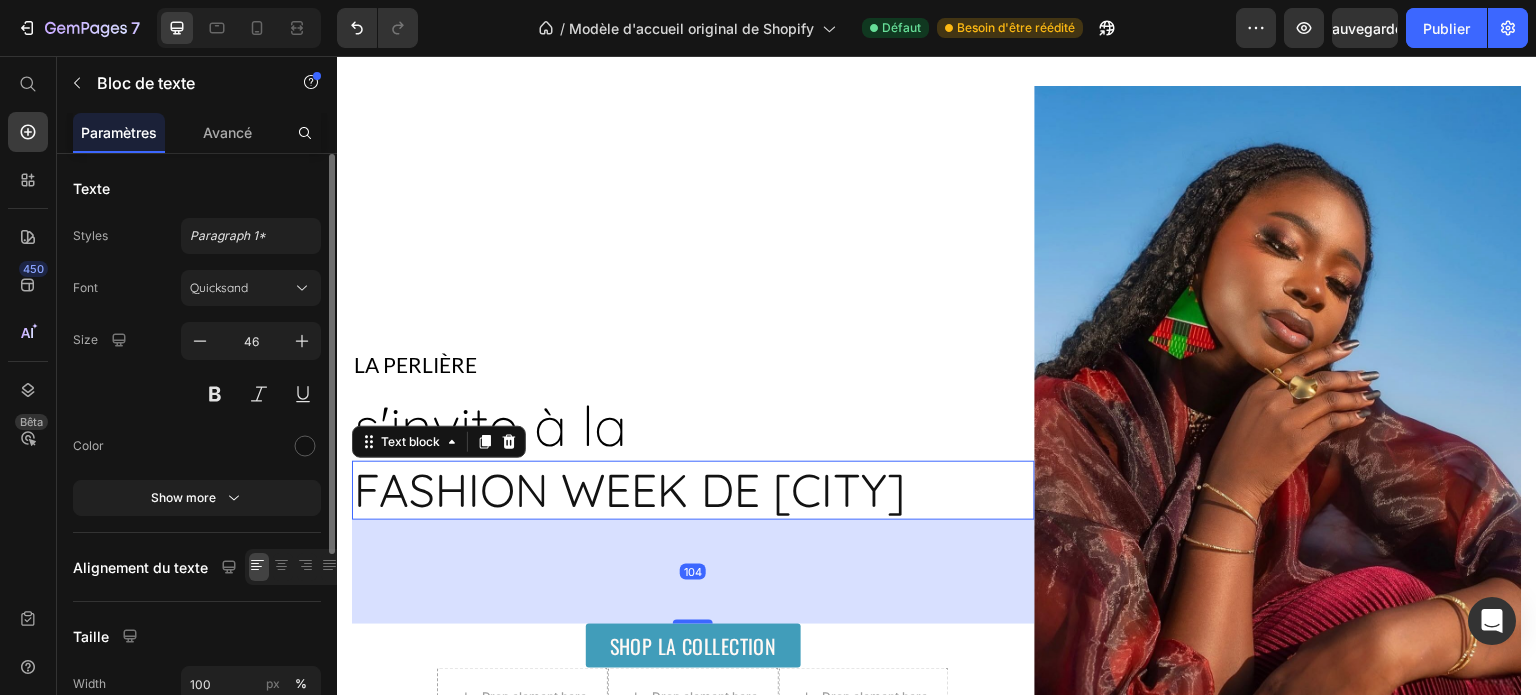 click on "FASHION WEEK de new york" at bounding box center [693, 490] 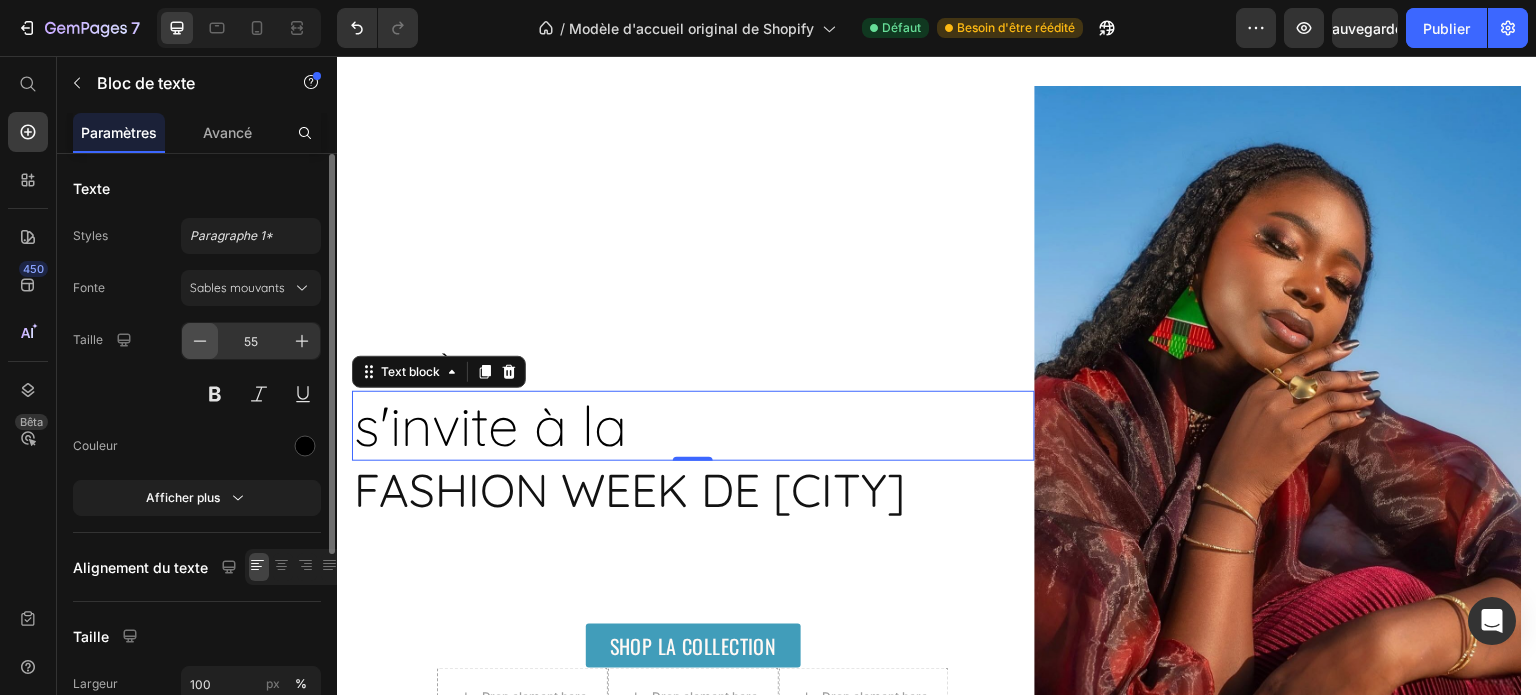click 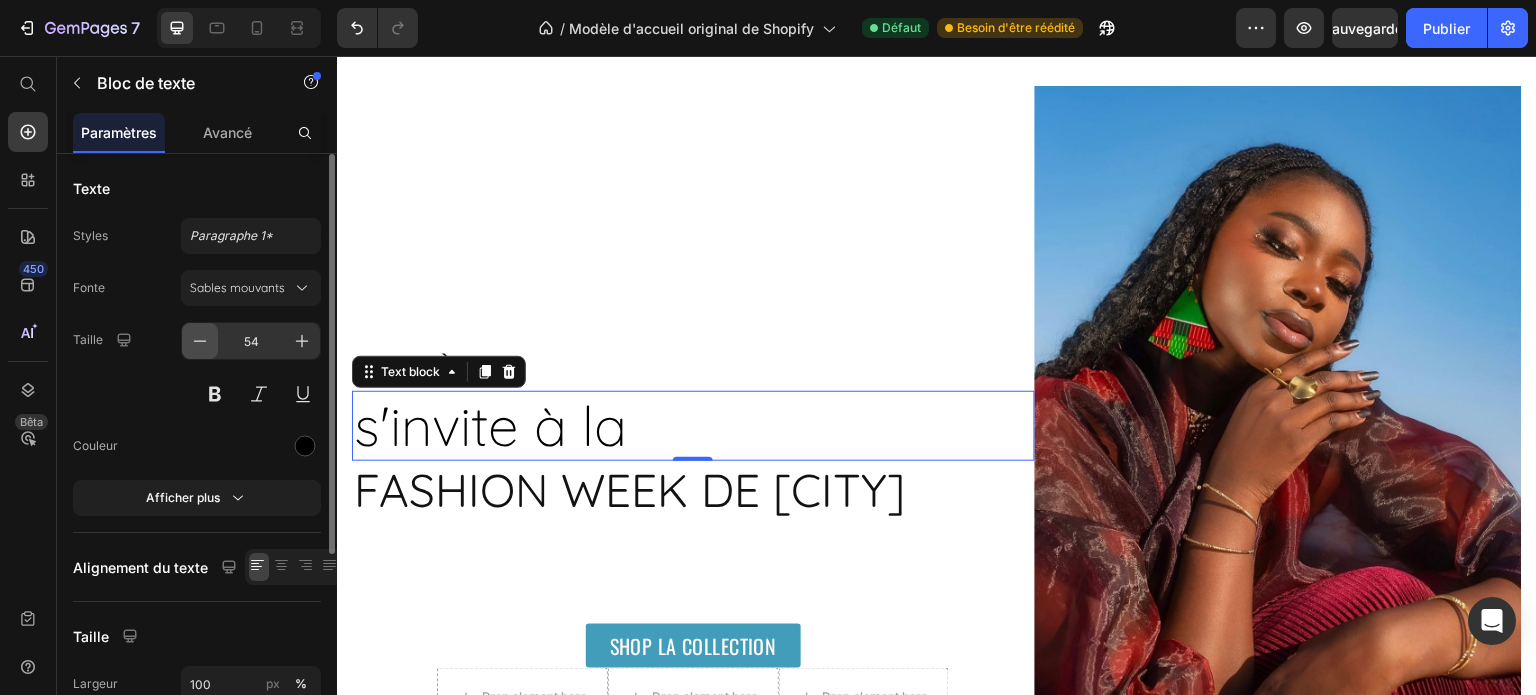 click 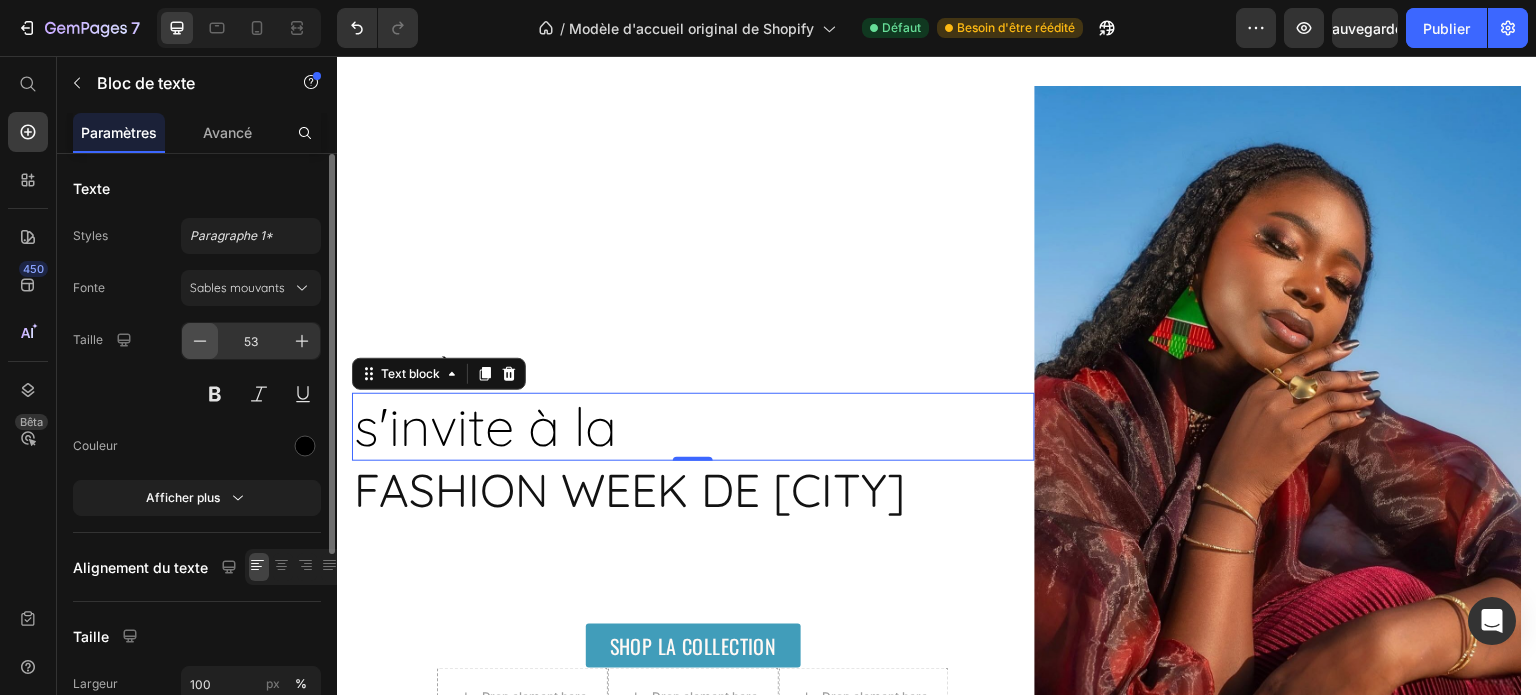 click 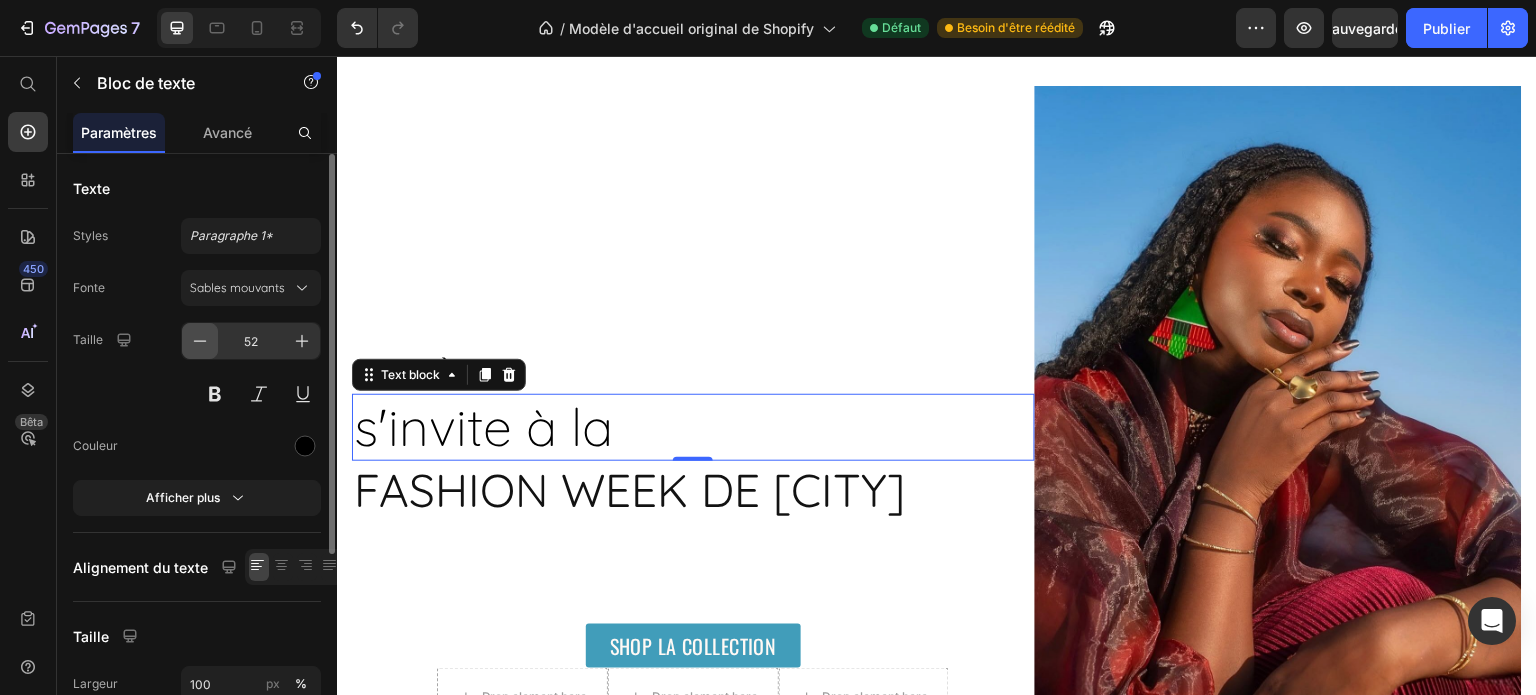 click 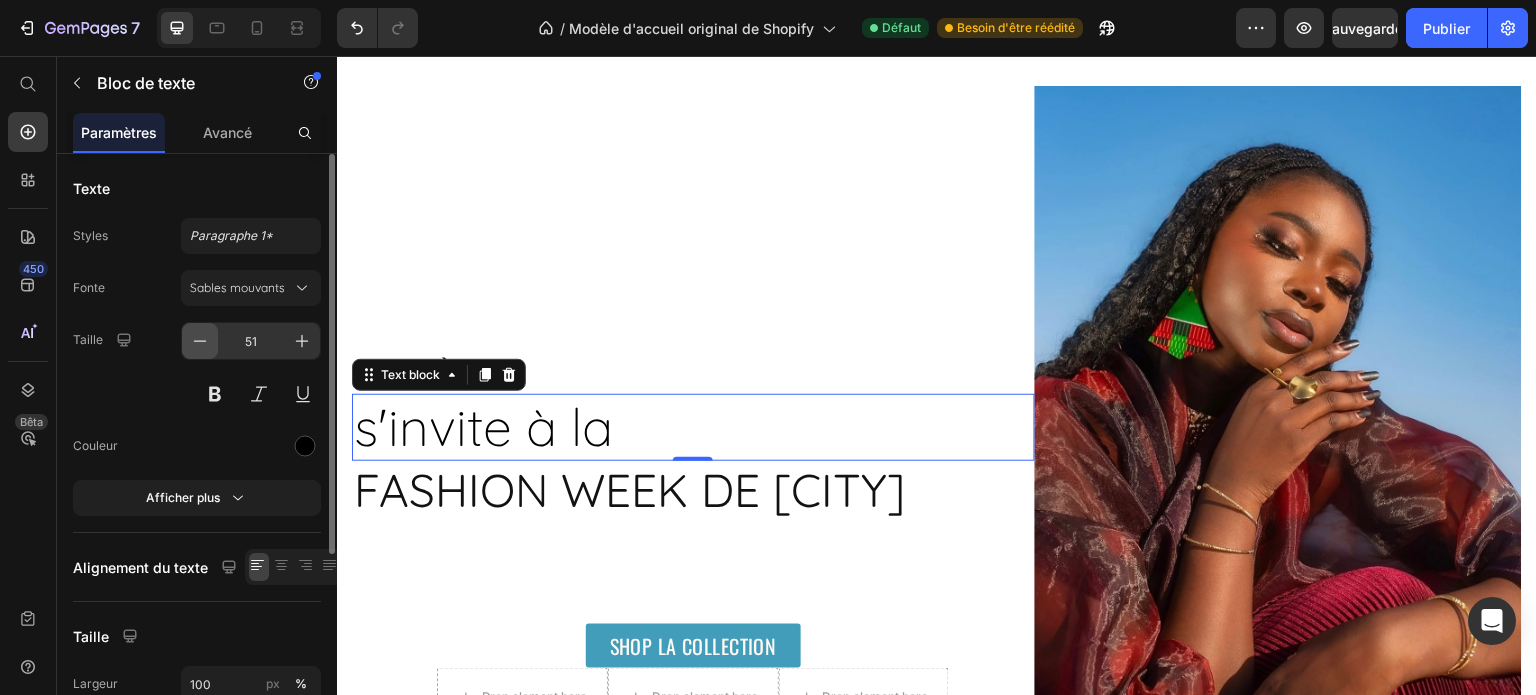 click 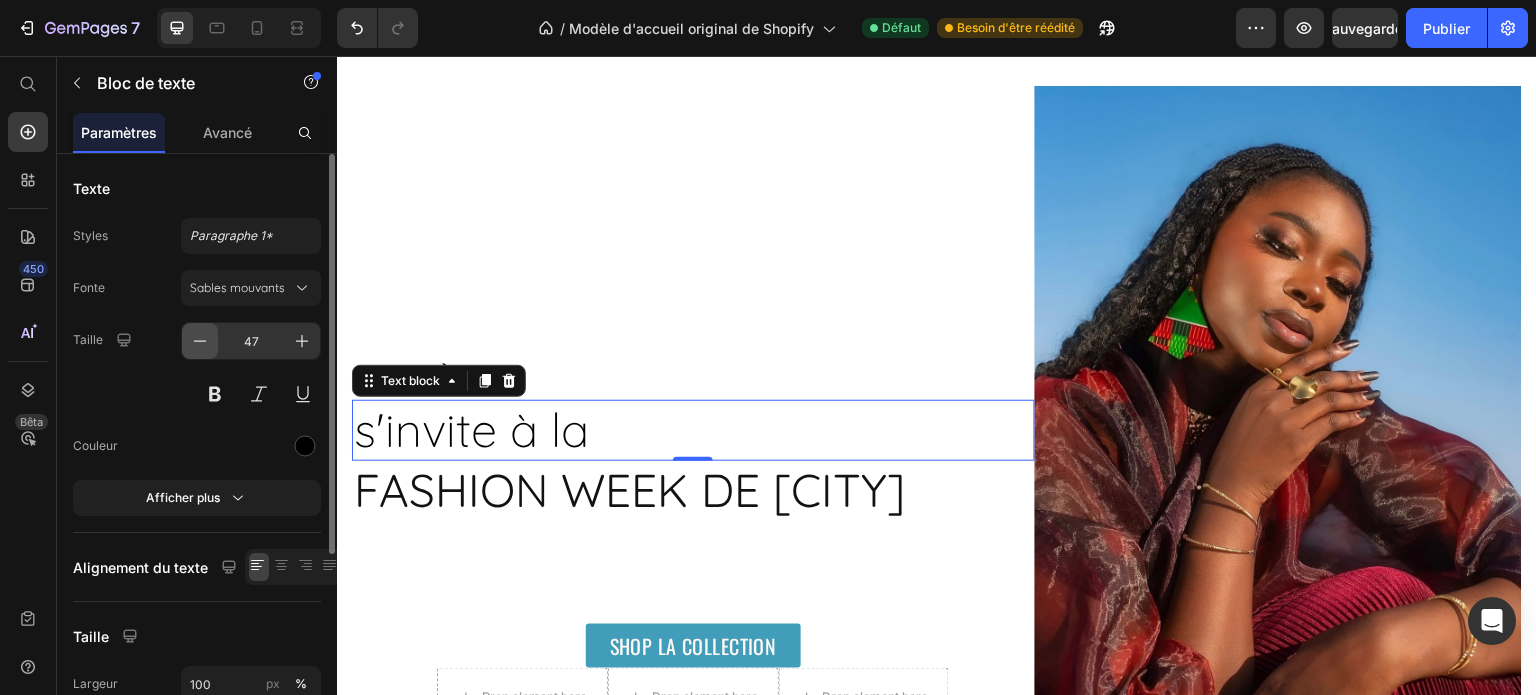 click 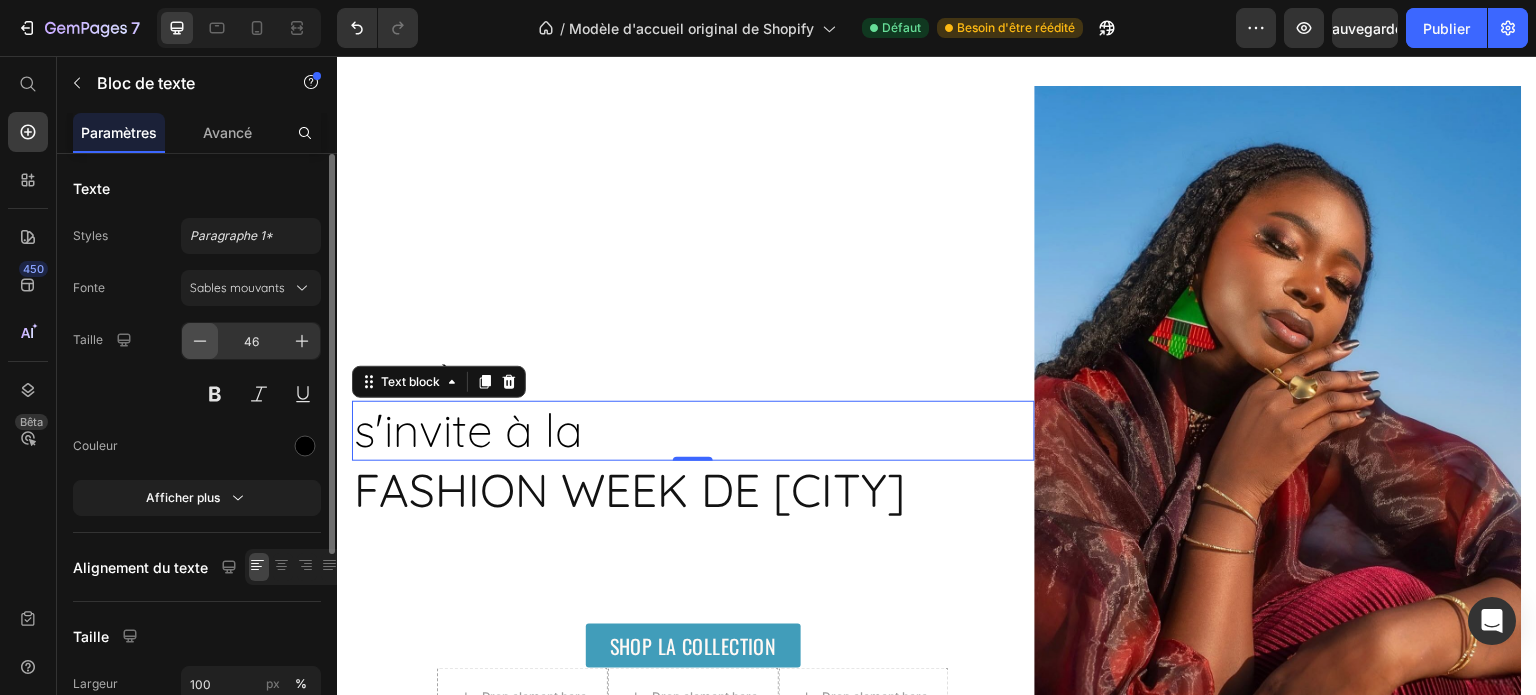 click 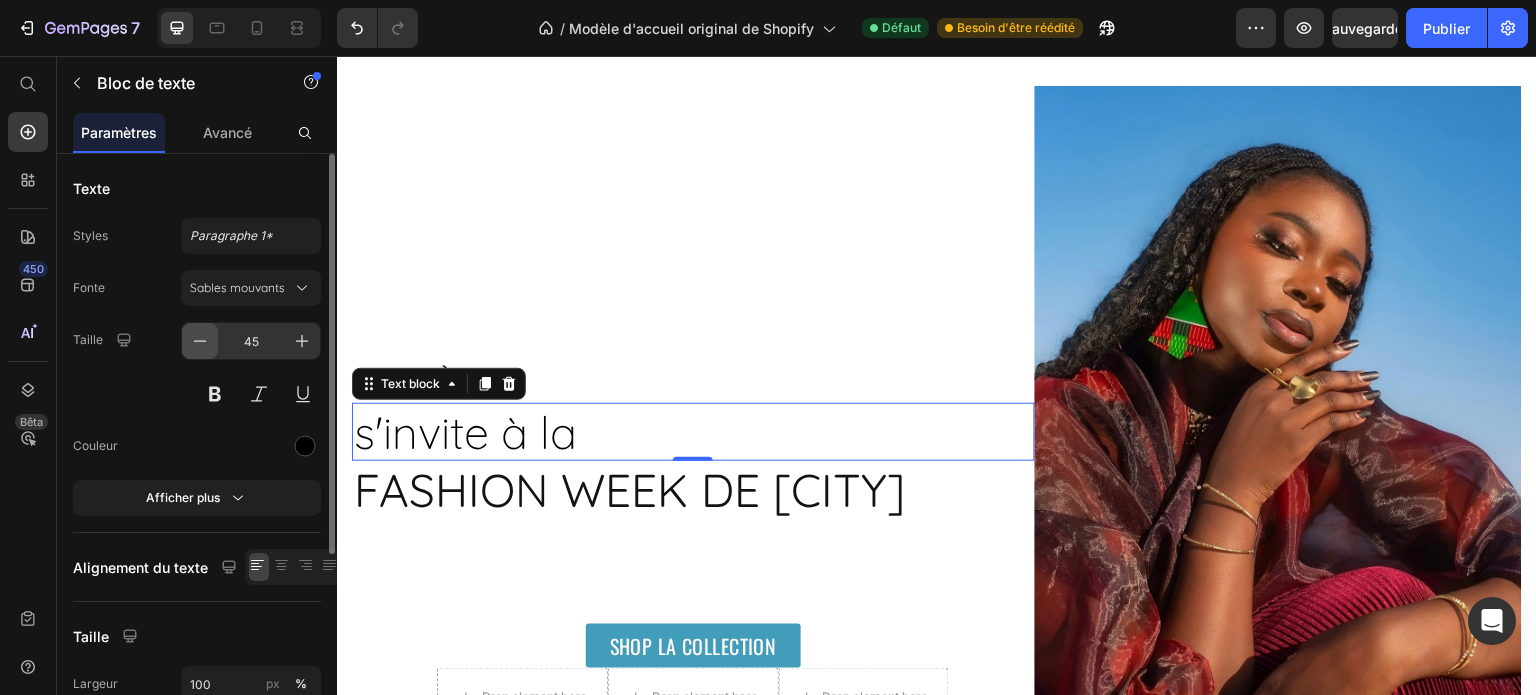 click 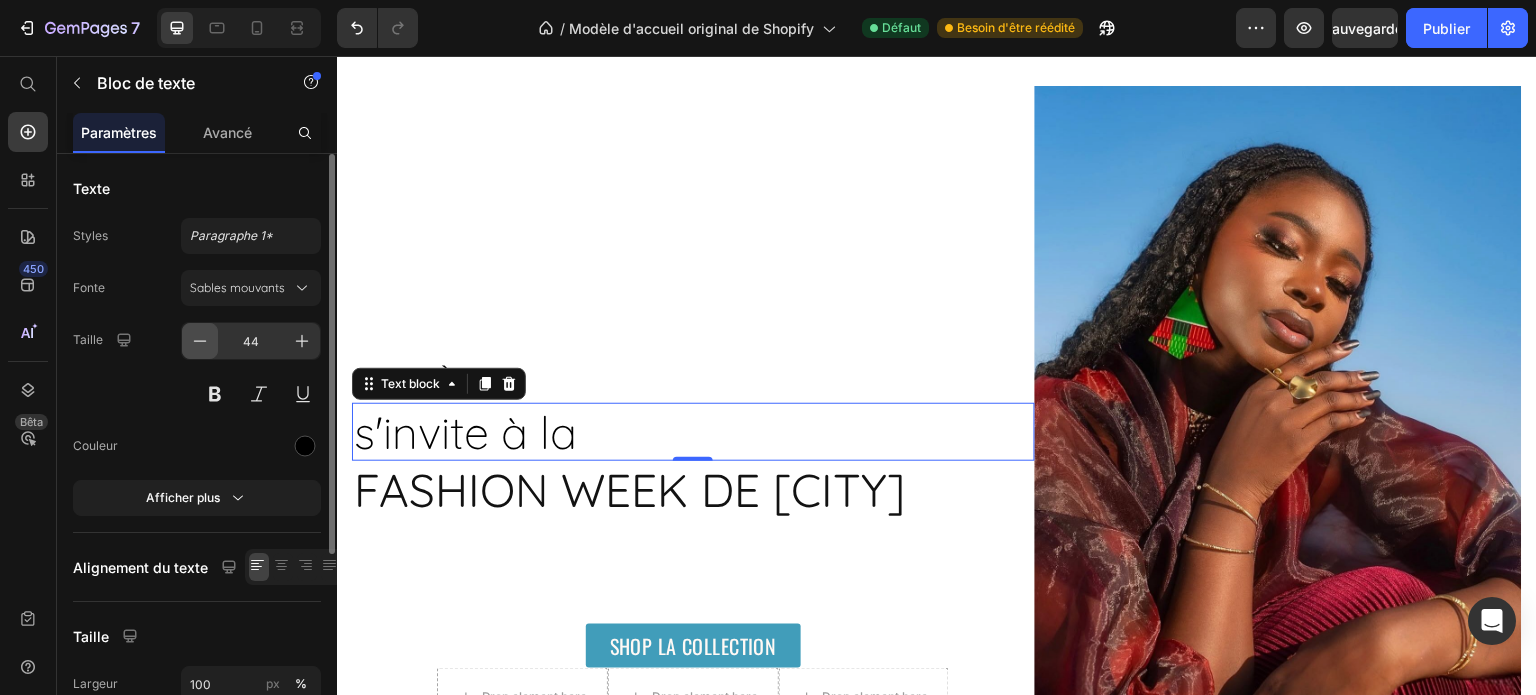 click 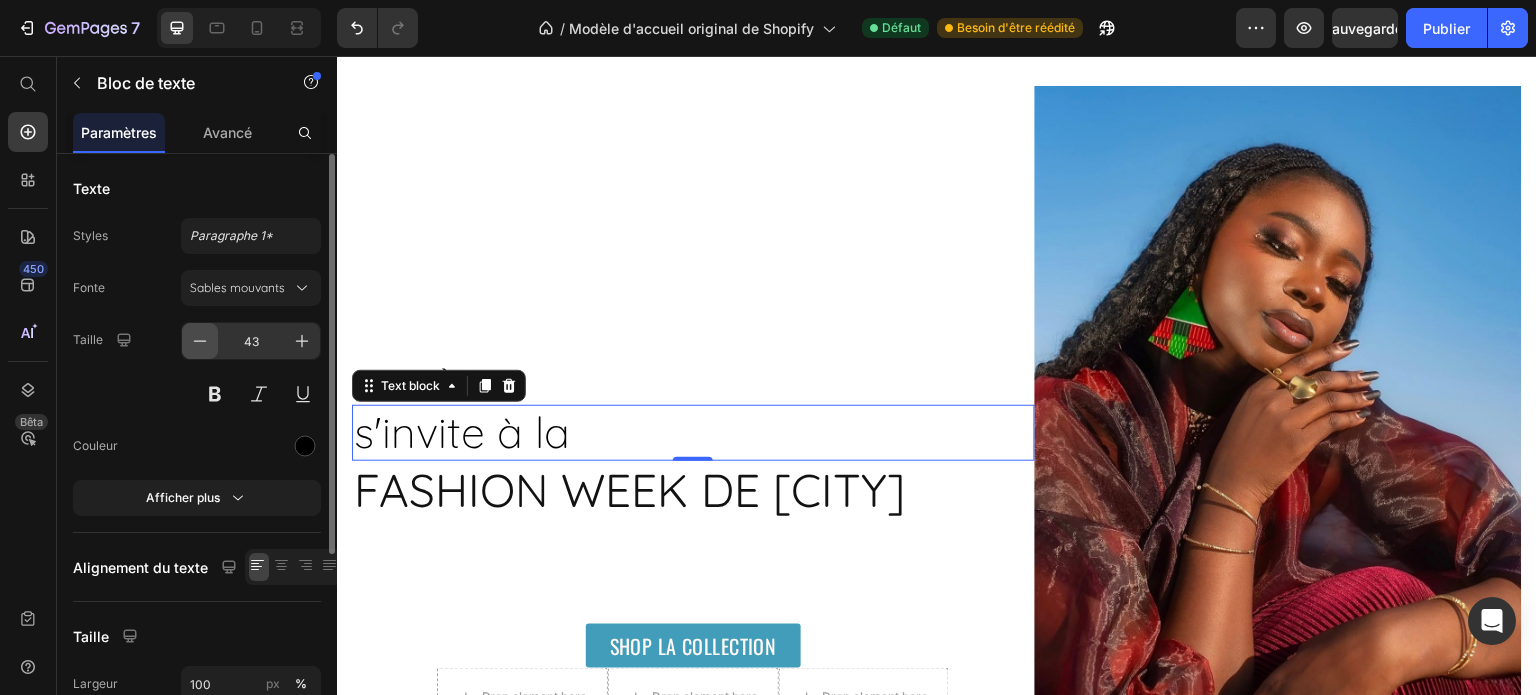 click 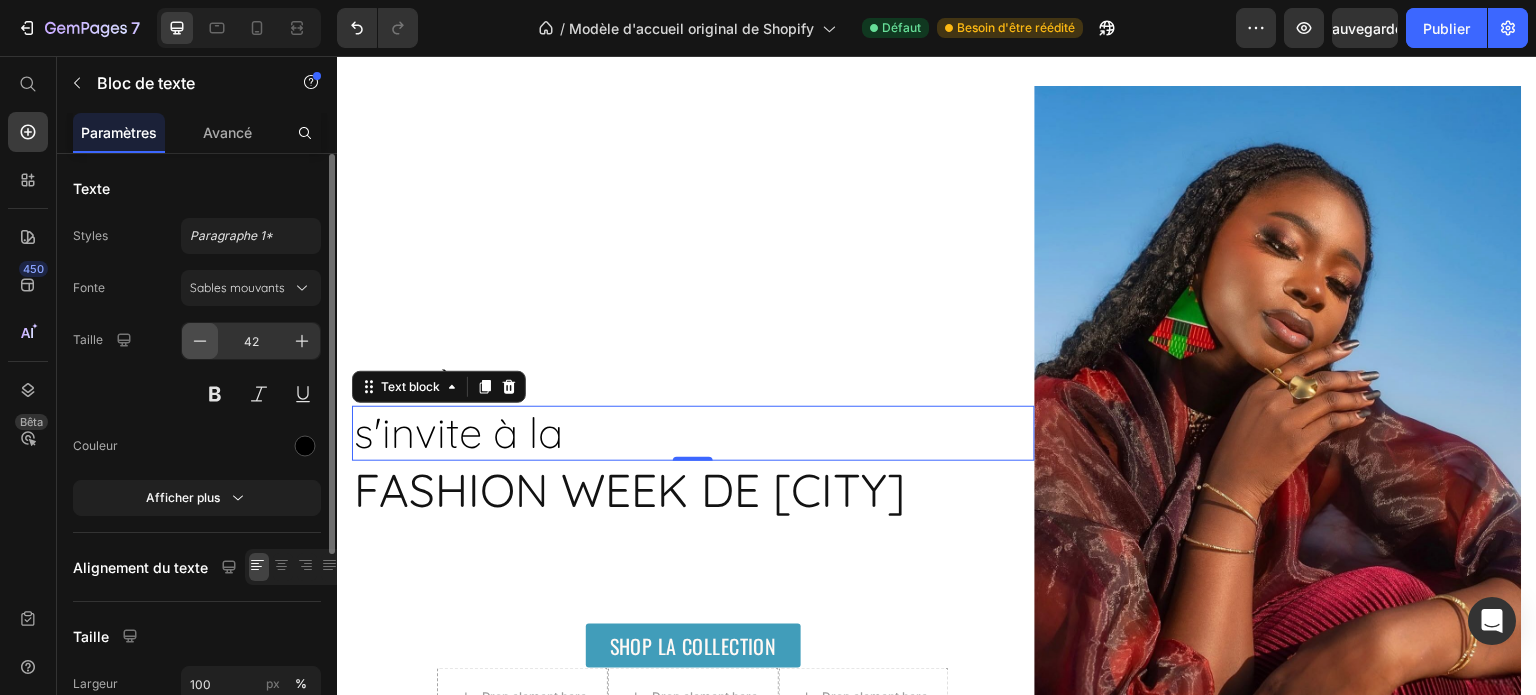 click 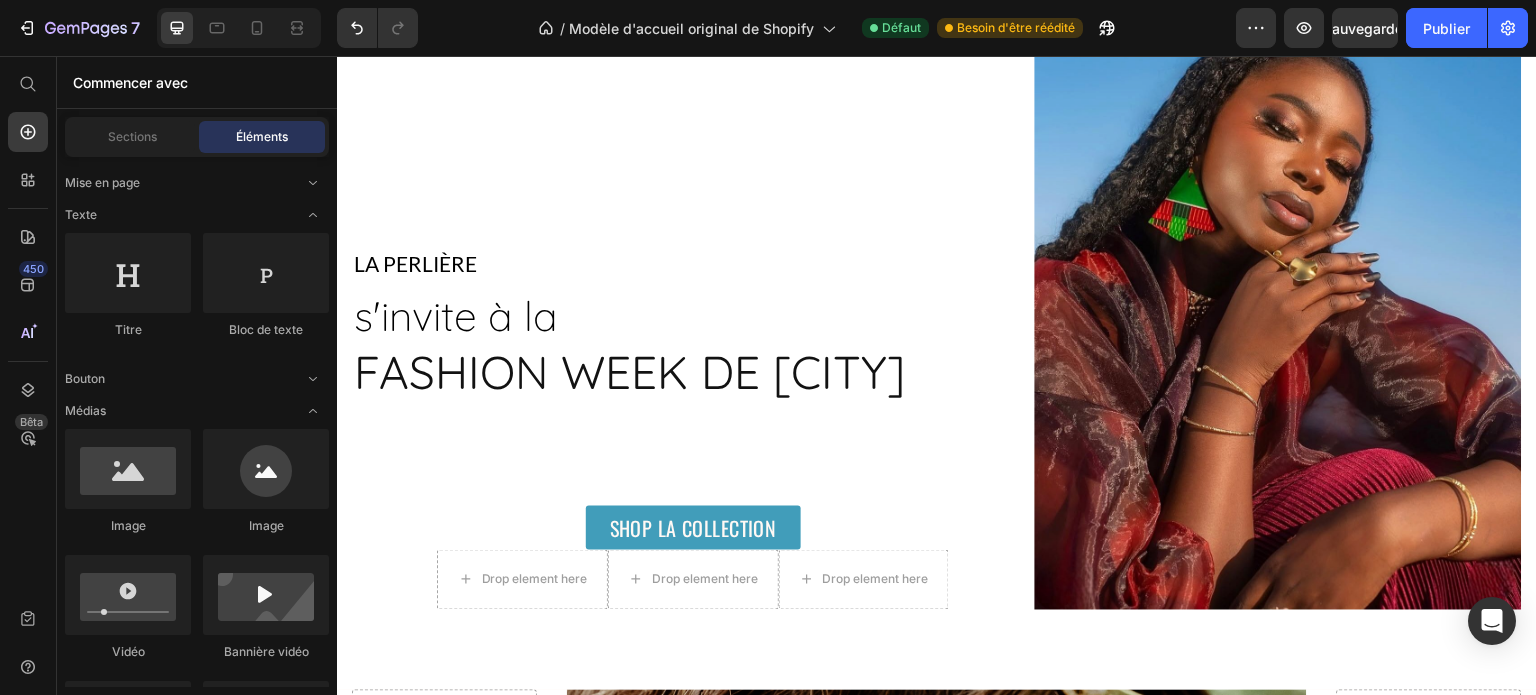 scroll, scrollTop: 1285, scrollLeft: 0, axis: vertical 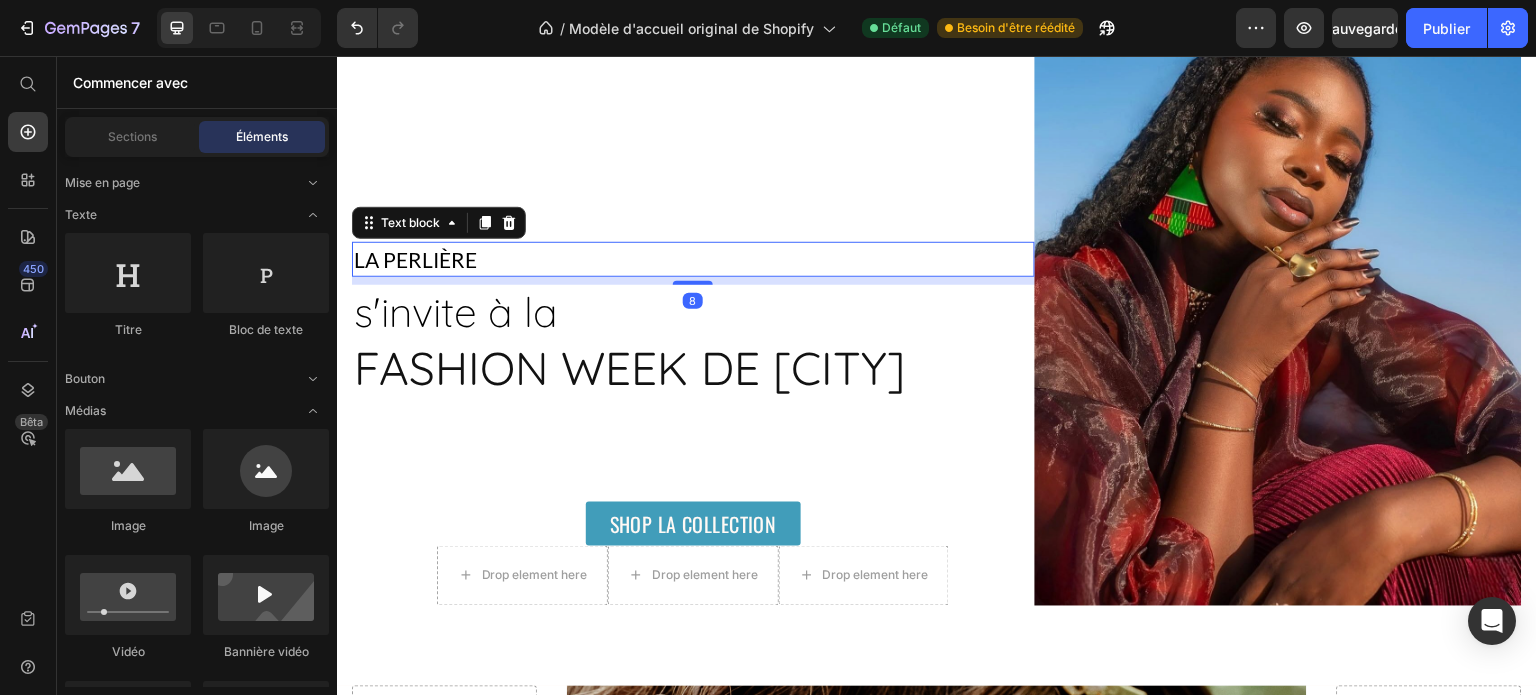 click on "LA PERLIÈRE" at bounding box center [693, 260] 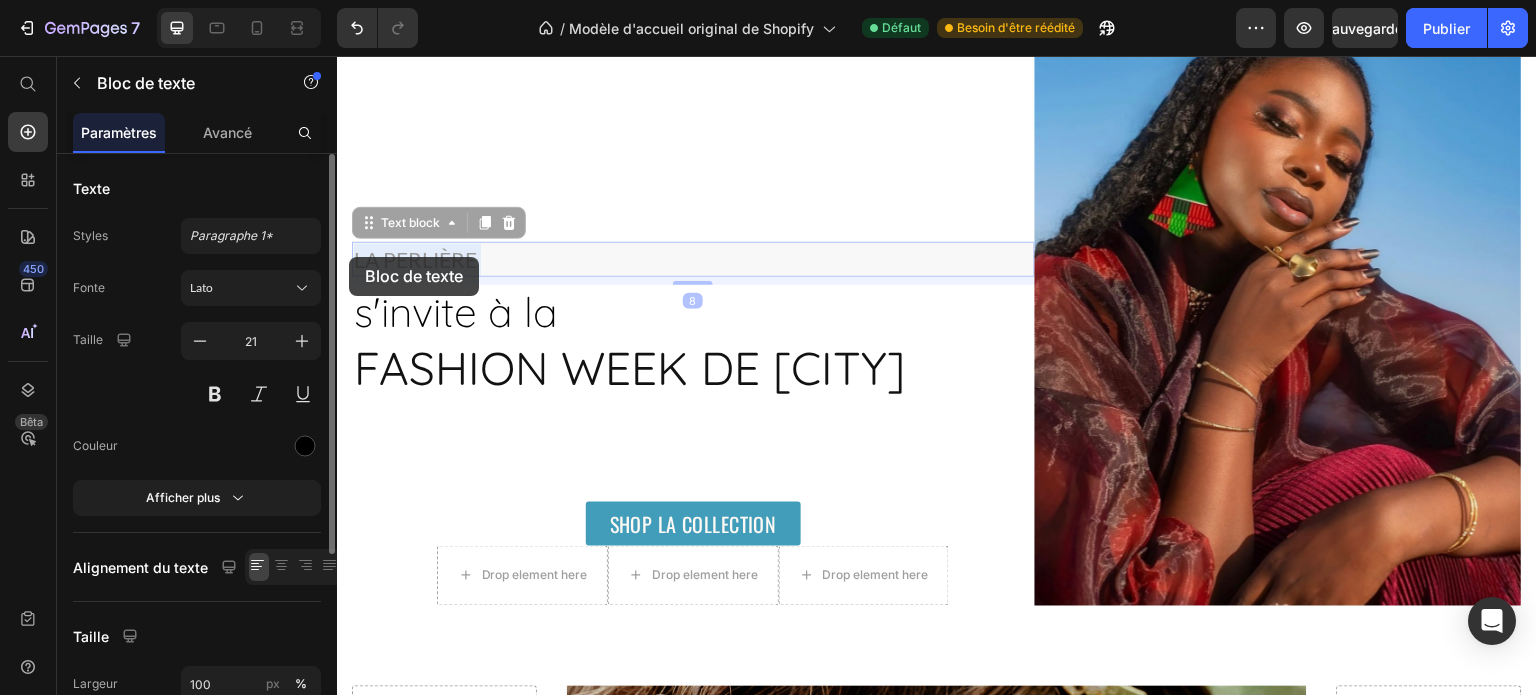 drag, startPoint x: 480, startPoint y: 247, endPoint x: 349, endPoint y: 257, distance: 131.38112 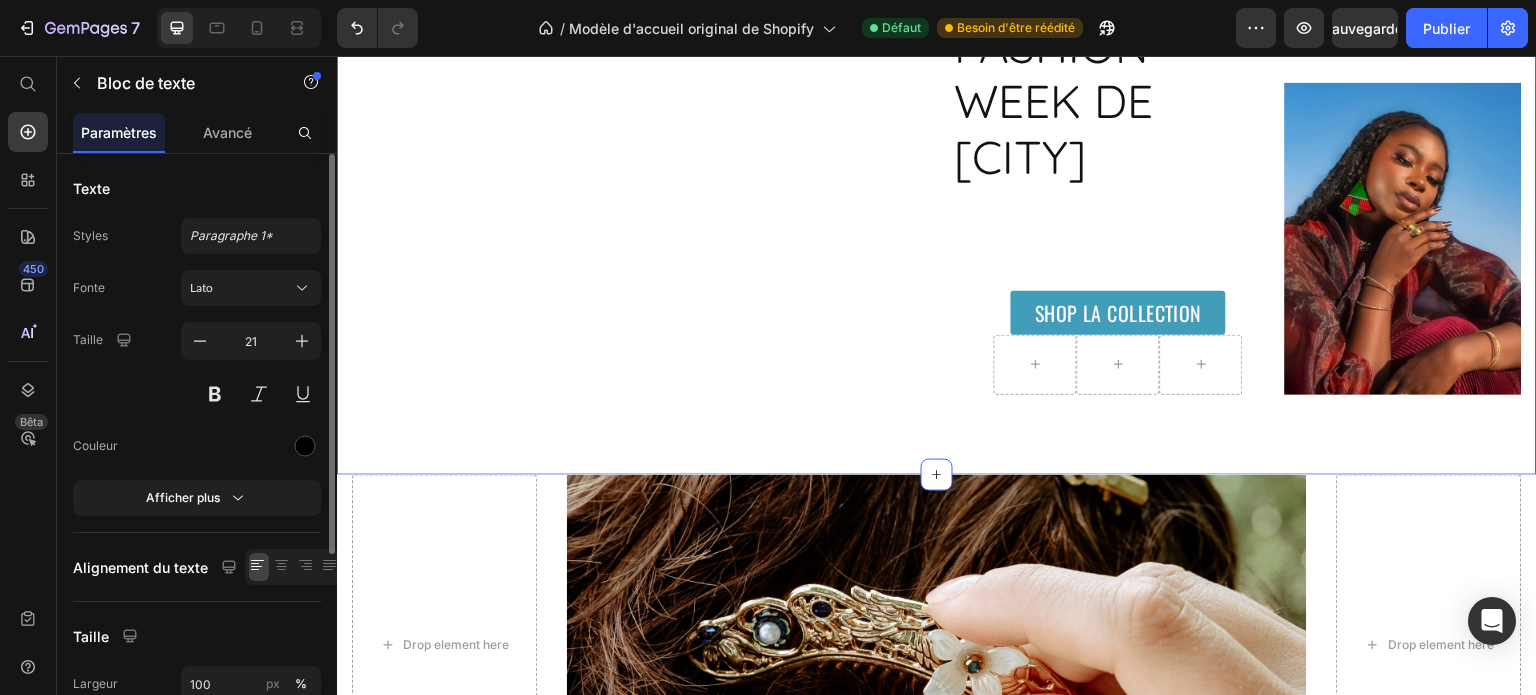 scroll, scrollTop: 1016, scrollLeft: 0, axis: vertical 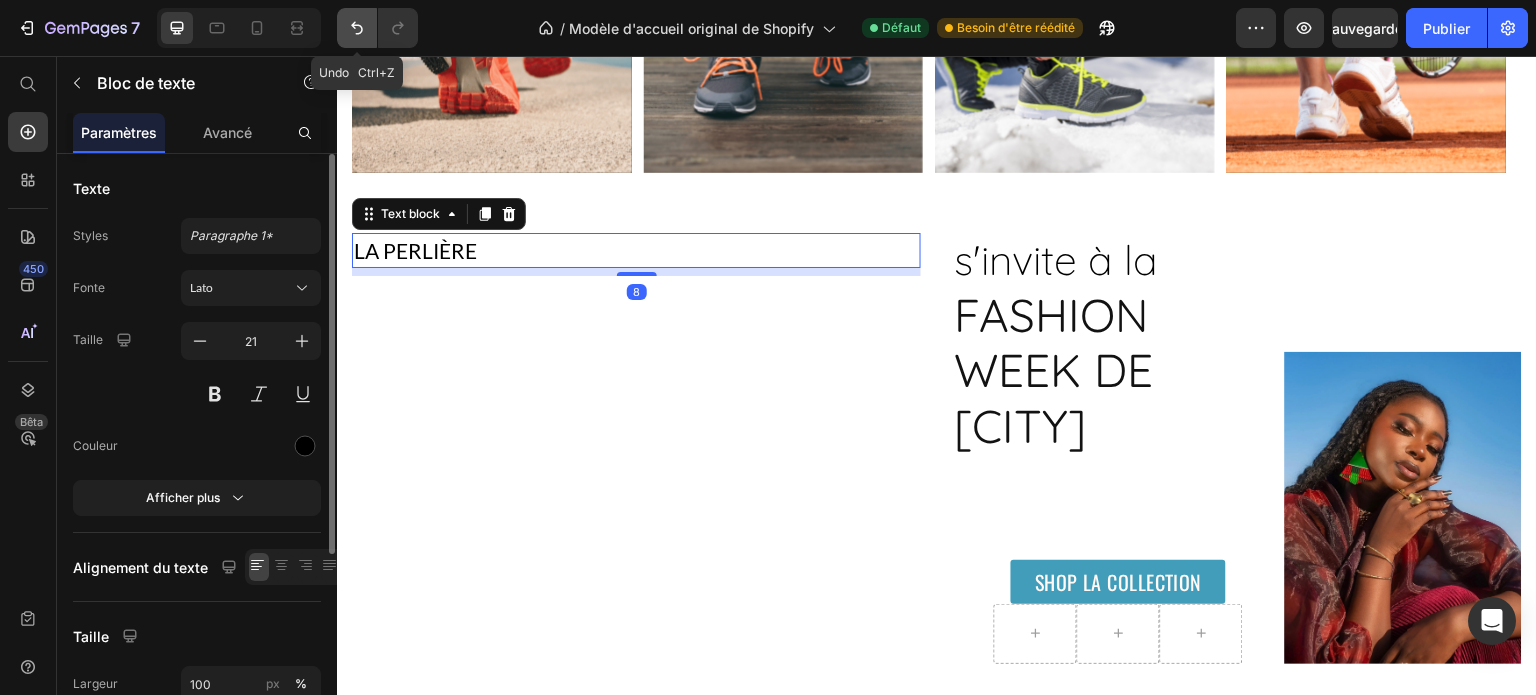 click 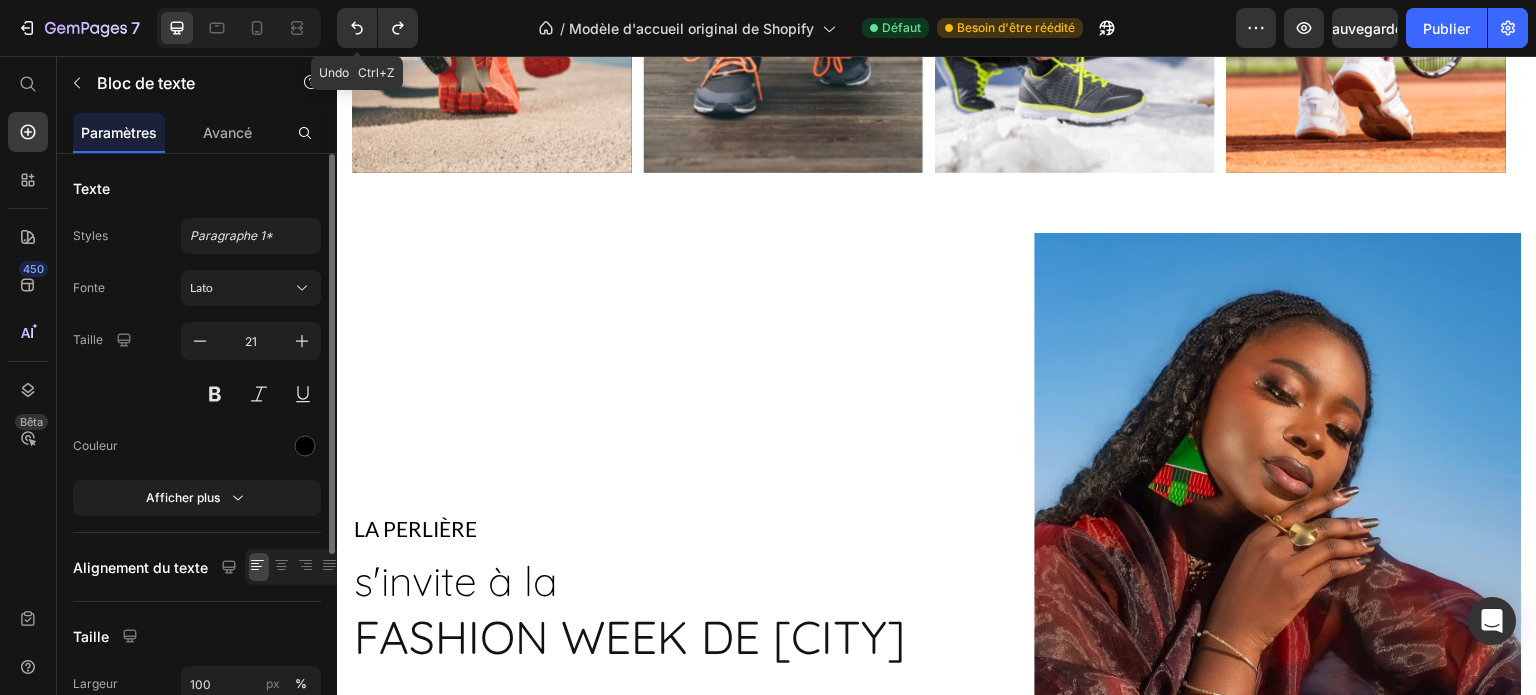 scroll, scrollTop: 1285, scrollLeft: 0, axis: vertical 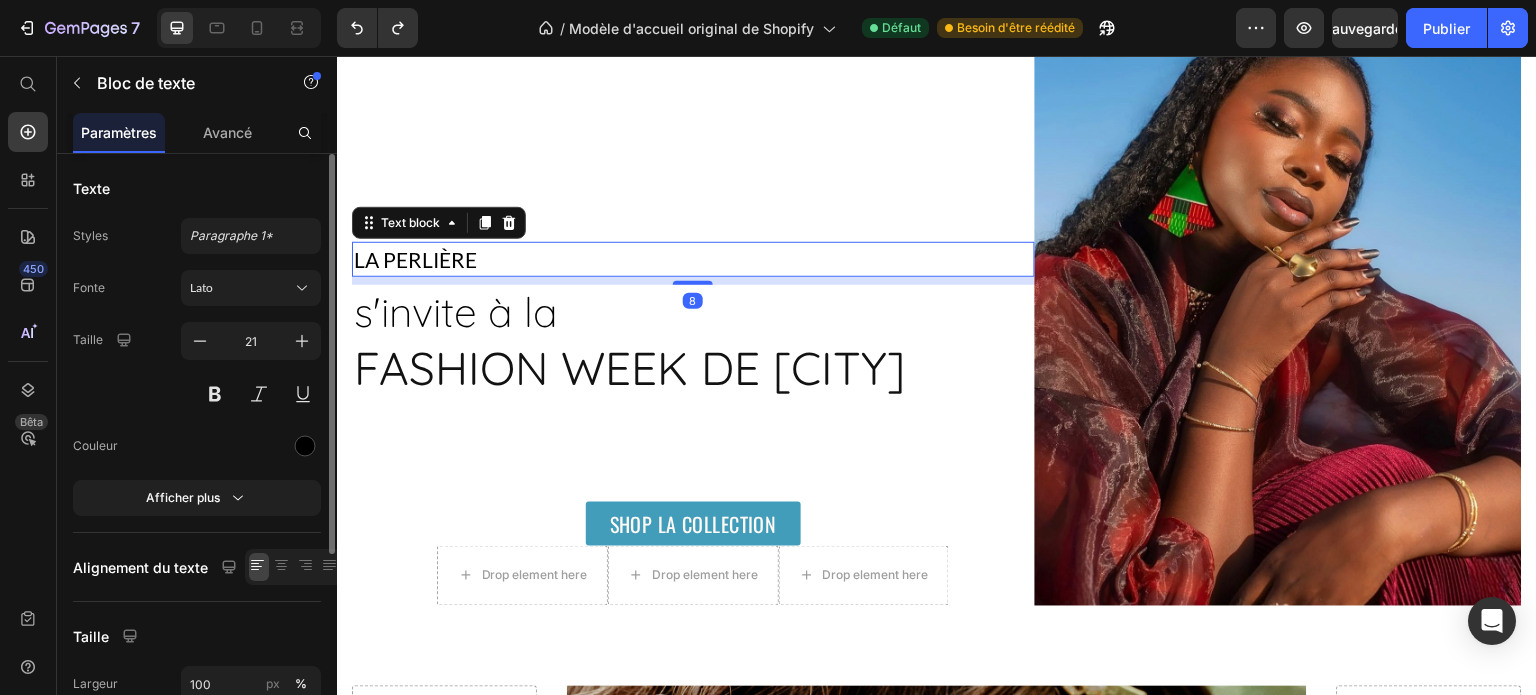 click on "LA PERLIÈRE" at bounding box center [693, 260] 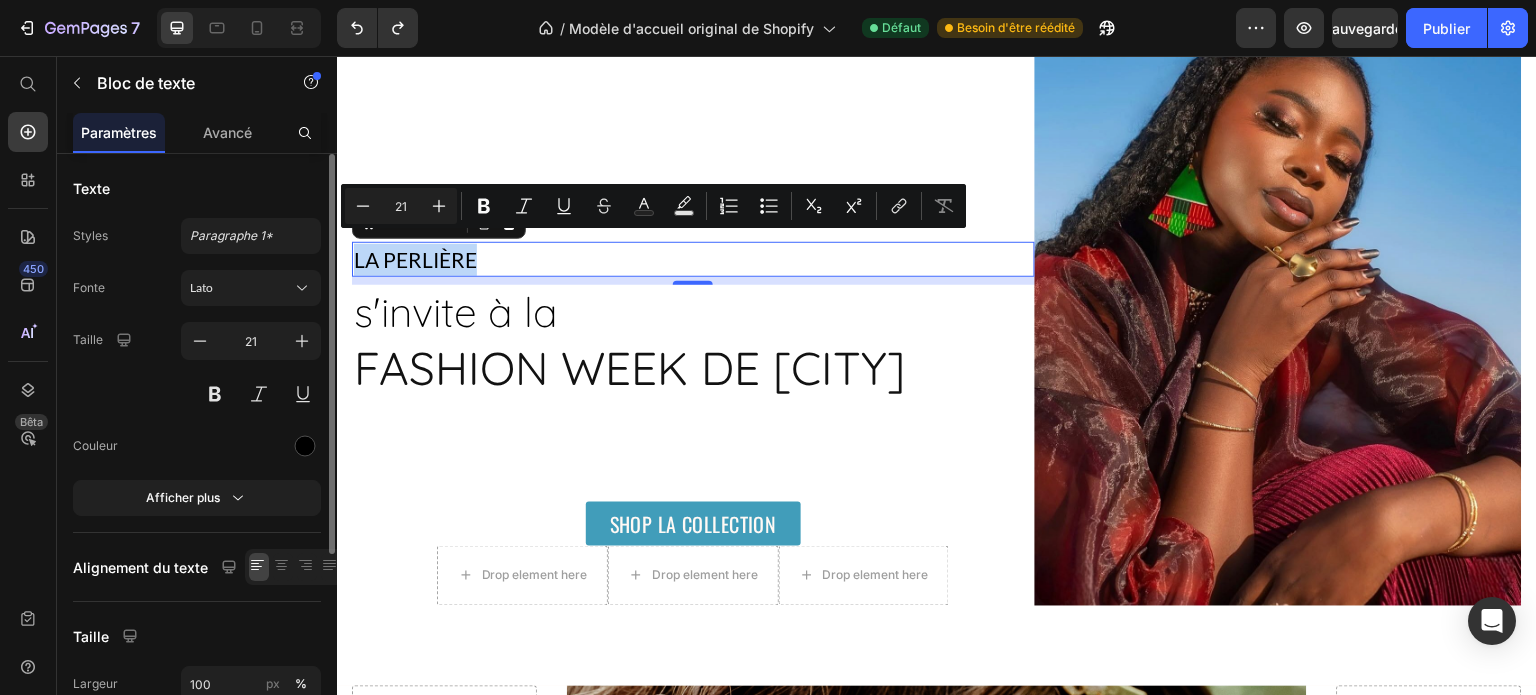 drag, startPoint x: 496, startPoint y: 251, endPoint x: 357, endPoint y: 259, distance: 139.23003 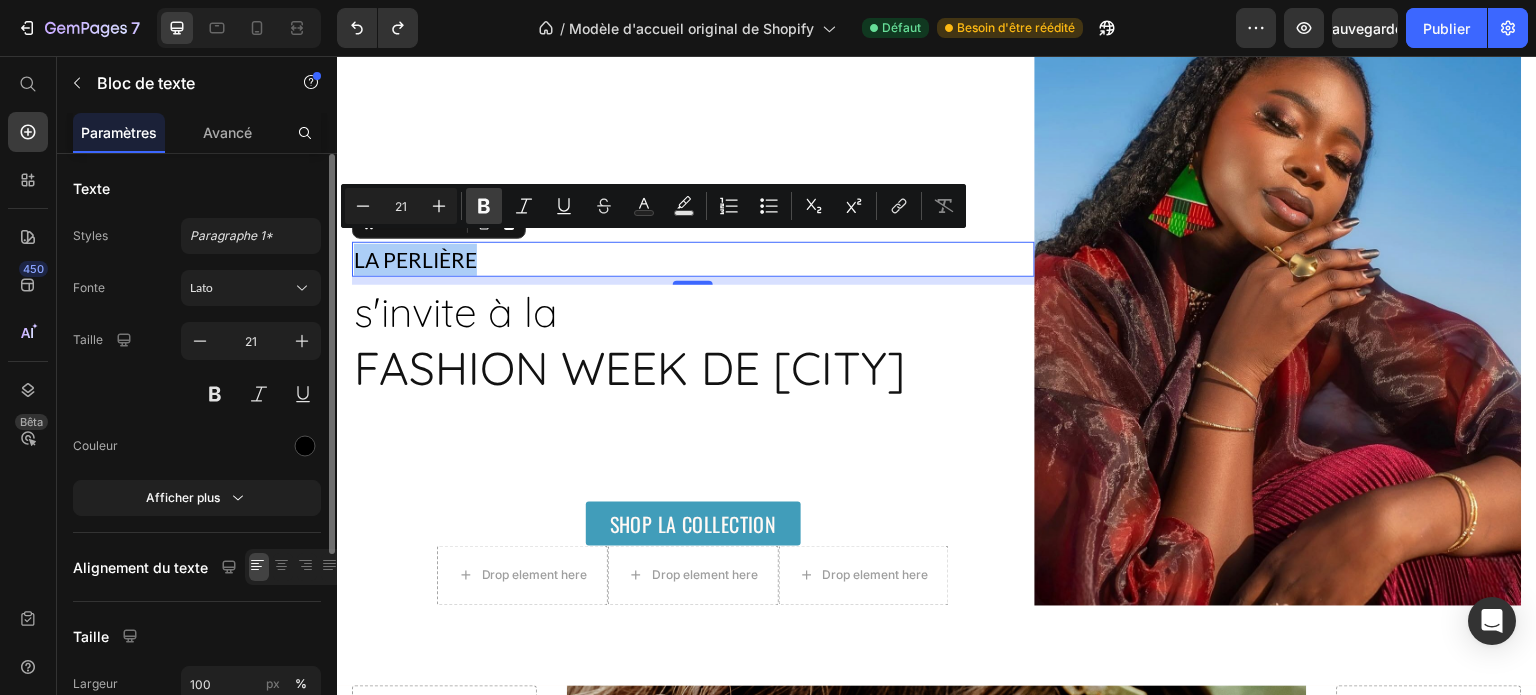click on "Bold" at bounding box center [484, 206] 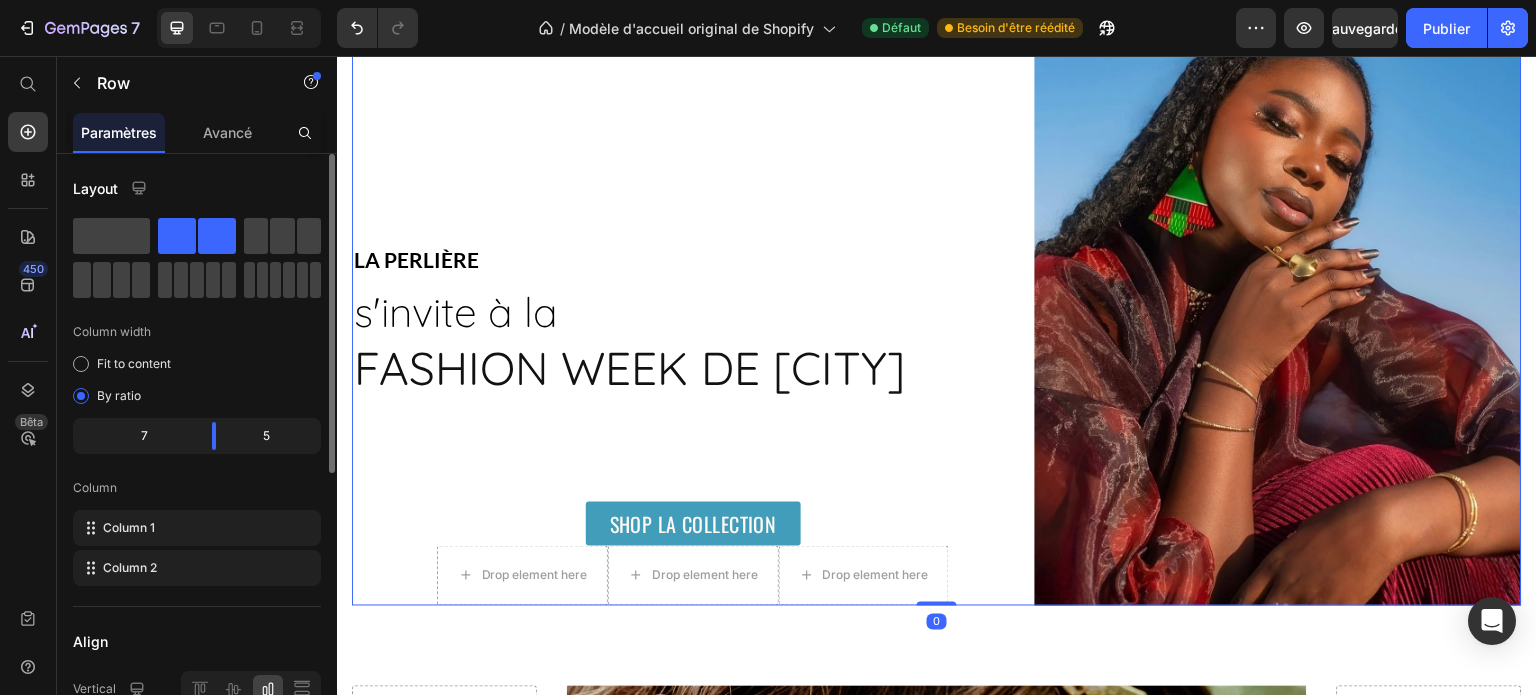 click on "LA PERLIÈRE Text block s'invite à la Text block FASHION WEEK de [CITY] Text block SHOP LA COLLECTION Button
Drop element here
Drop element here
Drop element here Row Row Image Row" at bounding box center (693, 285) 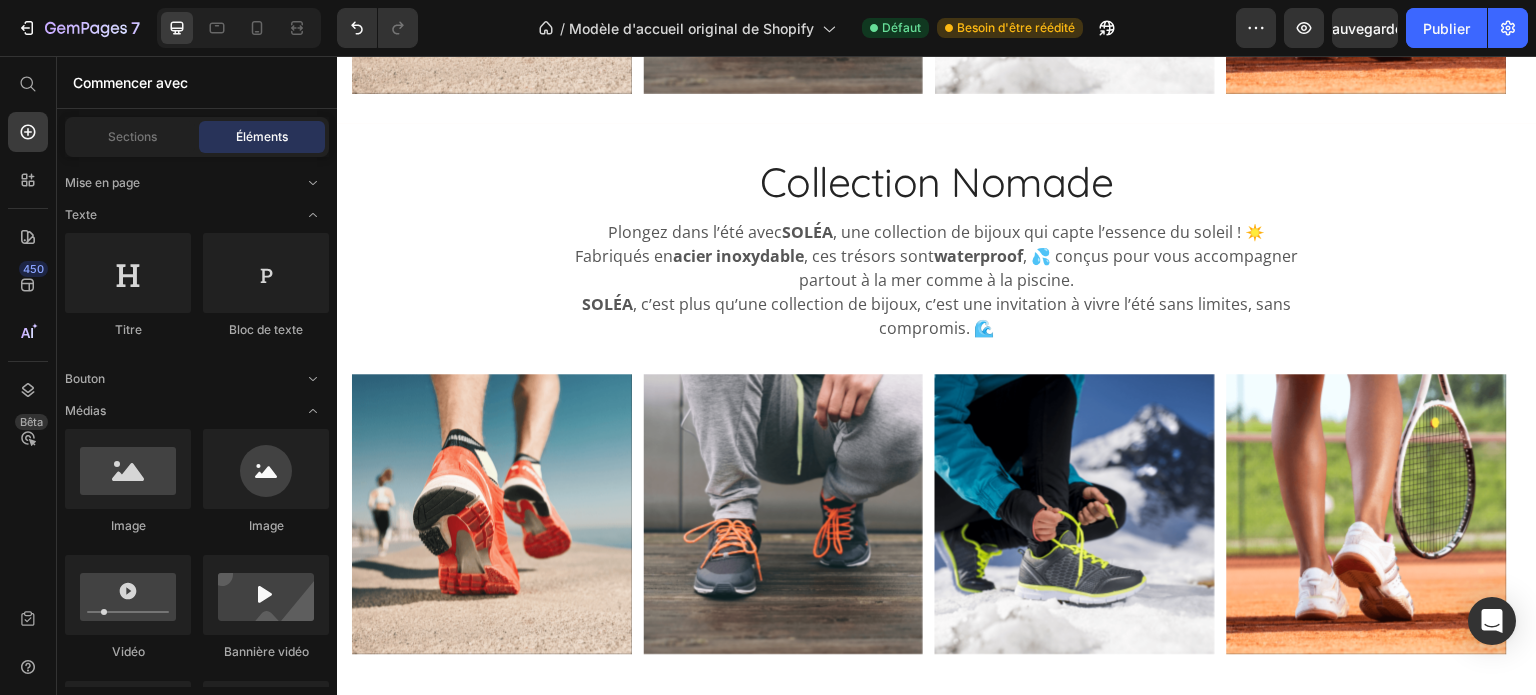 scroll, scrollTop: 568, scrollLeft: 0, axis: vertical 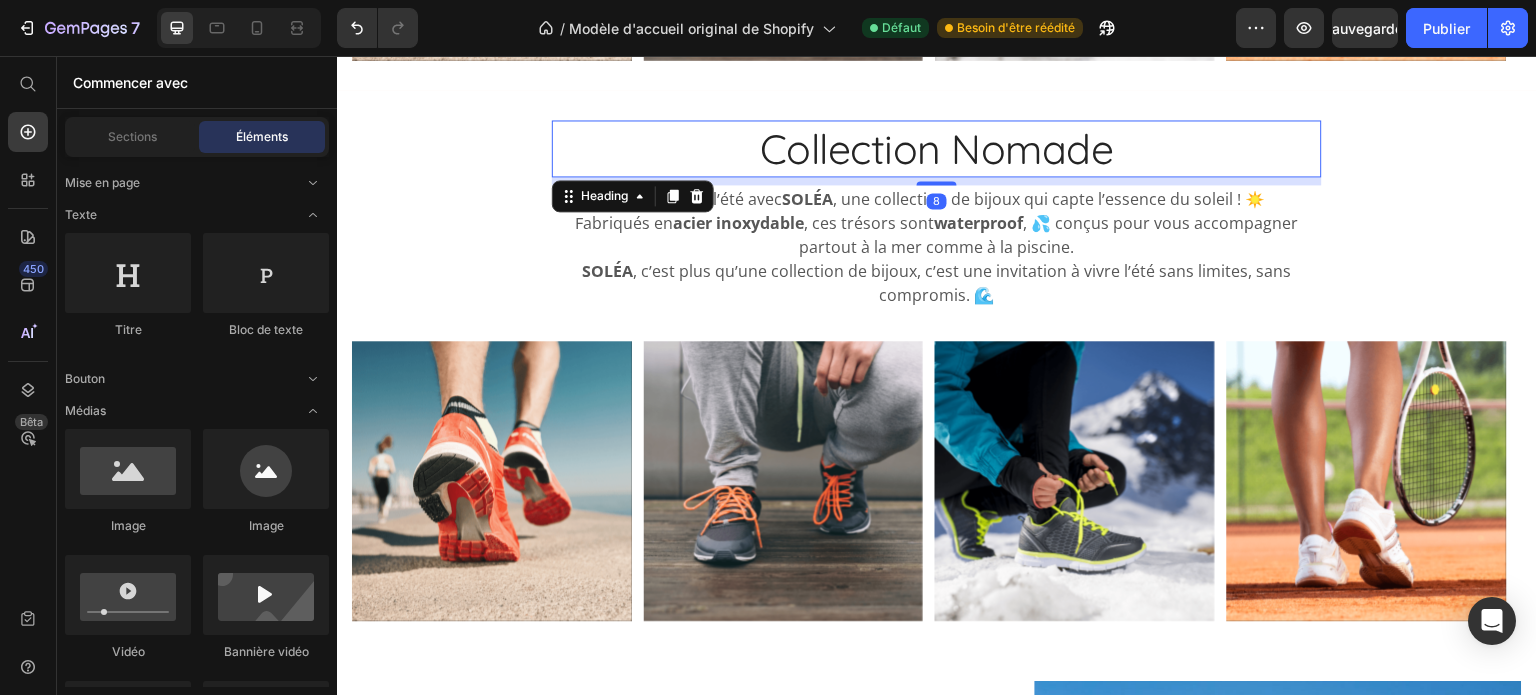 click on "Collection Nomade" at bounding box center (937, 148) 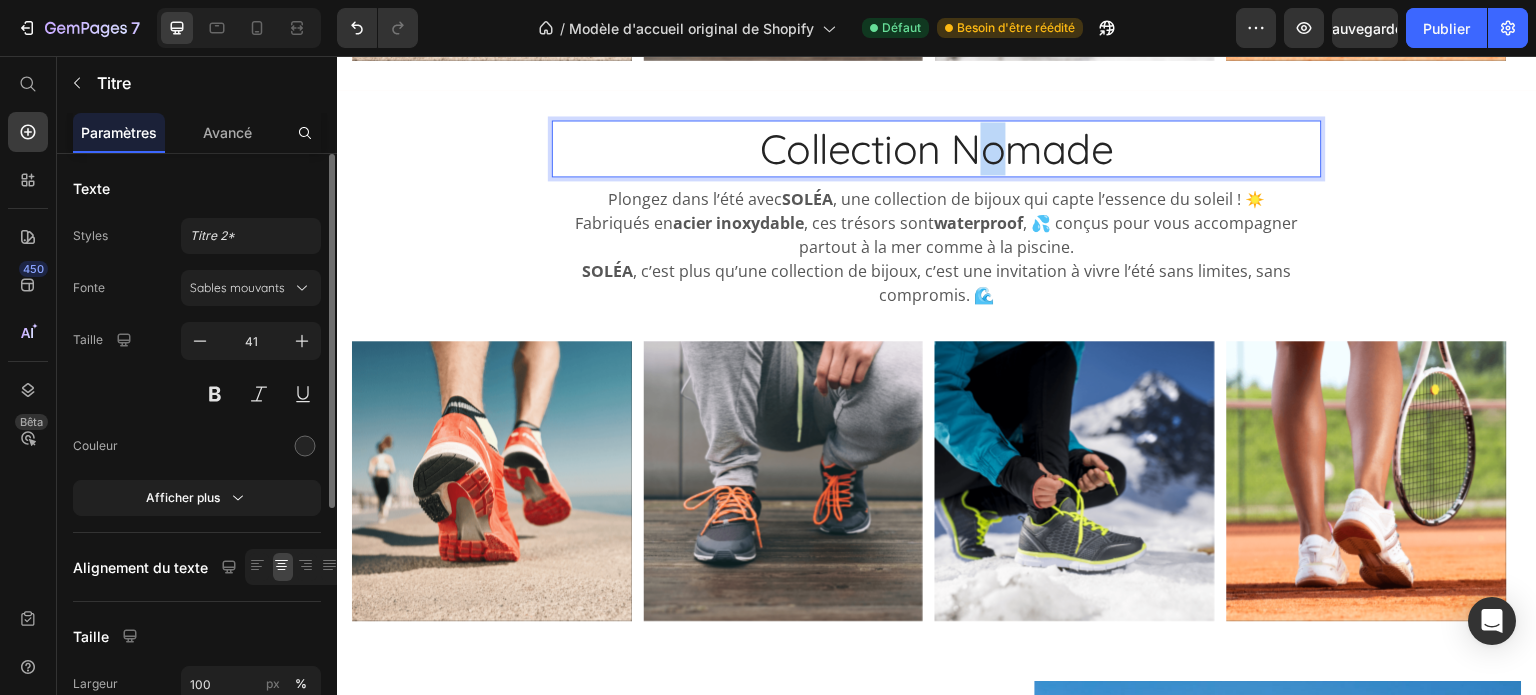drag, startPoint x: 983, startPoint y: 147, endPoint x: 997, endPoint y: 147, distance: 14 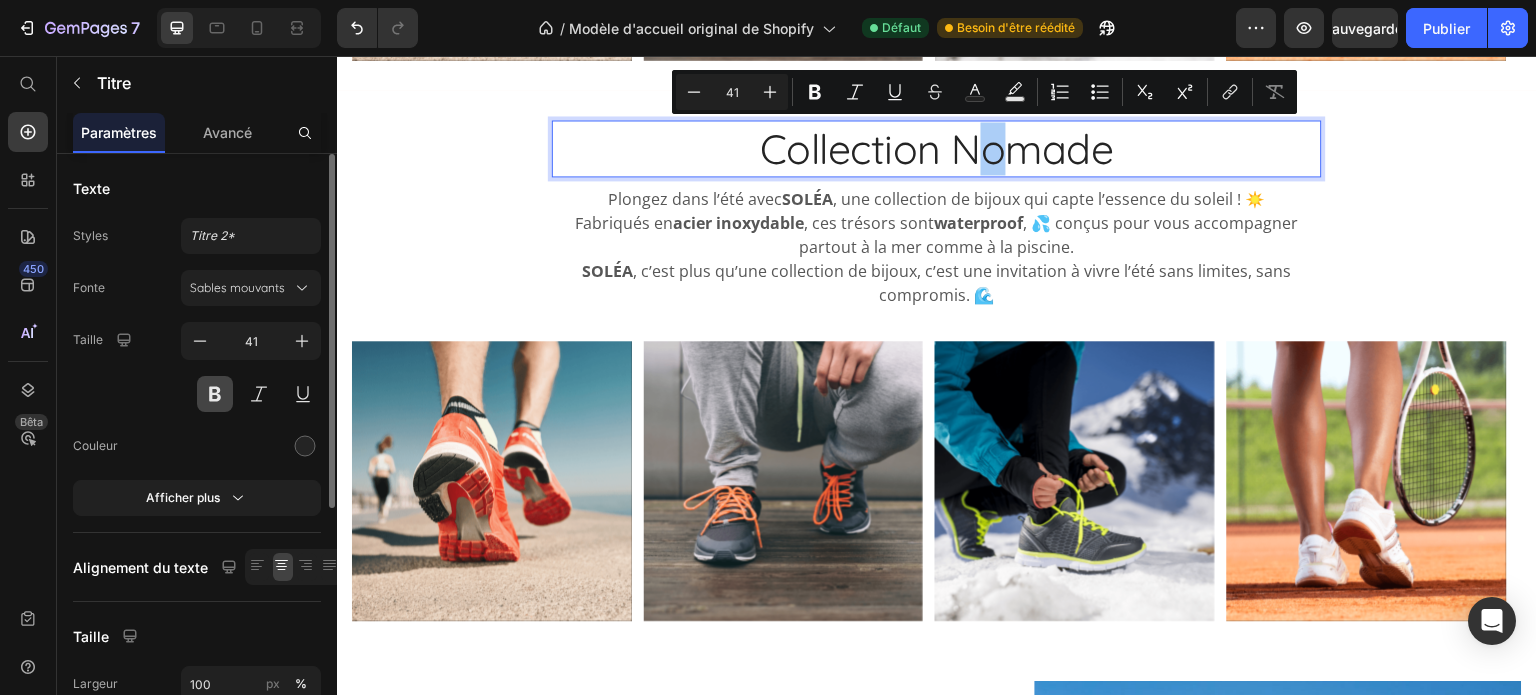 click at bounding box center (215, 394) 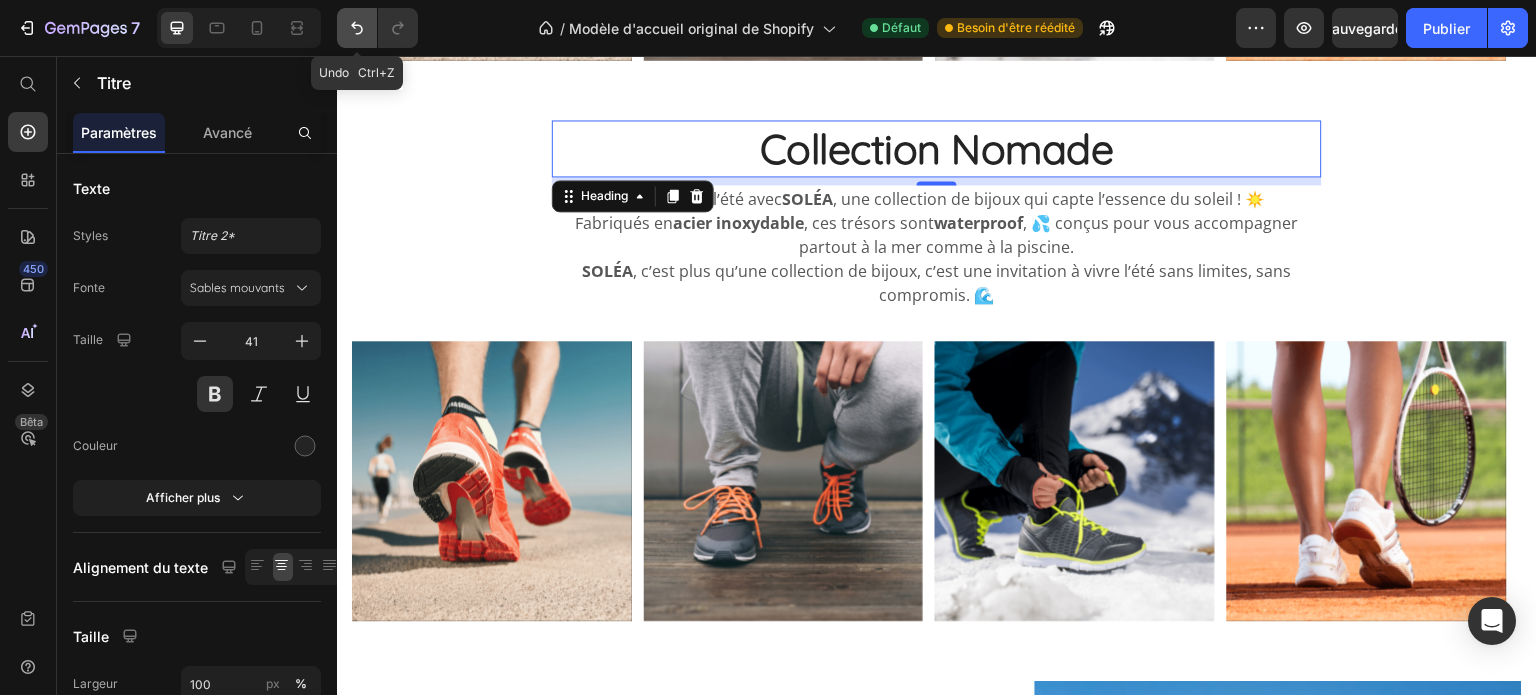 click 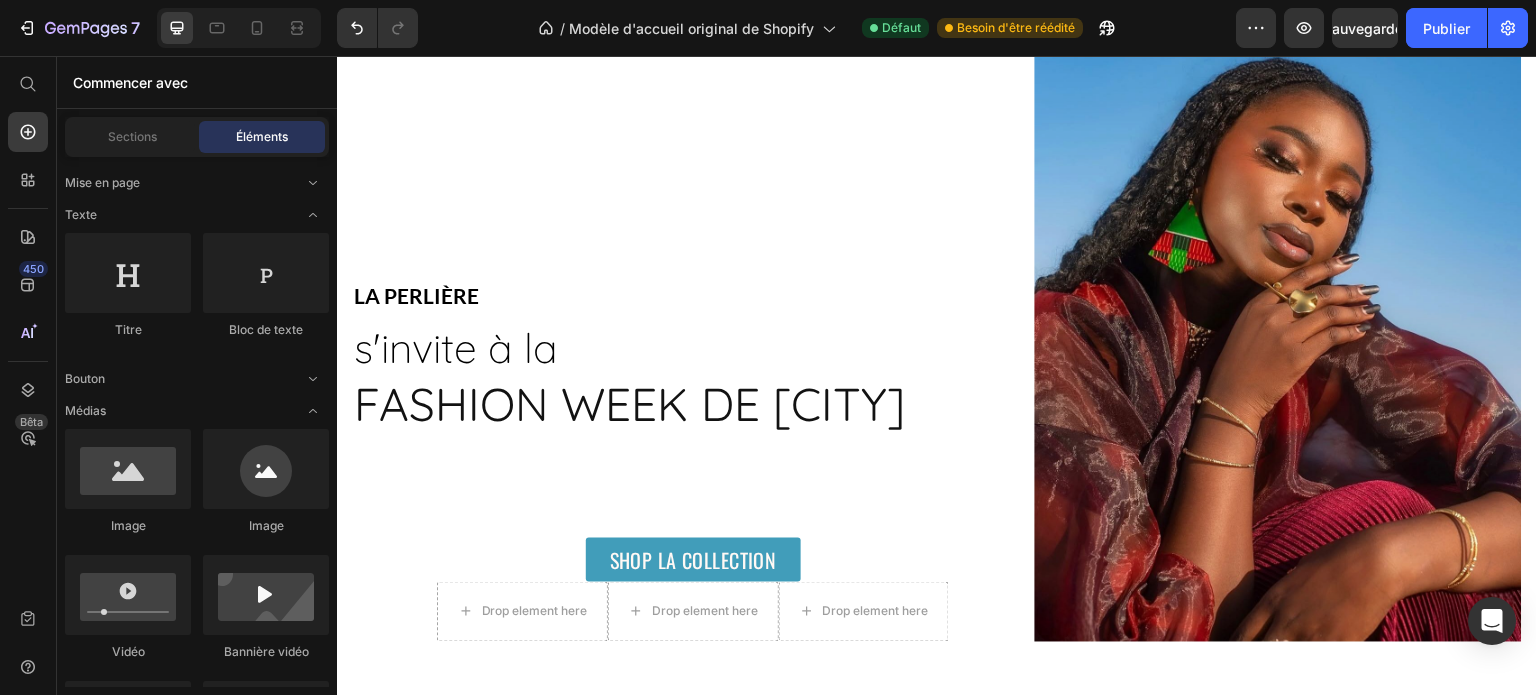 scroll, scrollTop: 1277, scrollLeft: 0, axis: vertical 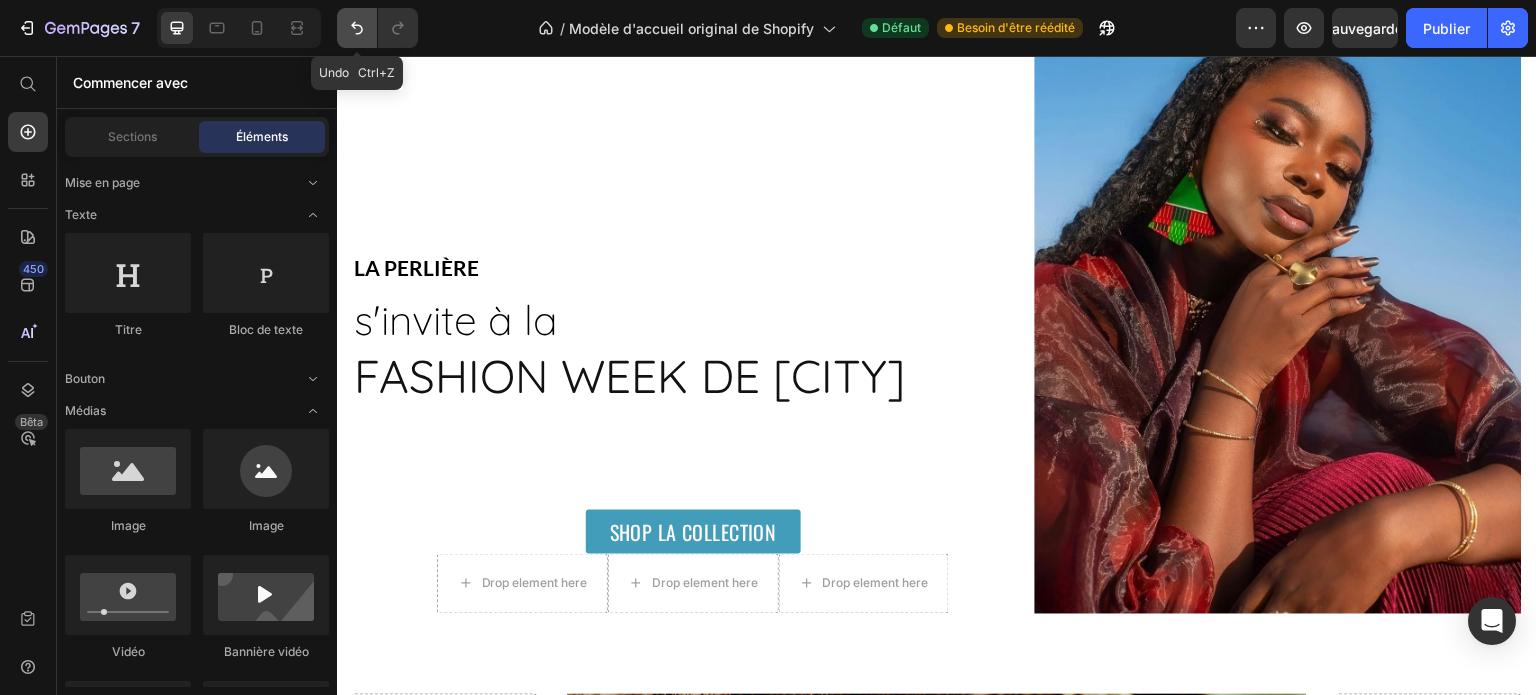 click 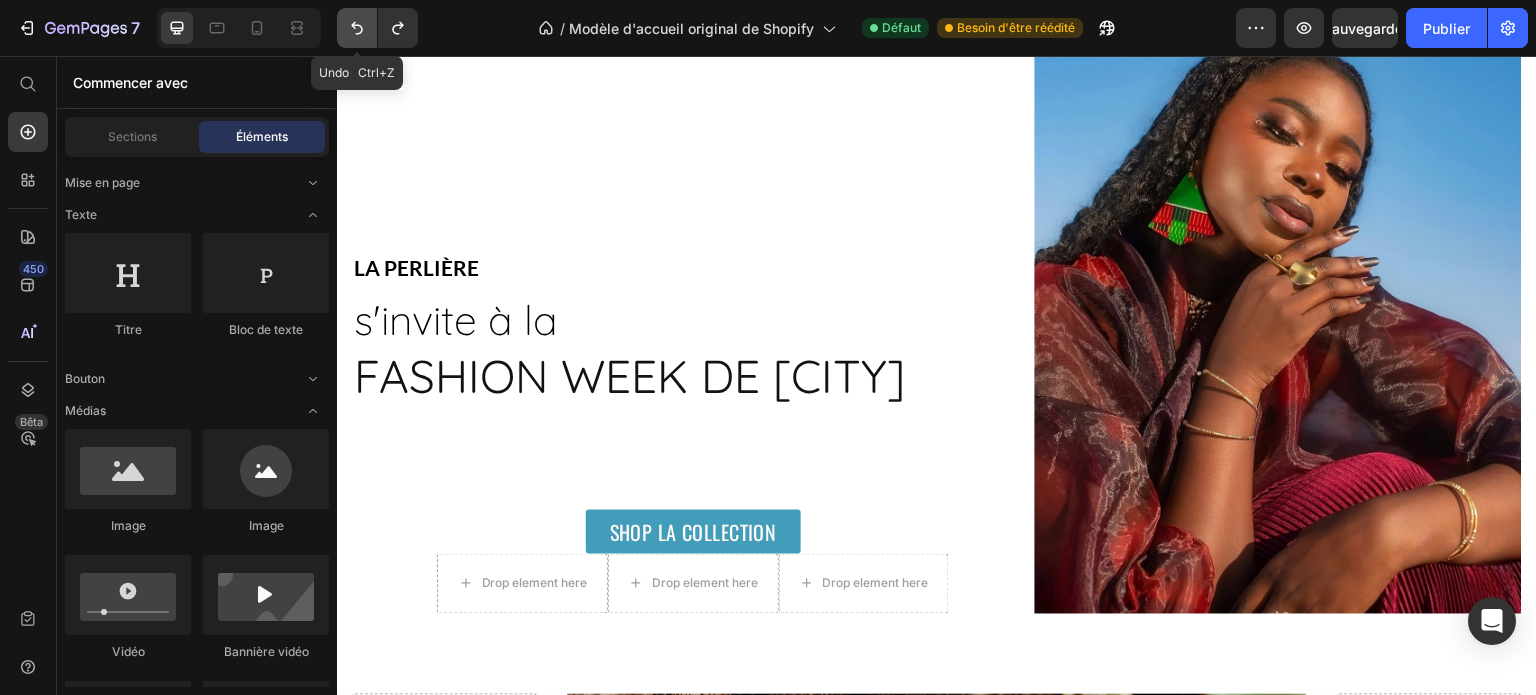 click 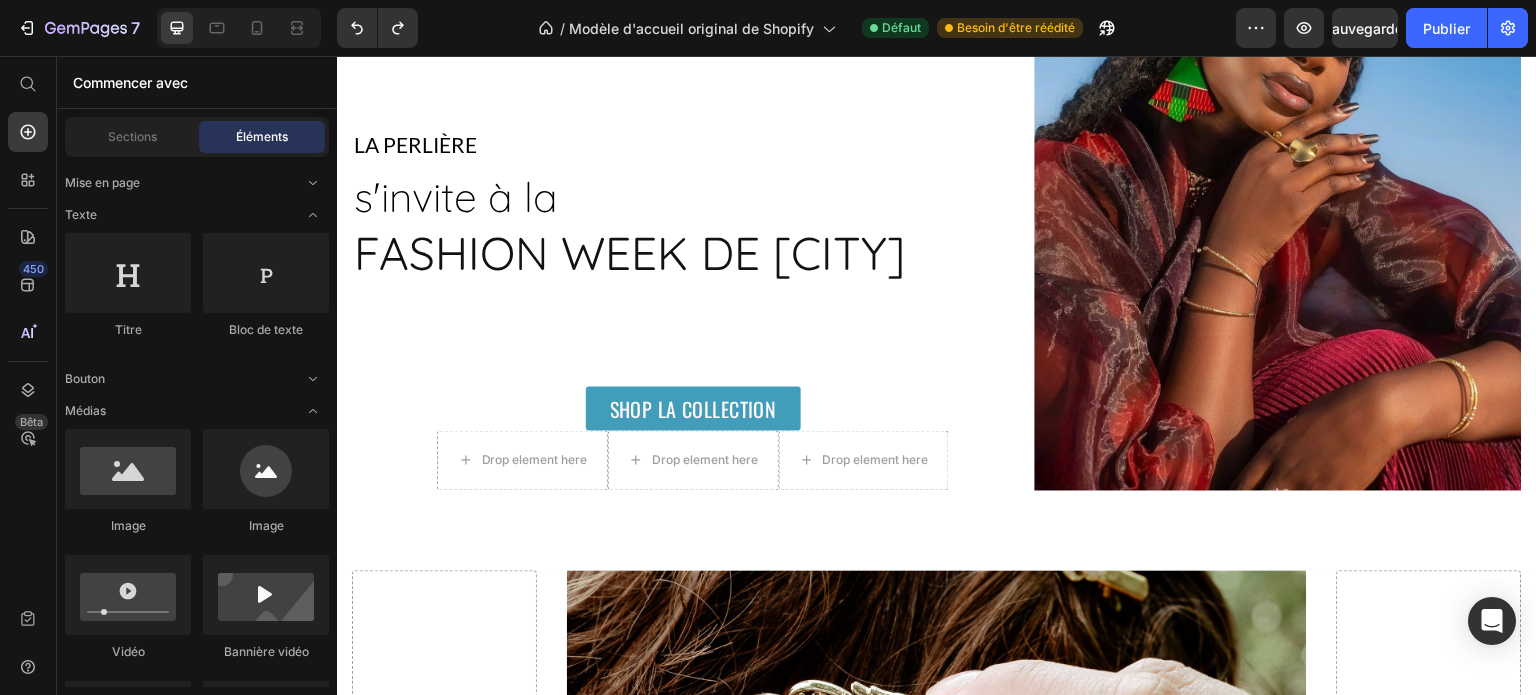 scroll, scrollTop: 1404, scrollLeft: 0, axis: vertical 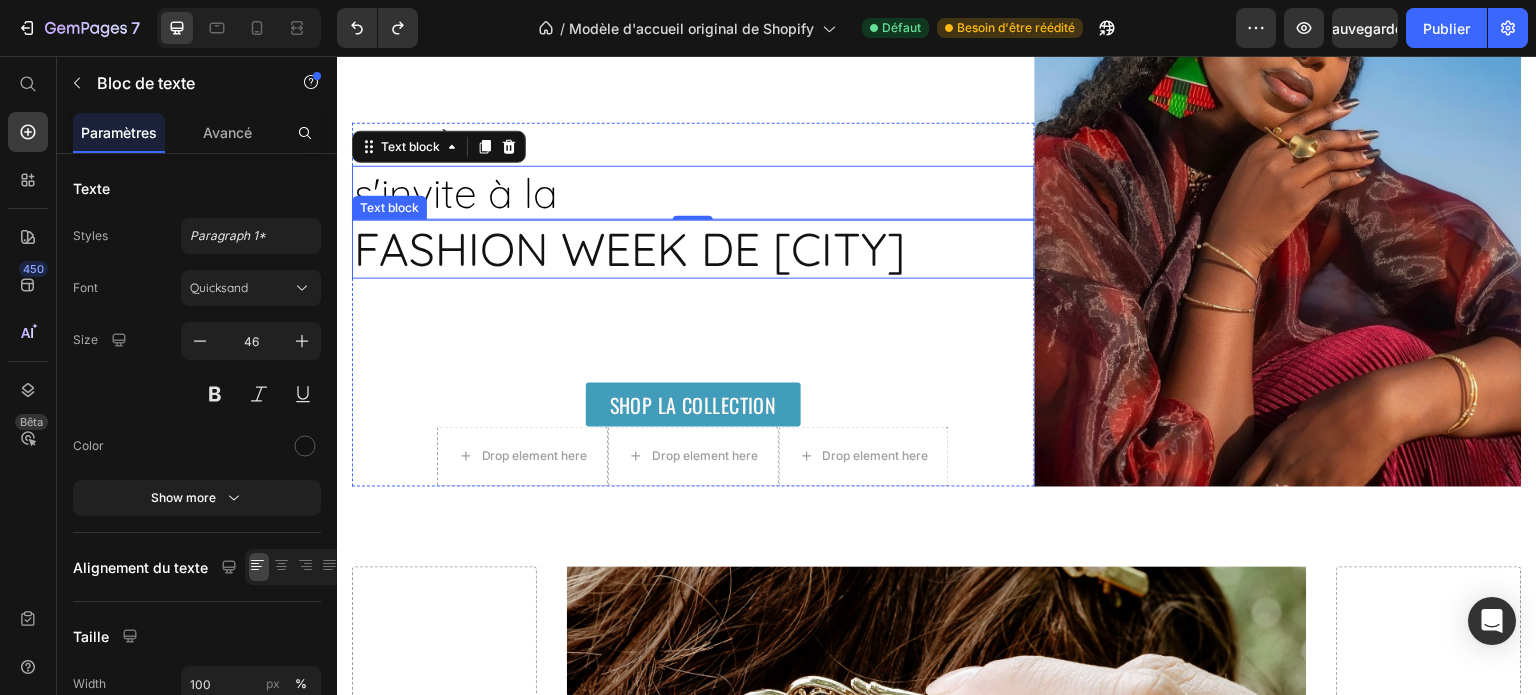 click on "FASHION WEEK de new york" at bounding box center [693, 249] 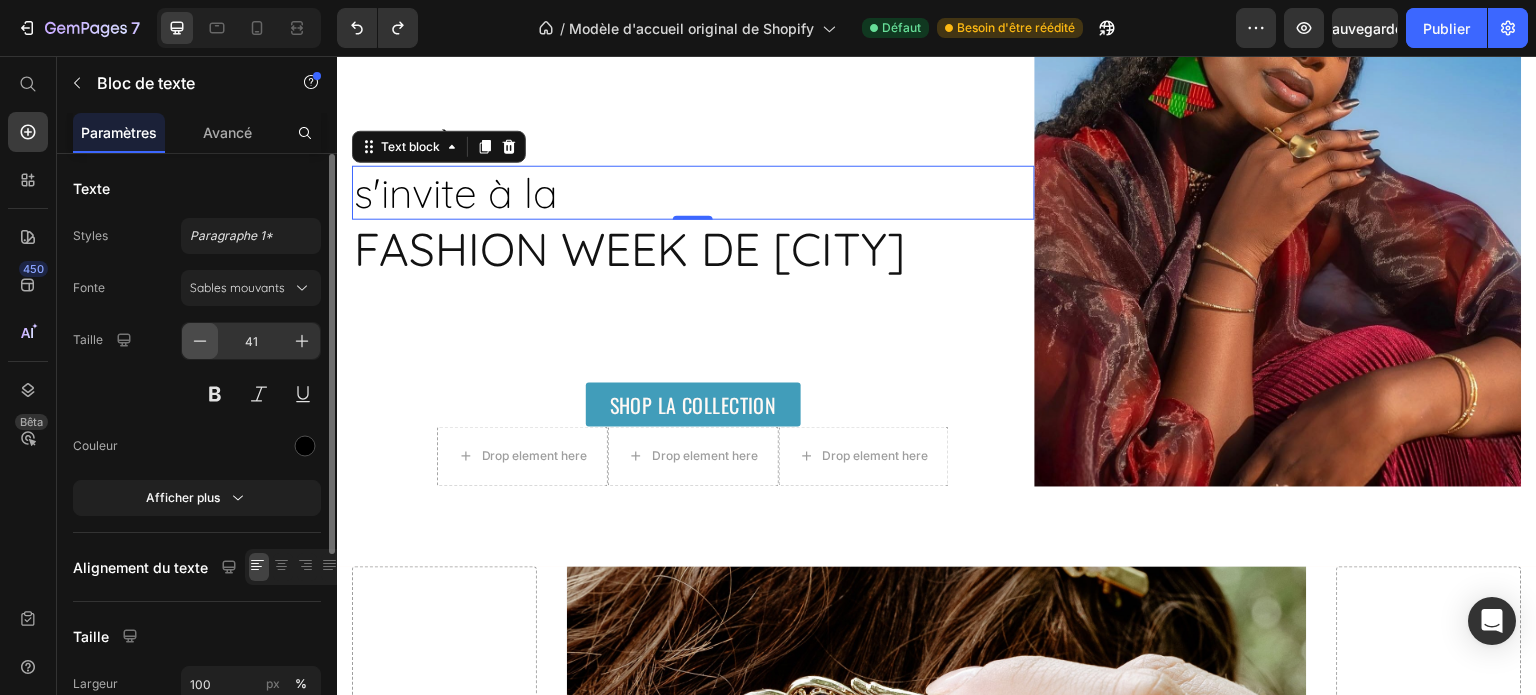 click at bounding box center [200, 341] 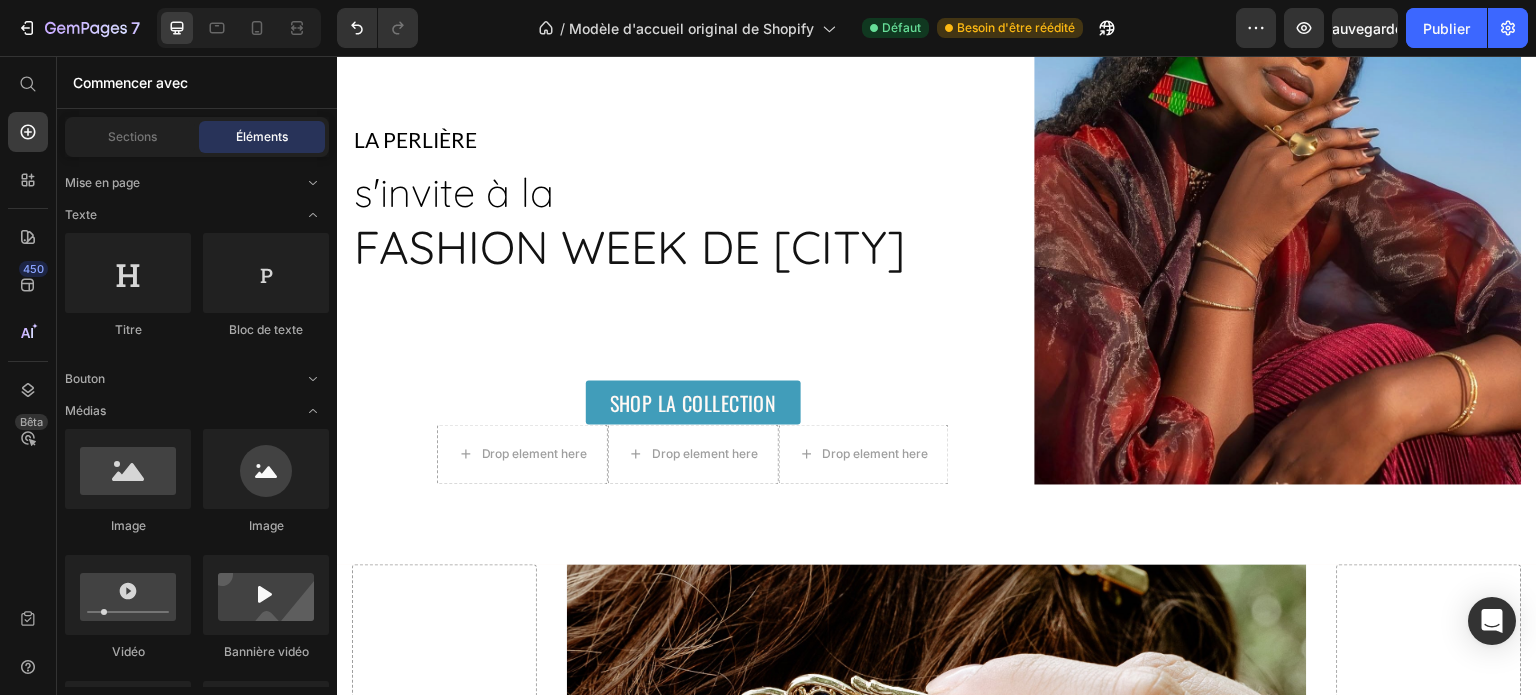scroll, scrollTop: 1053, scrollLeft: 0, axis: vertical 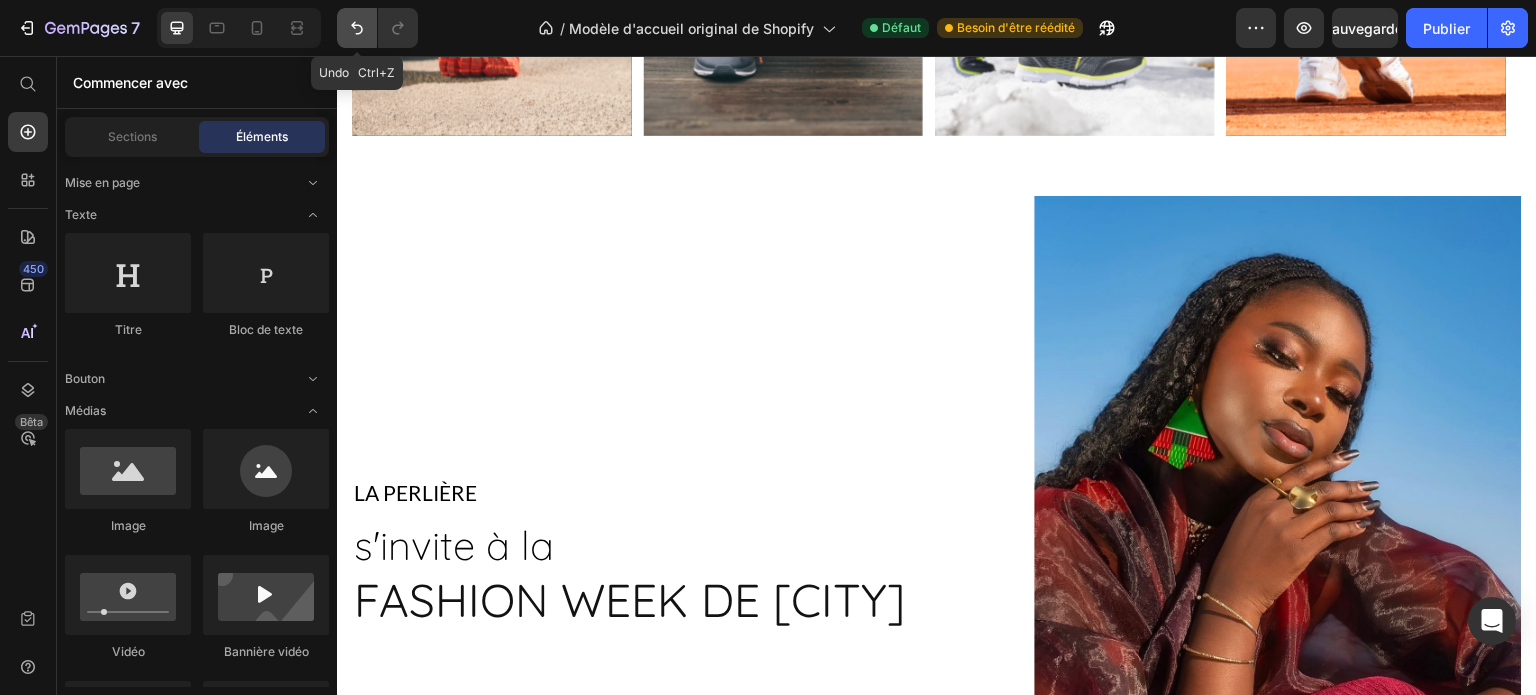 click 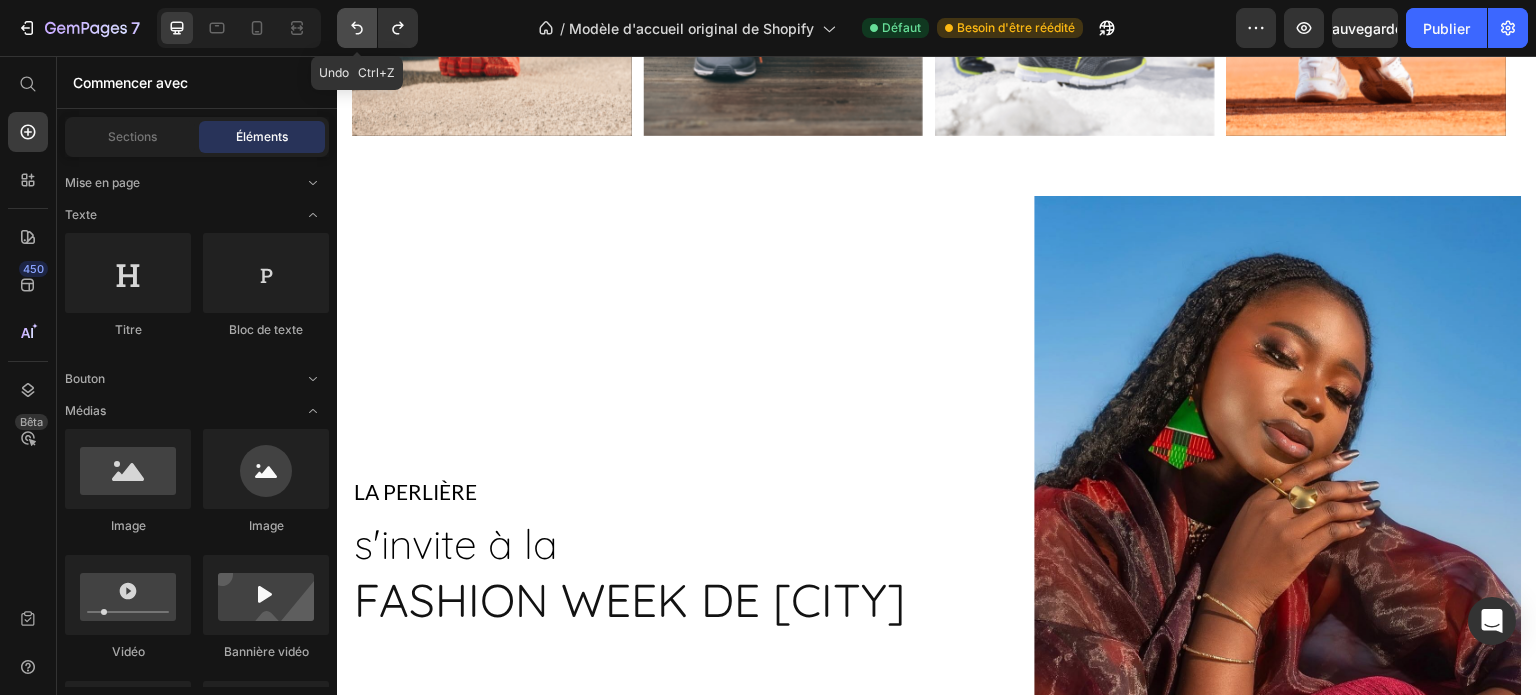click 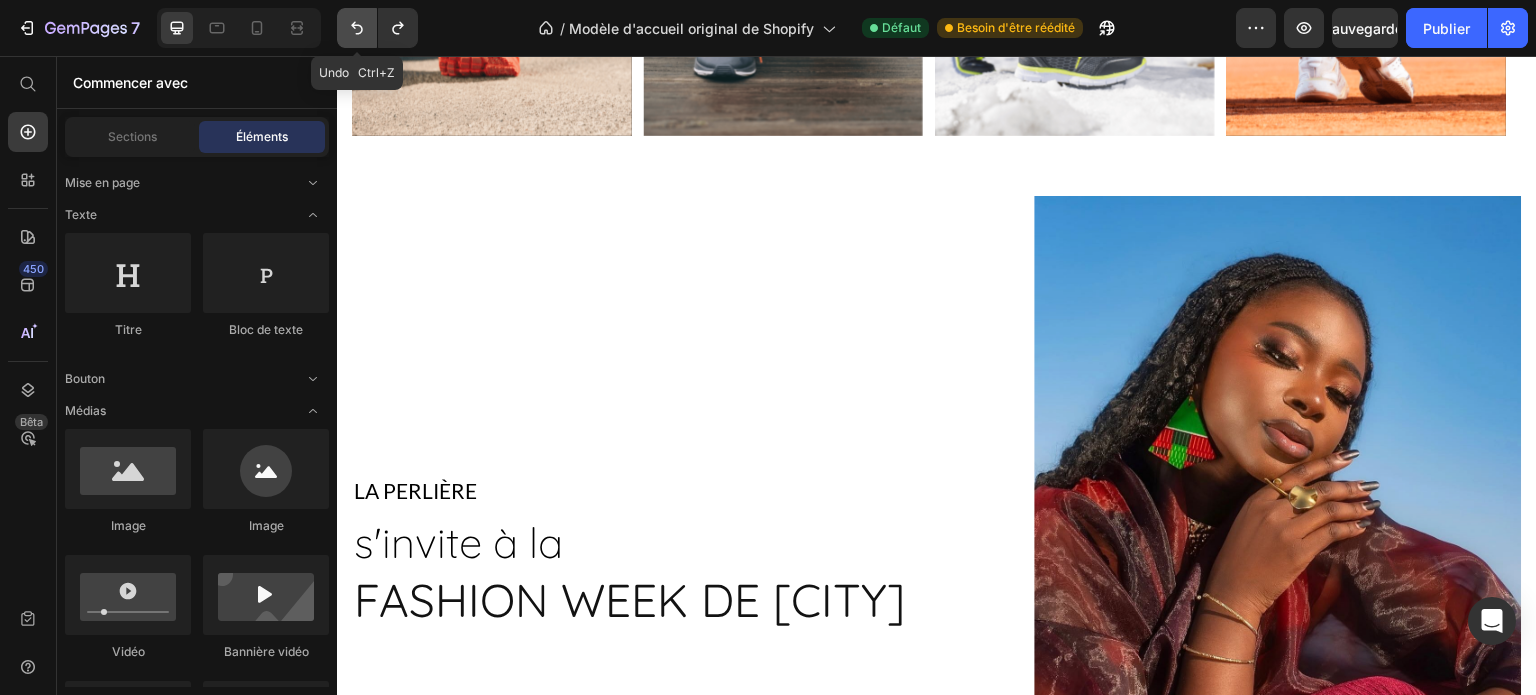 click 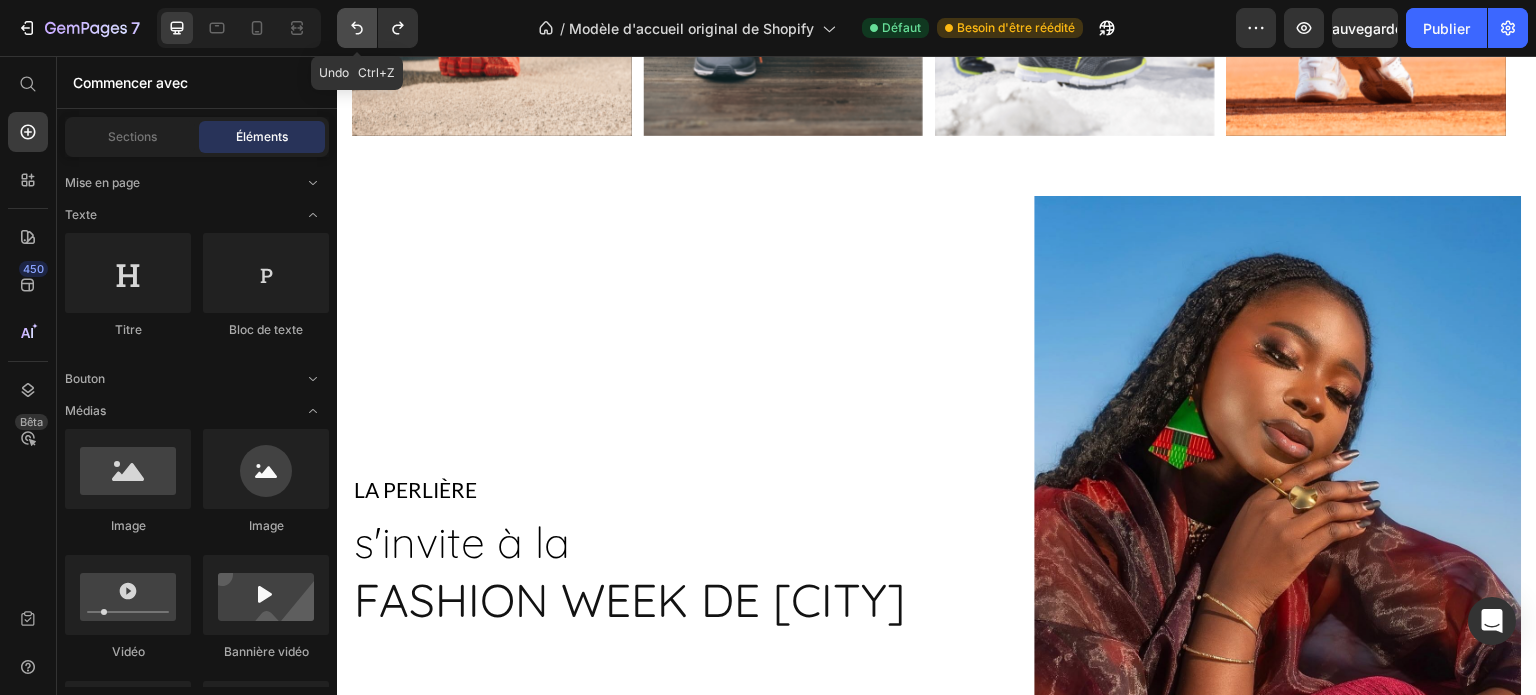 click 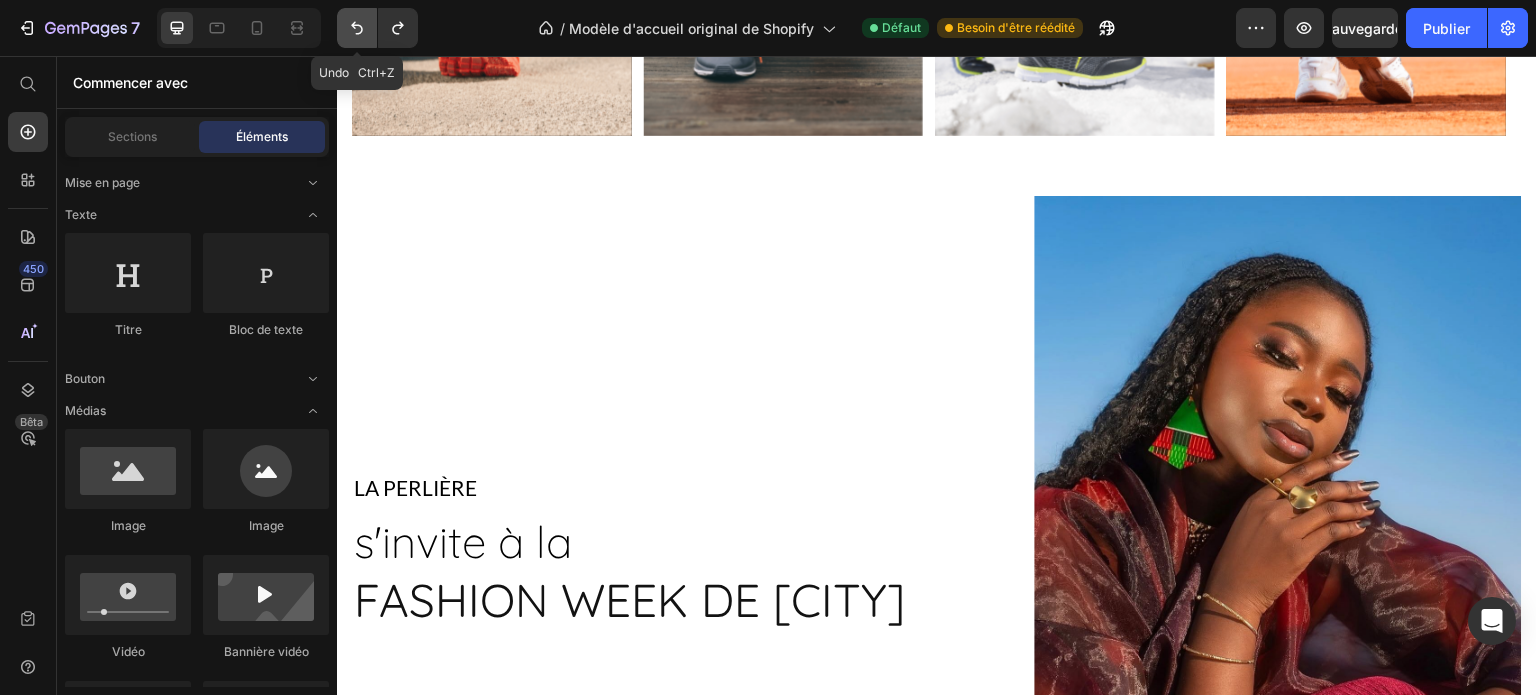 click 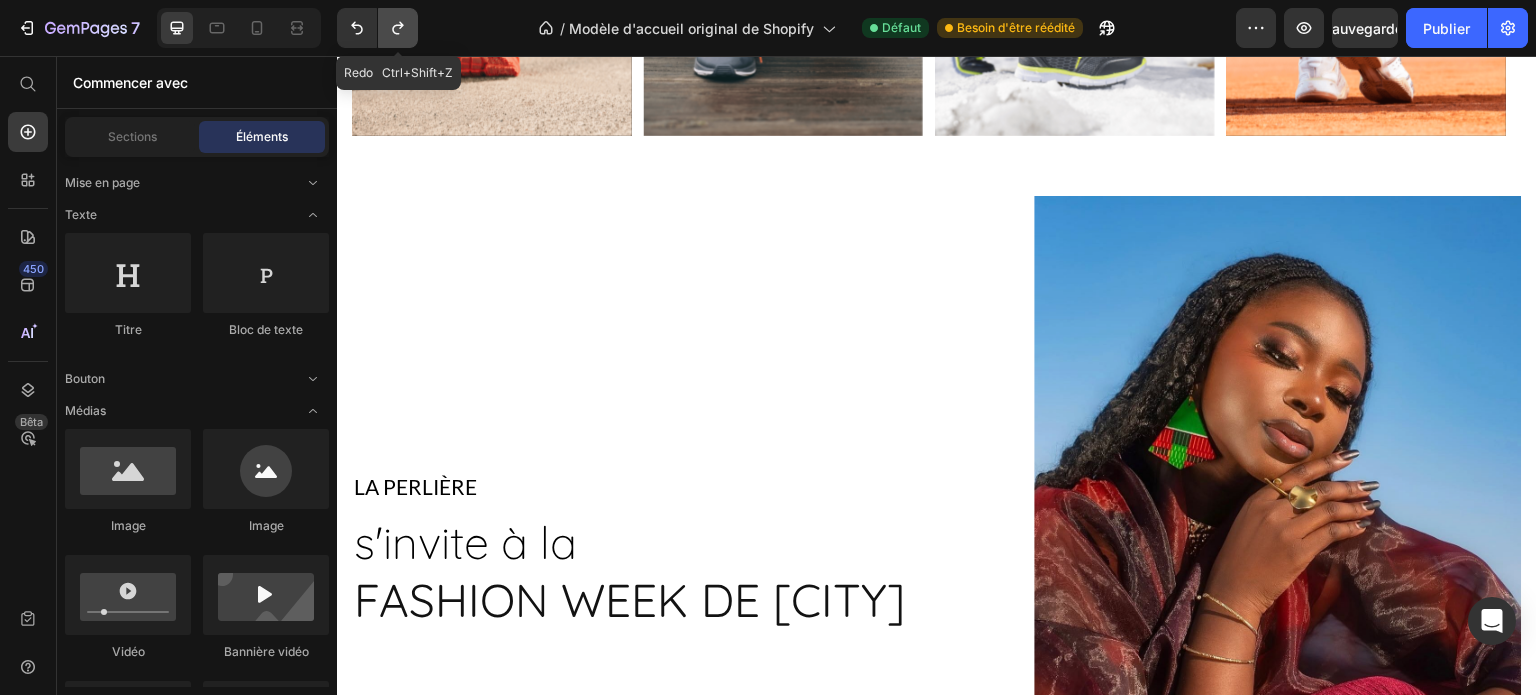 click 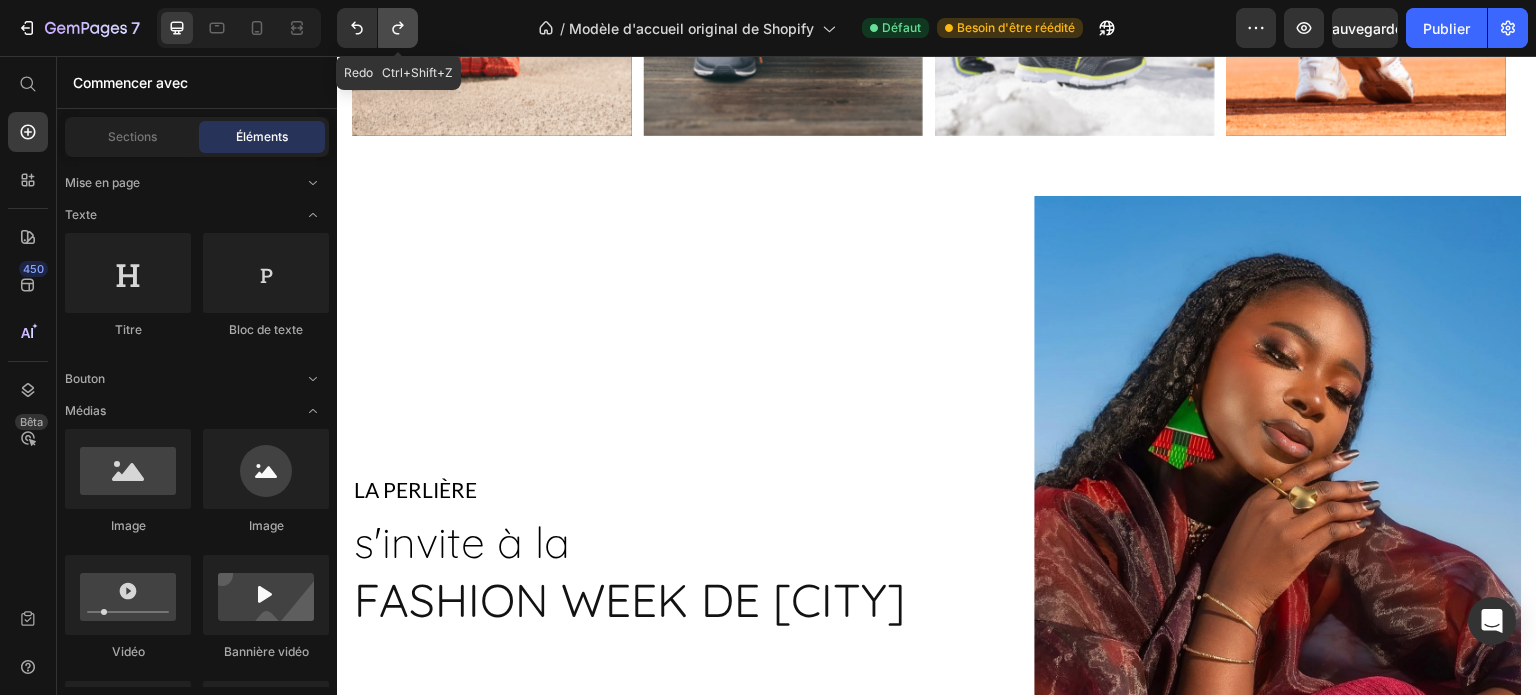 click 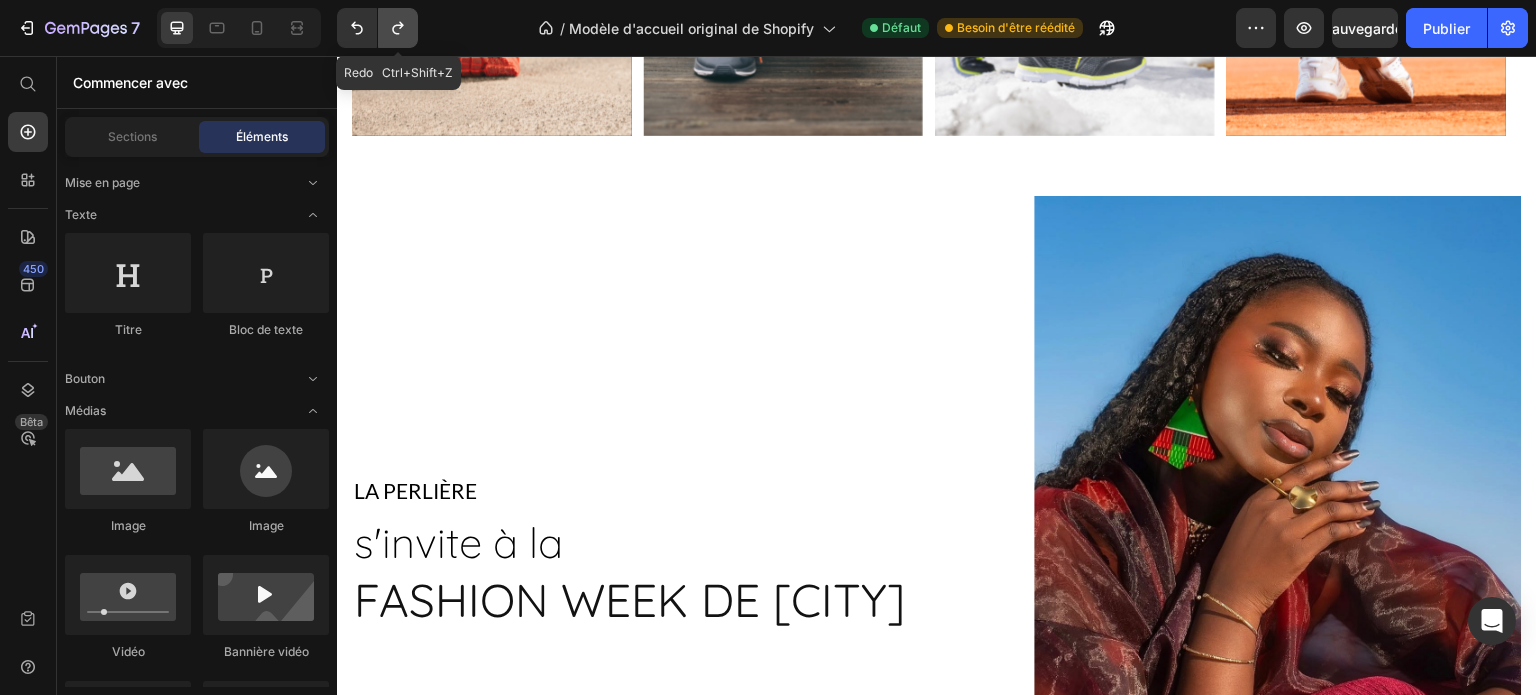 click 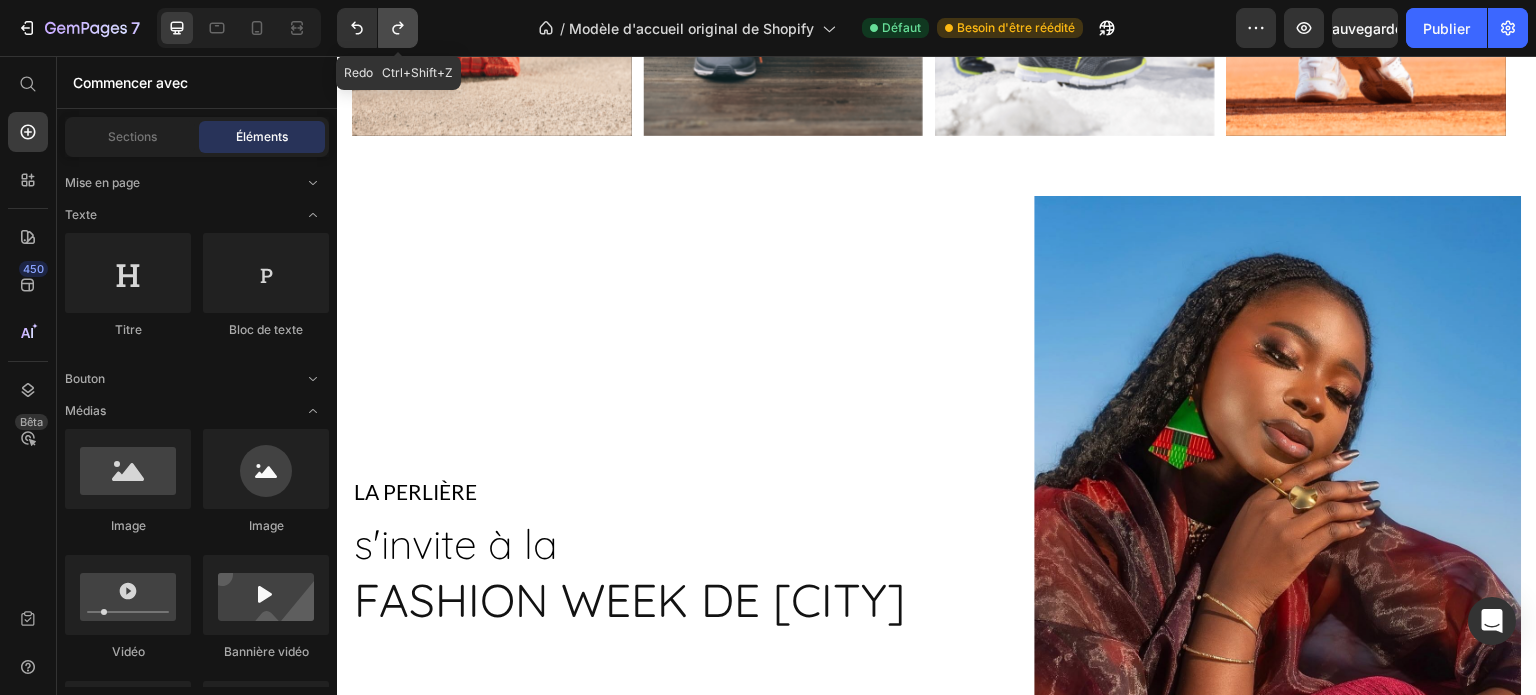 click 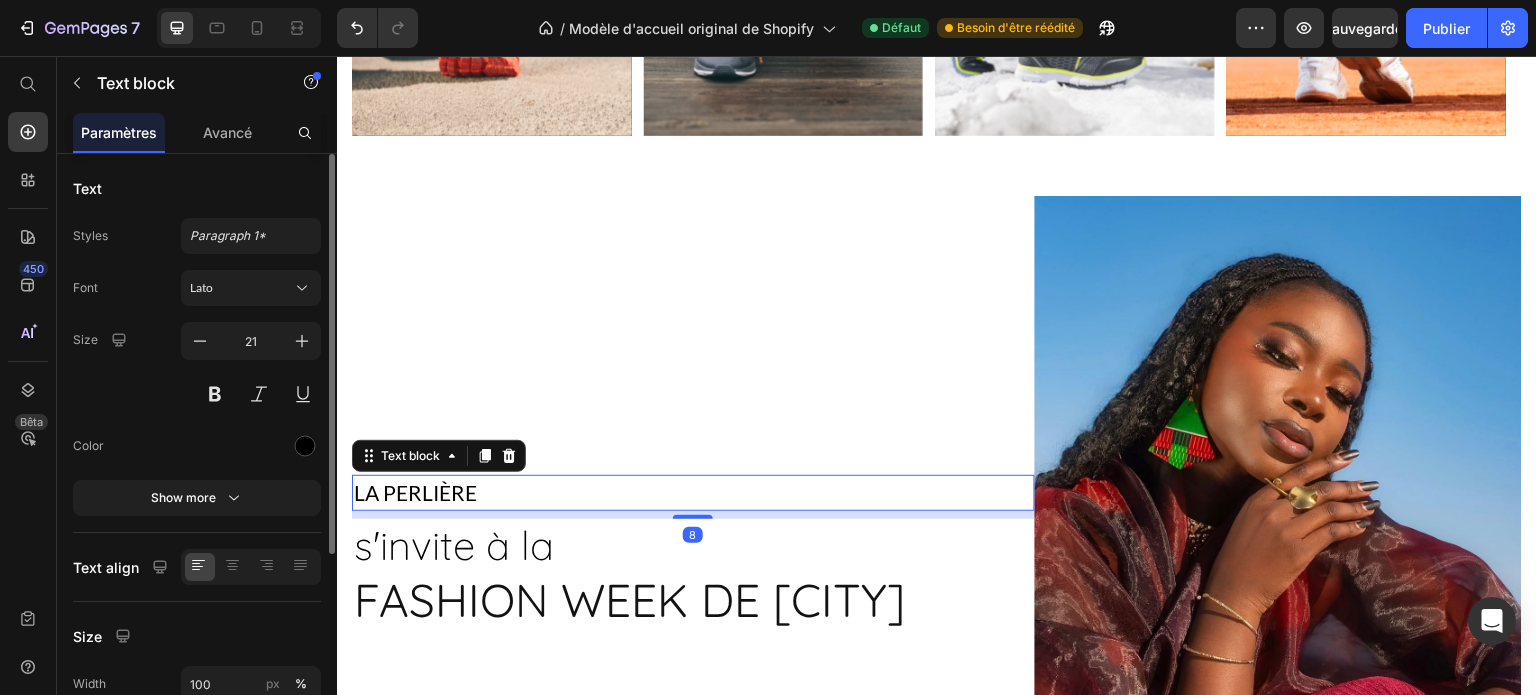 click on "LA PERLIÈRE" at bounding box center [693, 493] 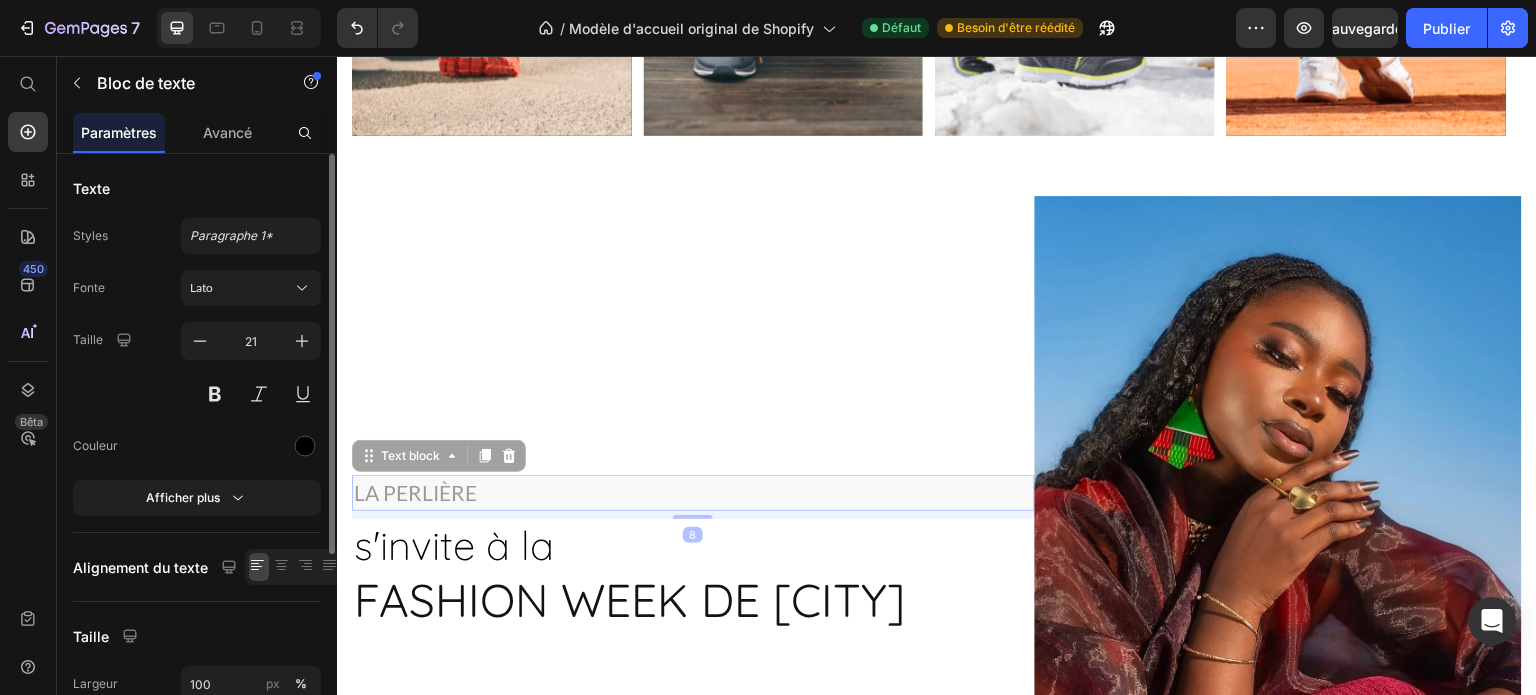 scroll, scrollTop: 1009, scrollLeft: 0, axis: vertical 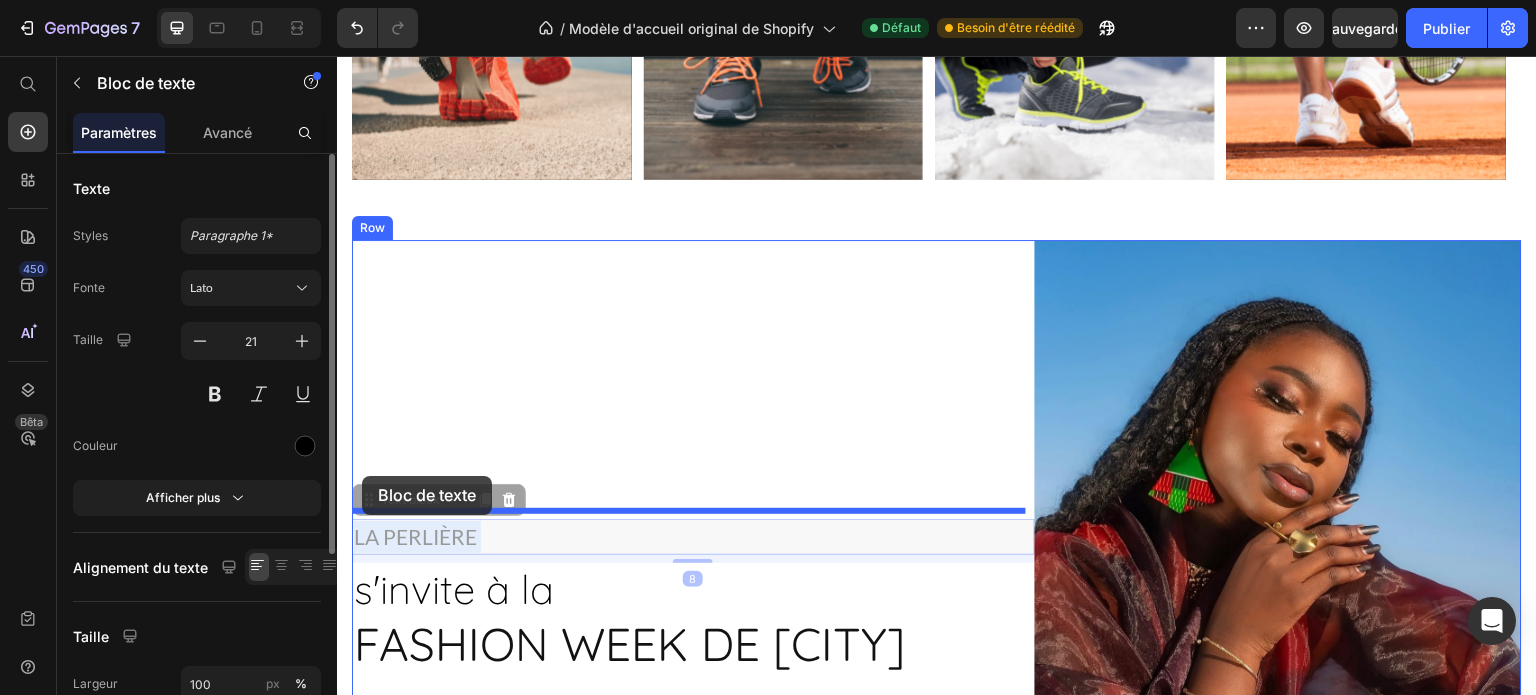 drag, startPoint x: 480, startPoint y: 476, endPoint x: 362, endPoint y: 476, distance: 118 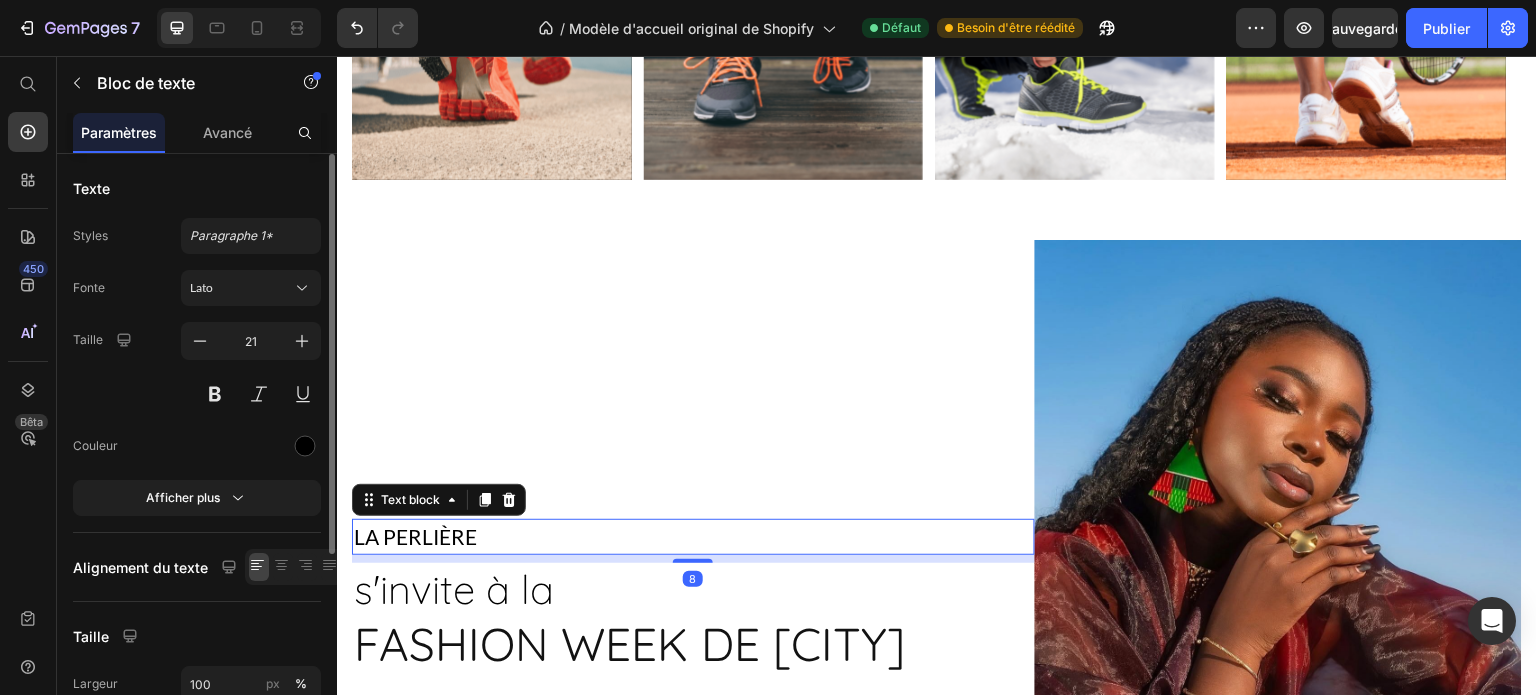 scroll, scrollTop: 965, scrollLeft: 0, axis: vertical 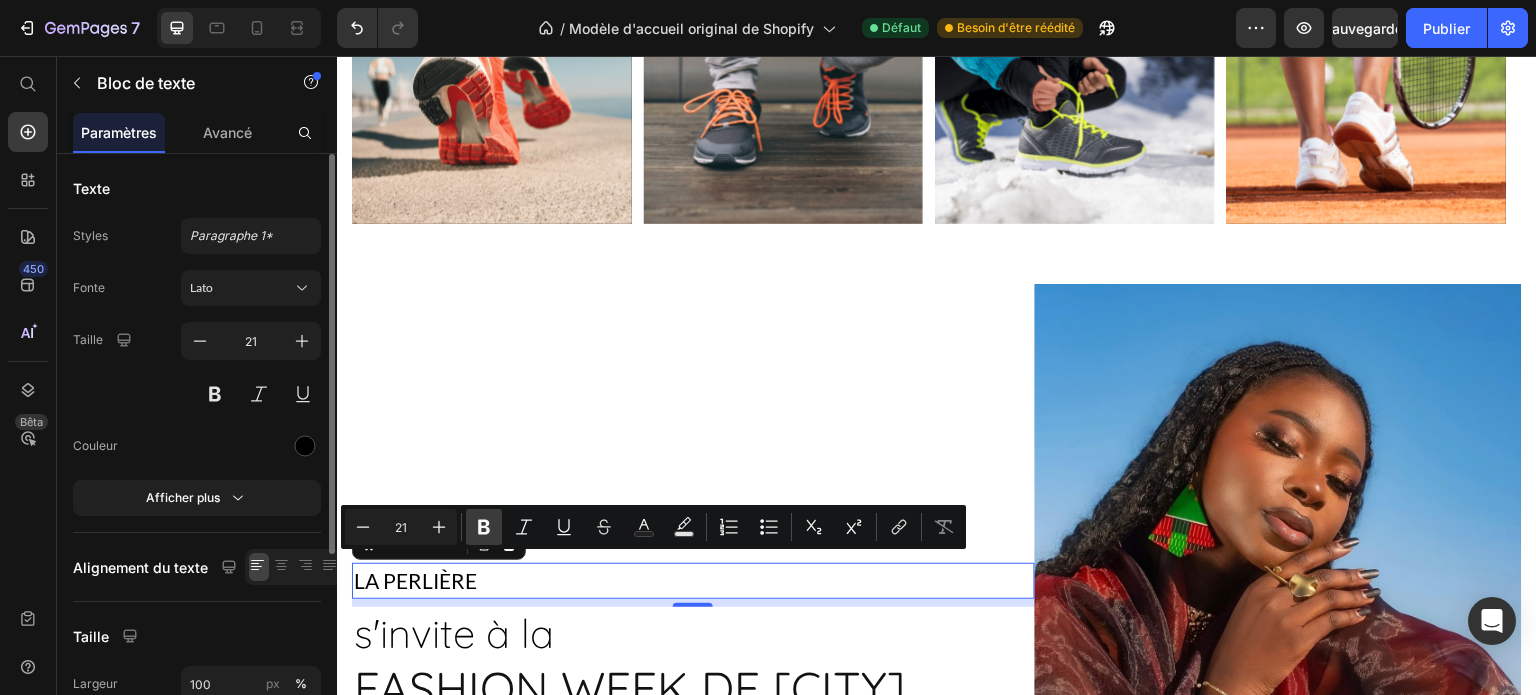 click on "Bold" at bounding box center [484, 527] 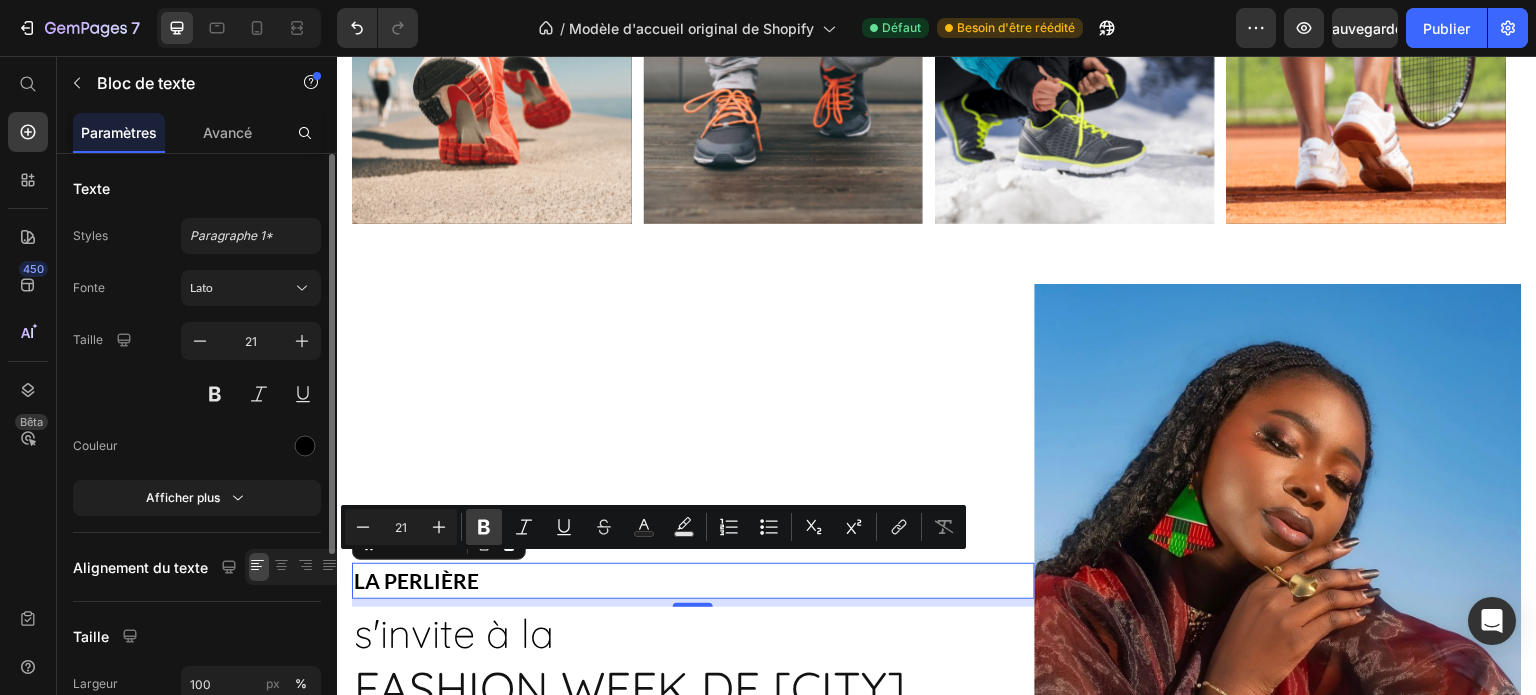 type on "16" 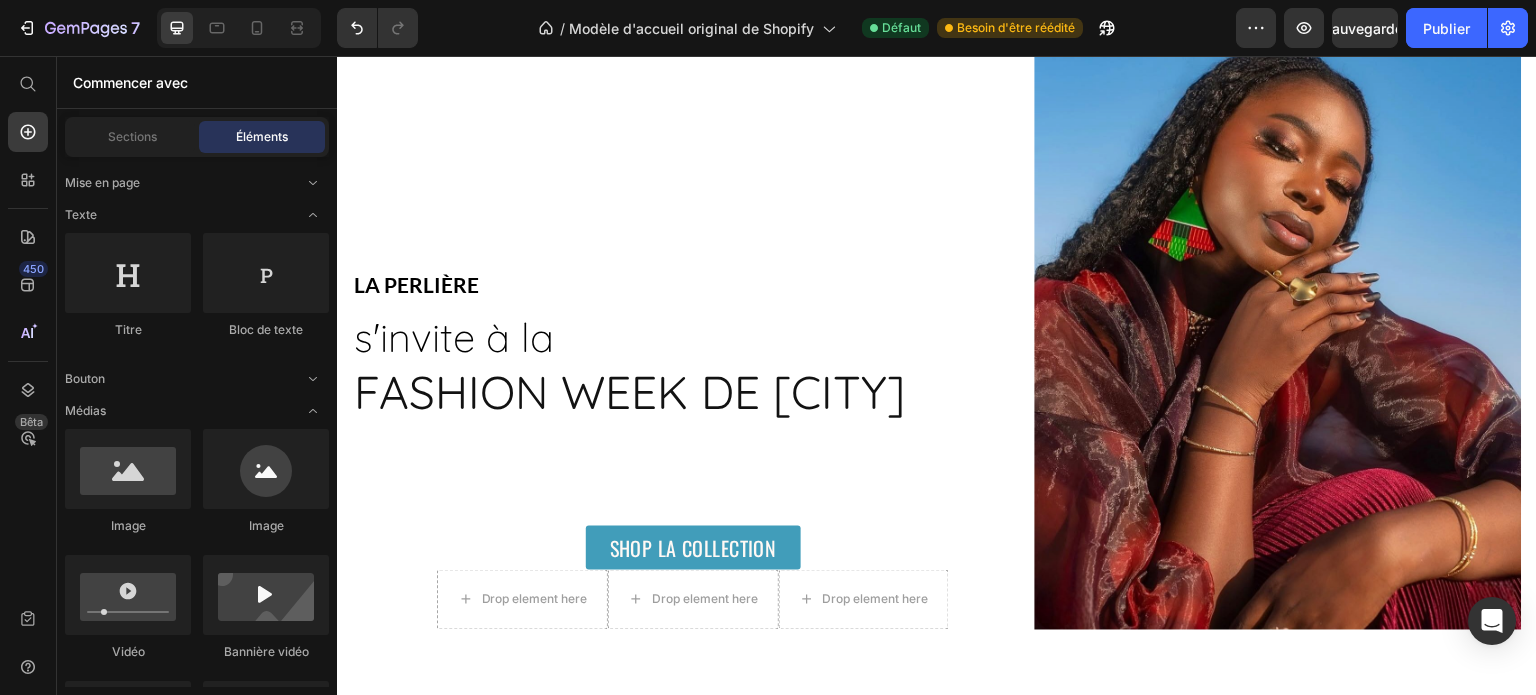 scroll, scrollTop: 1252, scrollLeft: 0, axis: vertical 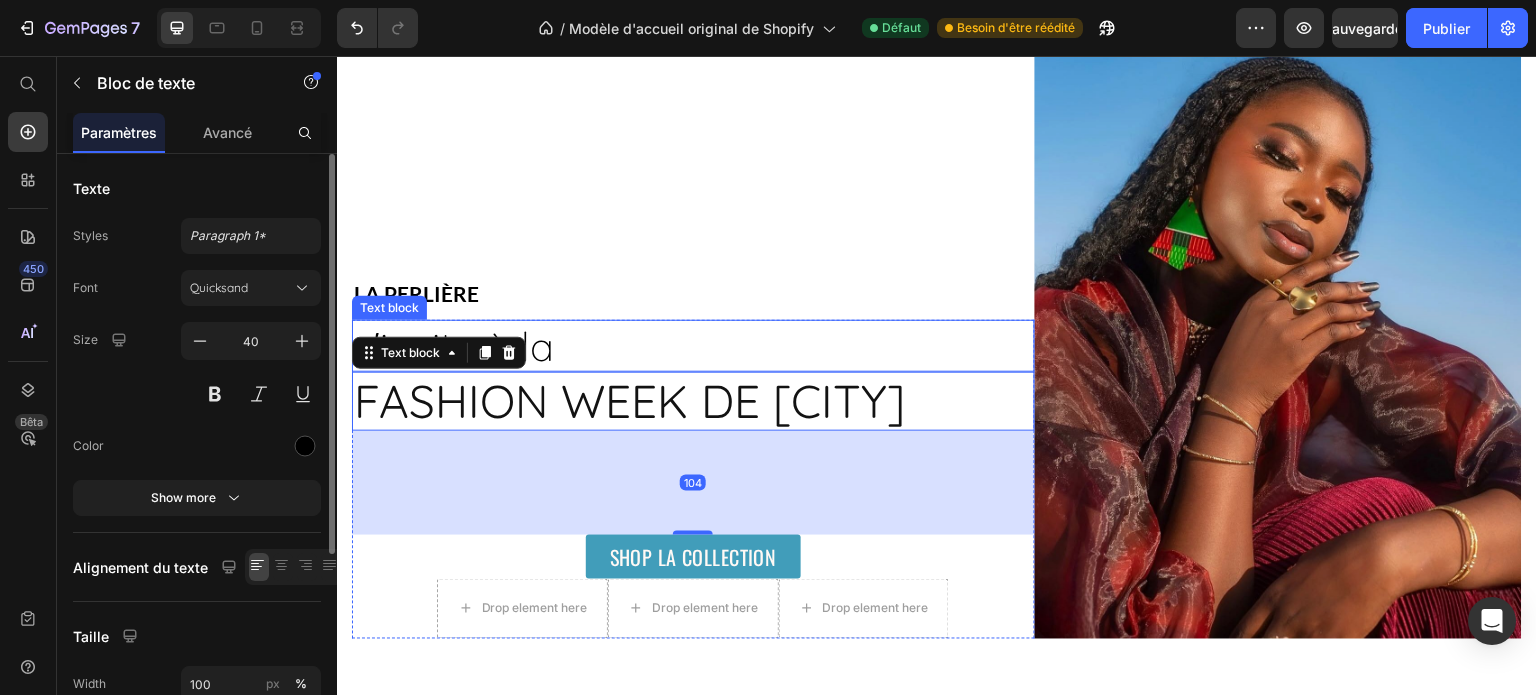 click on "s'invite à la" at bounding box center [693, 346] 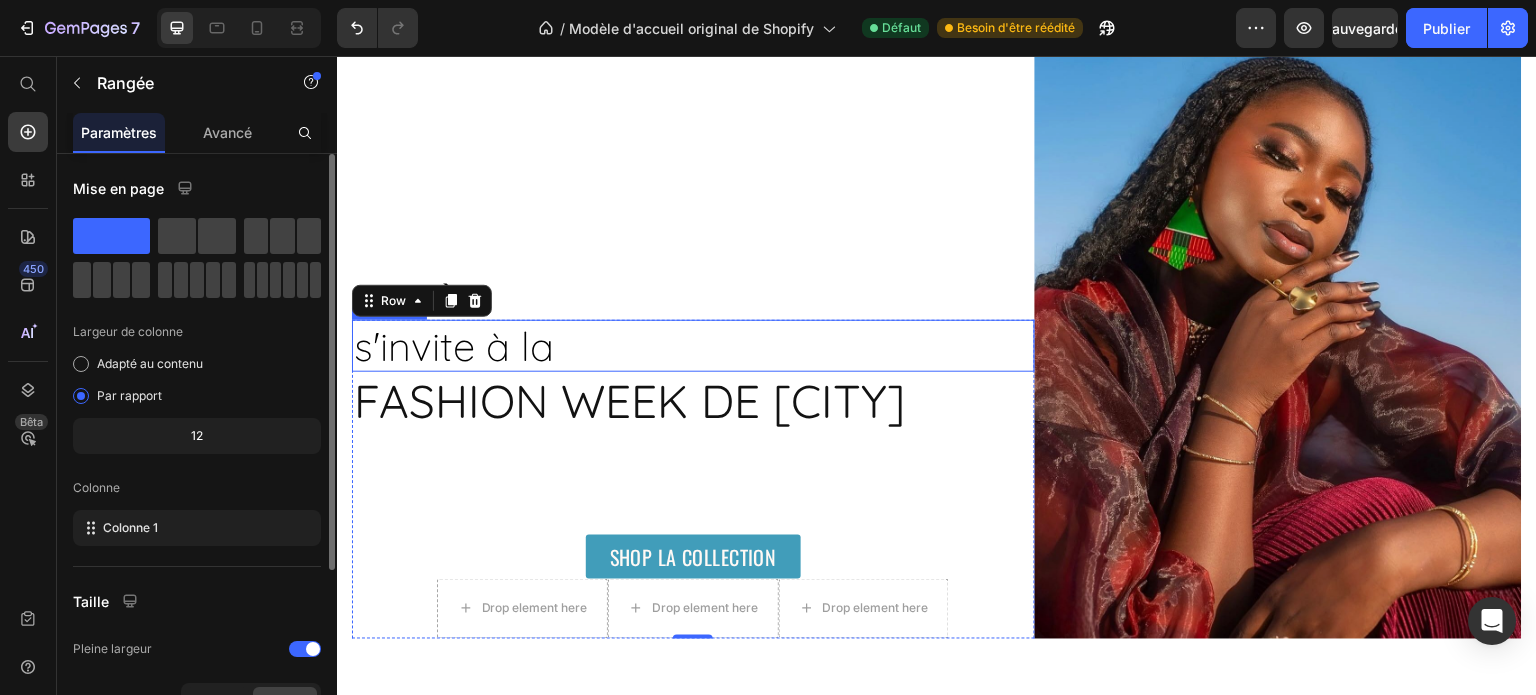 click on "s'invite à la" at bounding box center [693, 346] 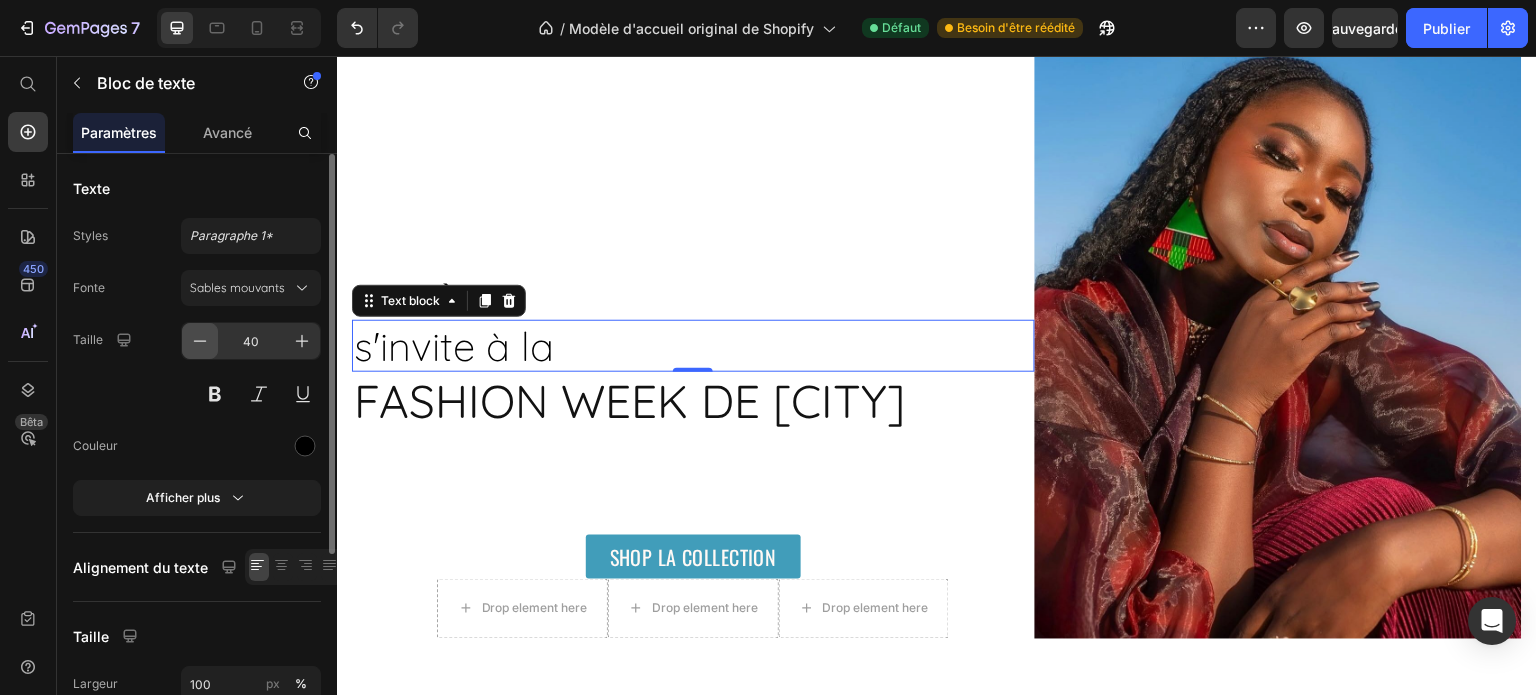 click 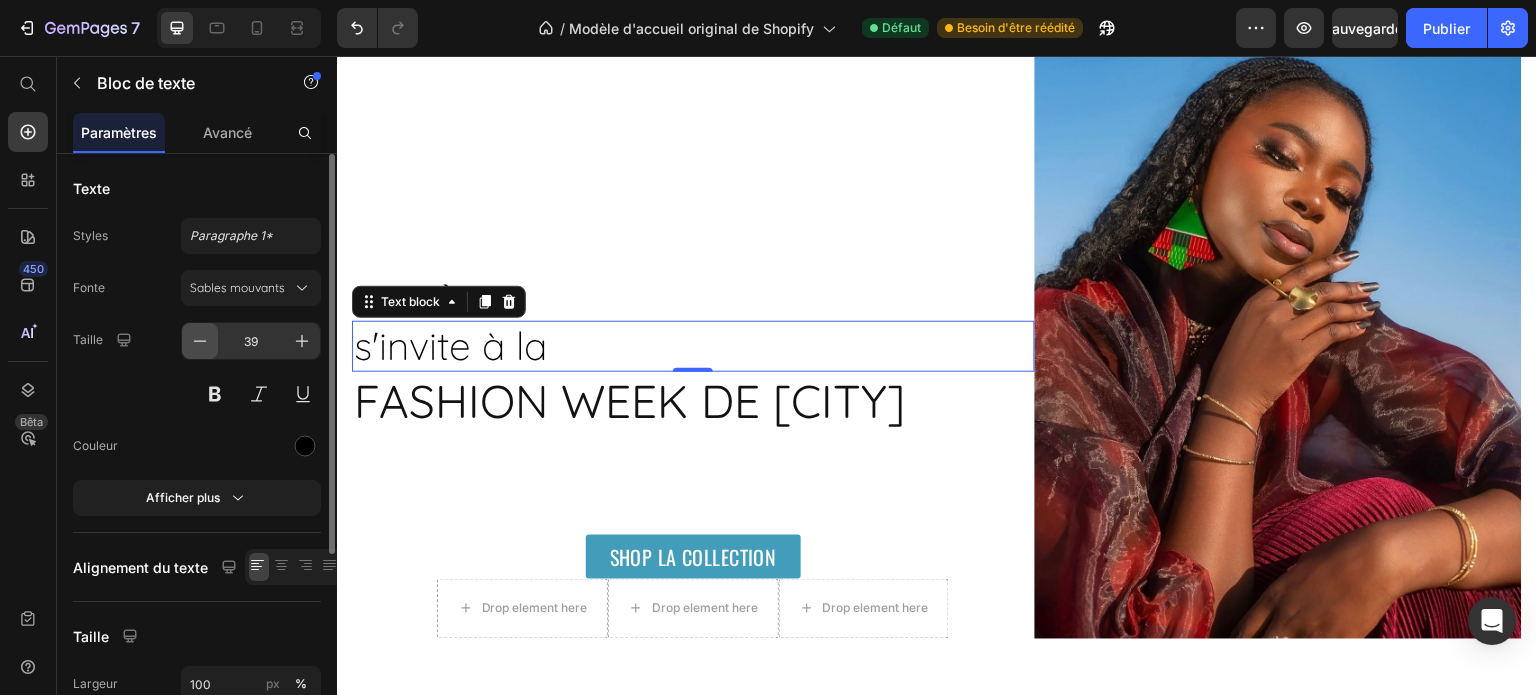 click 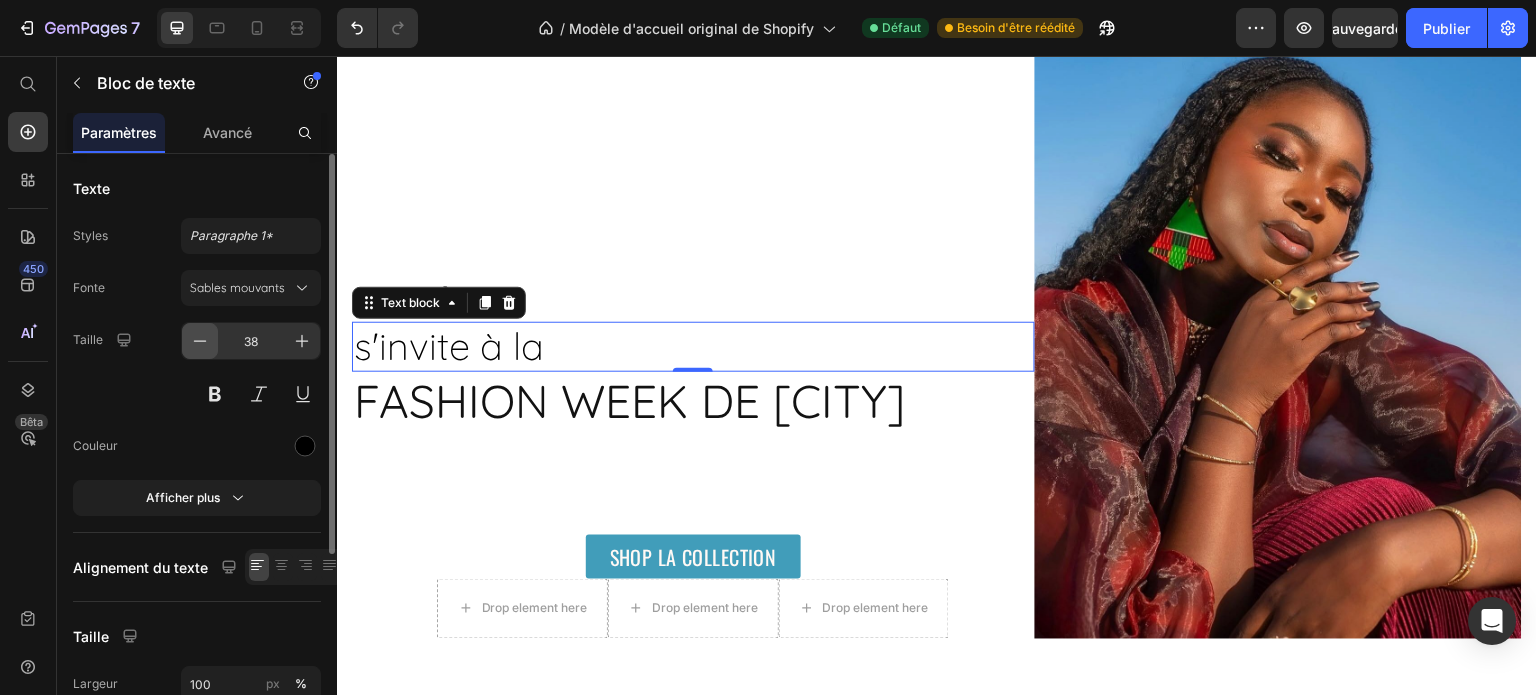 scroll, scrollTop: 1254, scrollLeft: 0, axis: vertical 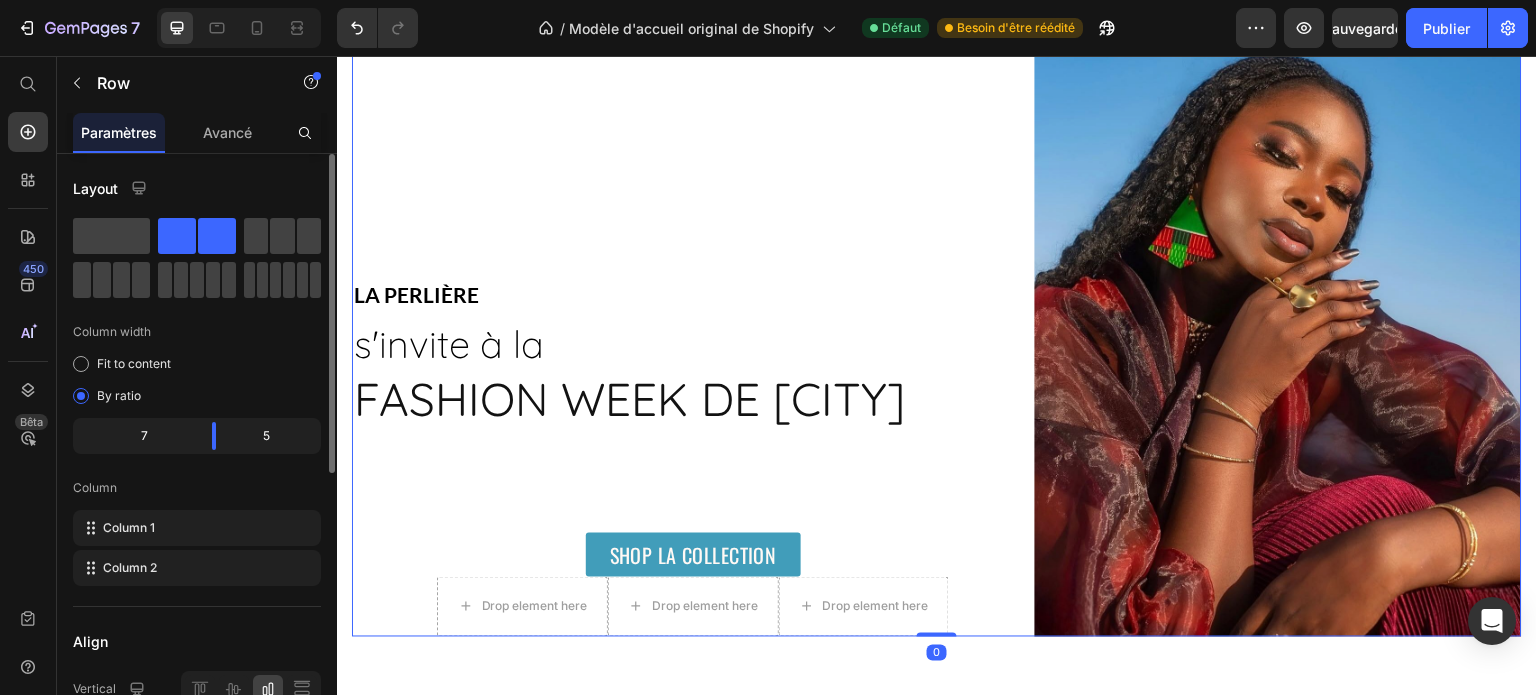 click on "LA PERLIÈRE Text block s'invite à la Text block FASHION WEEK de [CITY] Text block SHOP LA COLLECTION Button
Drop element here
Drop element here
Drop element here Row Row Image Row" at bounding box center [693, 316] 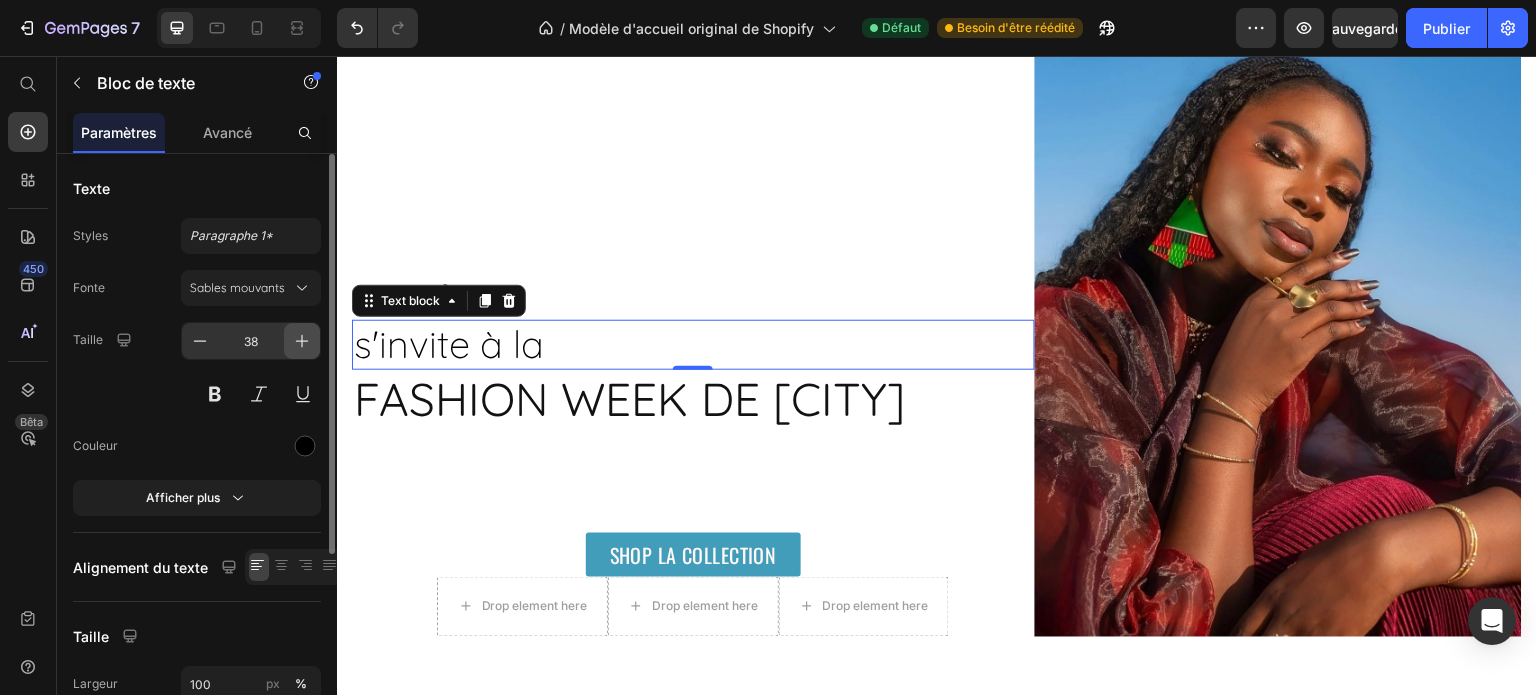 click 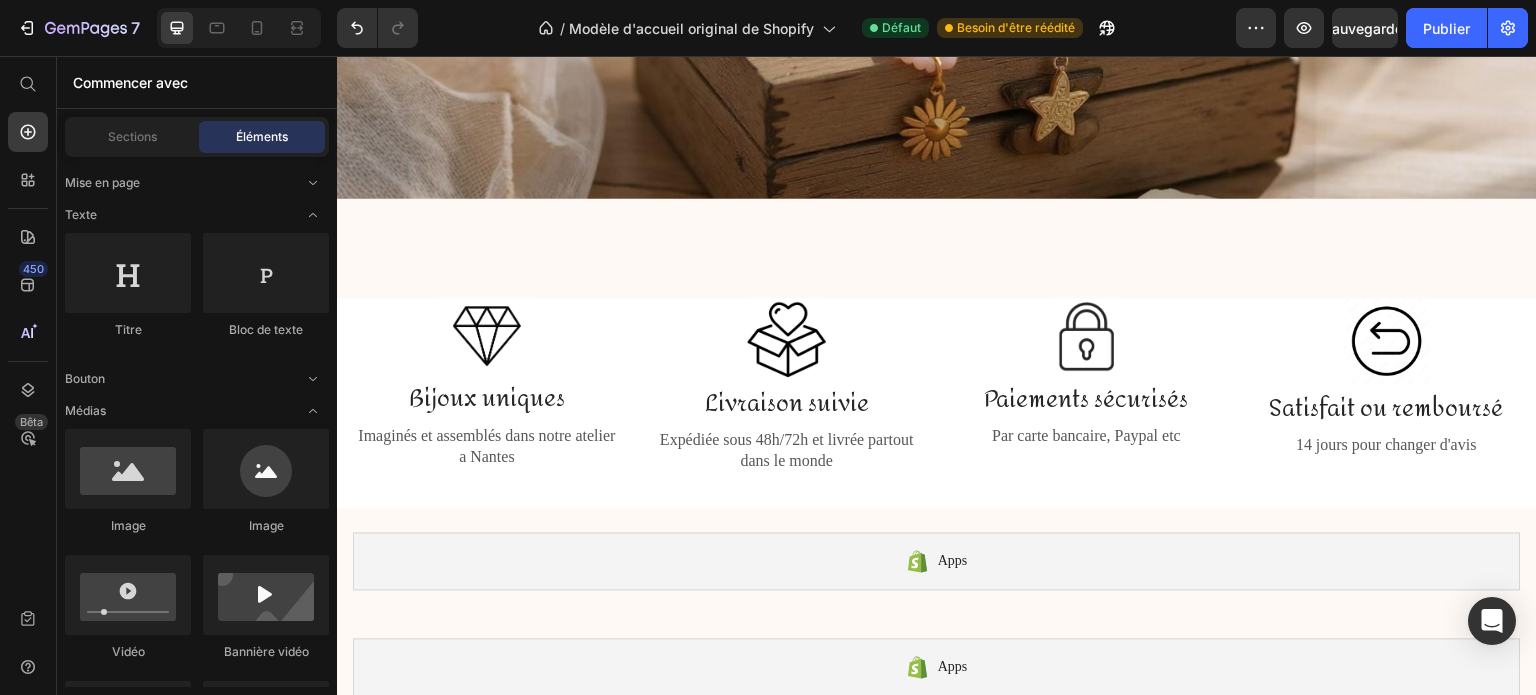 scroll, scrollTop: 2368, scrollLeft: 0, axis: vertical 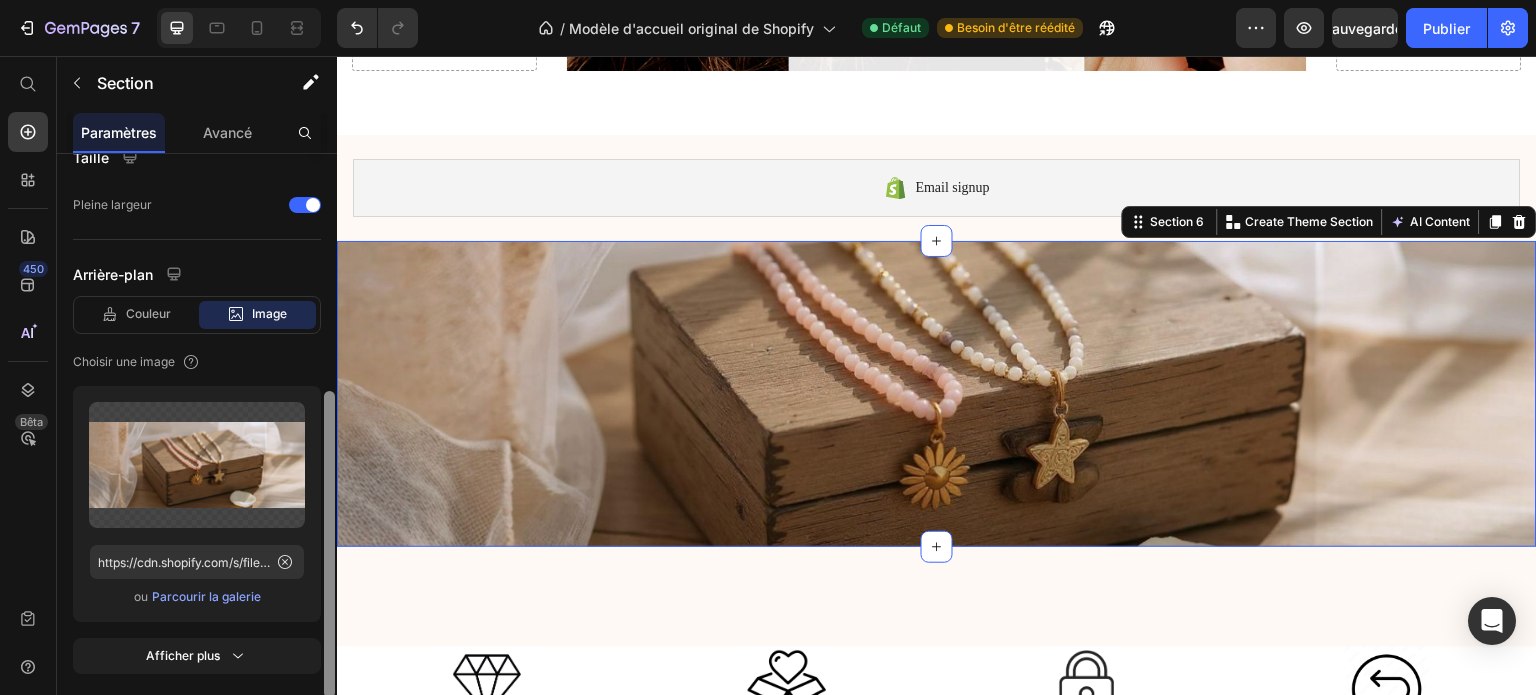 drag, startPoint x: 328, startPoint y: 346, endPoint x: 308, endPoint y: 578, distance: 232.86047 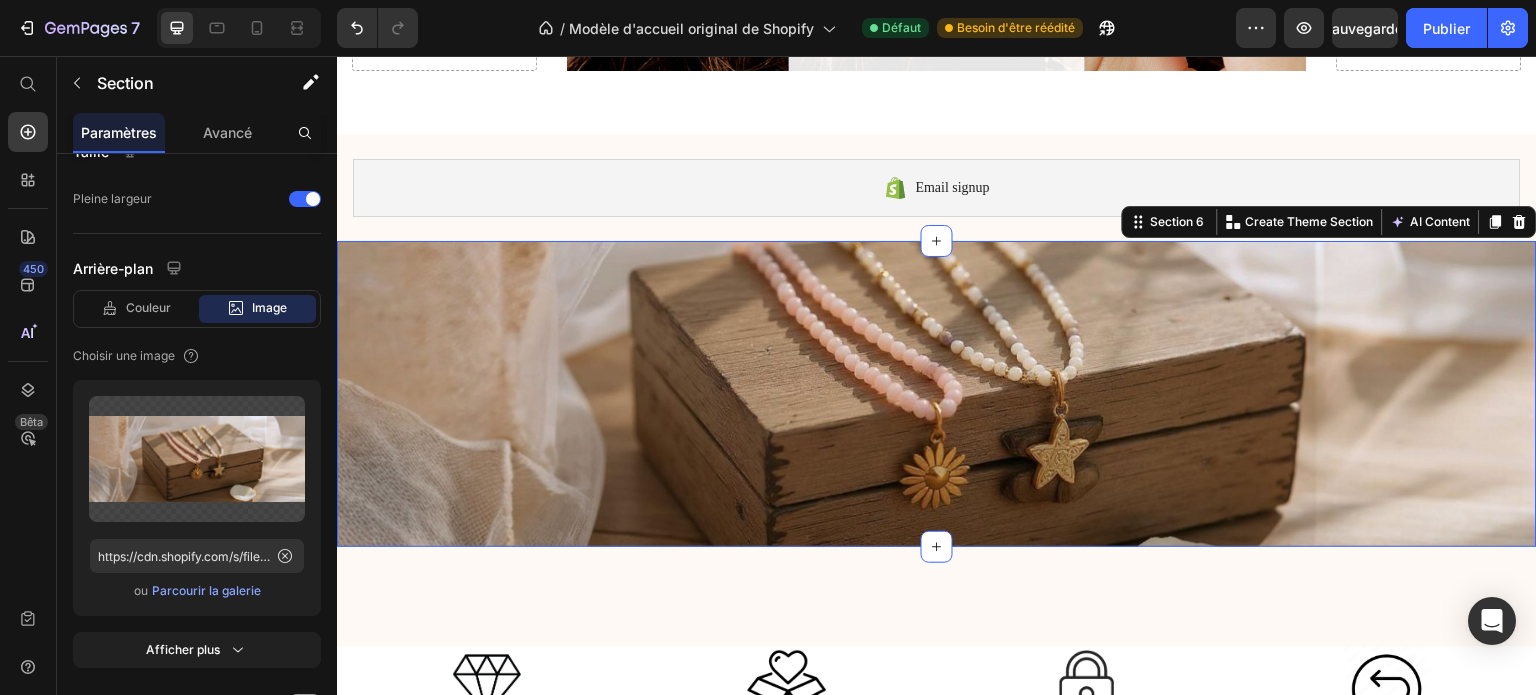 click on "Télécharger l'image https://cdn.shopify.com/s/files/1/0891/7034/6329/files/gempages_566606346640688209-949e112e-b486-4d52-8c4e-1e14c3db6ae8.png ou Parcourir la galerie" 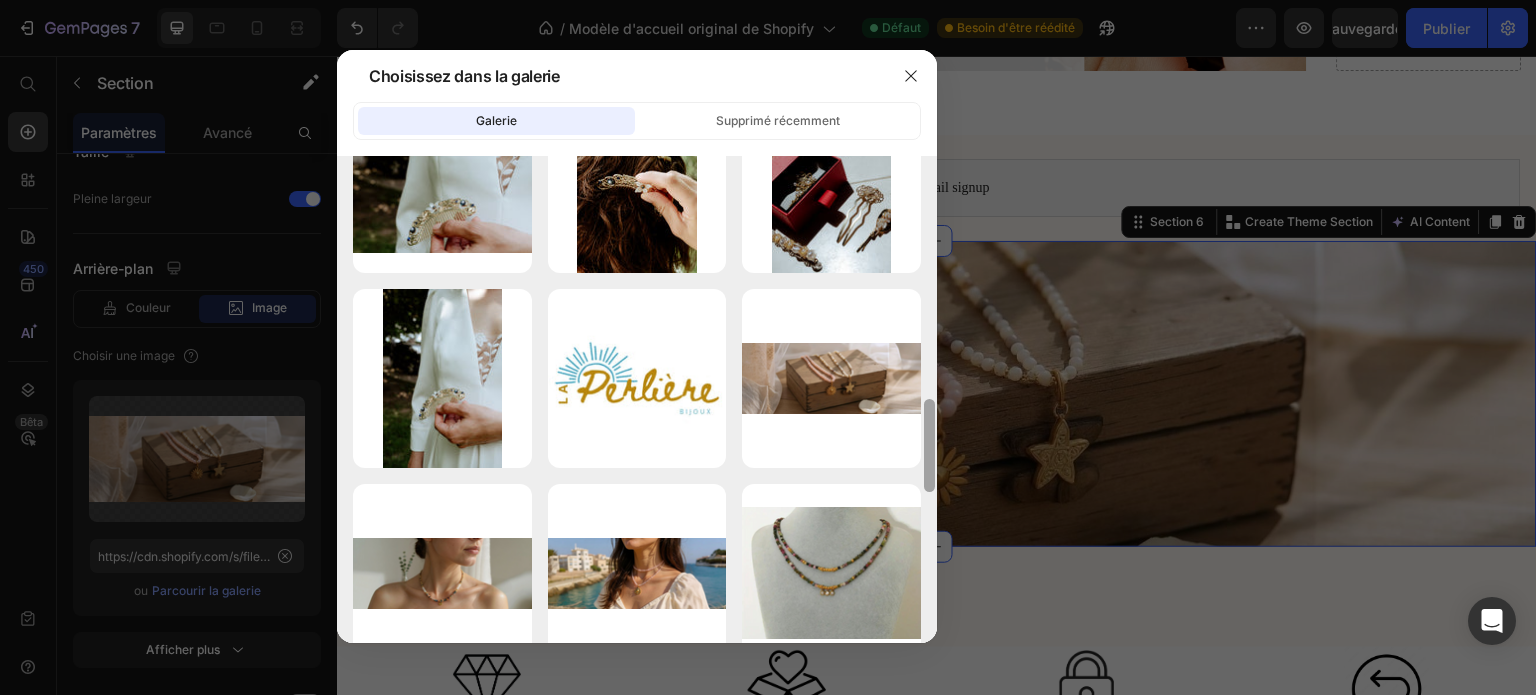 drag, startPoint x: 934, startPoint y: 227, endPoint x: 939, endPoint y: 310, distance: 83.15047 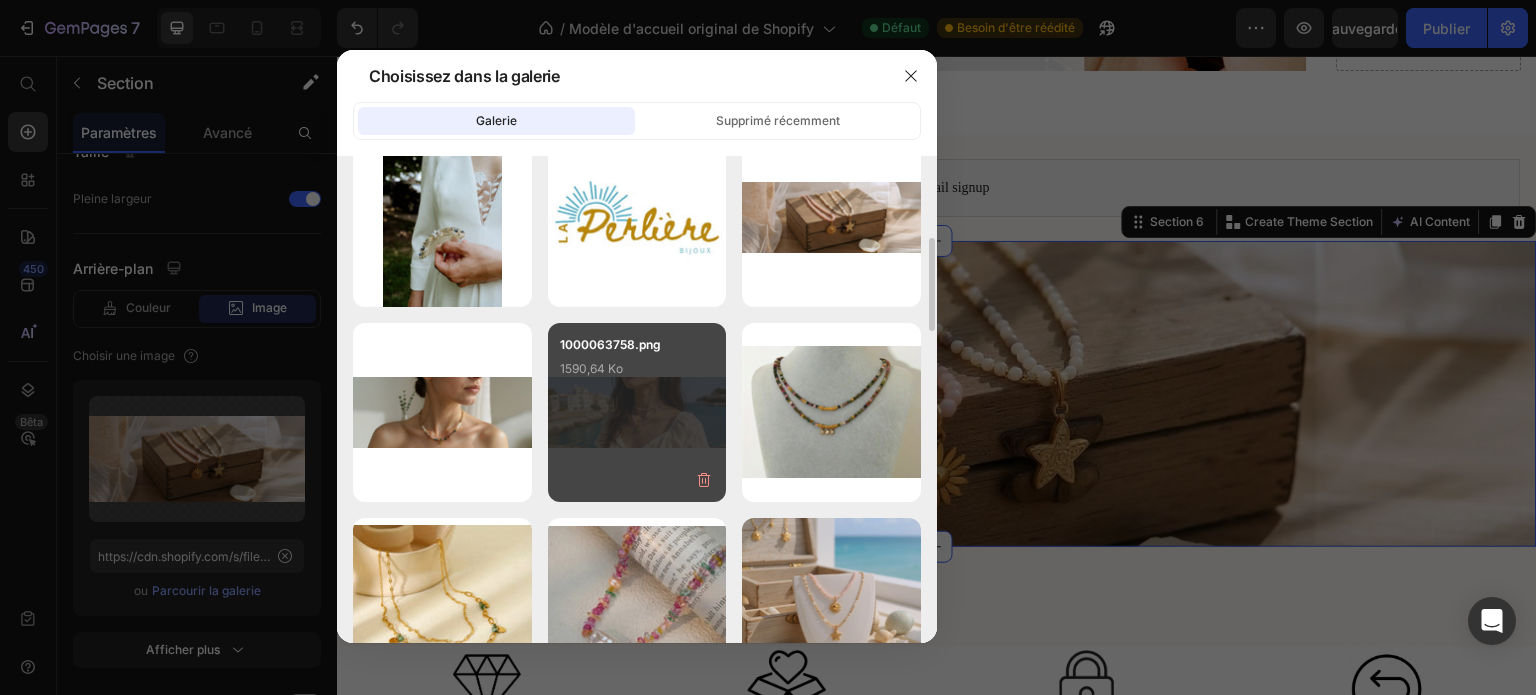 click on "1000063758.png 1590,64 Ko" at bounding box center [637, 412] 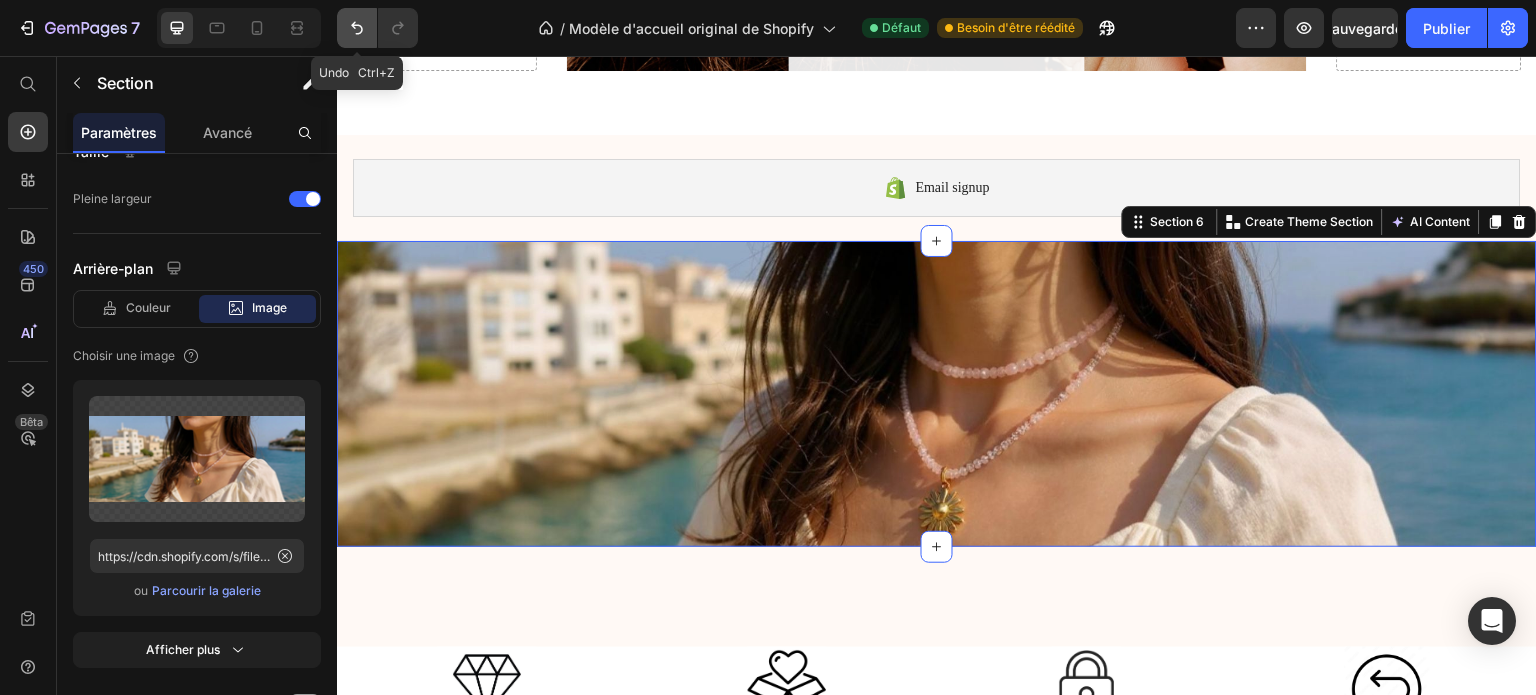 click 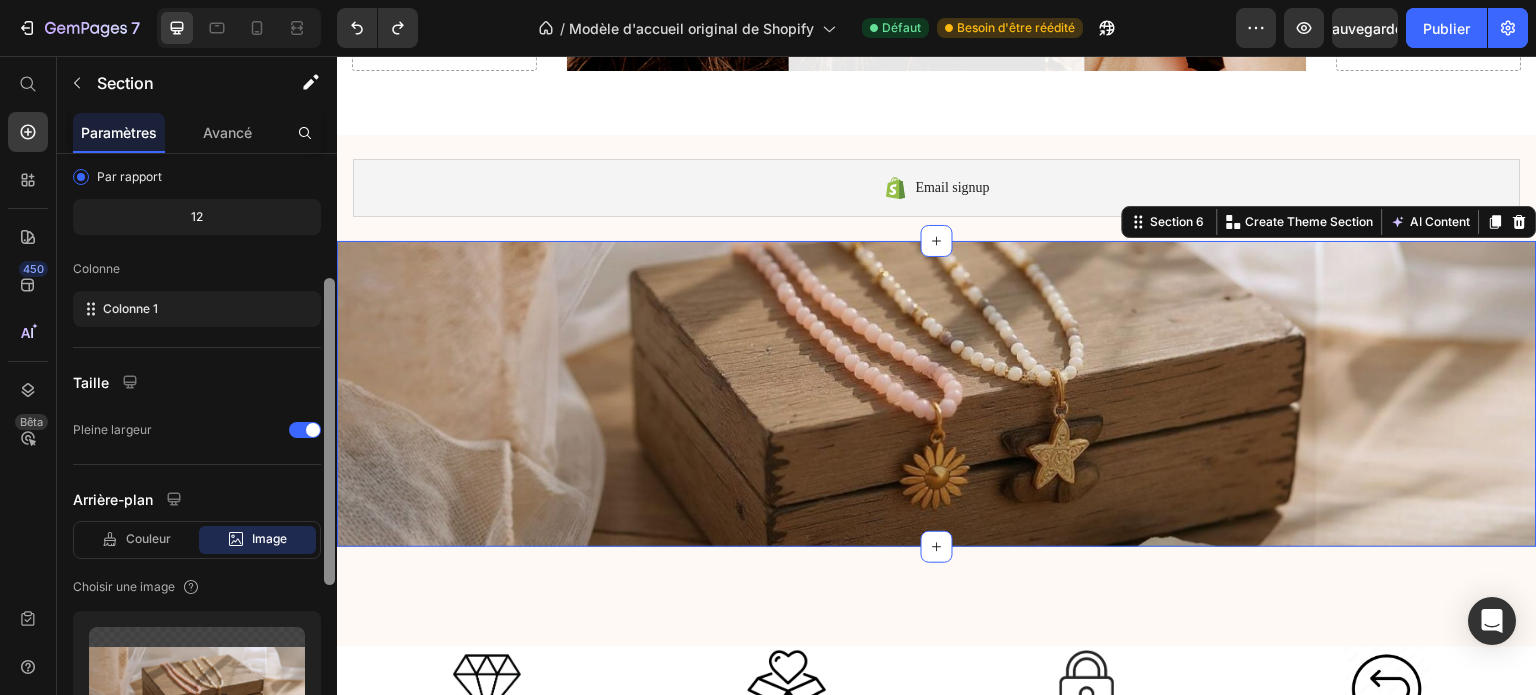 scroll, scrollTop: 235, scrollLeft: 0, axis: vertical 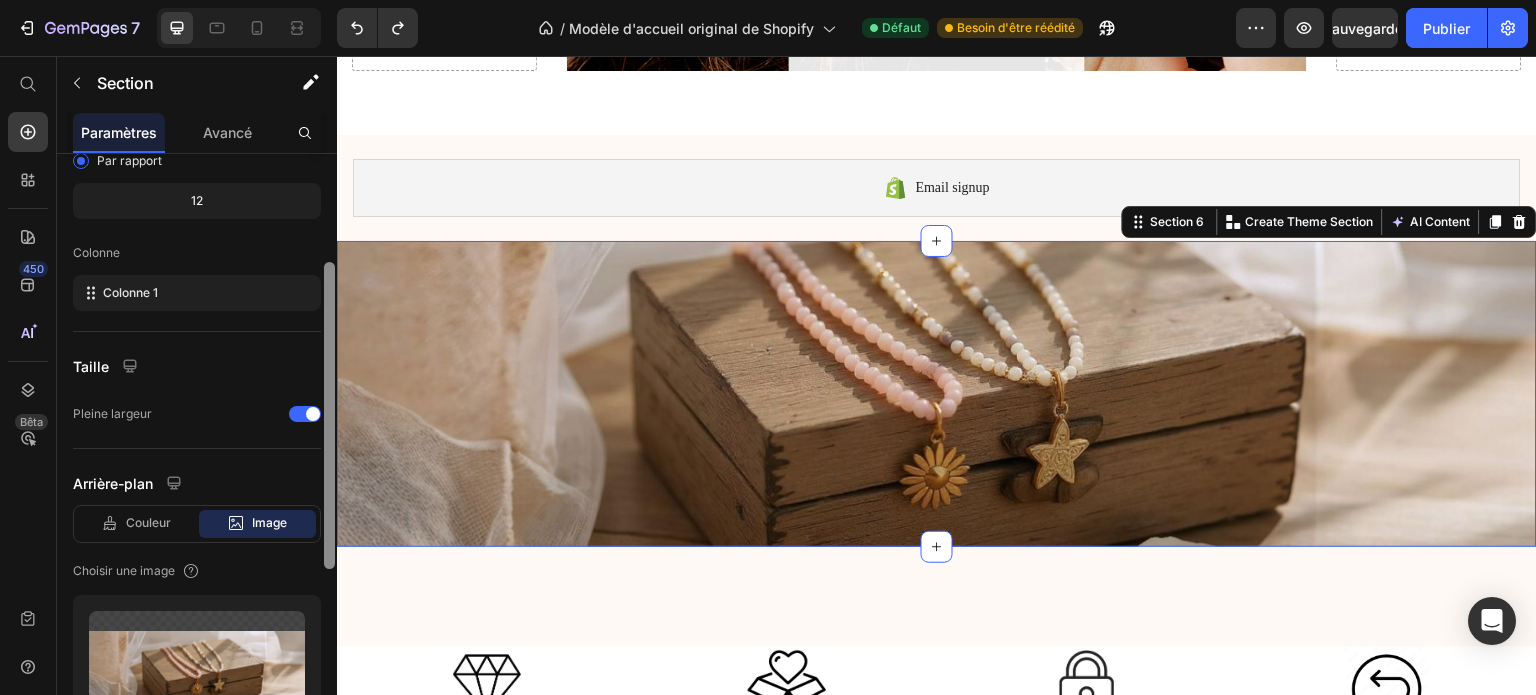 drag, startPoint x: 333, startPoint y: 367, endPoint x: 317, endPoint y: 488, distance: 122.05327 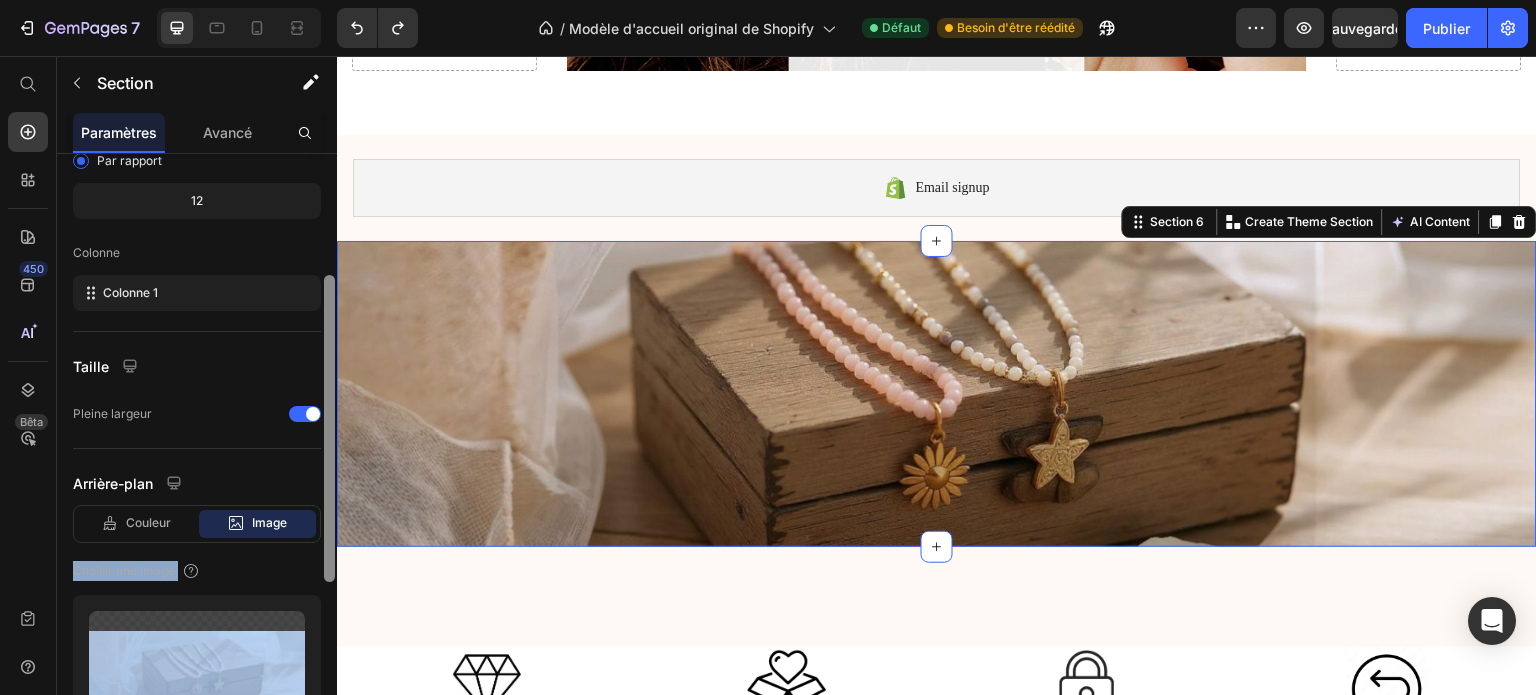 drag, startPoint x: 320, startPoint y: 471, endPoint x: 329, endPoint y: 507, distance: 37.107952 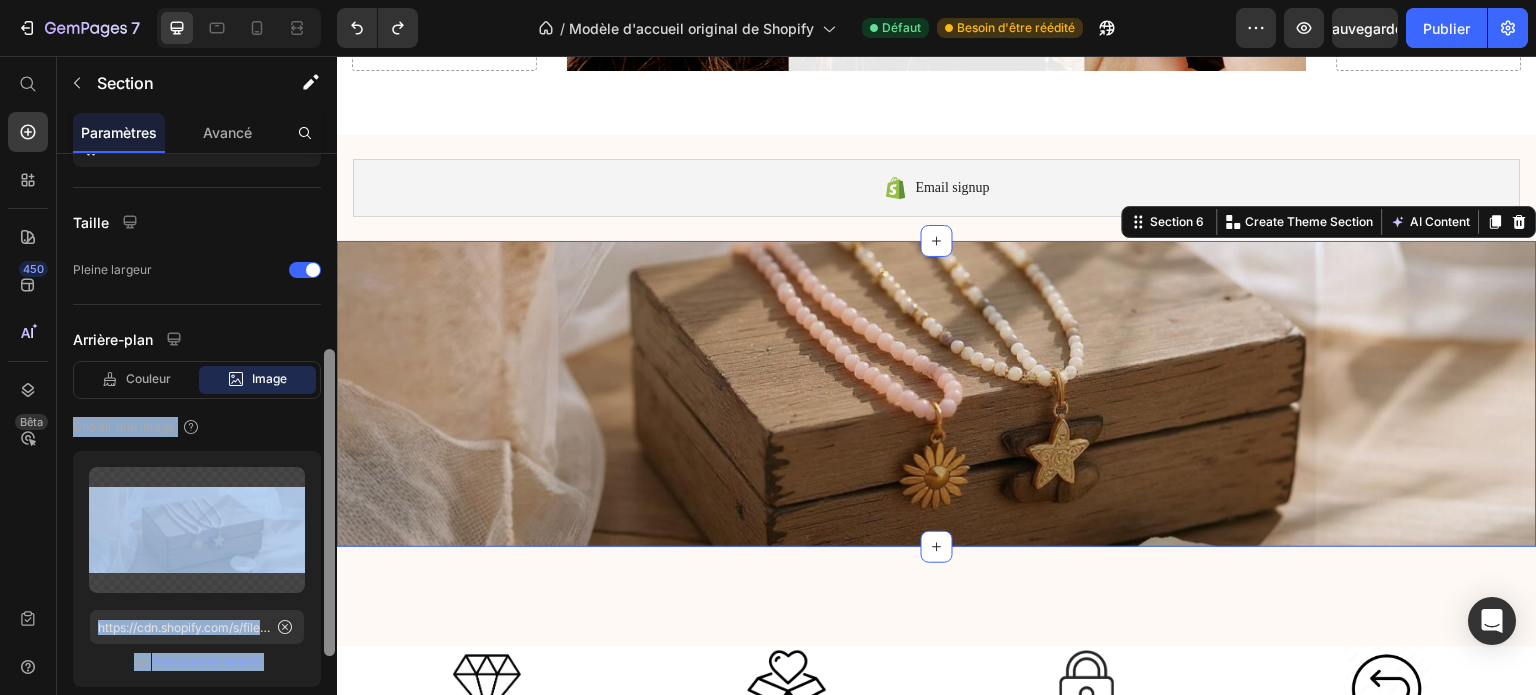 drag, startPoint x: 329, startPoint y: 507, endPoint x: 324, endPoint y: 584, distance: 77.16217 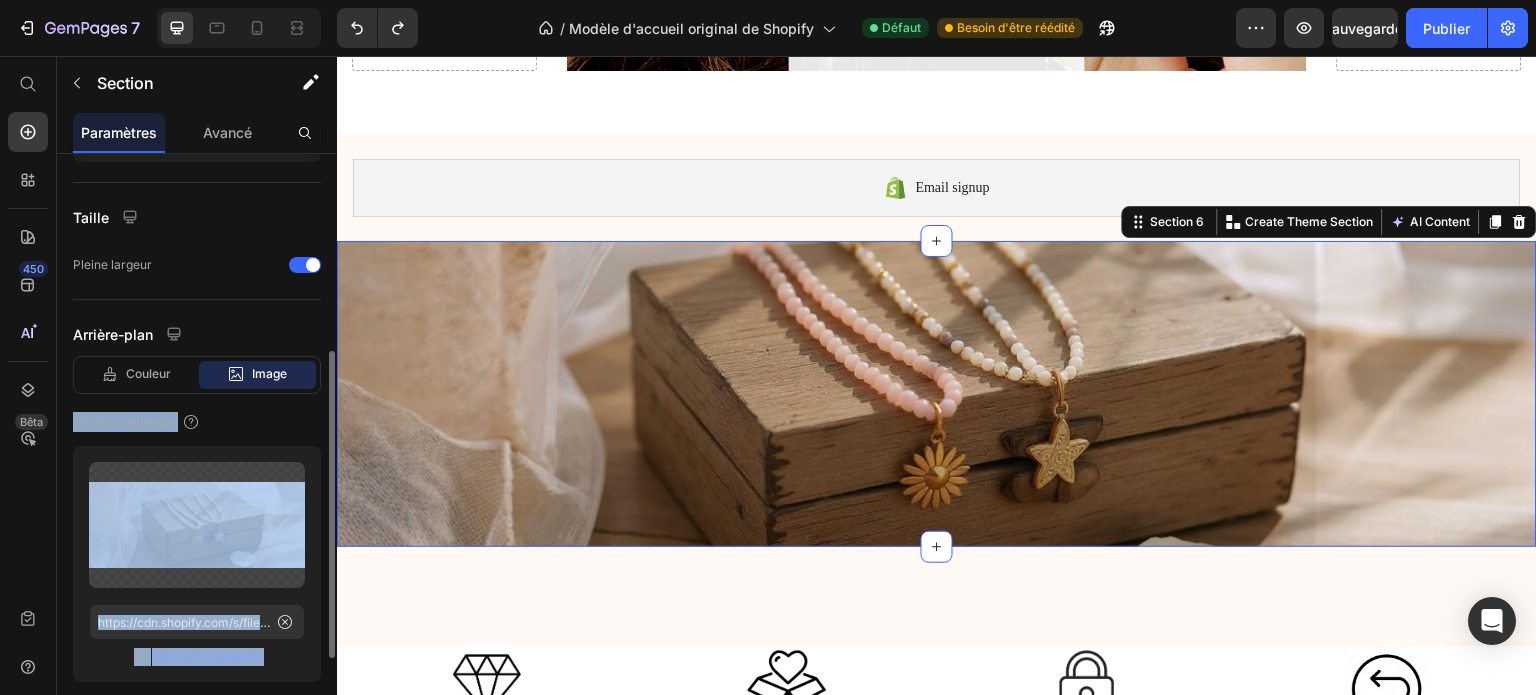 click on "Parcourir la galerie" at bounding box center (206, 656) 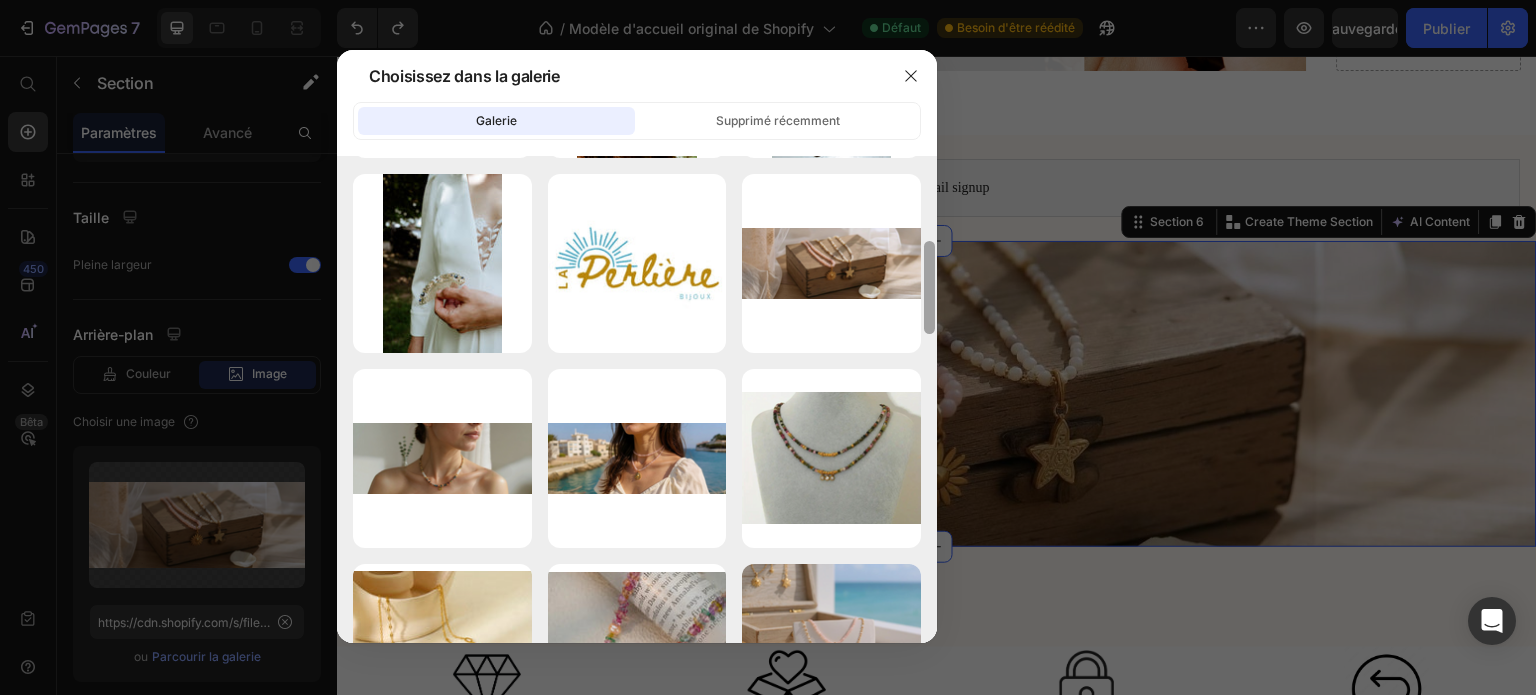 scroll, scrollTop: 397, scrollLeft: 0, axis: vertical 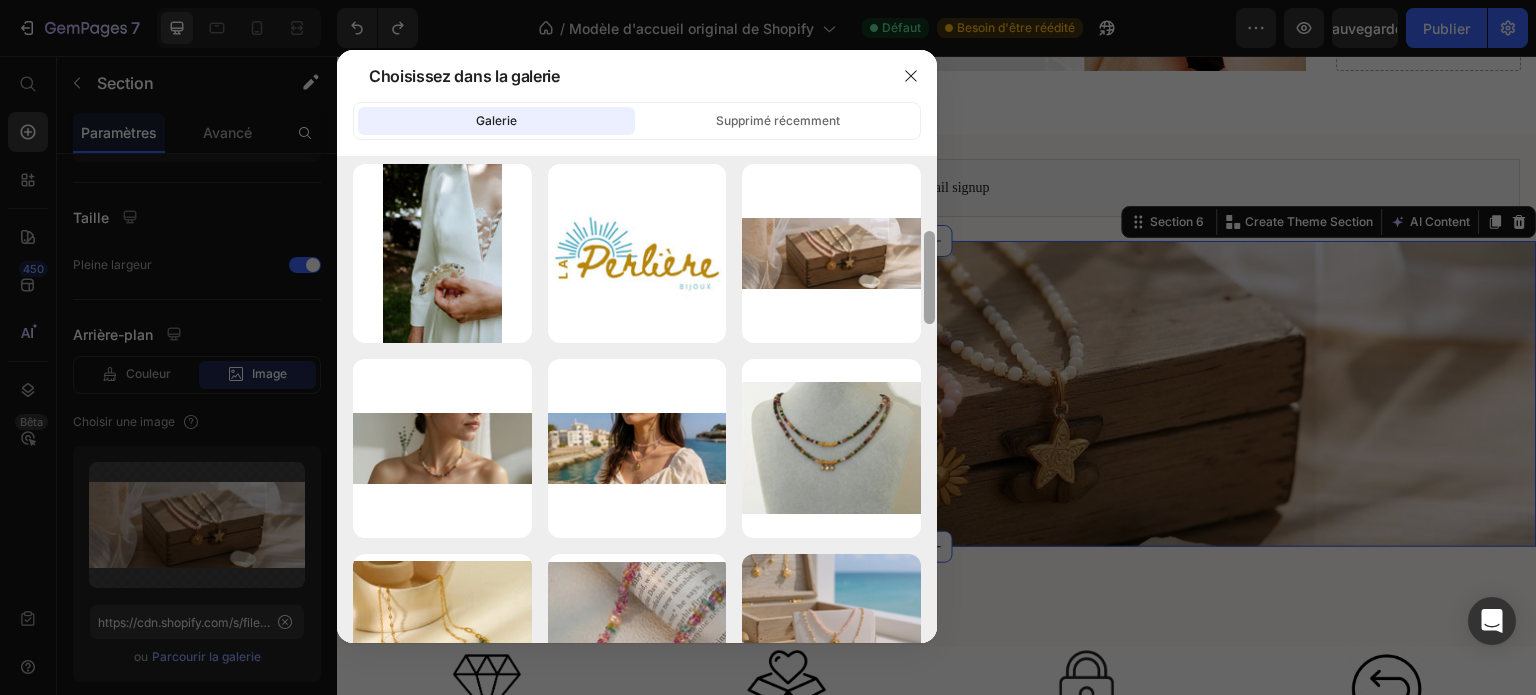 drag, startPoint x: 931, startPoint y: 215, endPoint x: 936, endPoint y: 291, distance: 76.1643 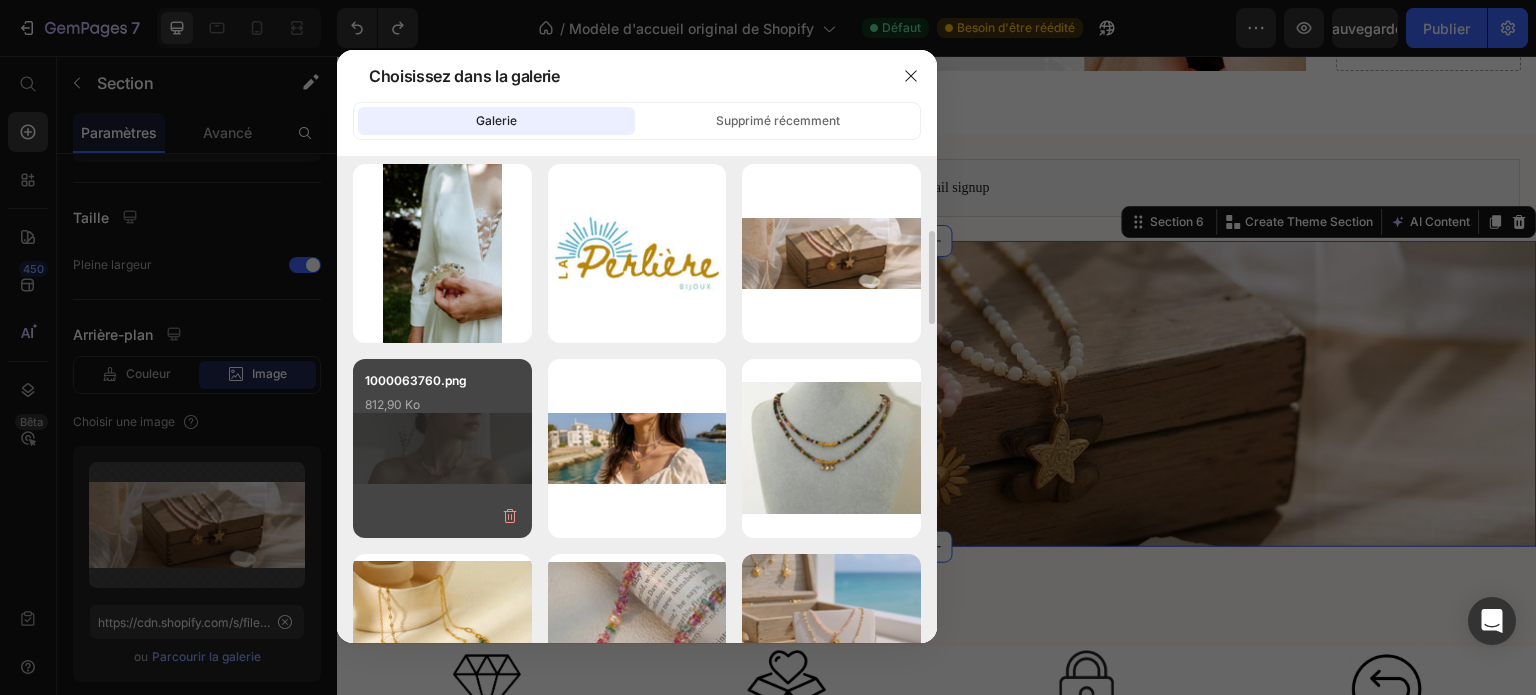 click on "1000063760.png 812,90 Ko" at bounding box center [442, 448] 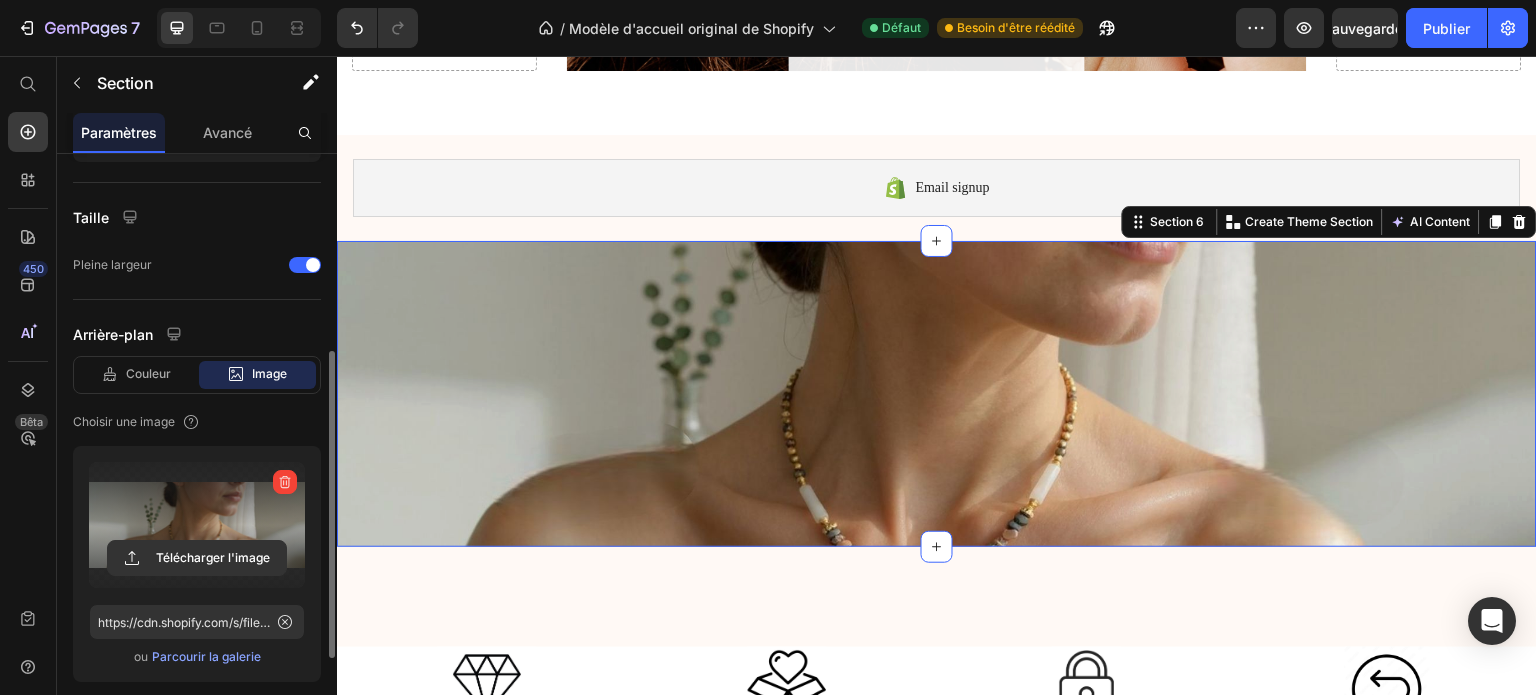 click at bounding box center [197, 525] 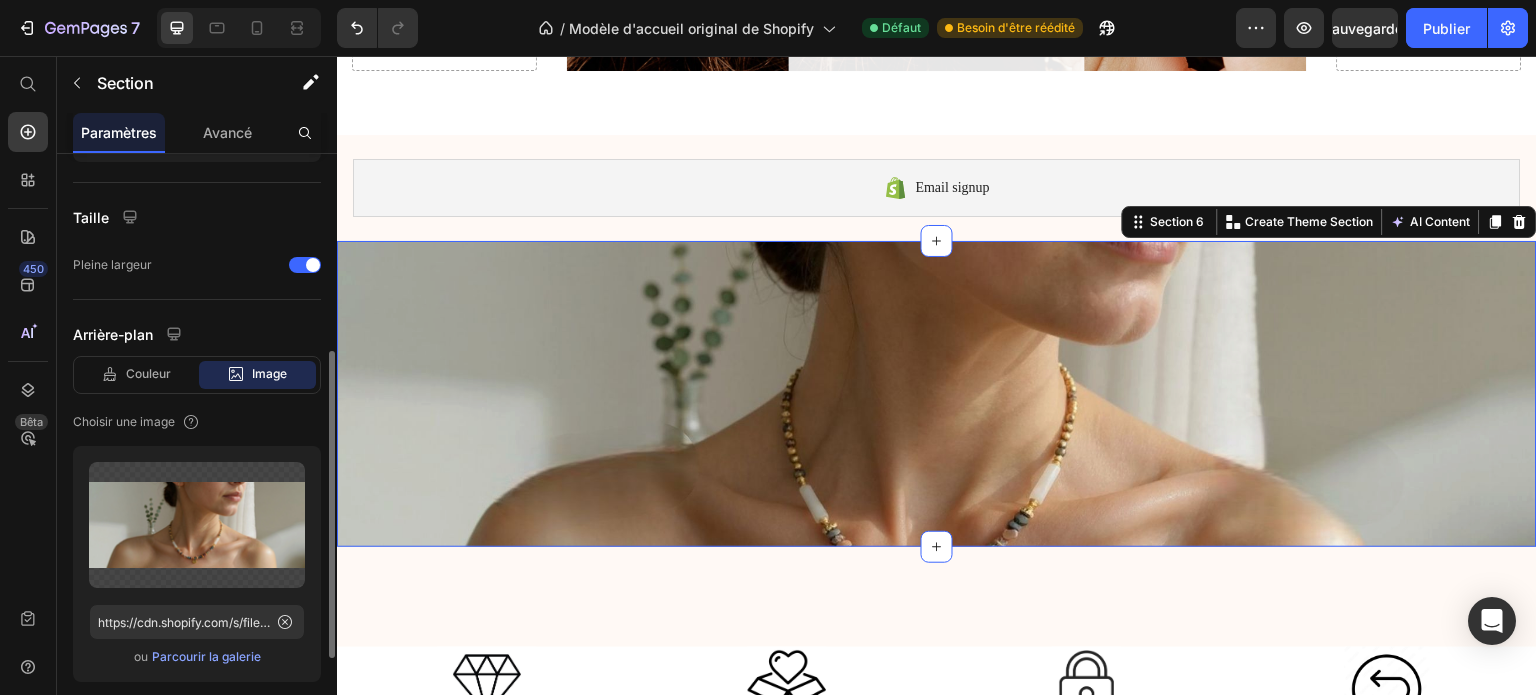 click on "Parcourir la galerie" at bounding box center (206, 656) 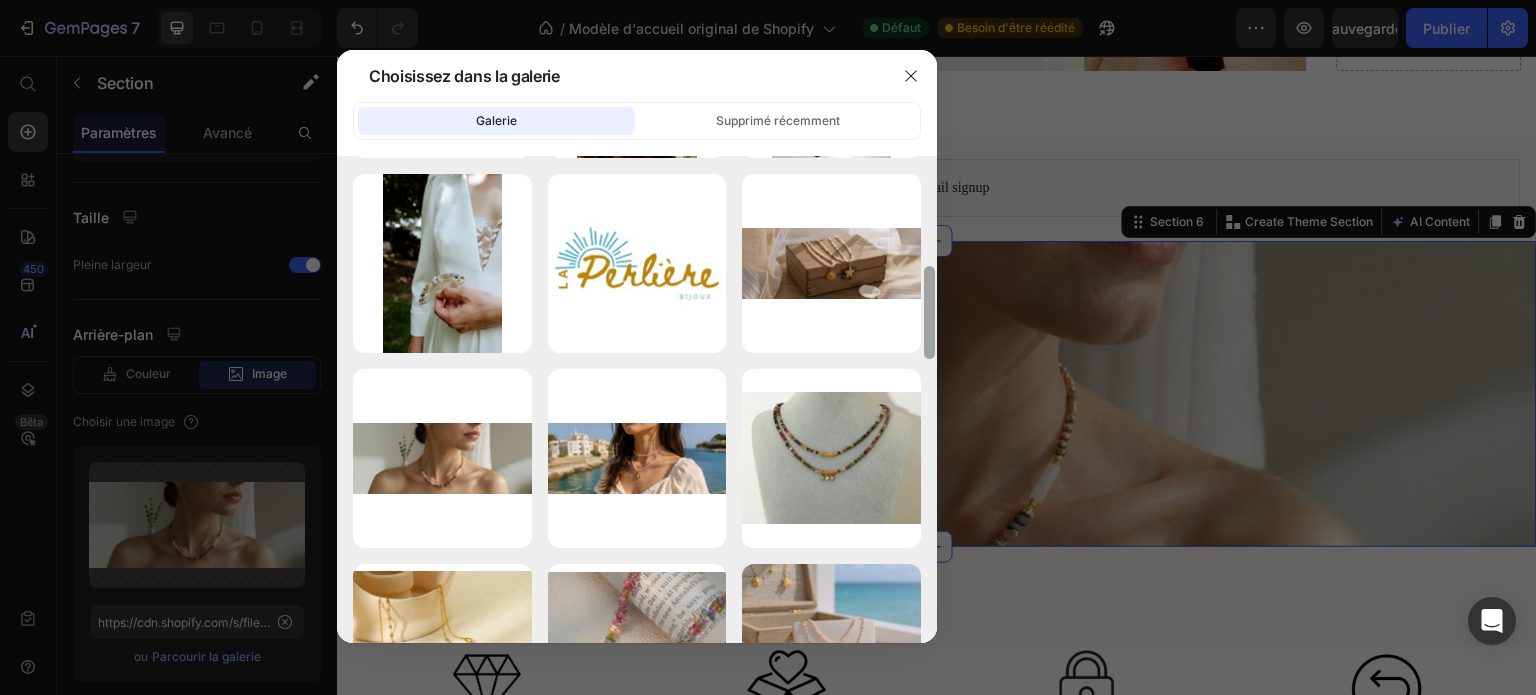 scroll, scrollTop: 428, scrollLeft: 0, axis: vertical 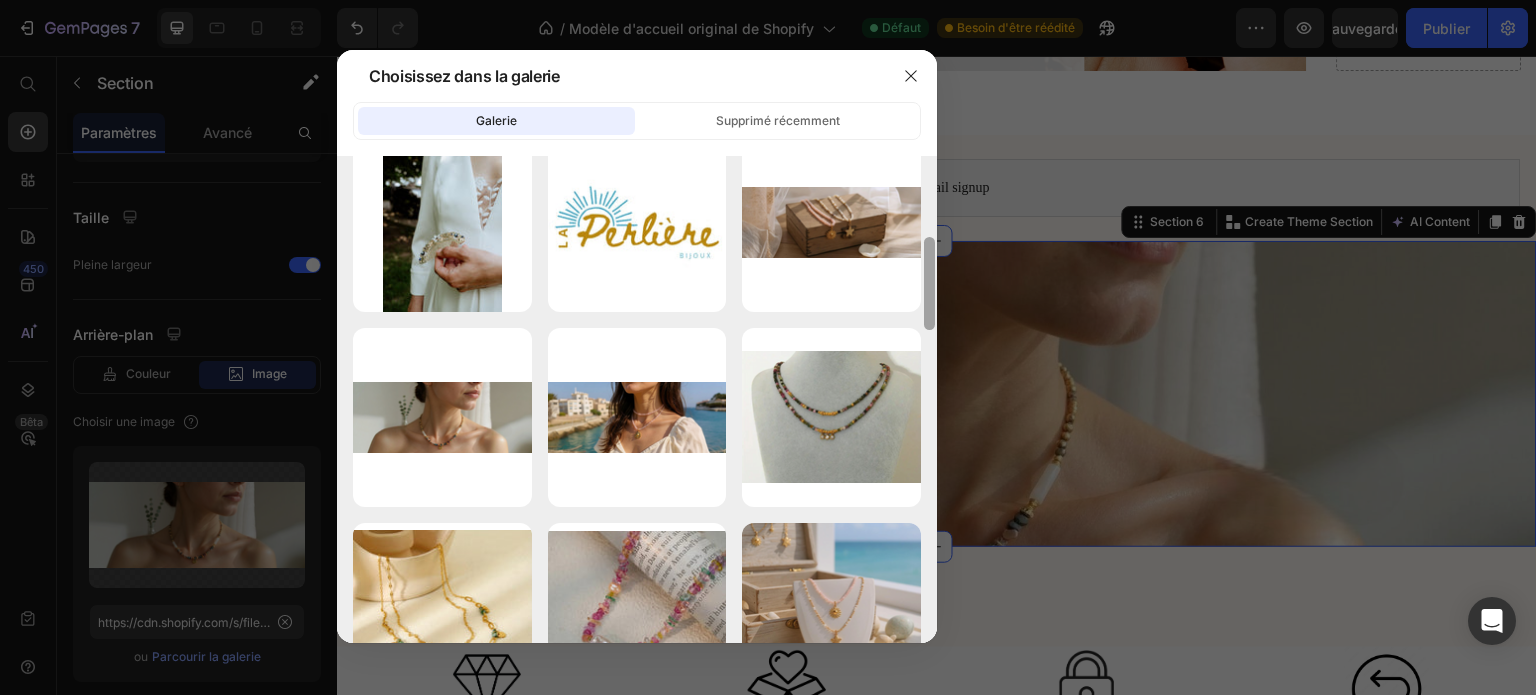 drag, startPoint x: 932, startPoint y: 203, endPoint x: 938, endPoint y: 285, distance: 82.219215 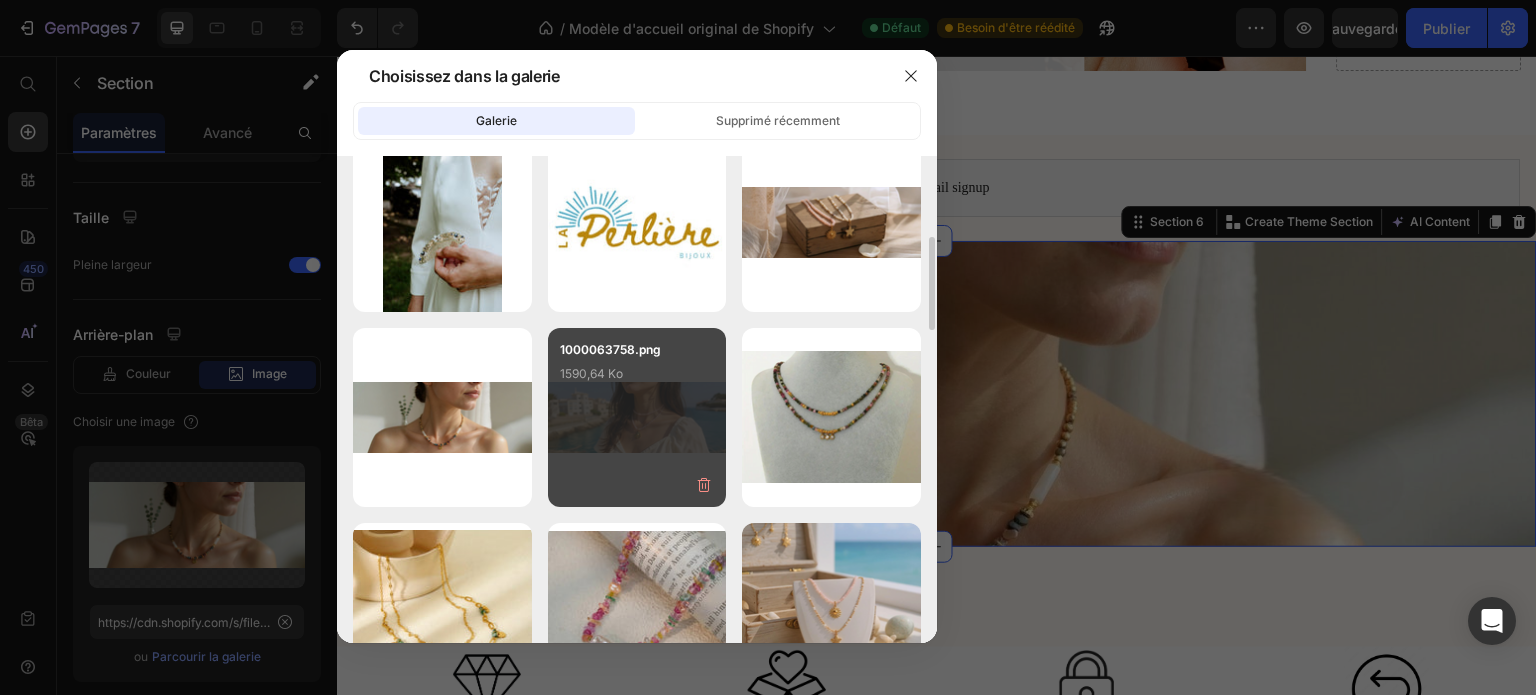 click on "1000063758.png 1590,64 Ko" at bounding box center (637, 380) 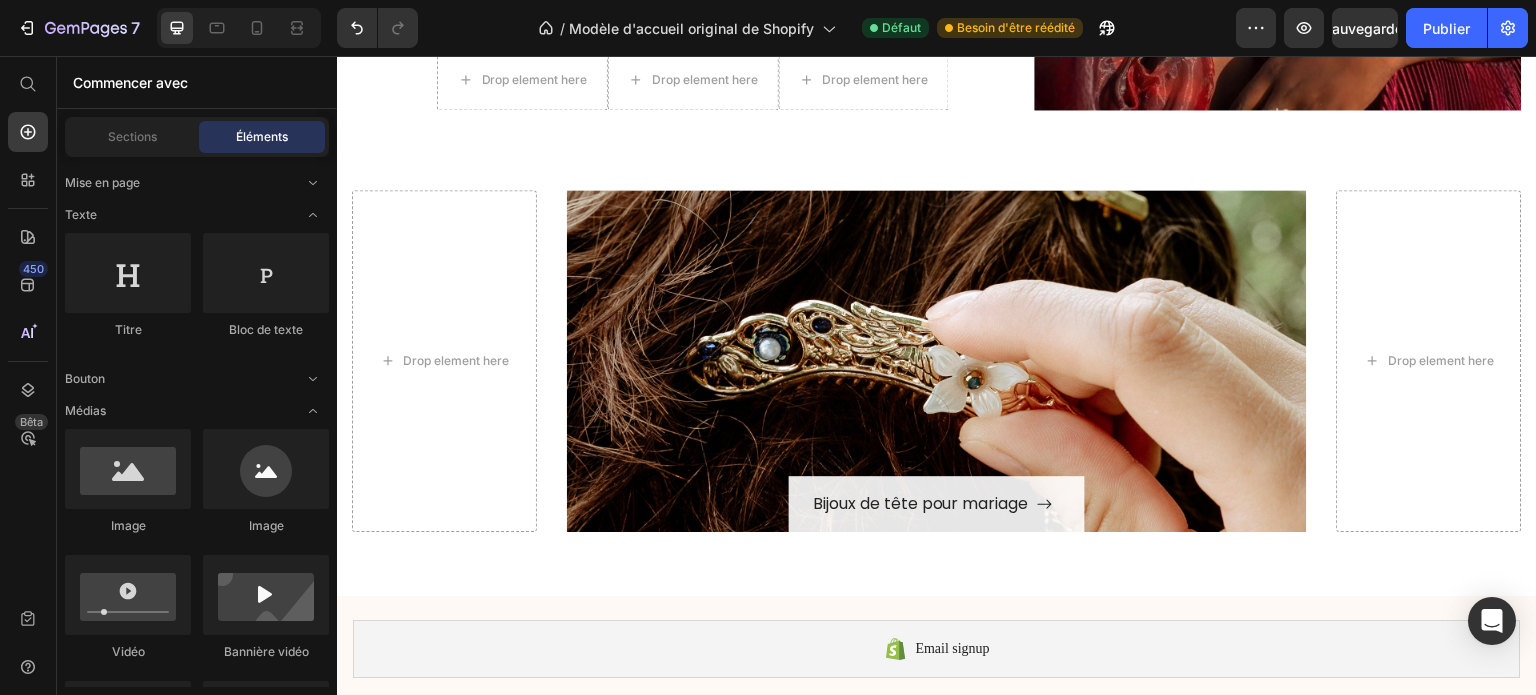scroll, scrollTop: 1786, scrollLeft: 0, axis: vertical 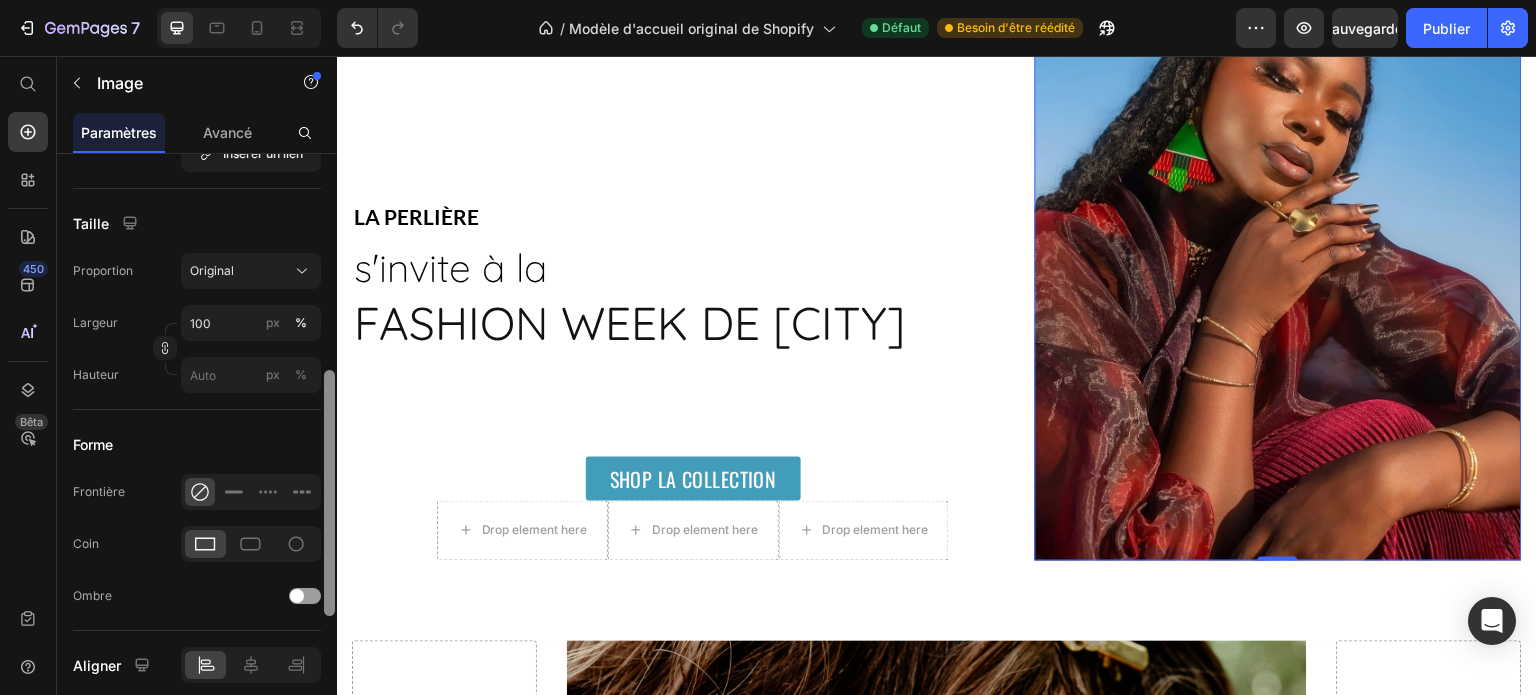 drag, startPoint x: 328, startPoint y: 194, endPoint x: 318, endPoint y: 410, distance: 216.23135 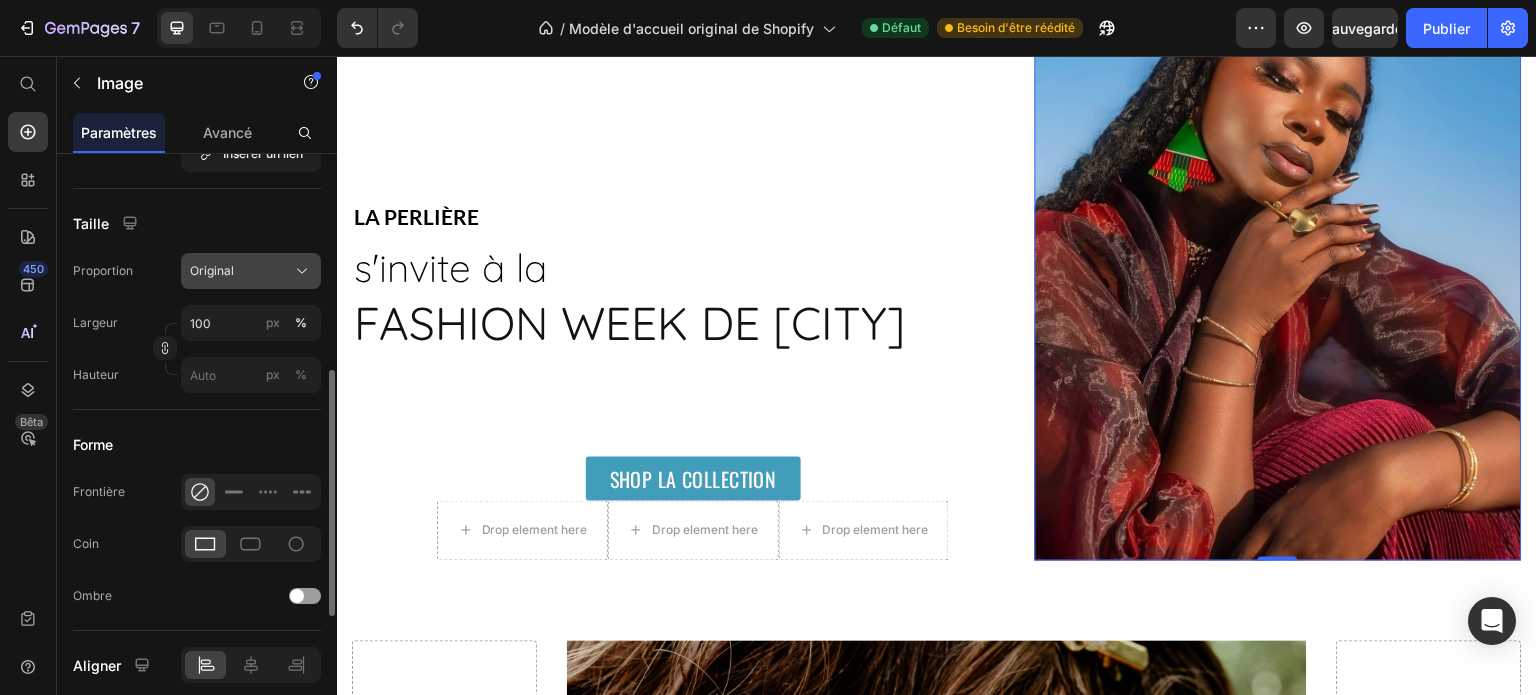 click 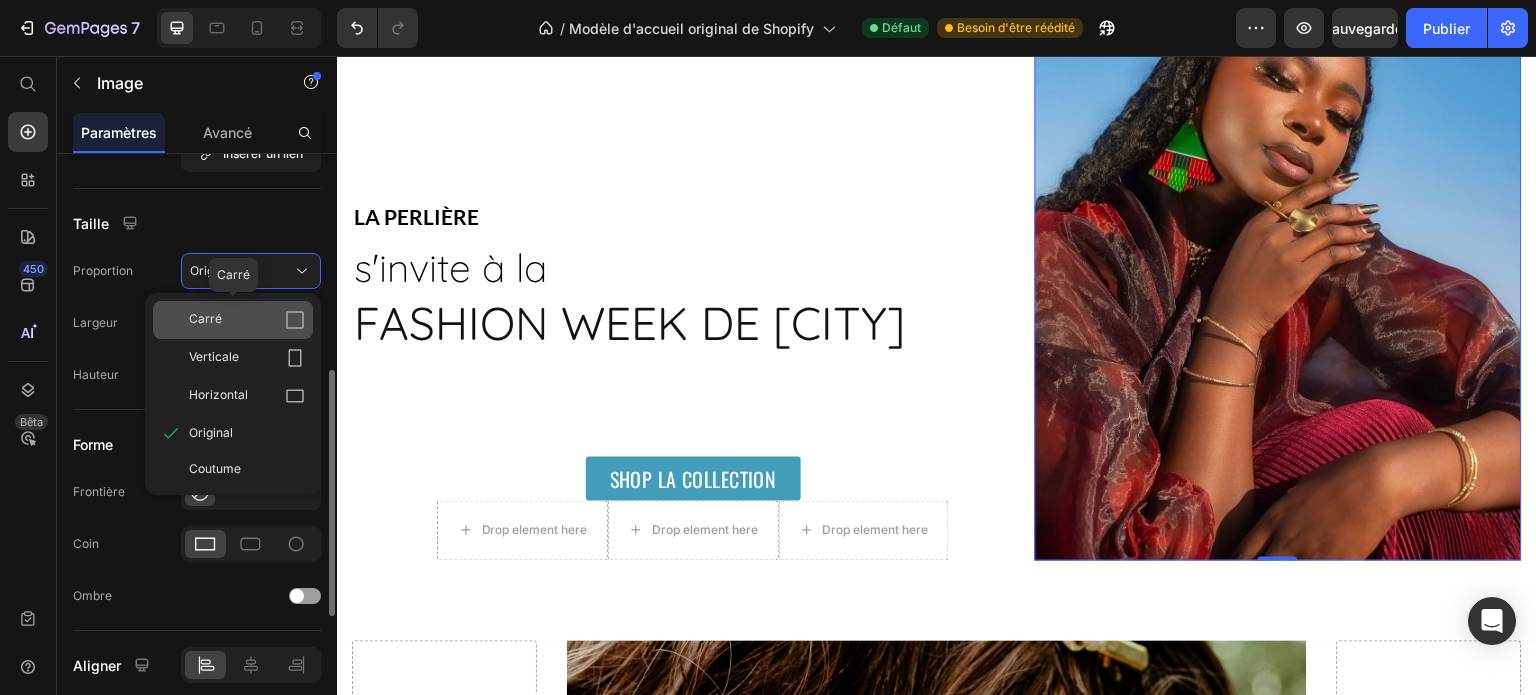 click on "Carré" at bounding box center (247, 320) 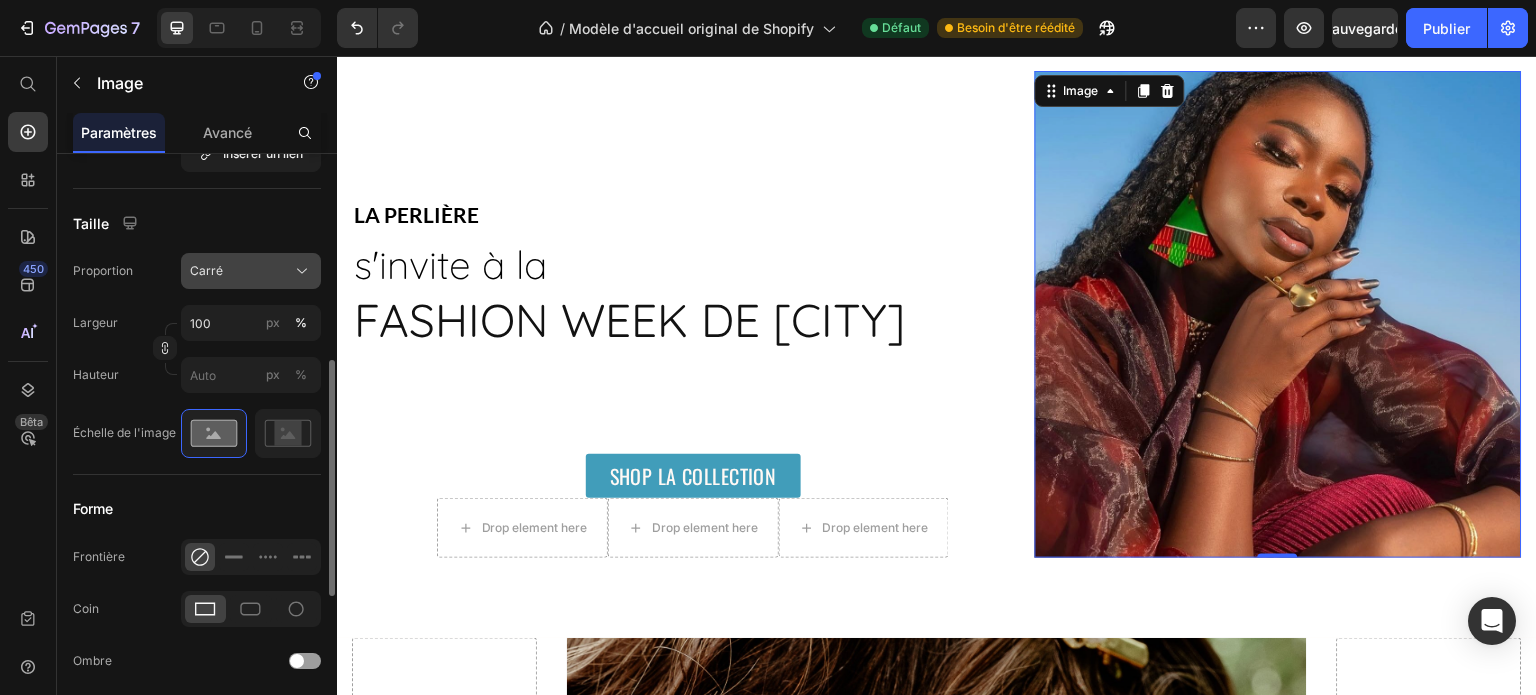 click on "Carré" at bounding box center (251, 271) 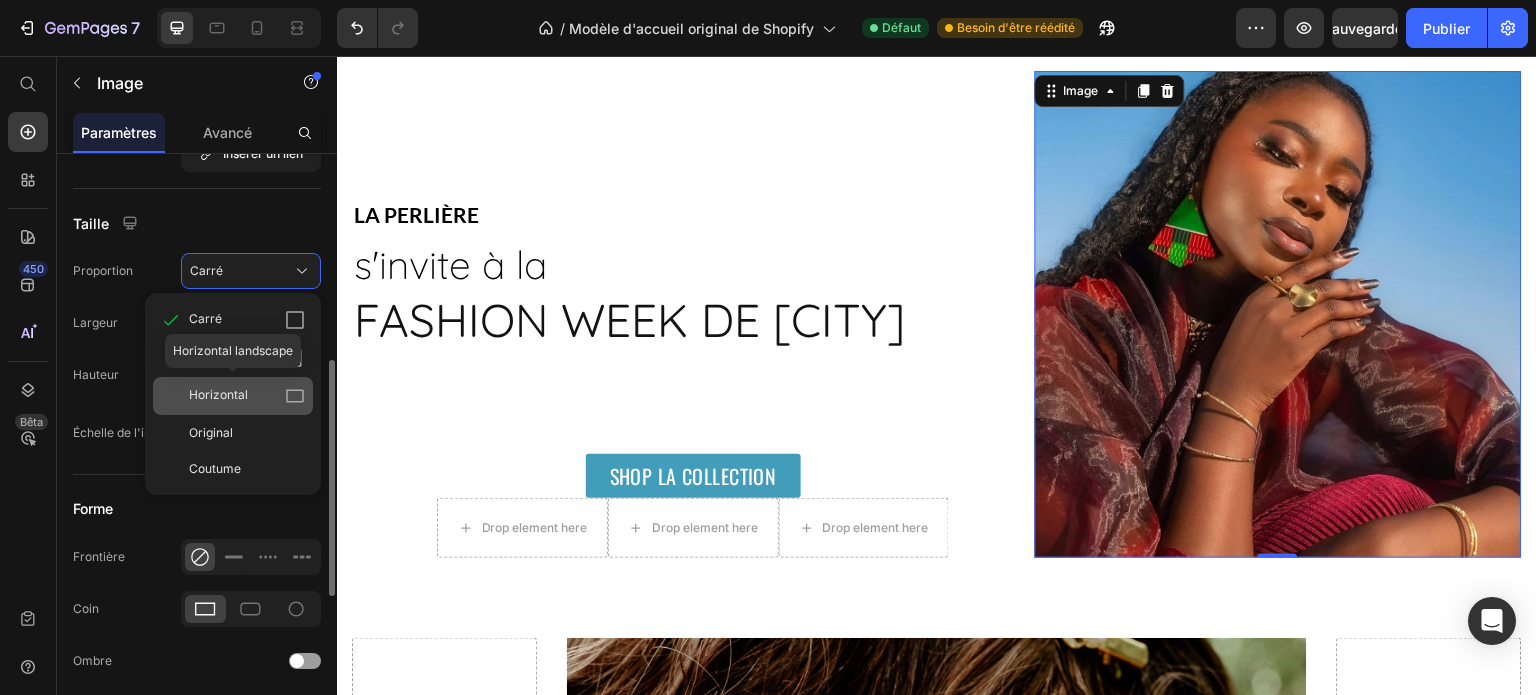 click on "Horizontal" 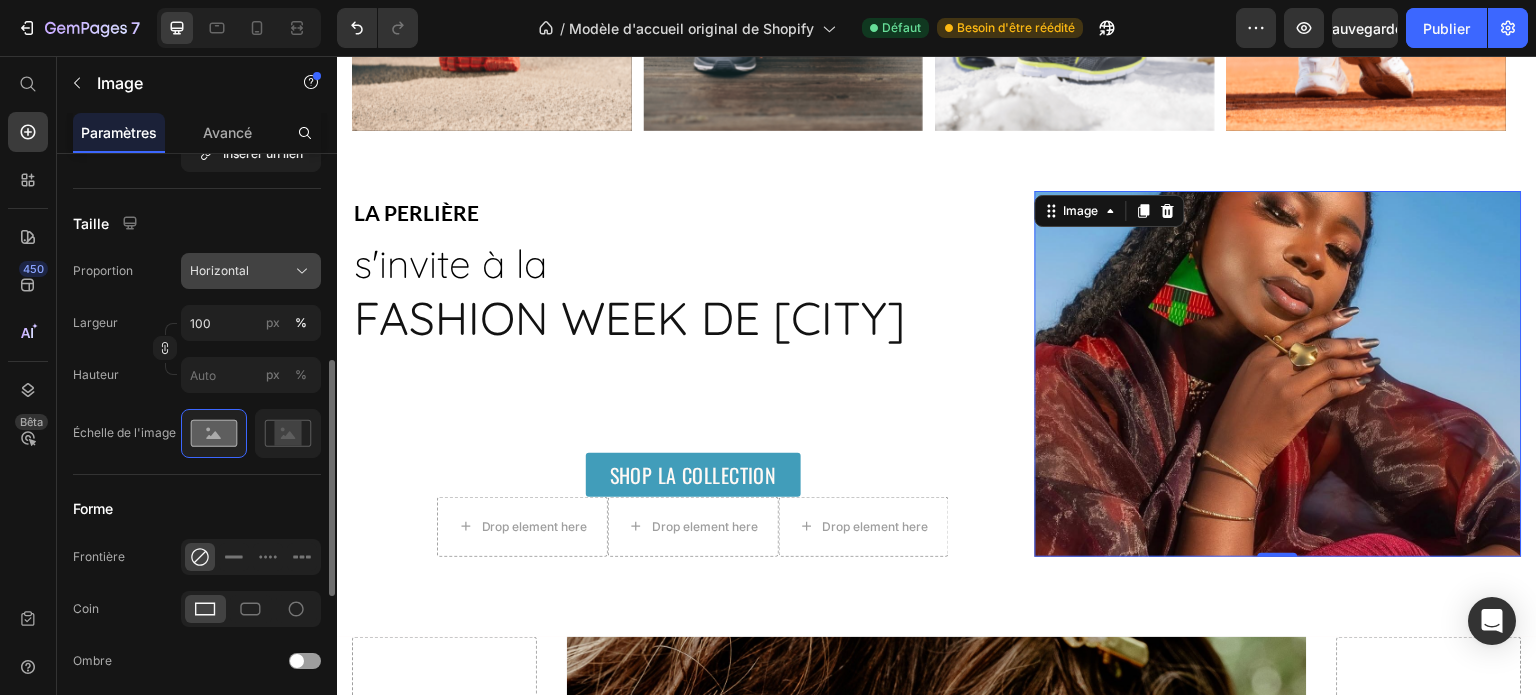 click 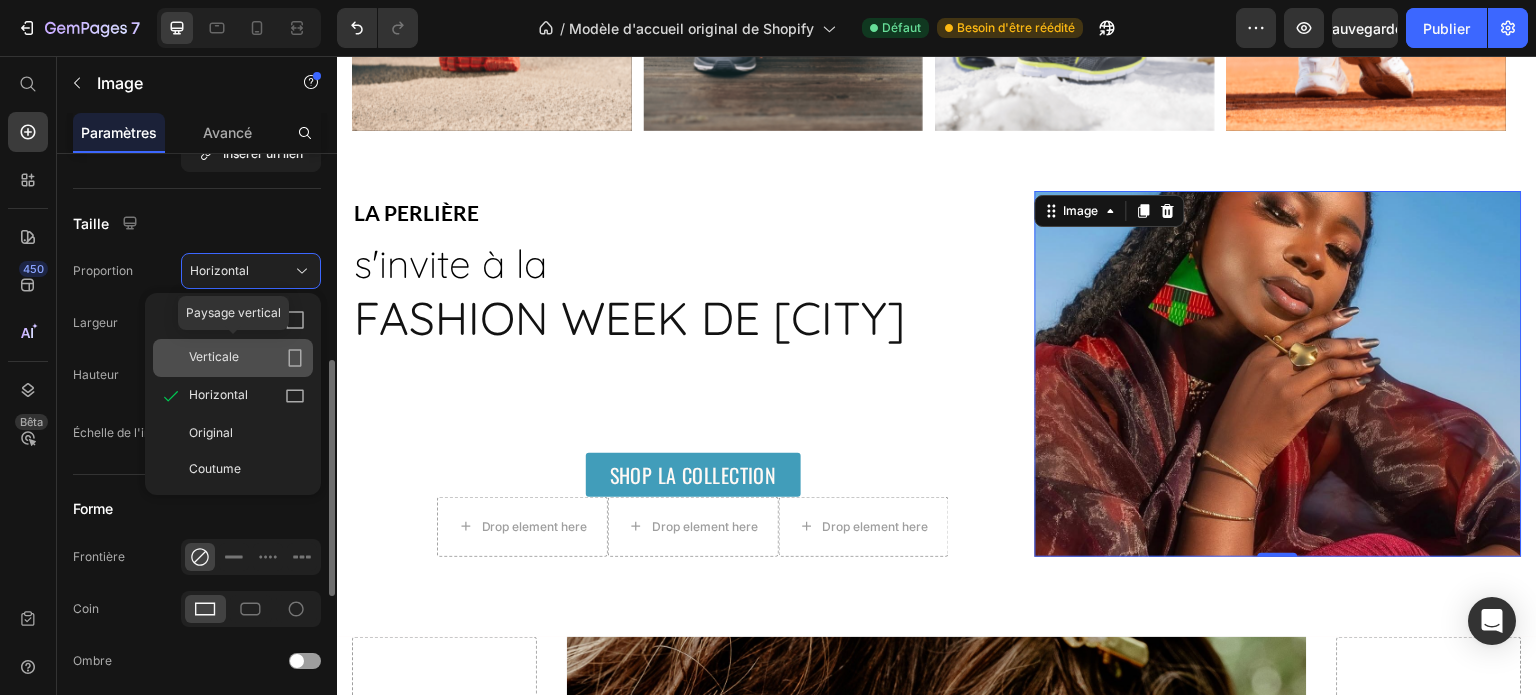 click on "Verticale" at bounding box center (247, 358) 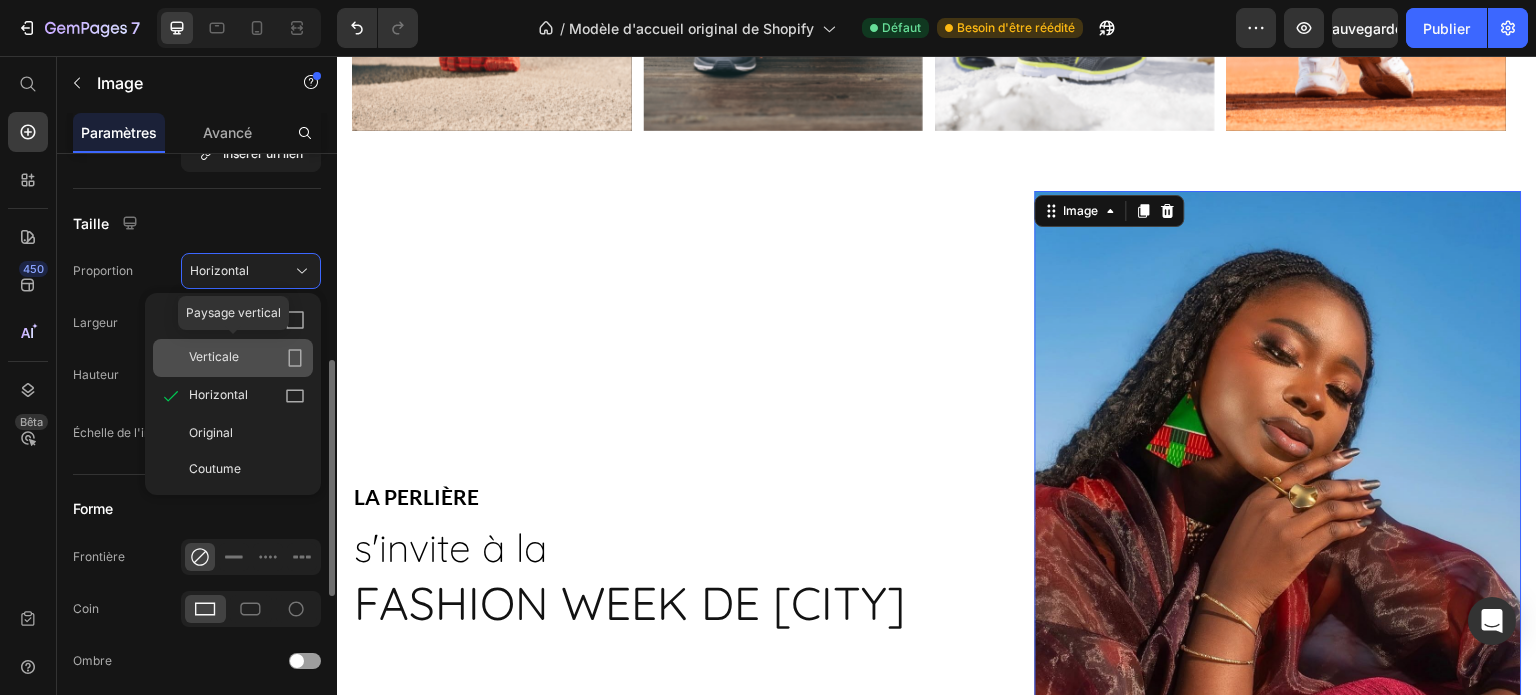 scroll, scrollTop: 1338, scrollLeft: 0, axis: vertical 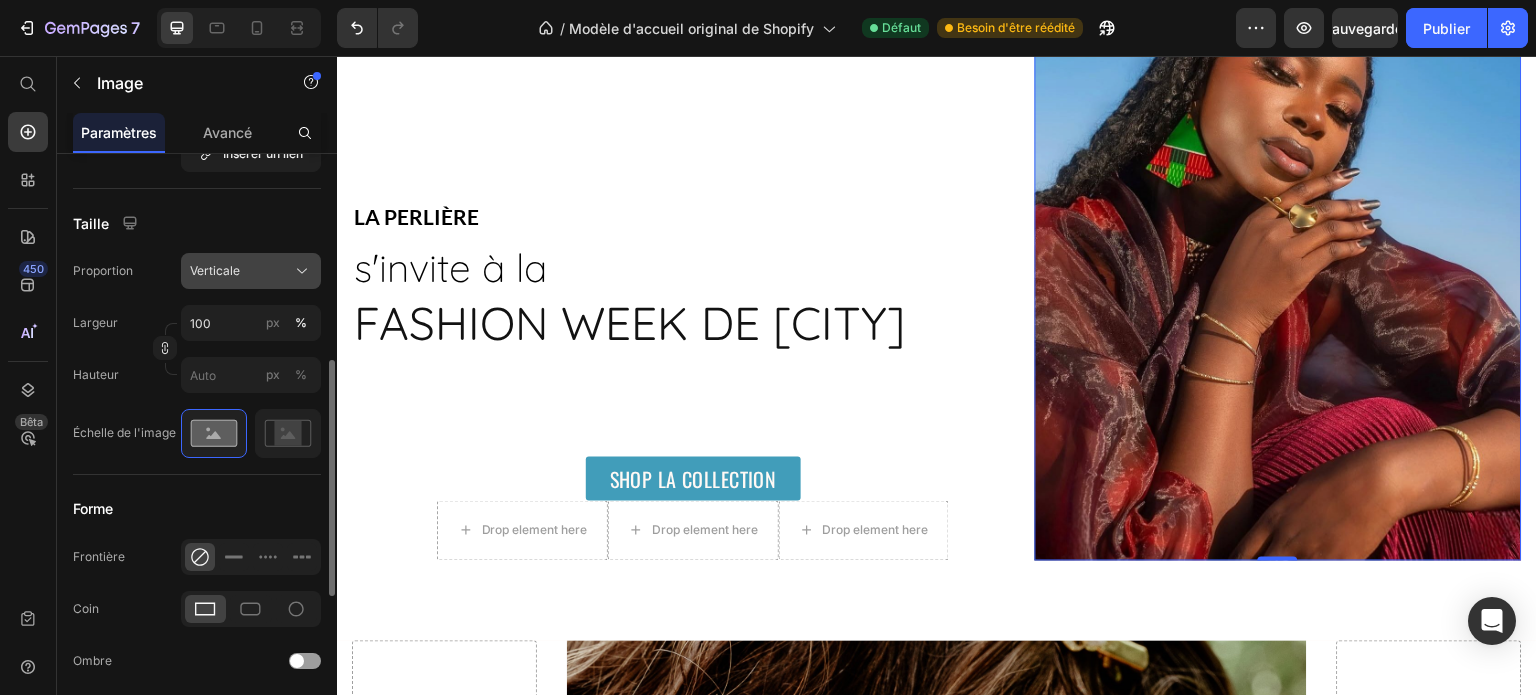 click on "Verticale" at bounding box center (251, 271) 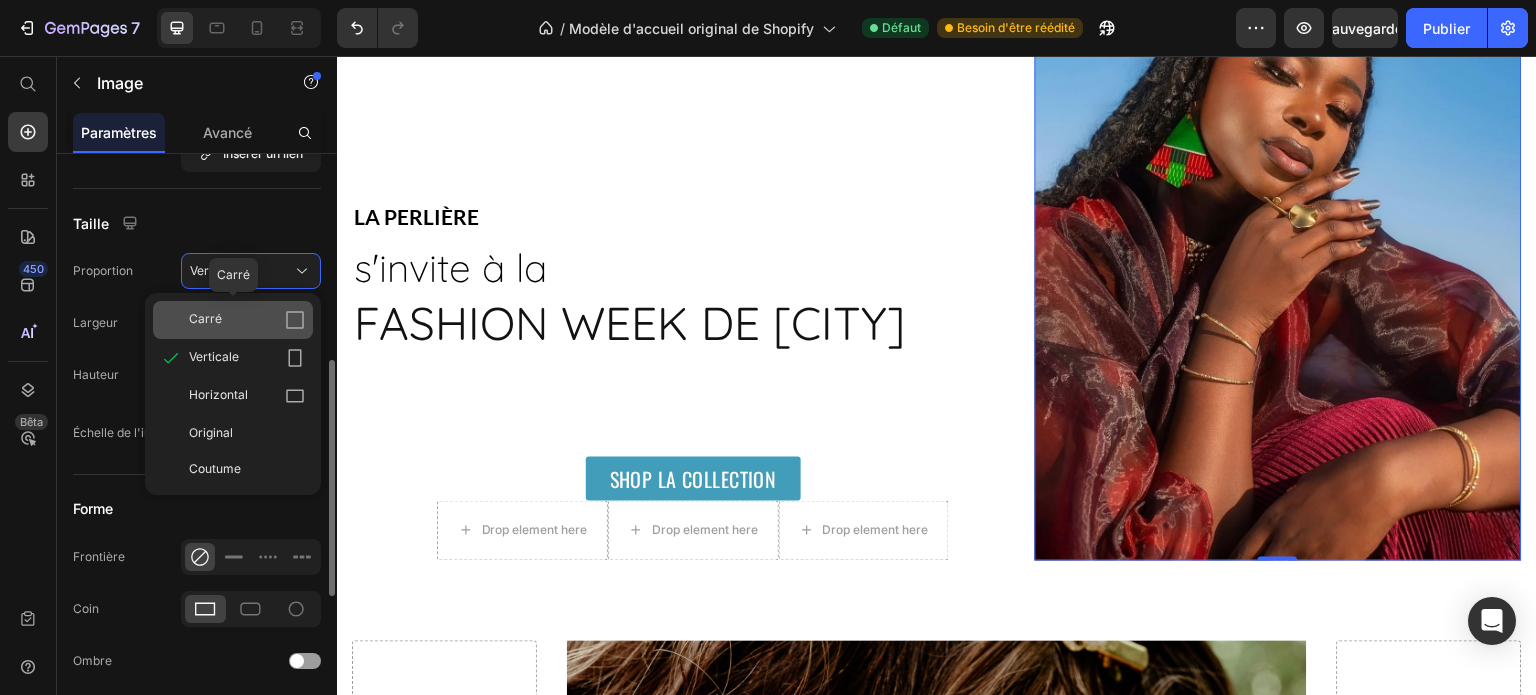 click on "Carré" 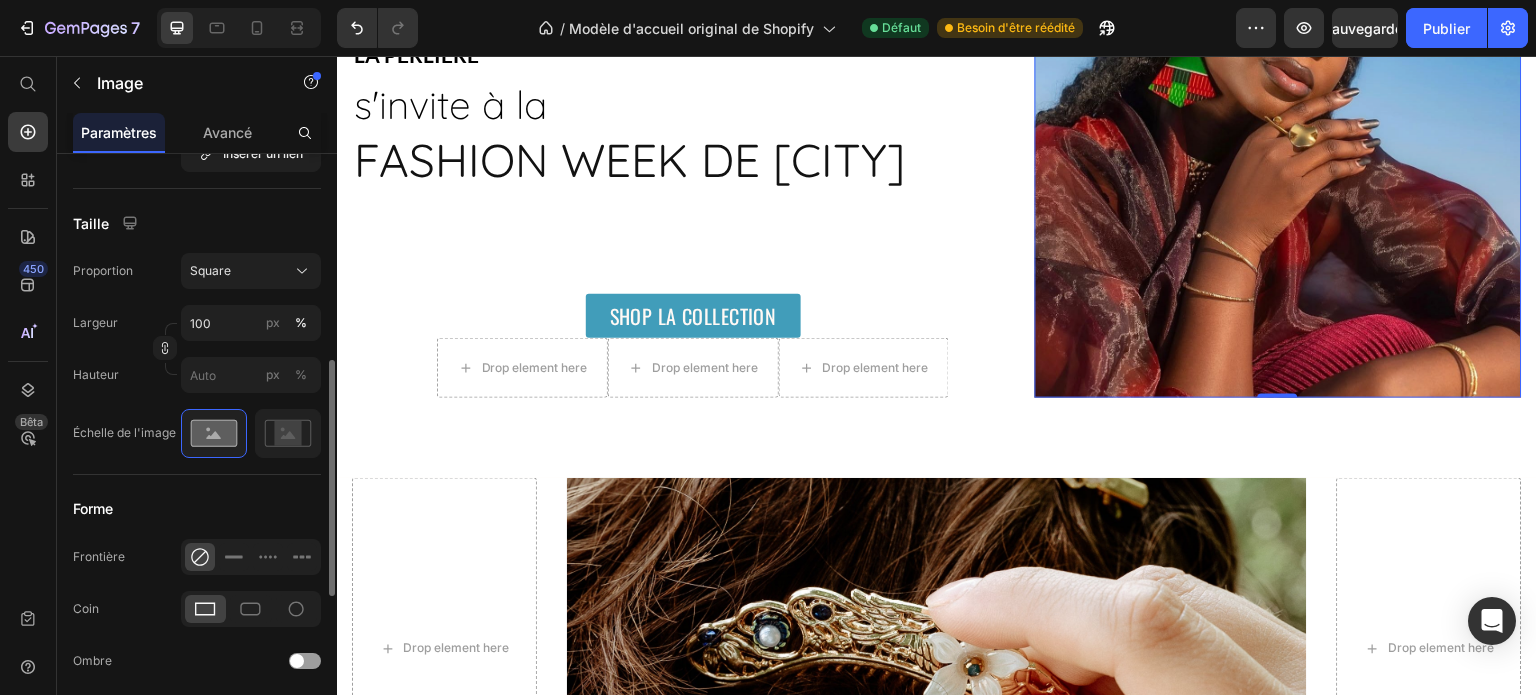 scroll, scrollTop: 1178, scrollLeft: 0, axis: vertical 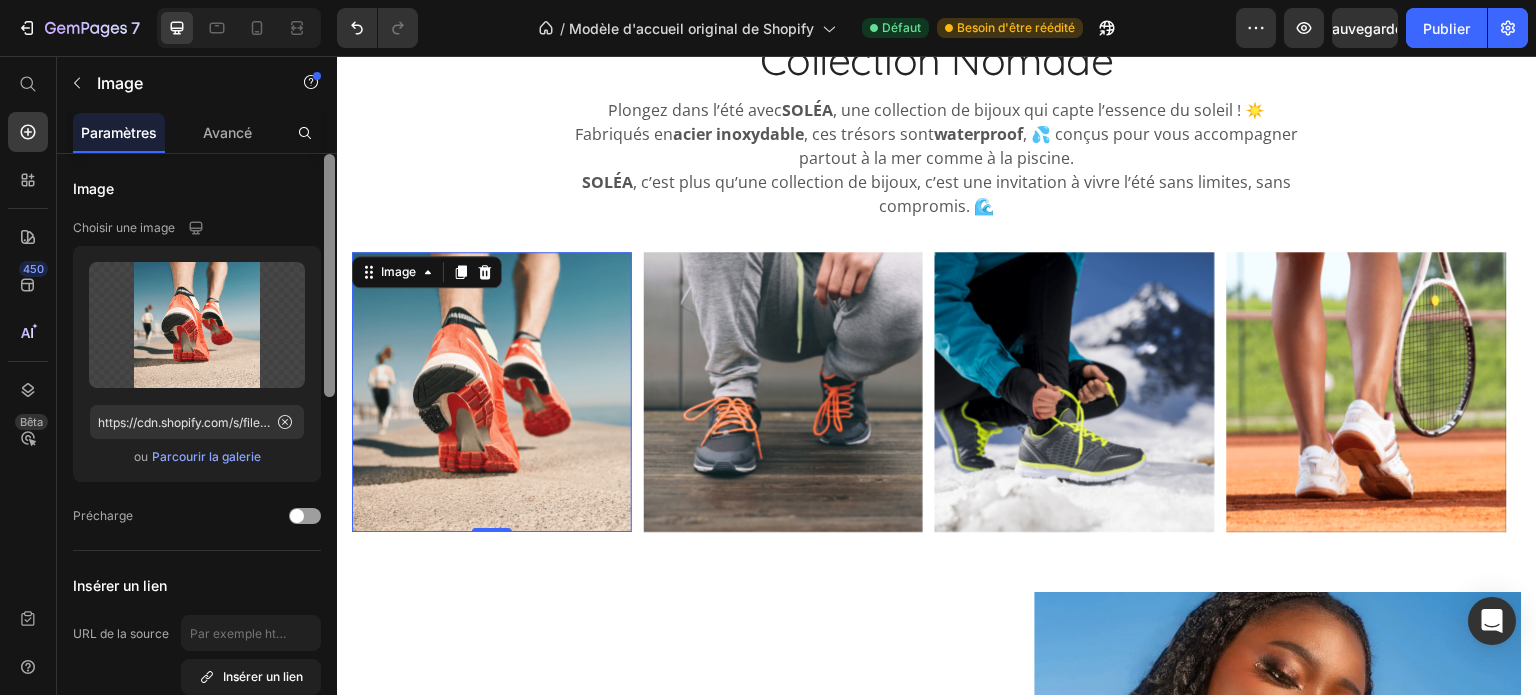 drag, startPoint x: 326, startPoint y: 404, endPoint x: 325, endPoint y: 191, distance: 213.00235 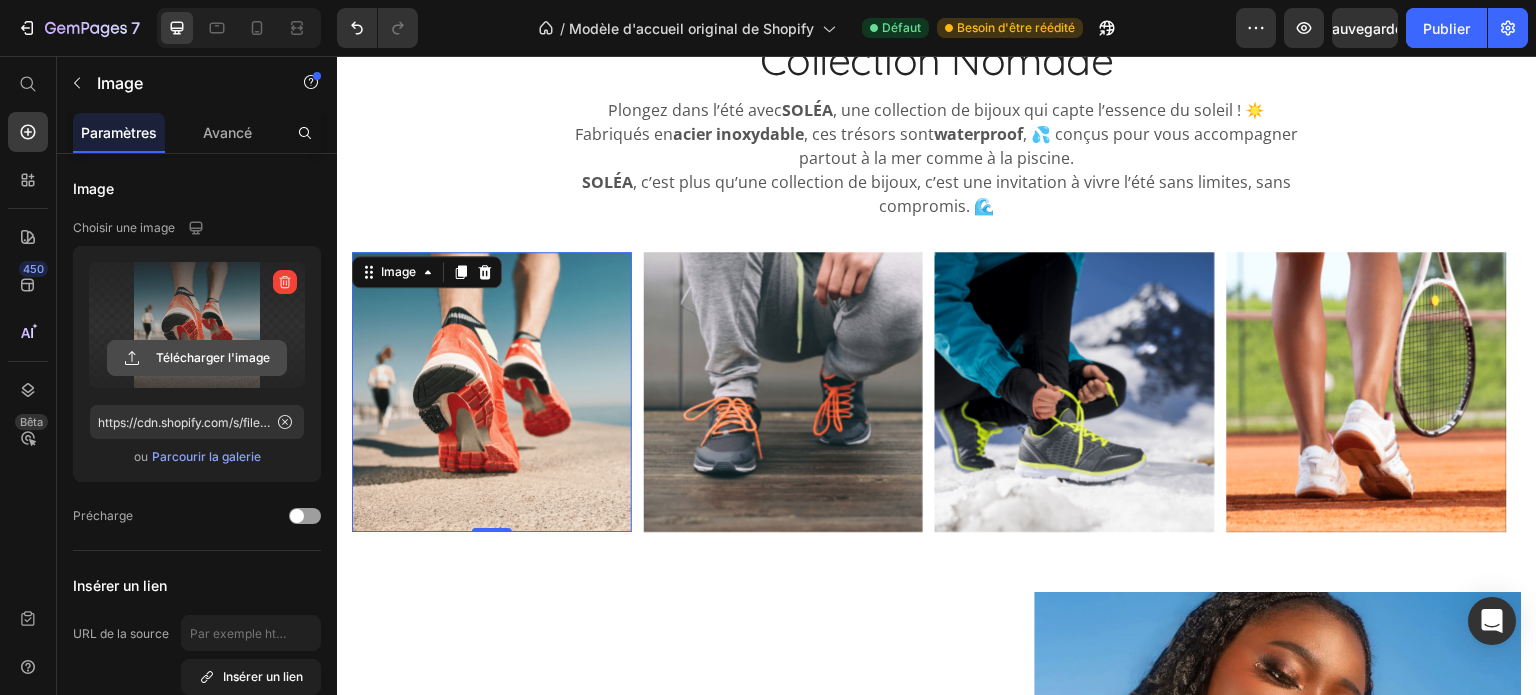 click 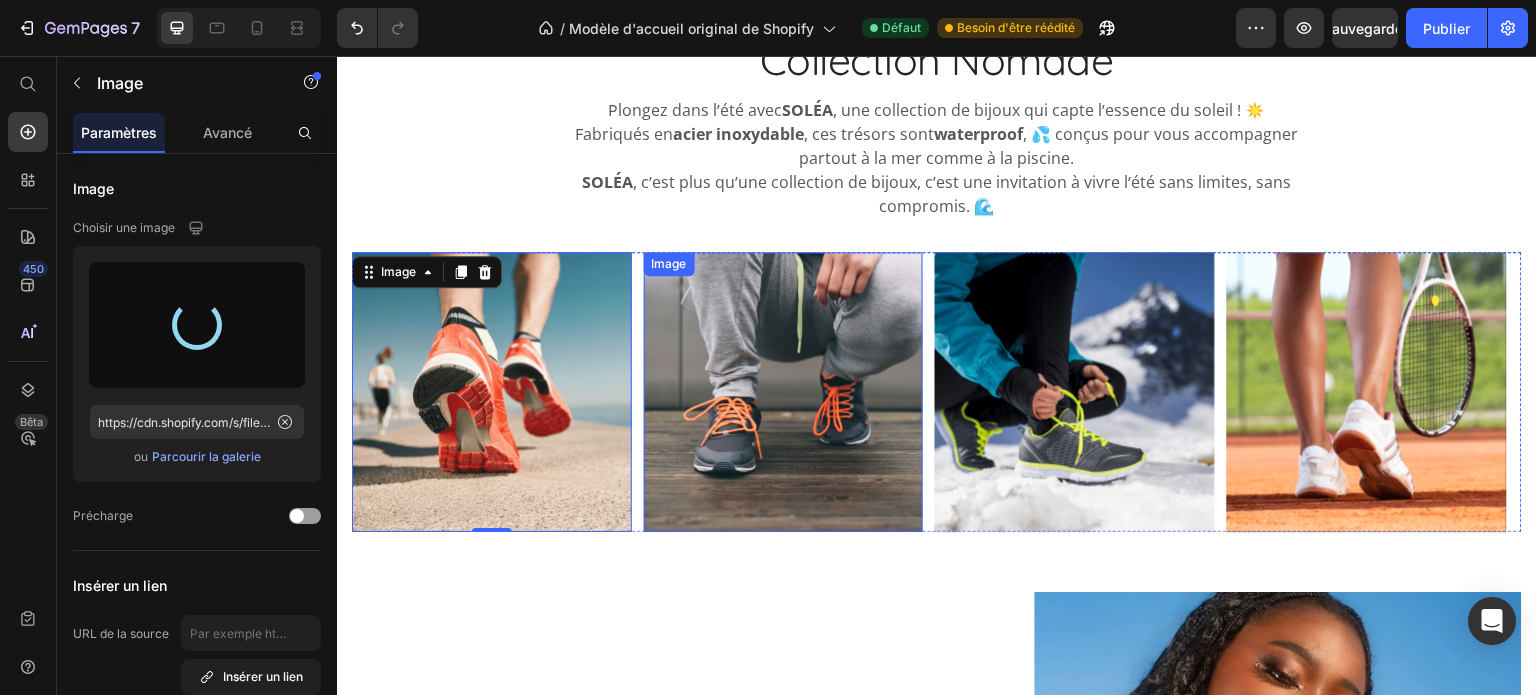 type on "https://cdn.shopify.com/s/files/1/0891/7034/6329/files/gempages_566606346640688209-476b6920-2ac0-4195-ace6-6b39e998351a.png" 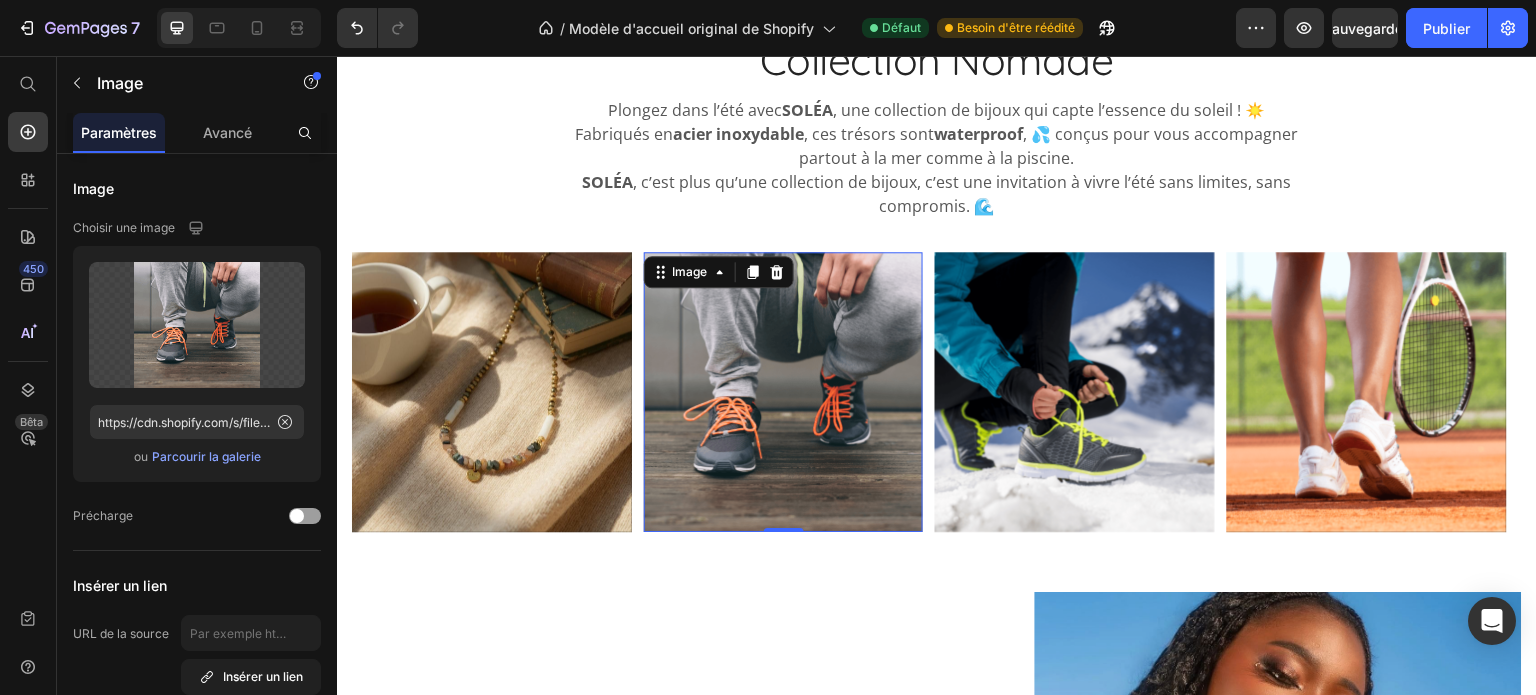 click on "Parcourir la galerie" at bounding box center [206, 456] 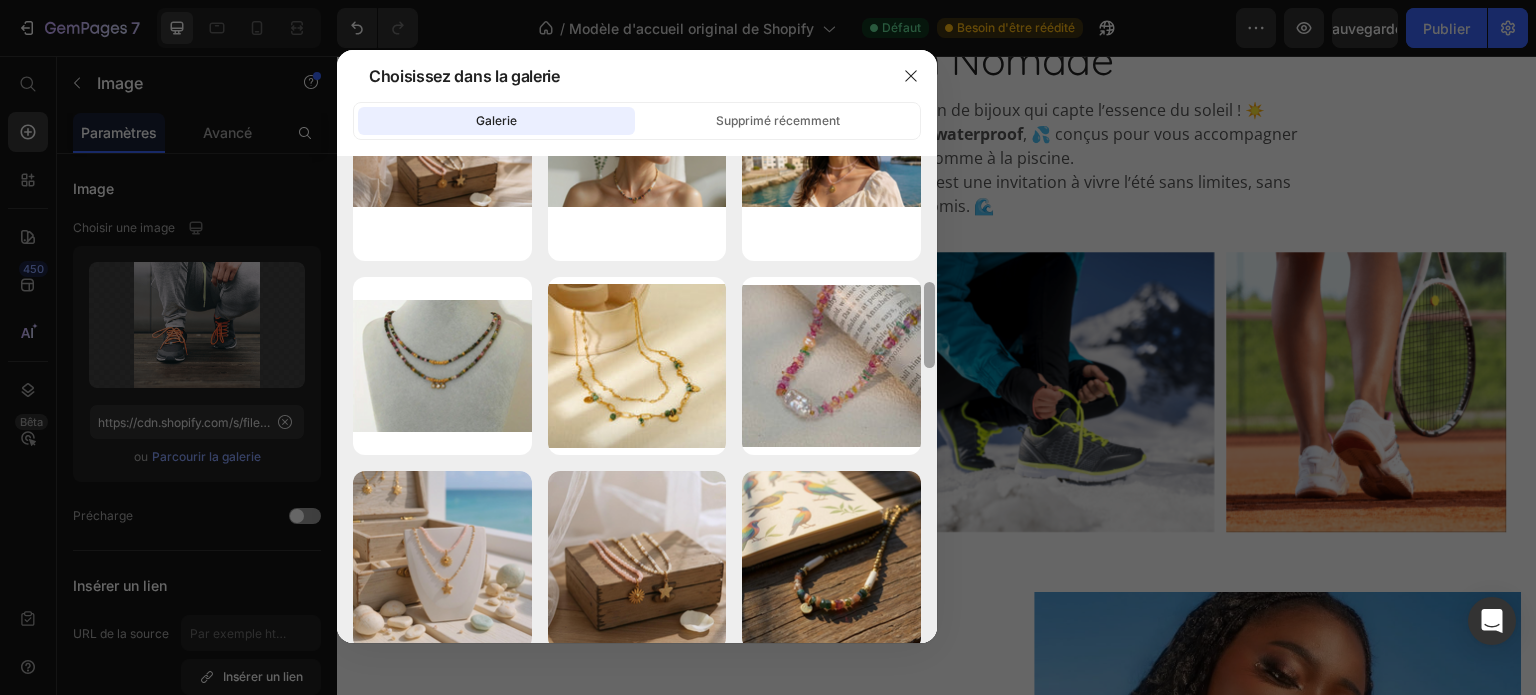 scroll, scrollTop: 724, scrollLeft: 0, axis: vertical 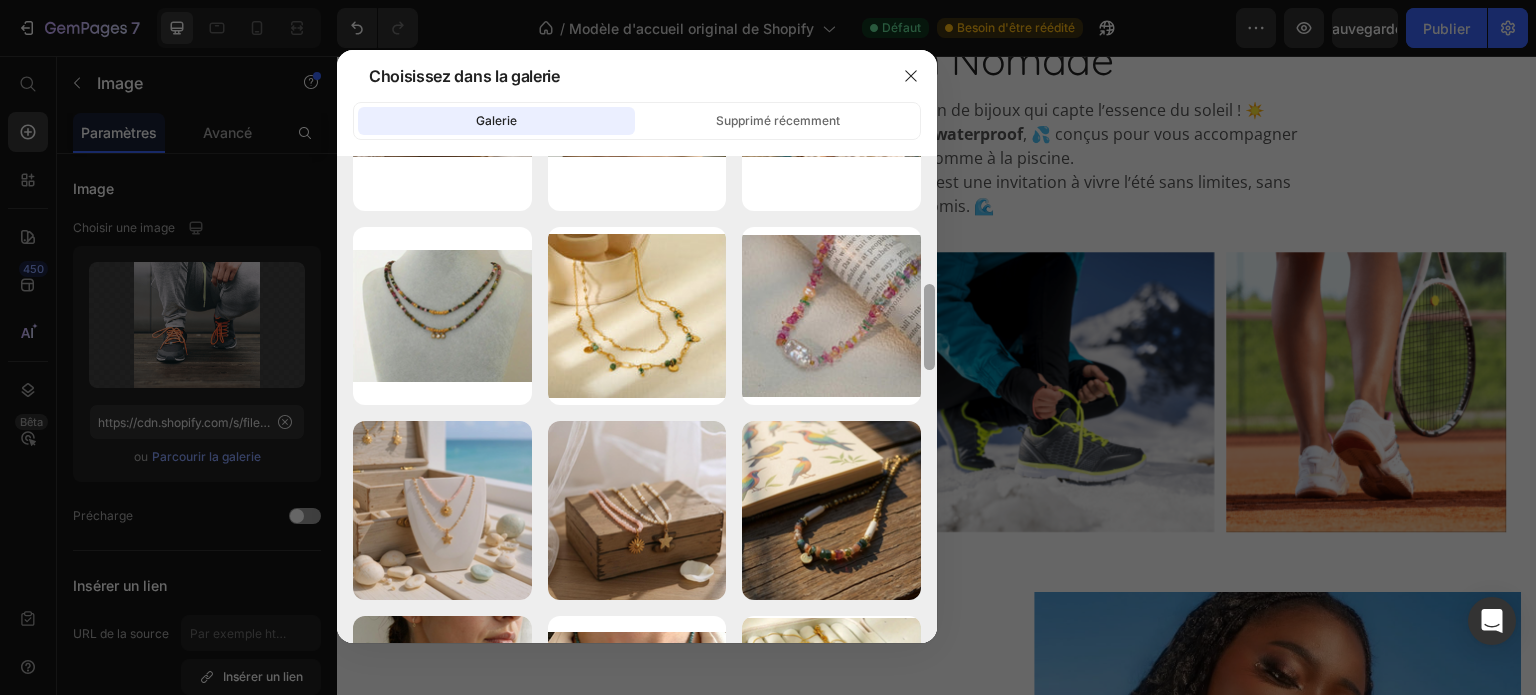 drag, startPoint x: 928, startPoint y: 191, endPoint x: 921, endPoint y: 320, distance: 129.18979 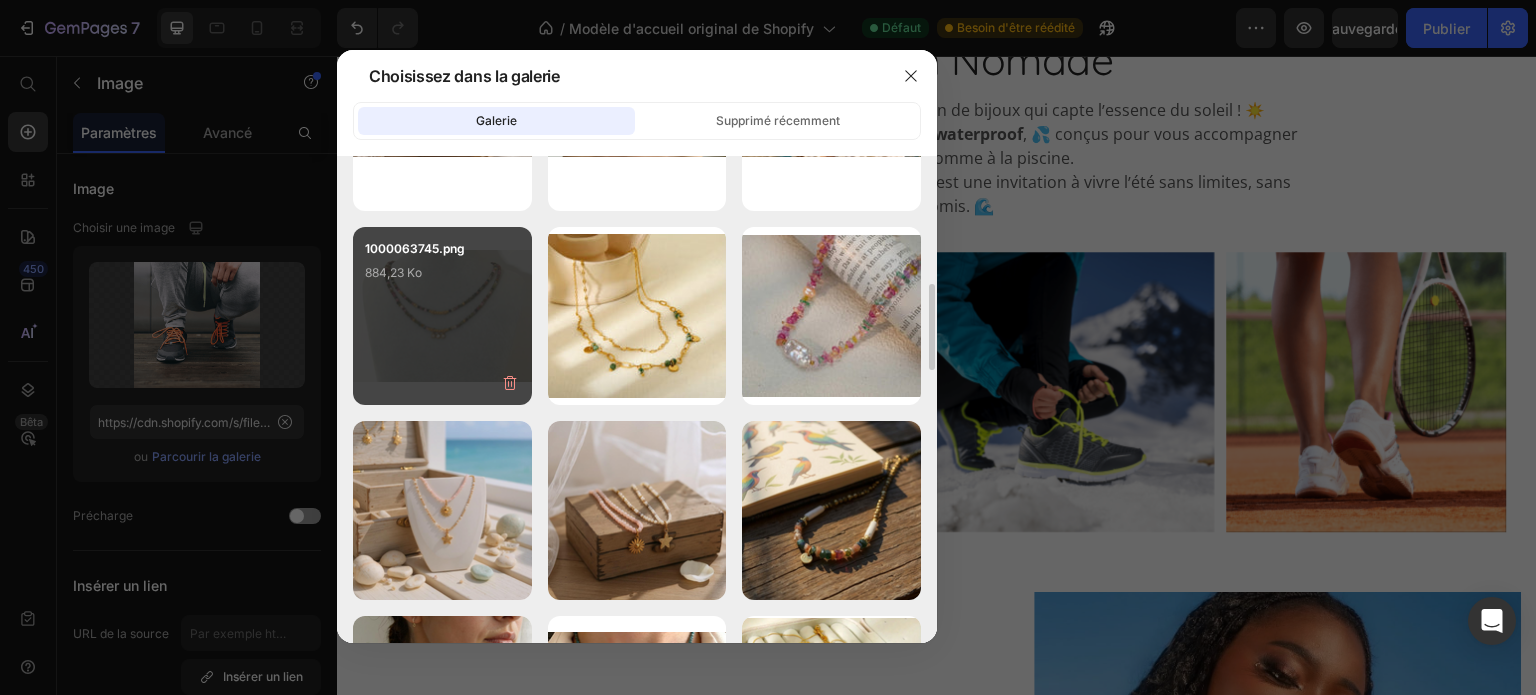 click on "1000063745.png 884,23 Ko" at bounding box center (442, 279) 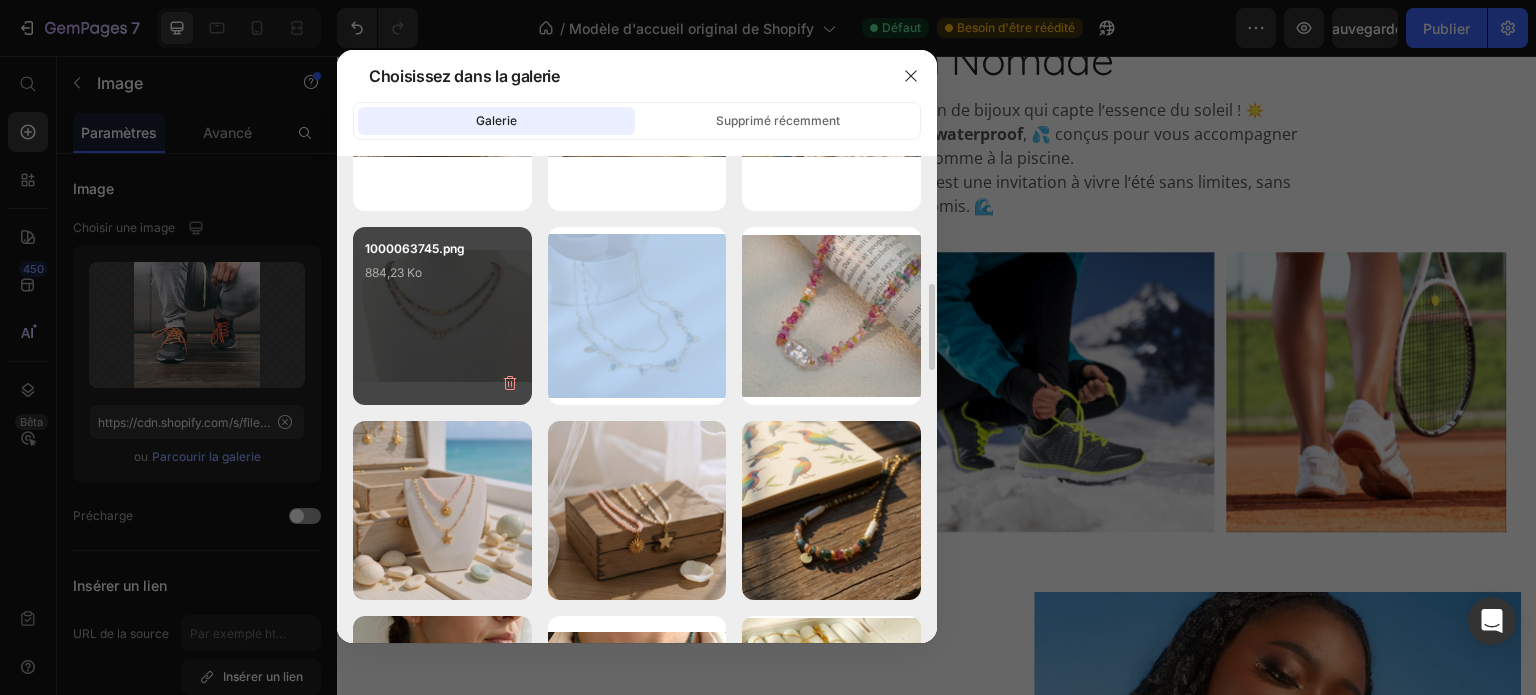 click on "1000063745.png 884,23 Ko" at bounding box center [442, 279] 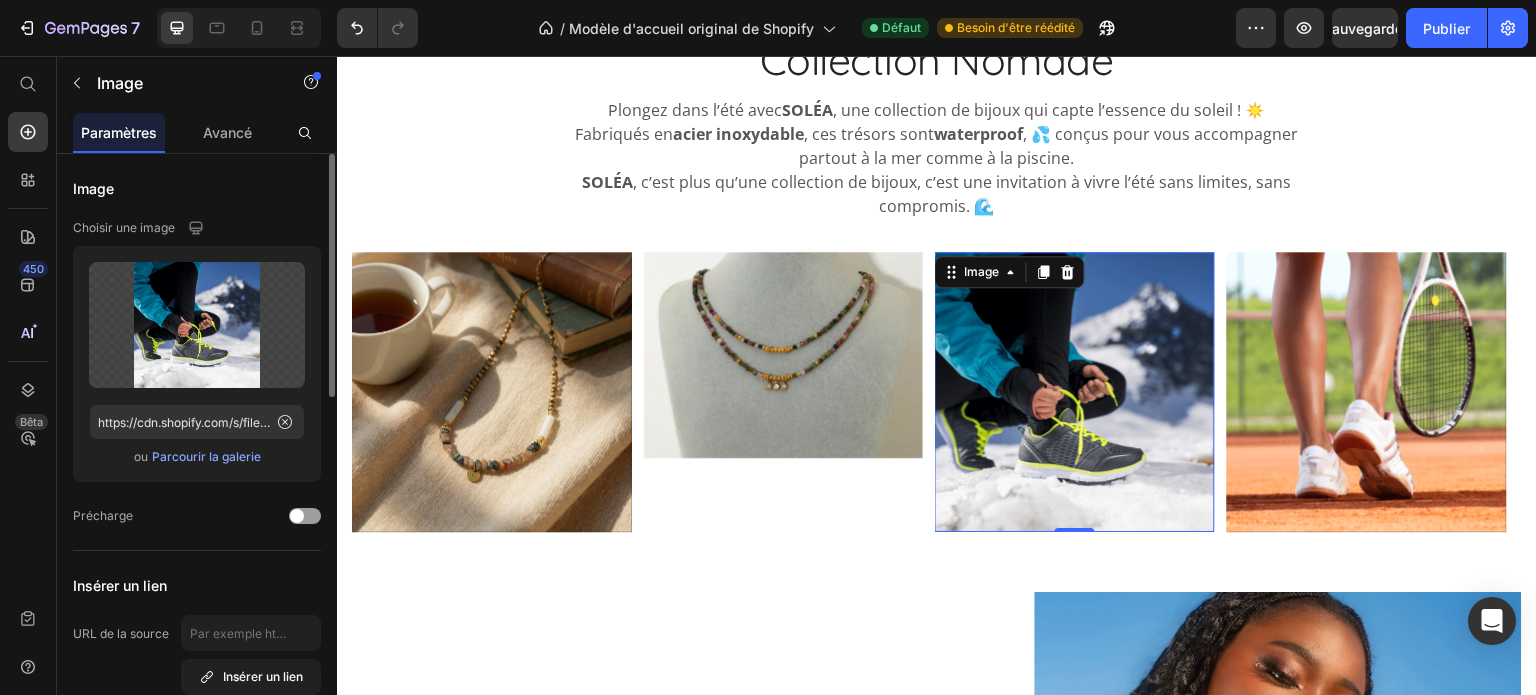 click on "Parcourir la galerie" at bounding box center (206, 456) 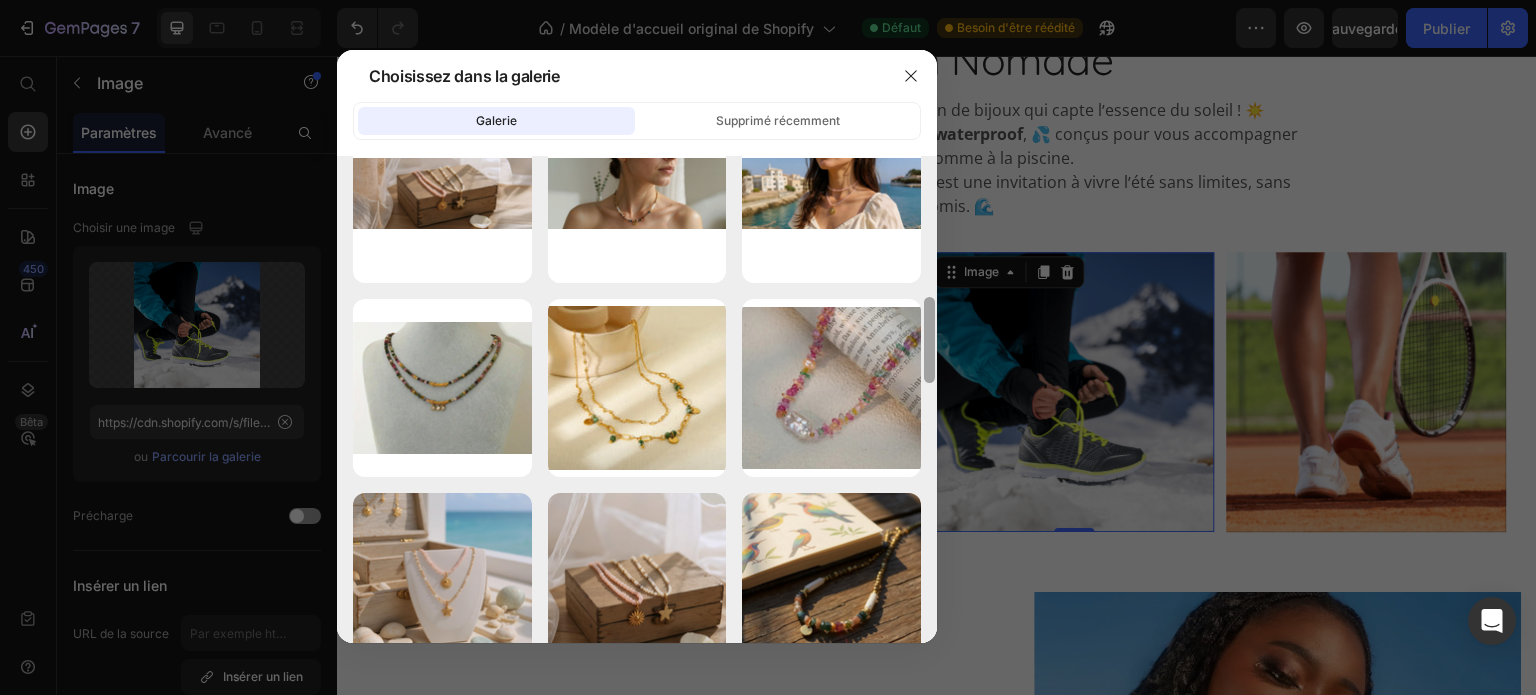 scroll, scrollTop: 674, scrollLeft: 0, axis: vertical 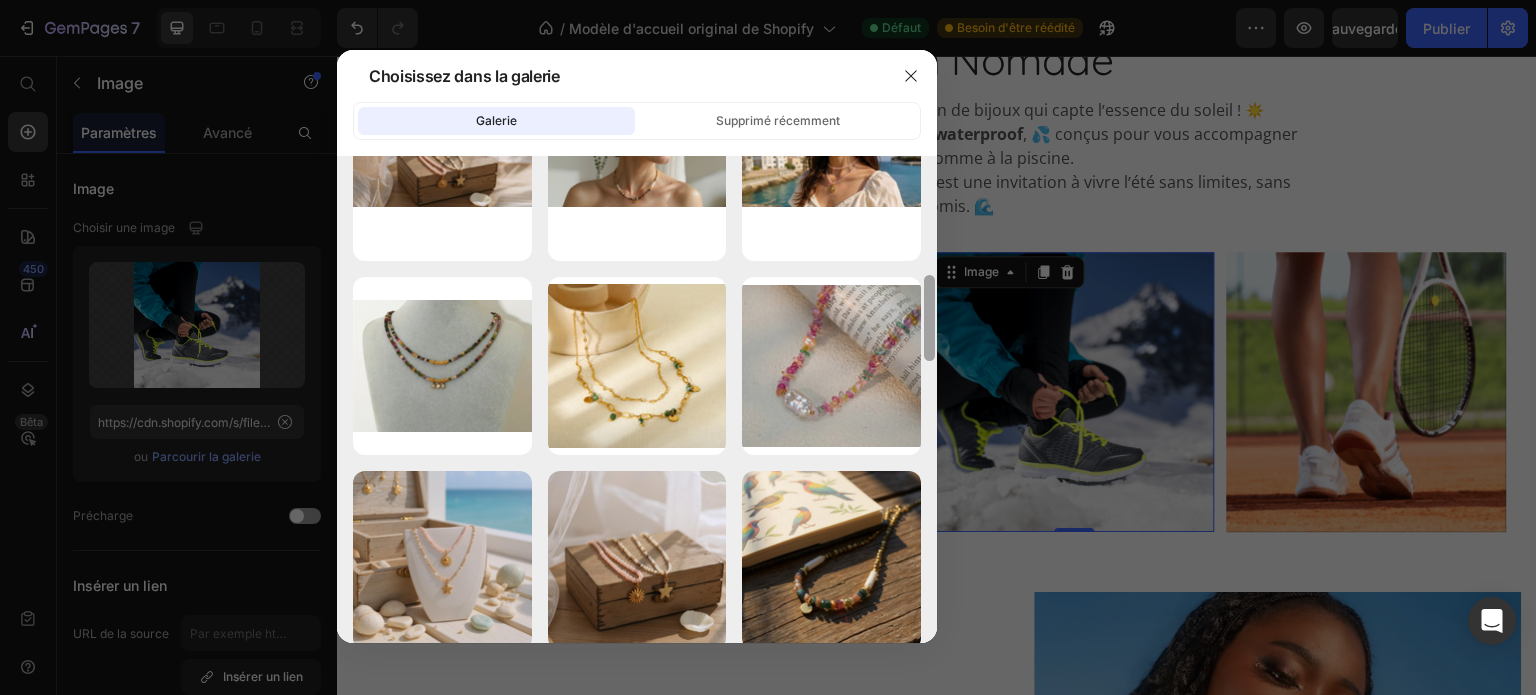 drag, startPoint x: 932, startPoint y: 203, endPoint x: 926, endPoint y: 323, distance: 120.14991 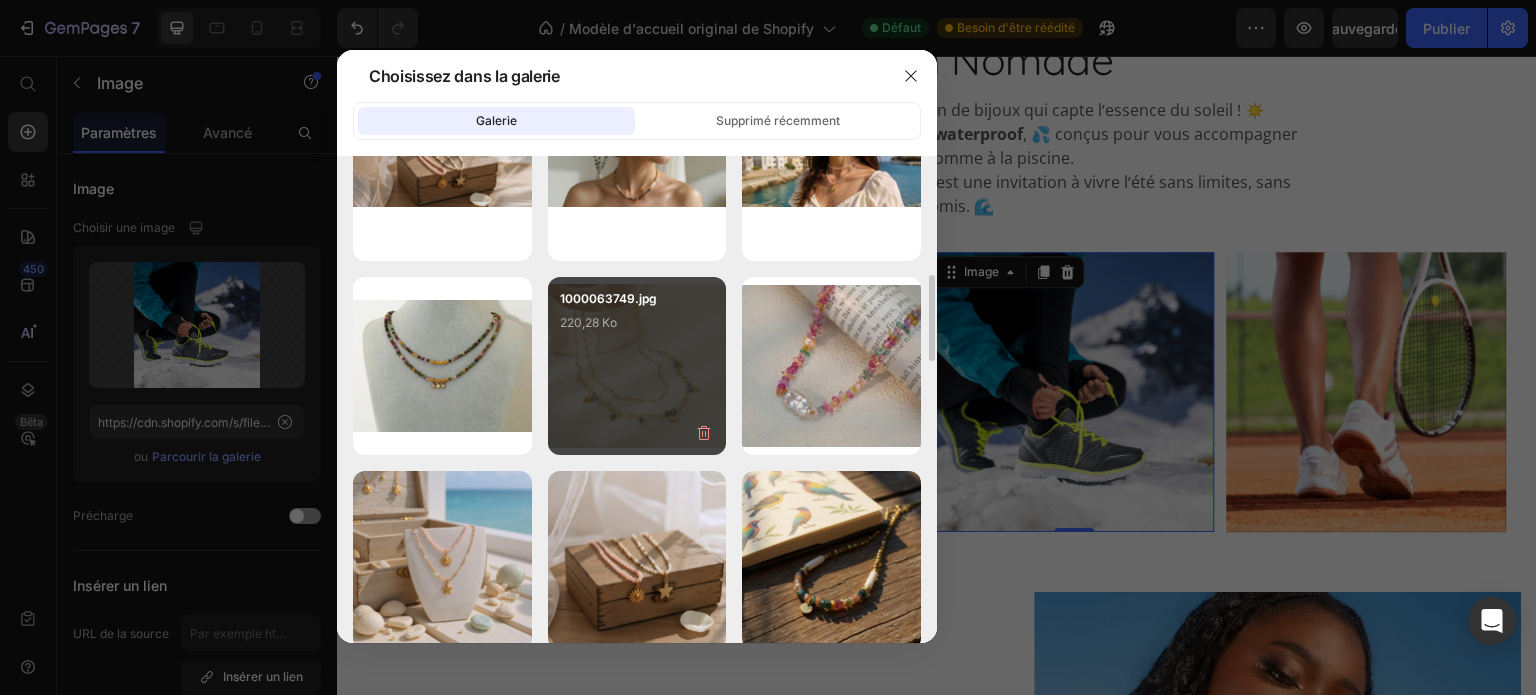 click on "1000063749.jpg 220,28 Ko" at bounding box center [637, 329] 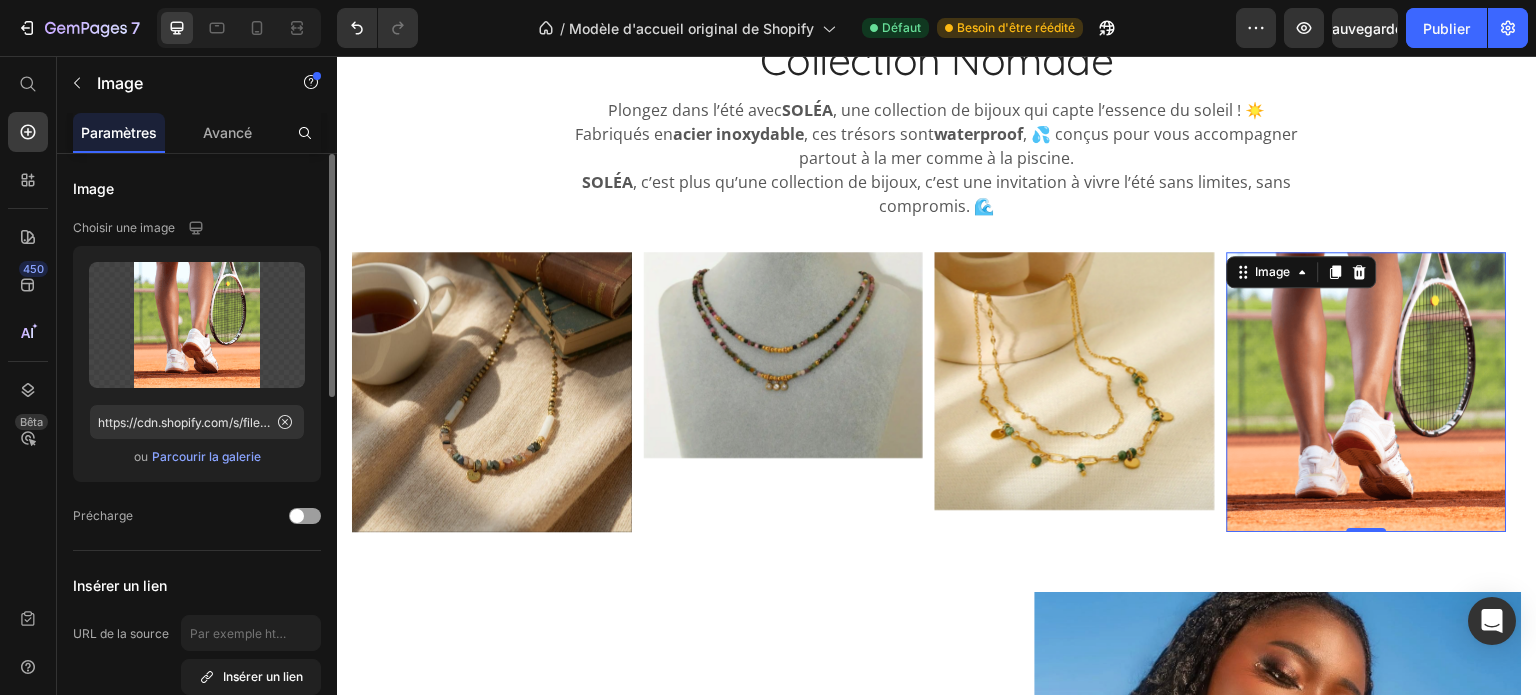 click on "Parcourir la galerie" at bounding box center [206, 456] 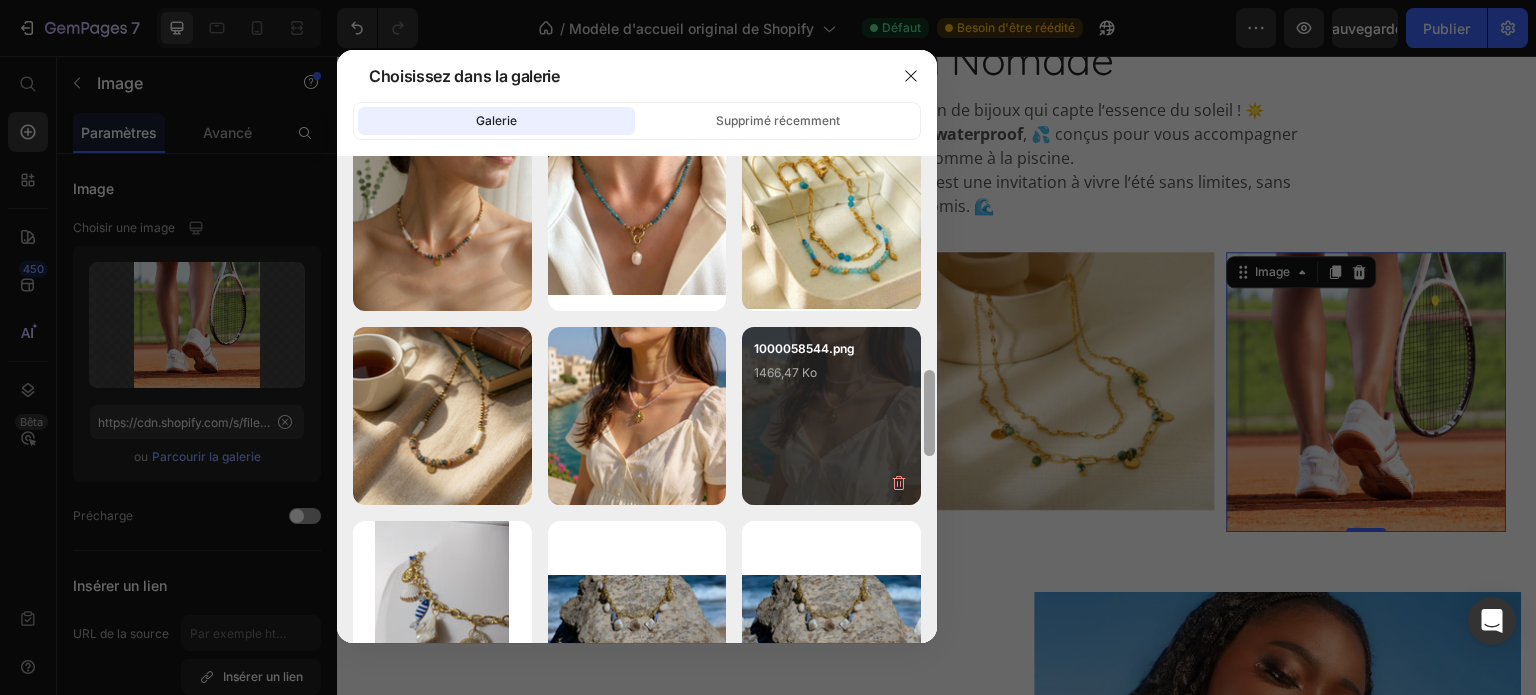 scroll, scrollTop: 1180, scrollLeft: 0, axis: vertical 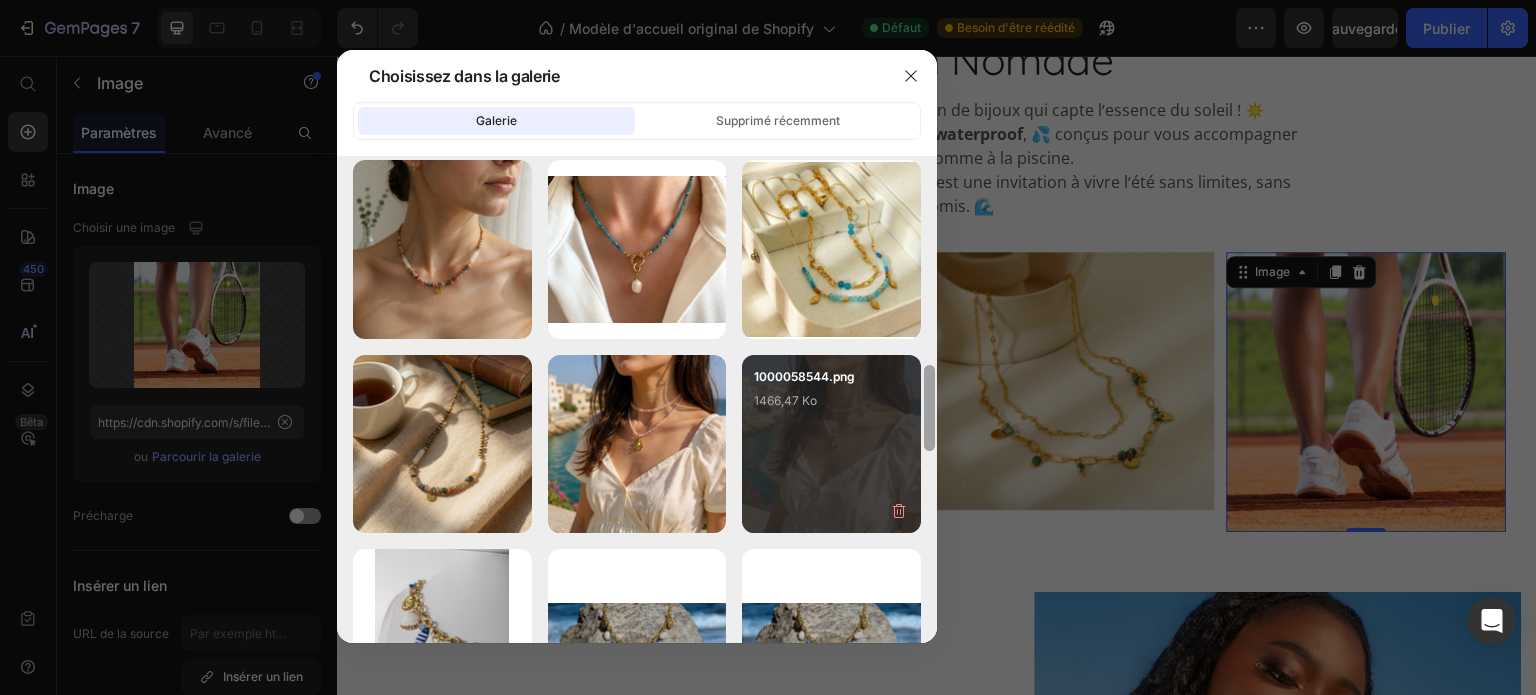 drag, startPoint x: 929, startPoint y: 209, endPoint x: 890, endPoint y: 419, distance: 213.59073 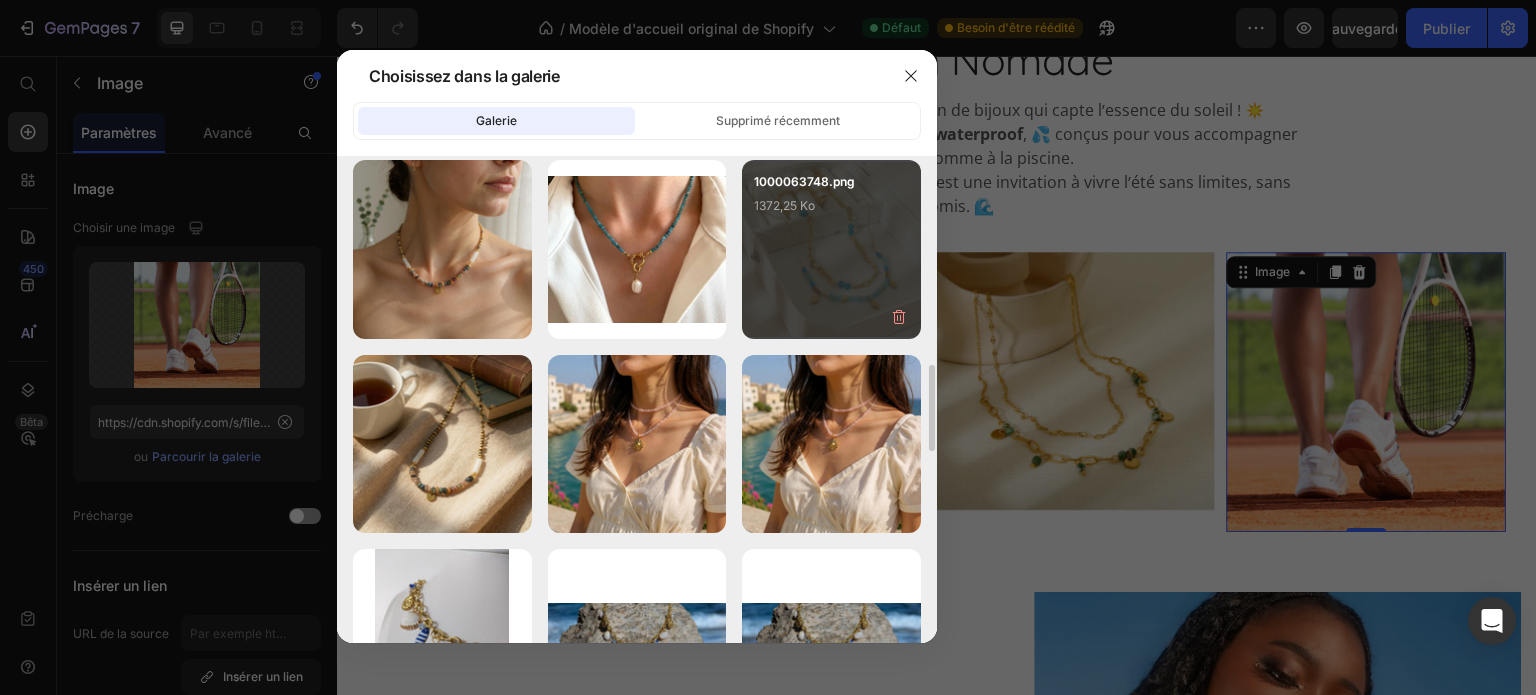 click on "1000063748.png 1372,25 Ko" at bounding box center [831, 212] 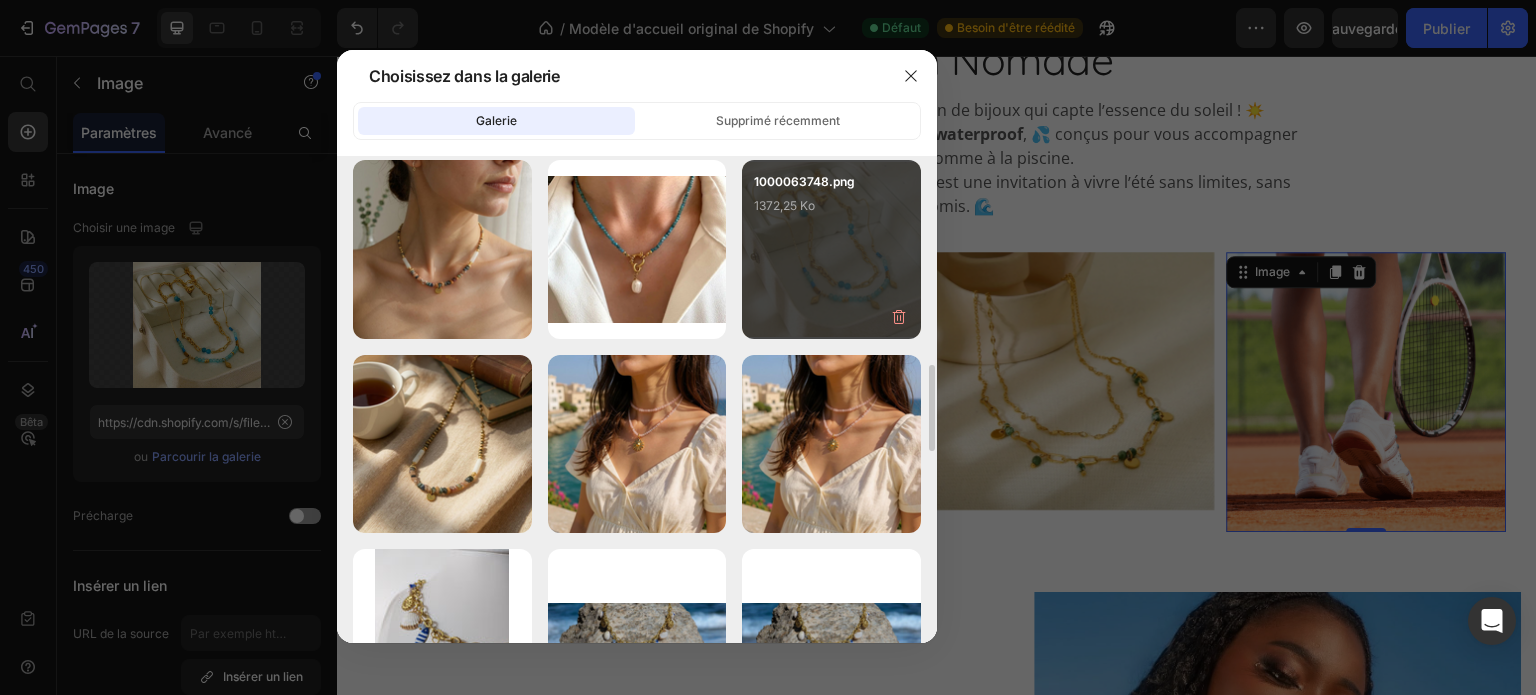 type on "https://cdn.shopify.com/s/files/1/0891/7034/6329/files/gempages_566606346640688209-34cde37d-9de8-43f3-ae16-d0c9d7ebc73f.png" 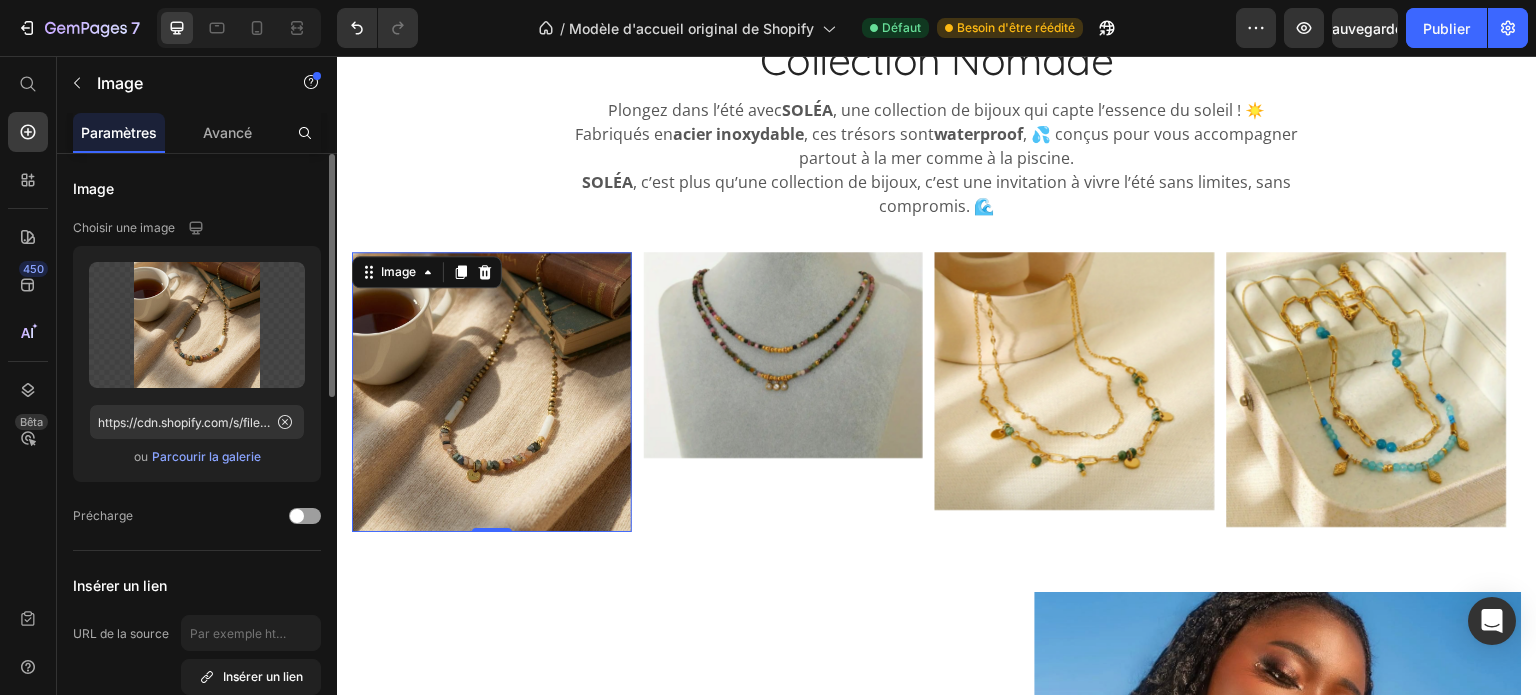 click on "Parcourir la galerie" at bounding box center (206, 456) 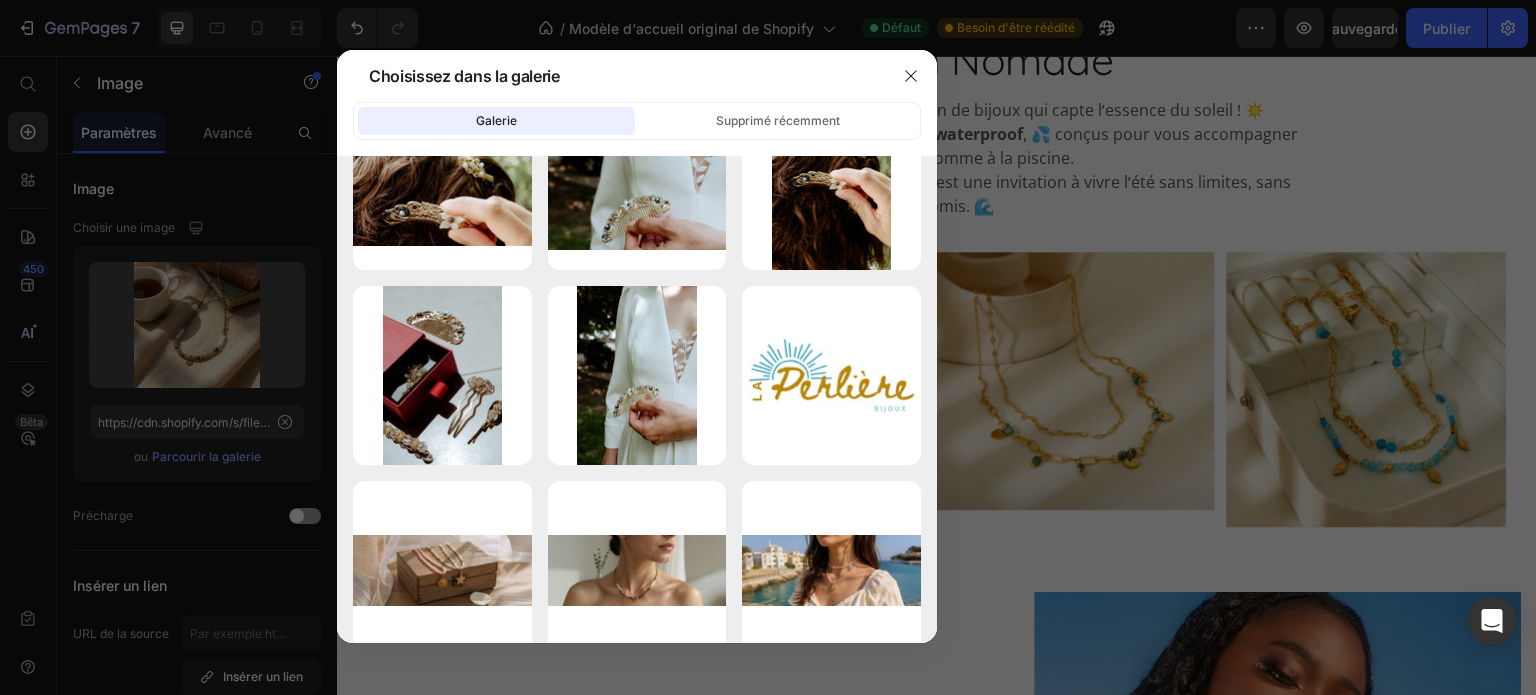 scroll, scrollTop: 0, scrollLeft: 0, axis: both 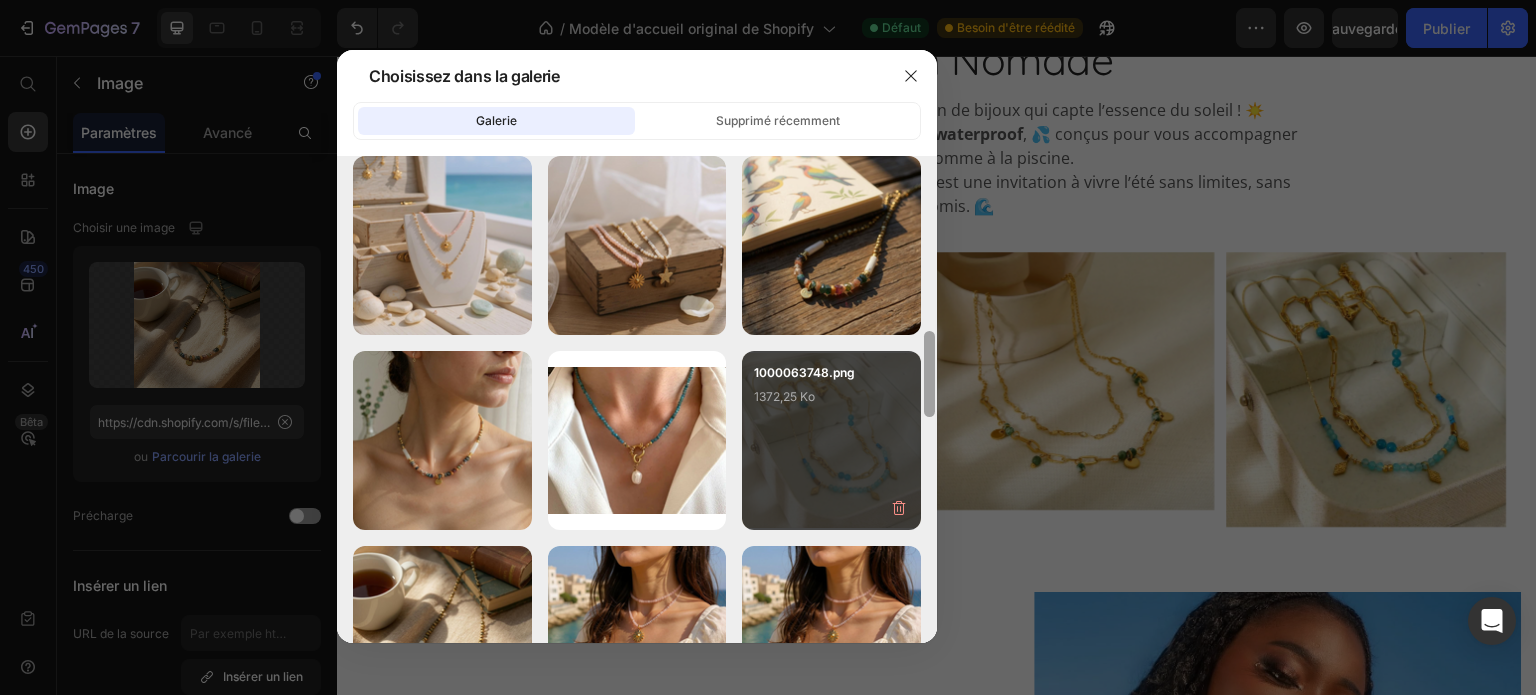 drag, startPoint x: 933, startPoint y: 203, endPoint x: 908, endPoint y: 383, distance: 181.72781 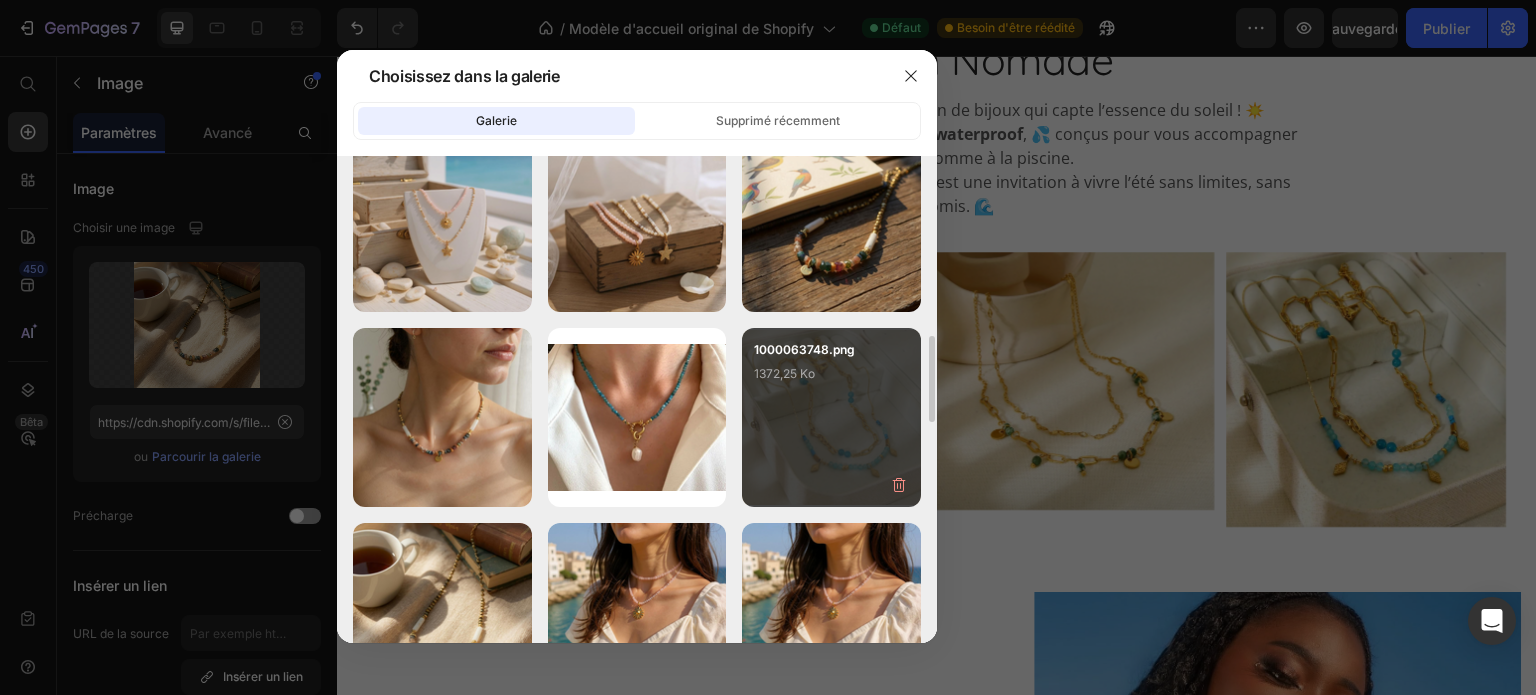 click on "1000063748.png 1372,25 Ko" at bounding box center [831, 380] 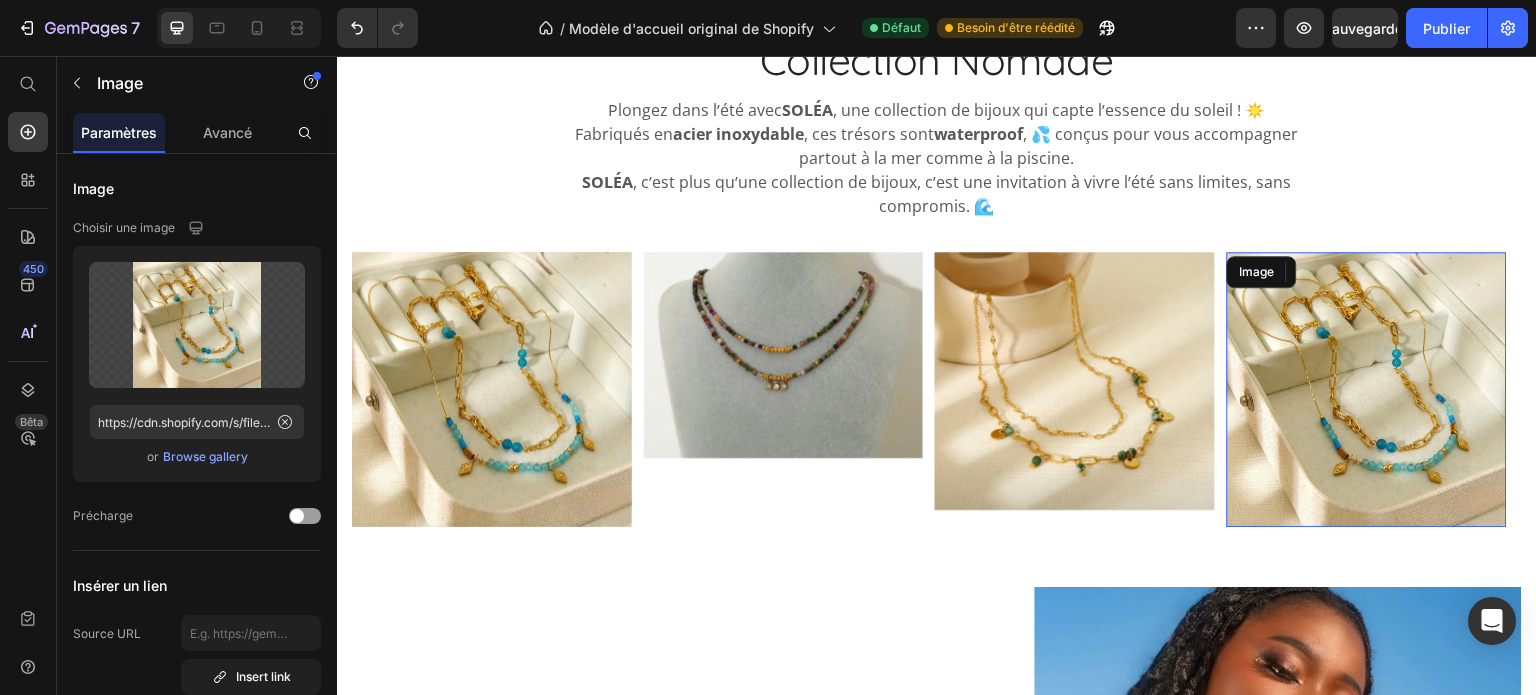 click at bounding box center [1367, 389] 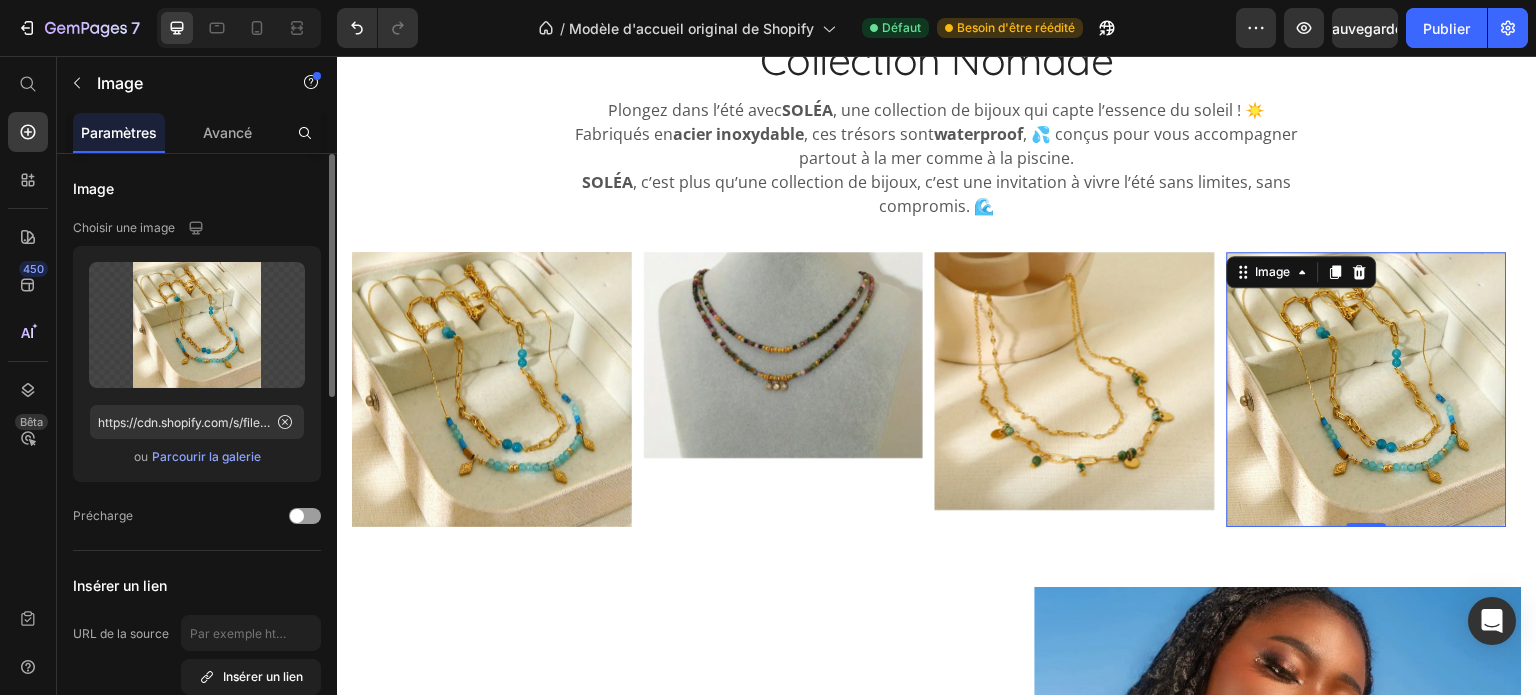 click on "Parcourir la galerie" at bounding box center [206, 456] 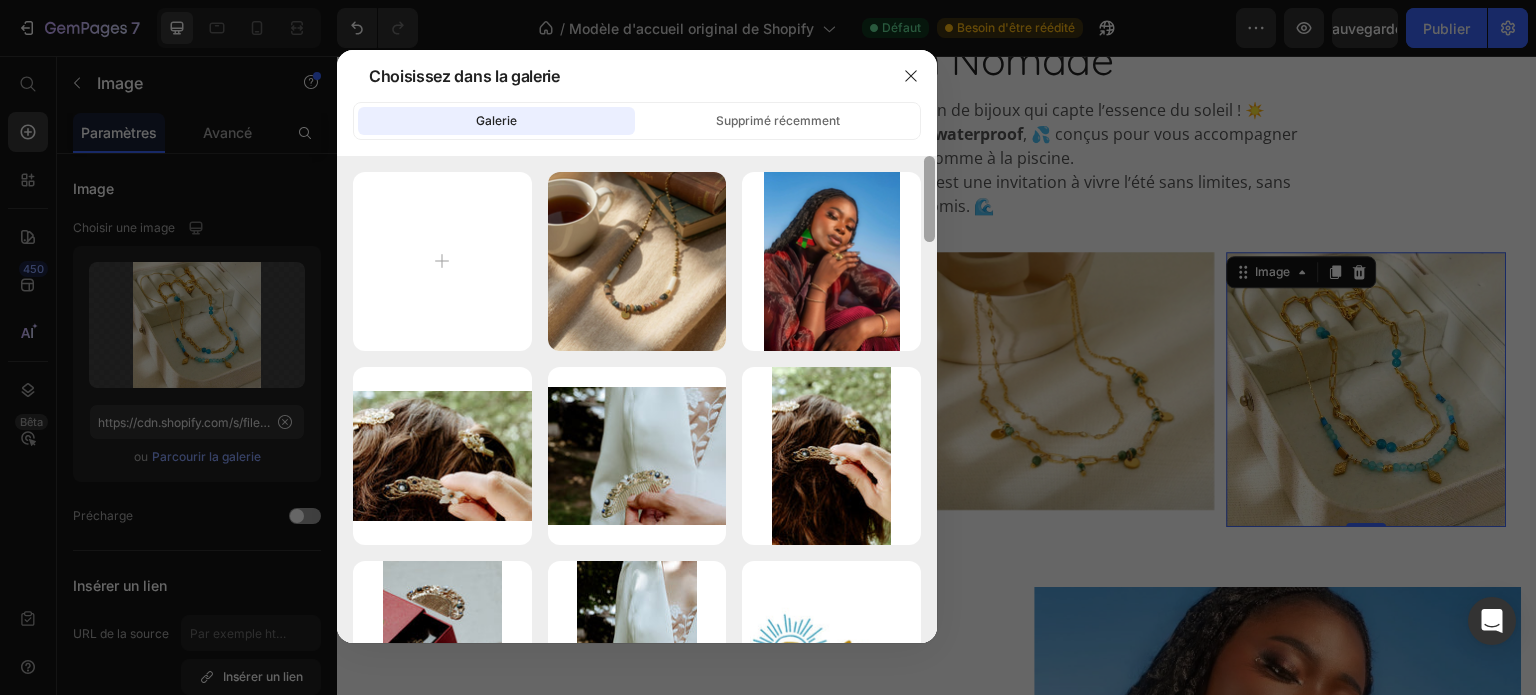 scroll, scrollTop: 487, scrollLeft: 0, axis: vertical 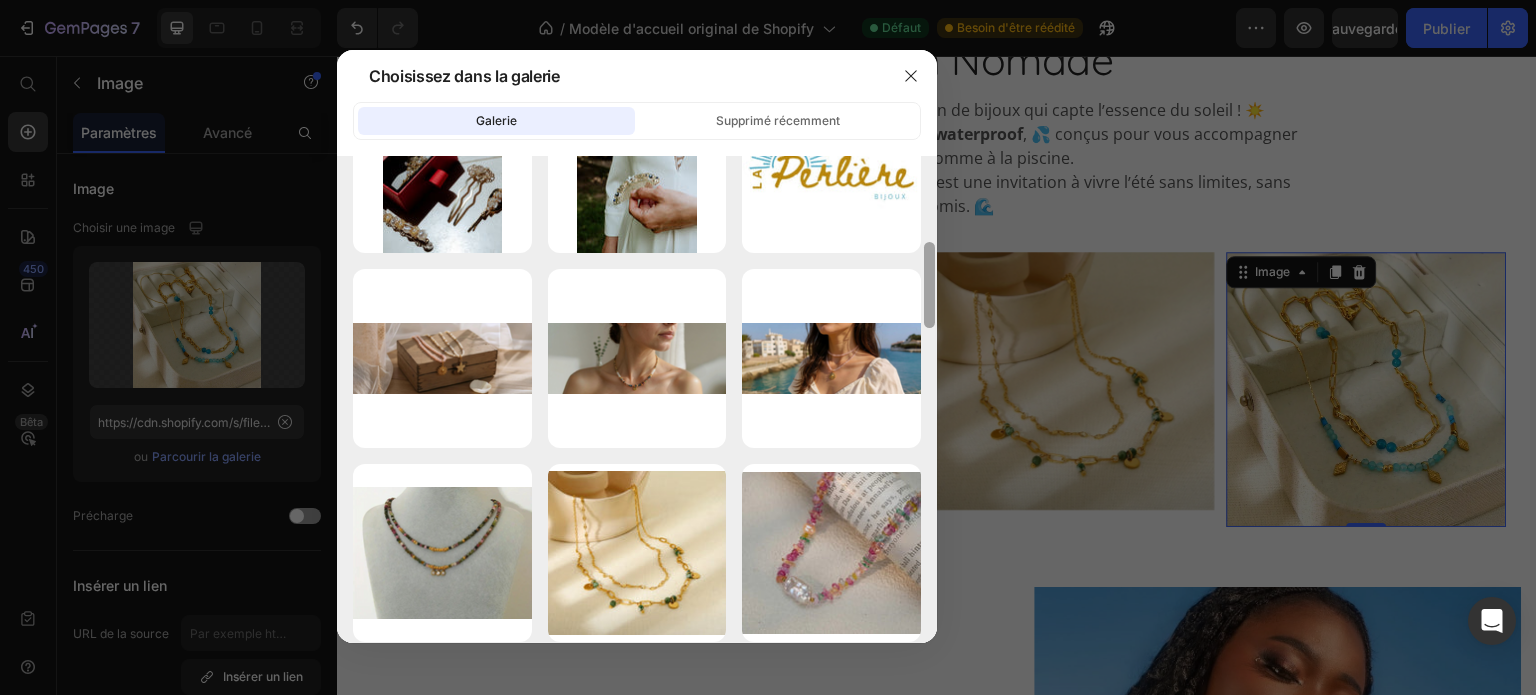 drag, startPoint x: 935, startPoint y: 196, endPoint x: 925, endPoint y: 271, distance: 75.66373 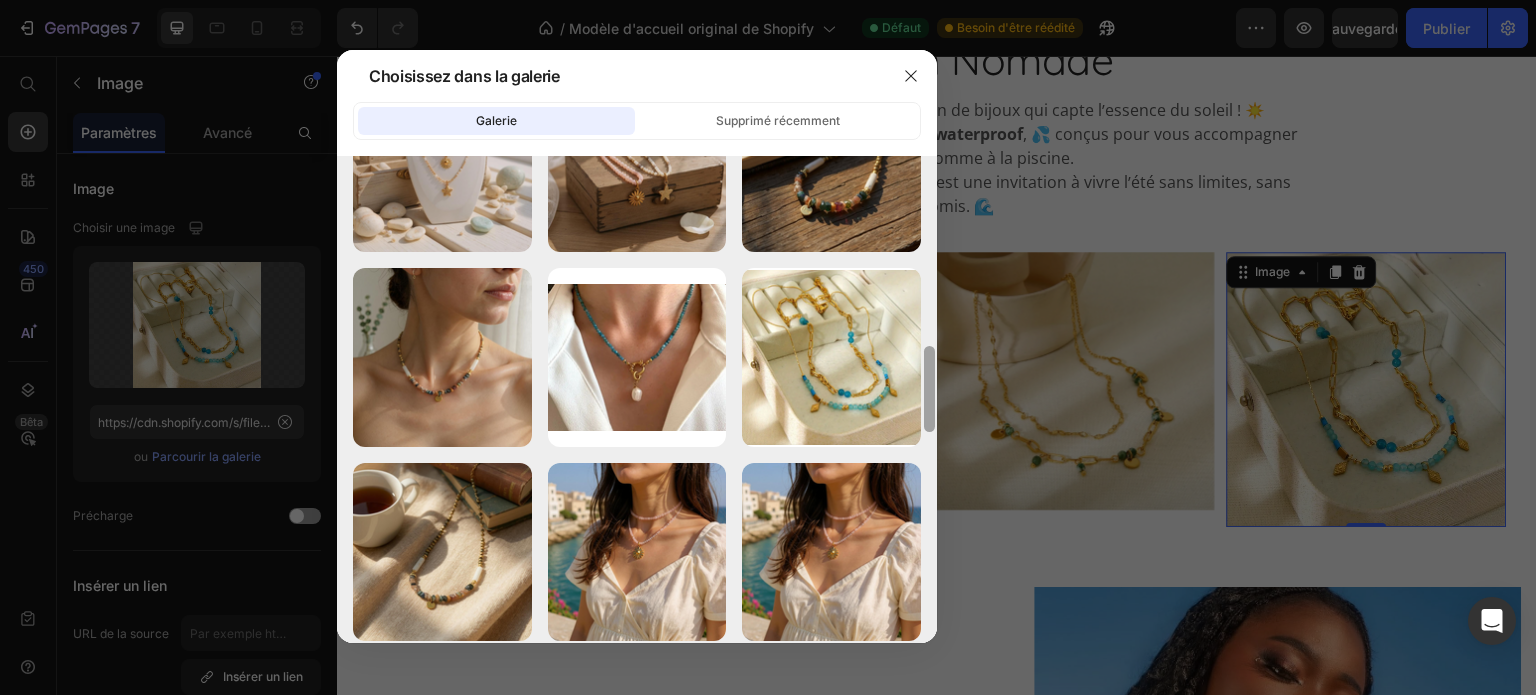 drag, startPoint x: 925, startPoint y: 271, endPoint x: 925, endPoint y: 376, distance: 105 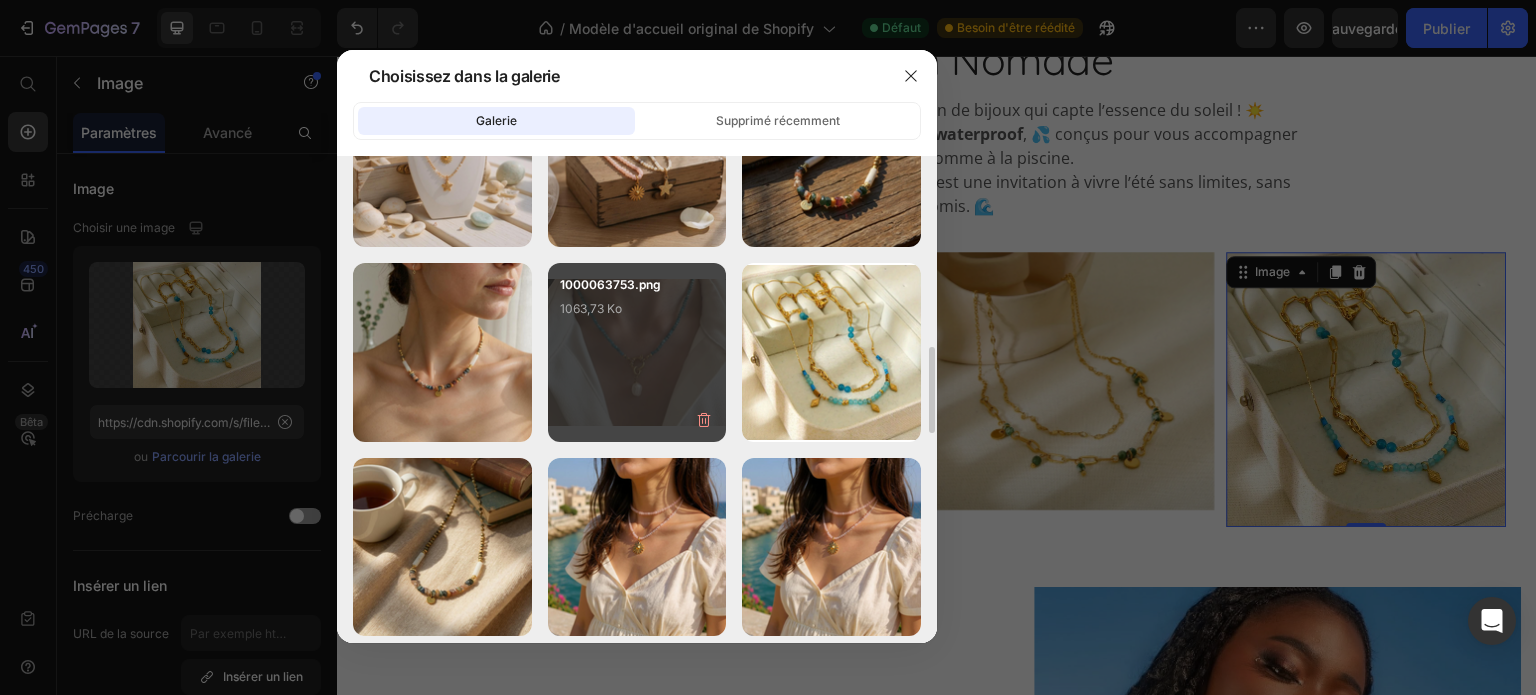 click on "1000063753.png 1063,73 Ko" at bounding box center [637, 315] 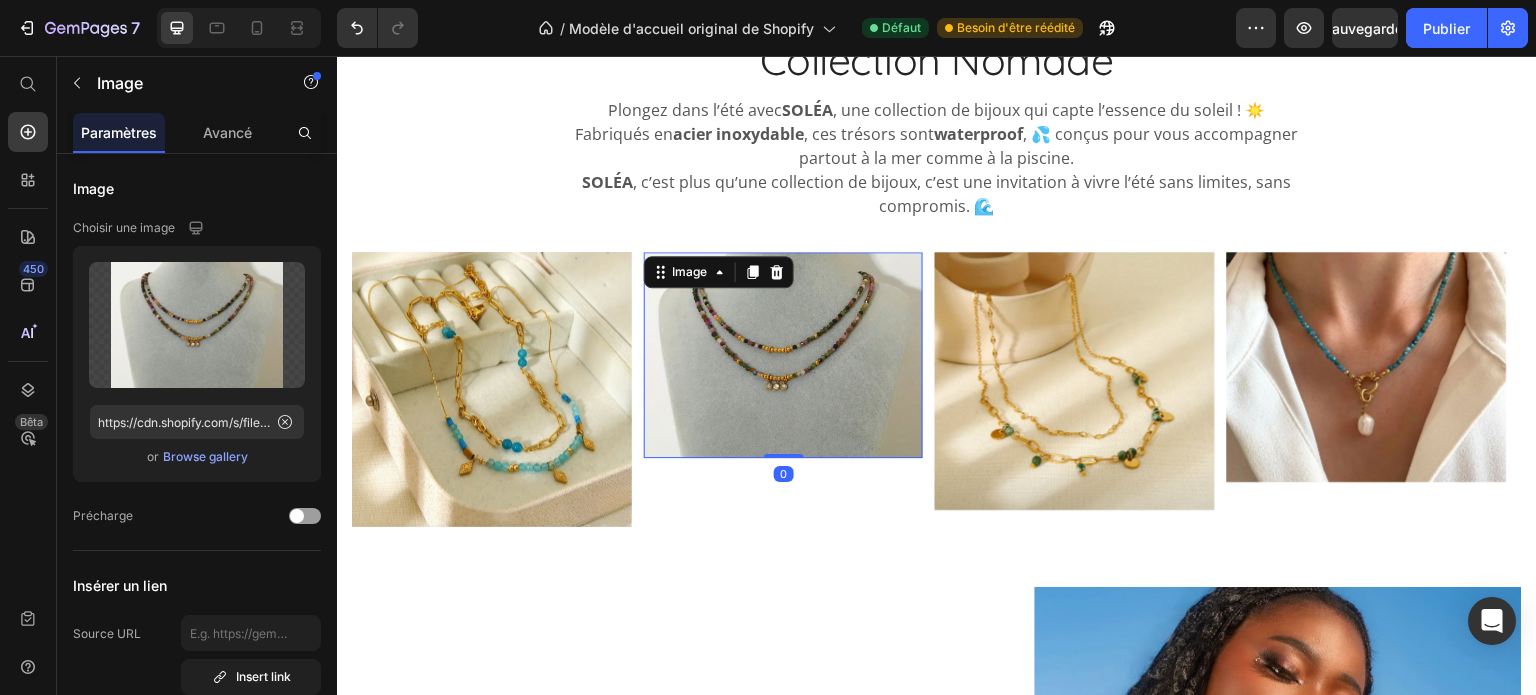 click at bounding box center (784, 355) 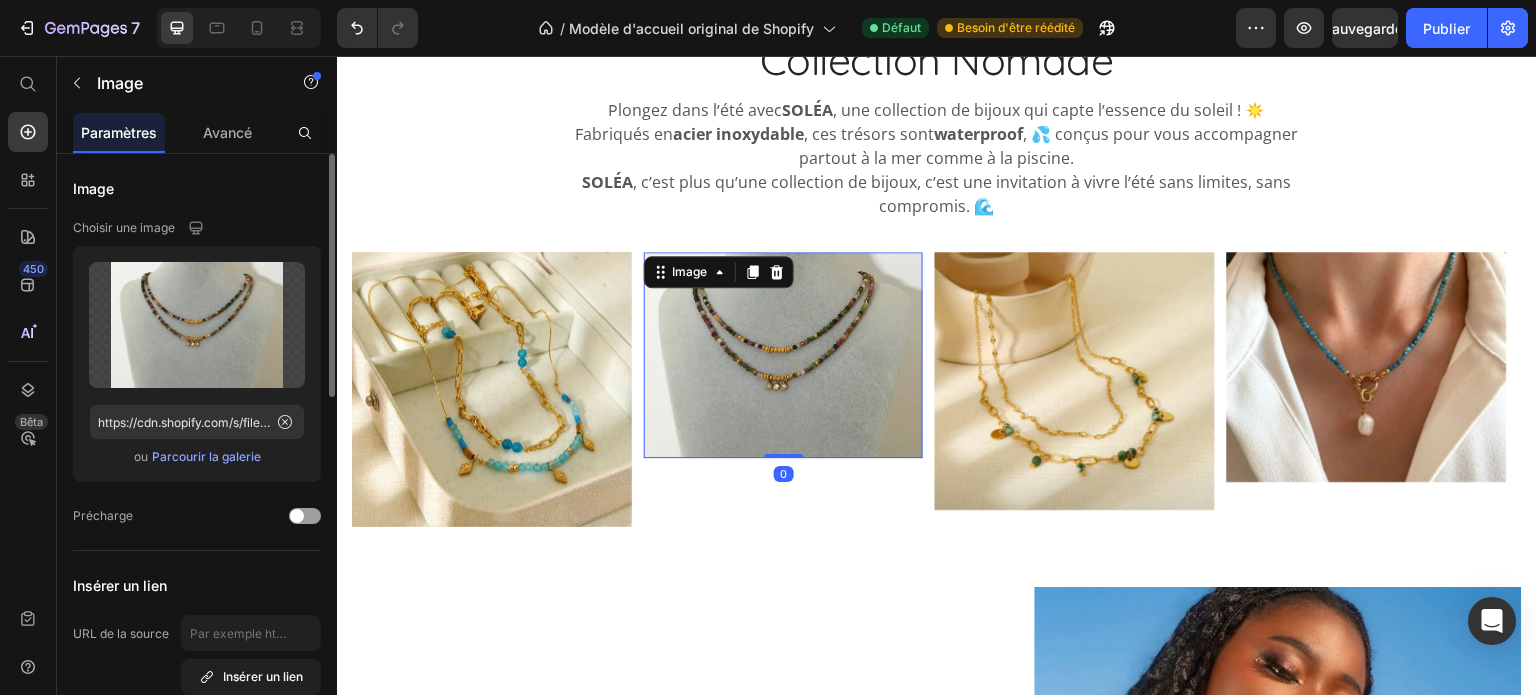 click on "Parcourir la galerie" at bounding box center (206, 456) 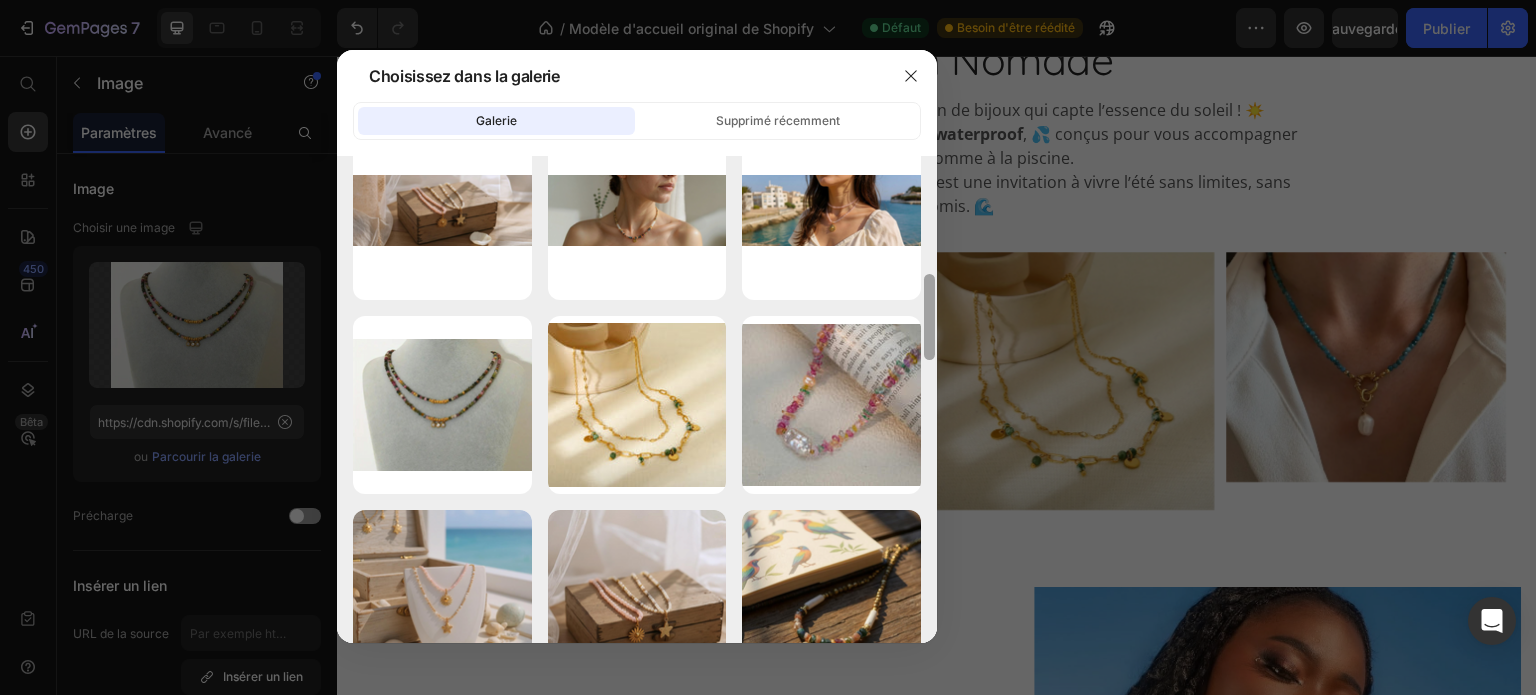 scroll, scrollTop: 652, scrollLeft: 0, axis: vertical 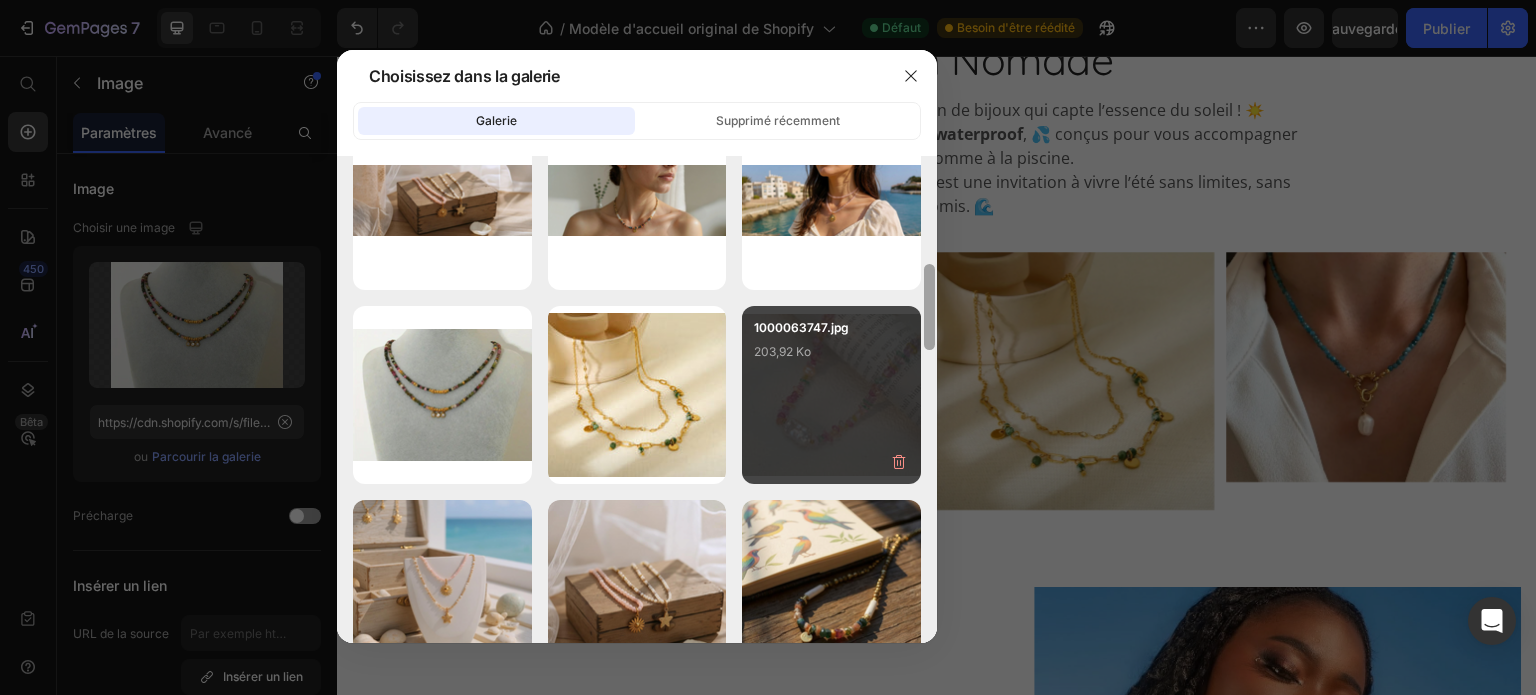 drag, startPoint x: 928, startPoint y: 199, endPoint x: 919, endPoint y: 315, distance: 116.34862 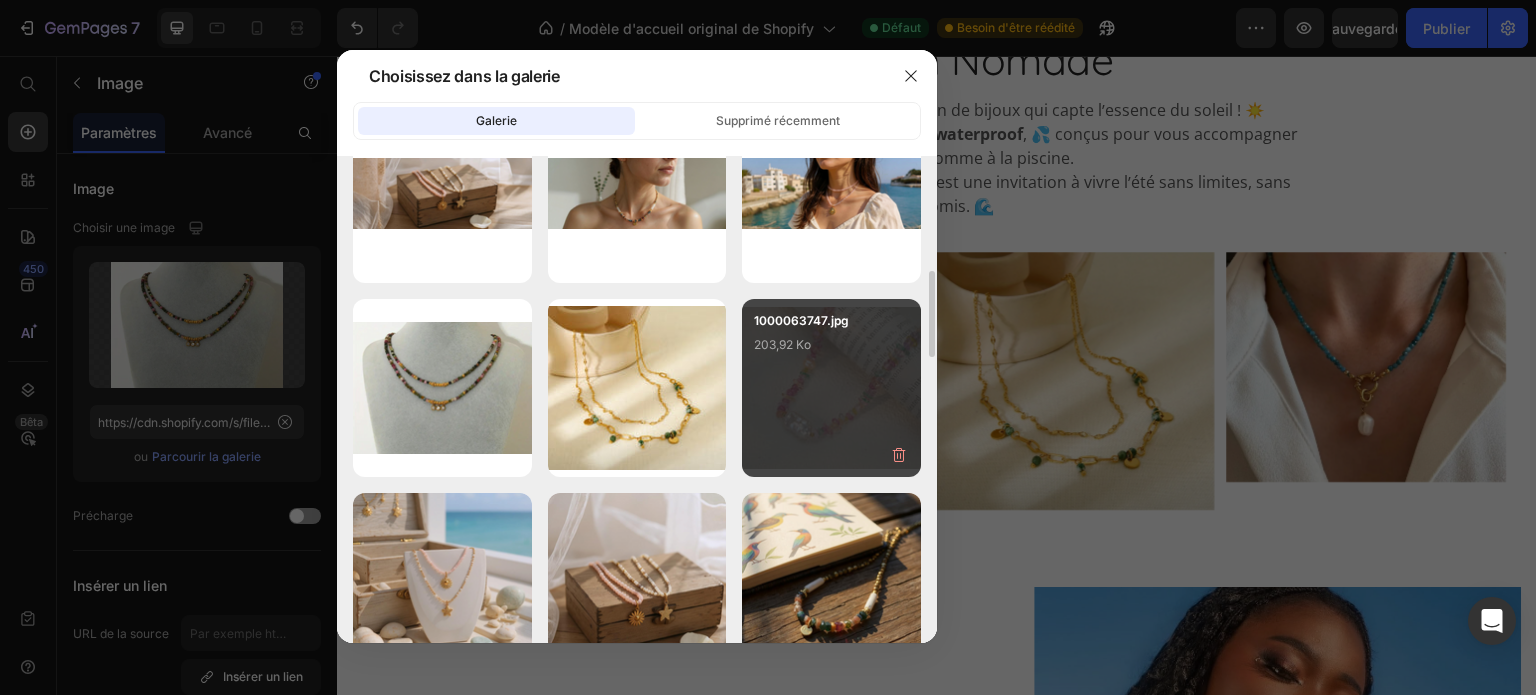 click on "1000063747.jpg 203,92 Ko" at bounding box center (831, 351) 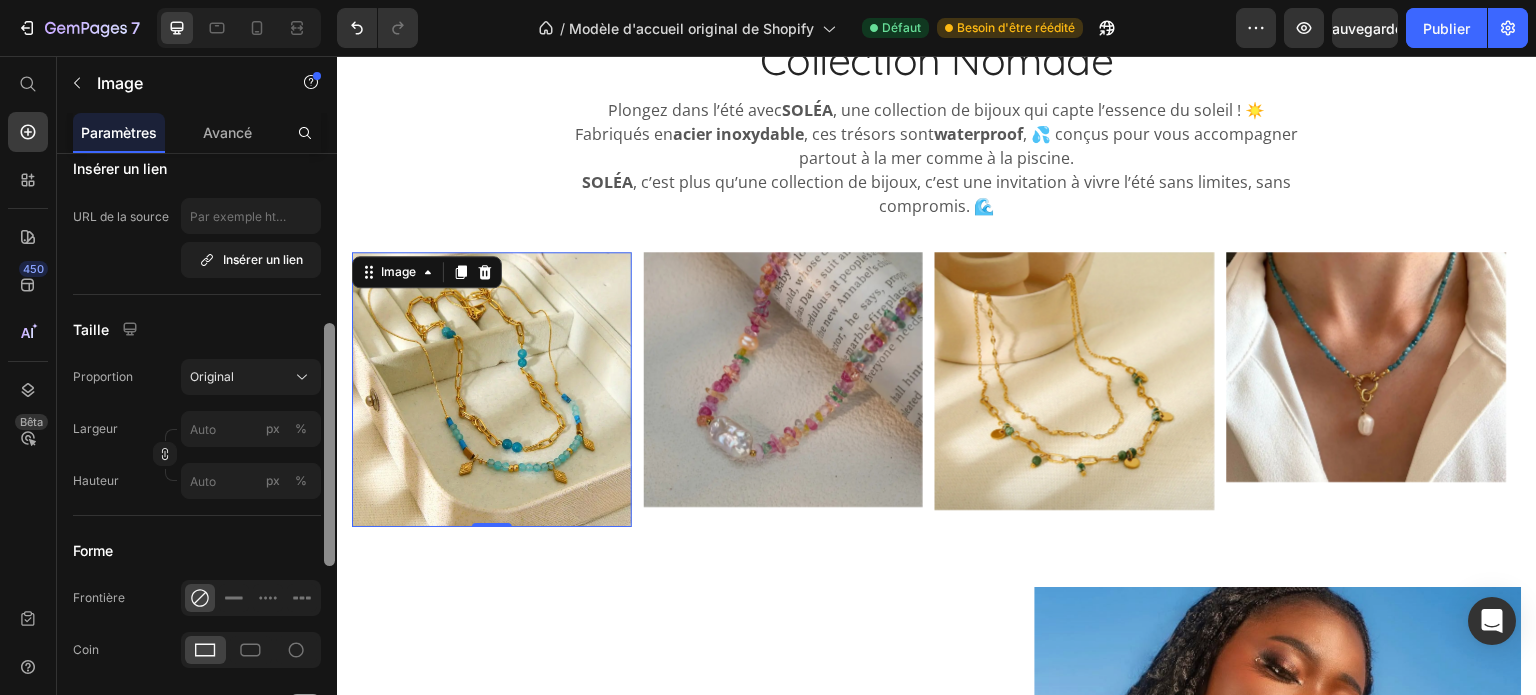 scroll, scrollTop: 397, scrollLeft: 0, axis: vertical 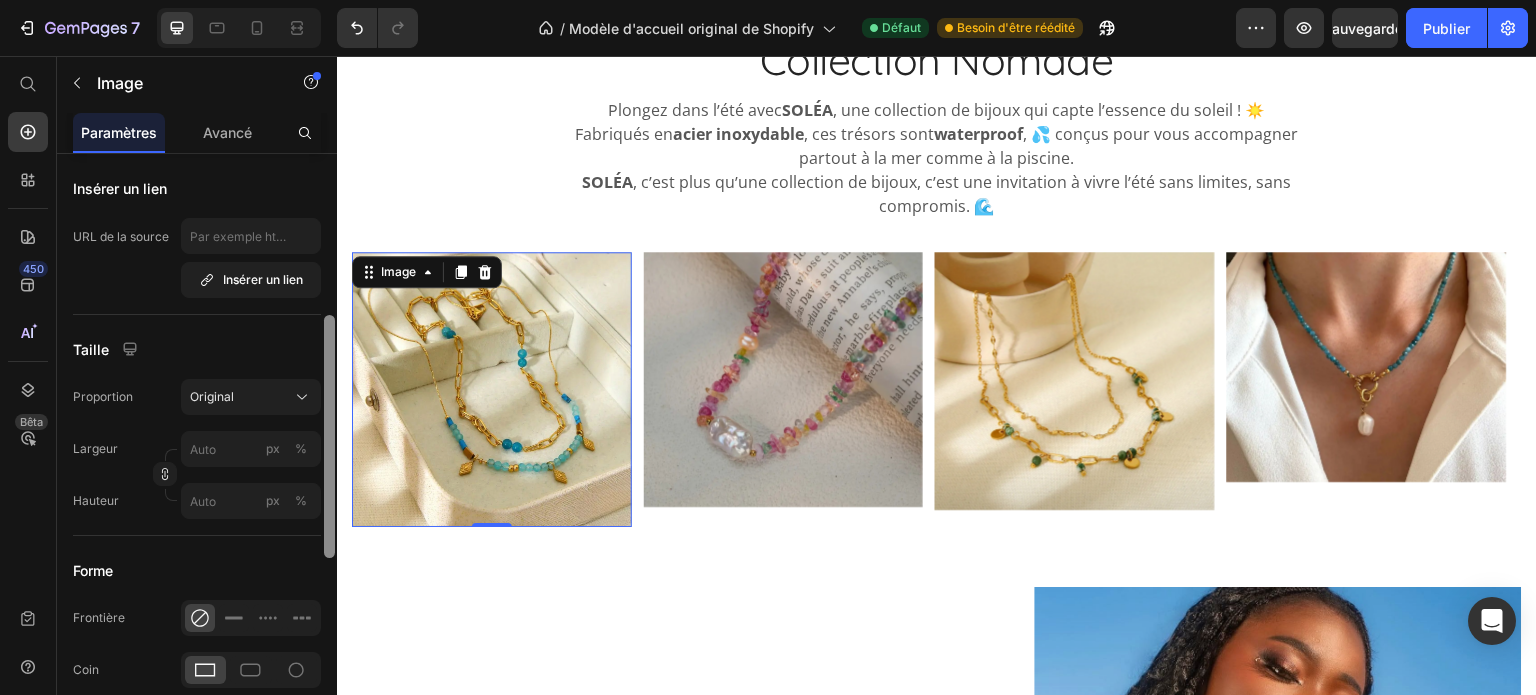 drag, startPoint x: 333, startPoint y: 329, endPoint x: 325, endPoint y: 491, distance: 162.19742 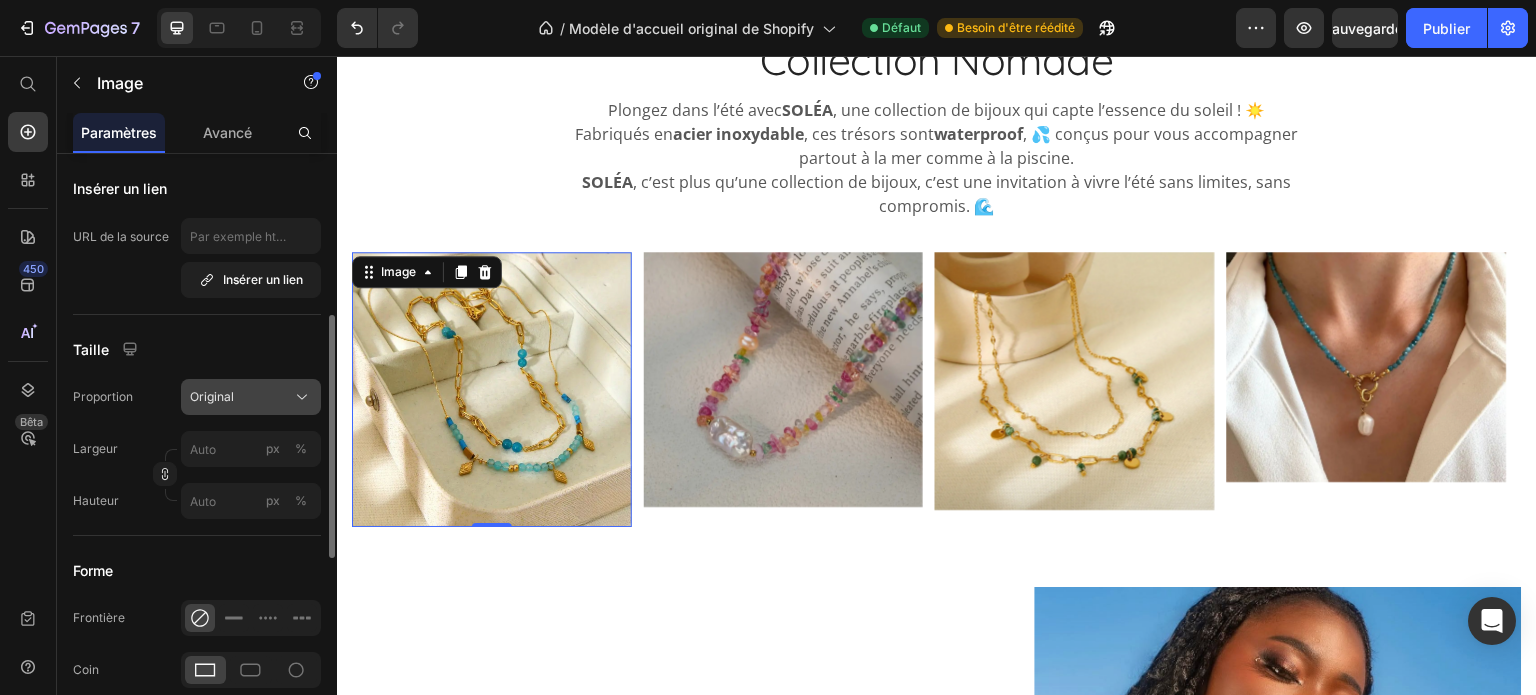 click on "Original" at bounding box center (251, 397) 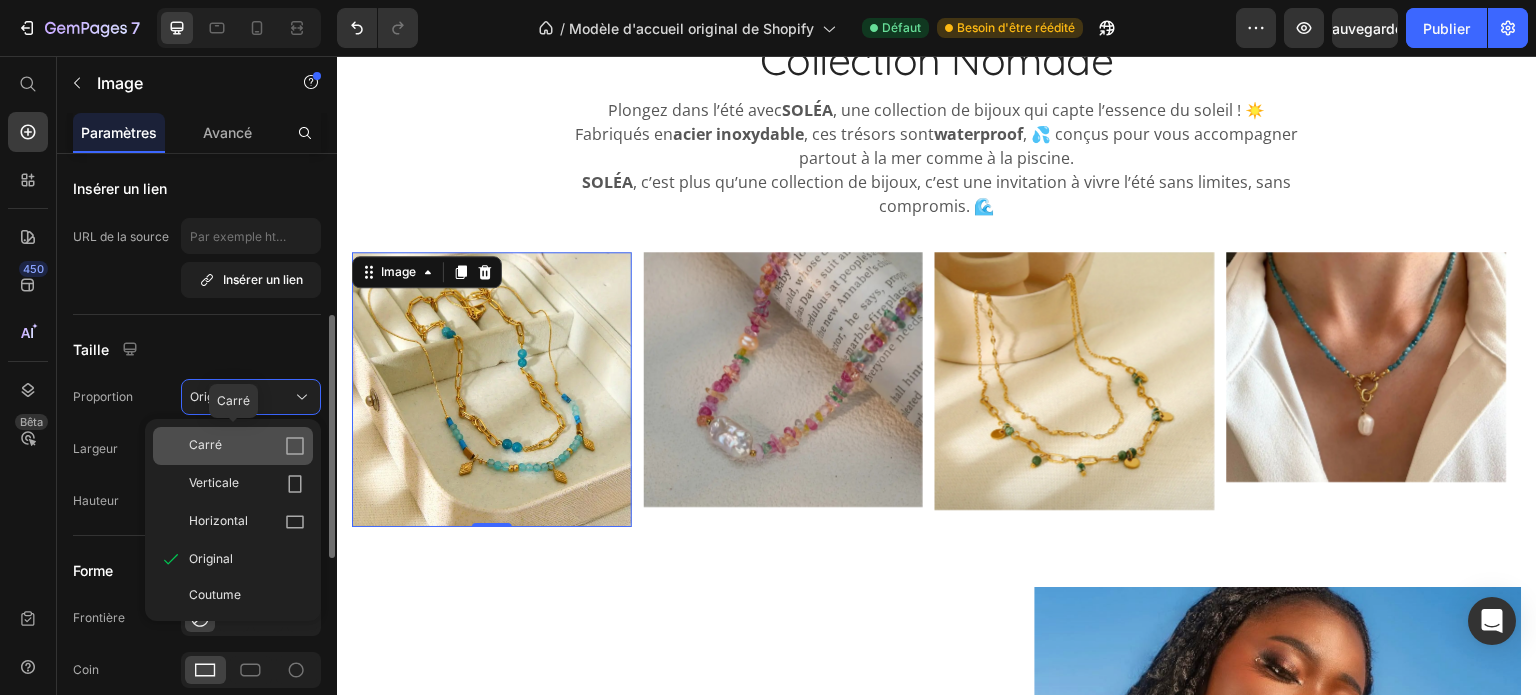 click on "Carré" at bounding box center [205, 444] 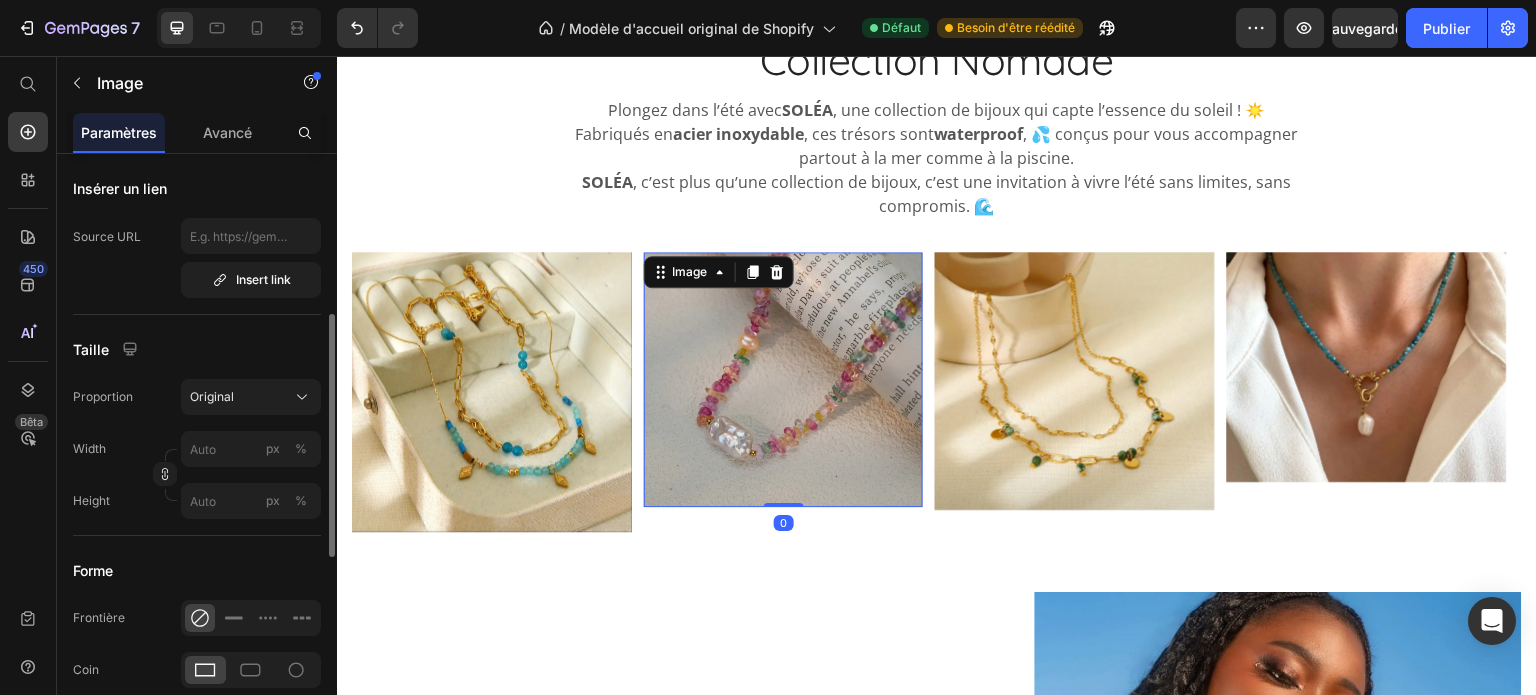 scroll, scrollTop: 396, scrollLeft: 0, axis: vertical 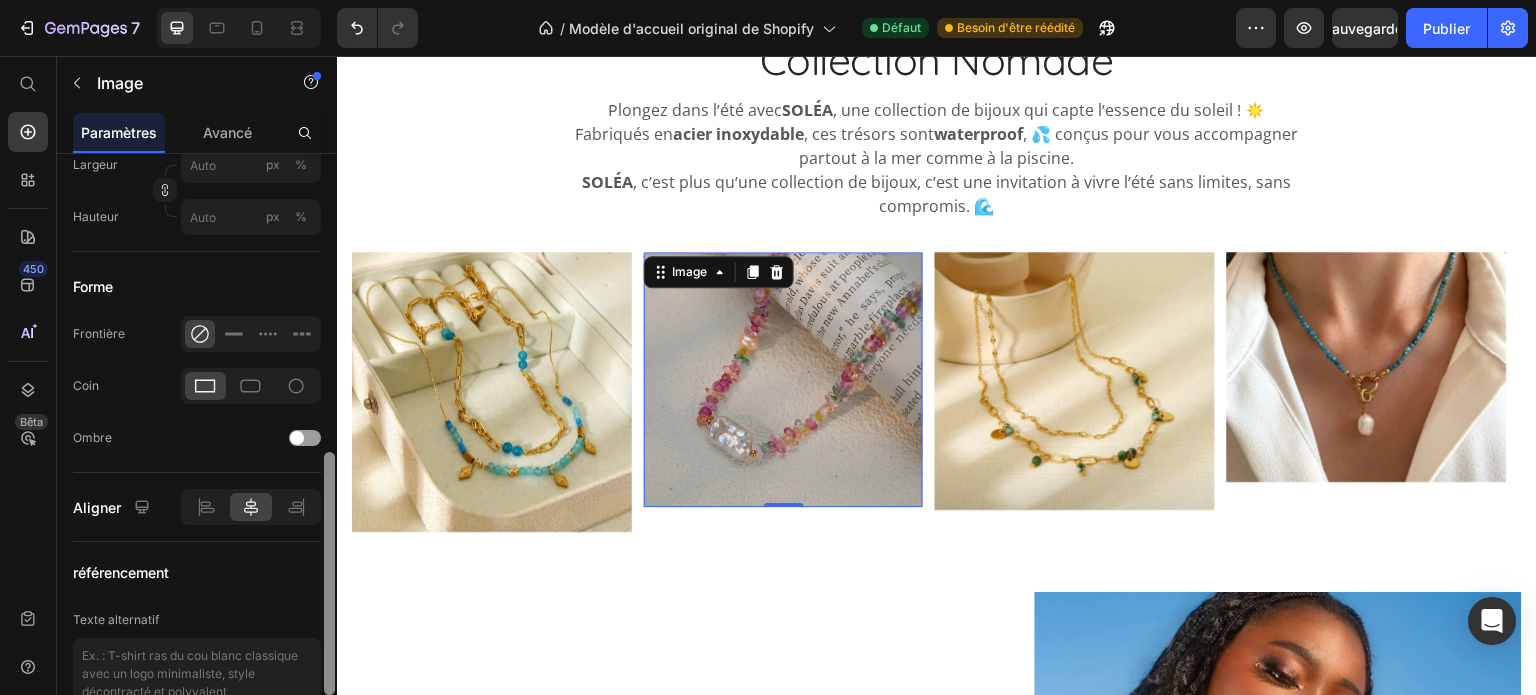 drag, startPoint x: 0, startPoint y: 0, endPoint x: 306, endPoint y: 549, distance: 628.5197 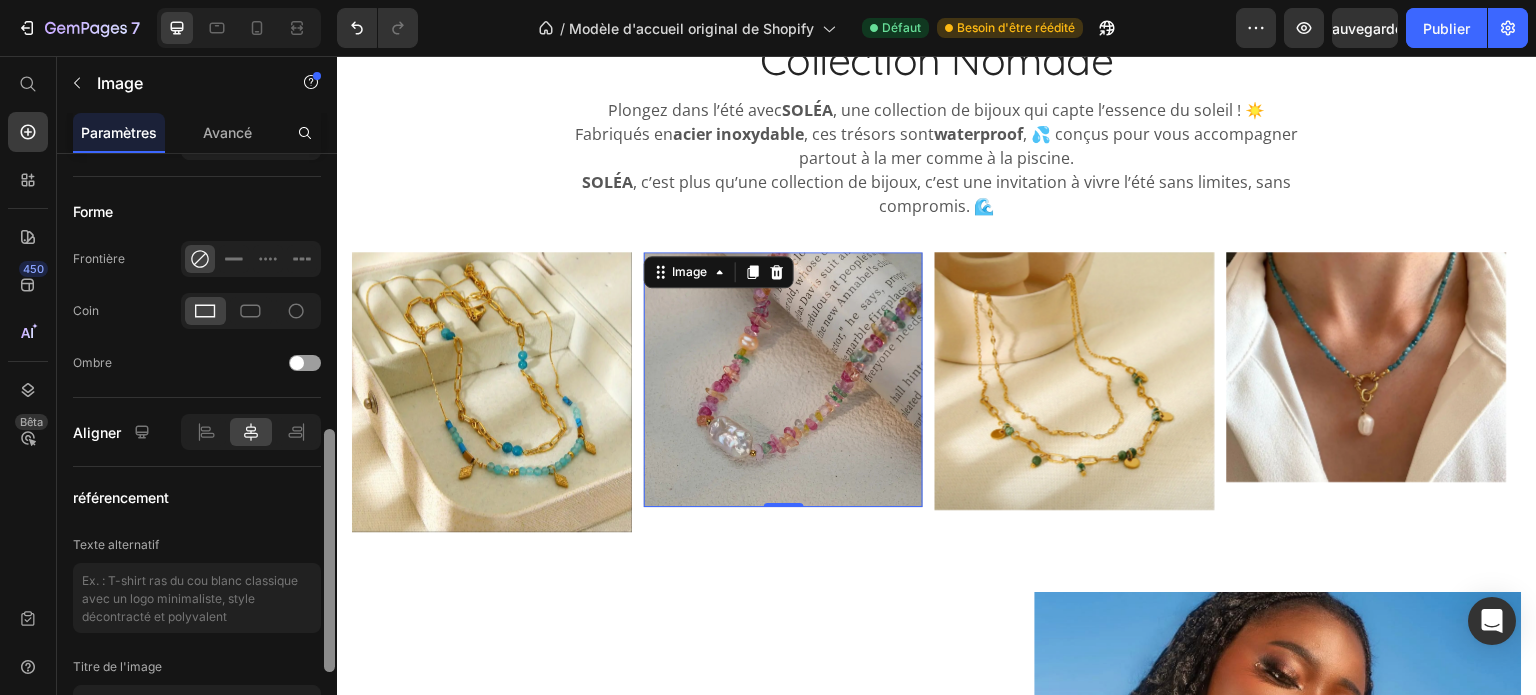 scroll, scrollTop: 603, scrollLeft: 0, axis: vertical 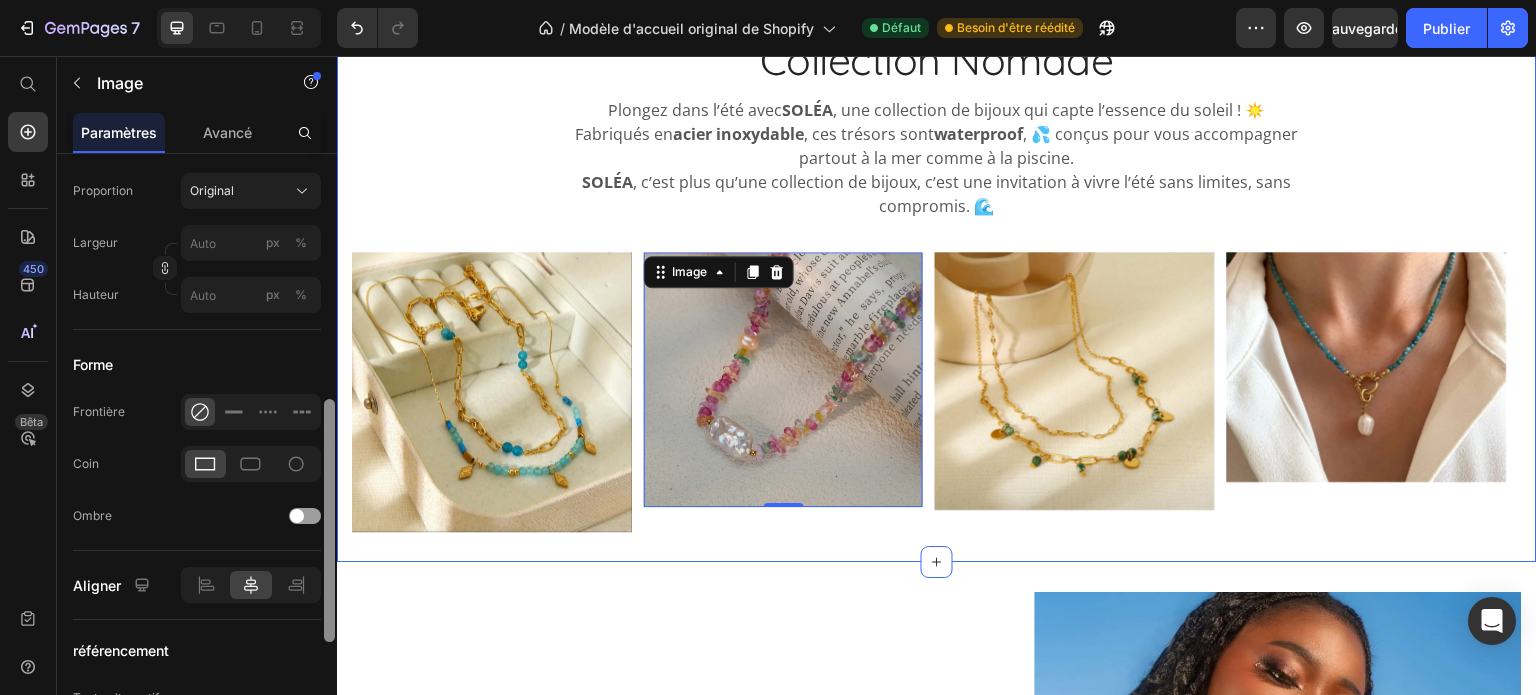 drag, startPoint x: 665, startPoint y: 525, endPoint x: 345, endPoint y: 334, distance: 372.66742 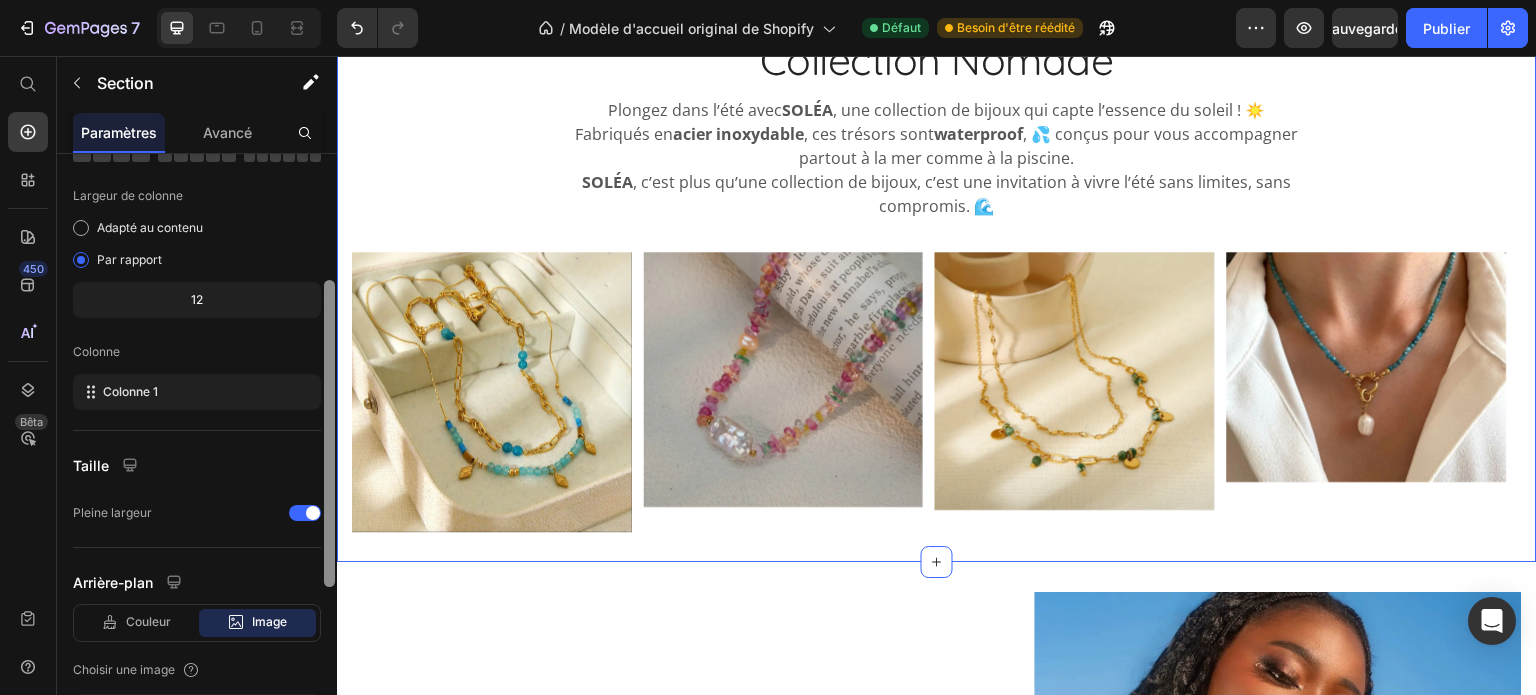 scroll, scrollTop: 112, scrollLeft: 0, axis: vertical 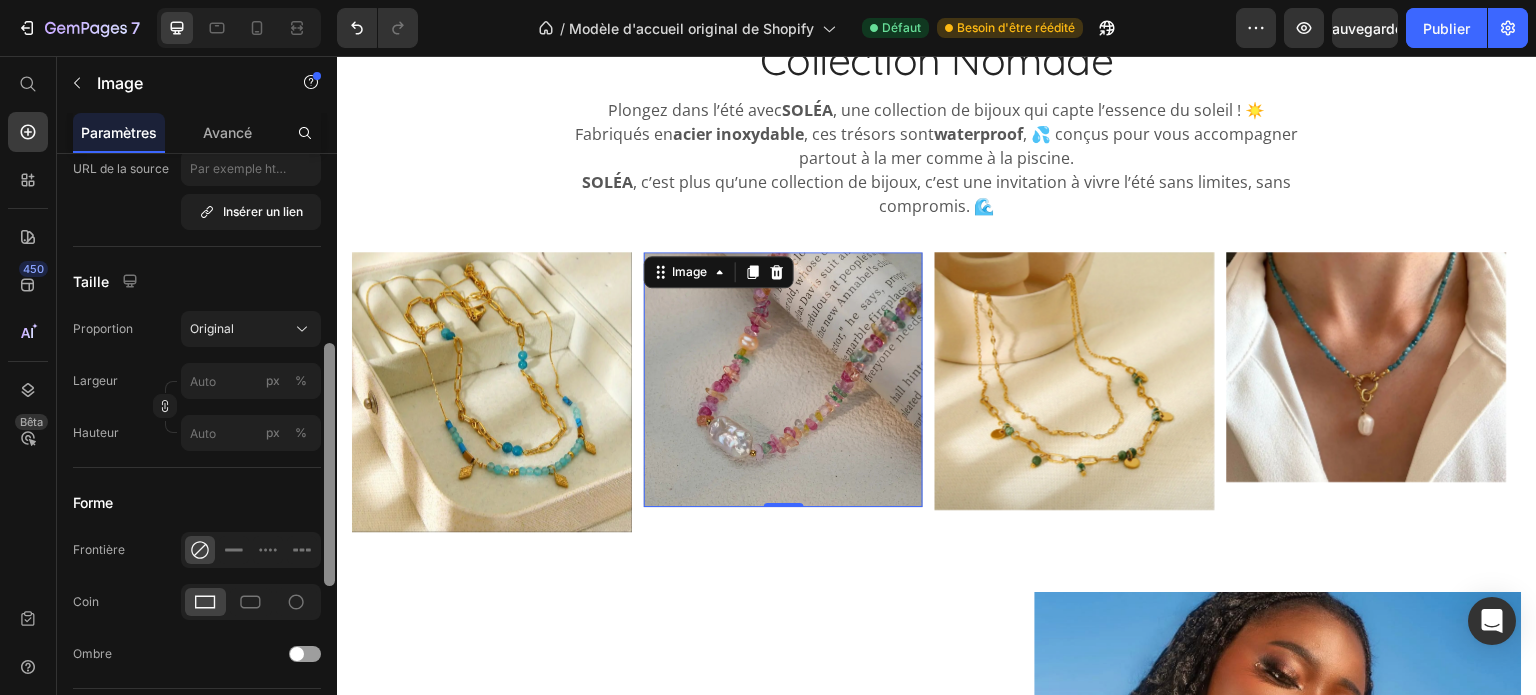 click at bounding box center [329, 464] 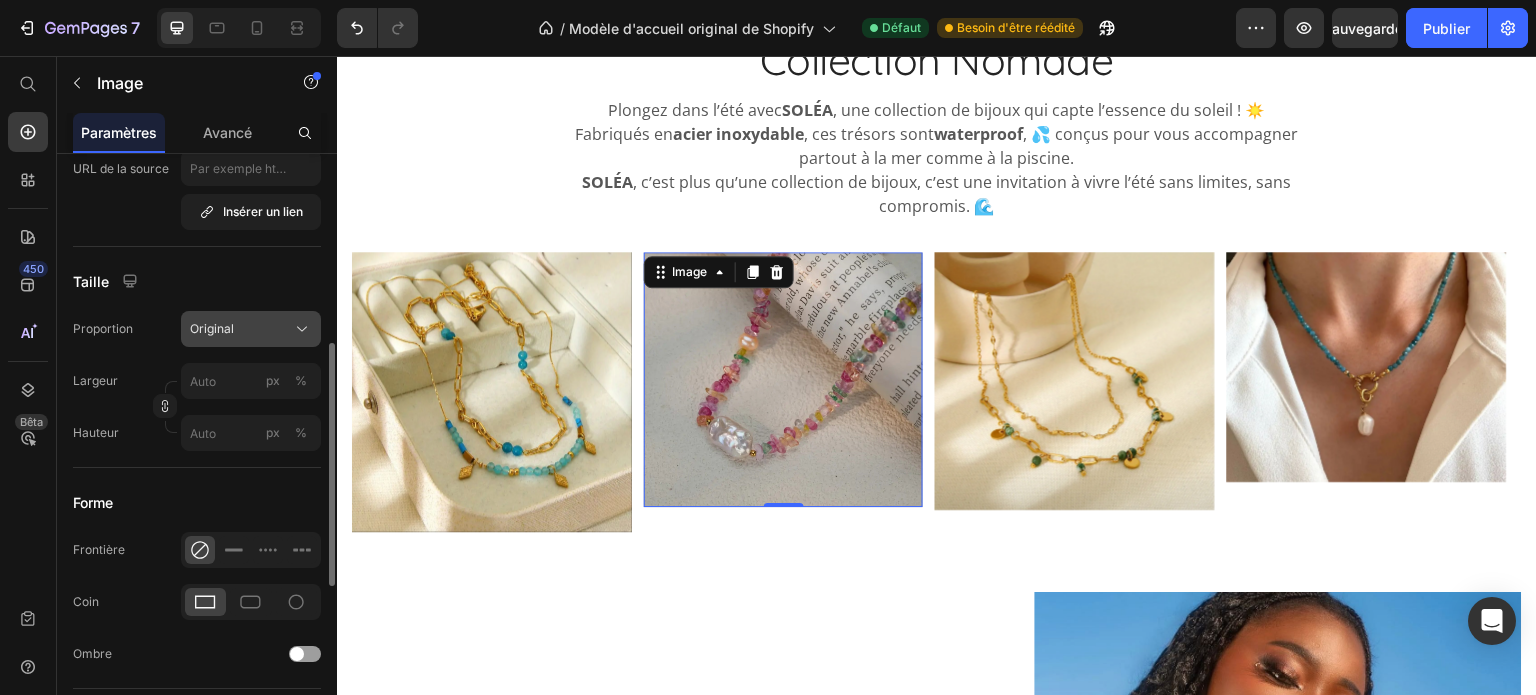 click on "Original" at bounding box center (251, 329) 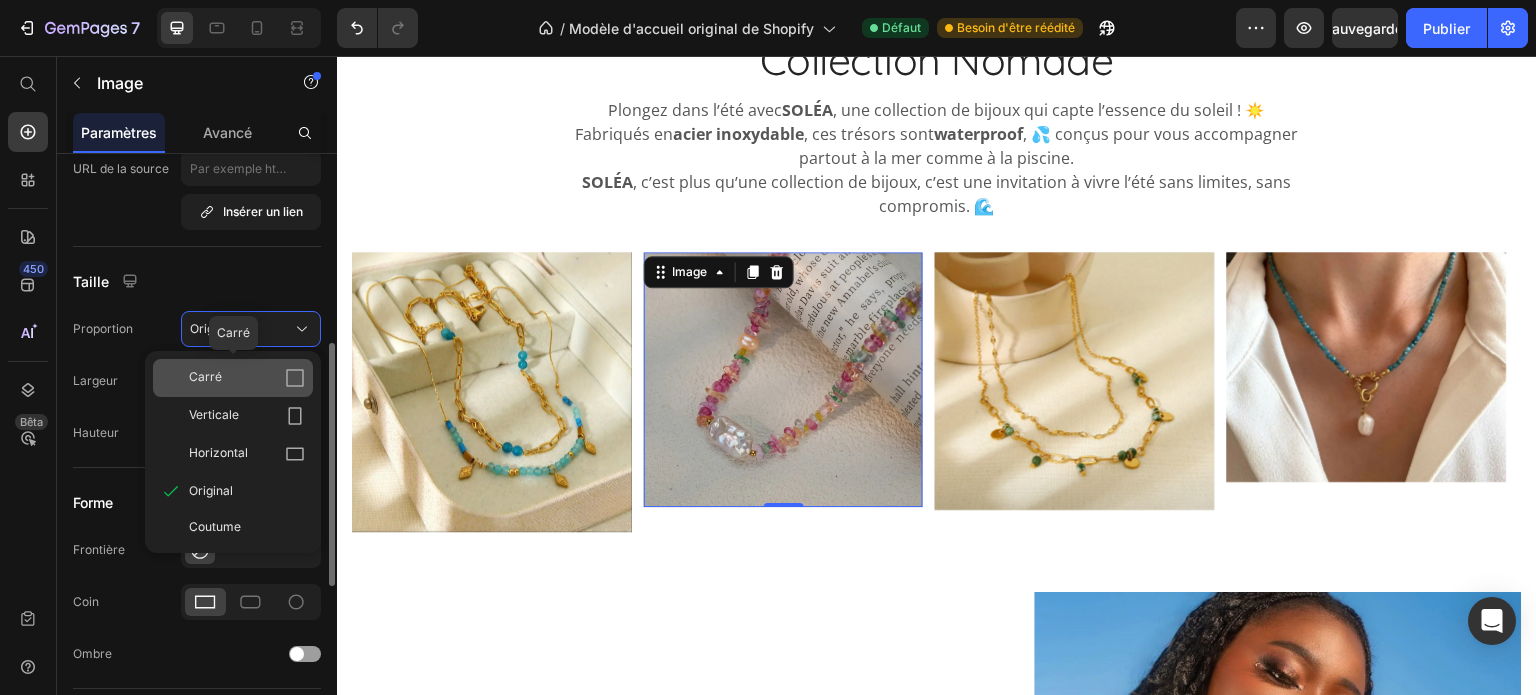 click on "Carré" at bounding box center [247, 378] 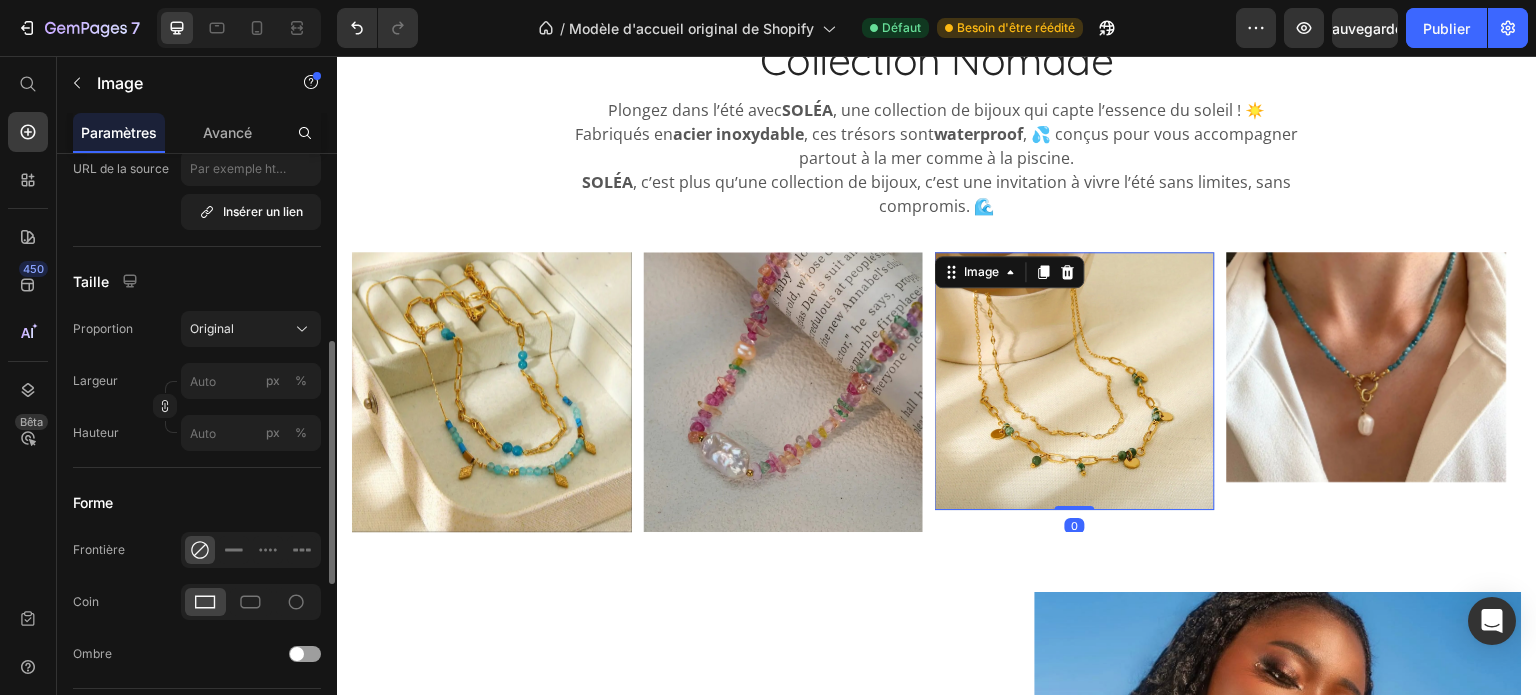 scroll, scrollTop: 464, scrollLeft: 0, axis: vertical 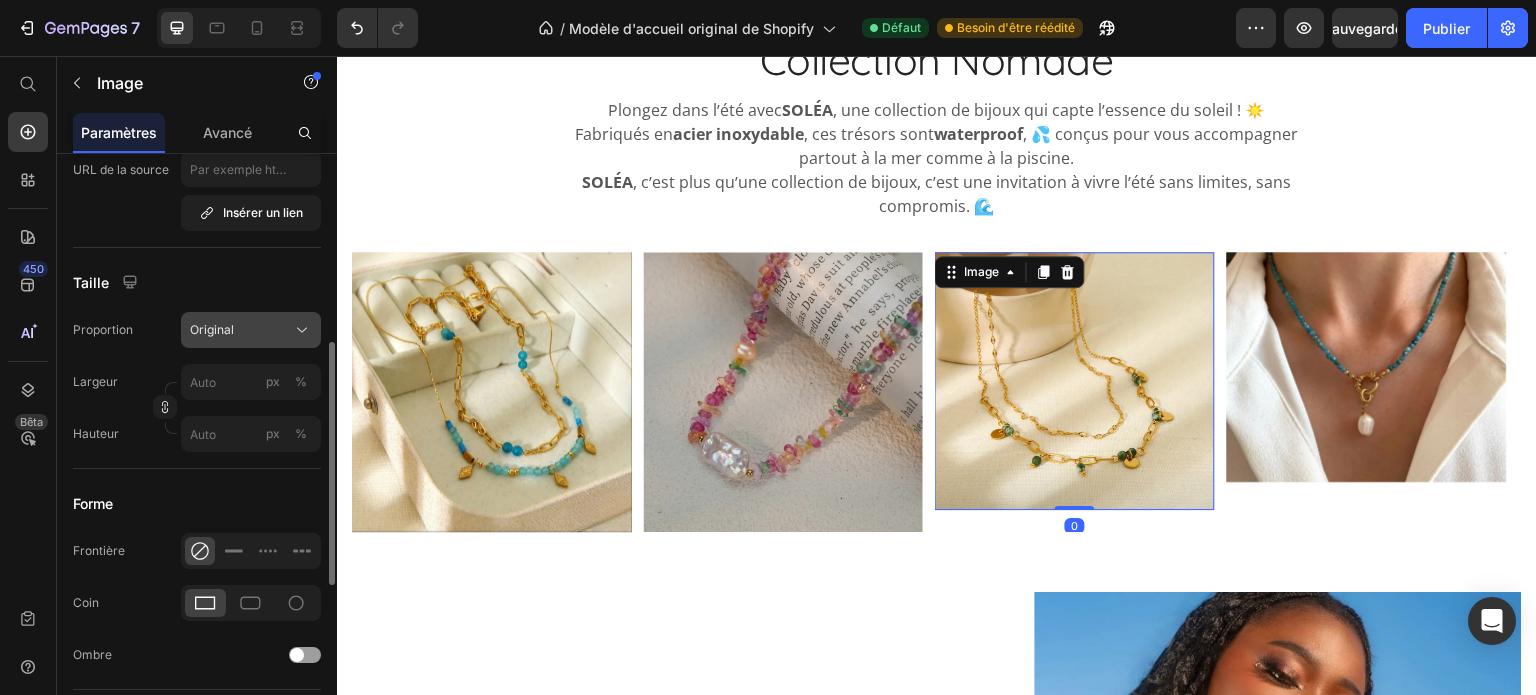 click on "Original" 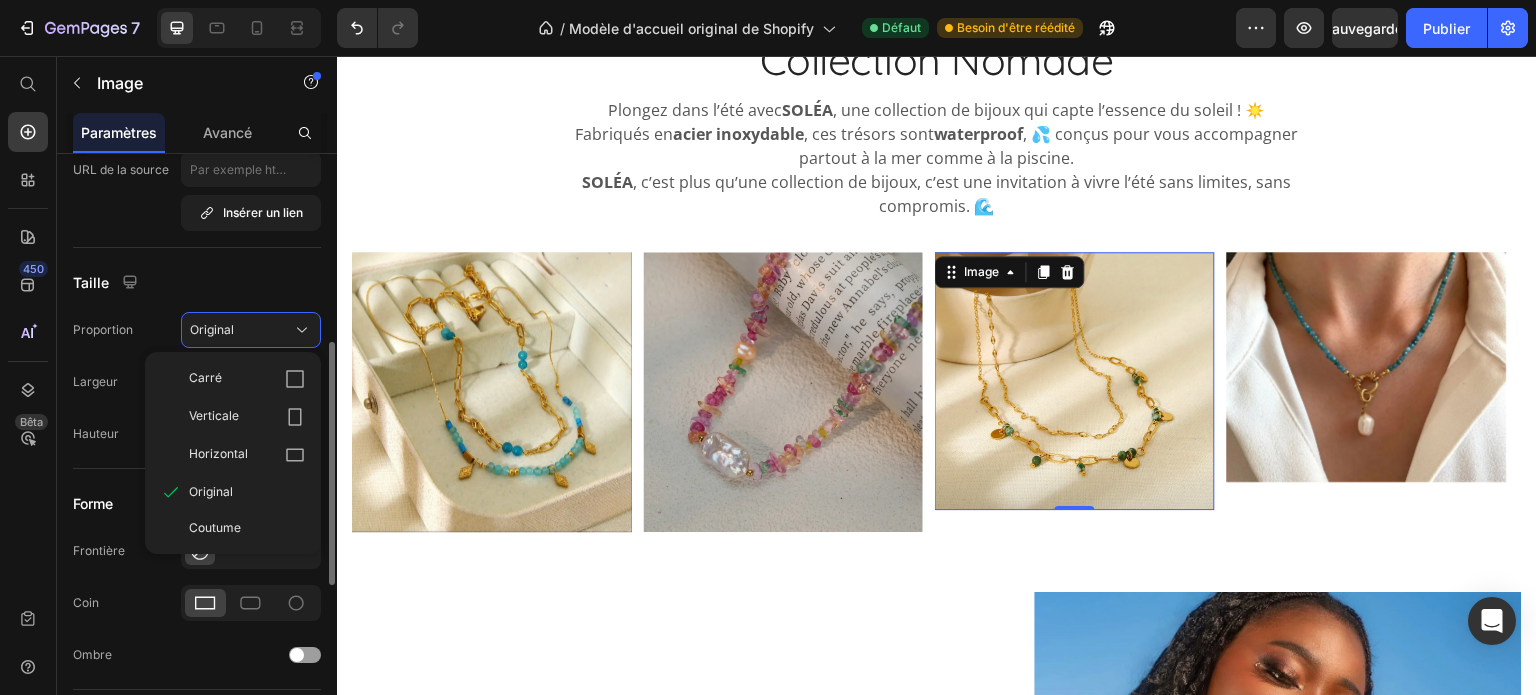 click on "Carré Verticale Horizontal Original Coutume" at bounding box center [233, 453] 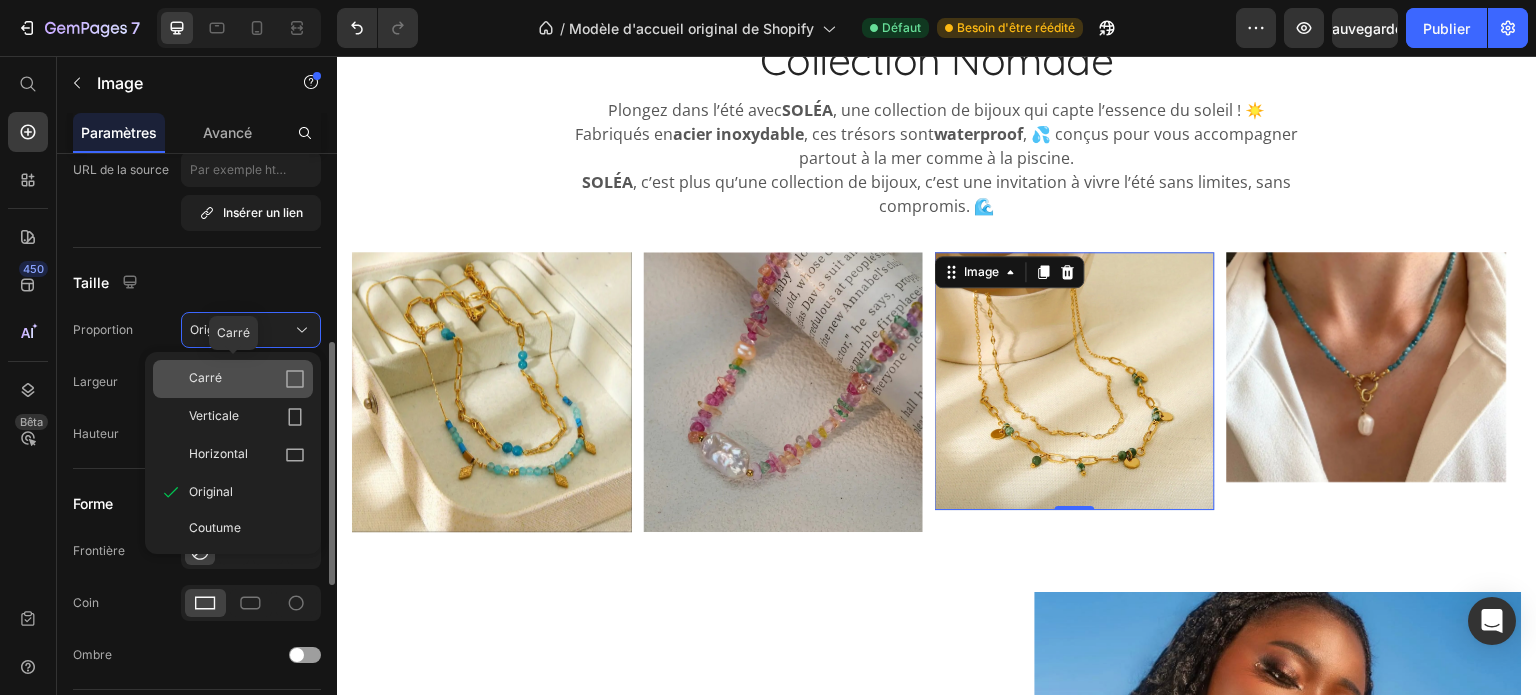 click on "Carré" at bounding box center [247, 379] 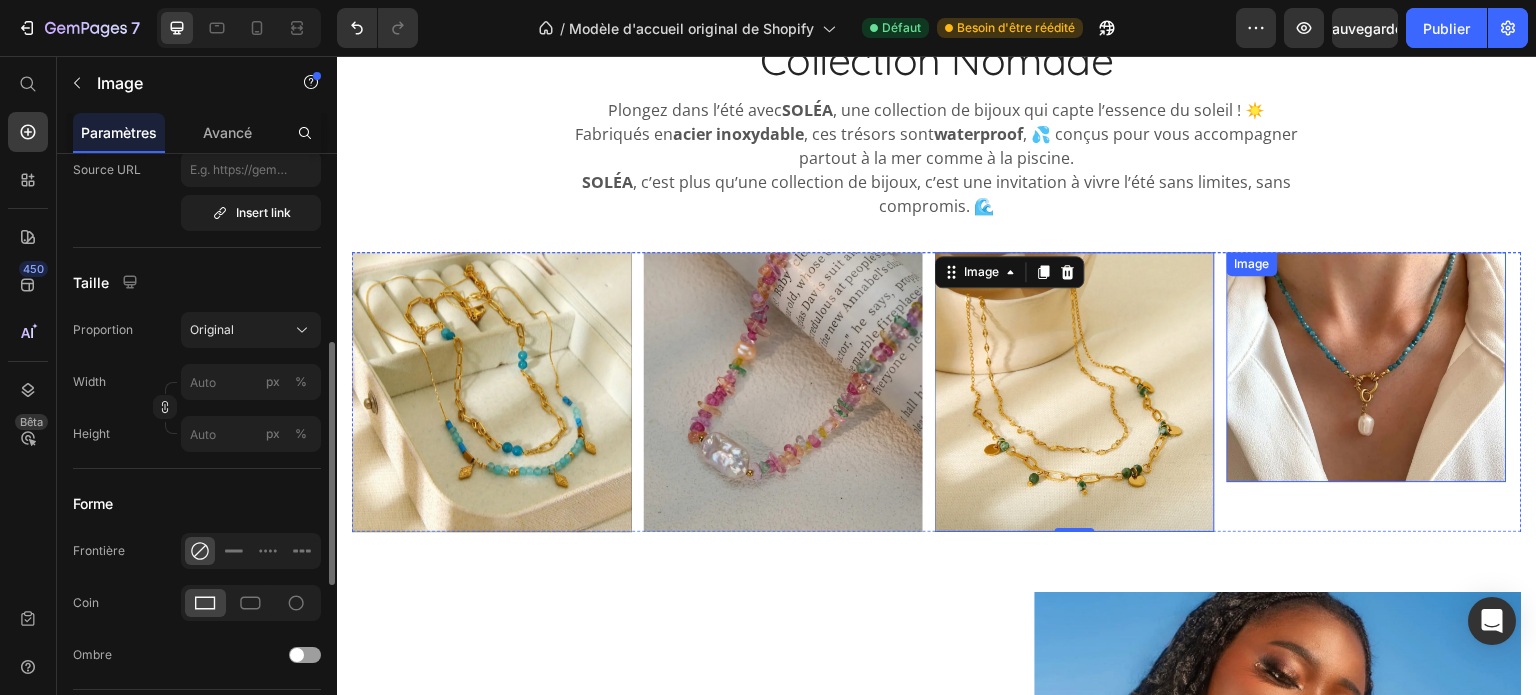 scroll, scrollTop: 464, scrollLeft: 0, axis: vertical 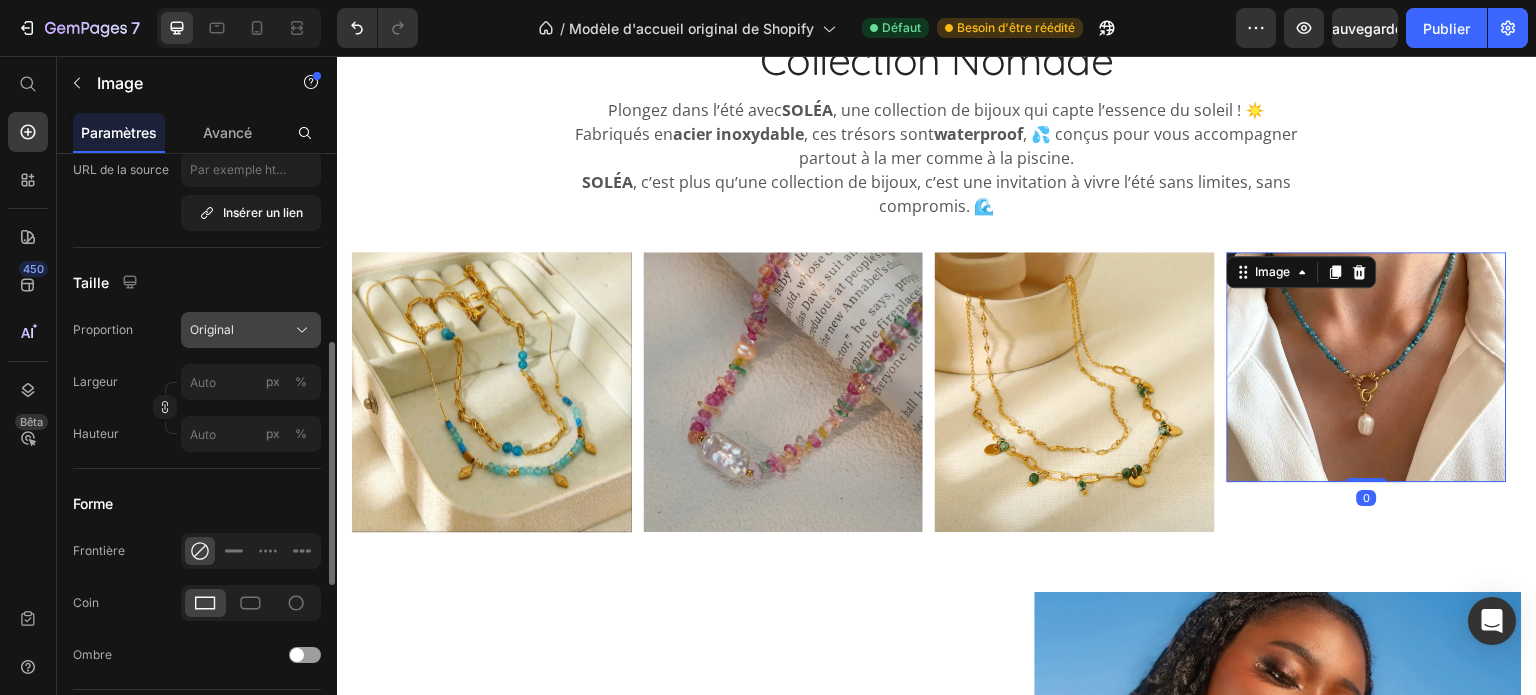 click on "Original" 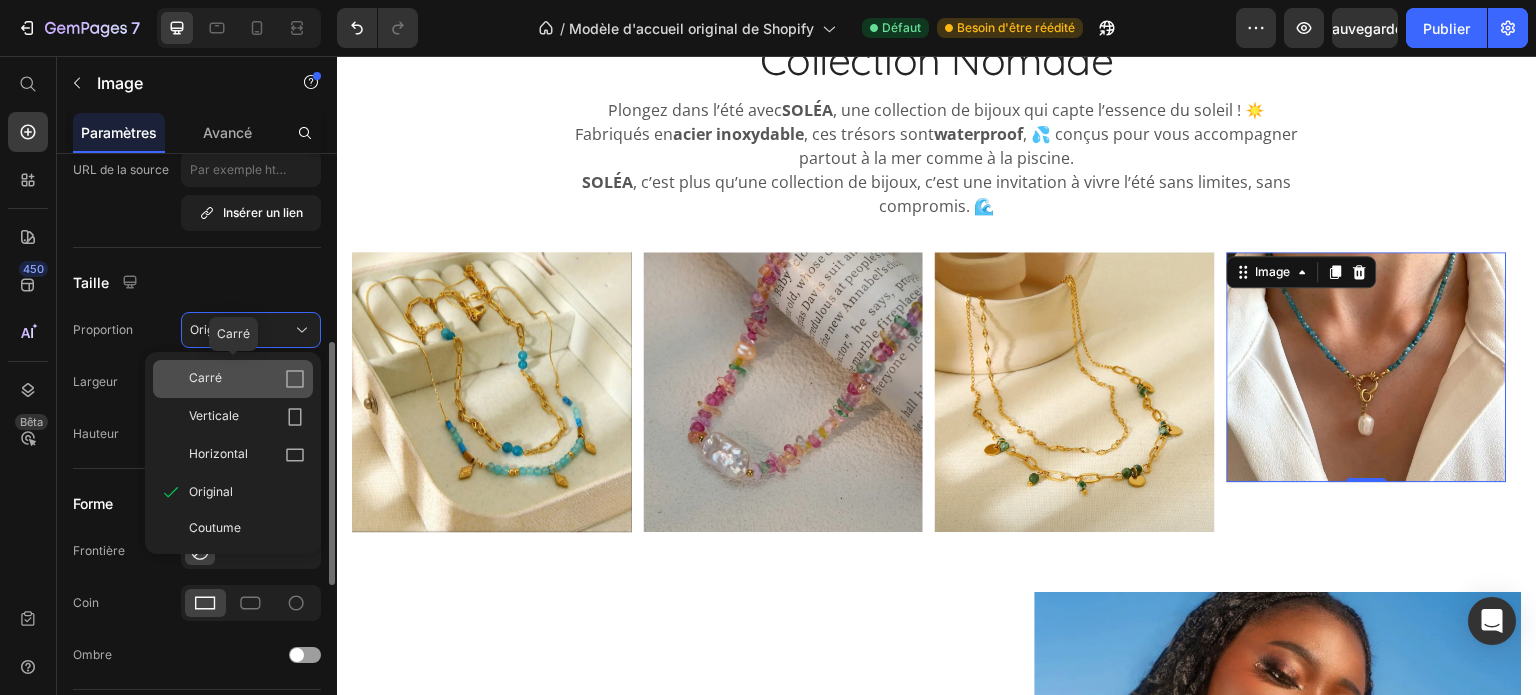 click on "Carré" at bounding box center (247, 379) 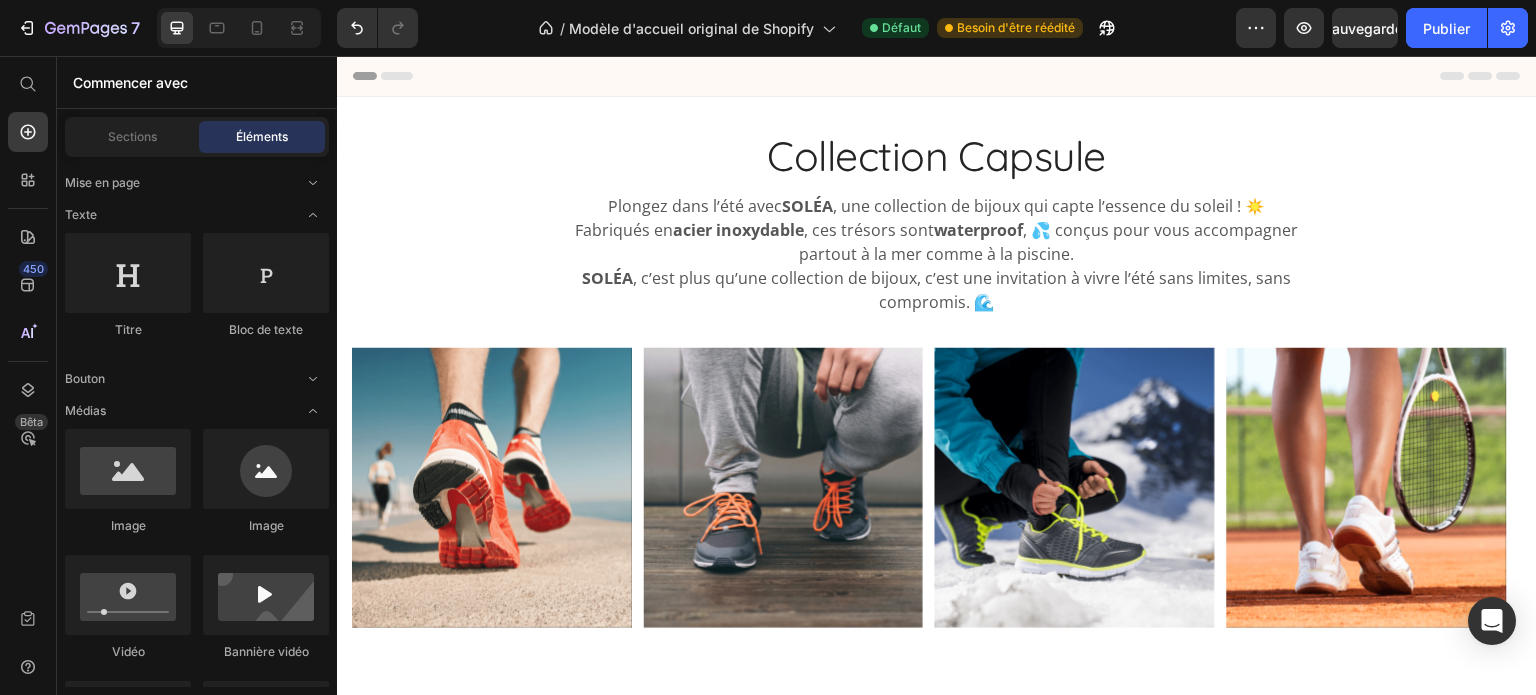 scroll, scrollTop: 135, scrollLeft: 0, axis: vertical 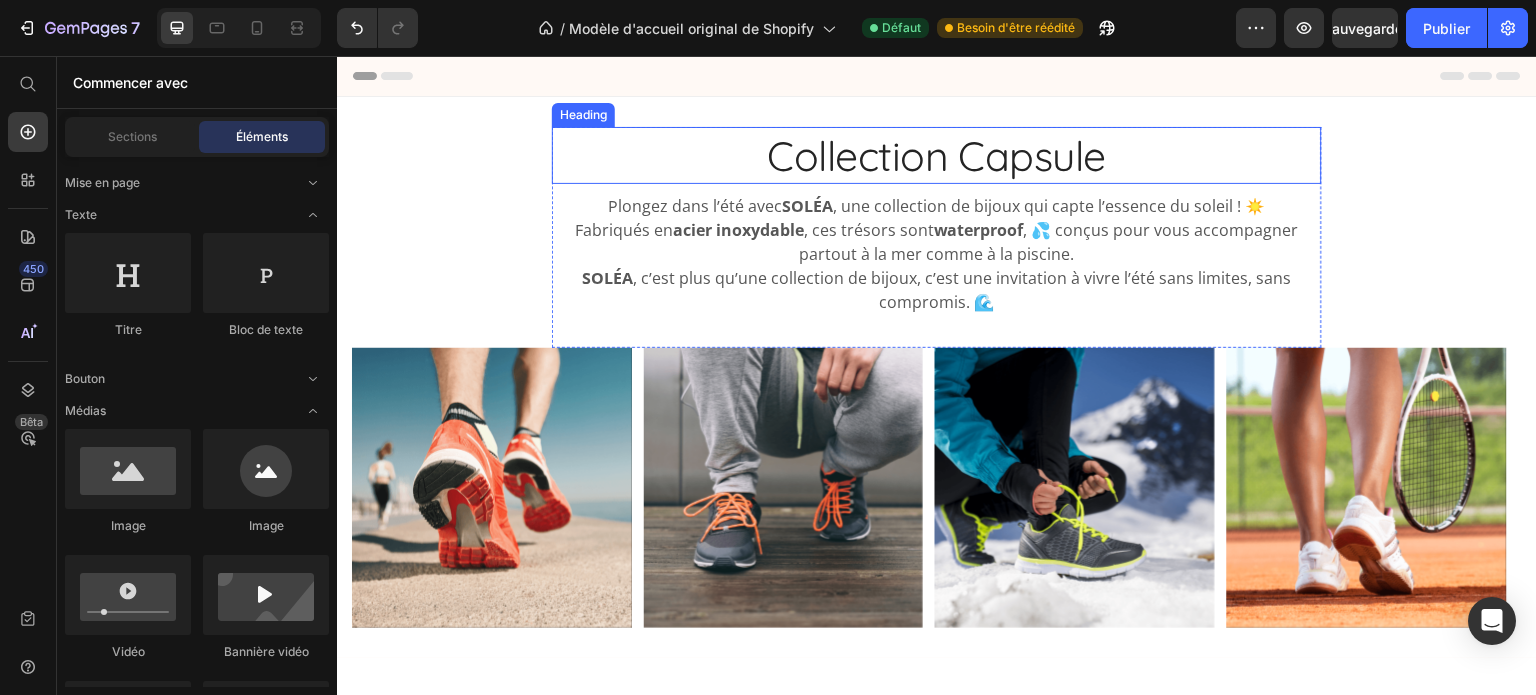 click on "Collection Capsule" at bounding box center (937, 155) 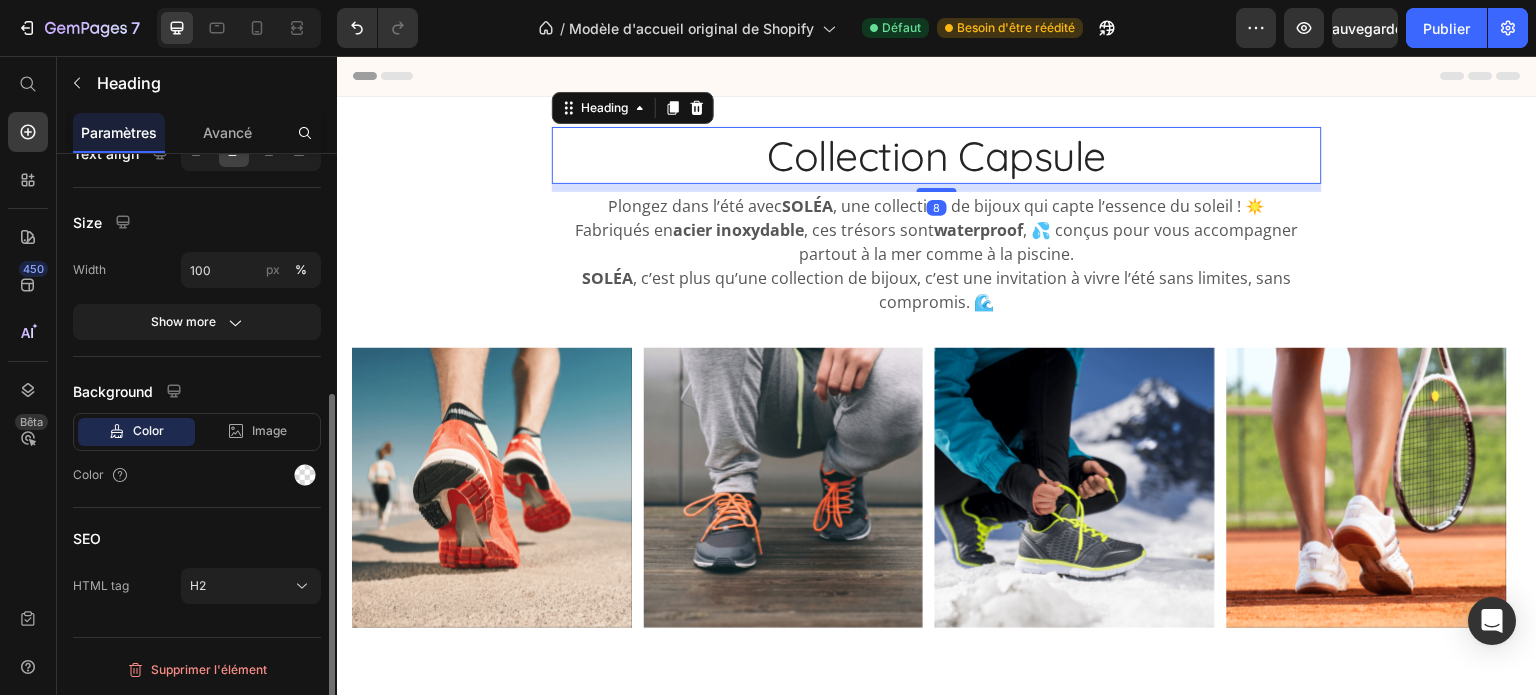 scroll, scrollTop: 0, scrollLeft: 0, axis: both 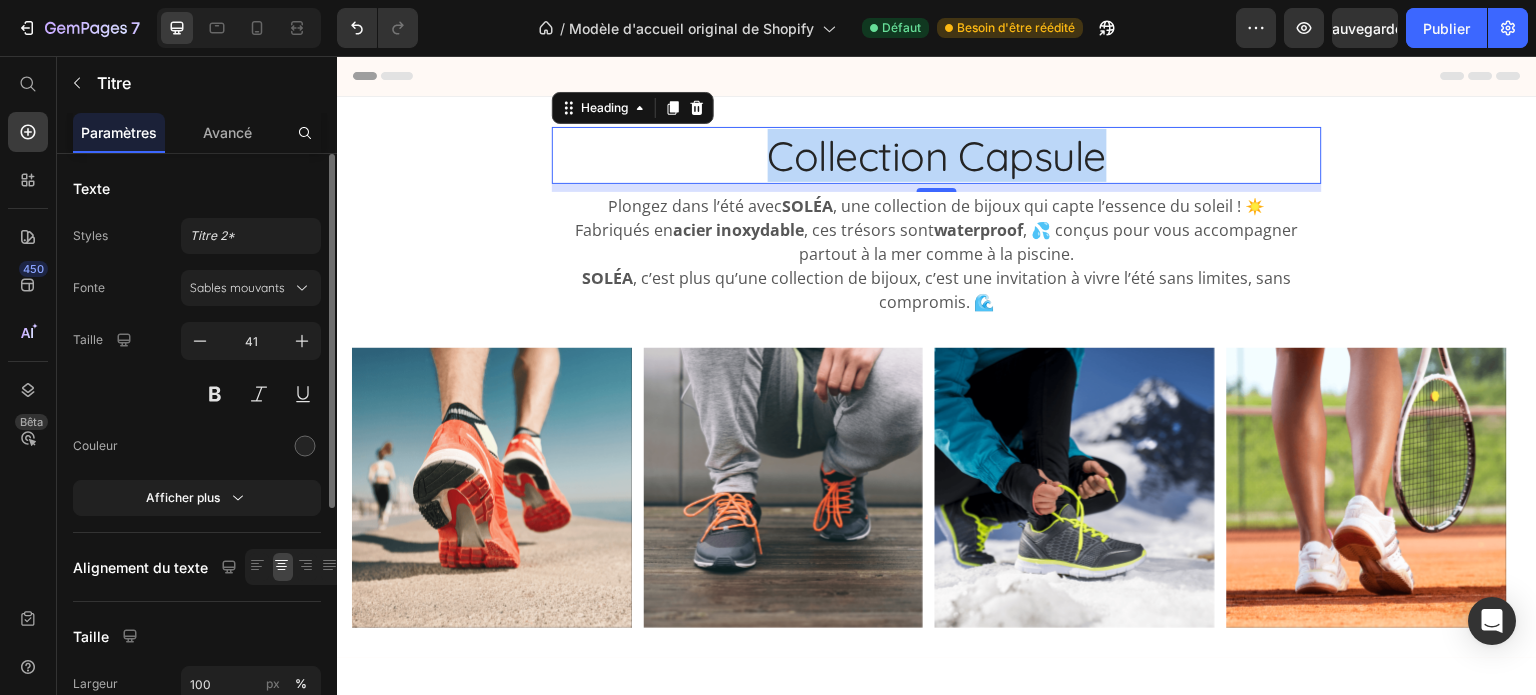 drag, startPoint x: 1112, startPoint y: 152, endPoint x: 762, endPoint y: 154, distance: 350.0057 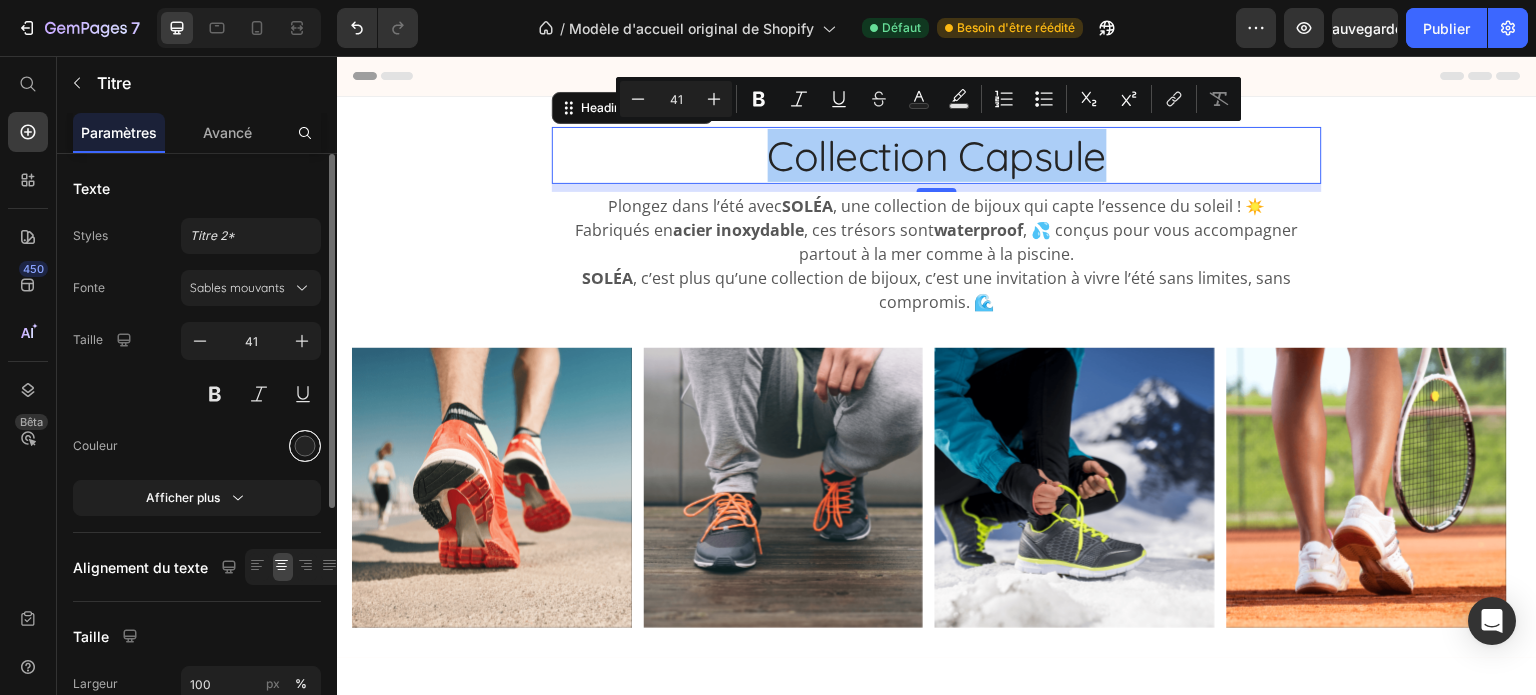 click at bounding box center (305, 446) 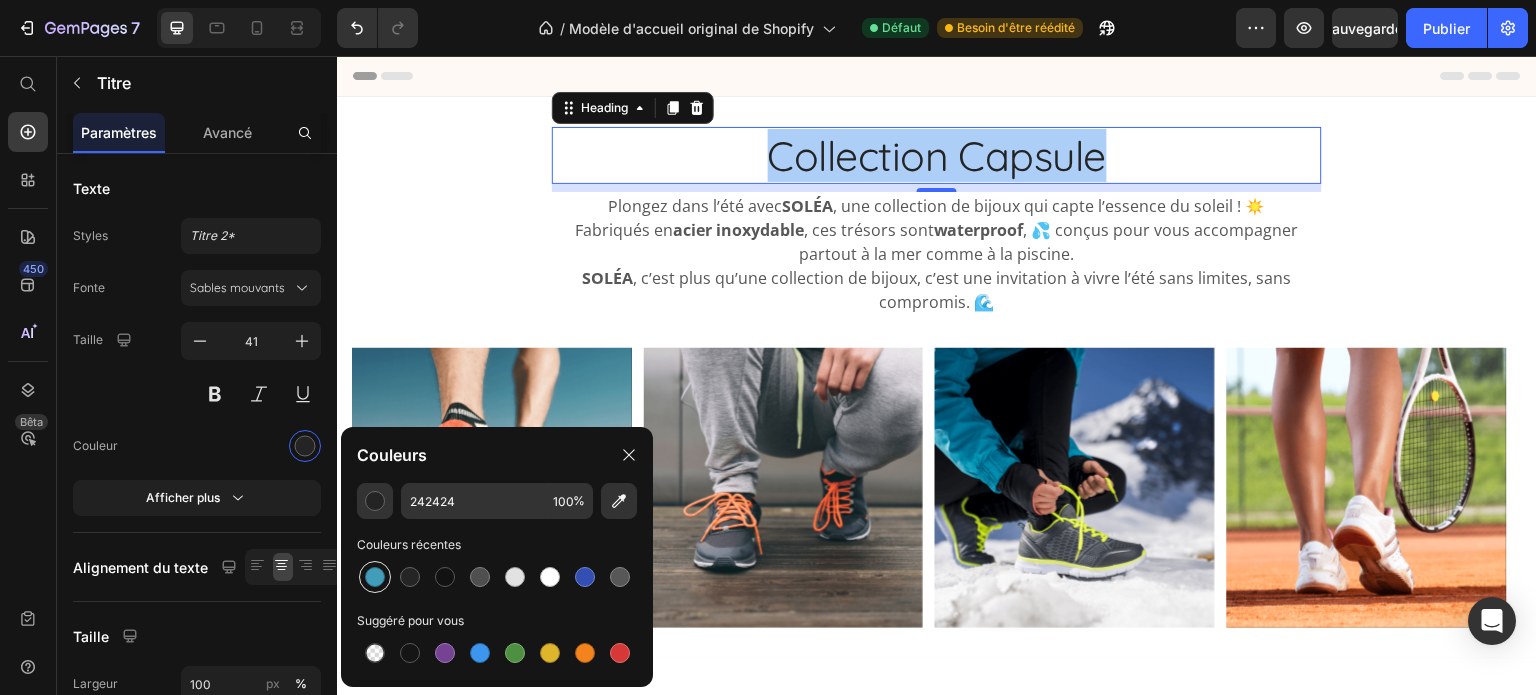 click at bounding box center (375, 577) 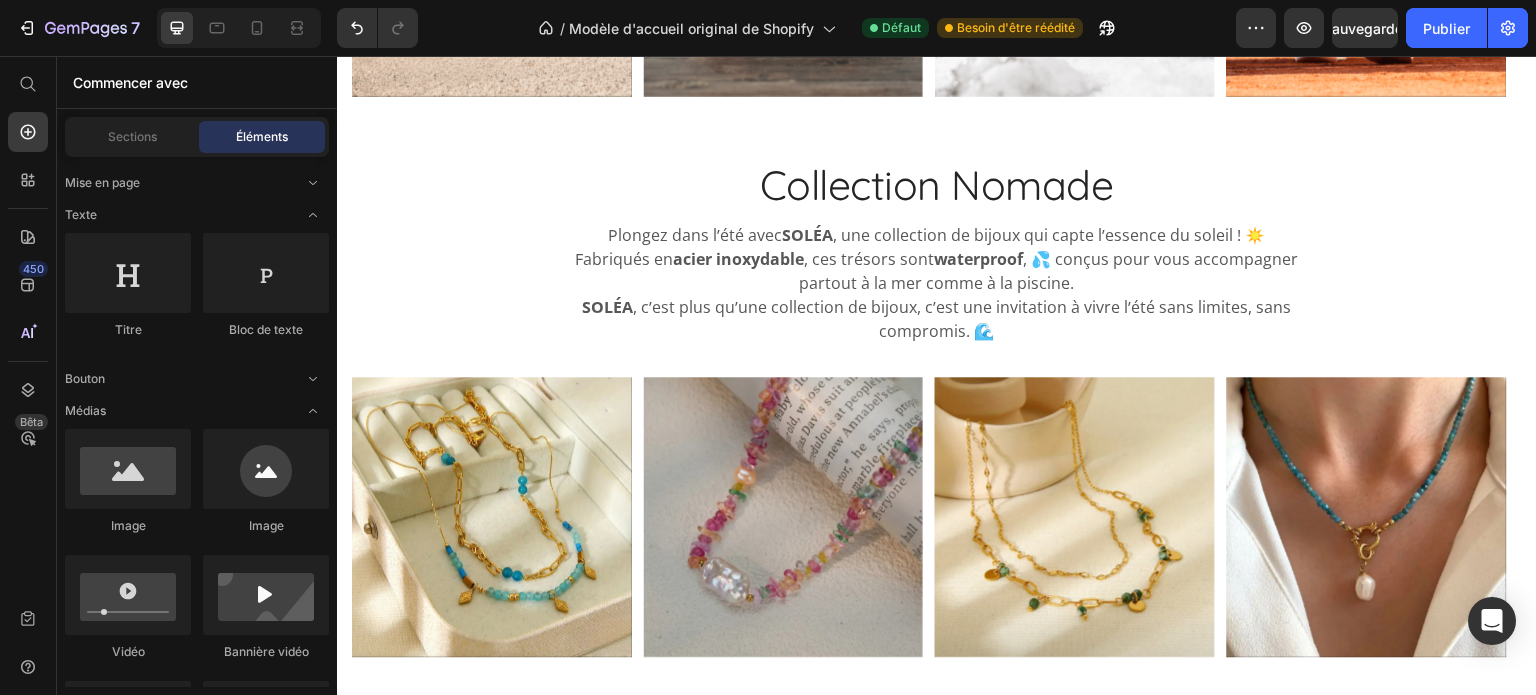 scroll, scrollTop: 513, scrollLeft: 0, axis: vertical 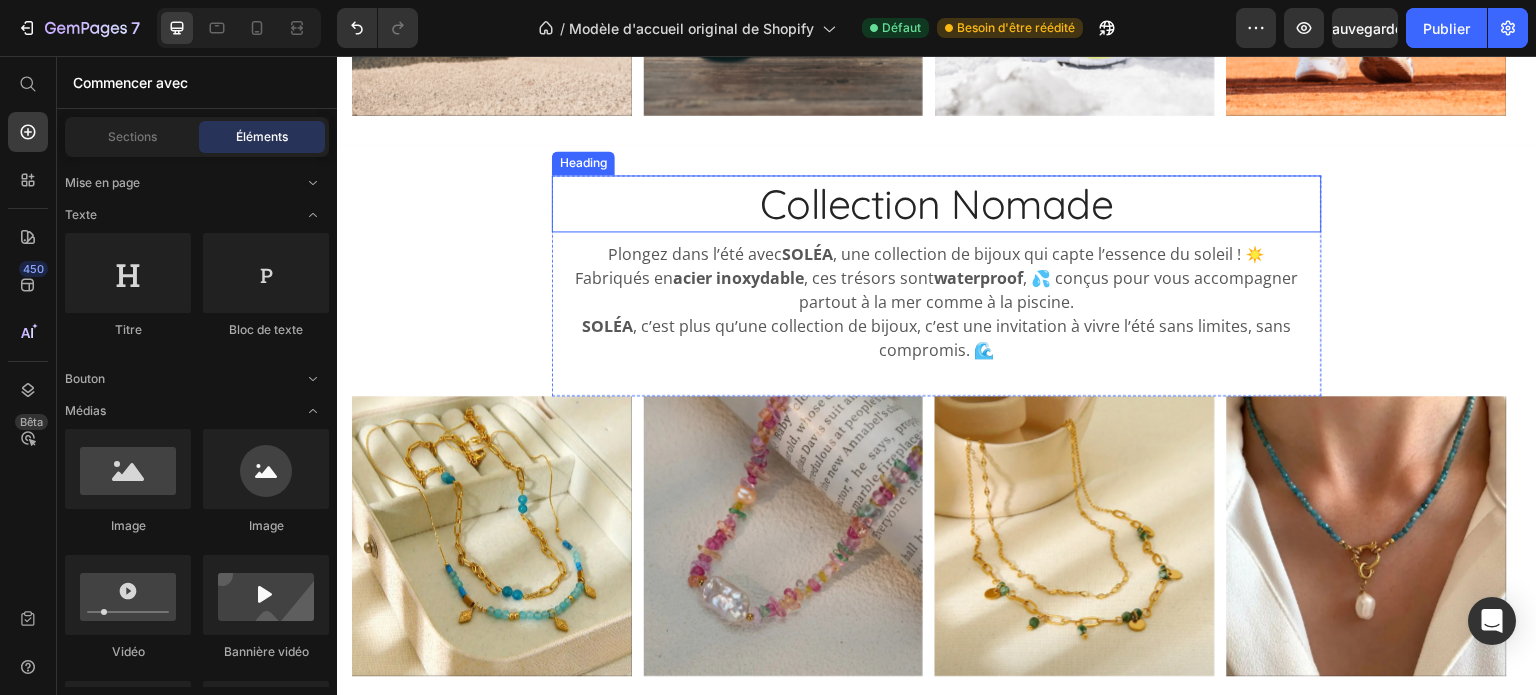 click on "Collection Nomade" at bounding box center (937, 203) 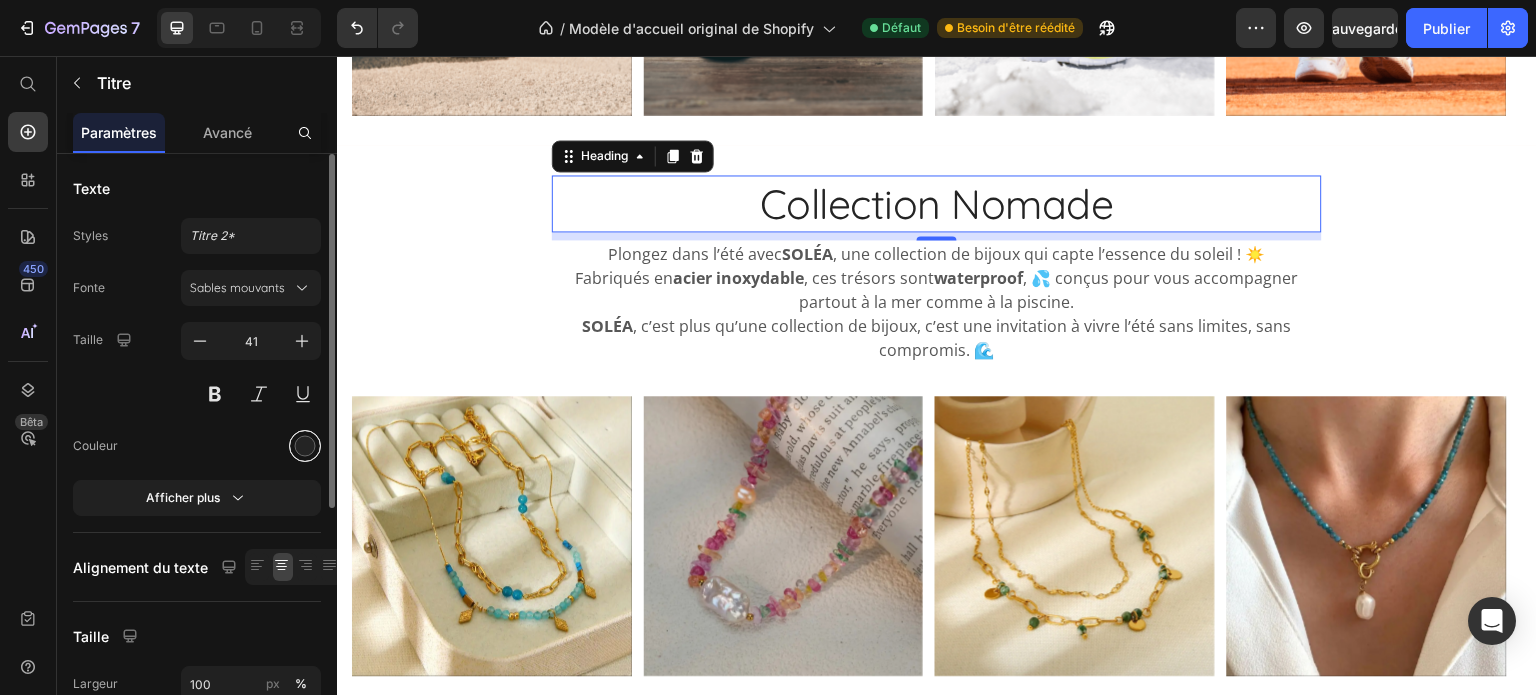 click at bounding box center [305, 446] 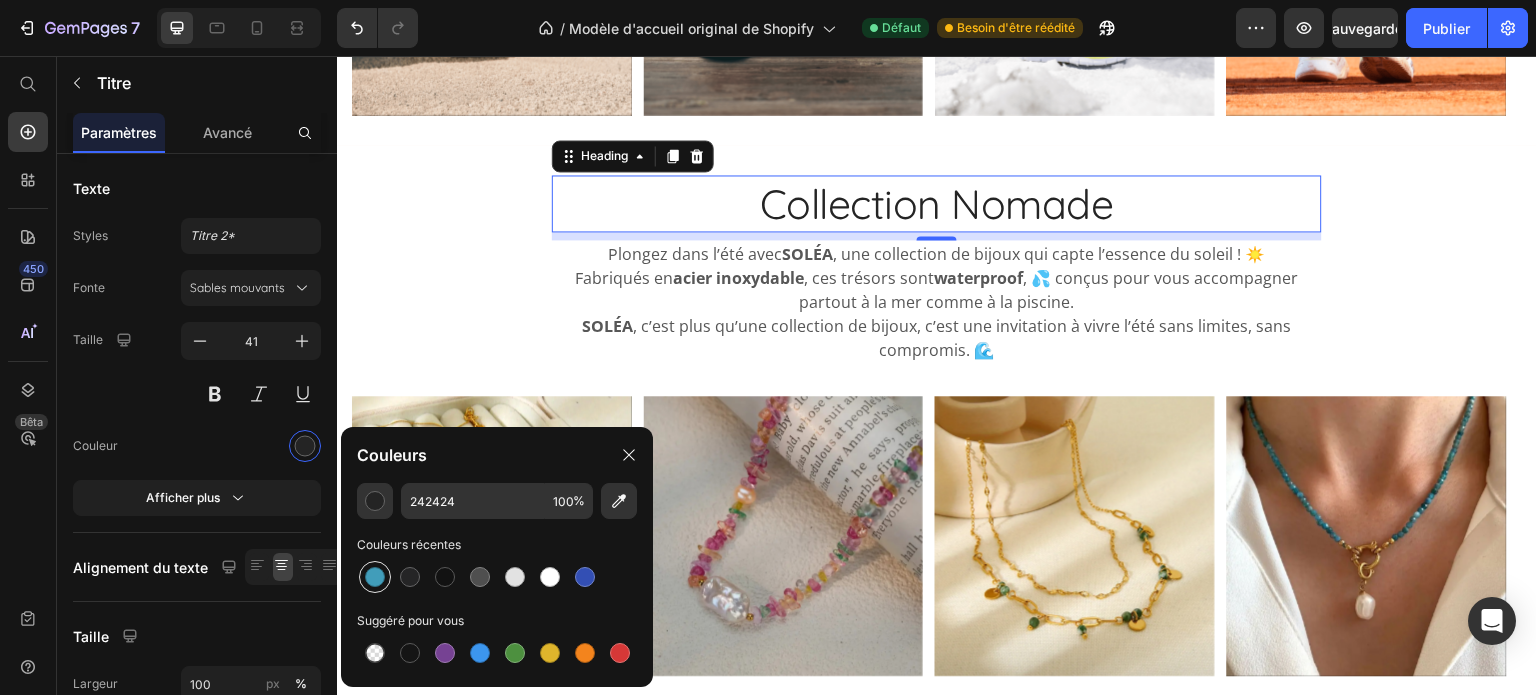 click at bounding box center [375, 577] 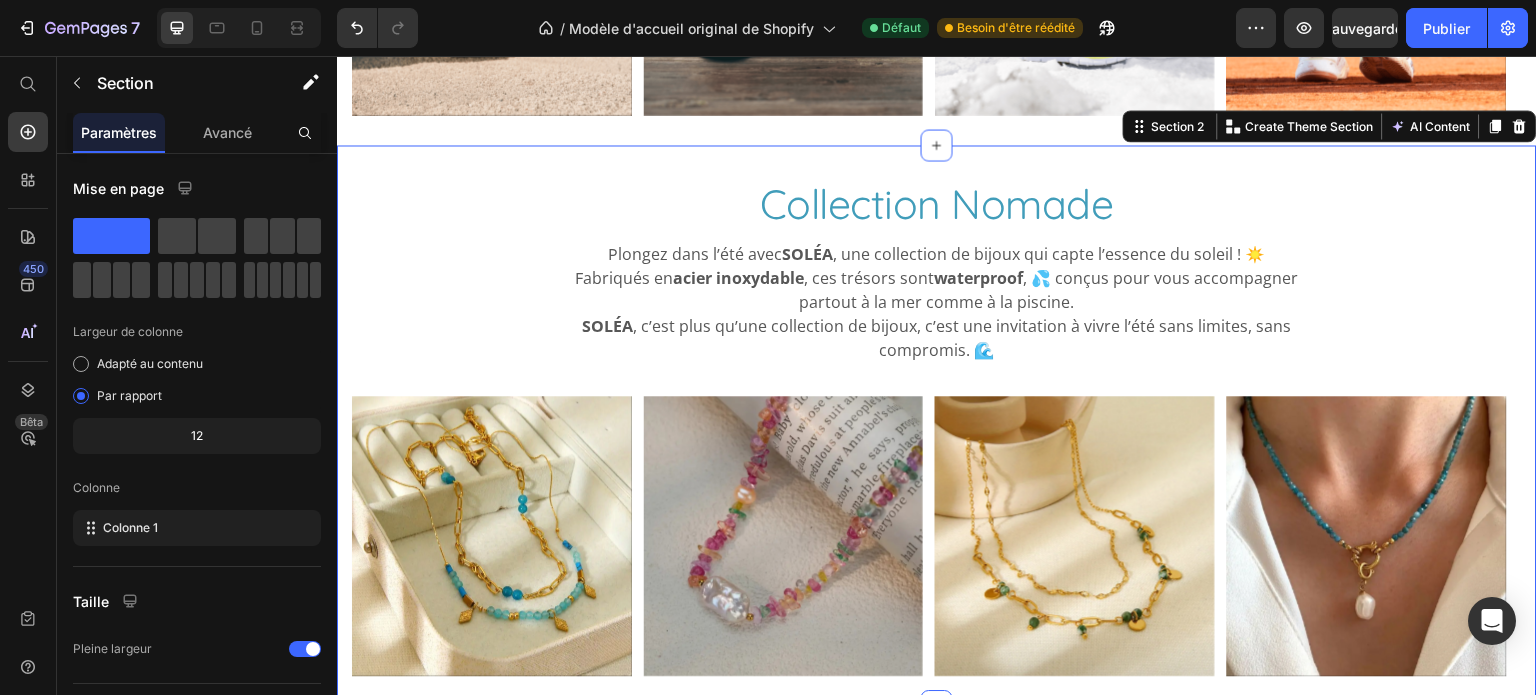 click on "Collection Nomade Heading Plongez dans l’été avec  SOLÉA , une collection de bijoux qui capte l’essence du soleil ! ☀️ Fabriqués en  acier inoxydable , ces trésors sont  waterproof , 💦 conçus pour vous accompagner partout à la mer comme à la piscine. SOLÉA , c’est plus qu’une collection de bijoux, c’est une invitation à vivre l’été sans limites, sans compromis. 🌊 Text block Row
Image Image Image Image Image
Carousel" at bounding box center [937, 425] 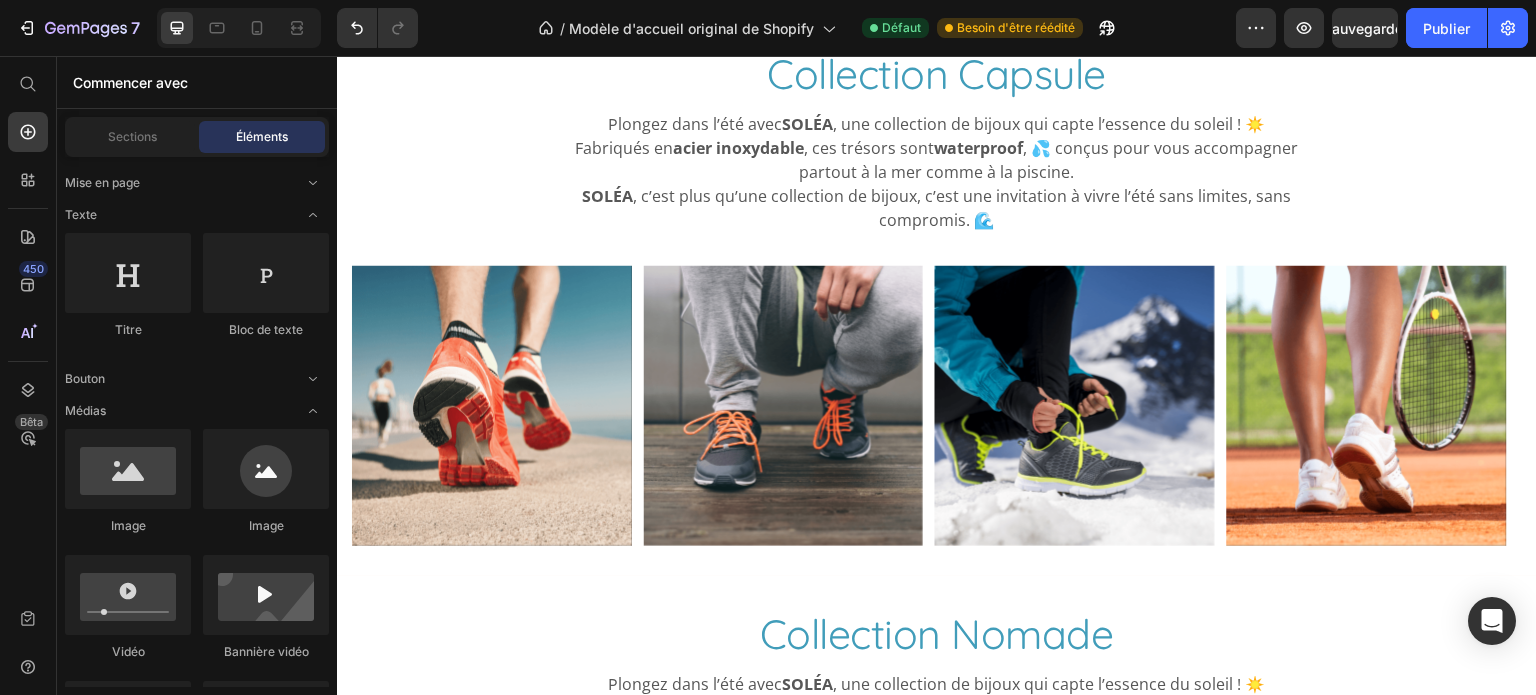 scroll, scrollTop: 0, scrollLeft: 0, axis: both 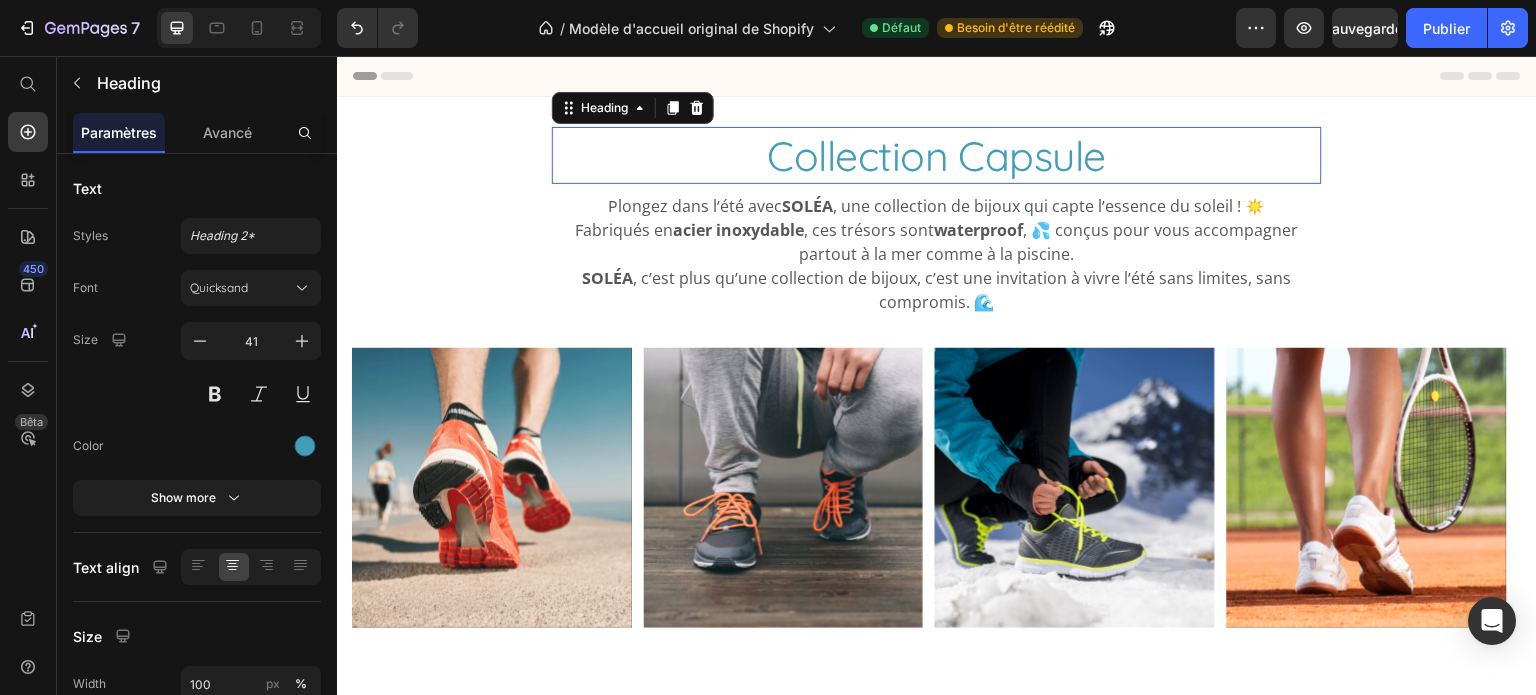 click on "Collection Capsule" at bounding box center [937, 155] 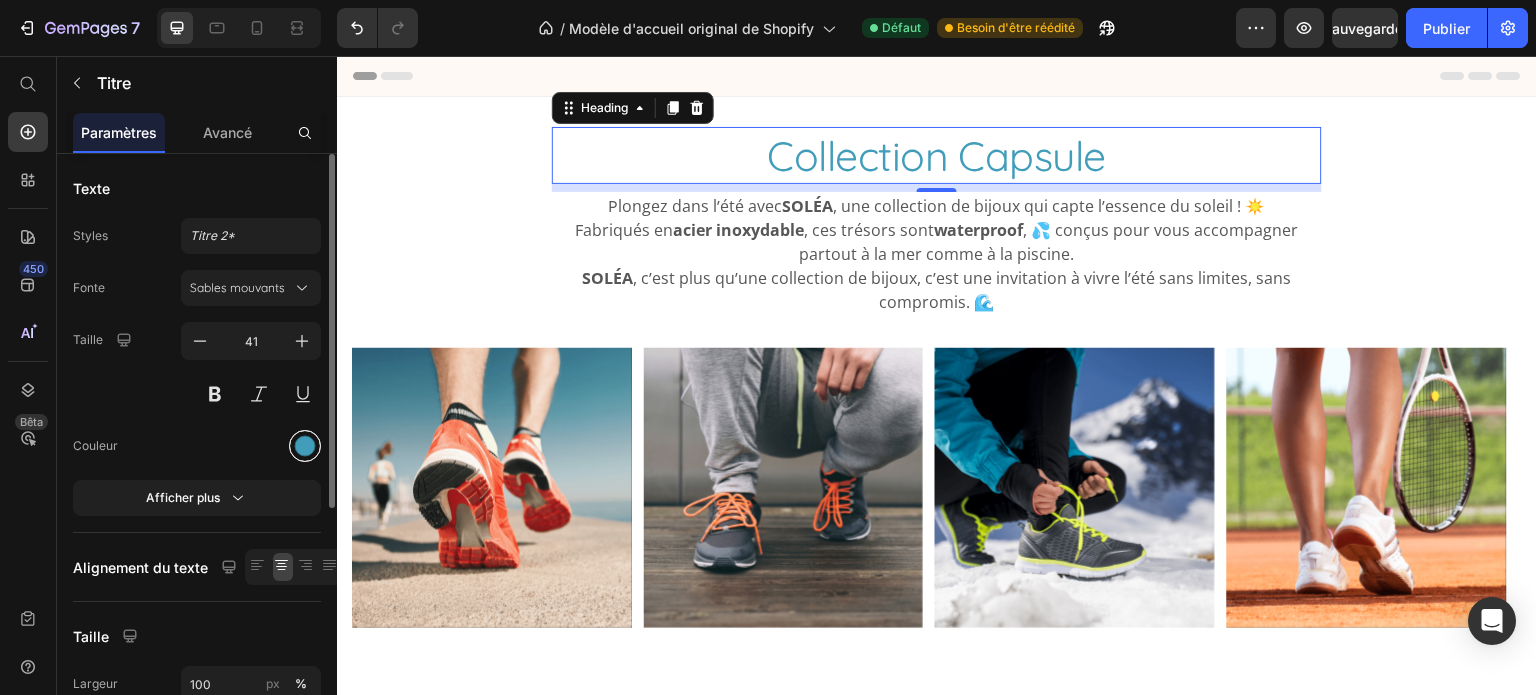 click at bounding box center [305, 446] 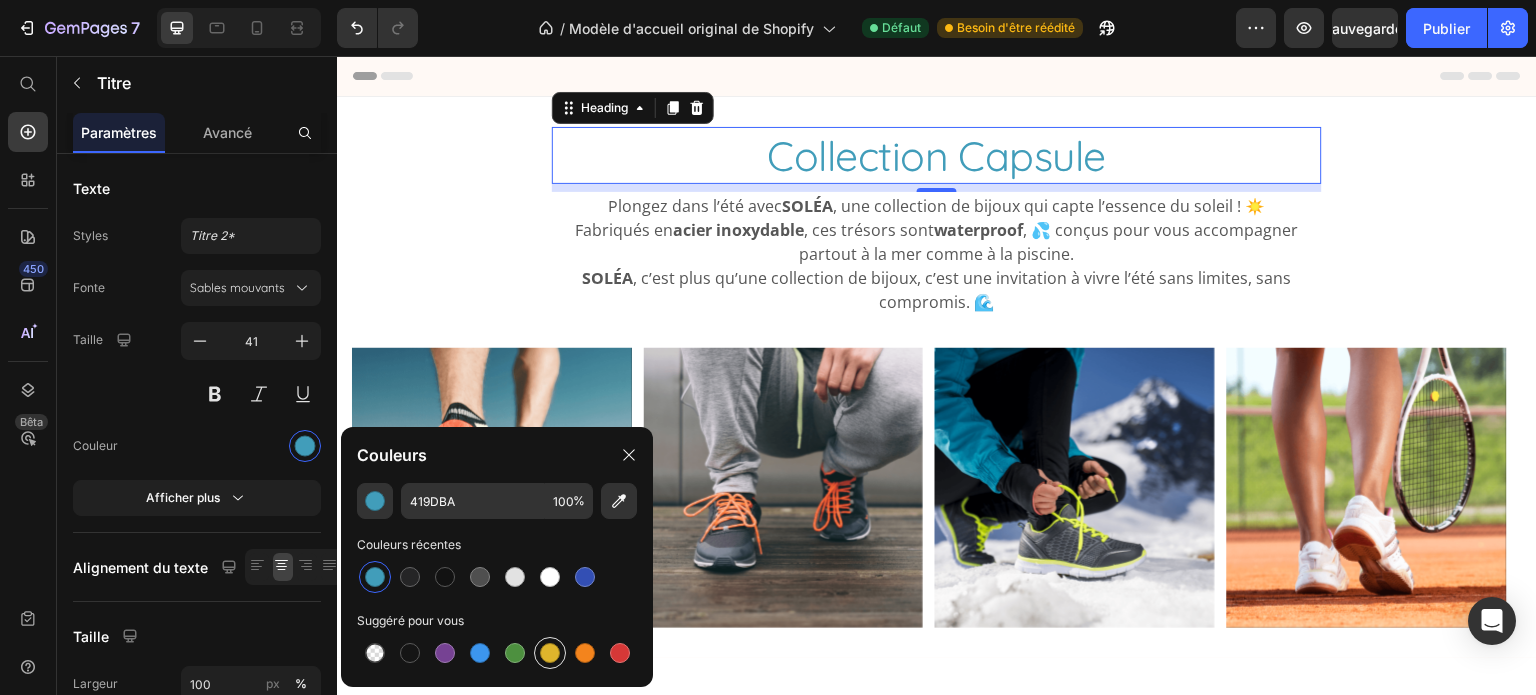 click at bounding box center (550, 653) 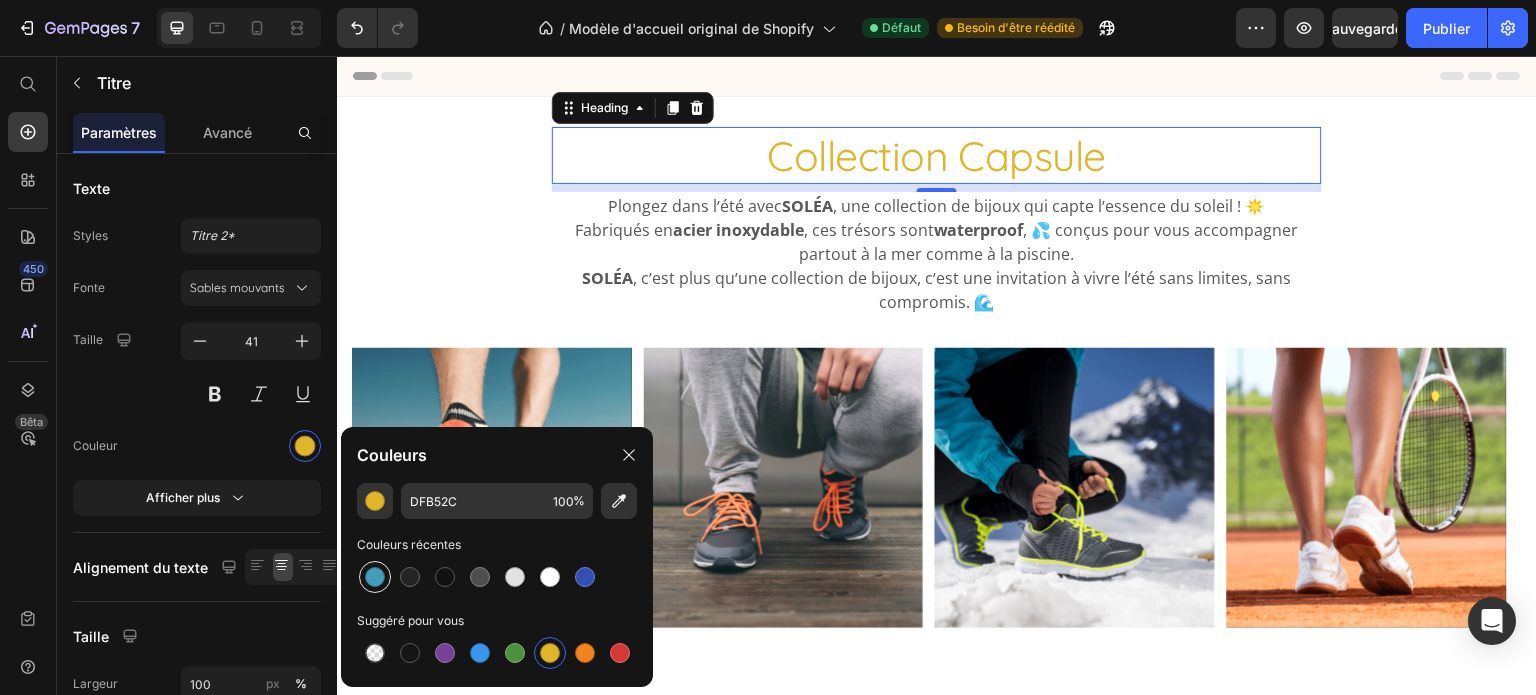 click at bounding box center (375, 577) 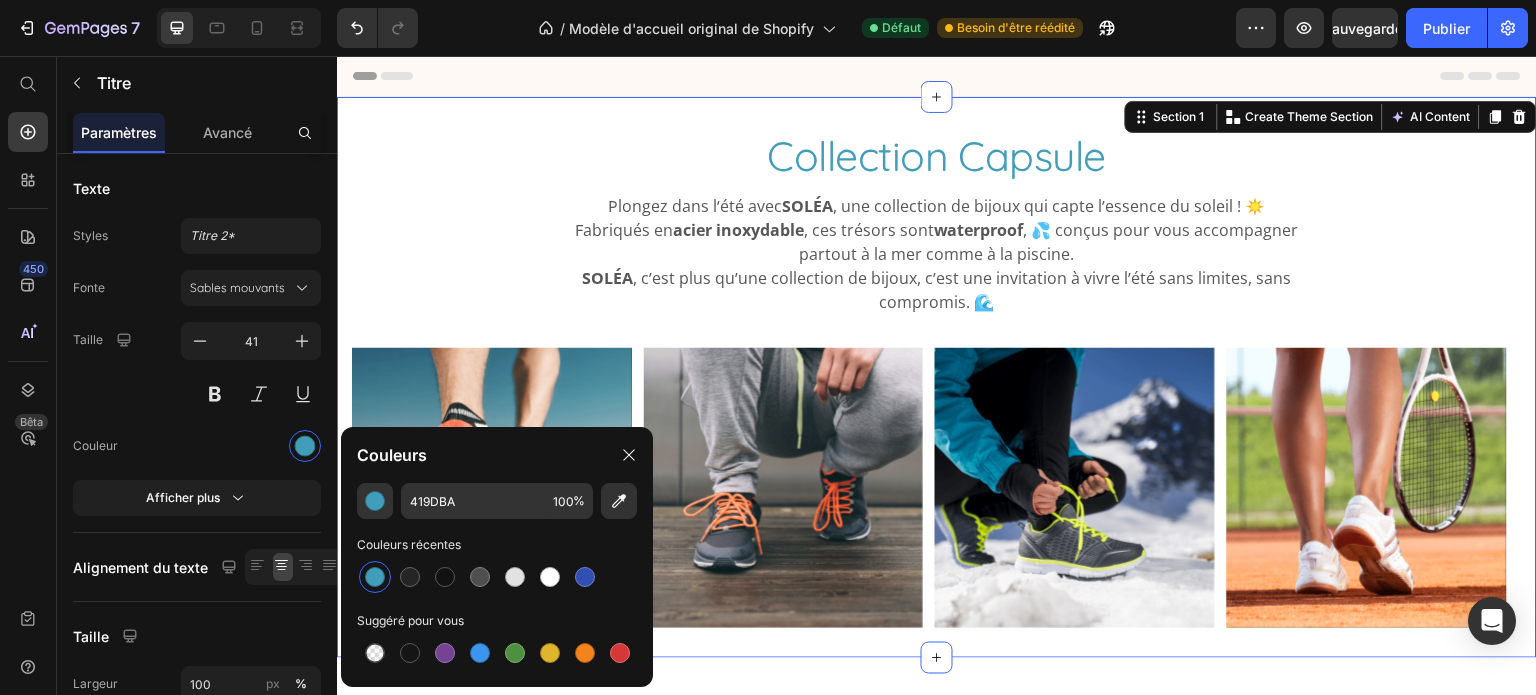 click on "Collection Capsule Heading Plongez dans l’été avec  SOLÉA , une collection de bijoux qui capte l’essence du soleil ! ☀️ Fabriqués en  acier inoxydable , ces trésors sont  waterproof , 💦 conçus pour vous accompagner partout à la mer comme à la piscine. SOLÉA , c’est plus qu’une collection de bijoux, c’est une invitation à vivre l’été sans limites, sans compromis. 🌊 Text block Row
Image Image Image Image Image
Carousel" at bounding box center (937, 377) 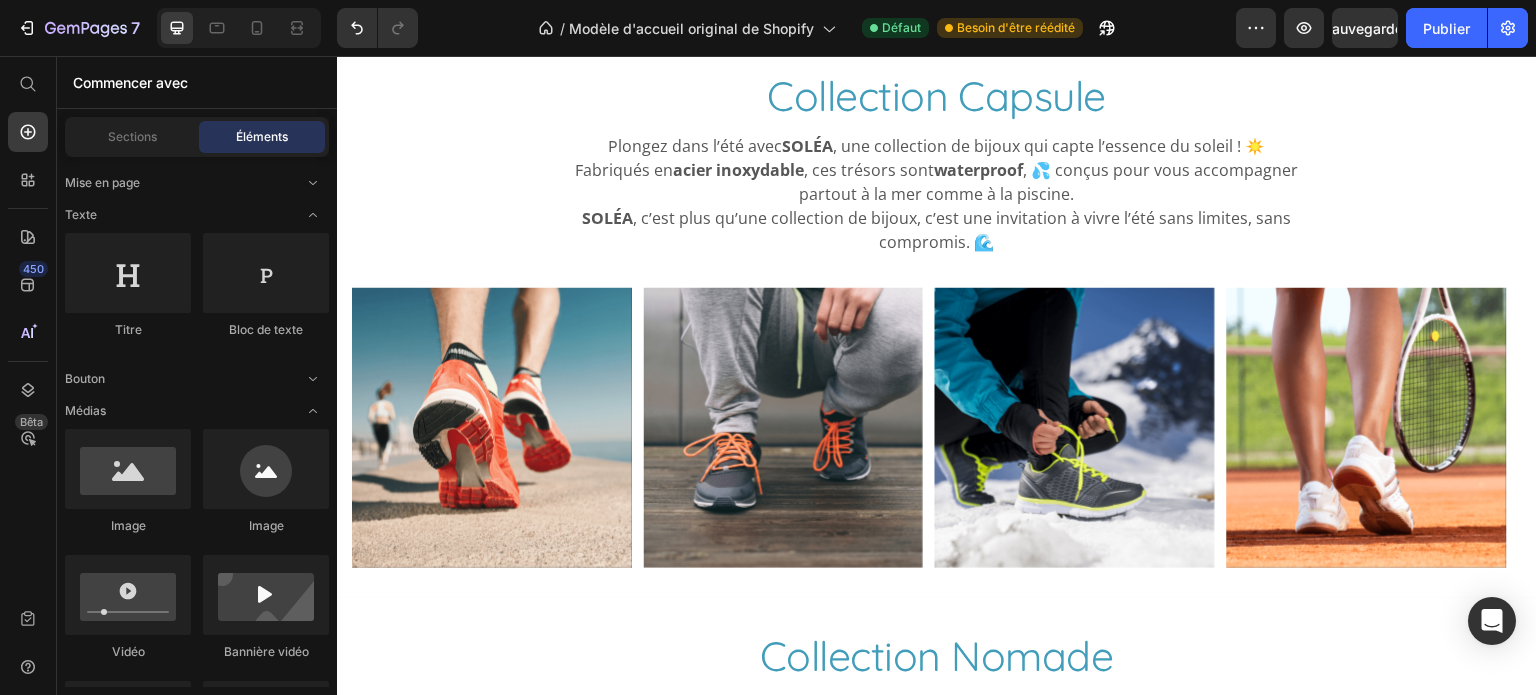 scroll, scrollTop: 0, scrollLeft: 0, axis: both 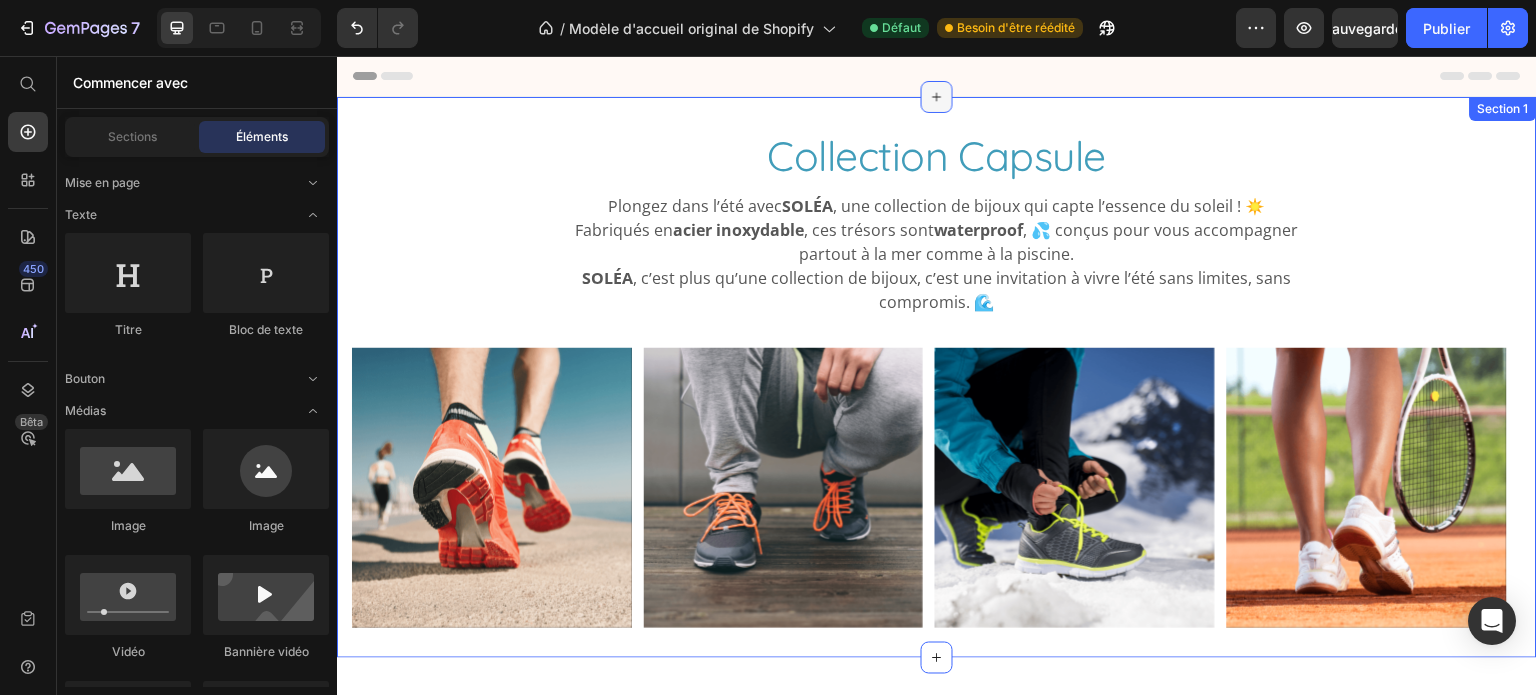 click 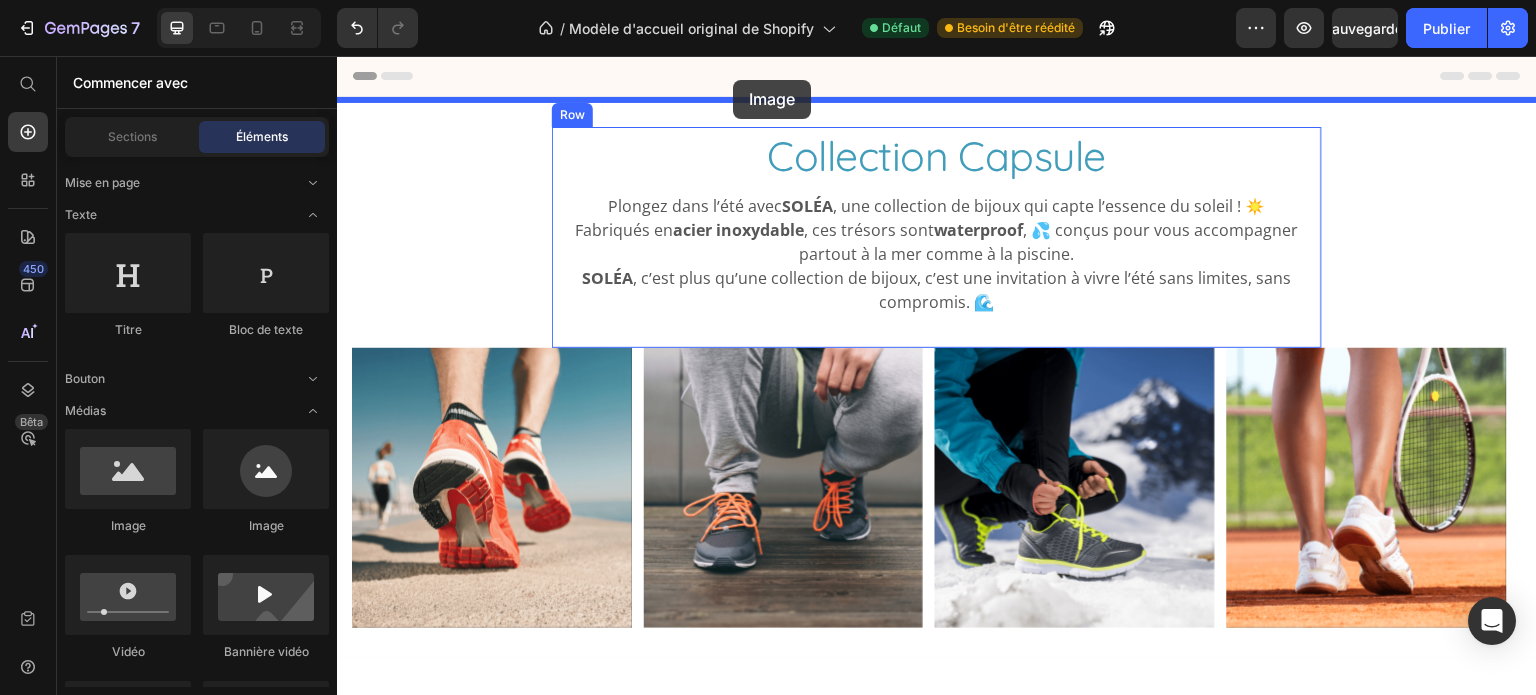 drag, startPoint x: 445, startPoint y: 533, endPoint x: 733, endPoint y: 80, distance: 536.7988 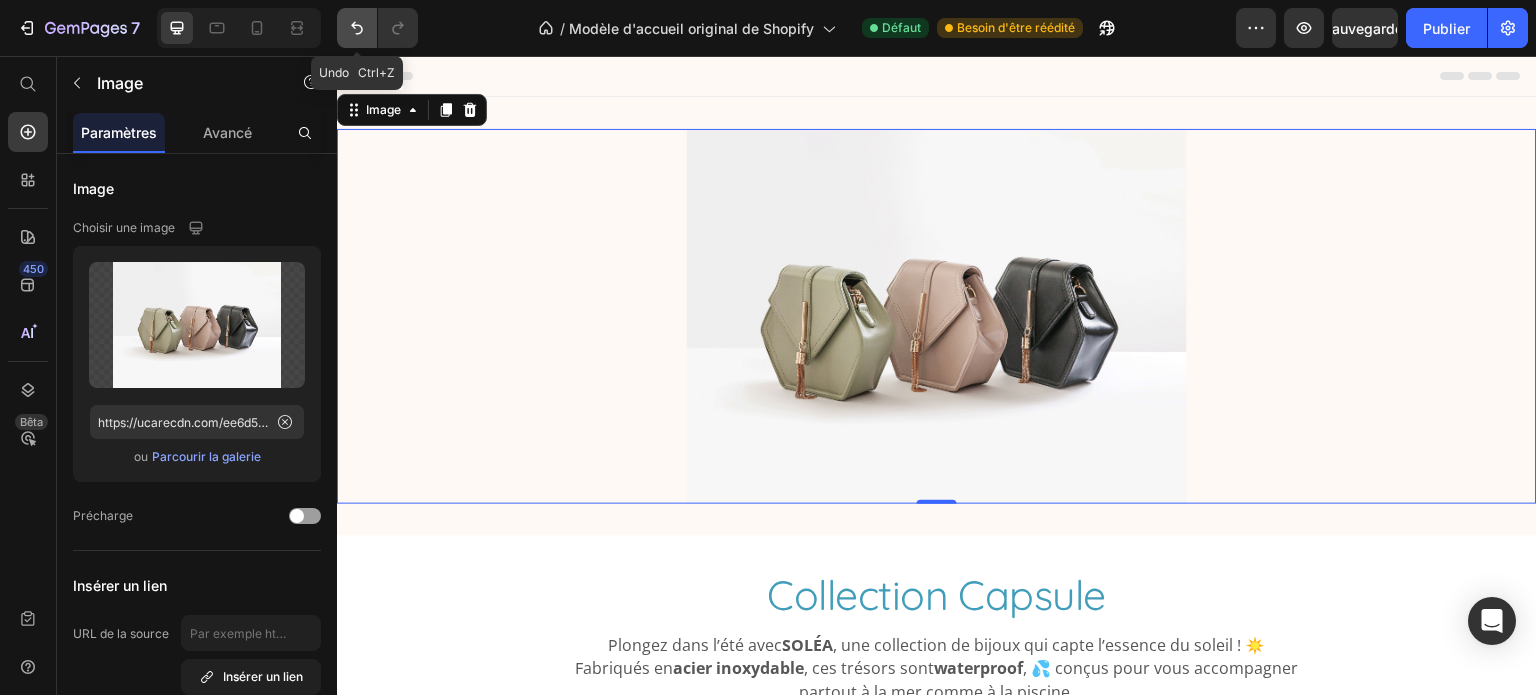 click 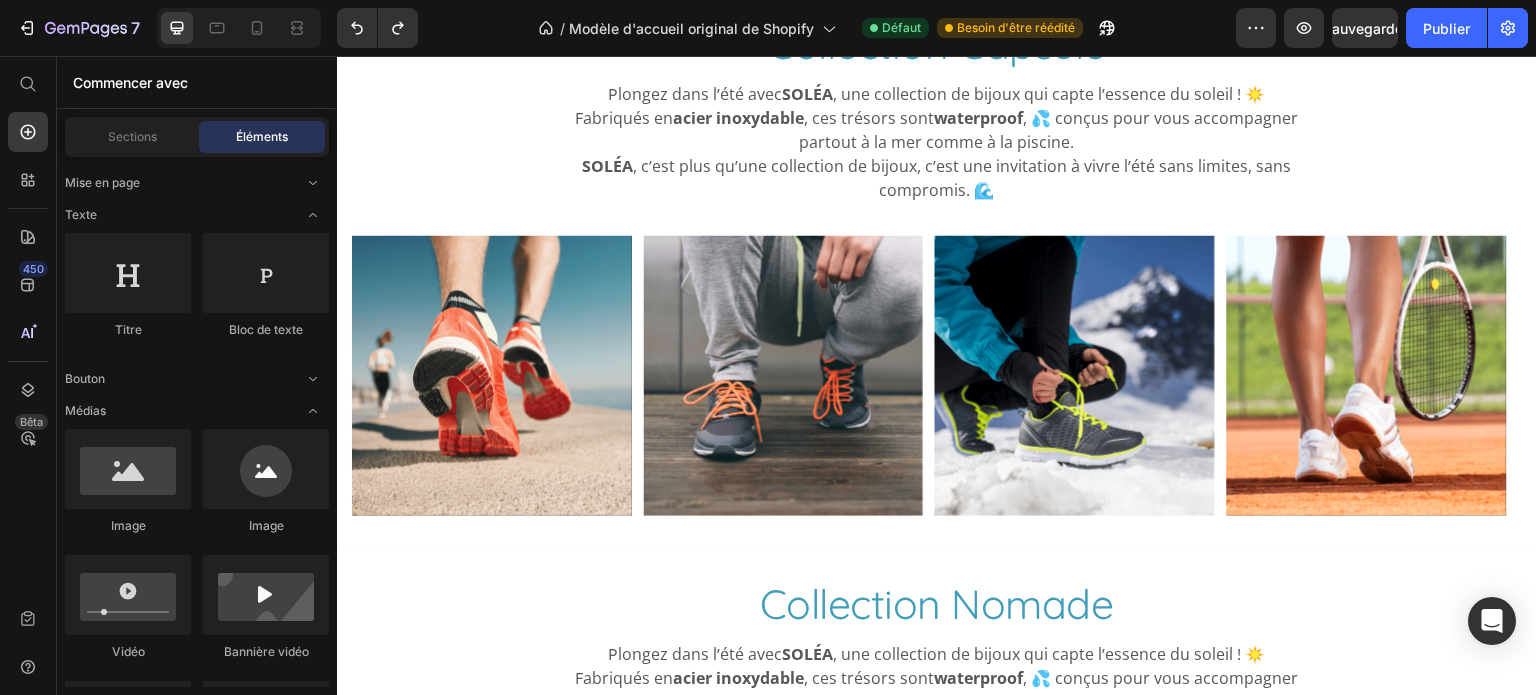 scroll, scrollTop: 104, scrollLeft: 0, axis: vertical 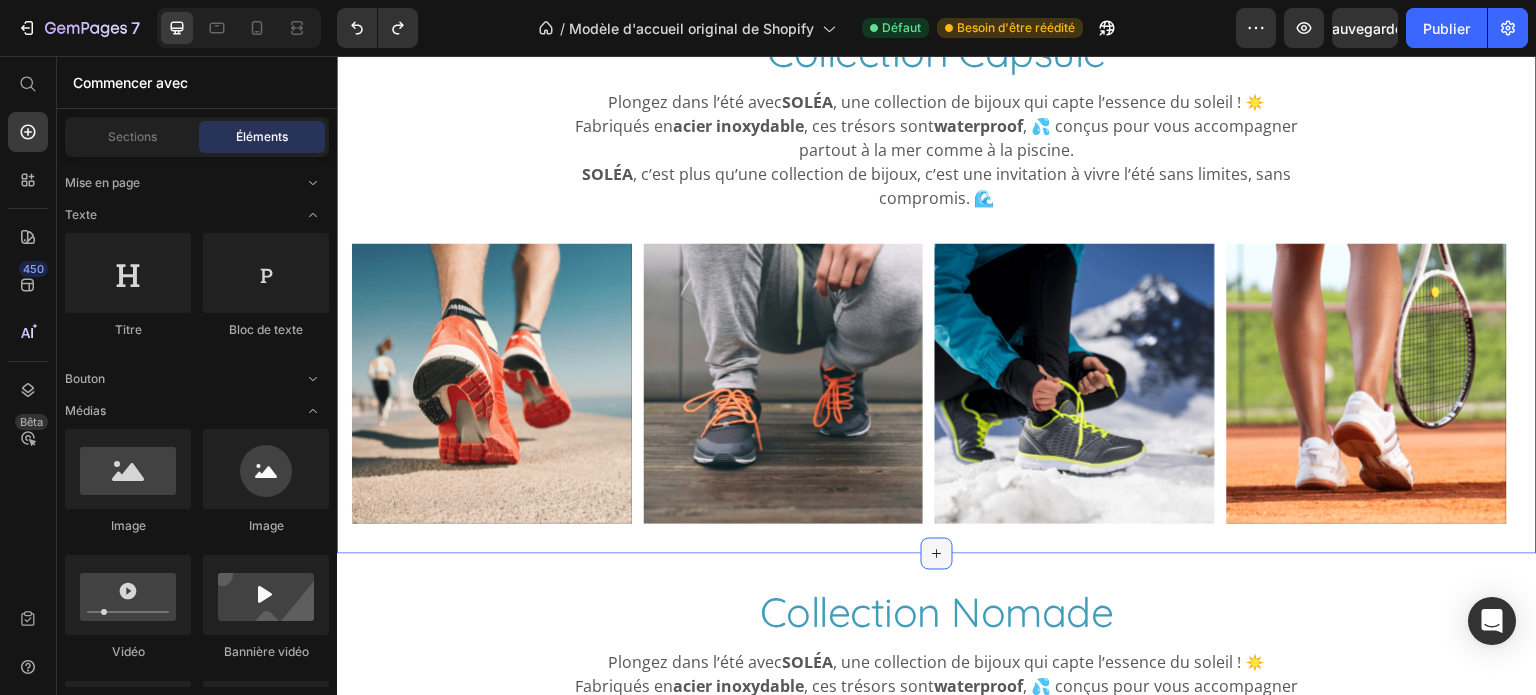 click 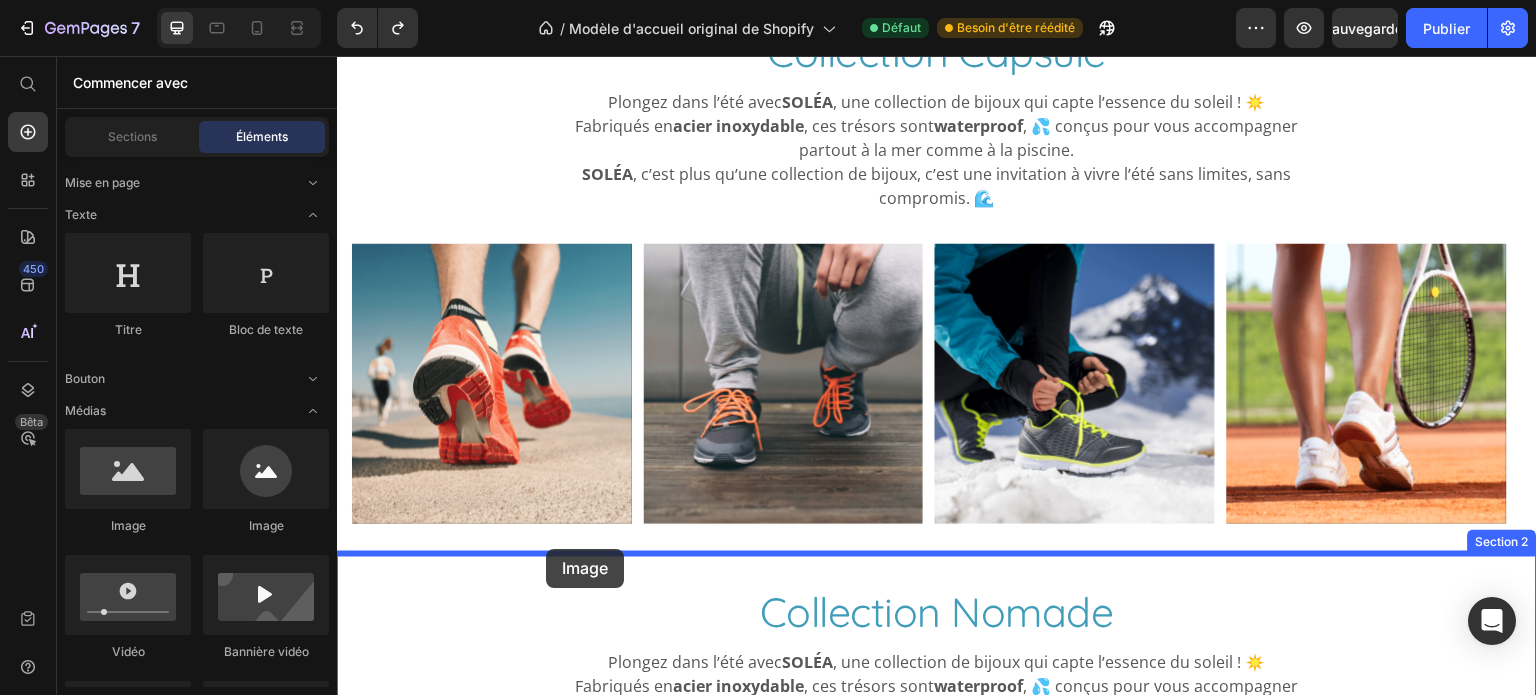 drag, startPoint x: 466, startPoint y: 529, endPoint x: 546, endPoint y: 549, distance: 82.46211 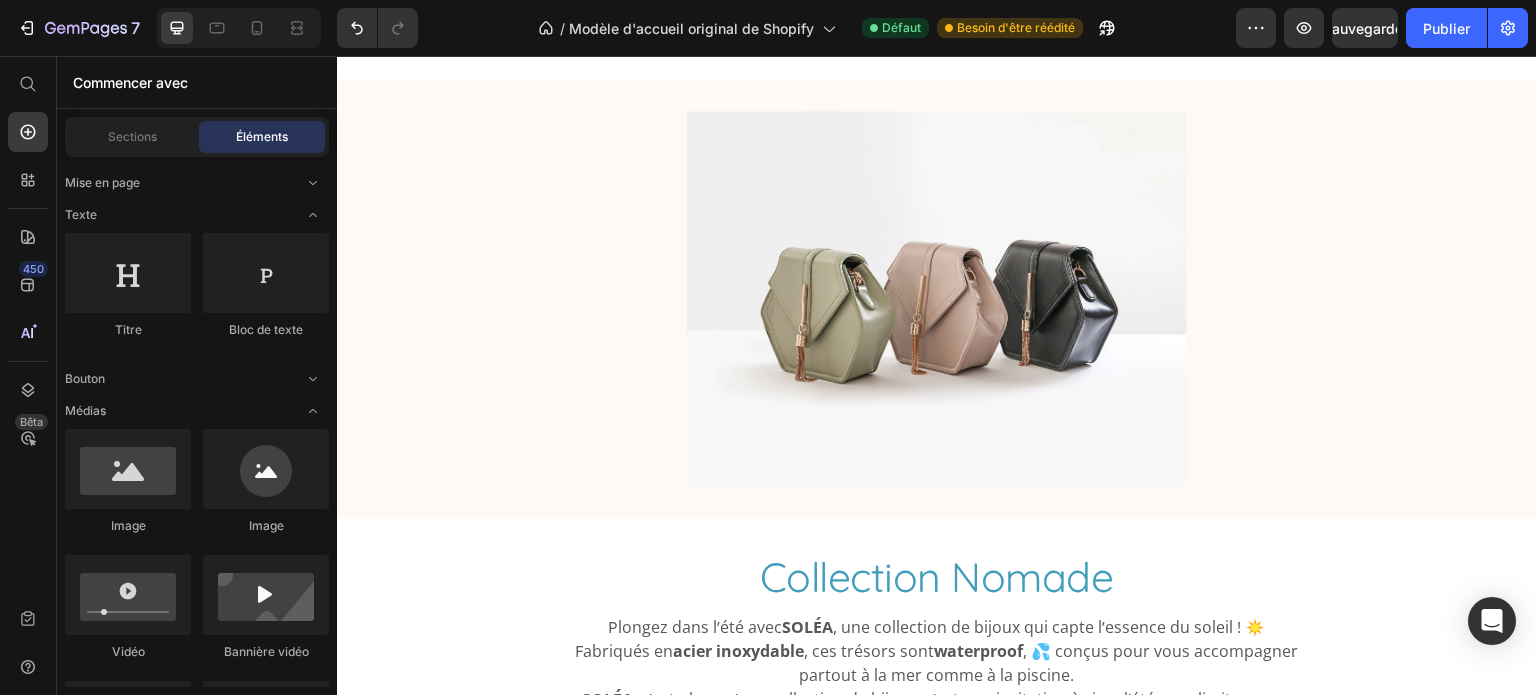 scroll, scrollTop: 589, scrollLeft: 0, axis: vertical 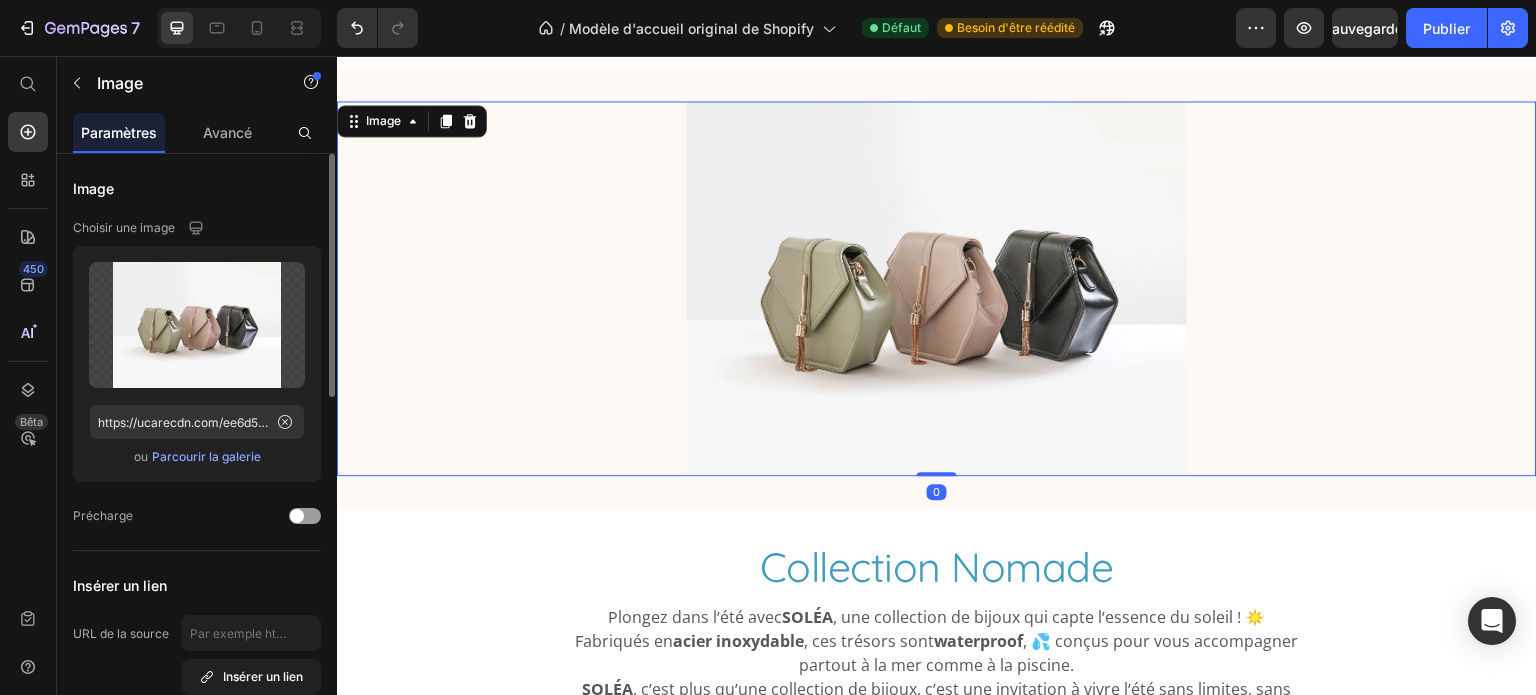 click on "Parcourir la galerie" at bounding box center (206, 456) 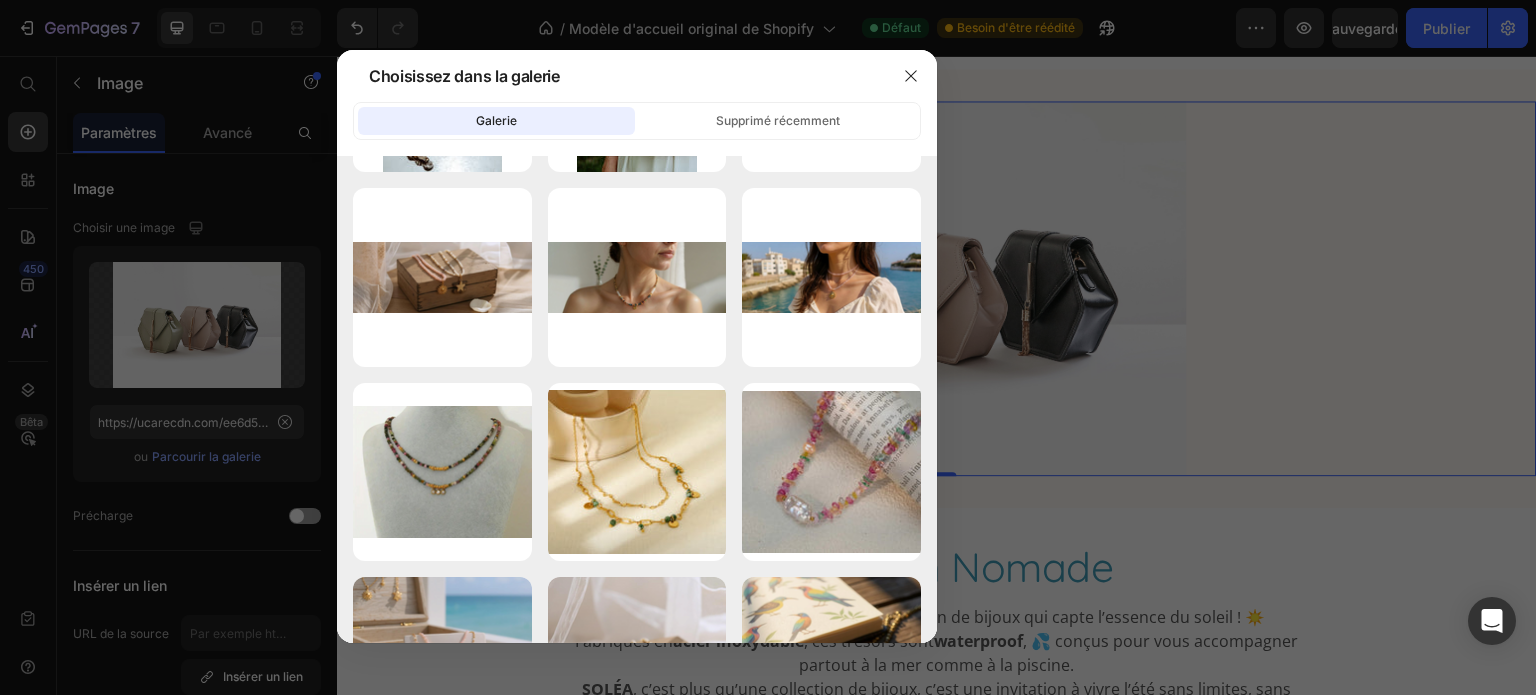 scroll, scrollTop: 382, scrollLeft: 0, axis: vertical 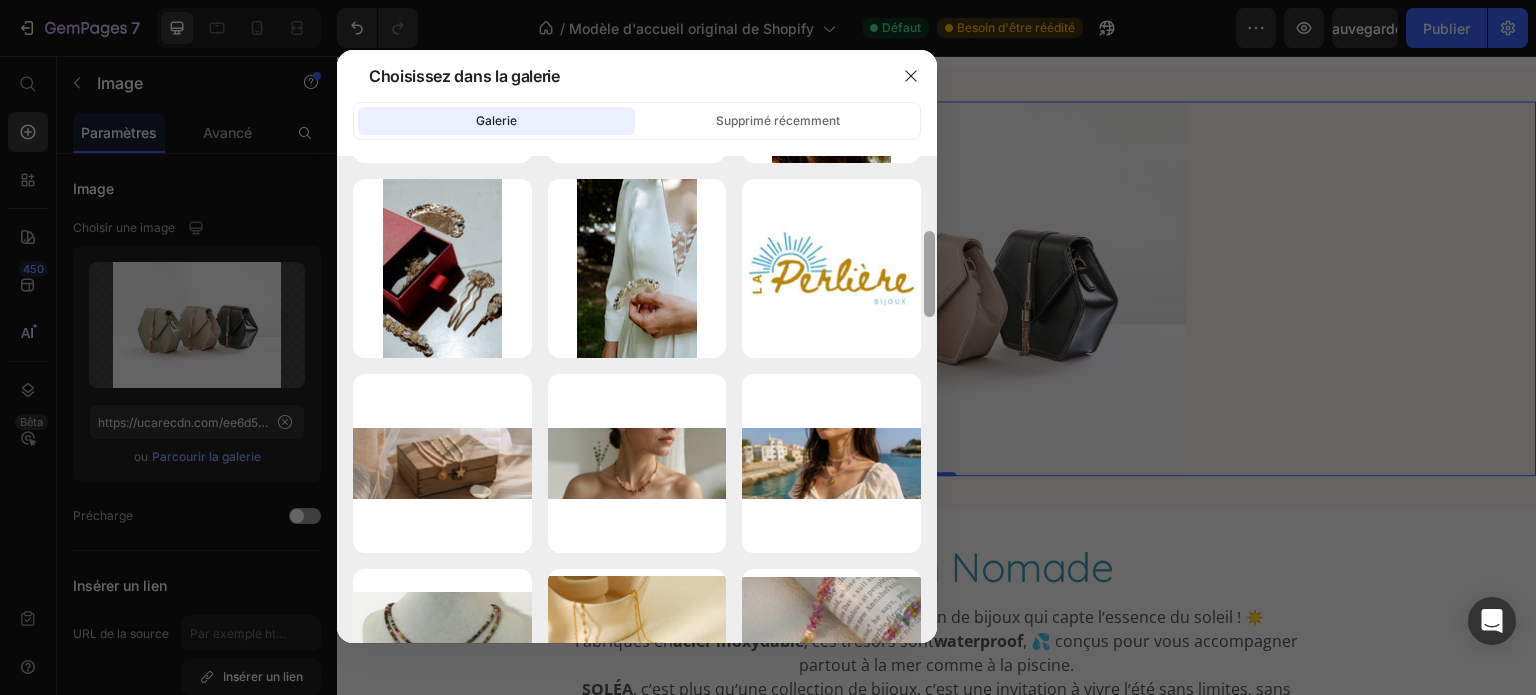 drag, startPoint x: 932, startPoint y: 198, endPoint x: 932, endPoint y: 266, distance: 68 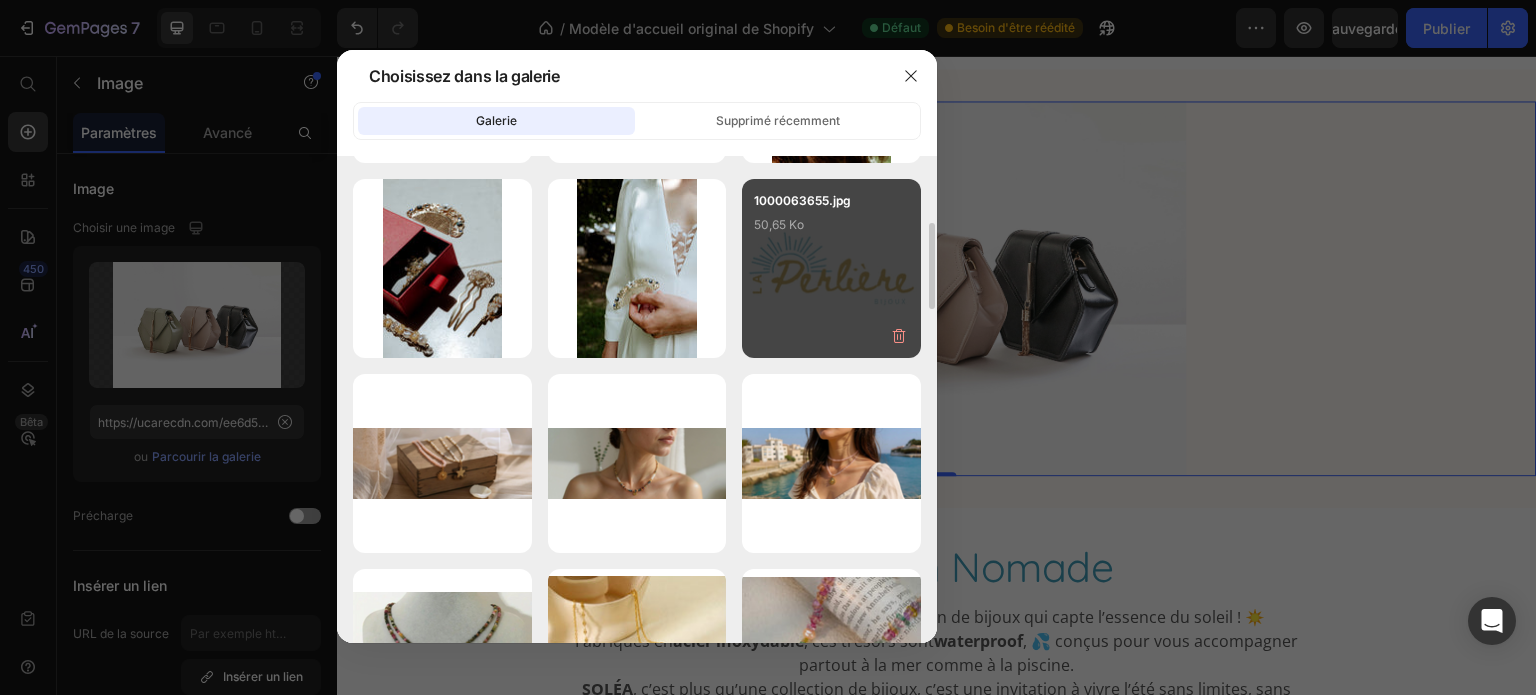 click on "1000063655.jpg 50,65 Ko" at bounding box center [831, 231] 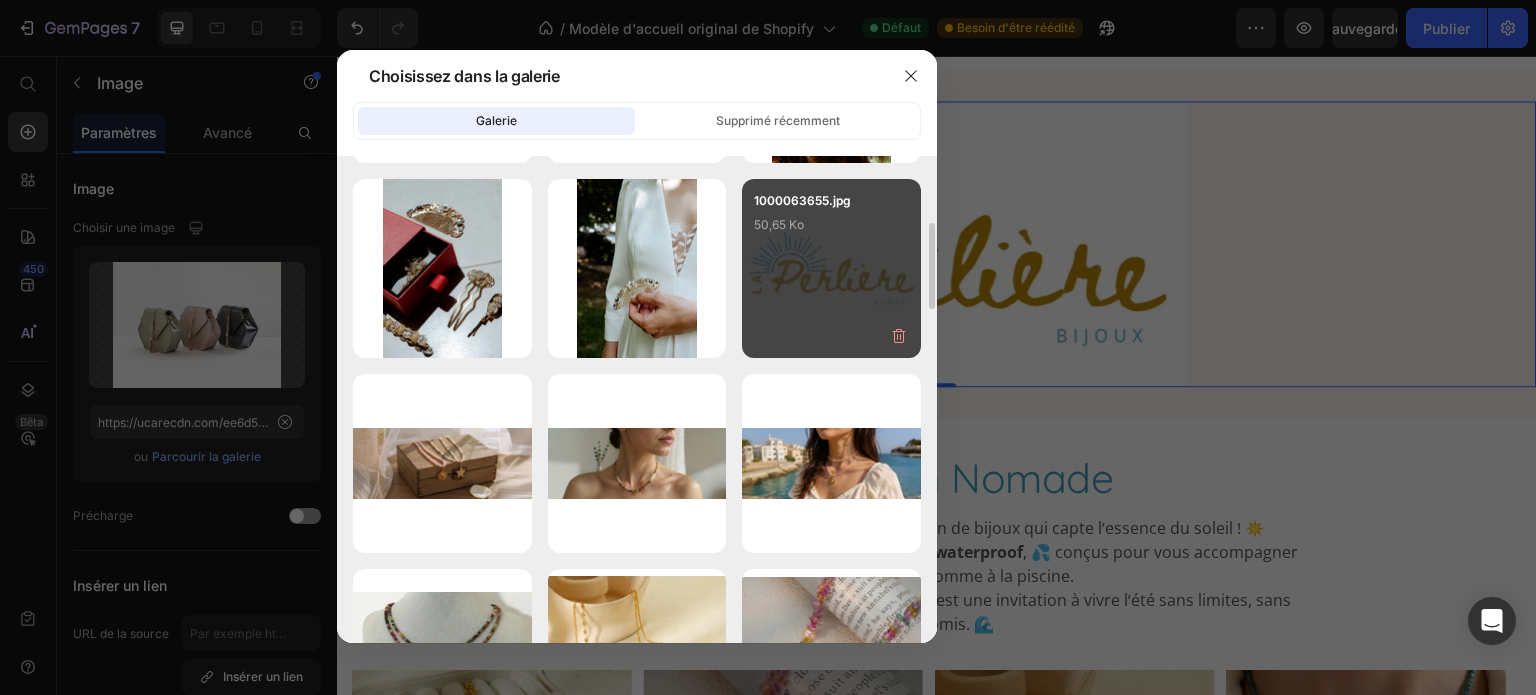 type on "https://cdn.shopify.com/s/files/1/0891/7034/6329/files/gempages_566606346640688209-9dd3de39-76d0-41b5-82d4-740fc77cb567.jpg" 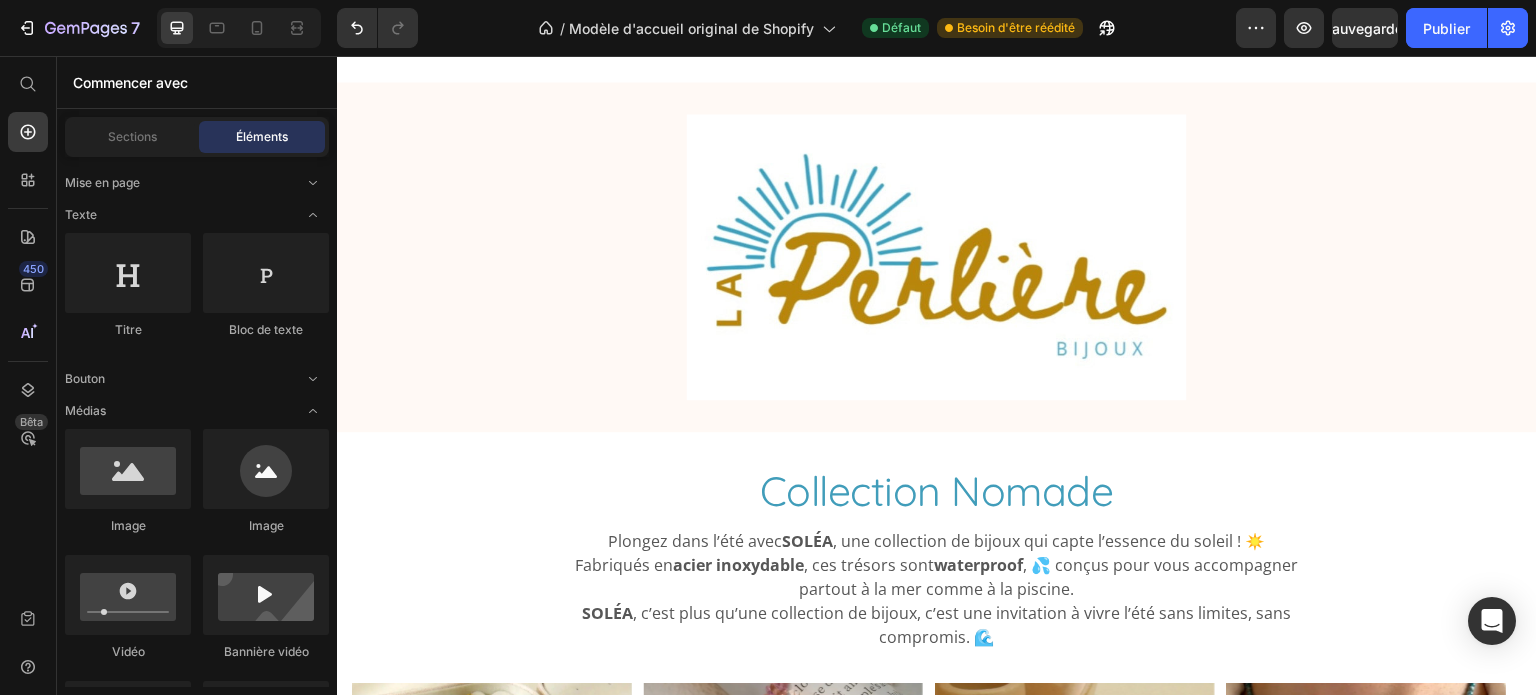 scroll, scrollTop: 585, scrollLeft: 0, axis: vertical 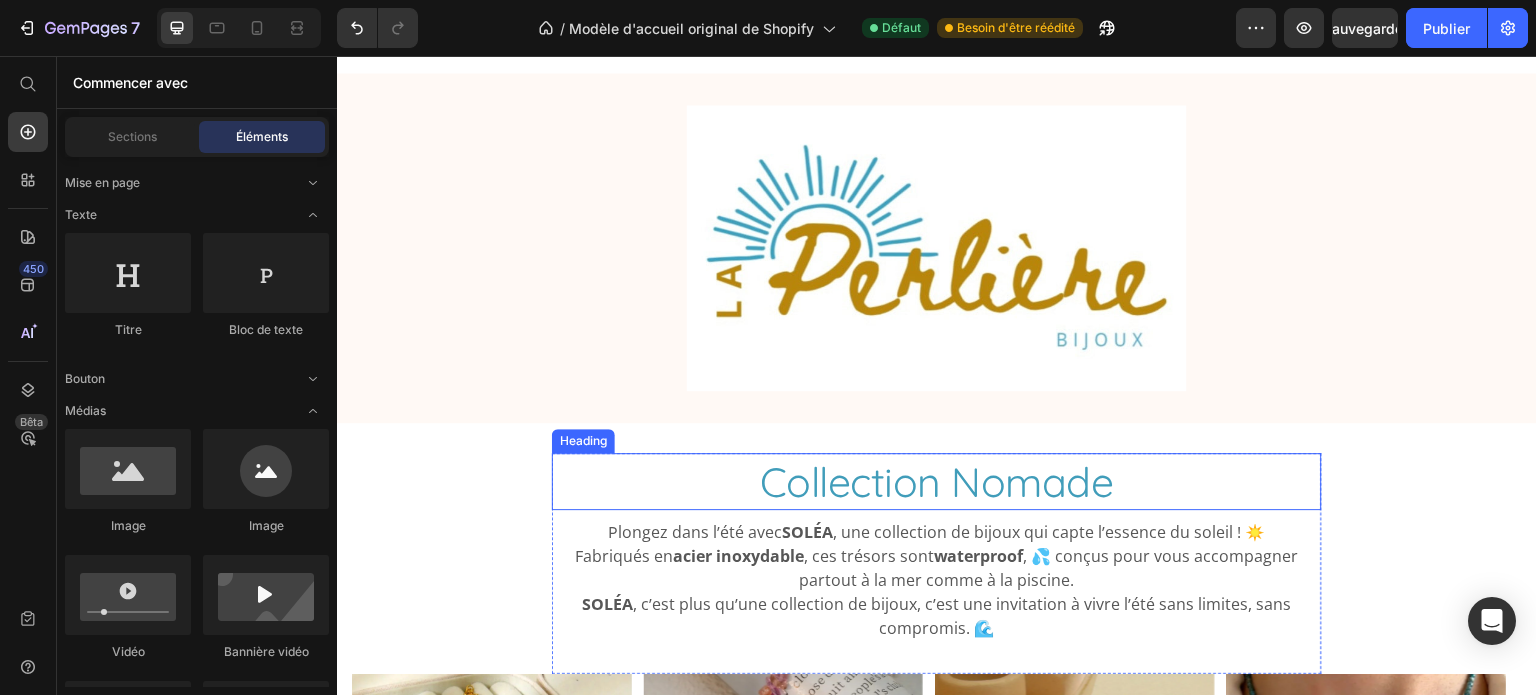 click on "Collection Nomade" at bounding box center [937, 481] 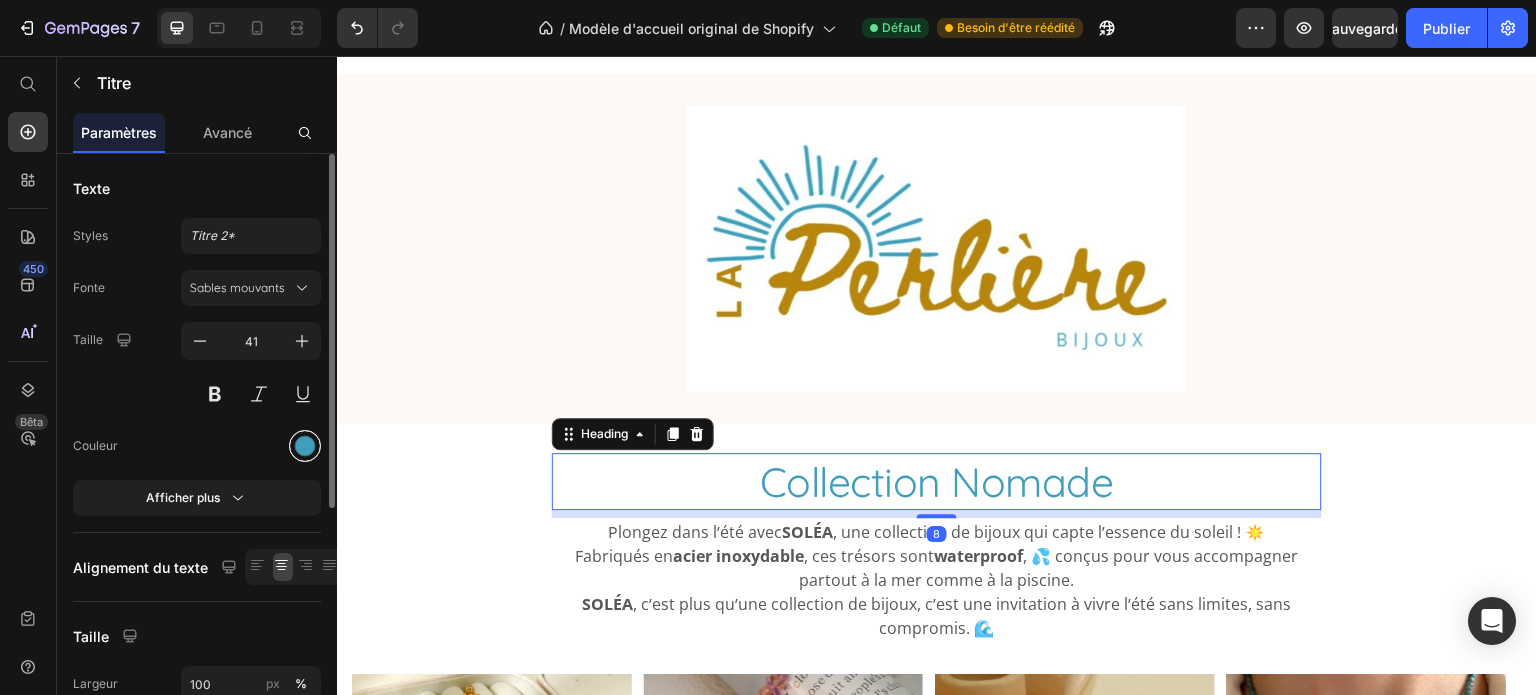 click at bounding box center [305, 446] 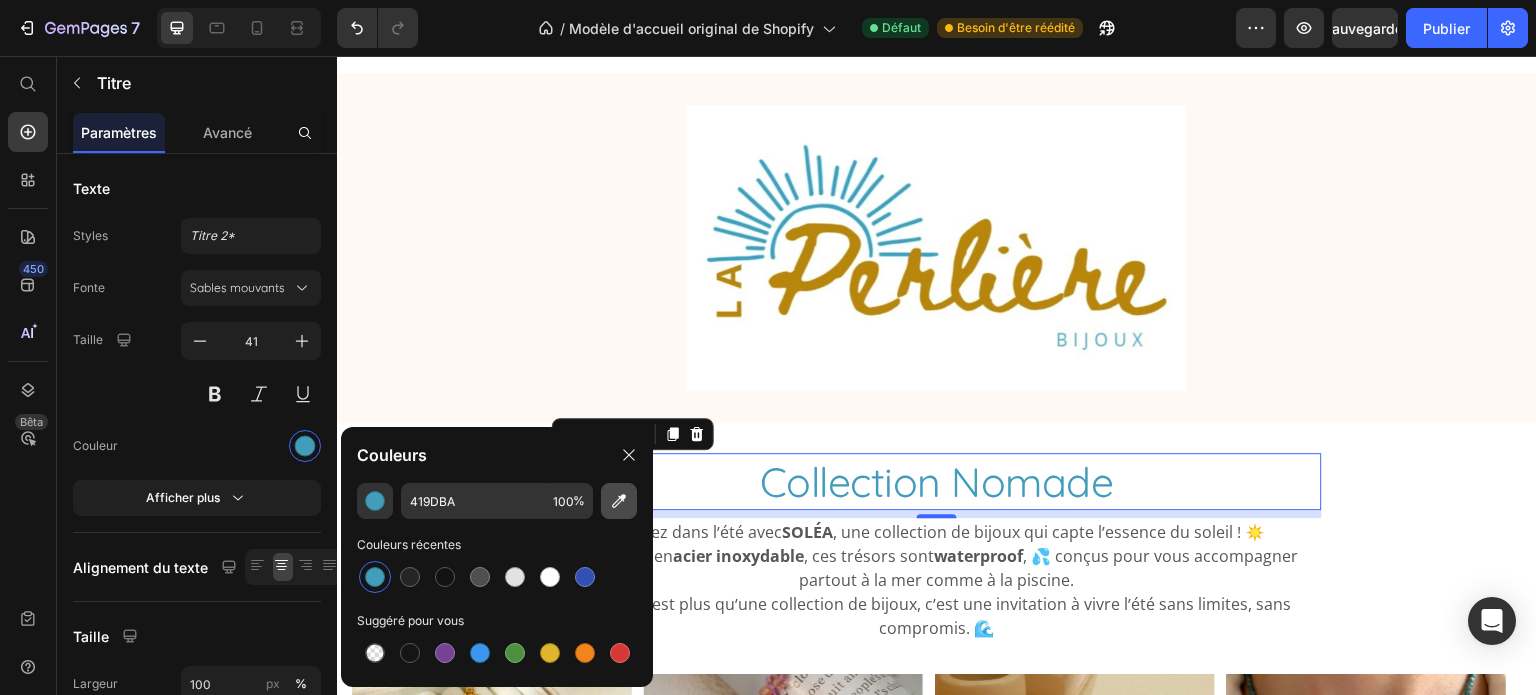 click at bounding box center (619, 501) 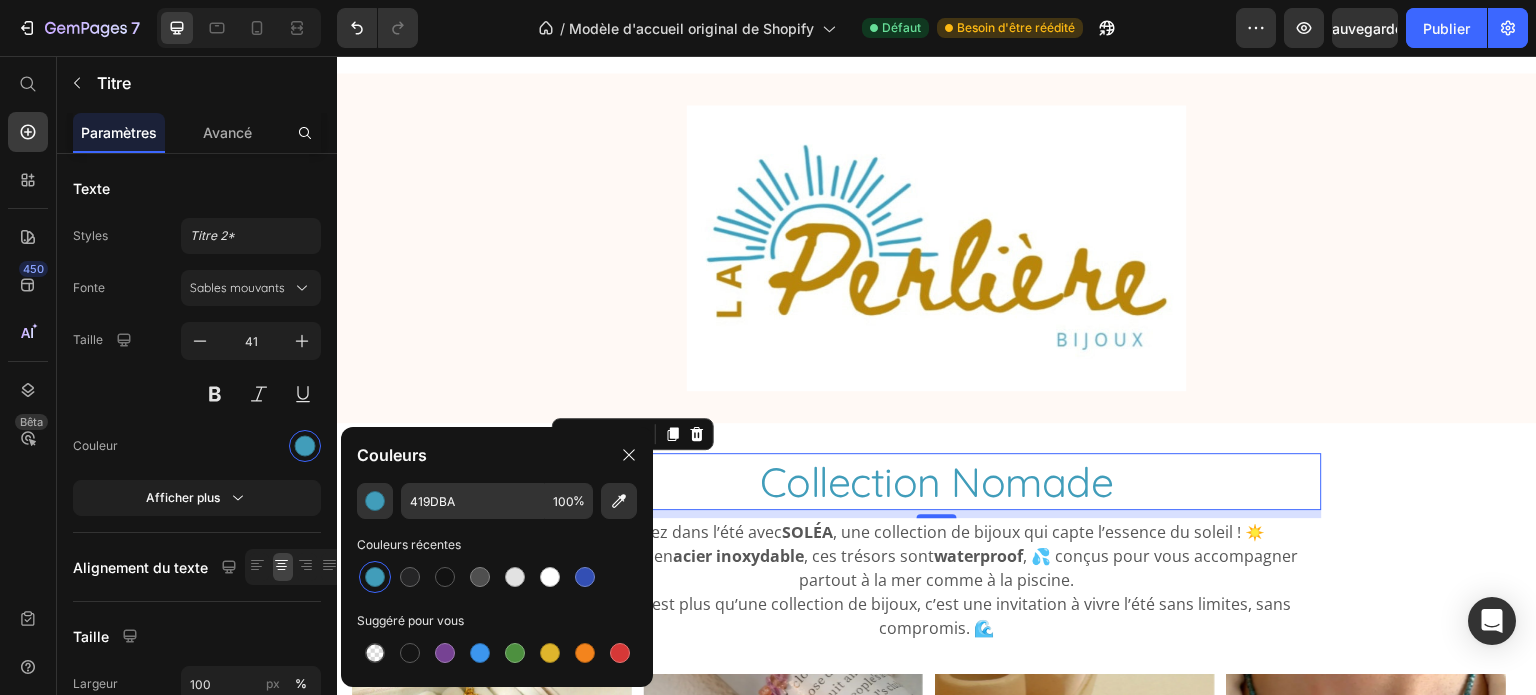 type on "B8880B" 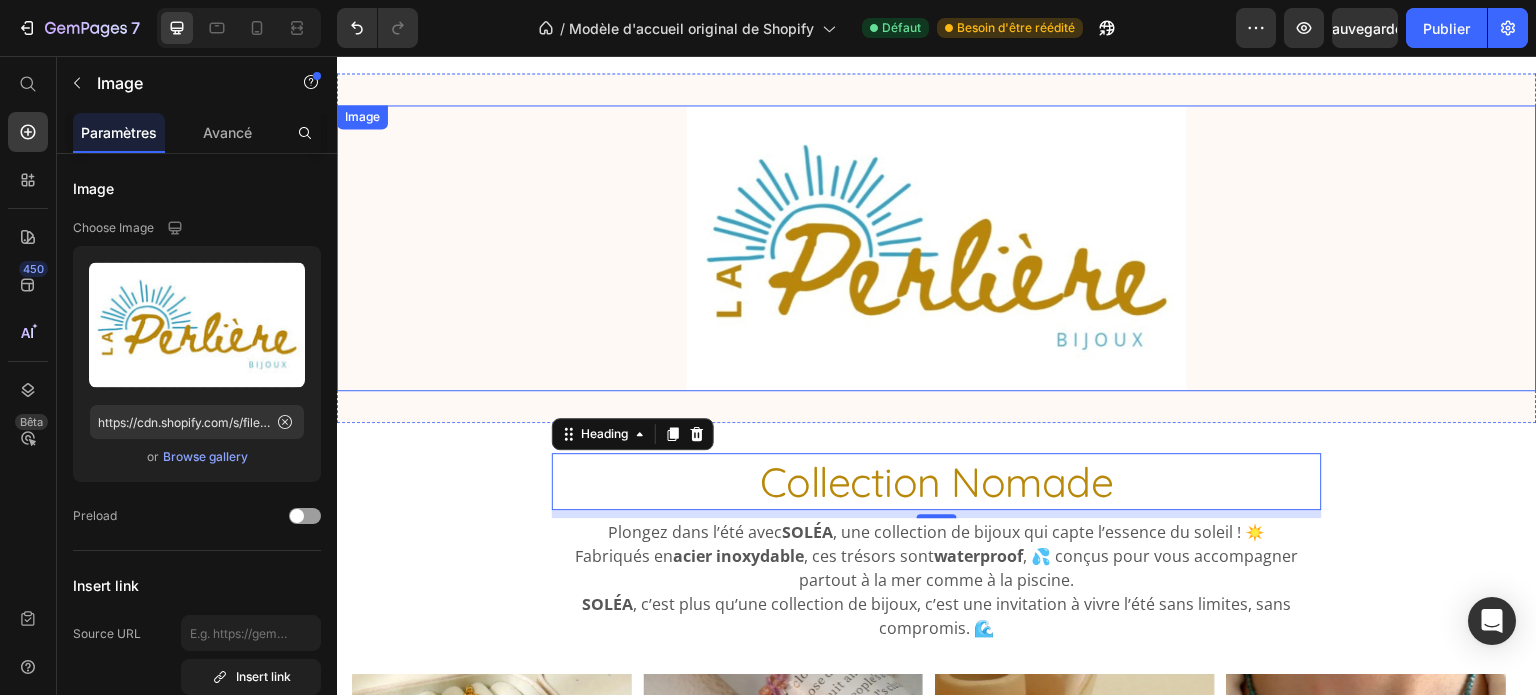click at bounding box center (937, 248) 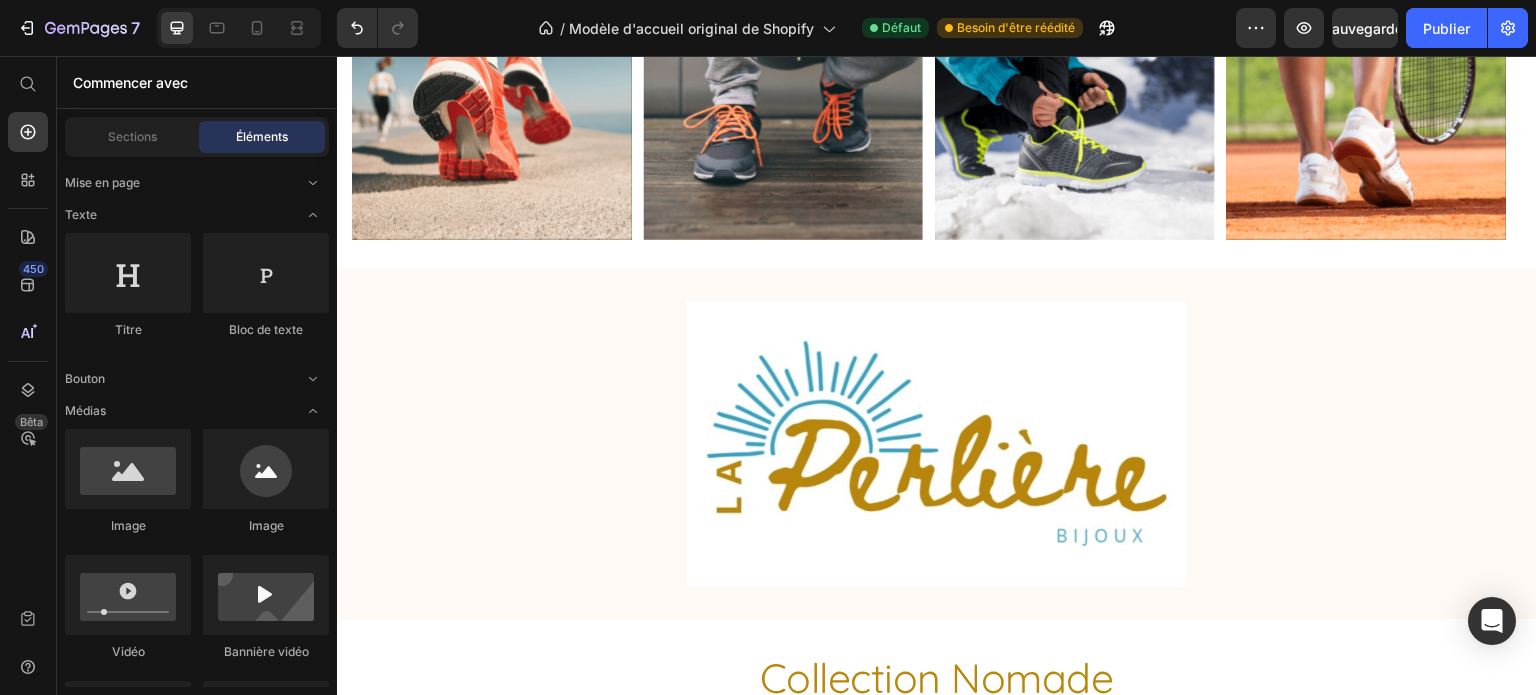 scroll, scrollTop: 384, scrollLeft: 0, axis: vertical 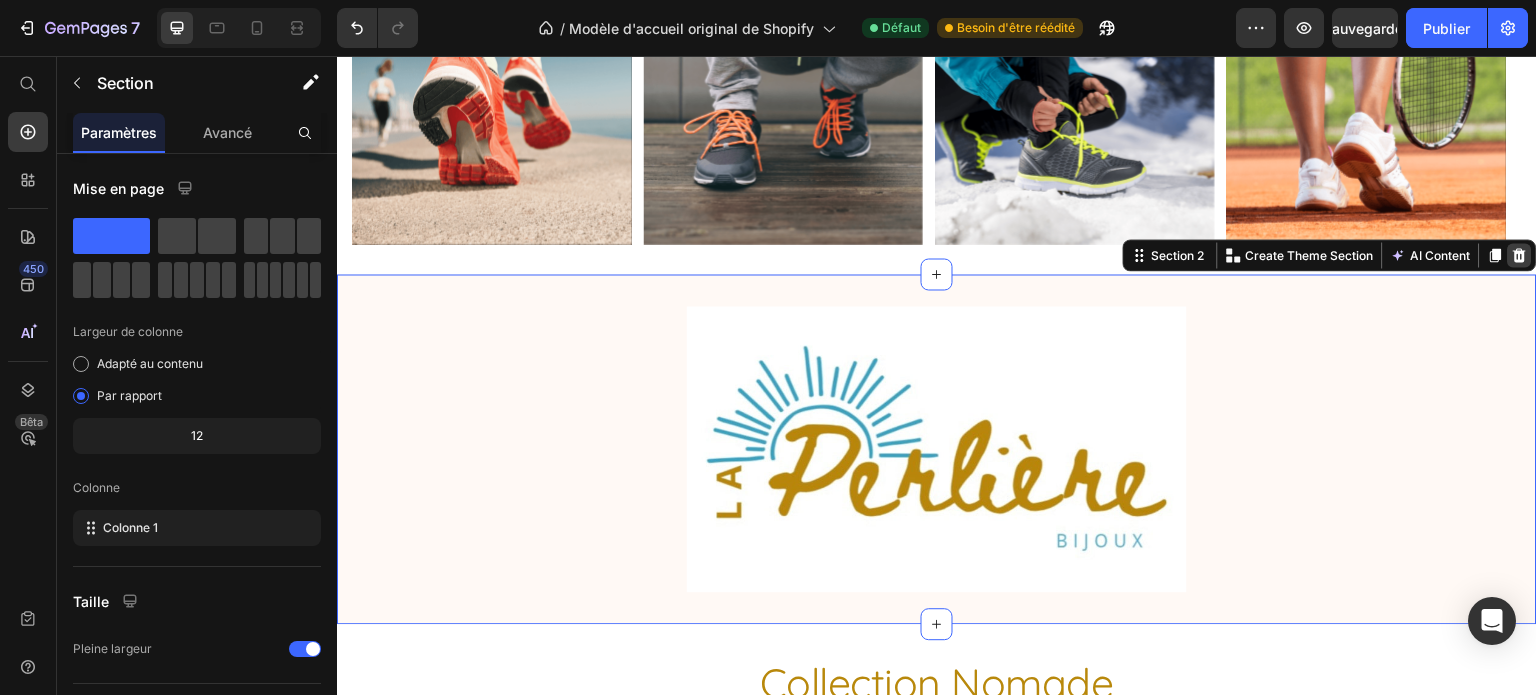 click 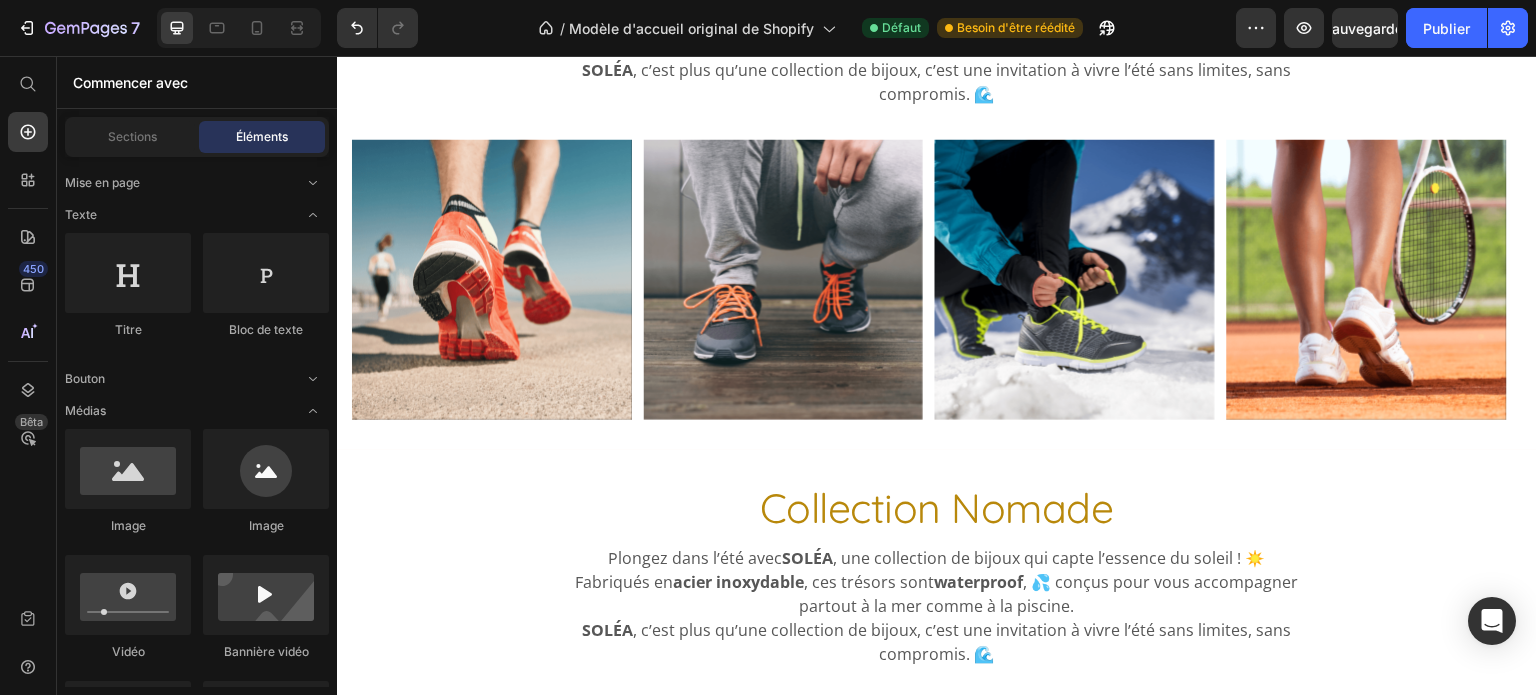 scroll, scrollTop: 0, scrollLeft: 0, axis: both 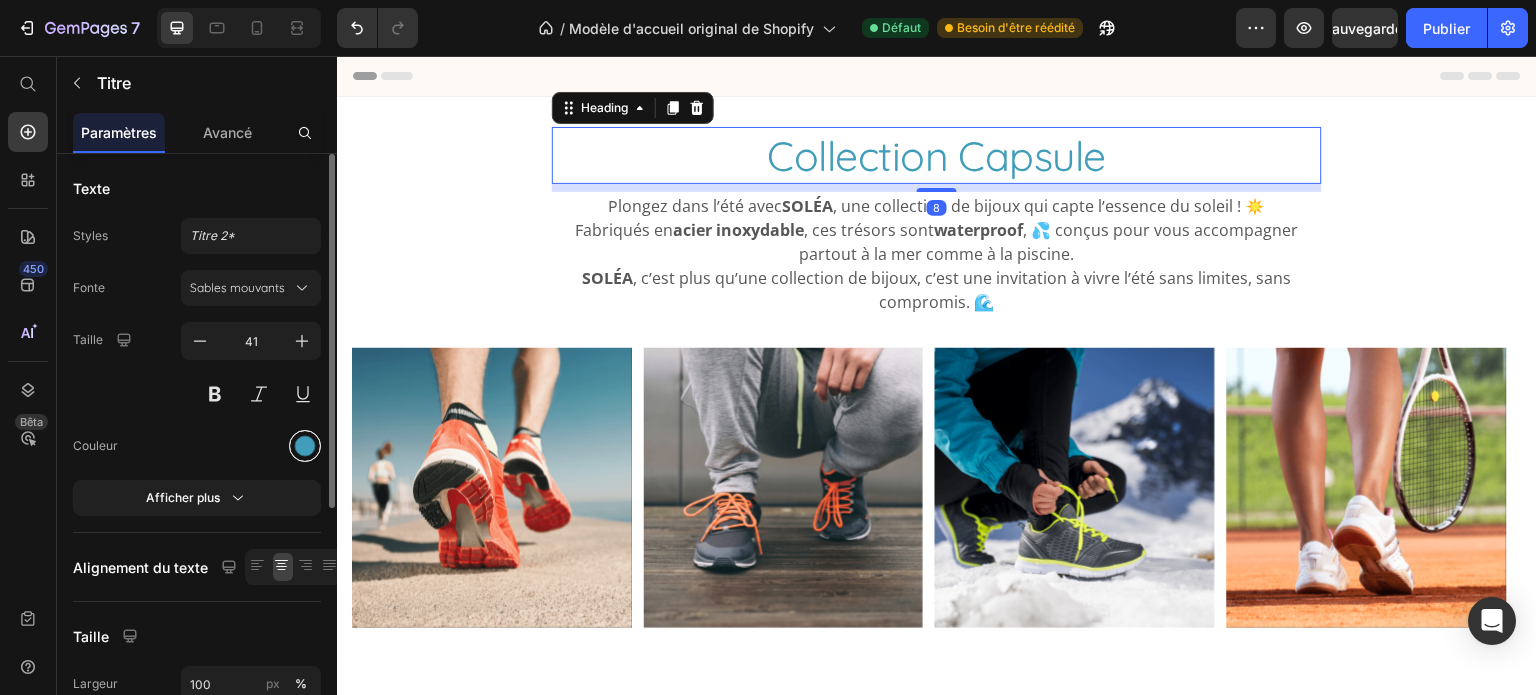 click at bounding box center (305, 446) 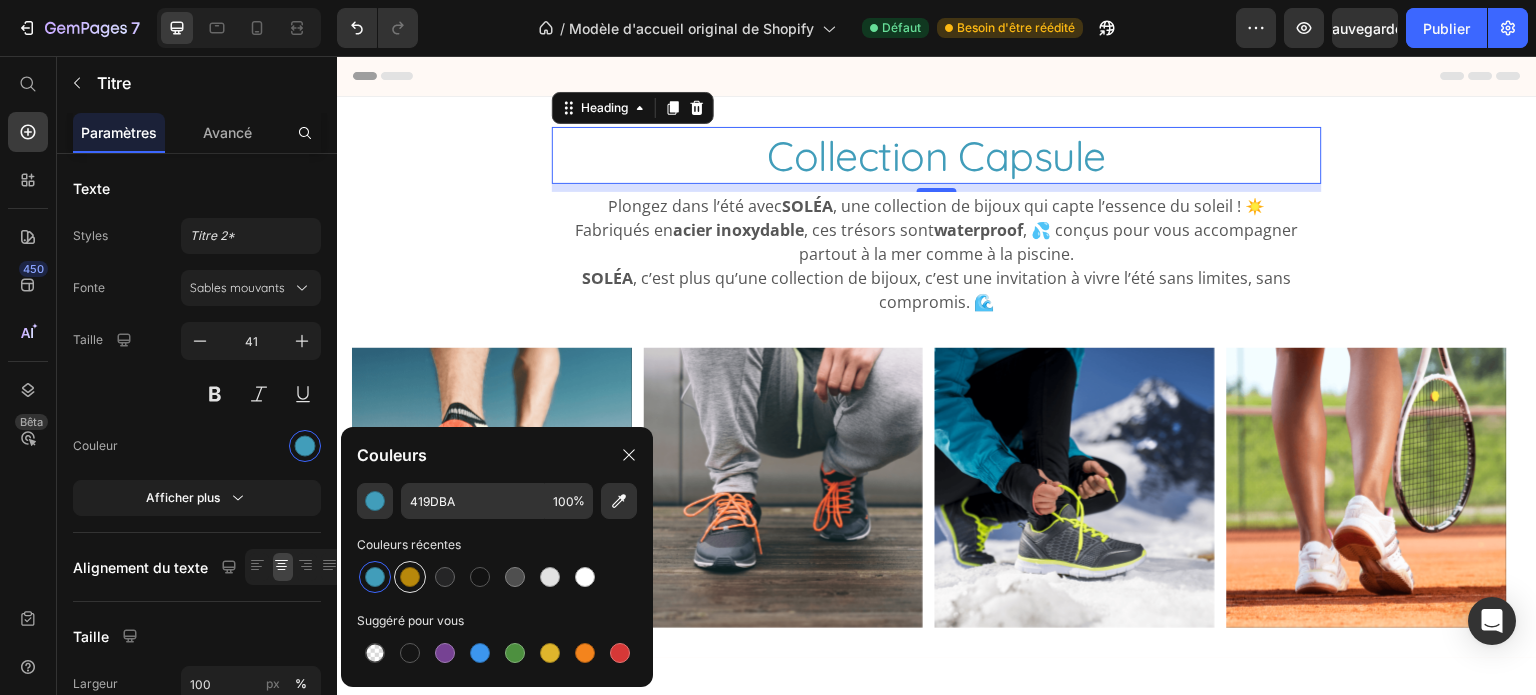 click at bounding box center [410, 577] 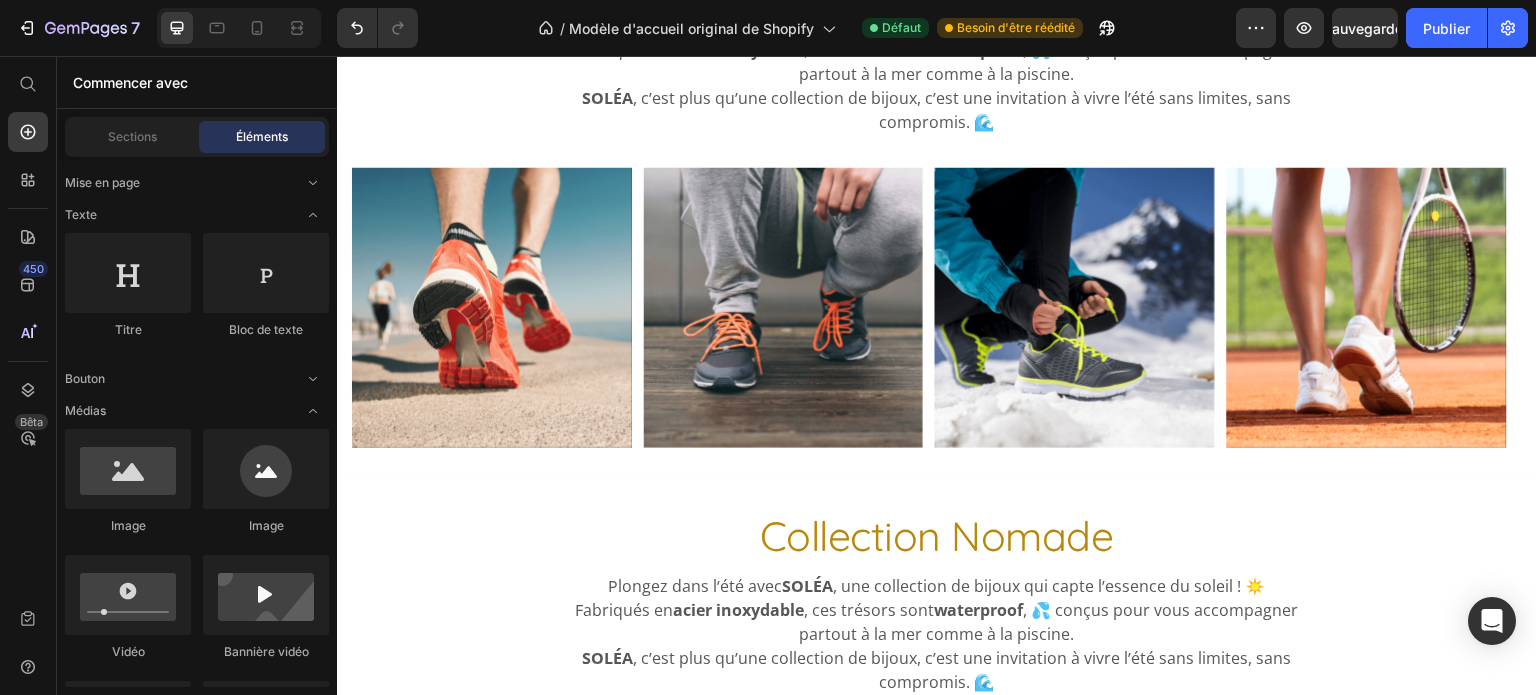 scroll, scrollTop: 0, scrollLeft: 0, axis: both 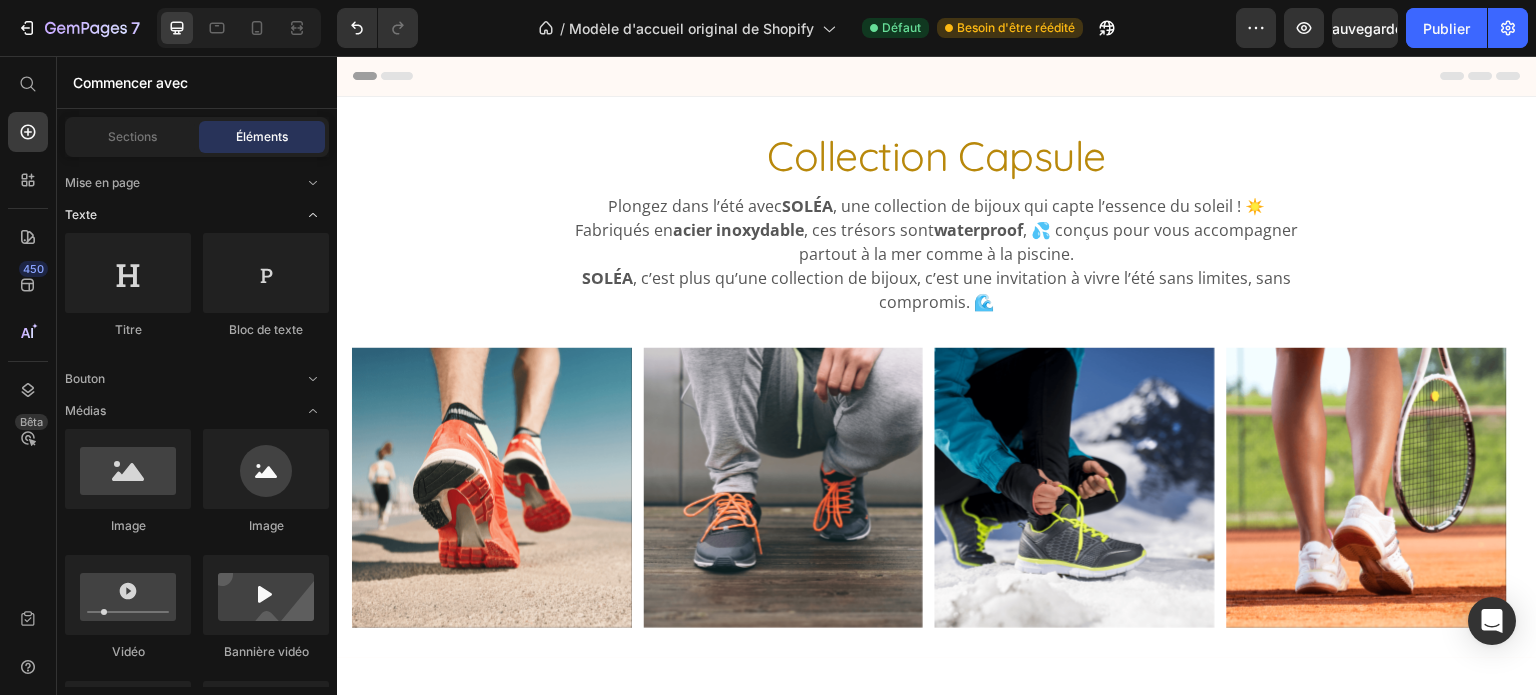 click 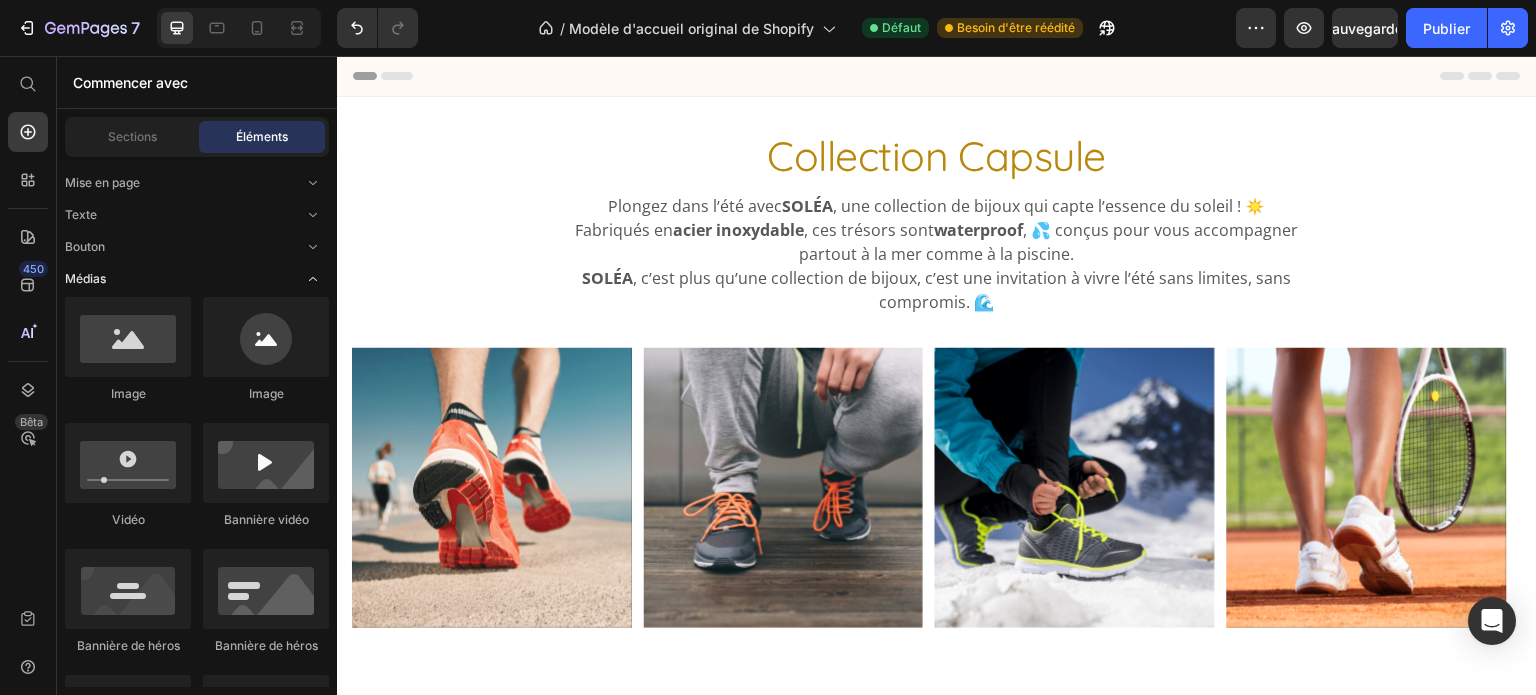 click 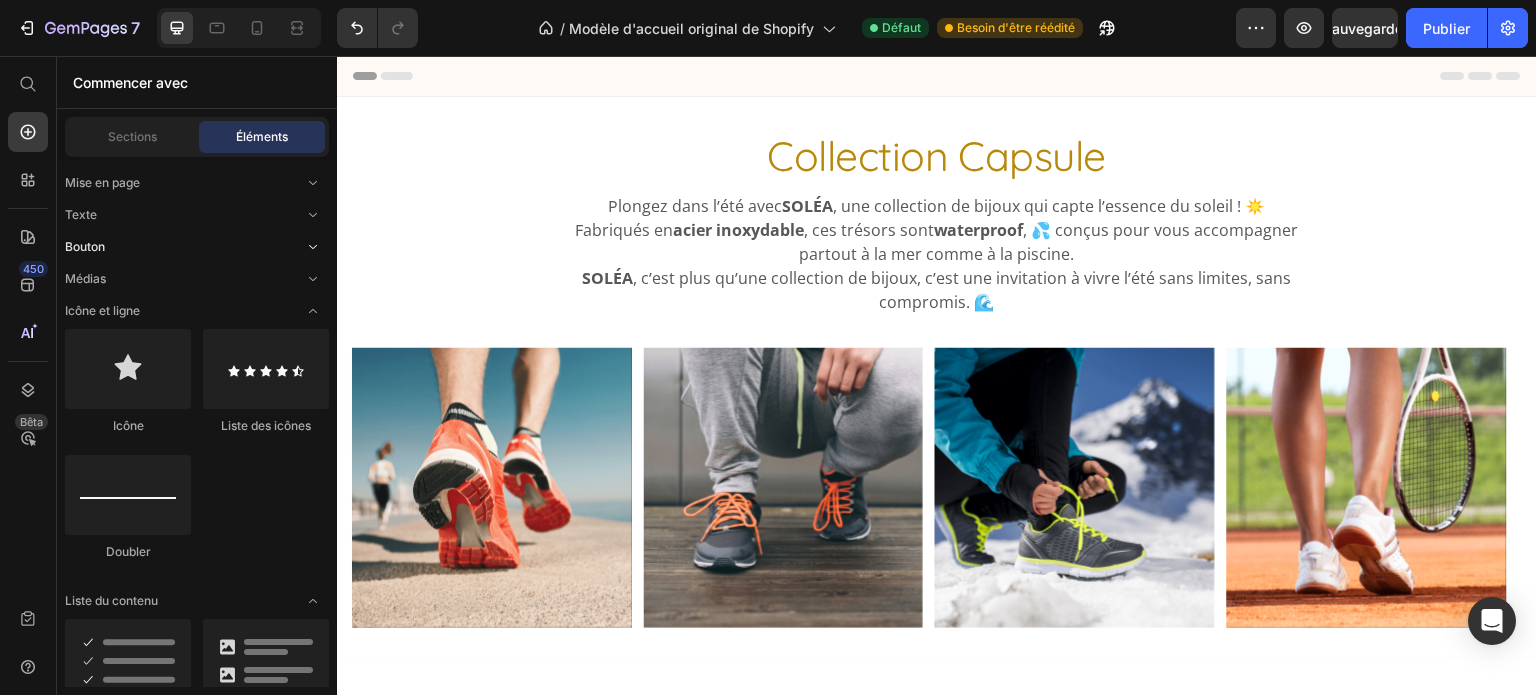 click 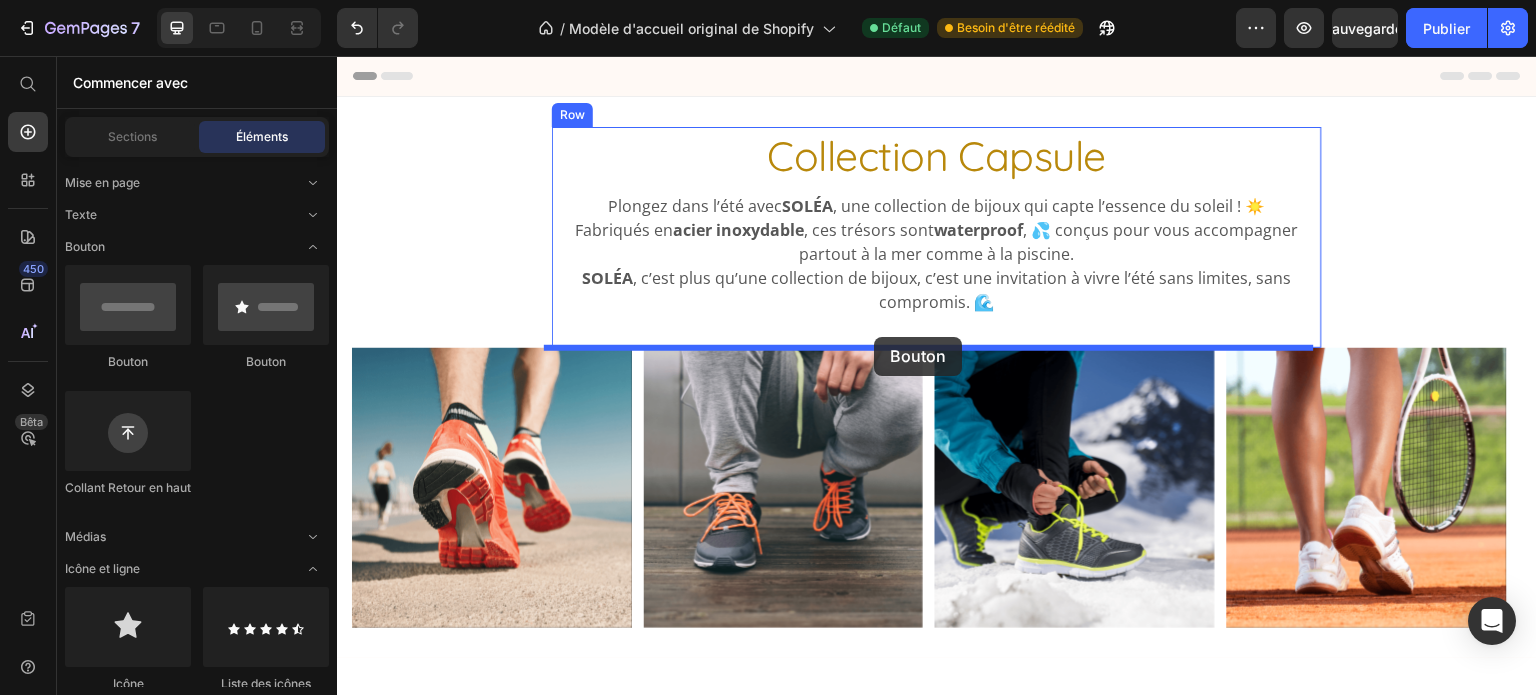 drag, startPoint x: 463, startPoint y: 363, endPoint x: 874, endPoint y: 337, distance: 411.82156 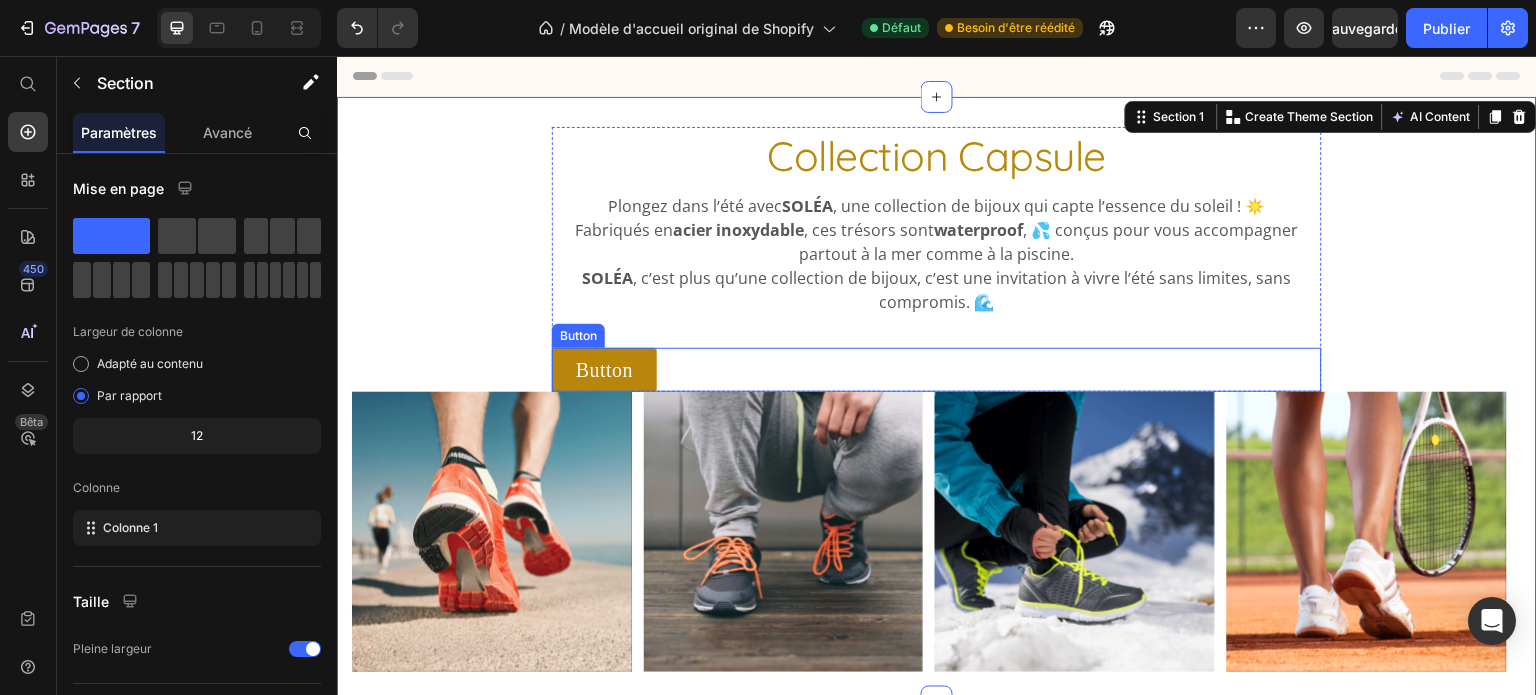 click on "Button Button" at bounding box center [937, 370] 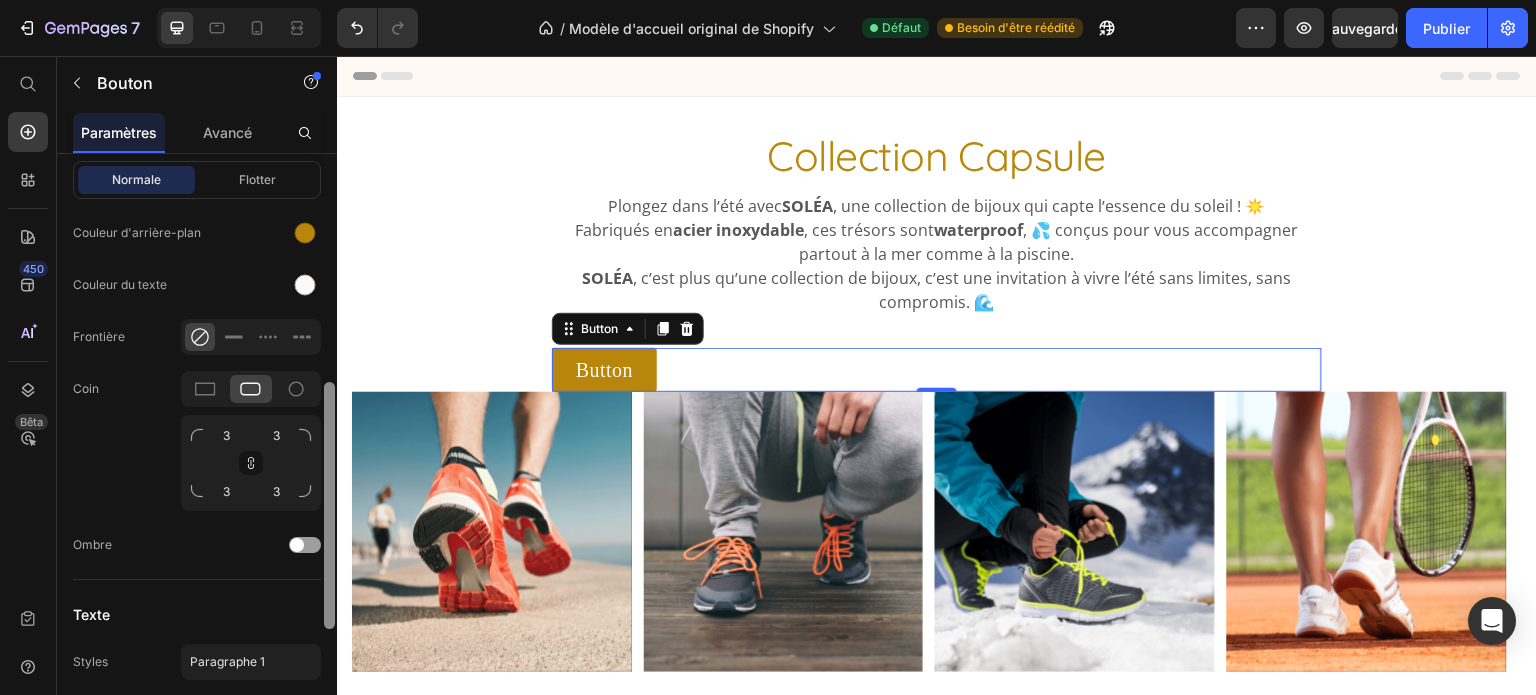 scroll, scrollTop: 512, scrollLeft: 0, axis: vertical 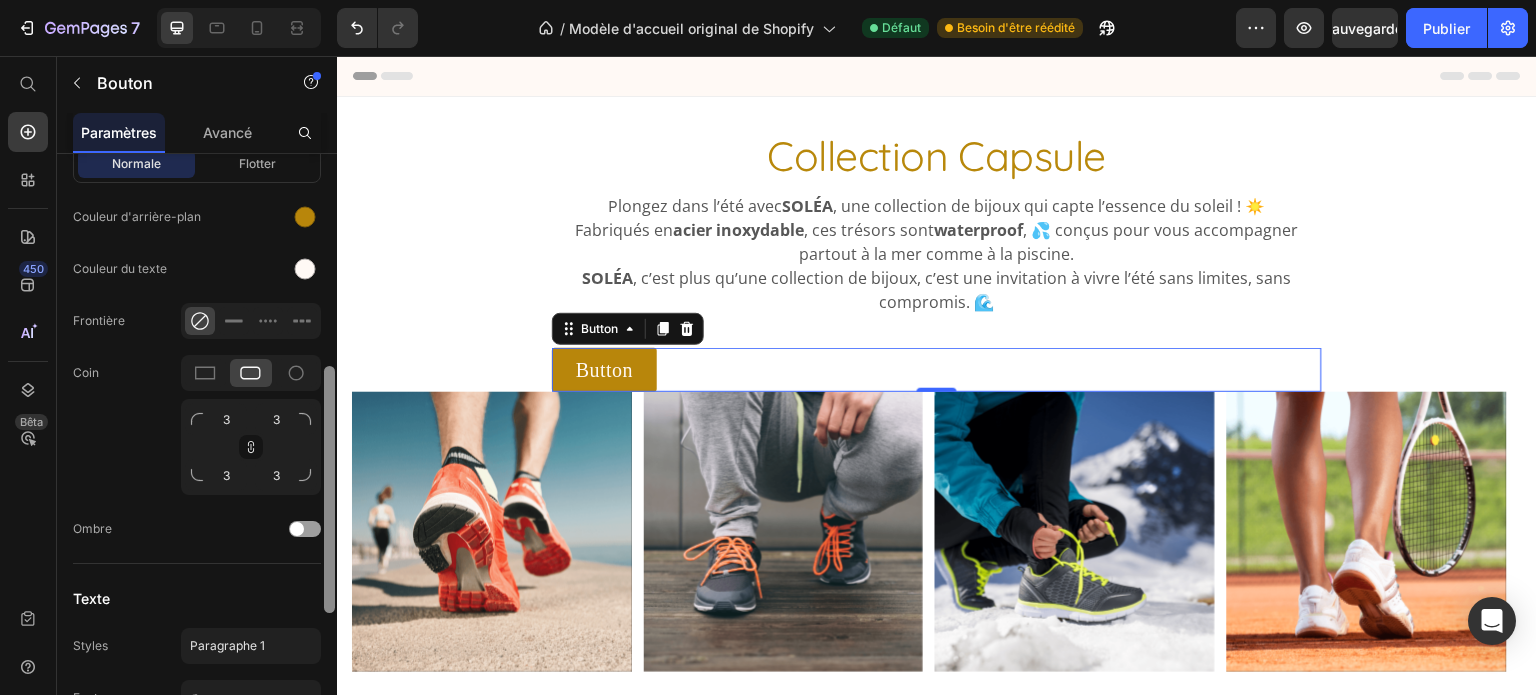 drag, startPoint x: 325, startPoint y: 252, endPoint x: 329, endPoint y: 464, distance: 212.03773 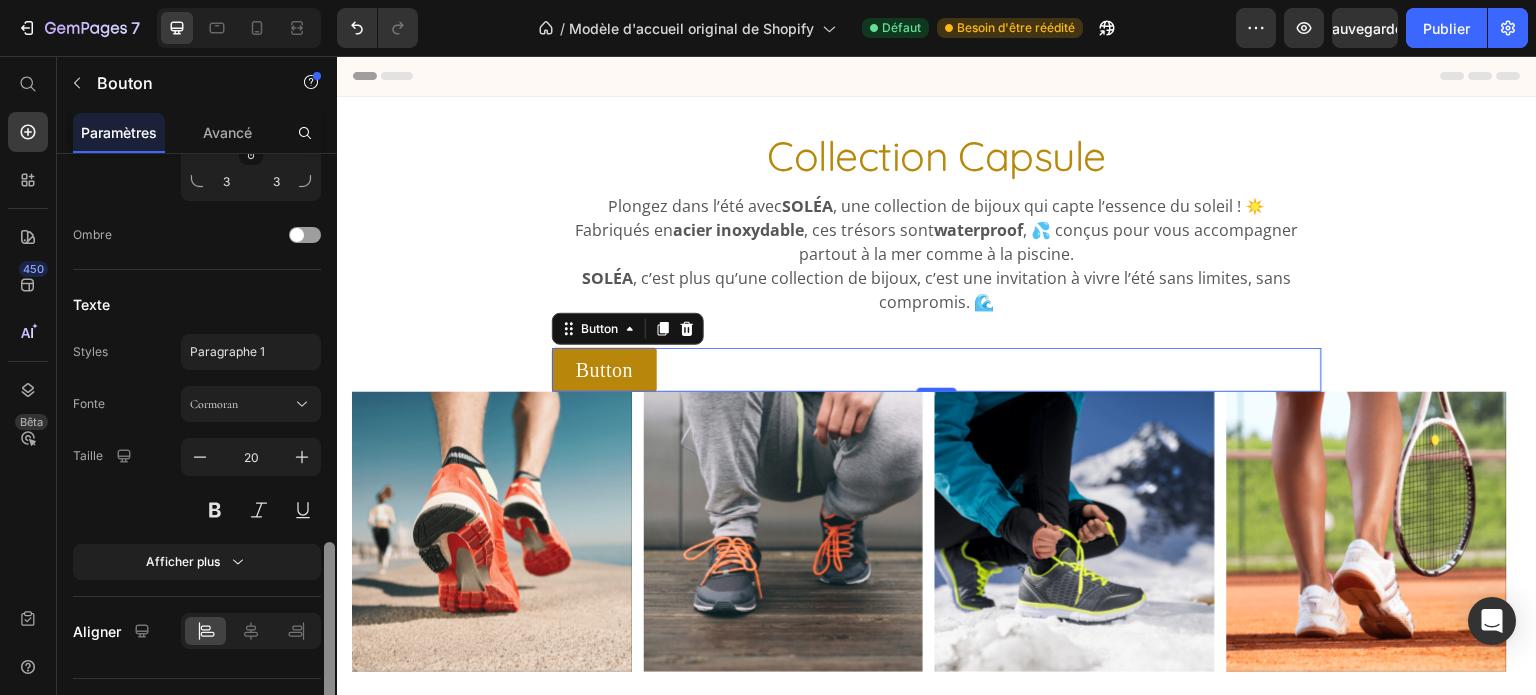 scroll, scrollTop: 844, scrollLeft: 0, axis: vertical 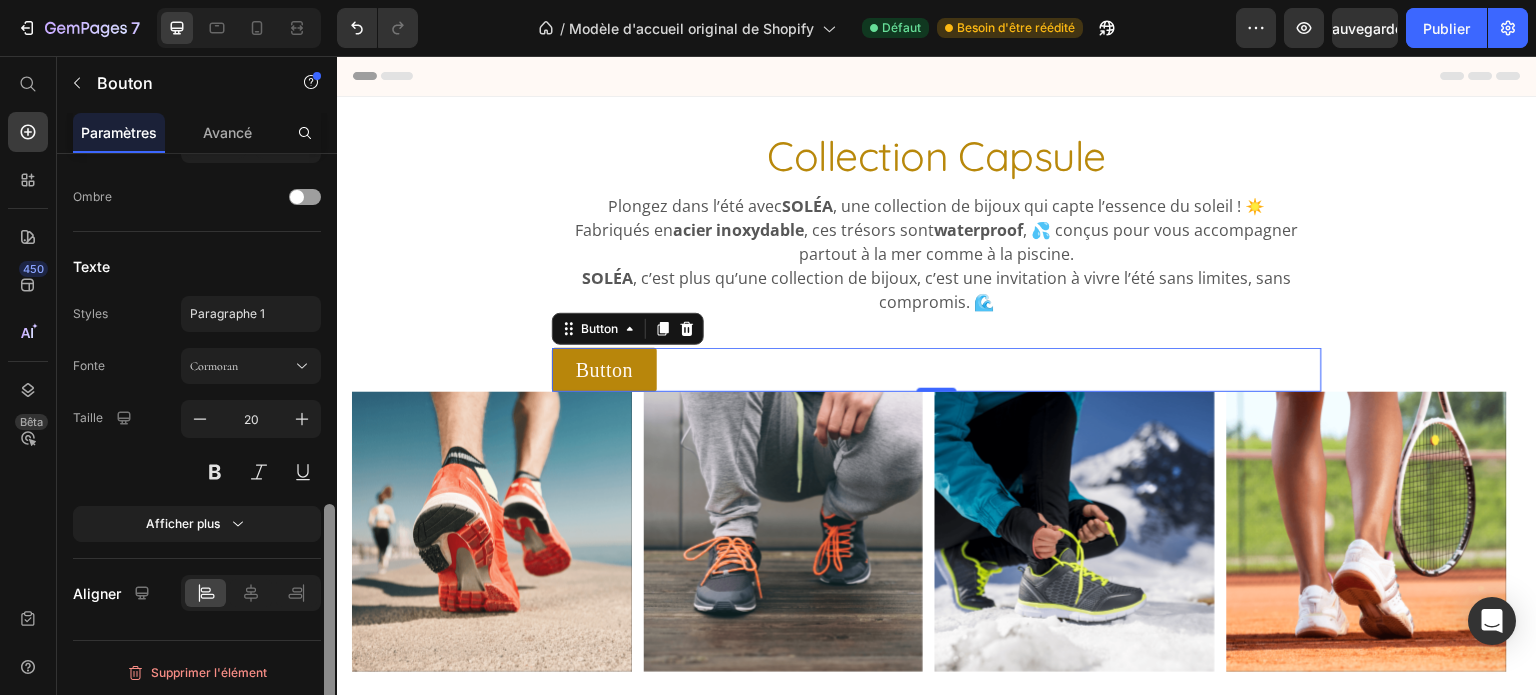 drag, startPoint x: 326, startPoint y: 455, endPoint x: 324, endPoint y: 616, distance: 161.01242 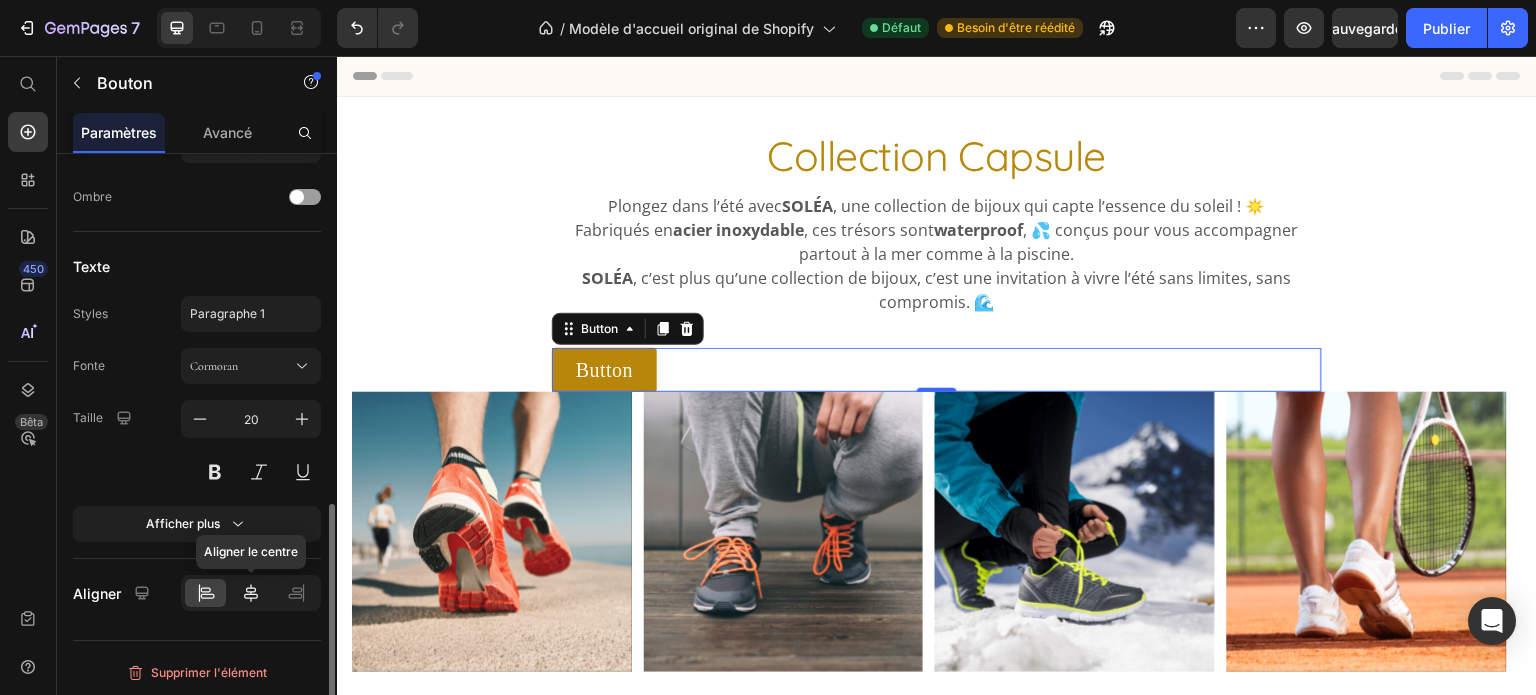 click 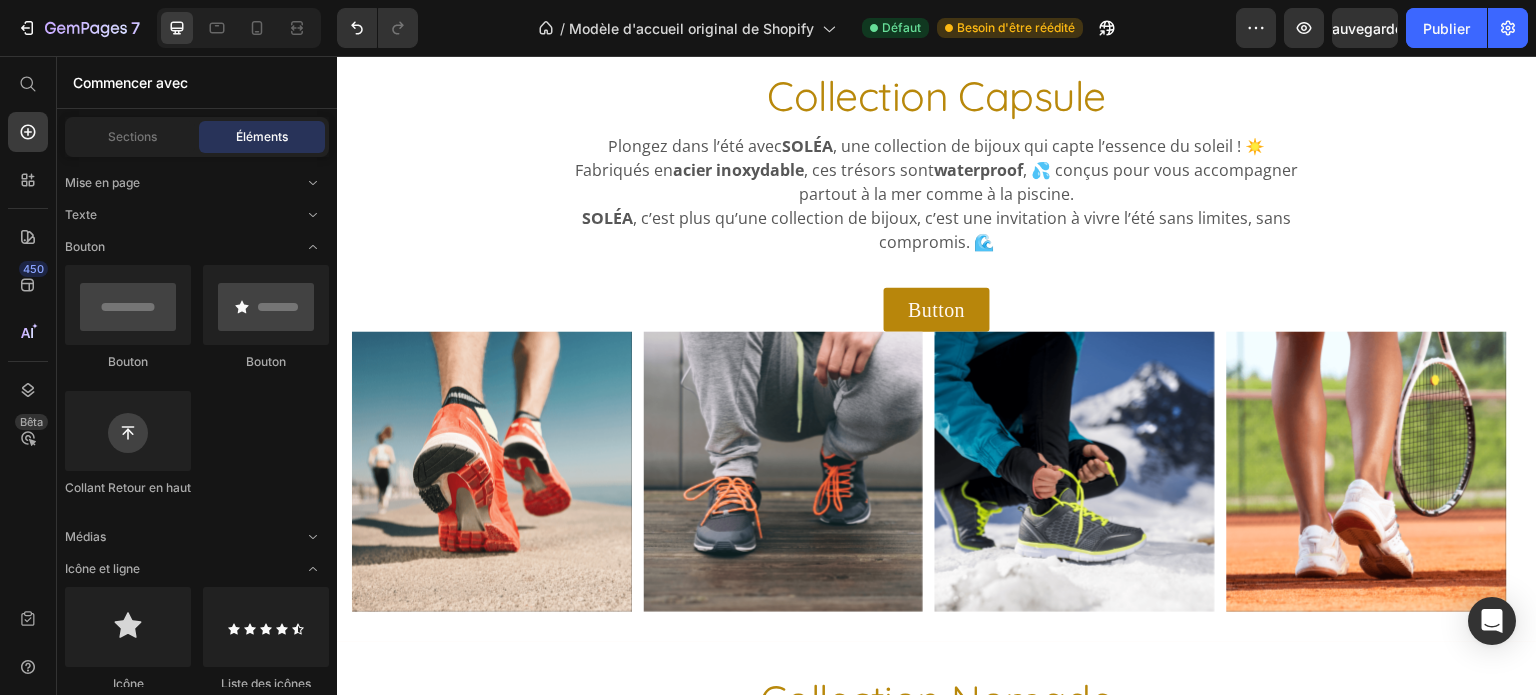 scroll, scrollTop: 73, scrollLeft: 0, axis: vertical 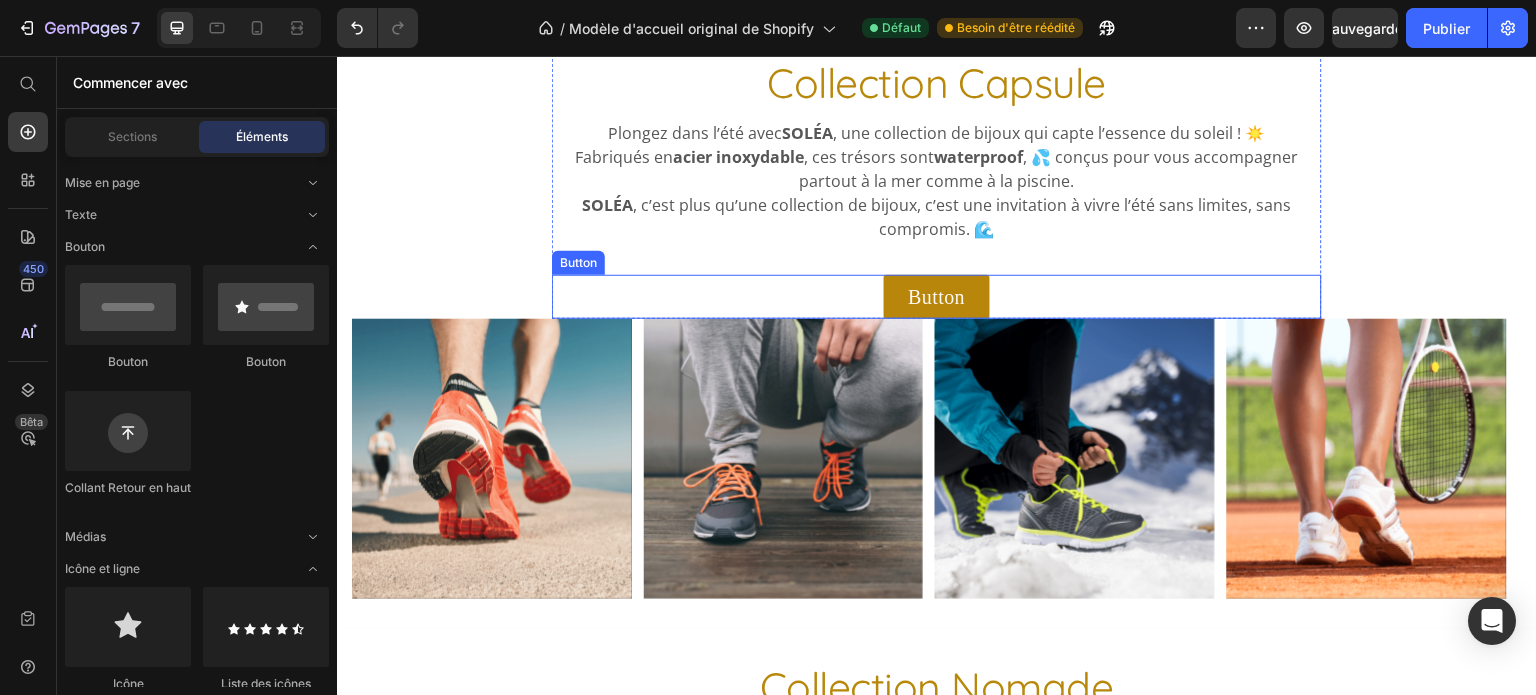 click on "Button Button" at bounding box center [937, 297] 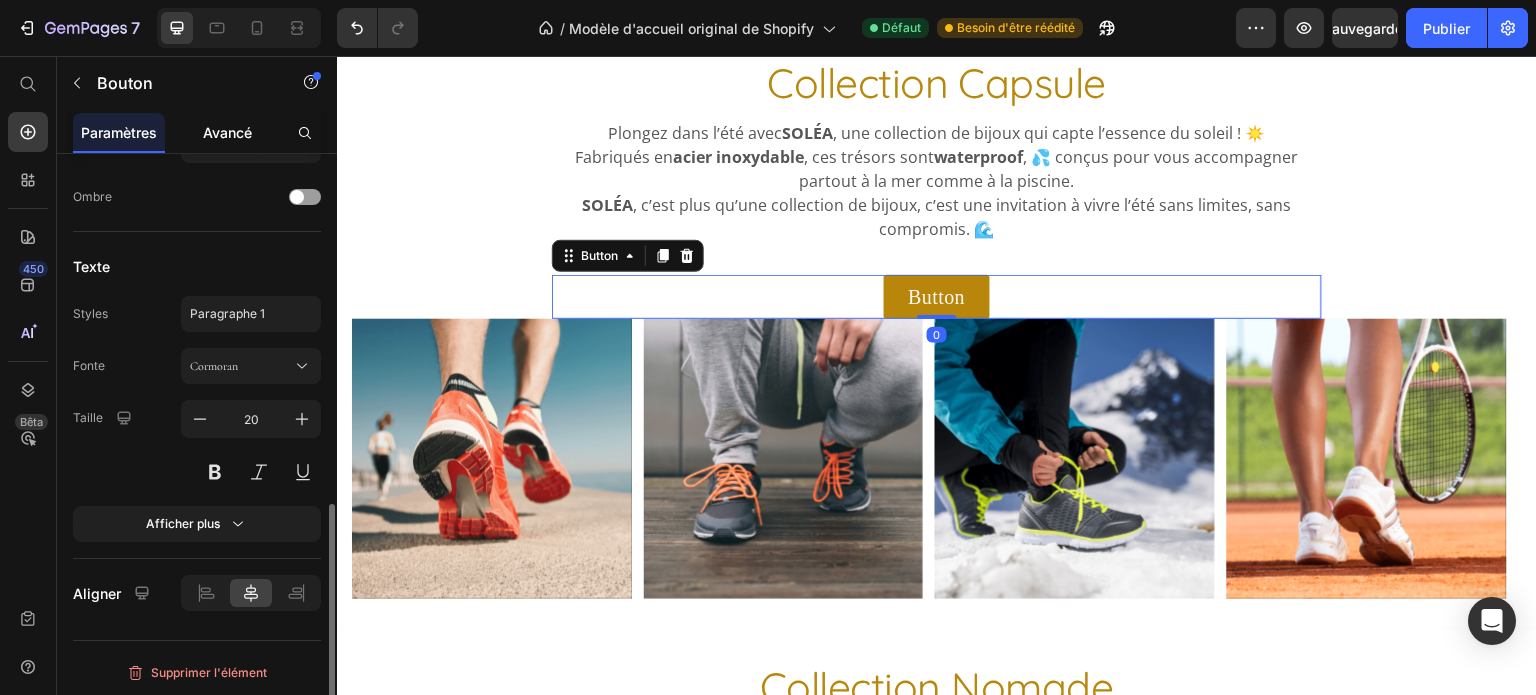 click on "Avancé" at bounding box center (227, 132) 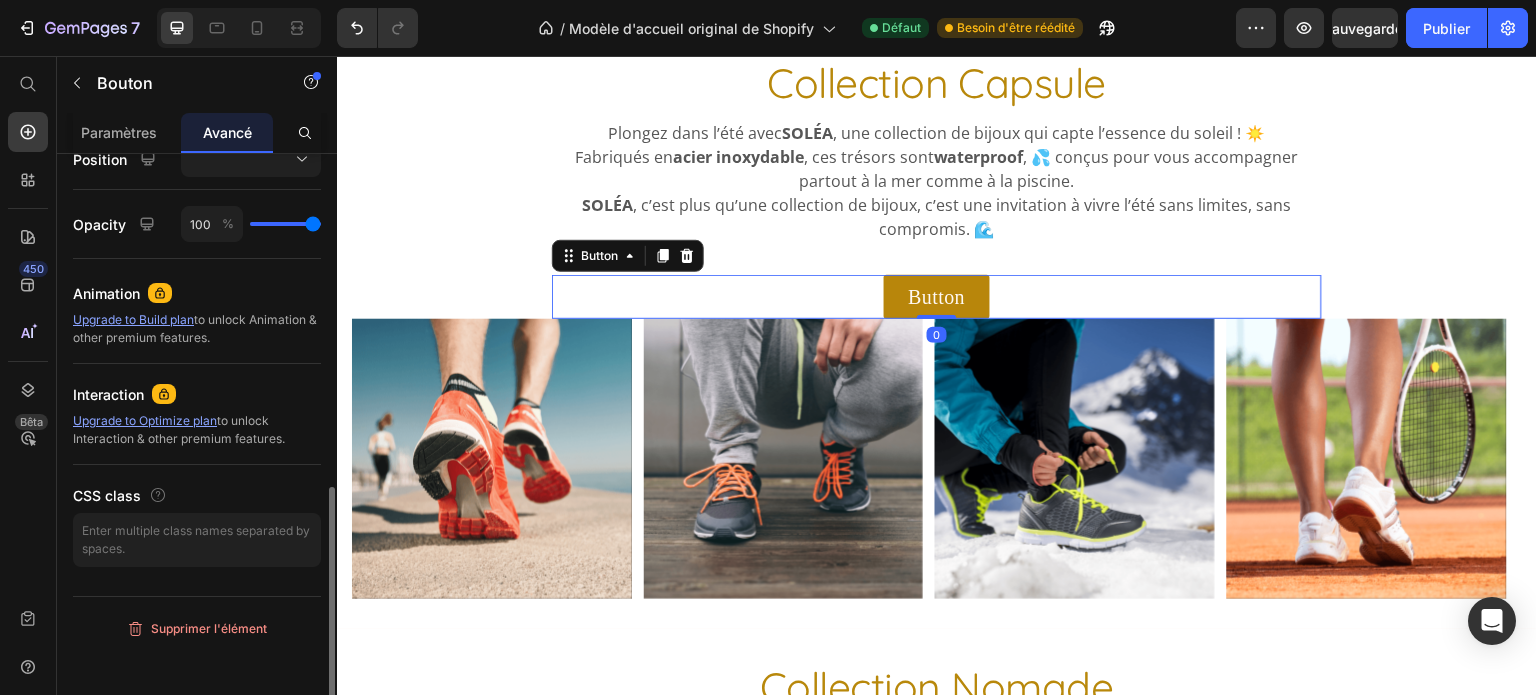 scroll, scrollTop: 0, scrollLeft: 0, axis: both 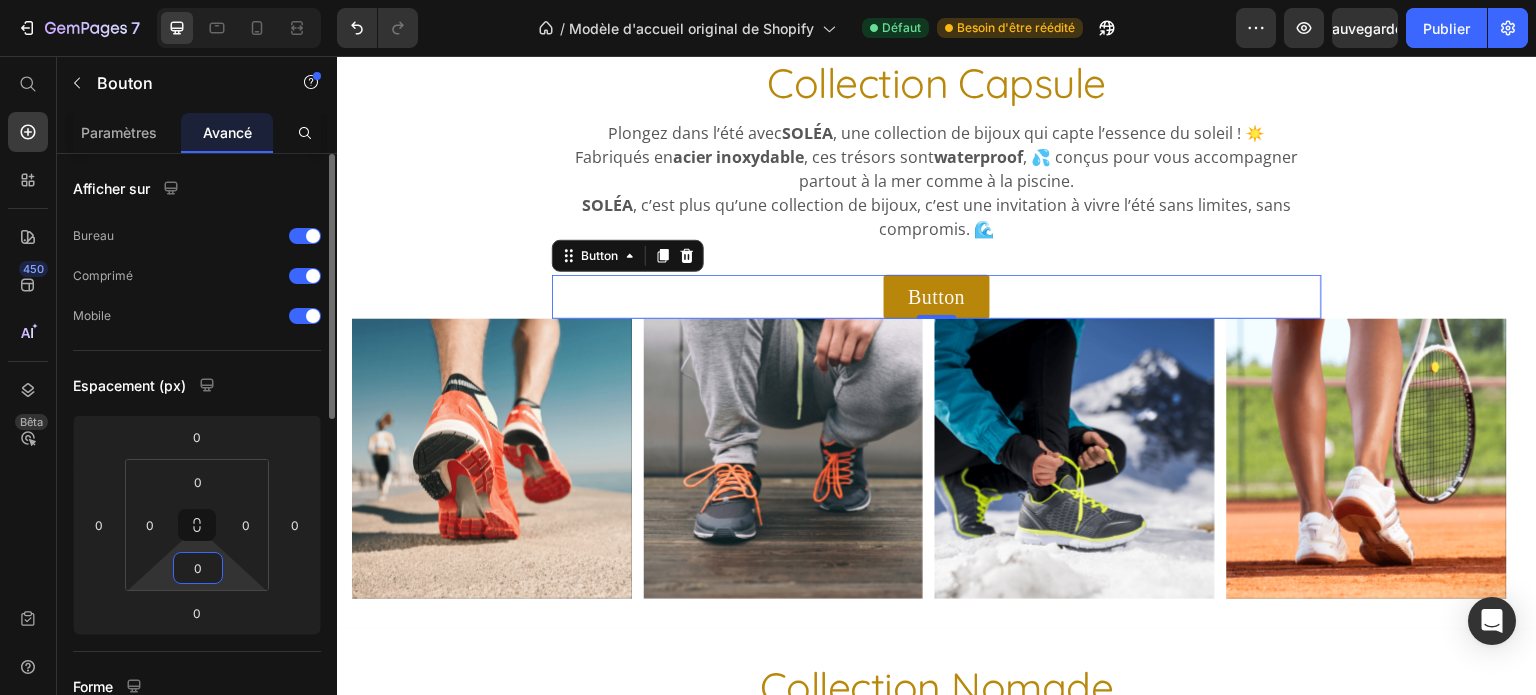 click on "0" at bounding box center (198, 568) 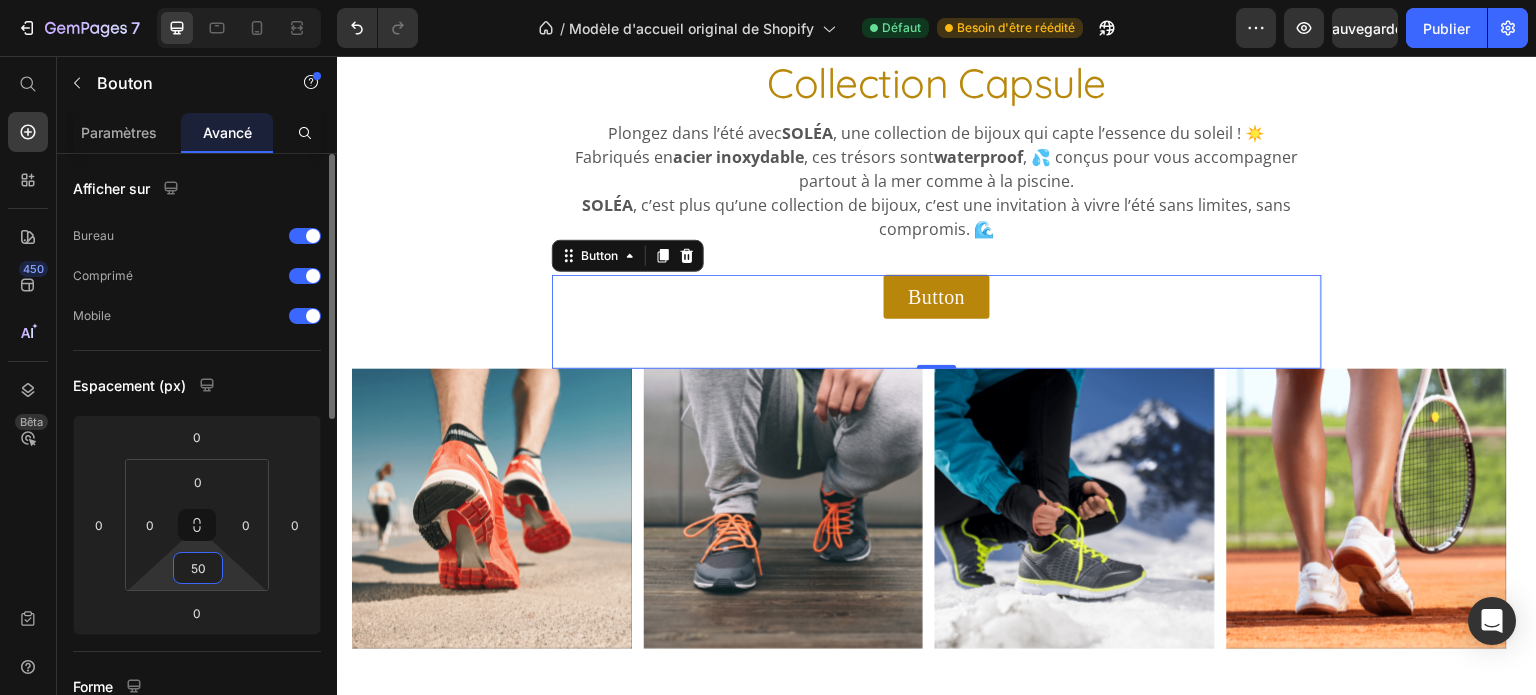 type on "5" 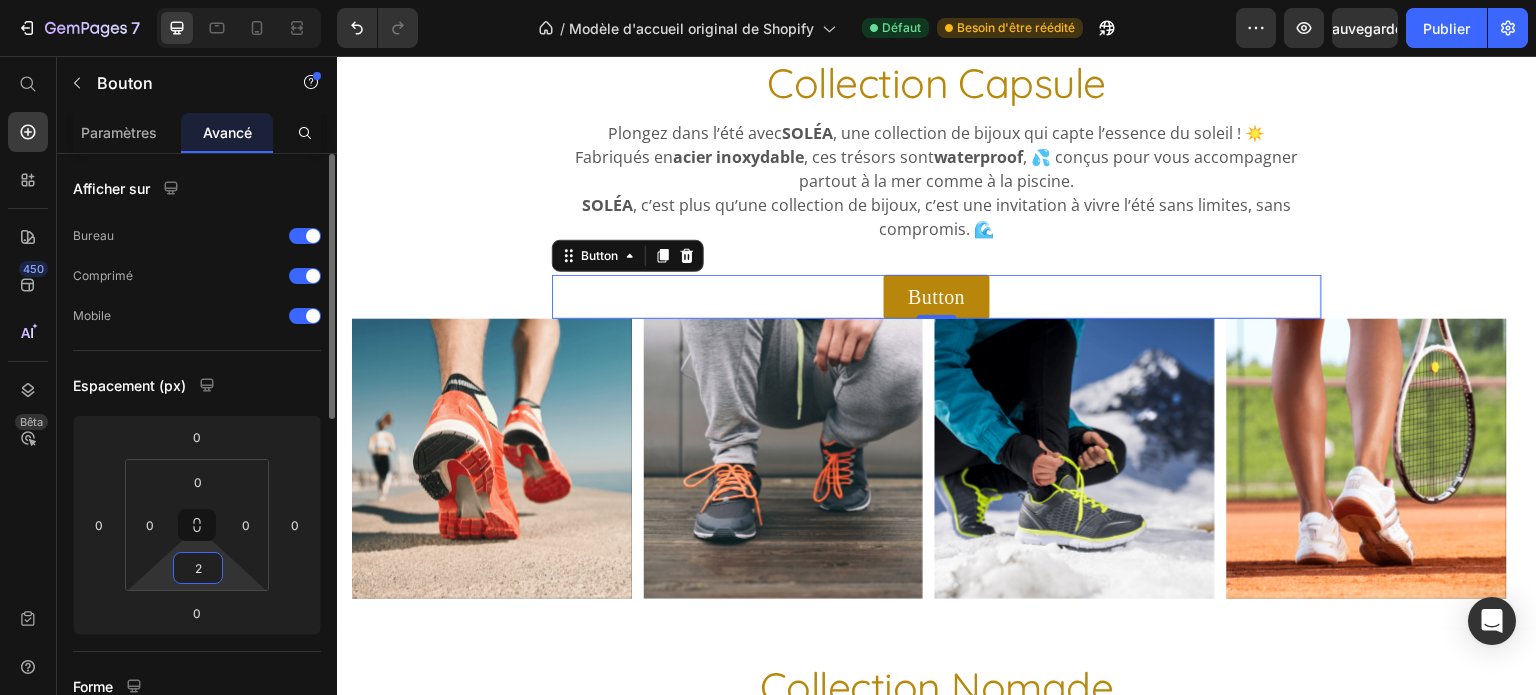 type on "20" 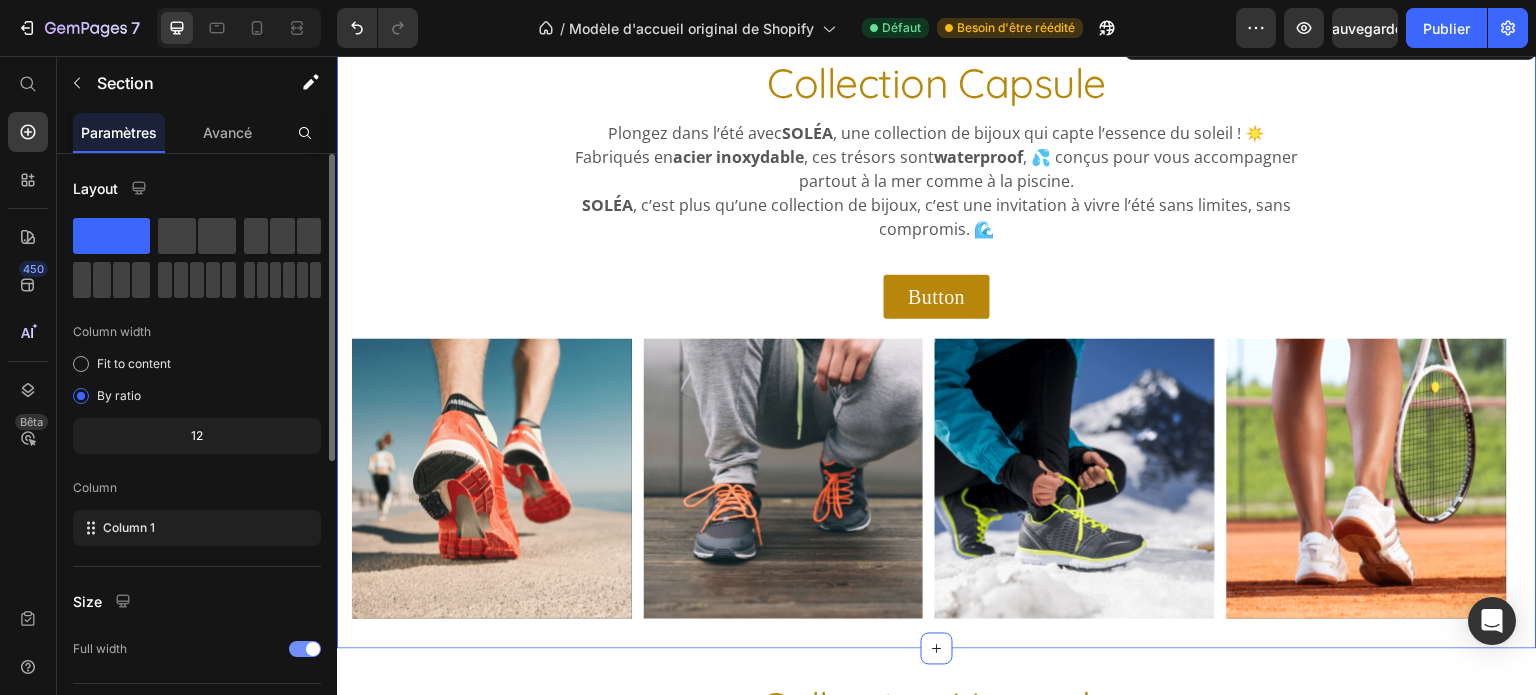 click on "Collection Capsule Heading Plongez dans l’été avec  SOLÉA , une collection de bijoux qui capte l’essence du soleil ! ☀️ Fabriqués en  acier inoxydable , ces trésors sont  waterproof , 💦 conçus pour vous accompagner partout à la mer comme à la piscine. SOLÉA , c’est plus qu’une collection de bijoux, c’est une invitation à vivre l’été sans limites, sans compromis. 🌊 Text block Button Button Row
Image Image Image Image Image
Carousel" at bounding box center [937, 336] 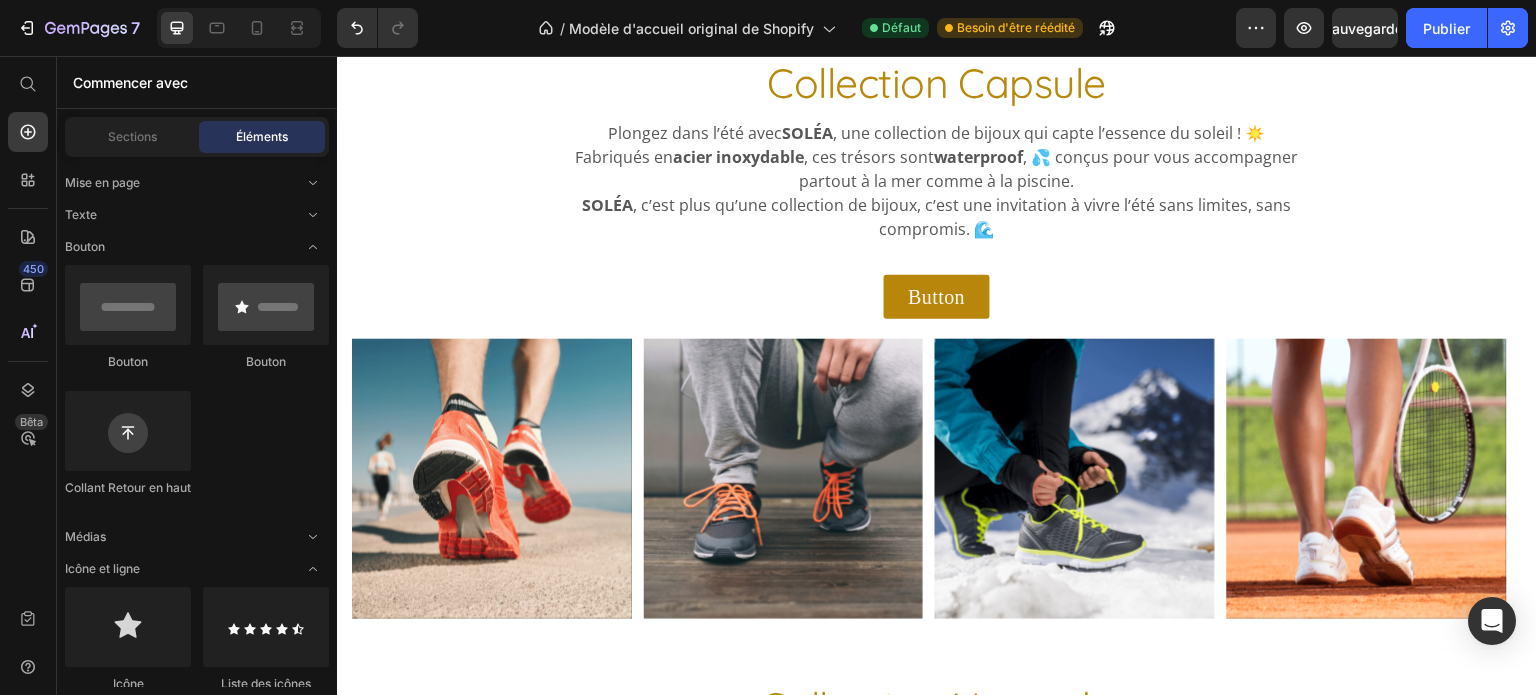 scroll, scrollTop: 0, scrollLeft: 0, axis: both 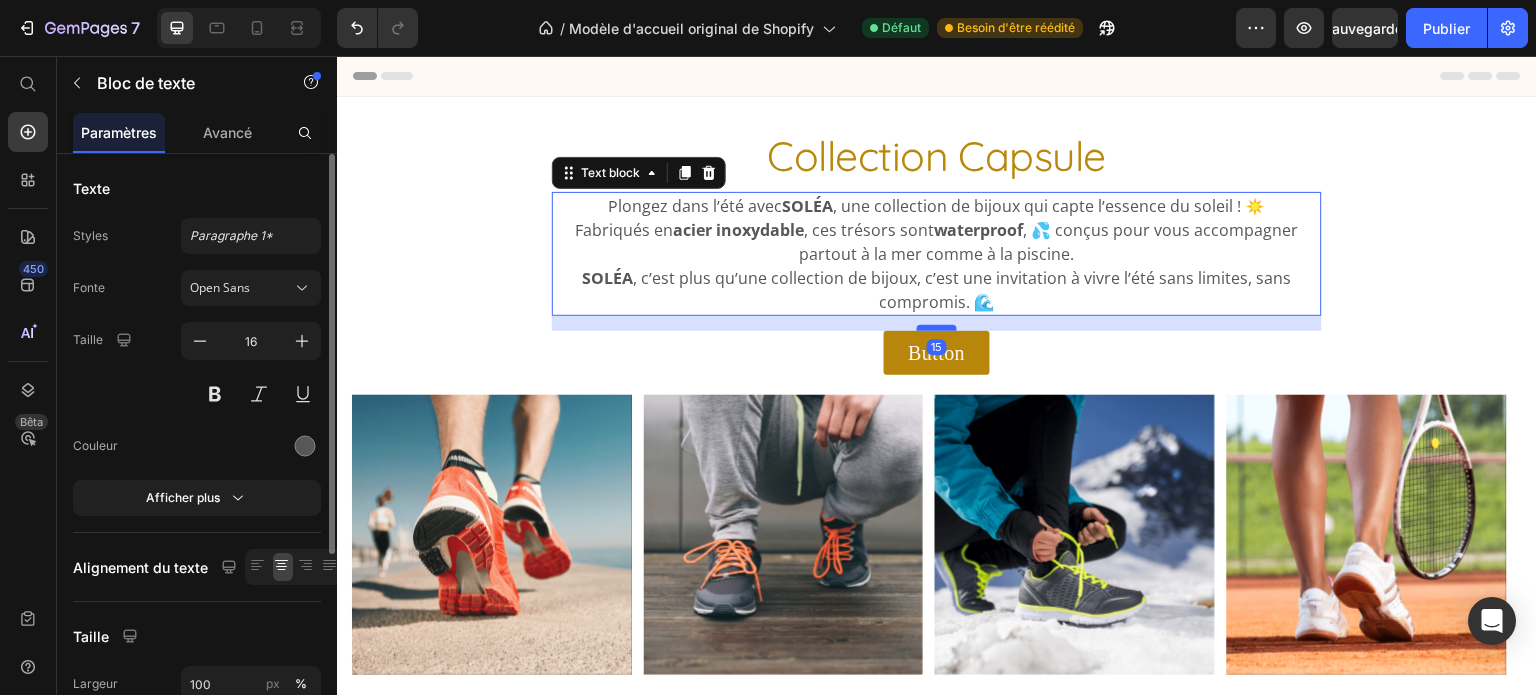 drag, startPoint x: 926, startPoint y: 344, endPoint x: 932, endPoint y: 327, distance: 18.027756 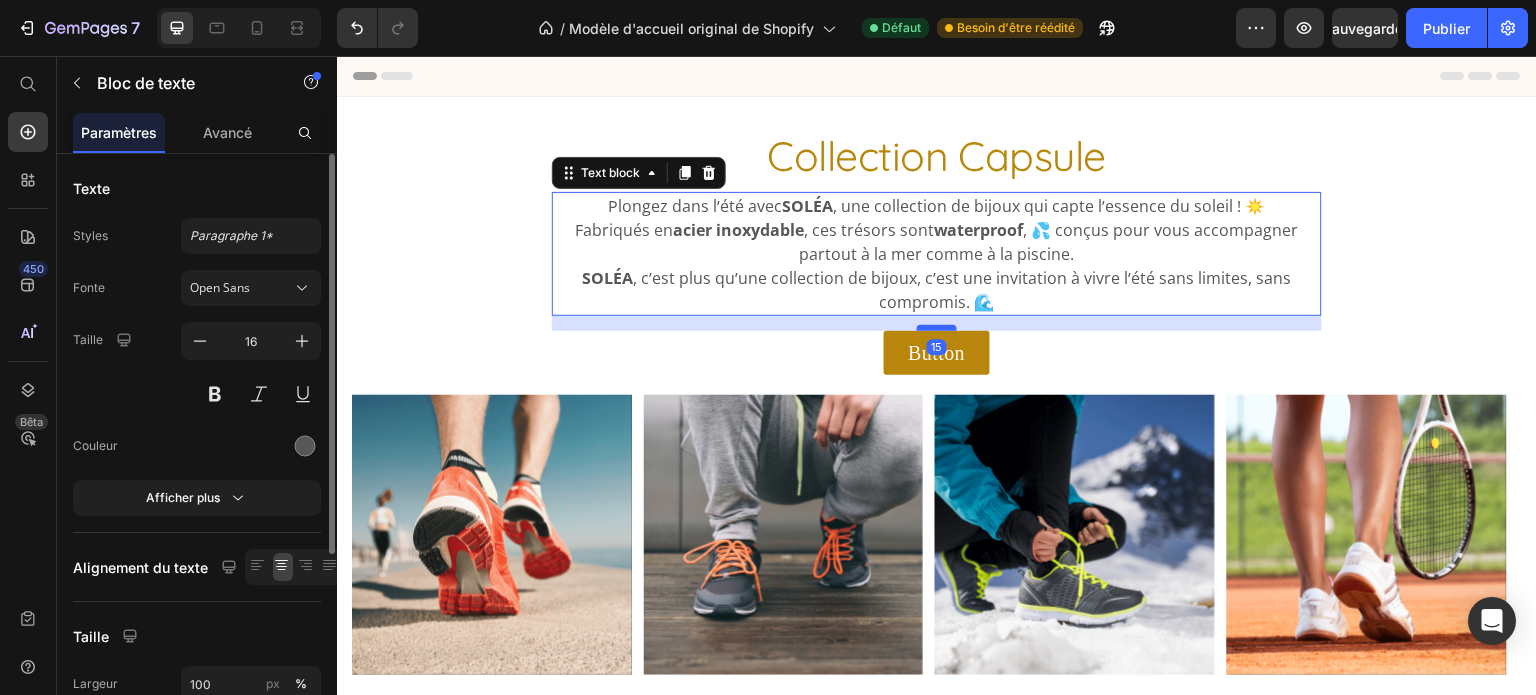 click at bounding box center (937, 328) 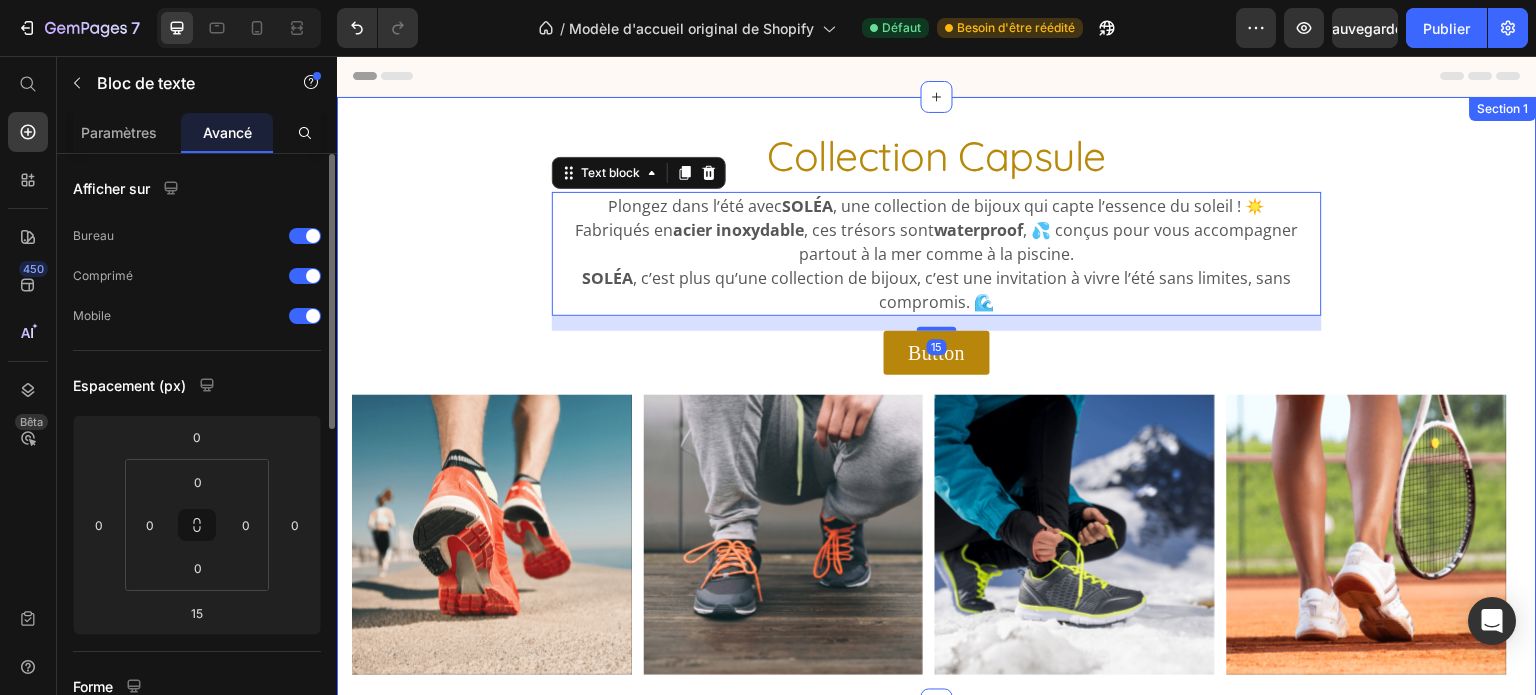 click on "Collection Capsule Heading Plongez dans l’été avec  SOLÉA , une collection de bijoux qui capte l’essence du soleil ! ☀️ Fabriqués en  acier inoxydable , ces trésors sont  waterproof , 💦 conçus pour vous accompagner partout à la mer comme à la piscine. SOLÉA , c’est plus qu’une collection de bijoux, c’est une invitation à vivre l’été sans limites, sans compromis. 🌊 Text block   15 Button Button Row
Image Image Image Image Image
Carousel Section 1" at bounding box center [937, 401] 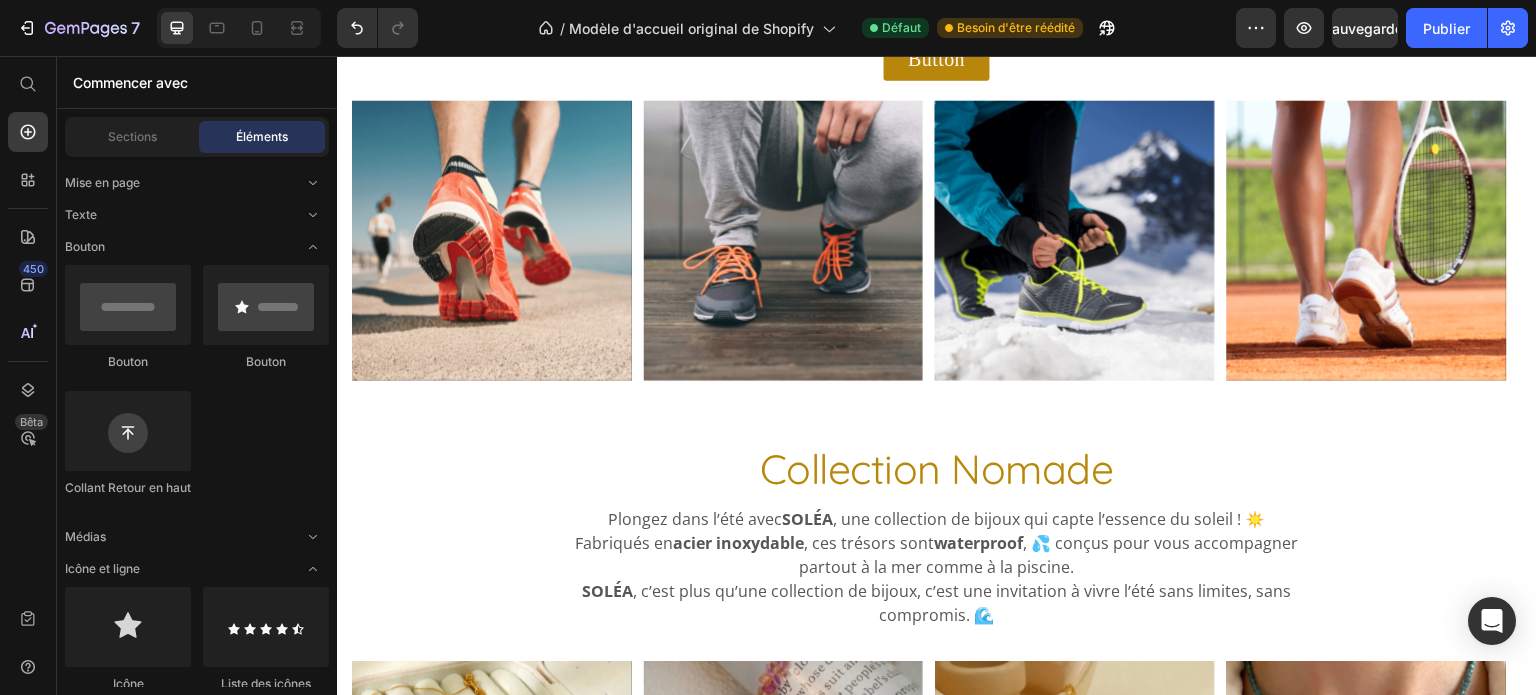 scroll, scrollTop: 408, scrollLeft: 0, axis: vertical 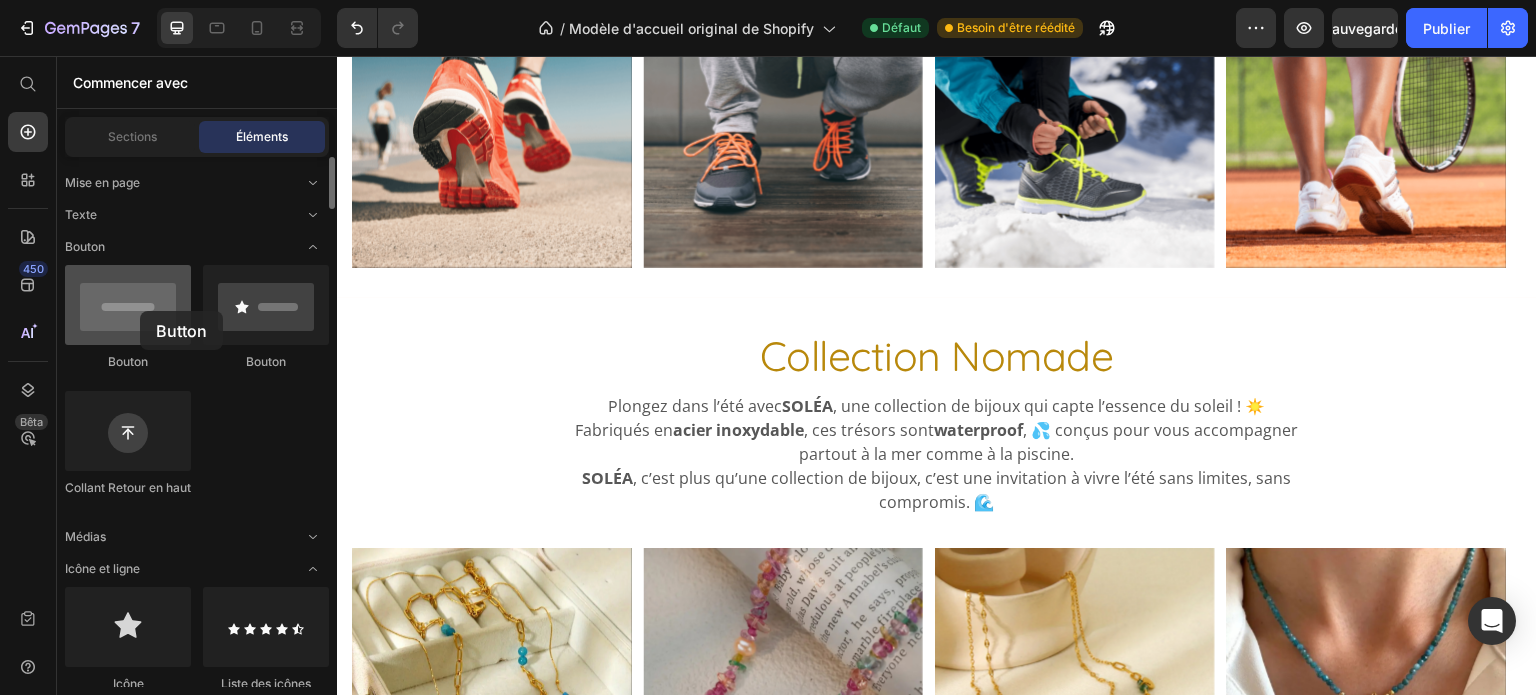 click at bounding box center (128, 305) 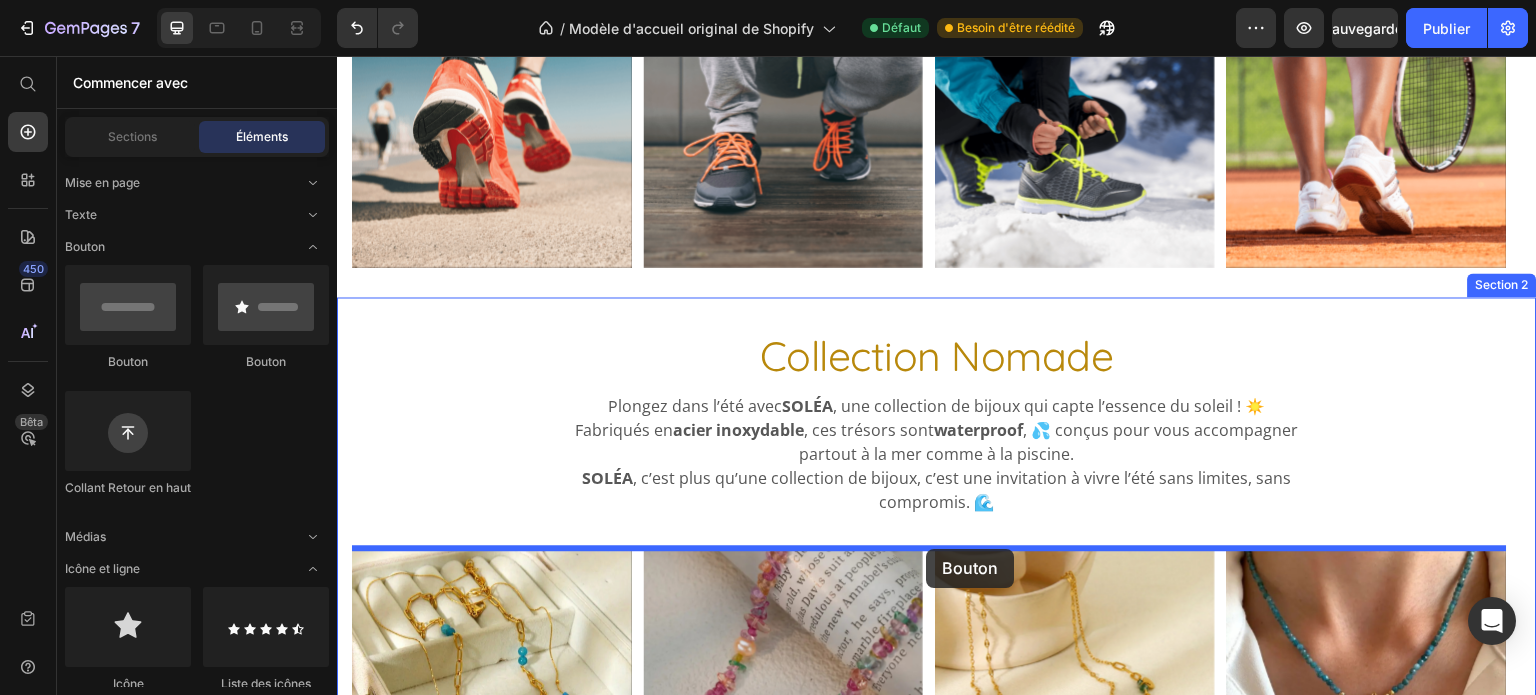 drag, startPoint x: 477, startPoint y: 367, endPoint x: 926, endPoint y: 549, distance: 484.48425 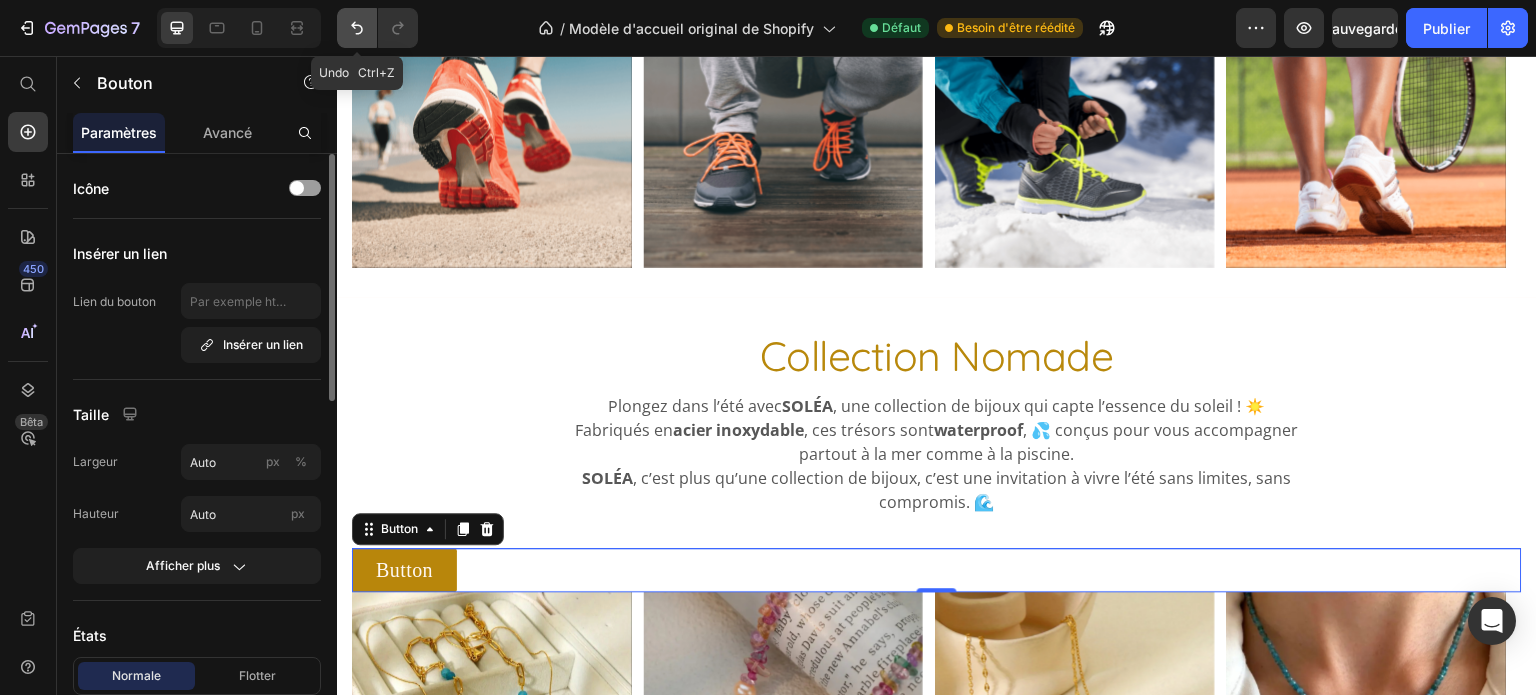 click 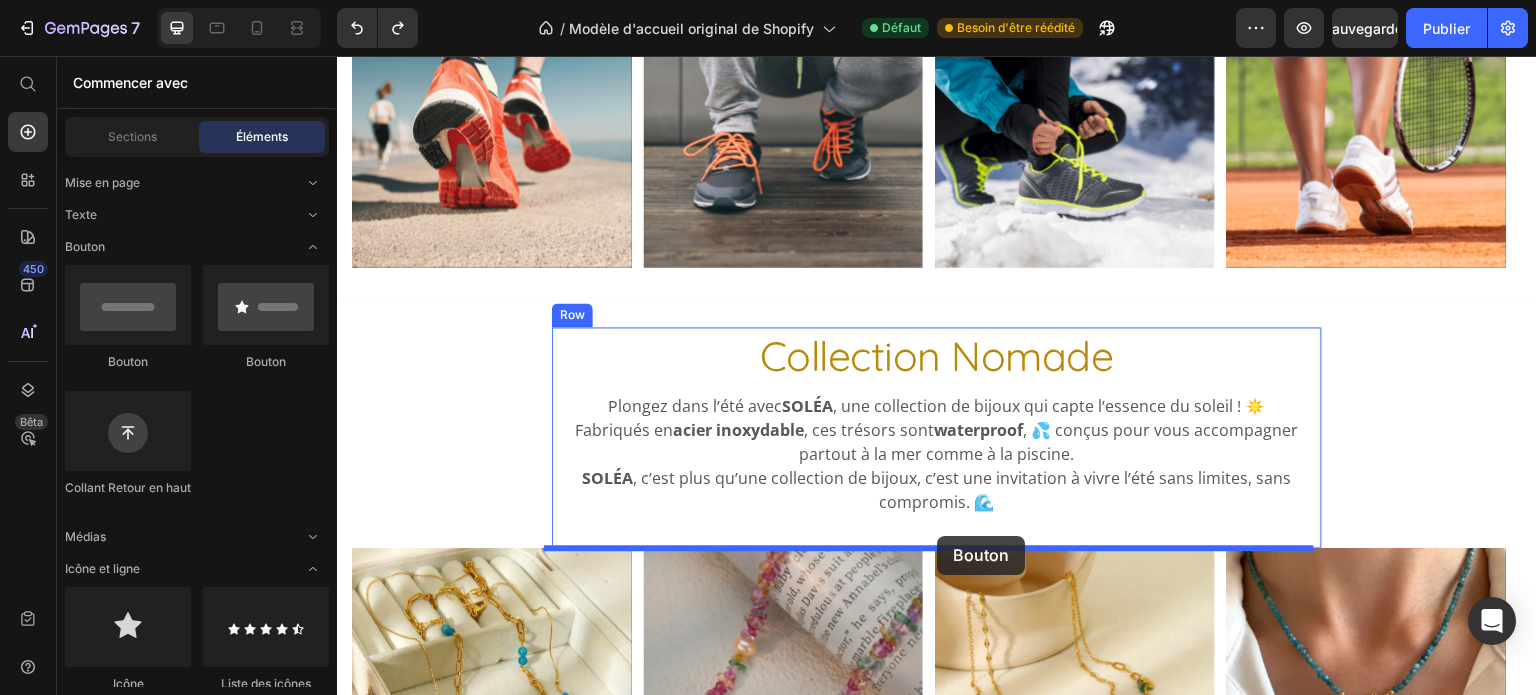 drag, startPoint x: 477, startPoint y: 371, endPoint x: 938, endPoint y: 536, distance: 489.63864 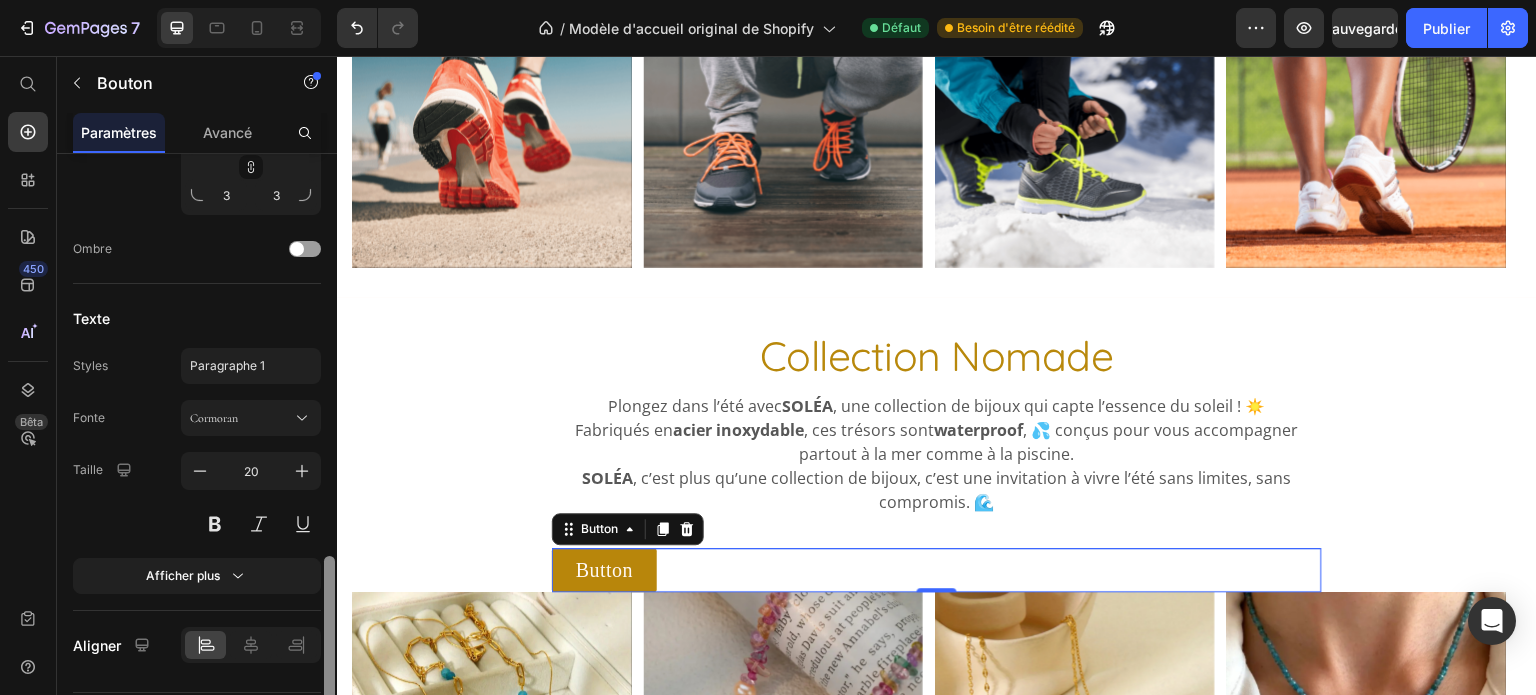 scroll, scrollTop: 844, scrollLeft: 0, axis: vertical 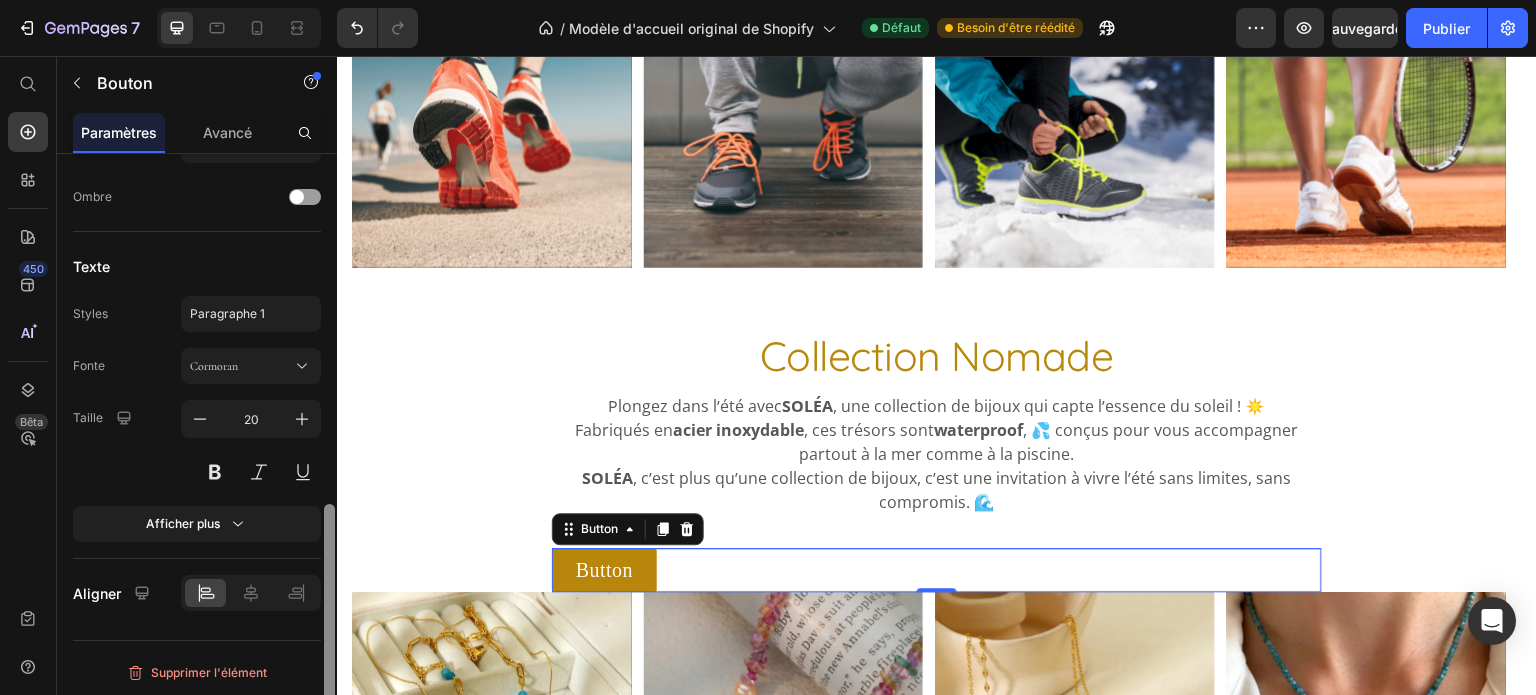 drag, startPoint x: 334, startPoint y: 218, endPoint x: 327, endPoint y: 591, distance: 373.06567 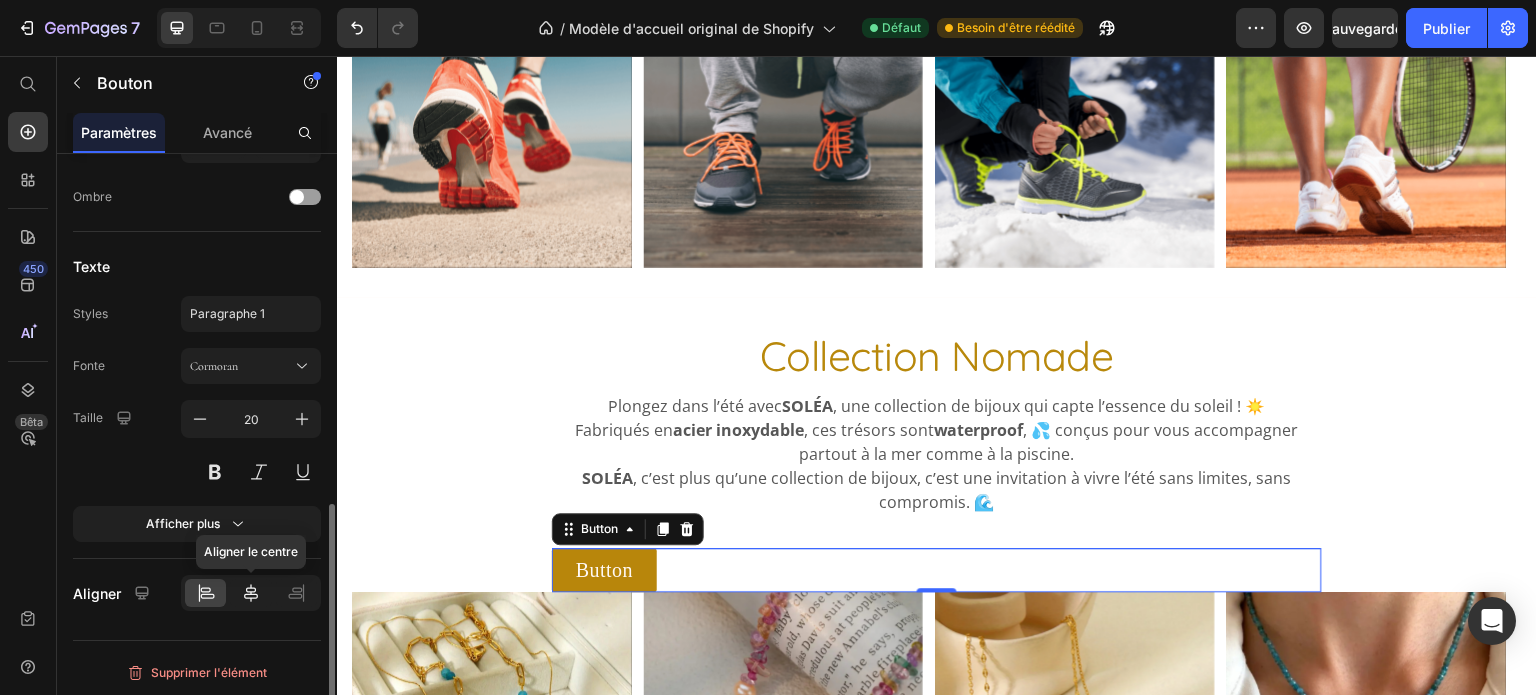 click 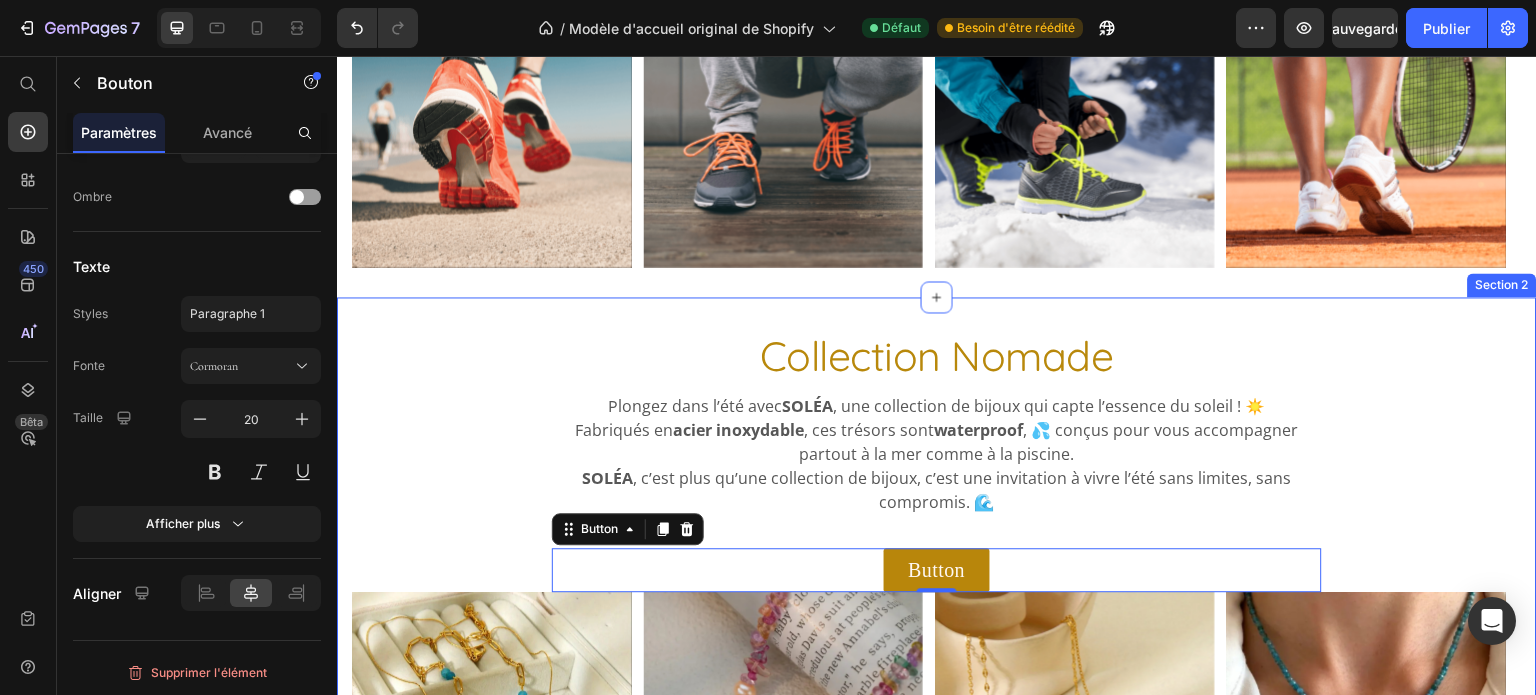 scroll, scrollTop: 0, scrollLeft: 0, axis: both 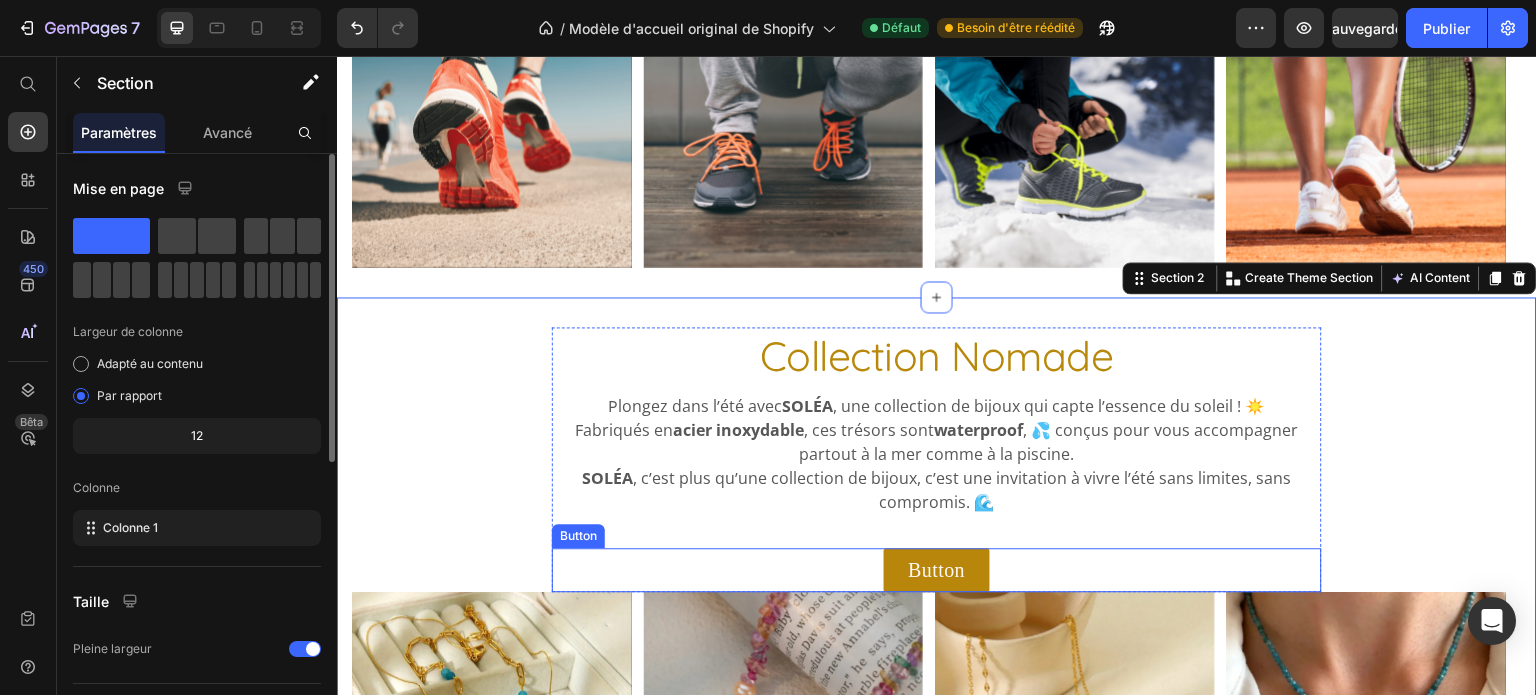 click on "Button Button" at bounding box center [937, 570] 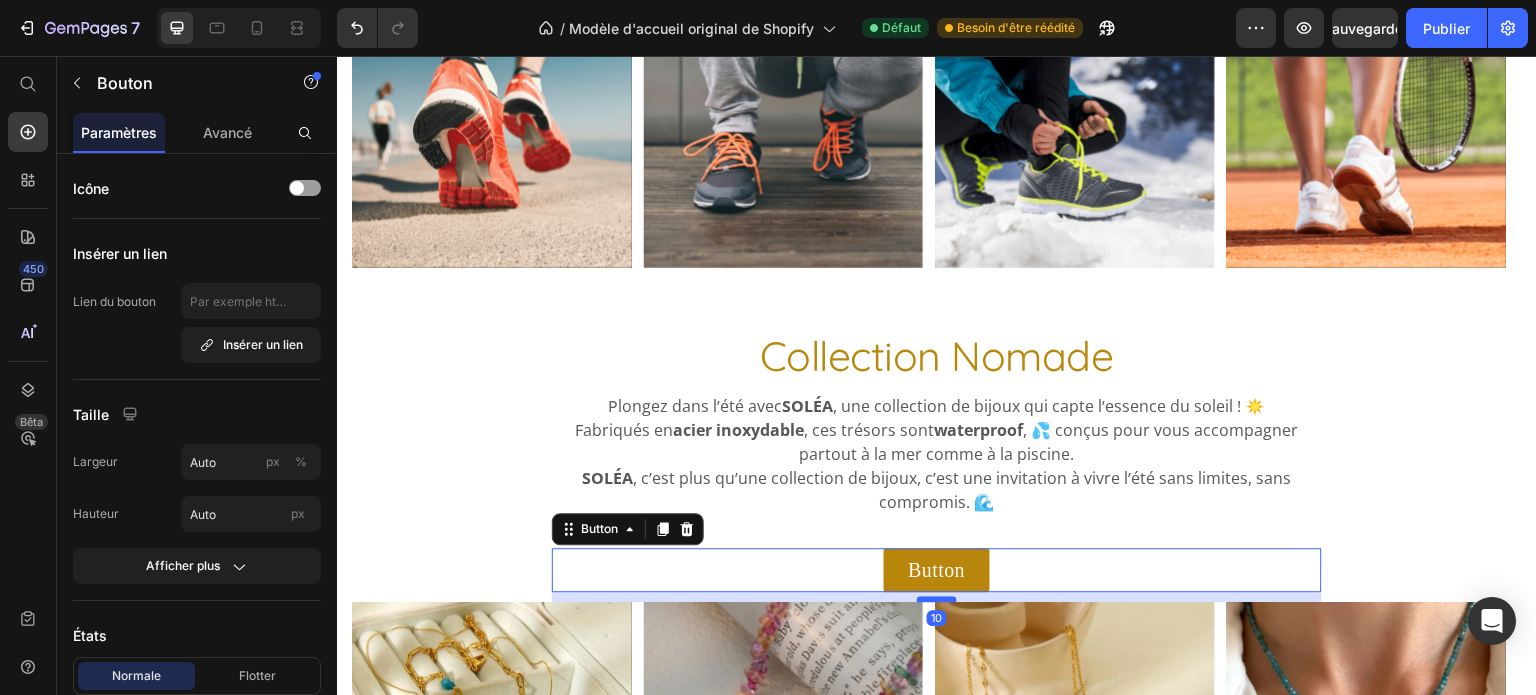 click at bounding box center [937, 599] 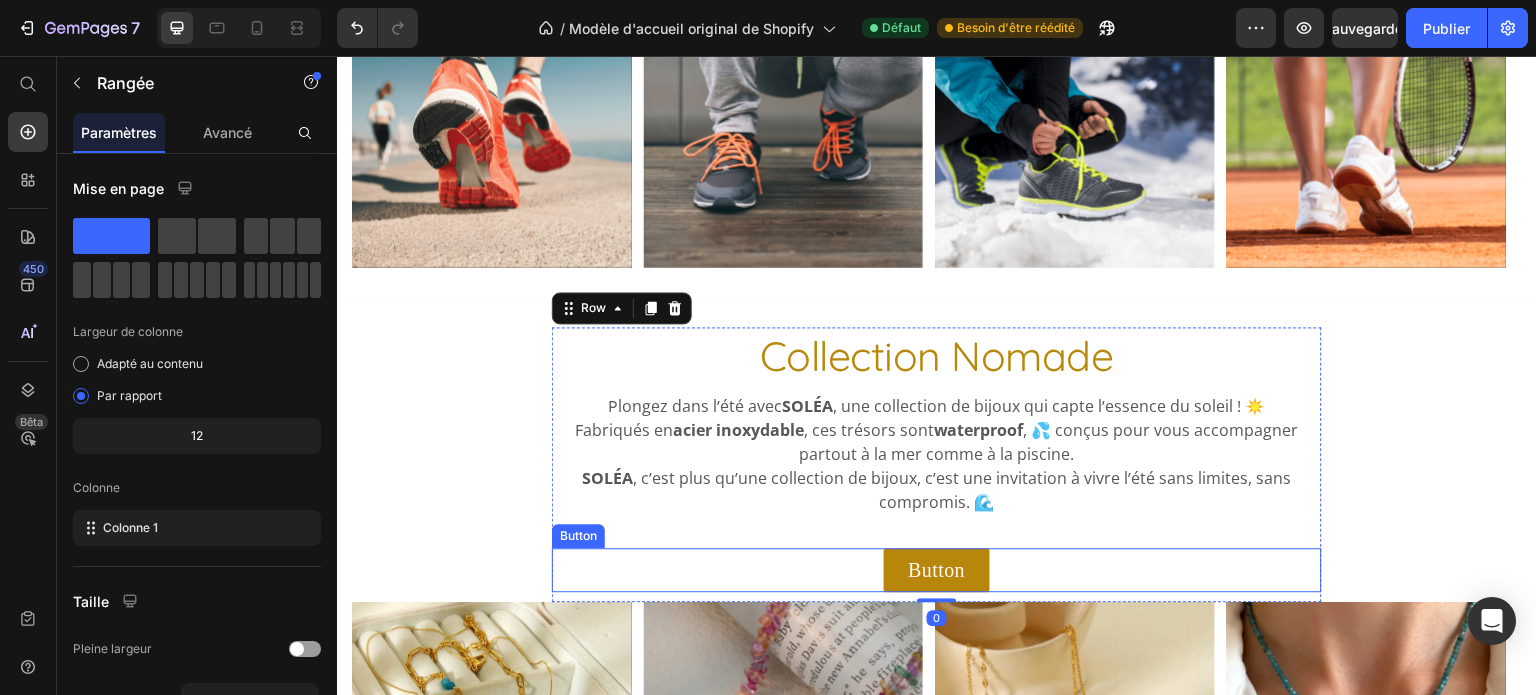 click on "Button Button" at bounding box center [937, 570] 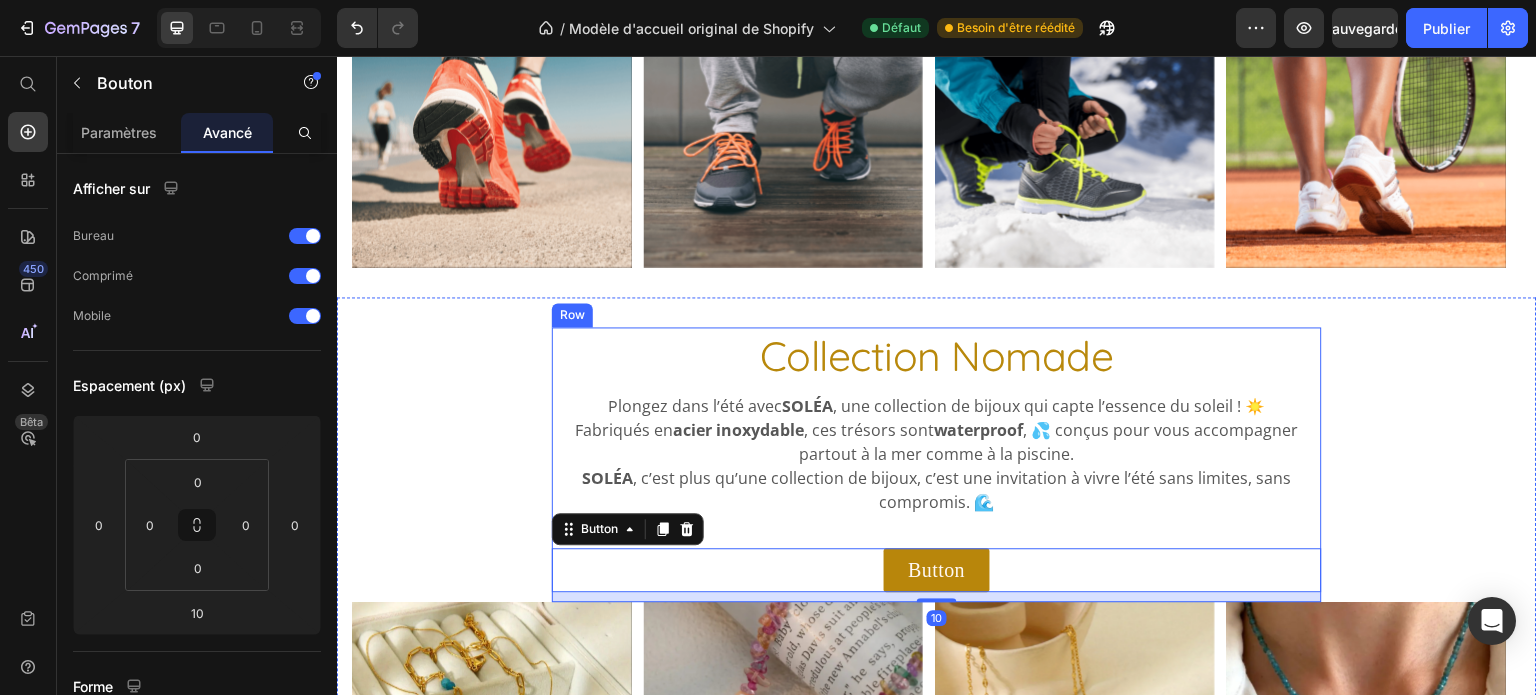 click on "Plongez dans l’été avec  SOLÉA , une collection de bijoux qui capte l’essence du soleil ! ☀️ Fabriqués en  acier inoxydable , ces trésors sont  waterproof , 💦 conçus pour vous accompagner partout à la mer comme à la piscine. SOLÉA , c’est plus qu’une collection de bijoux, c’est une invitation à vivre l’été sans limites, sans compromis. 🌊" at bounding box center (937, 454) 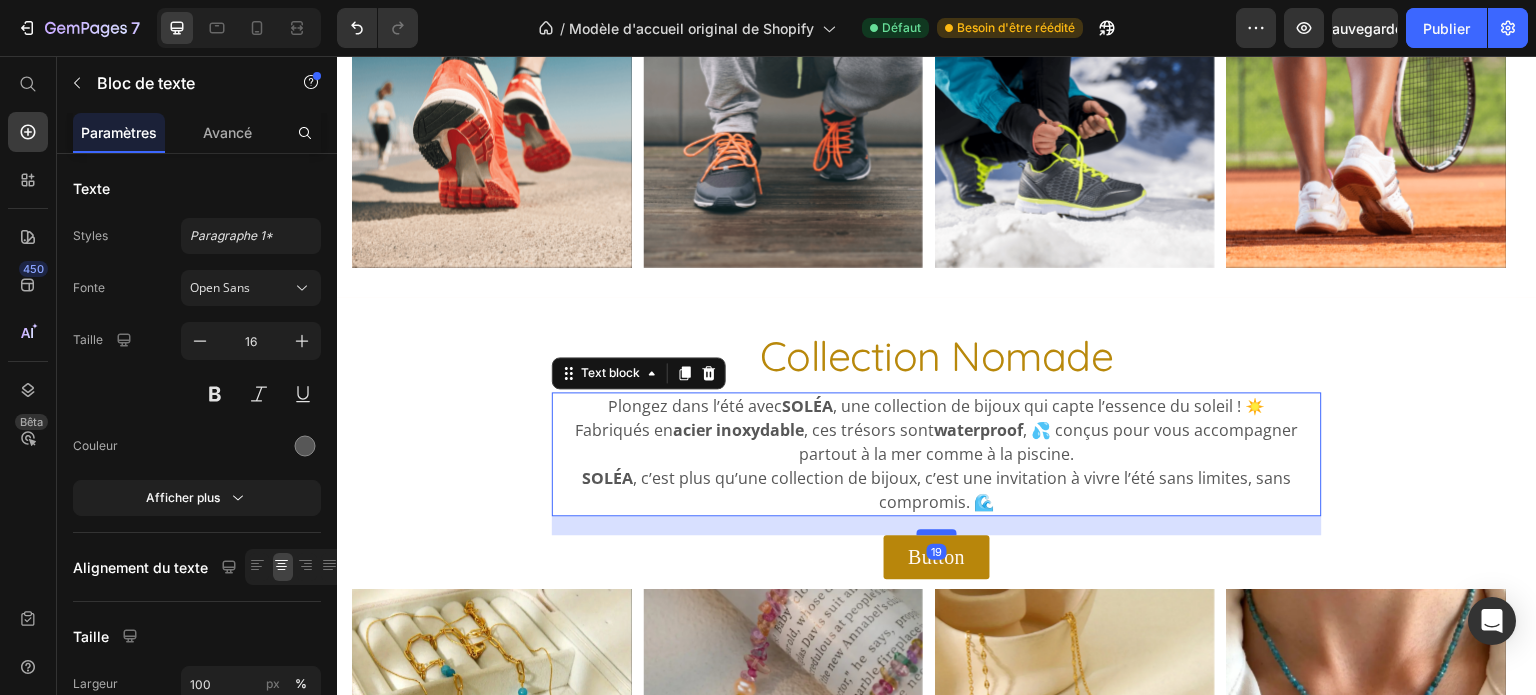 drag, startPoint x: 936, startPoint y: 543, endPoint x: 941, endPoint y: 530, distance: 13.928389 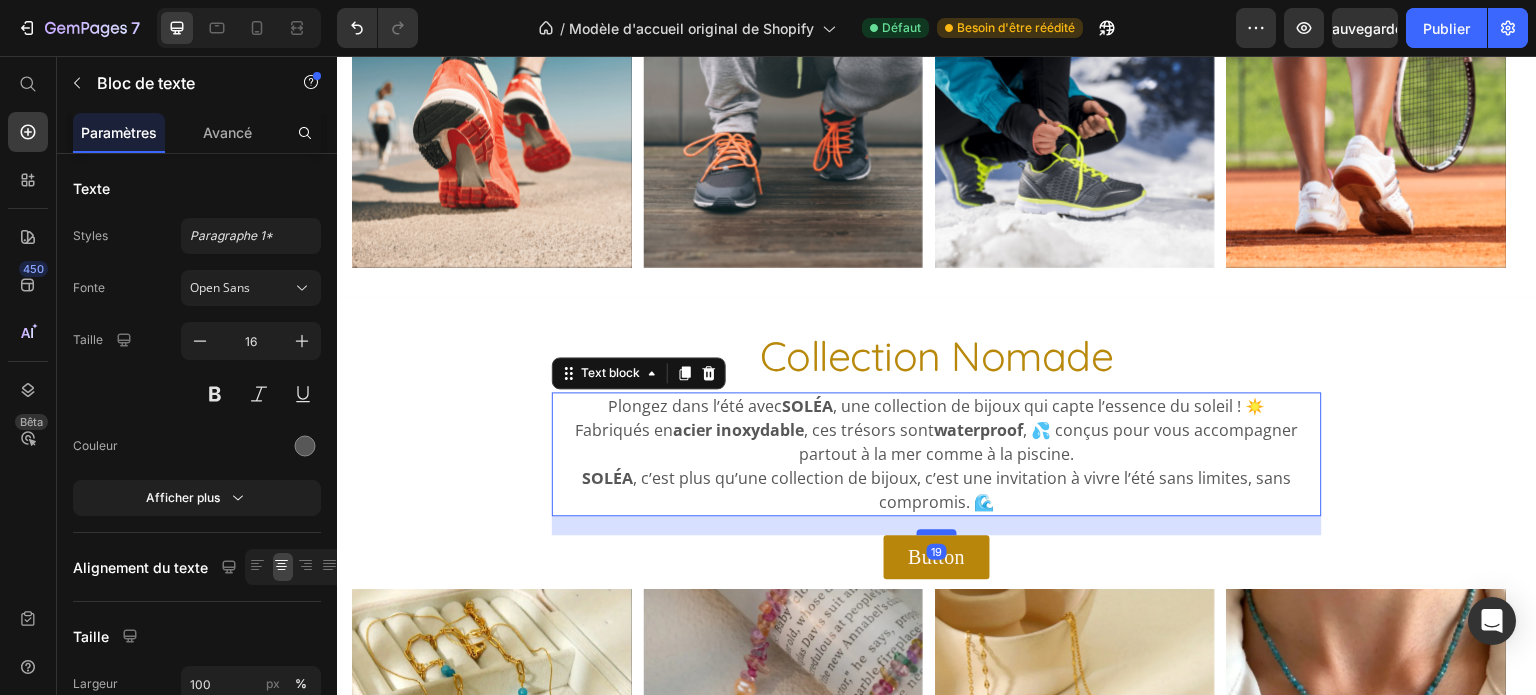 click at bounding box center [937, 532] 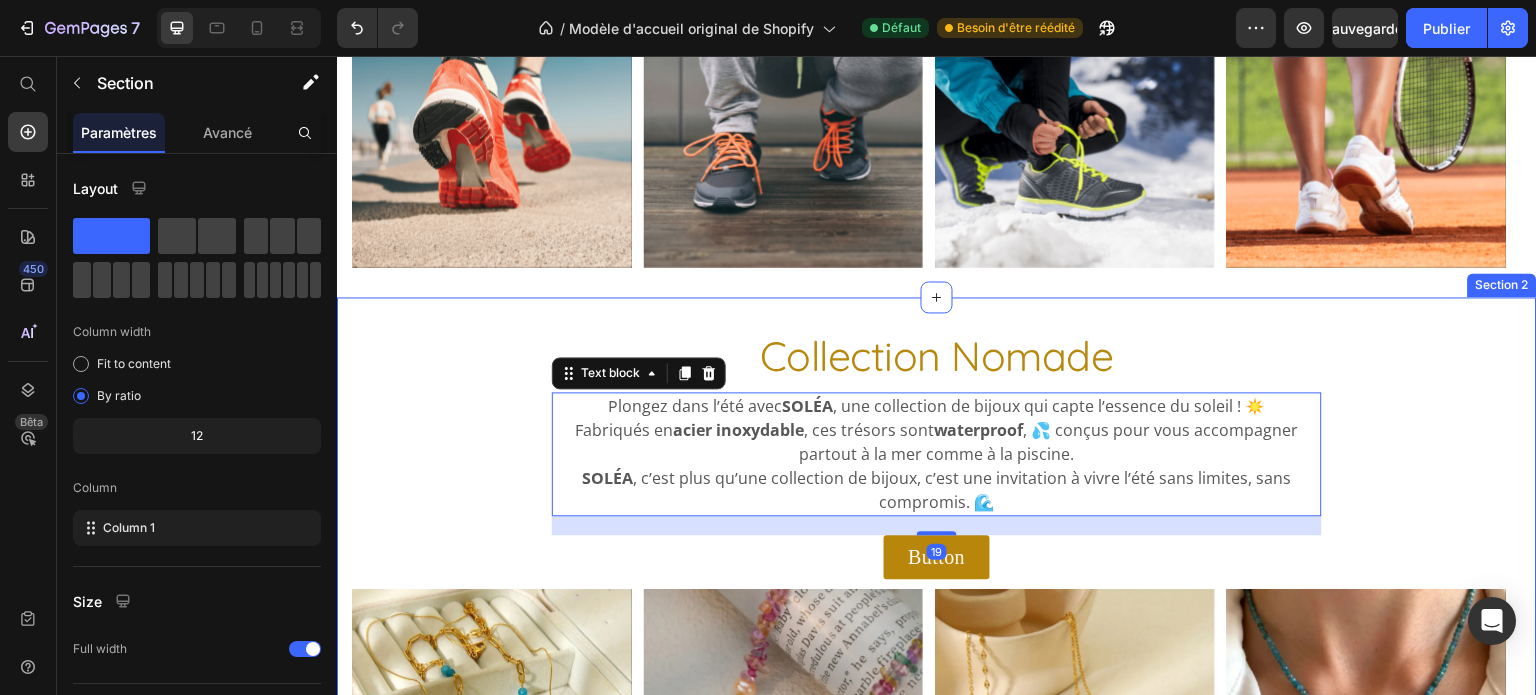 click on "Collection Nomade Heading Plongez dans l’été avec  SOLÉA , une collection de bijoux qui capte l’essence du soleil ! ☀️ Fabriqués en  acier inoxydable , ces trésors sont  waterproof , 💦 conçus pour vous accompagner partout à la mer comme à la piscine. SOLÉA , c’est plus qu’une collection de bijoux, c’est une invitation à vivre l’été sans limites, sans compromis. 🌊 Text block   19 Button Button Row
Image Image Image Image Image
Carousel" at bounding box center (937, 598) 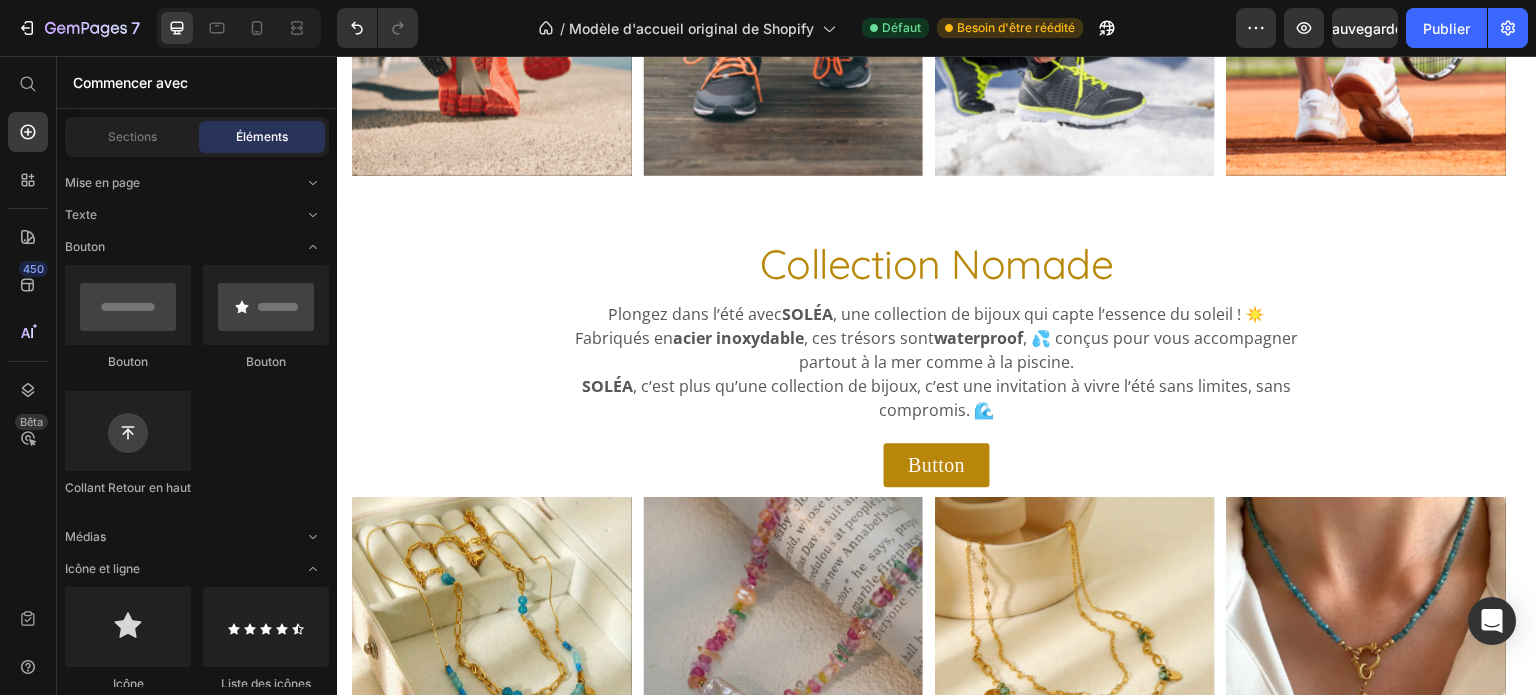 scroll, scrollTop: 528, scrollLeft: 0, axis: vertical 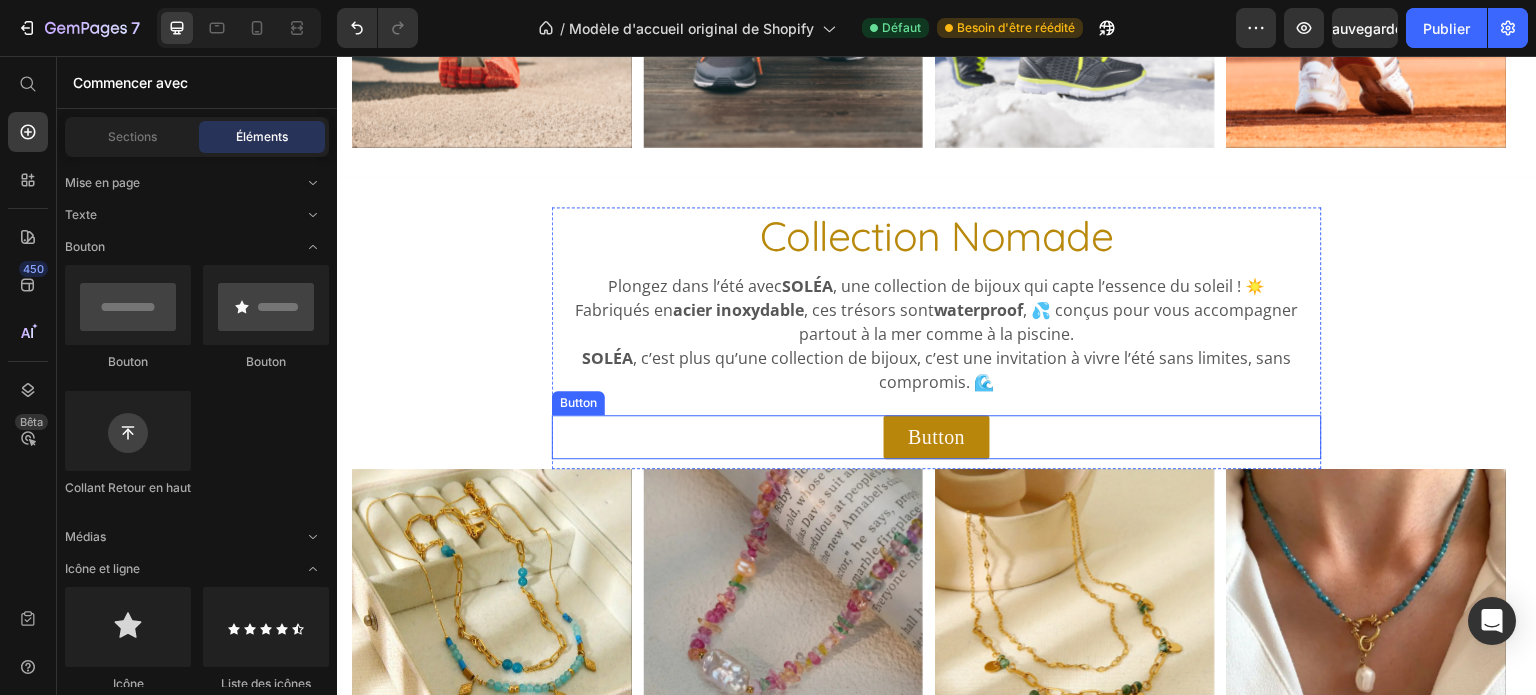click on "Button Button" at bounding box center (937, 437) 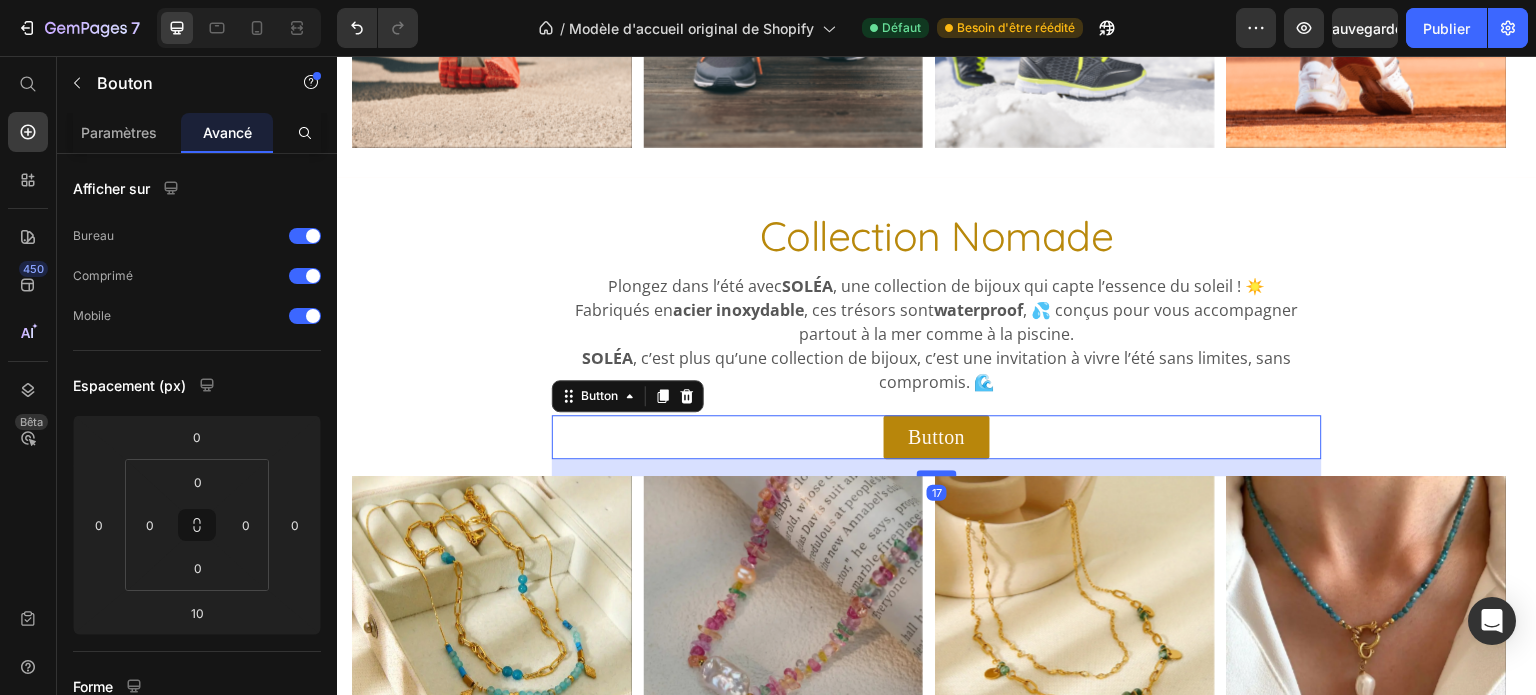 click at bounding box center (937, 473) 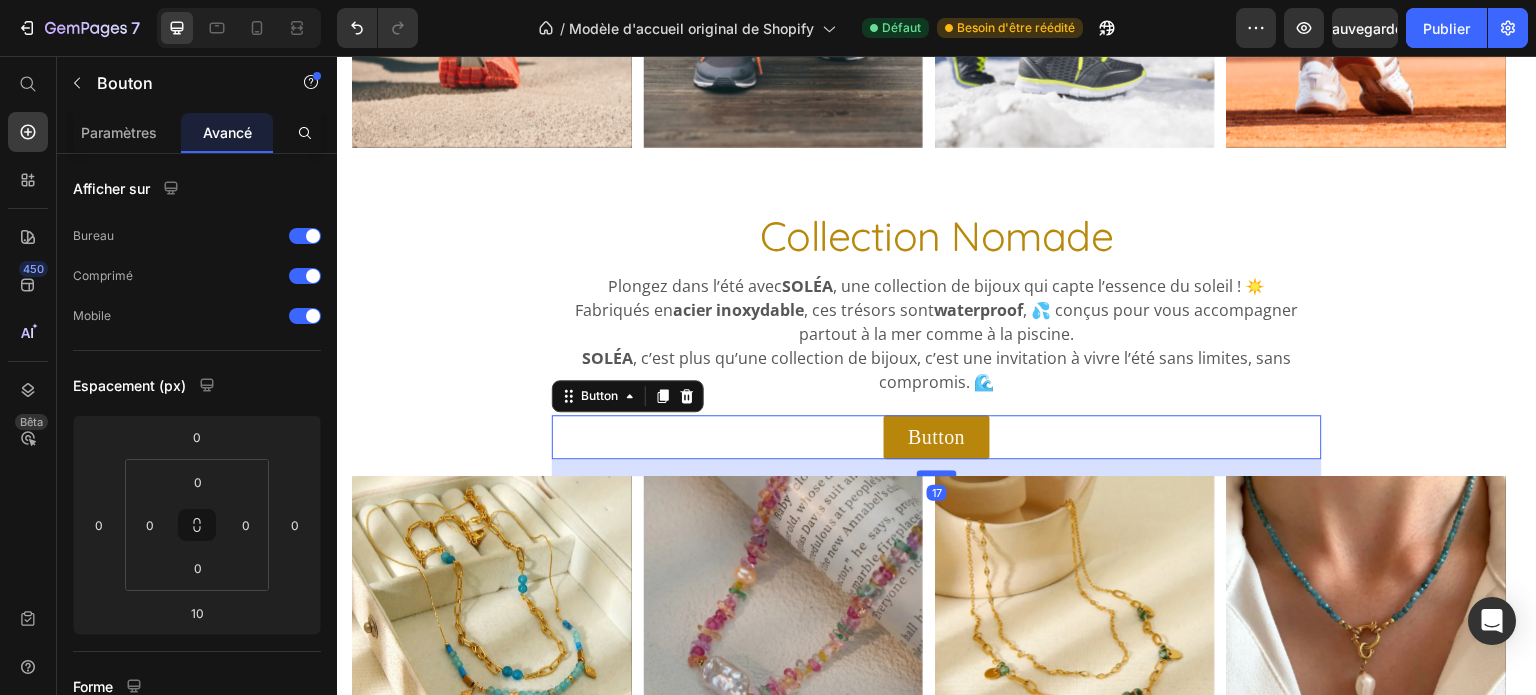 type on "17" 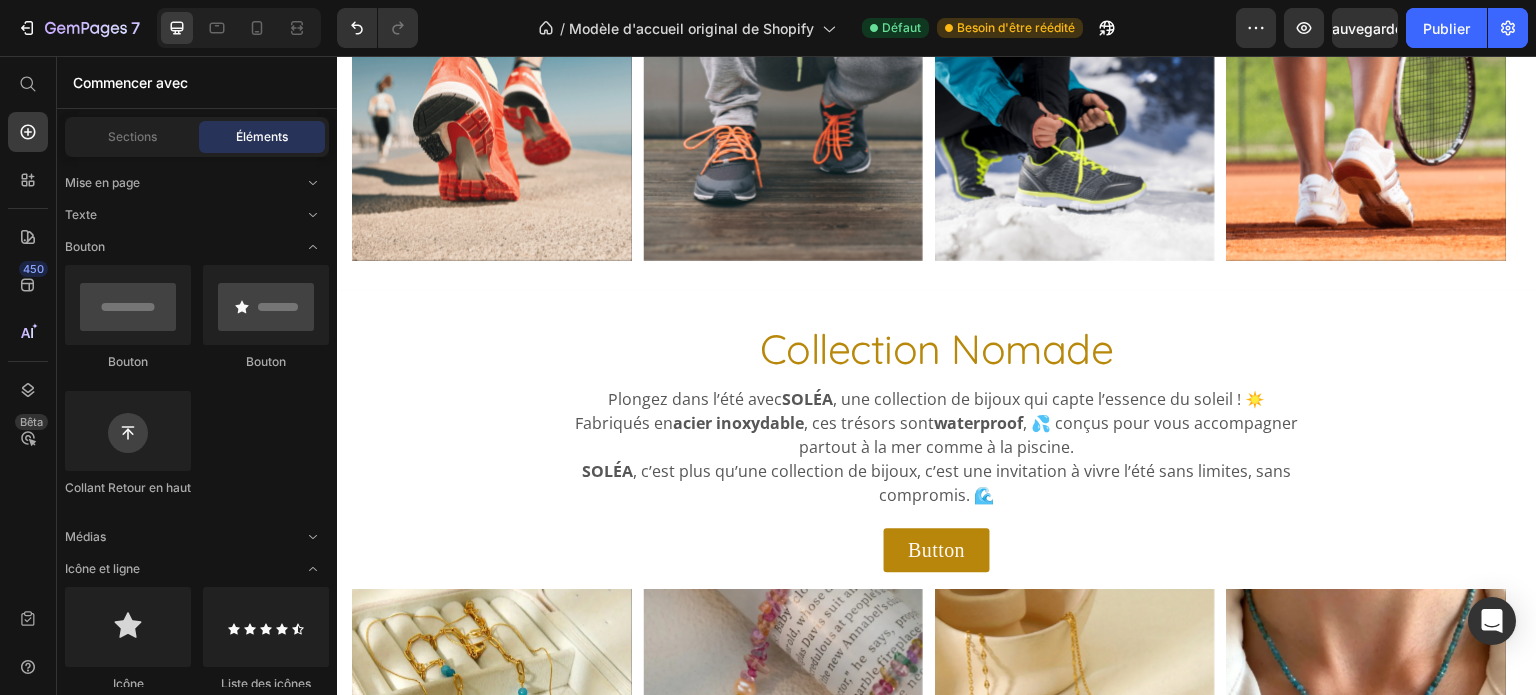 scroll, scrollTop: 424, scrollLeft: 0, axis: vertical 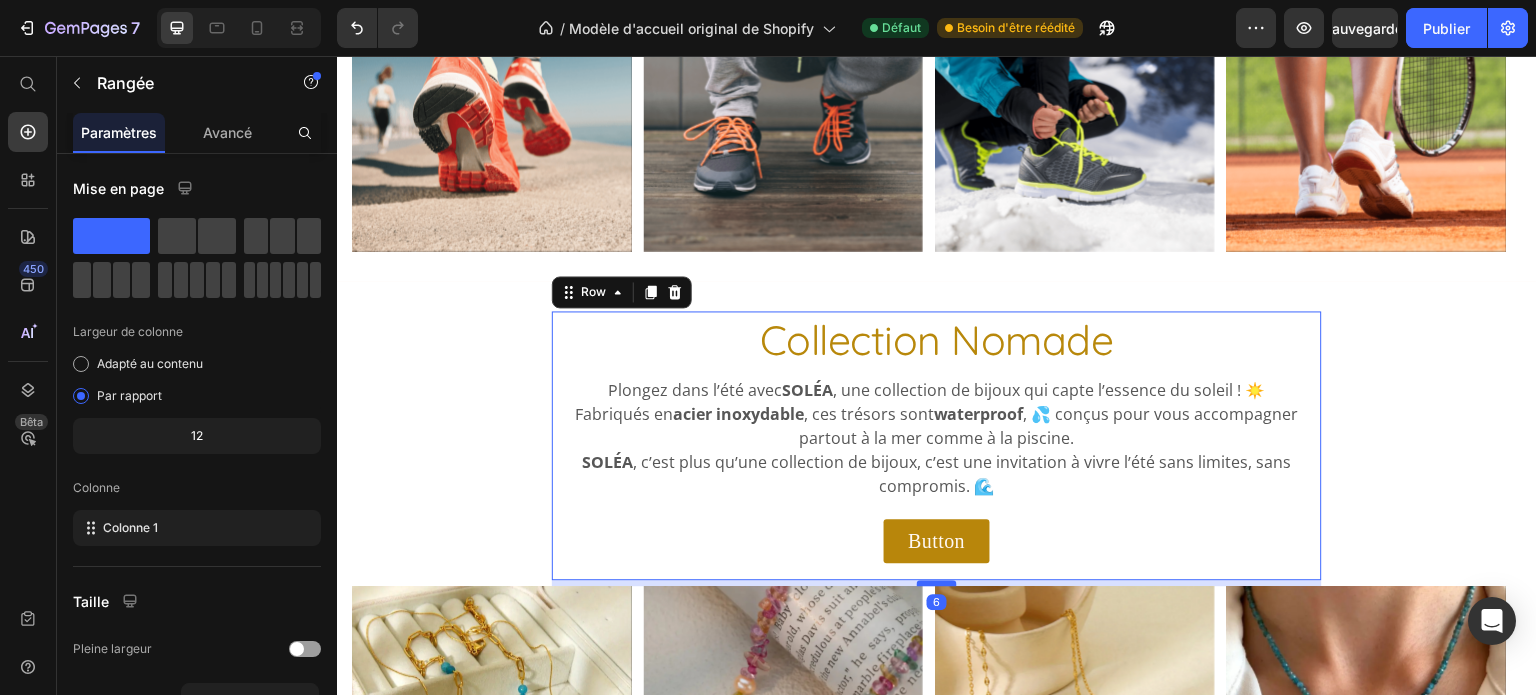 click at bounding box center (937, 583) 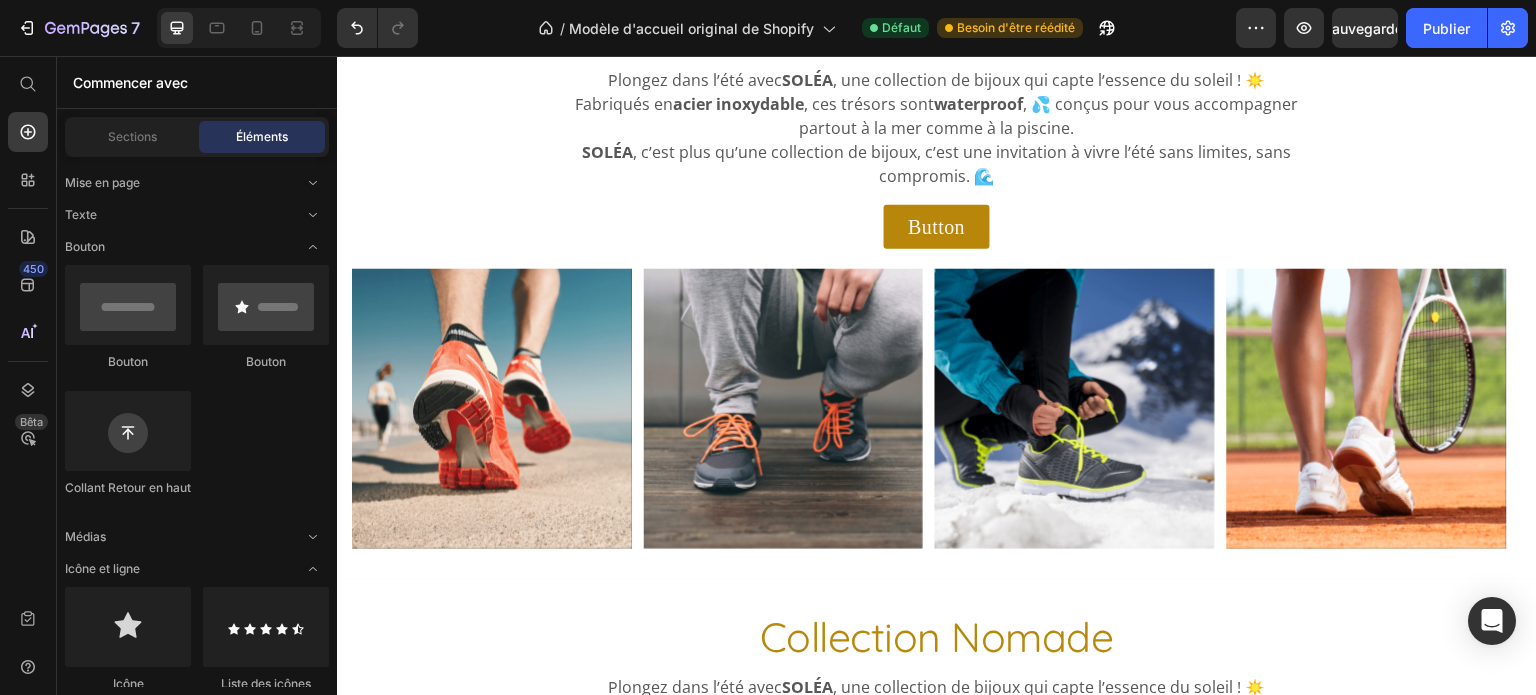 scroll, scrollTop: 117, scrollLeft: 0, axis: vertical 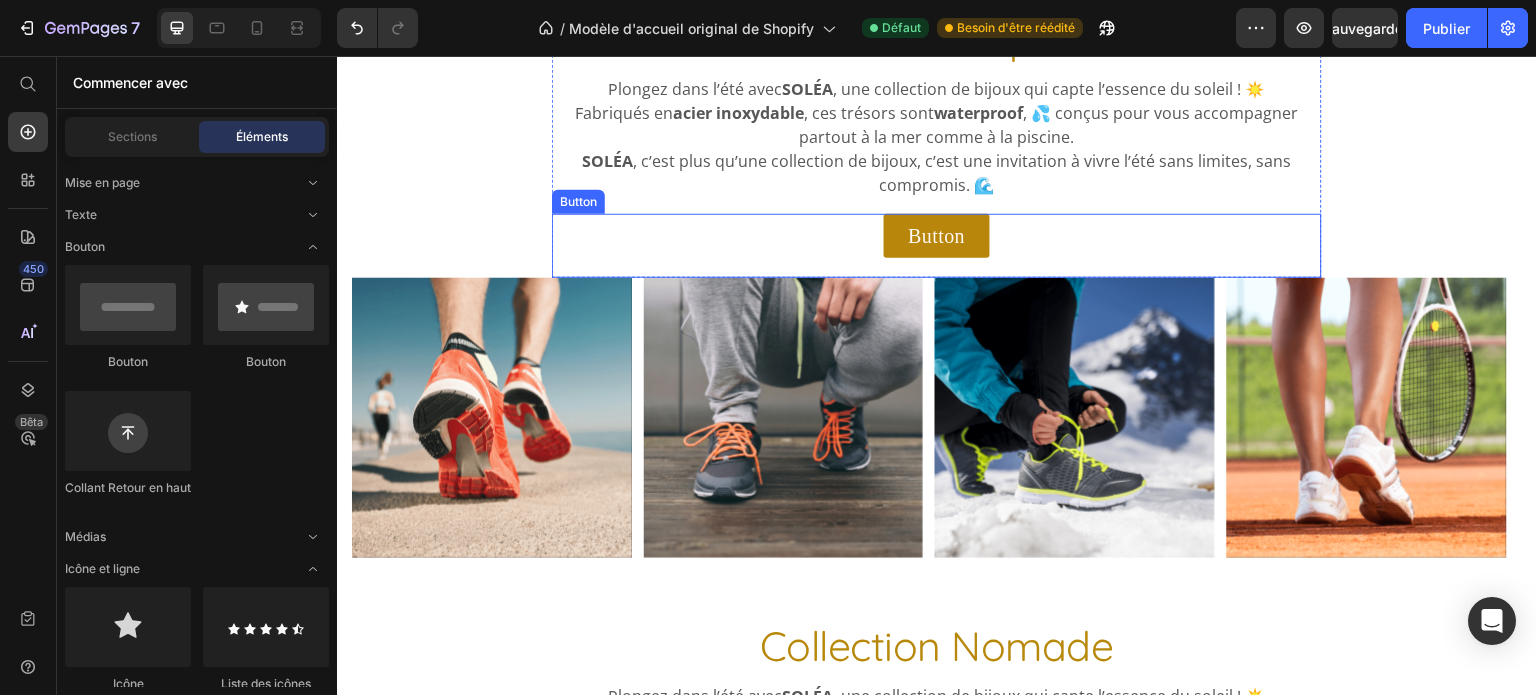 click on "Button Button" at bounding box center (937, 246) 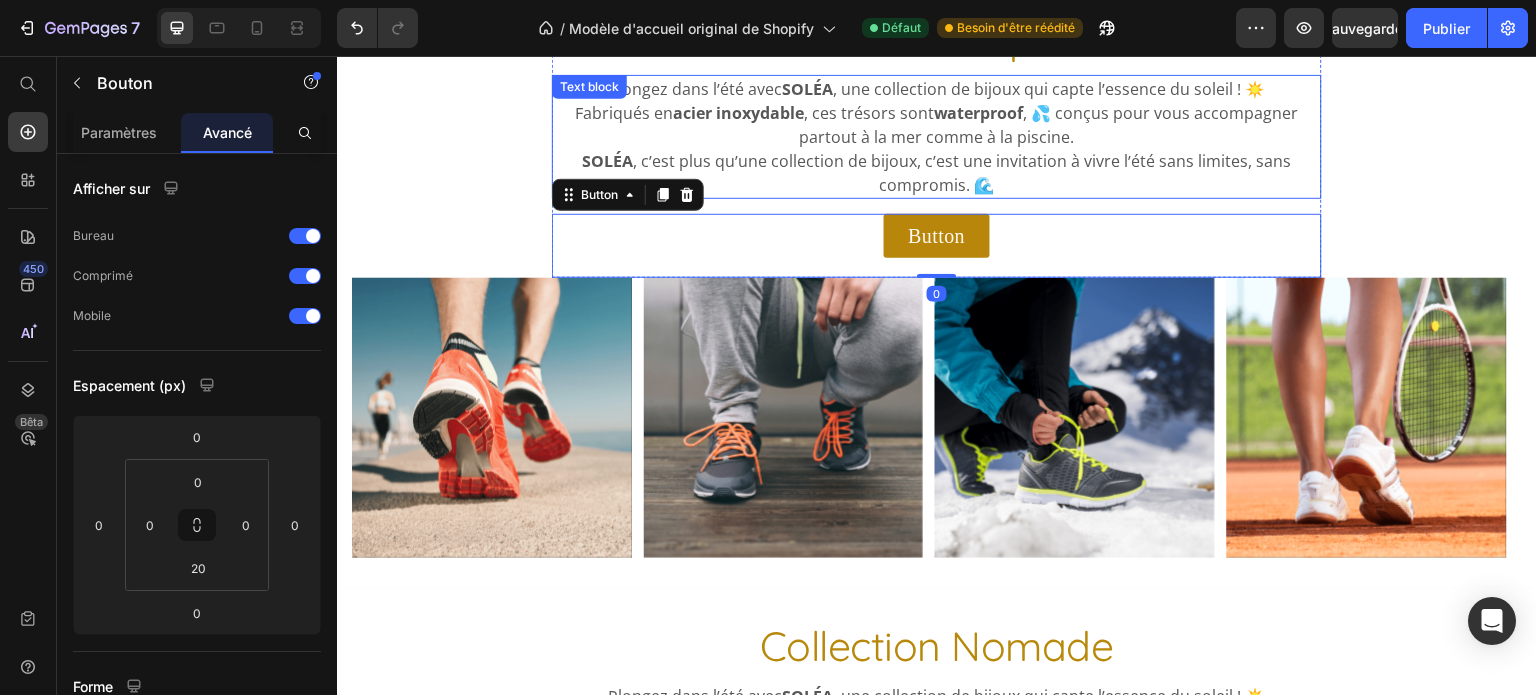 click on "Plongez dans l’été avec  SOLÉA , une collection de bijoux qui capte l’essence du soleil ! ☀️ Fabriqués en  acier inoxydable , ces trésors sont  waterproof , 💦 conçus pour vous accompagner partout à la mer comme à la piscine. SOLÉA , c’est plus qu’une collection de bijoux, c’est une invitation à vivre l’été sans limites, sans compromis. 🌊 Text block" at bounding box center (937, 137) 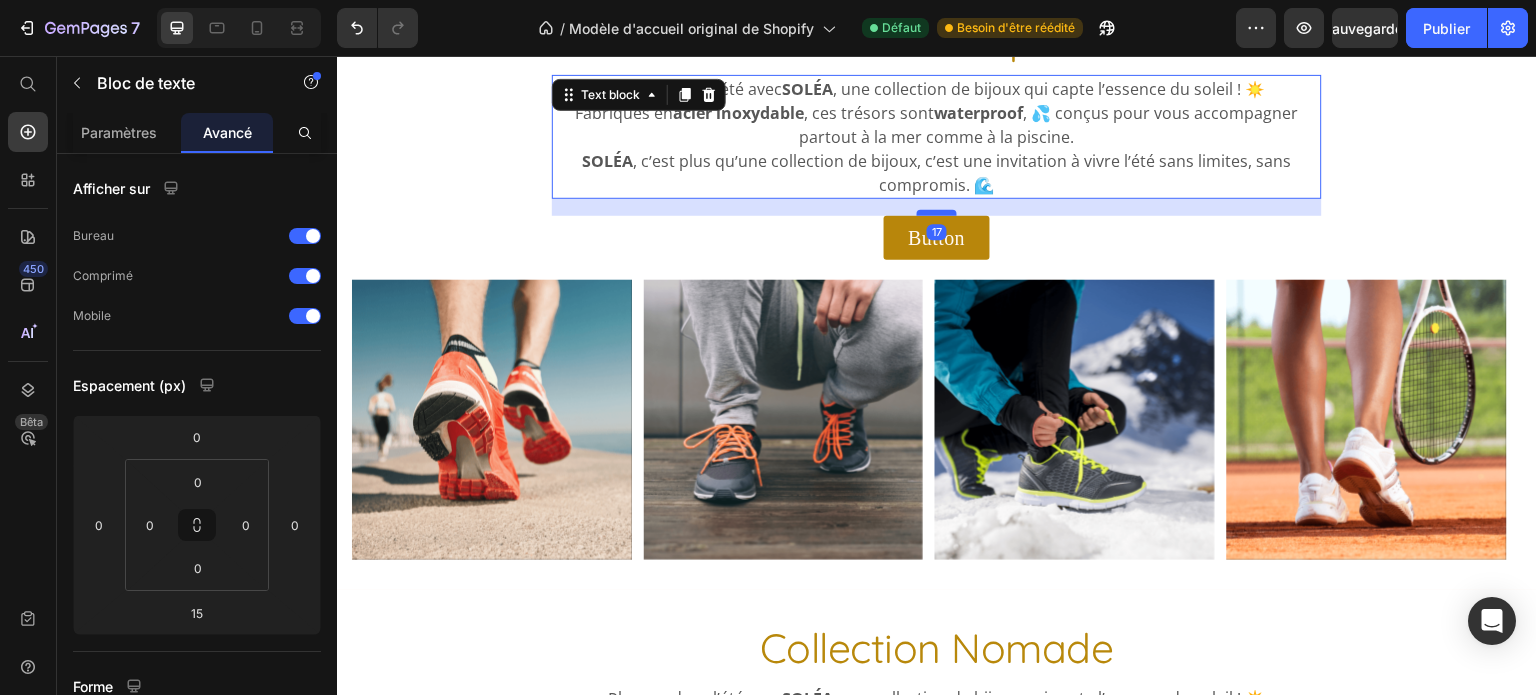 click at bounding box center [937, 213] 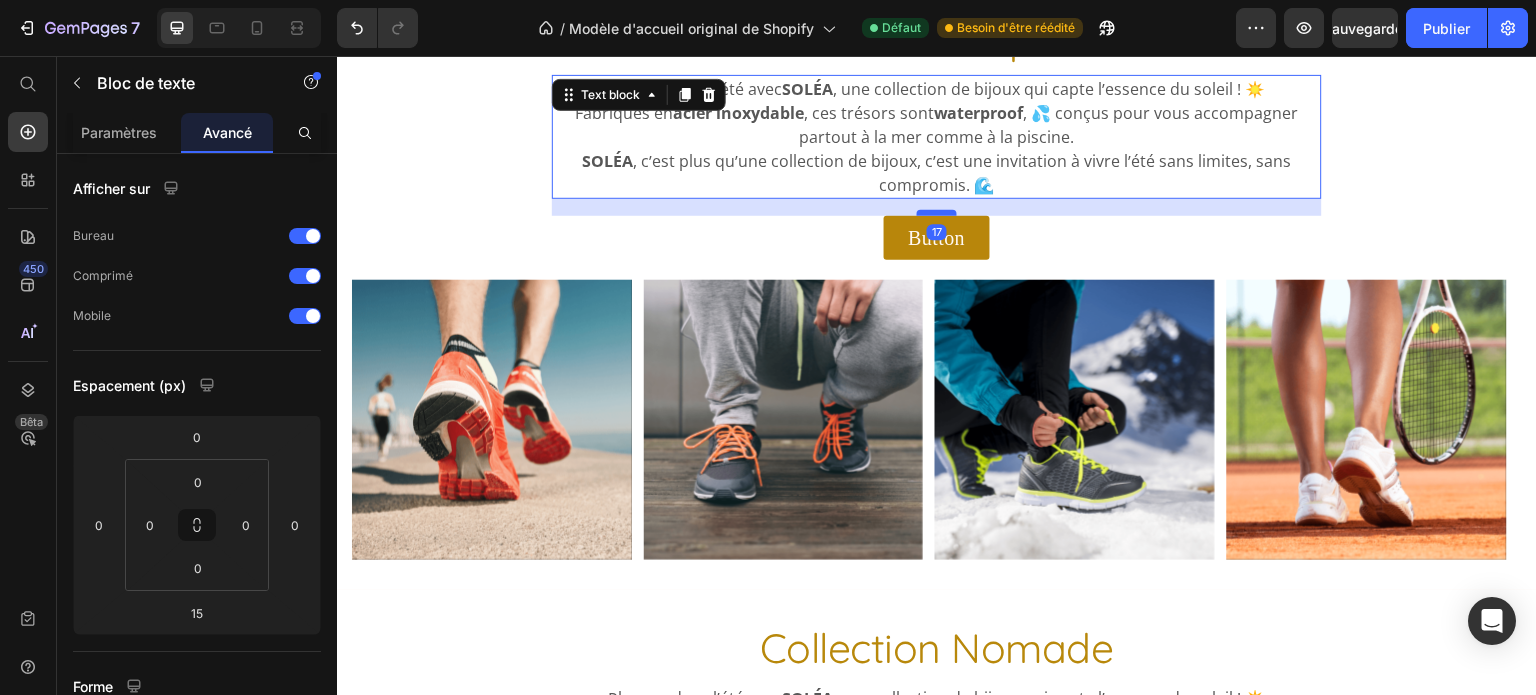 type on "17" 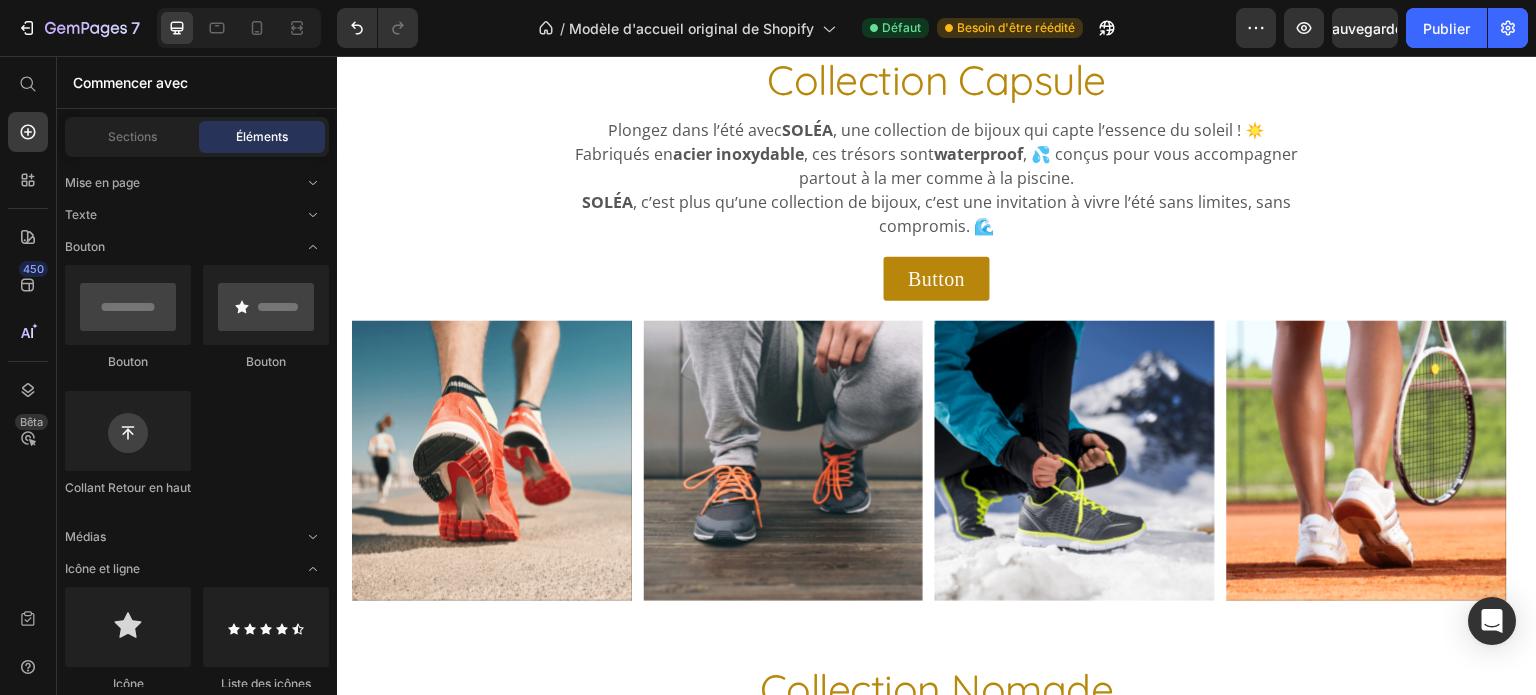 scroll, scrollTop: 104, scrollLeft: 0, axis: vertical 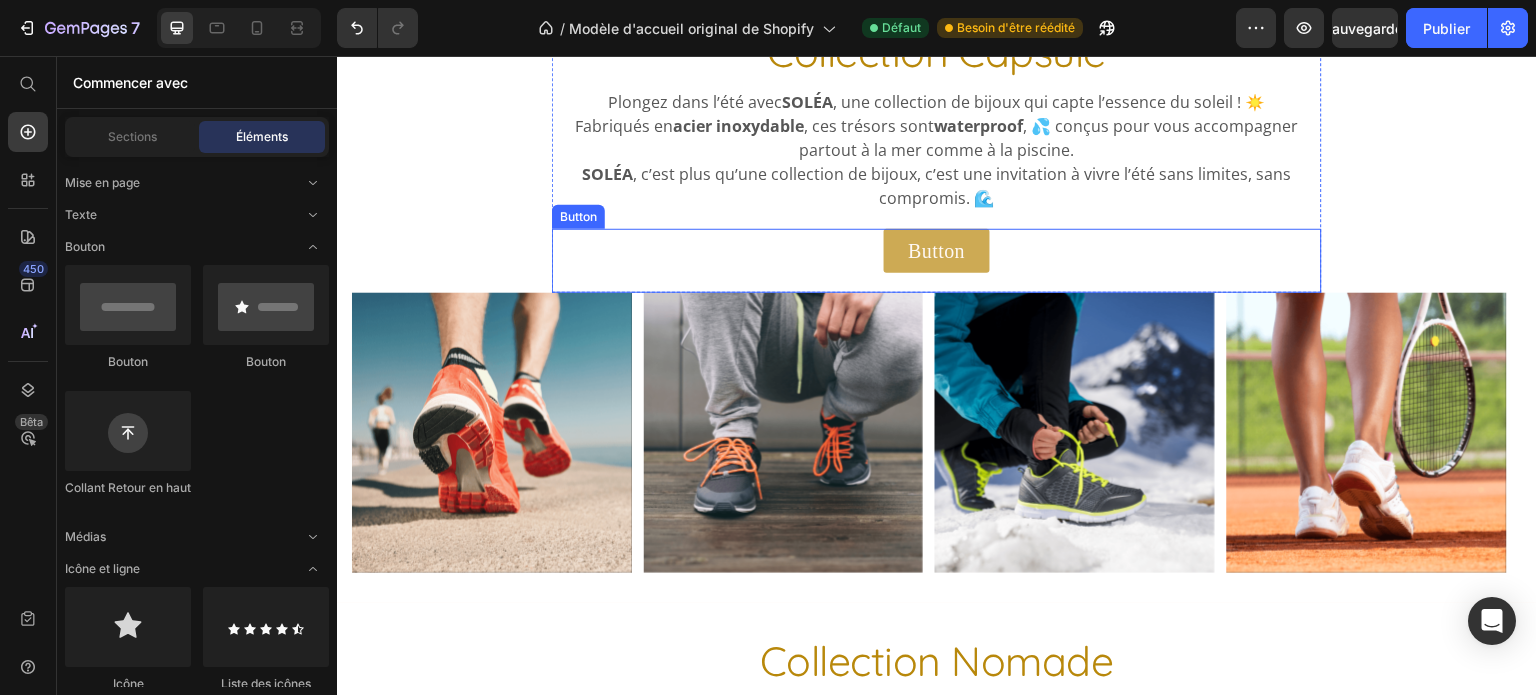 click on "Button" at bounding box center [936, 251] 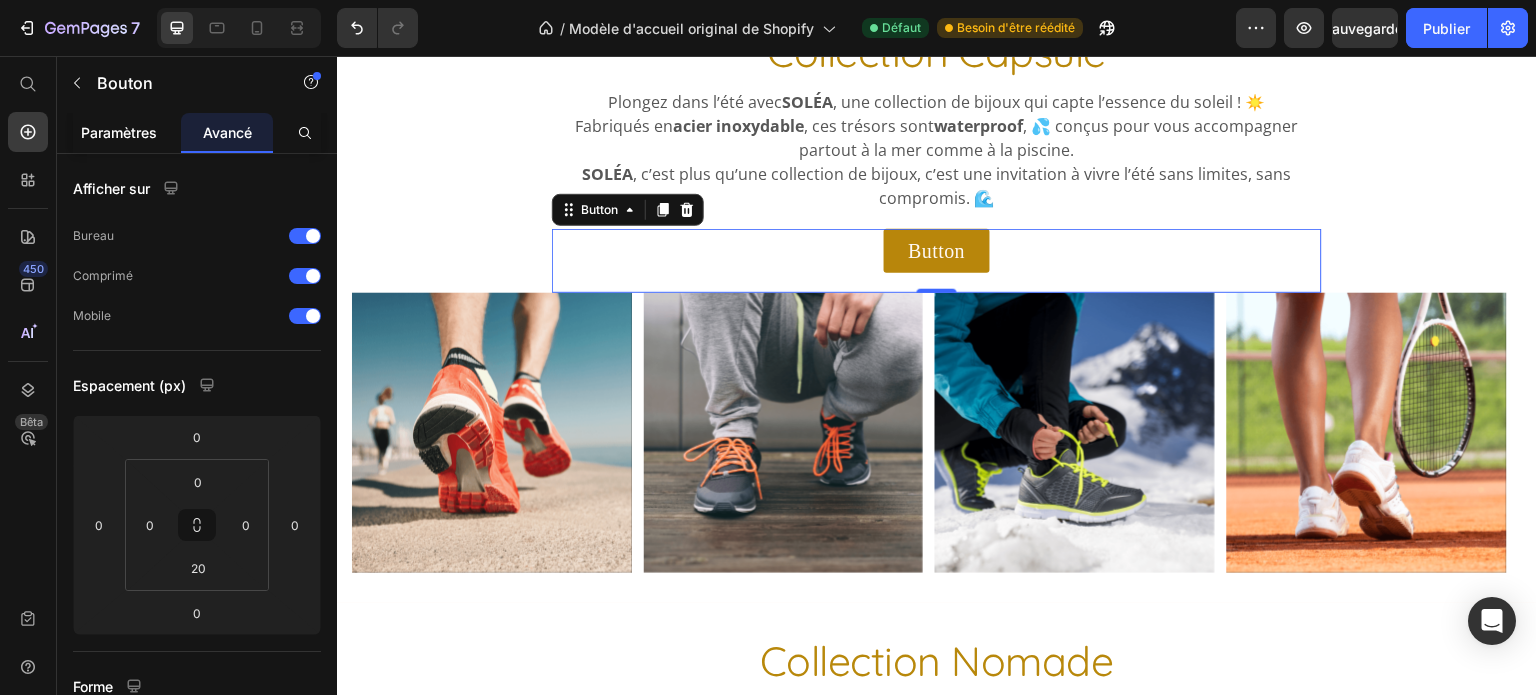 click on "Paramètres" at bounding box center (119, 132) 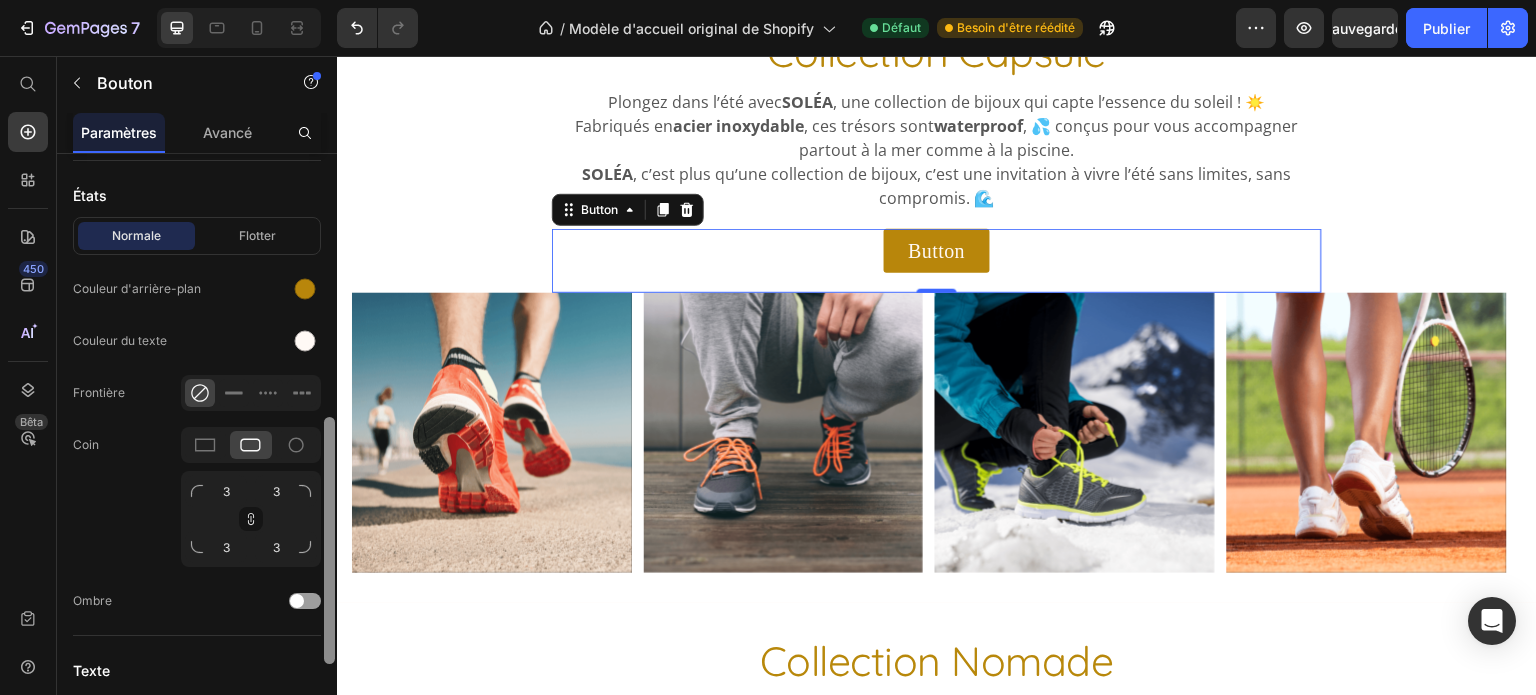 drag, startPoint x: 329, startPoint y: 297, endPoint x: 323, endPoint y: 508, distance: 211.0853 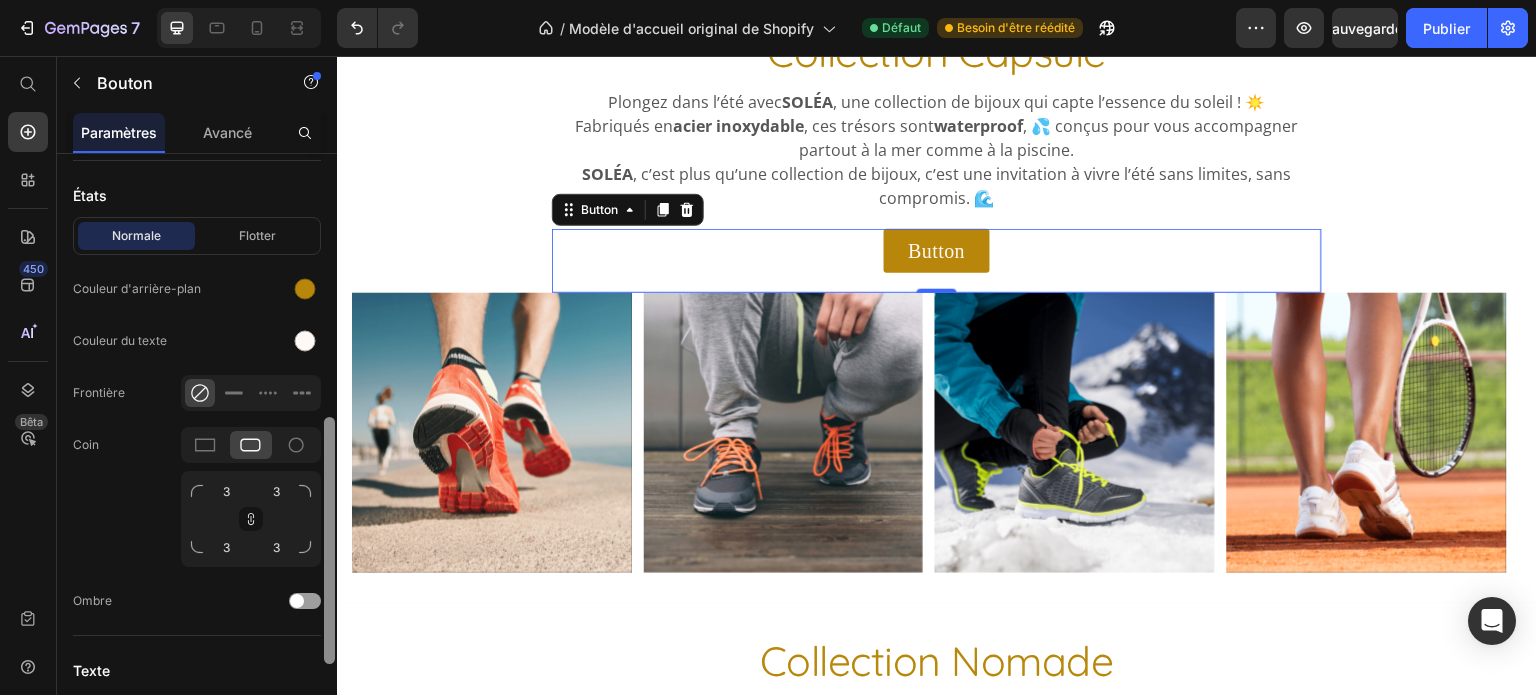 click at bounding box center [329, 510] 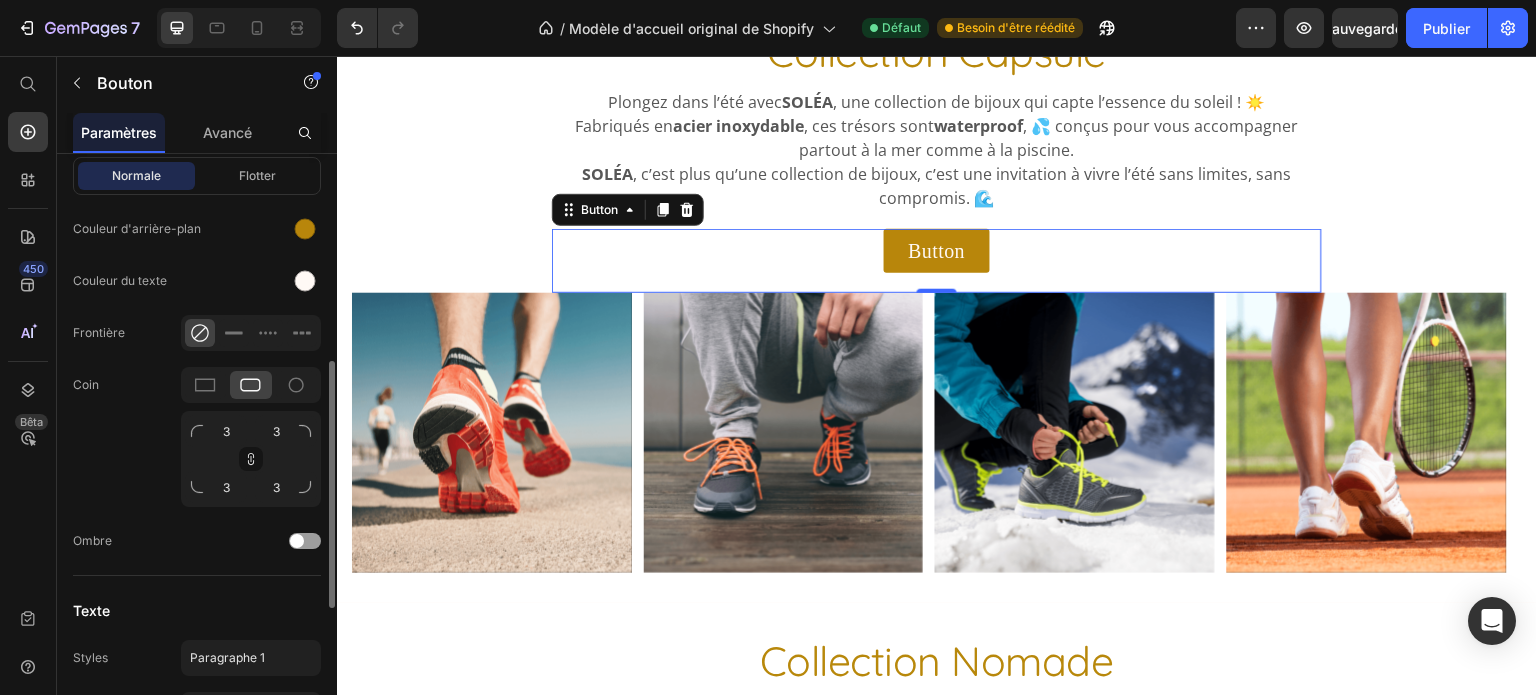 click at bounding box center [263, 229] 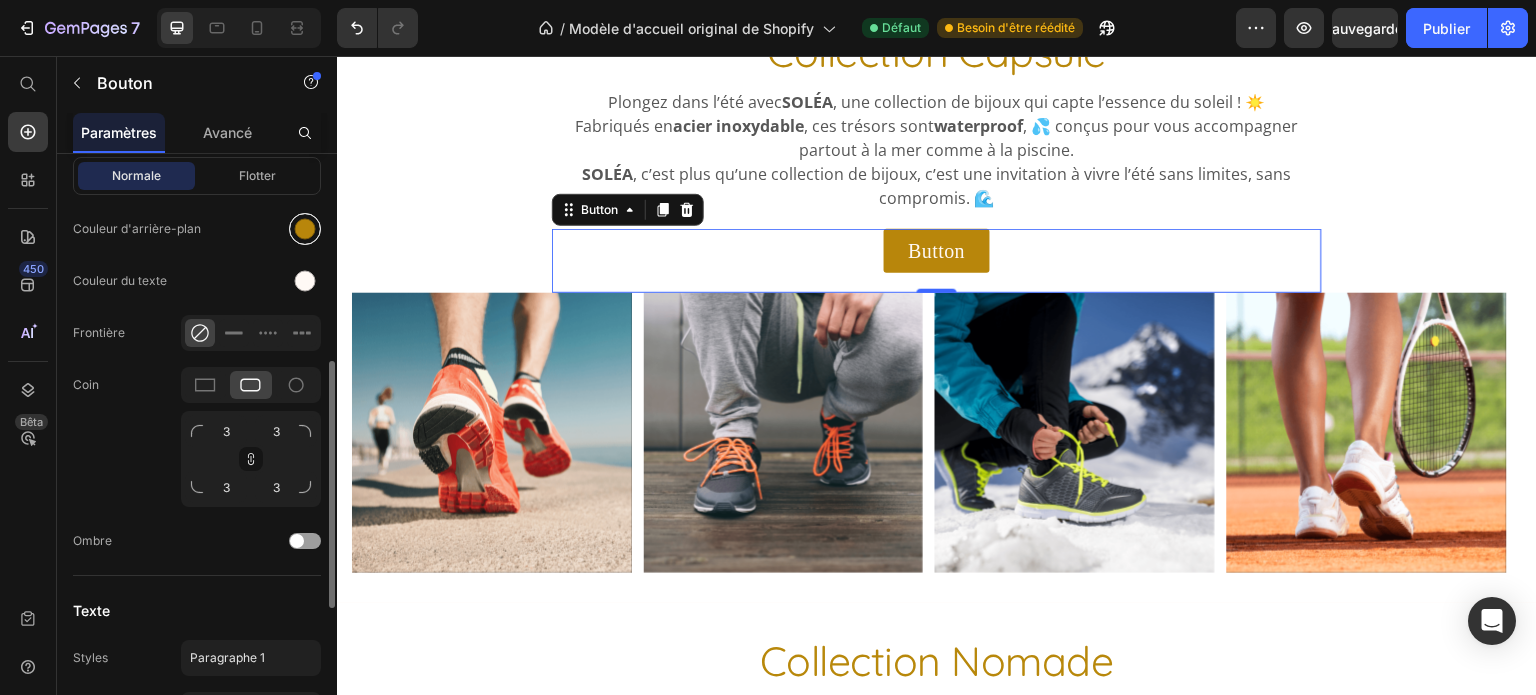 click at bounding box center [305, 229] 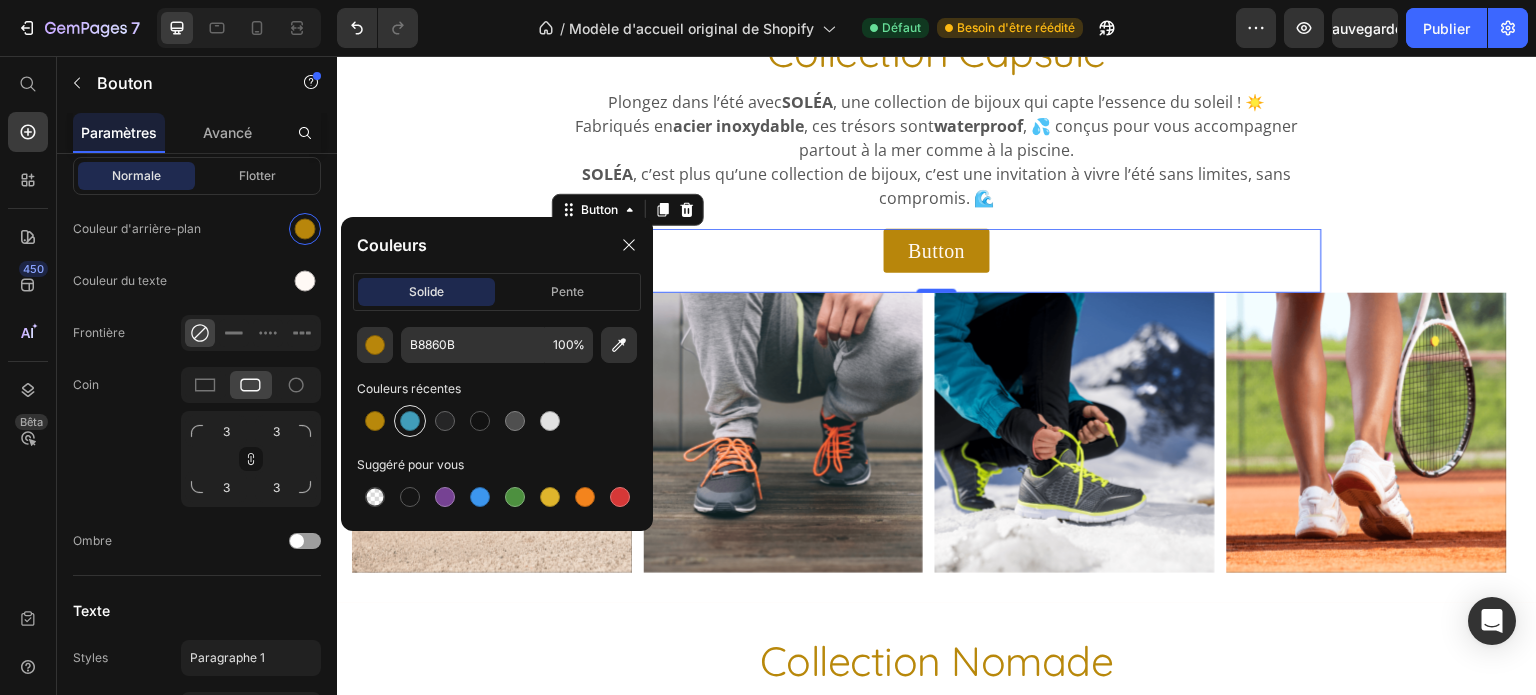 click at bounding box center (410, 421) 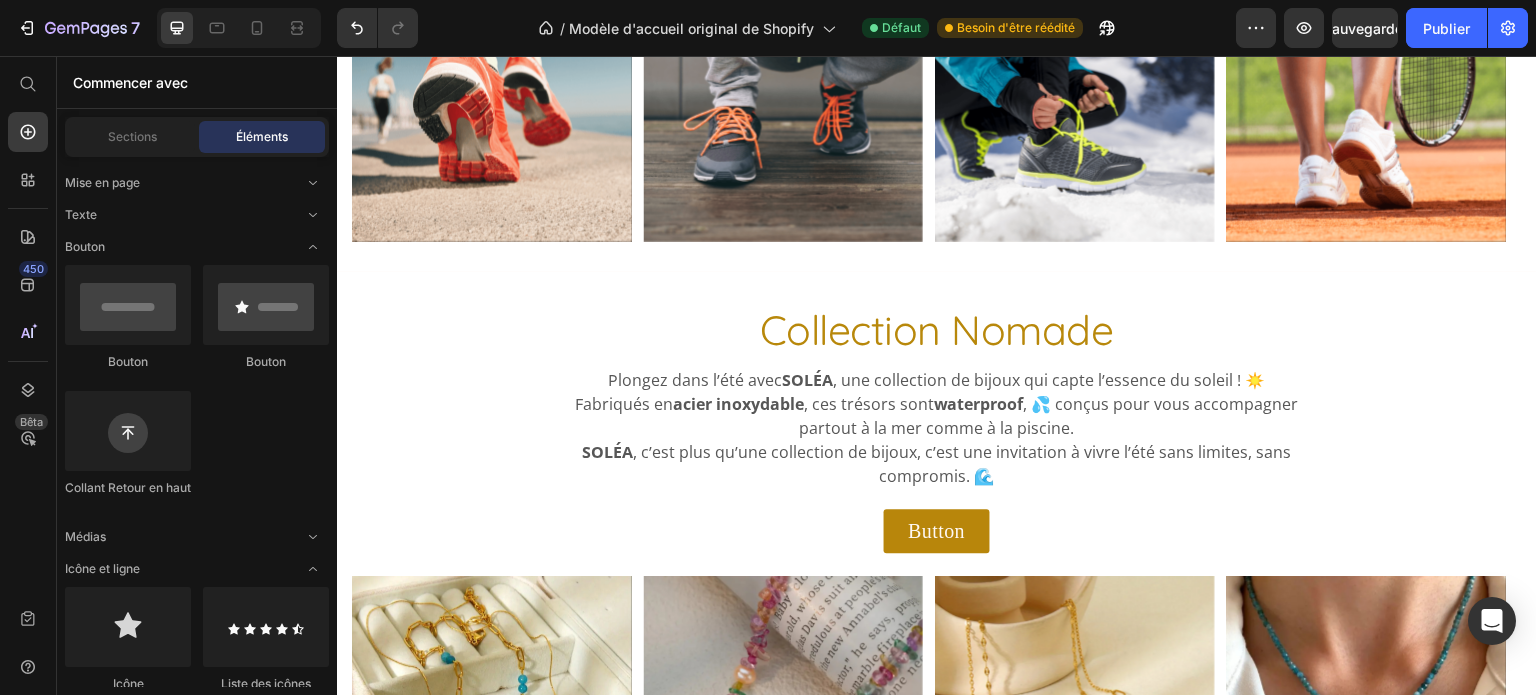 scroll, scrollTop: 588, scrollLeft: 0, axis: vertical 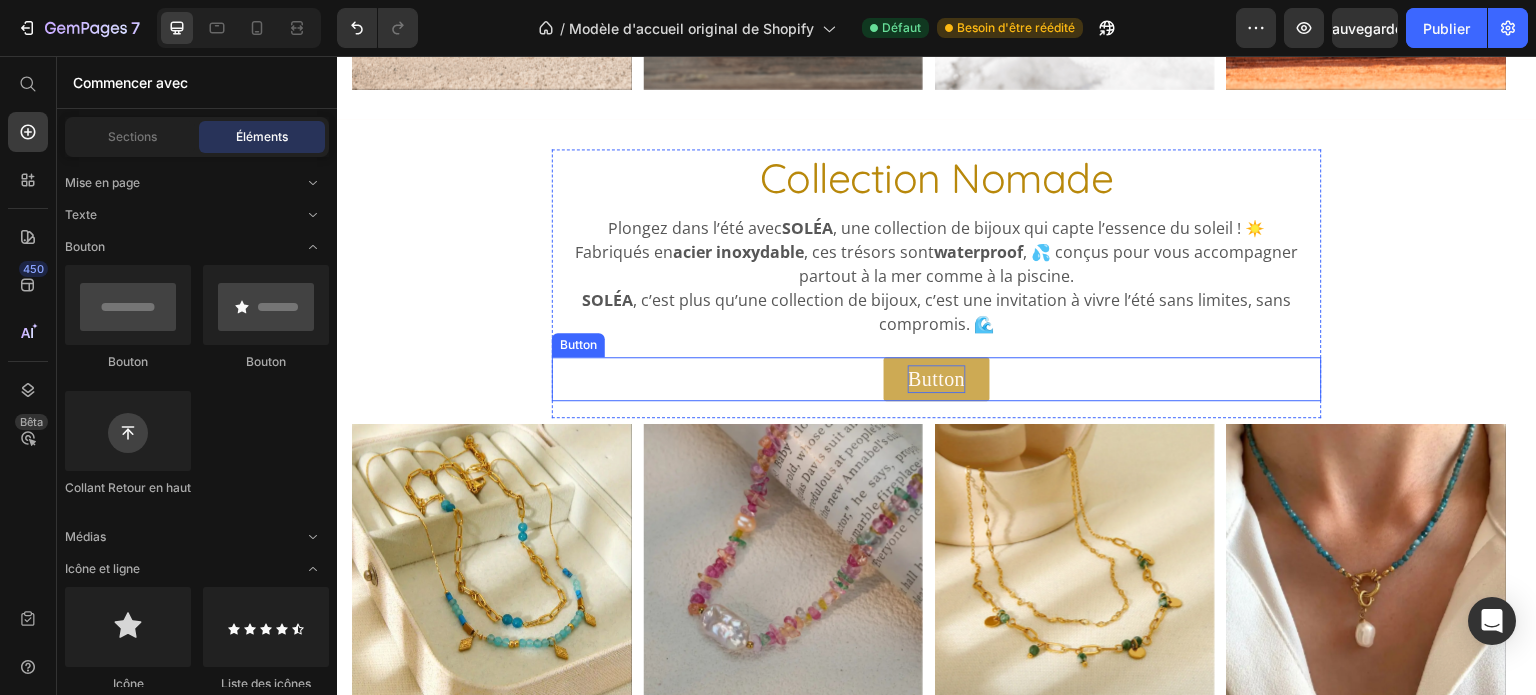 click on "Button" at bounding box center [936, 379] 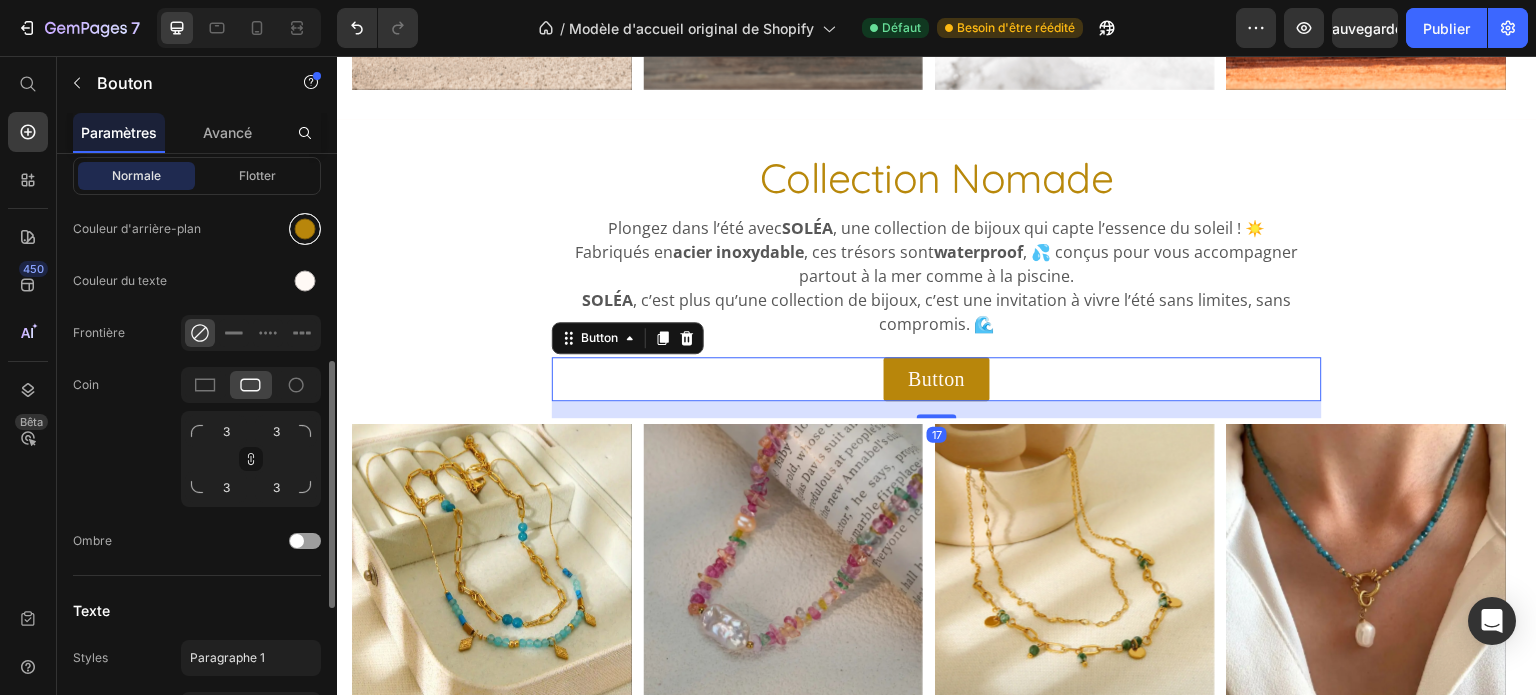 click at bounding box center (305, 229) 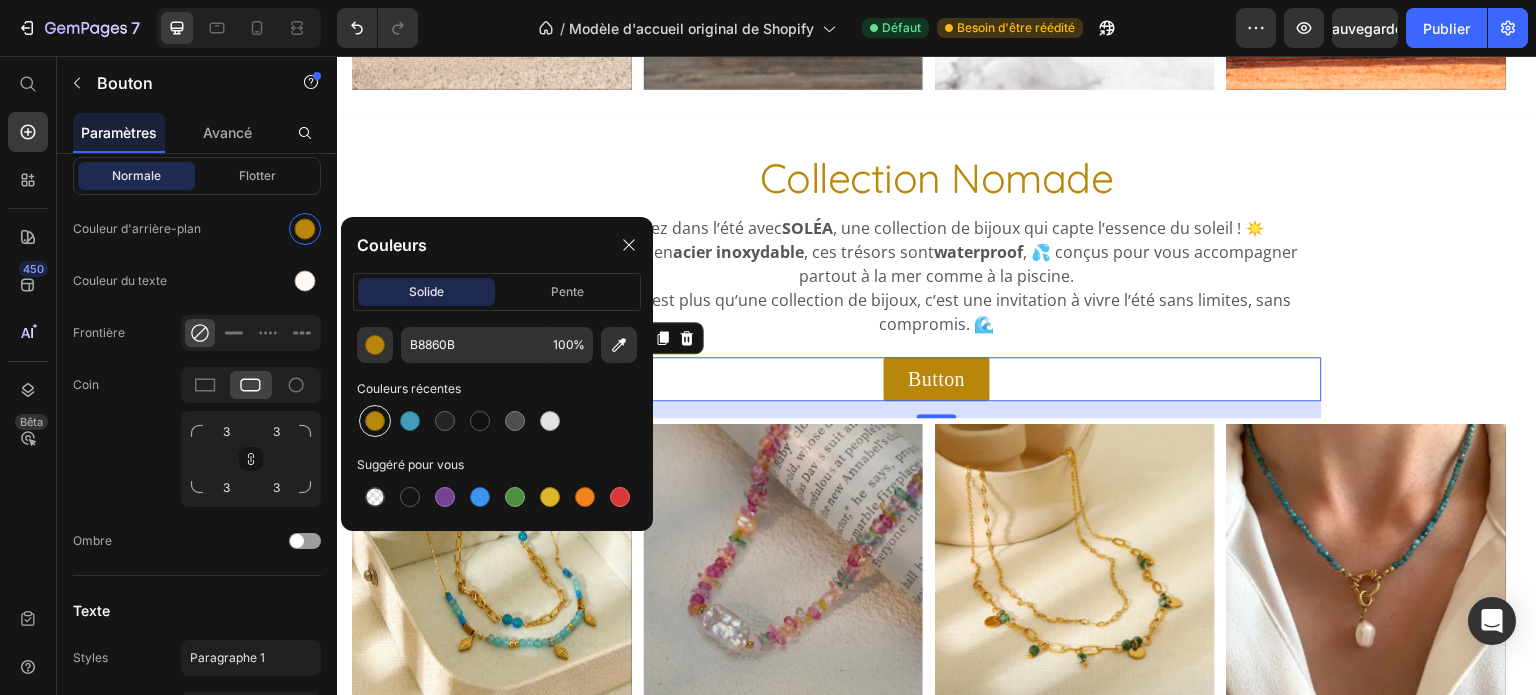 click at bounding box center (375, 421) 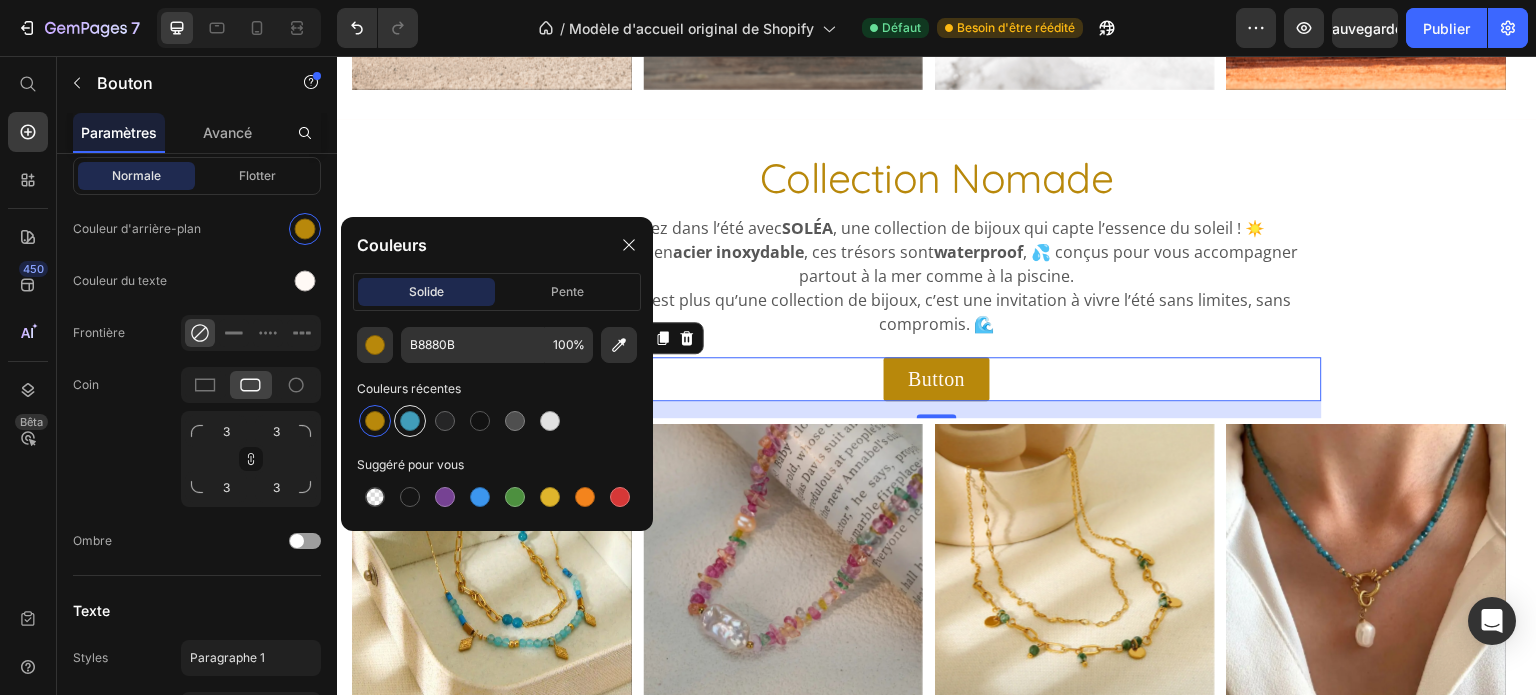 click at bounding box center [410, 421] 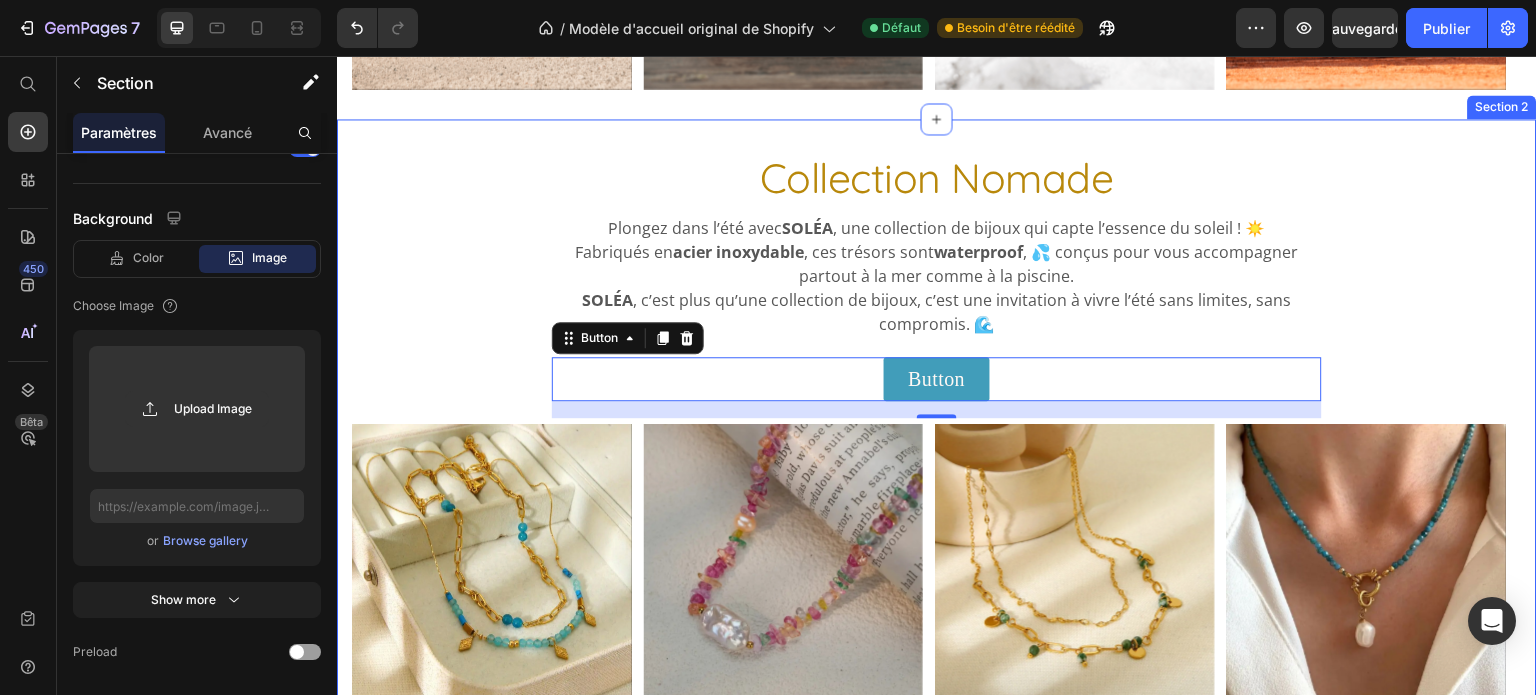click on "Collection Nomade Heading Plongez dans l’été avec  SOLÉA , une collection de bijoux qui capte l’essence du soleil ! ☀️ Fabriqués en  acier inoxydable , ces trésors sont  waterproof , 💦 conçus pour vous accompagner partout à la mer comme à la piscine. SOLÉA , c’est plus qu’une collection de bijoux, c’est une invitation à vivre l’été sans limites, sans compromis. 🌊 Text block Button Button   17 Row
Image Image Image Image Image
Carousel" at bounding box center [937, 426] 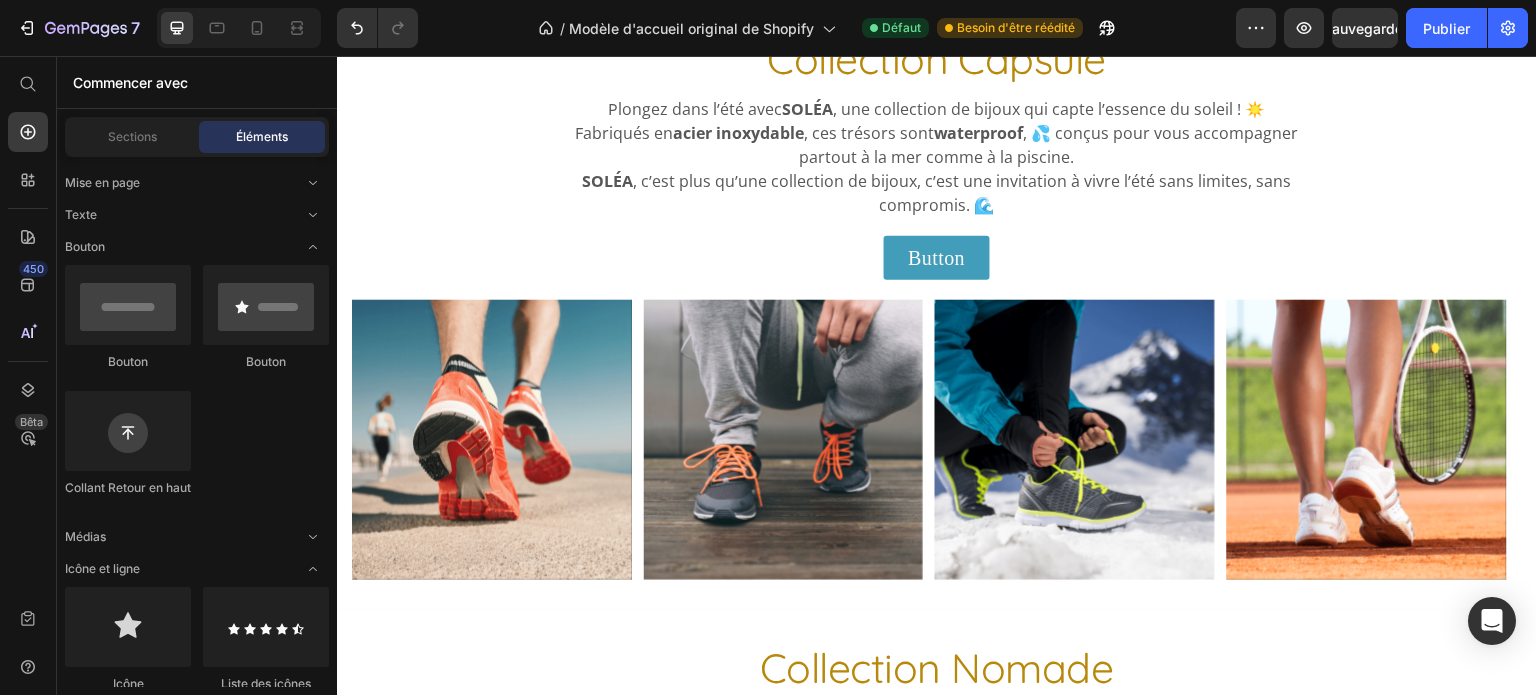 scroll, scrollTop: 0, scrollLeft: 0, axis: both 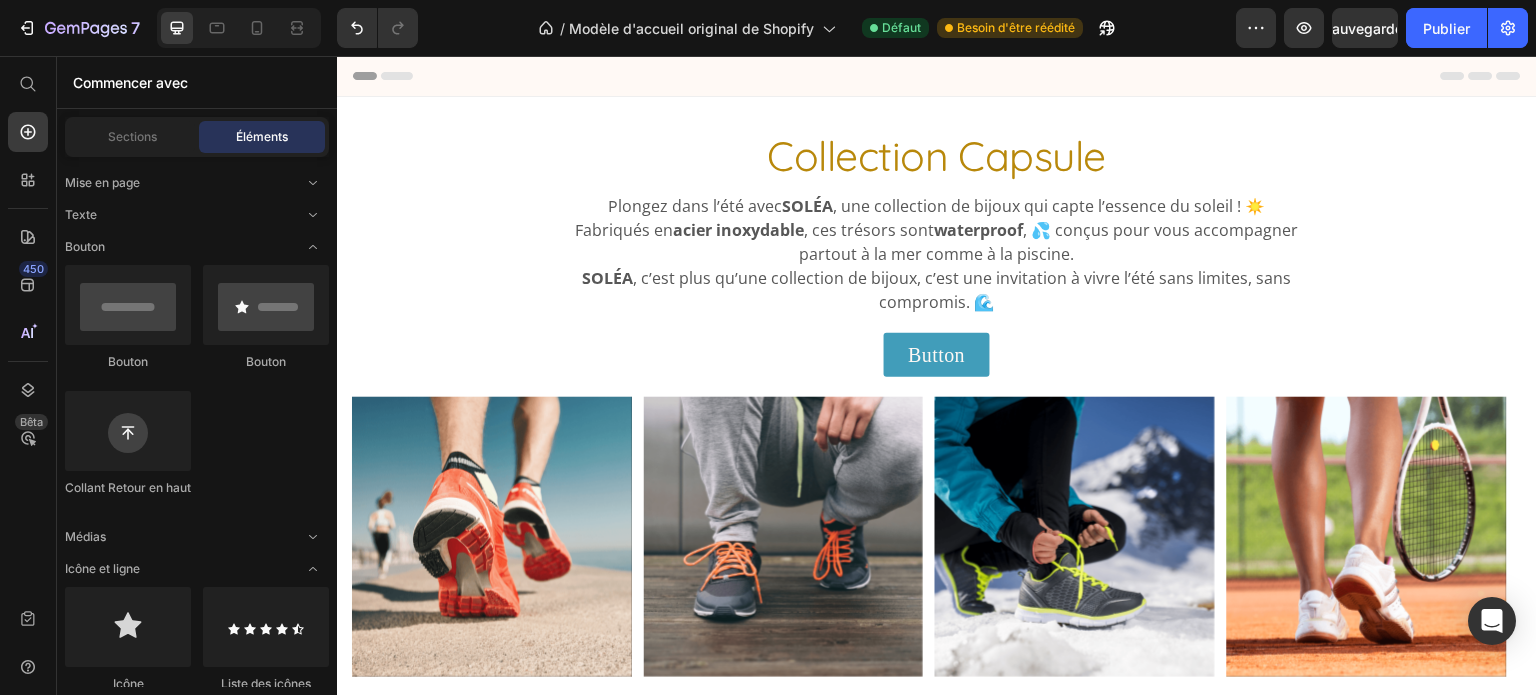 click 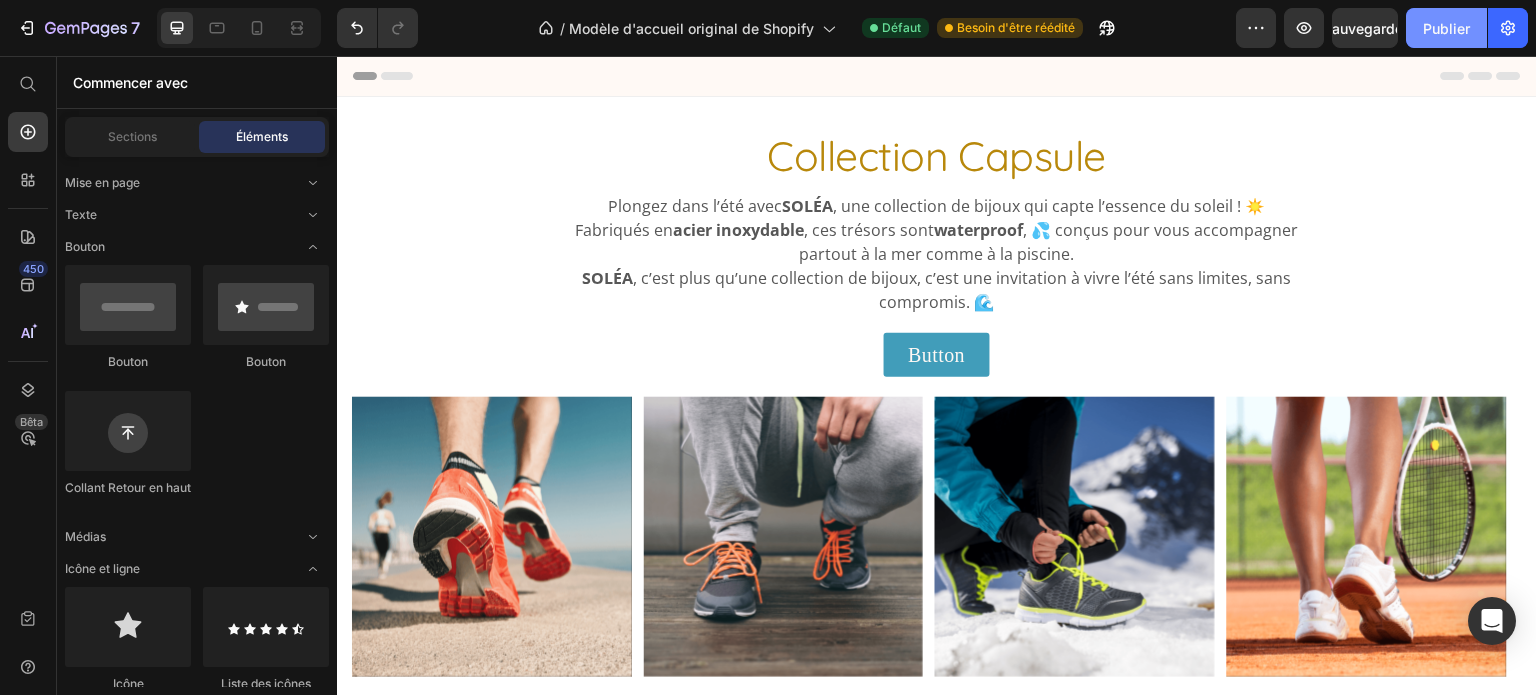 click on "Publier" at bounding box center [1446, 28] 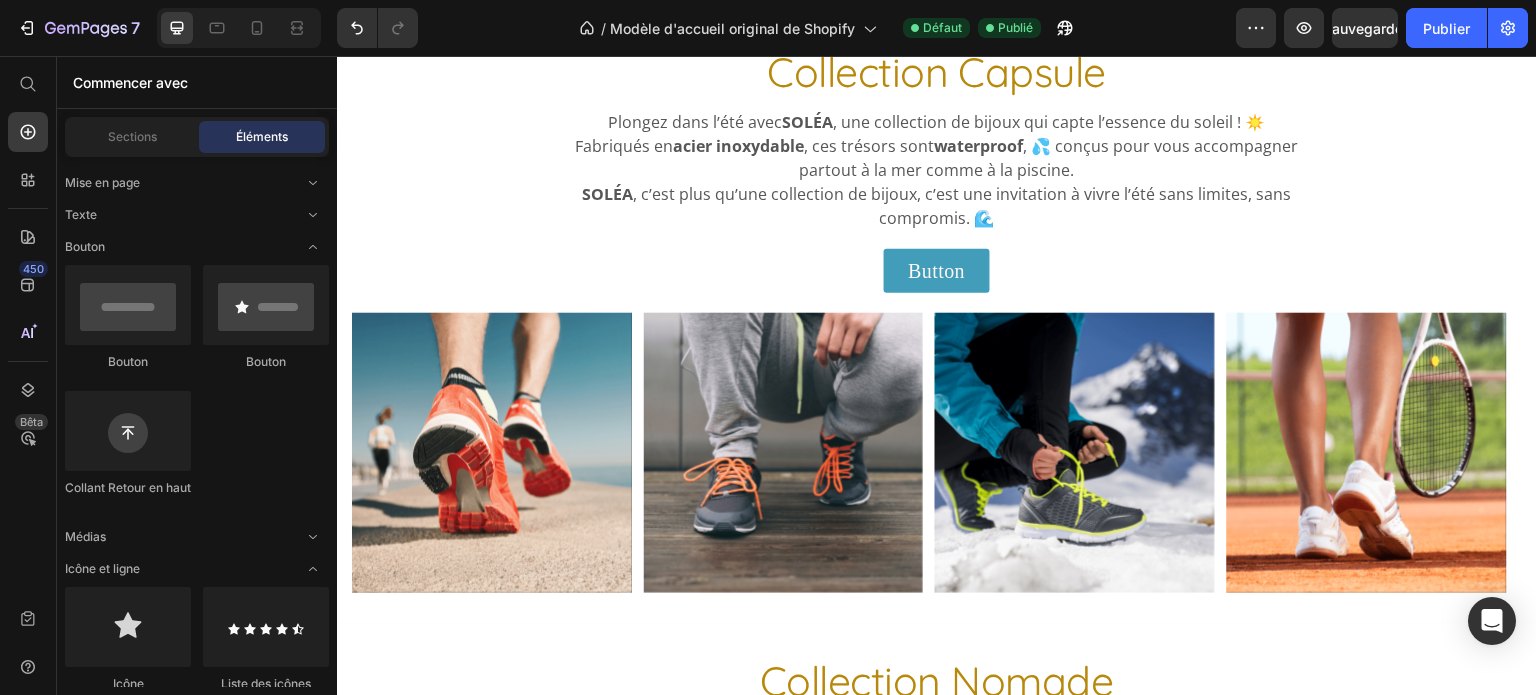 scroll, scrollTop: 152, scrollLeft: 0, axis: vertical 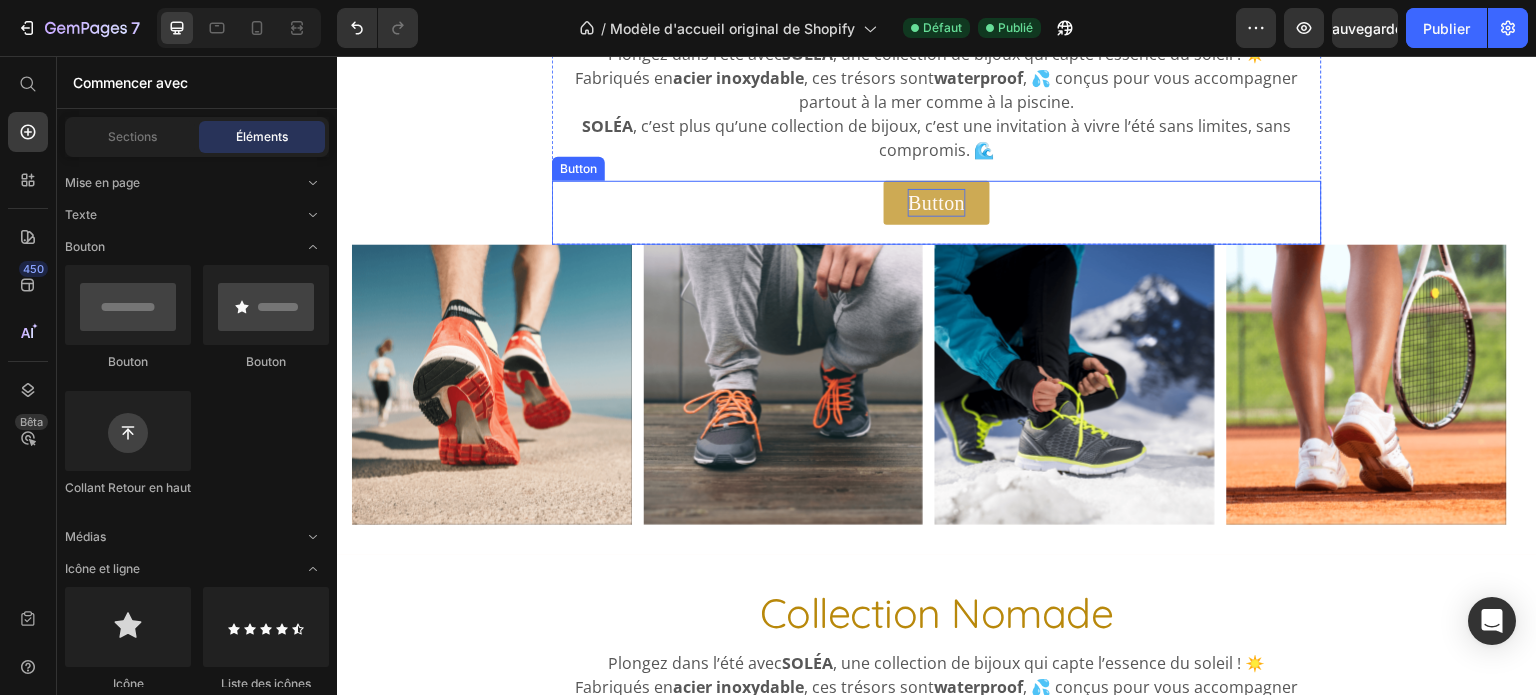 click on "Button" at bounding box center [936, 203] 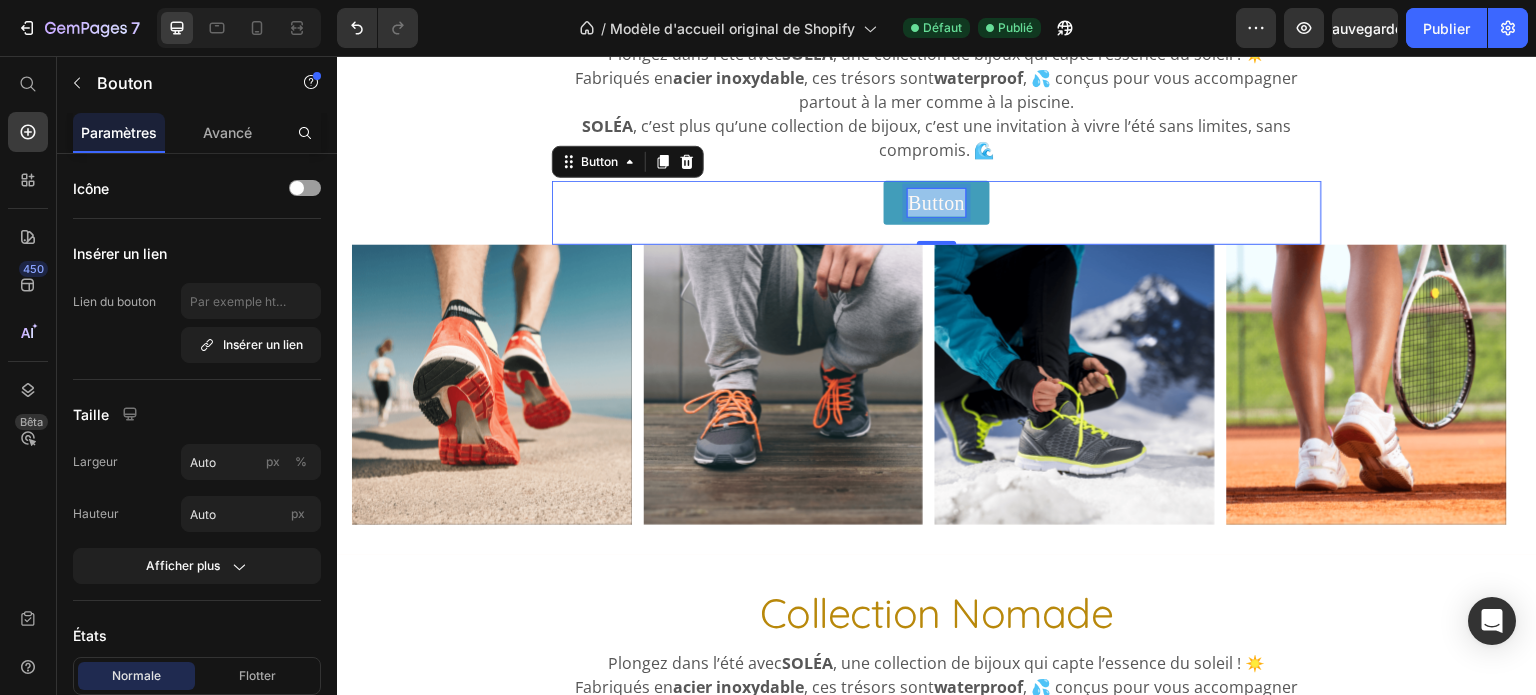 drag, startPoint x: 907, startPoint y: 202, endPoint x: 1008, endPoint y: 205, distance: 101.04455 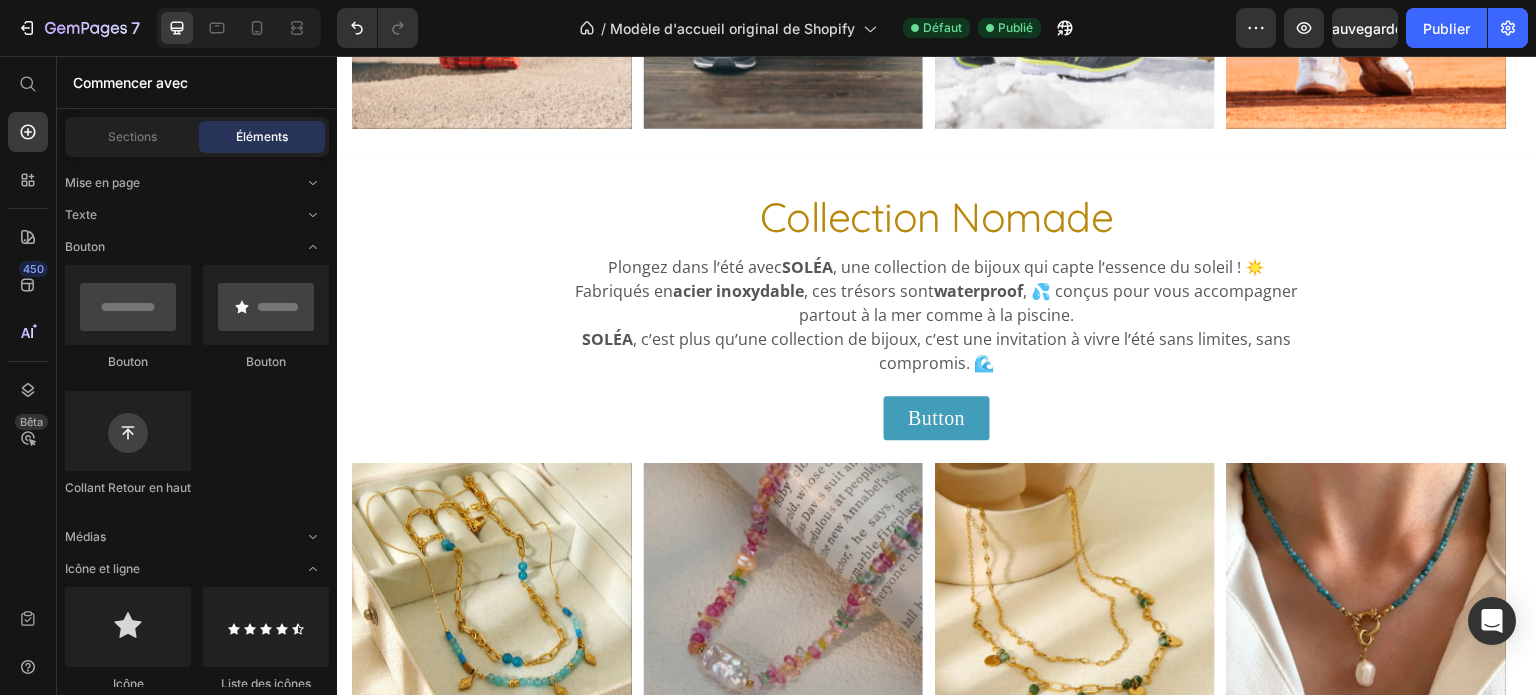 scroll, scrollTop: 609, scrollLeft: 0, axis: vertical 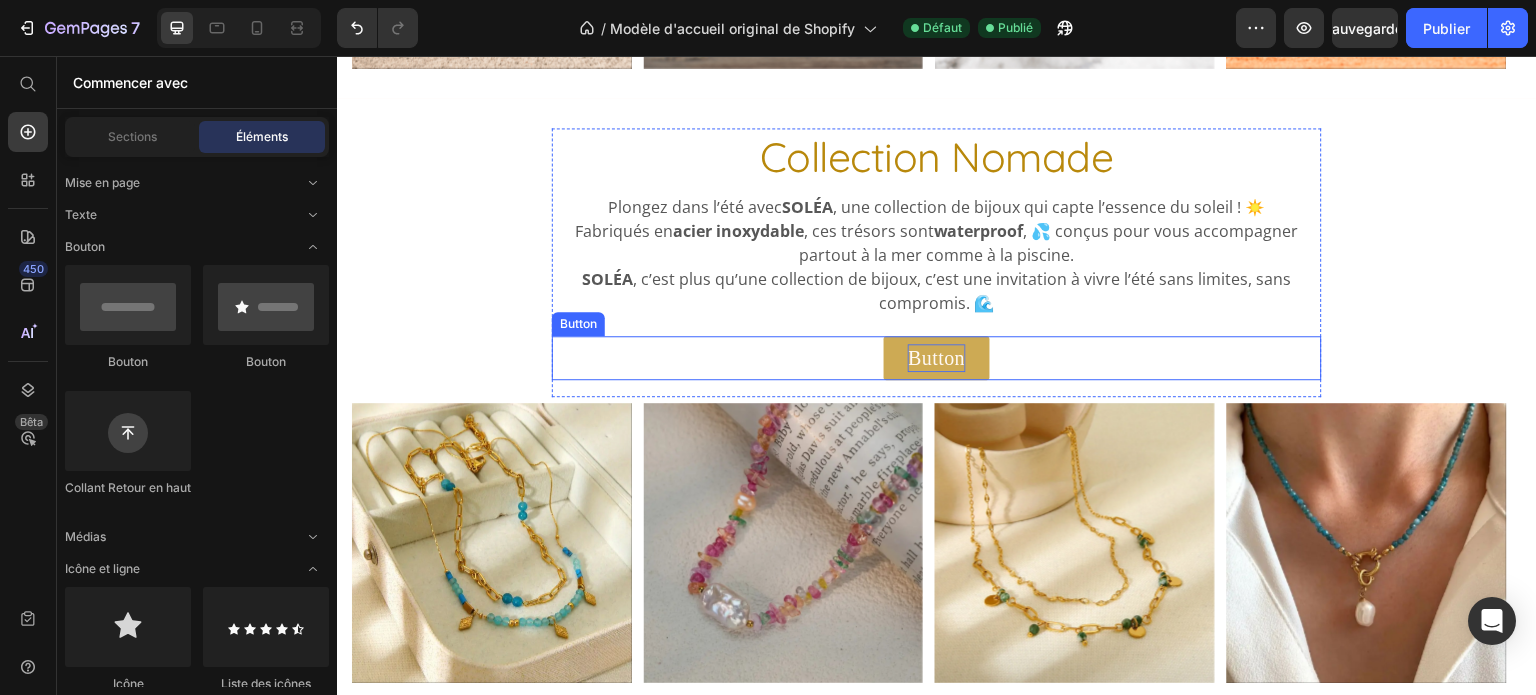 click on "Button" at bounding box center (936, 358) 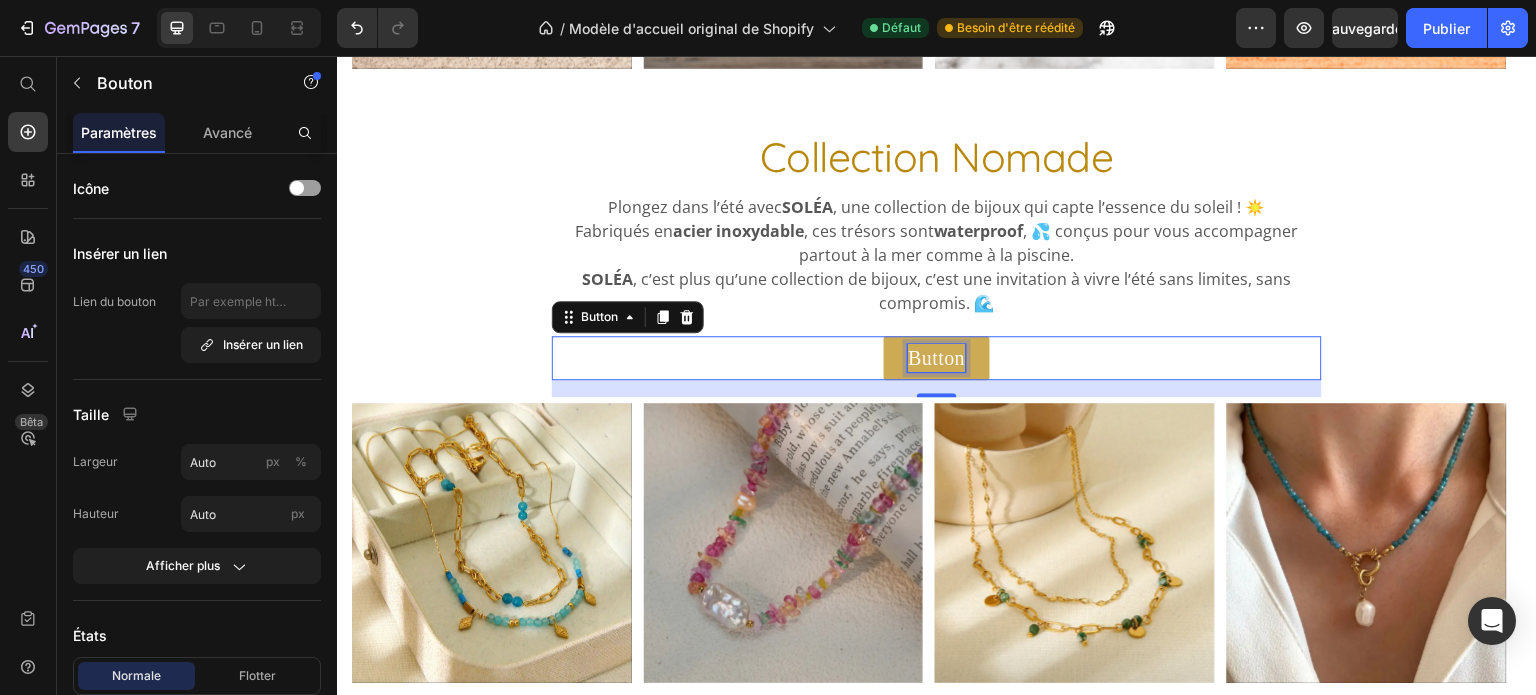 click on "Button" at bounding box center (936, 358) 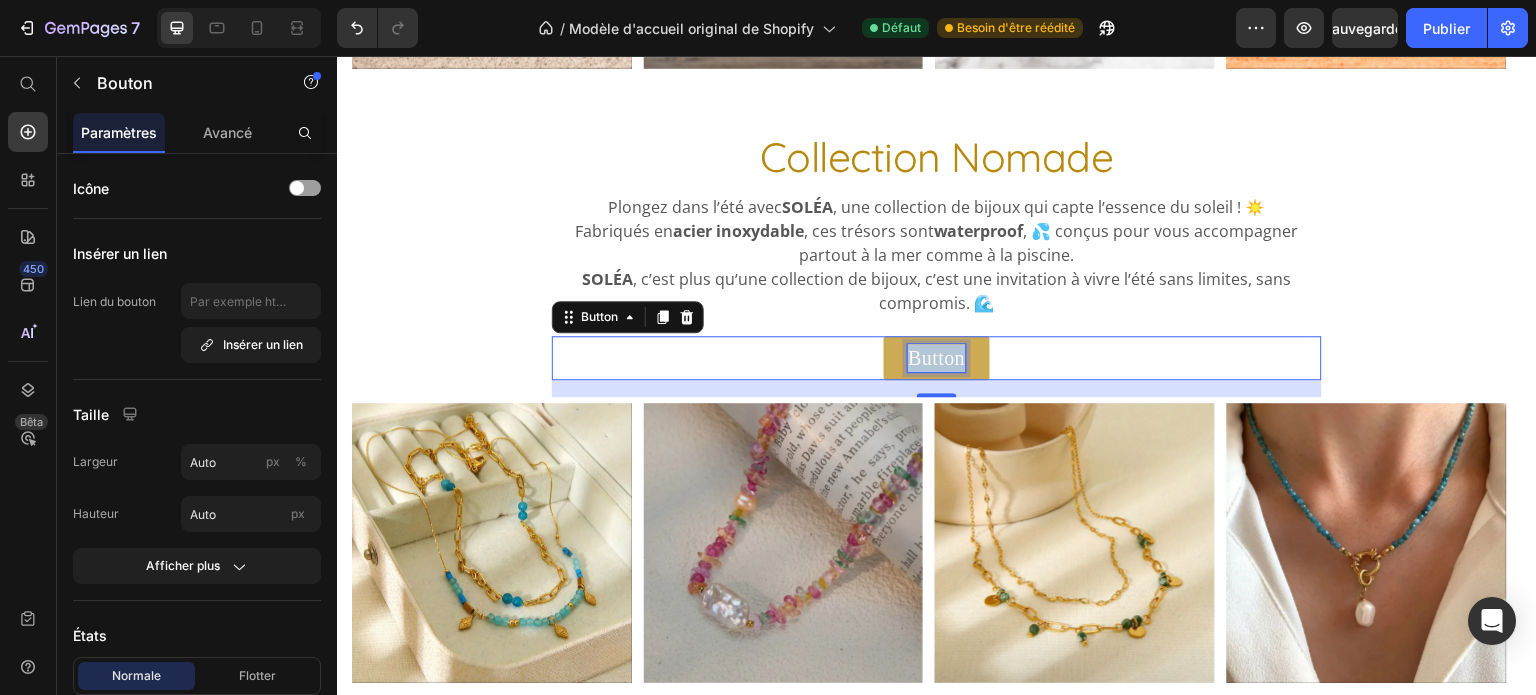 drag, startPoint x: 906, startPoint y: 356, endPoint x: 967, endPoint y: 356, distance: 61 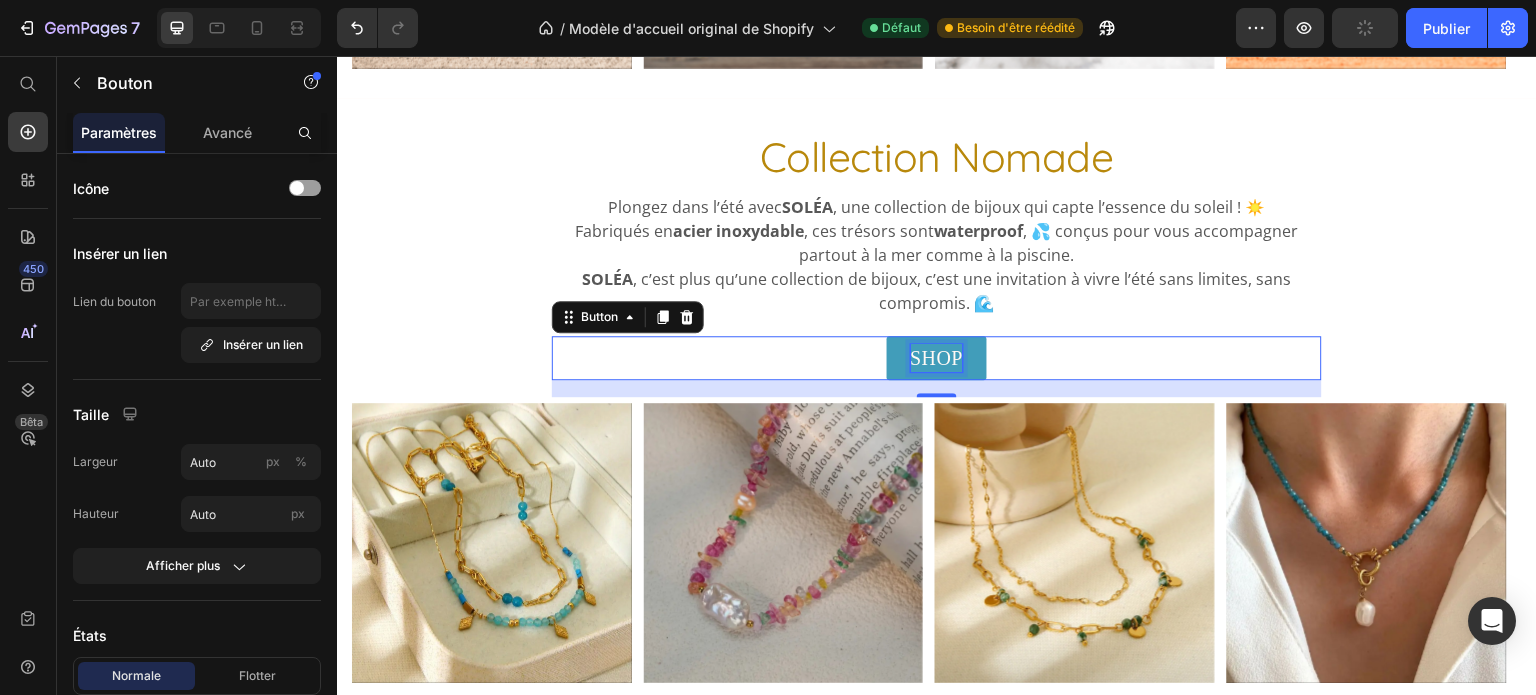 scroll, scrollTop: 1168, scrollLeft: 0, axis: vertical 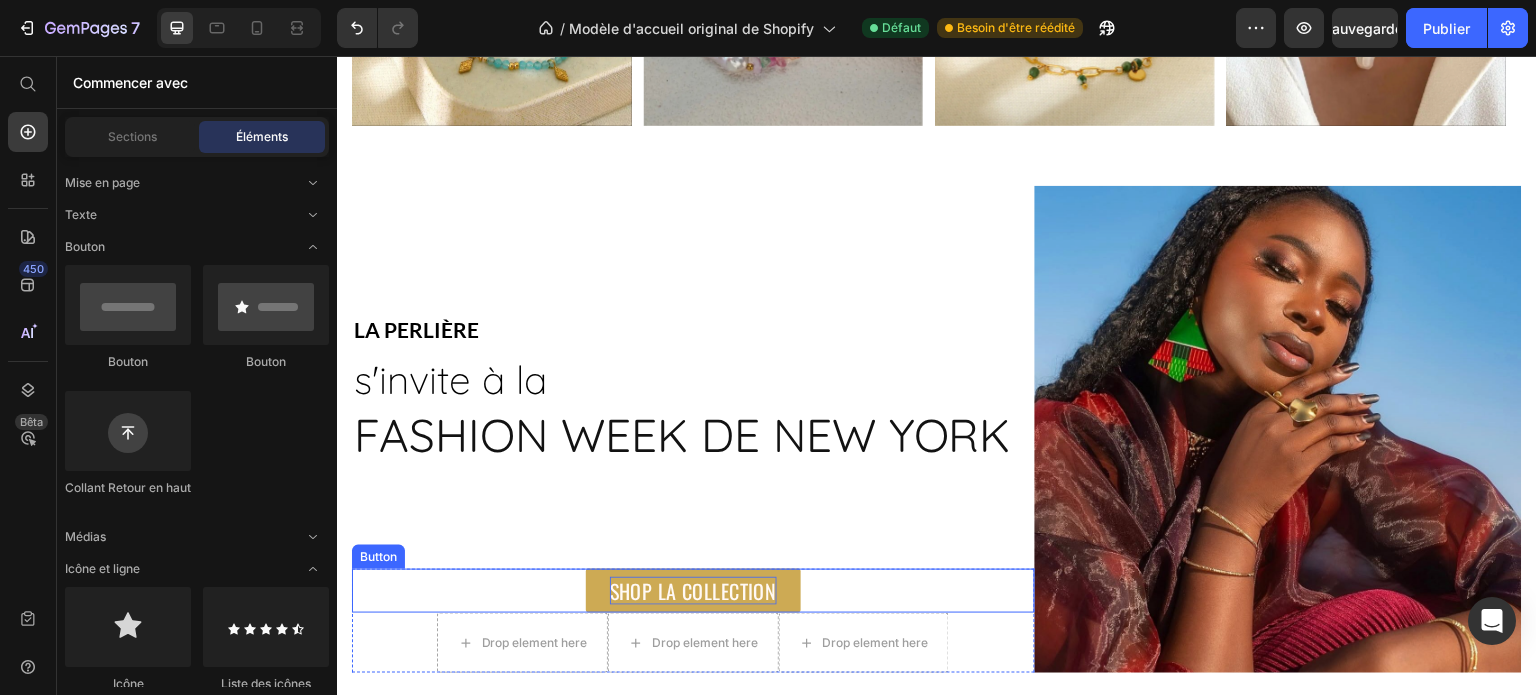 click on "SHOP LA COLLECTION" at bounding box center (693, 591) 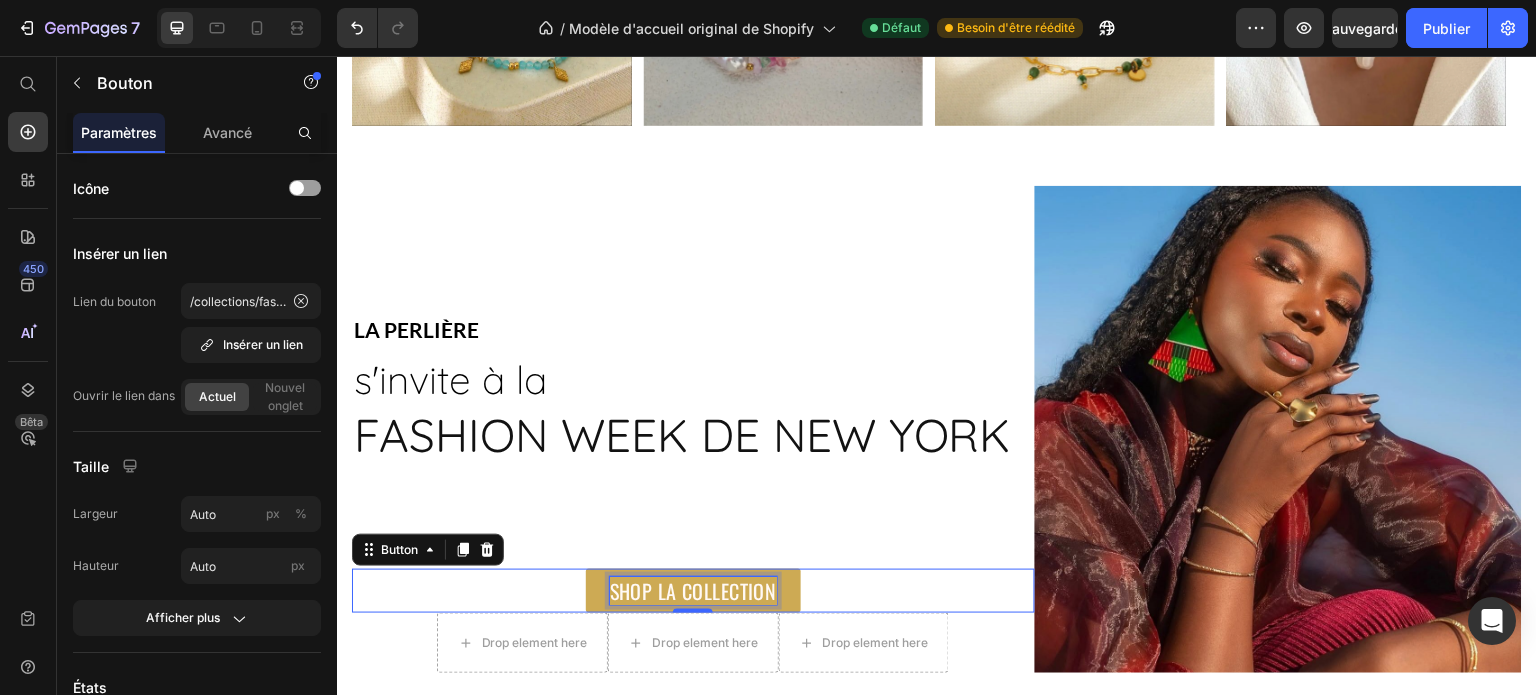 click on "SHOP LA COLLECTION" at bounding box center (693, 591) 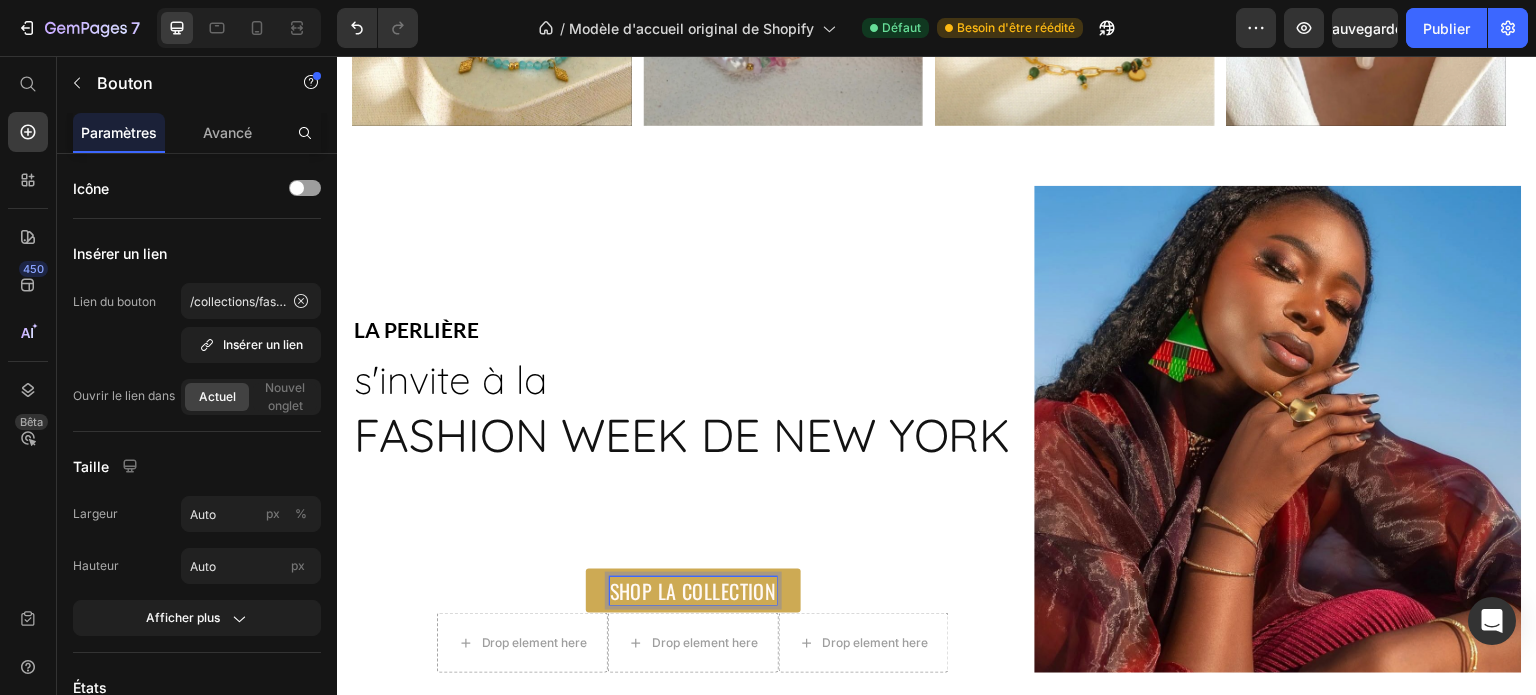 click on "SHOP LA COLLECTION" at bounding box center [693, 591] 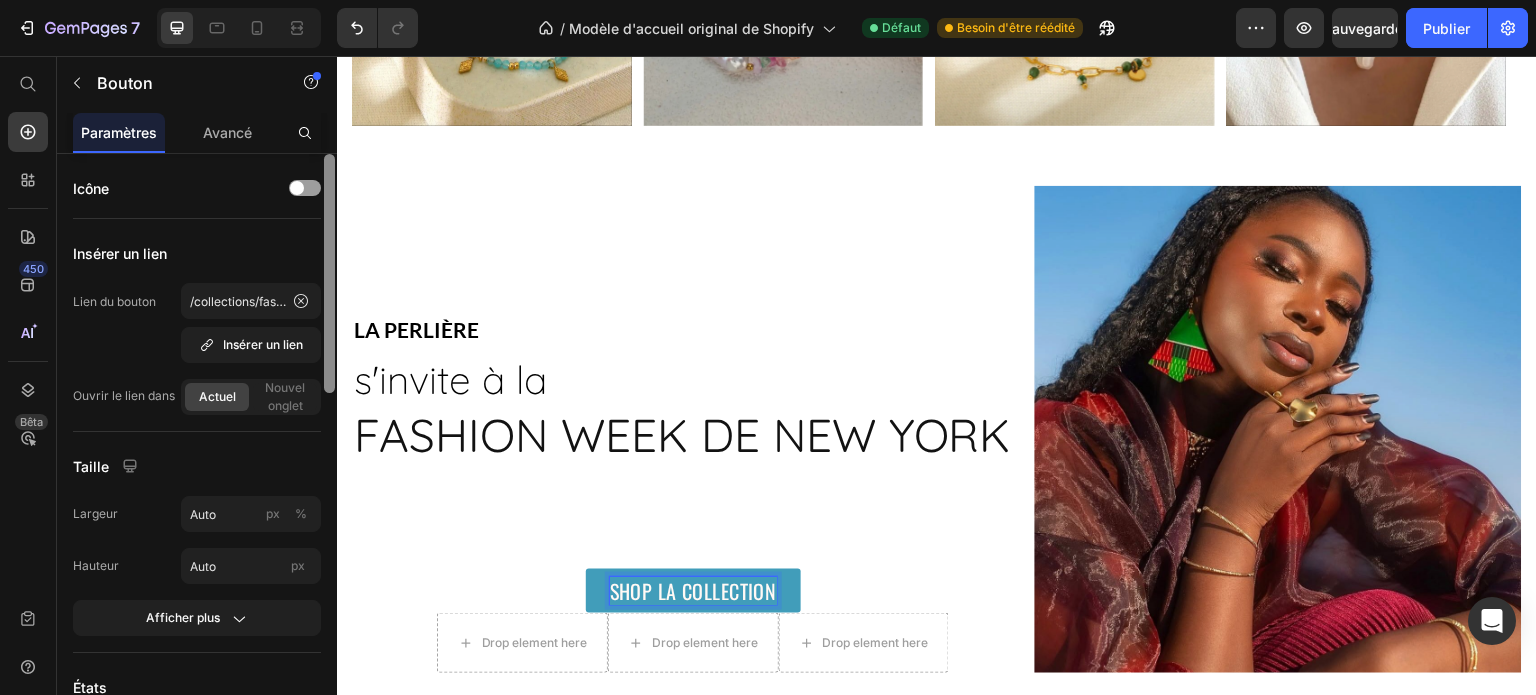 click at bounding box center [329, 273] 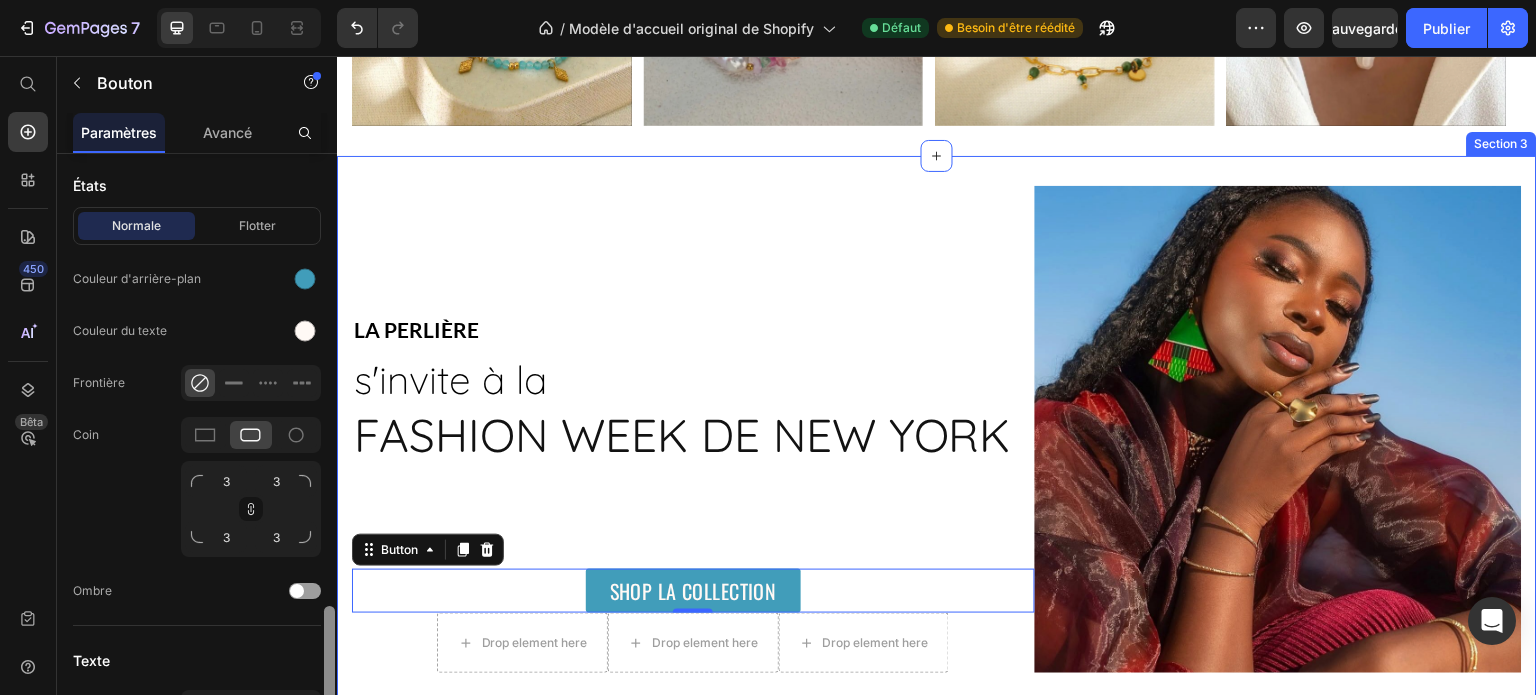 scroll, scrollTop: 682, scrollLeft: 0, axis: vertical 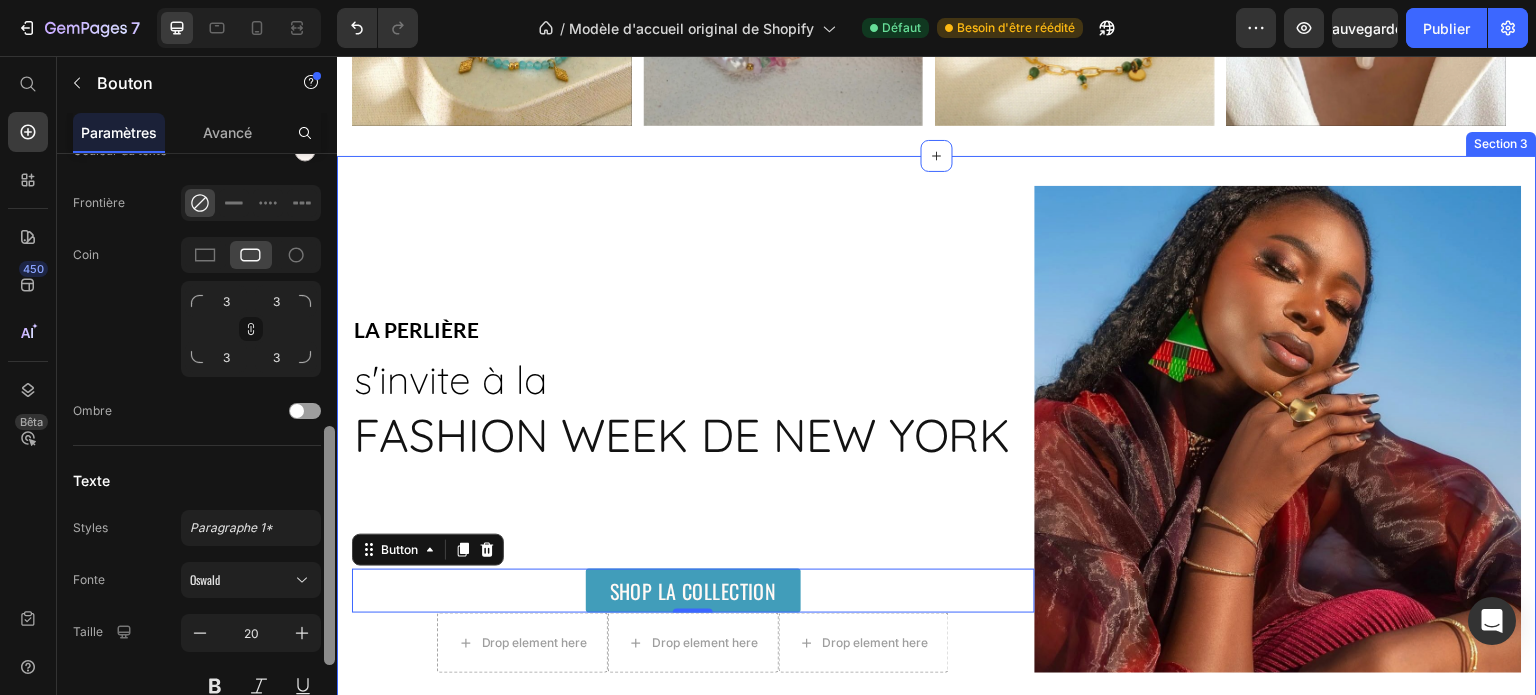 drag, startPoint x: 669, startPoint y: 258, endPoint x: 363, endPoint y: 216, distance: 308.8689 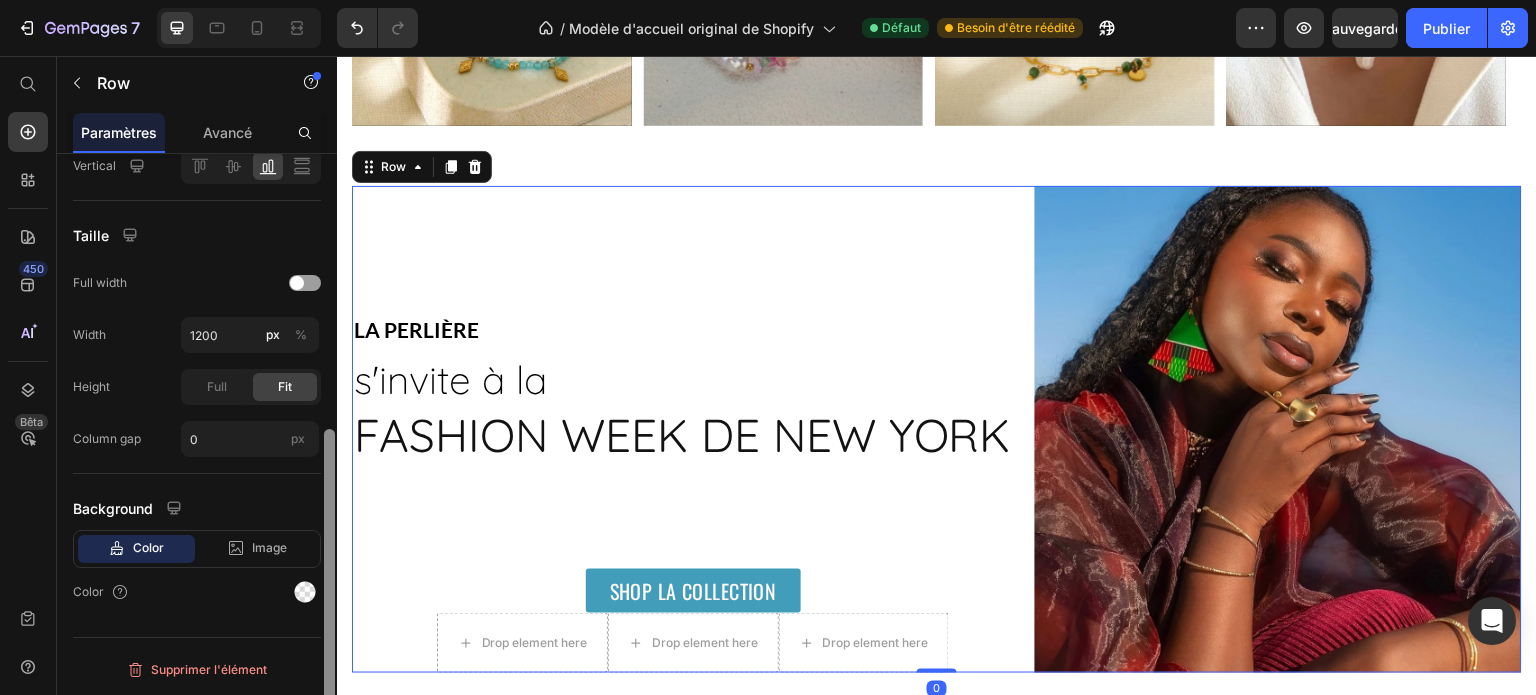 scroll, scrollTop: 0, scrollLeft: 0, axis: both 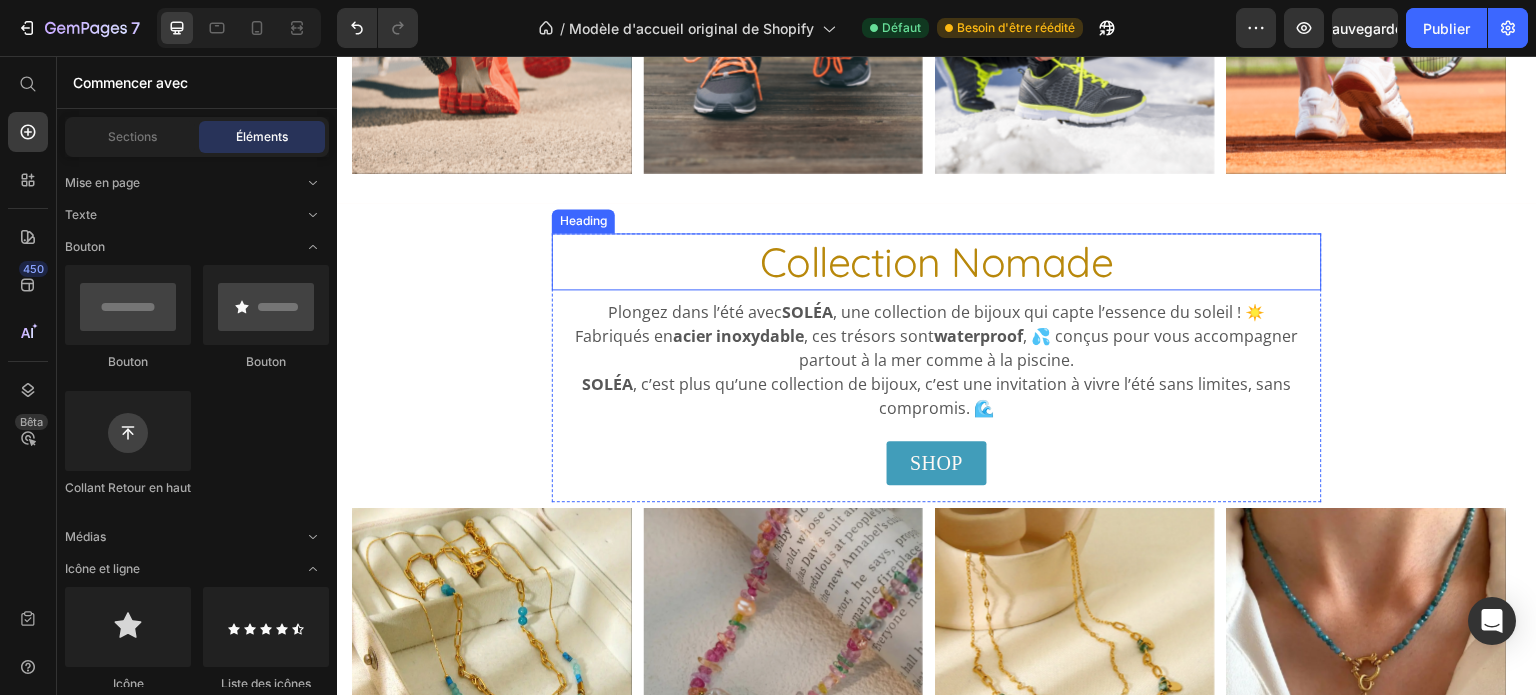 click on "Collection Nomade" at bounding box center [937, 261] 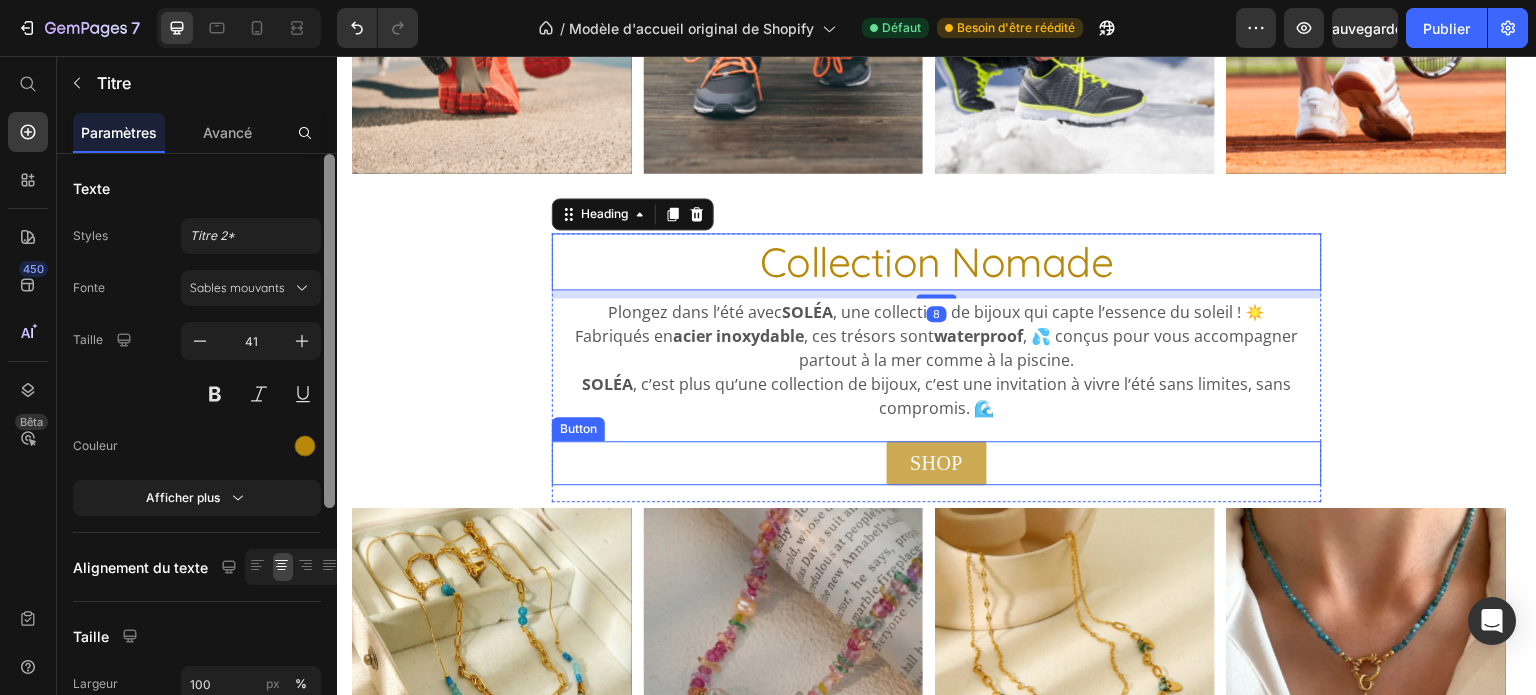 click on "SHOP" at bounding box center (937, 463) 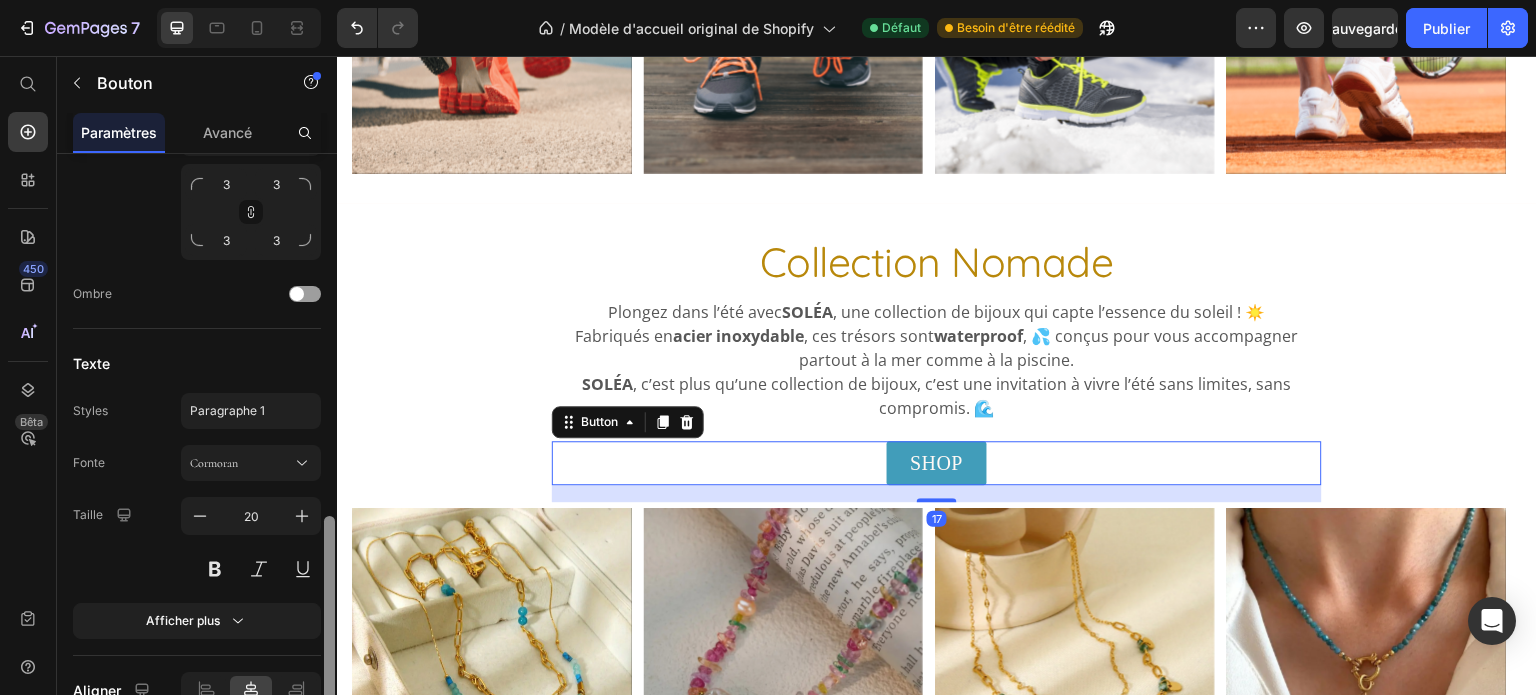 scroll, scrollTop: 792, scrollLeft: 0, axis: vertical 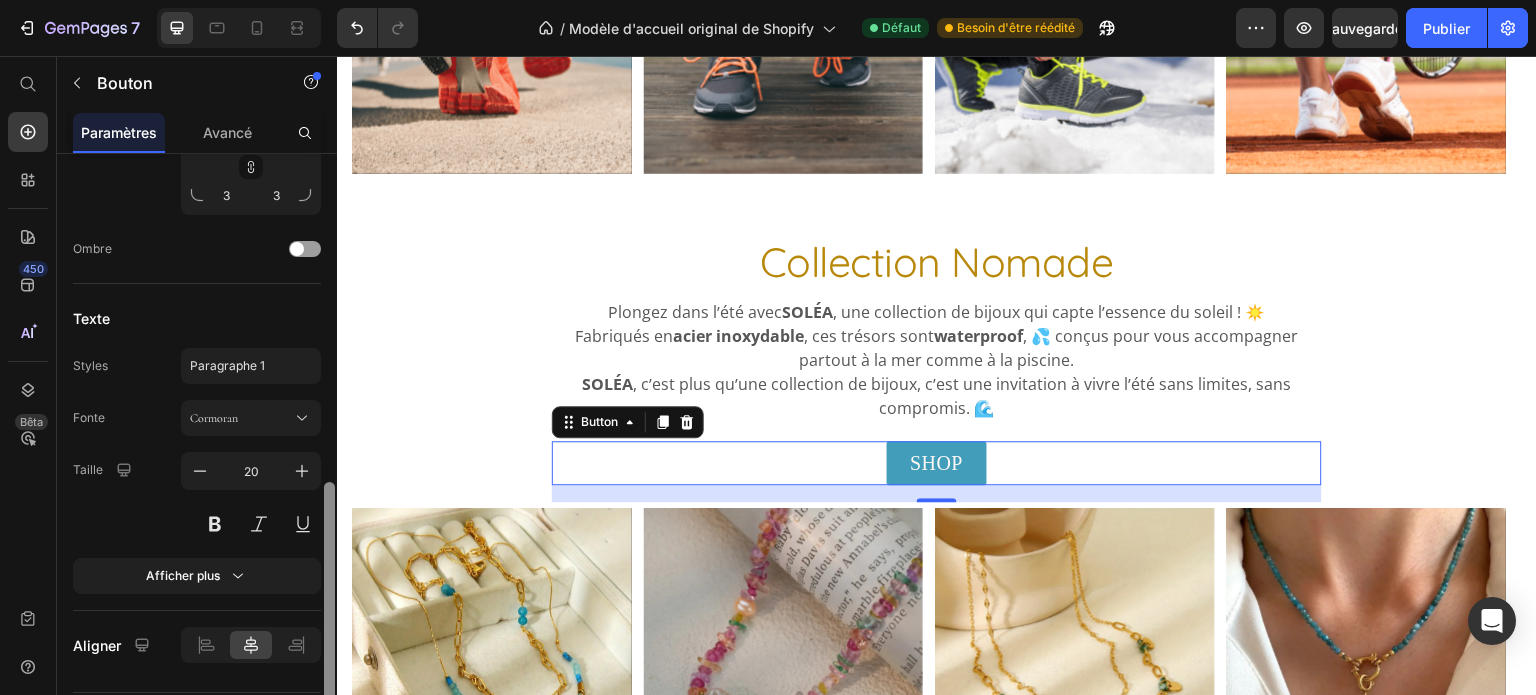 click at bounding box center (329, 605) 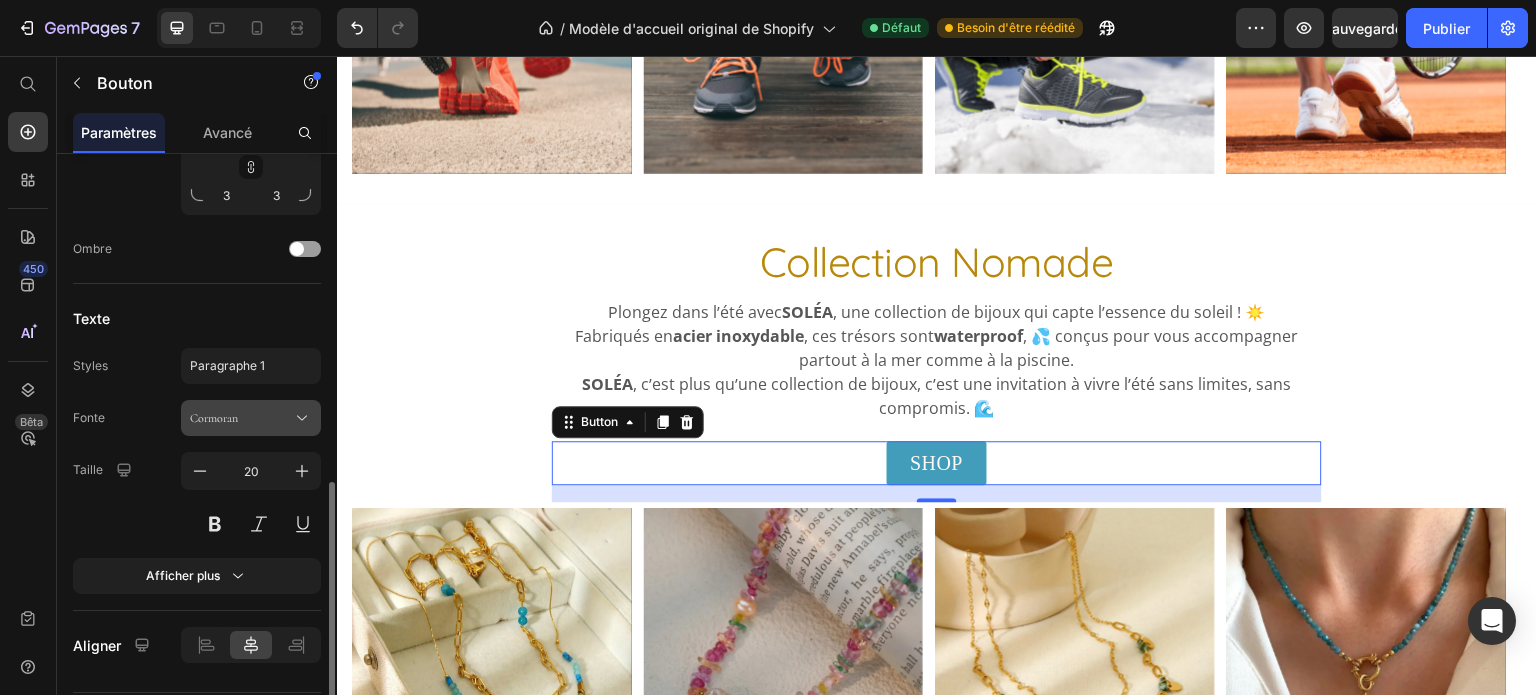 click 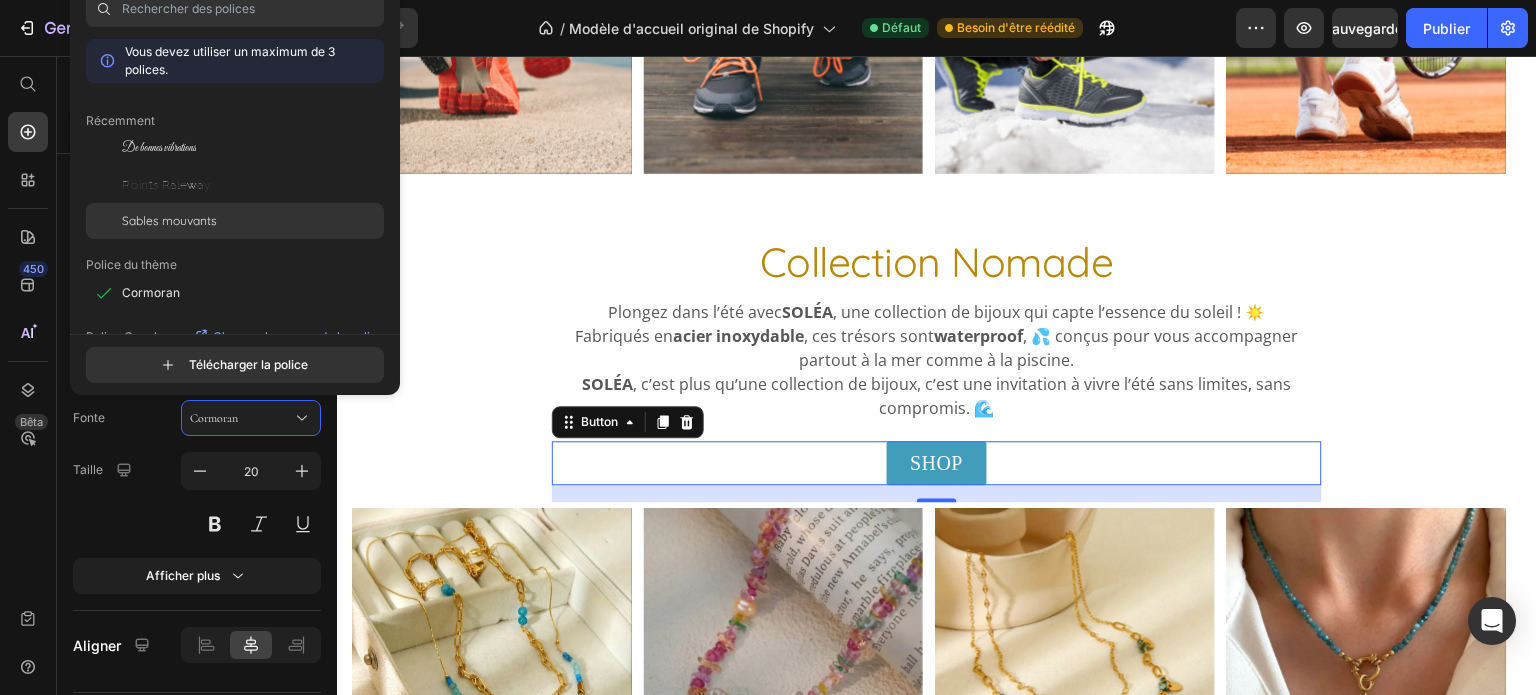 click on "Sables mouvants" 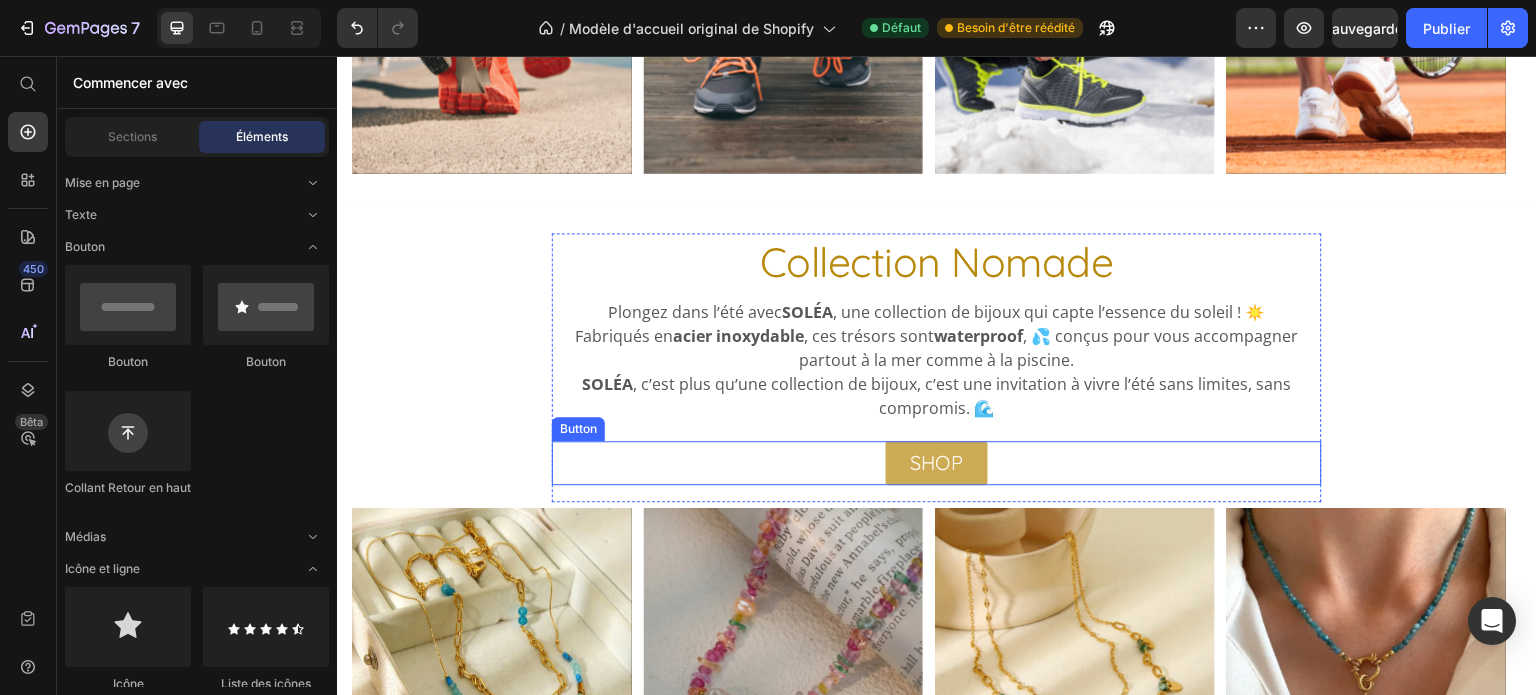 click on "SHOP" at bounding box center [937, 463] 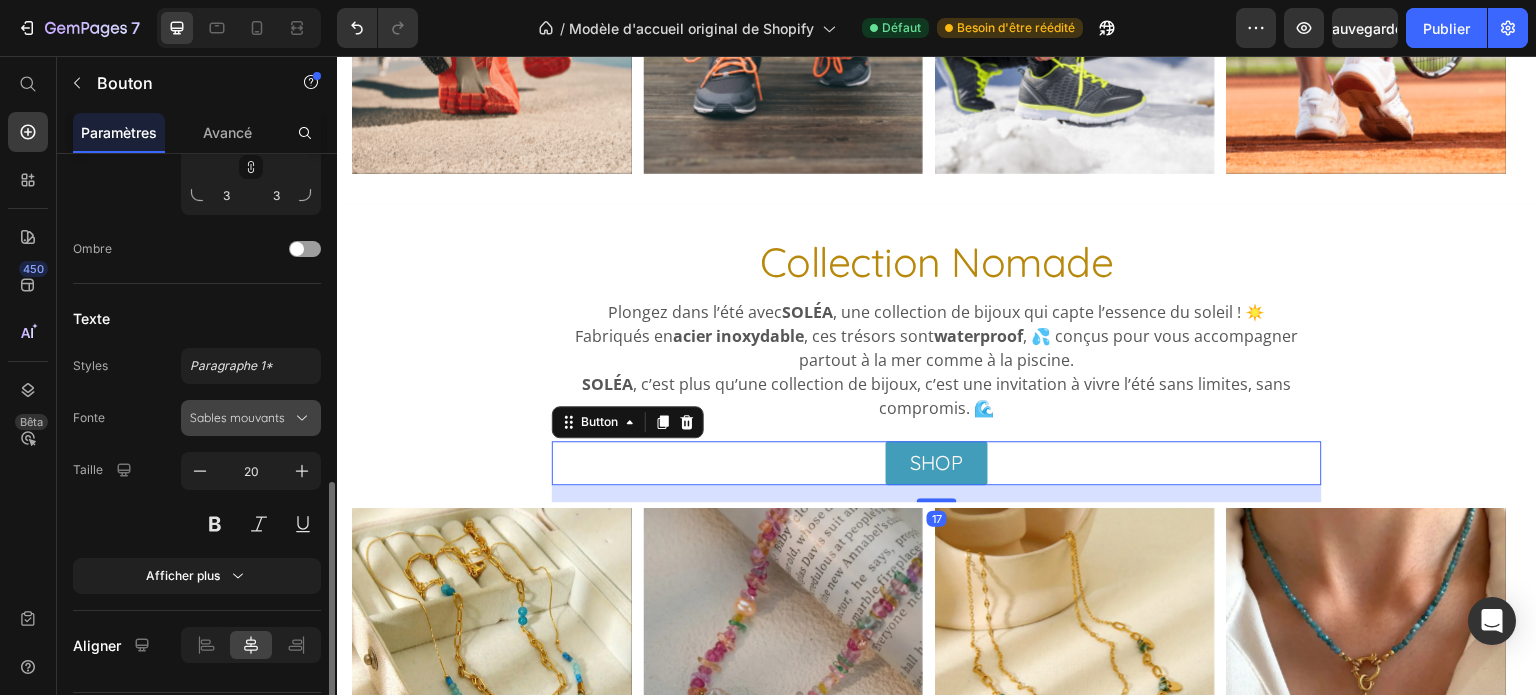click 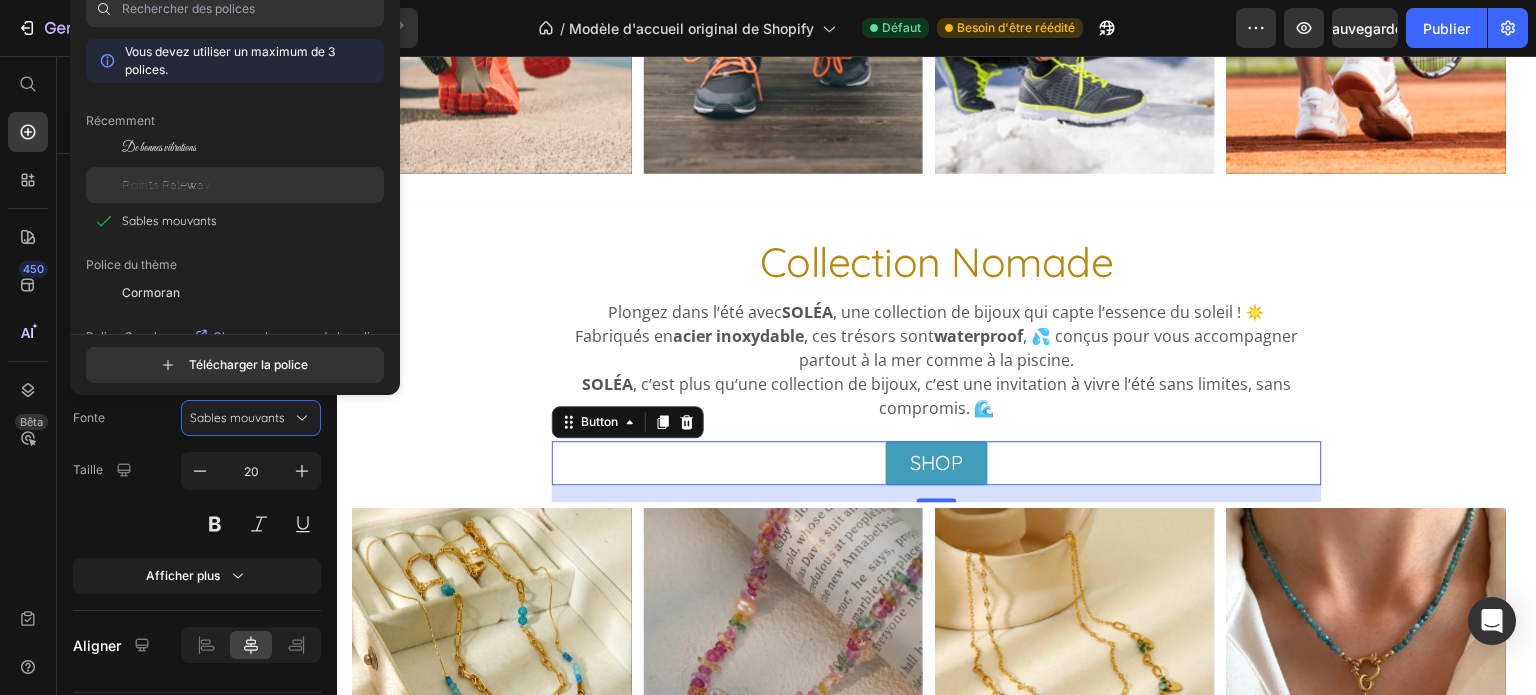 click on "Points Raleway" 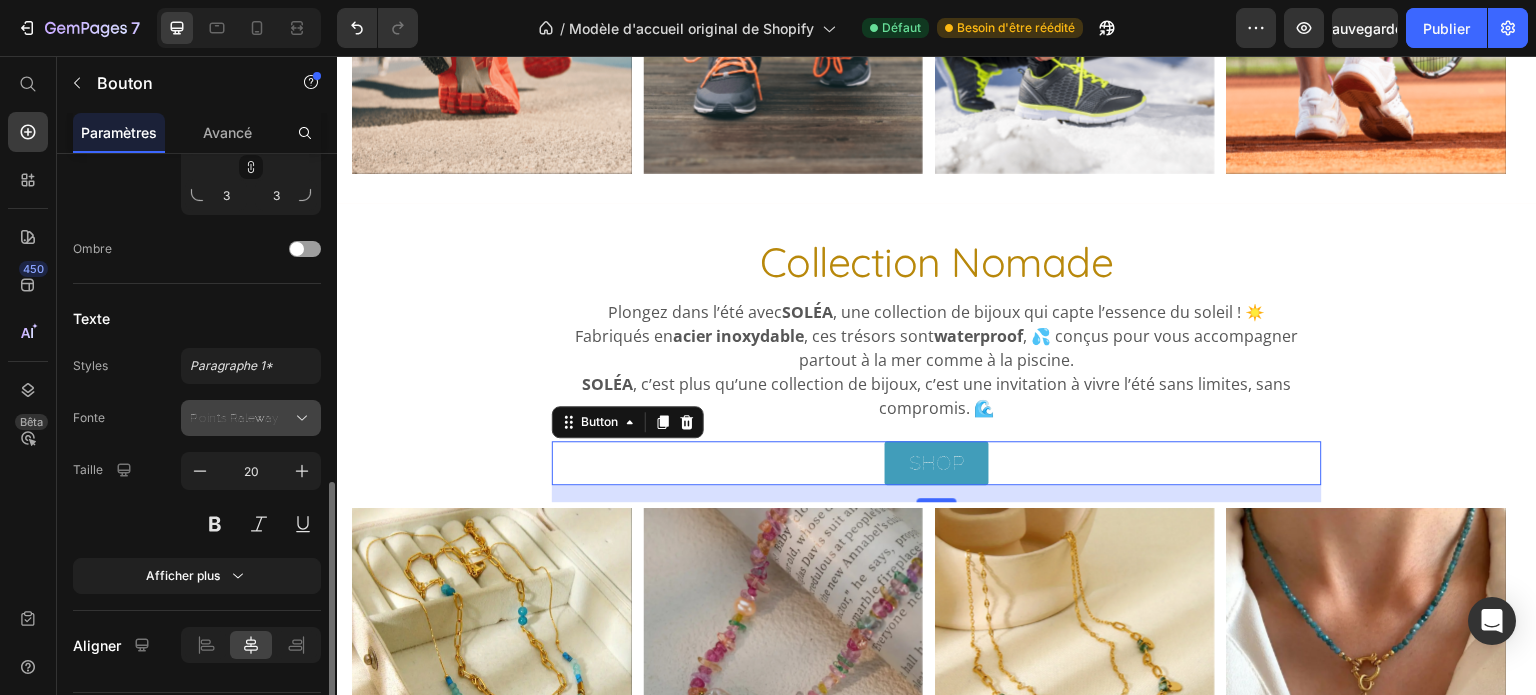 click on "Points Raleway" at bounding box center (251, 418) 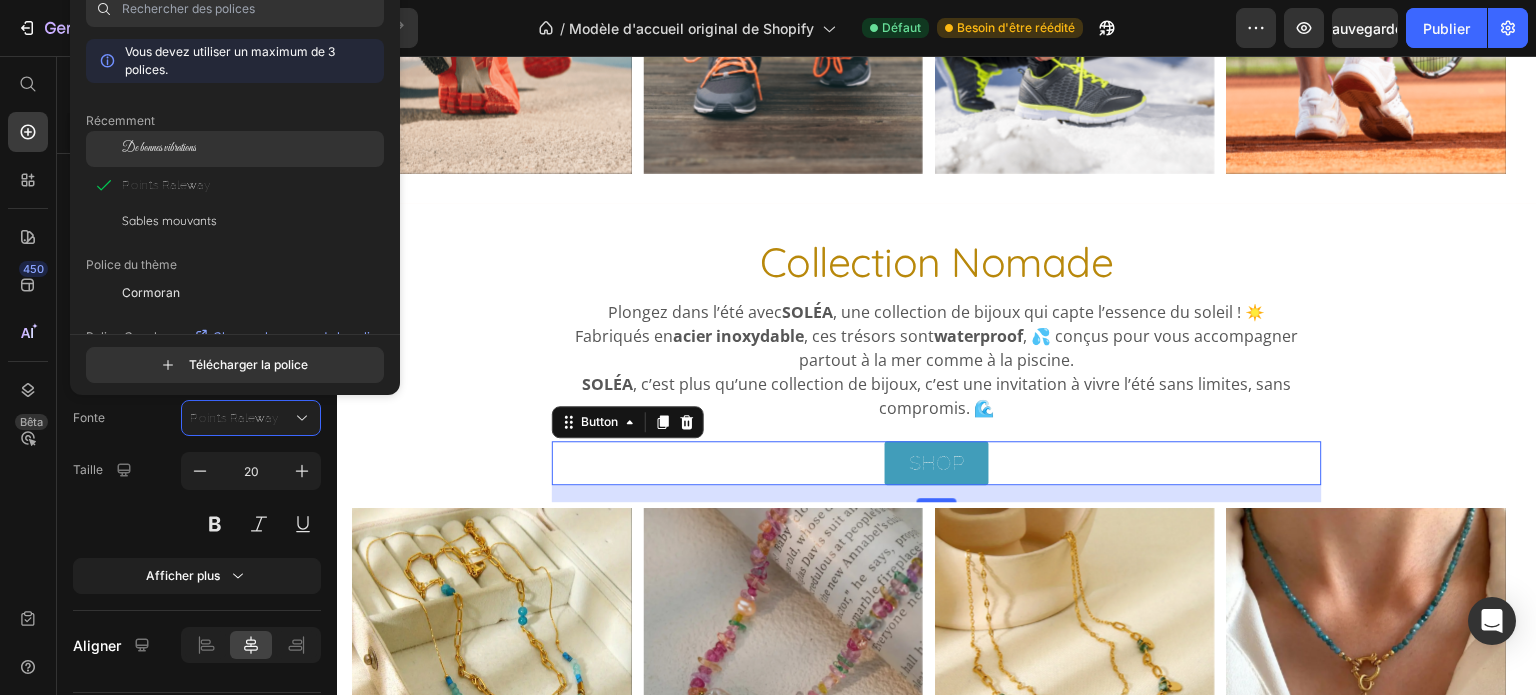 click on "De bonnes vibrations" 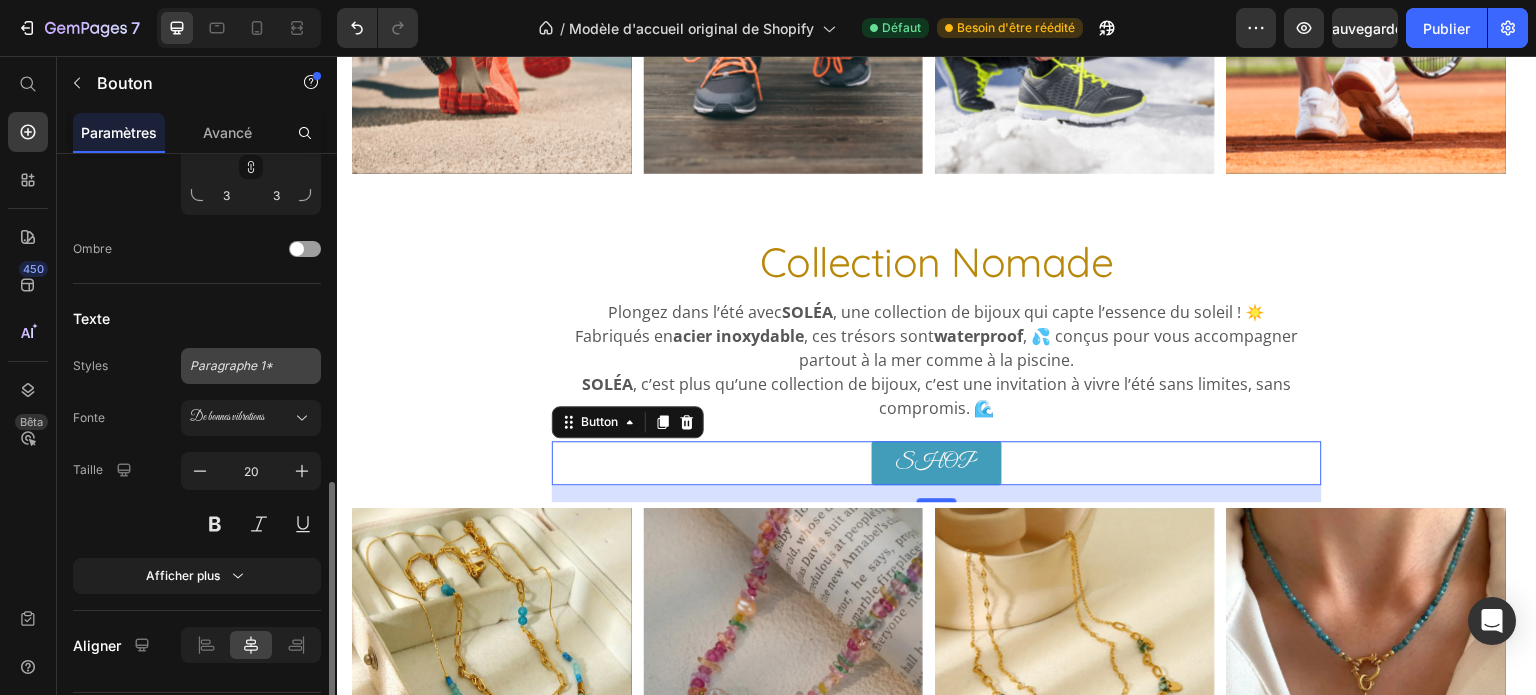 click on "Paragraphe 1*" at bounding box center (231, 365) 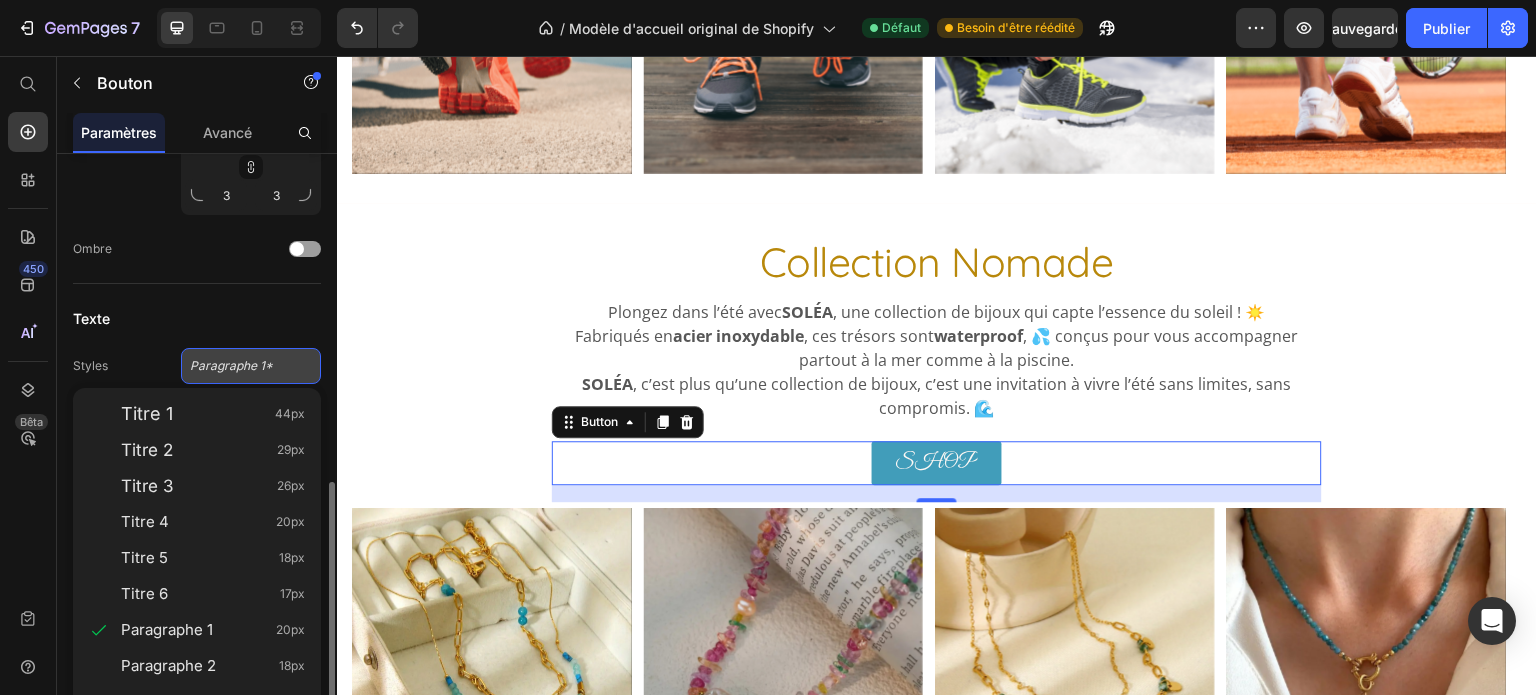 click on "Paragraphe 1*" at bounding box center [231, 365] 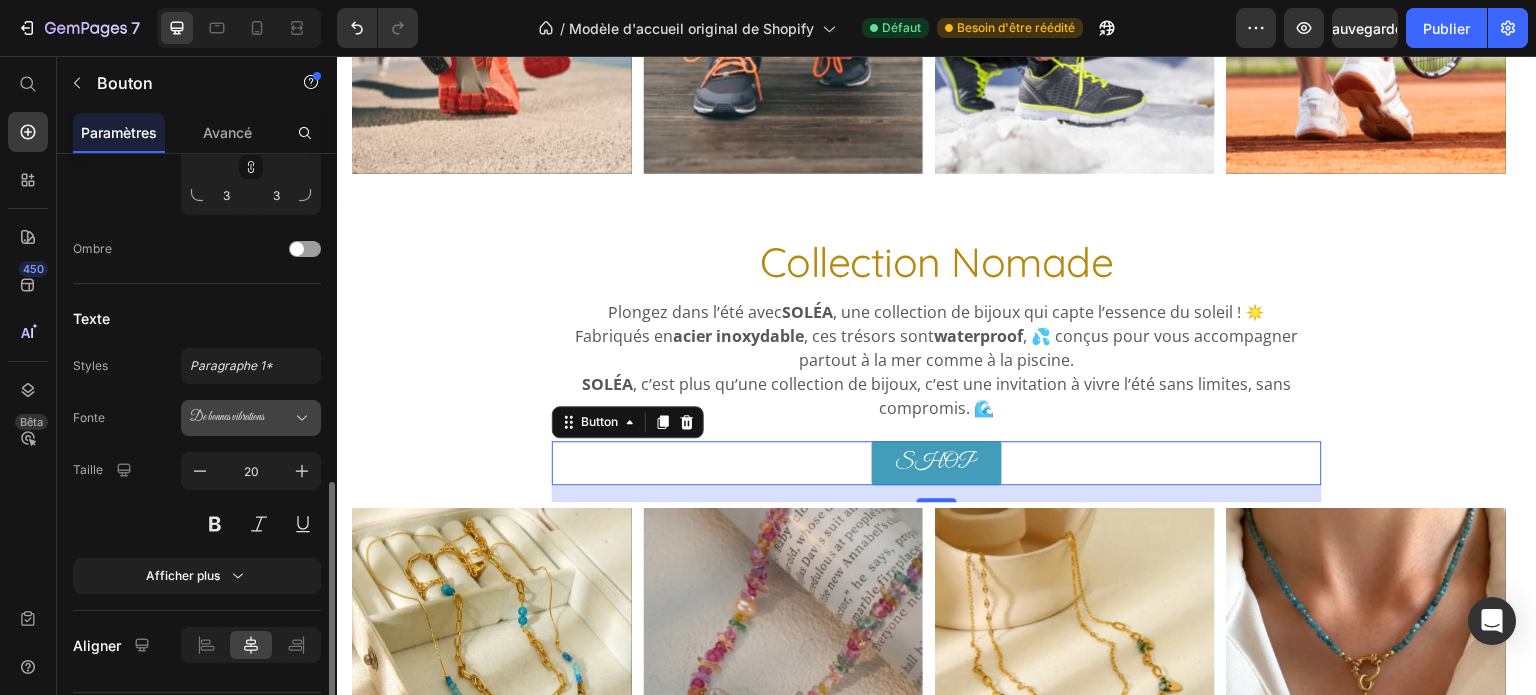 click 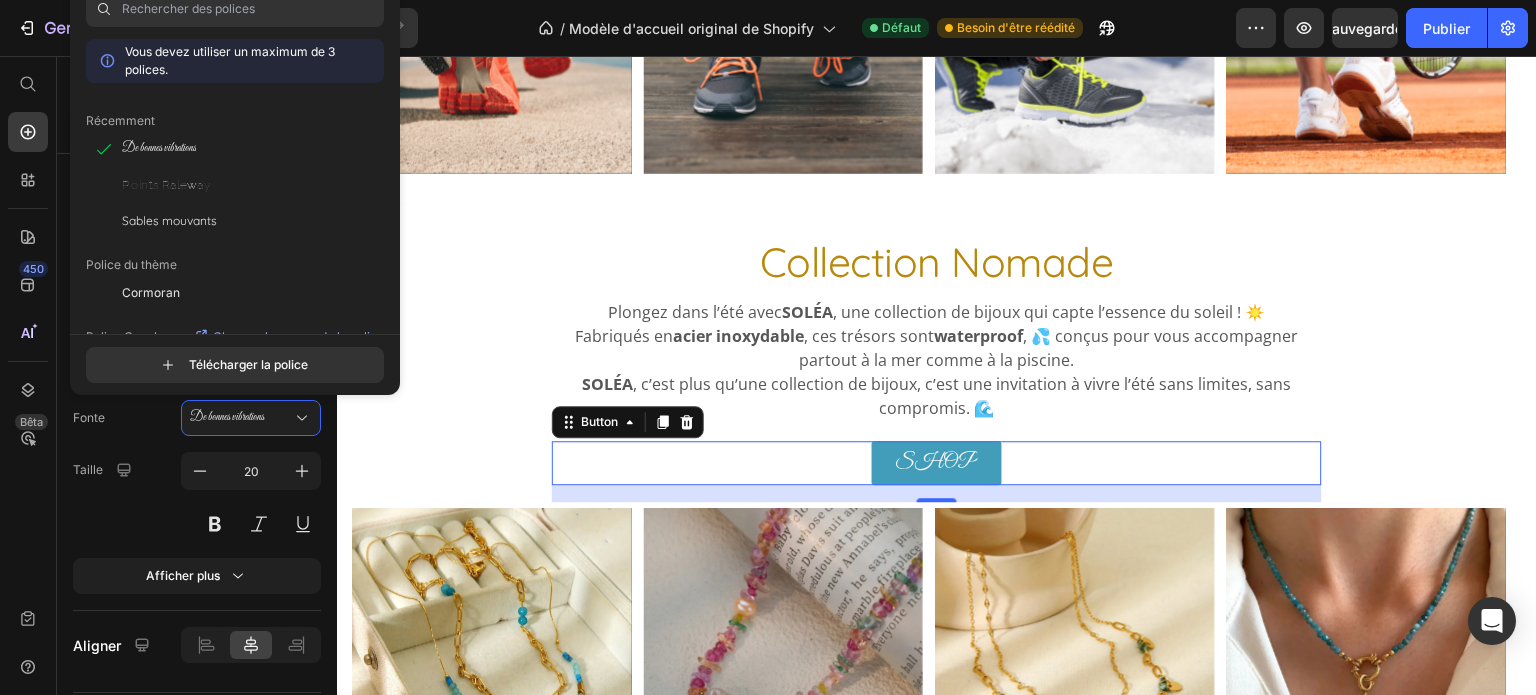 scroll, scrollTop: 1716, scrollLeft: 0, axis: vertical 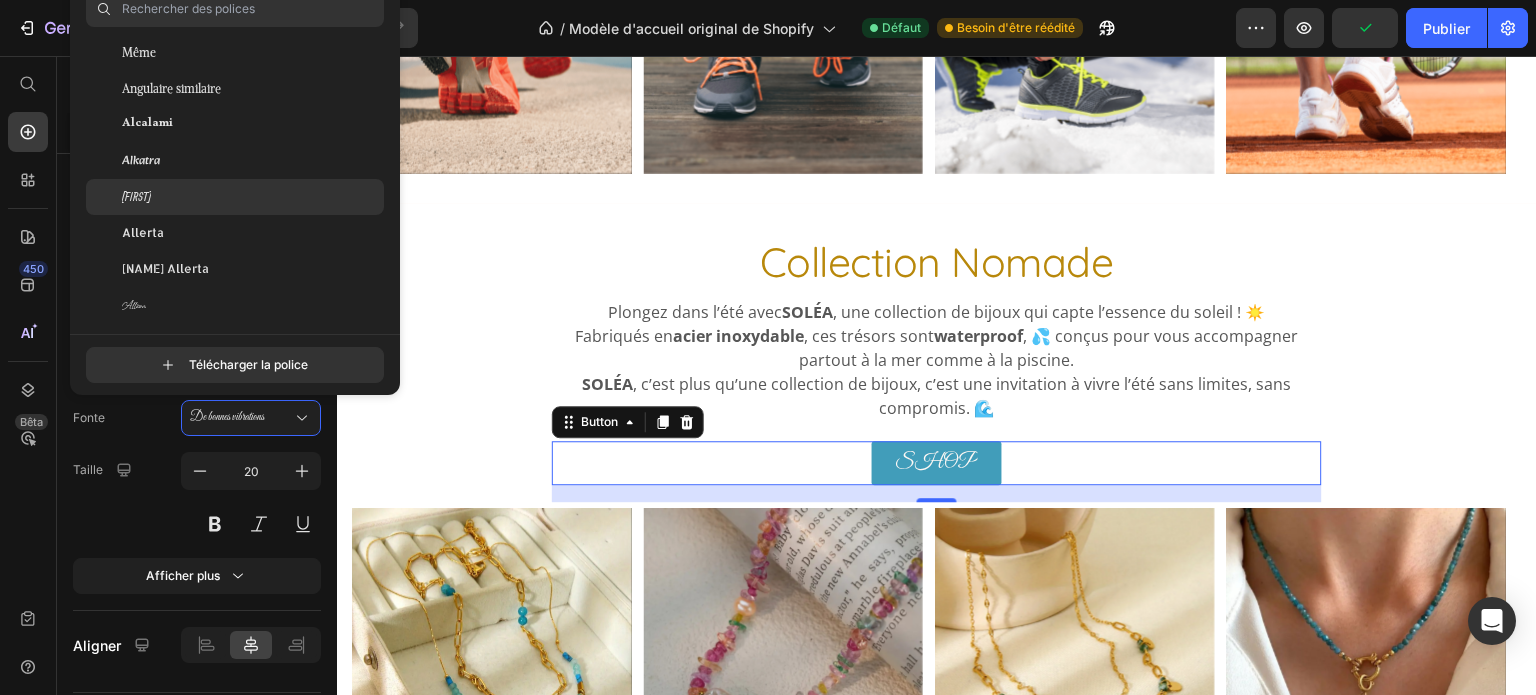 click on "Allan" 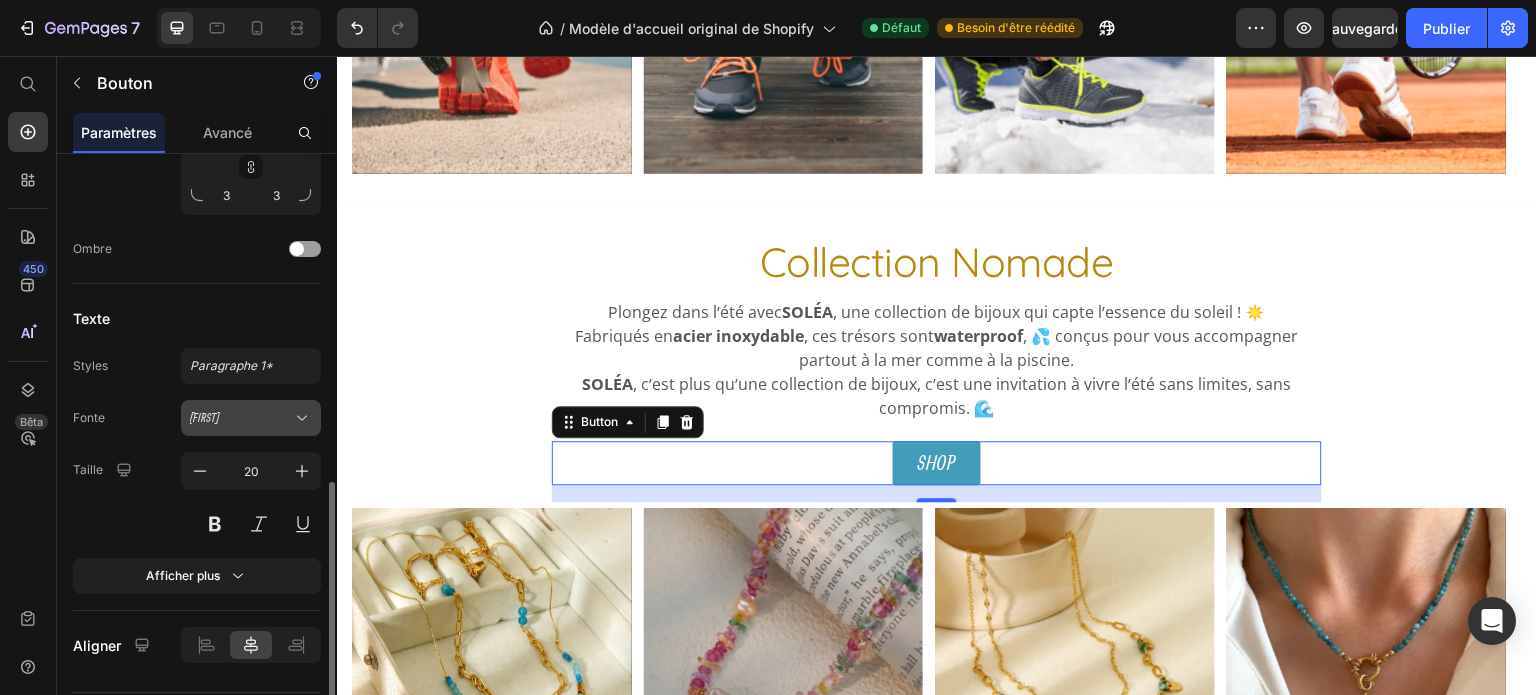 click on "Allan" at bounding box center (241, 418) 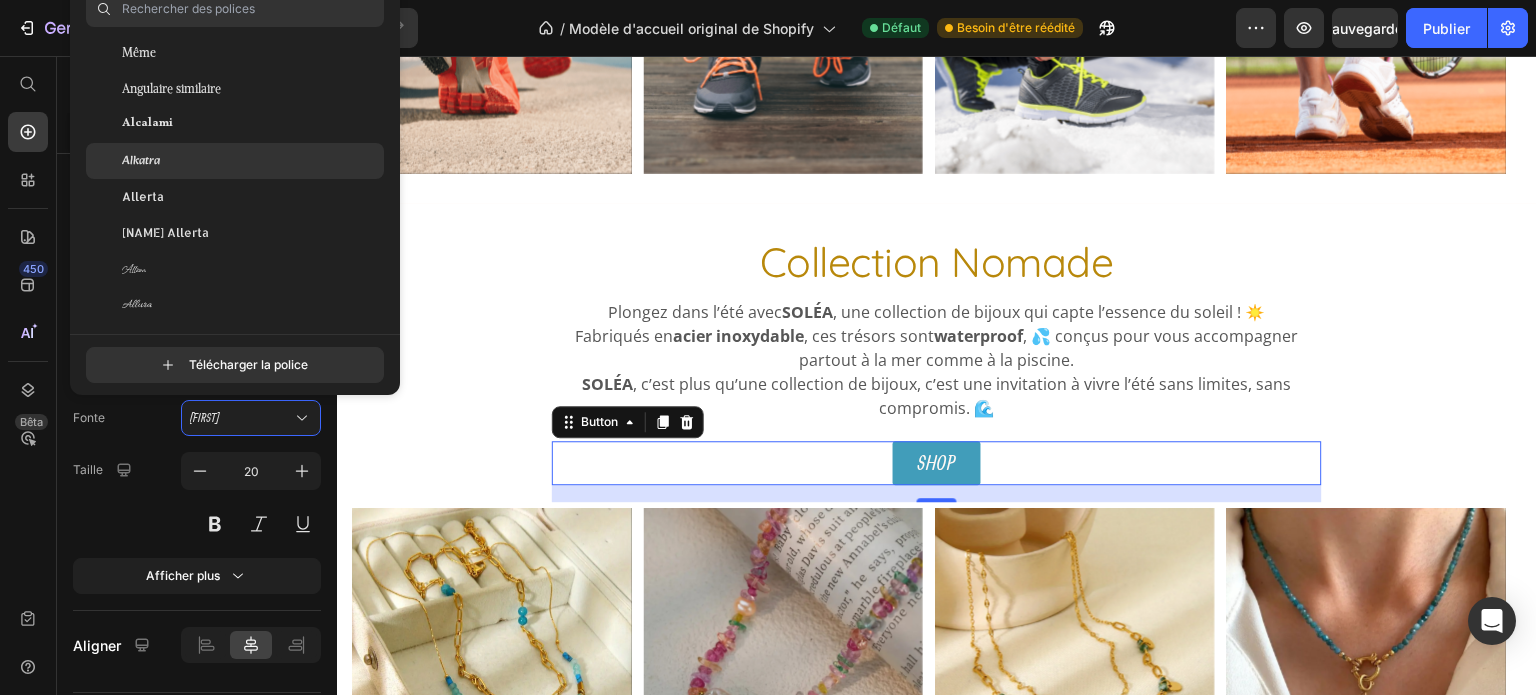 click on "Alkatra" 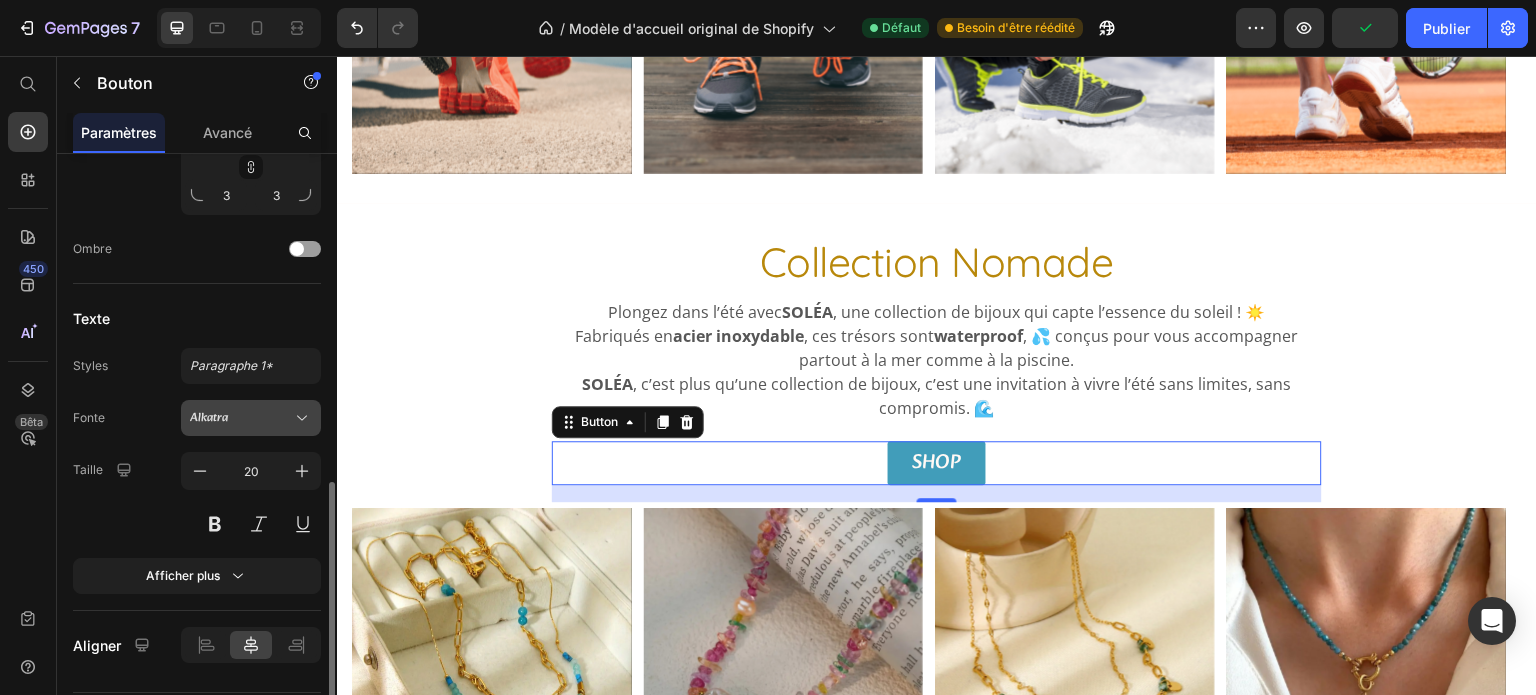 click on "Alkatra" at bounding box center (251, 418) 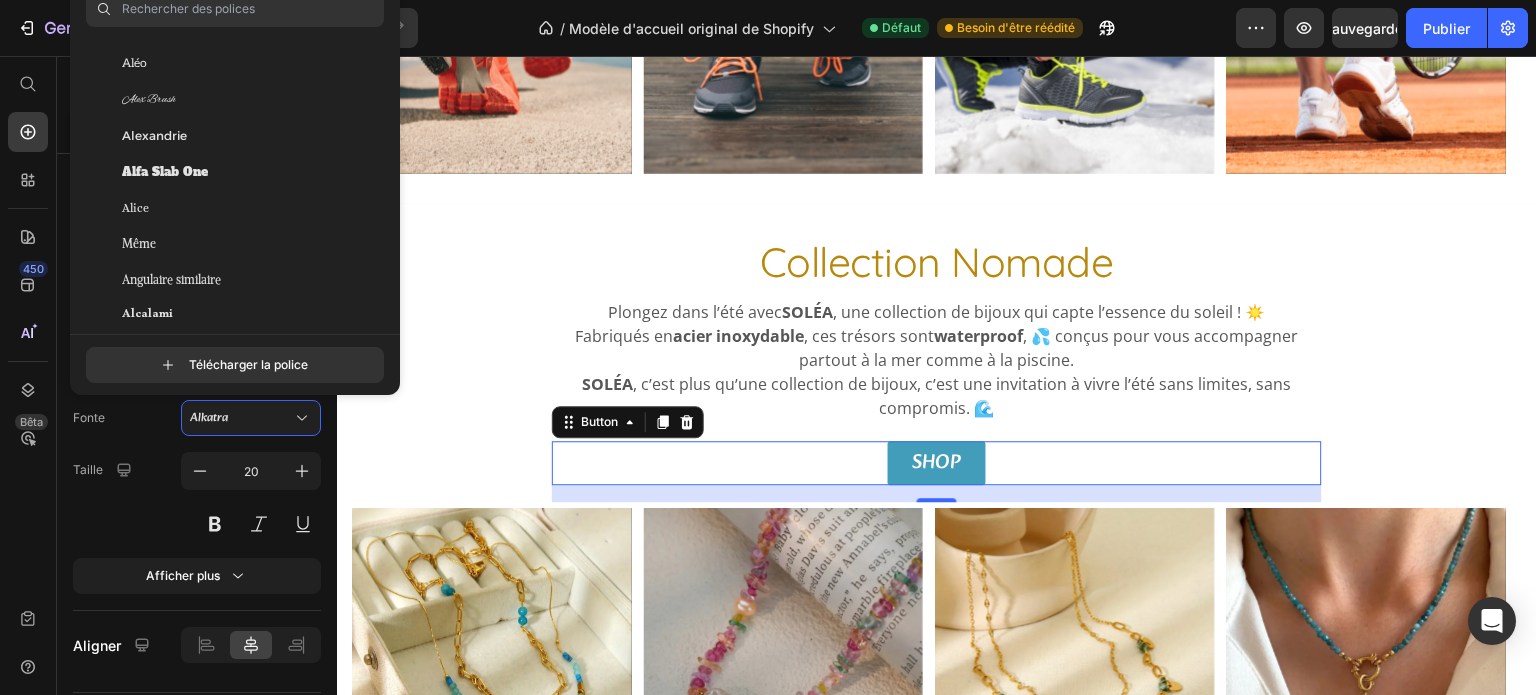 scroll, scrollTop: 1144, scrollLeft: 0, axis: vertical 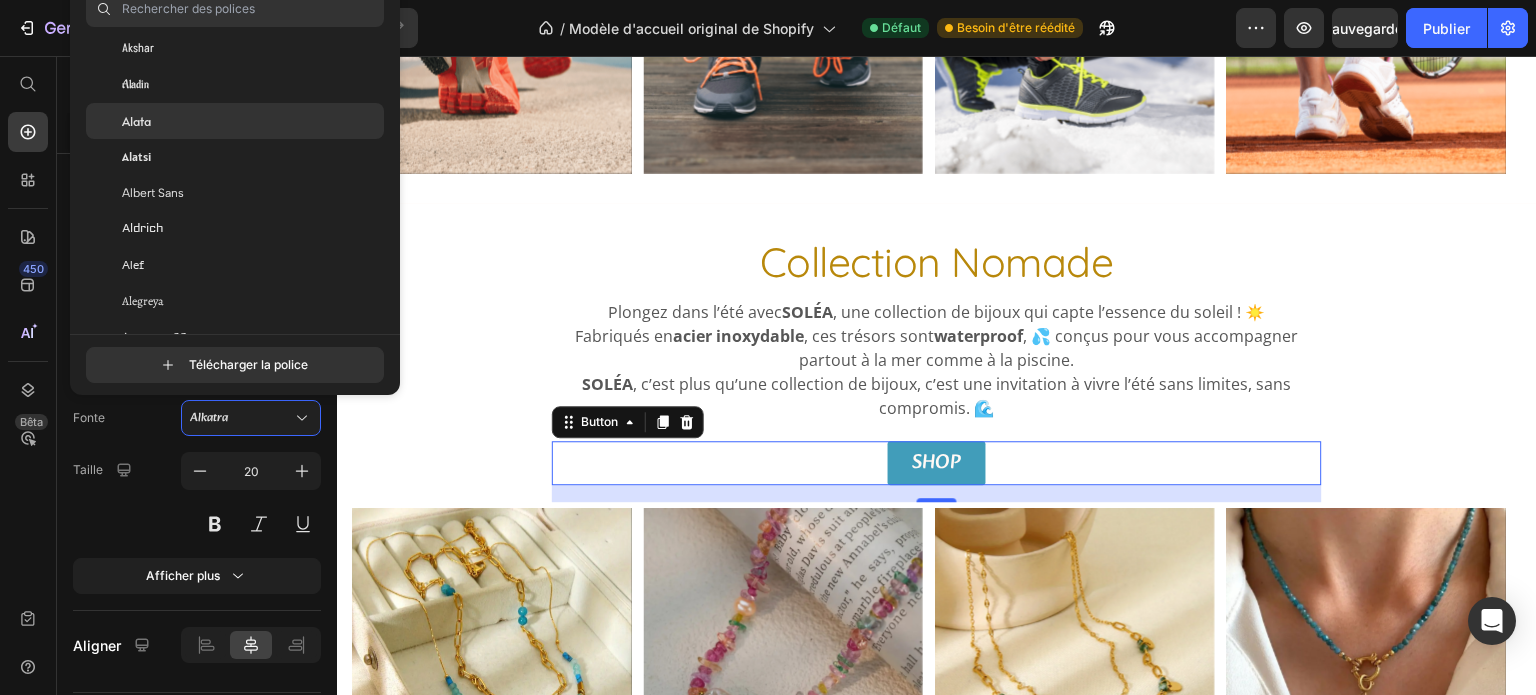 click on "Alata" 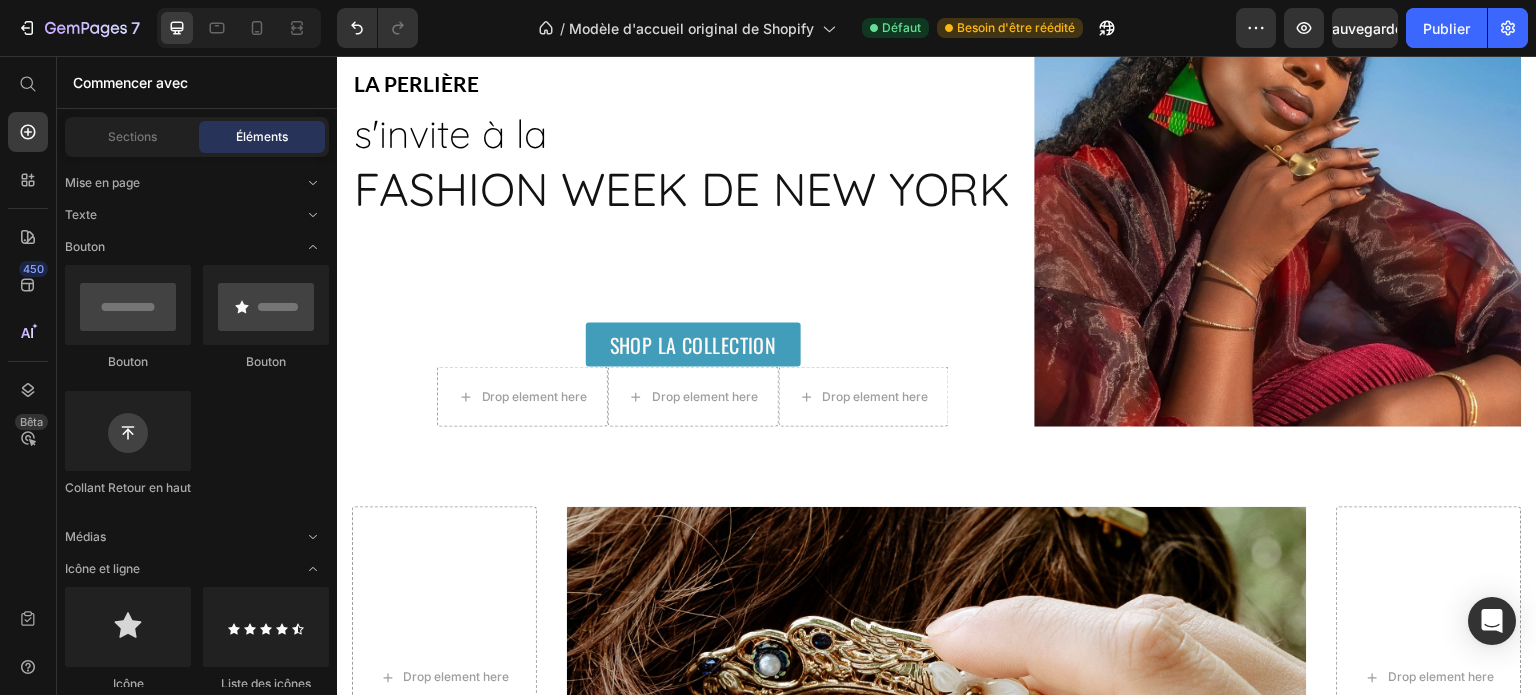 scroll, scrollTop: 1435, scrollLeft: 0, axis: vertical 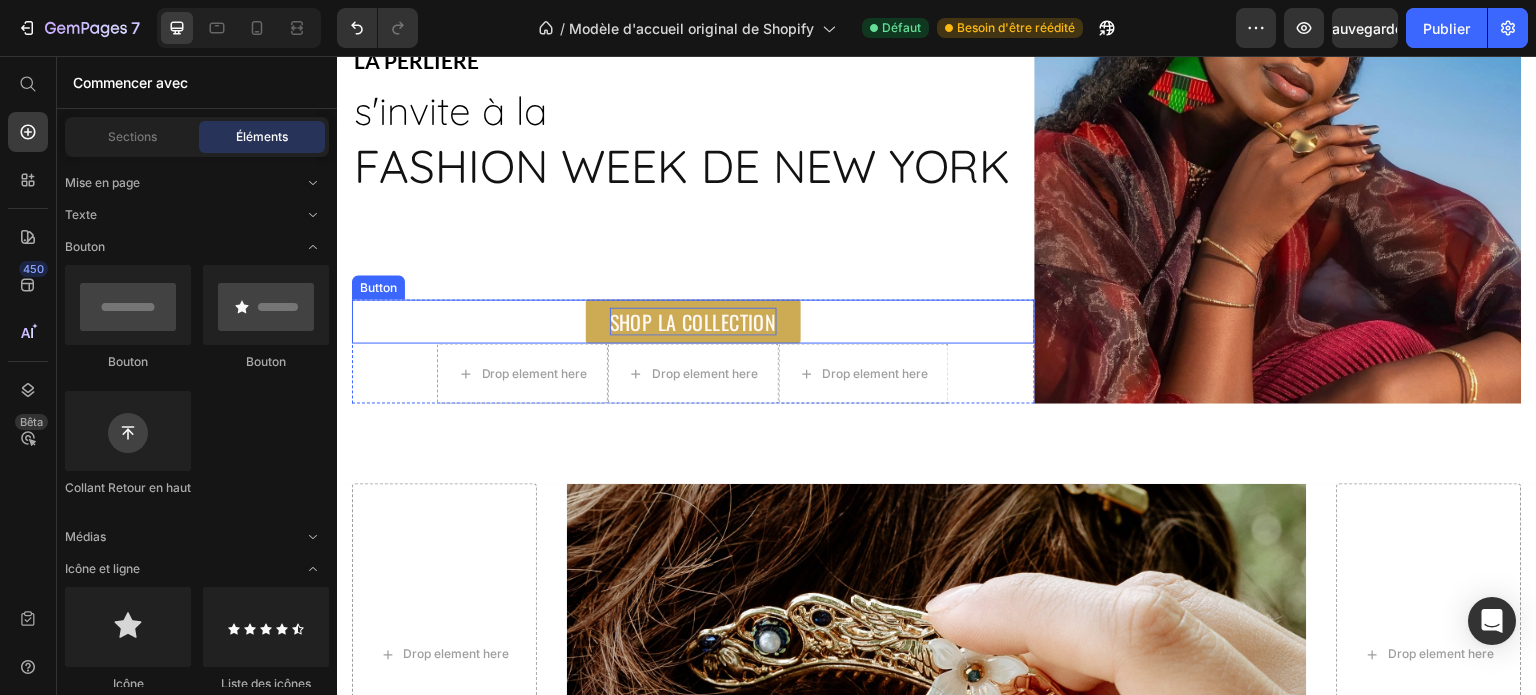 click on "SHOP LA COLLECTION" at bounding box center [693, 322] 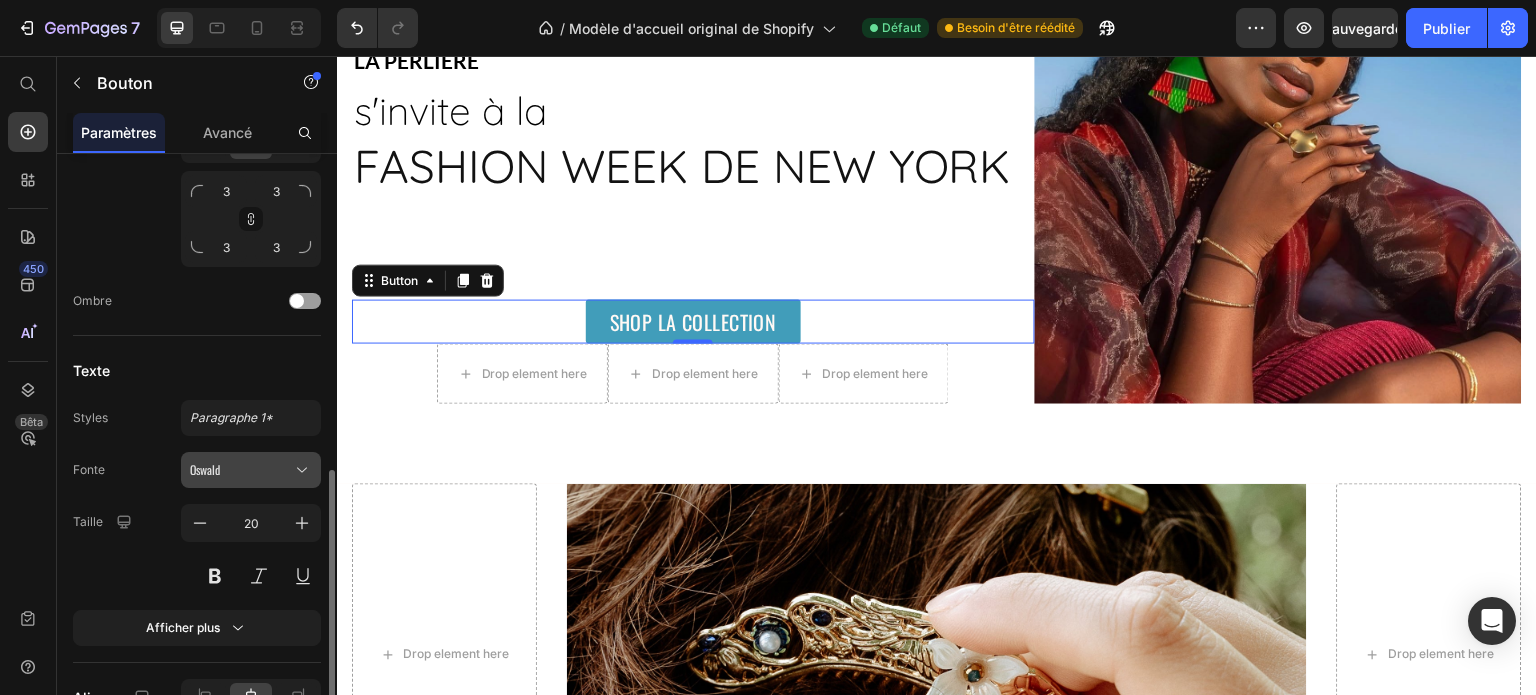 click on "Oswald" at bounding box center [241, 470] 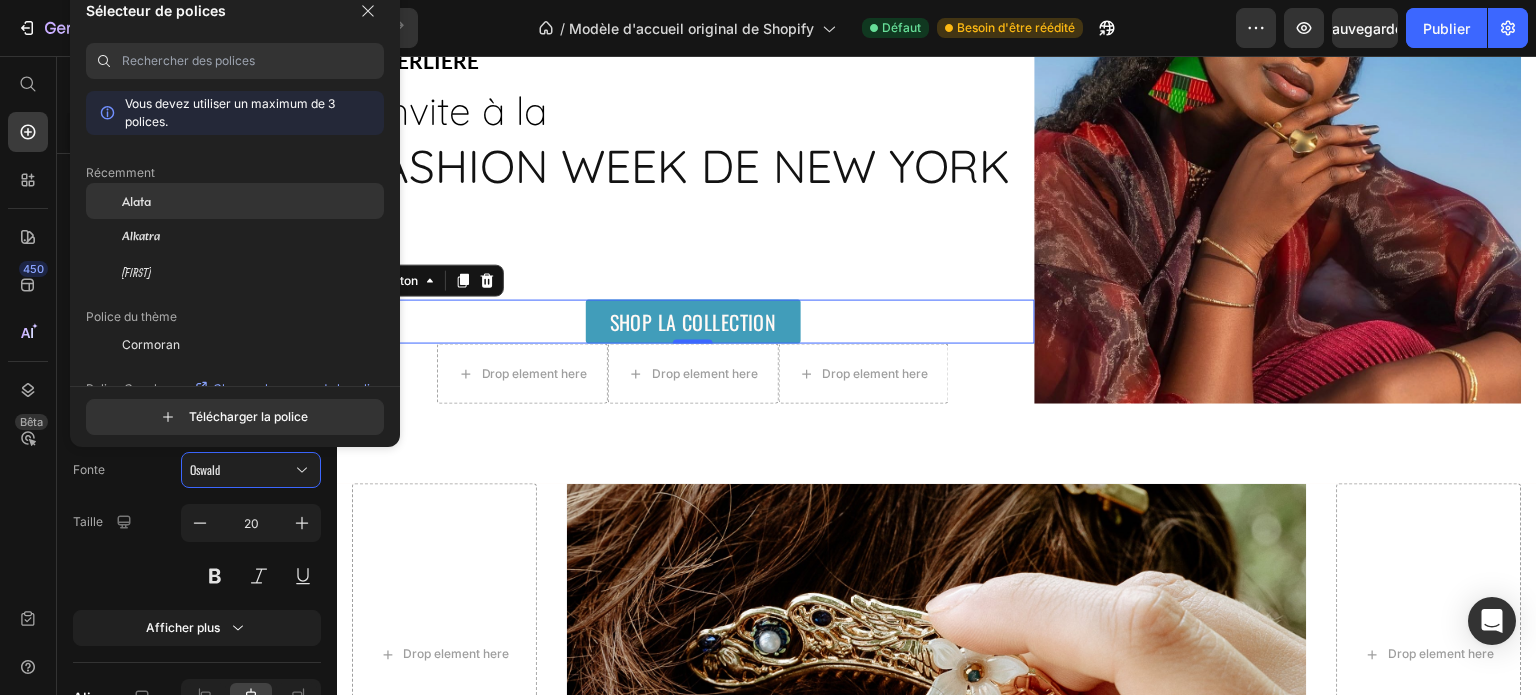 click on "Alata" 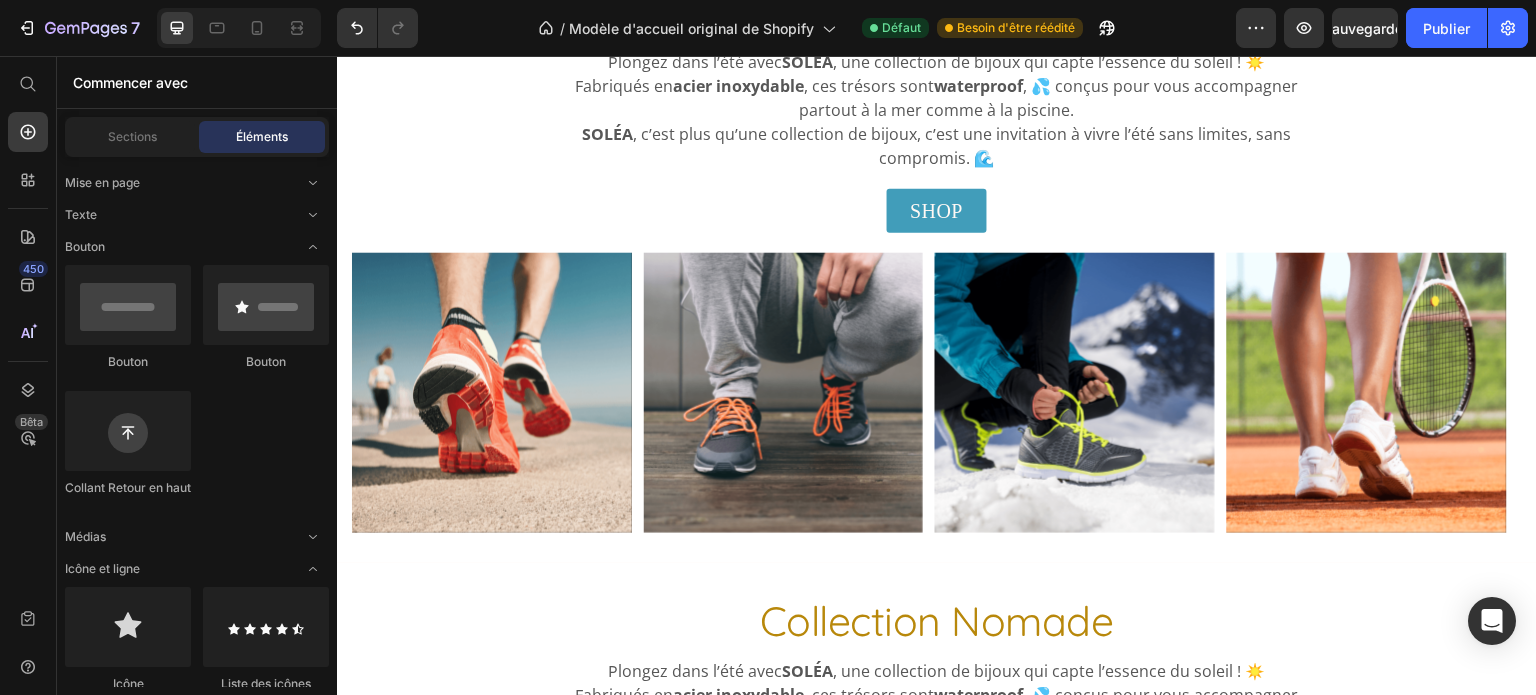 scroll, scrollTop: 0, scrollLeft: 0, axis: both 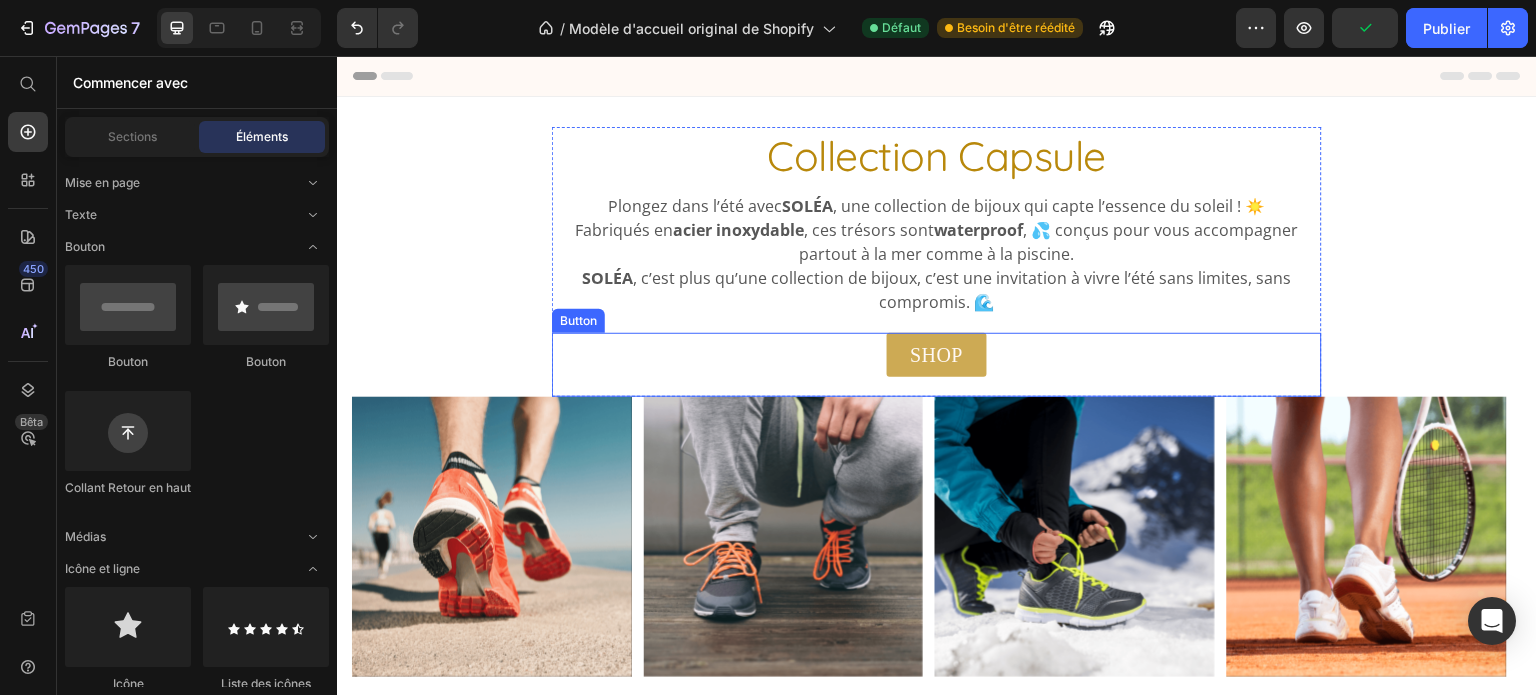 click on "SHOP" at bounding box center (937, 355) 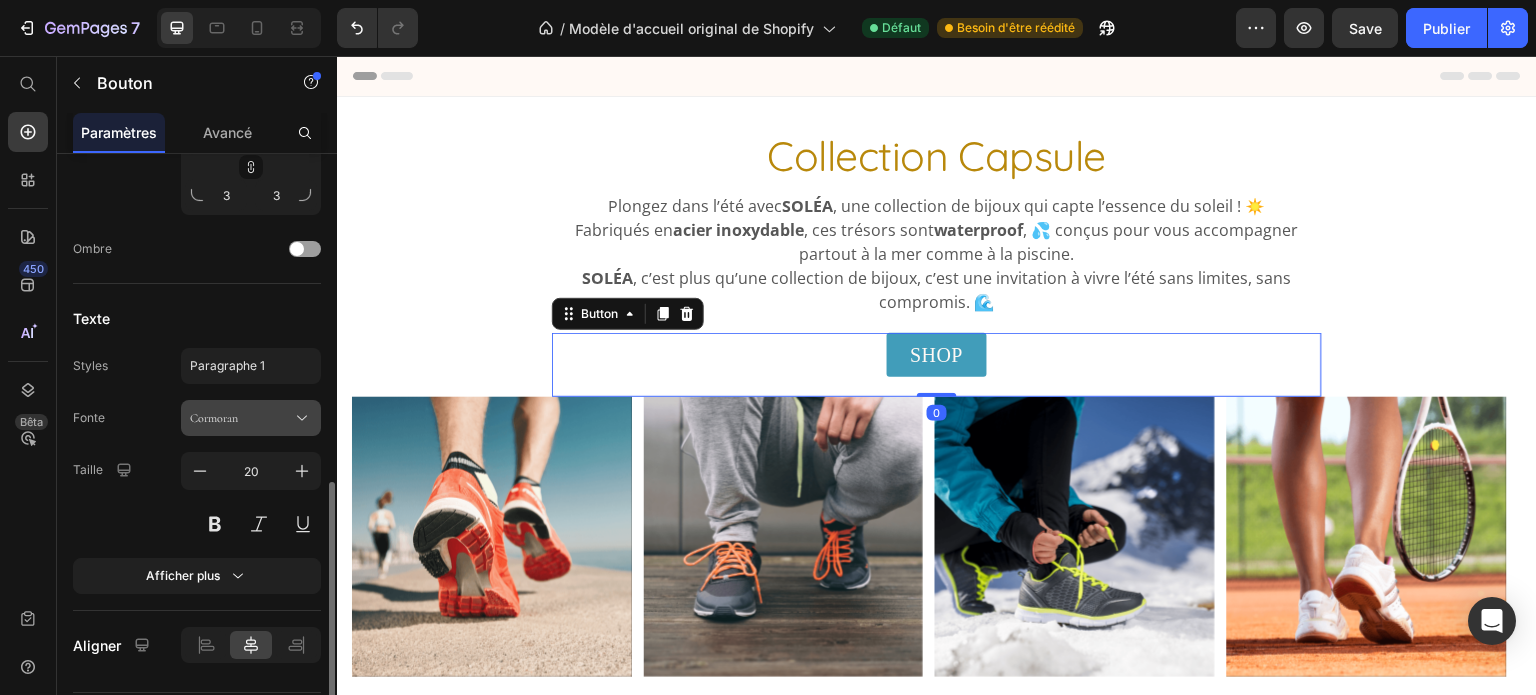 click on "Cormoran" at bounding box center (214, 418) 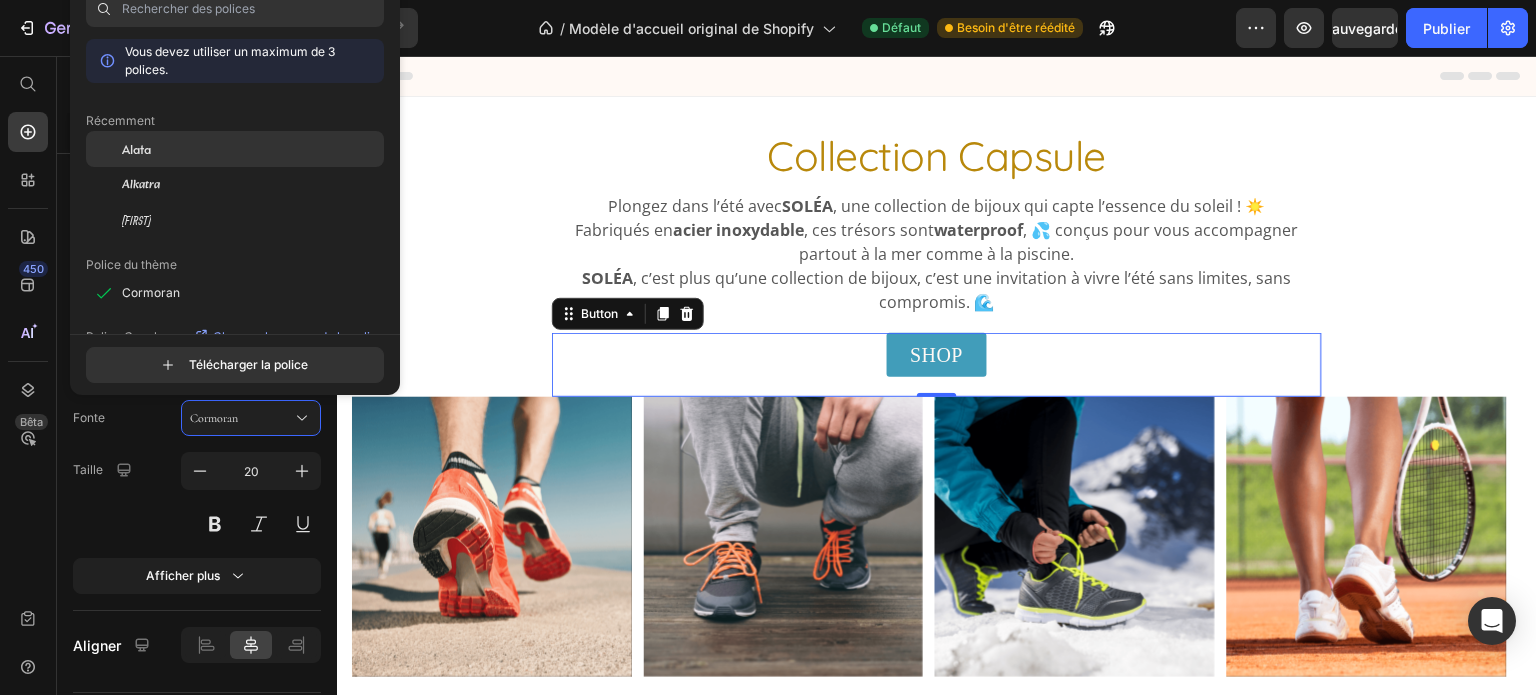 click on "Alata" 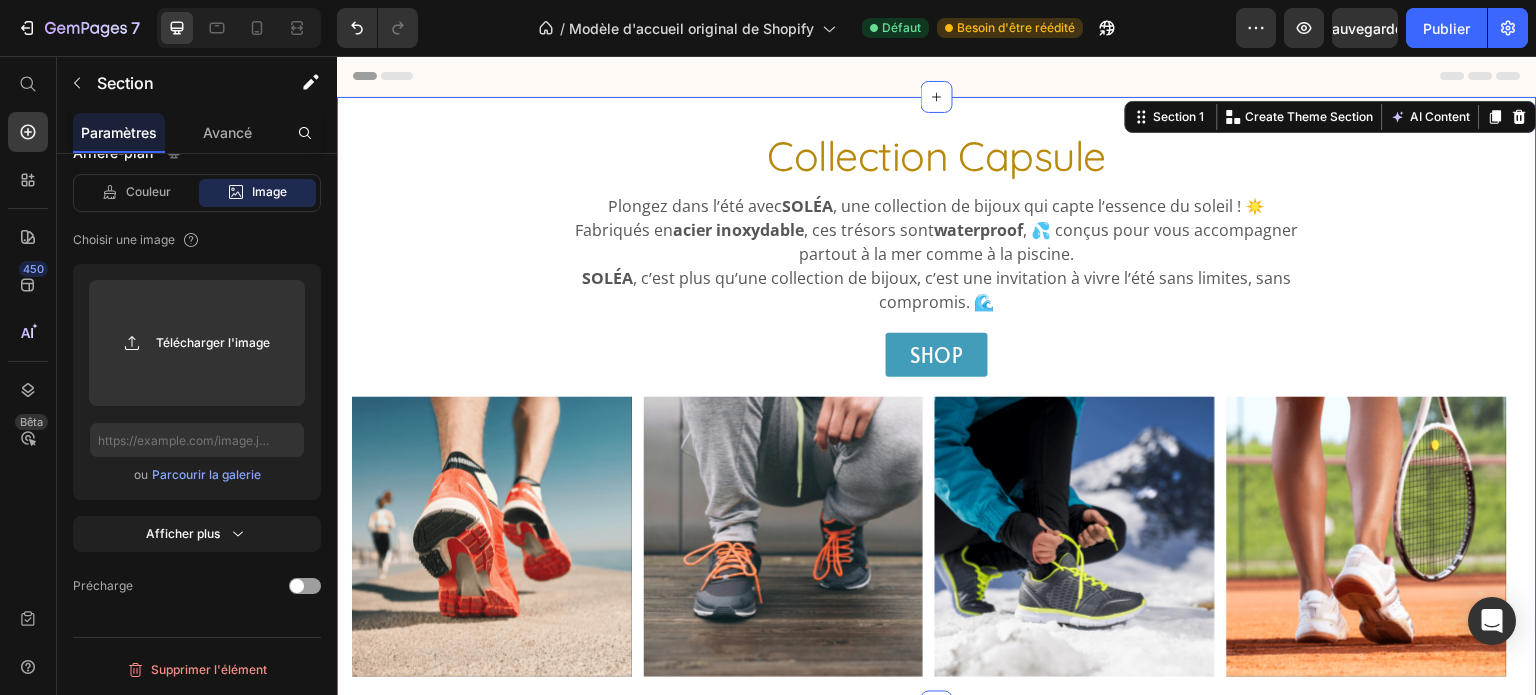 scroll, scrollTop: 0, scrollLeft: 0, axis: both 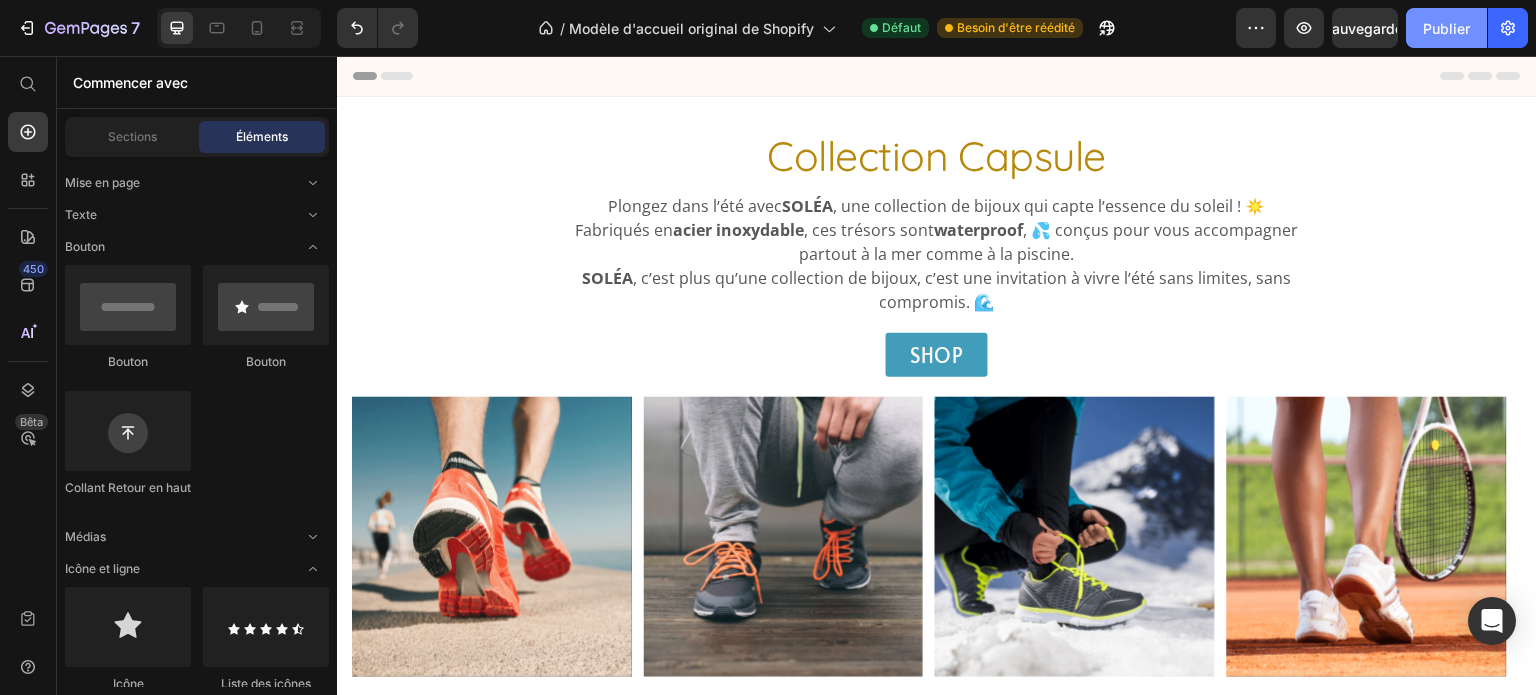 click on "Publier" at bounding box center (1446, 28) 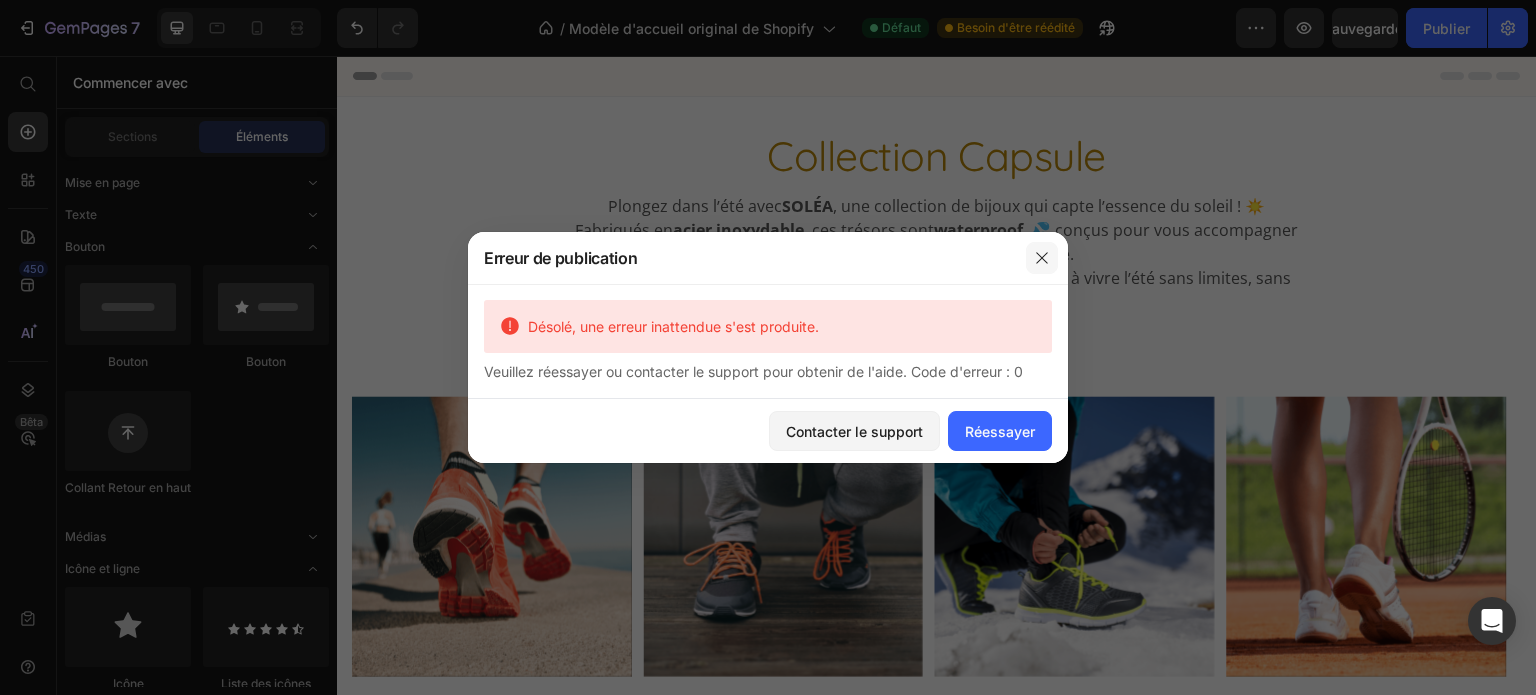 click at bounding box center [1042, 258] 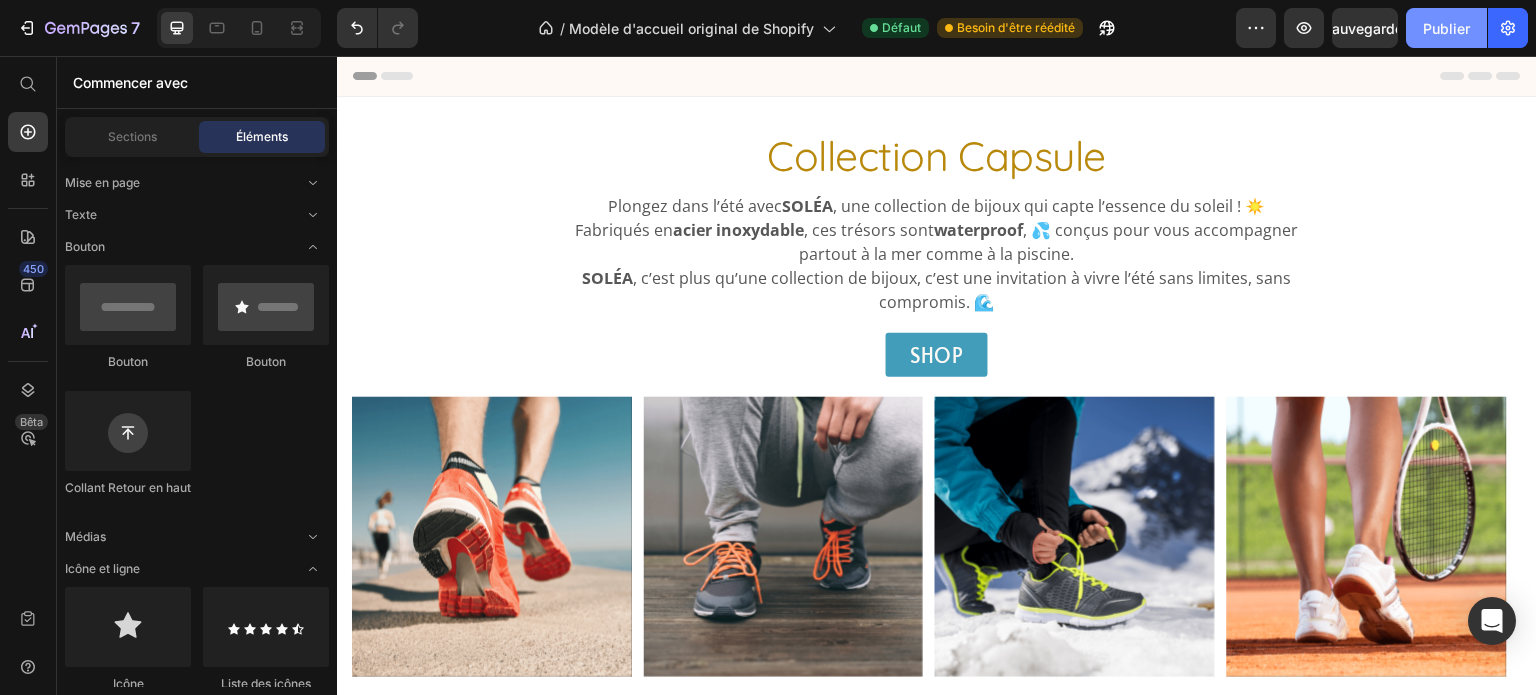 click on "Publier" 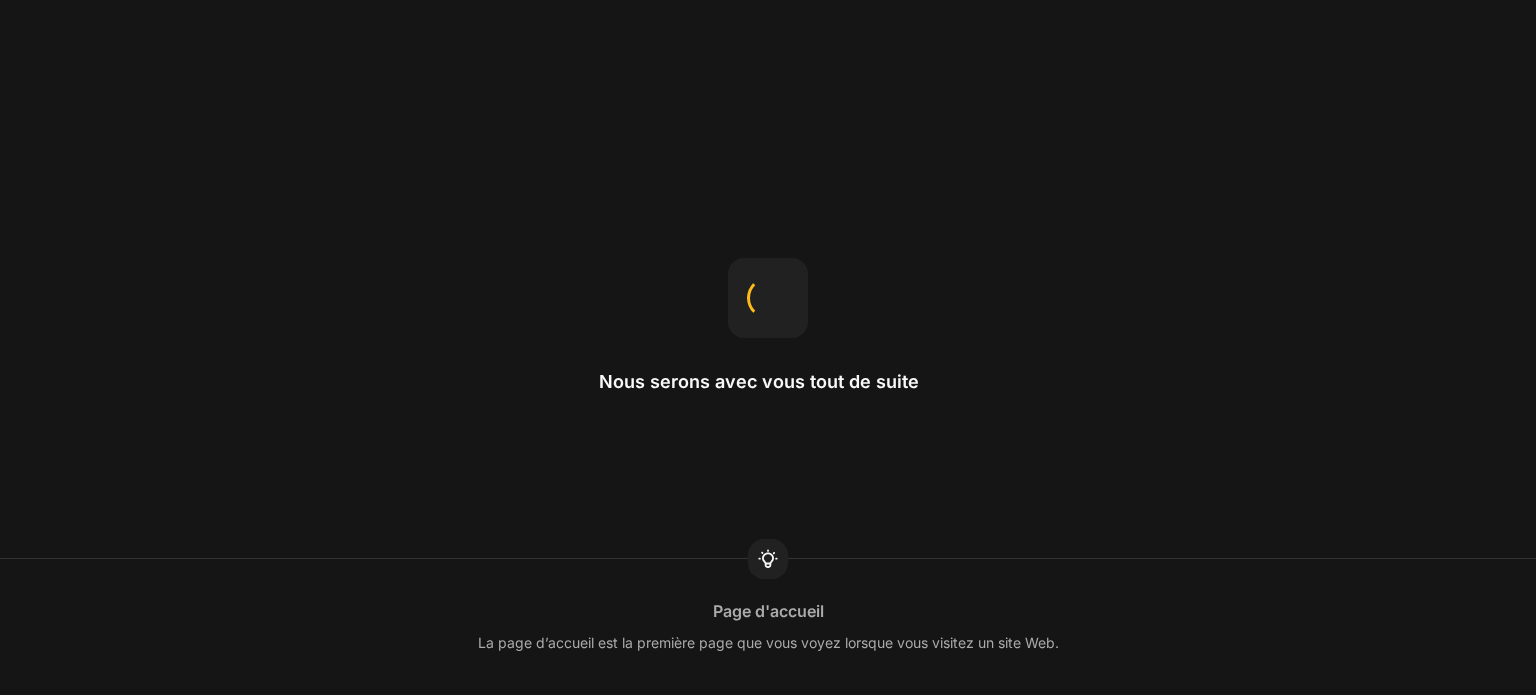 scroll, scrollTop: 0, scrollLeft: 0, axis: both 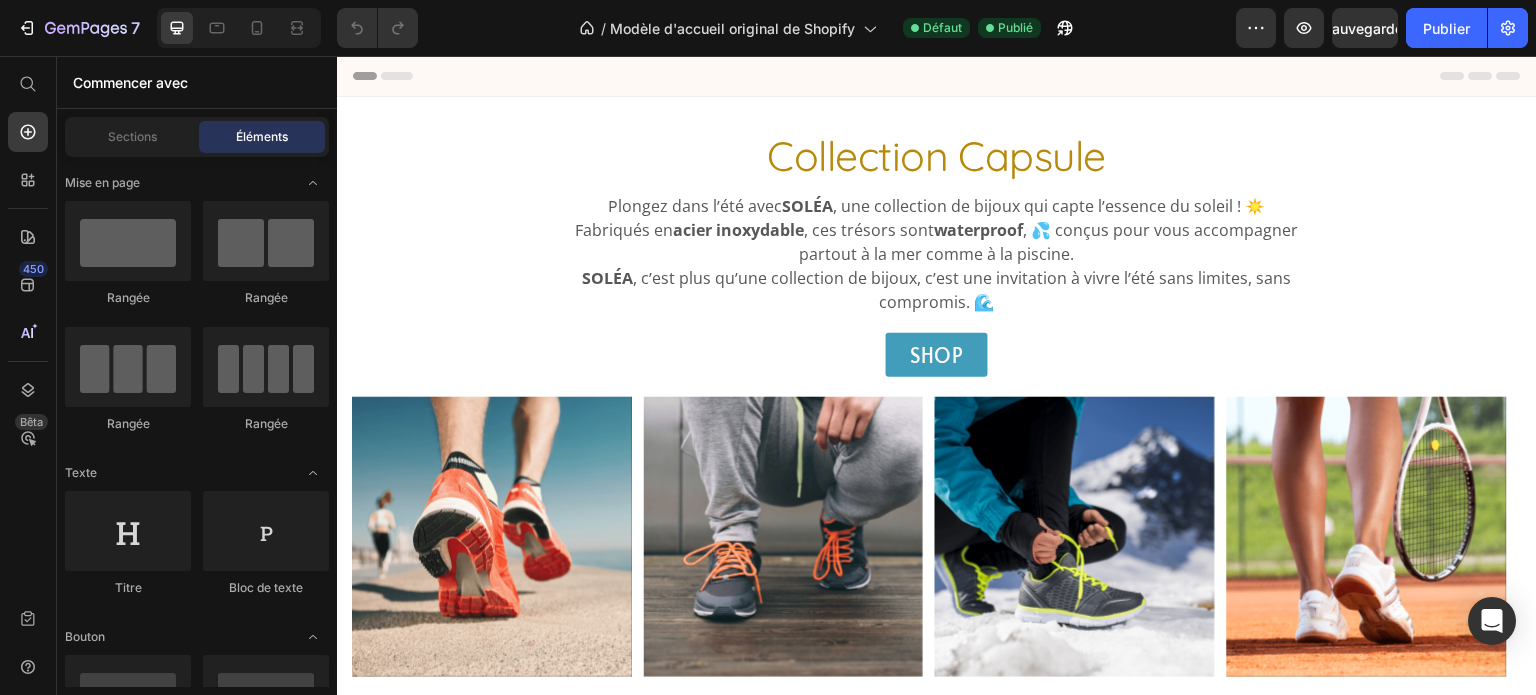 drag, startPoint x: 1525, startPoint y: 122, endPoint x: 1801, endPoint y: 60, distance: 282.87805 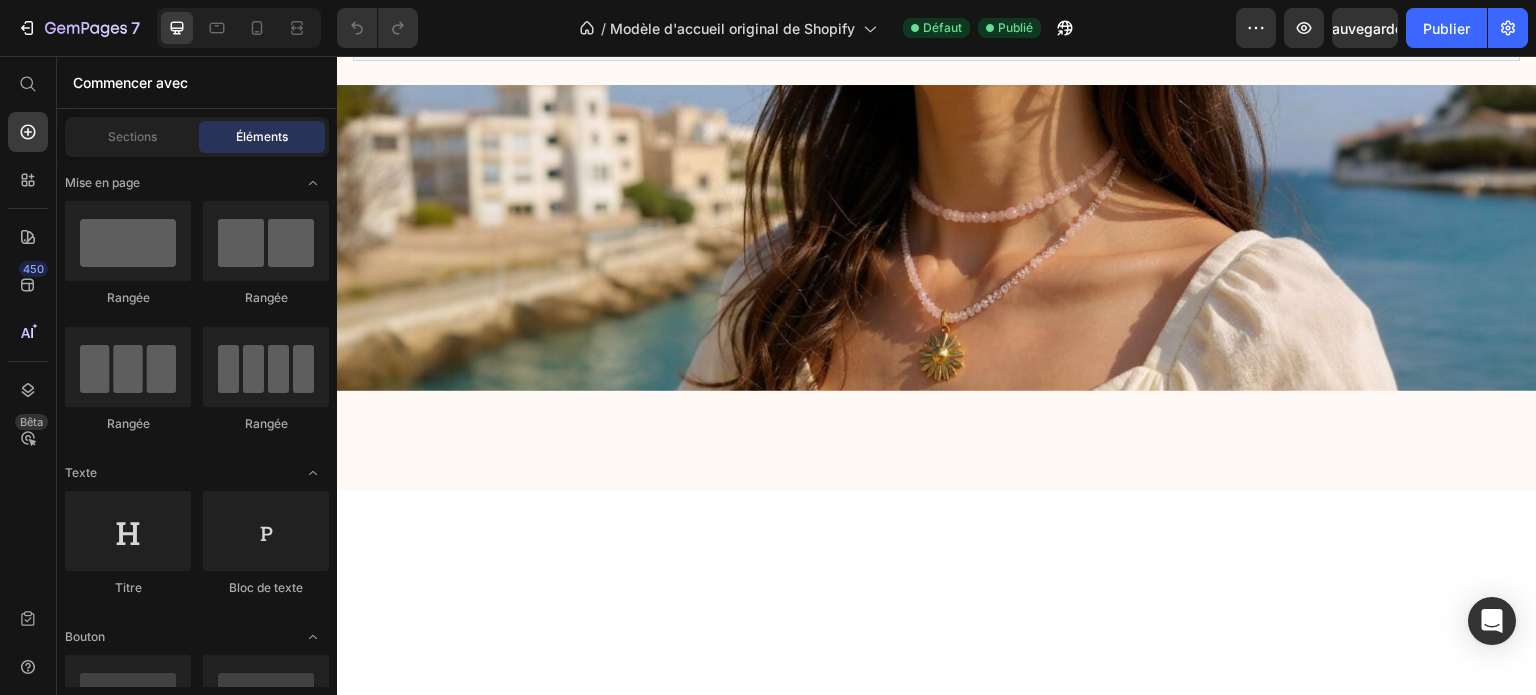 scroll, scrollTop: 0, scrollLeft: 0, axis: both 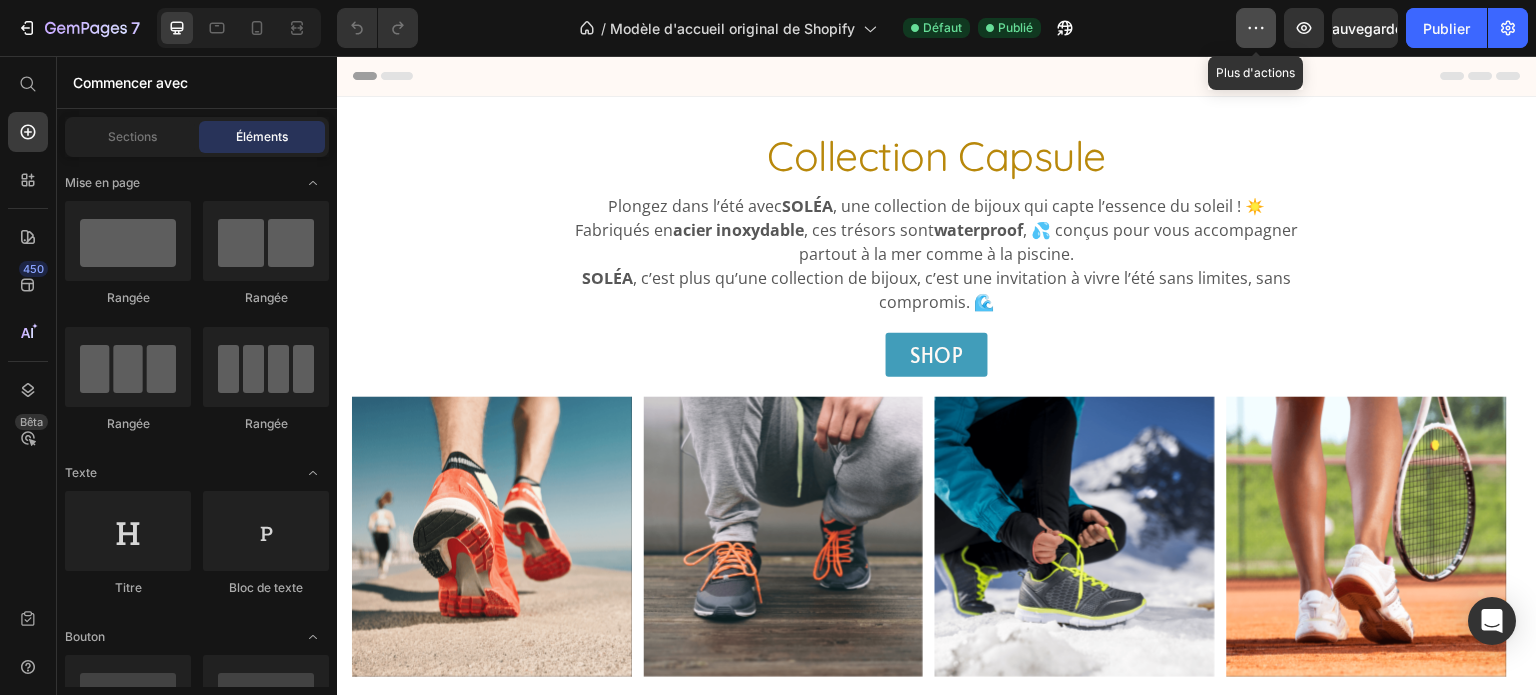 click 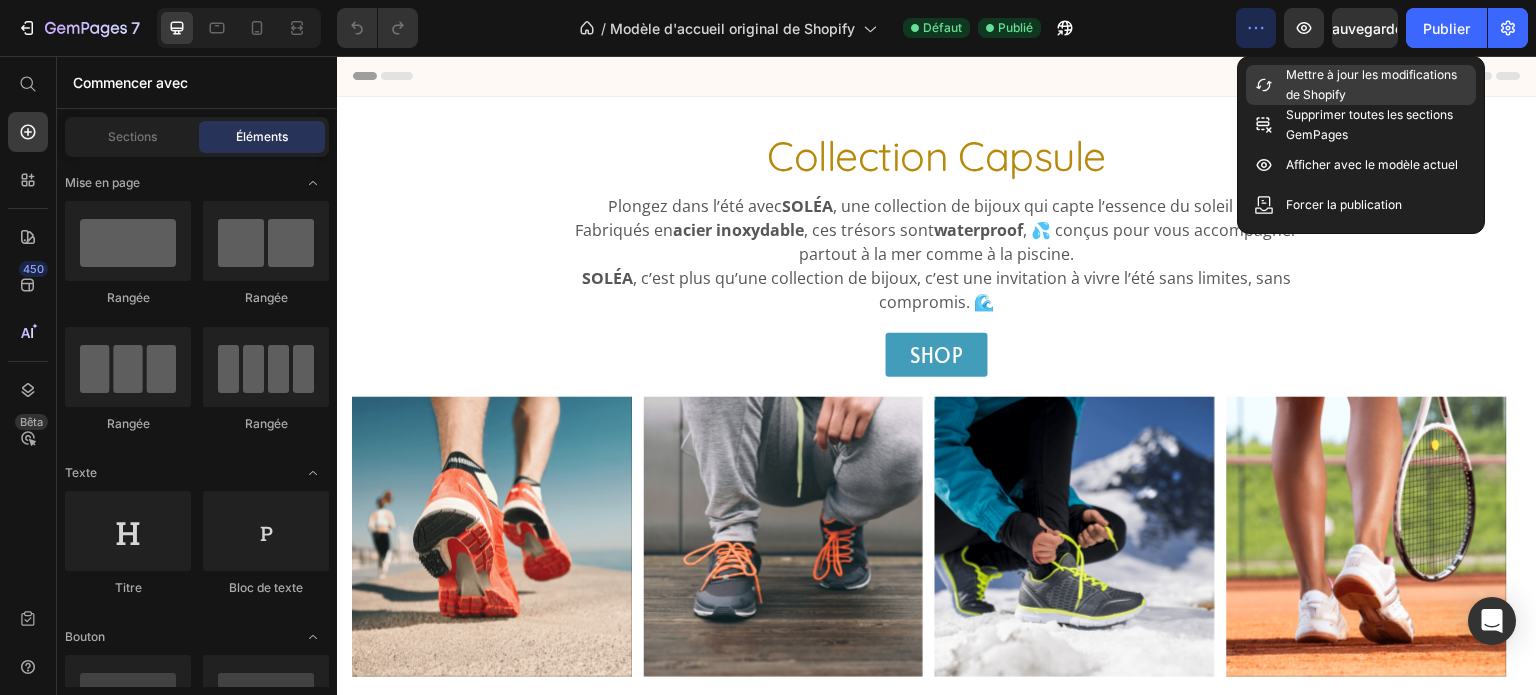 click on "Mettre à jour les modifications de Shopify" at bounding box center [1377, 85] 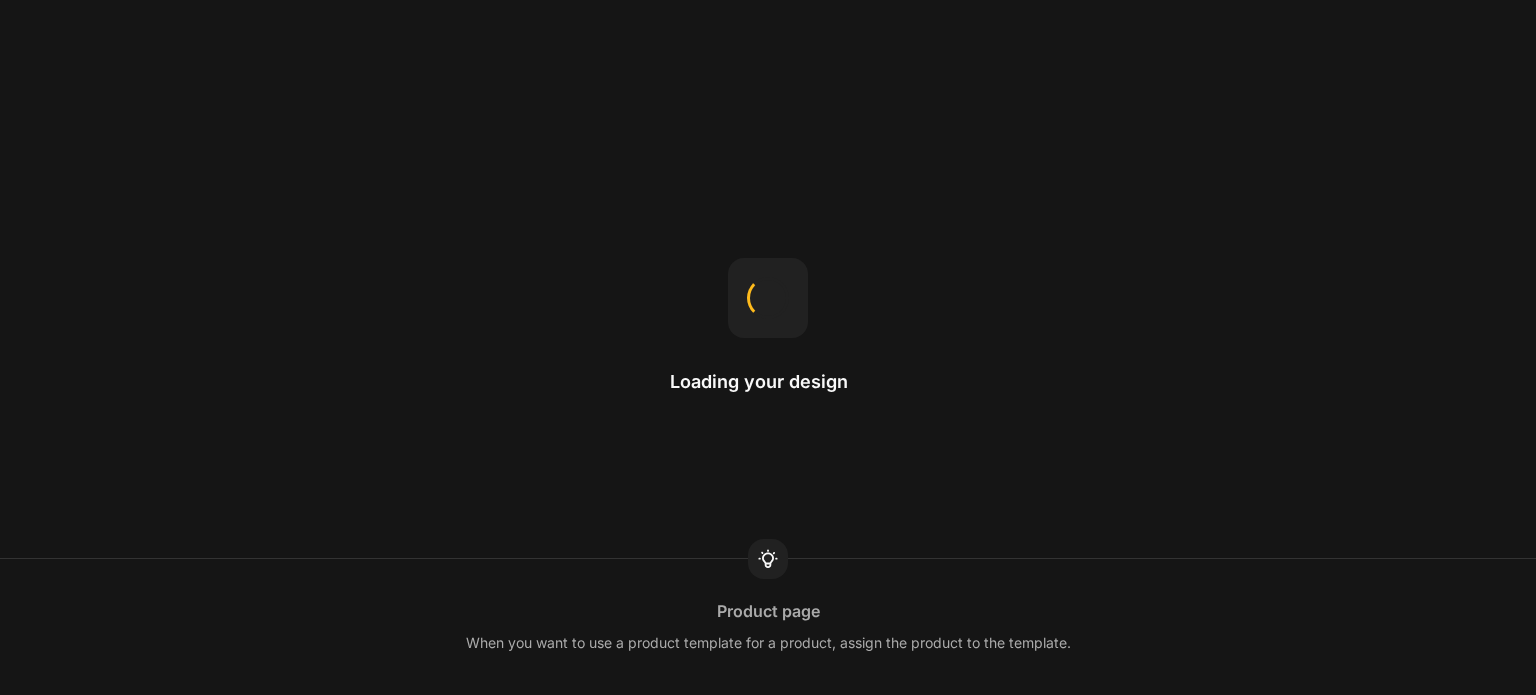scroll, scrollTop: 0, scrollLeft: 0, axis: both 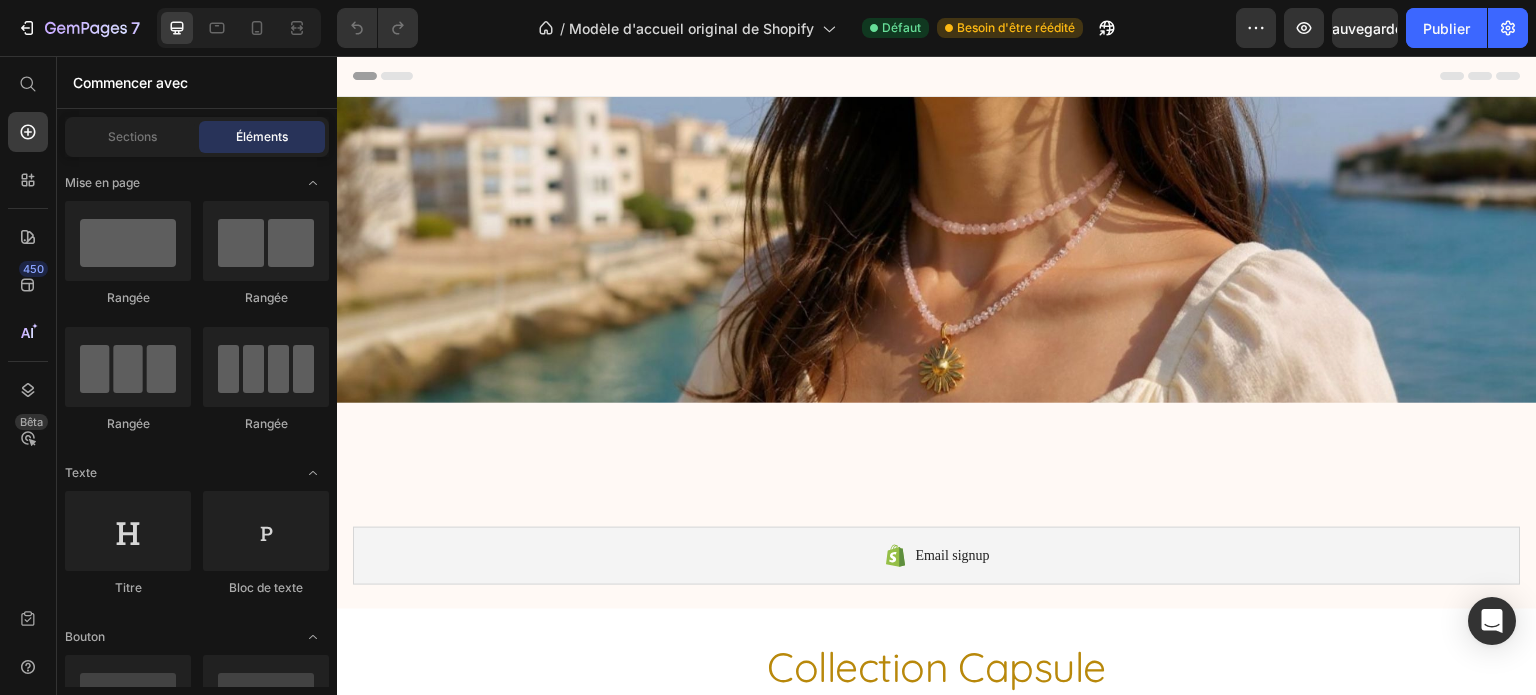 click on "Text block Heading Button Row Section 1 Email signup Shopify section: Email signup Collection Capsule Heading Plongez dans l’été avec SOLÉA , une collection de bijoux qui capte l’essence du soleil ! ☀️ Fabriqués en acier inoxydable , ces trésors sont waterproof , 💦 conçus pour vous accompagner partout à la mer comme à la piscine. SOLÉA , c’est plus qu’une collection de bijoux, c’est une invitation à vivre l’été sans limites, sans compromis. 🌊 Text block SHOP Button Row
Image Image Image Image Image
Carousel Section 3 Root" at bounding box center [937, 1547] 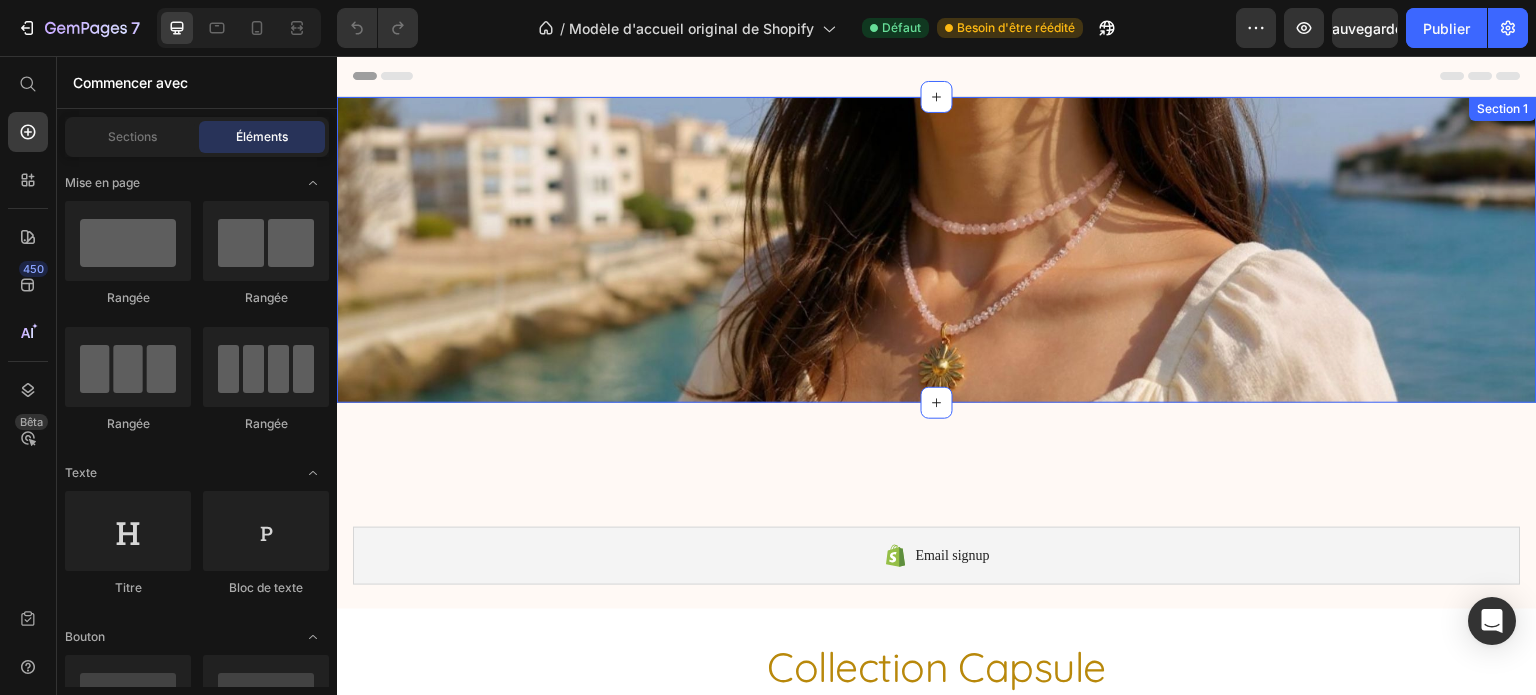 click on "Text block Heading Button Row Section 1" at bounding box center (937, 250) 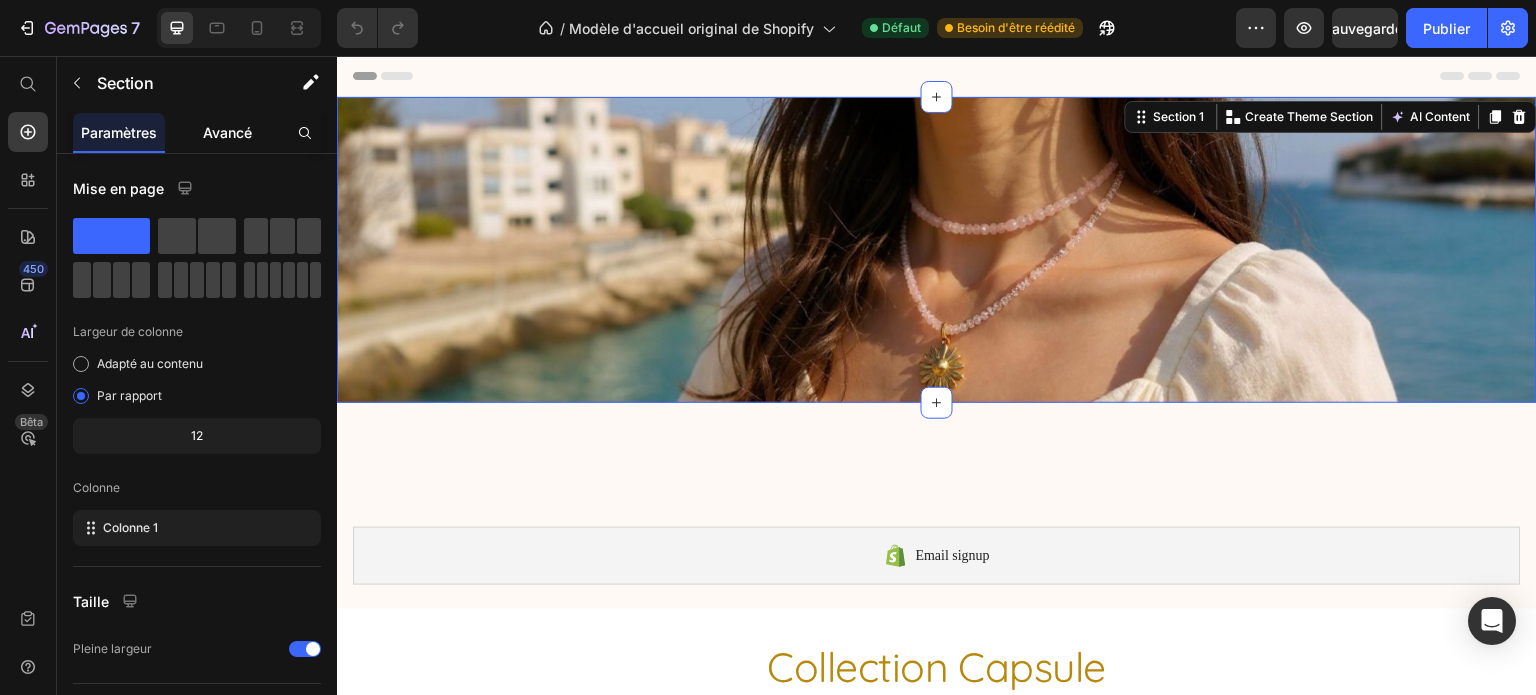 click on "Avancé" at bounding box center (227, 132) 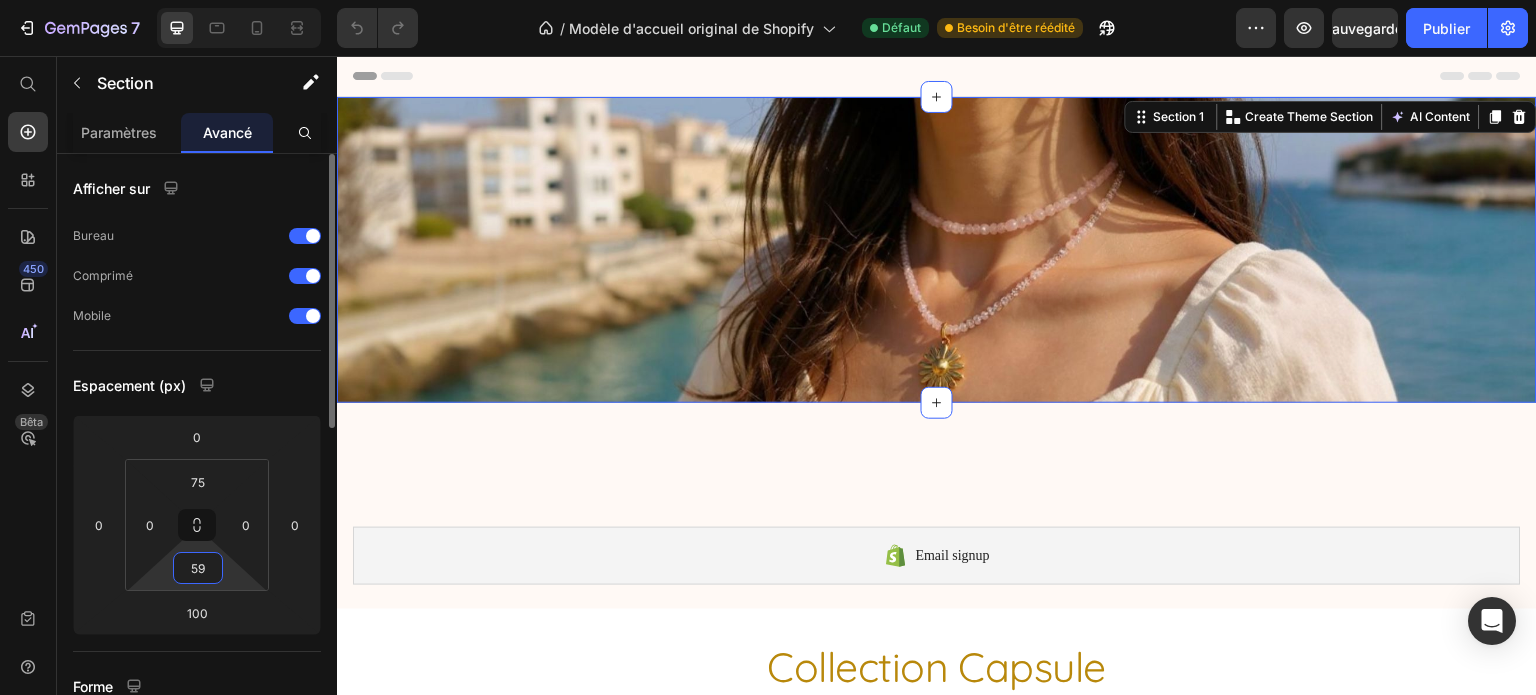 click on "59" at bounding box center (198, 568) 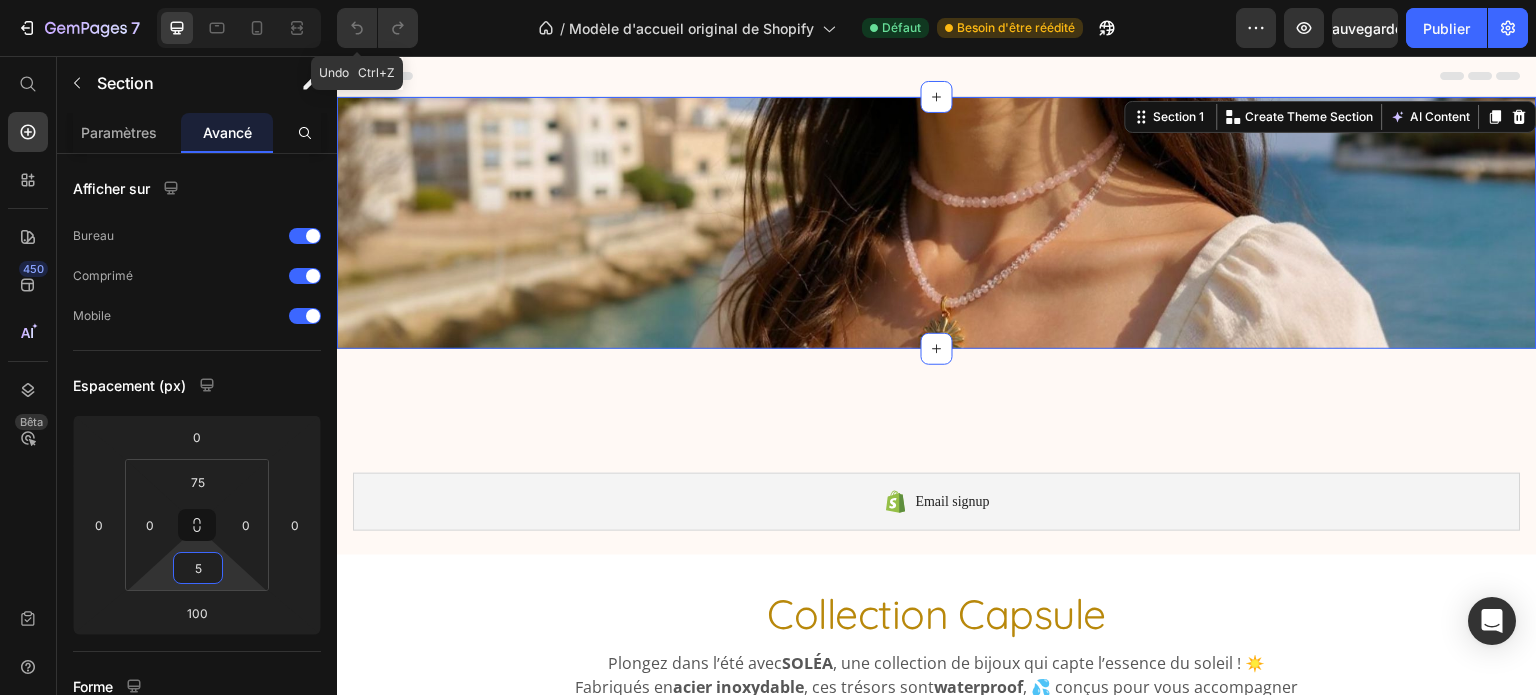 type on "53" 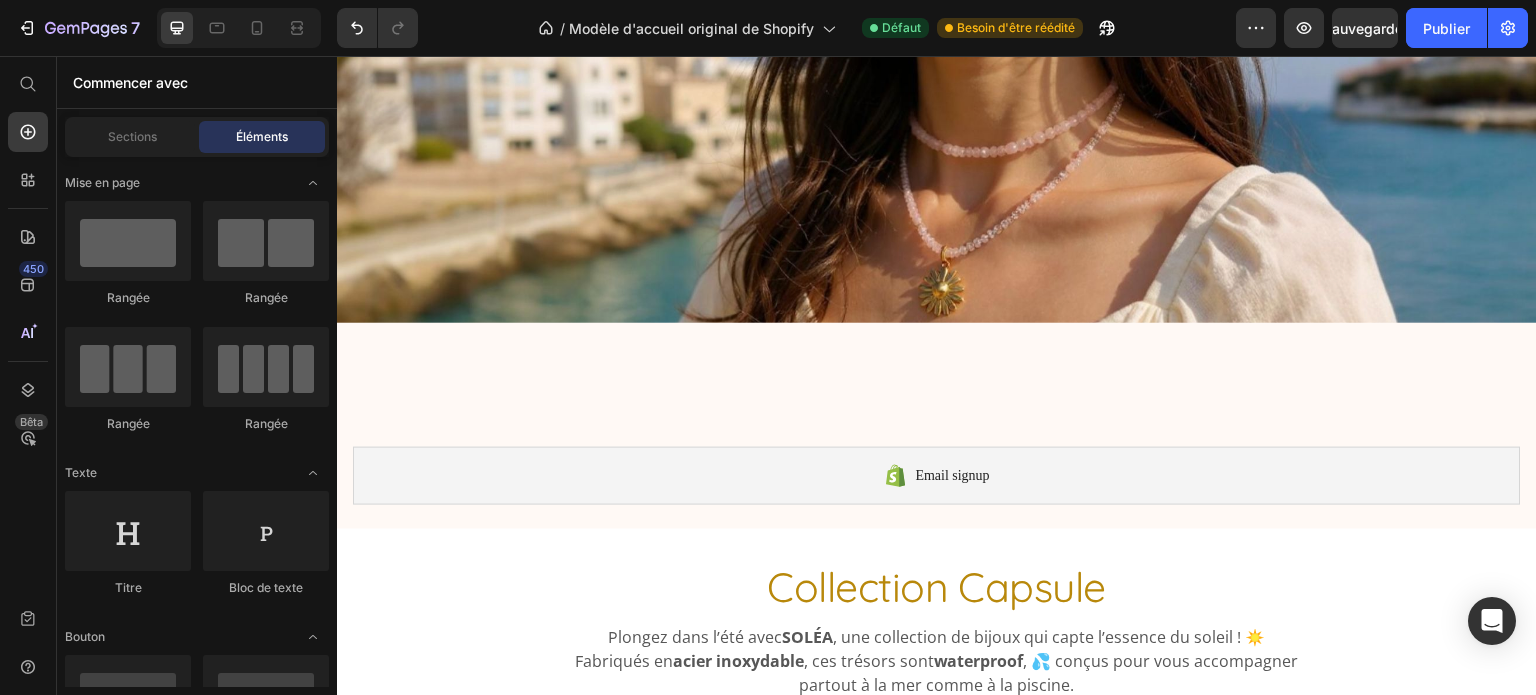 scroll, scrollTop: 0, scrollLeft: 0, axis: both 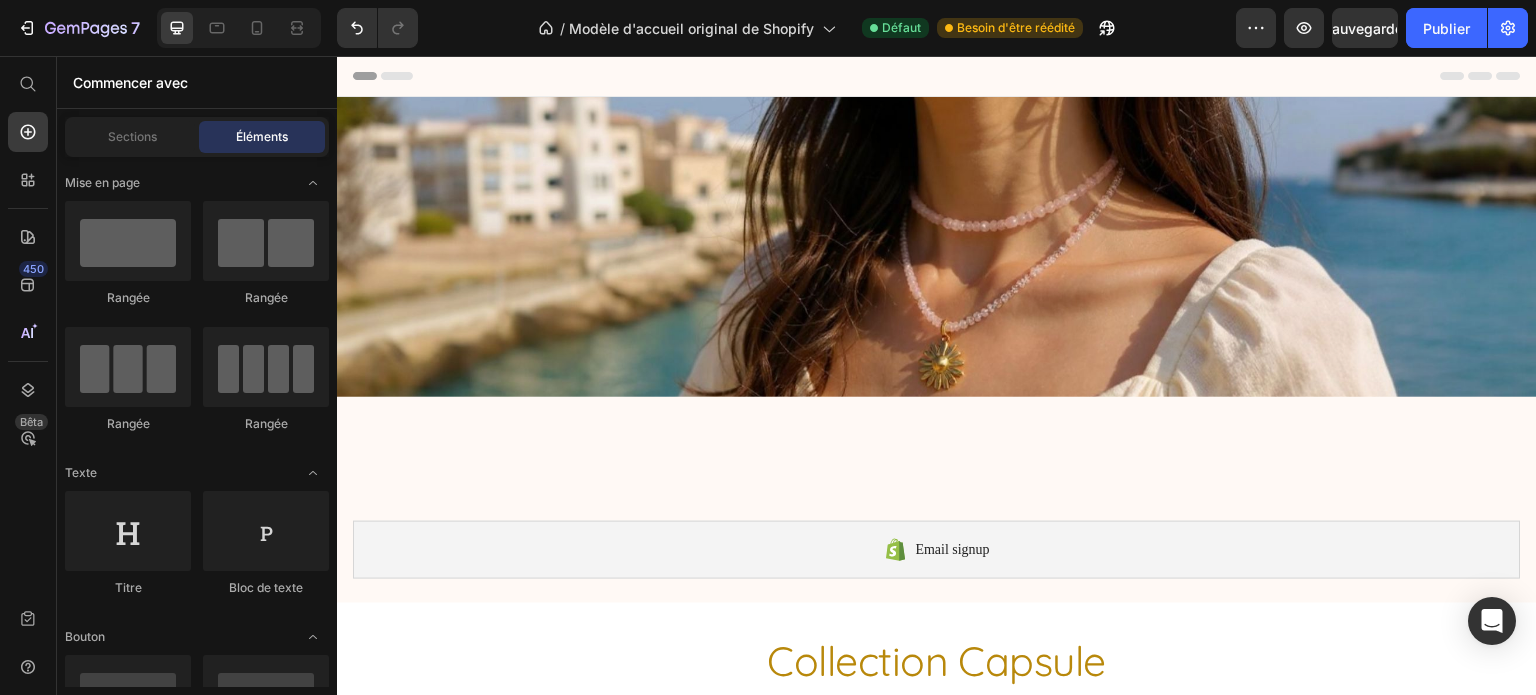 drag, startPoint x: 1536, startPoint y: 106, endPoint x: 1866, endPoint y: 106, distance: 330 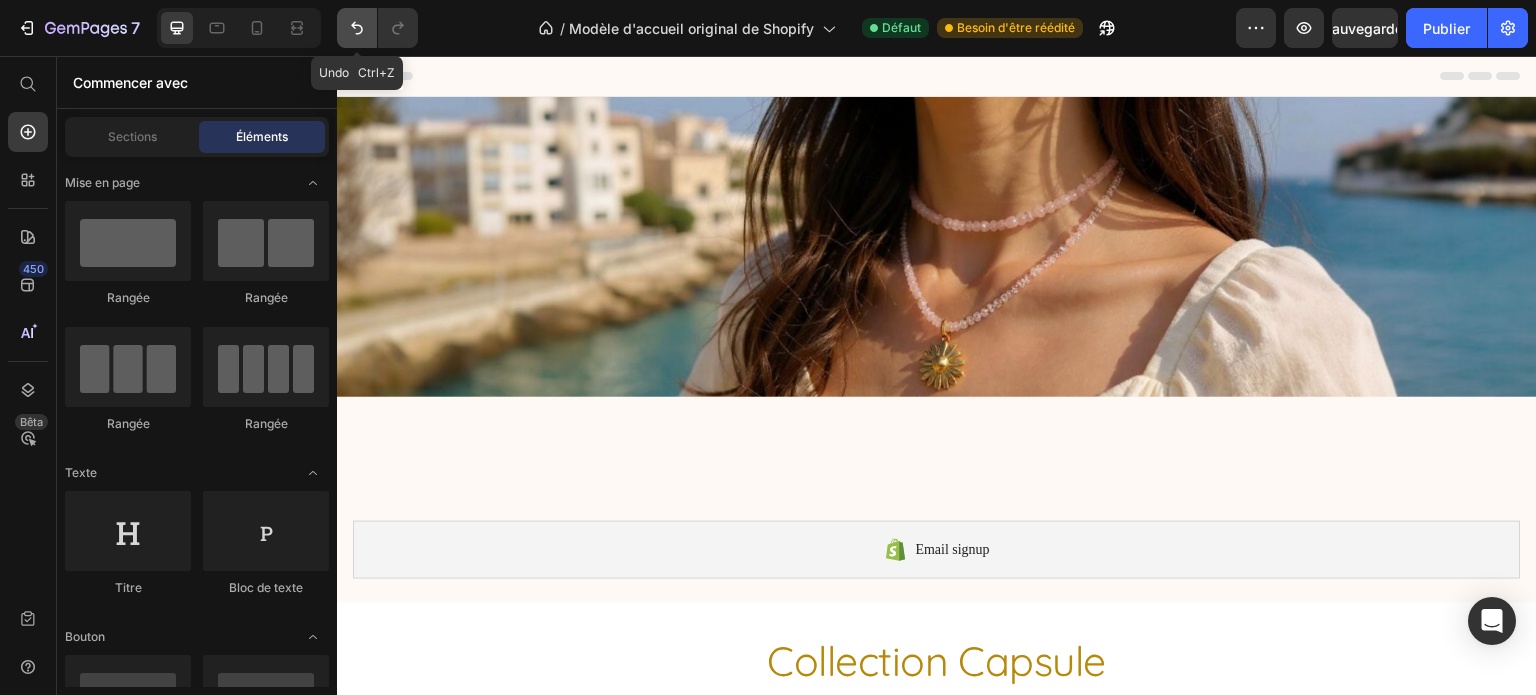 click 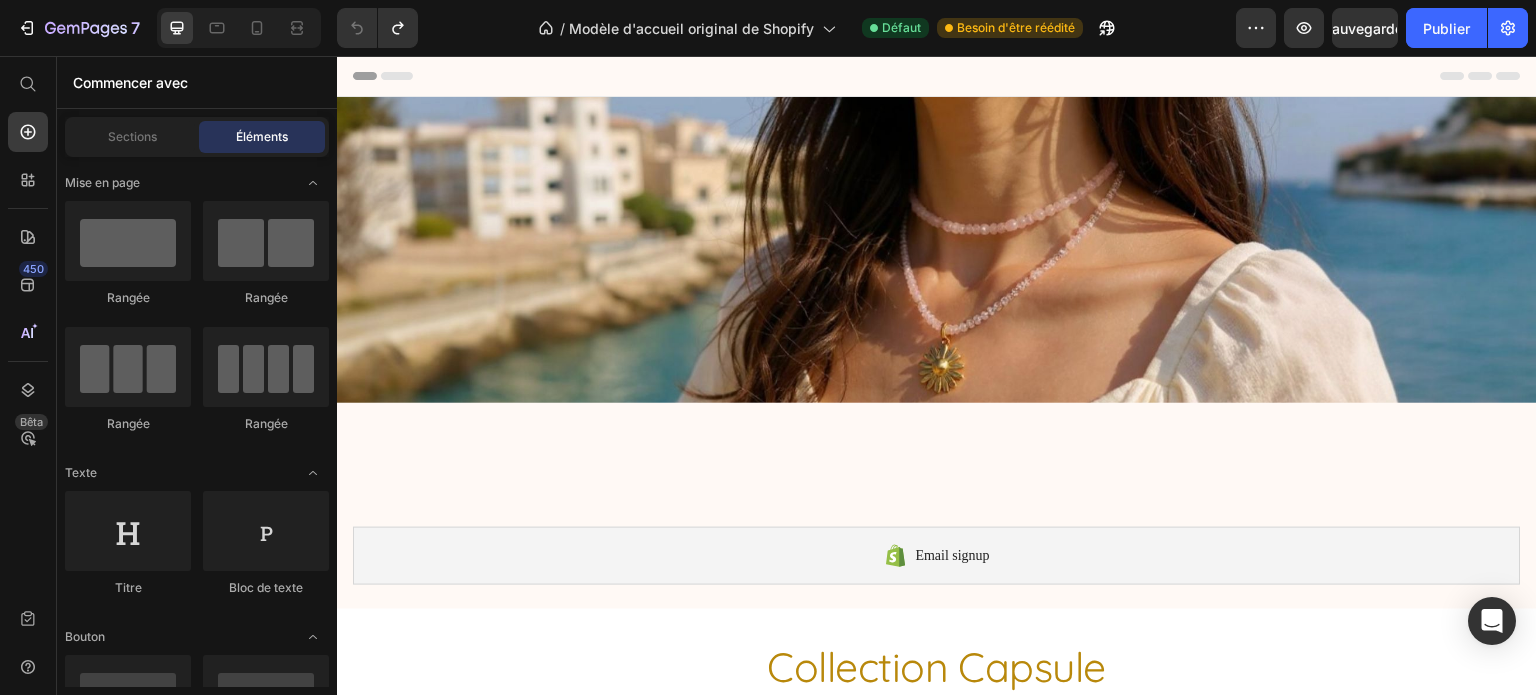 click on "Text block Heading Button Row Section 1 Email signup Shopify section: Email signup Collection Capsule Heading Plongez dans l’été avec SOLÉA , une collection de bijoux qui capte l’essence du soleil ! ☀️ Fabriqués en acier inoxydable , ces trésors sont waterproof , 💦 conçus pour vous accompagner partout à la mer comme à la piscine. SOLÉA , c’est plus qu’une collection de bijoux, c’est une invitation à vivre l’été sans limites, sans compromis. 🌊 Text block SHOP Button Row
Image Image Image Image Image
Carousel Section 3 Root" at bounding box center (937, 1547) 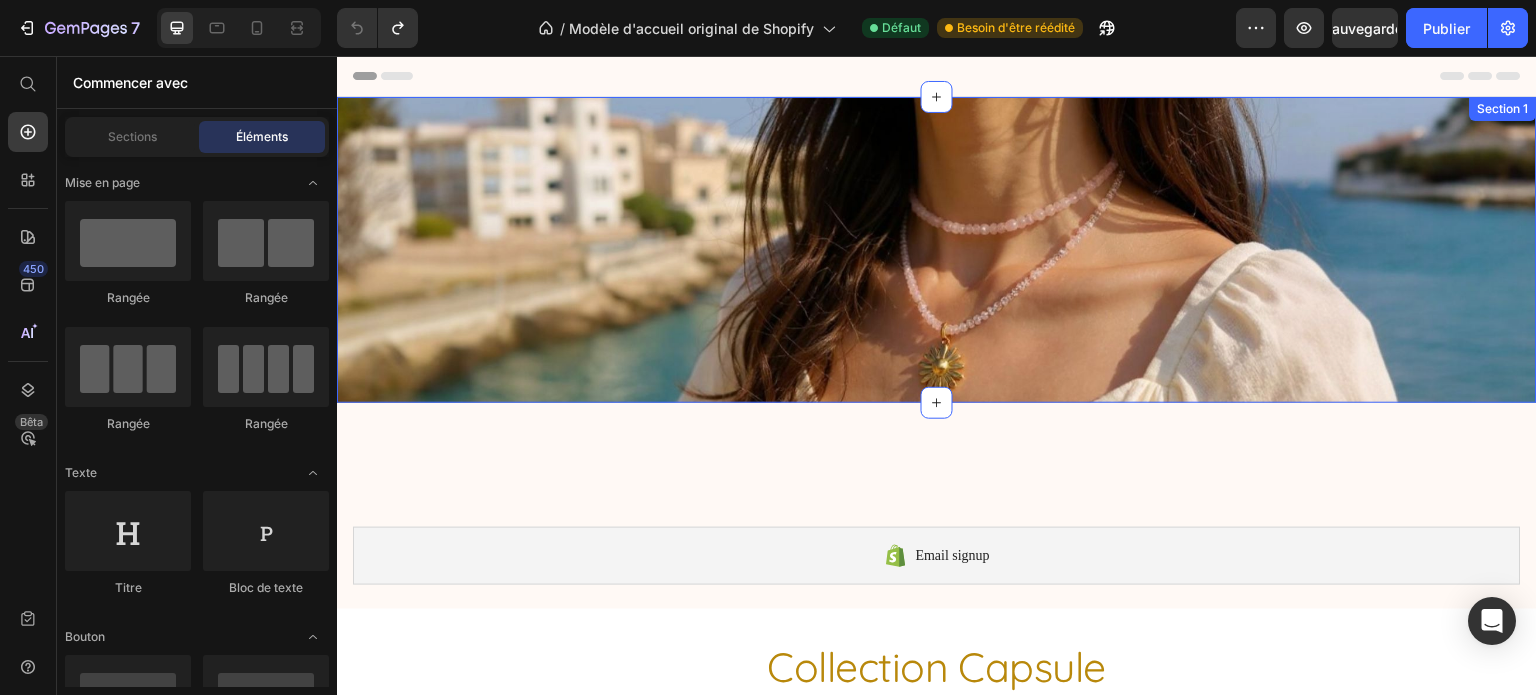 click on "Text block Heading Button Row Section 1" at bounding box center (937, 250) 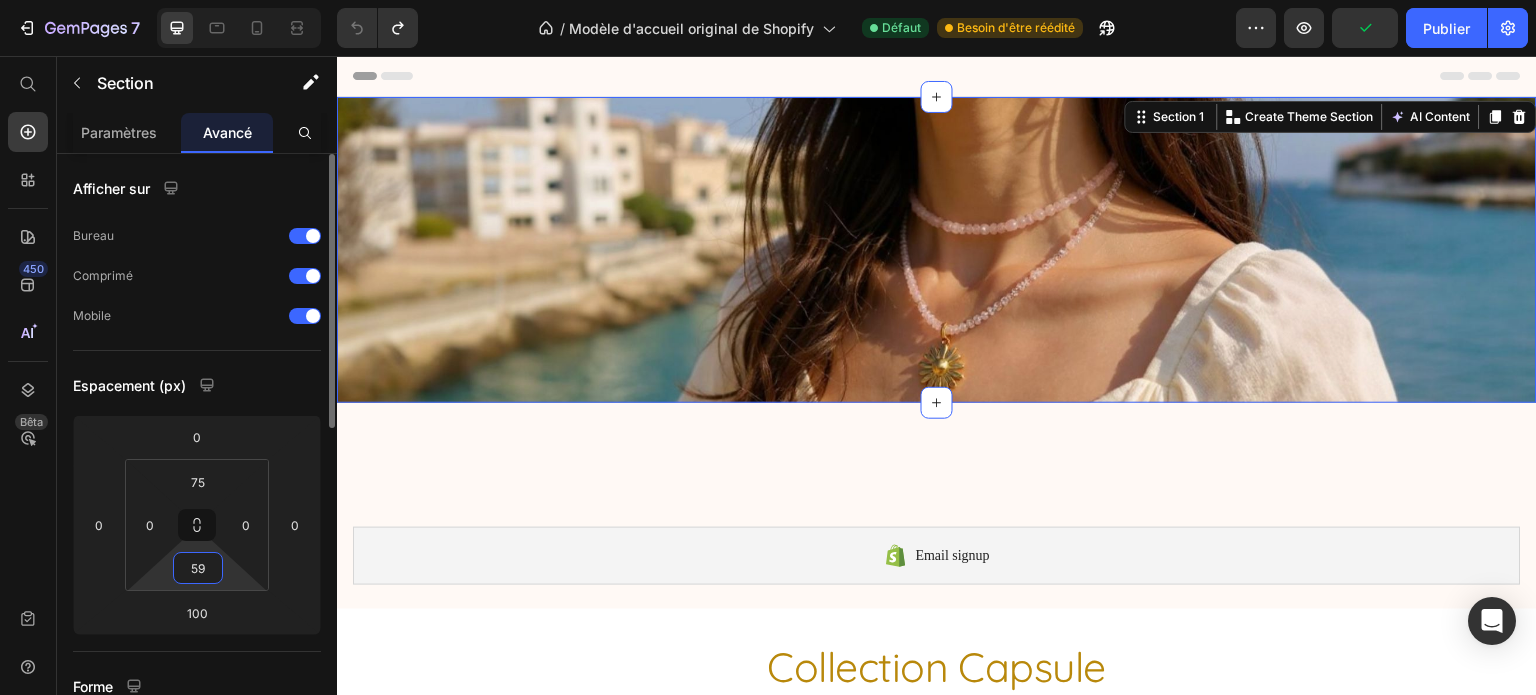 click on "59" at bounding box center (198, 568) 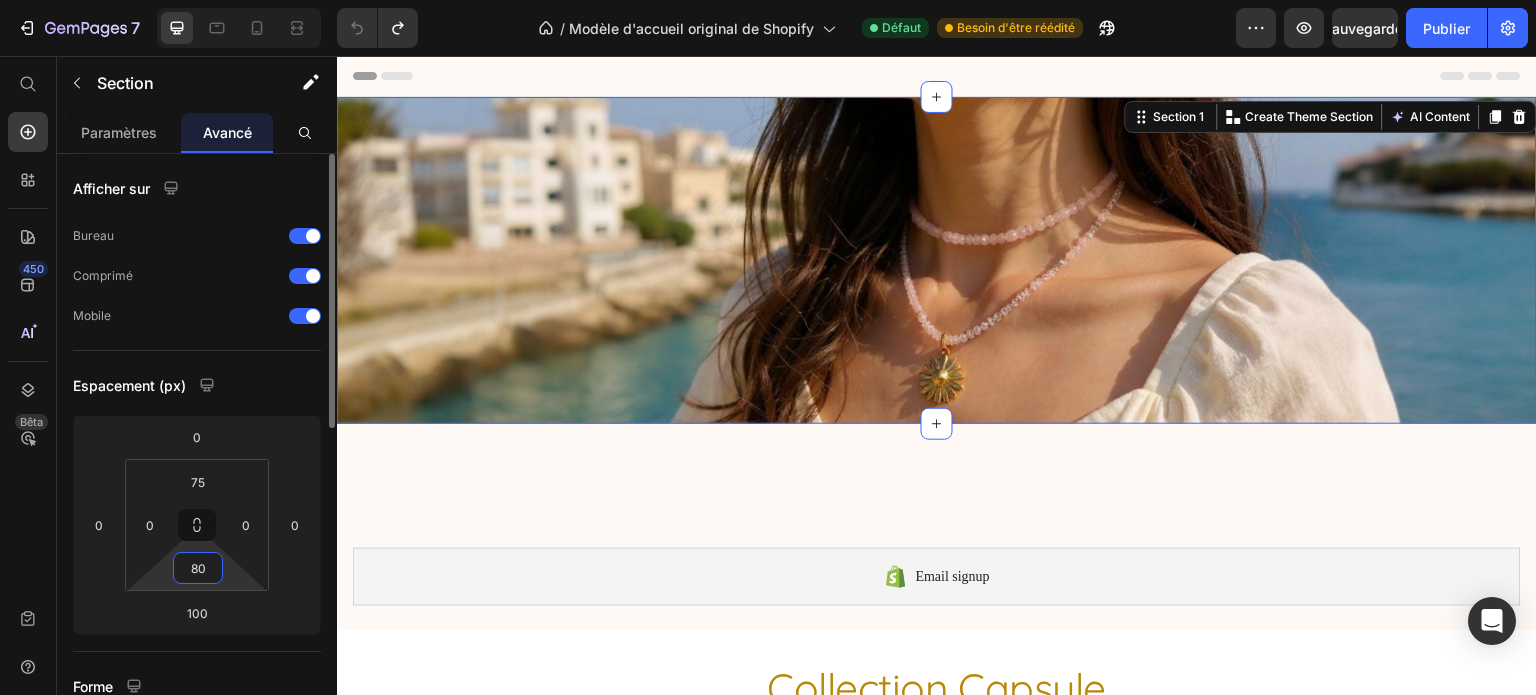type on "8" 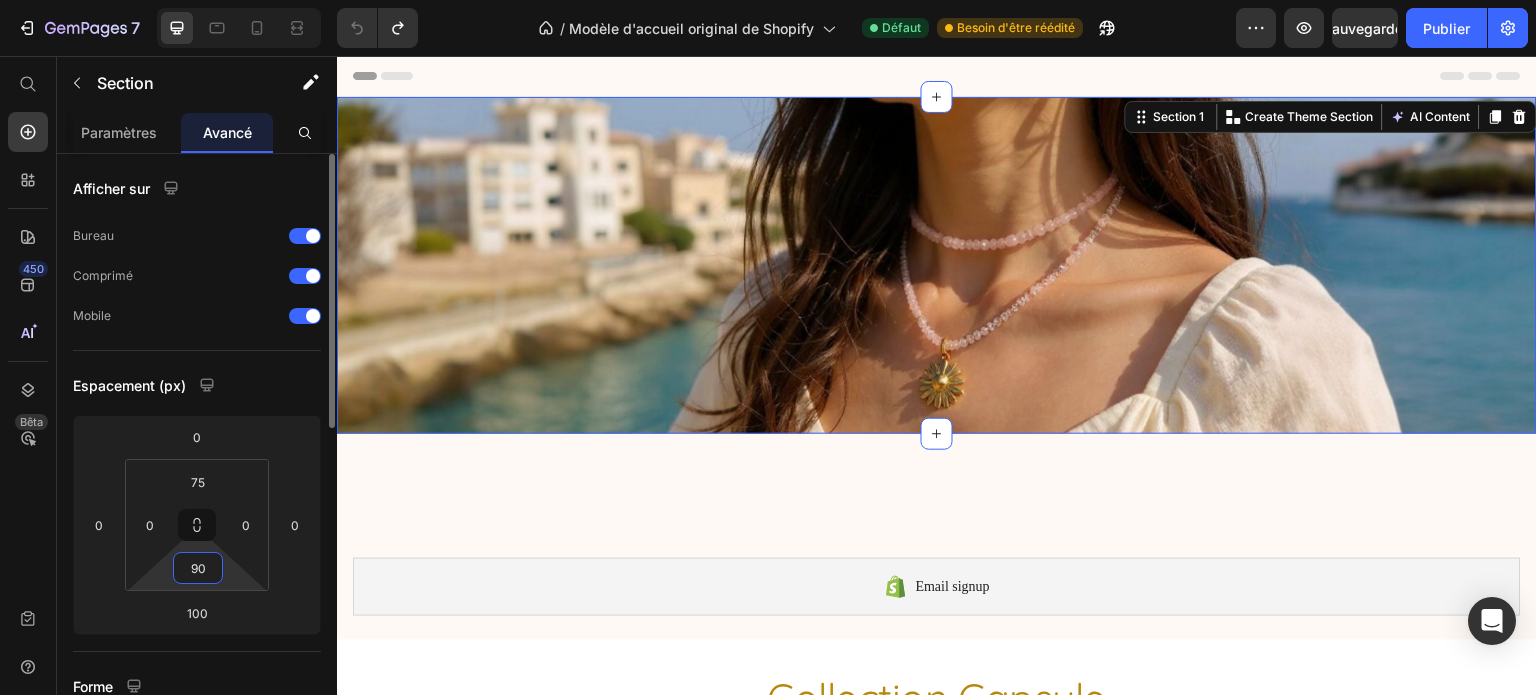type on "9" 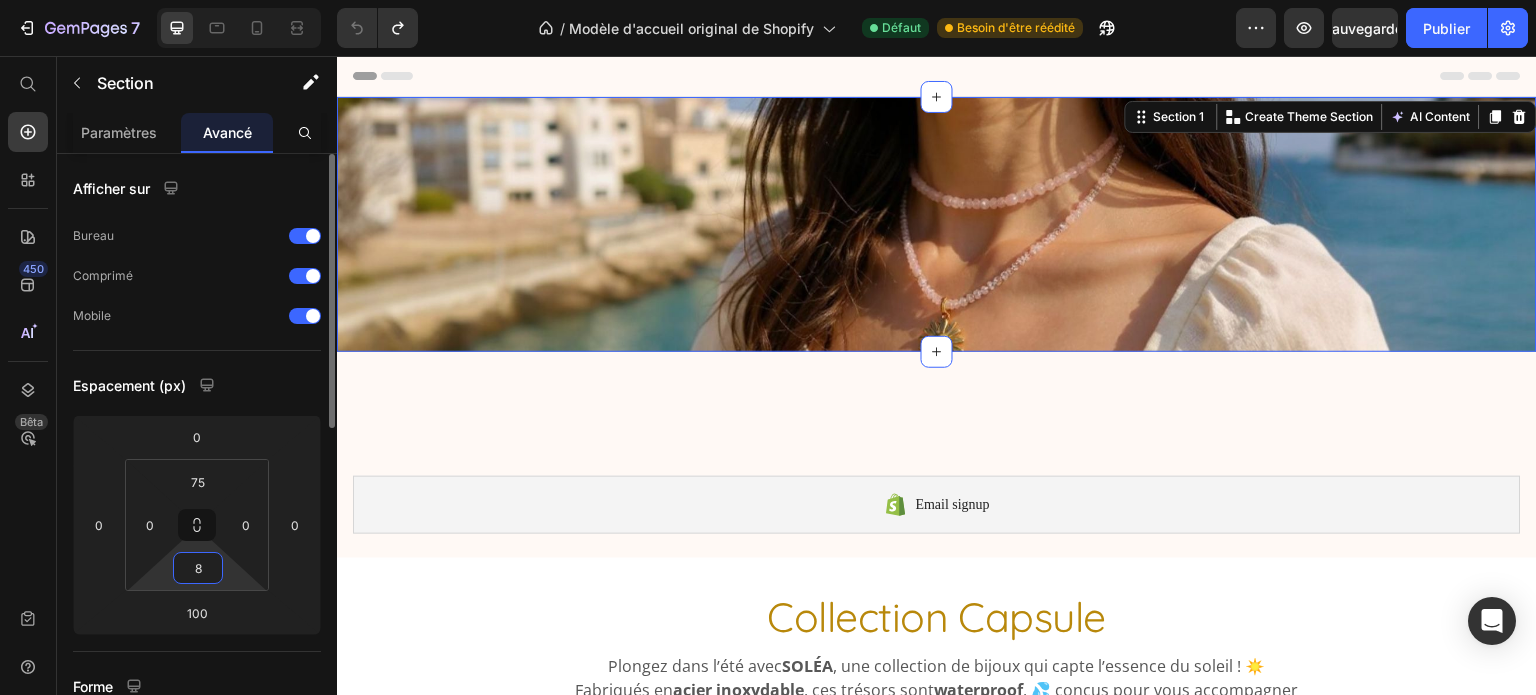 type on "80" 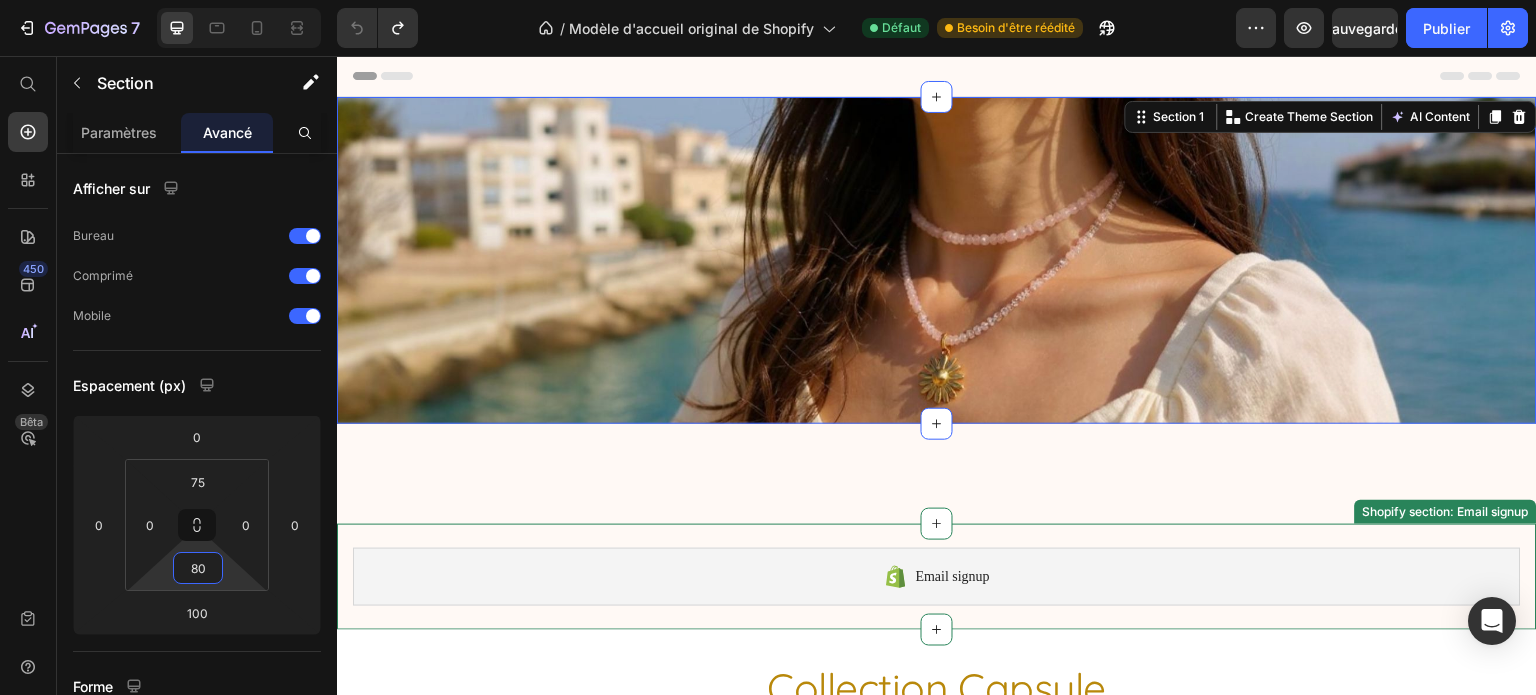 click on "Email signup" at bounding box center [937, 577] 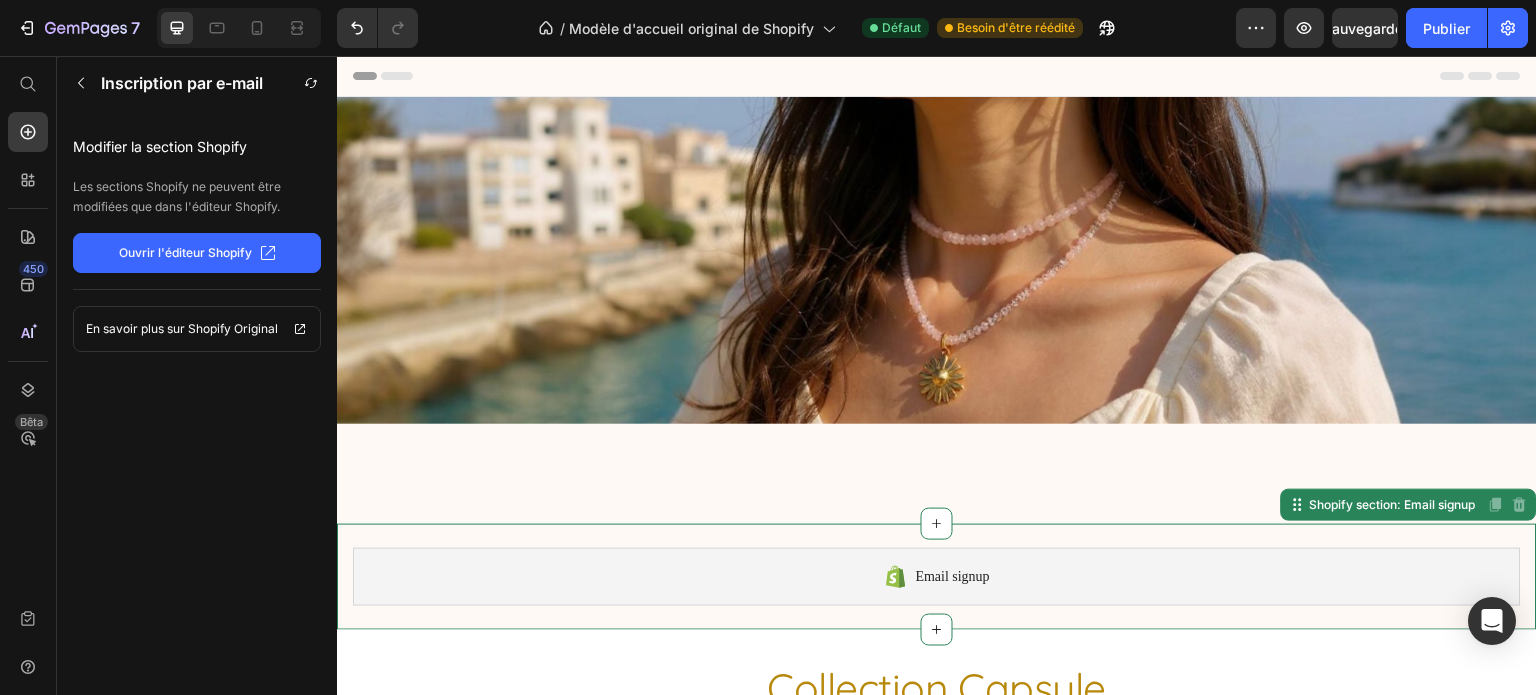 click on "Text block Heading Button Row Section 1 Email signup Shopify section: Email signup Disabled. Please edit in Shopify Editor Disabled. Please edit in Shopify Editor Collection Capsule Heading Plongez dans l’été avec SOLÉA , une collection de bijoux qui capte l’essence du soleil ! ☀️ Fabriqués en acier inoxydable , ces trésors sont waterproof , 💦 conçus pour vous accompagner partout à la mer comme à la piscine. SOLÉA , c’est plus qu’une collection de bijoux, c’est une invitation à vivre l’été sans limites, sans compromis. 🌊 Text block SHOP Button Row
Image Image Image Image Image
Carousel Section 3 Root" at bounding box center [937, 1557] 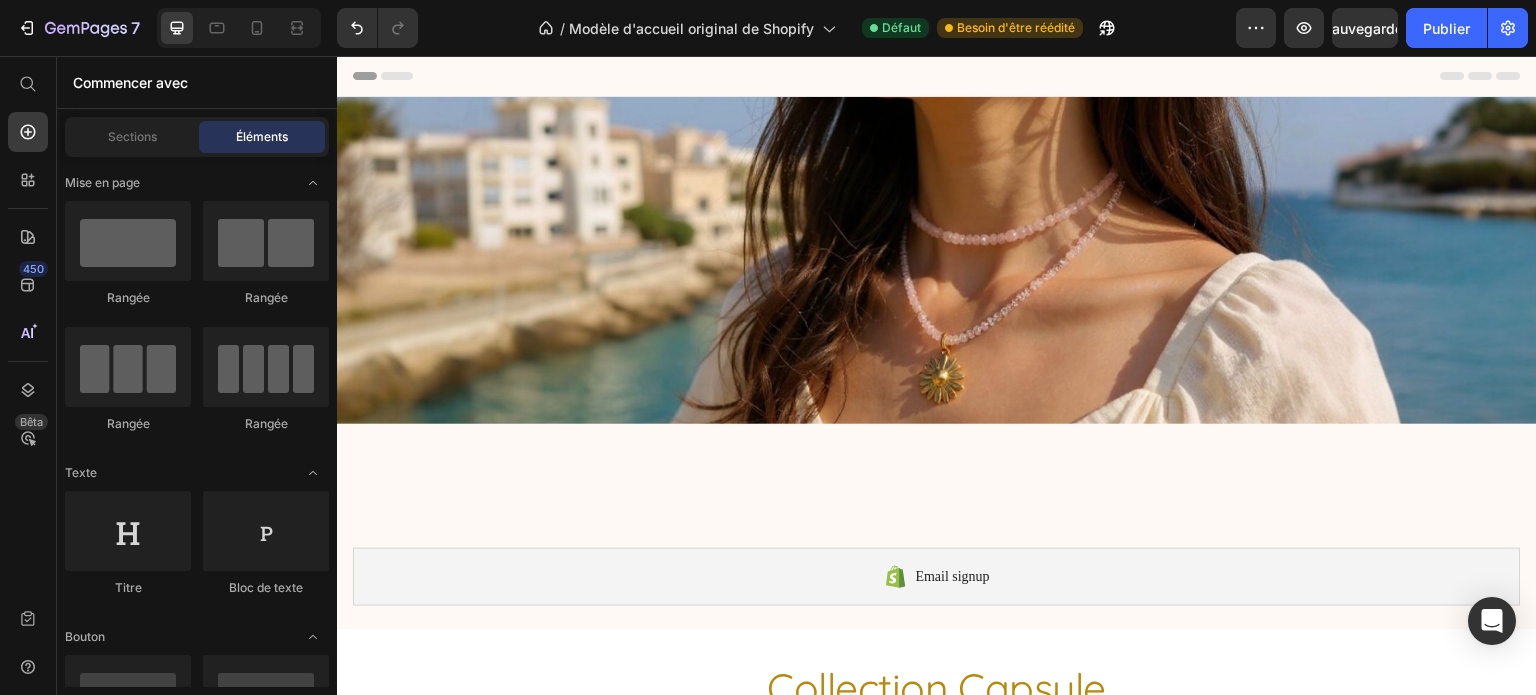 click on "Text block Heading Button Row Section 1 Email signup Shopify section: Email signup Collection Capsule Heading Plongez dans l’été avec SOLÉA , une collection de bijoux qui capte l’essence du soleil ! ☀️ Fabriqués en acier inoxydable , ces trésors sont waterproof , 💦 conçus pour vous accompagner partout à la mer comme à la piscine. SOLÉA , c’est plus qu’une collection de bijoux, c’est une invitation à vivre l’été sans limites, sans compromis. 🌊 Text block SHOP Button Row
Image Image Image Image Image
Carousel Section 3 Root" at bounding box center [937, 1557] 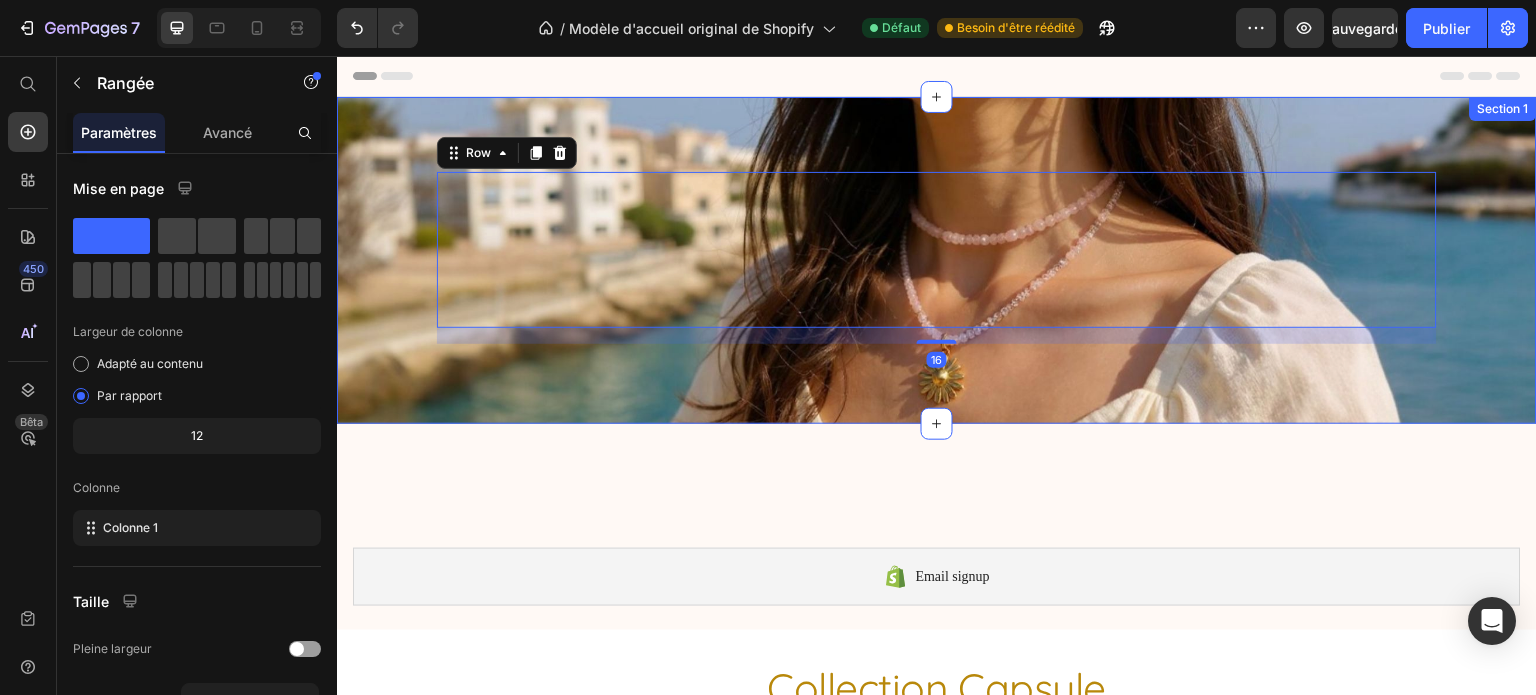 click on "Text block Heading Button Row 16 Section 1" at bounding box center (937, 260) 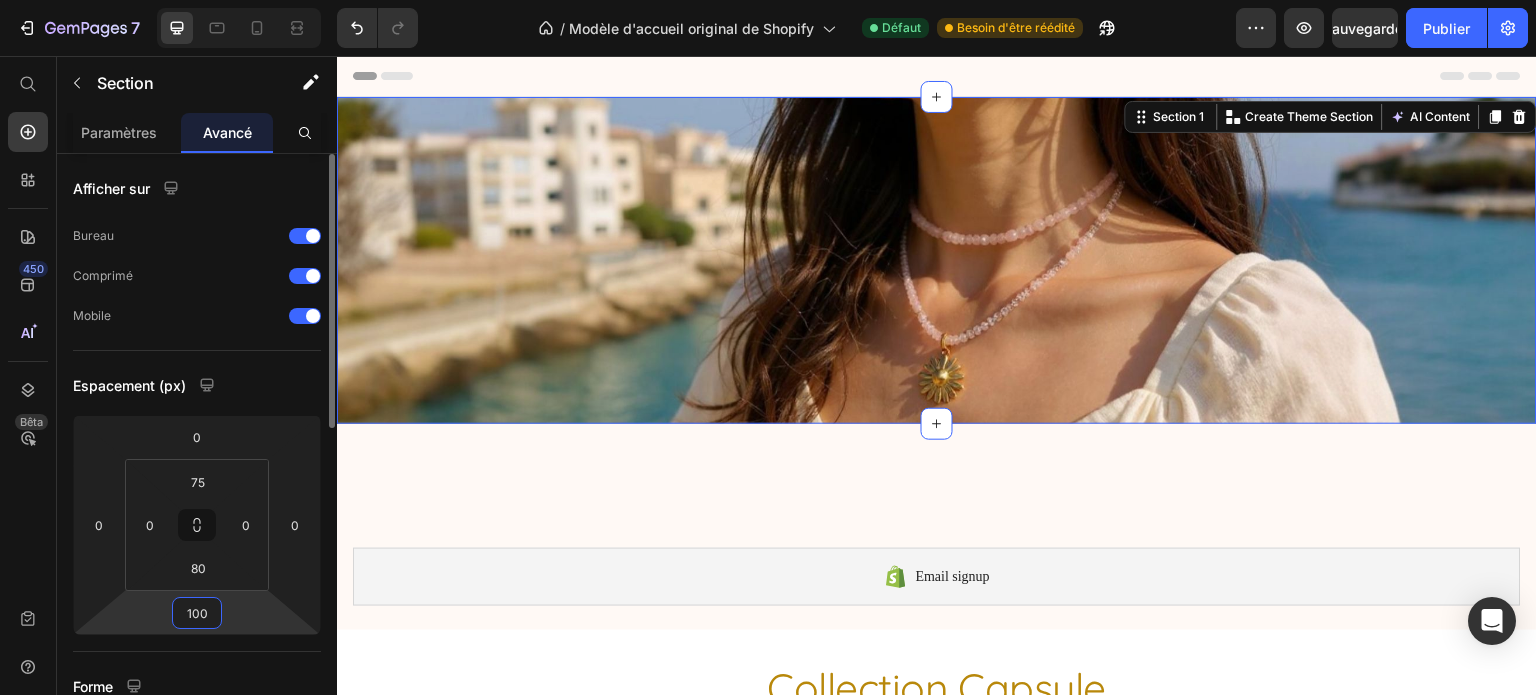 click on "100" at bounding box center (197, 613) 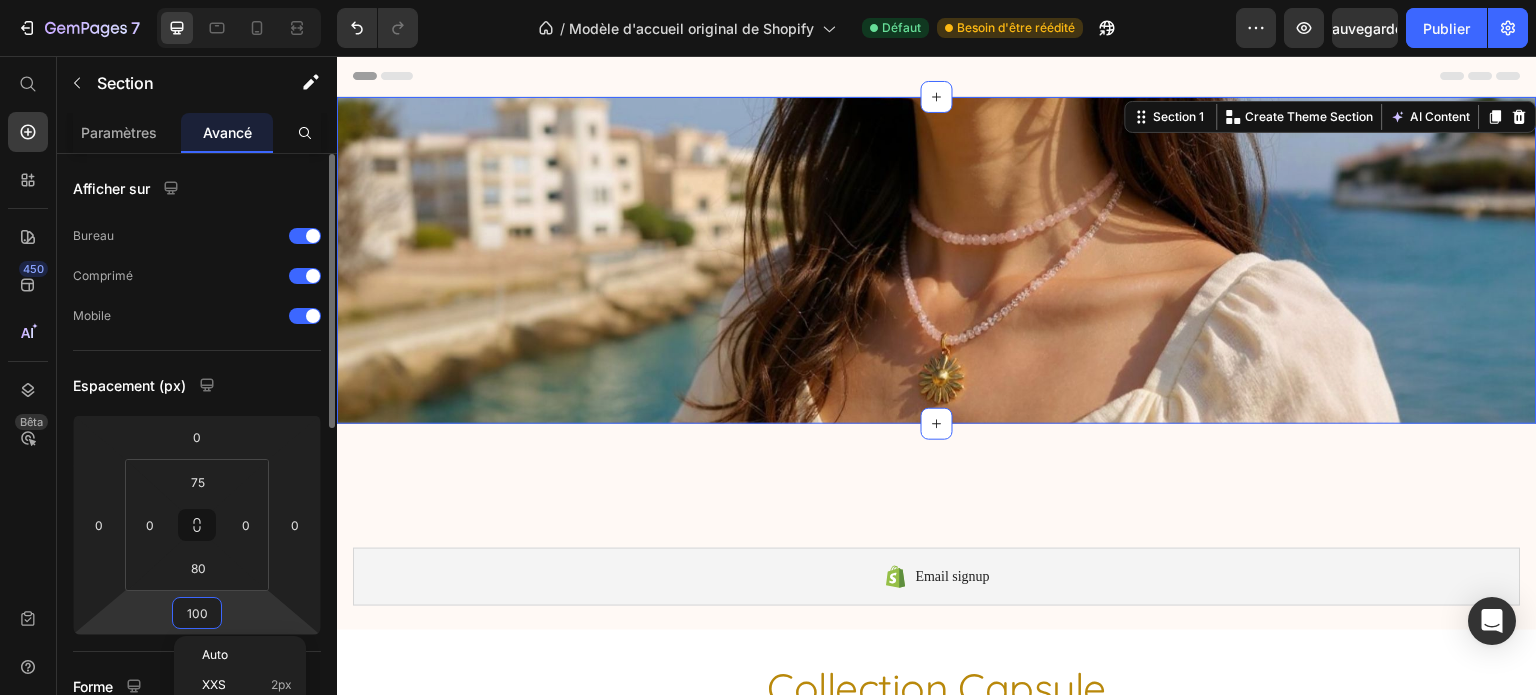 type 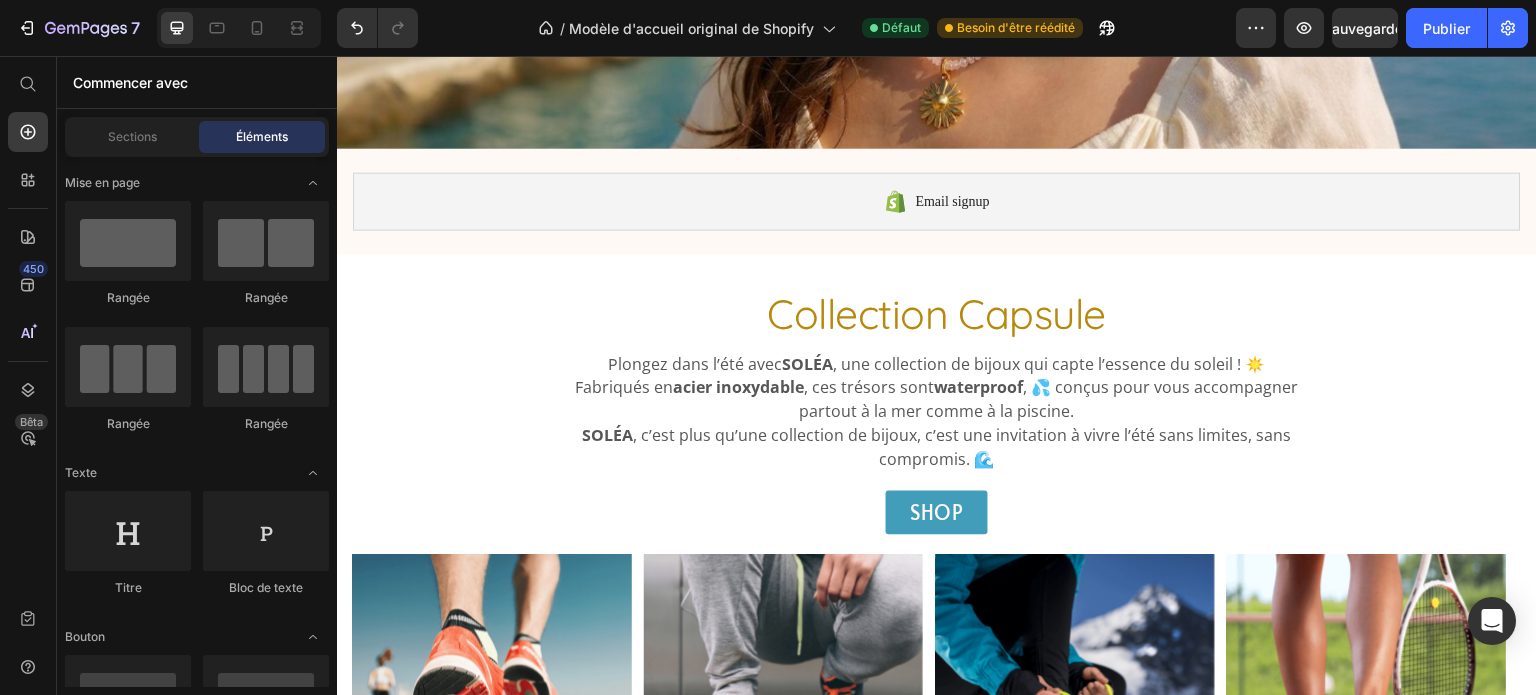 scroll, scrollTop: 333, scrollLeft: 0, axis: vertical 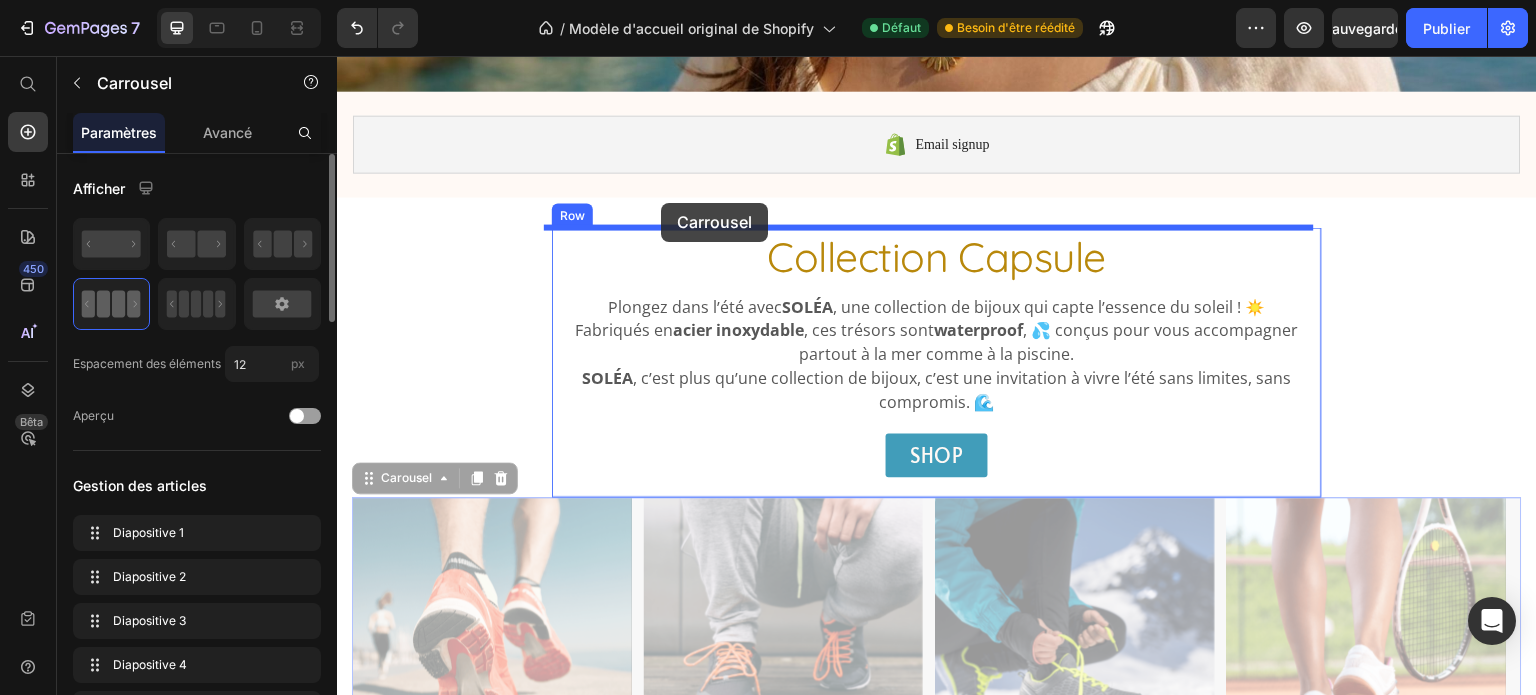 drag, startPoint x: 1221, startPoint y: 508, endPoint x: 661, endPoint y: 203, distance: 637.6716 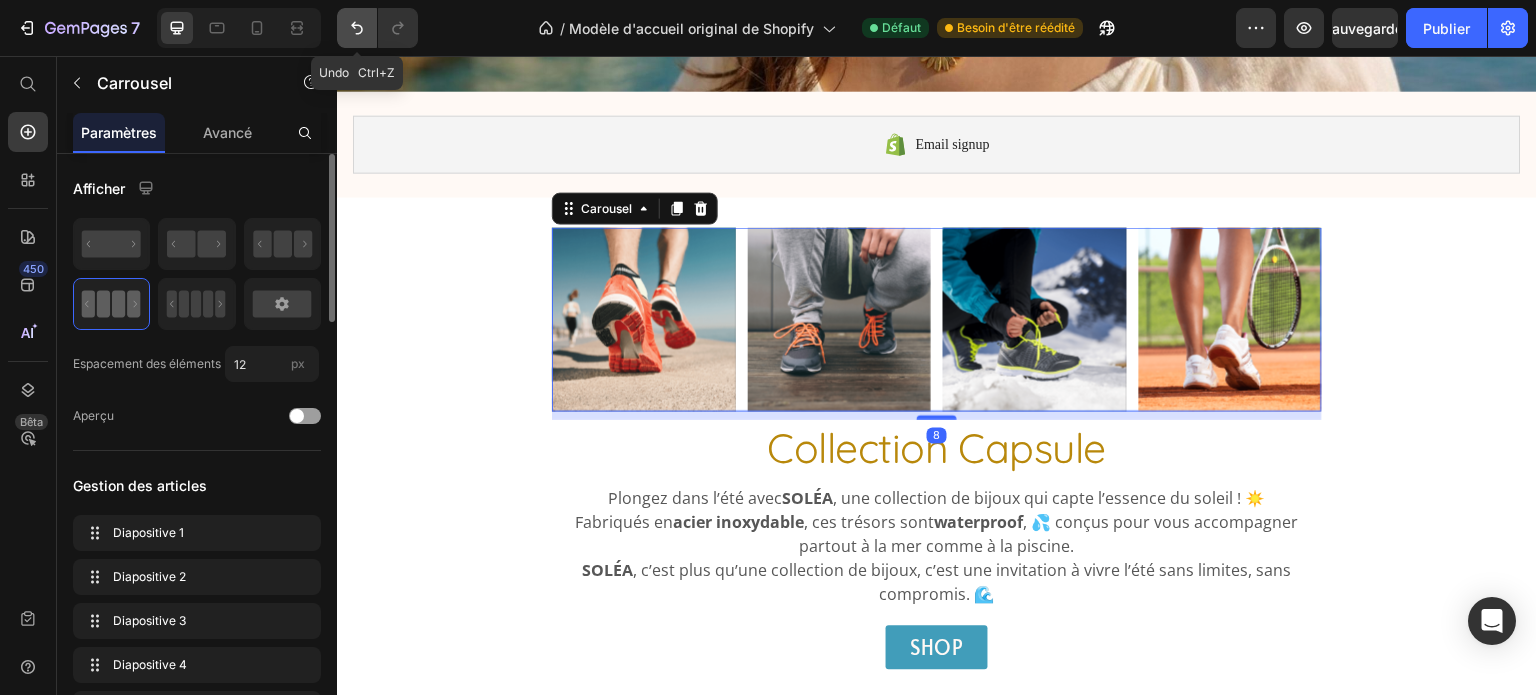 click 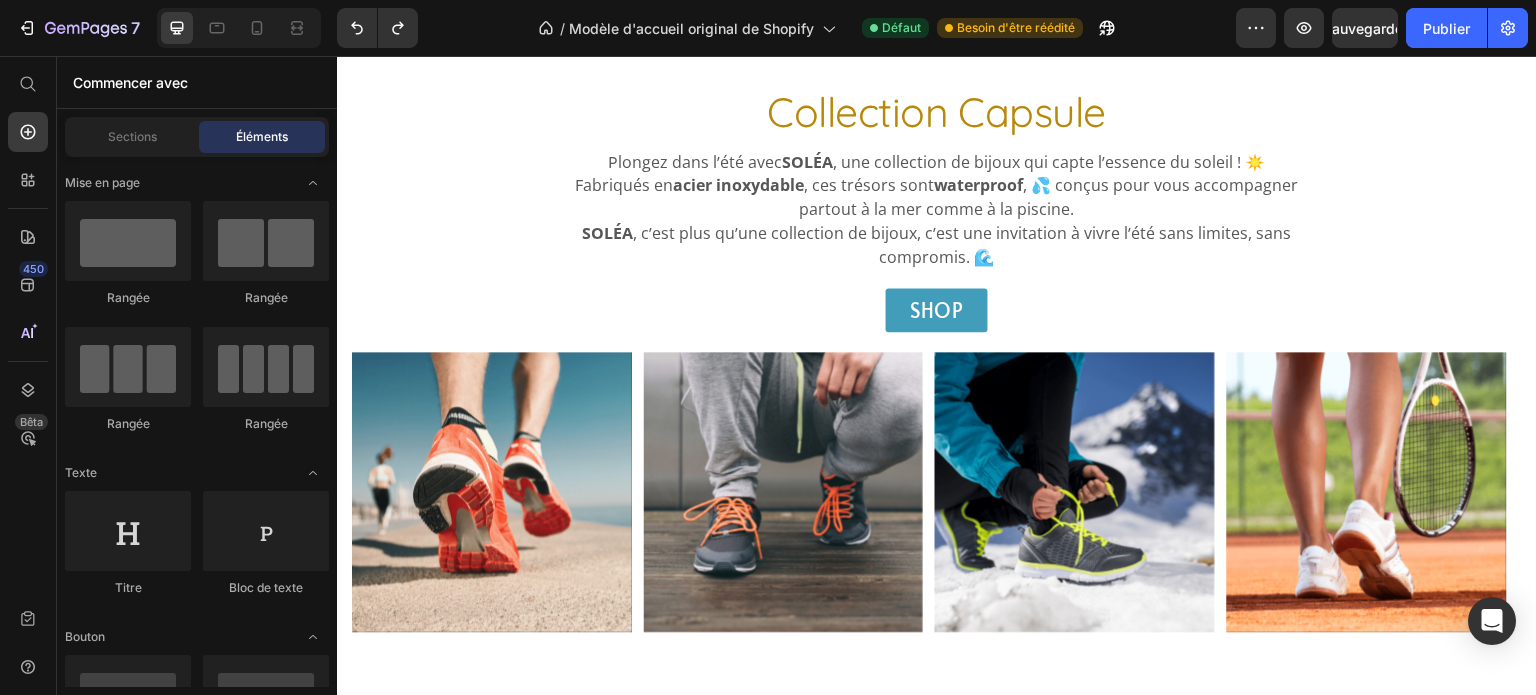 scroll, scrollTop: 500, scrollLeft: 0, axis: vertical 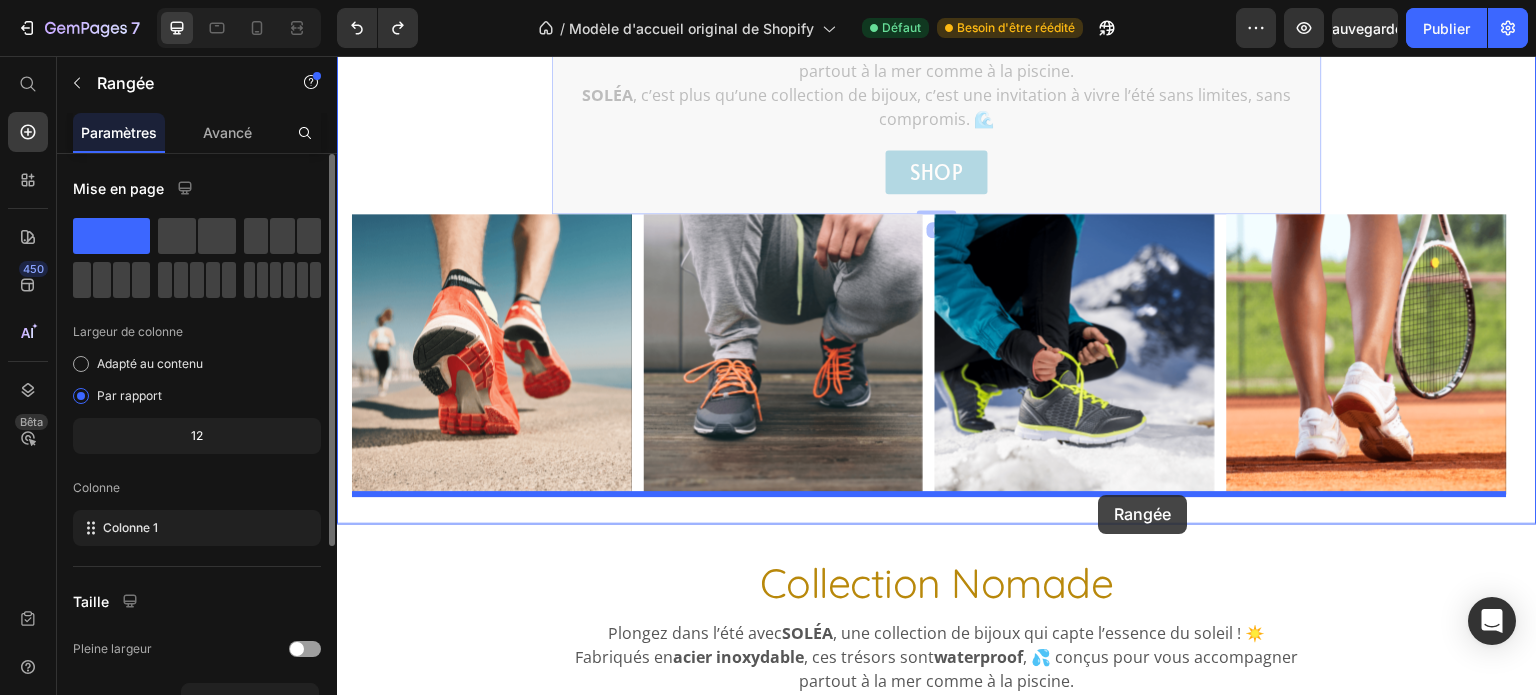 drag, startPoint x: 1220, startPoint y: 255, endPoint x: 1100, endPoint y: 499, distance: 271.91174 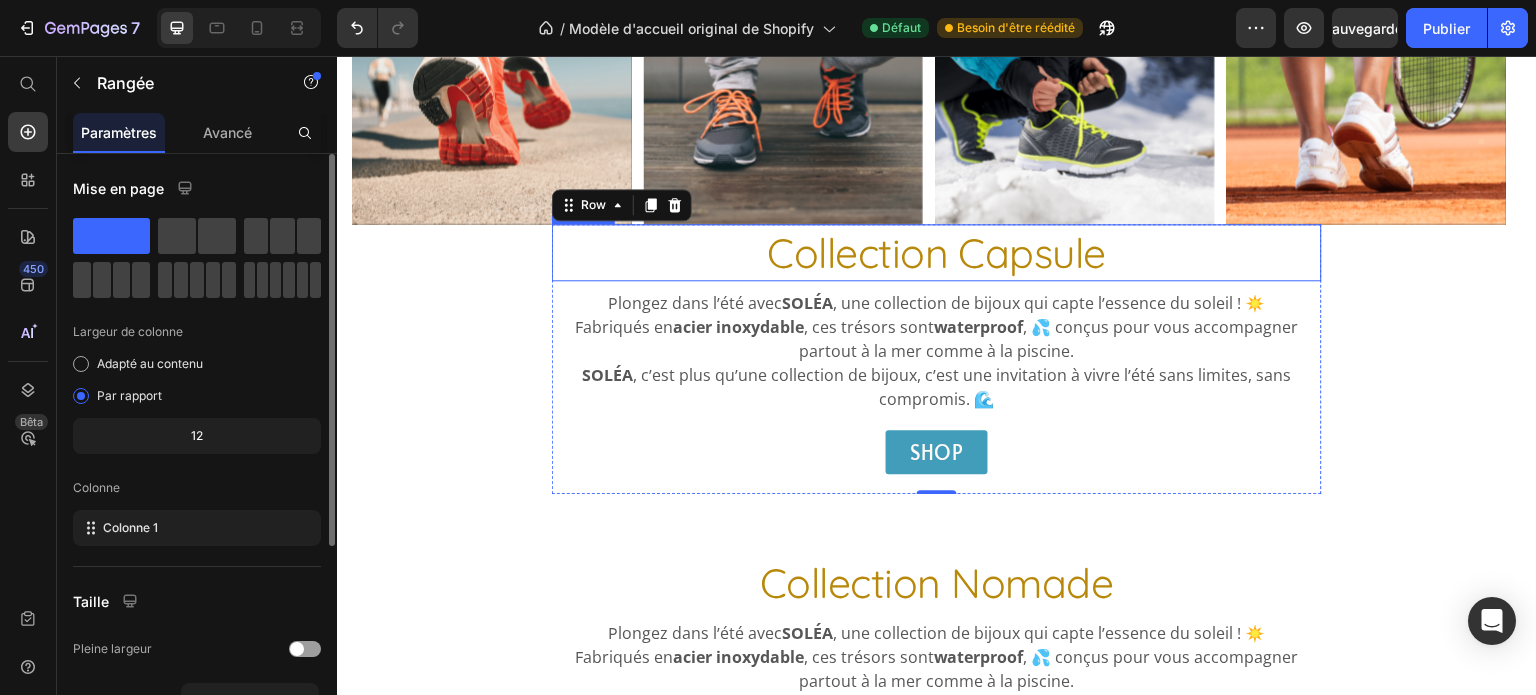 scroll, scrollTop: 345, scrollLeft: 0, axis: vertical 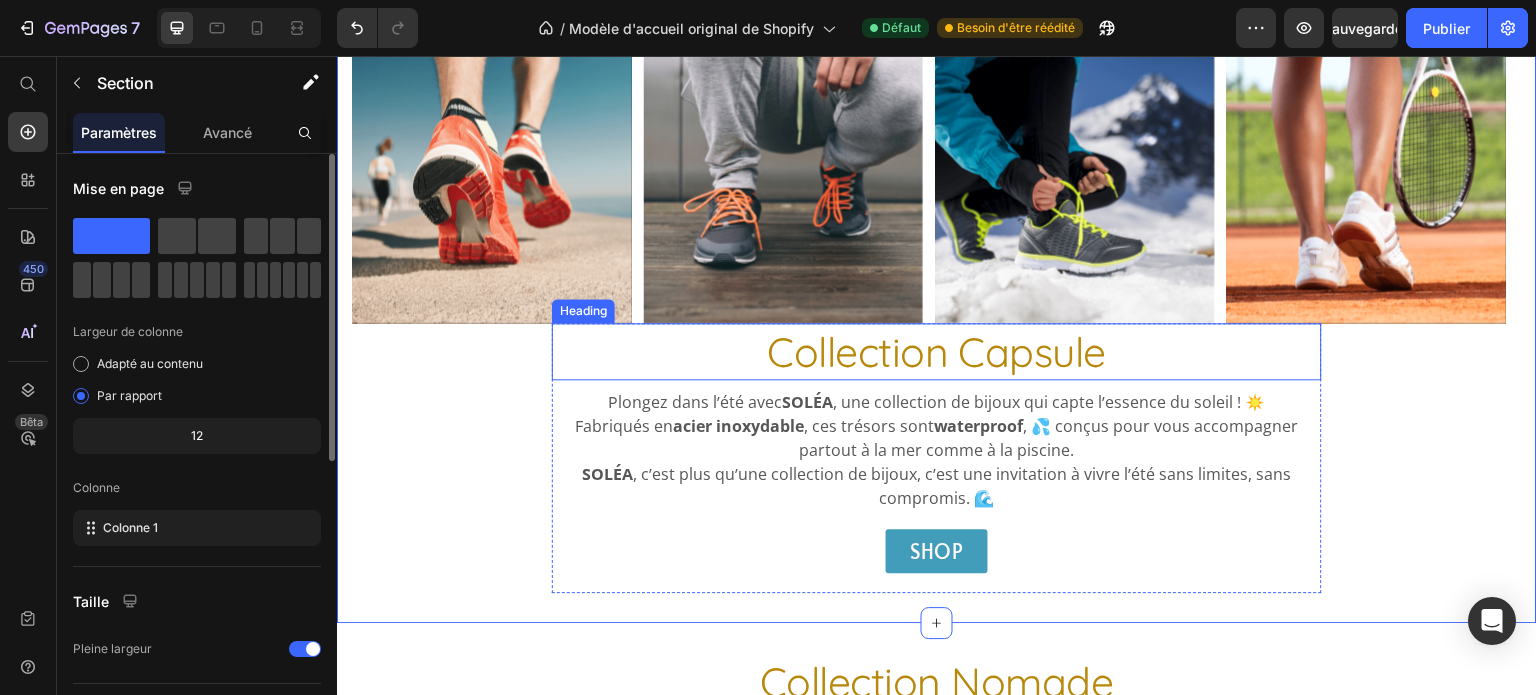 click on "Collection Capsule" at bounding box center [937, 351] 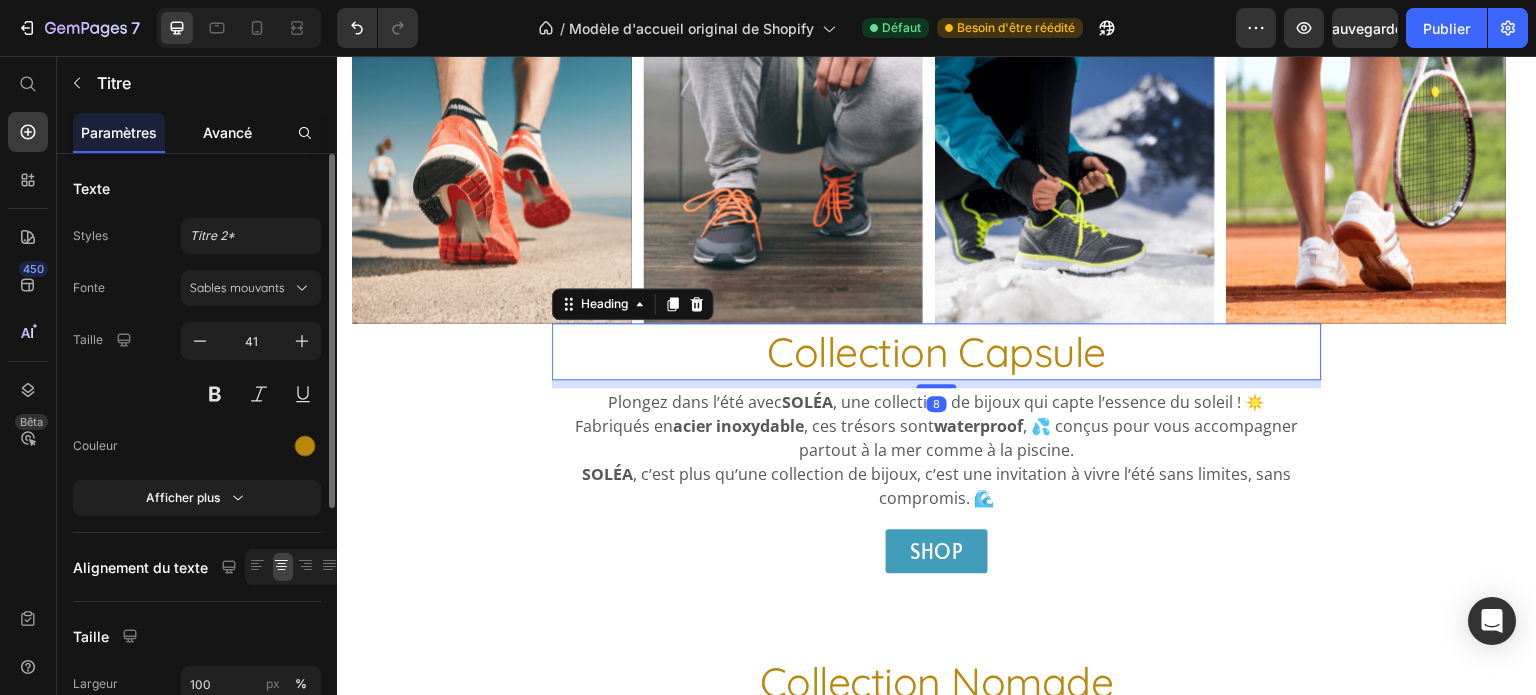 click on "Avancé" at bounding box center (227, 132) 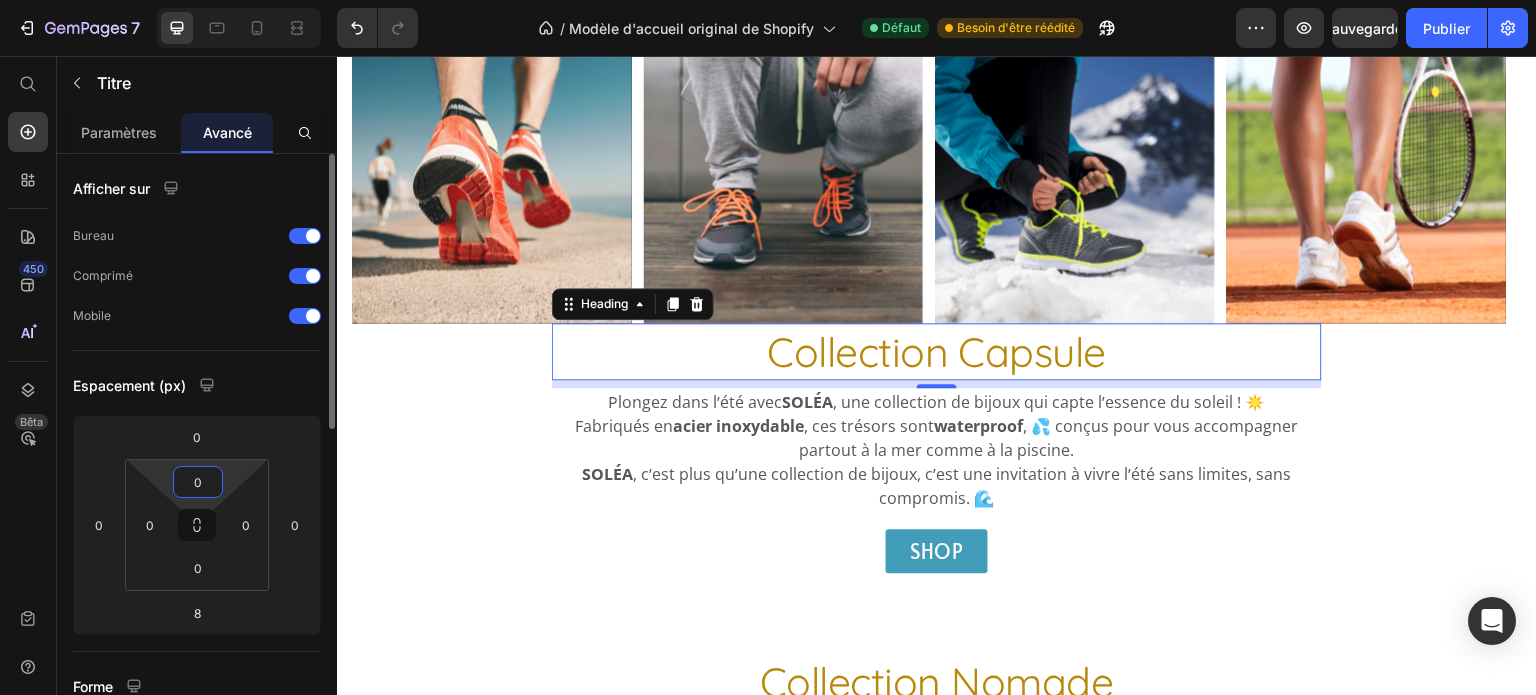 click on "0" at bounding box center [198, 482] 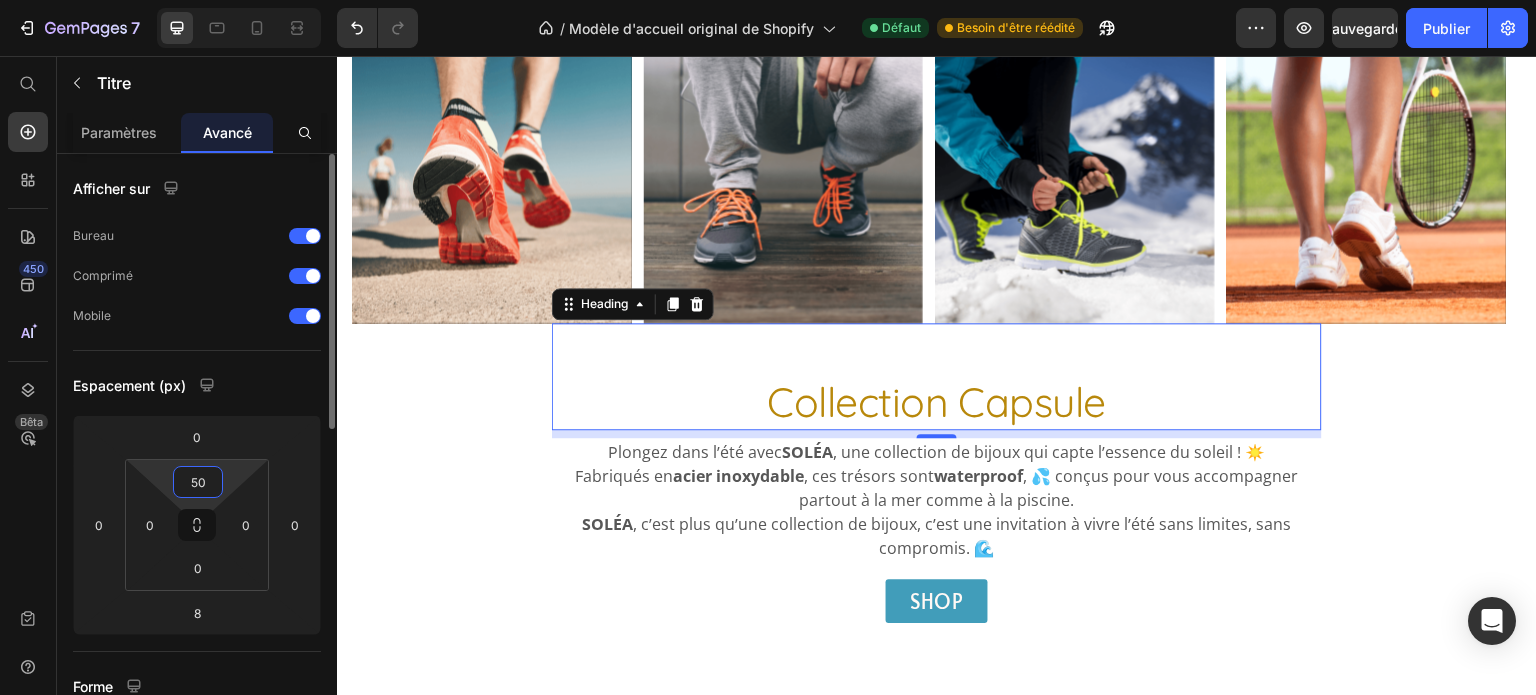 type on "5" 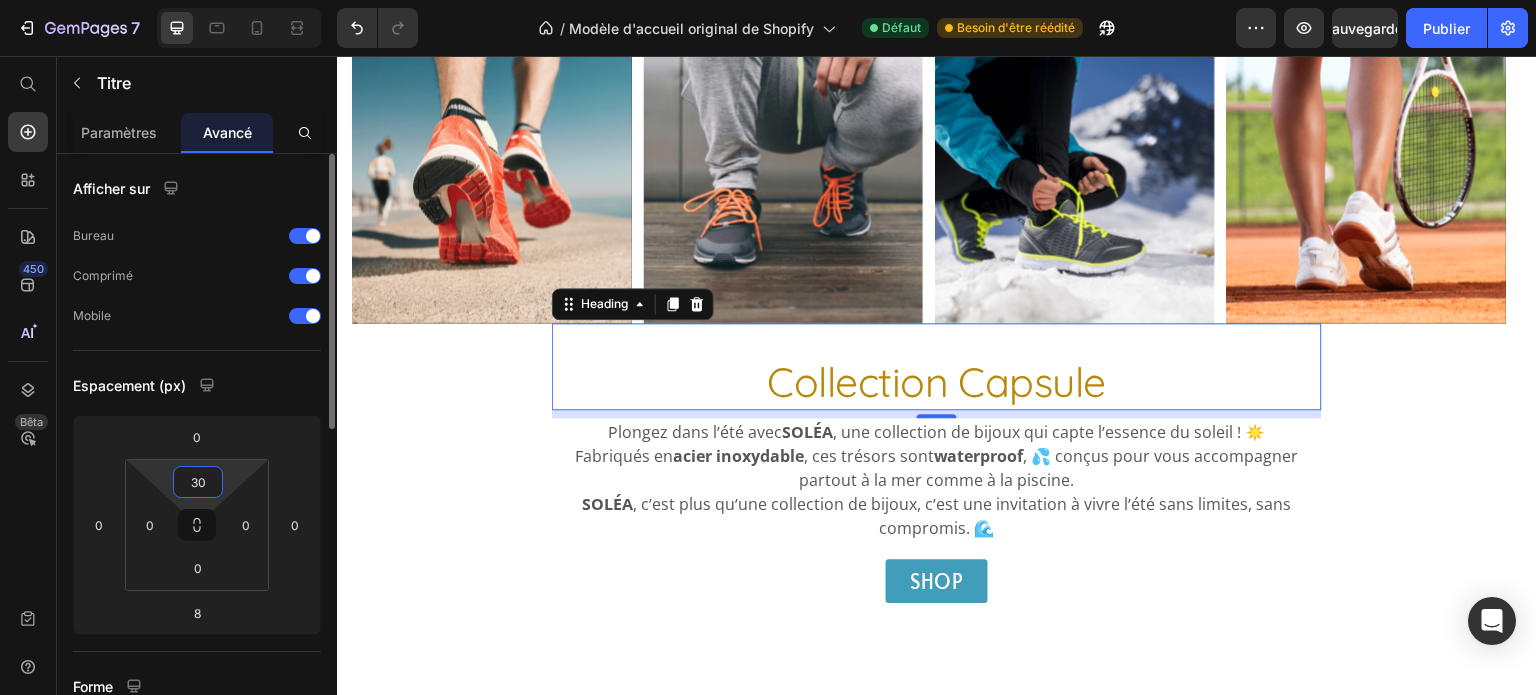 type on "3" 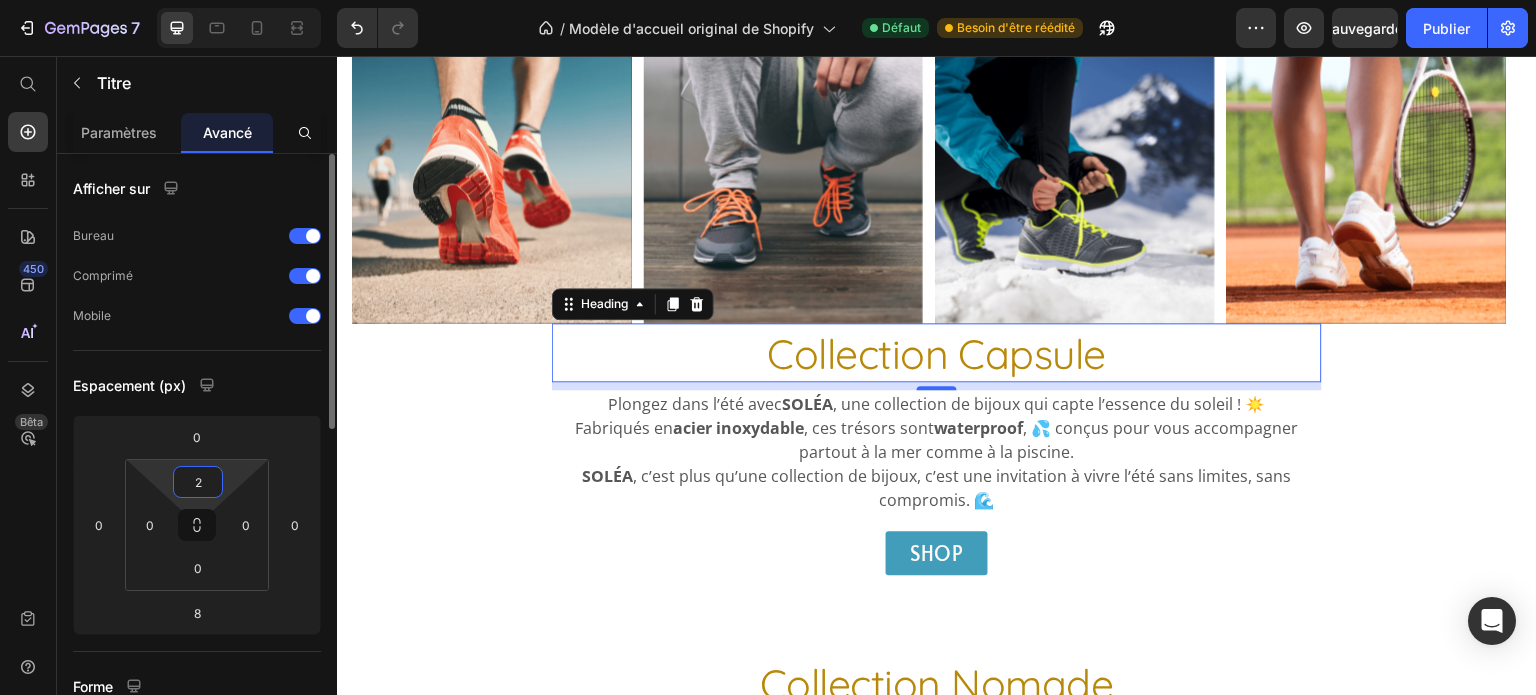 type on "25" 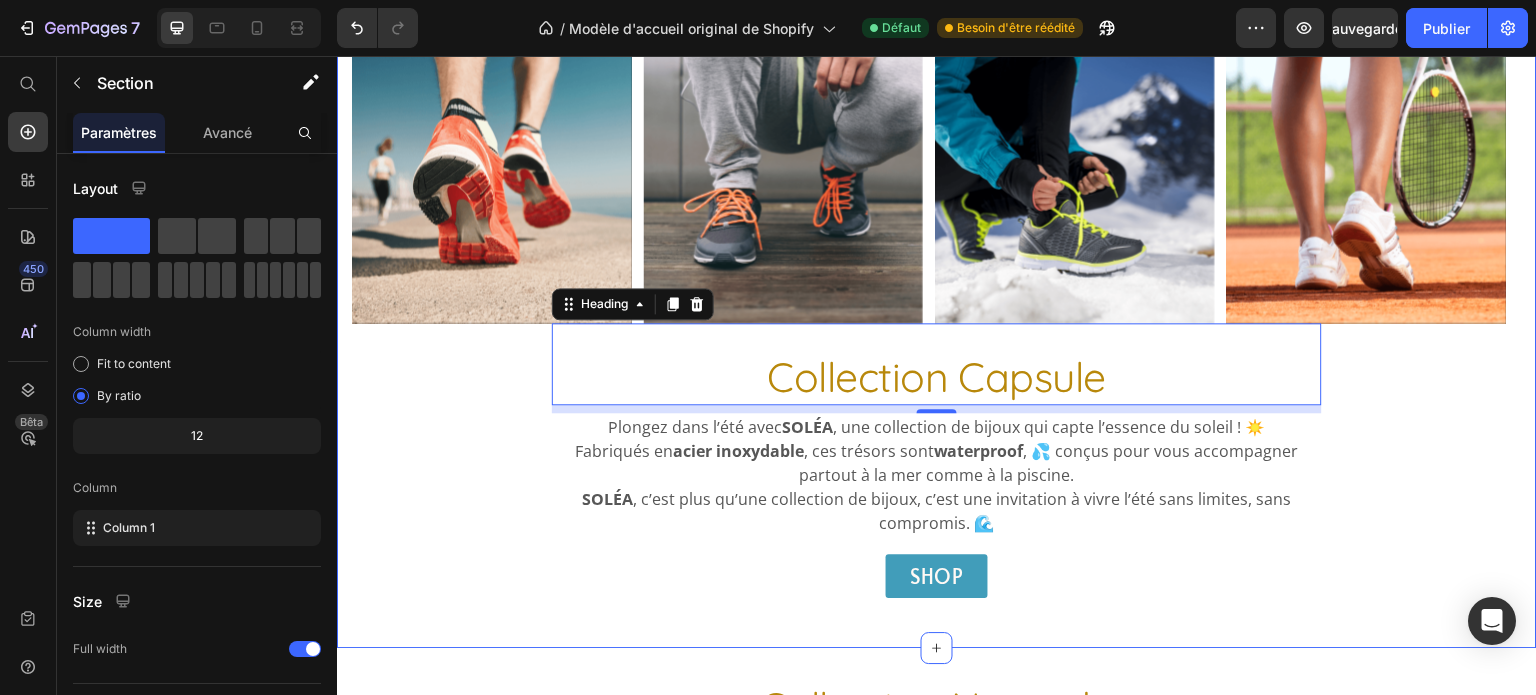 click on "Image Image Image Image Image
Carousel Collection Capsule Heading 8 Plongez dans l’été avec SOLÉA , une collection de bijoux qui capte l’essence du soleil ! ☀️ Fabriqués en acier inoxydable , ces trésors sont waterproof , 💦 conçus pour vous accompagner partout à la mer comme à la piscine. SOLÉA , c’est plus qu’une collection de bijoux, c’est une invitation à vivre l’été sans limites, sans compromis. 🌊 Text block SHOP Button Row" at bounding box center [937, 330] 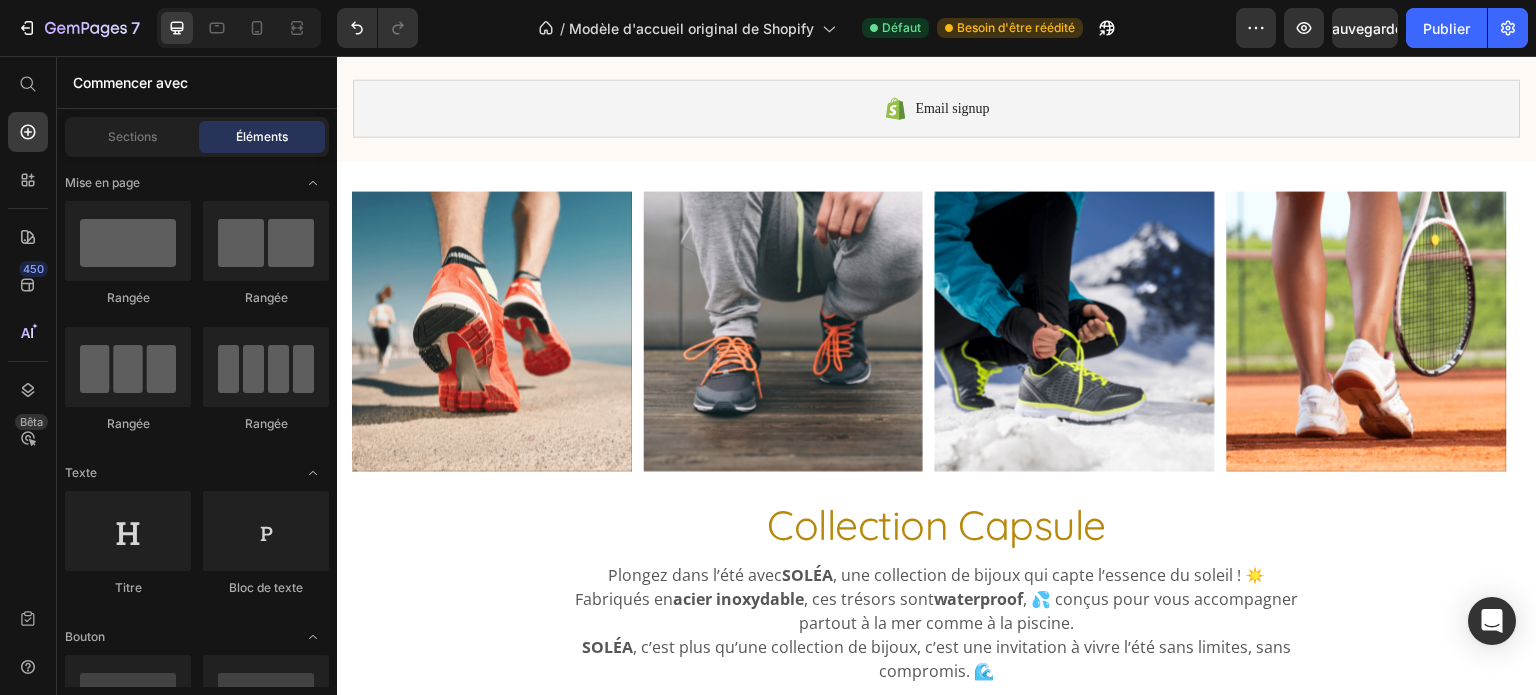 scroll, scrollTop: 559, scrollLeft: 0, axis: vertical 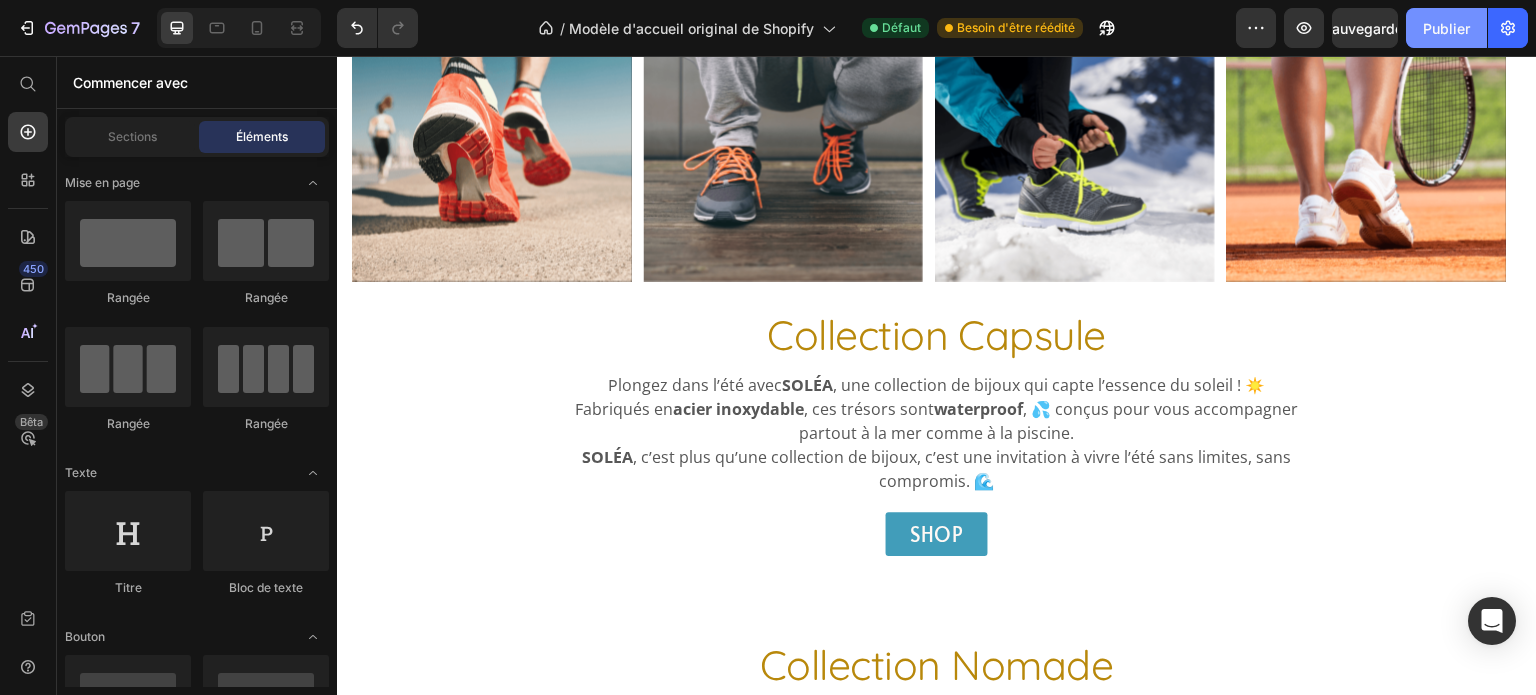 click on "Publier" at bounding box center (1446, 28) 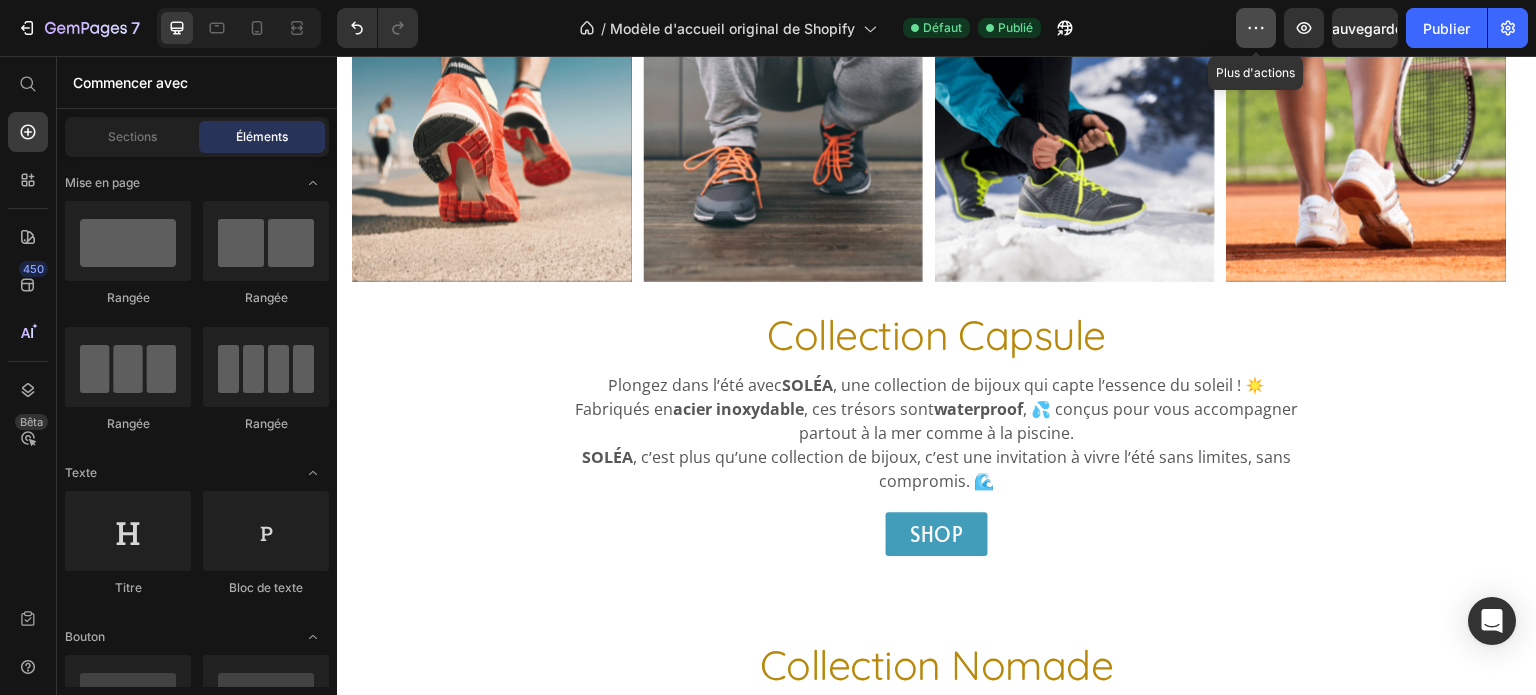click 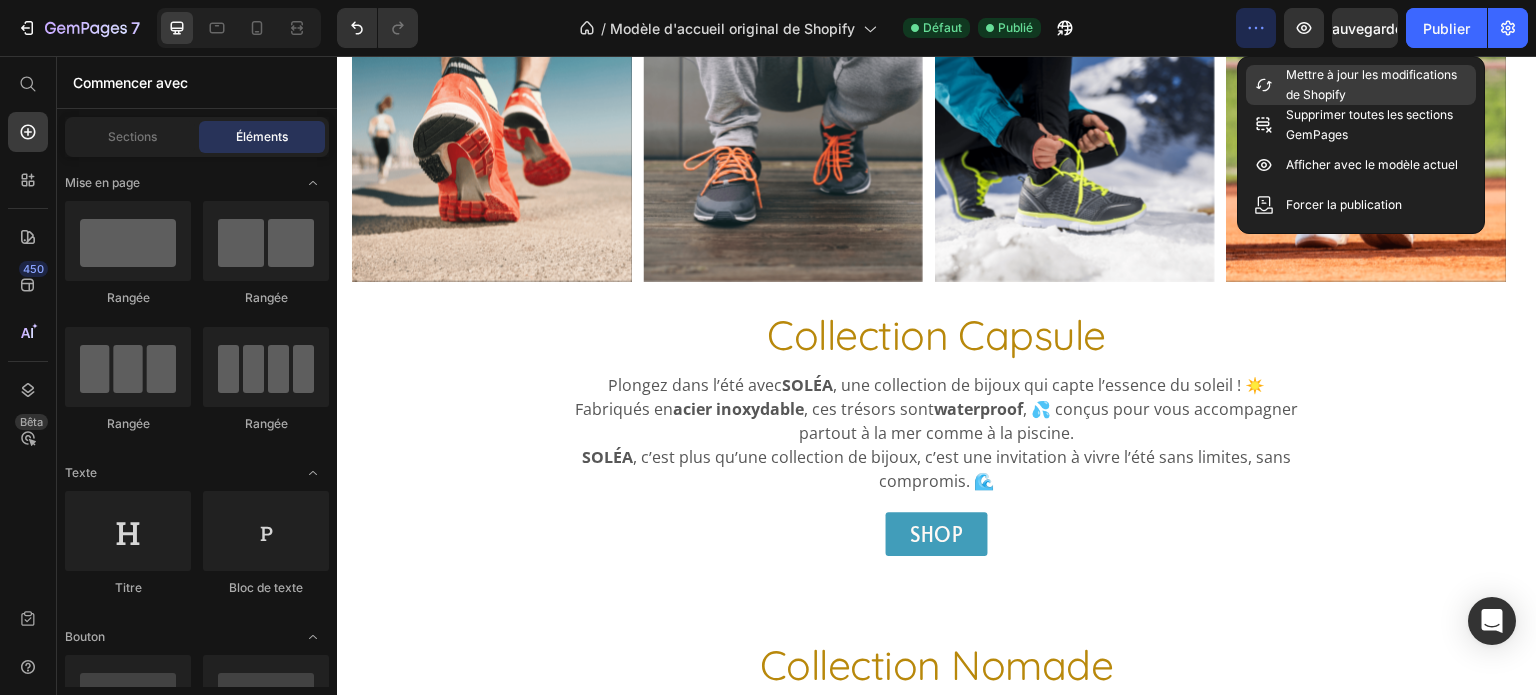 click on "Mettre à jour les modifications de Shopify" at bounding box center [1371, 84] 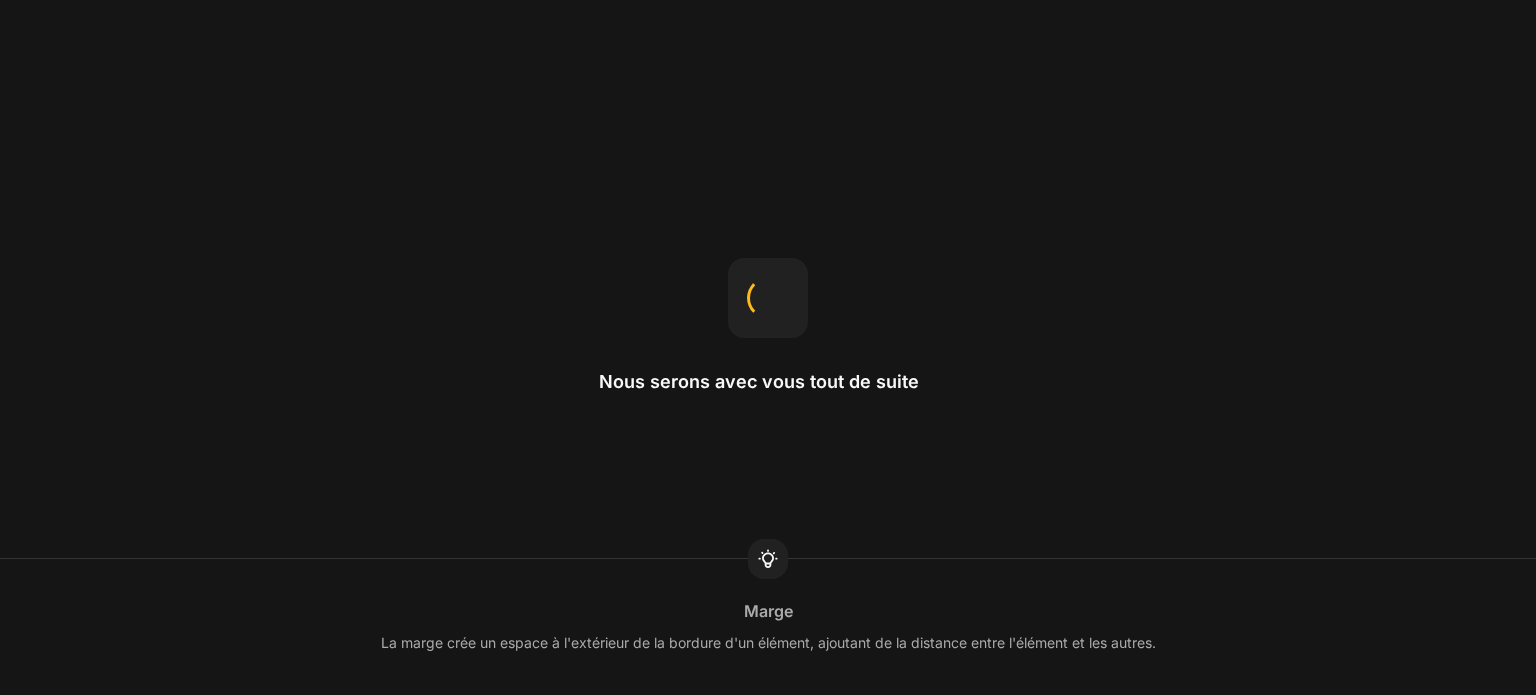 scroll, scrollTop: 0, scrollLeft: 0, axis: both 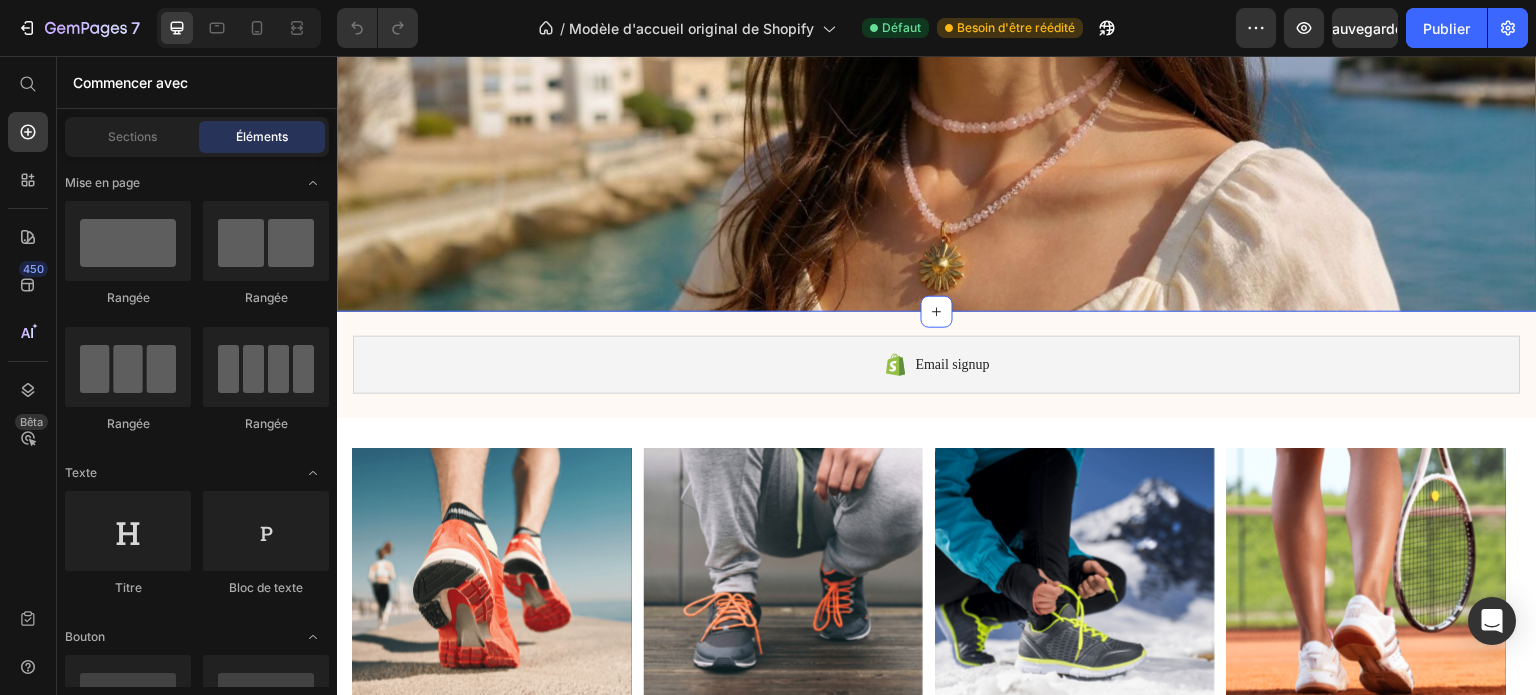 click on "Text block Heading Button Row" at bounding box center [937, 146] 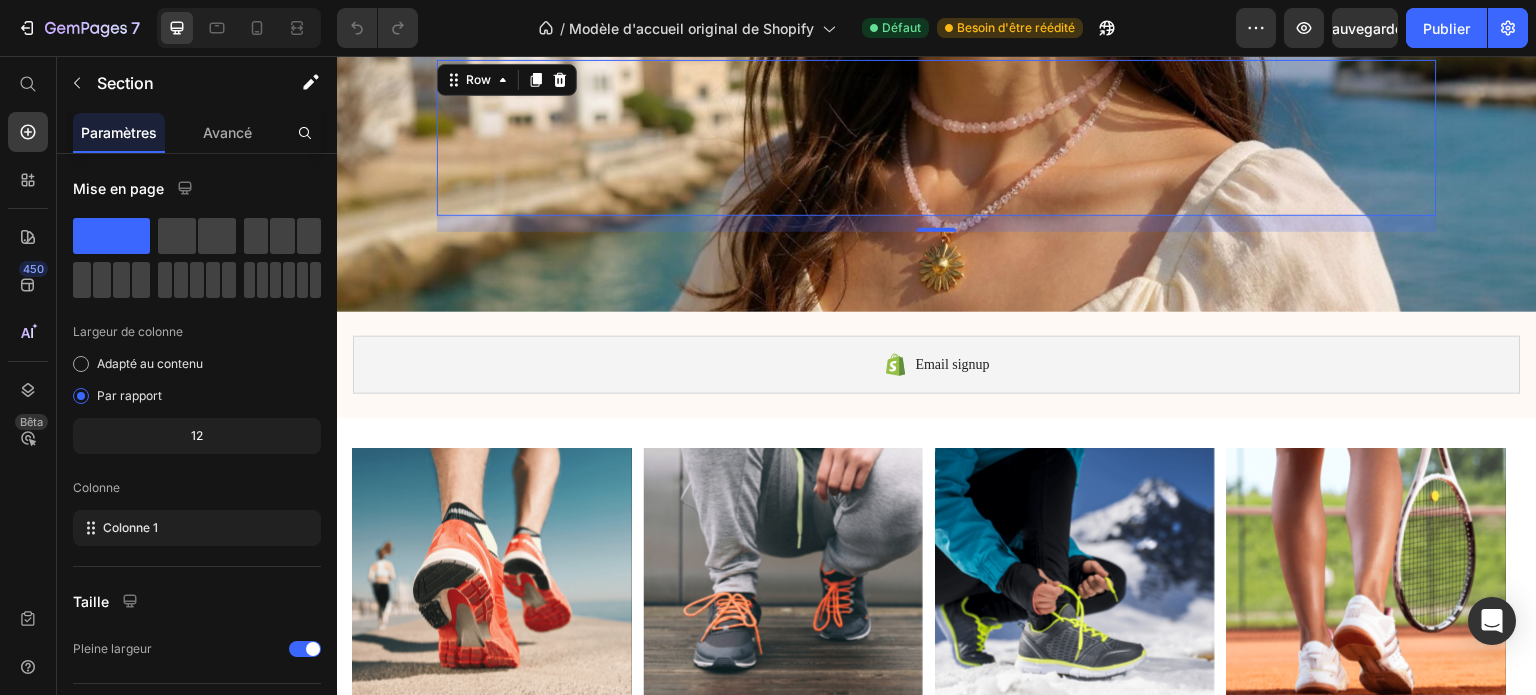 click on "Text block Heading Button" at bounding box center [937, 138] 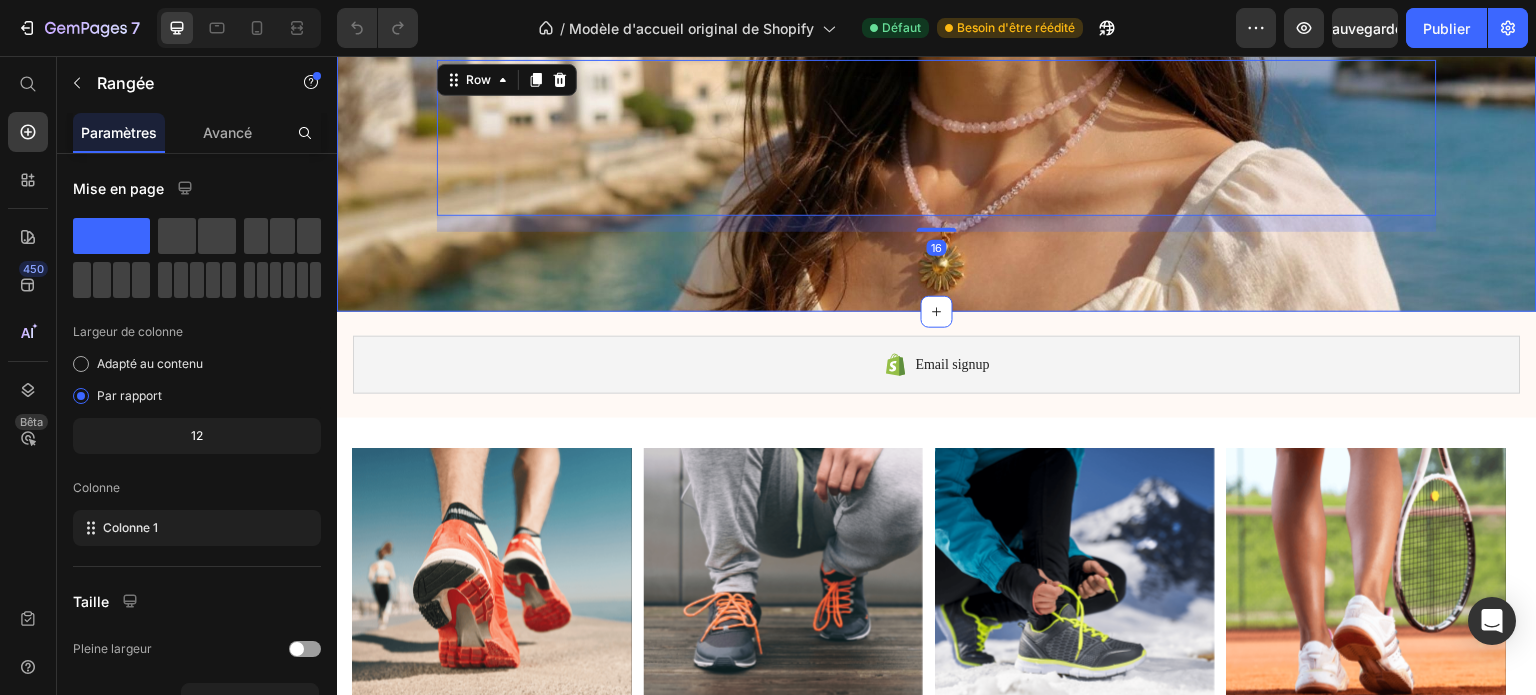 click on "Text block Heading Button Row   16 Section 1" at bounding box center (937, 148) 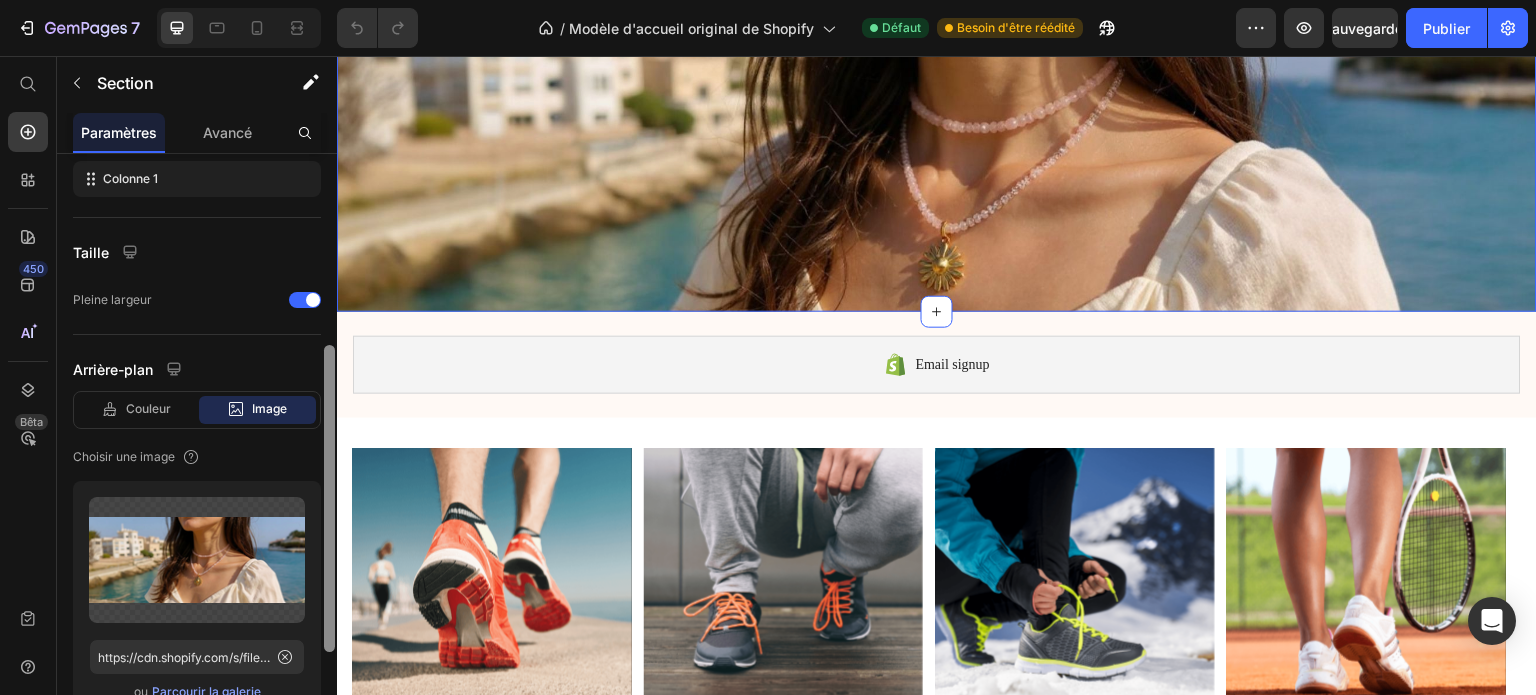 scroll, scrollTop: 364, scrollLeft: 0, axis: vertical 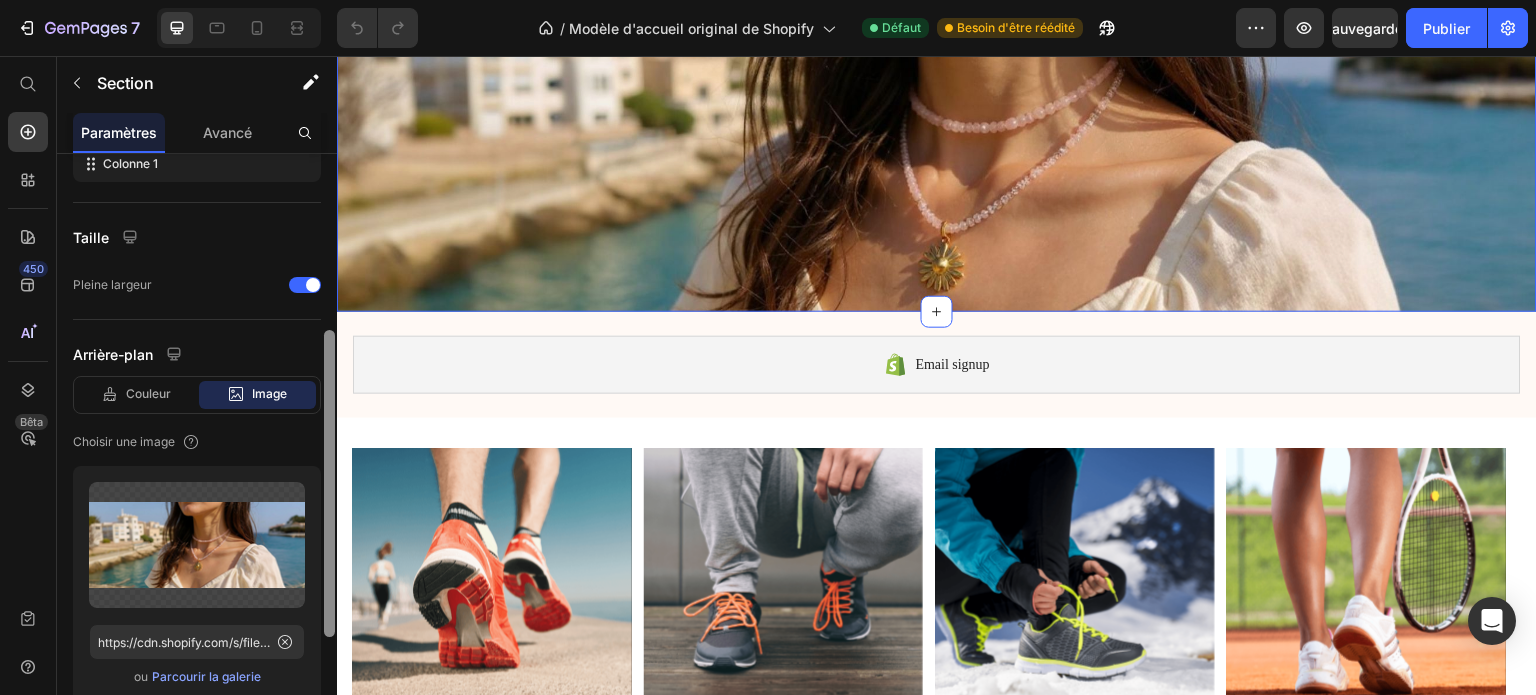 drag, startPoint x: 329, startPoint y: 271, endPoint x: 330, endPoint y: 459, distance: 188.00266 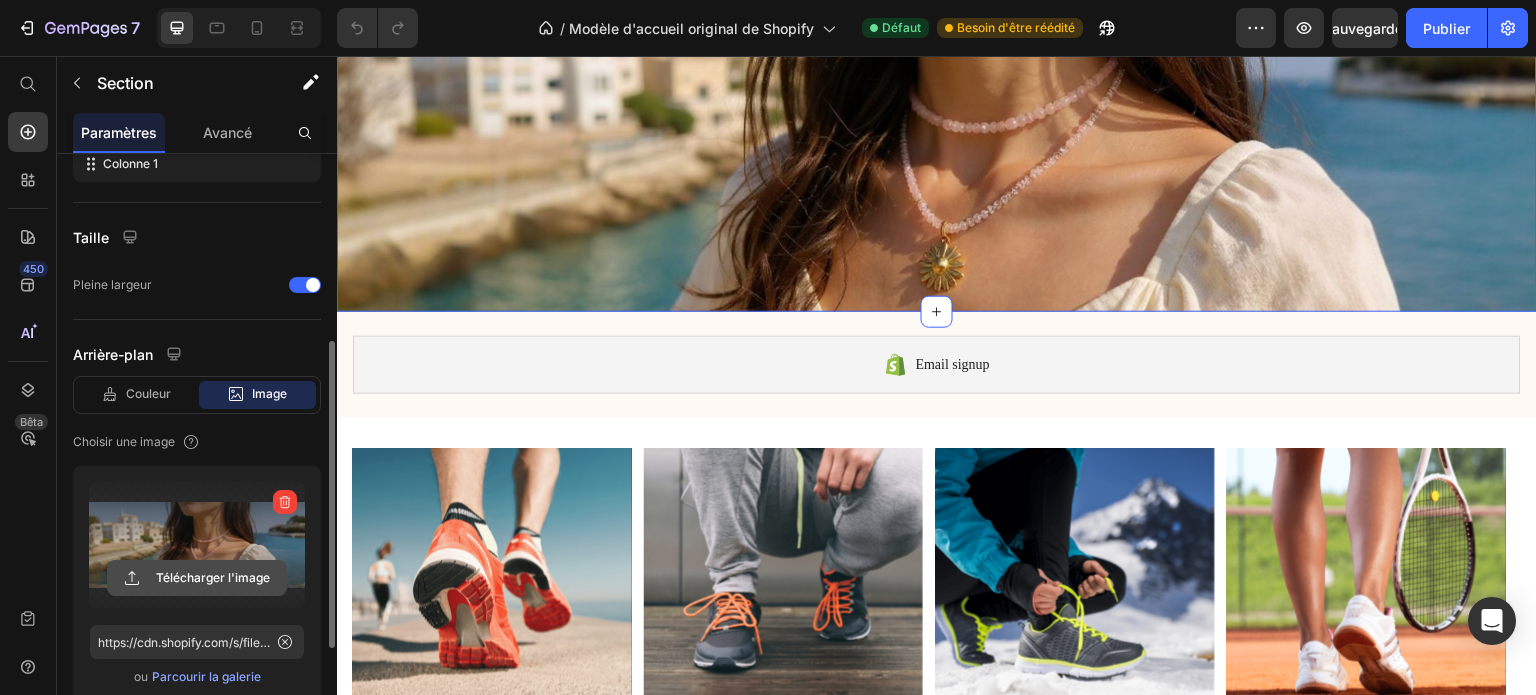 click 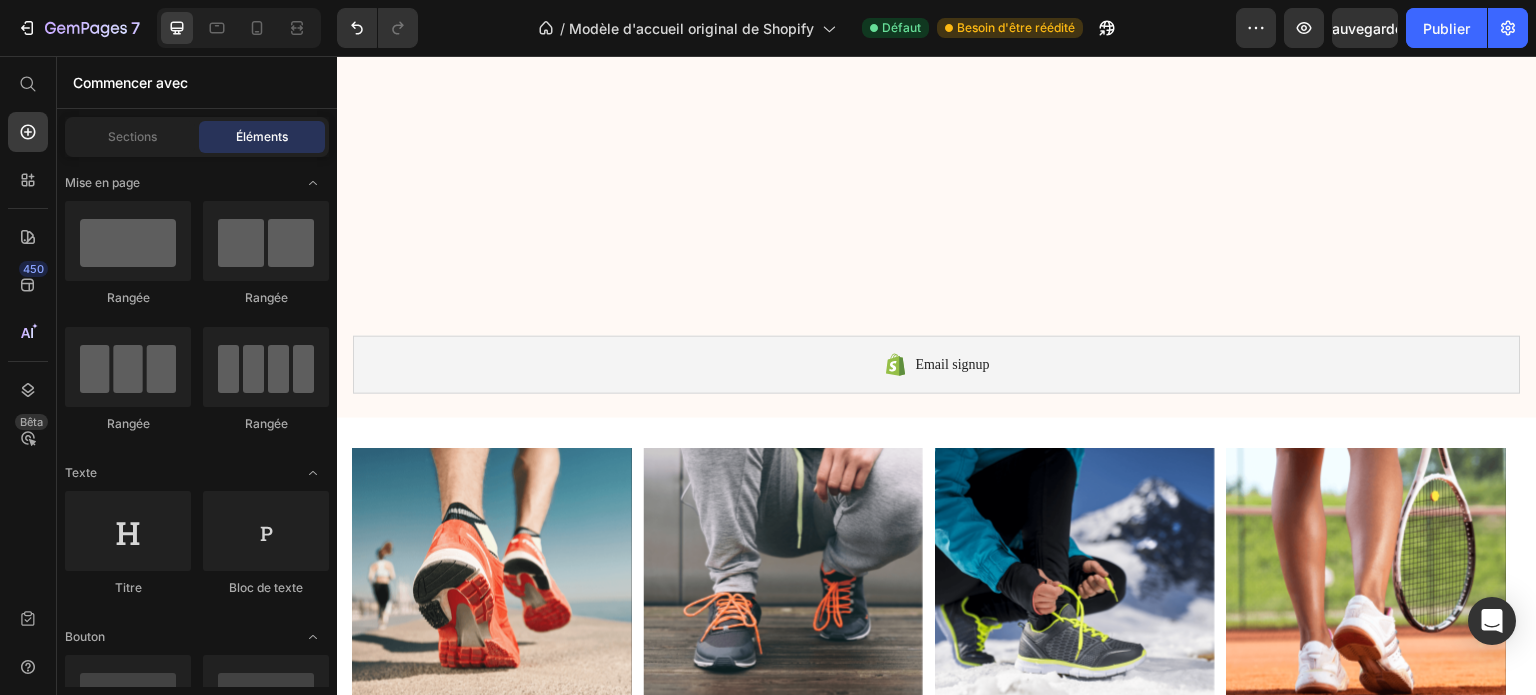 scroll, scrollTop: 0, scrollLeft: 0, axis: both 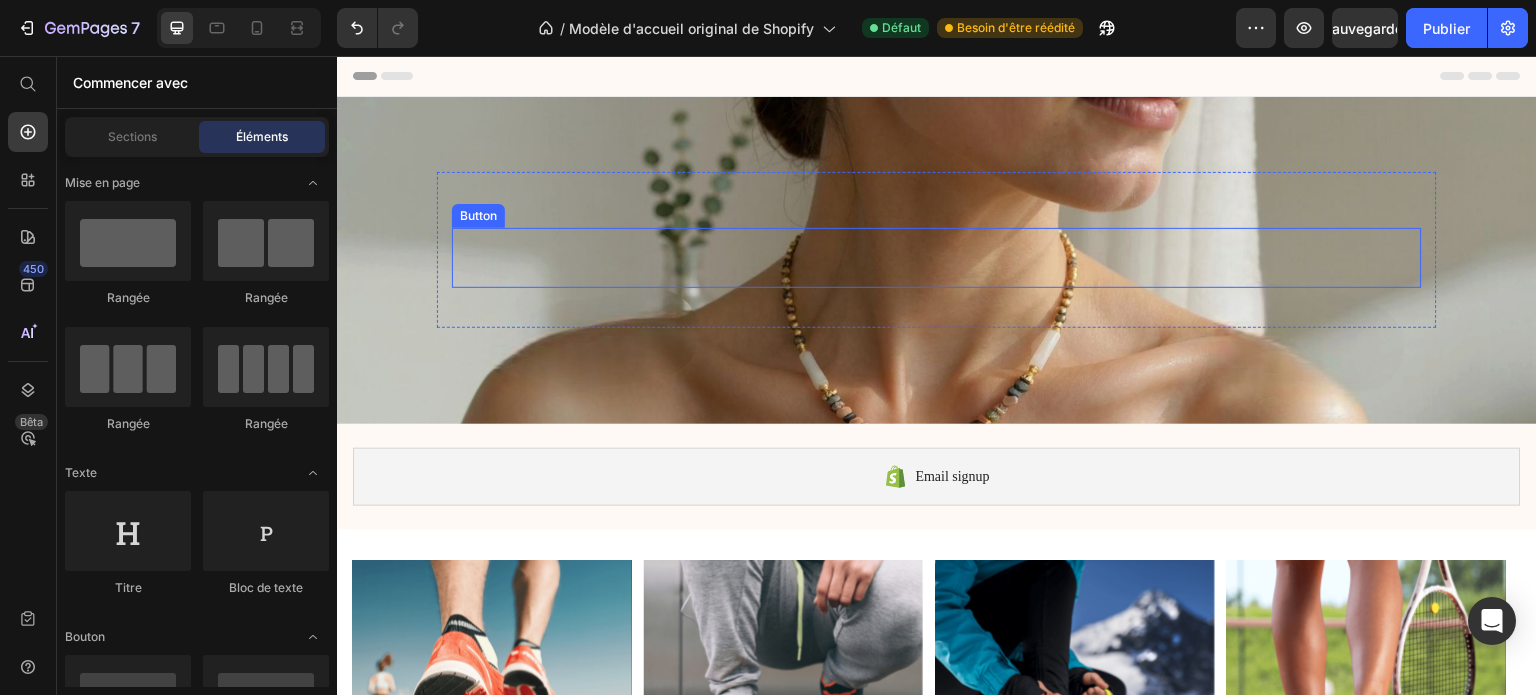 click on "Button" at bounding box center (937, 258) 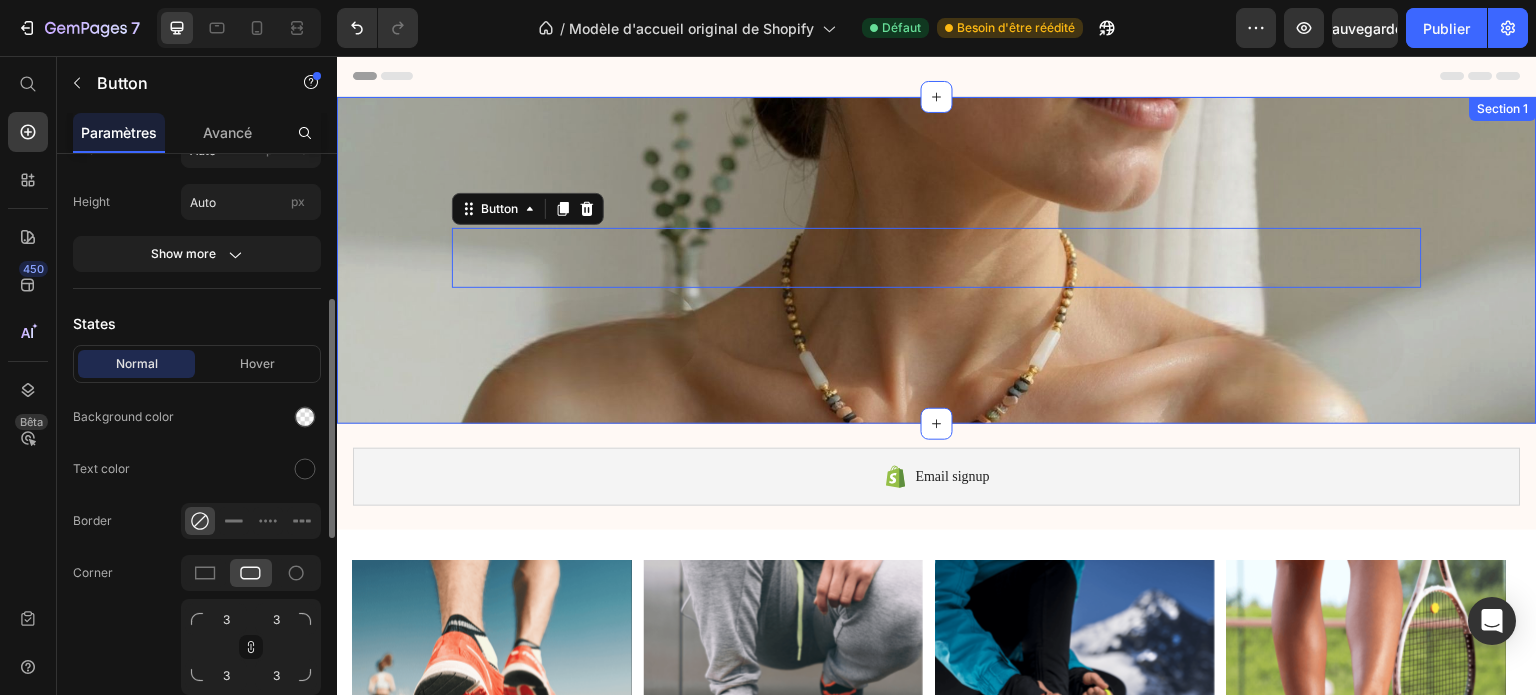 click on "Text block Heading Button   0 Row Section 1" at bounding box center [937, 260] 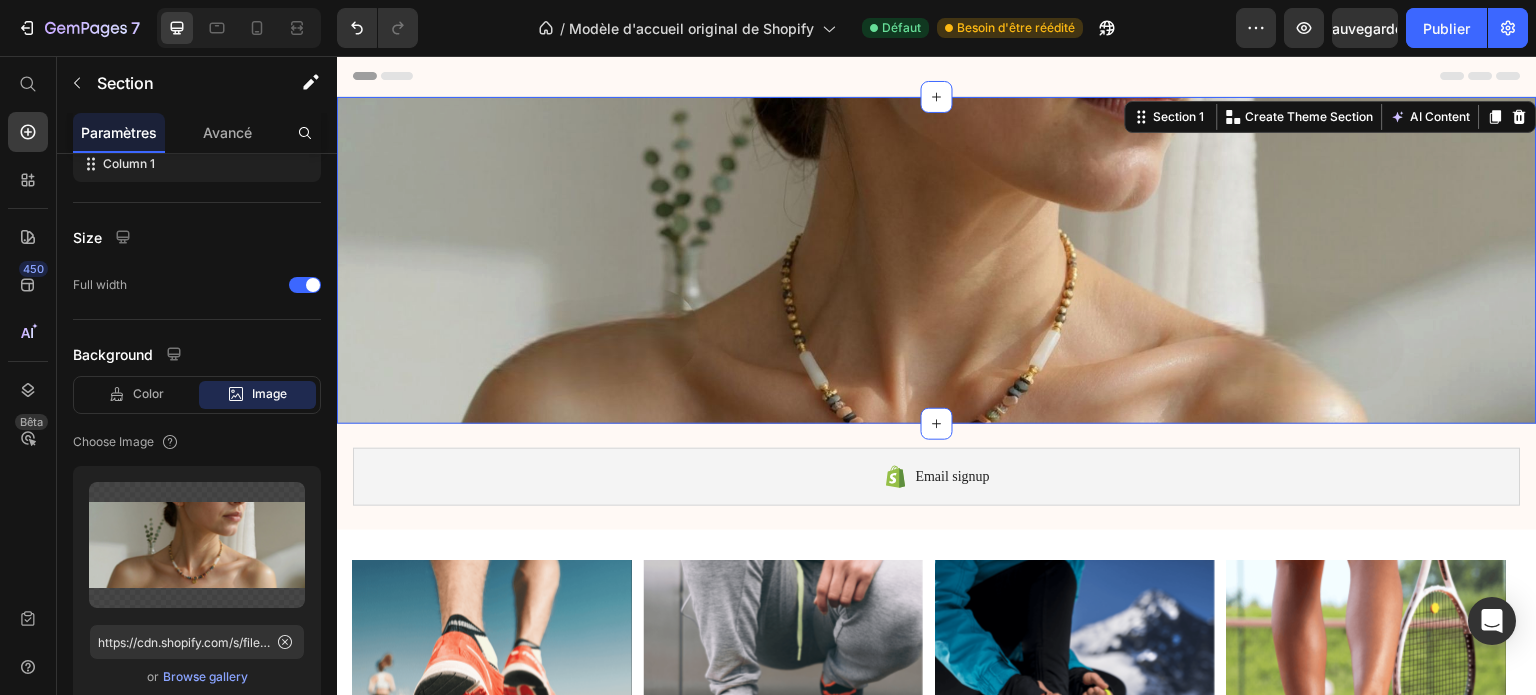 scroll, scrollTop: 0, scrollLeft: 0, axis: both 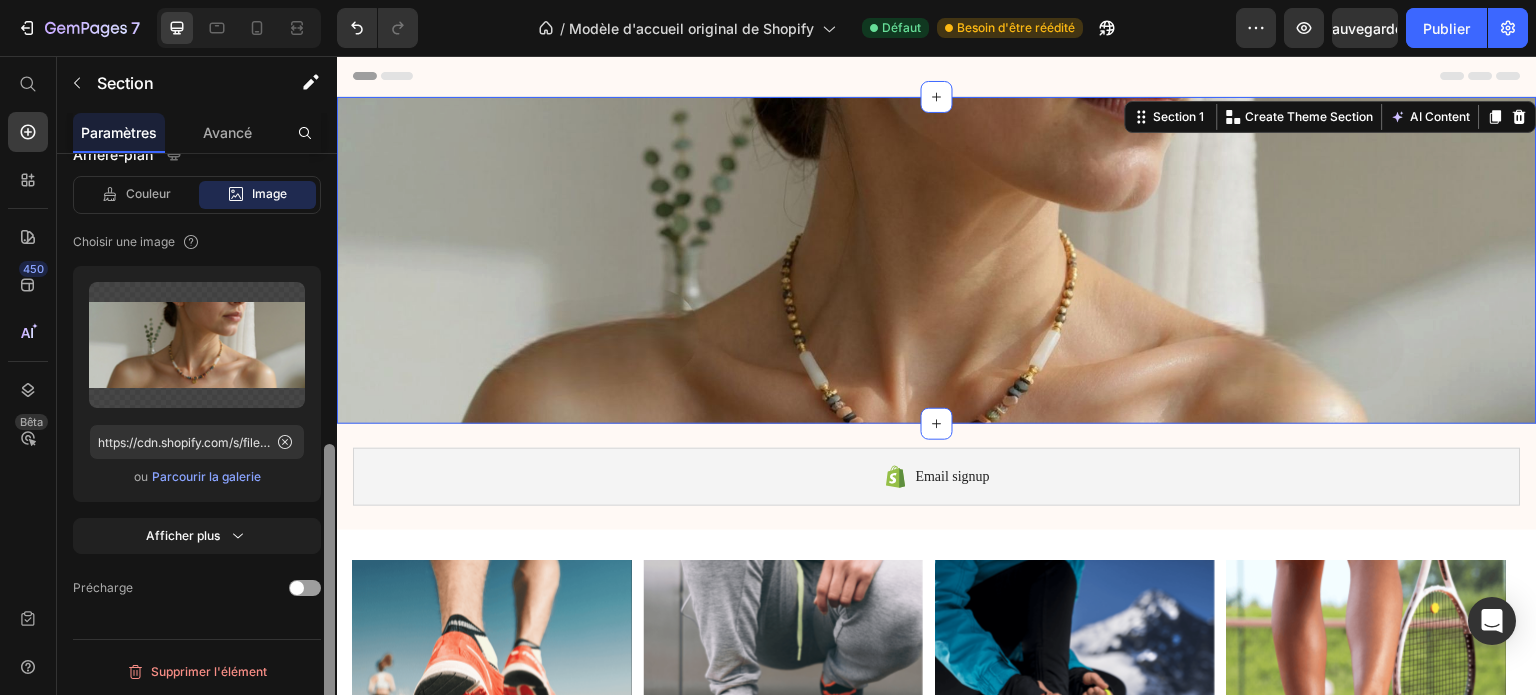 click at bounding box center (329, 453) 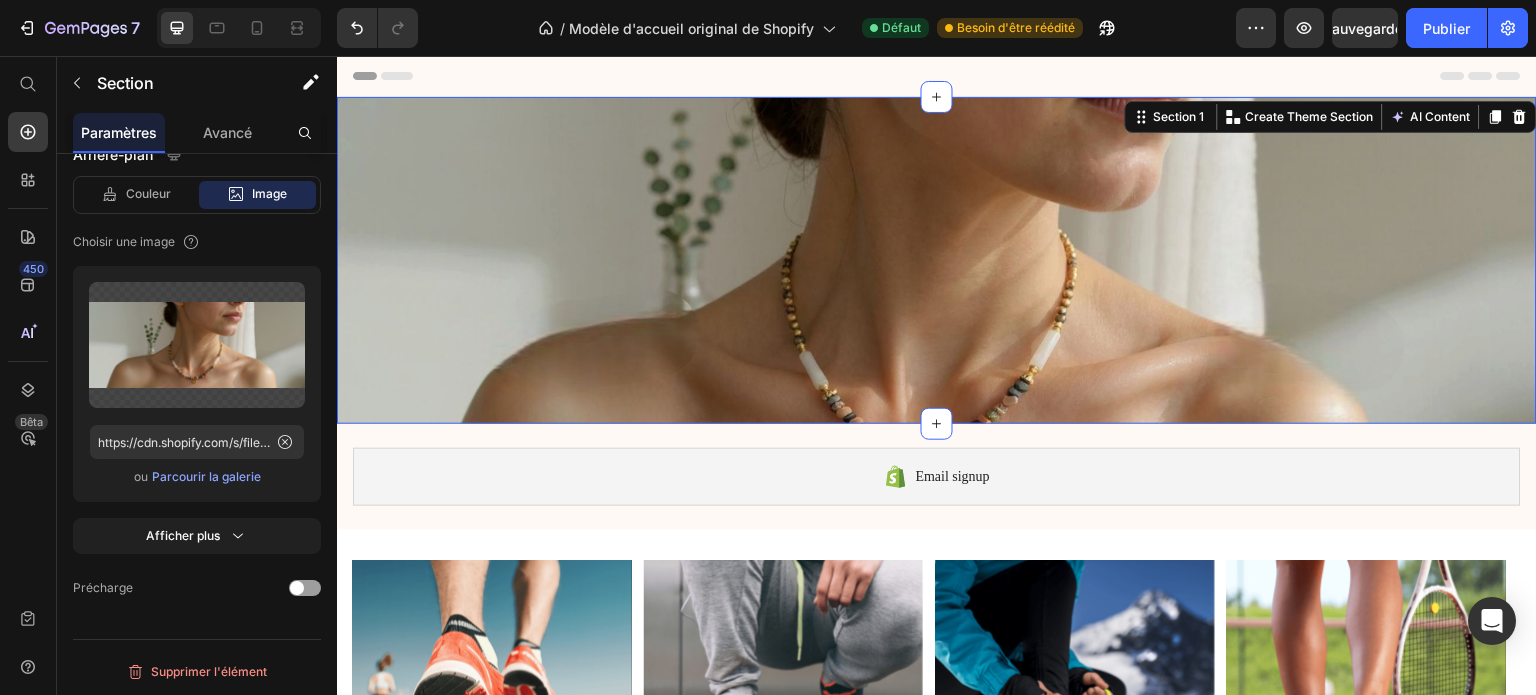 click on "Parcourir la galerie" at bounding box center [206, 476] 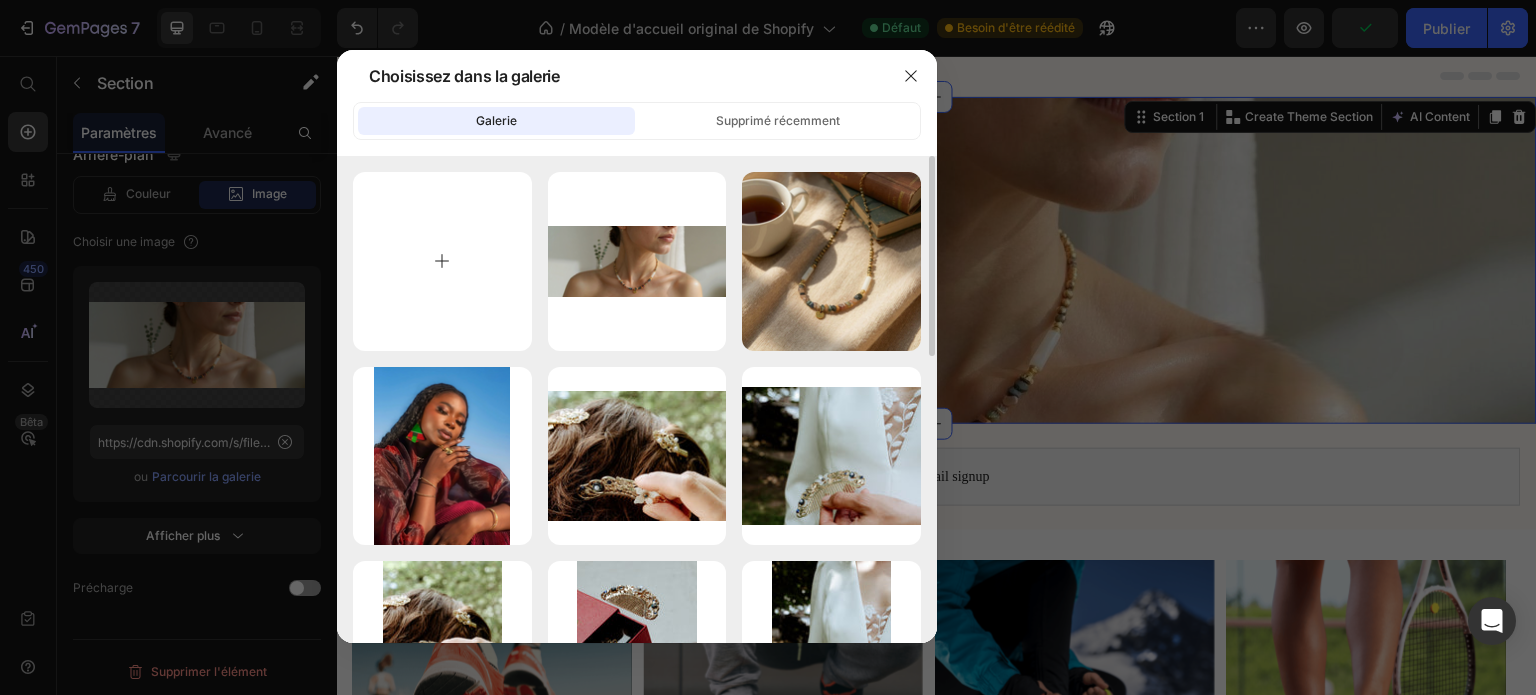 click at bounding box center (442, 261) 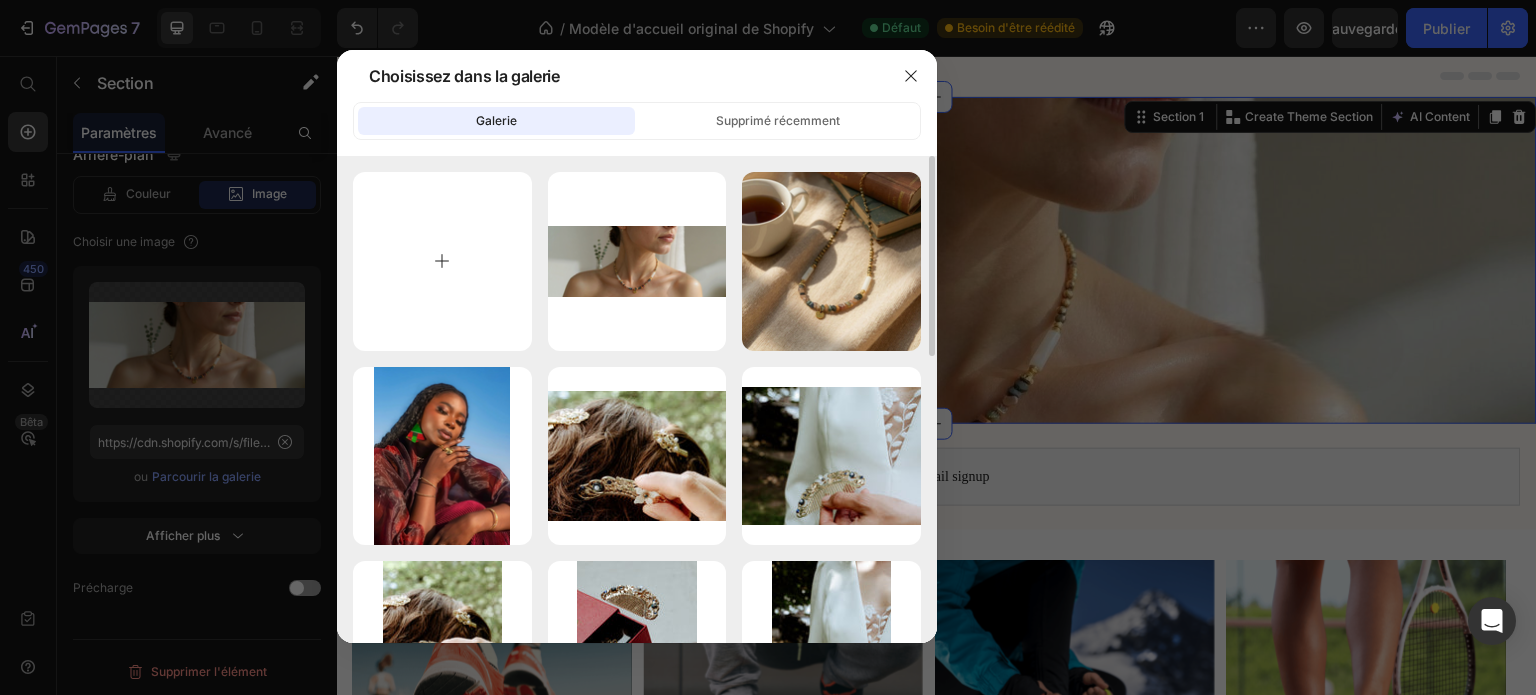 type on "C:\fakepath\1000063757.png" 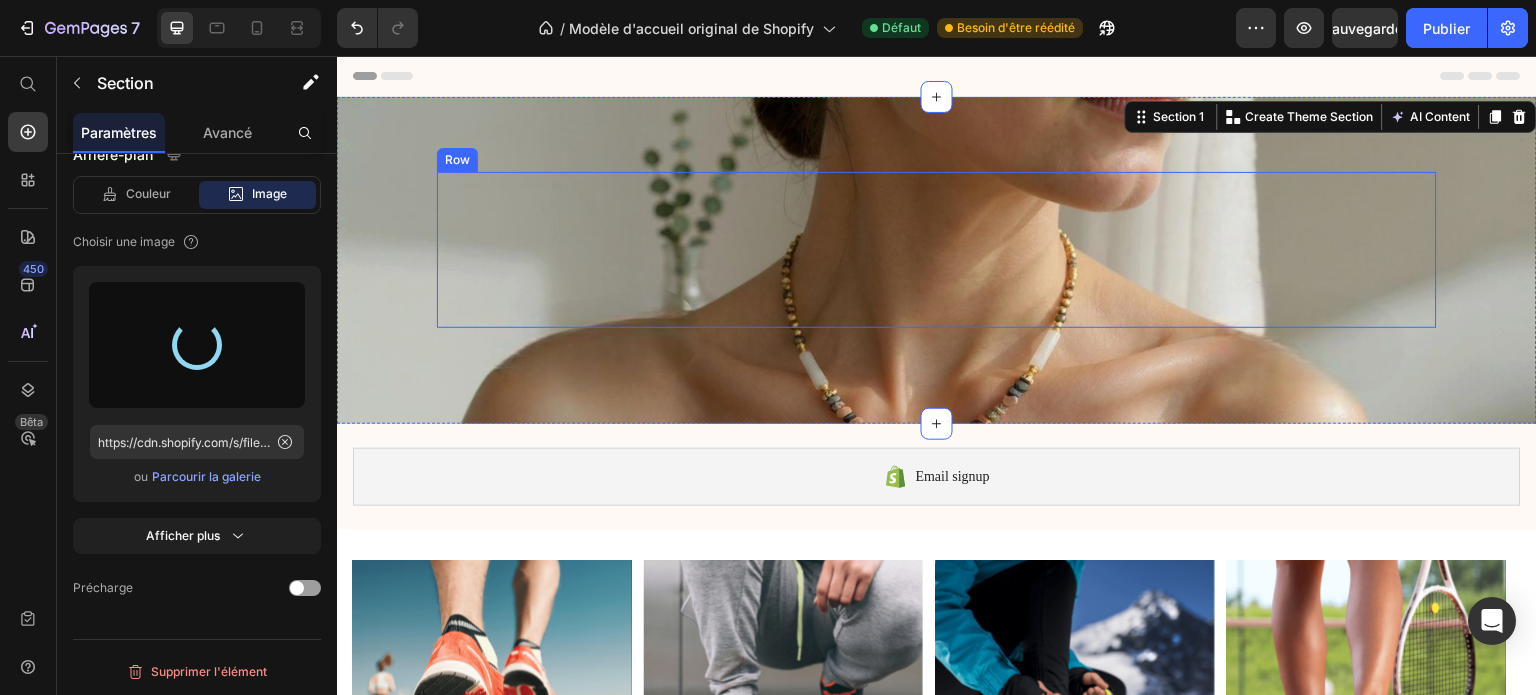 type on "https://cdn.shopify.com/s/files/1/0891/7034/6329/files/gempages_566606346640688209-949e112e-b486-4d52-8c4e-1e14c3db6ae8.png" 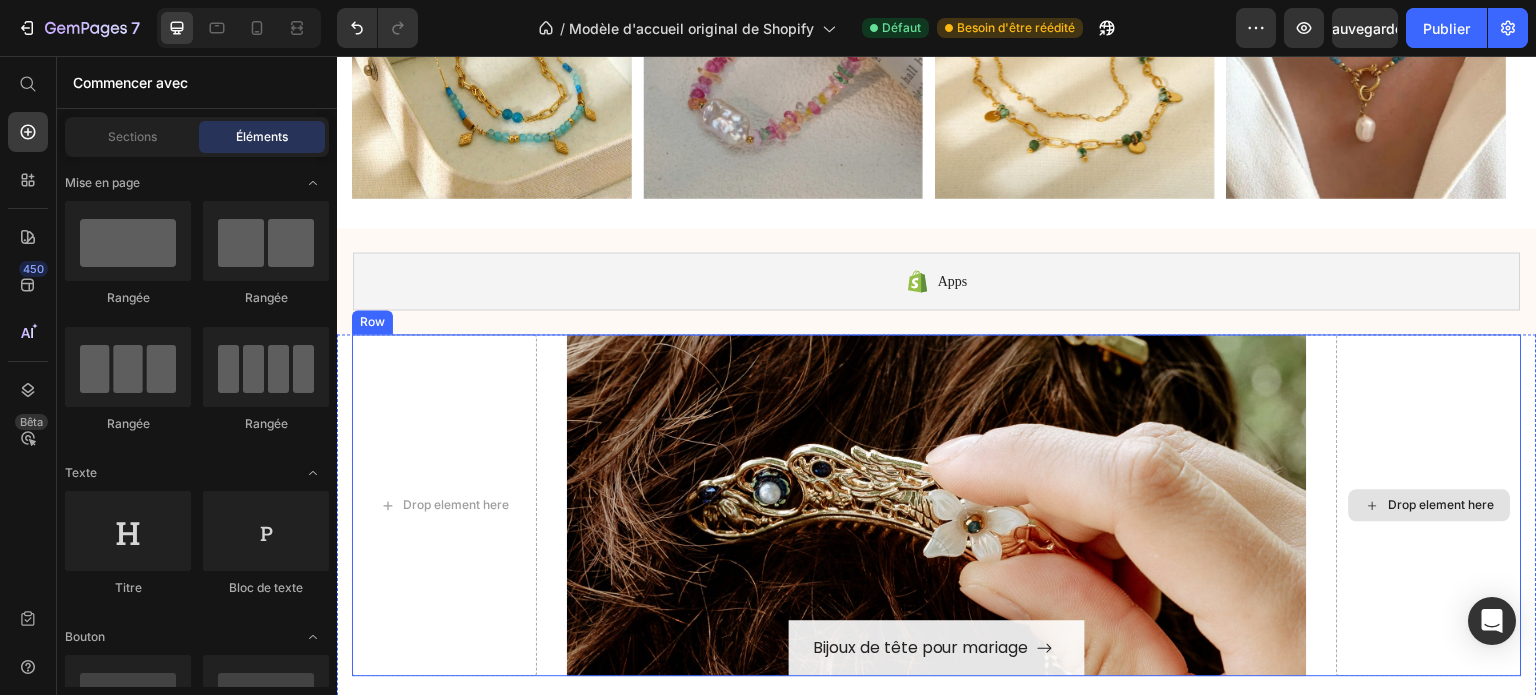 scroll, scrollTop: 1557, scrollLeft: 0, axis: vertical 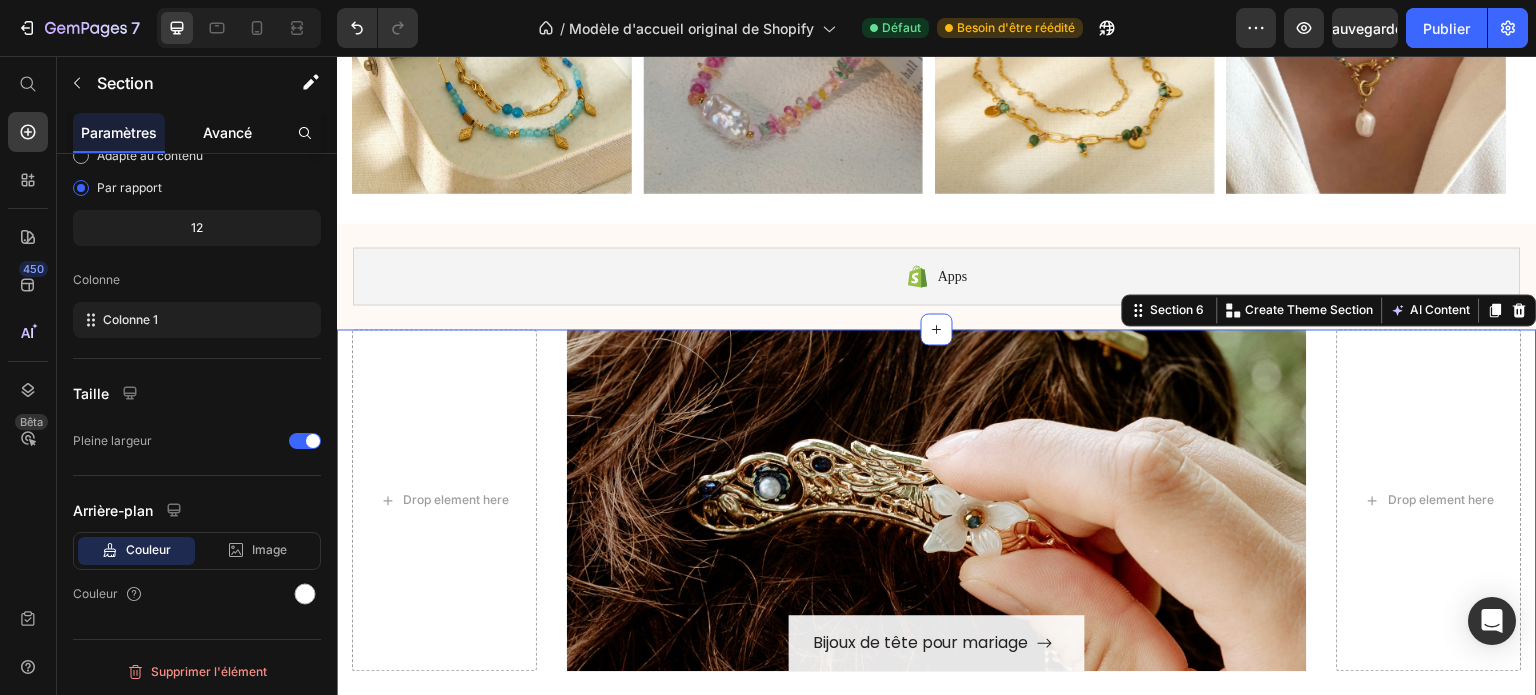 click on "Avancé" 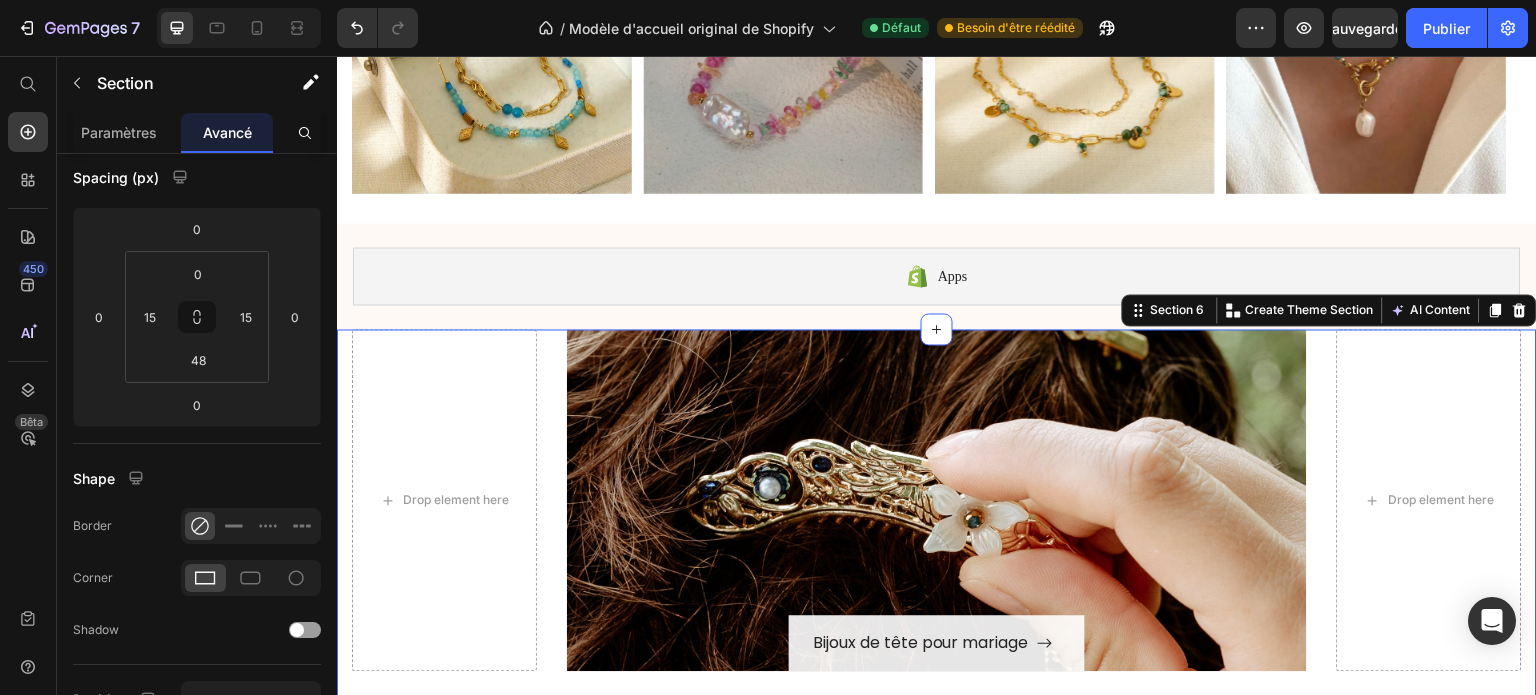 scroll, scrollTop: 0, scrollLeft: 0, axis: both 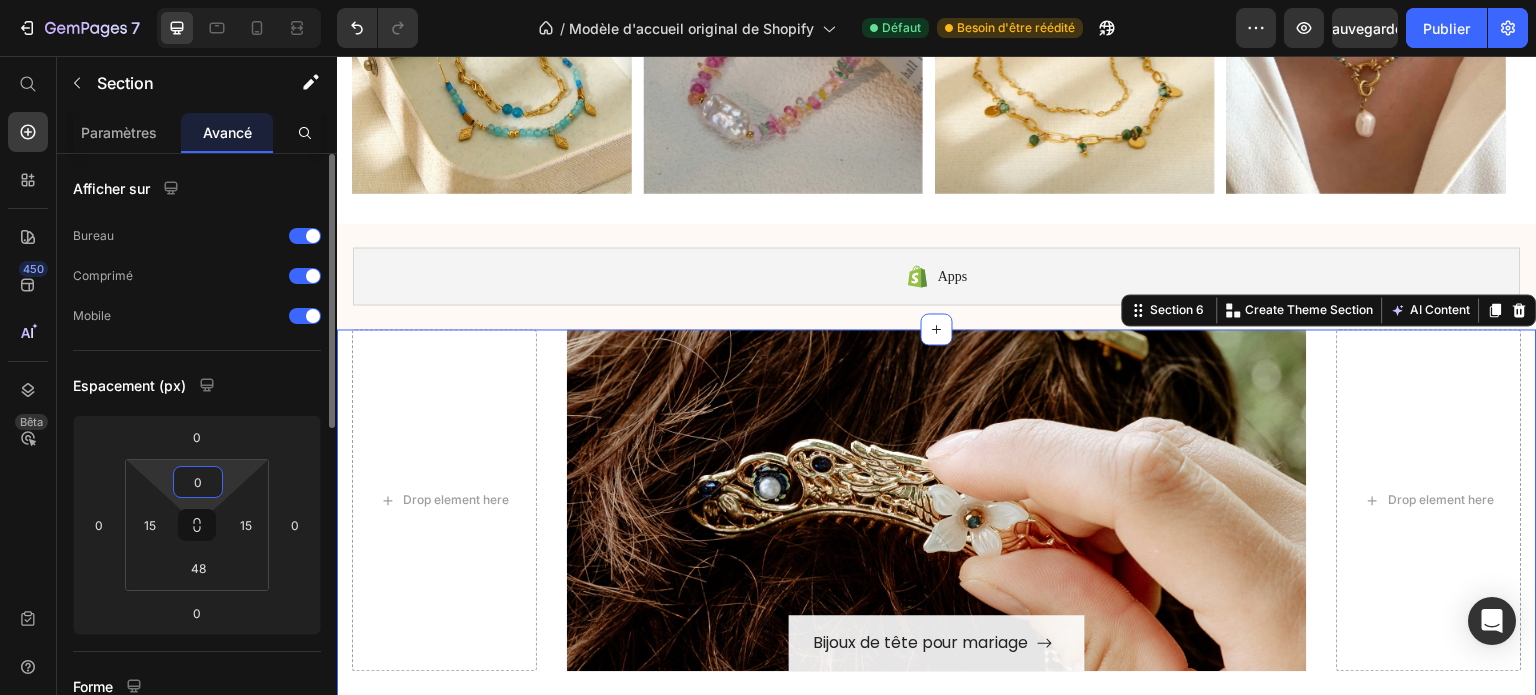 click on "0" at bounding box center (198, 482) 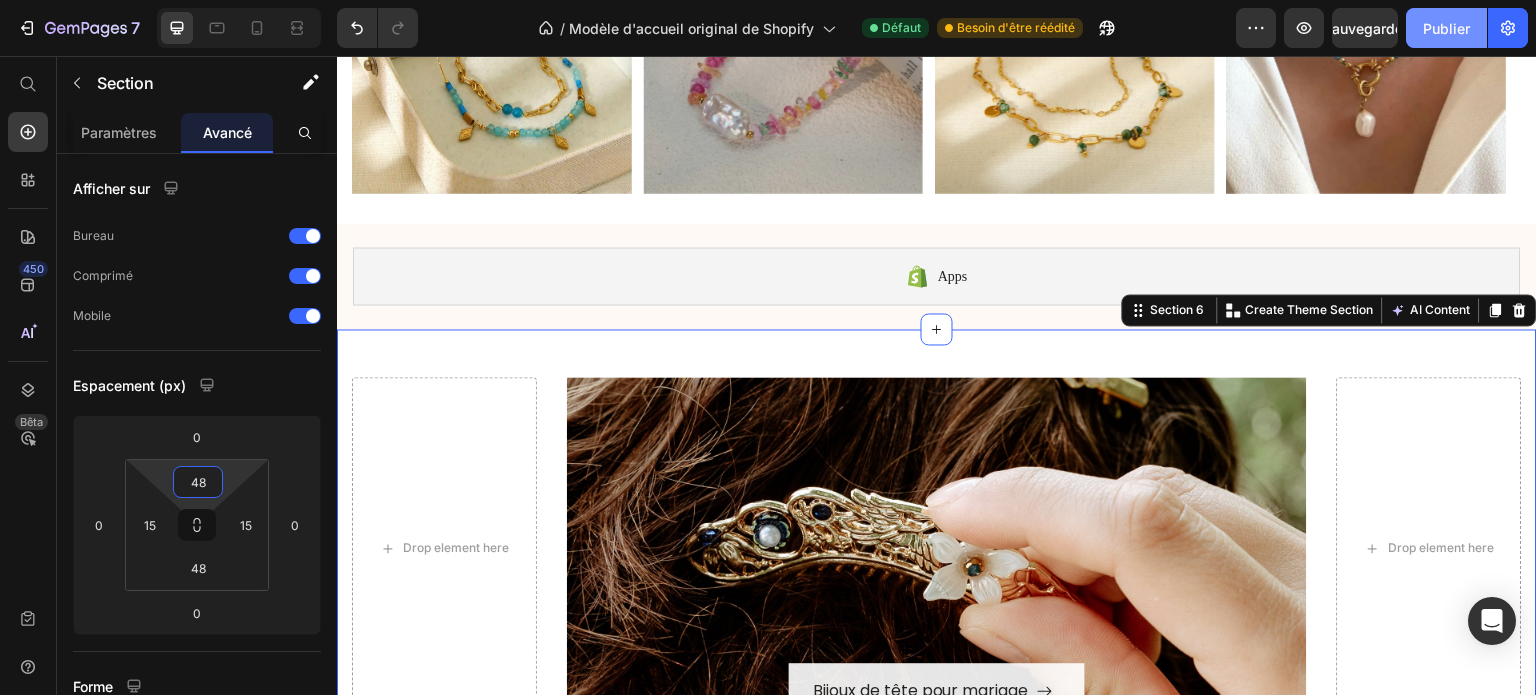 type on "48" 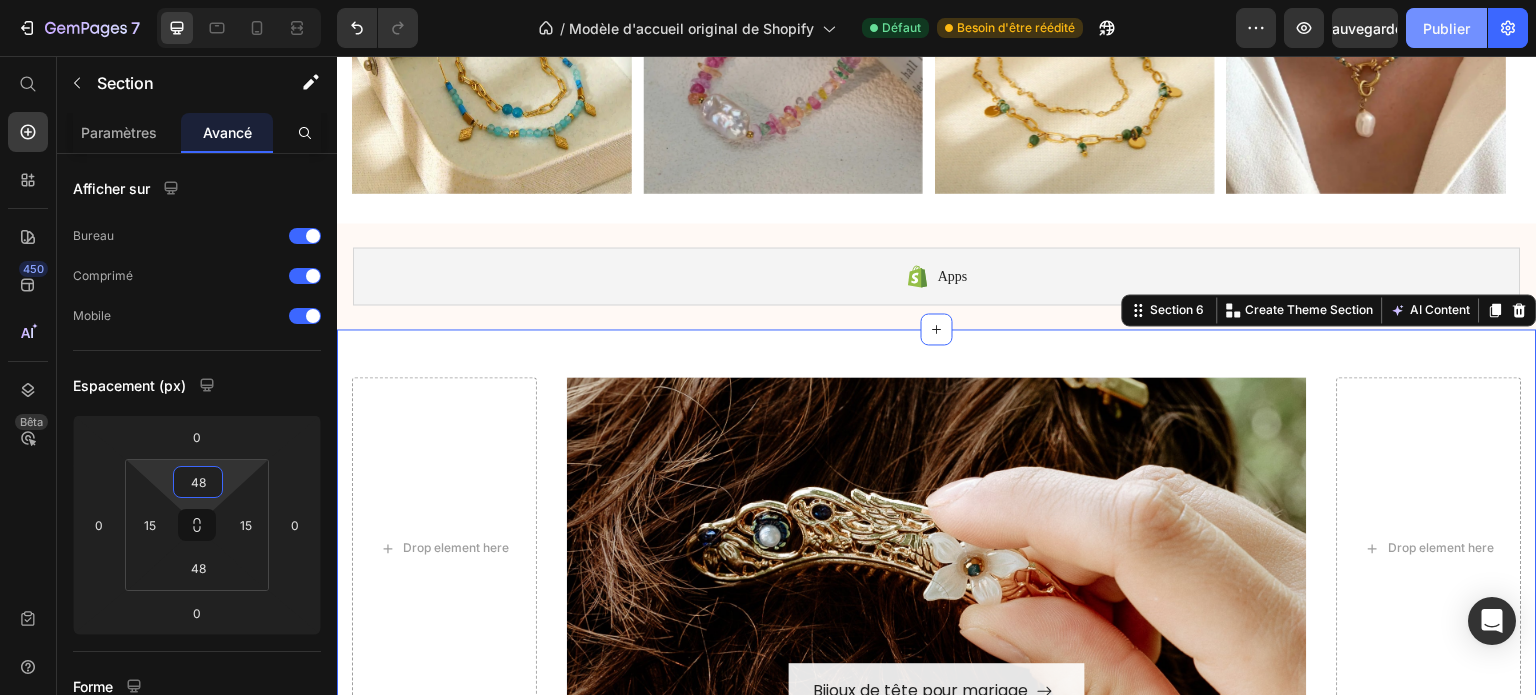 click on "Publier" at bounding box center [1446, 28] 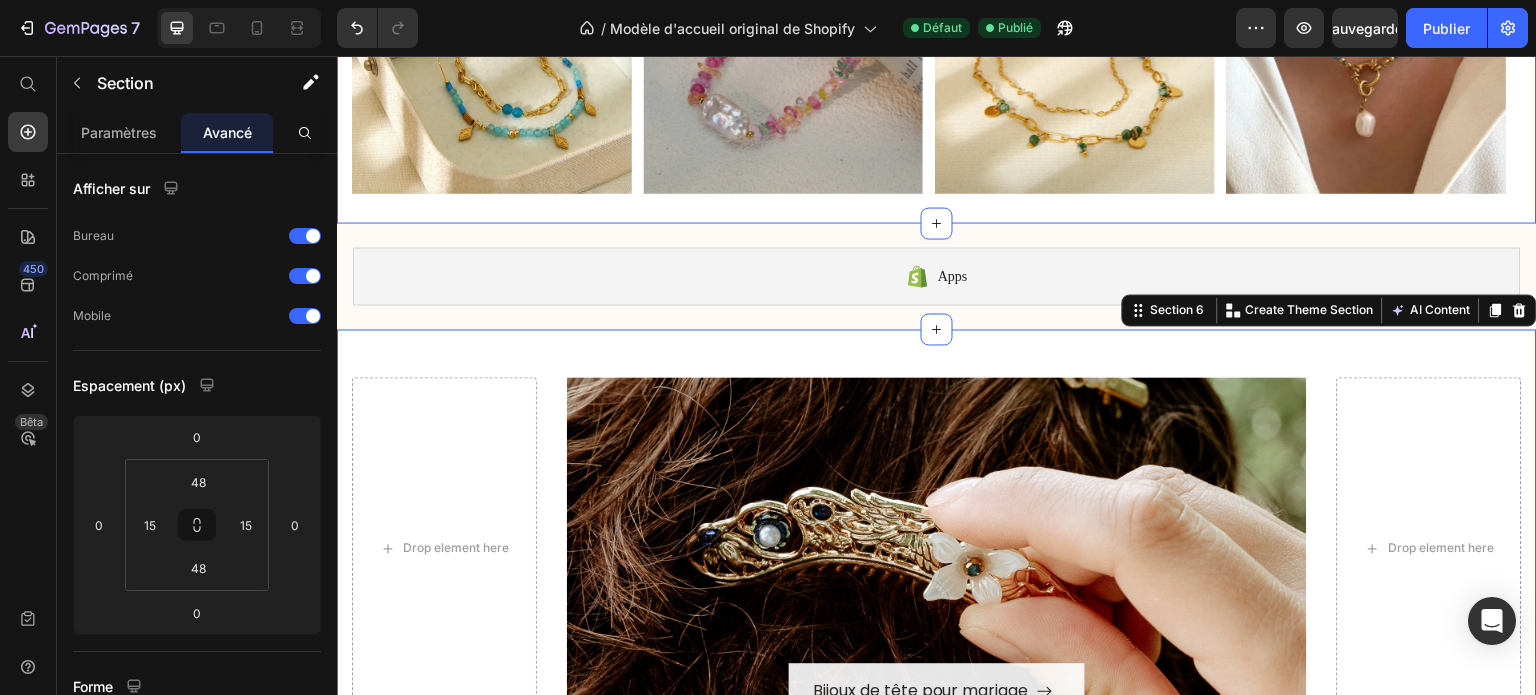 click on "Collection Nomade Heading Plongez dans l’été avec  SOLÉA , une collection de bijoux qui capte l’essence du soleil ! ☀️ Fabriqués en  acier inoxydable , ces trésors sont  waterproof , 💦 conçus pour vous accompagner partout à la mer comme à la piscine. SOLÉA , c’est plus qu’une collection de bijoux, c’est une invitation à vivre l’été sans limites, sans compromis. 🌊 Text block SHOP Button Row
Image Image Image Image Image
Carousel Section 4" at bounding box center (937, -85) 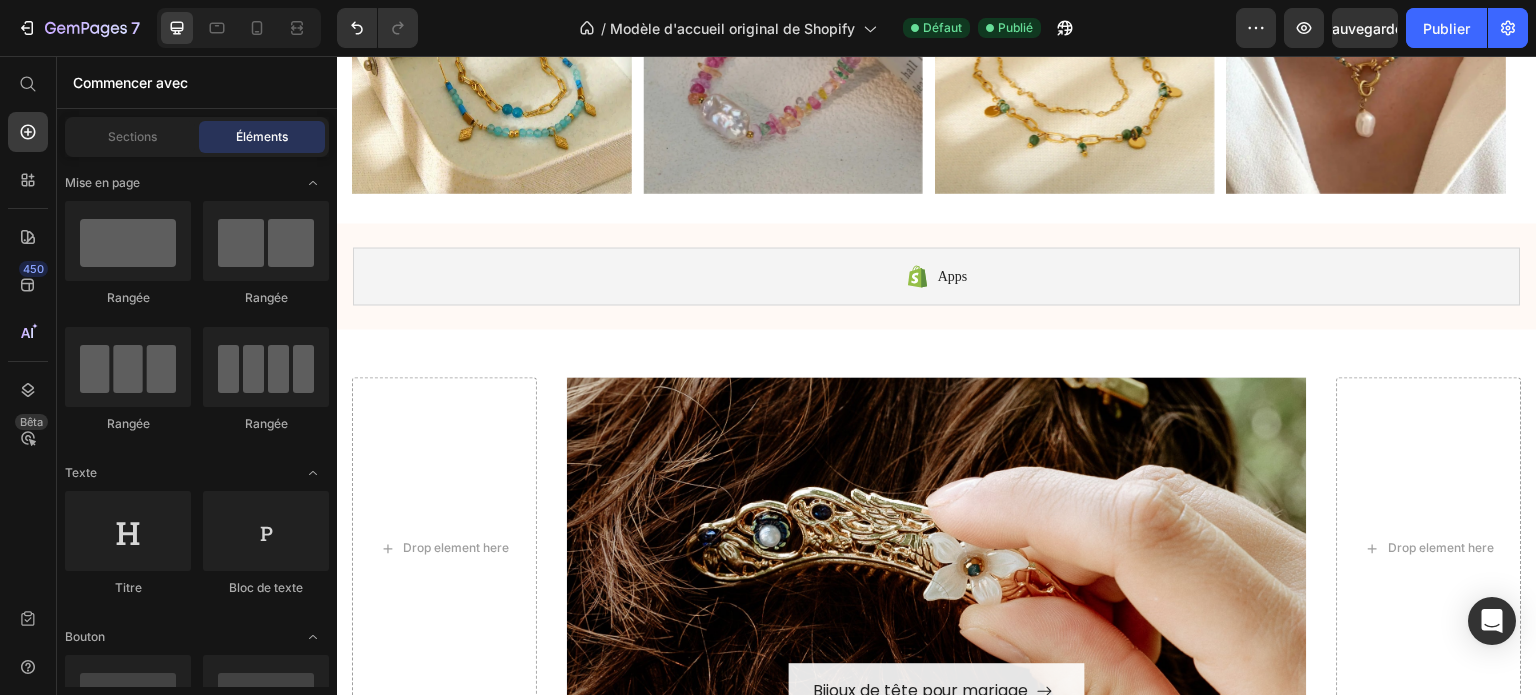 scroll, scrollTop: 1710, scrollLeft: 0, axis: vertical 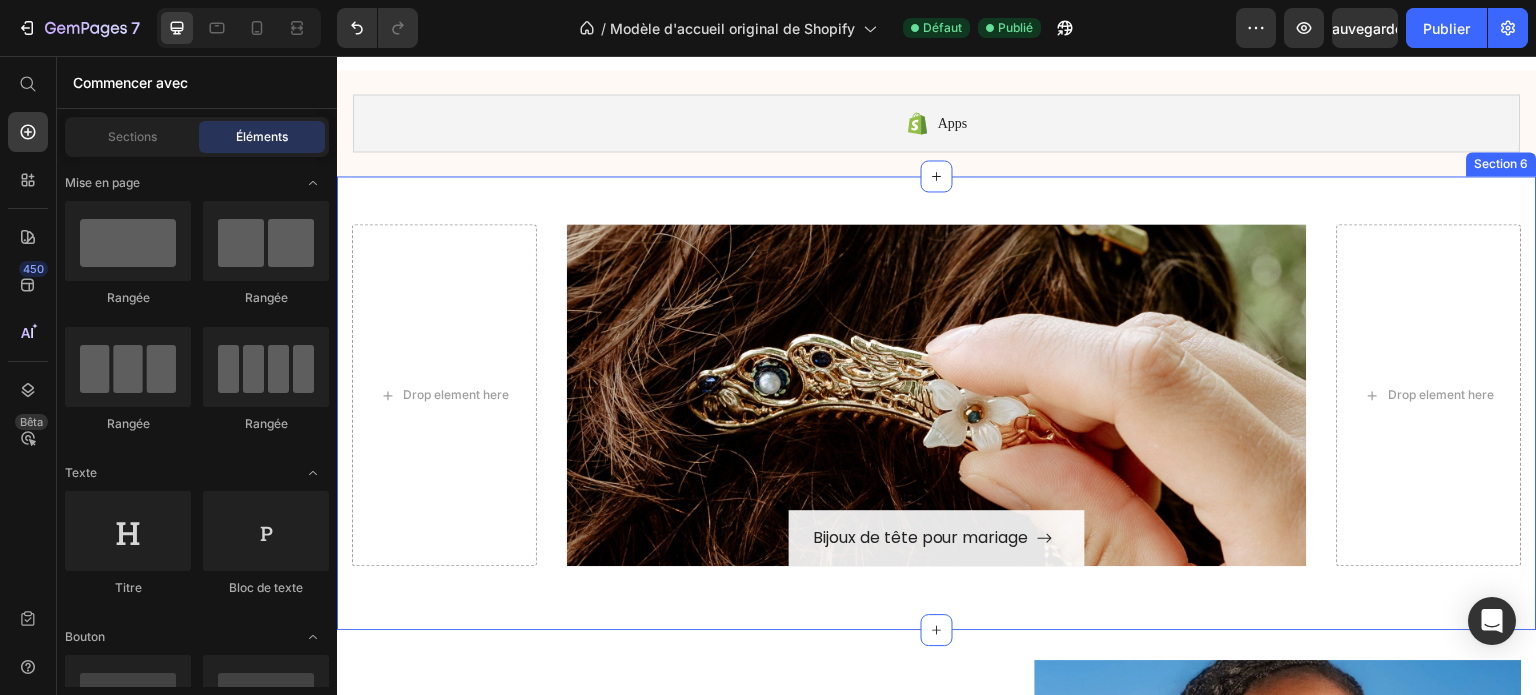 click on "Drop element here
Bijoux de tête pour mariage Button Row Hero Banner
Drop element here Row Section 6" at bounding box center (937, 403) 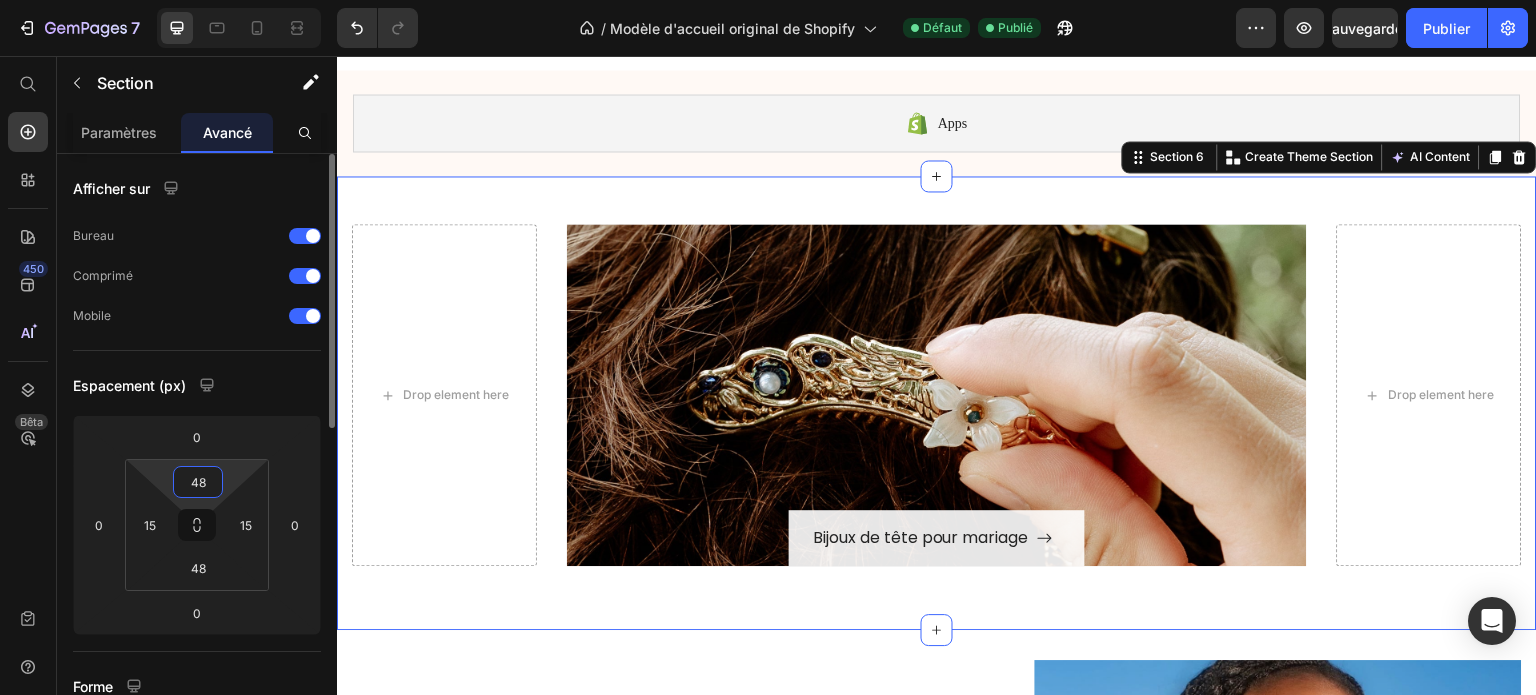 click on "48" at bounding box center (198, 482) 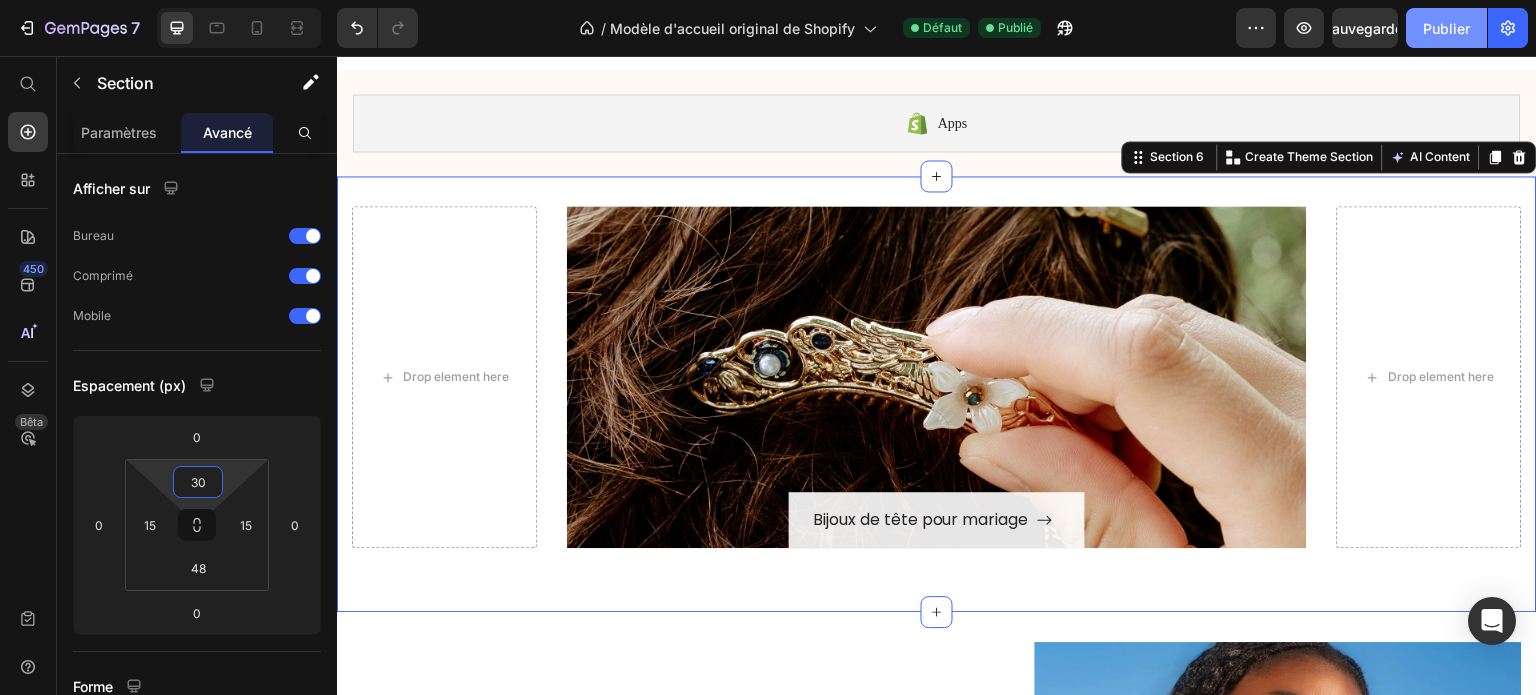 type on "30" 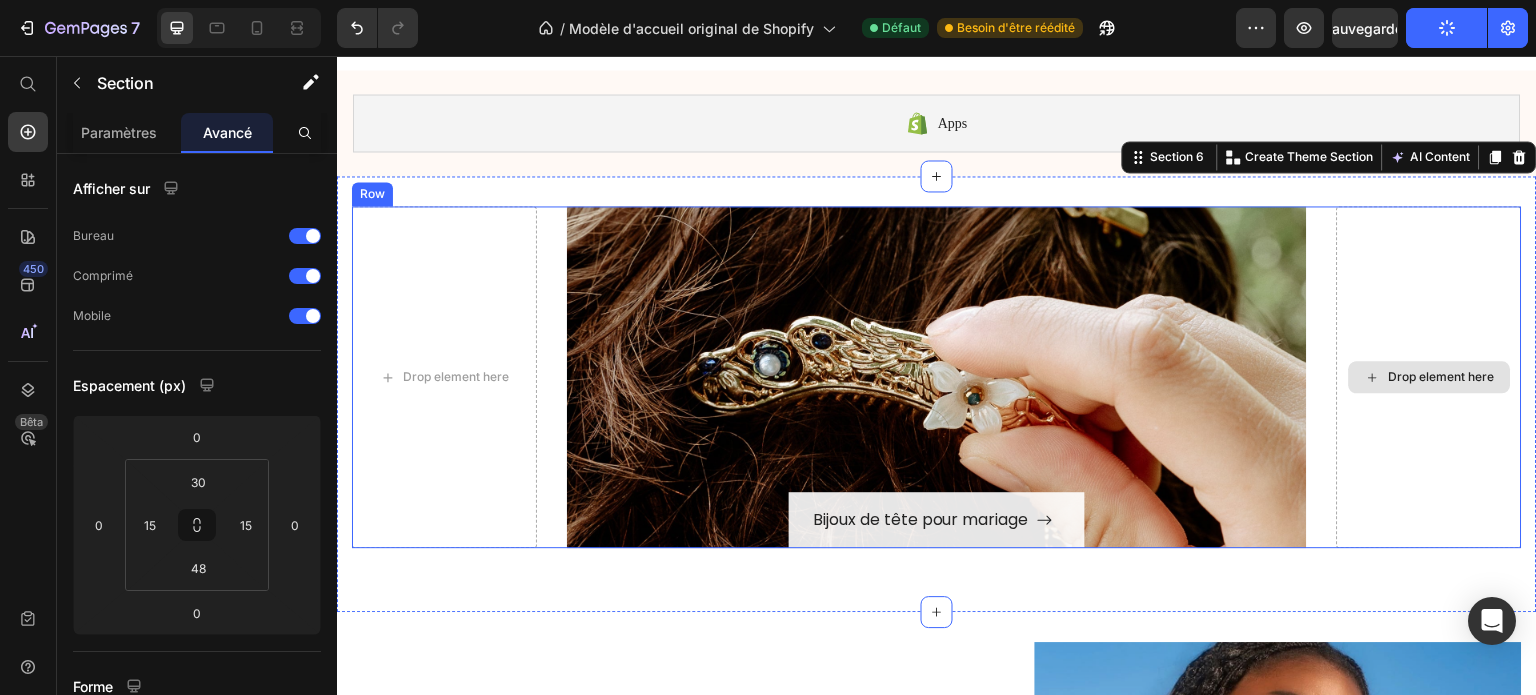 click on "Drop element here" at bounding box center (1429, 377) 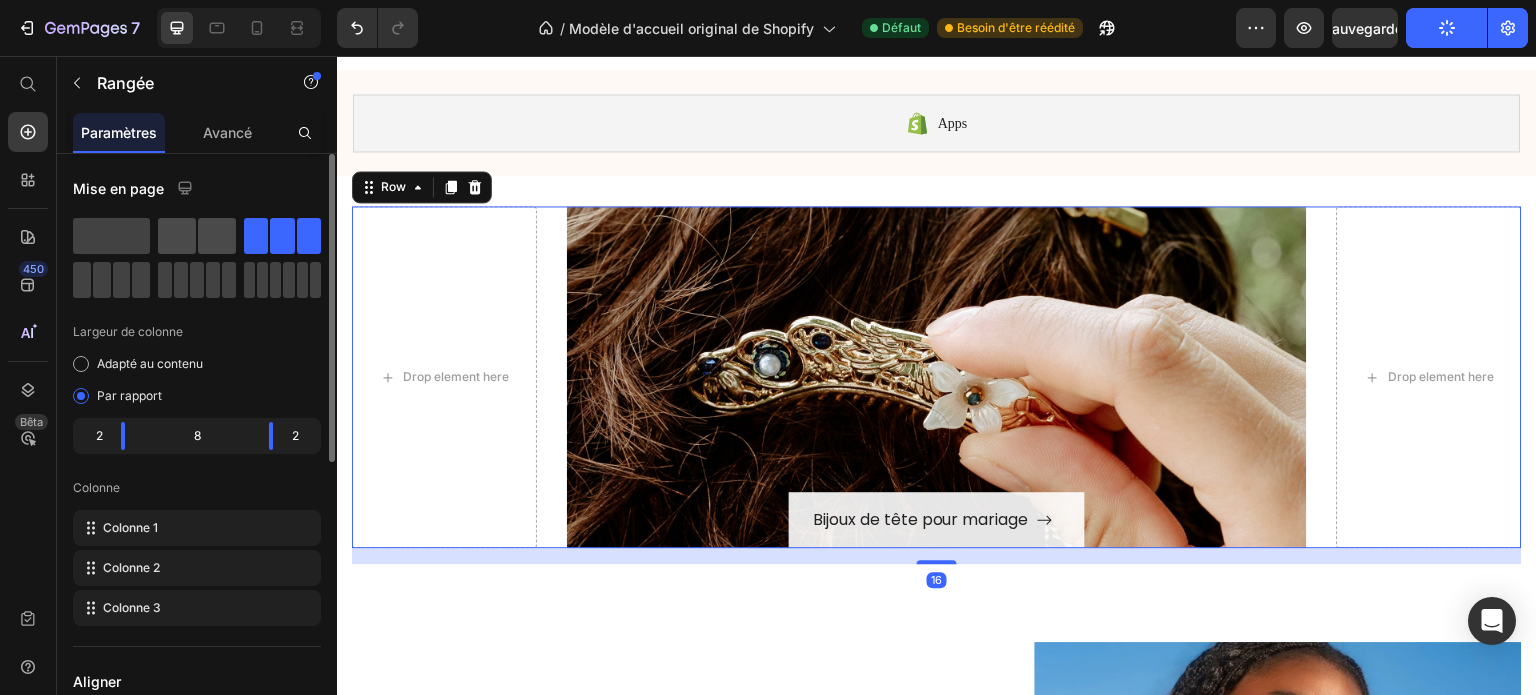 click 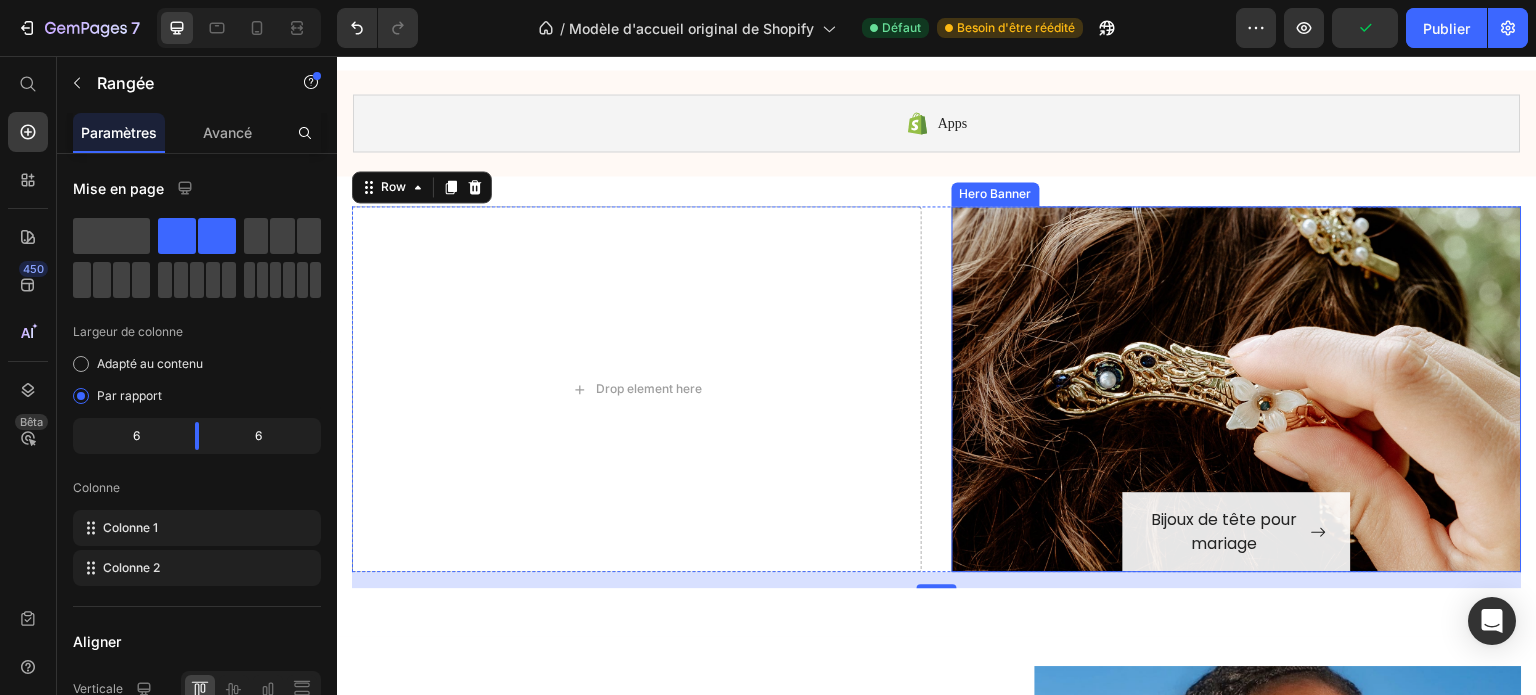 click on "Bijoux de tête pour mariage Button Row" at bounding box center [1237, 389] 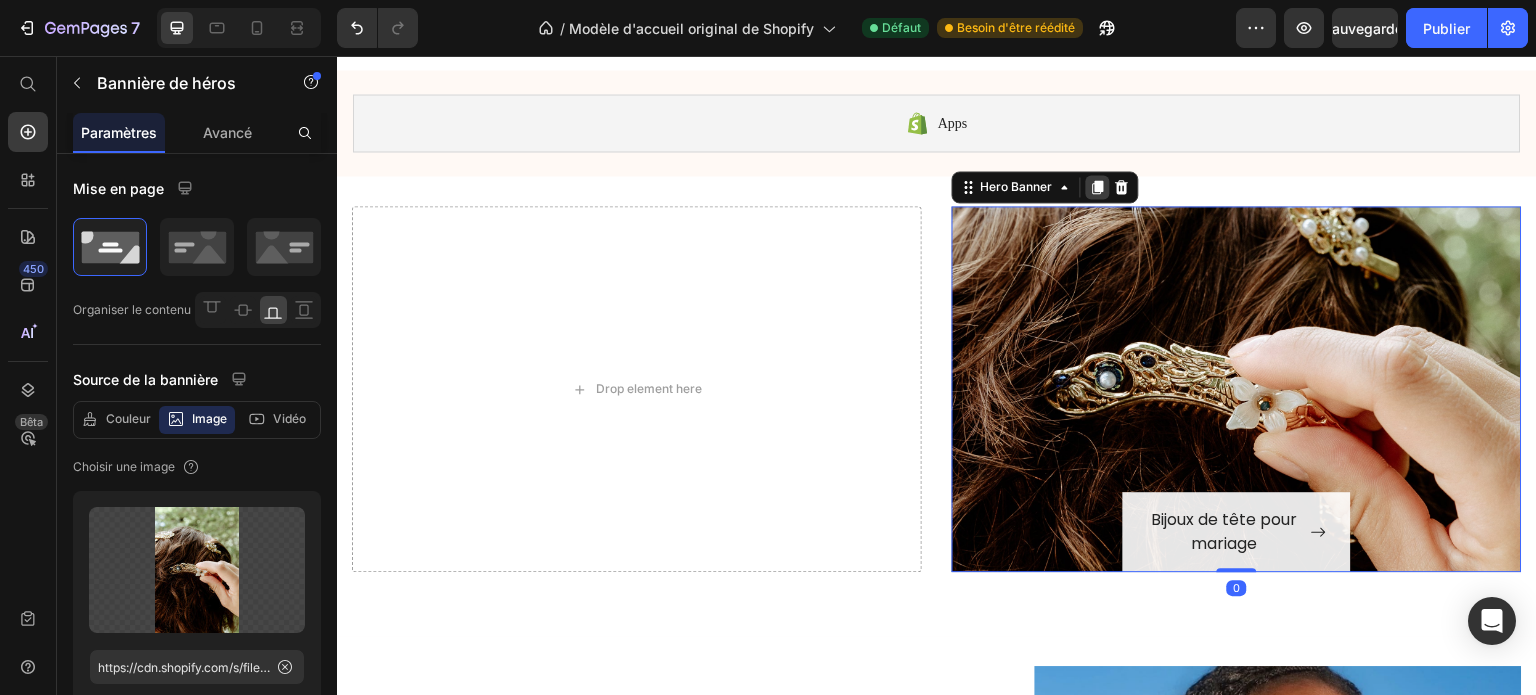 click 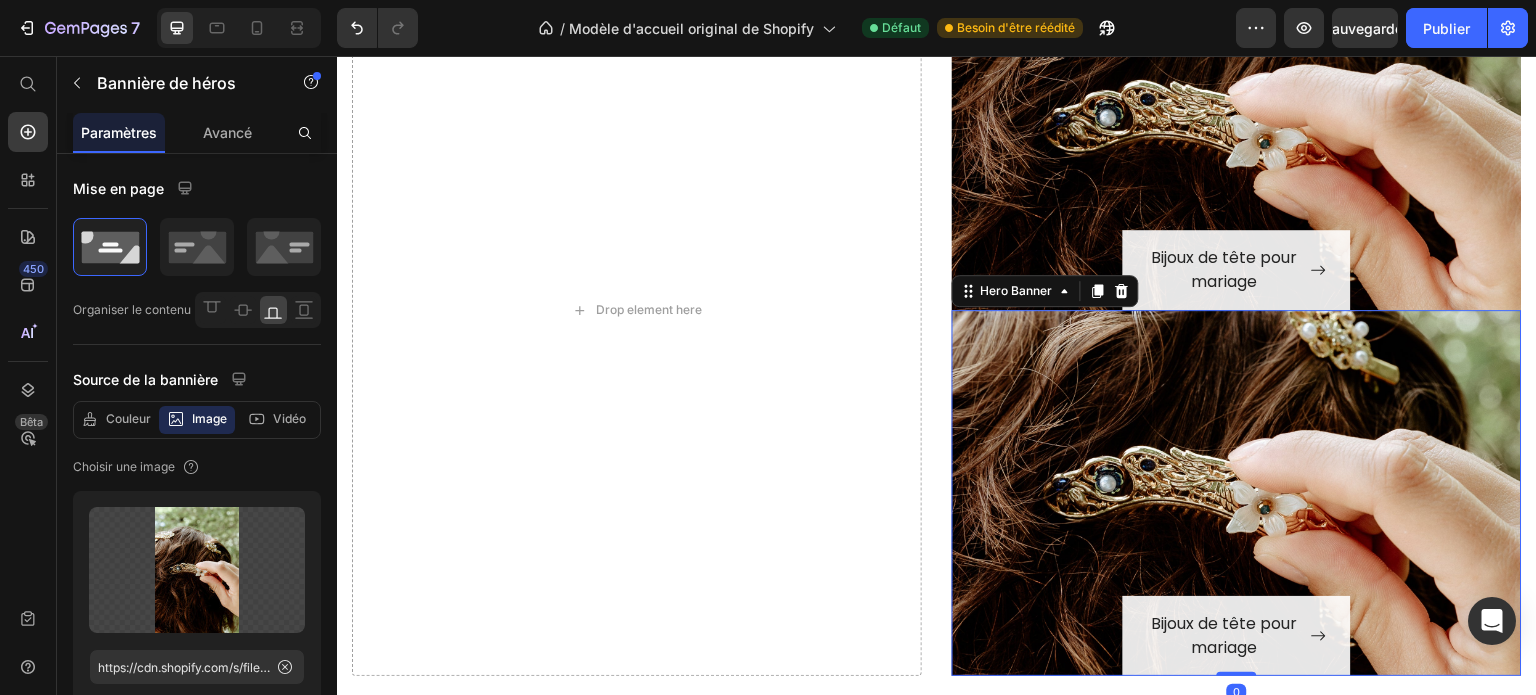 scroll, scrollTop: 2156, scrollLeft: 0, axis: vertical 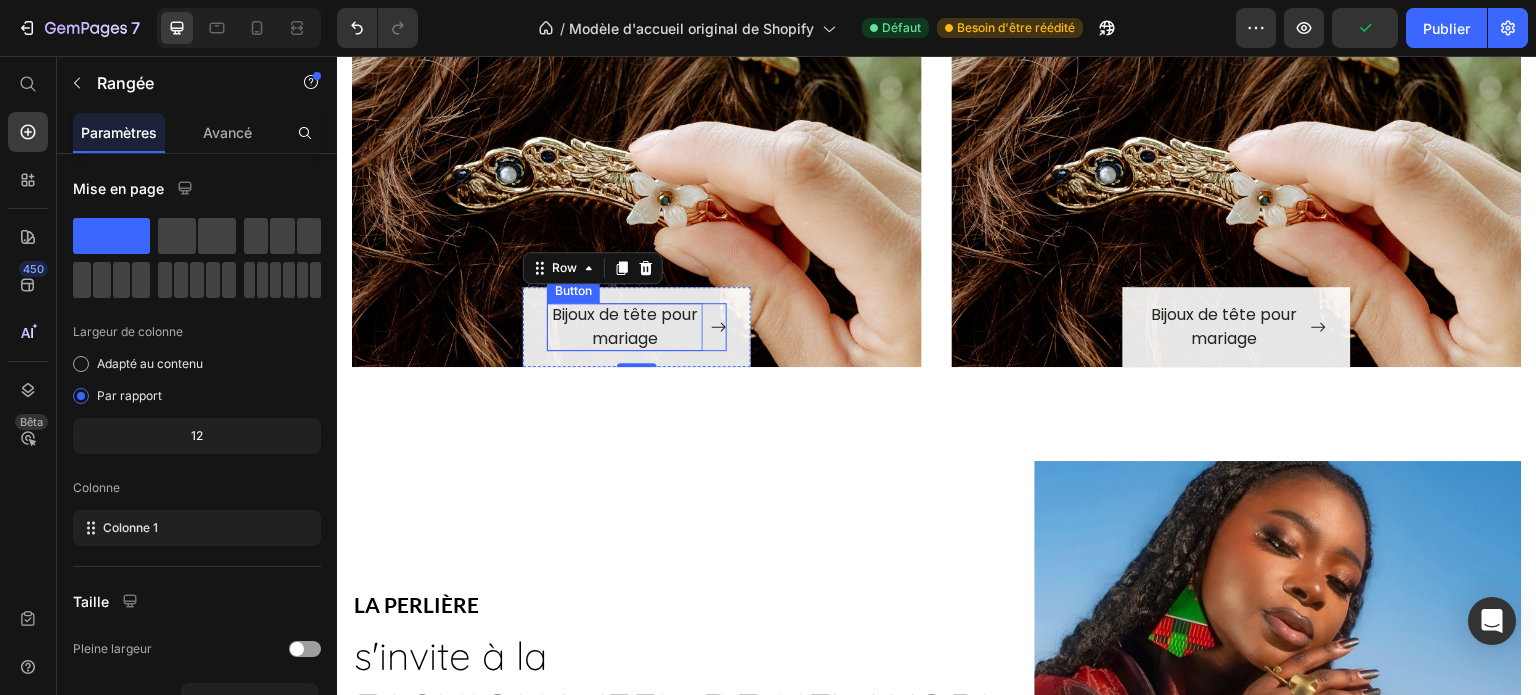 click on "Bijoux de tête pour mariage" at bounding box center (625, 327) 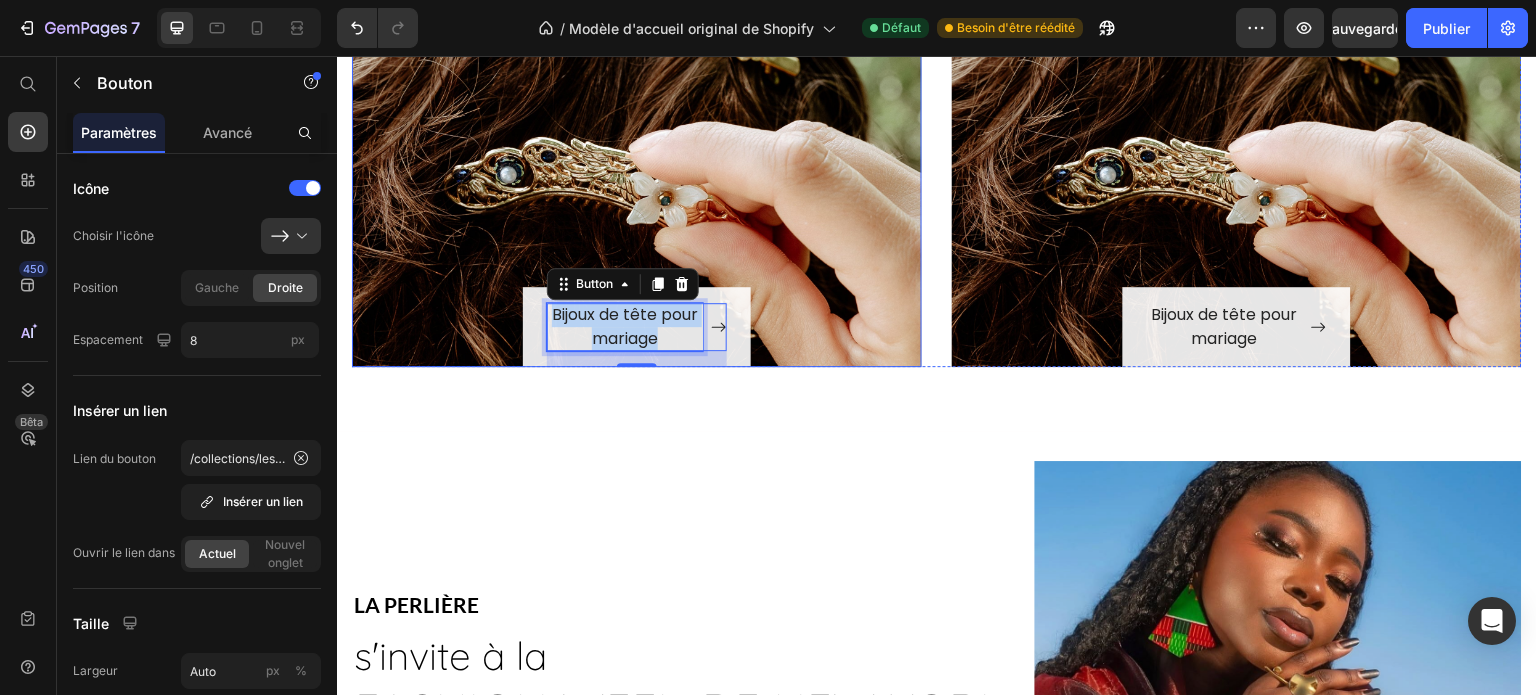 drag, startPoint x: 661, startPoint y: 341, endPoint x: 510, endPoint y: 320, distance: 152.45328 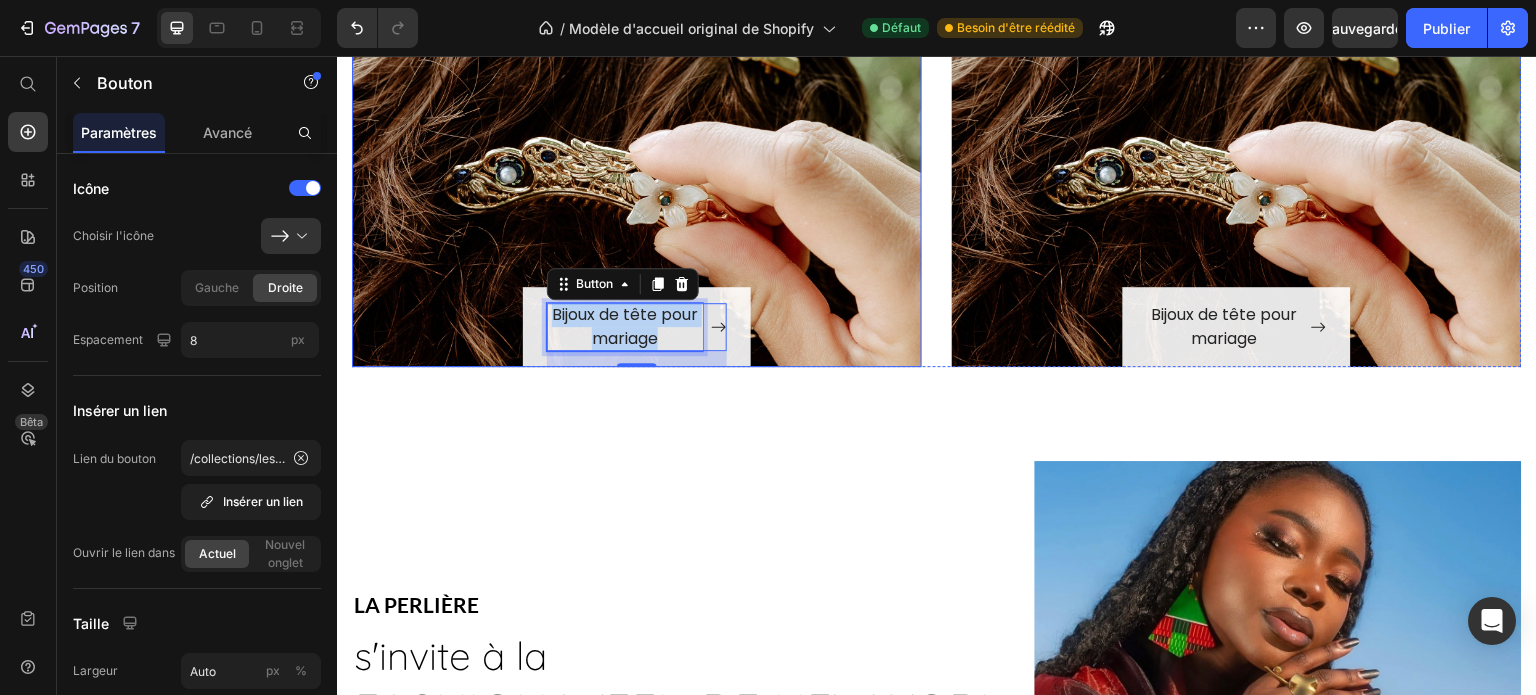 click on "Bijoux de tête pour mariage Button   16 Row" at bounding box center [637, 184] 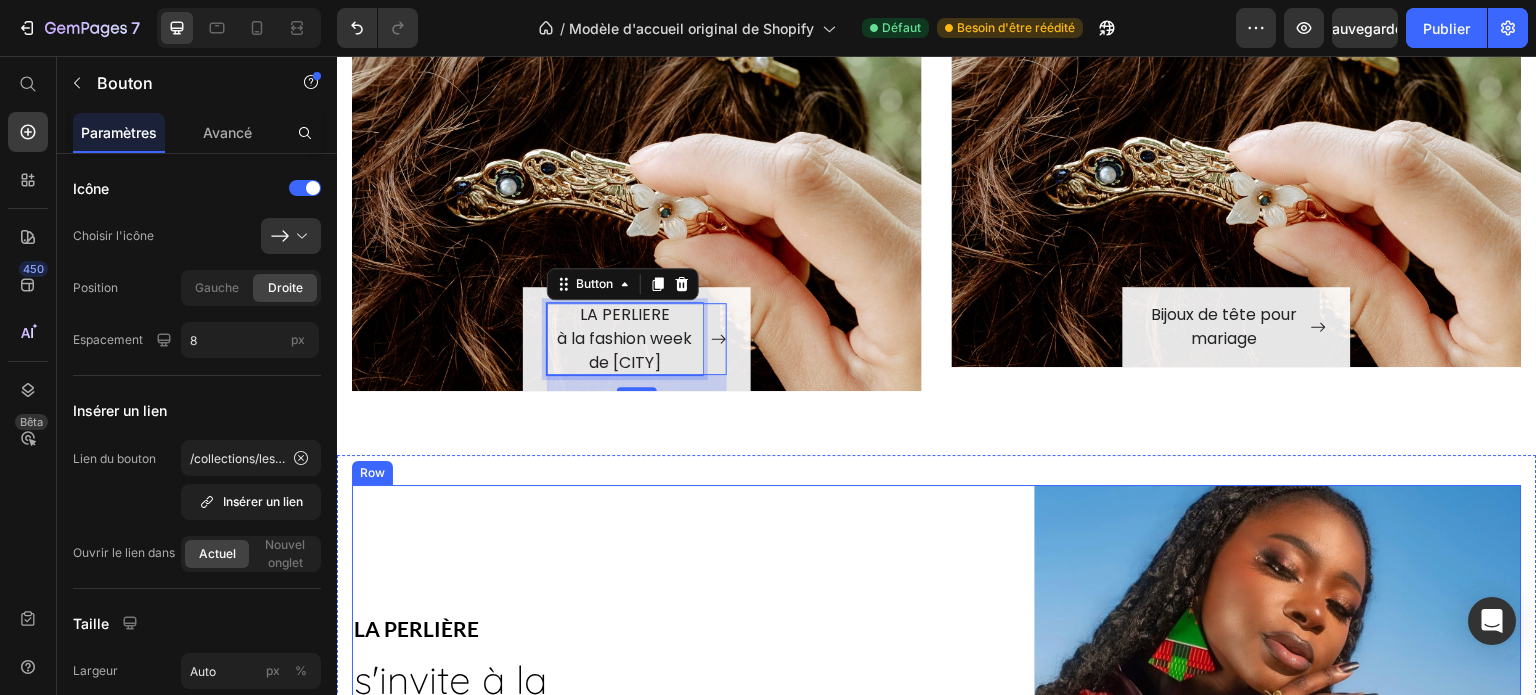click on "LA PERLIÈRE Text block s'invite à la Text block FASHION WEEK de [CITY] Text block SHOP LA COLLECTION Button
Drop element here
Drop element here
Drop element here Row Row Image Row" at bounding box center (693, 729) 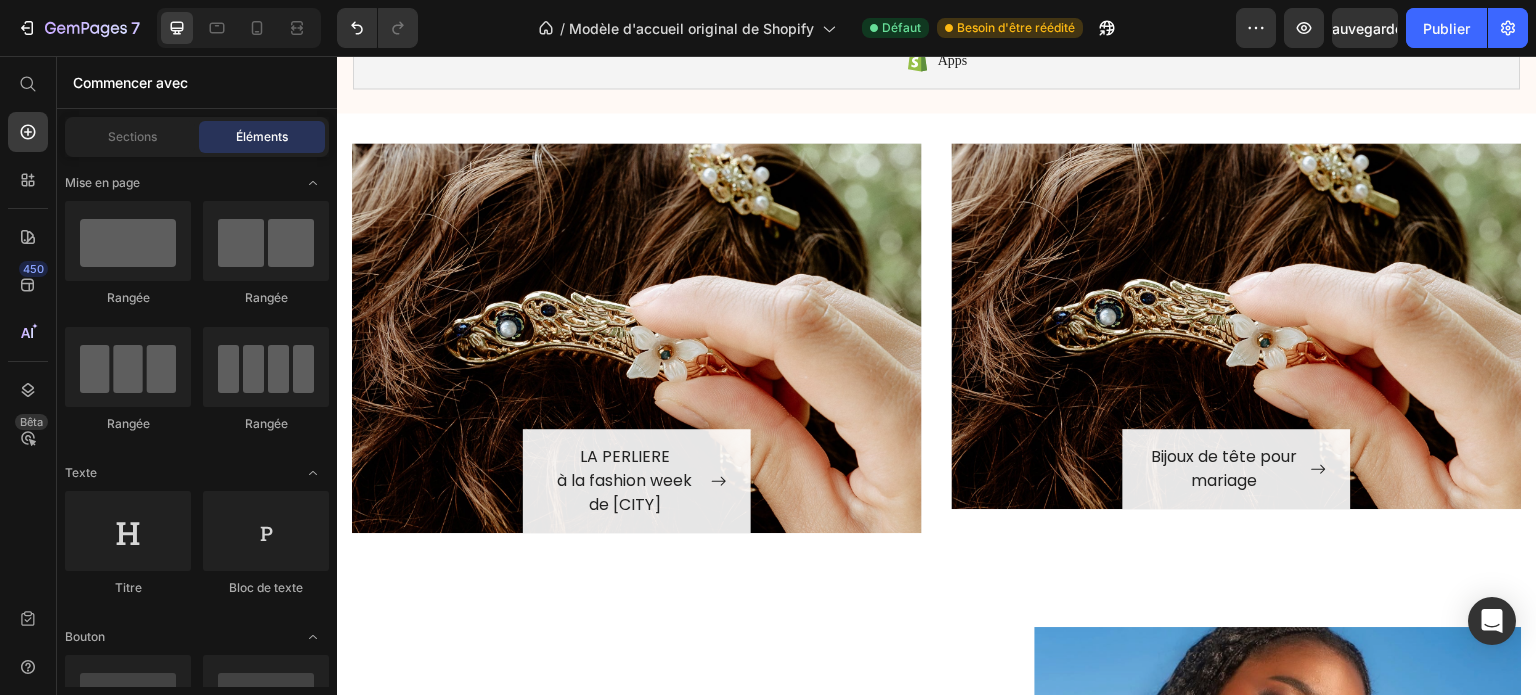scroll, scrollTop: 1869, scrollLeft: 0, axis: vertical 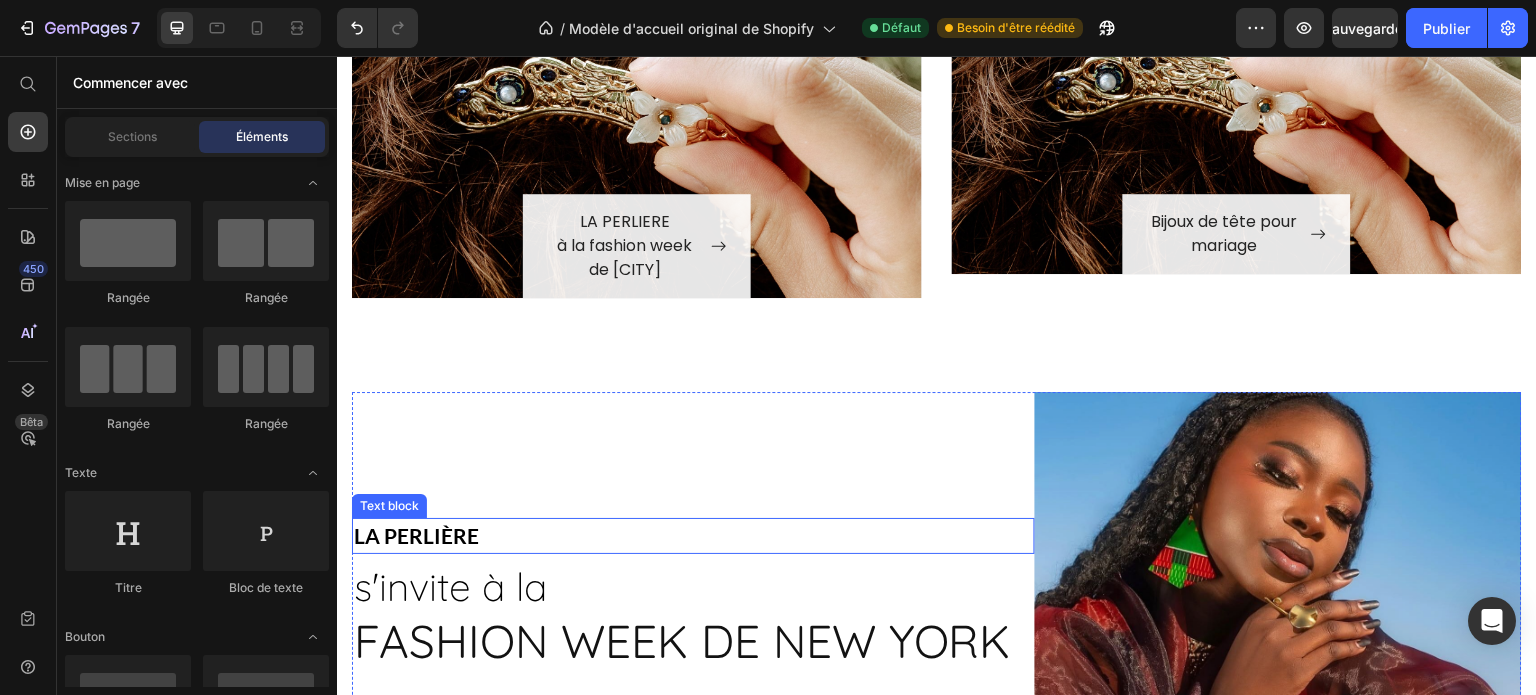 click on "LA PERLIÈRE" at bounding box center (693, 536) 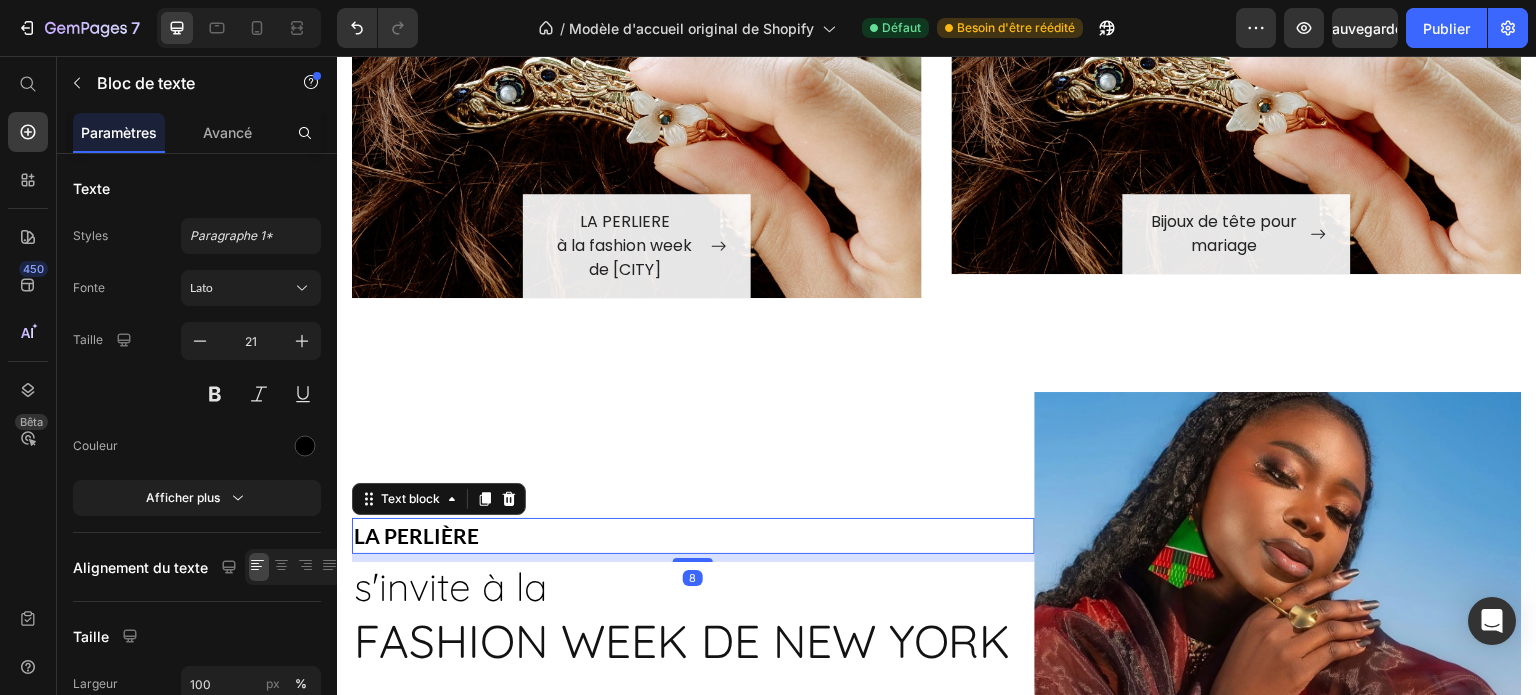 click on "LA PERLIÈRE" at bounding box center [693, 536] 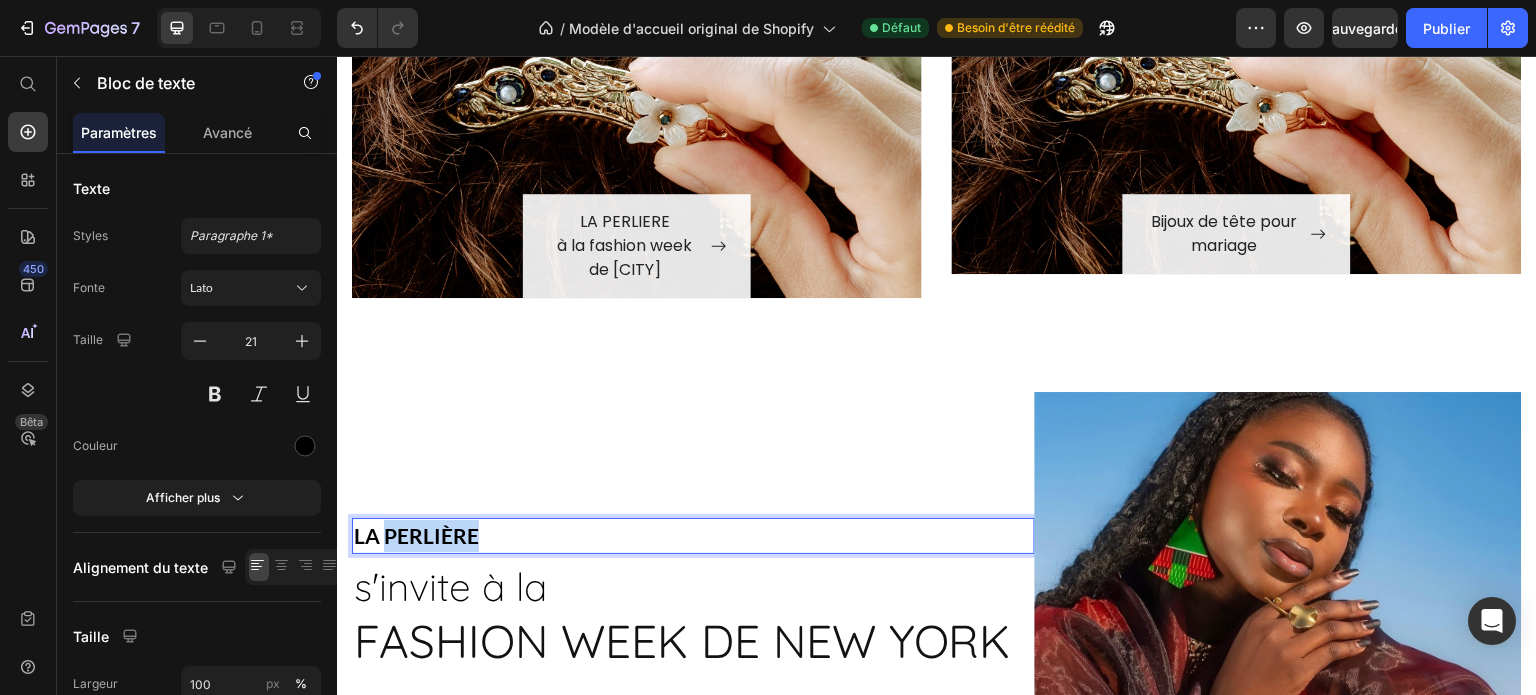 drag, startPoint x: 480, startPoint y: 524, endPoint x: 388, endPoint y: 521, distance: 92.0489 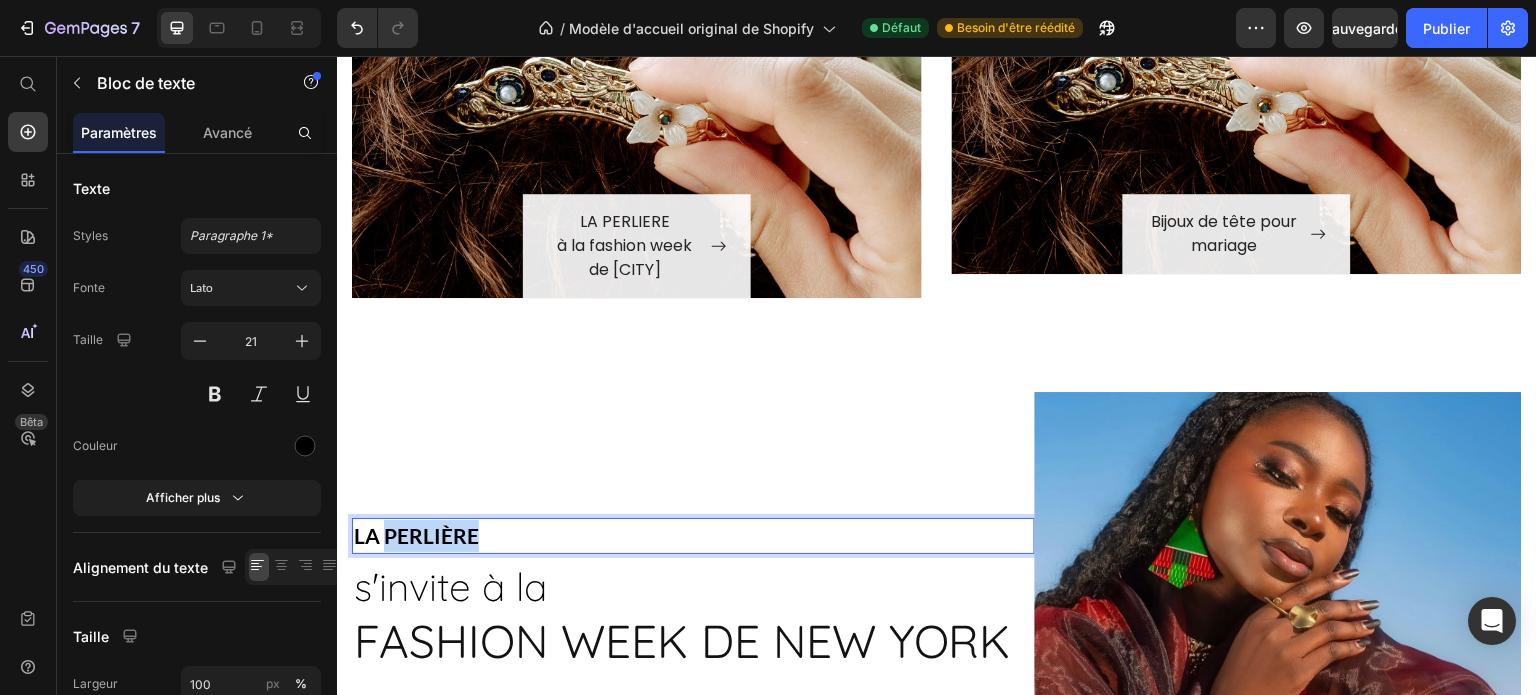 click on "LA PERLIÈRE" at bounding box center [693, 536] 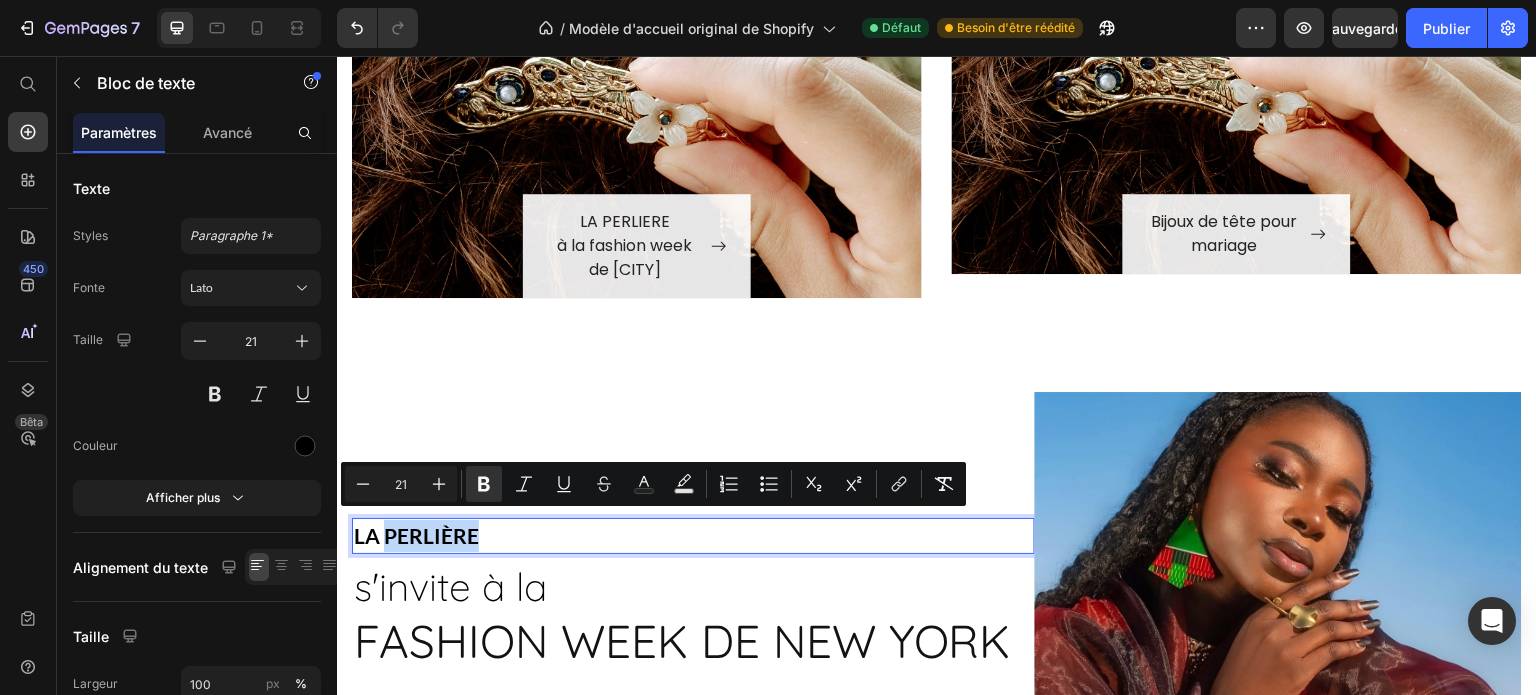 copy on "PERLIÈRE" 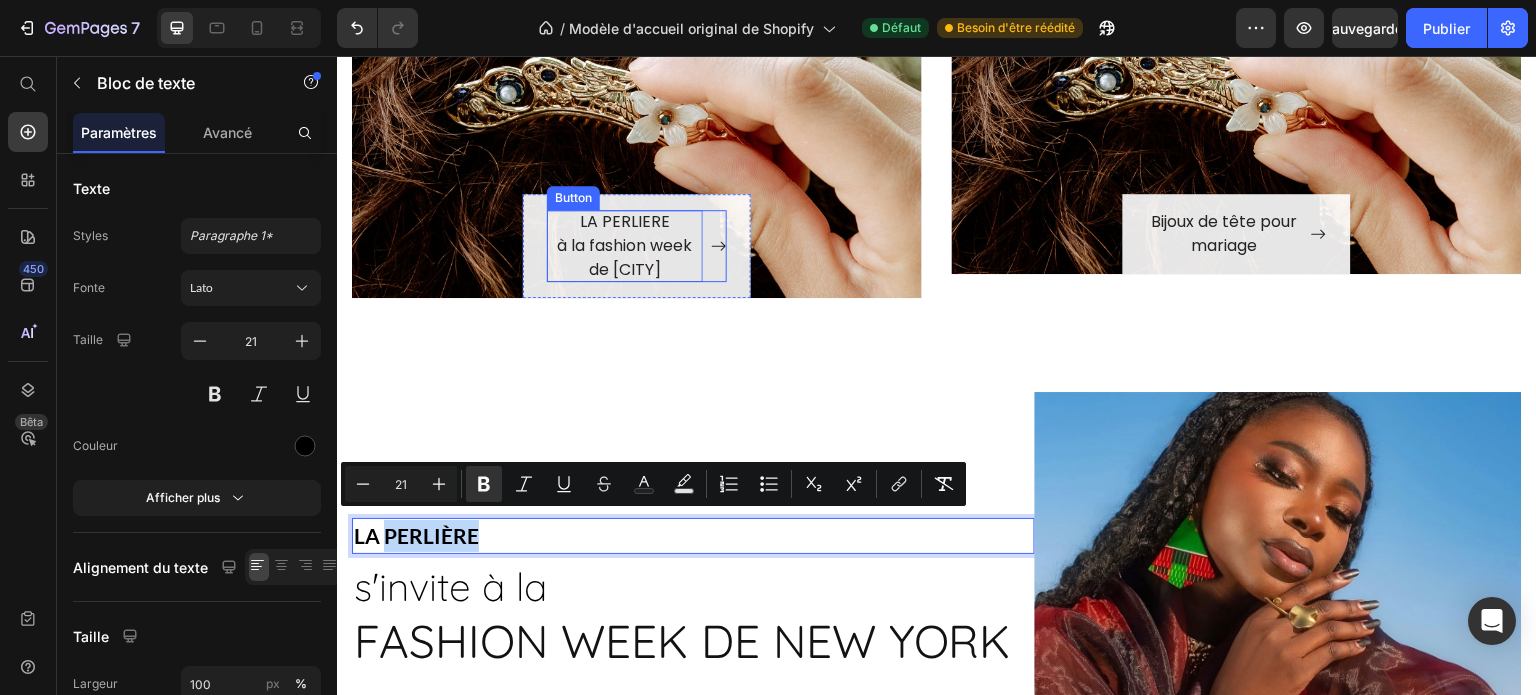 click on "LA PERLIERE à la fashion week de New York" at bounding box center (625, 246) 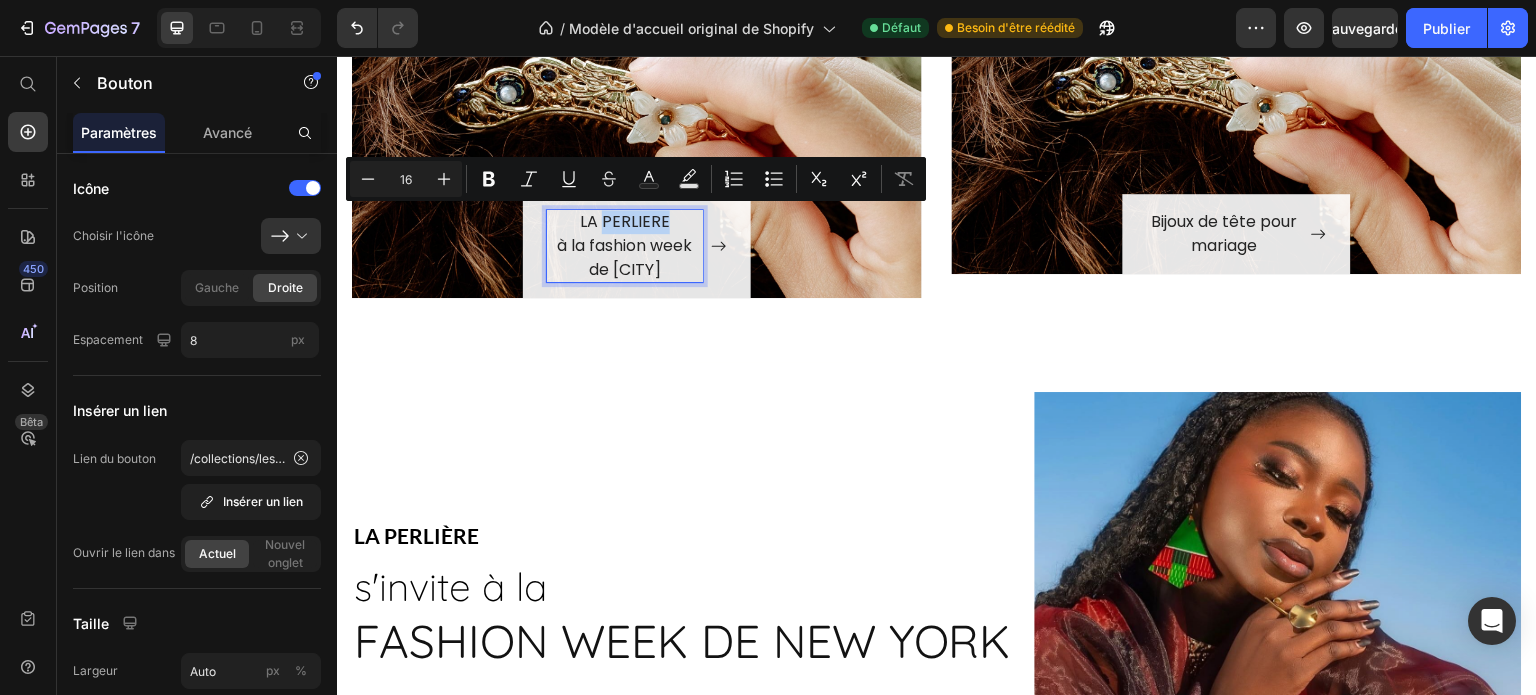 drag, startPoint x: 667, startPoint y: 219, endPoint x: 601, endPoint y: 219, distance: 66 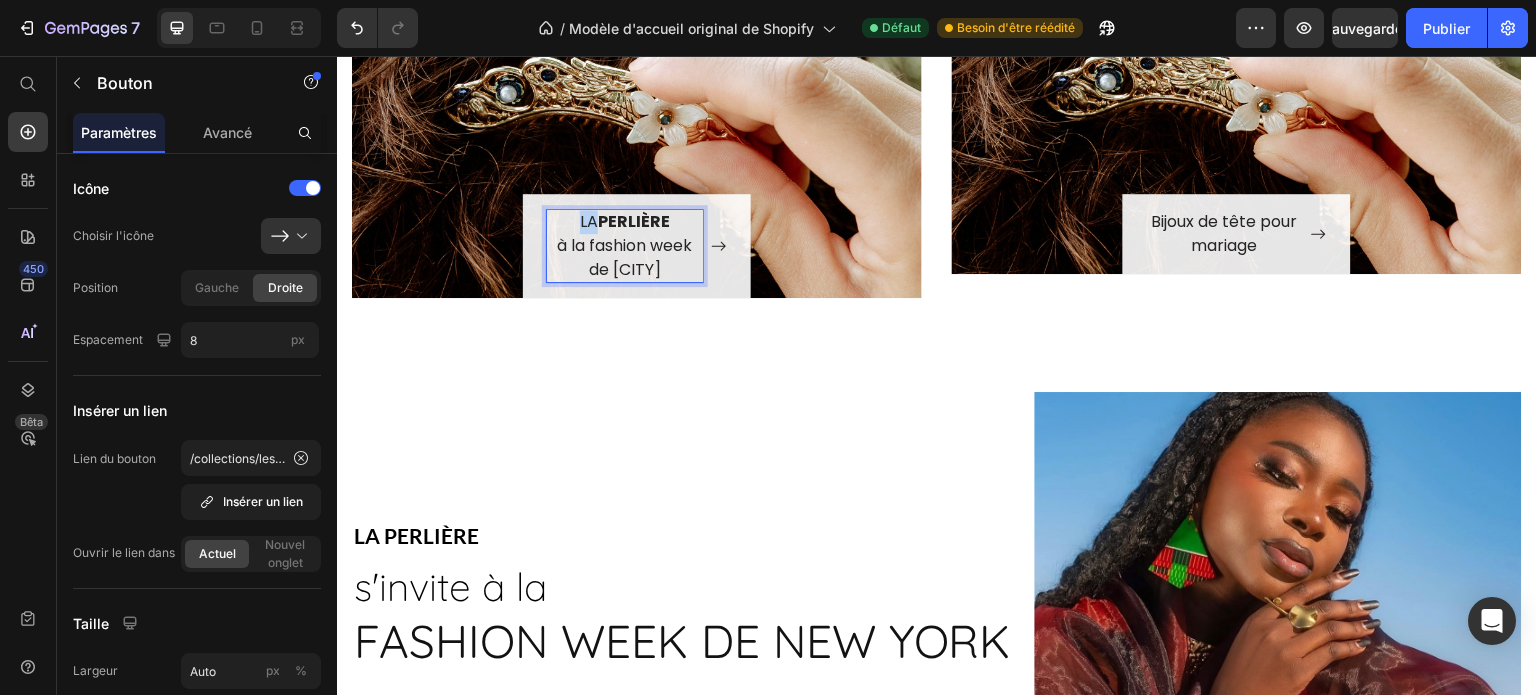 drag, startPoint x: 589, startPoint y: 219, endPoint x: 569, endPoint y: 219, distance: 20 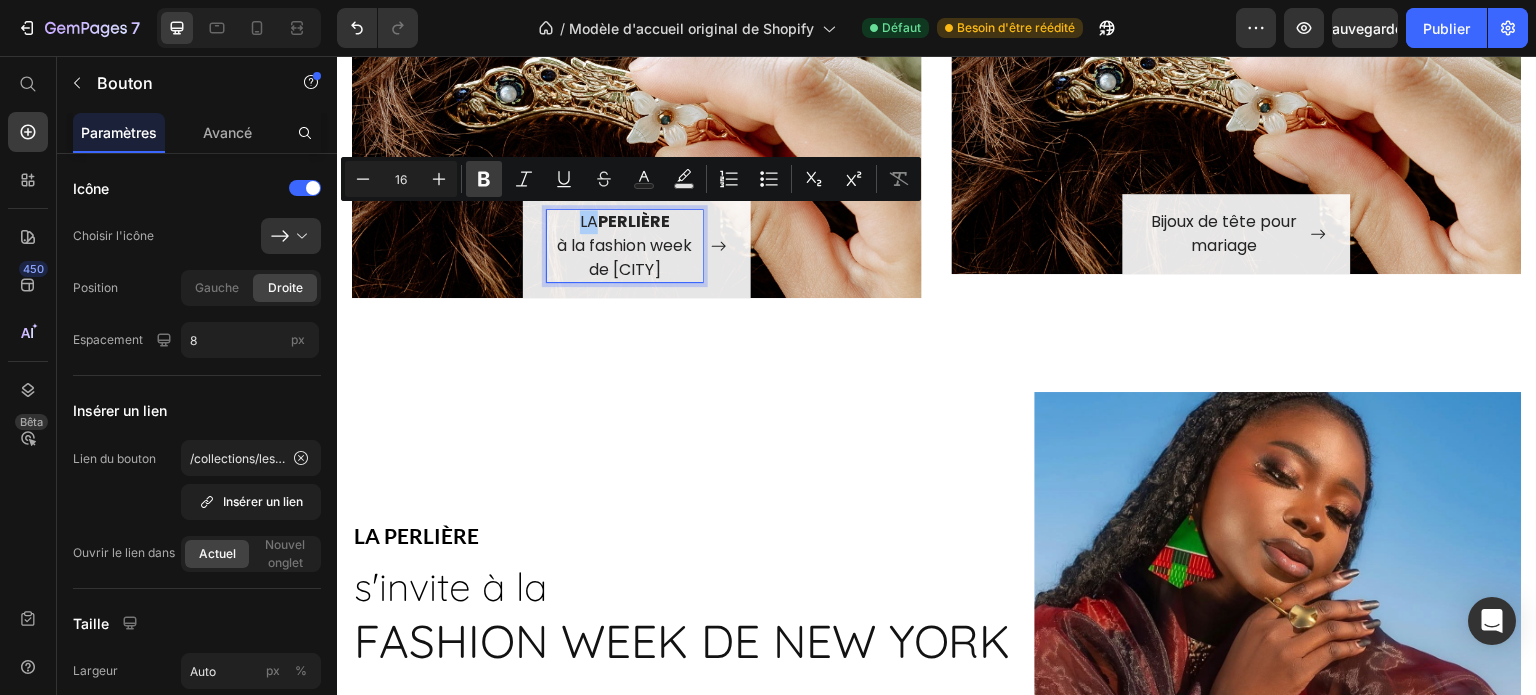 click 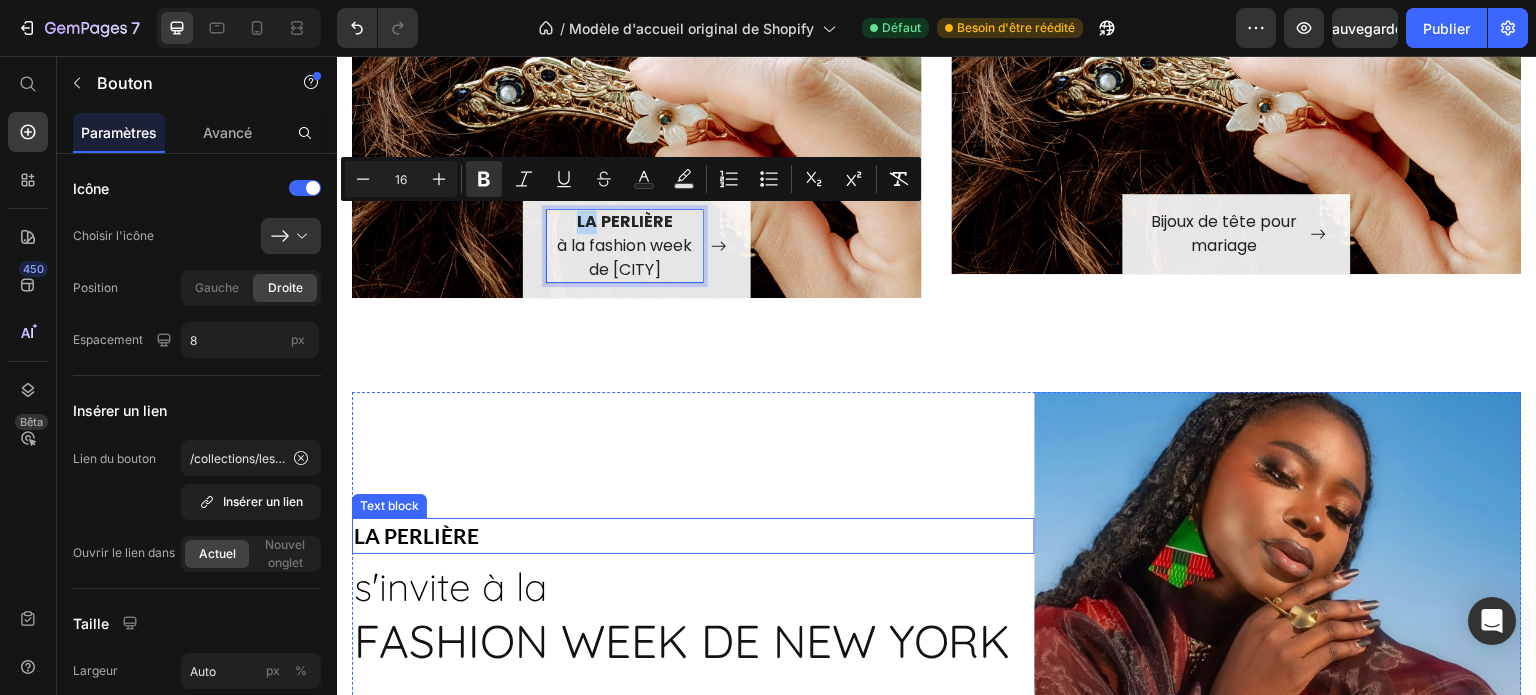 click on "LA PERLIÈRE" at bounding box center [693, 536] 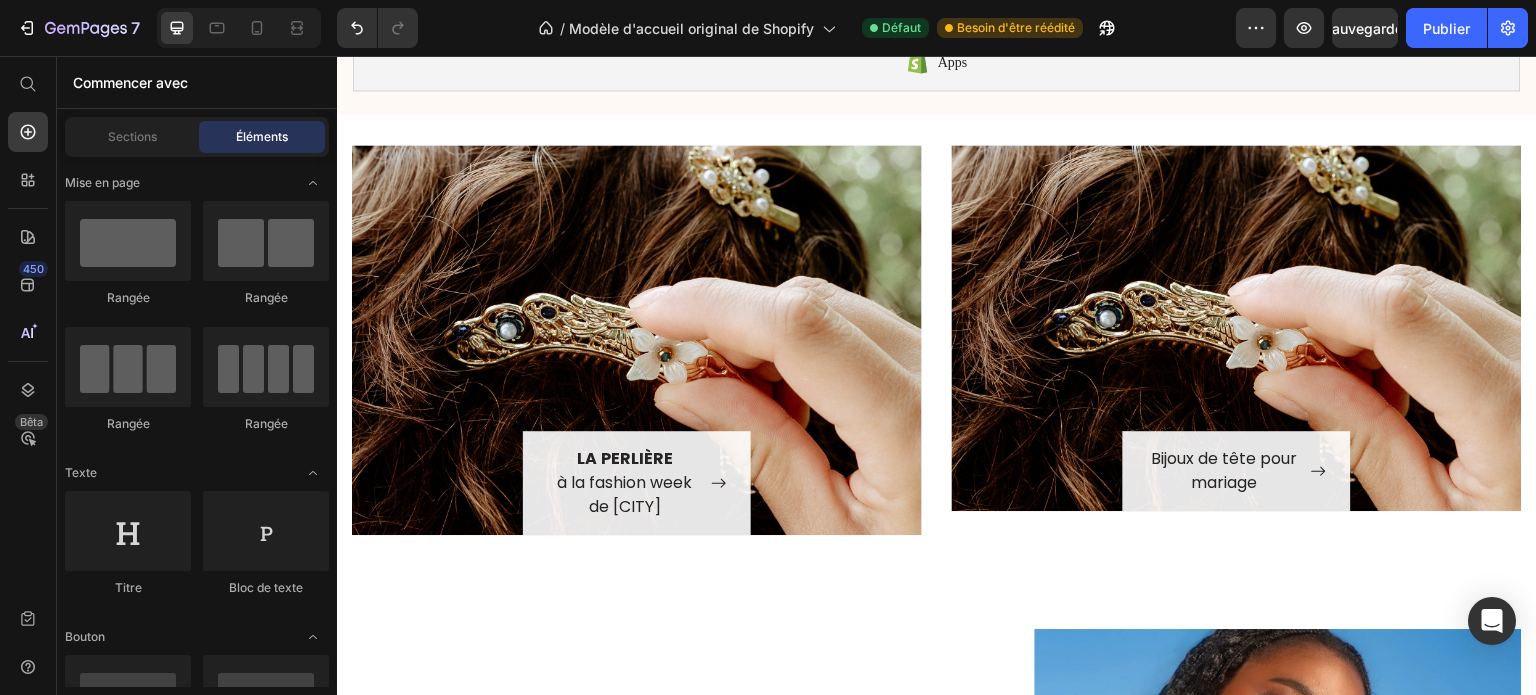 scroll, scrollTop: 1816, scrollLeft: 0, axis: vertical 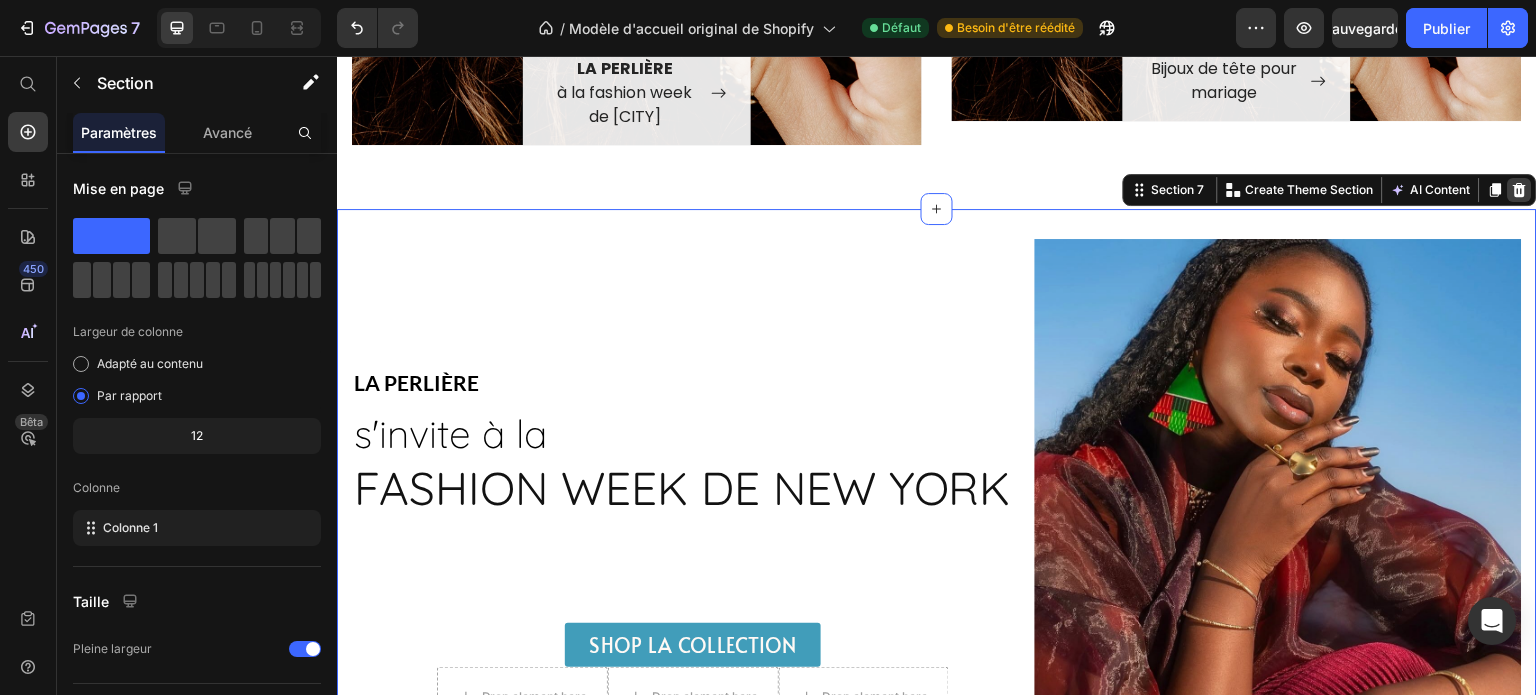 click 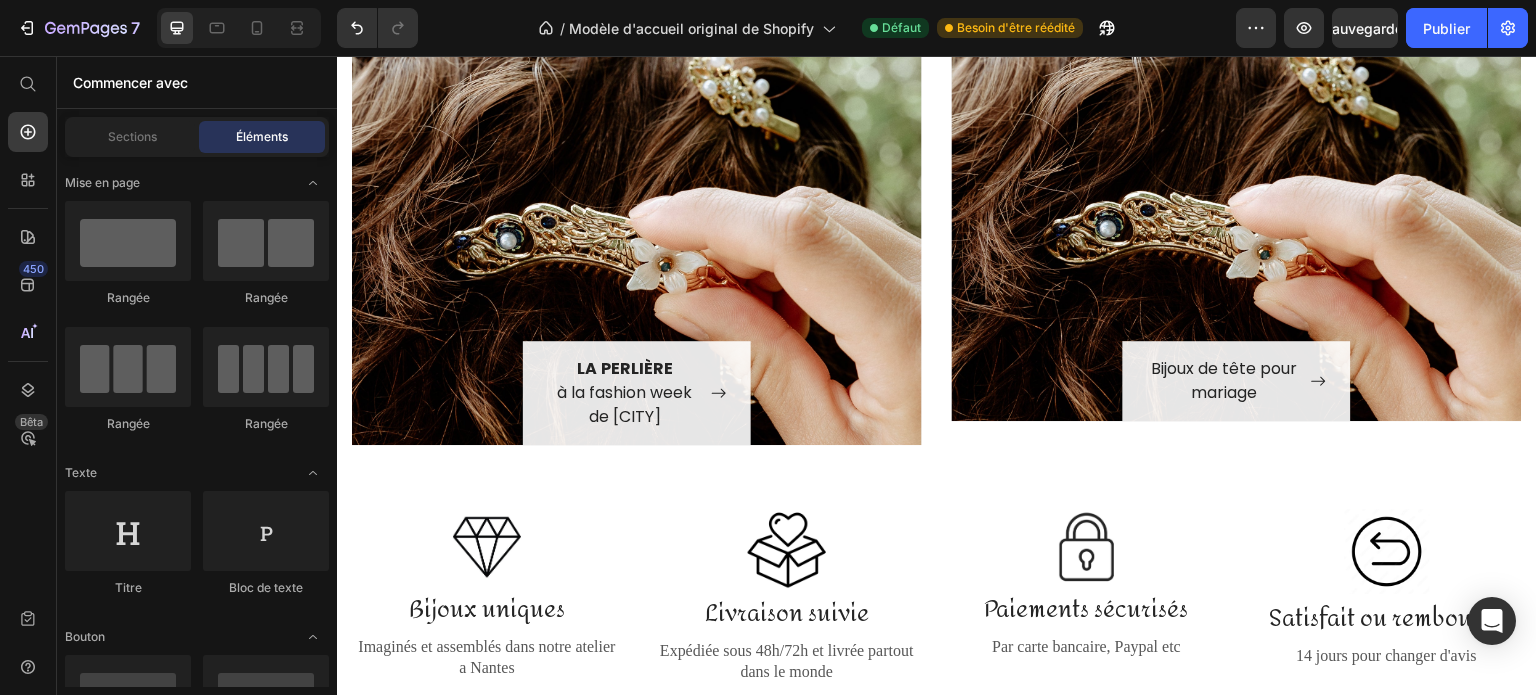 scroll, scrollTop: 1853, scrollLeft: 0, axis: vertical 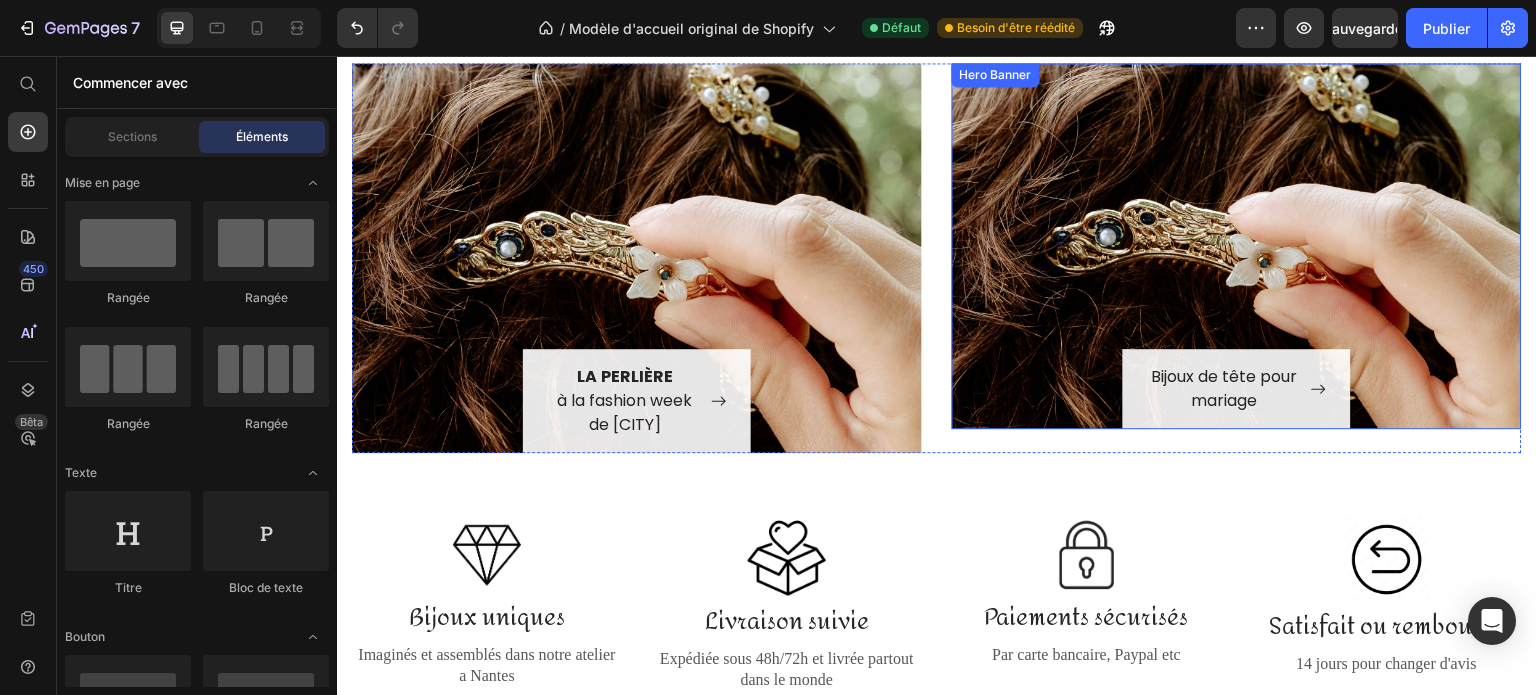 click on "Bijoux de tête pour mariage Button Row" at bounding box center (1237, 246) 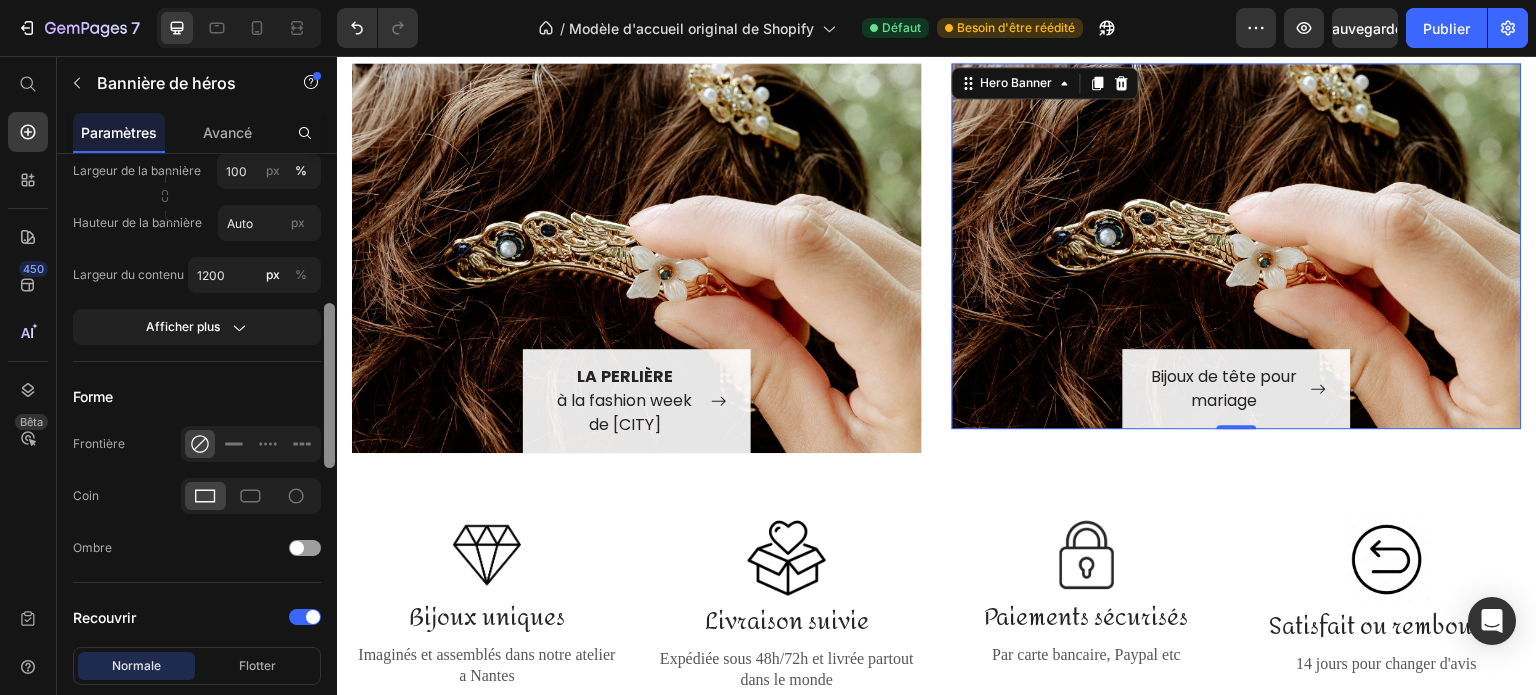 scroll, scrollTop: 875, scrollLeft: 0, axis: vertical 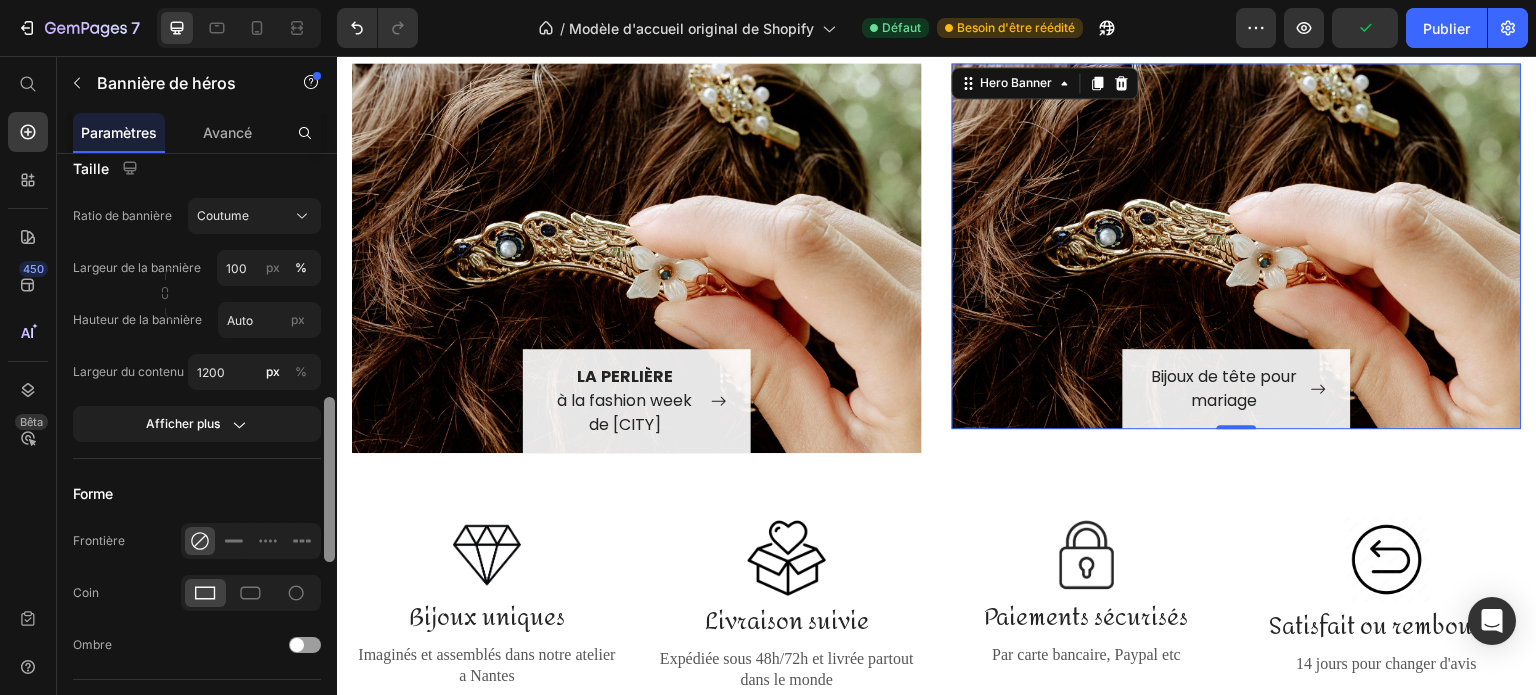 drag, startPoint x: 330, startPoint y: 229, endPoint x: 328, endPoint y: 472, distance: 243.00822 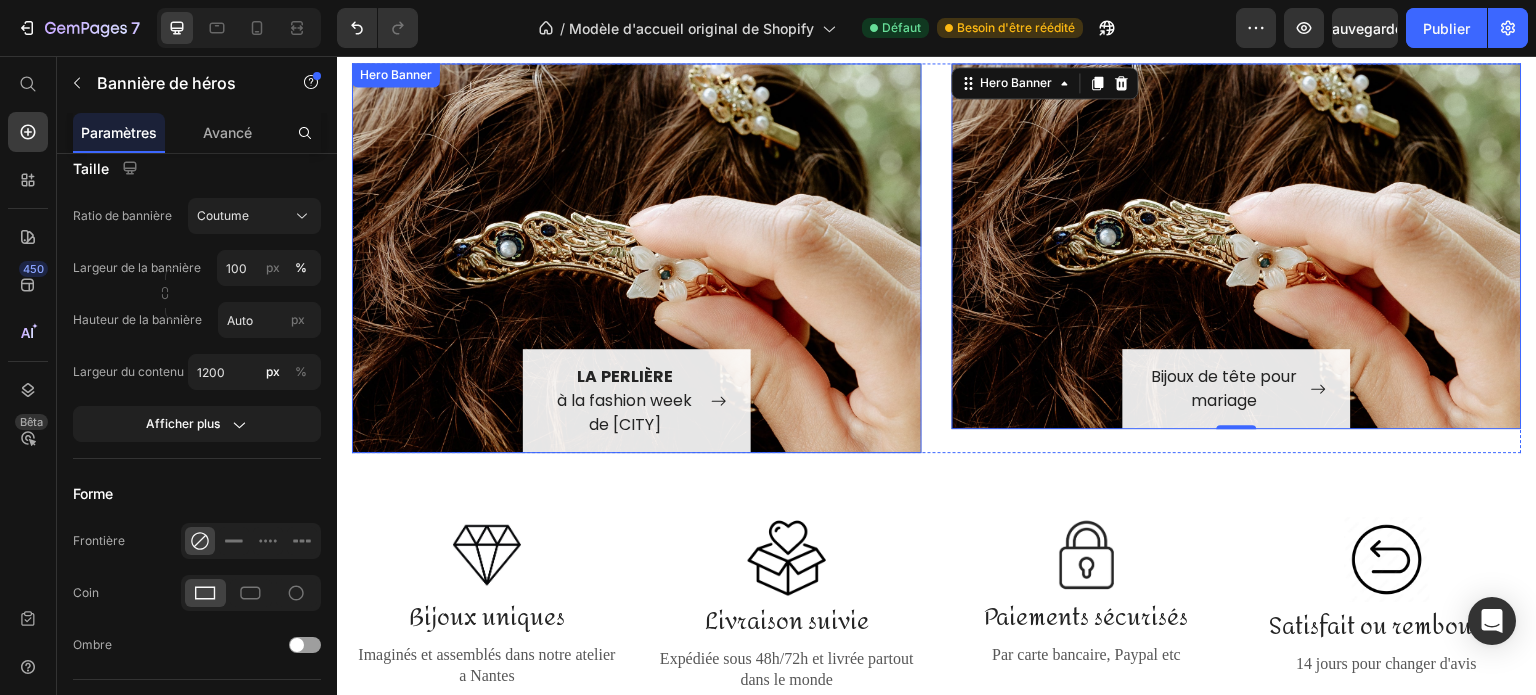 click on "LA   PERLIÈRE à la fashion week de New York Button Row" at bounding box center (637, 258) 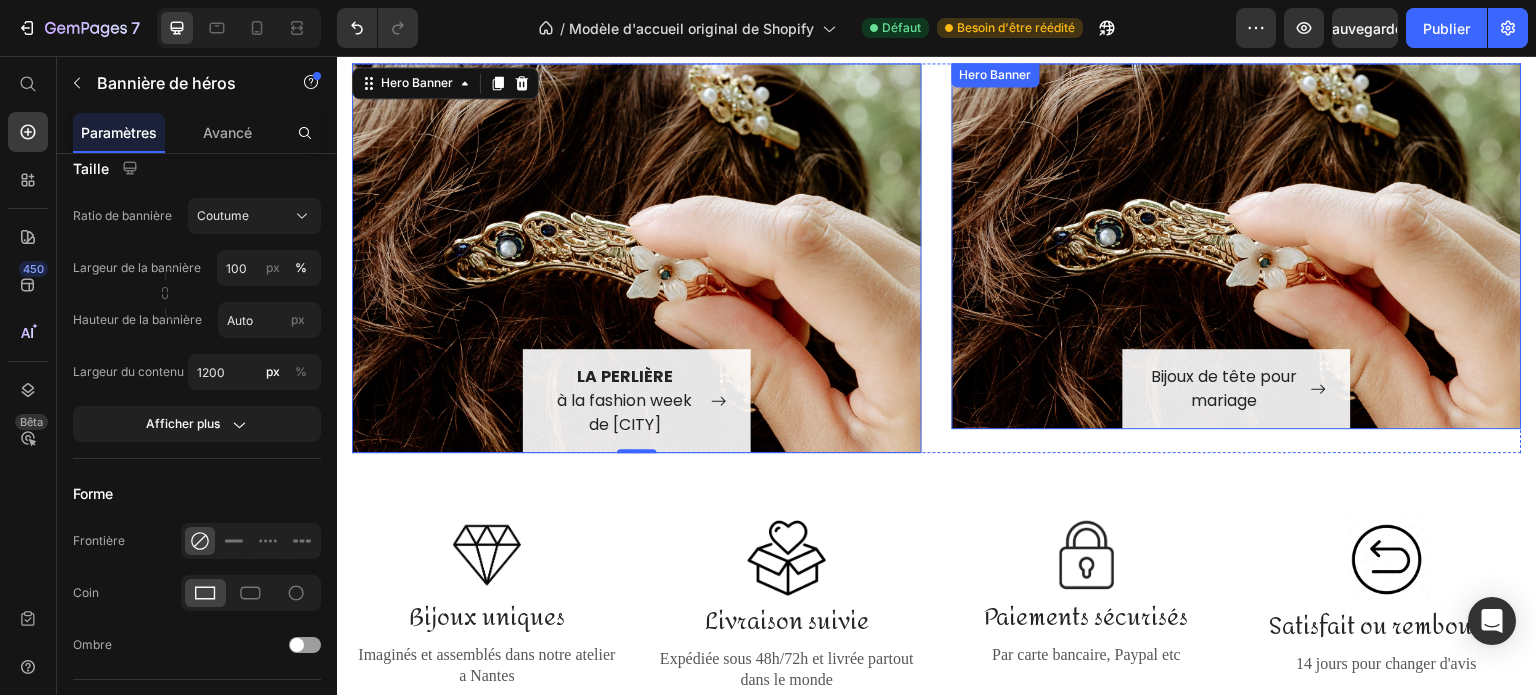 click on "Bijoux de tête pour mariage Button Row" at bounding box center [1237, 246] 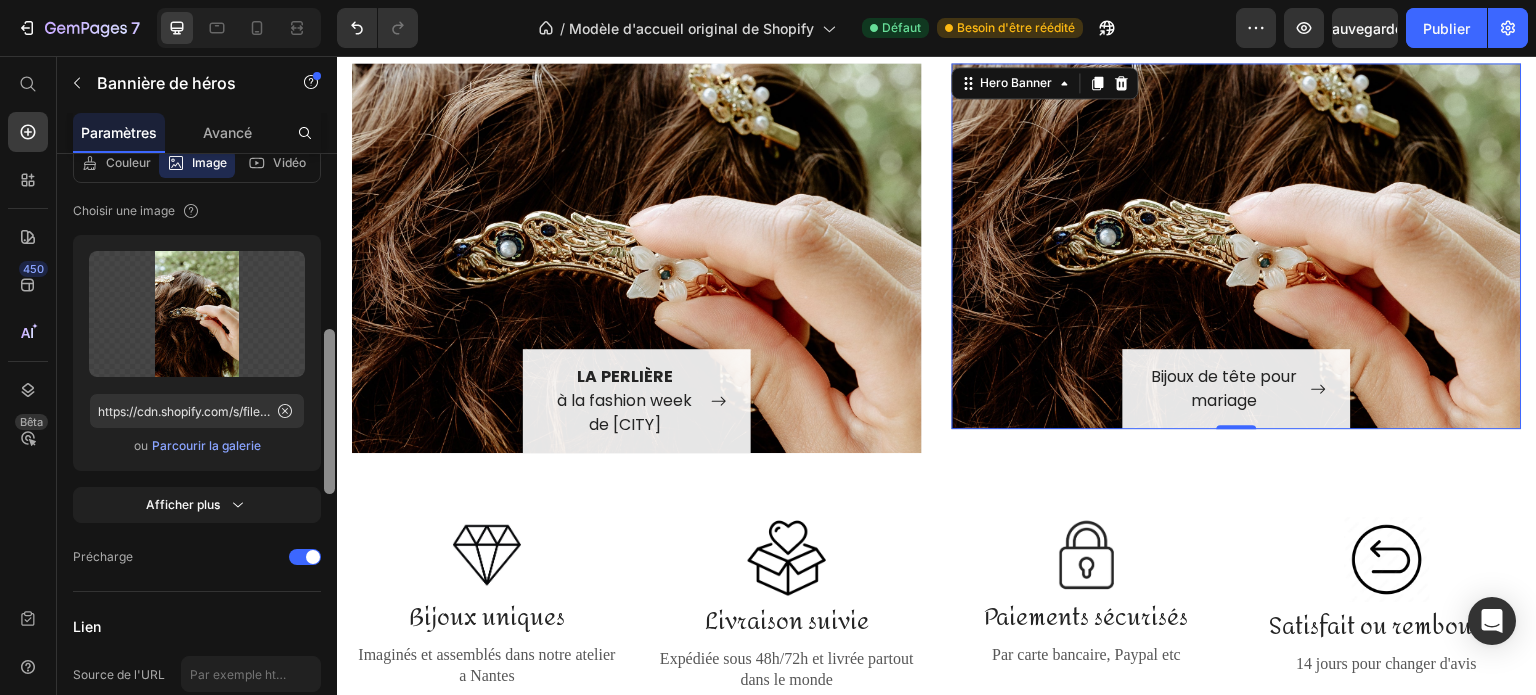 scroll, scrollTop: 342, scrollLeft: 0, axis: vertical 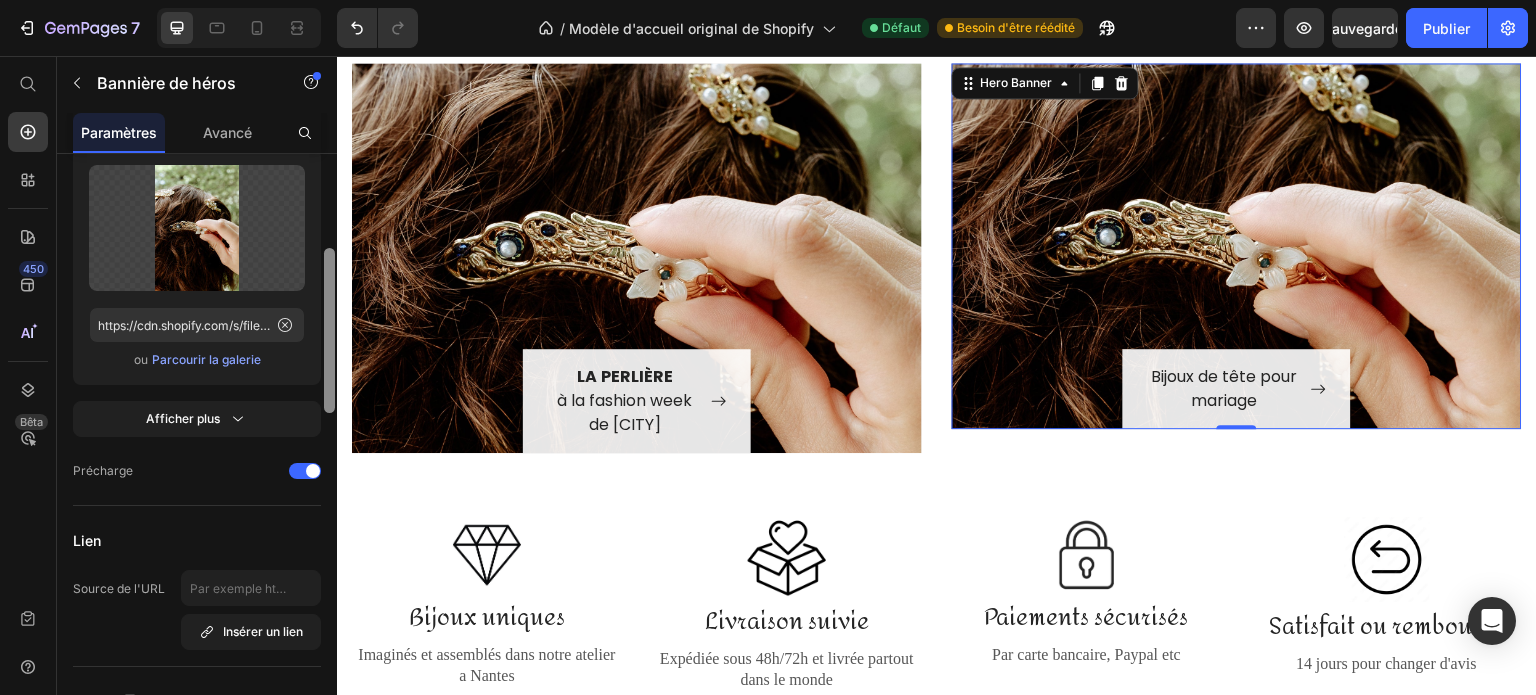 drag, startPoint x: 332, startPoint y: 431, endPoint x: 334, endPoint y: 283, distance: 148.01352 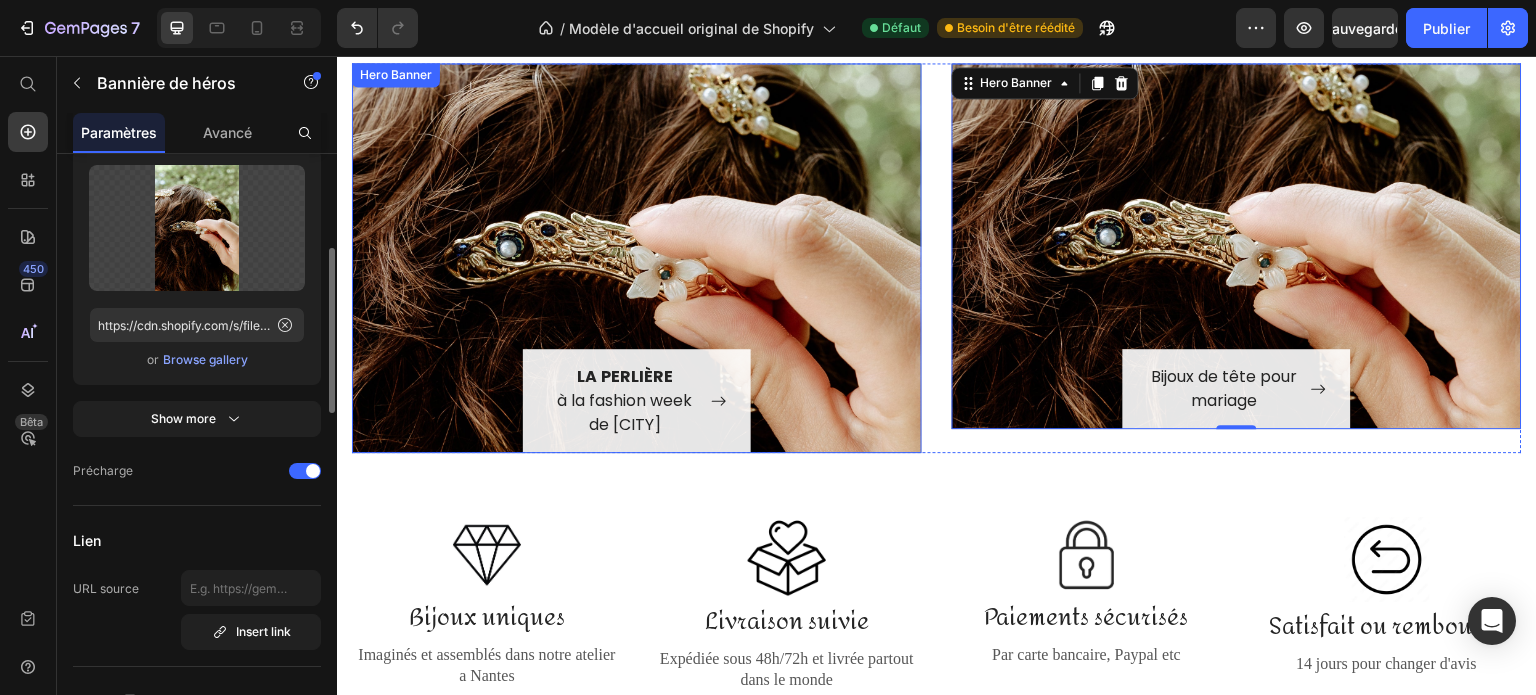click on "LA   PERLIÈRE à la fashion week de New York Button Row" at bounding box center (637, 258) 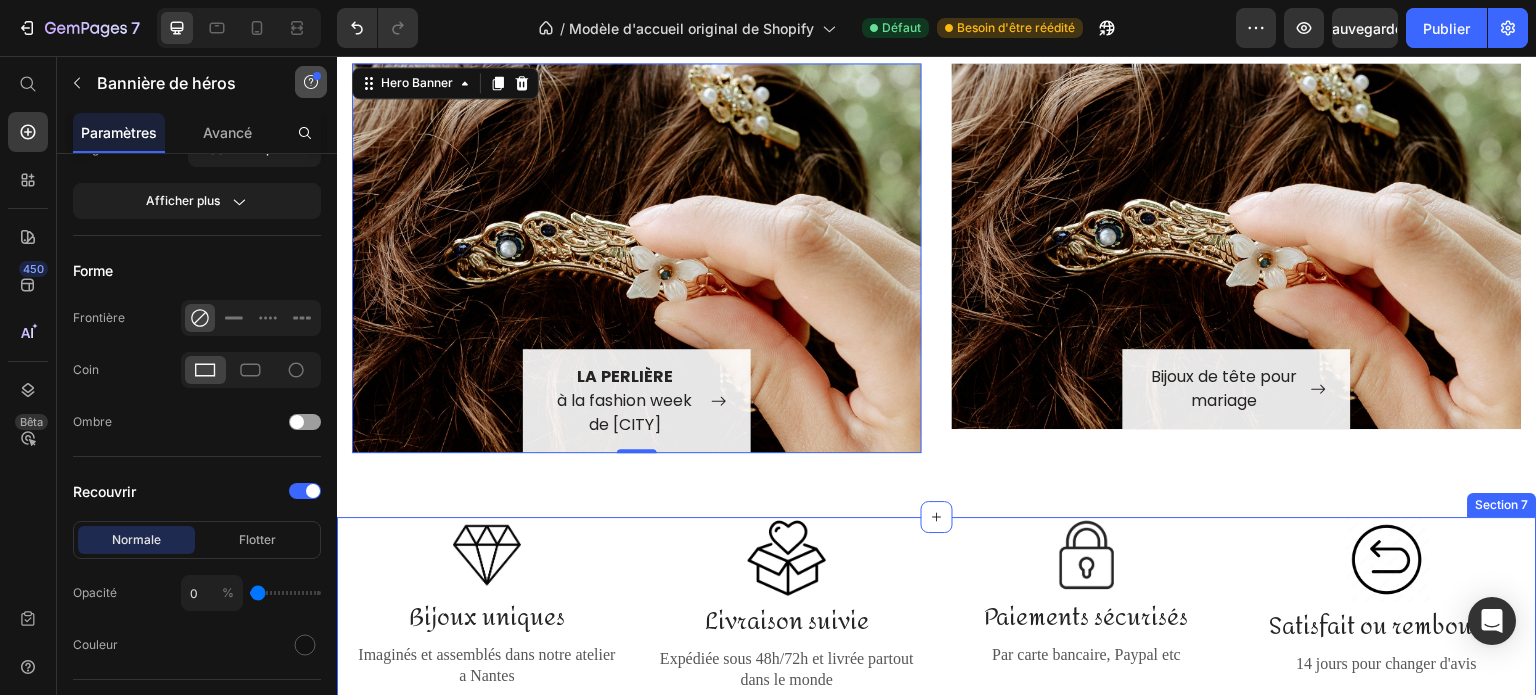 scroll, scrollTop: 0, scrollLeft: 0, axis: both 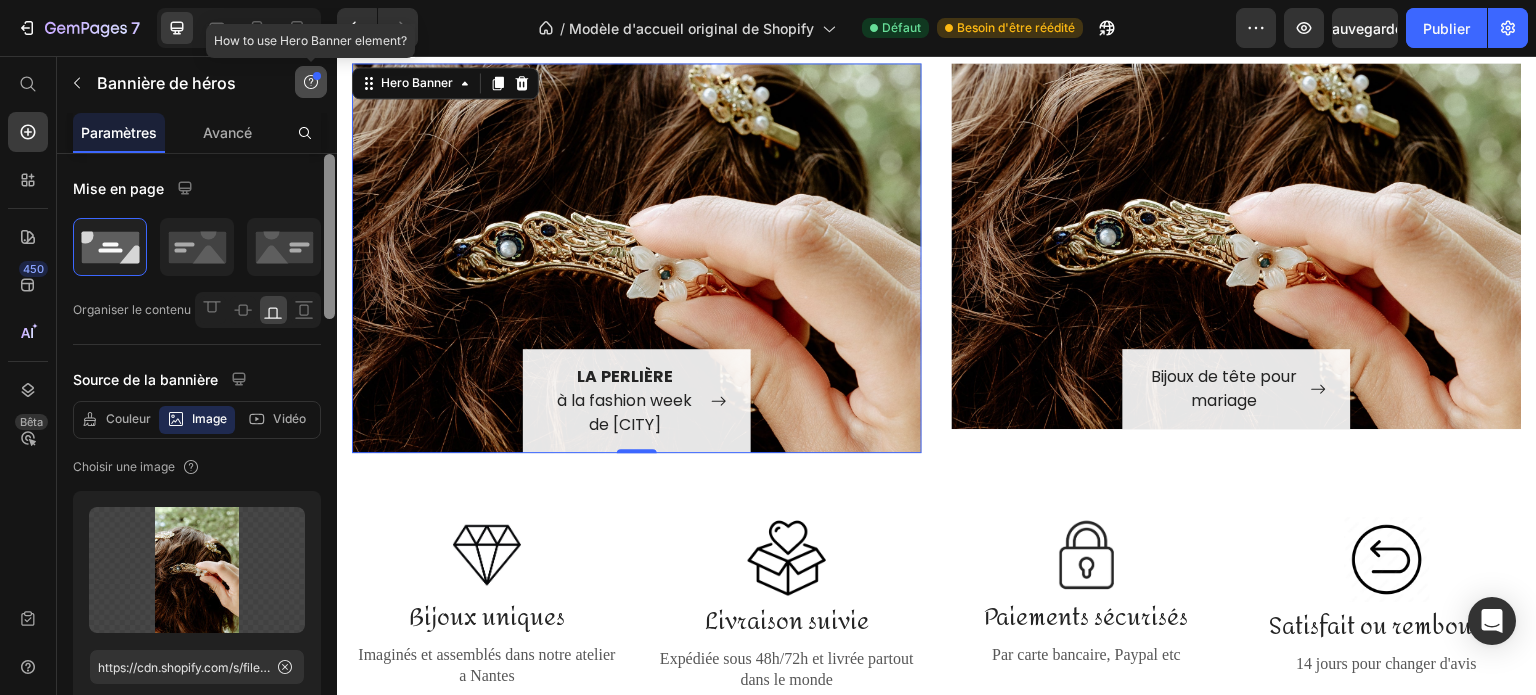 drag, startPoint x: 325, startPoint y: 357, endPoint x: 310, endPoint y: 85, distance: 272.4133 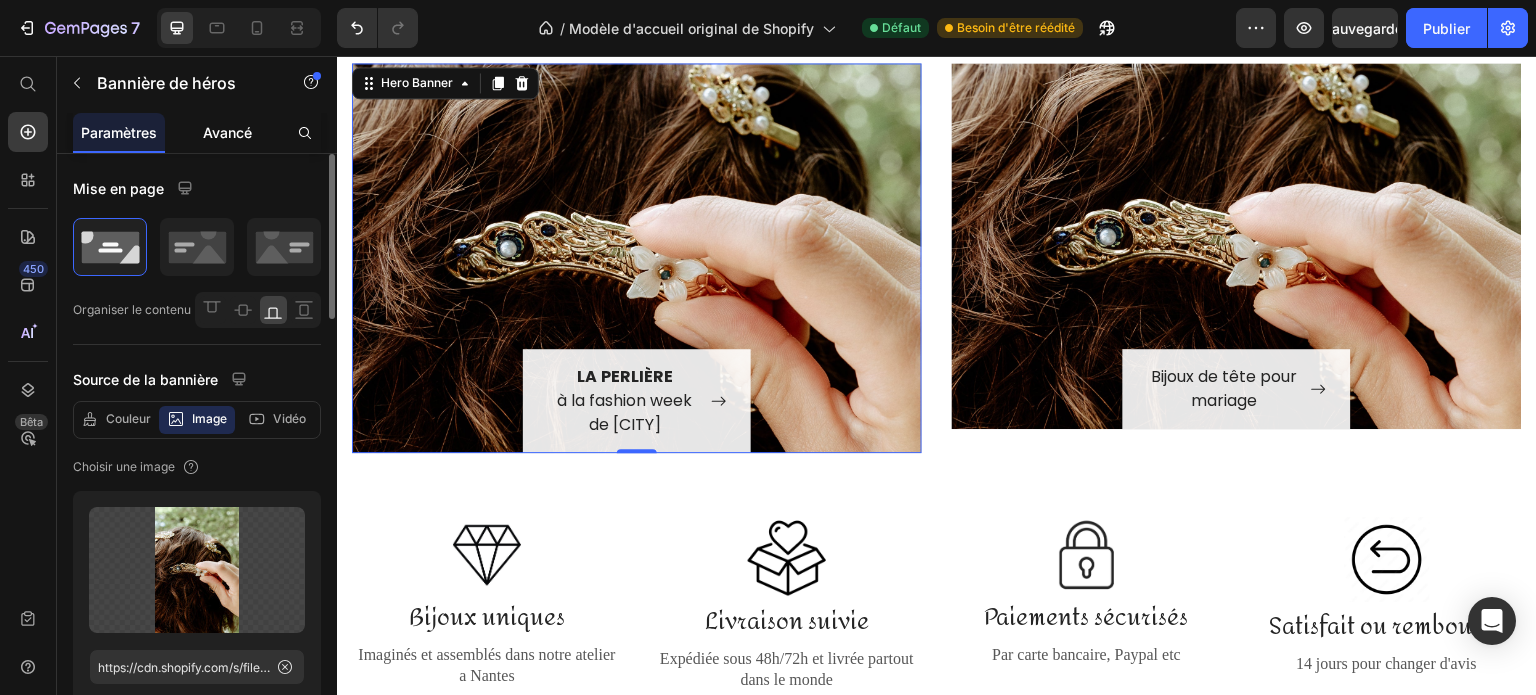 click on "Avancé" at bounding box center (227, 132) 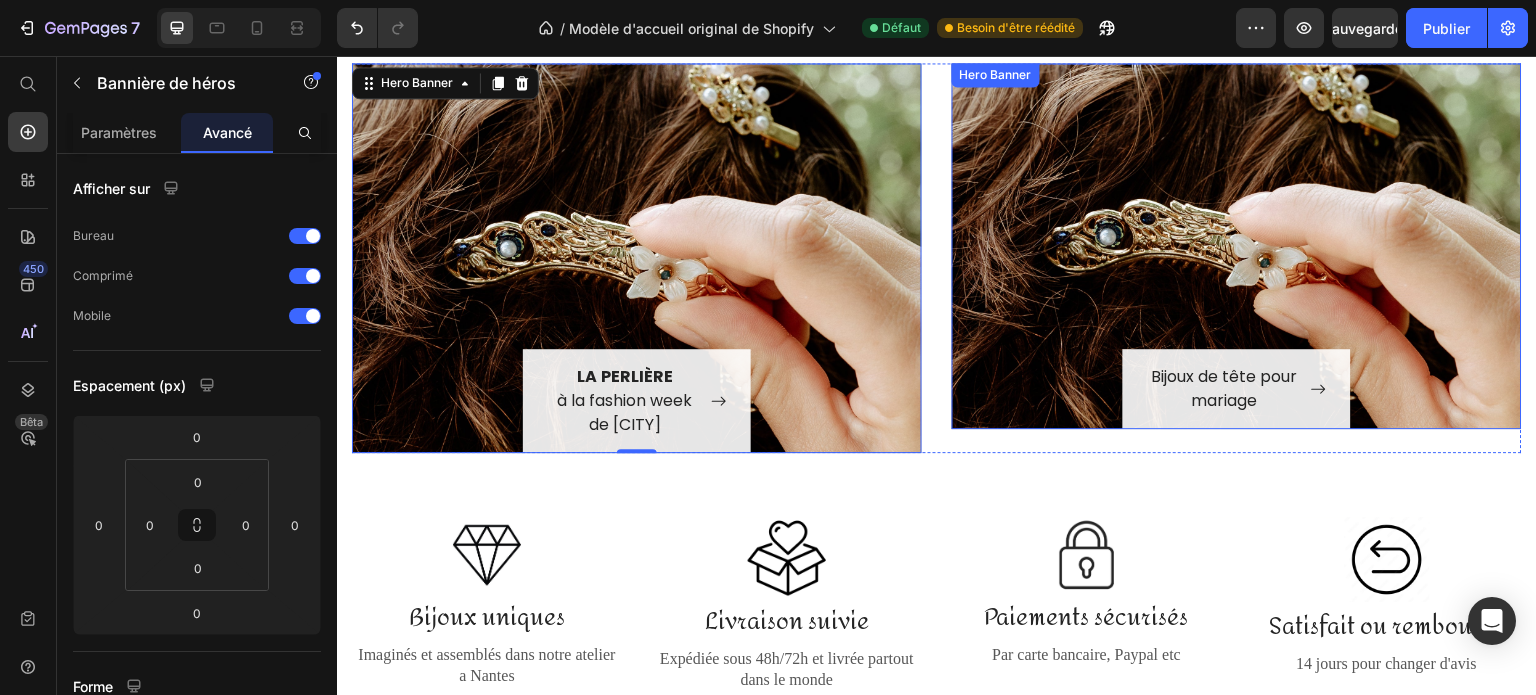 click on "Bijoux de tête pour mariage Button Row" at bounding box center (1237, 246) 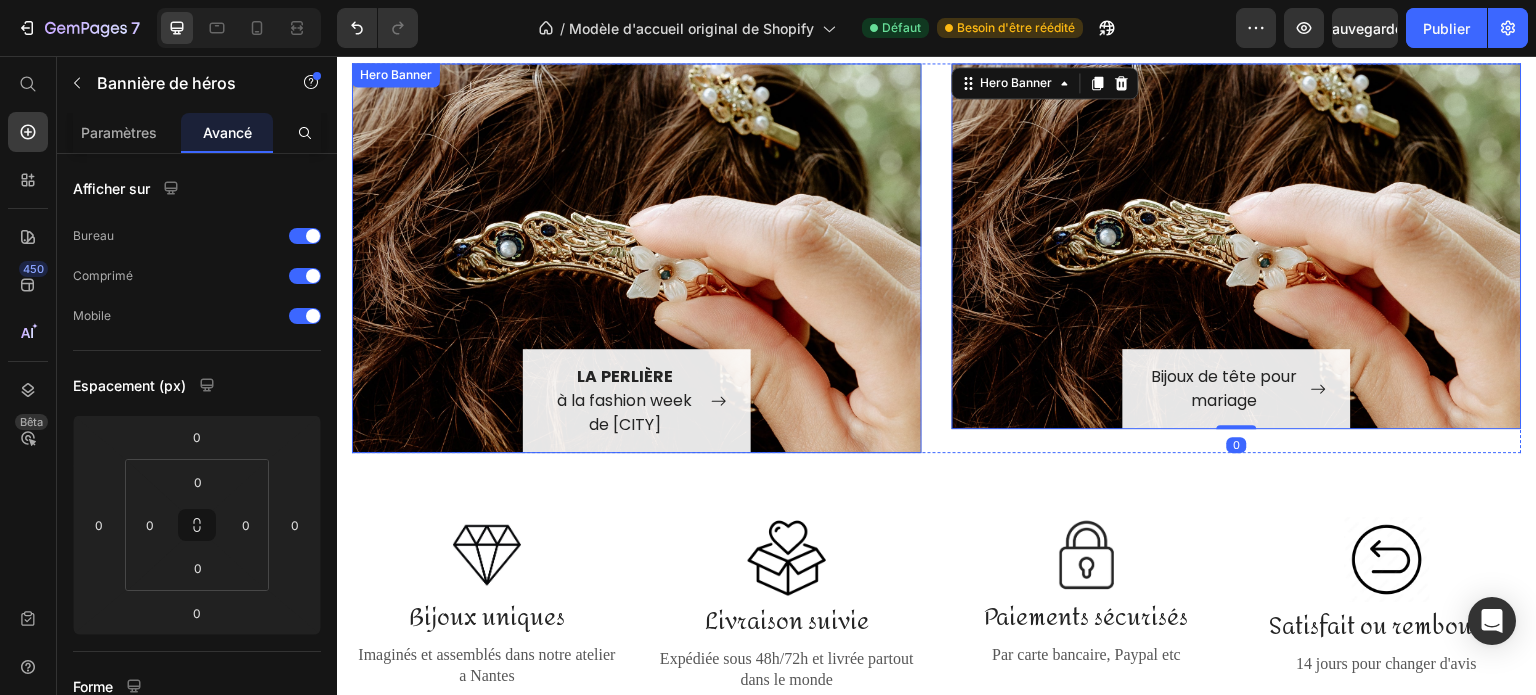 click on "LA   PERLIÈRE à la fashion week de New York Button Row" at bounding box center [637, 258] 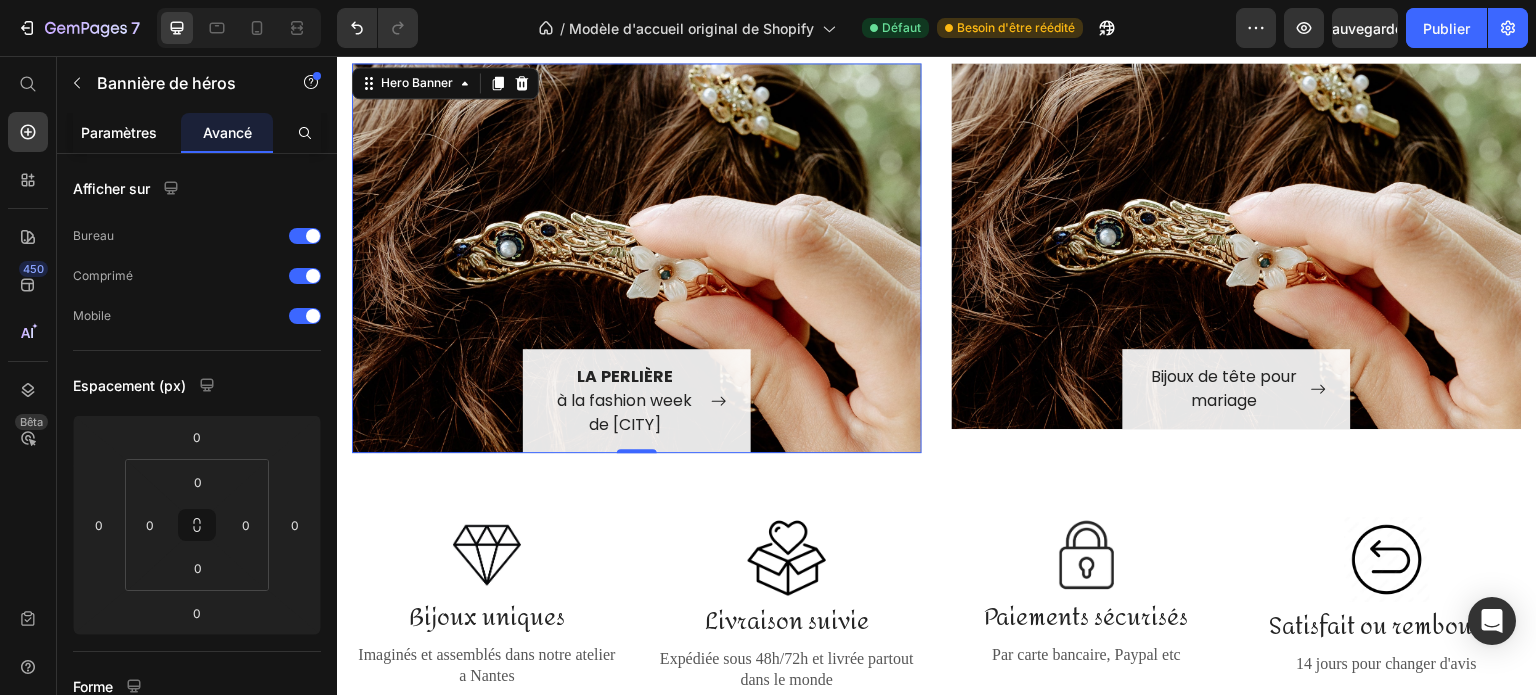 click on "Paramètres" at bounding box center [119, 132] 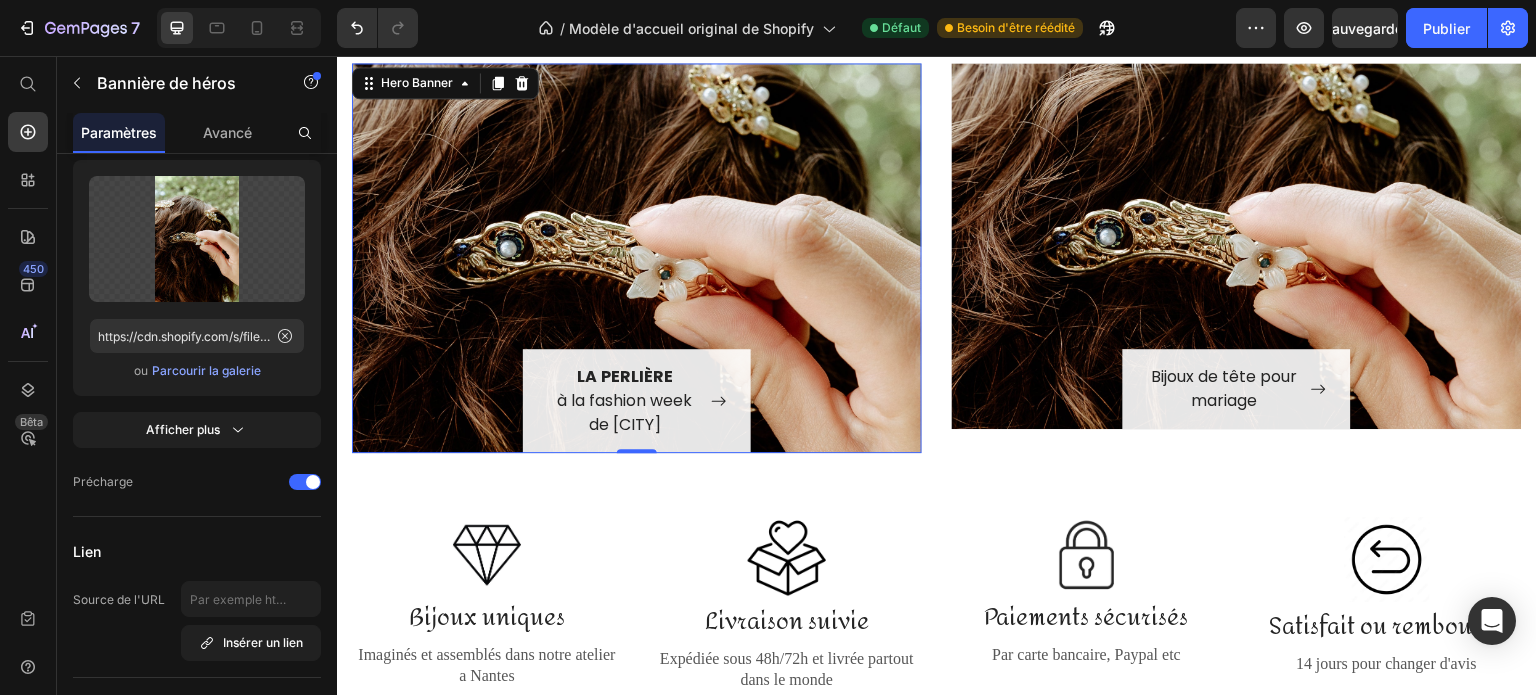 scroll, scrollTop: 0, scrollLeft: 0, axis: both 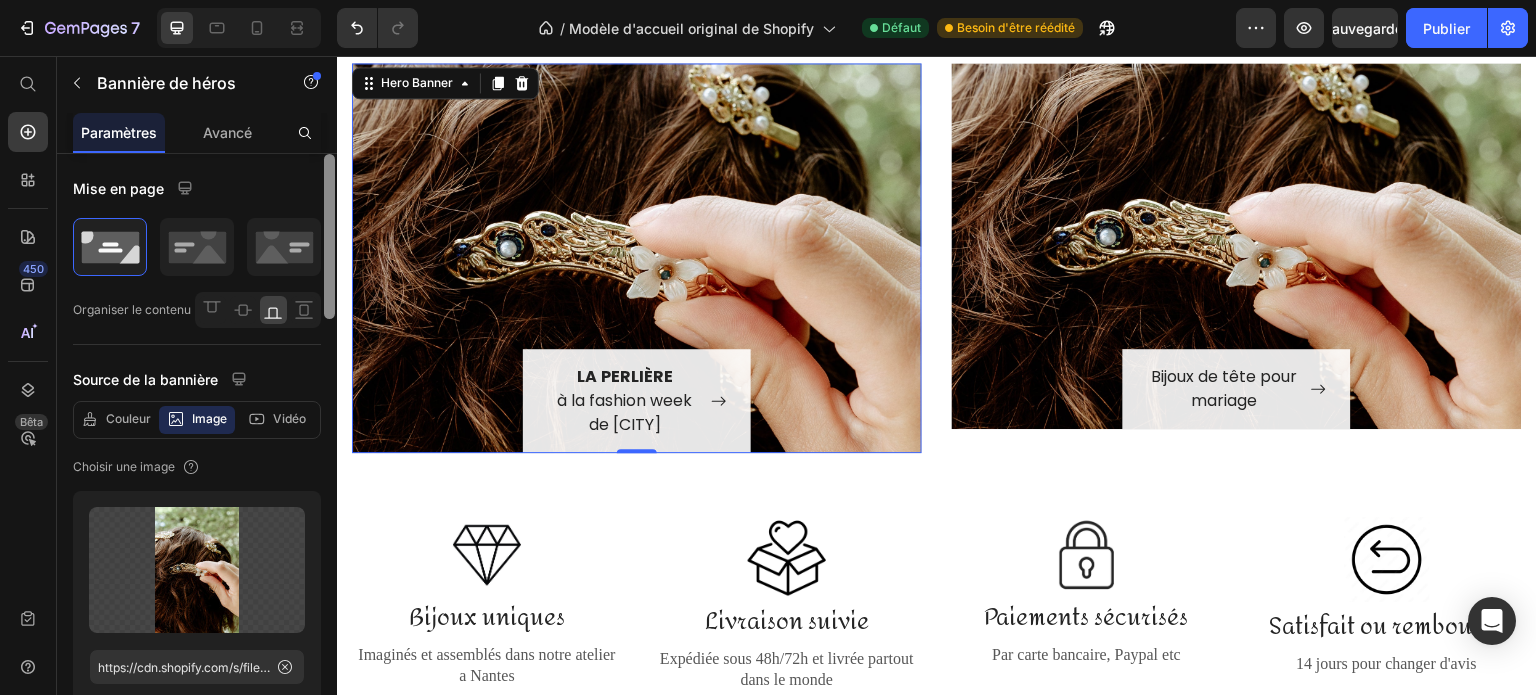 drag, startPoint x: 325, startPoint y: 271, endPoint x: 331, endPoint y: 231, distance: 40.4475 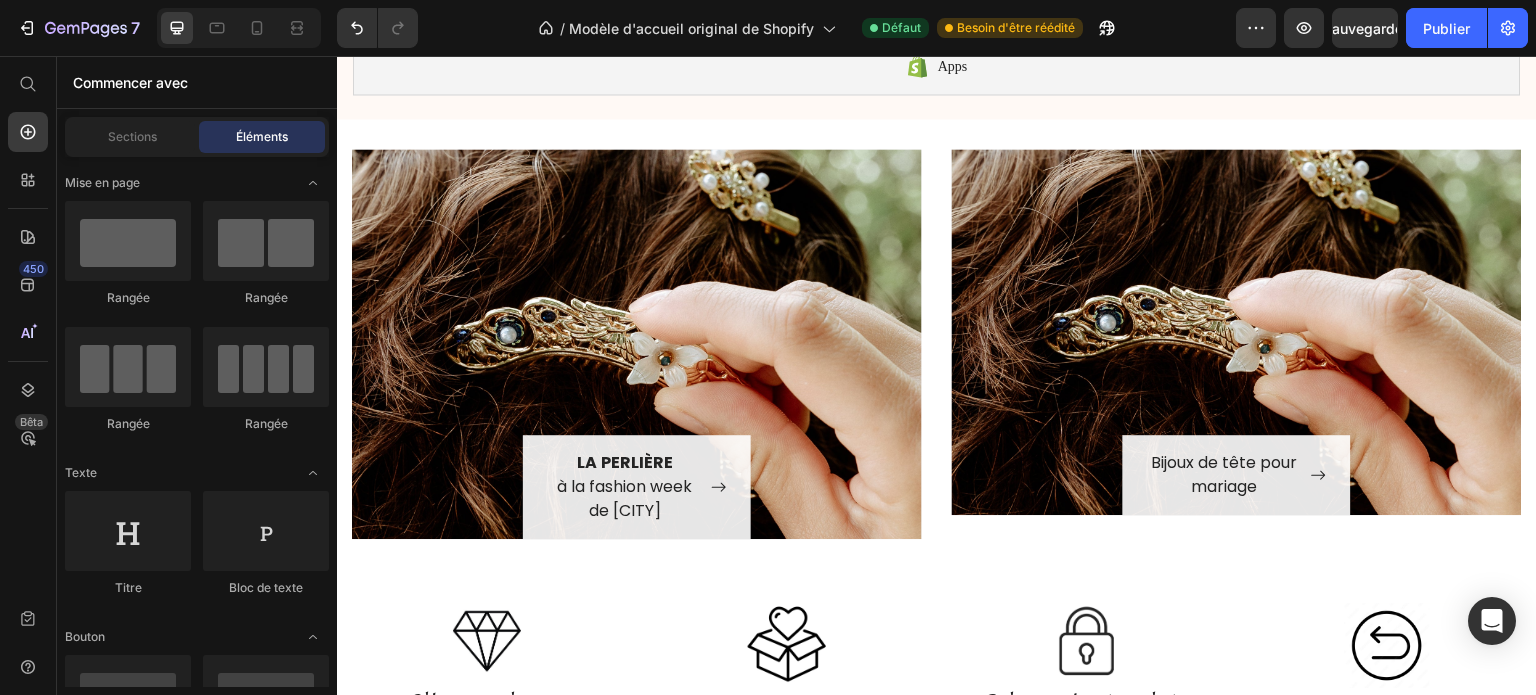 scroll, scrollTop: 1759, scrollLeft: 0, axis: vertical 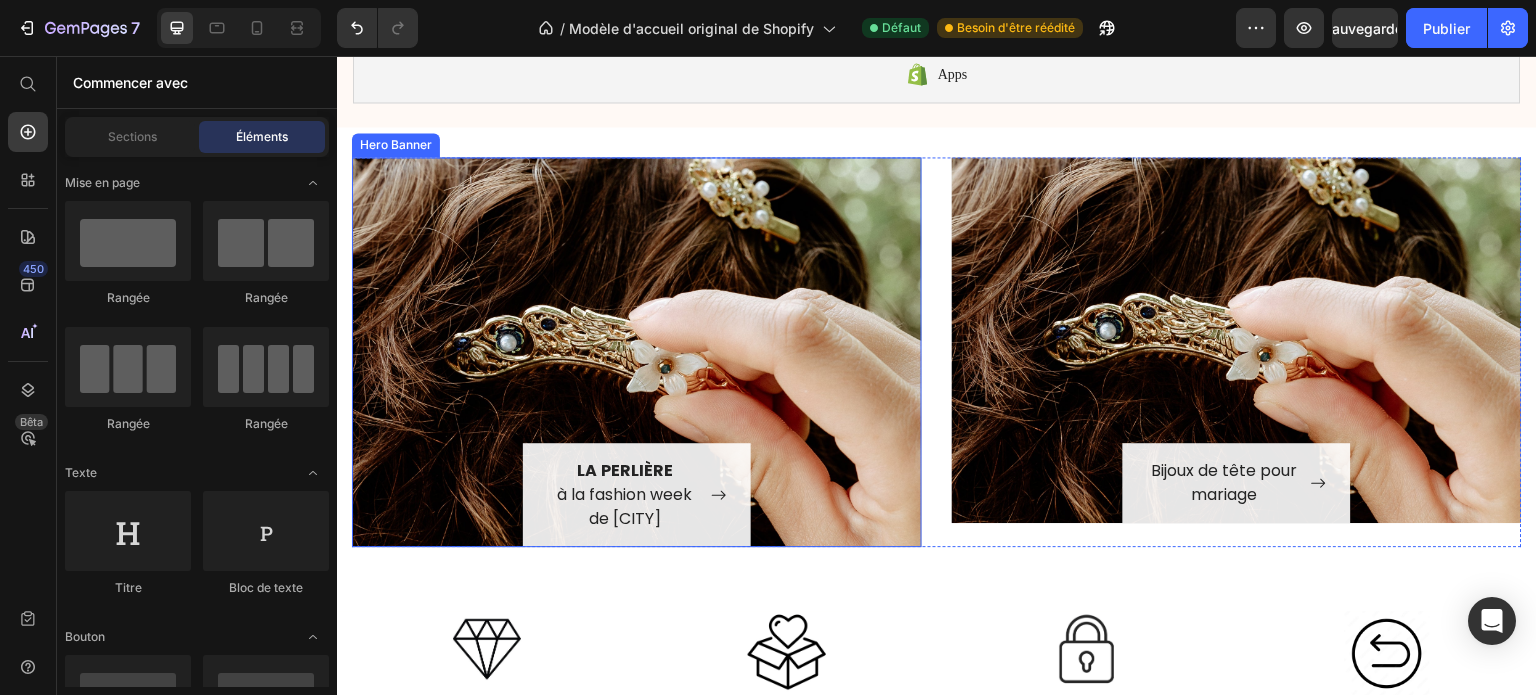 click on "LA   PERLIÈRE à la fashion week de New York Button Row" at bounding box center [637, 352] 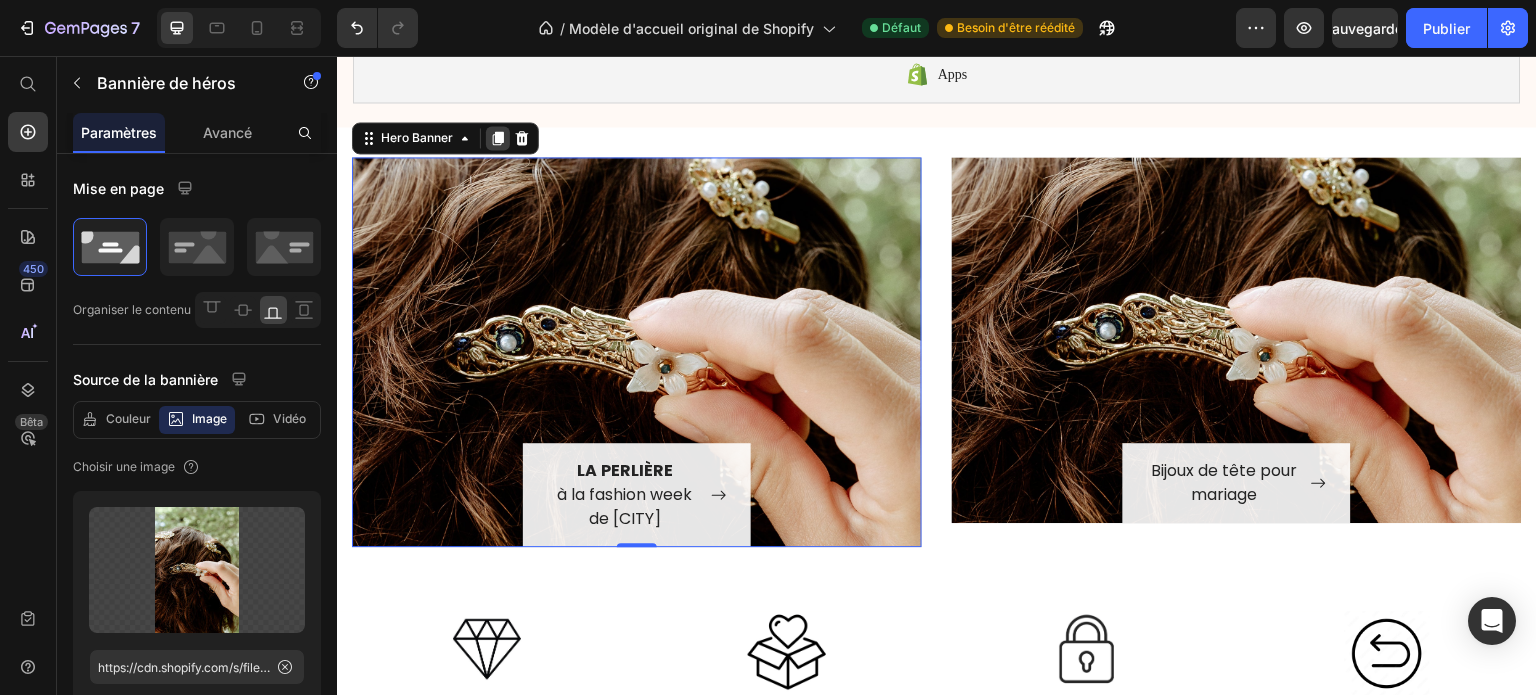 click 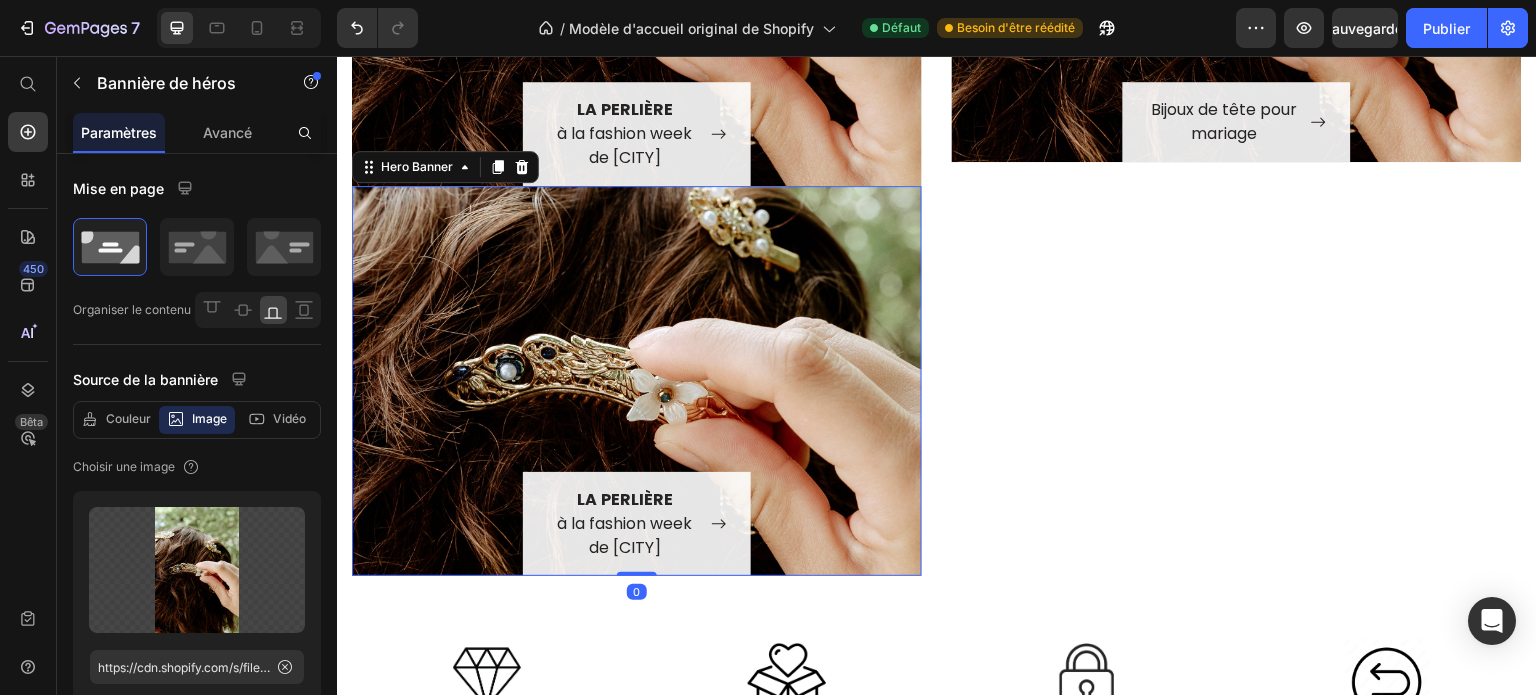 scroll, scrollTop: 2179, scrollLeft: 0, axis: vertical 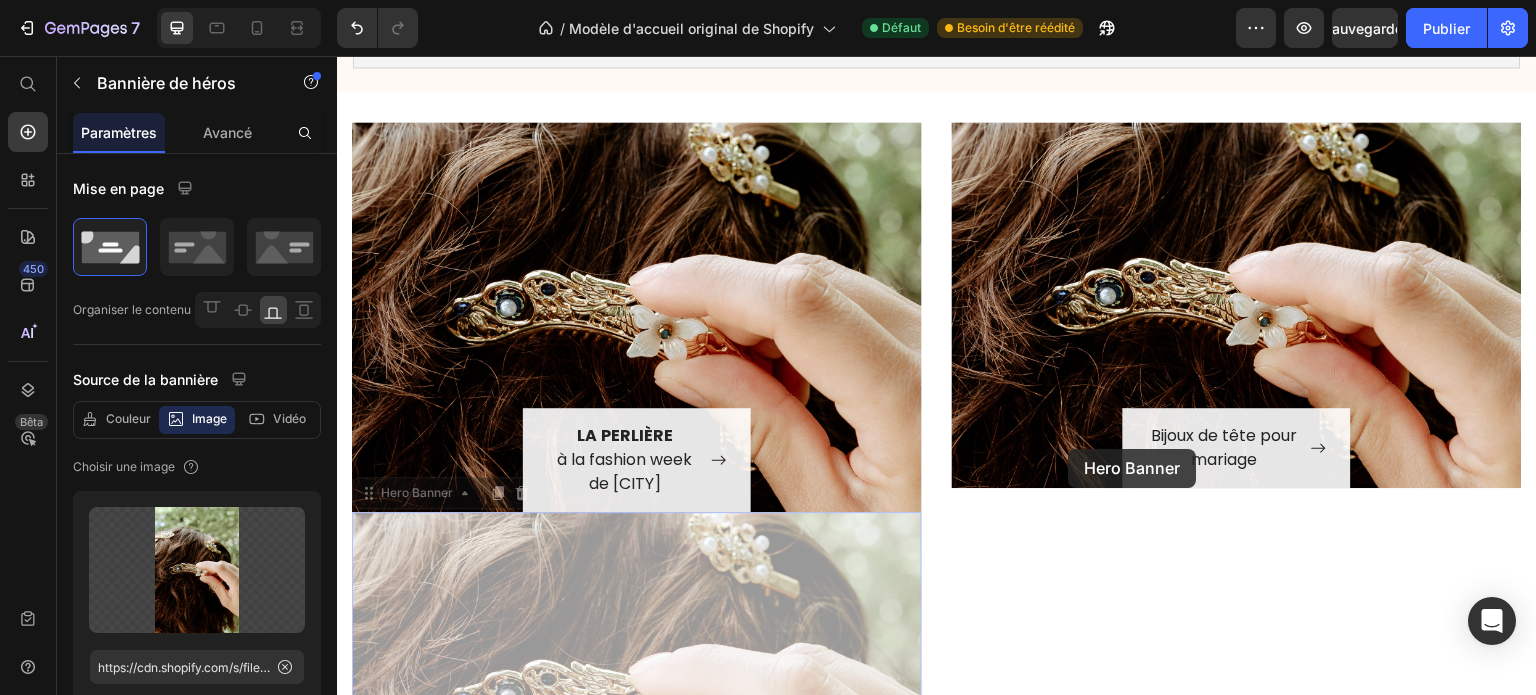 drag, startPoint x: 789, startPoint y: 564, endPoint x: 1069, endPoint y: 449, distance: 302.69623 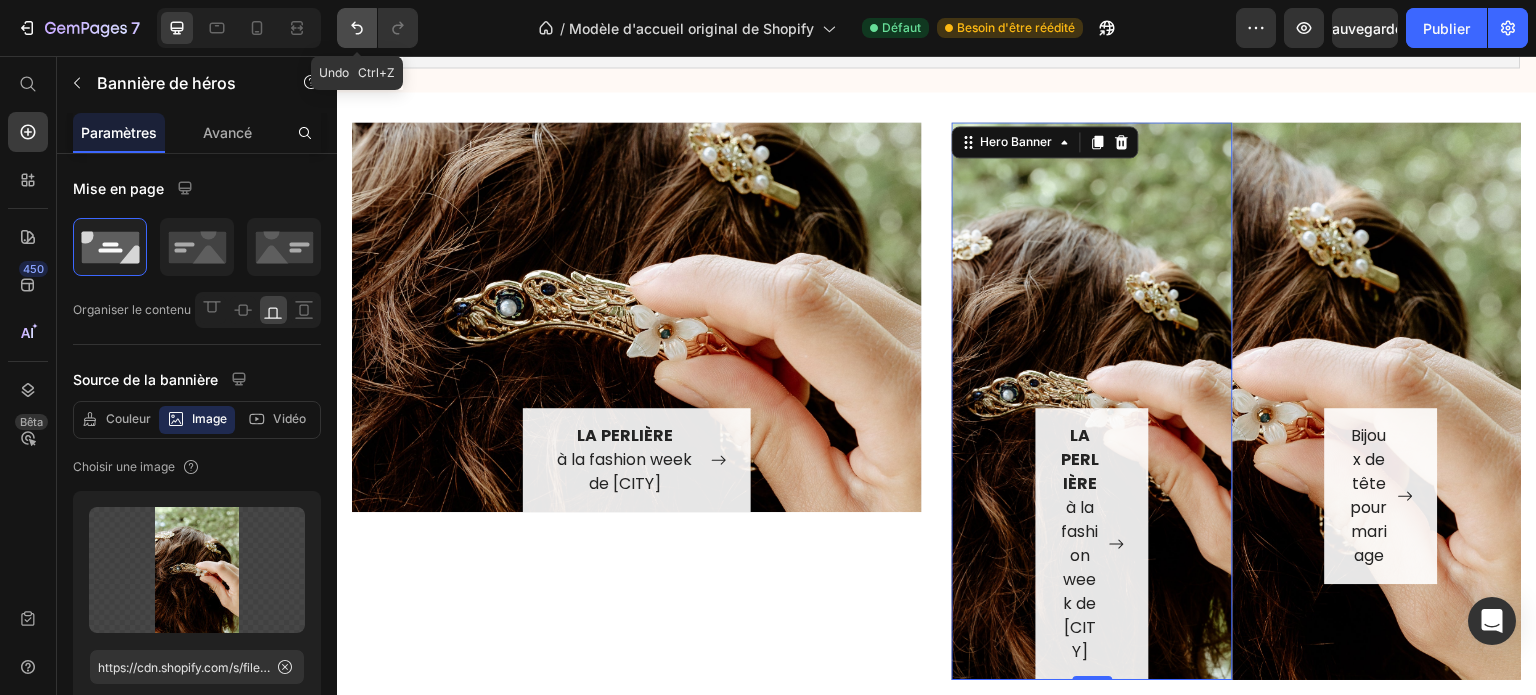 click 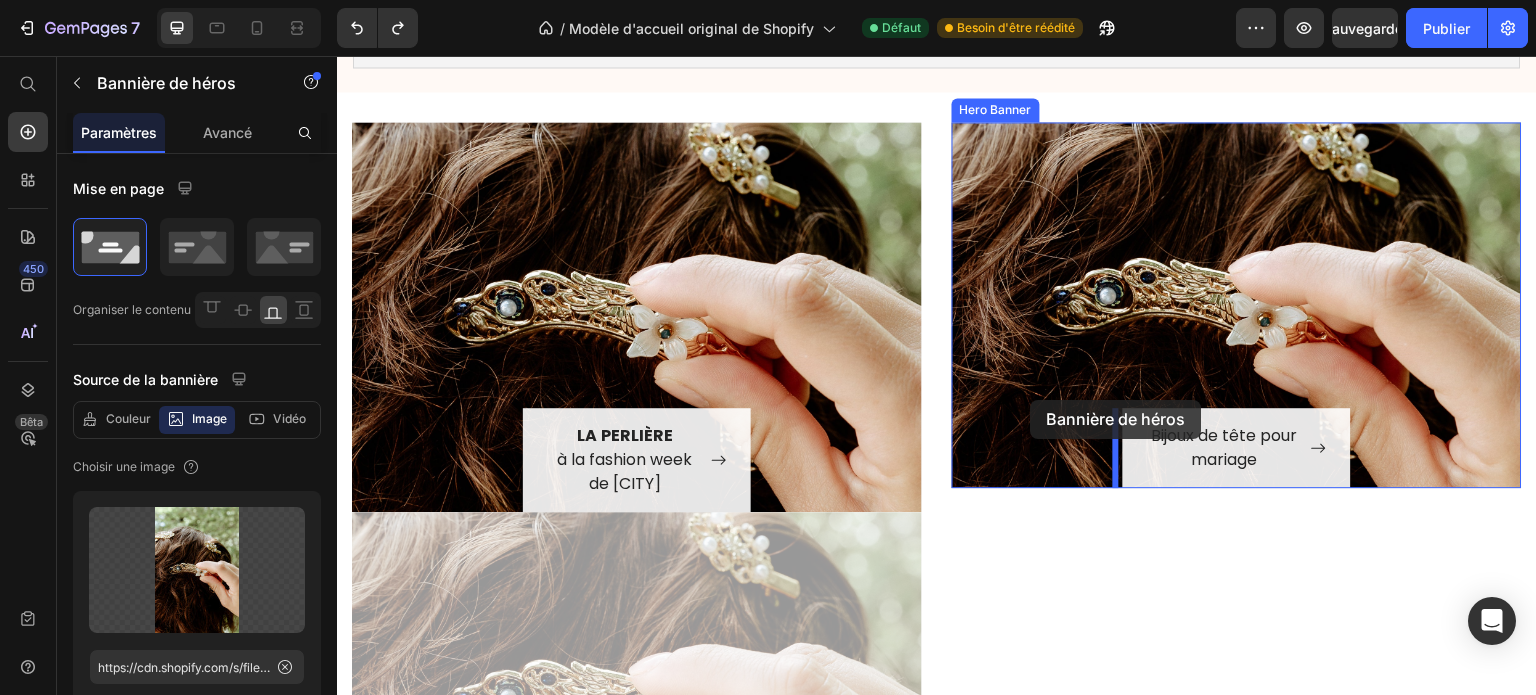 drag, startPoint x: 775, startPoint y: 595, endPoint x: 1031, endPoint y: 400, distance: 321.80896 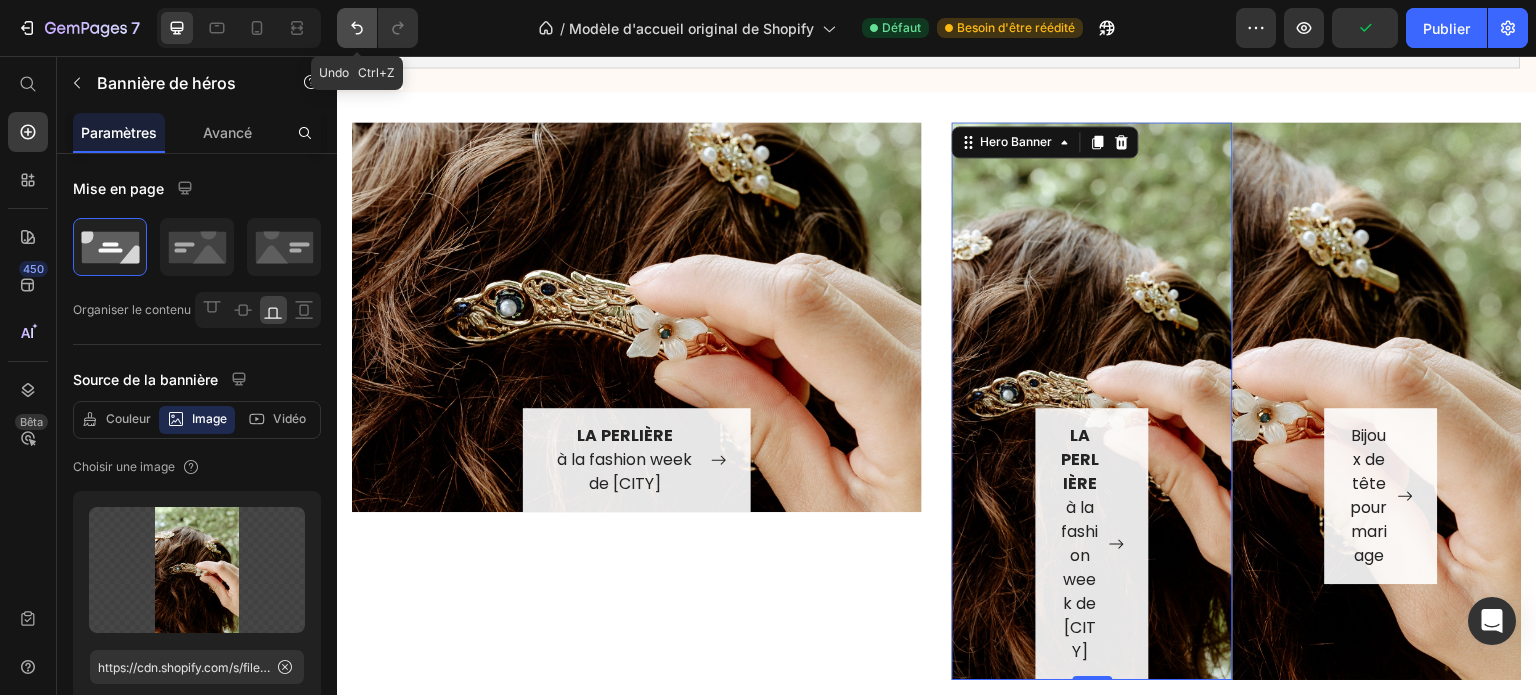 click 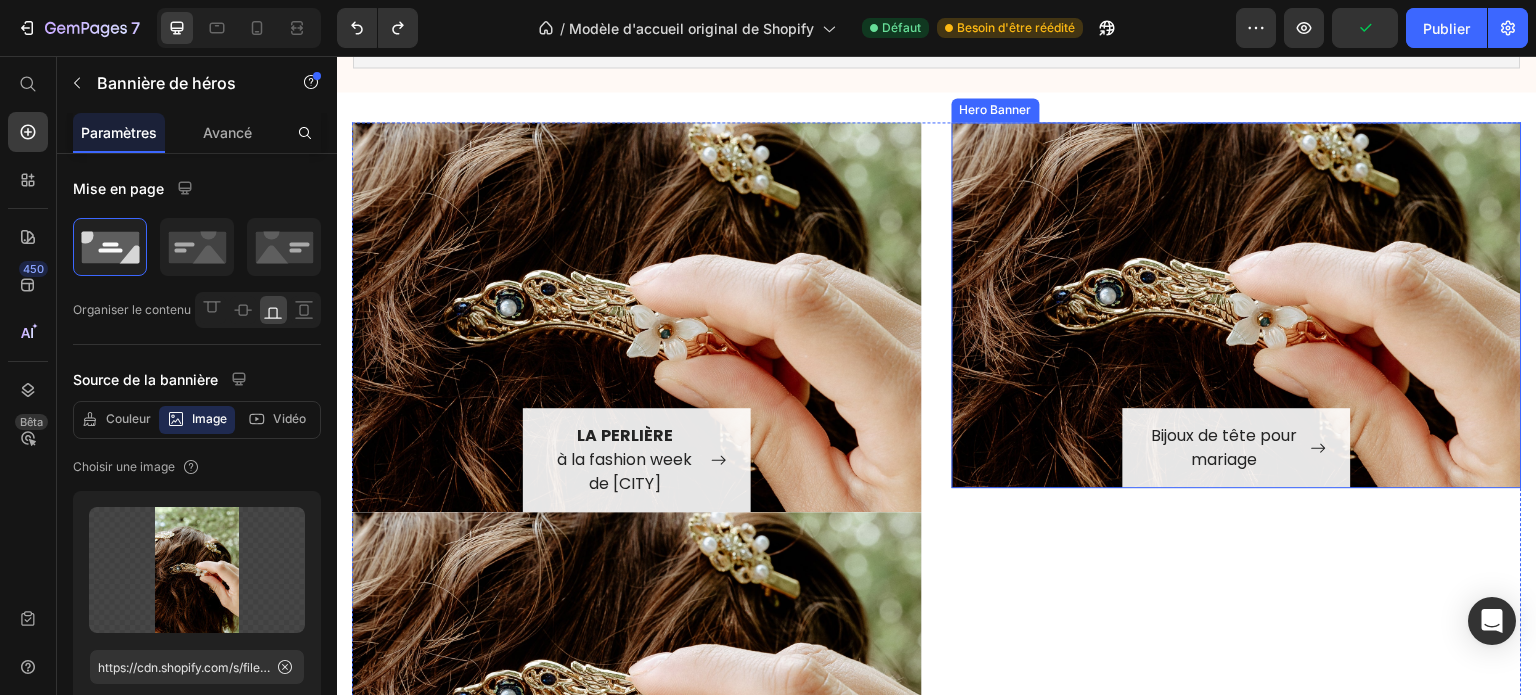 click on "Bijoux de tête pour mariage Button Row" at bounding box center (1237, 305) 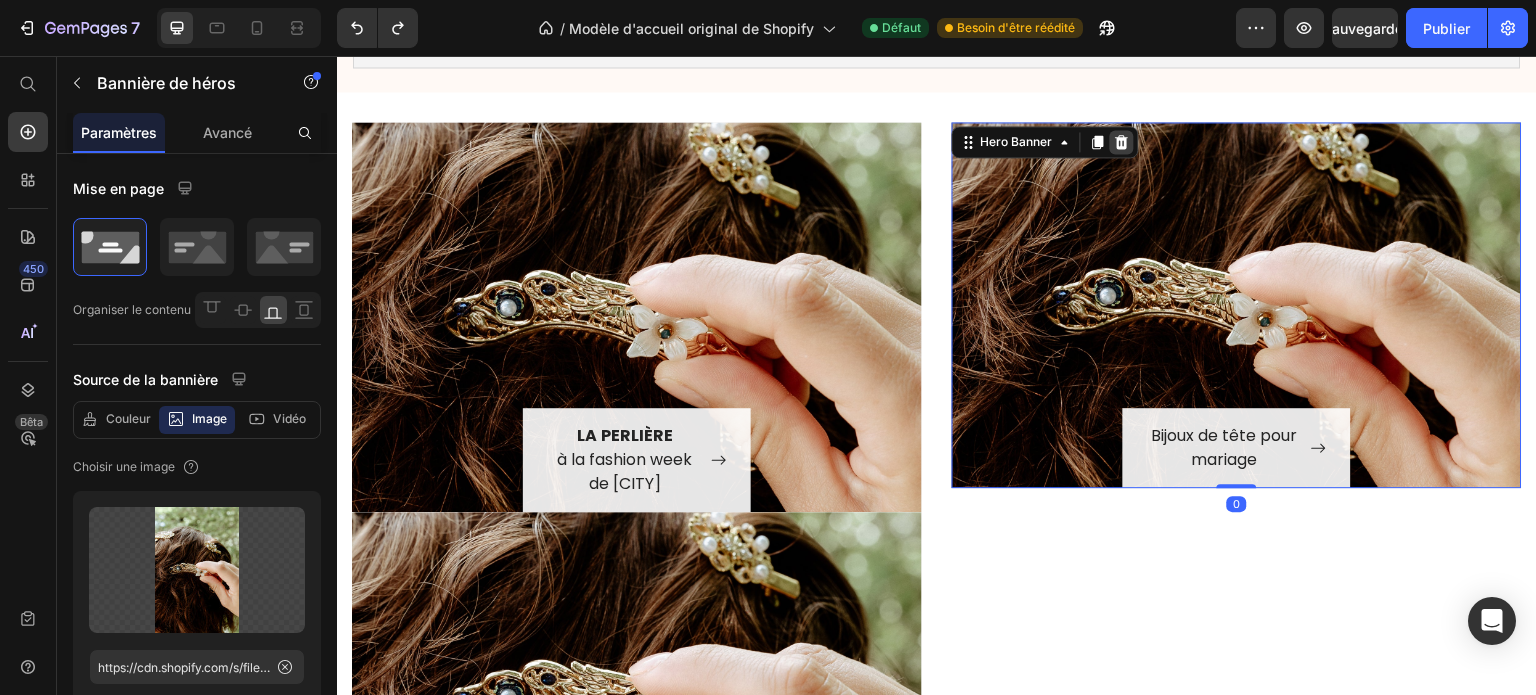 click 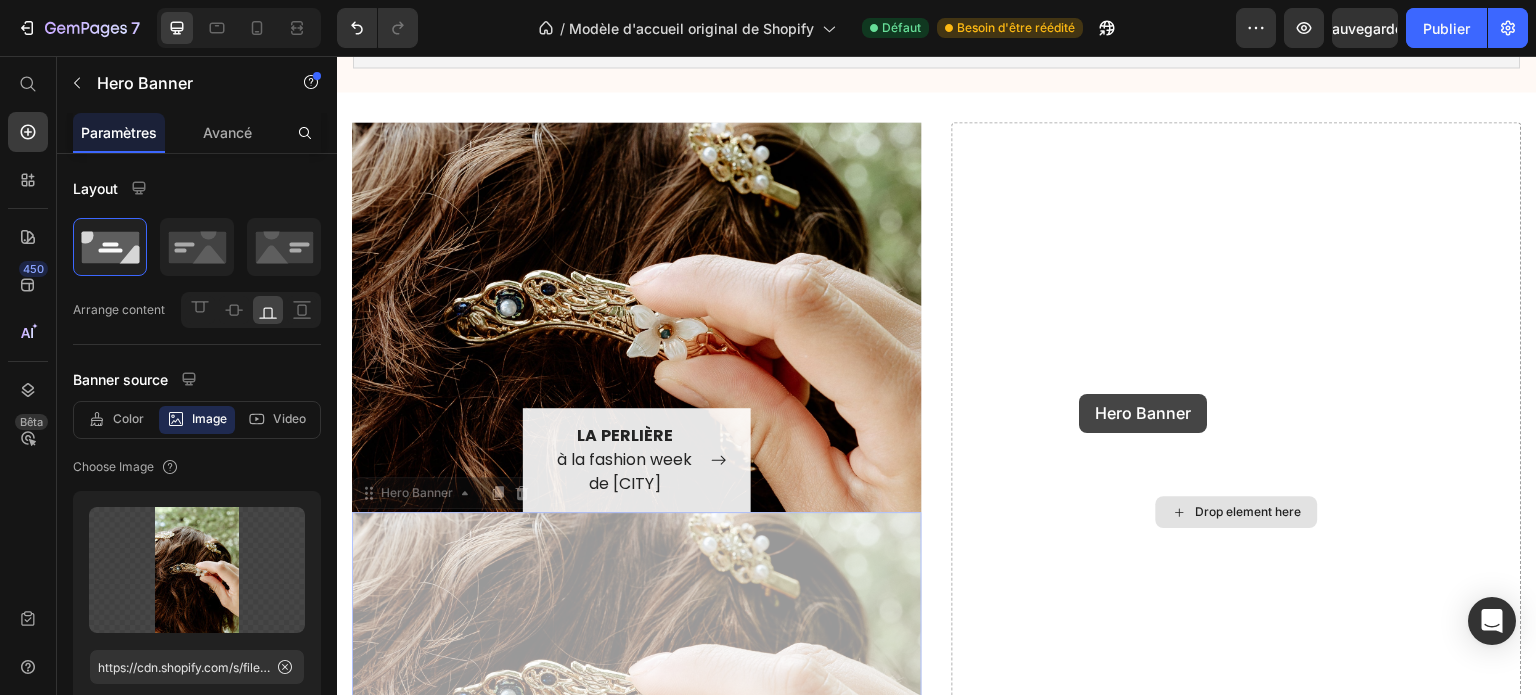 drag, startPoint x: 812, startPoint y: 577, endPoint x: 1083, endPoint y: 391, distance: 328.68982 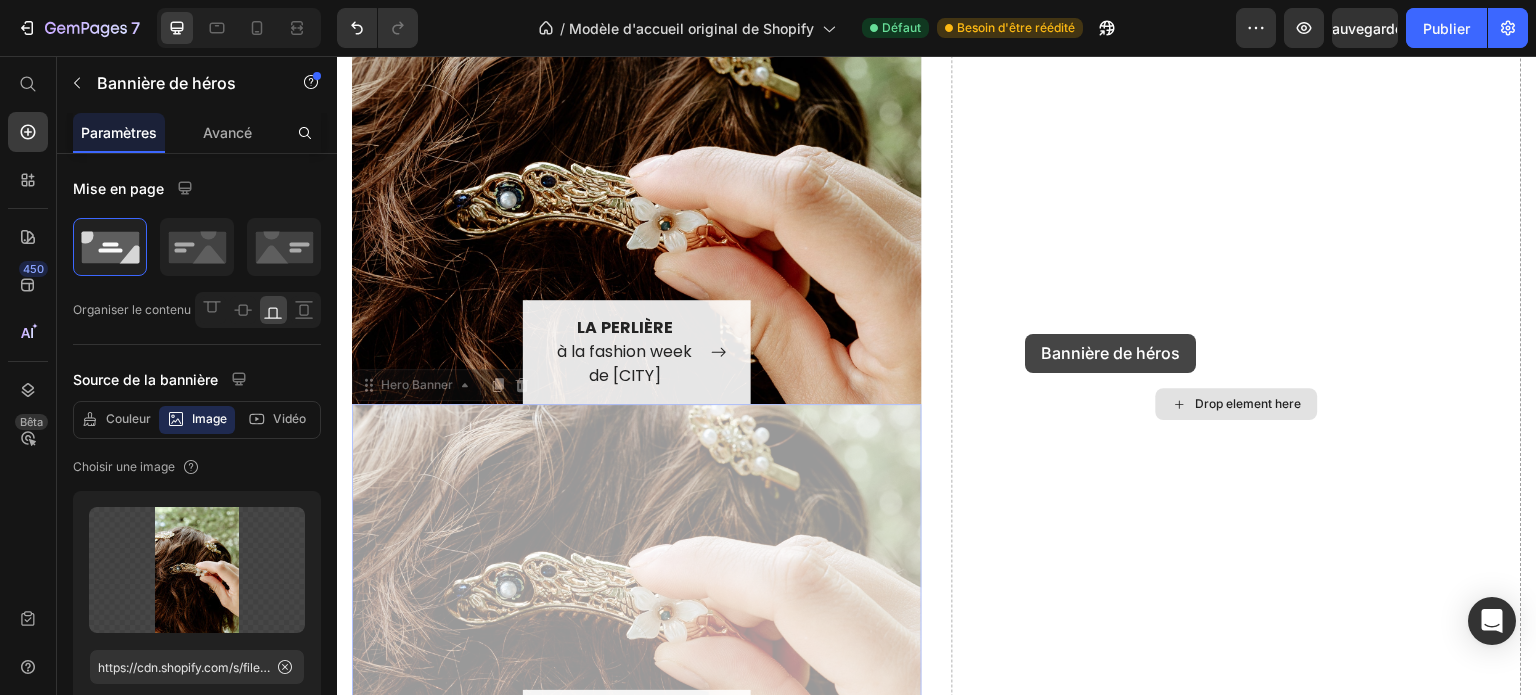 scroll, scrollTop: 1909, scrollLeft: 0, axis: vertical 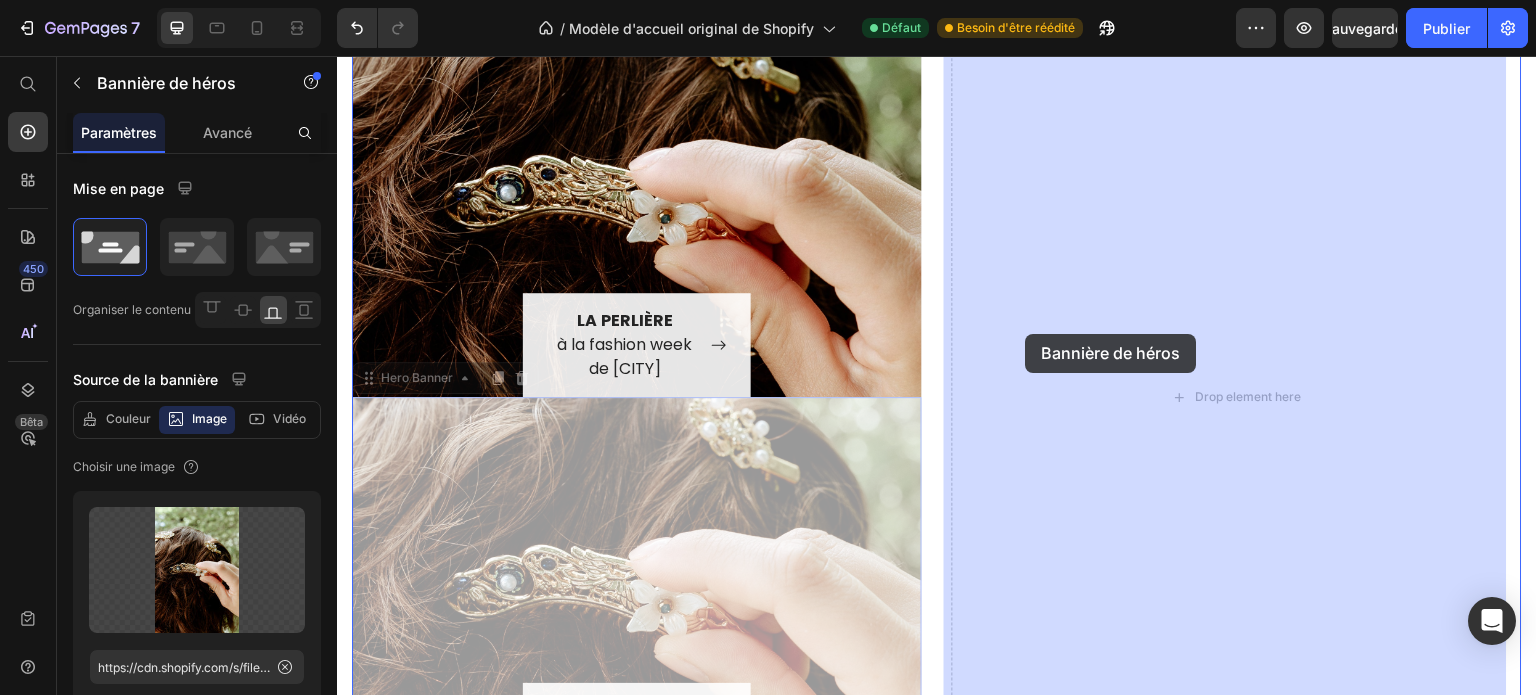 drag, startPoint x: 747, startPoint y: 636, endPoint x: 913, endPoint y: 366, distance: 316.94794 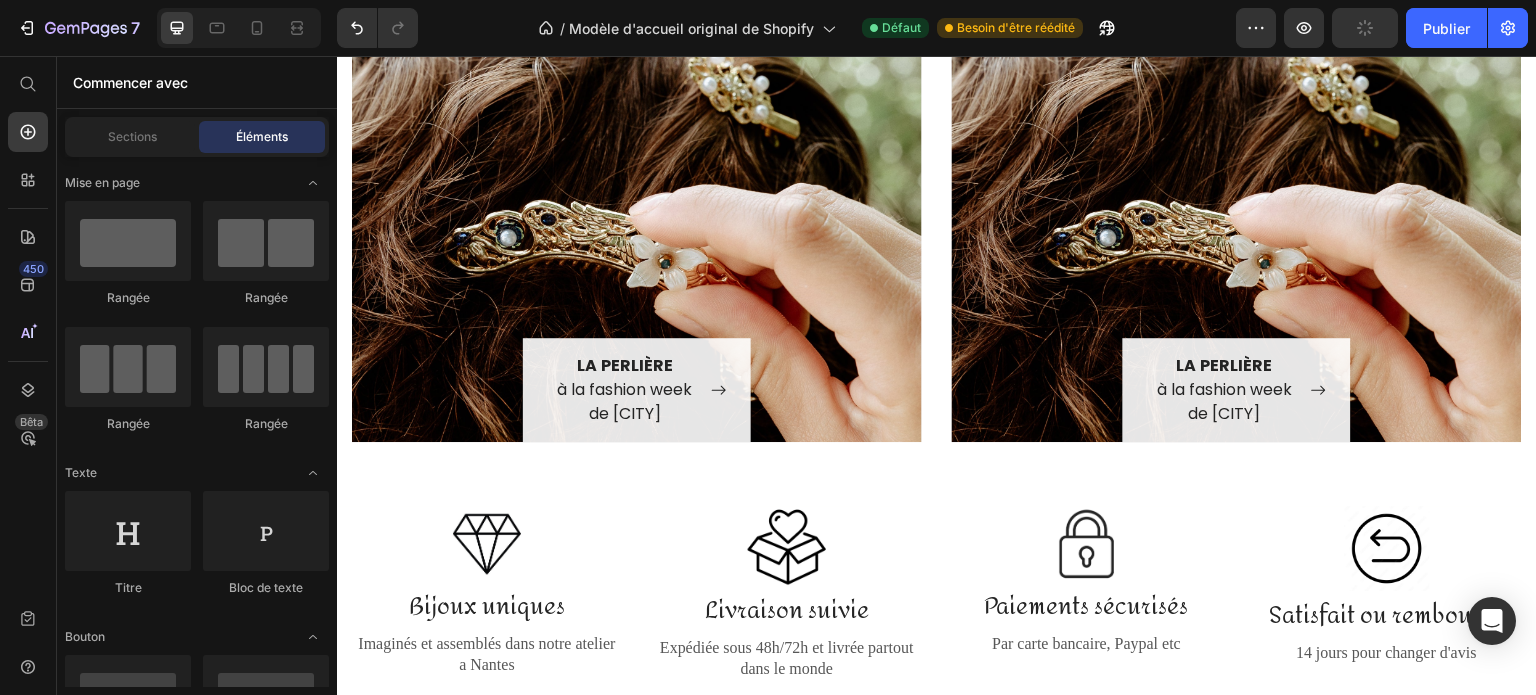 scroll, scrollTop: 1788, scrollLeft: 0, axis: vertical 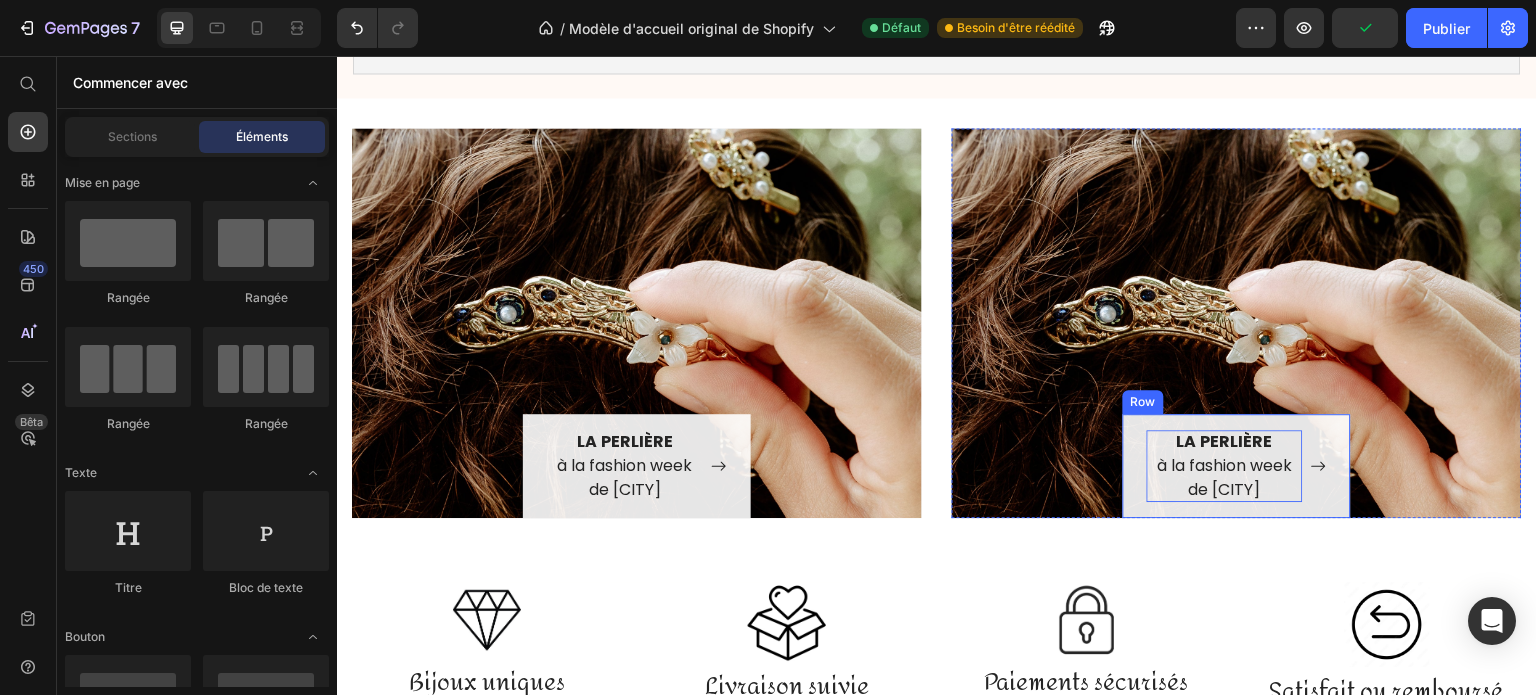 click on "PERLIÈRE" at bounding box center (1237, 441) 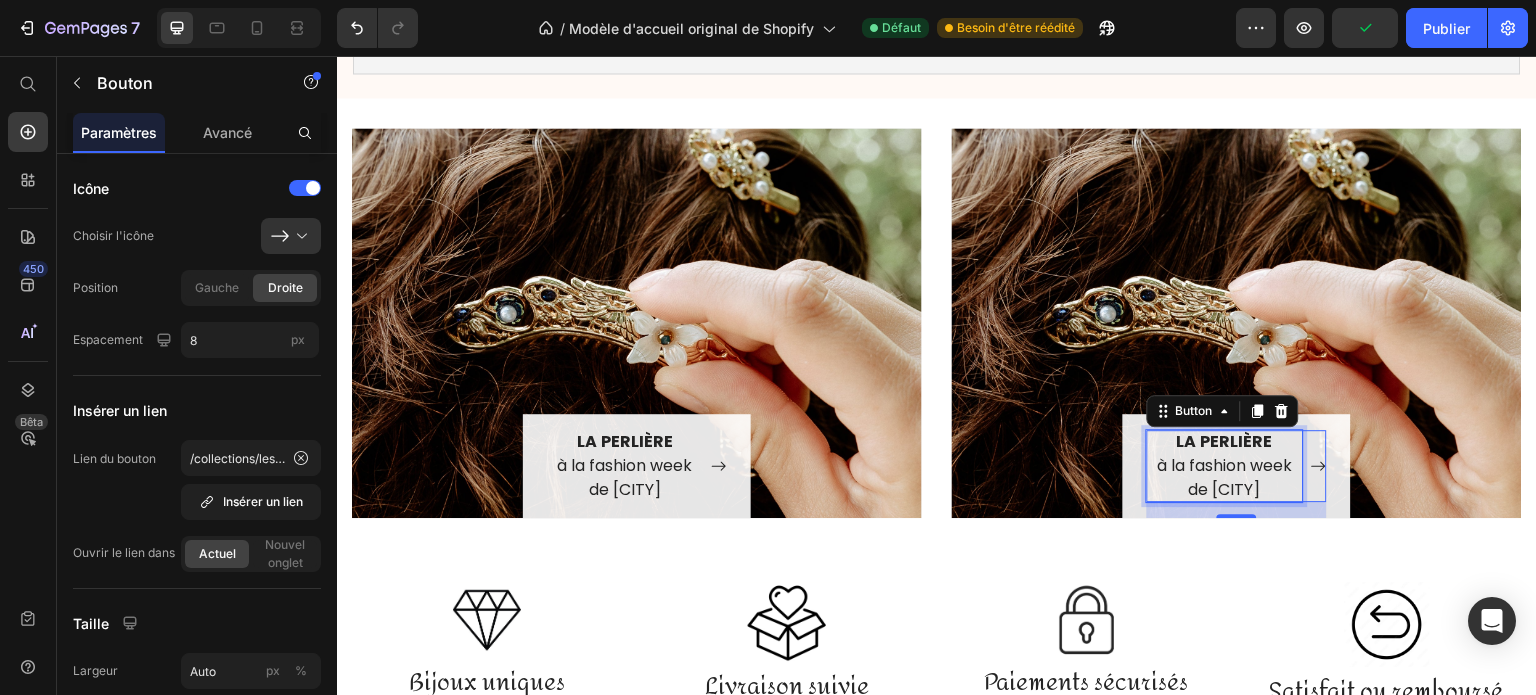 click on "LA PERLIÈRE à la fashion week de New York" at bounding box center (1225, 466) 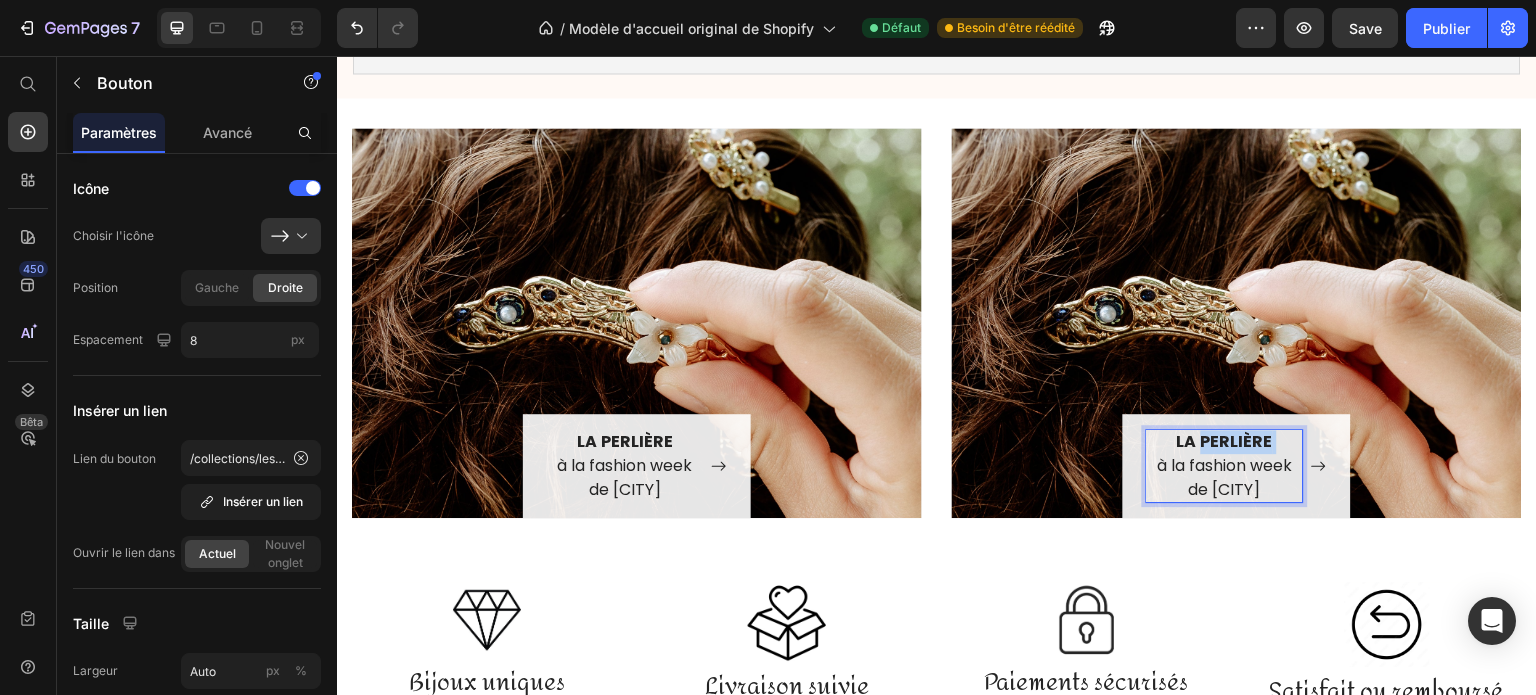 click on "LA PERLIÈRE à la fashion week de New York" at bounding box center (1225, 466) 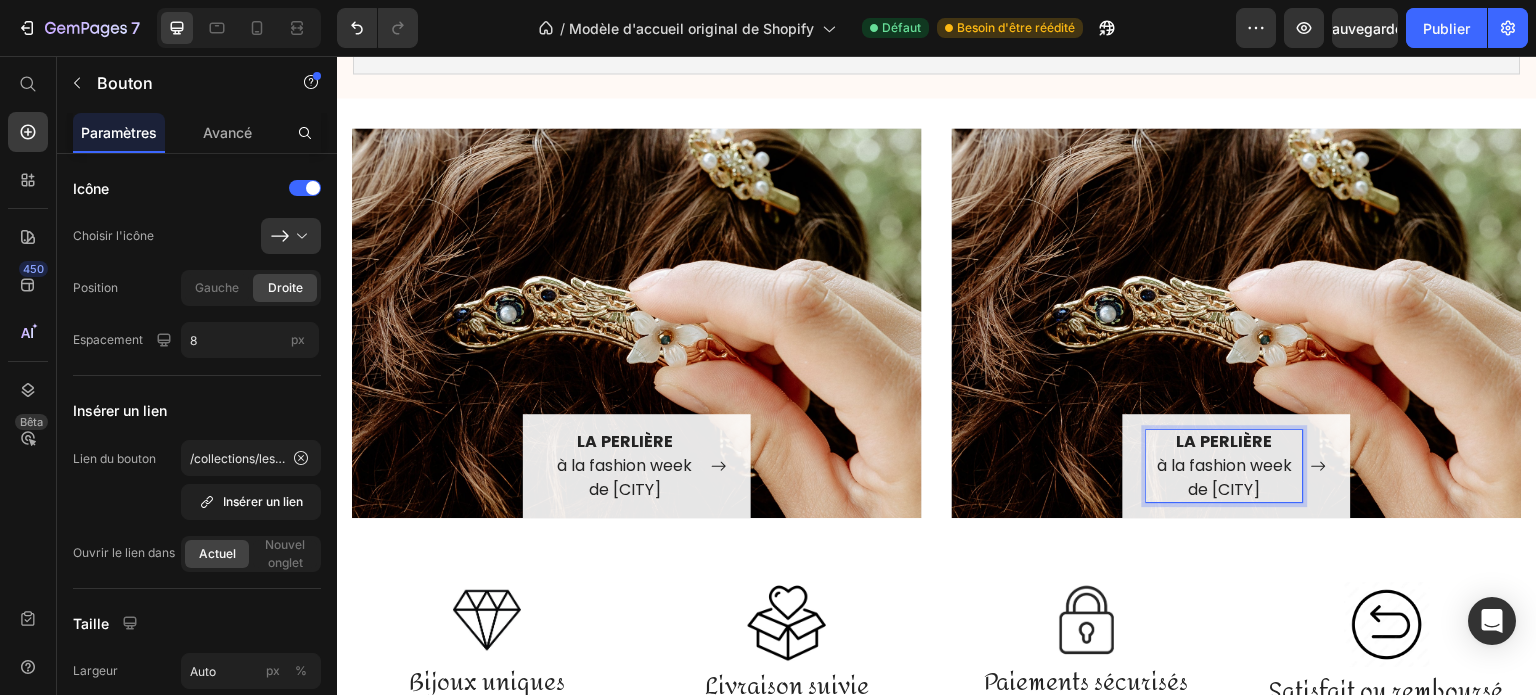 click on "LA PERLIÈRE à la fashion week de New York" at bounding box center [1225, 466] 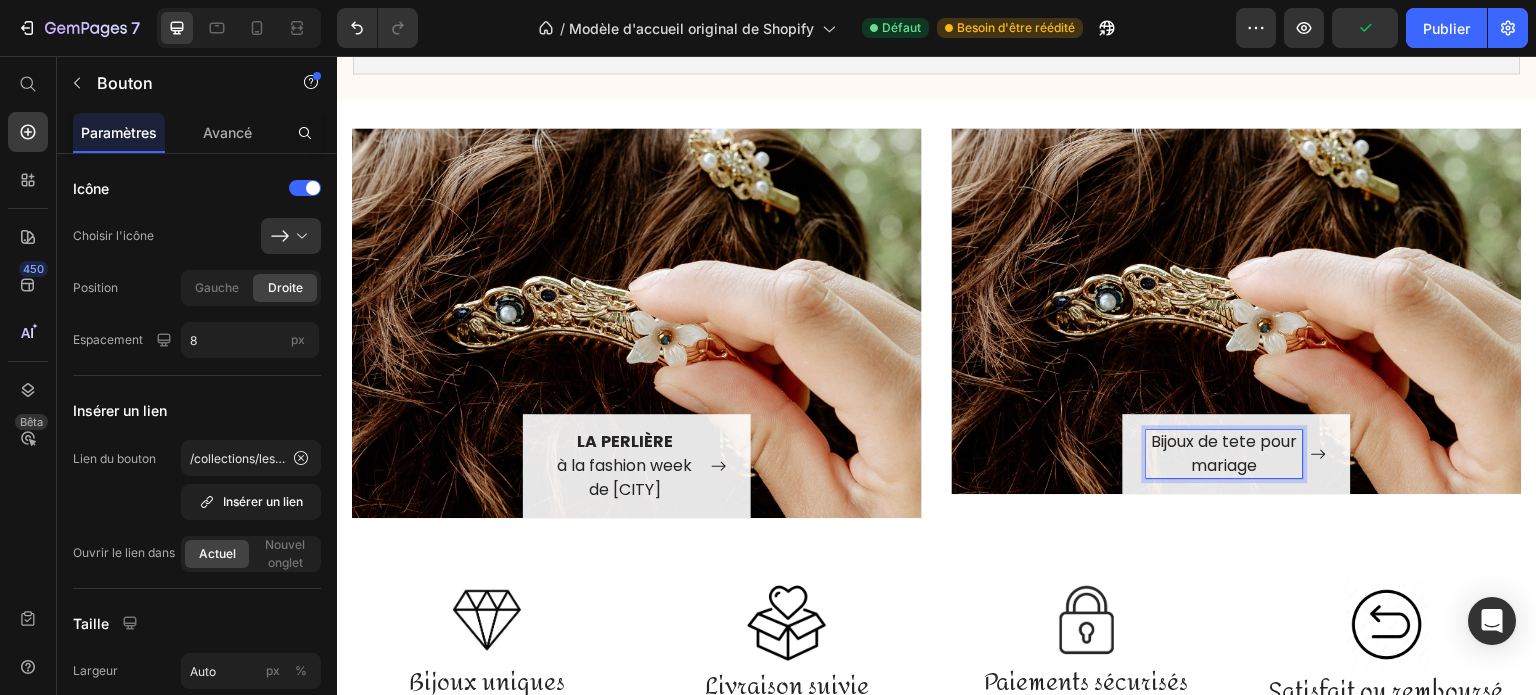 click on "Bijoux de tete pour mariage" at bounding box center [1225, 454] 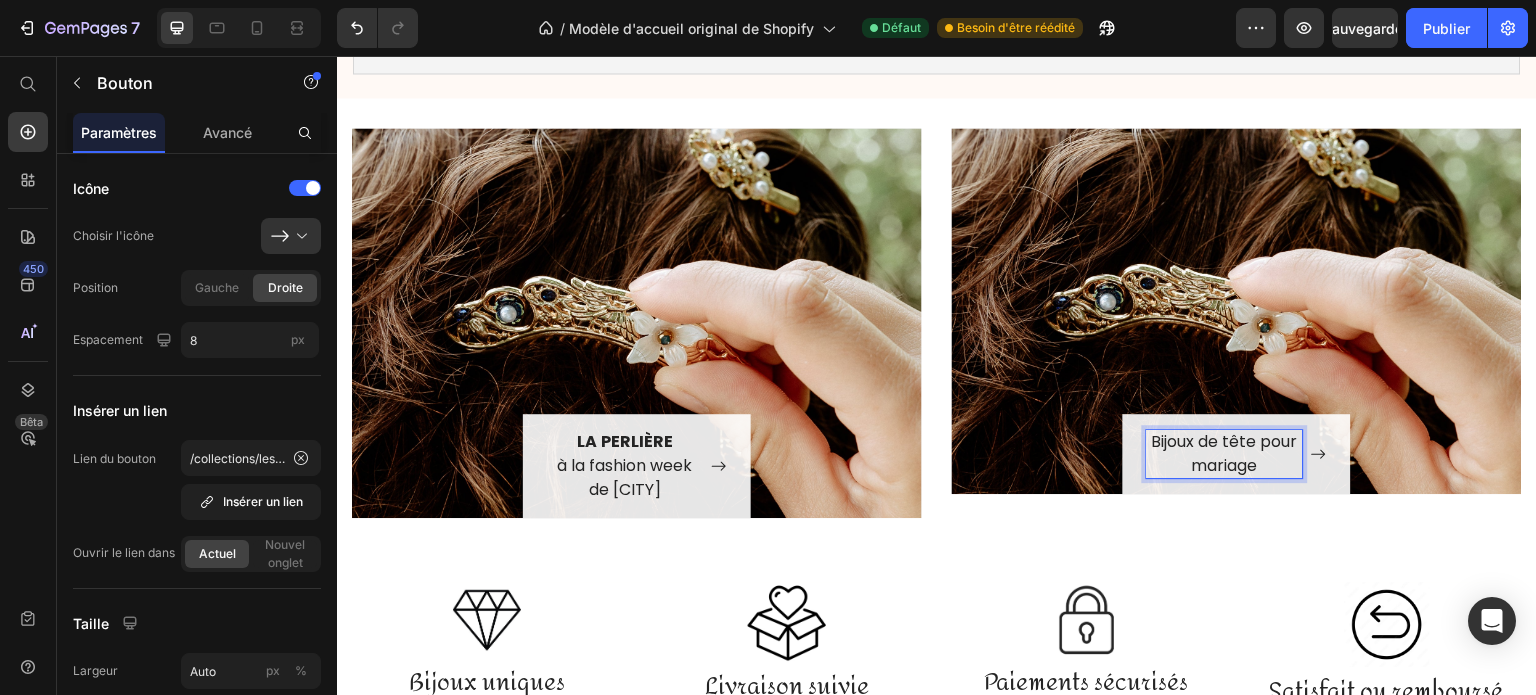 click on "Bijoux de tête pour mariage" at bounding box center (1225, 454) 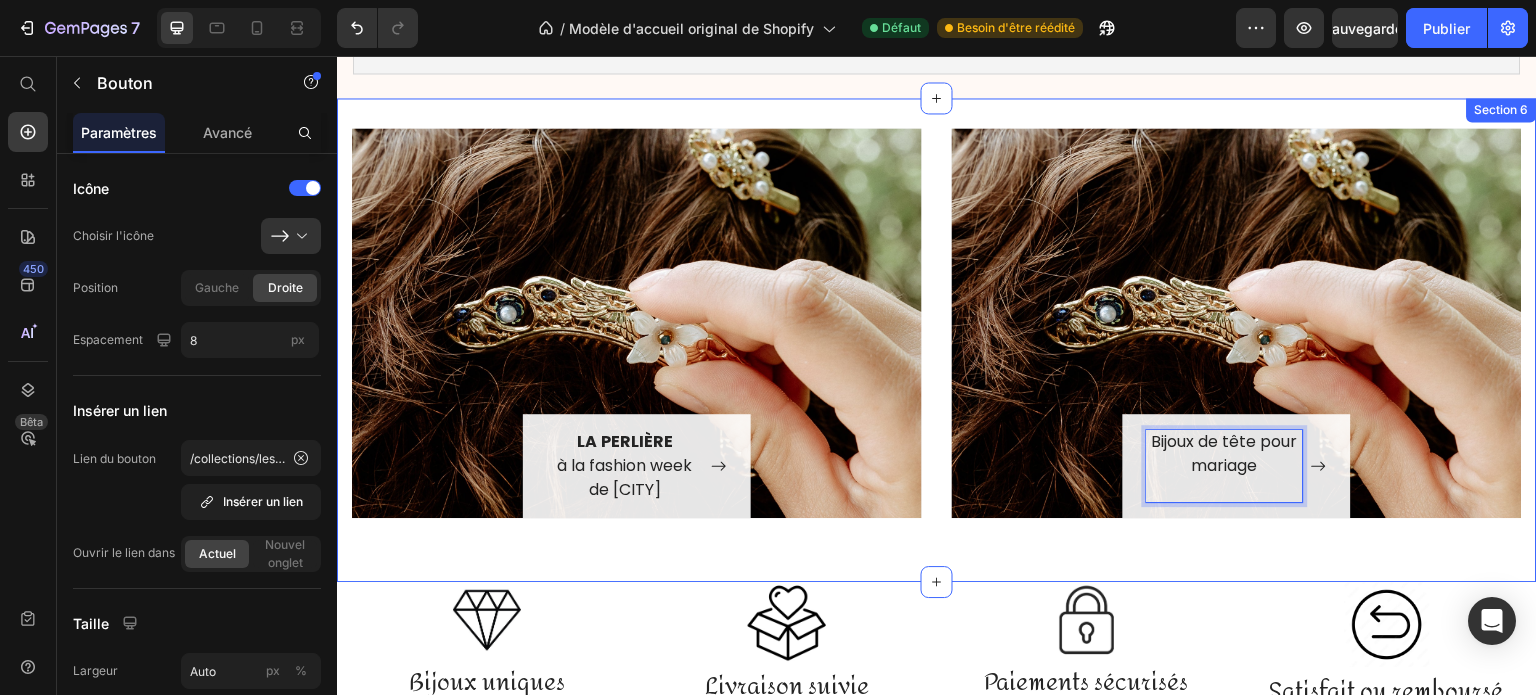 click on "LA   PERLIÈRE à la fashion week de New York Button Row Hero Banner
Bijoux de tête pour mariage Button   16 Row Hero Banner Row Section 6" at bounding box center [937, 340] 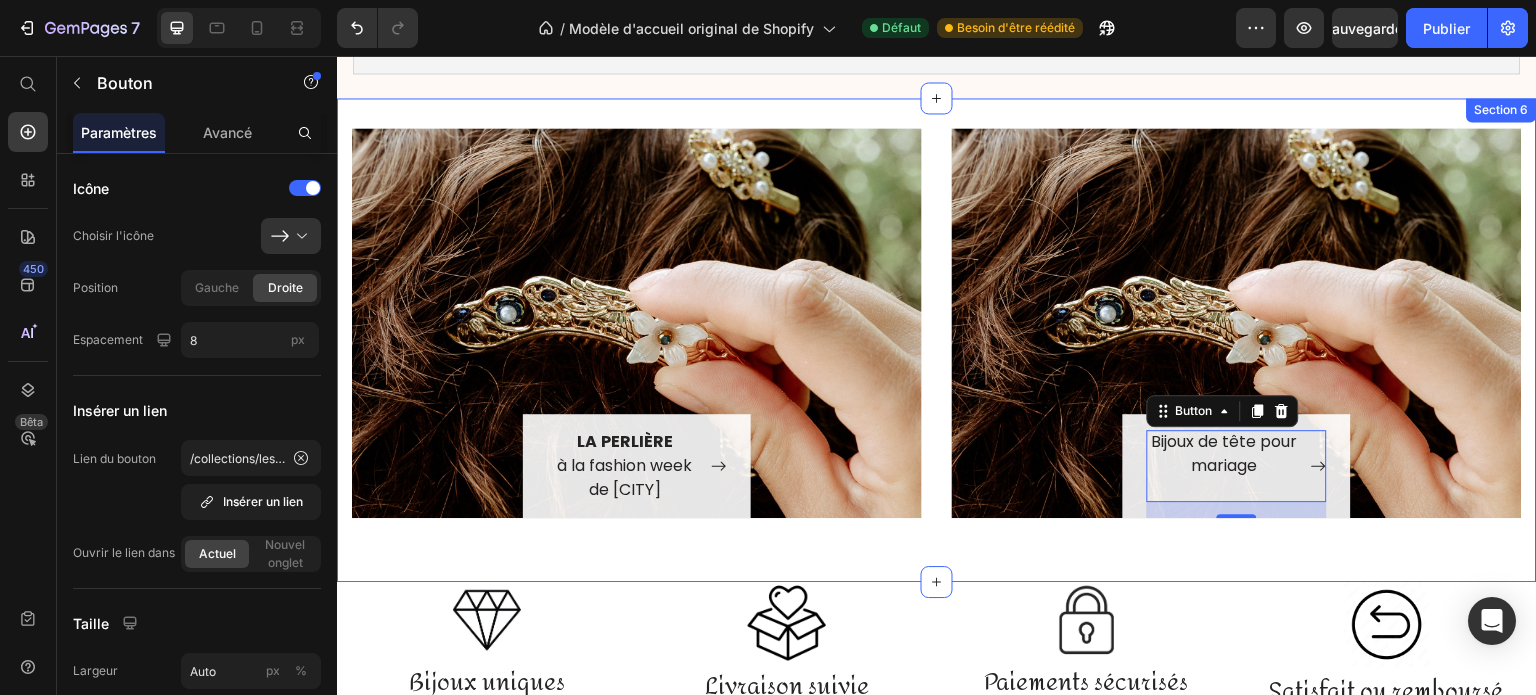 click on "LA   PERLIÈRE à la fashion week de New York Button Row Hero Banner
Bijoux de tête pour mariage Button   16 Row Hero Banner Row Section 6" at bounding box center [937, 340] 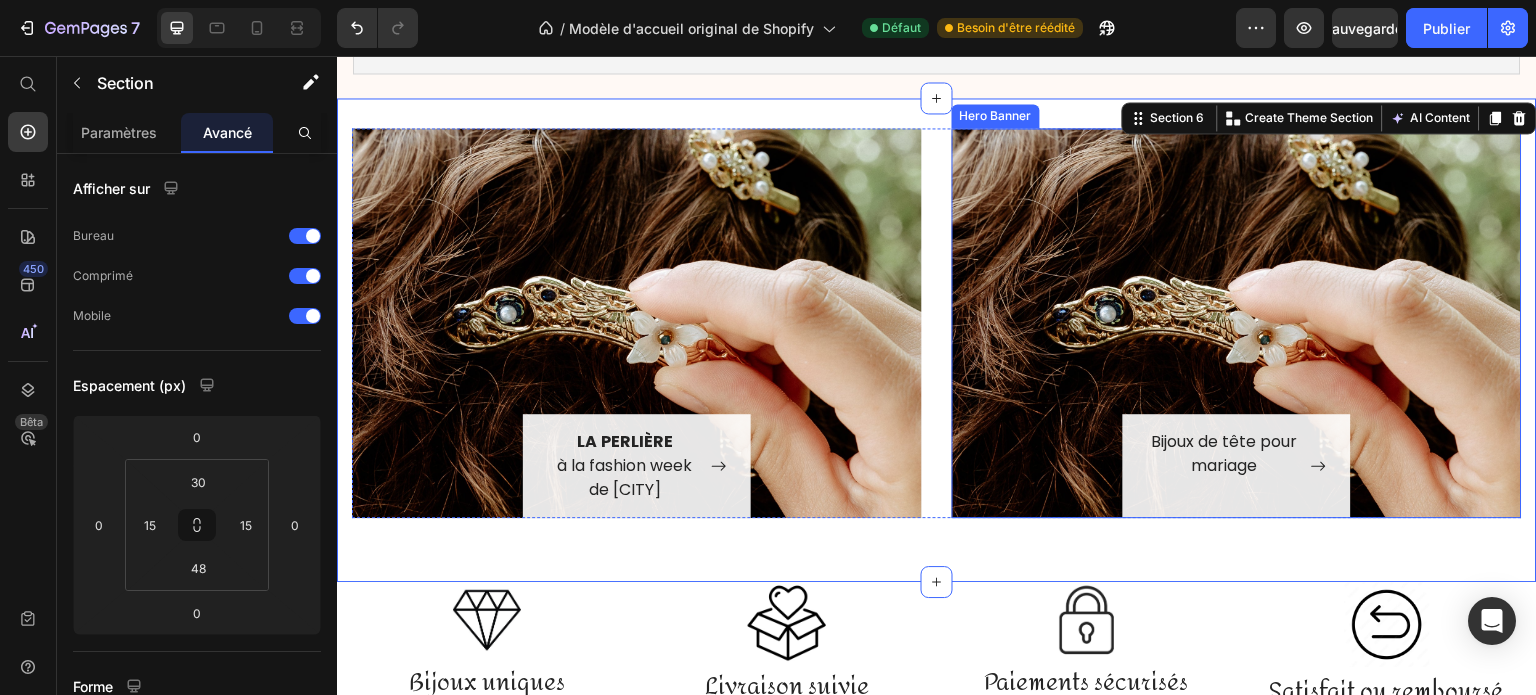 click on "Bijoux de tête pour mariage Button Row" at bounding box center [1237, 323] 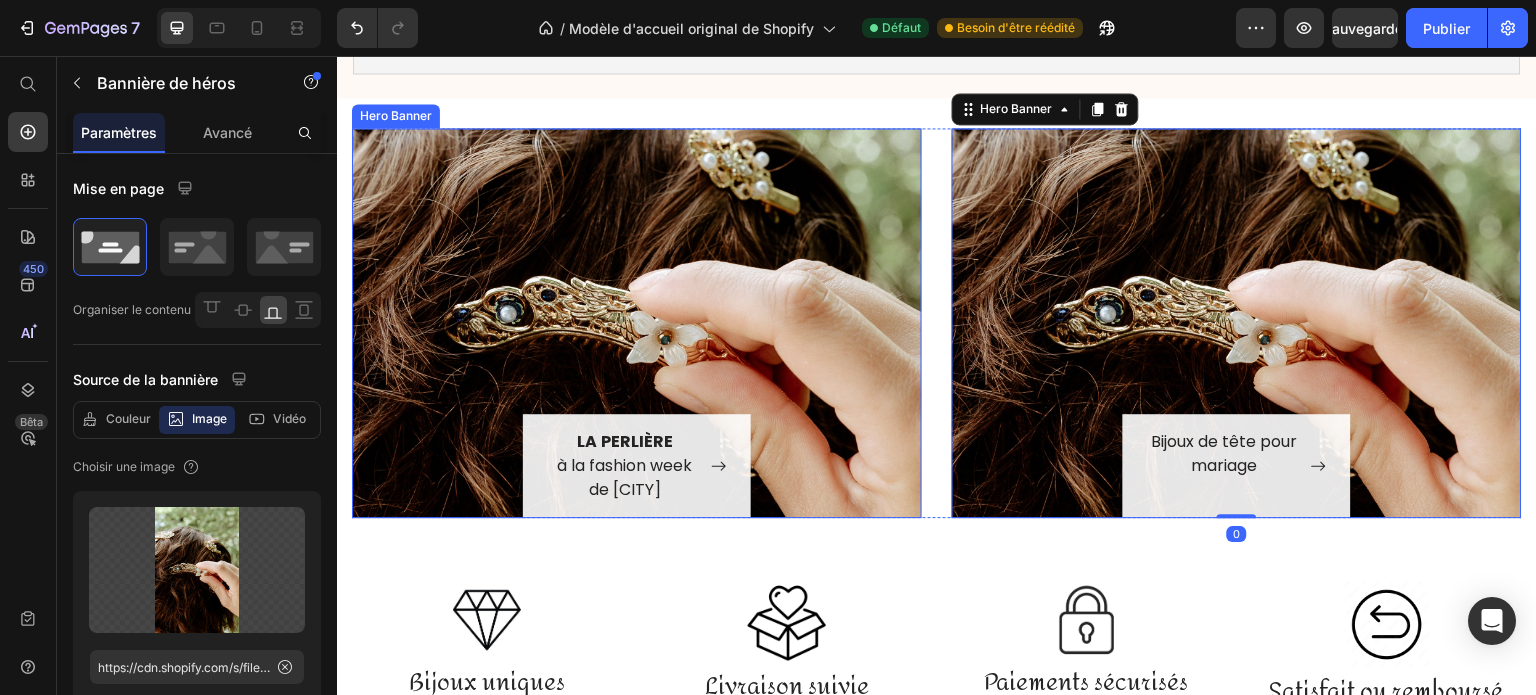 click on "LA   PERLIÈRE à la fashion week de New York Button Row" at bounding box center (637, 323) 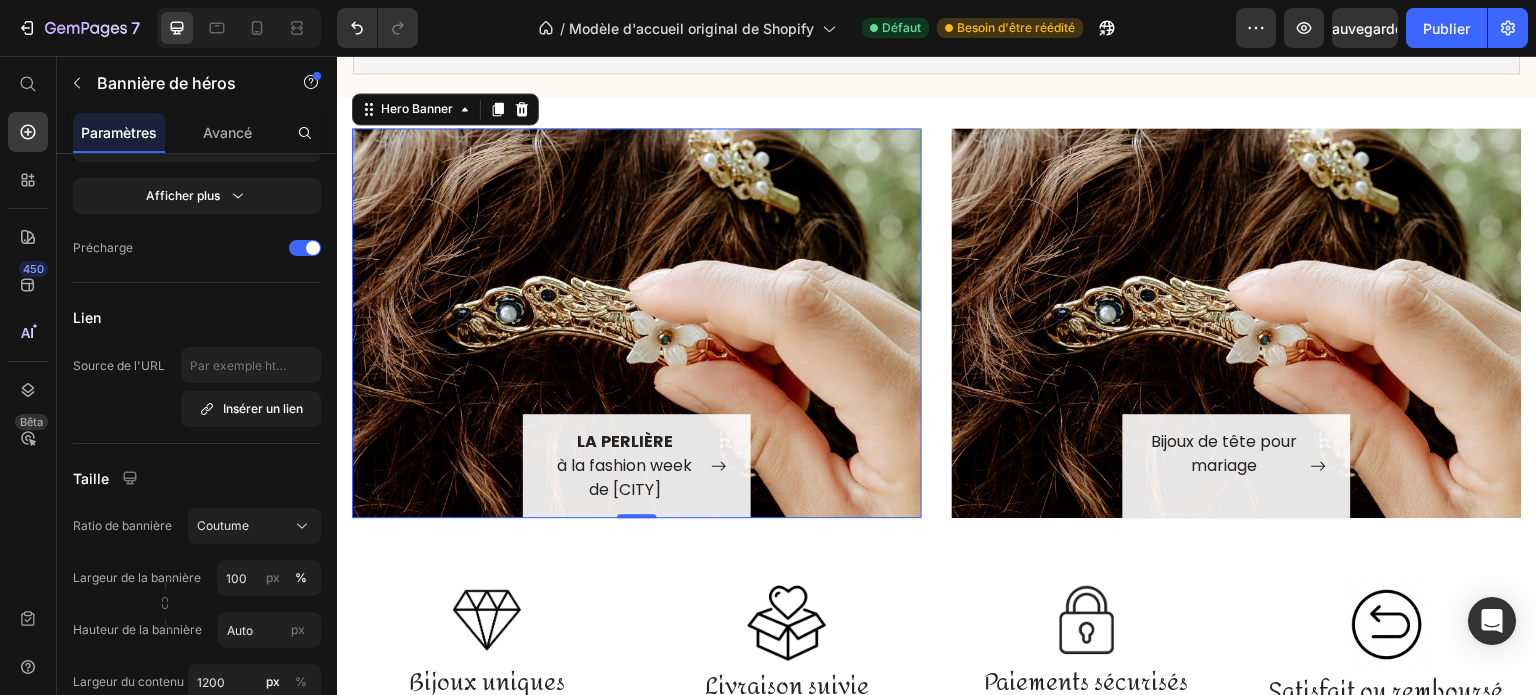 scroll, scrollTop: 201, scrollLeft: 0, axis: vertical 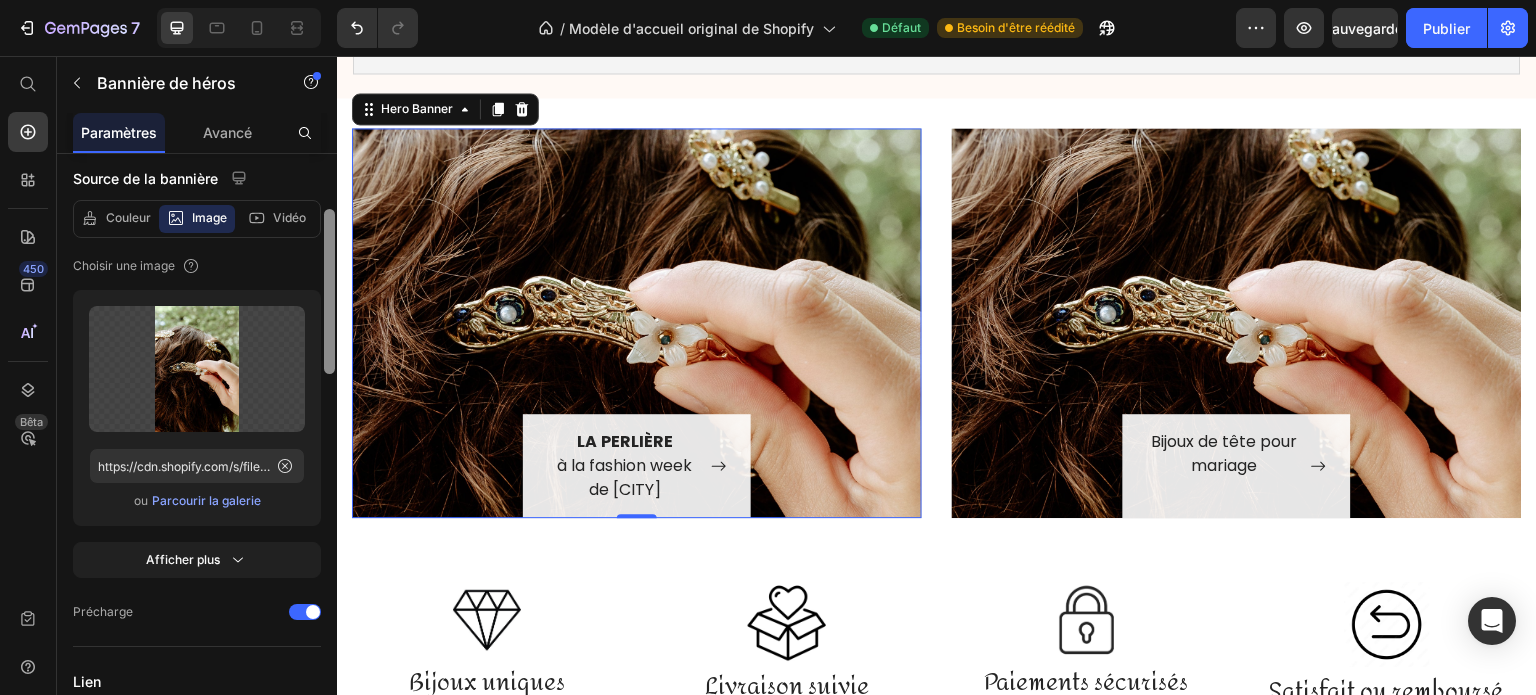 drag, startPoint x: 327, startPoint y: 268, endPoint x: 334, endPoint y: 324, distance: 56.435802 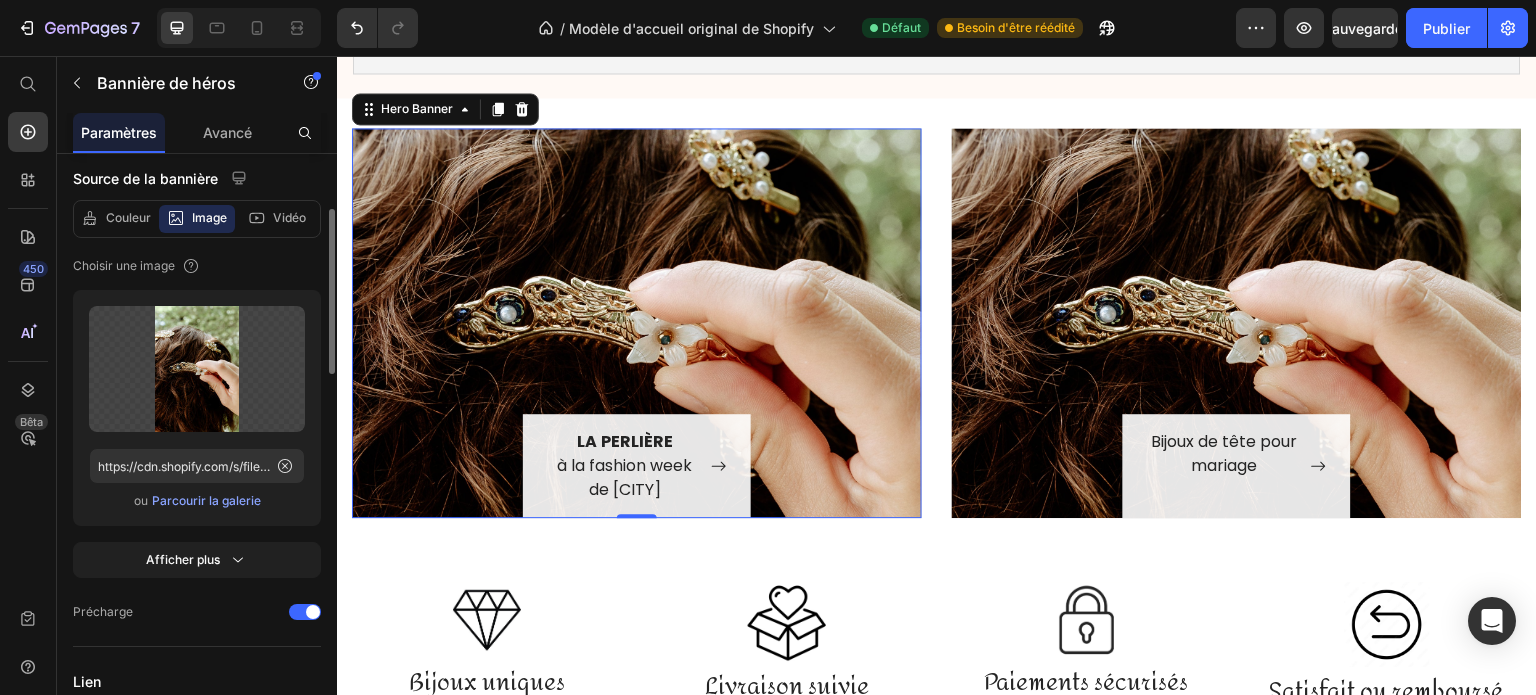 click on "Parcourir la galerie" at bounding box center (206, 500) 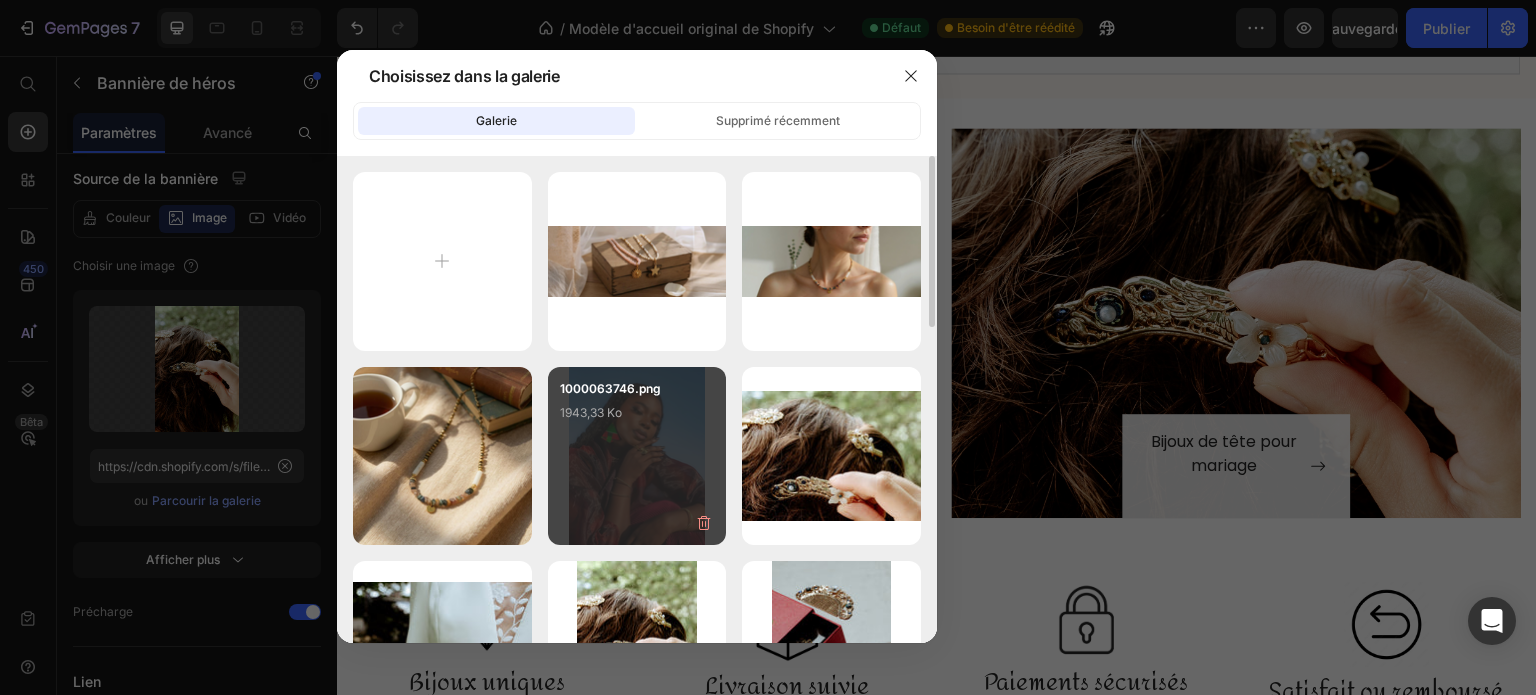 click on "1000063746.png 1943,33 Ko" at bounding box center [637, 419] 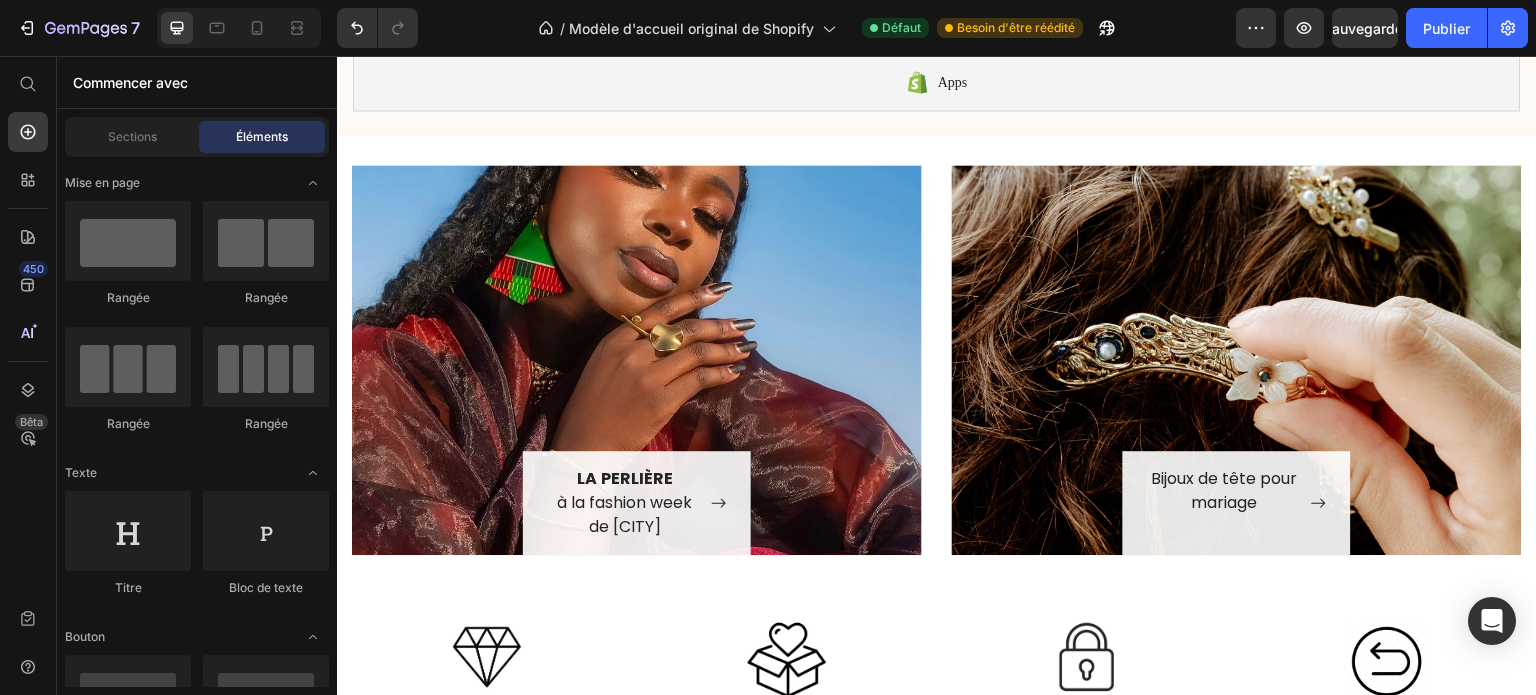 scroll, scrollTop: 1839, scrollLeft: 0, axis: vertical 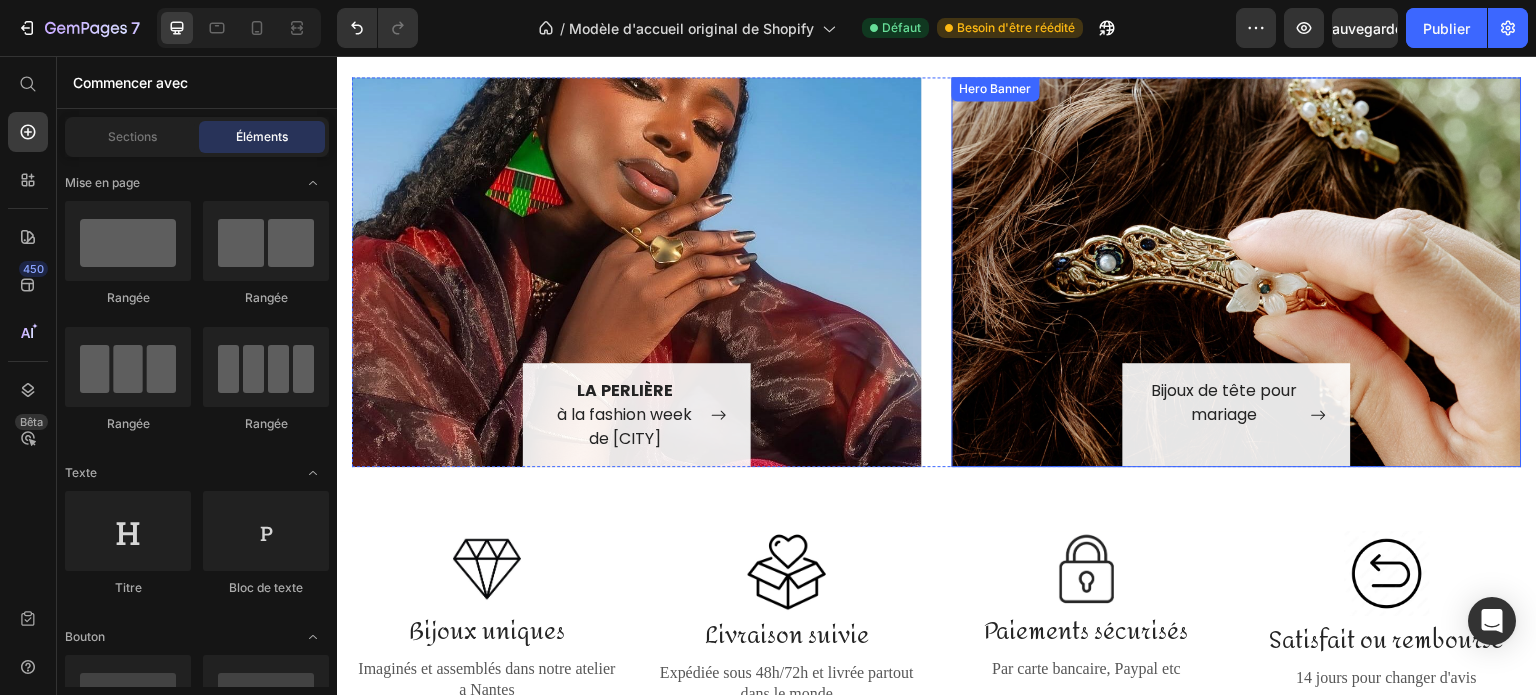 click on "Bijoux de tête pour mariage Button Row" at bounding box center (1237, 272) 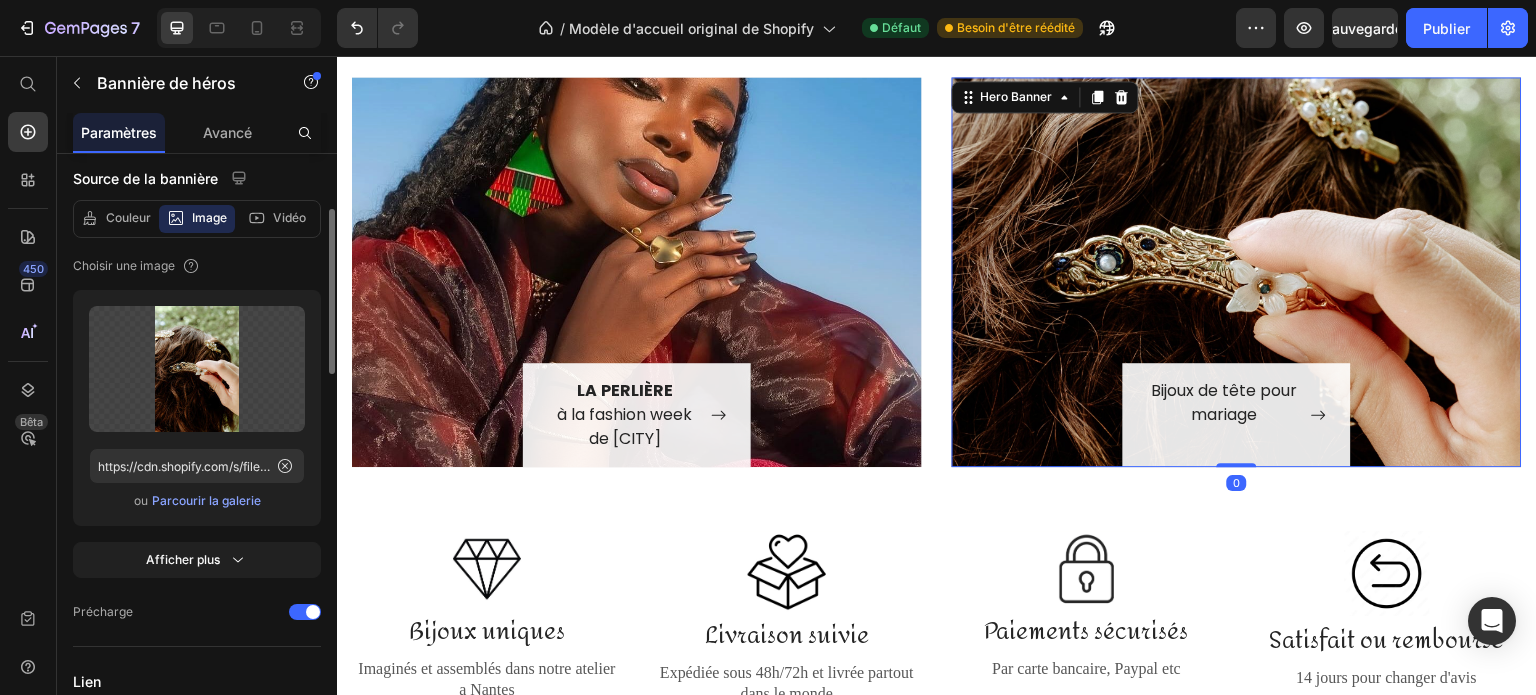 click on "Parcourir la galerie" at bounding box center [206, 500] 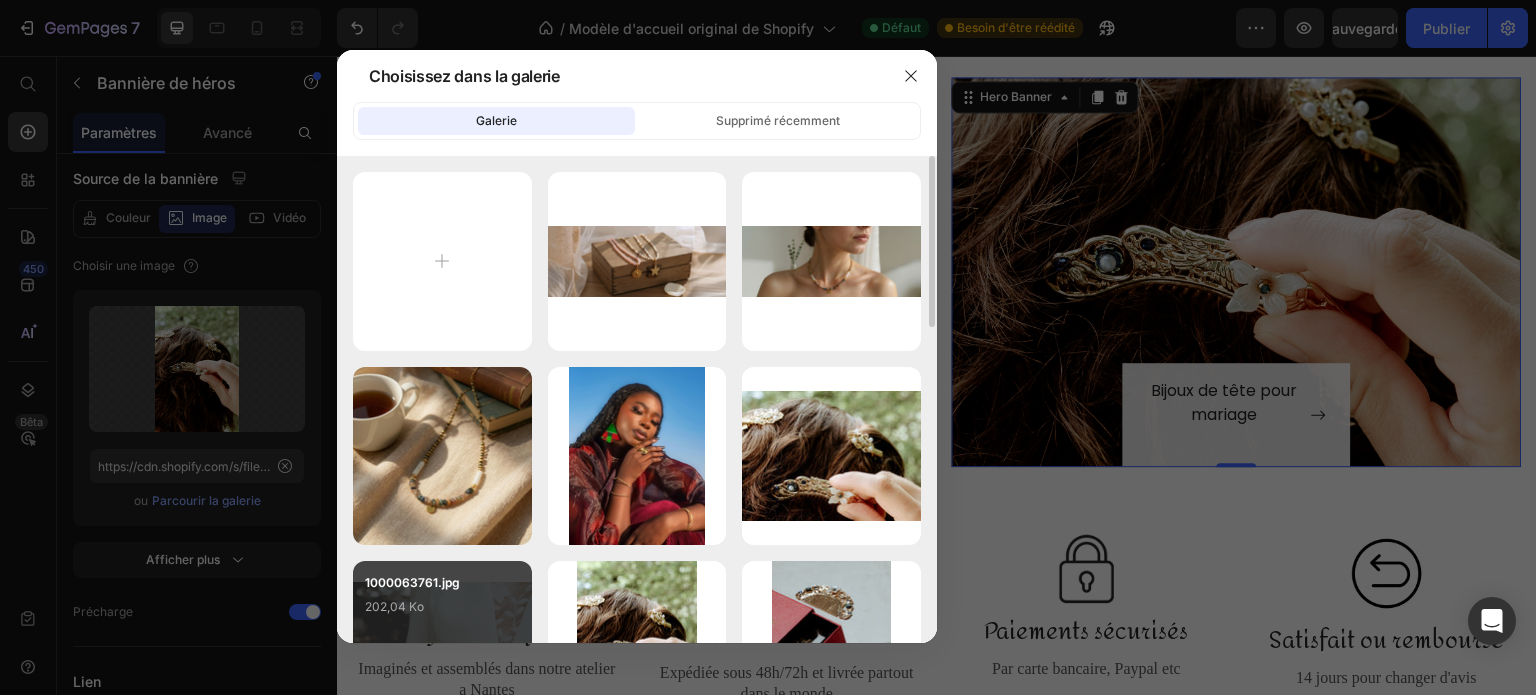click on "1000063761.jpg" at bounding box center (412, 582) 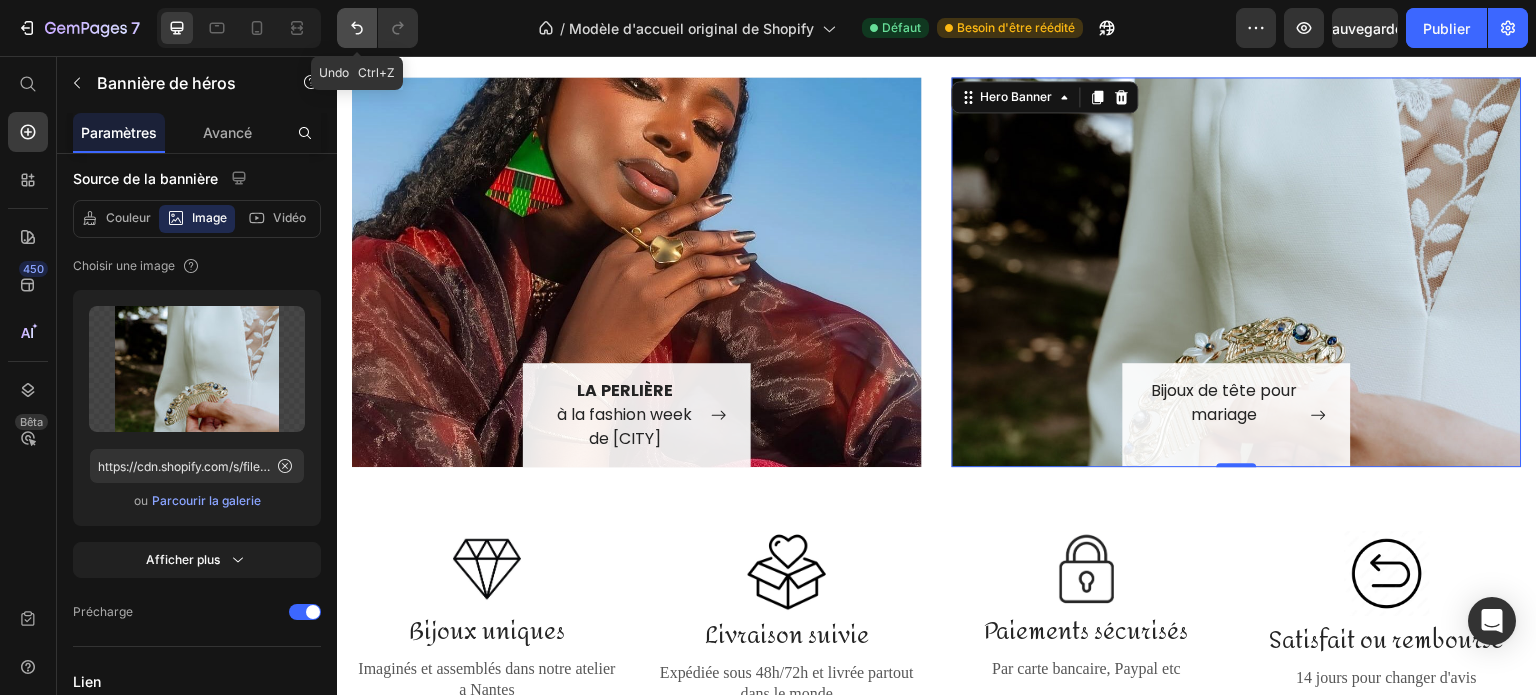 click 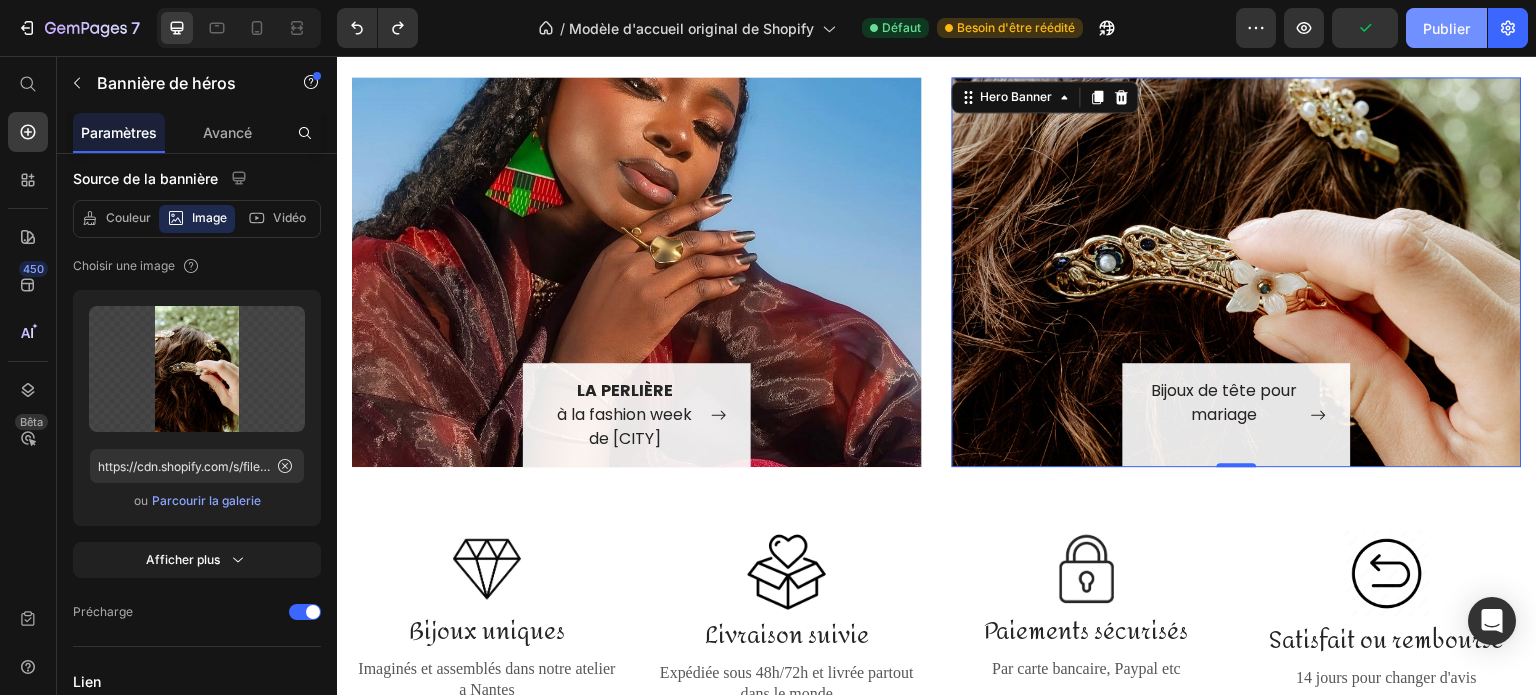 click on "Publier" 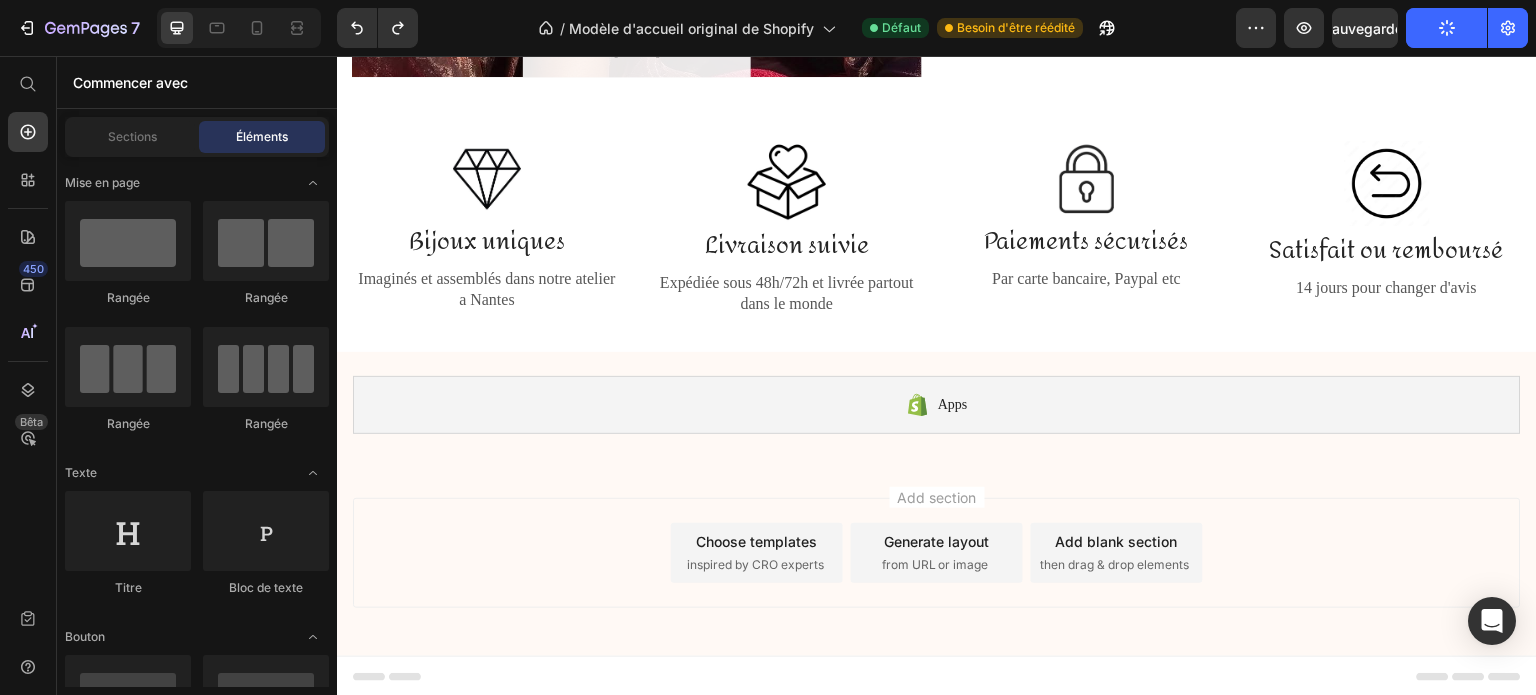 scroll, scrollTop: 0, scrollLeft: 0, axis: both 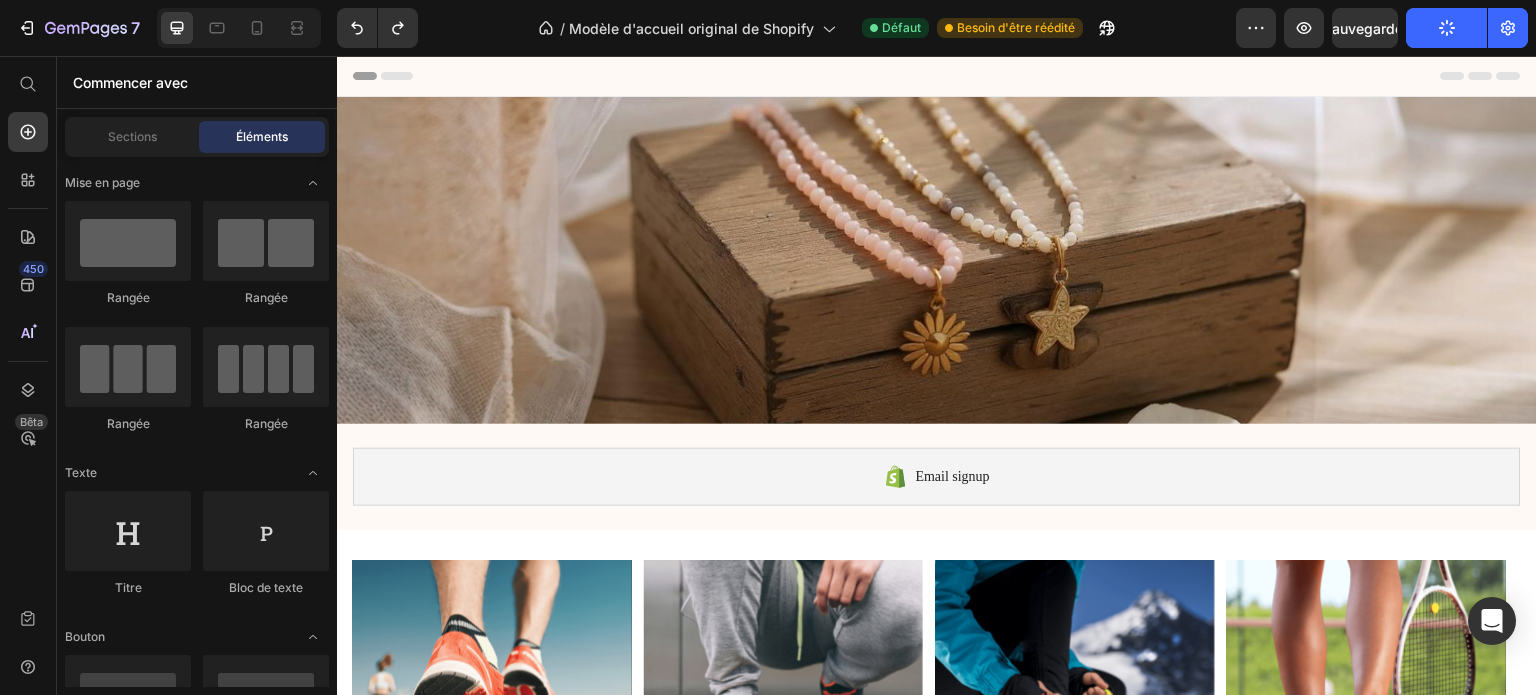 drag, startPoint x: 1532, startPoint y: 496, endPoint x: 1781, endPoint y: 81, distance: 483.969 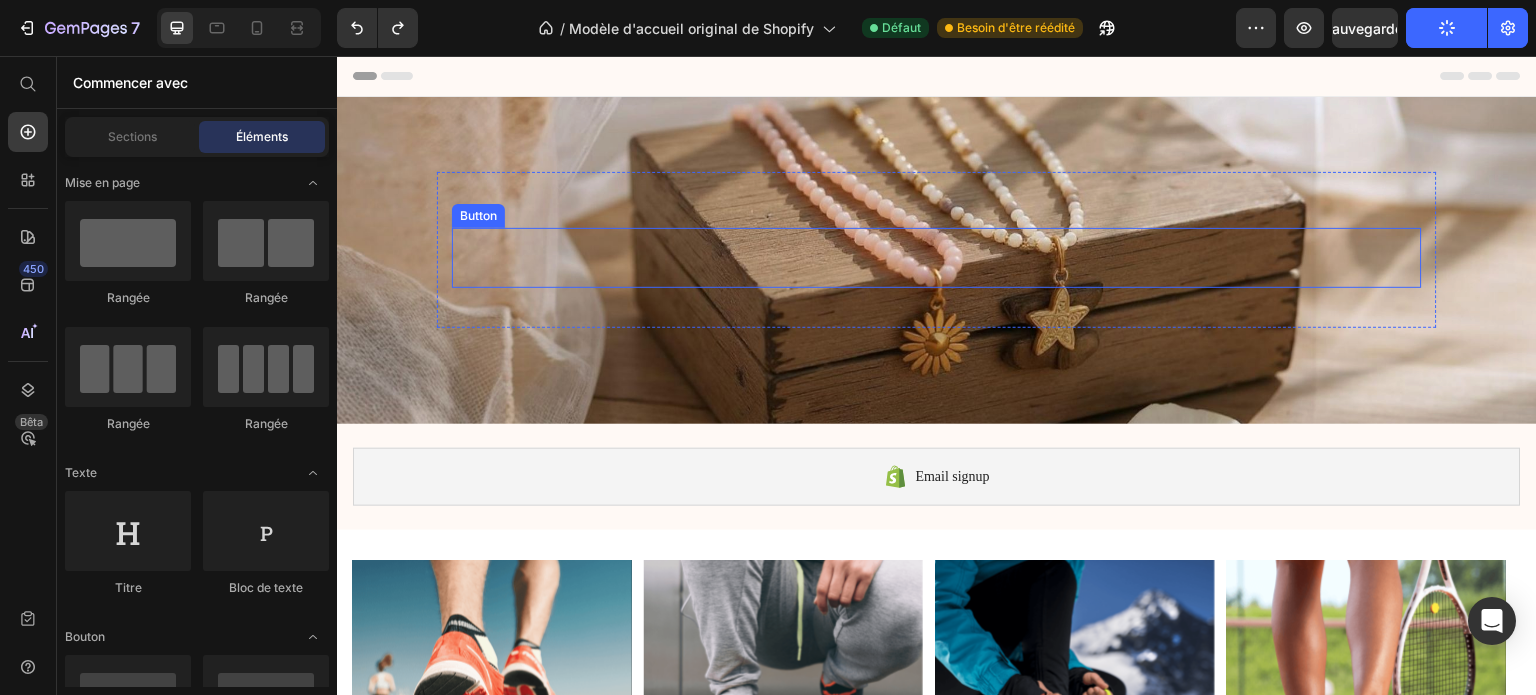 click on "Button" at bounding box center [937, 258] 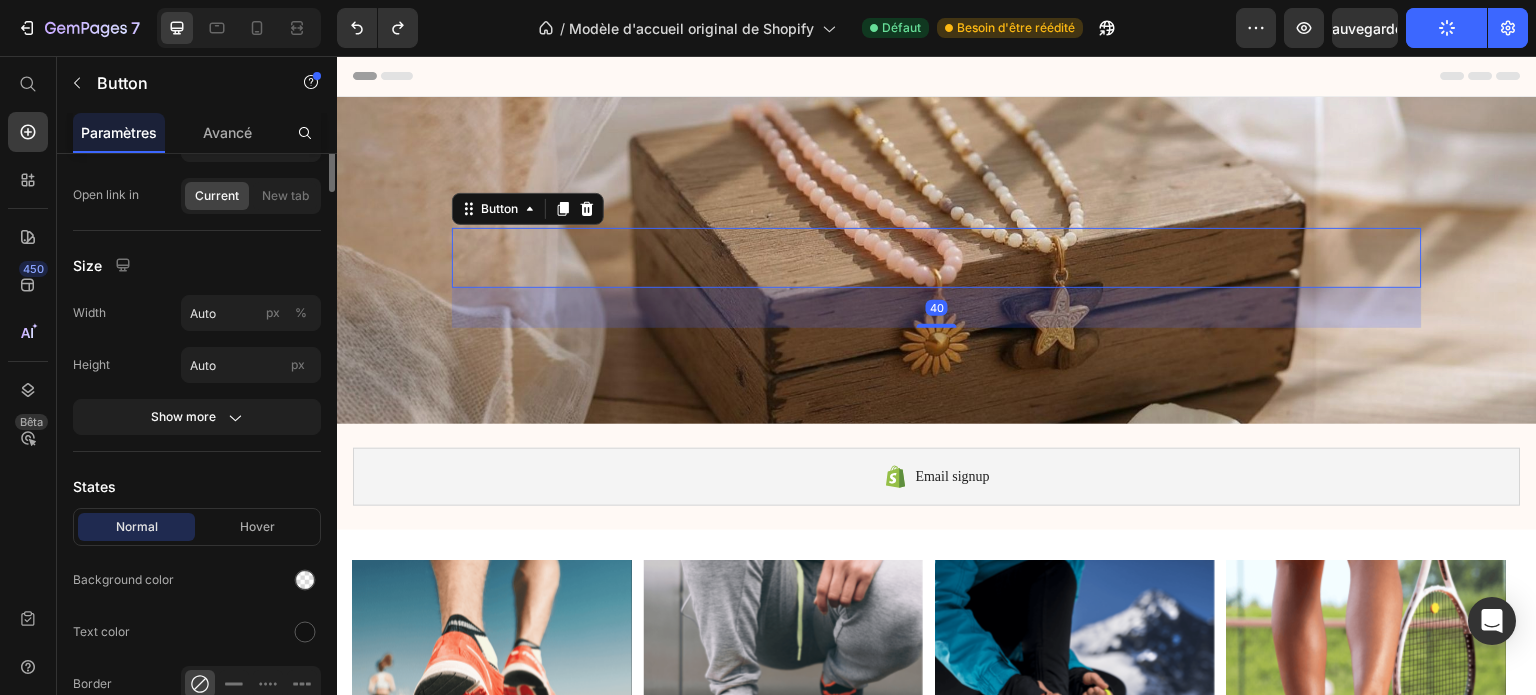 scroll, scrollTop: 0, scrollLeft: 0, axis: both 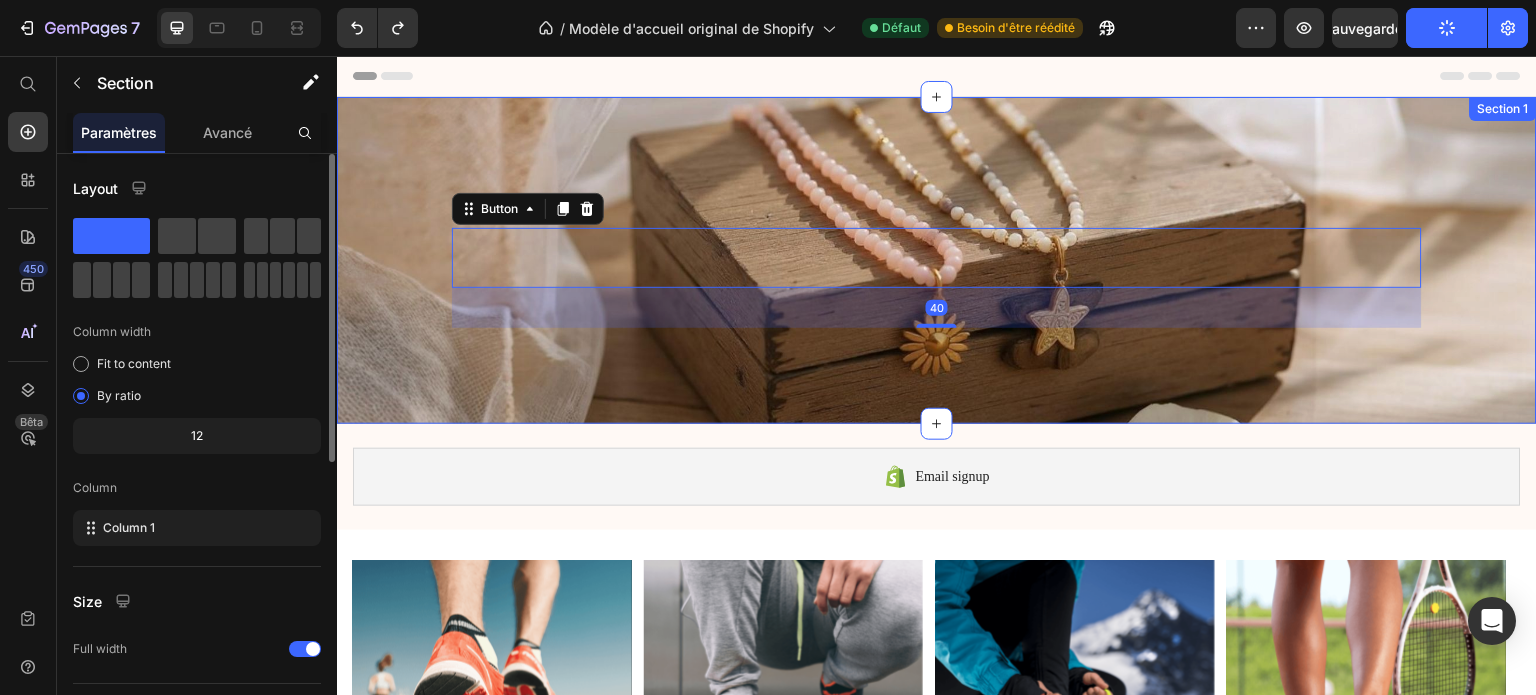 click on "Text block Heading Button   40 Row" at bounding box center [937, 258] 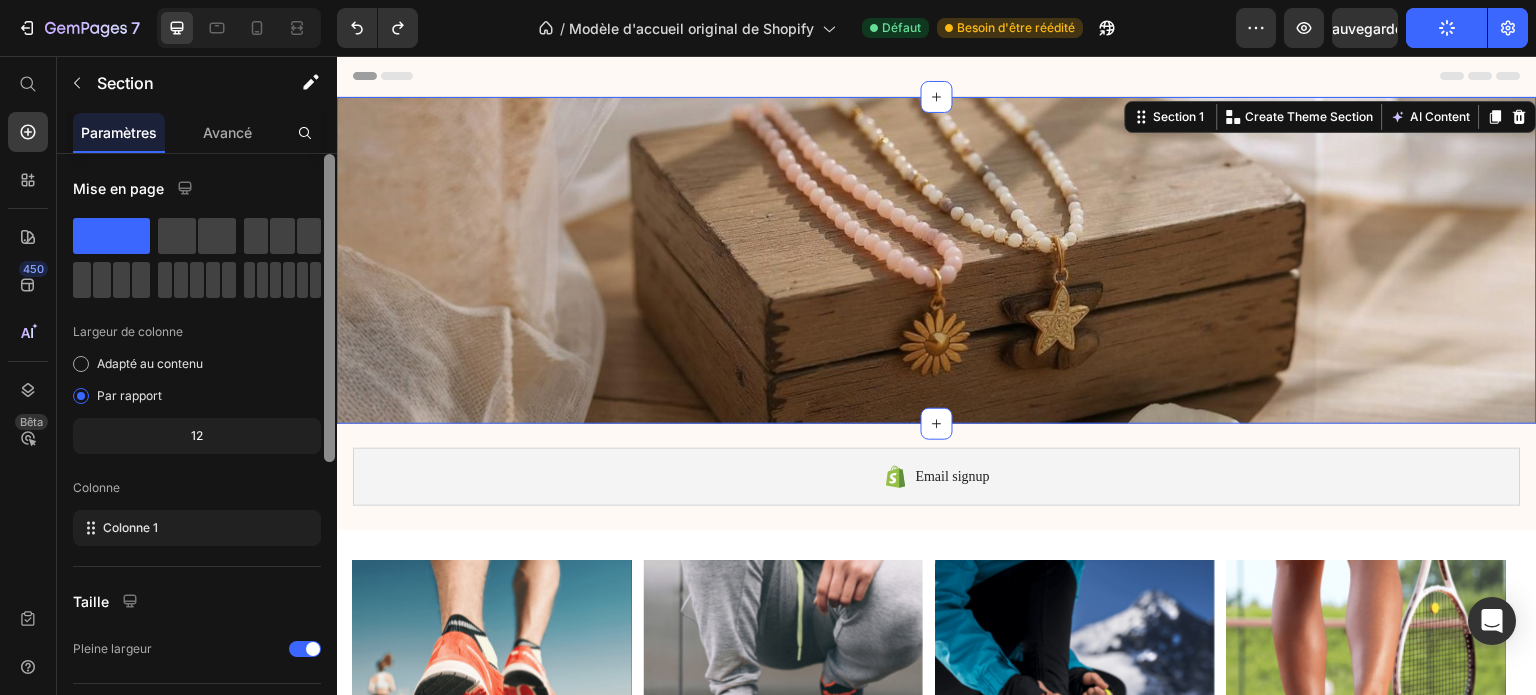 scroll, scrollTop: 564, scrollLeft: 0, axis: vertical 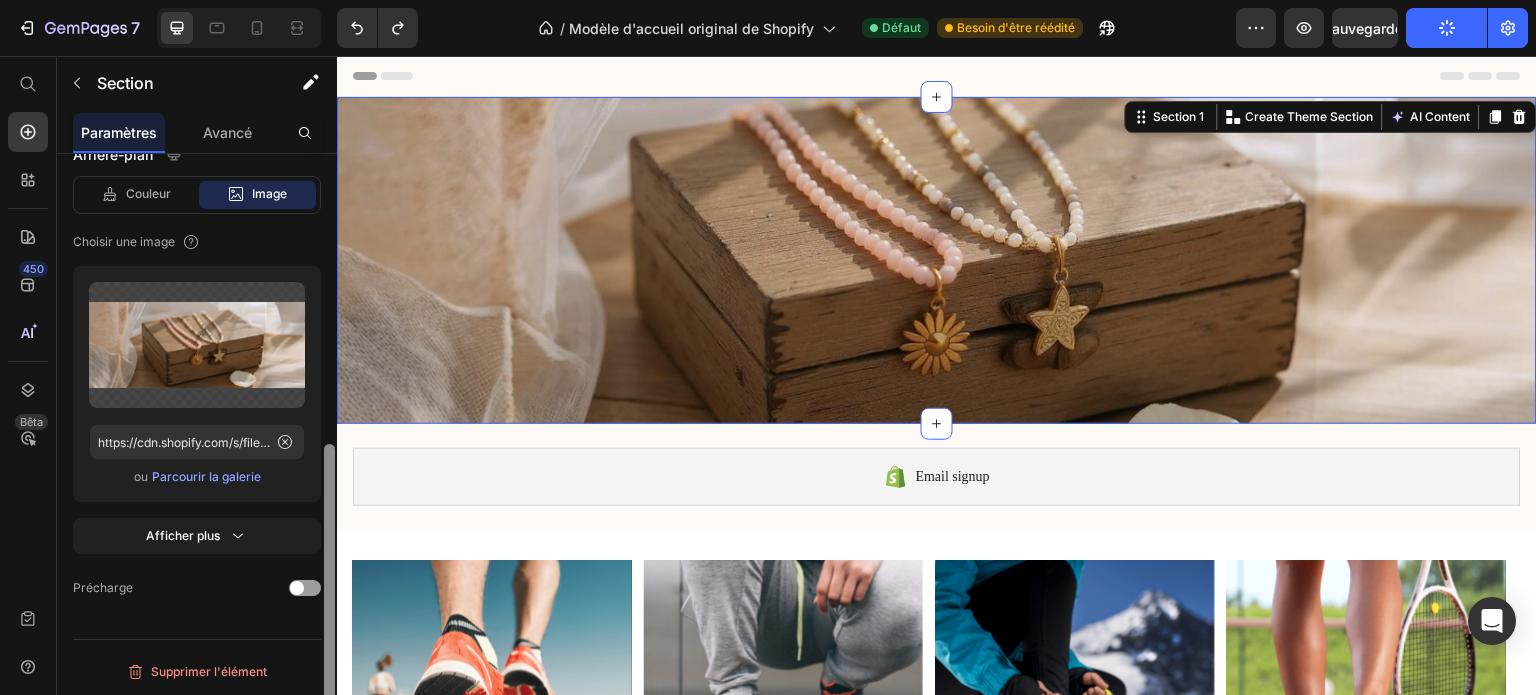 click at bounding box center (329, 453) 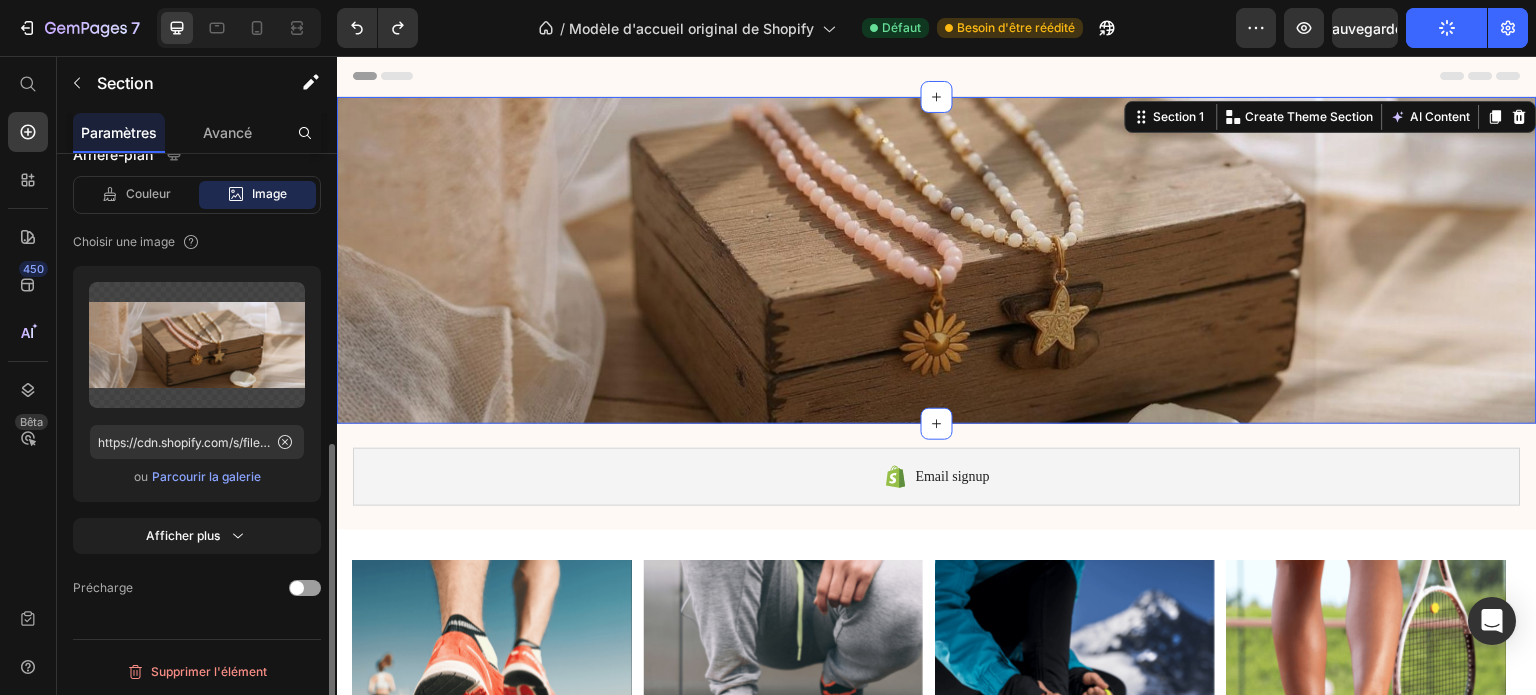 click on "Télécharger l'image https://cdn.shopify.com/s/files/1/0891/7034/6329/files/gempages_566606346640688209-949e112e-b486-4d52-8c4e-1e14c3db6ae8.png ou Parcourir la galerie" at bounding box center (197, 384) 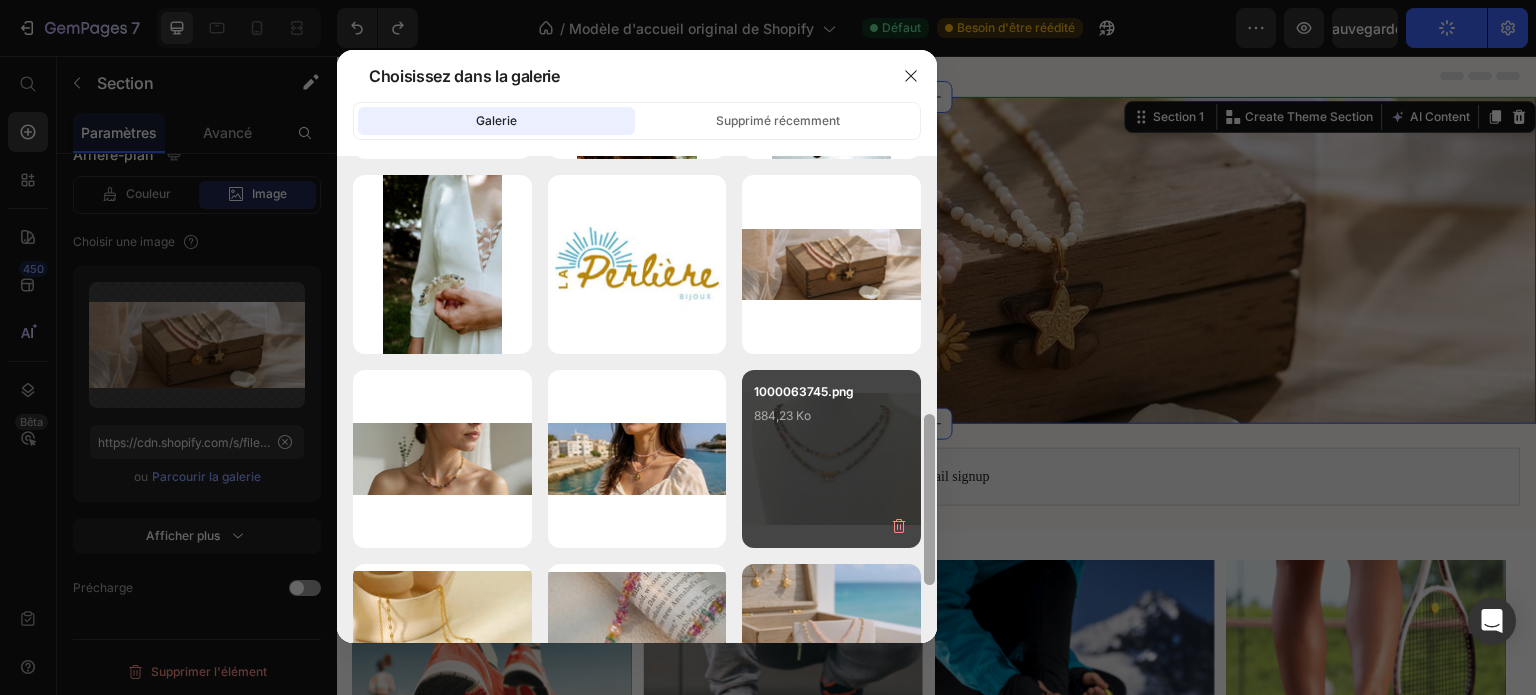 scroll, scrollTop: 620, scrollLeft: 0, axis: vertical 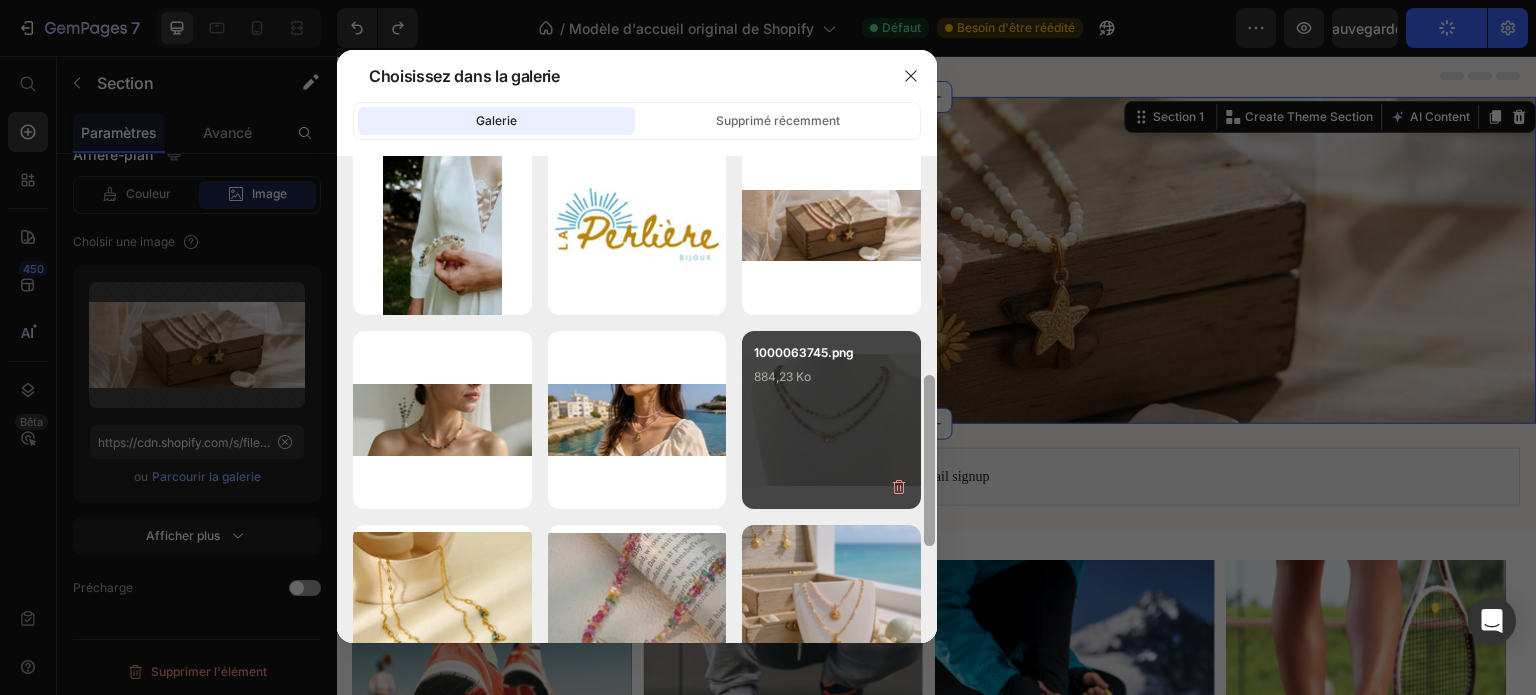 drag, startPoint x: 929, startPoint y: 241, endPoint x: 914, endPoint y: 461, distance: 220.51077 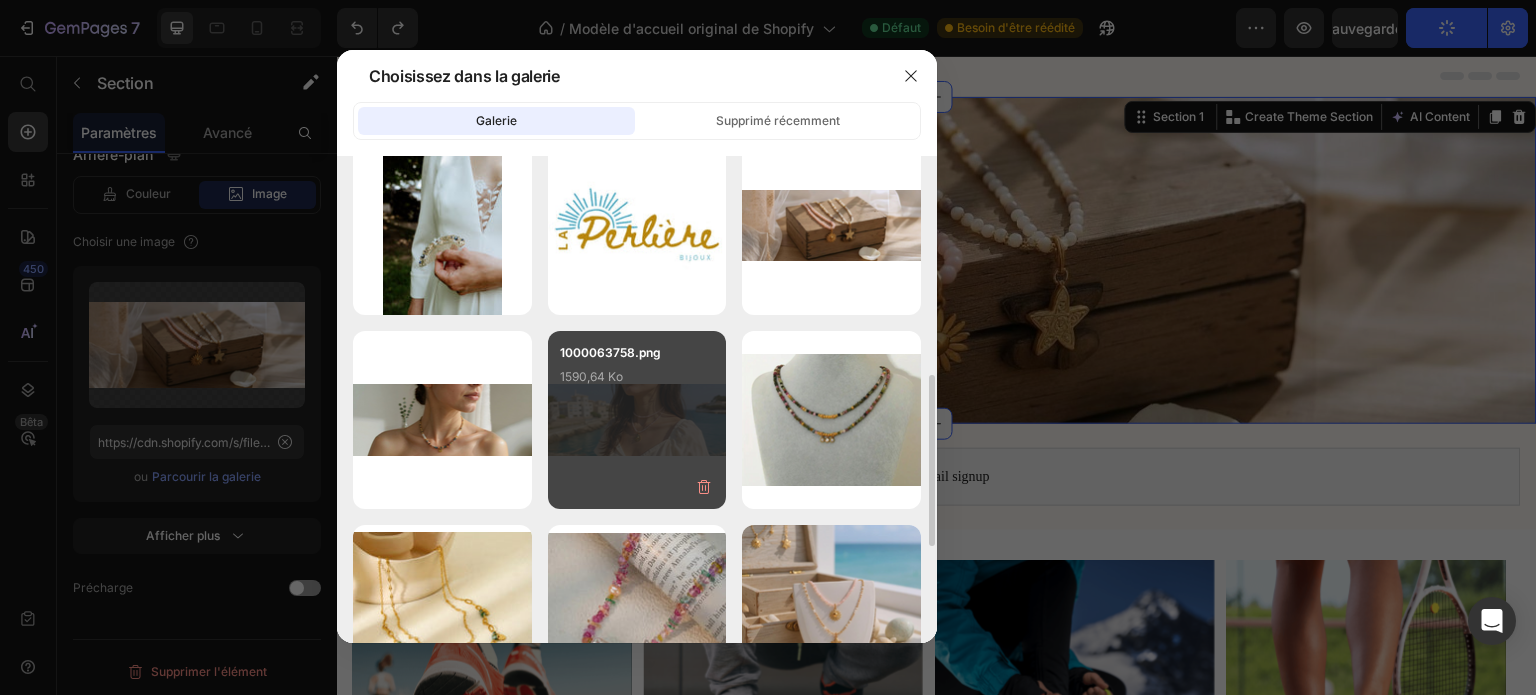 click on "1000063758.png 1590,64 Ko" at bounding box center (637, 420) 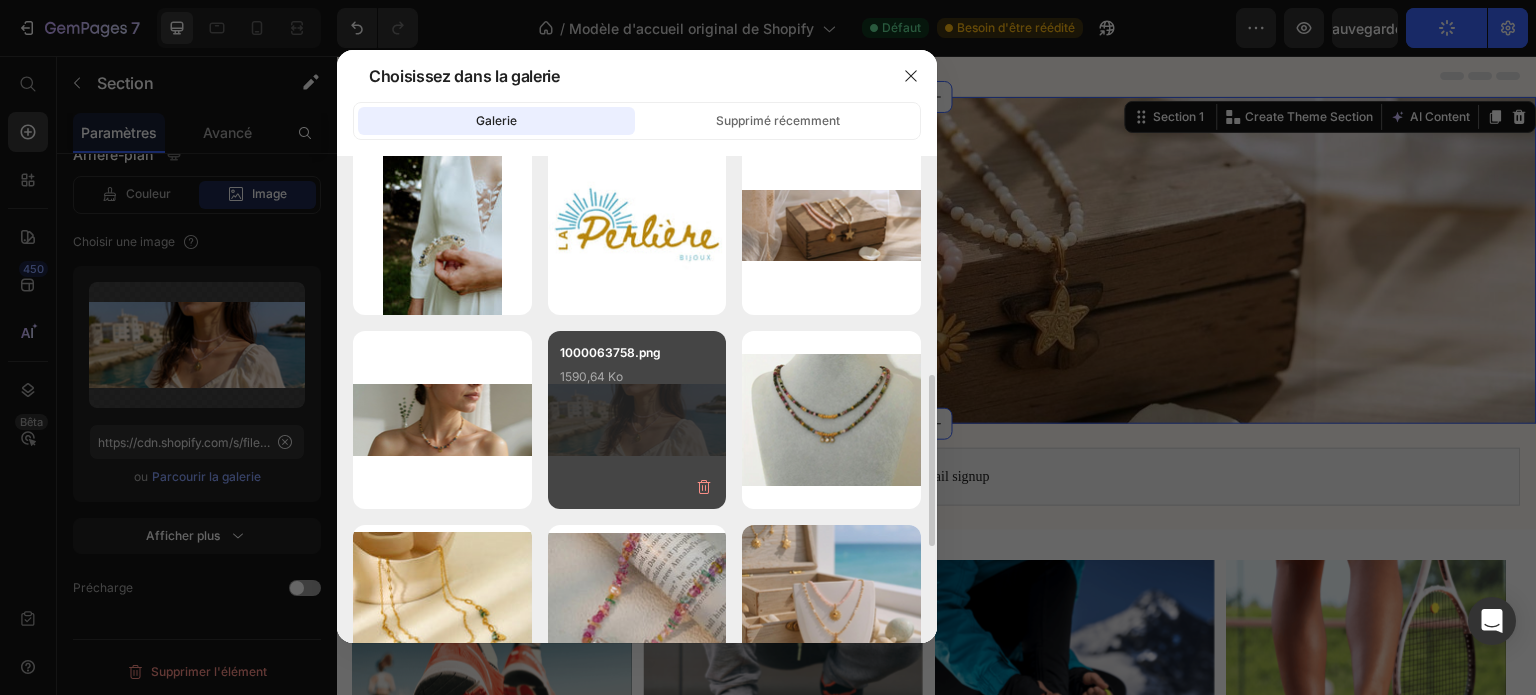 type on "https://cdn.shopify.com/s/files/1/0891/7034/6329/files/gempages_566606346640688209-acd529fa-3b8f-40f2-9b96-e97d8ac4dc37.png" 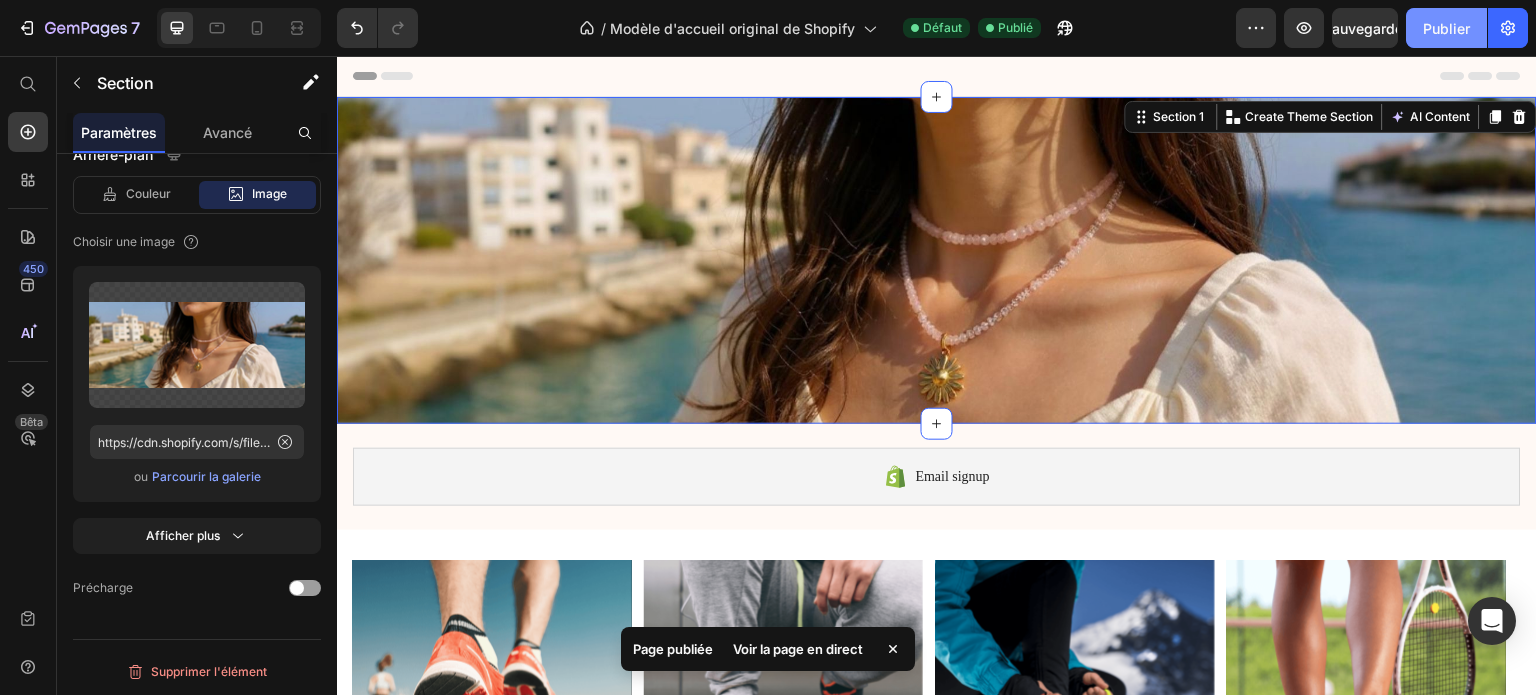 click on "Publier" 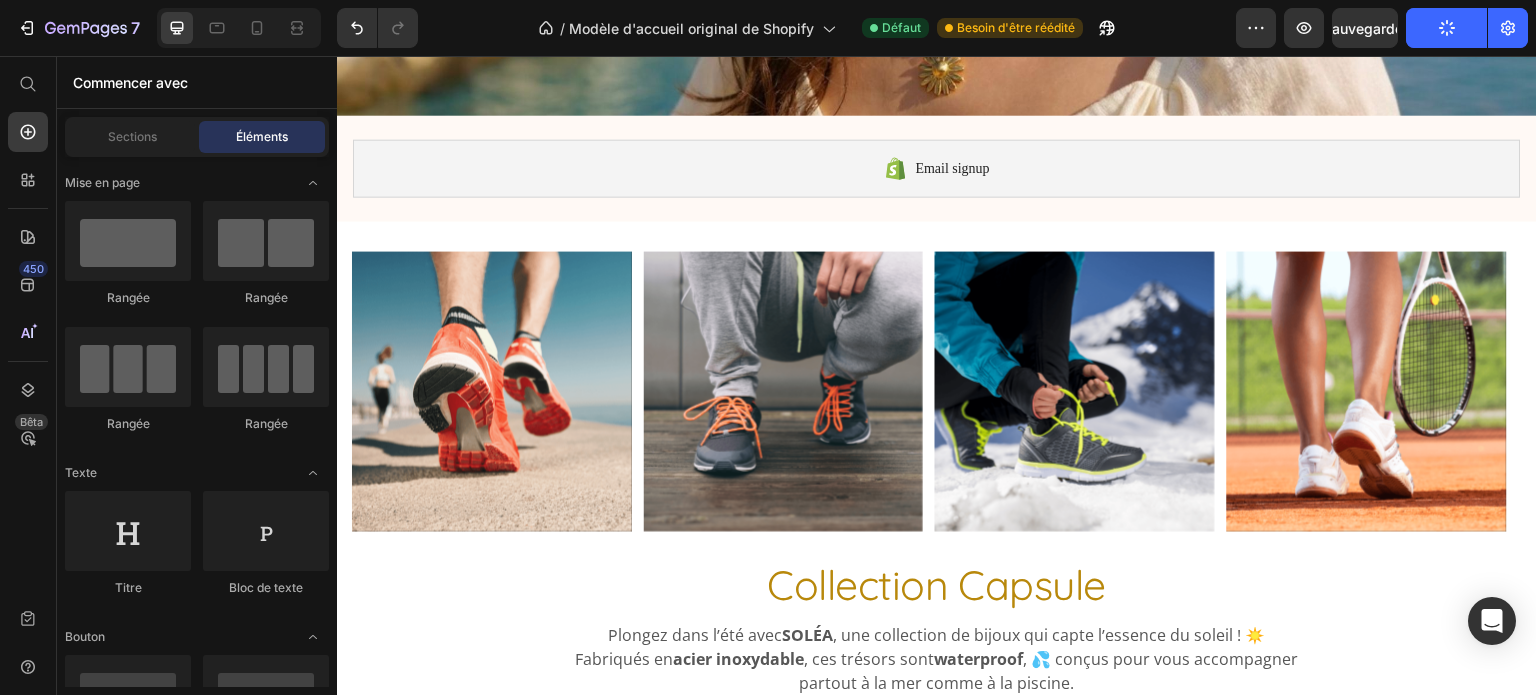 scroll, scrollTop: 0, scrollLeft: 0, axis: both 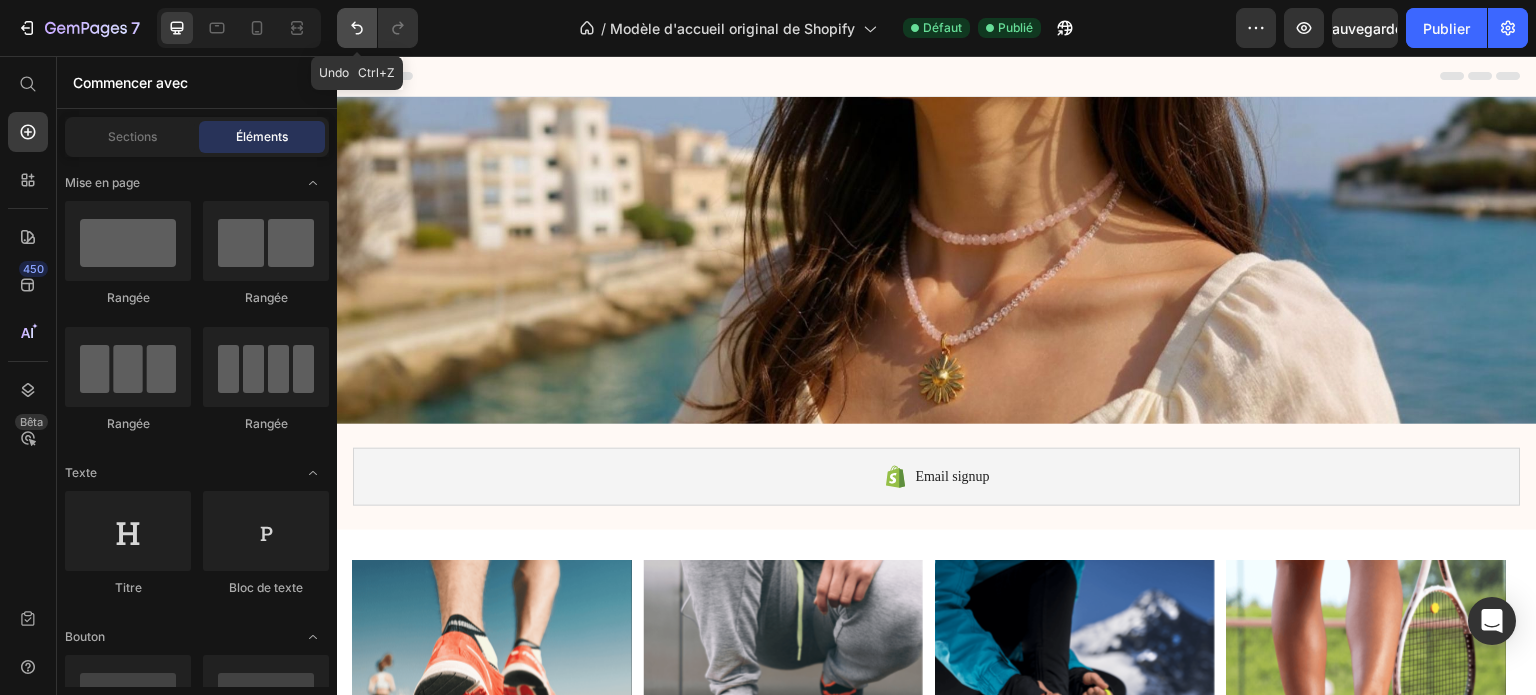 click 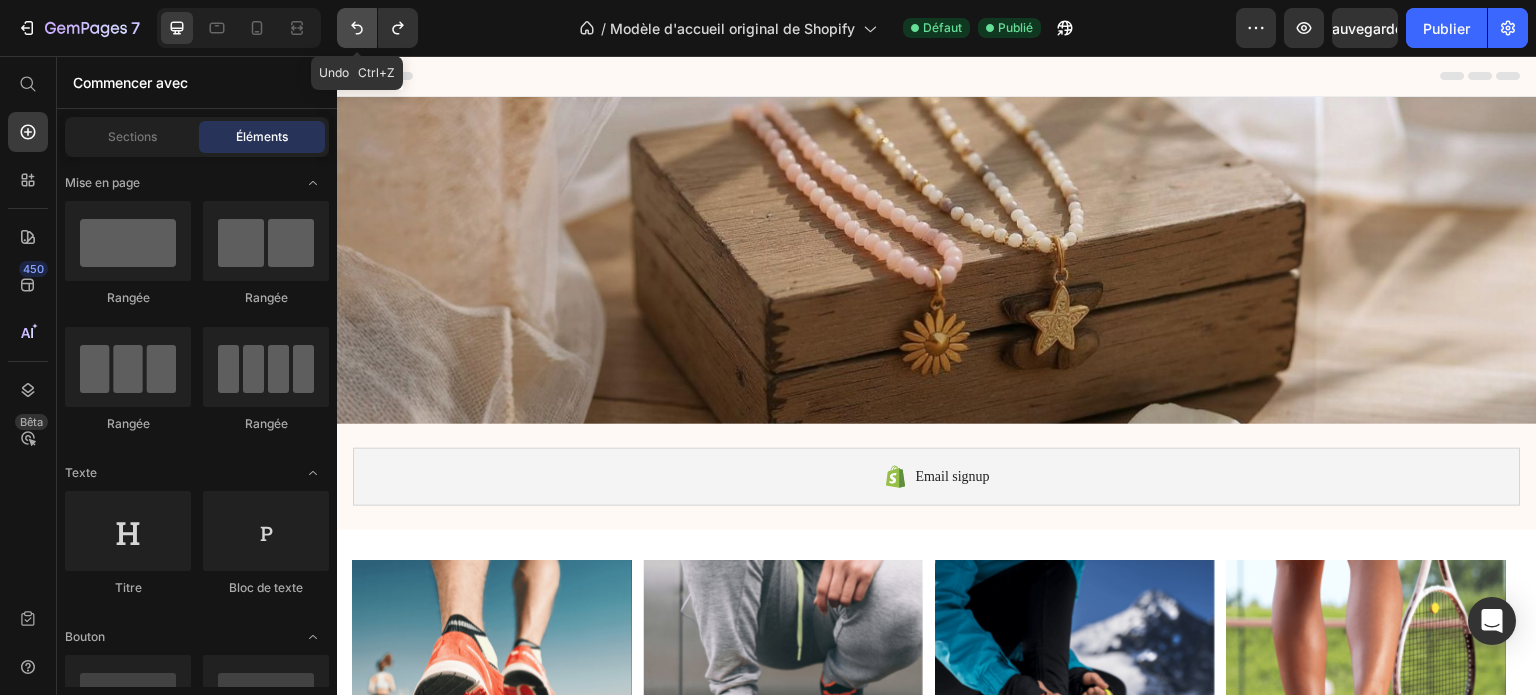click 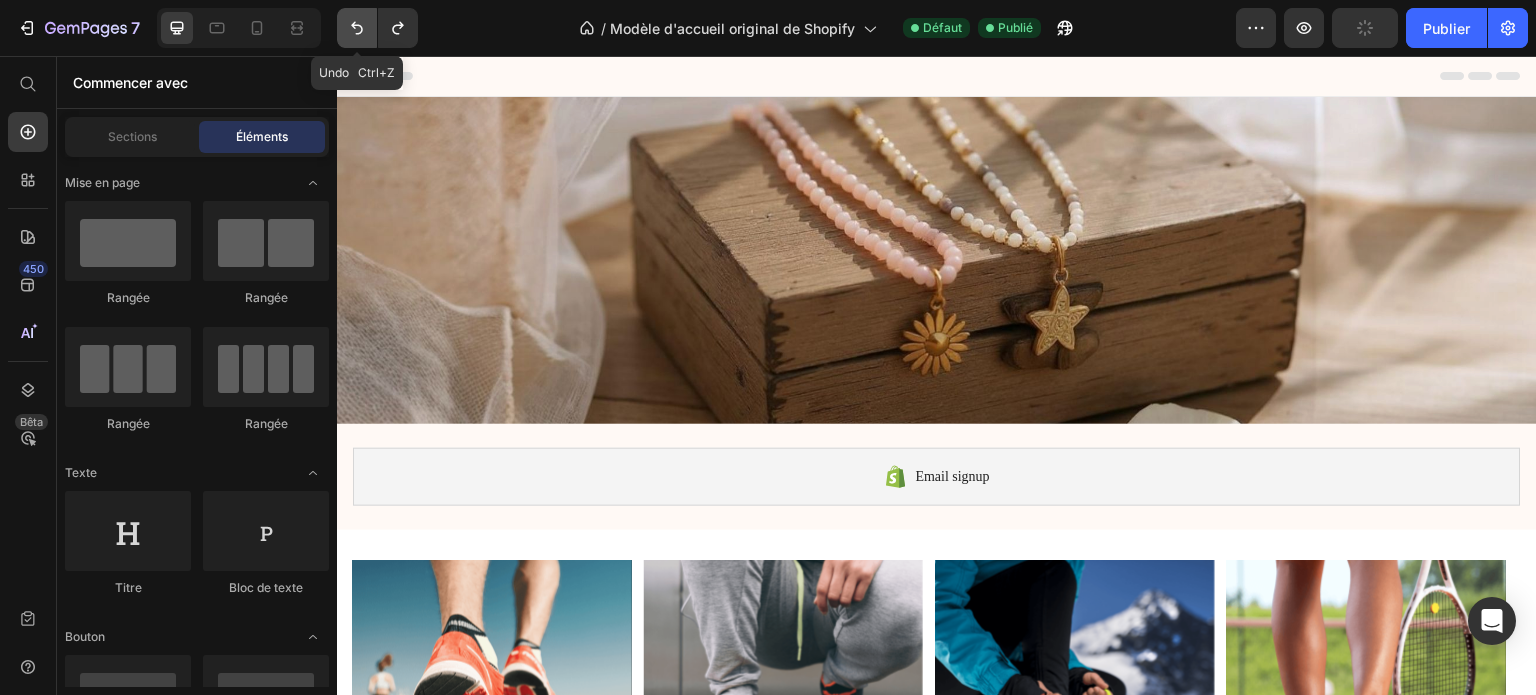 click 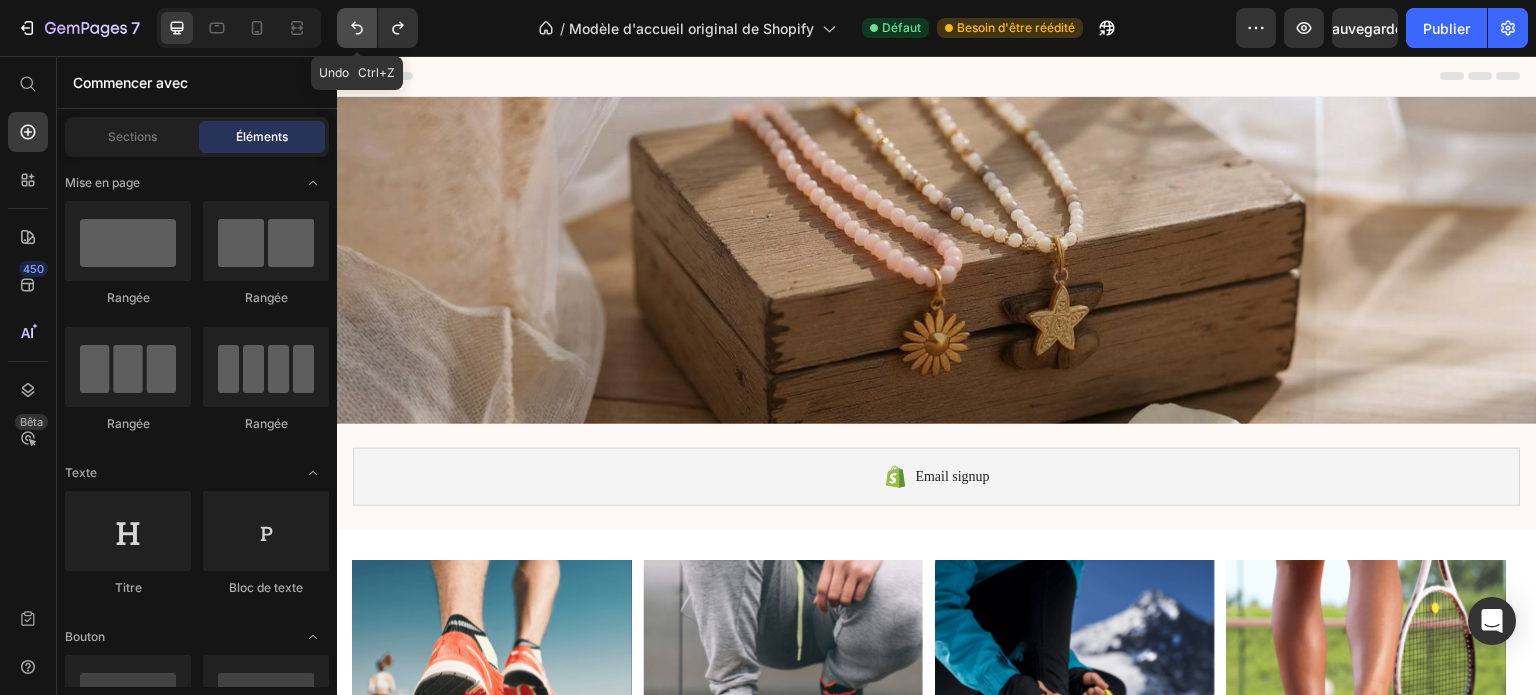 click 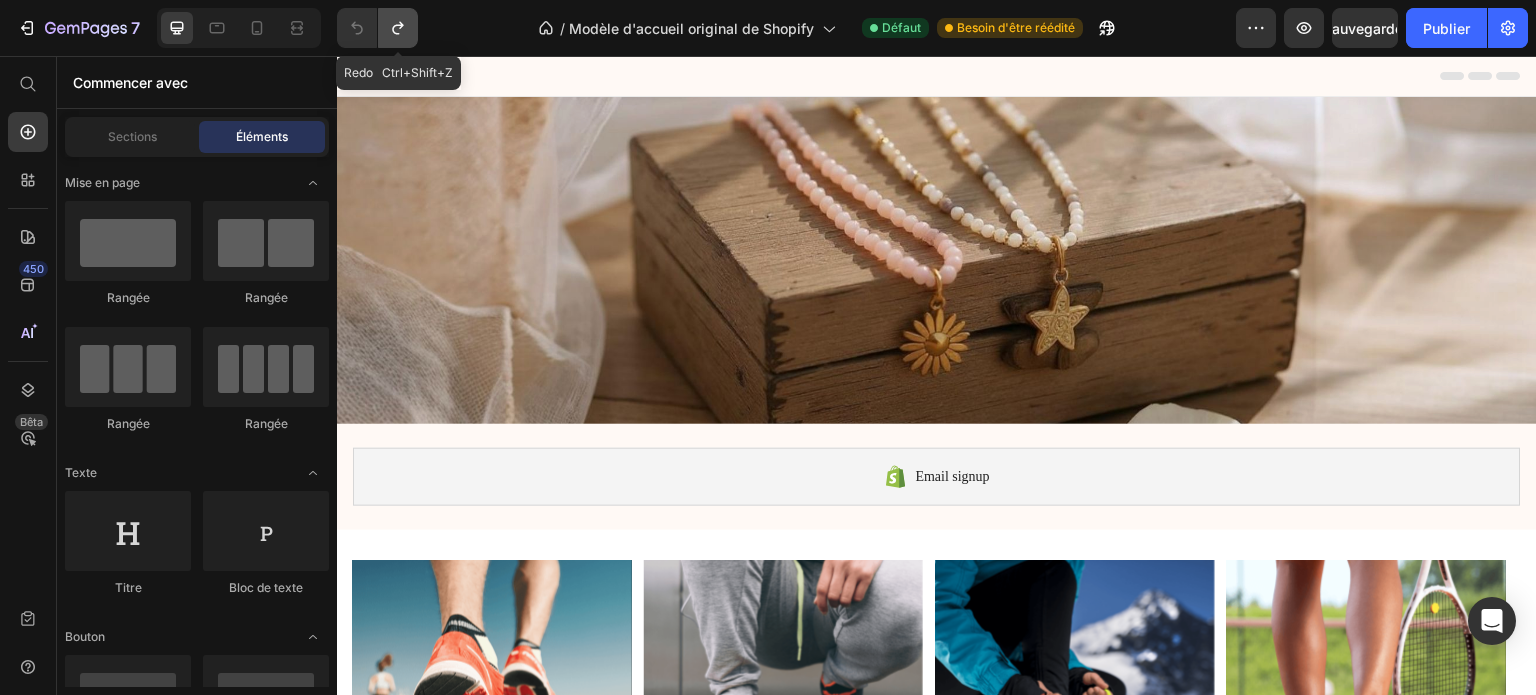 click 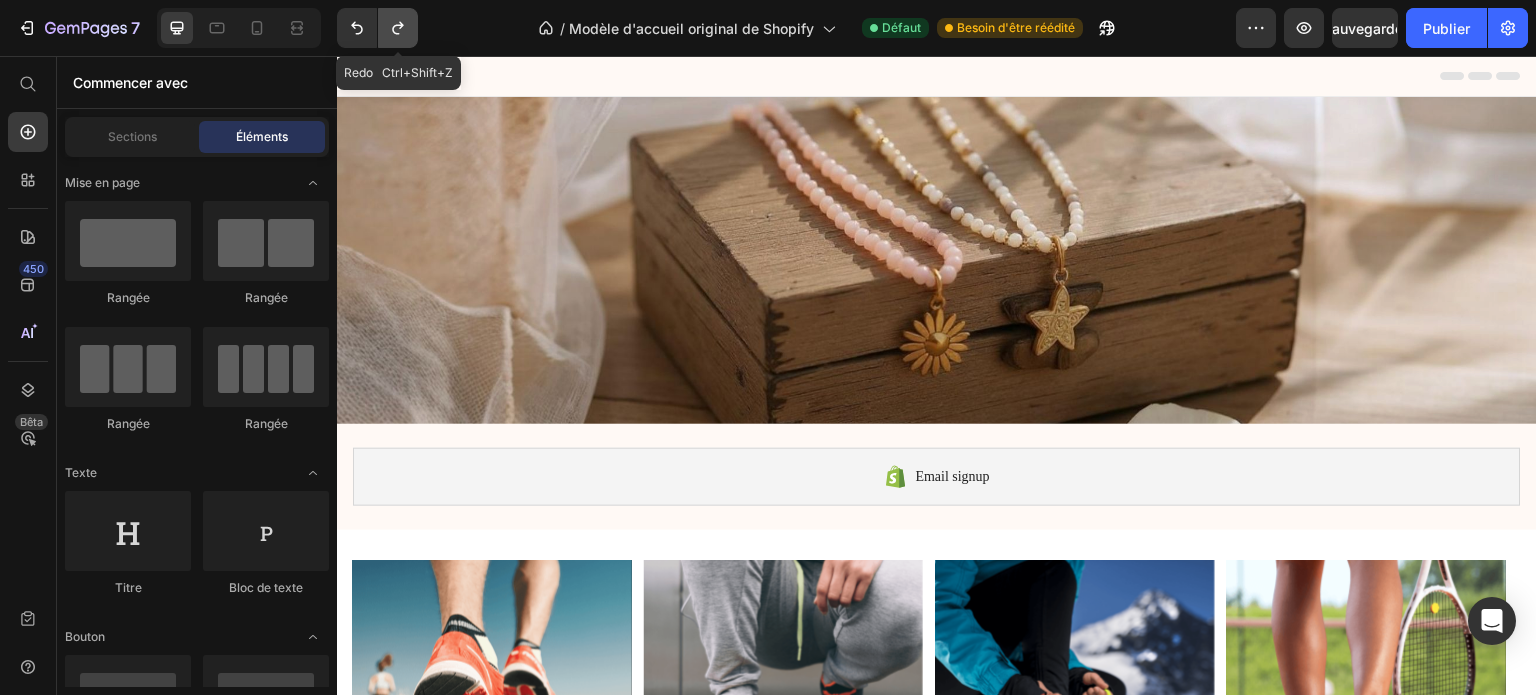 click 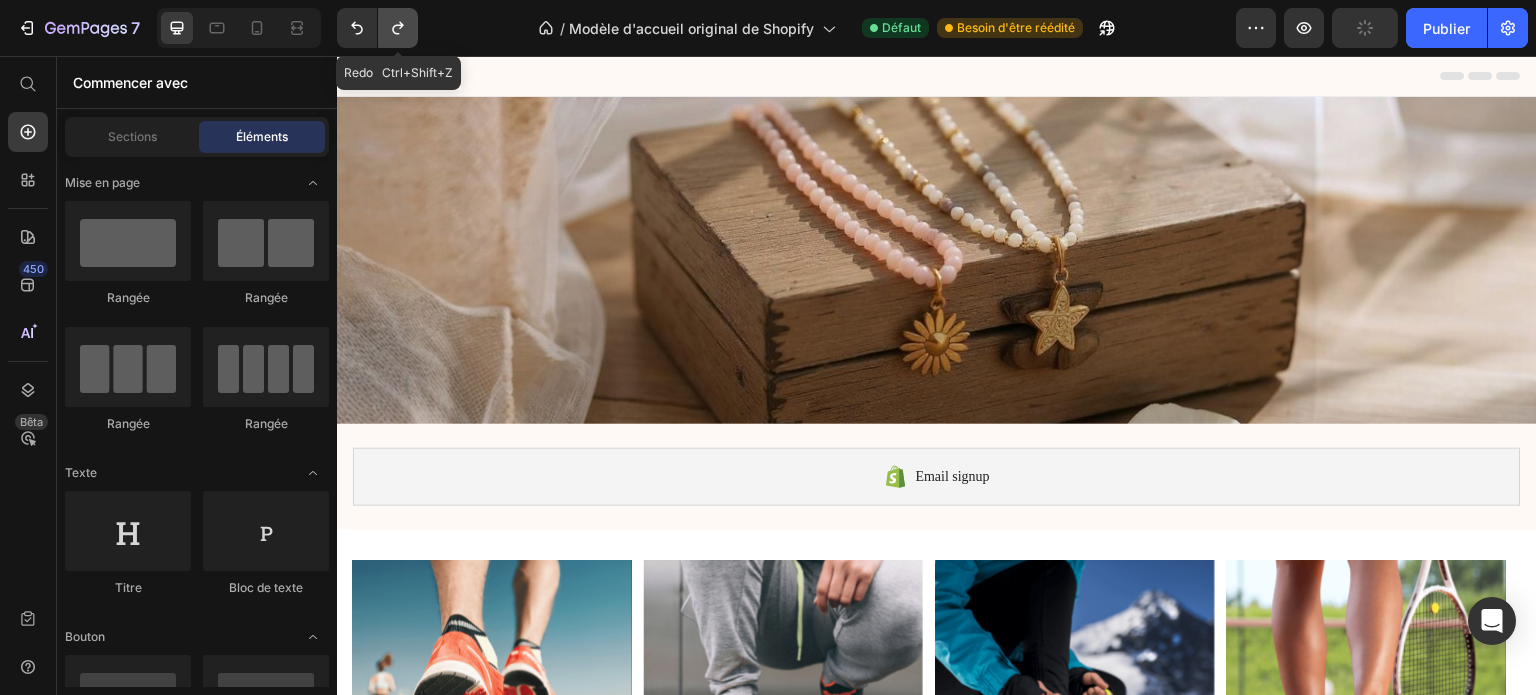 click 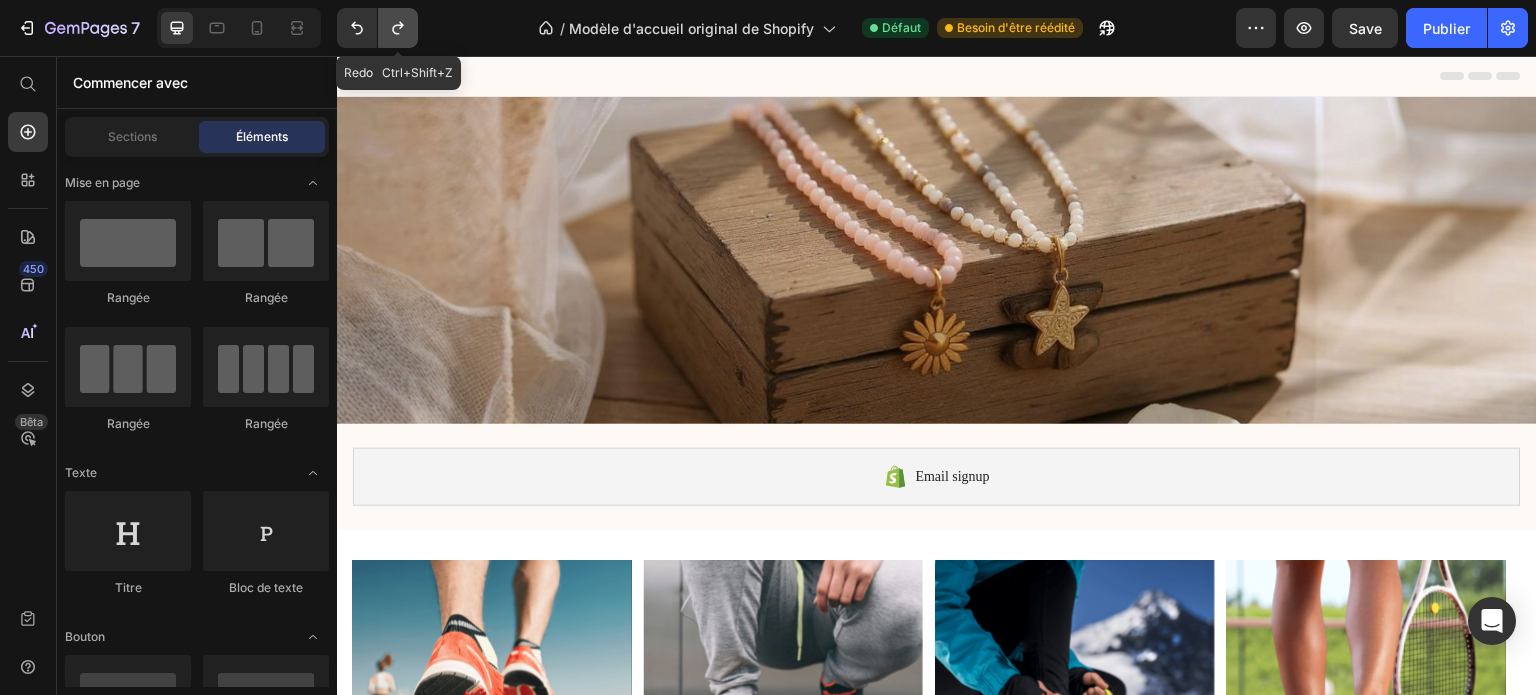 click 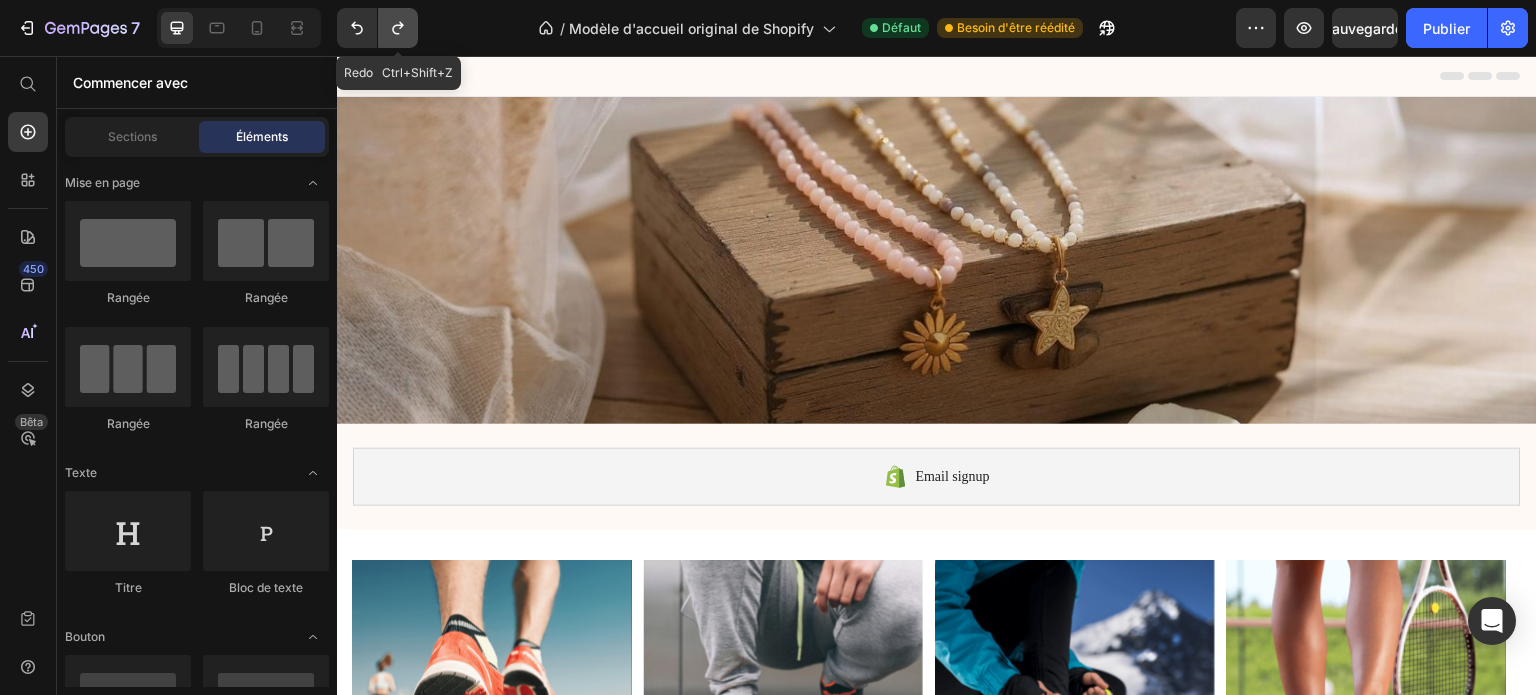 click 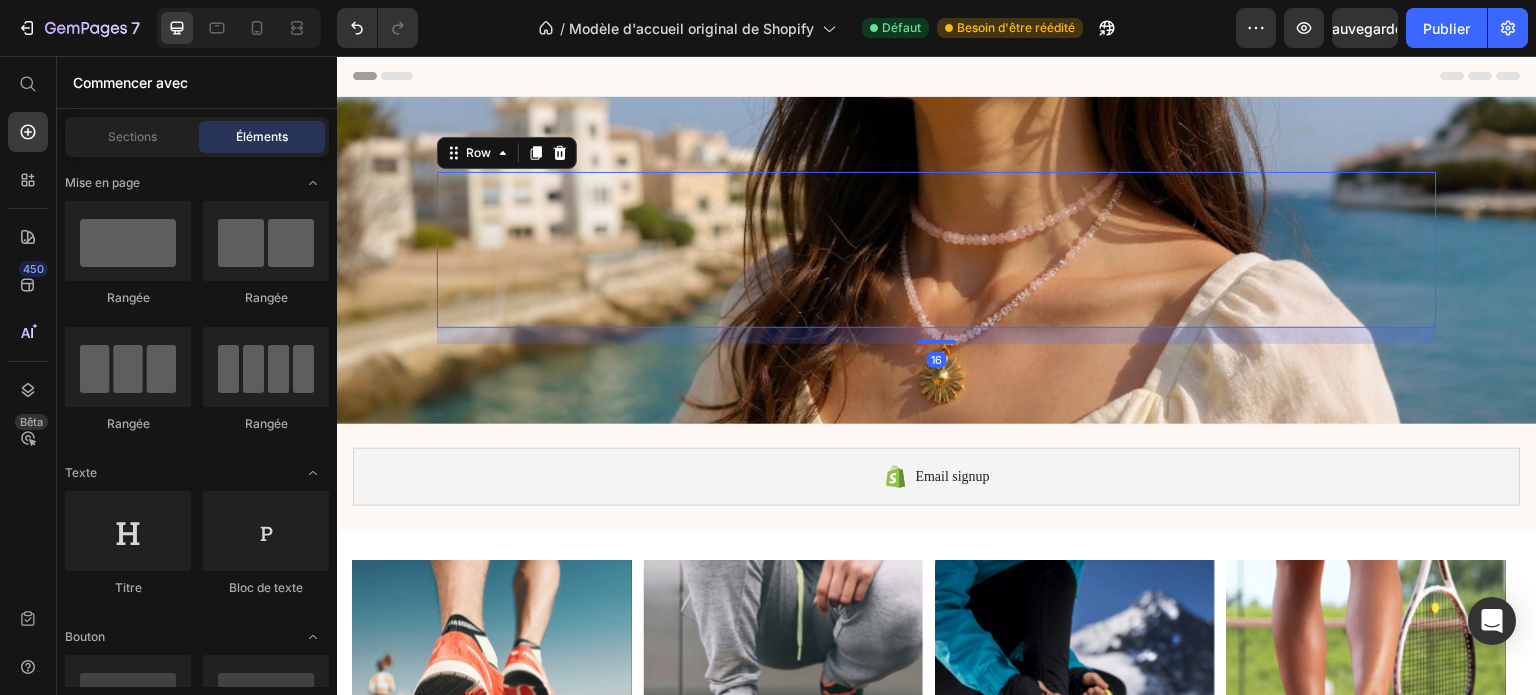 click on "Text block Heading Button" at bounding box center (937, 250) 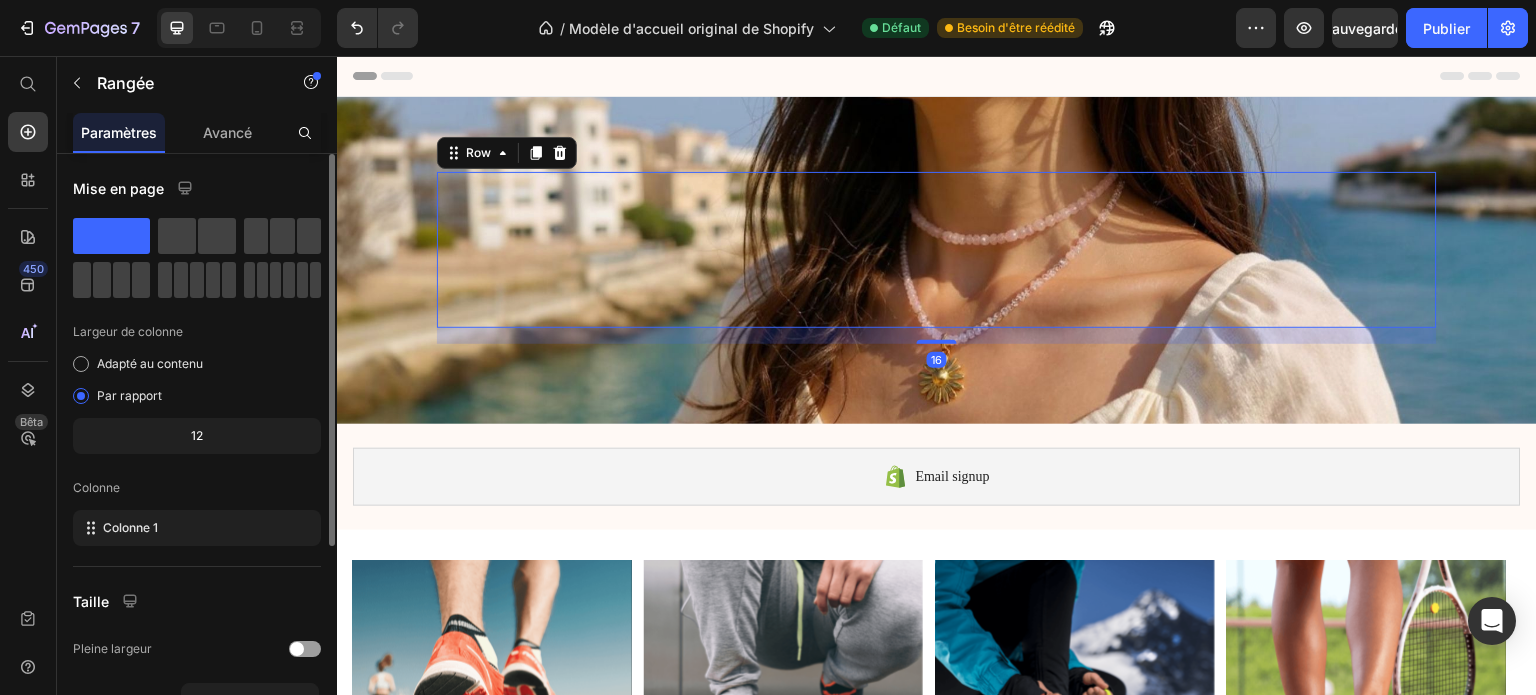 scroll, scrollTop: 0, scrollLeft: 0, axis: both 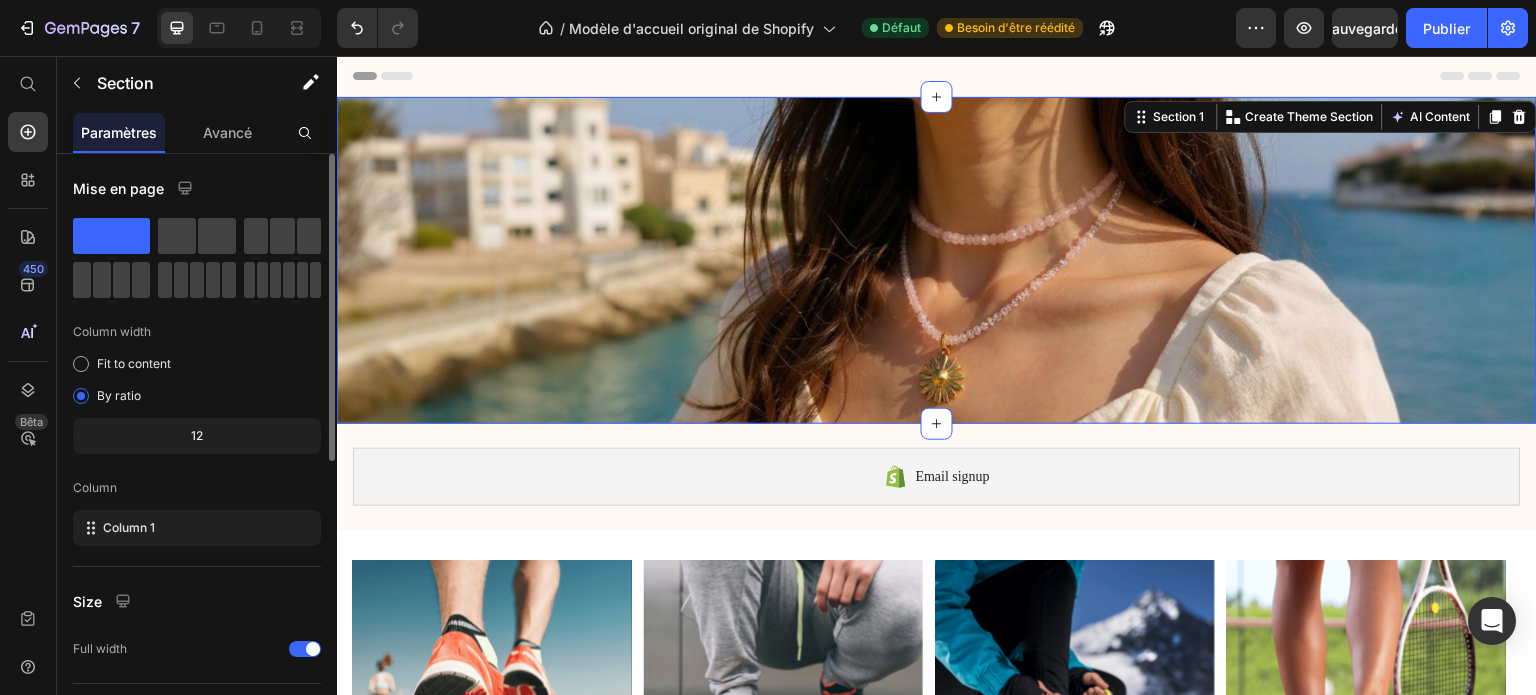click on "Text block Heading Button Row Section 1   You can create reusable sections Create Theme Section AI Content Write with GemAI What would you like to describe here? Tone and Voice Persuasive Product Show more Generate" at bounding box center (937, 260) 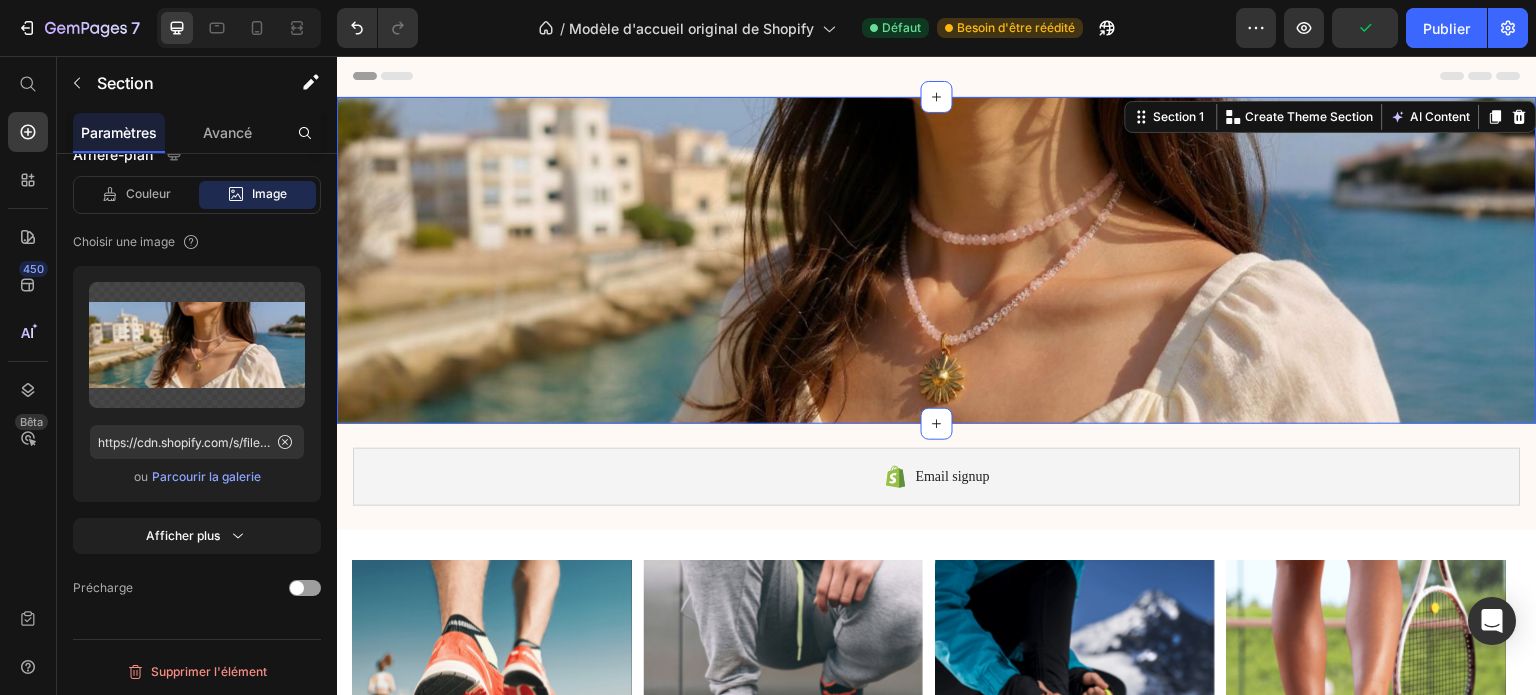 scroll, scrollTop: 0, scrollLeft: 0, axis: both 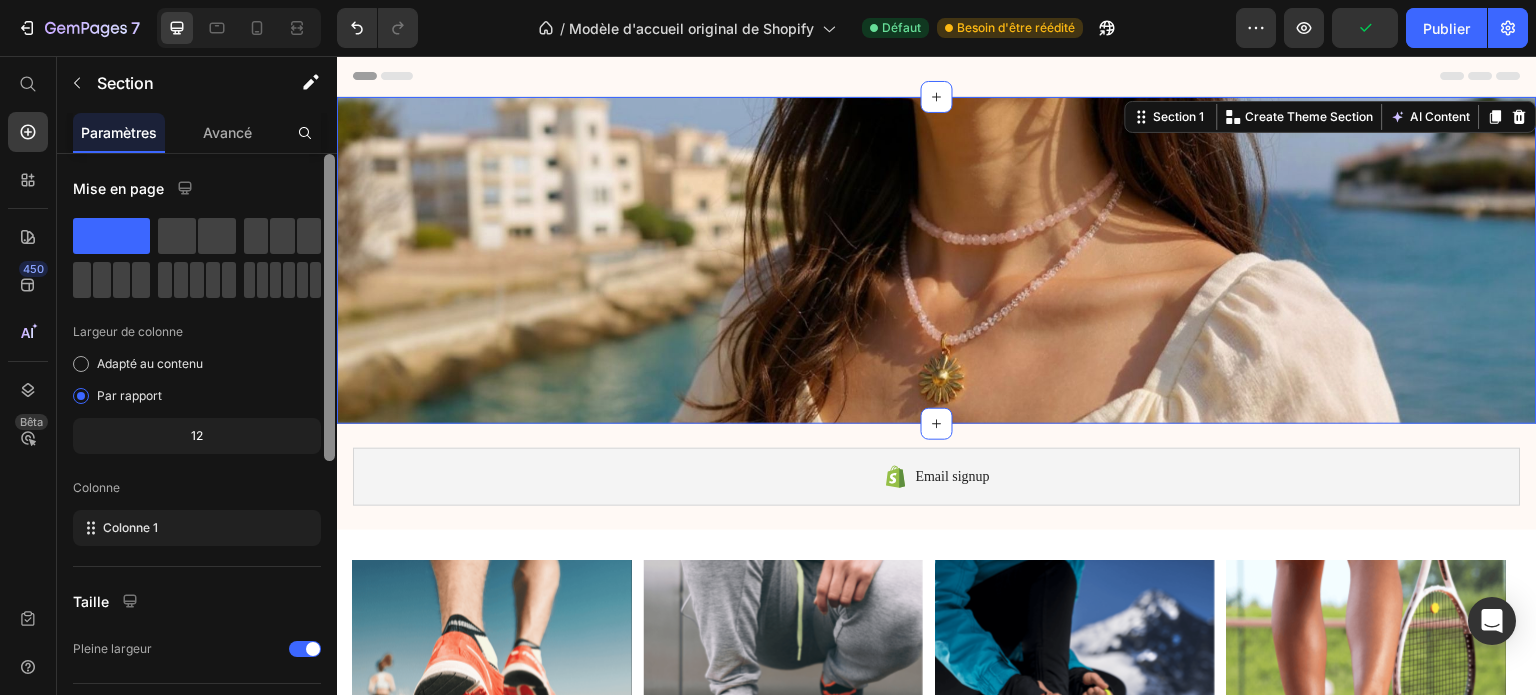 drag, startPoint x: 332, startPoint y: 227, endPoint x: 293, endPoint y: -120, distance: 349.18475 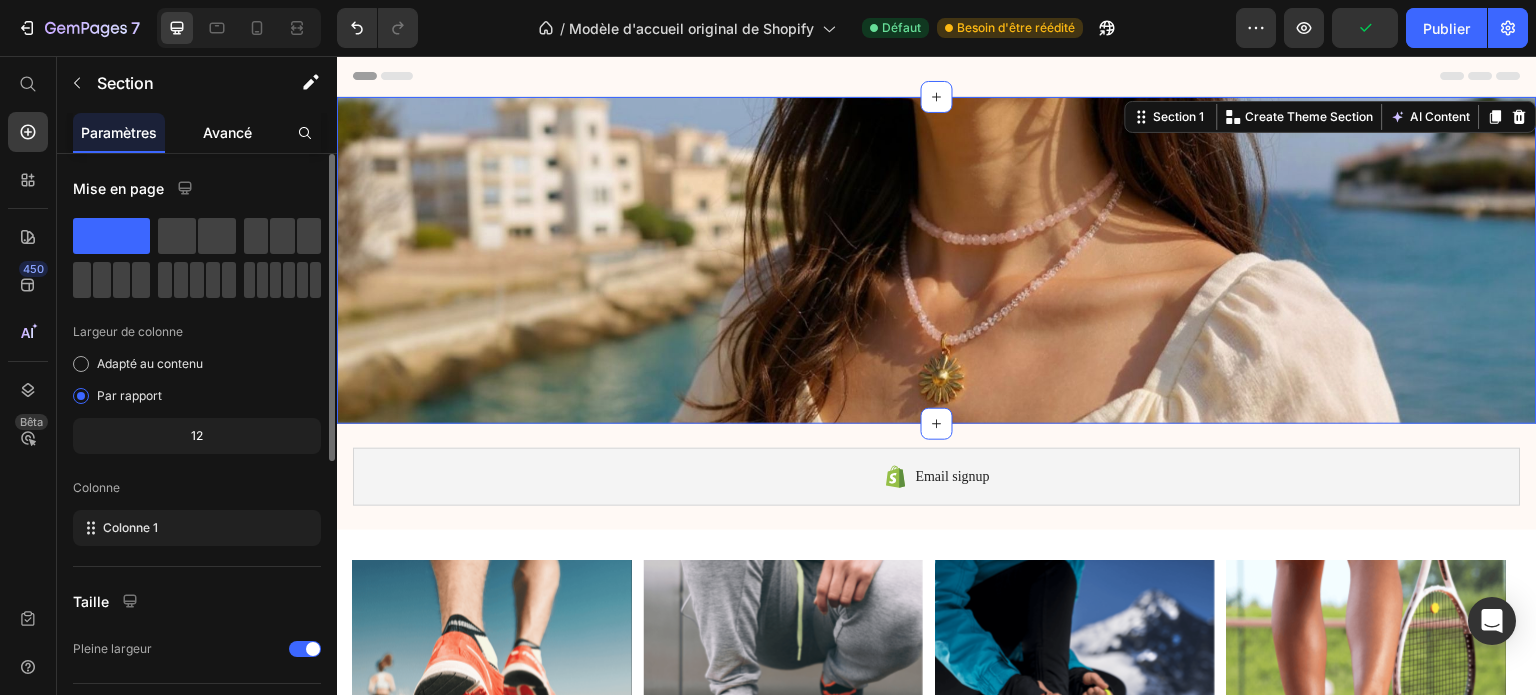 click on "Avancé" at bounding box center (227, 132) 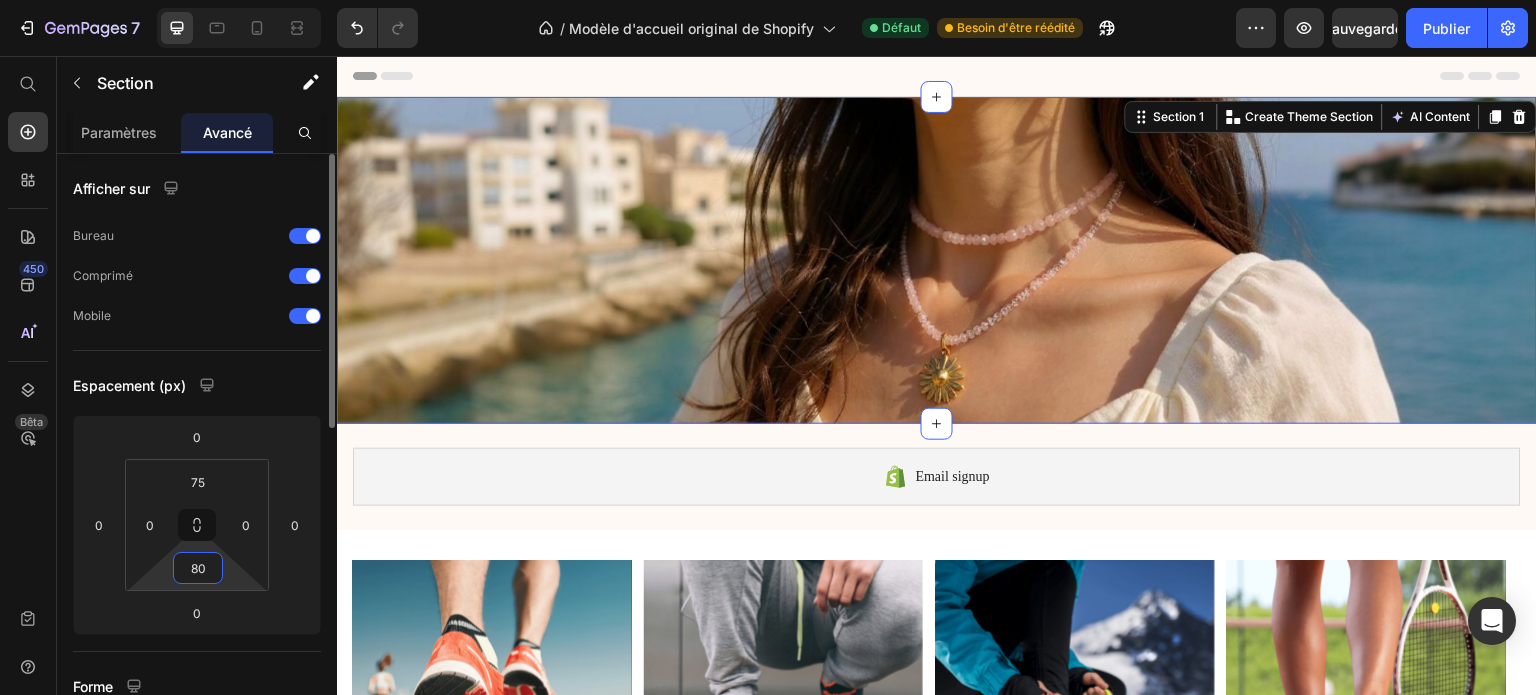 click on "80" at bounding box center [198, 568] 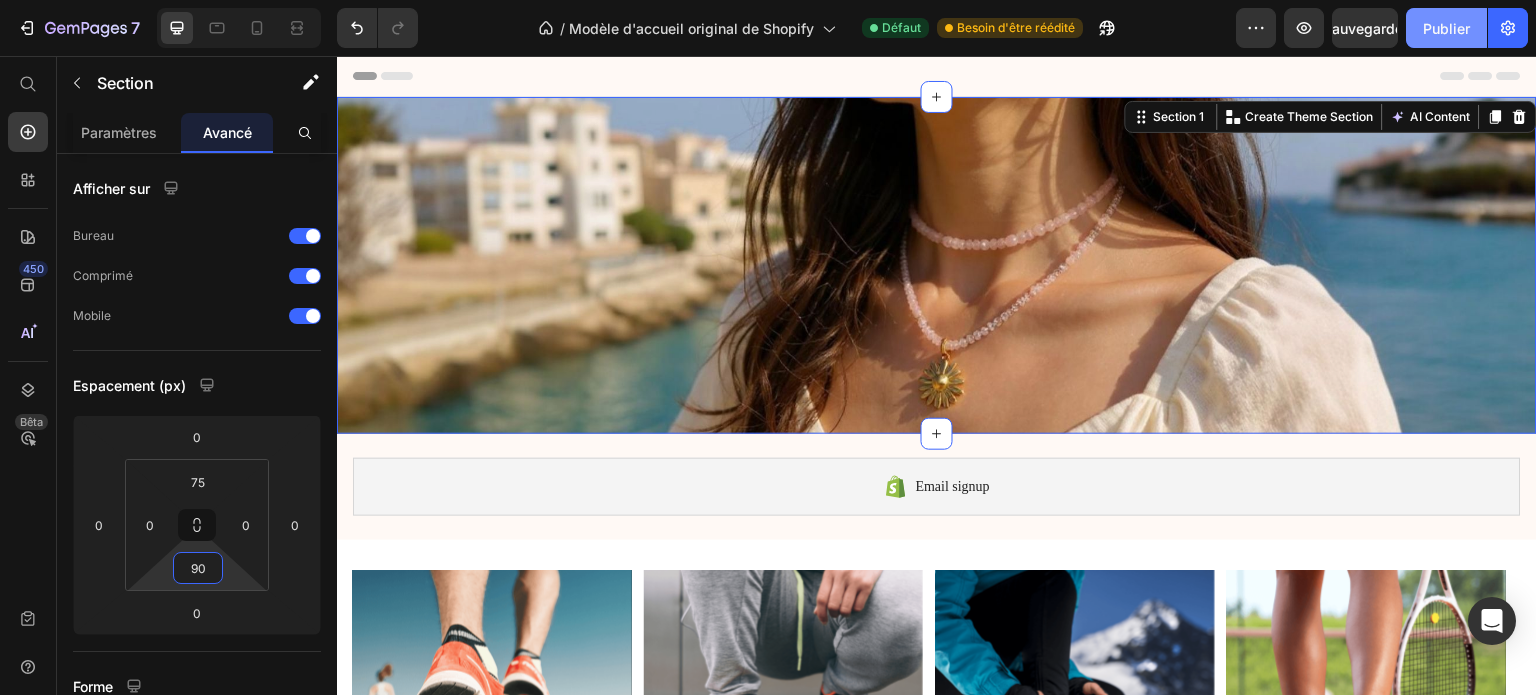 type on "90" 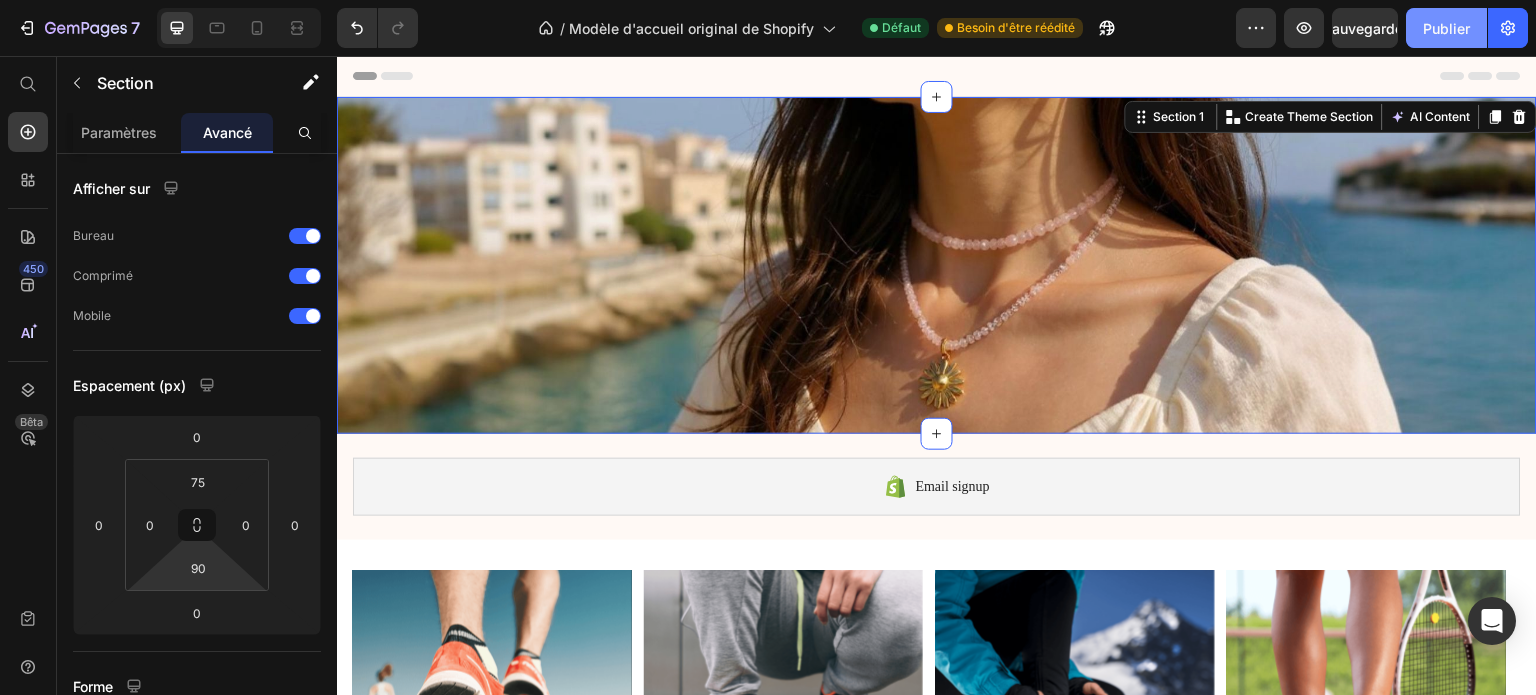 click on "Publier" 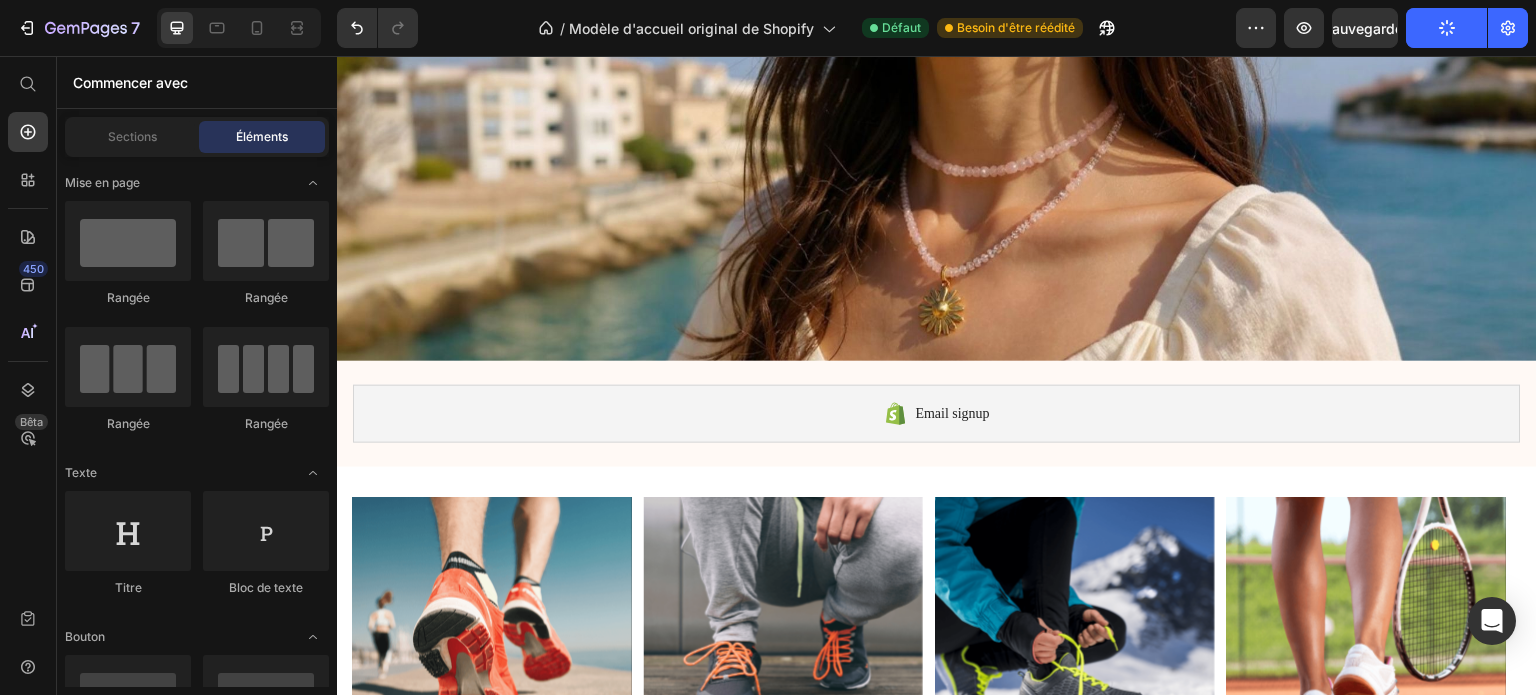scroll, scrollTop: 0, scrollLeft: 0, axis: both 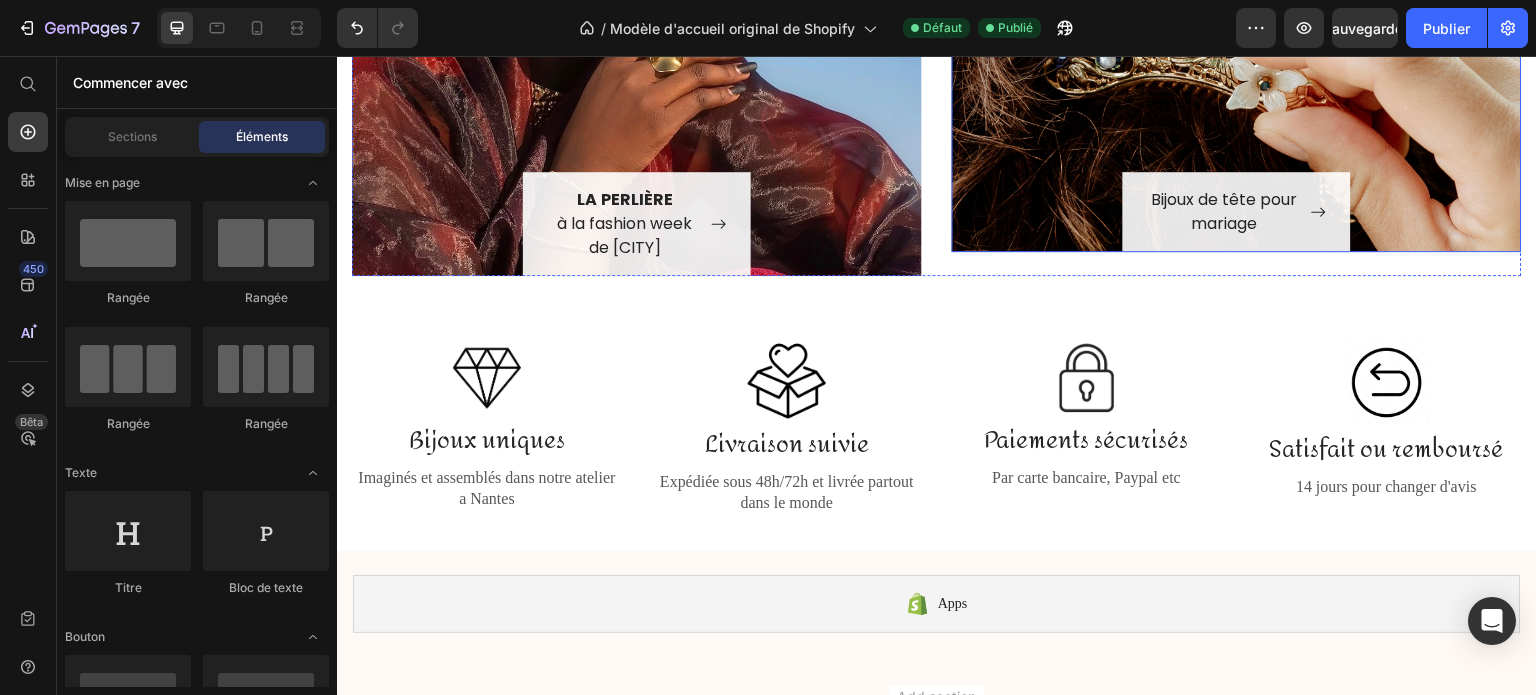 click on "Bijoux de tête pour mariage    Button Row" at bounding box center [1237, 69] 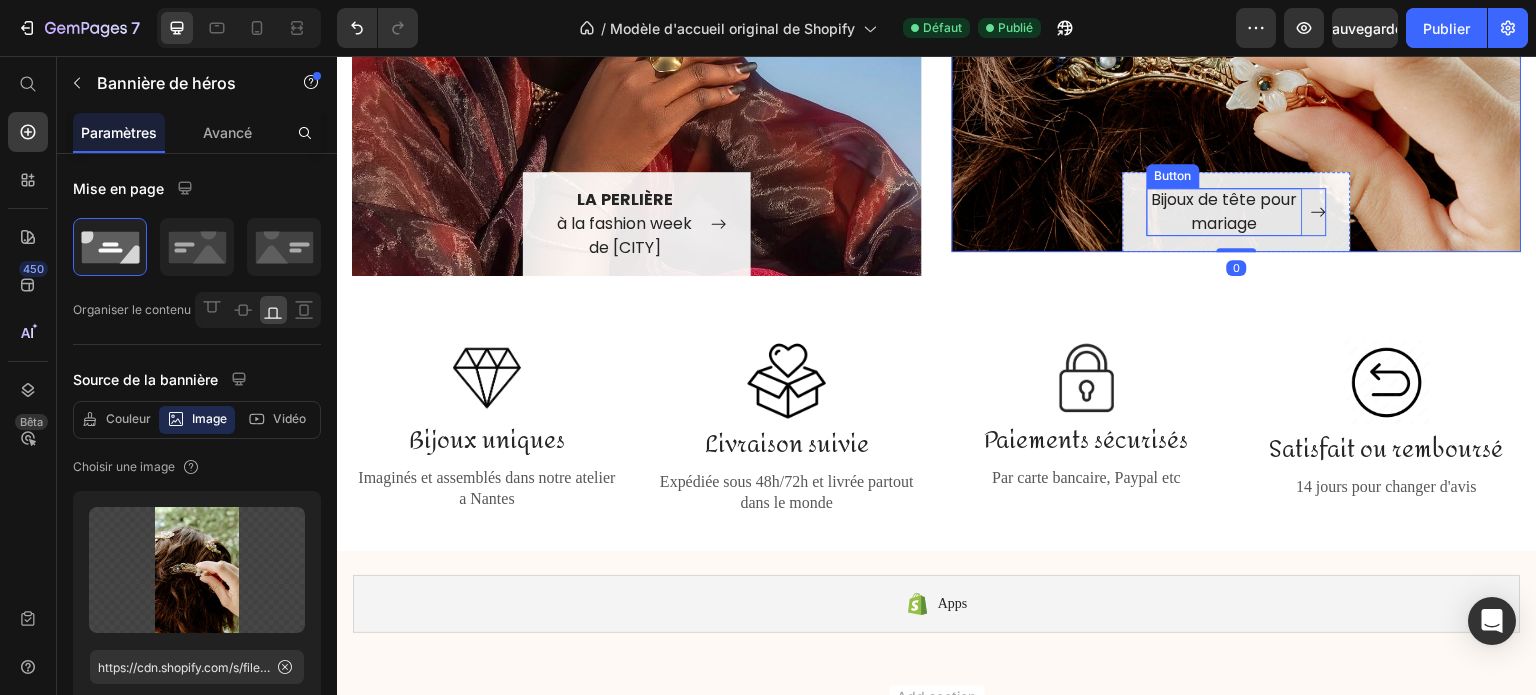 click on "Bijoux de tête pour mariage" at bounding box center [1225, 212] 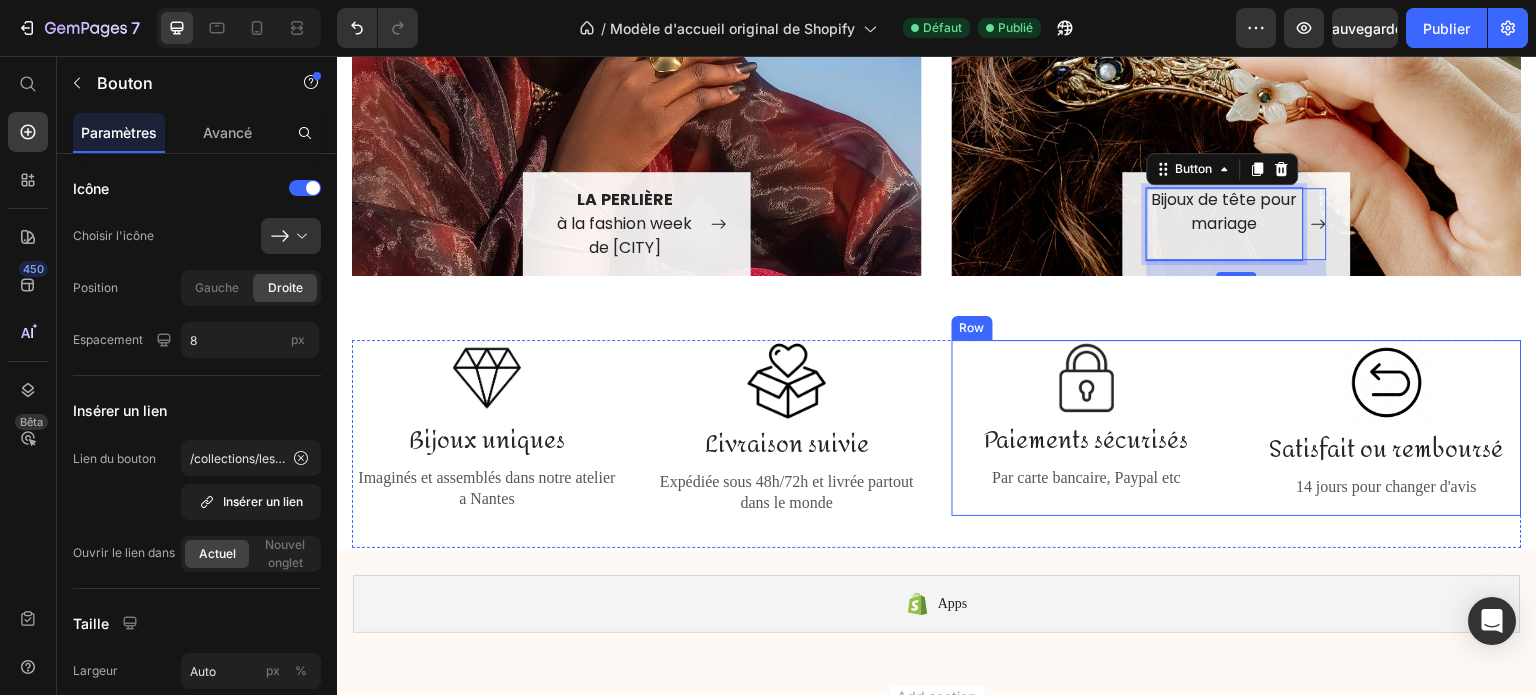 click on "Image Paiements sécurisés Text Block Par carte bancaire, Paypal etc Text Block Image Satisfait ou remboursé Text Block 14 jours pour changer d'avis Text Block Row" at bounding box center [1237, 428] 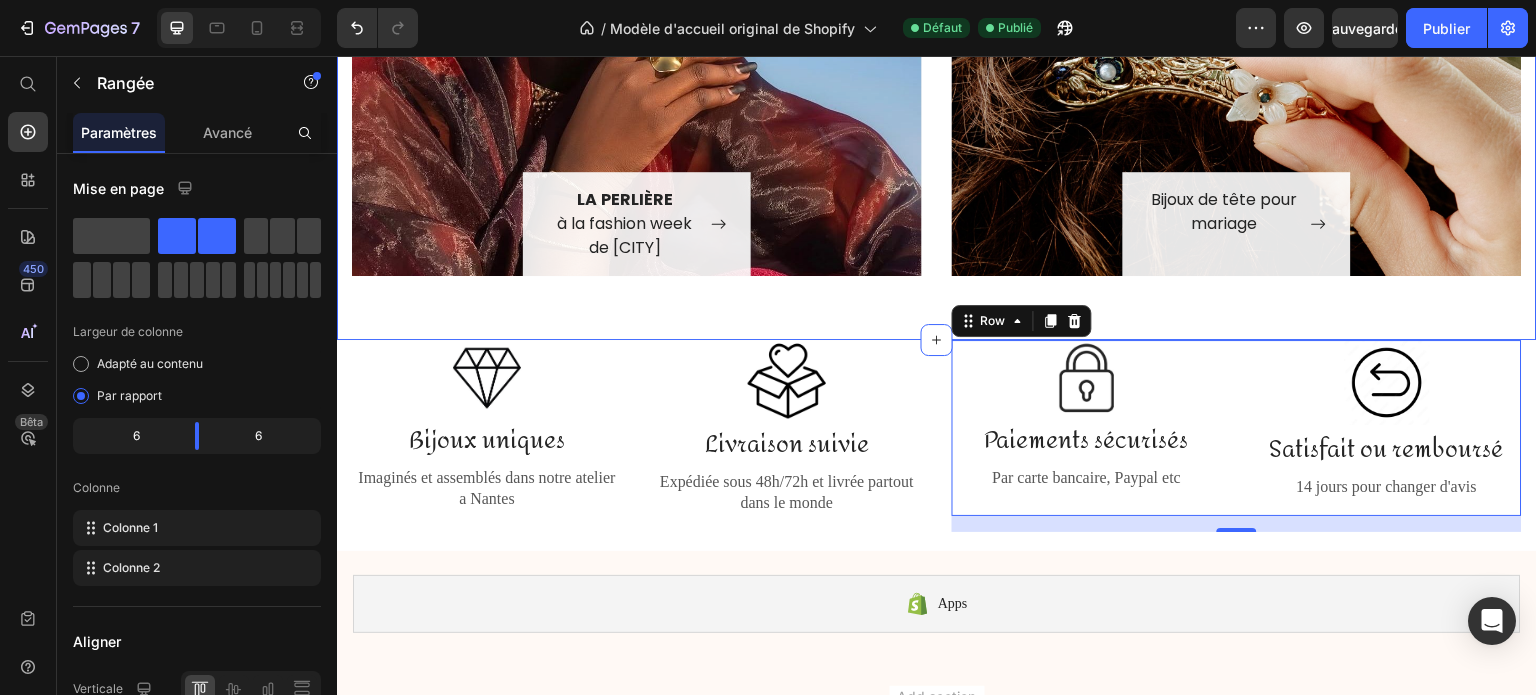 click on "LA   PERLIÈRE à la fashion week de New York Button Row Hero Banner
Bijoux de tête pour mariage Button Row Hero Banner Row Section 6" at bounding box center [937, 98] 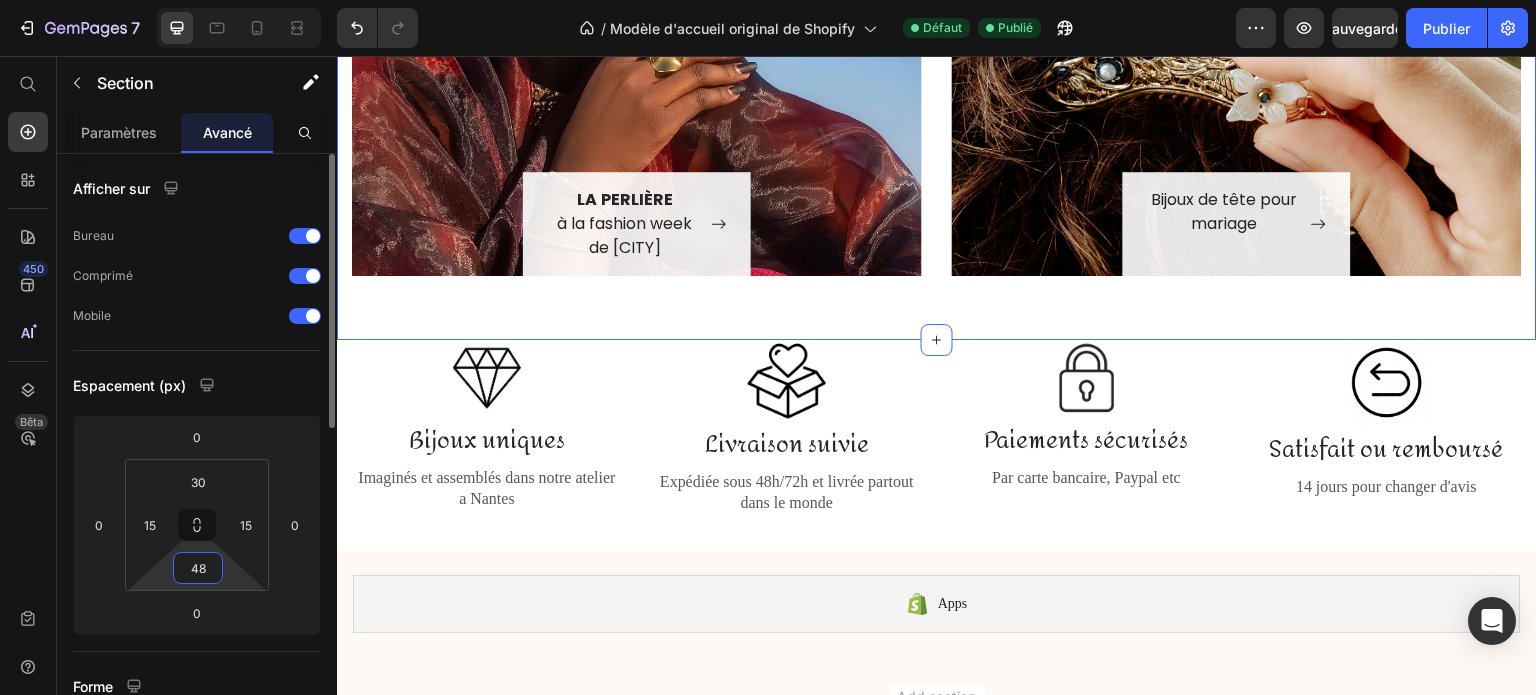 click on "48" at bounding box center (198, 568) 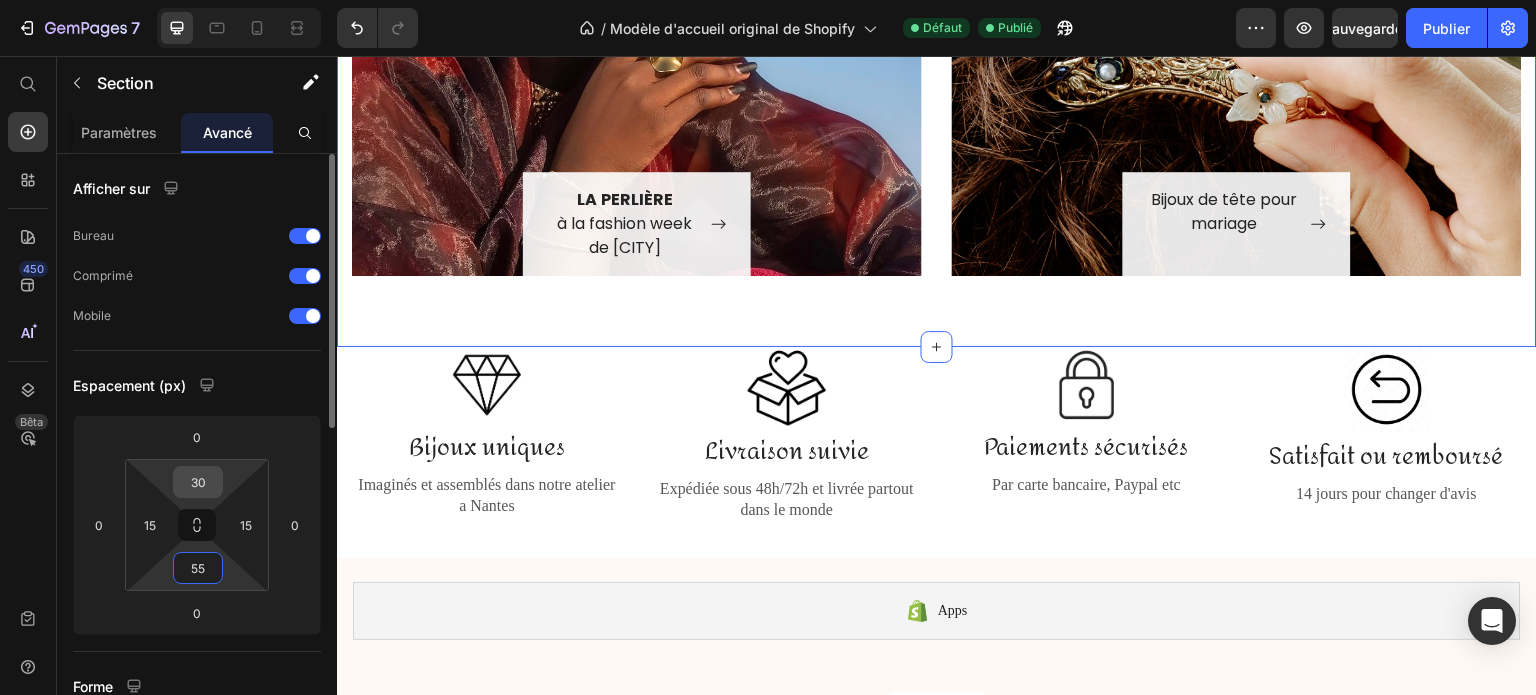 type on "55" 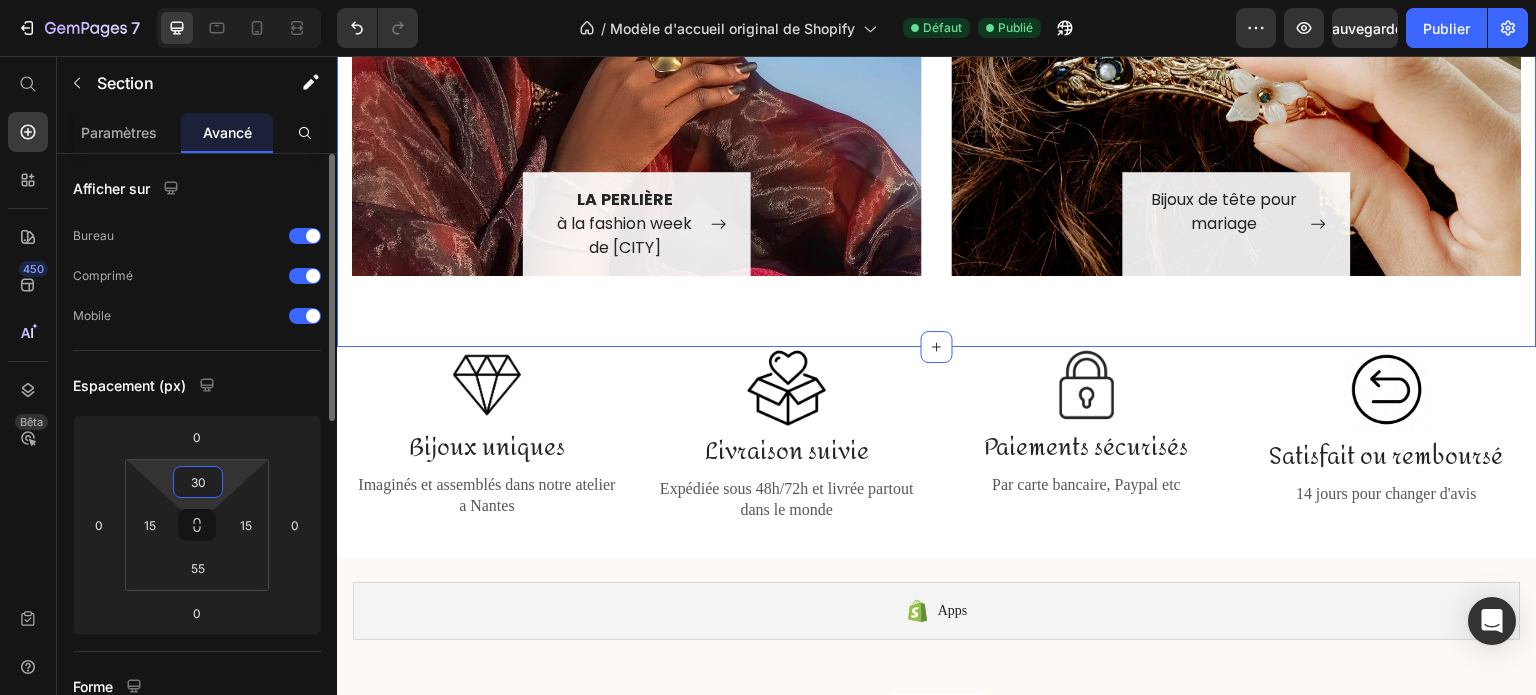 click on "30" at bounding box center (198, 482) 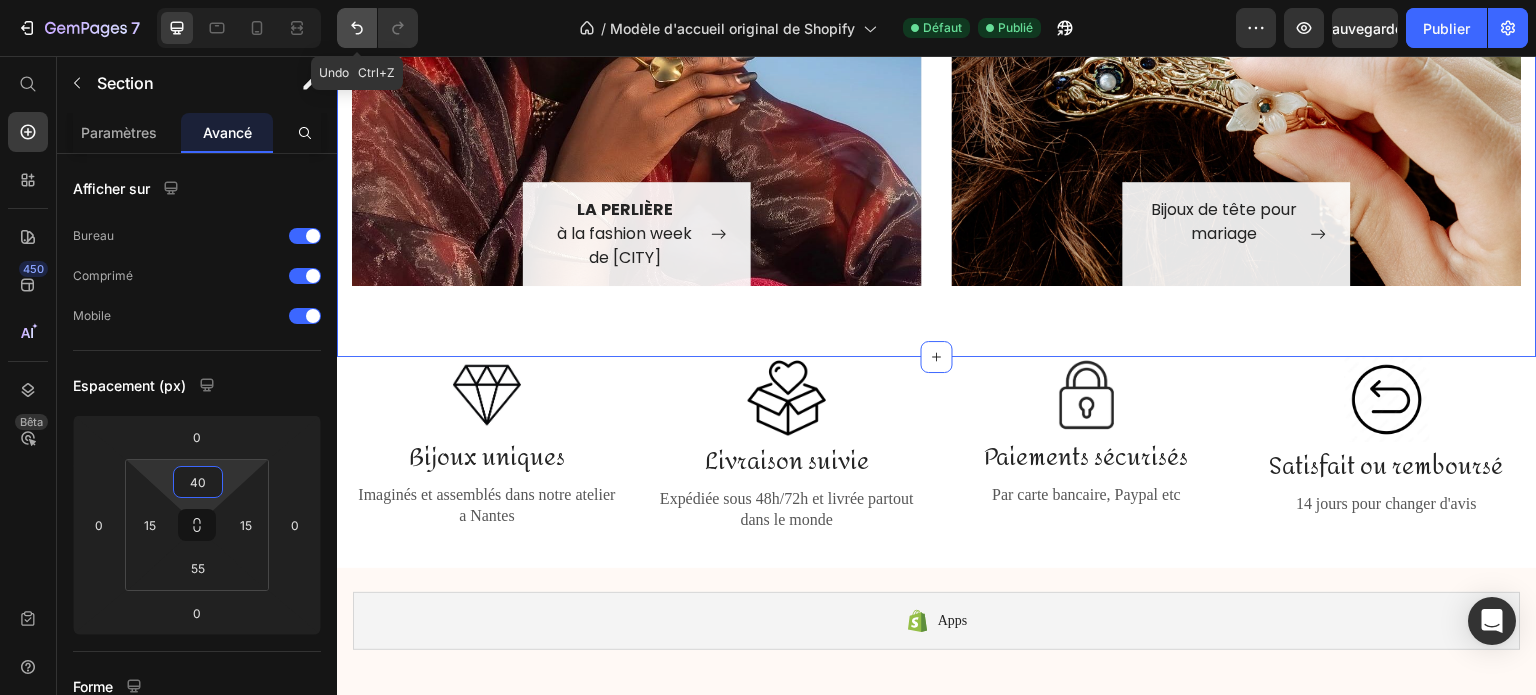 type on "40" 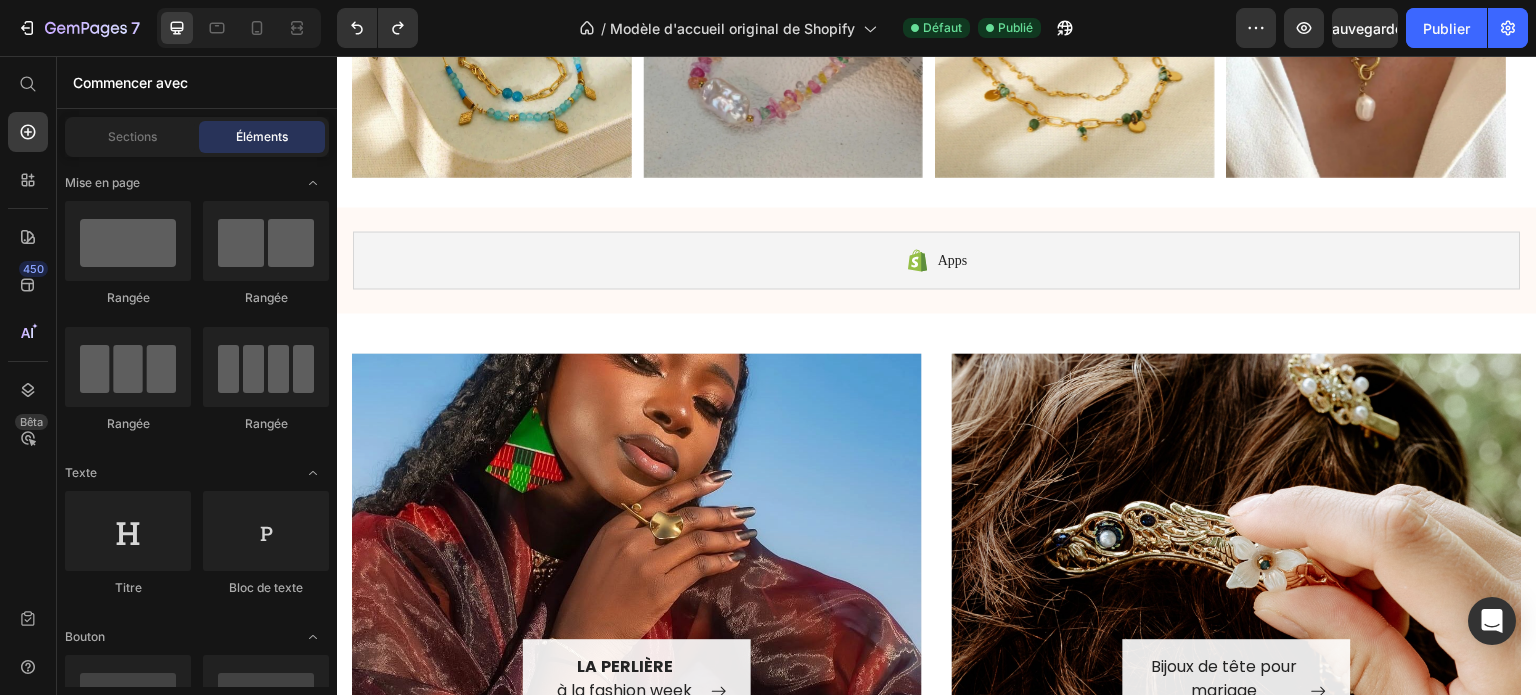 scroll, scrollTop: 1618, scrollLeft: 0, axis: vertical 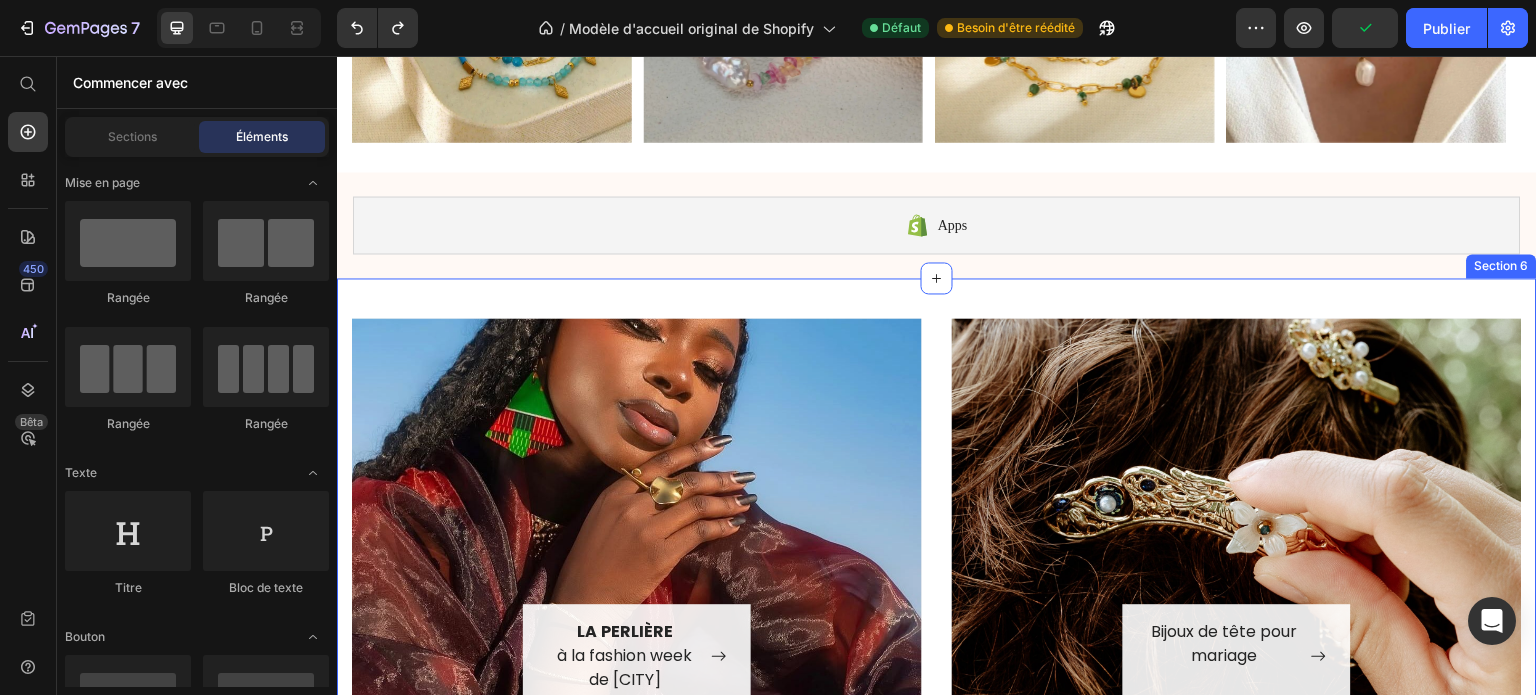 click on "LA   PERLIÈRE à la fashion week de New York Button Row Hero Banner
Bijoux de tête pour mariage Button Row Hero Banner Row Section 6" at bounding box center [937, 528] 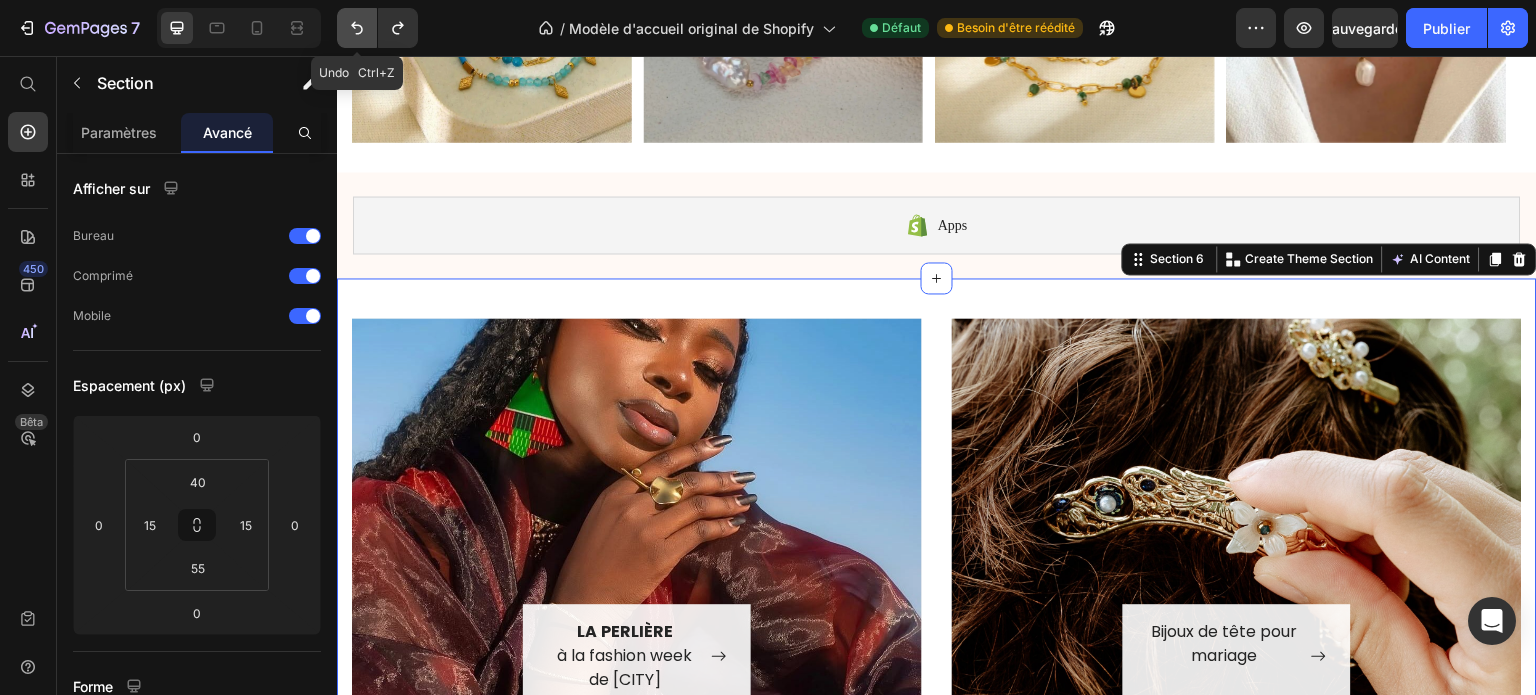 click 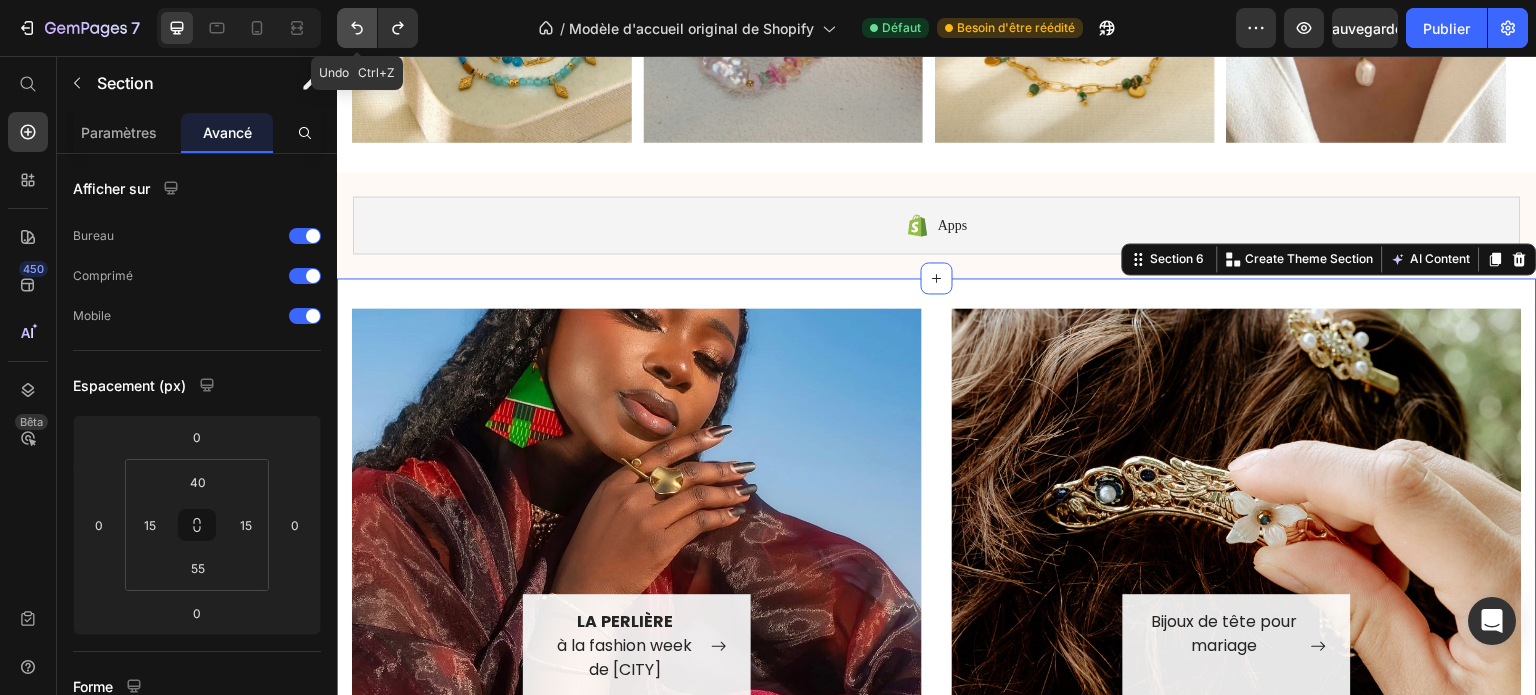type on "30" 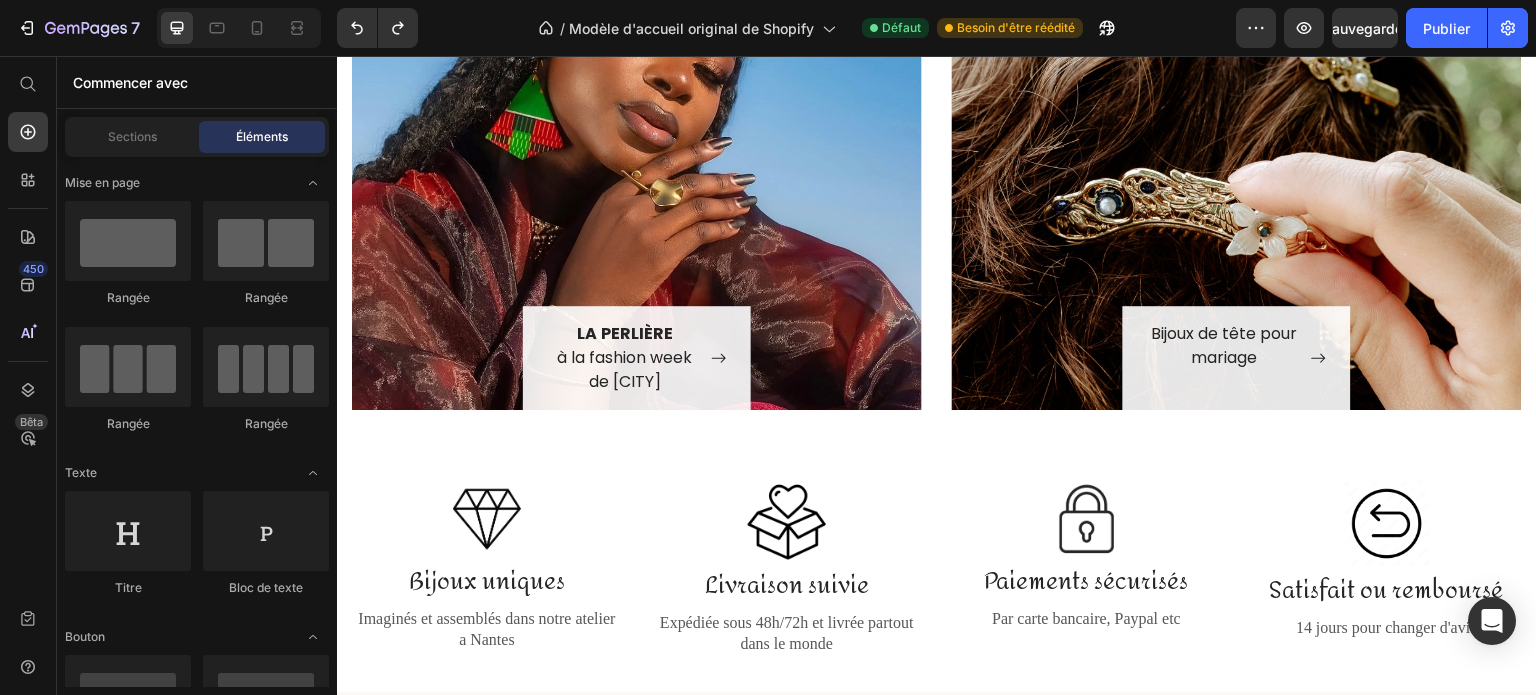 scroll, scrollTop: 2006, scrollLeft: 0, axis: vertical 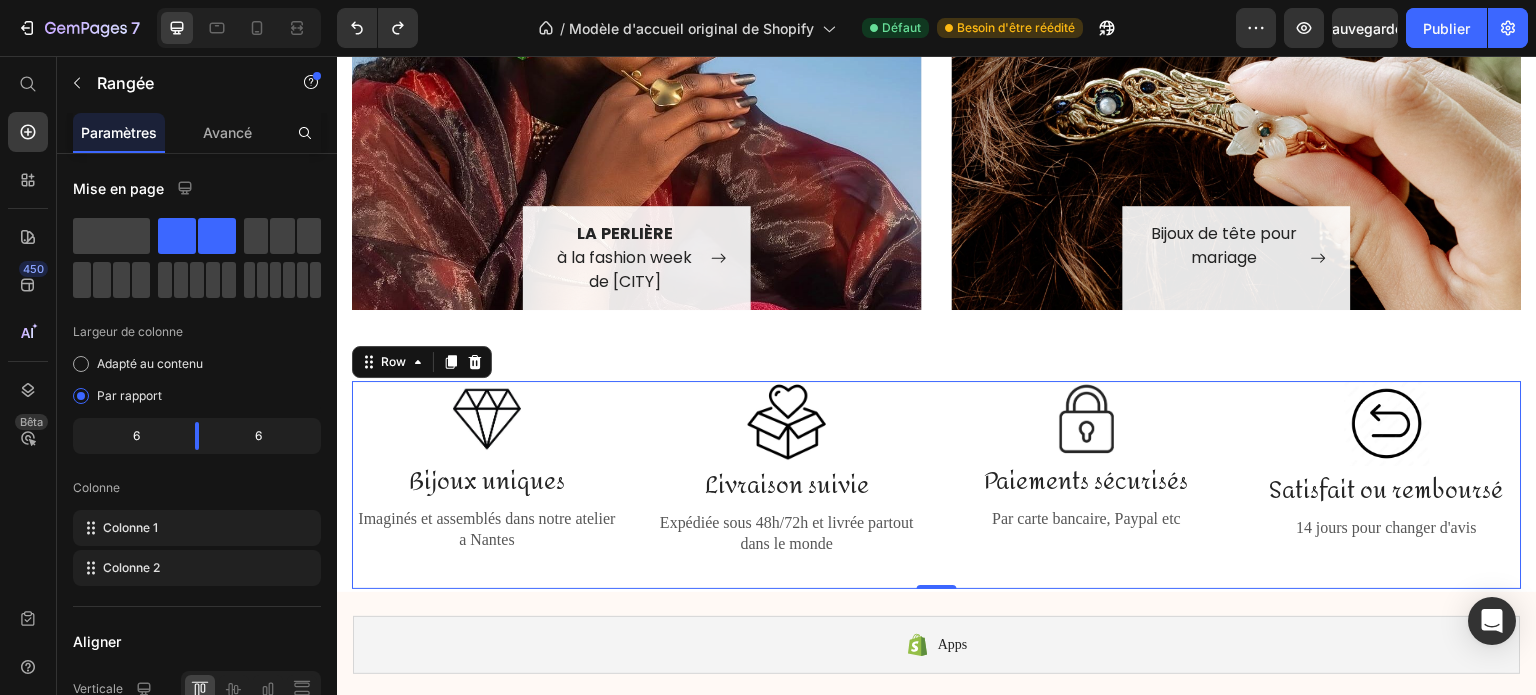 click on "Image Paiements sécurisés Text Block Par carte bancaire, Paypal etc Text Block Image Satisfait ou remboursé Text Block 14 jours pour changer d'avis Text Block Row" at bounding box center (1237, 485) 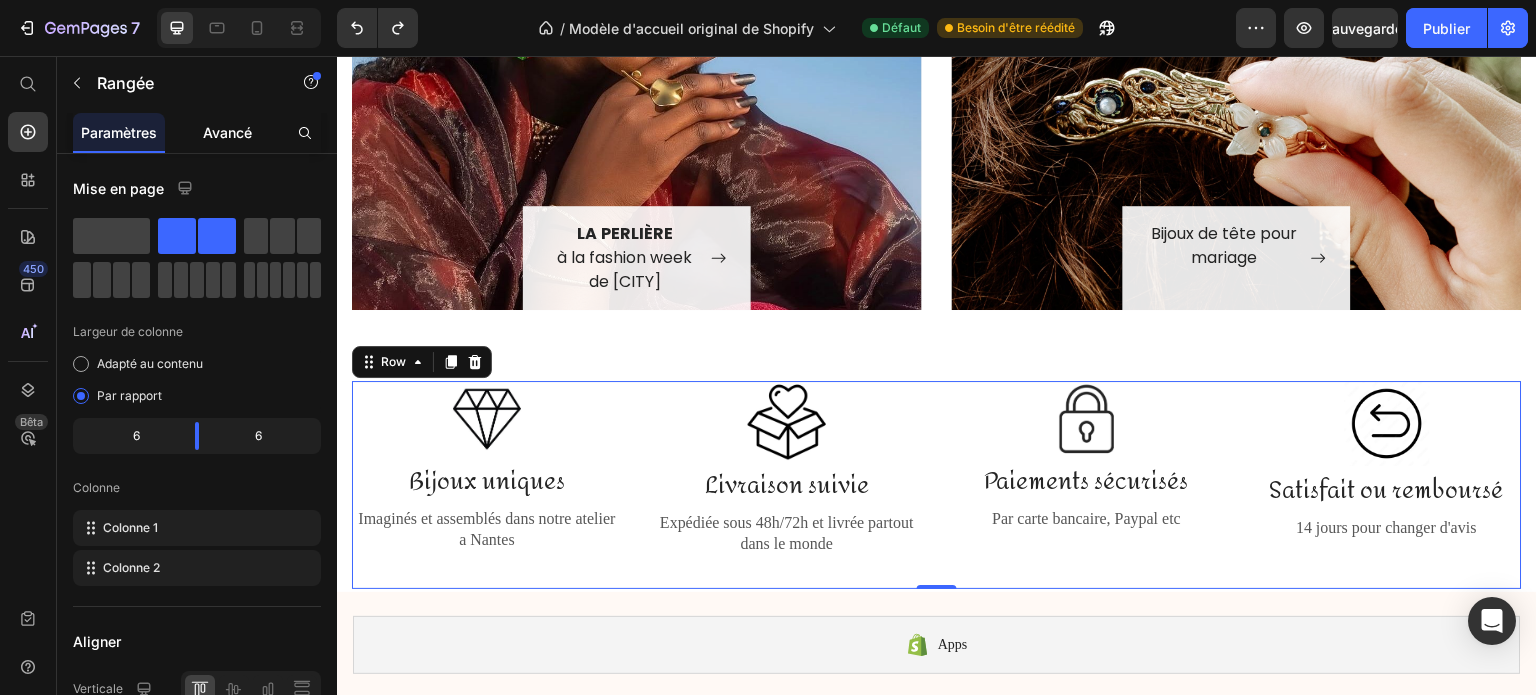click on "Avancé" at bounding box center (227, 132) 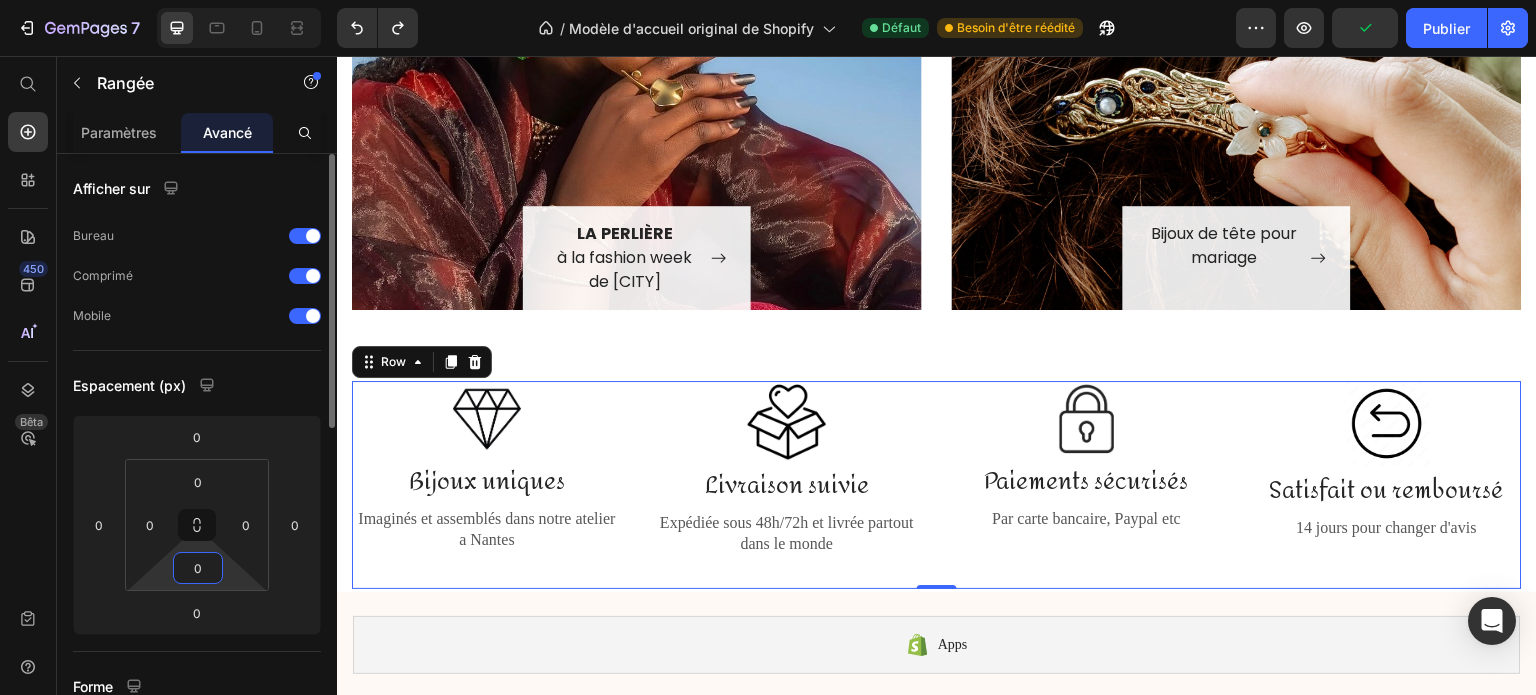 click on "0" at bounding box center (198, 568) 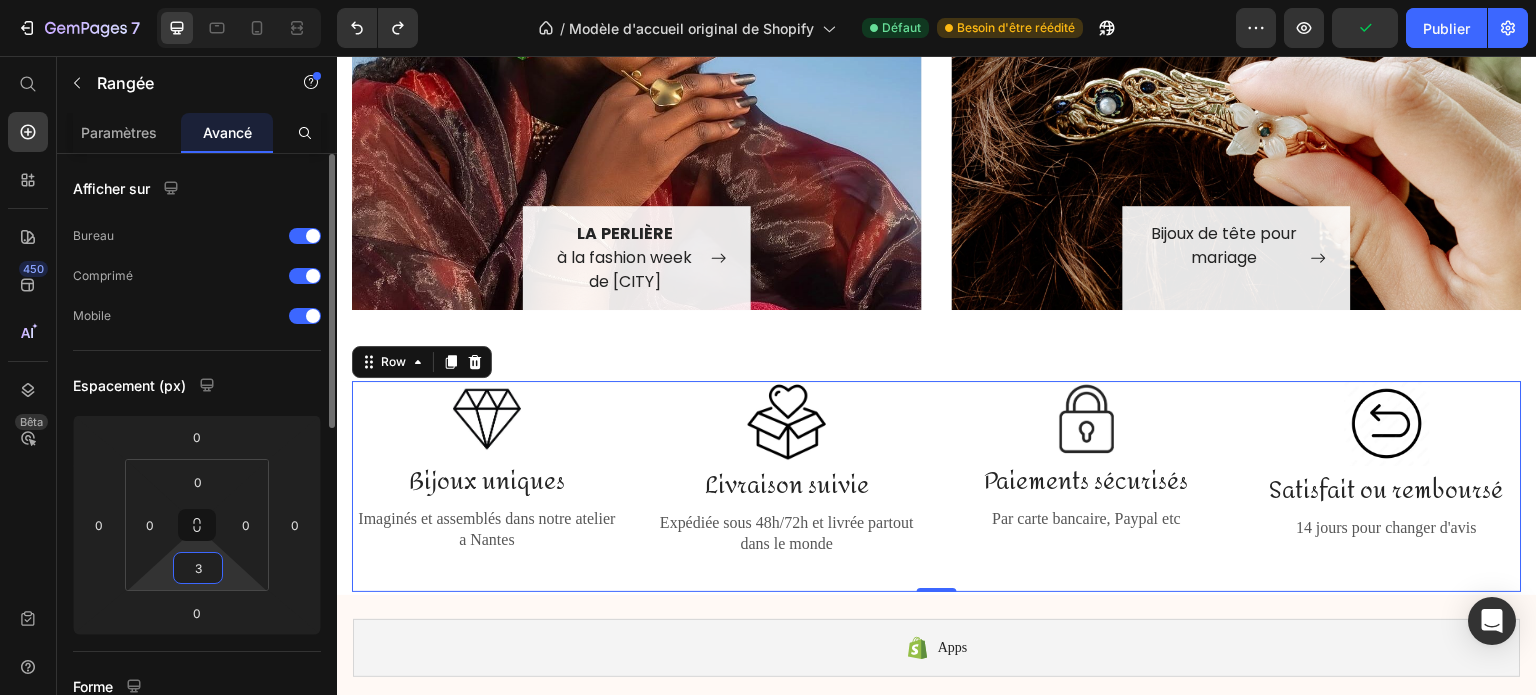 type on "30" 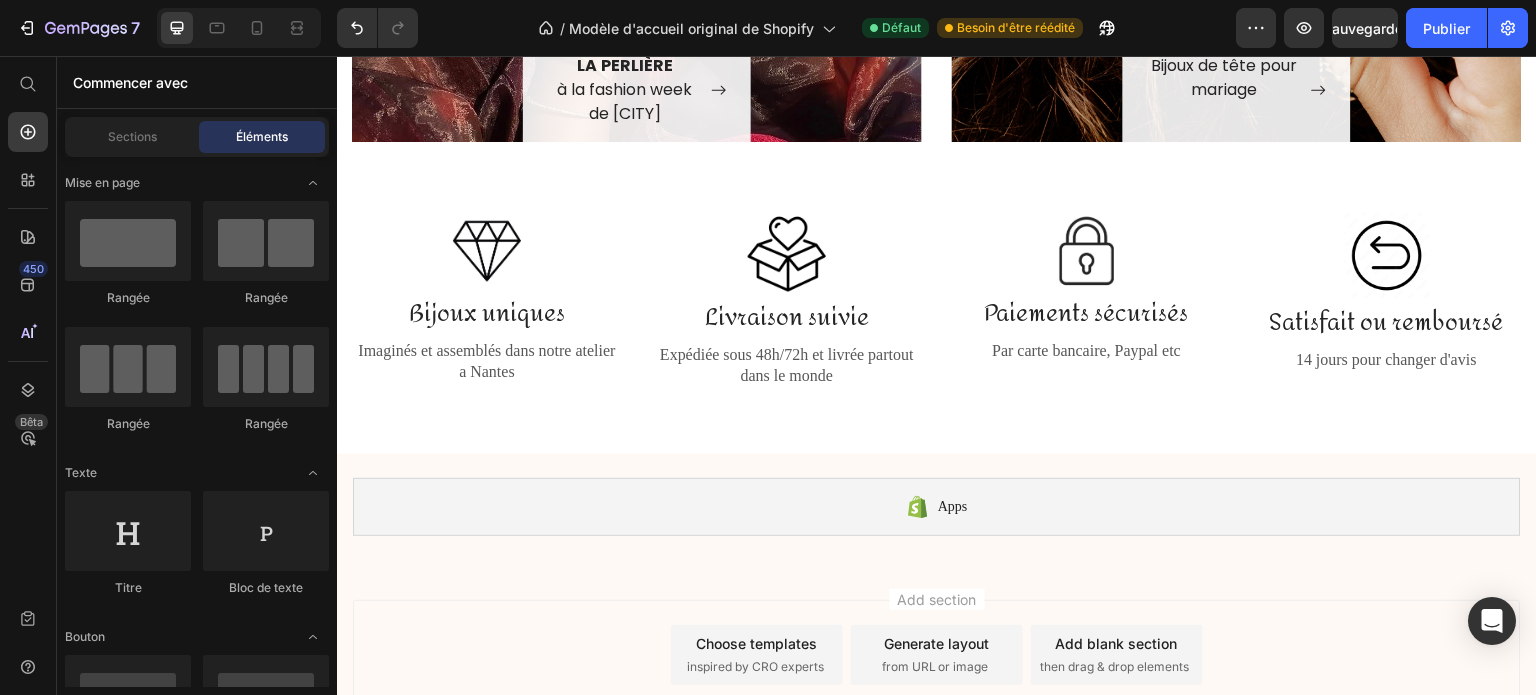 scroll, scrollTop: 2154, scrollLeft: 0, axis: vertical 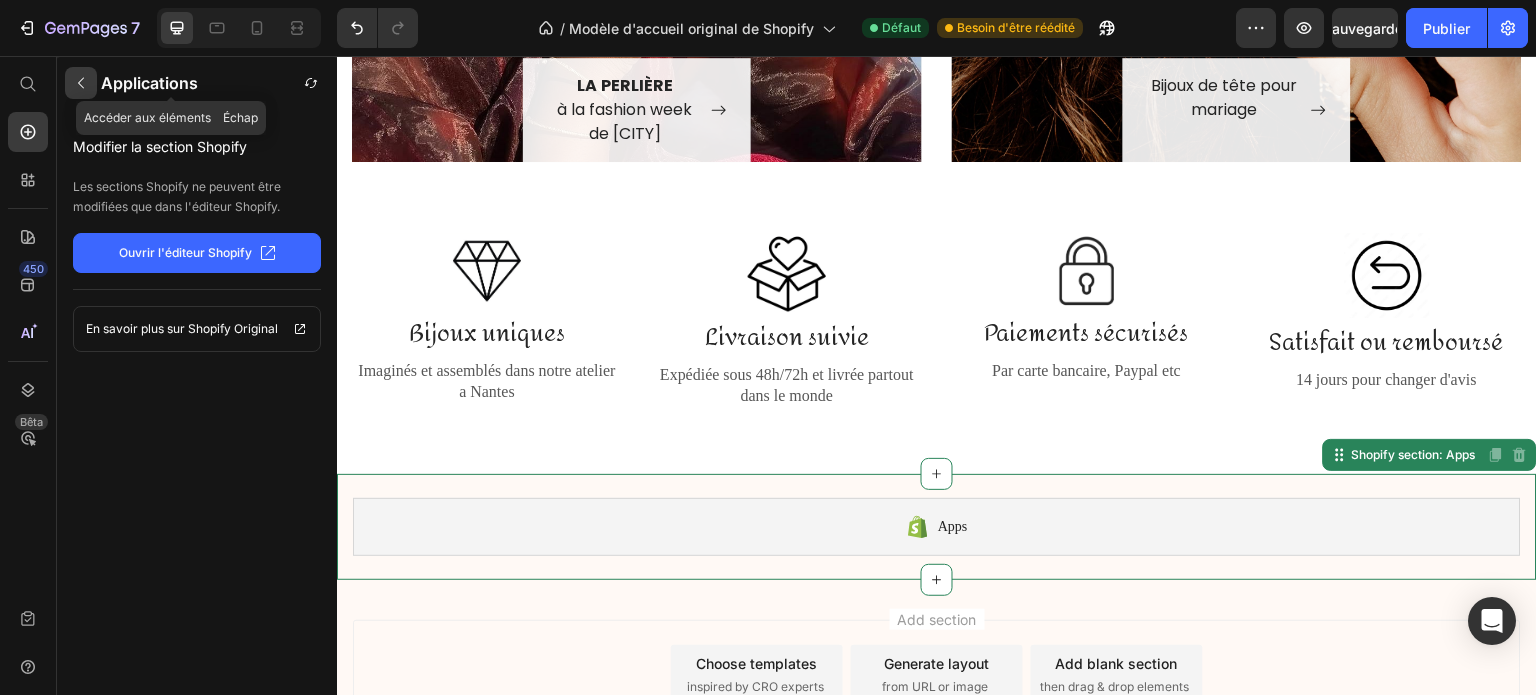 drag, startPoint x: 92, startPoint y: 77, endPoint x: 376, endPoint y: 258, distance: 336.7744 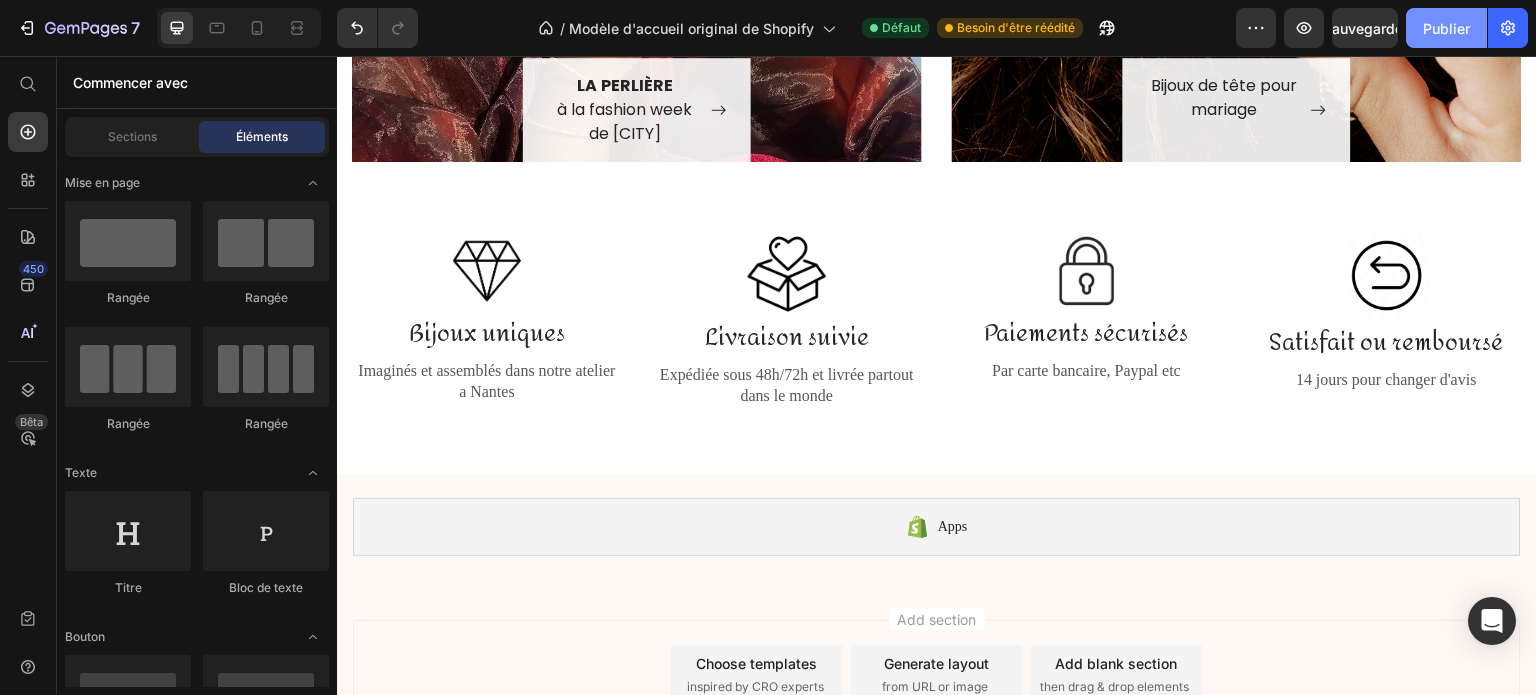 click on "Publier" at bounding box center (1446, 28) 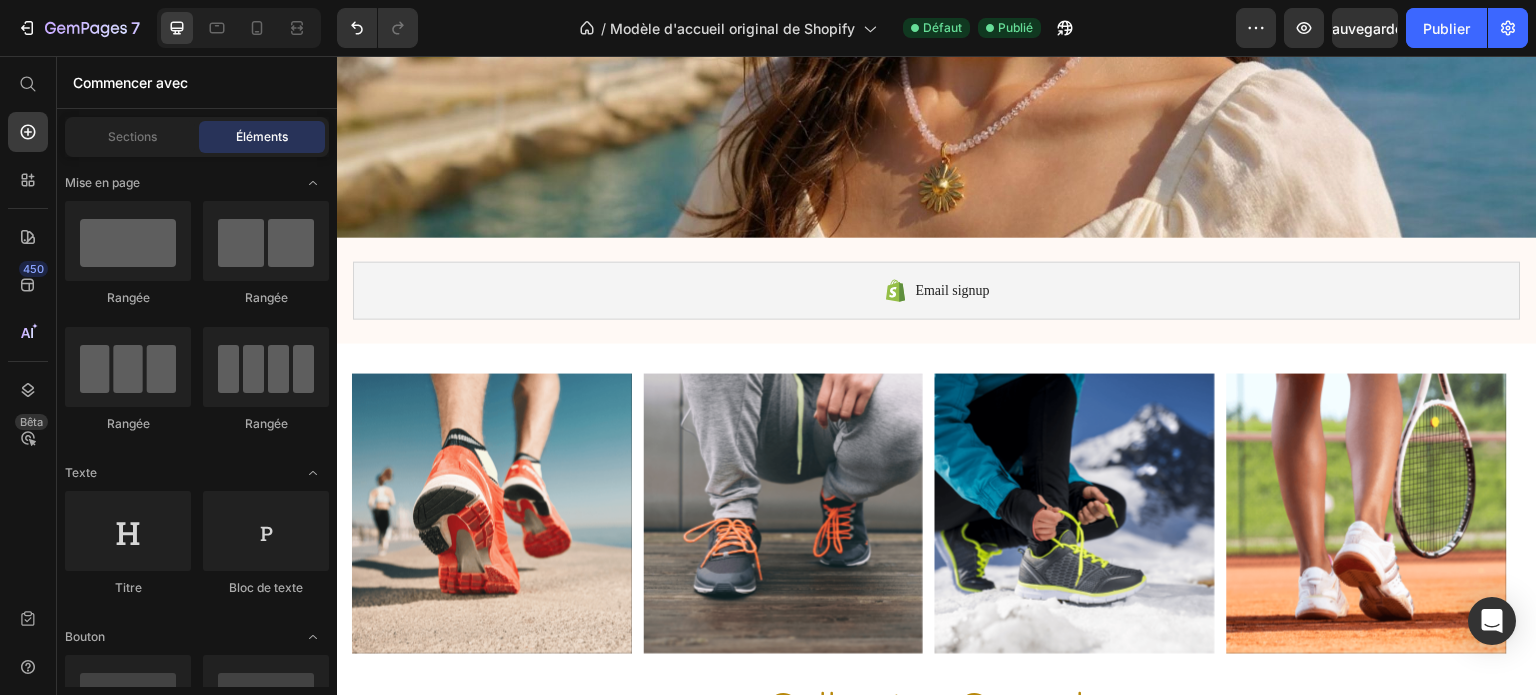 scroll, scrollTop: 0, scrollLeft: 0, axis: both 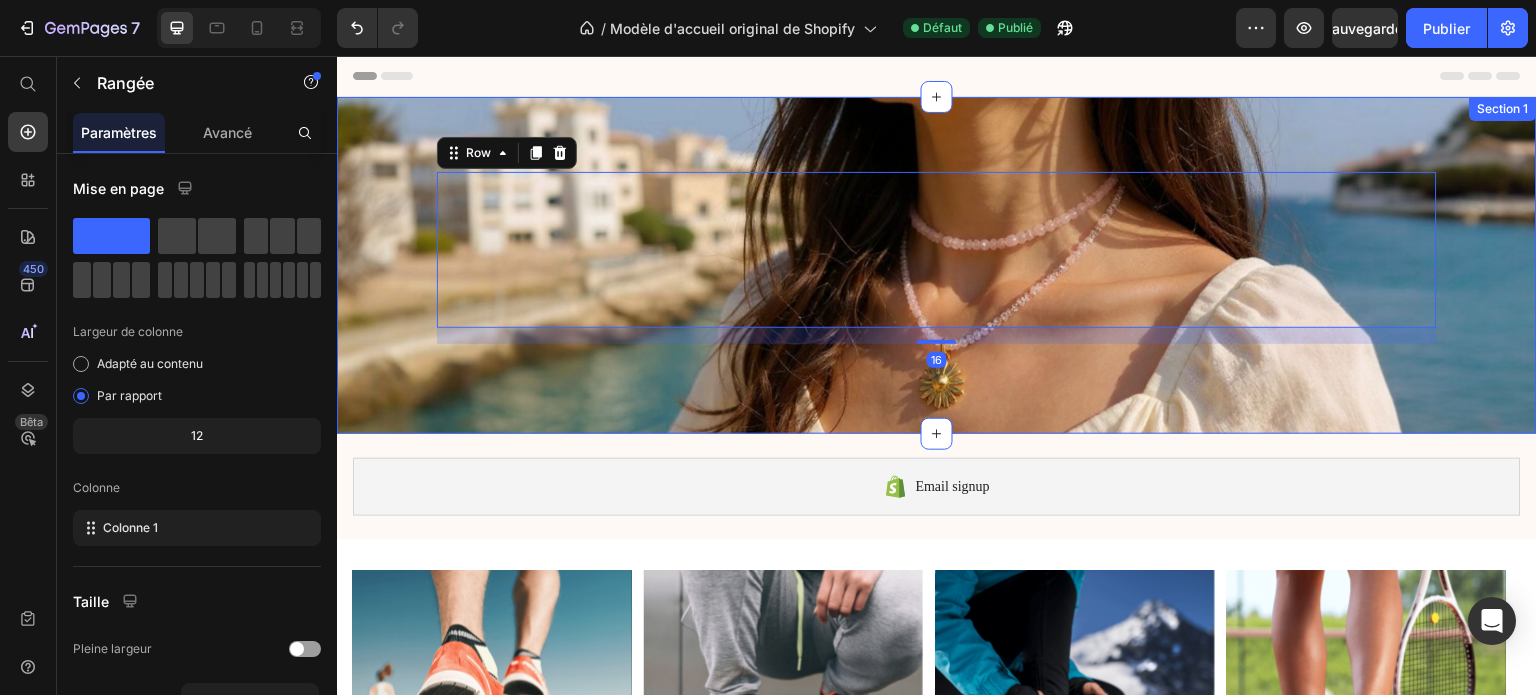 click on "Text block Heading Button Row   16" at bounding box center (937, 258) 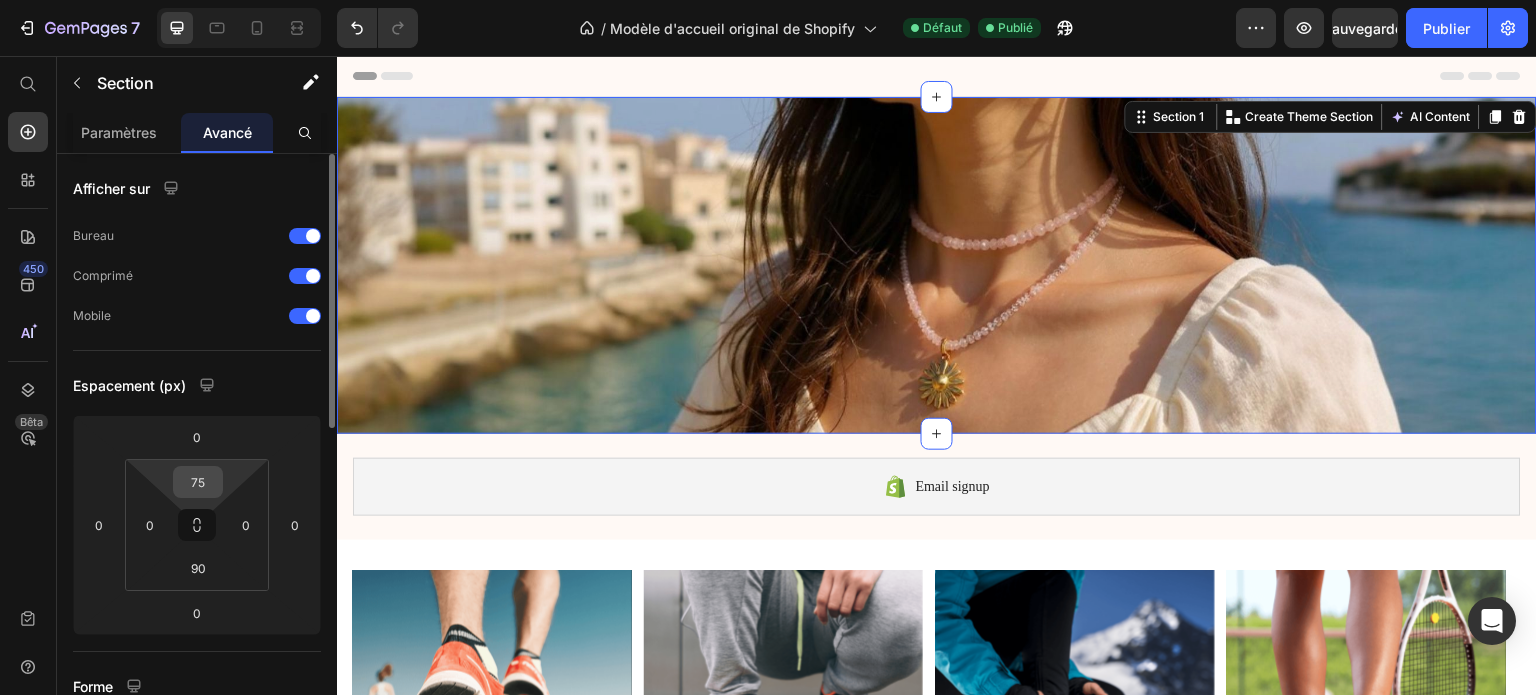 click on "75" at bounding box center (198, 482) 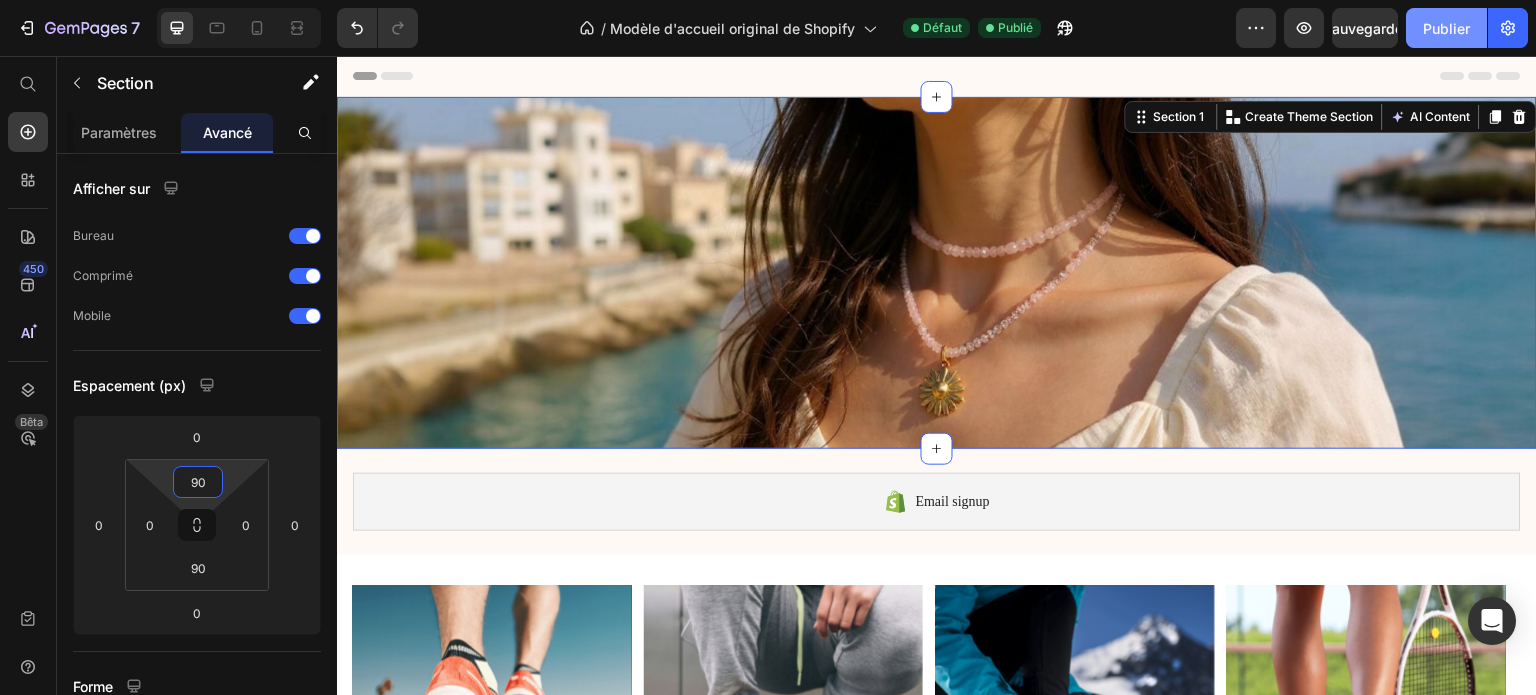 type on "90" 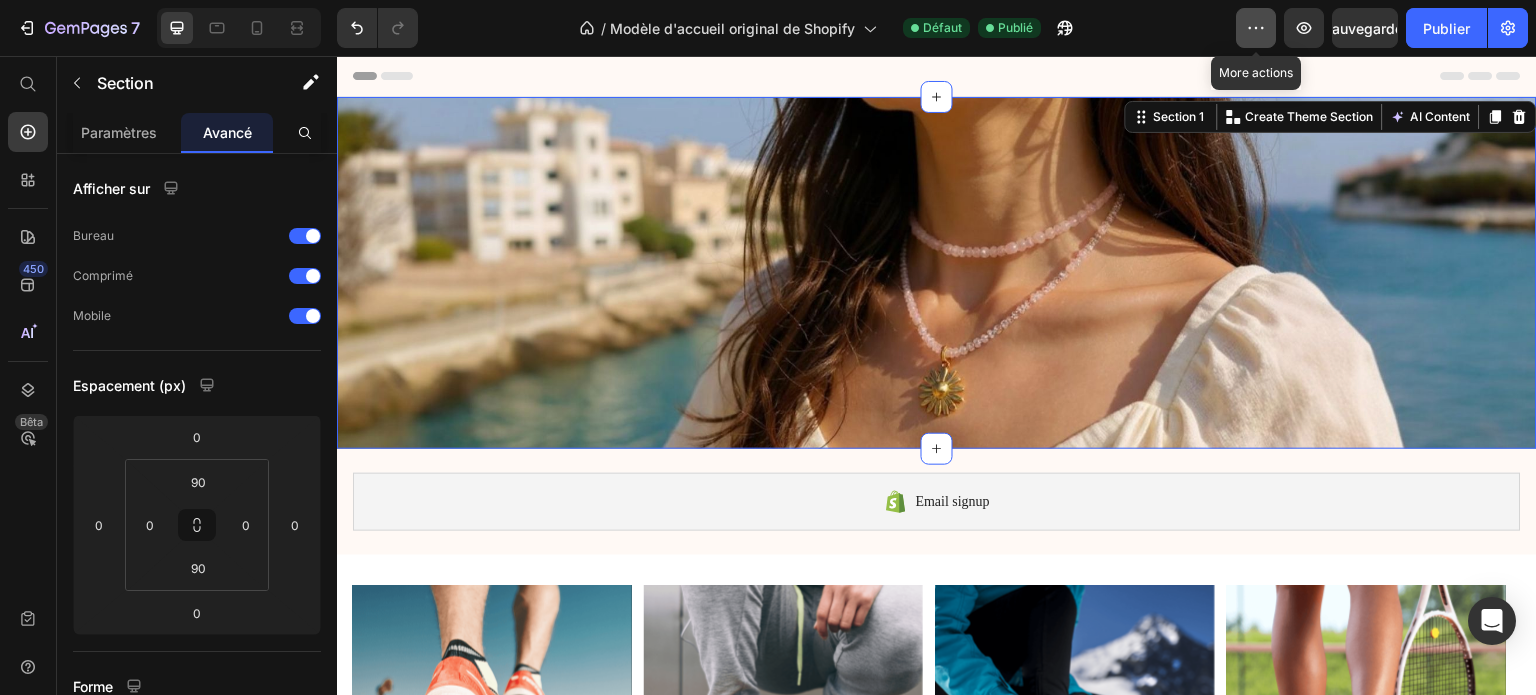 click 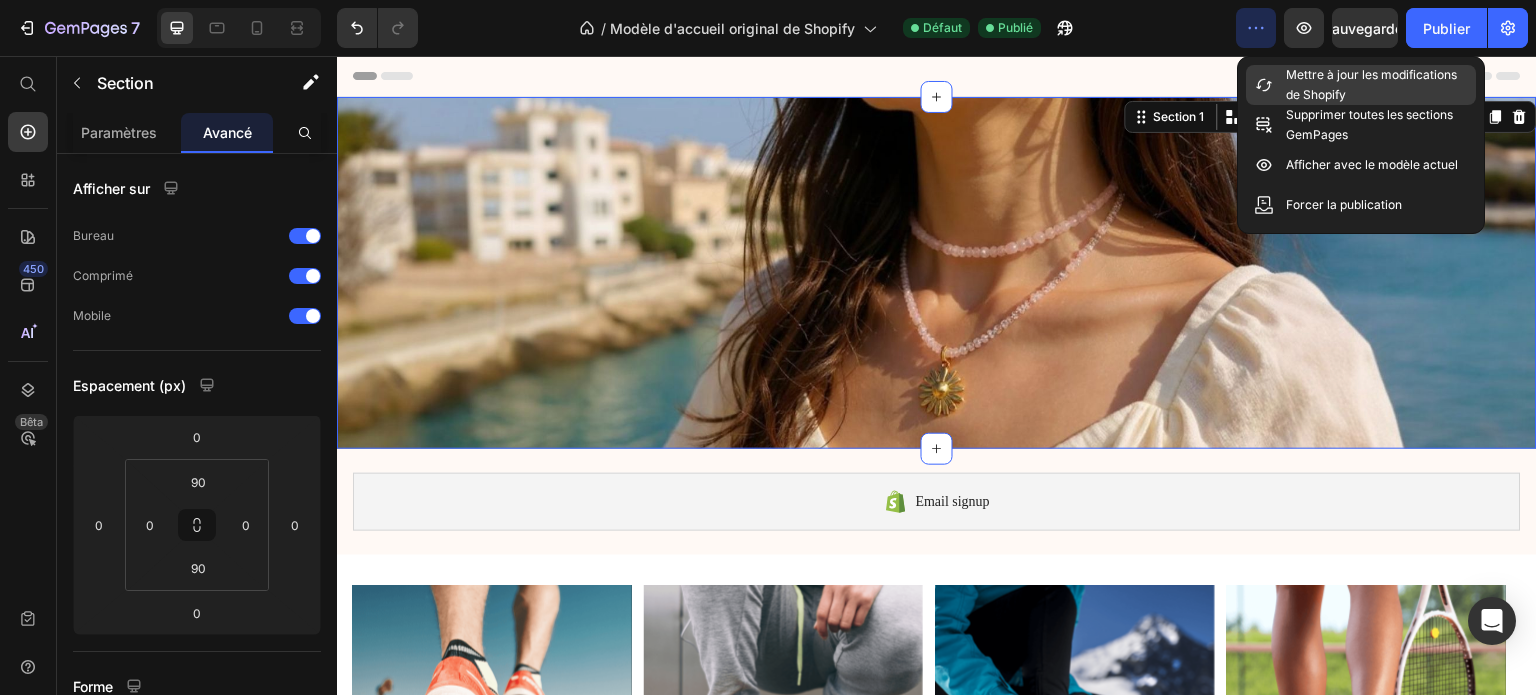 click on "Mettre à jour les modifications de Shopify" at bounding box center [1377, 85] 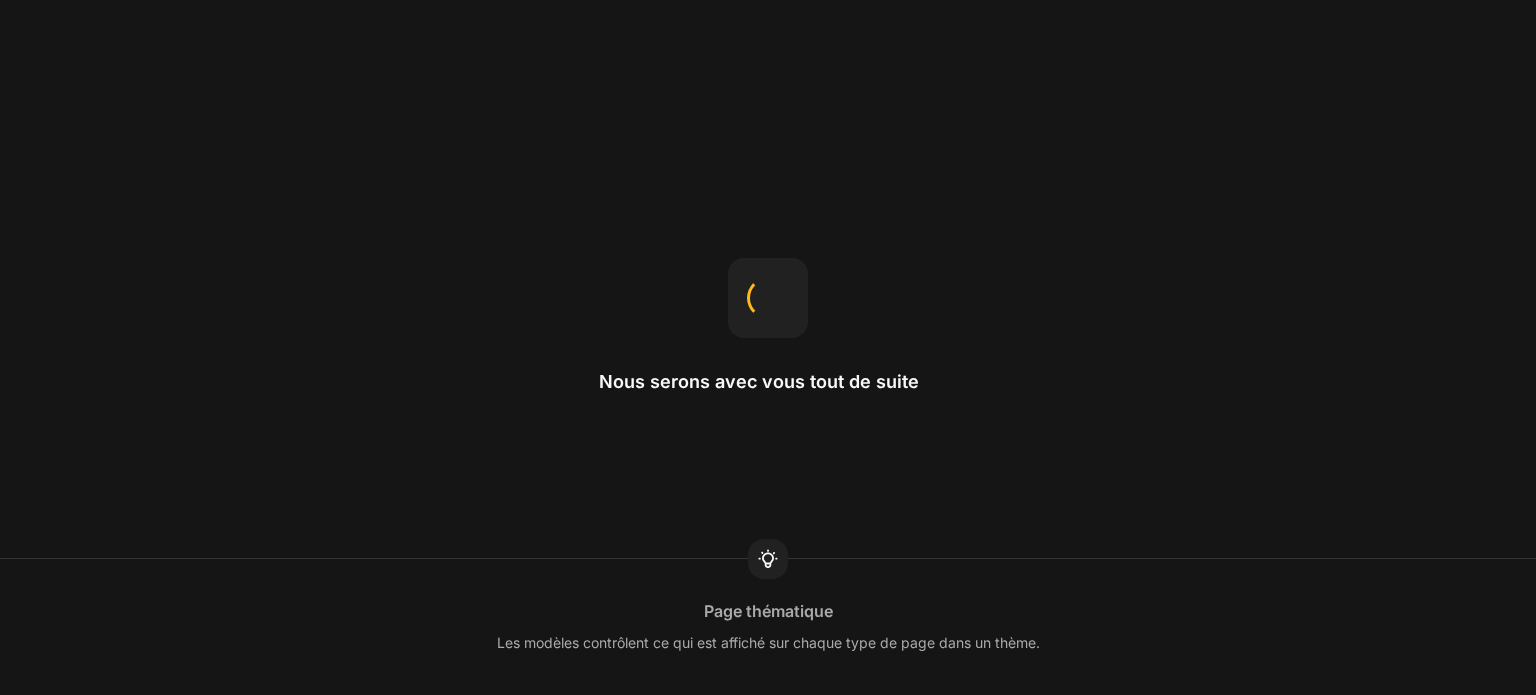 scroll, scrollTop: 0, scrollLeft: 0, axis: both 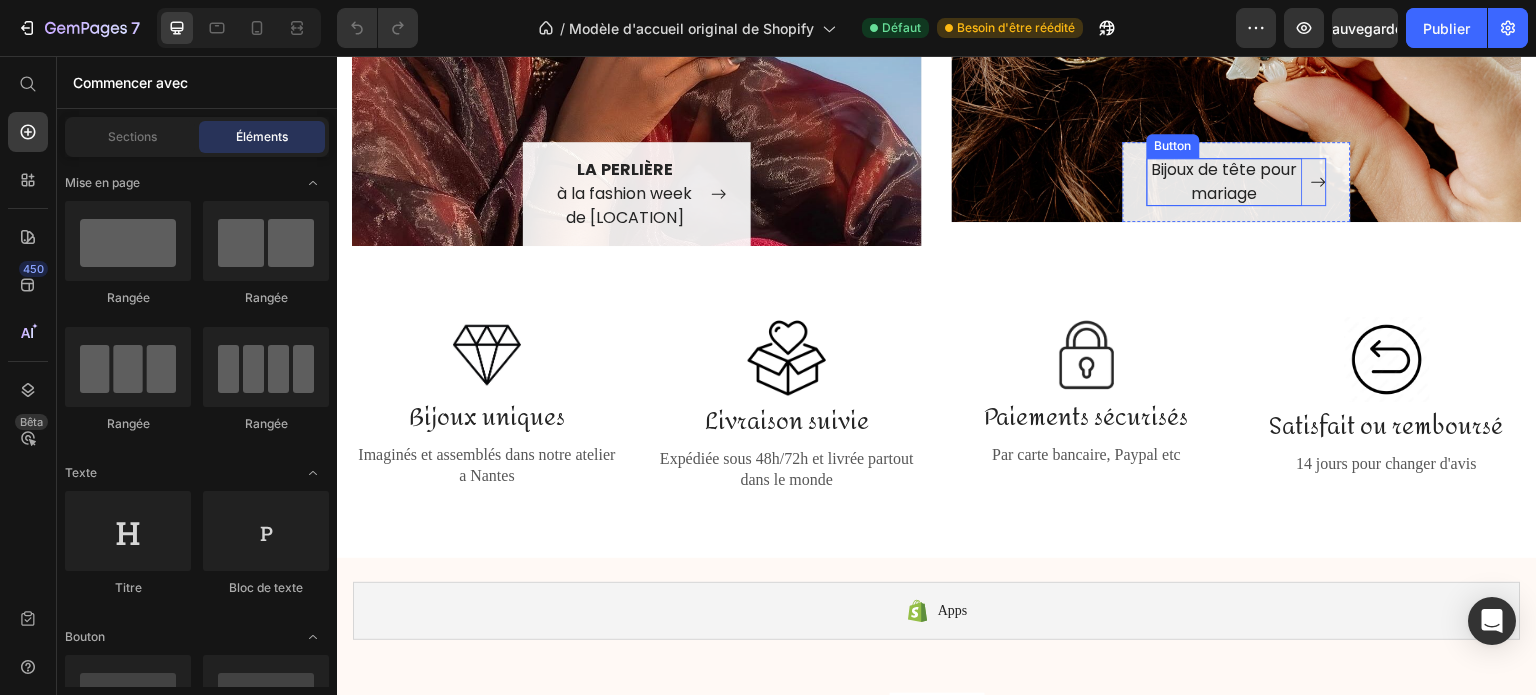 click on "Bijoux de tête pour mariage" at bounding box center (1225, 182) 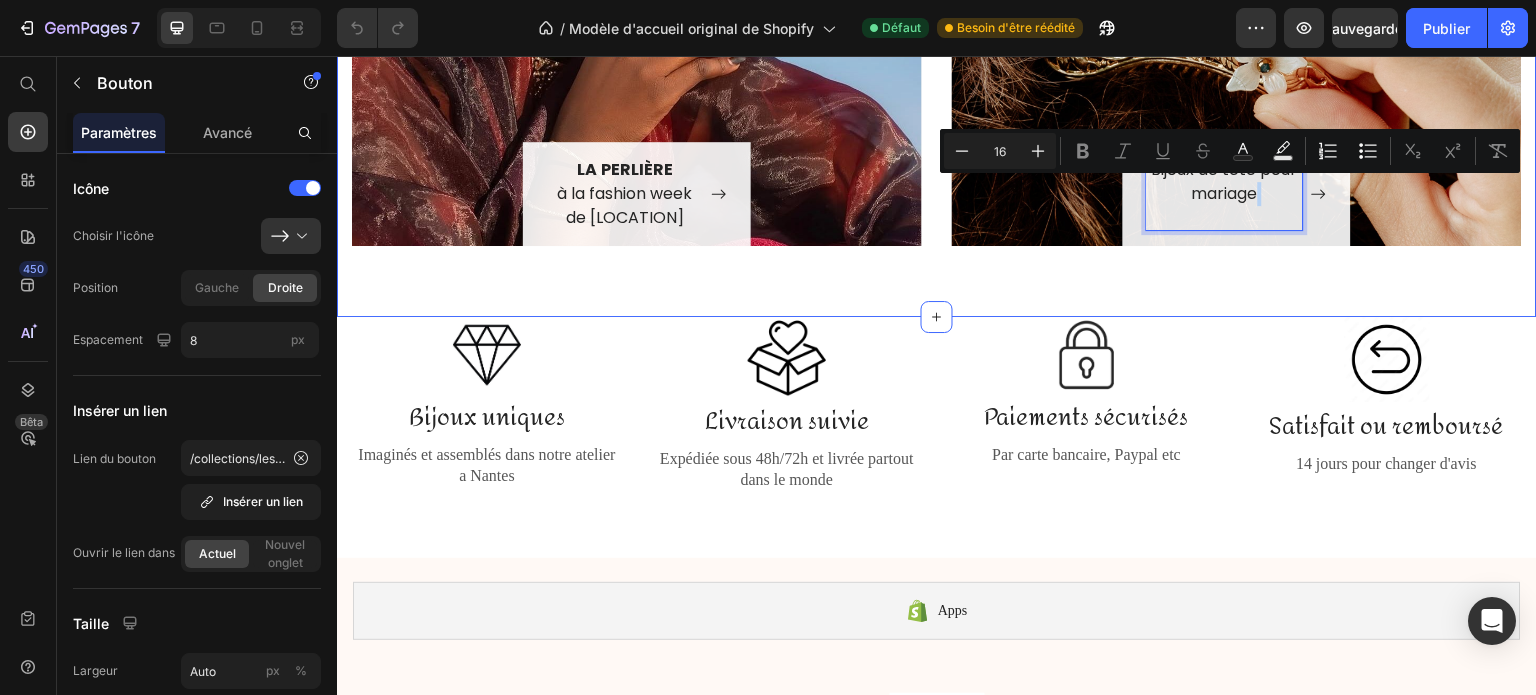 click on "[BRAND] à la fashion week de [LOCATION] Button Row Hero Banner
Bijoux de tête pour mariage Button   16 Row Hero Banner Row Section 6" at bounding box center (937, 71) 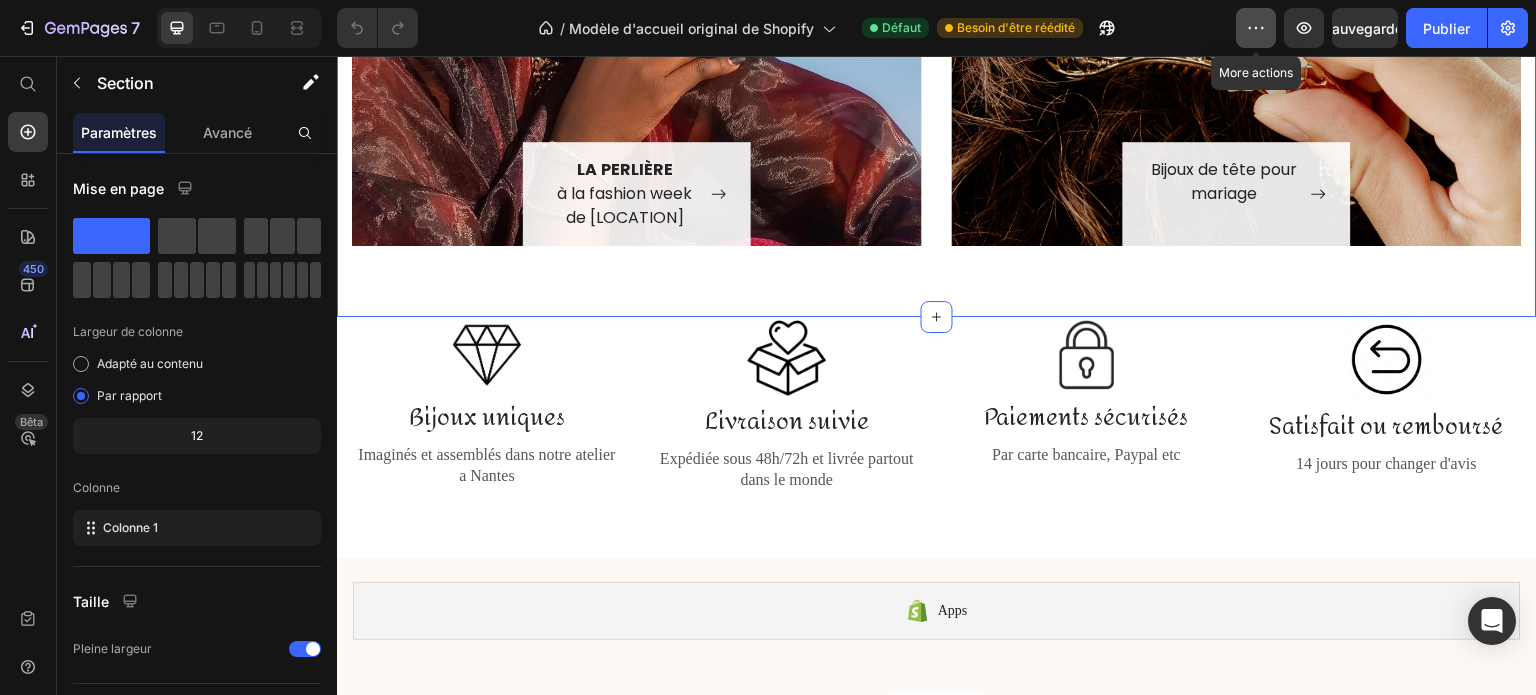 click 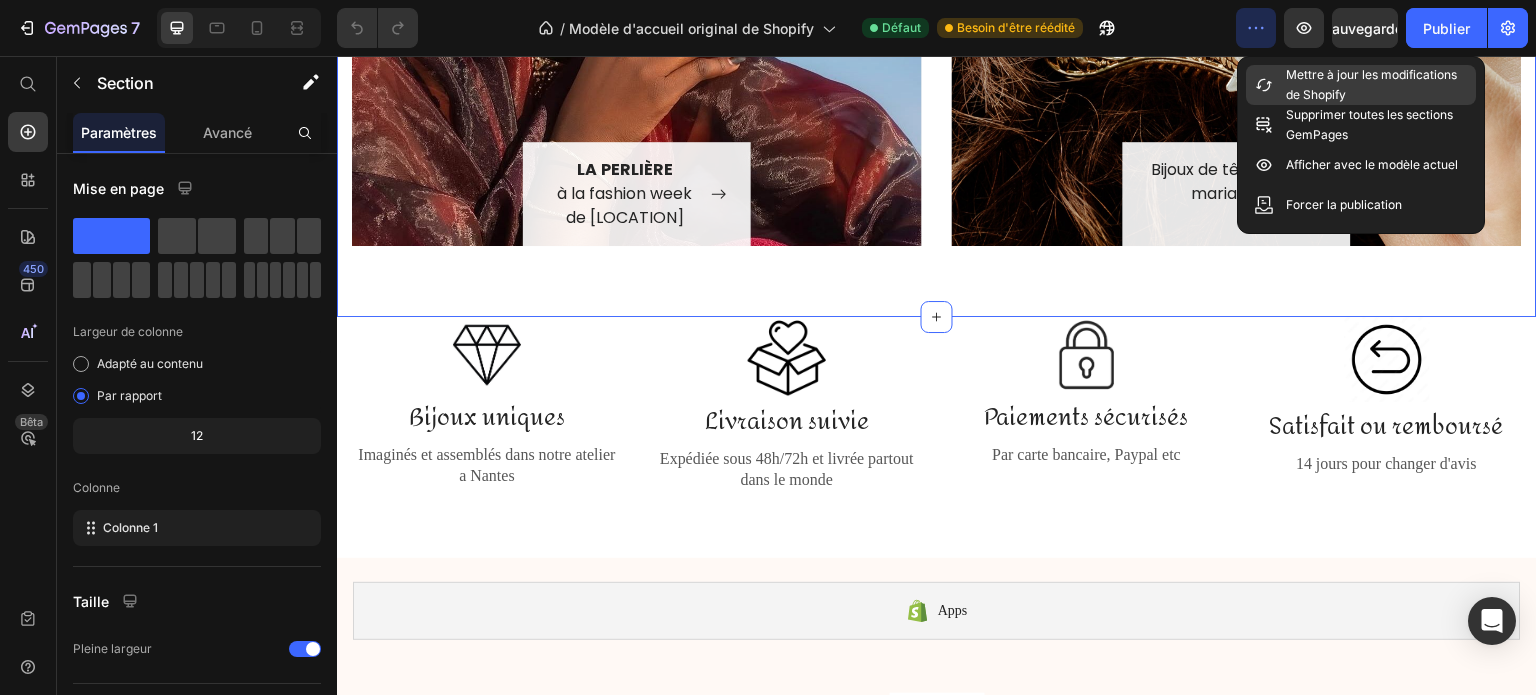 click on "Mettre à jour les modifications de Shopify" at bounding box center [1371, 84] 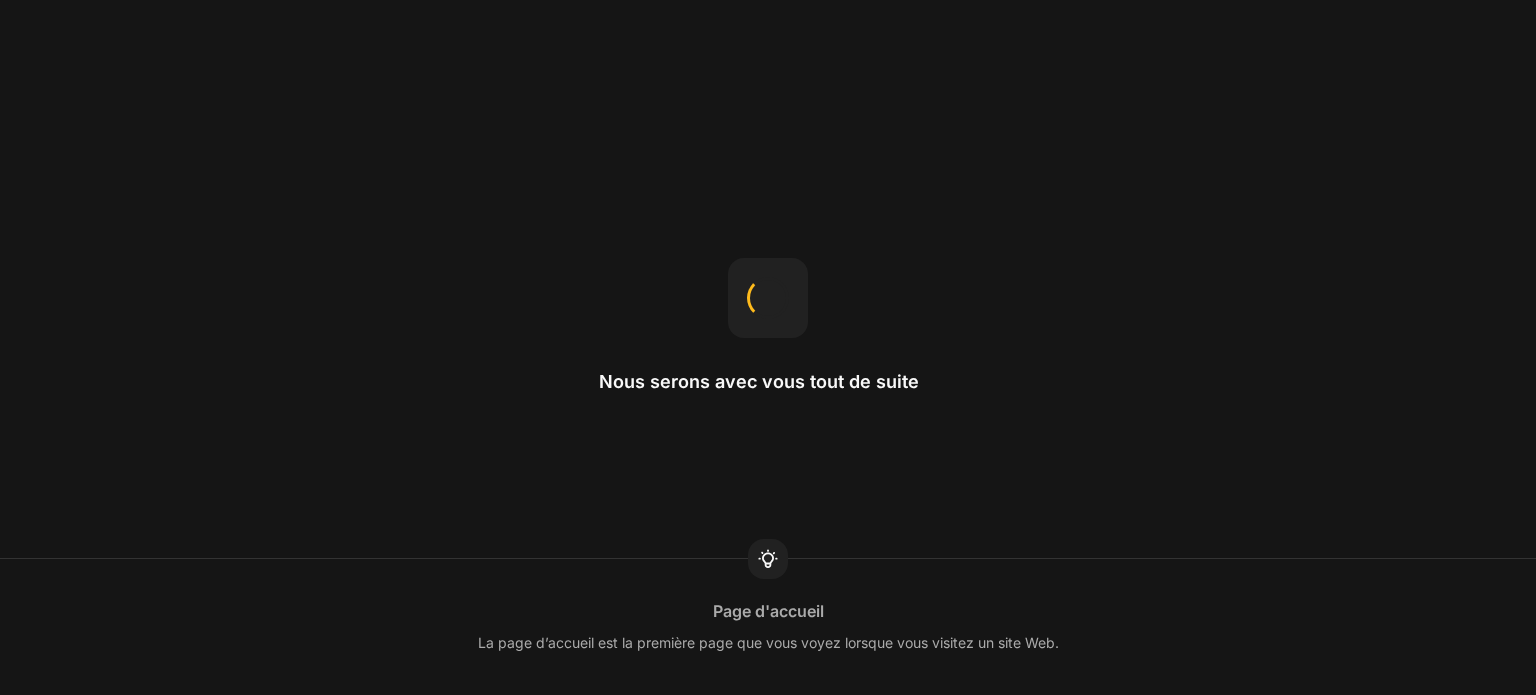 scroll, scrollTop: 0, scrollLeft: 0, axis: both 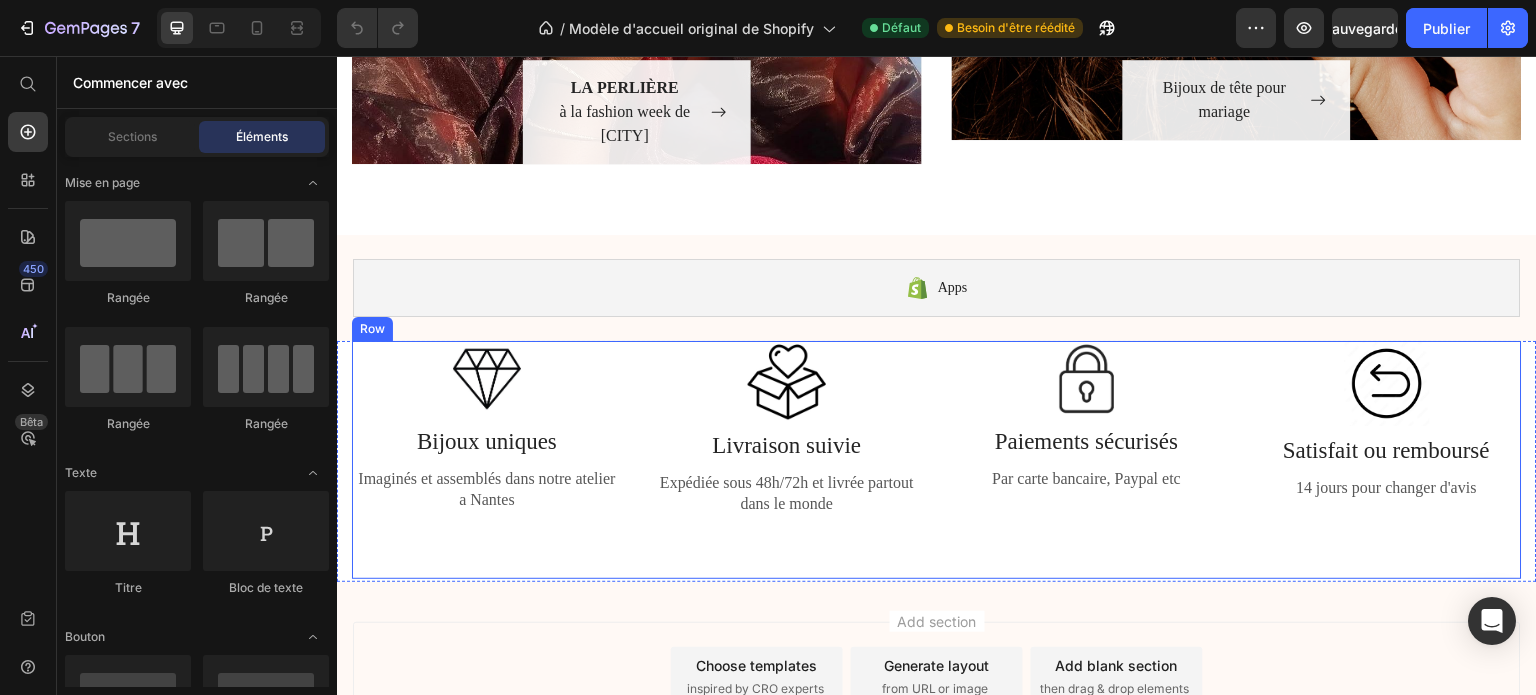 click on "Image Bijoux uniques Text Block Imaginés et assemblés dans notre atelier a Nantes Text Block Image Livraison suivie Text Block Expédiée sous 48h/72h et livrée partout dans le monde Text Block Row Image Paiements sécurisés Text Block Par carte bancaire, Paypal etc Text Block Image Satisfait ou remboursé Text Block 14 jours pour changer d'avis Text Block Row Row" at bounding box center [937, 460] 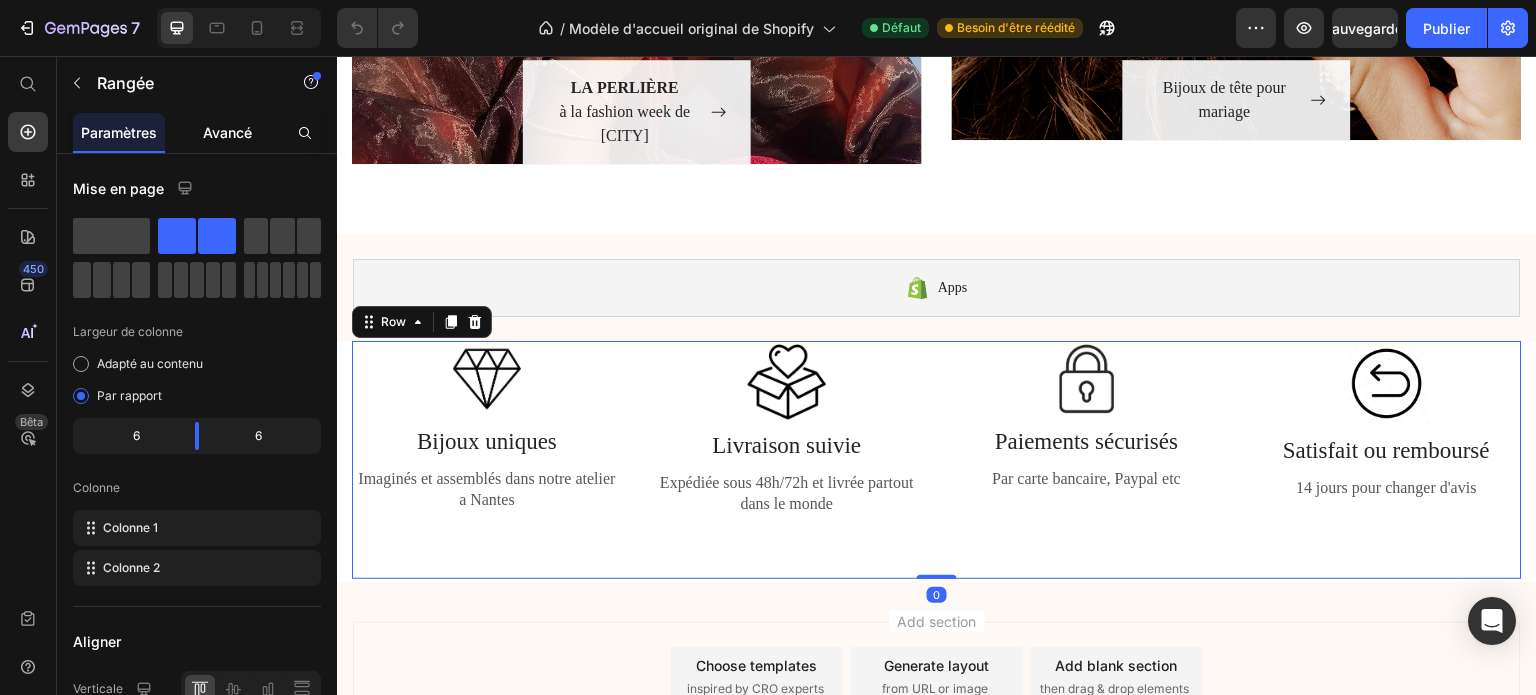 click on "Avancé" at bounding box center [227, 132] 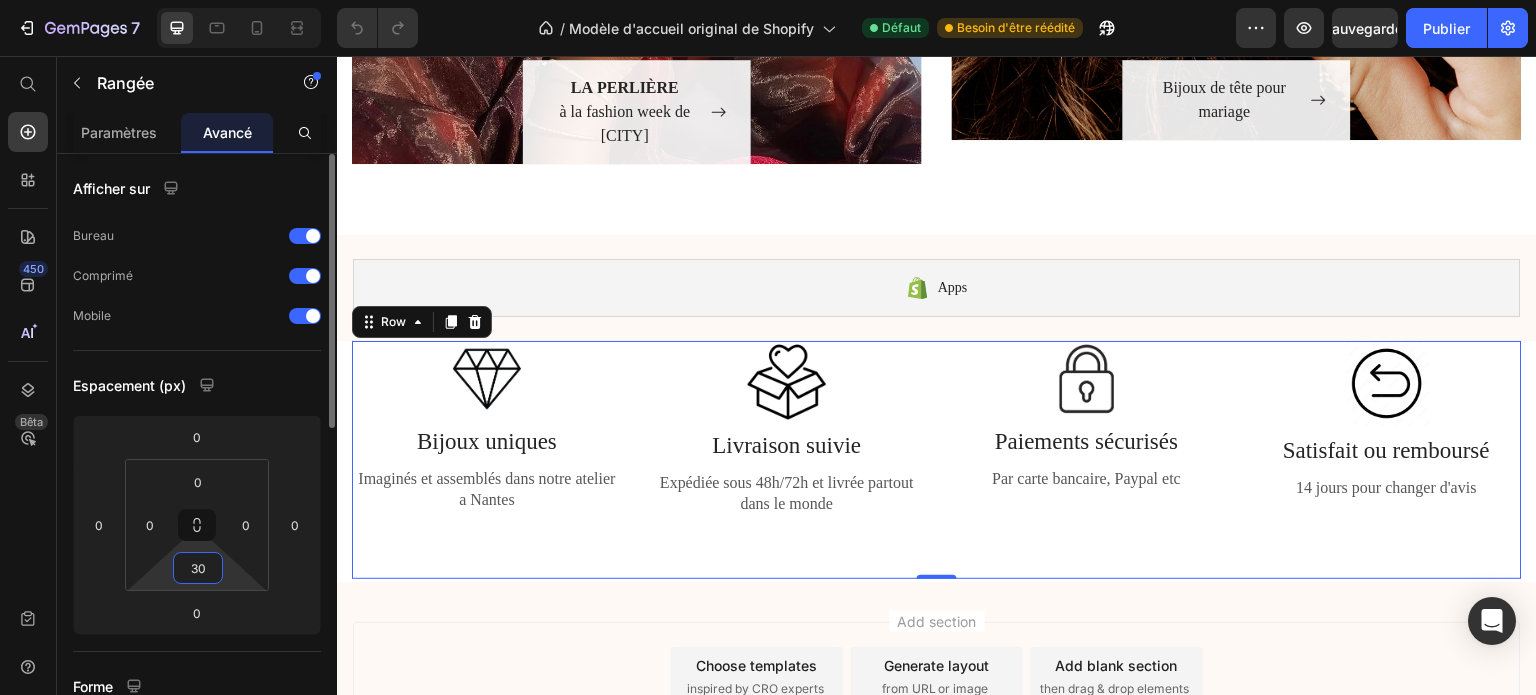 click on "30" at bounding box center (198, 568) 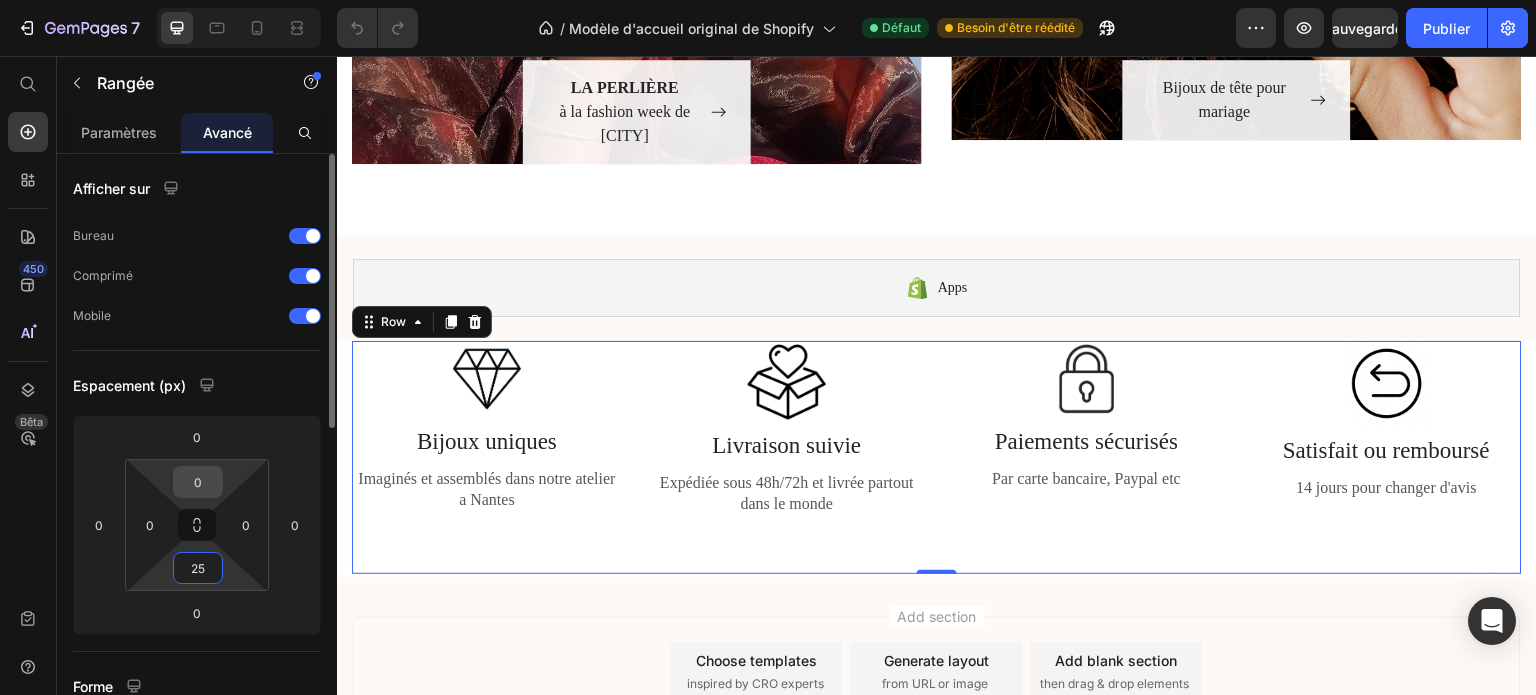 type on "25" 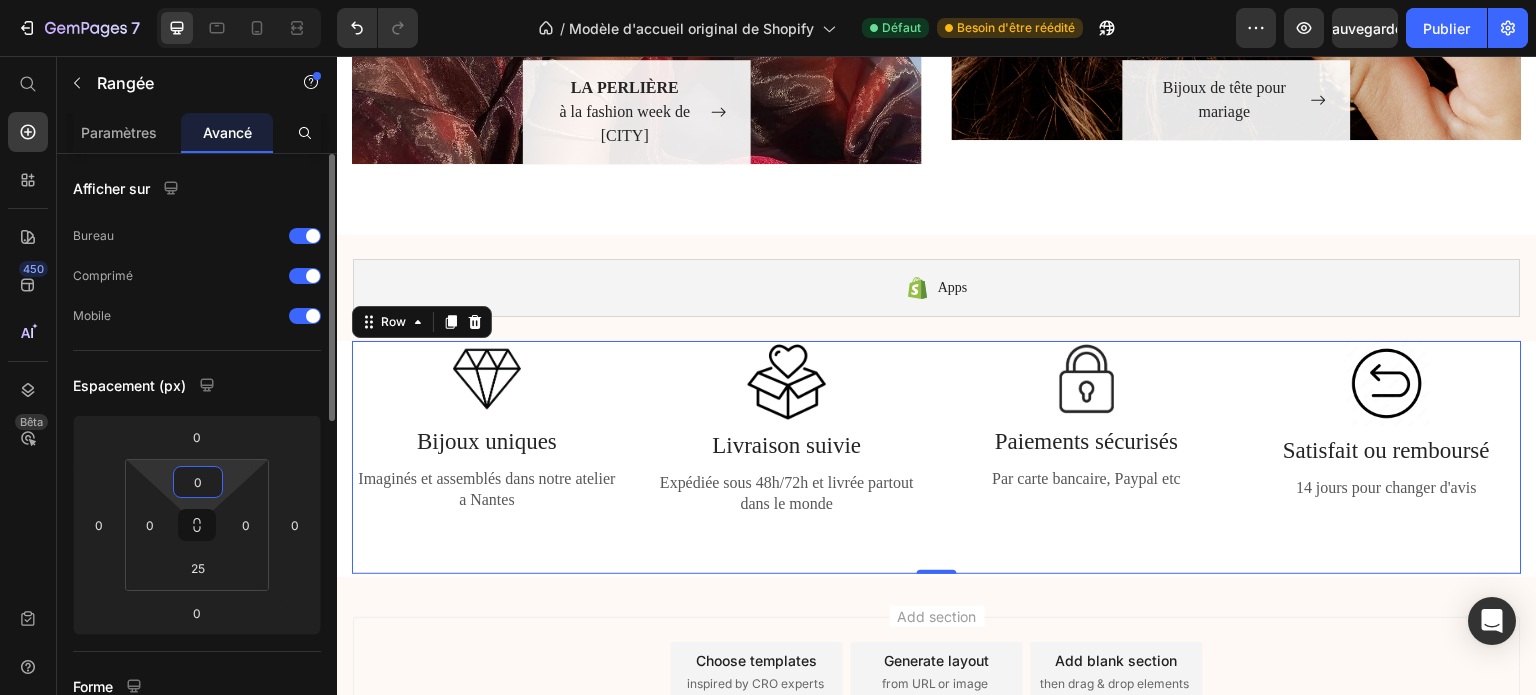 click on "0" at bounding box center [198, 482] 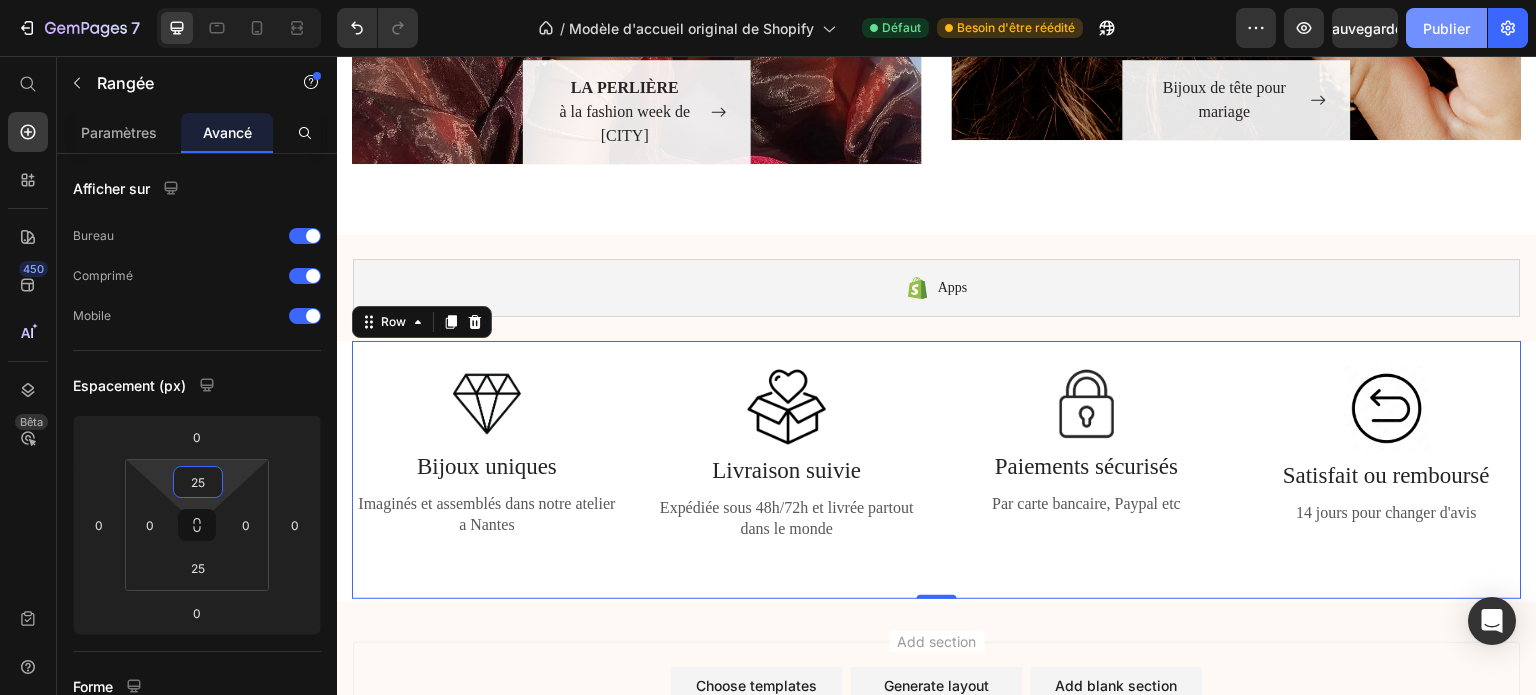 type on "25" 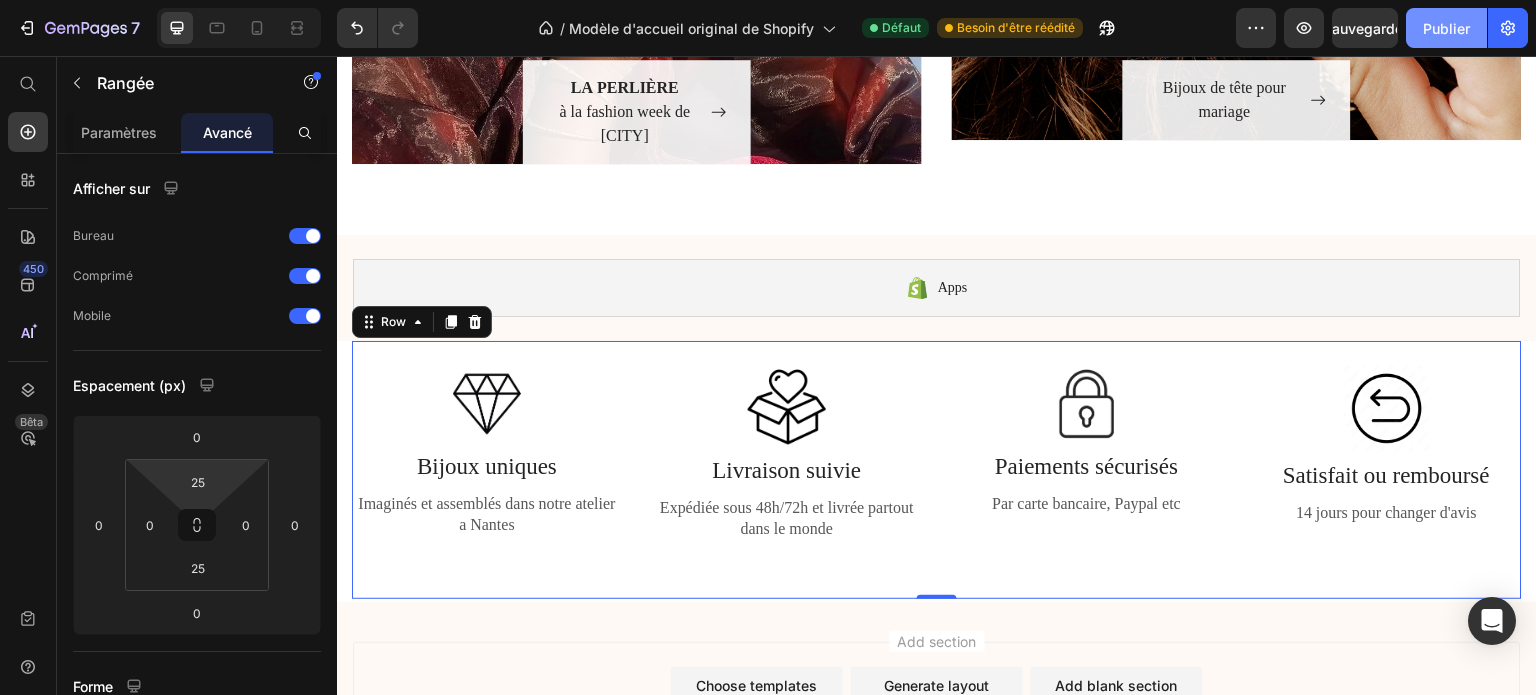 click on "Publier" 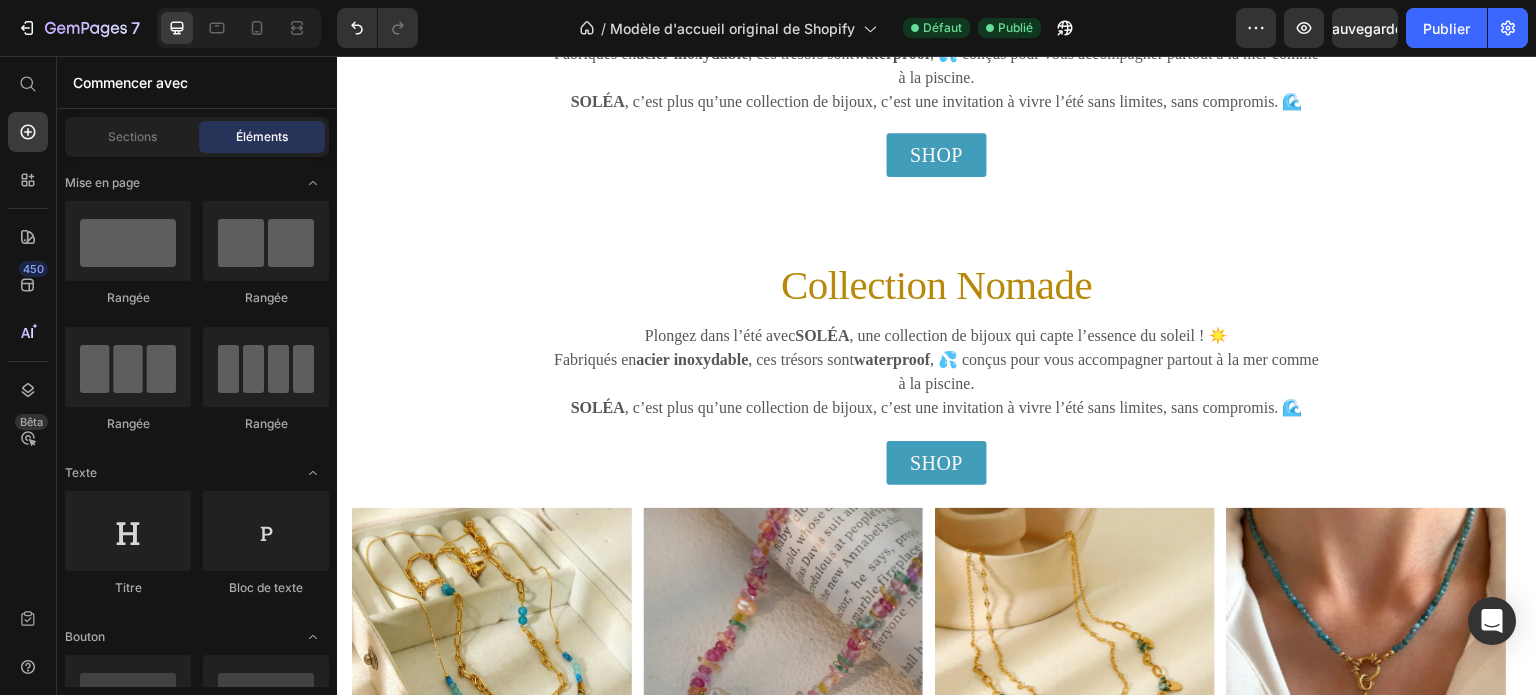 scroll, scrollTop: 944, scrollLeft: 0, axis: vertical 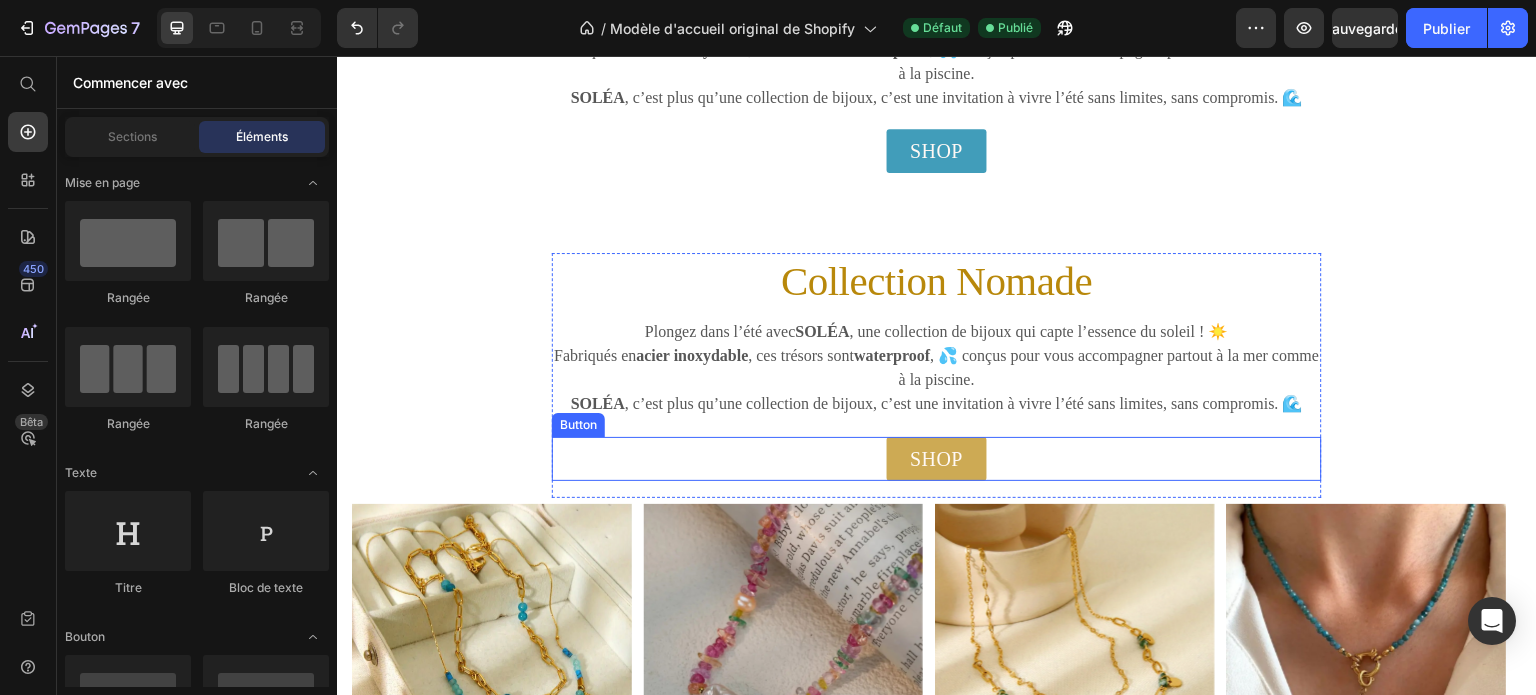 click on "SHOP" at bounding box center (937, 459) 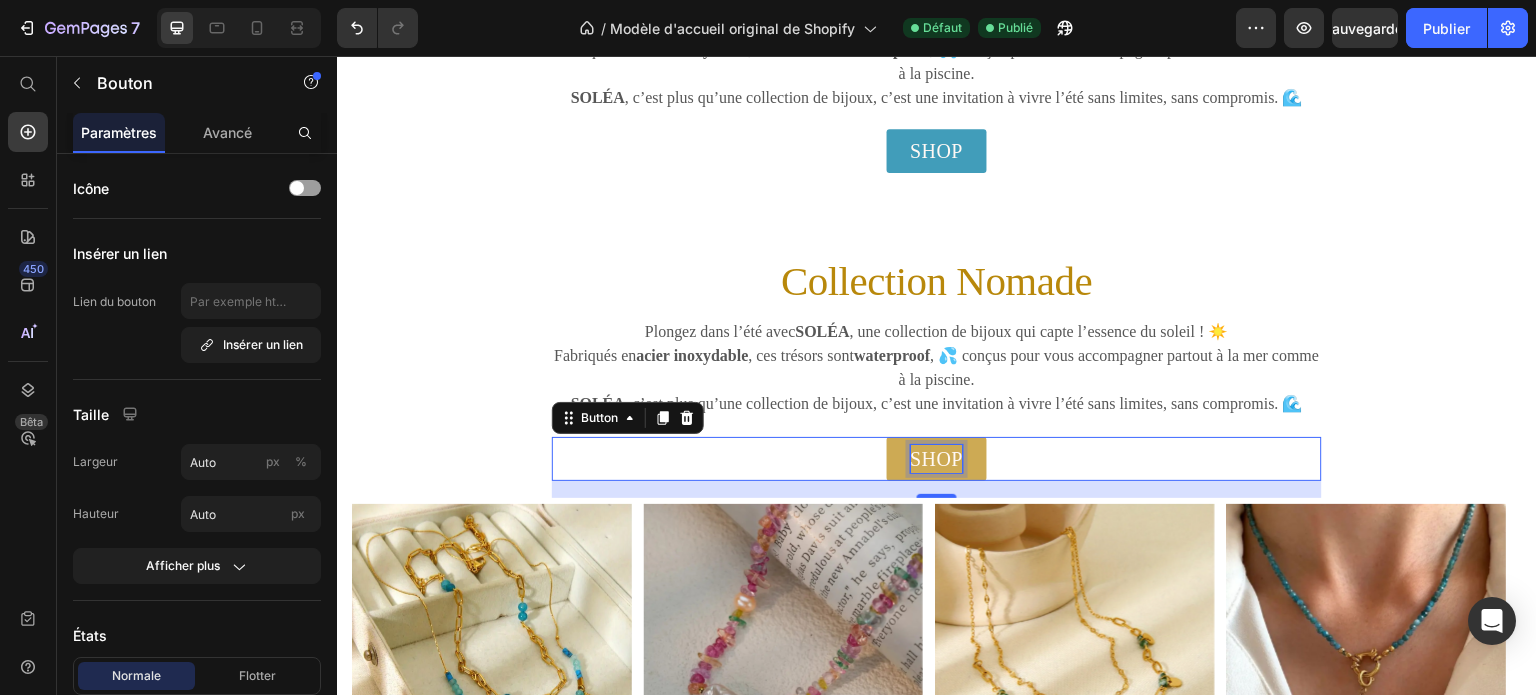 click on "SHOP" at bounding box center (937, 459) 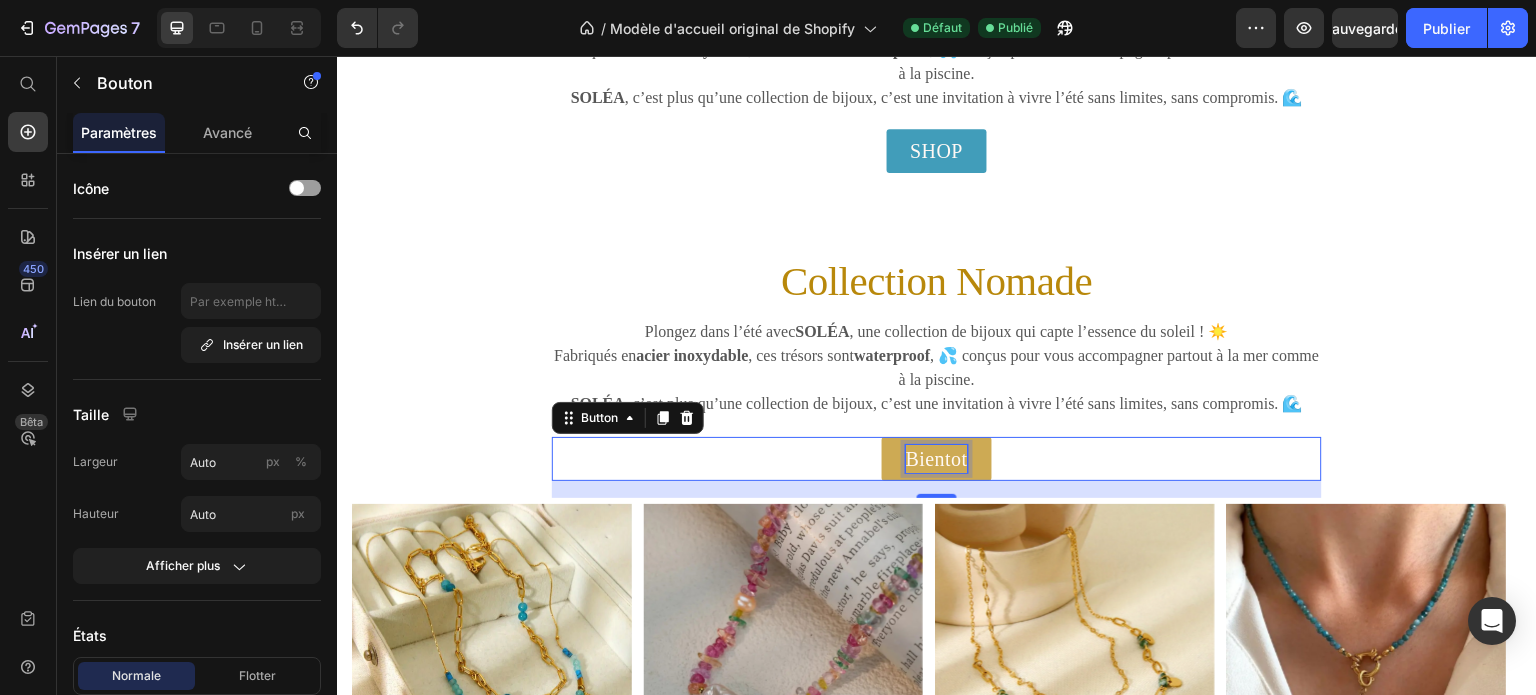 click on "Bientot" at bounding box center (937, 459) 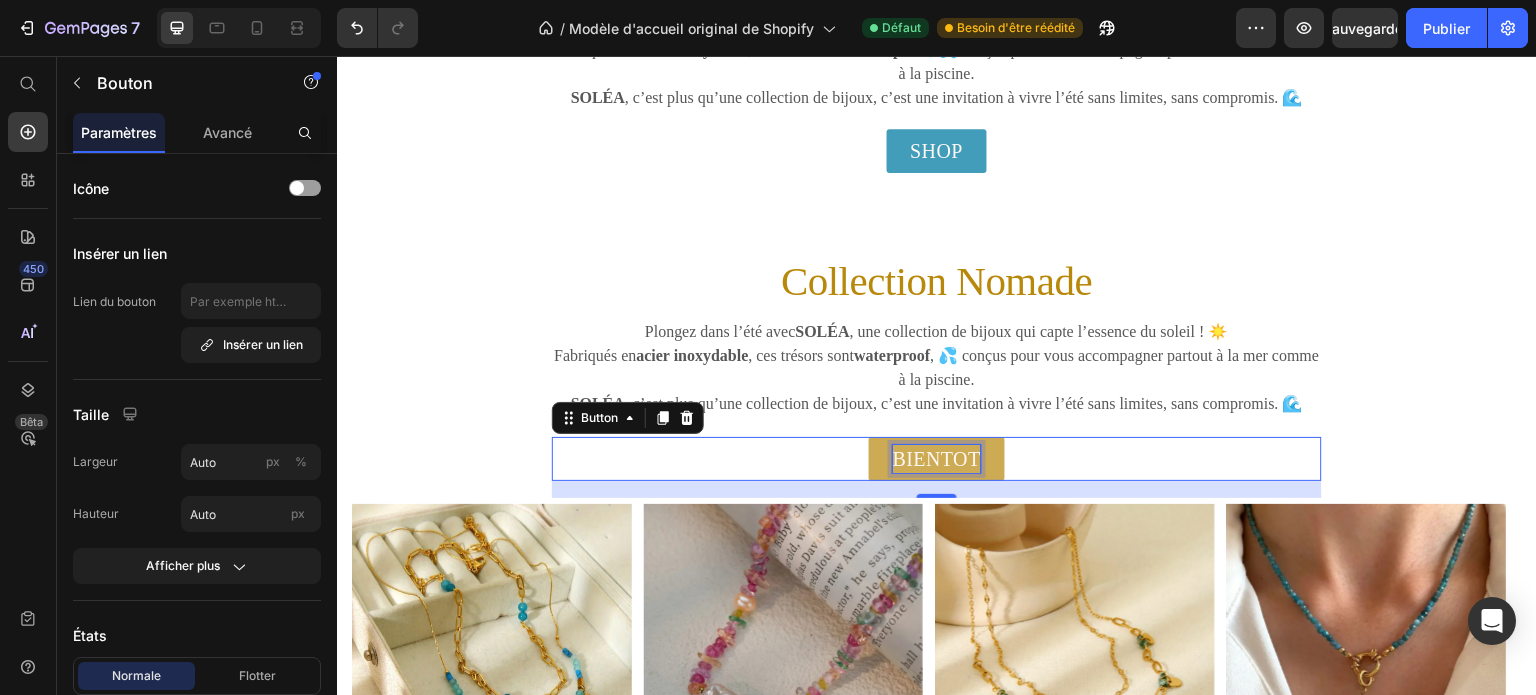 click on "BIENTOT" at bounding box center [937, 459] 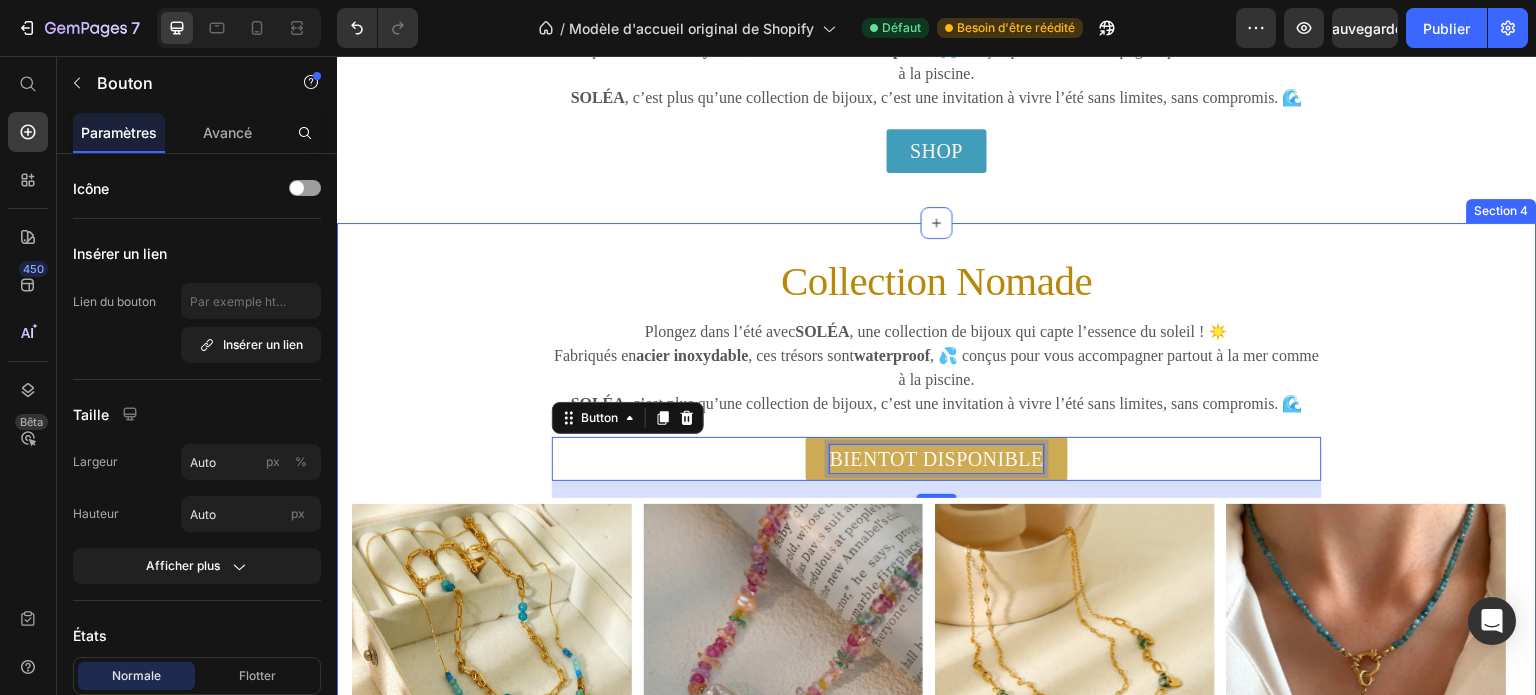 click on "Collection Nomade Heading Plongez dans l’été avec SOLÉA , une collection de bijoux qui capte l’essence du soleil ! ☀️ Fabriqués en acier inoxydable , ces trésors sont waterproof , 💦 conçus pour vous accompagner partout à la mer comme à la piscine. SOLÉA , c’est plus qu’une collection de bijoux, c’est une invitation à vivre l’été sans limites, sans compromis. 🌊 Text block BIENTOT DISPONIBLE Button 17 Row
Image Image Image Image Image
Carousel" at bounding box center [937, 518] 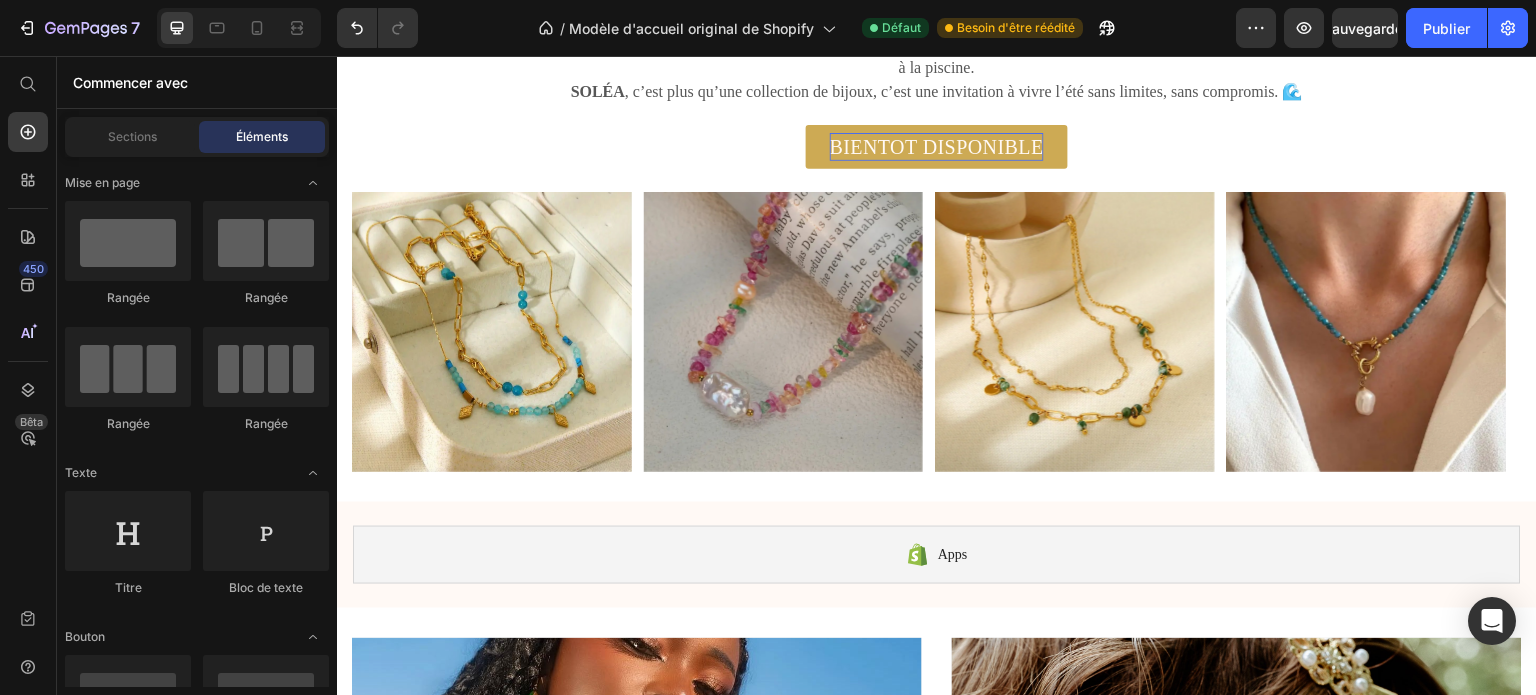 scroll, scrollTop: 1188, scrollLeft: 0, axis: vertical 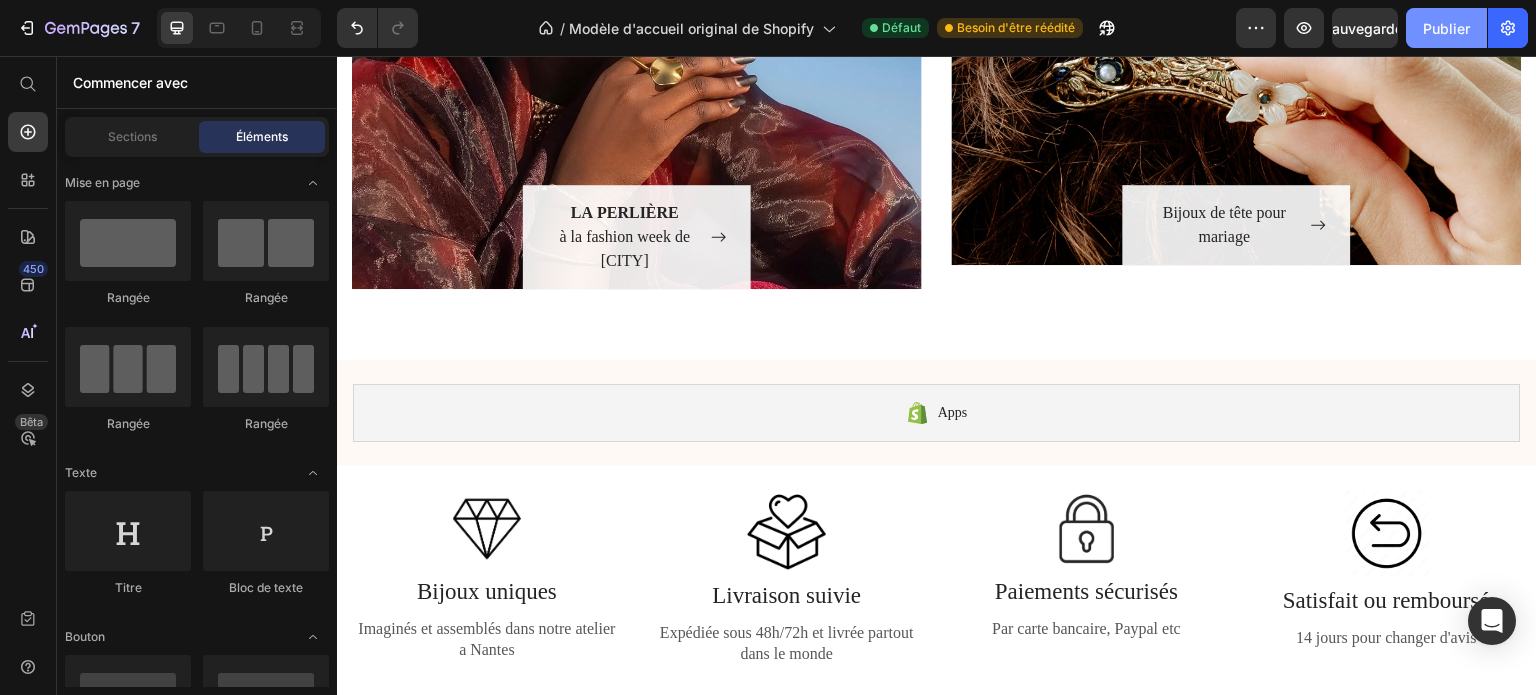 click on "Publier" 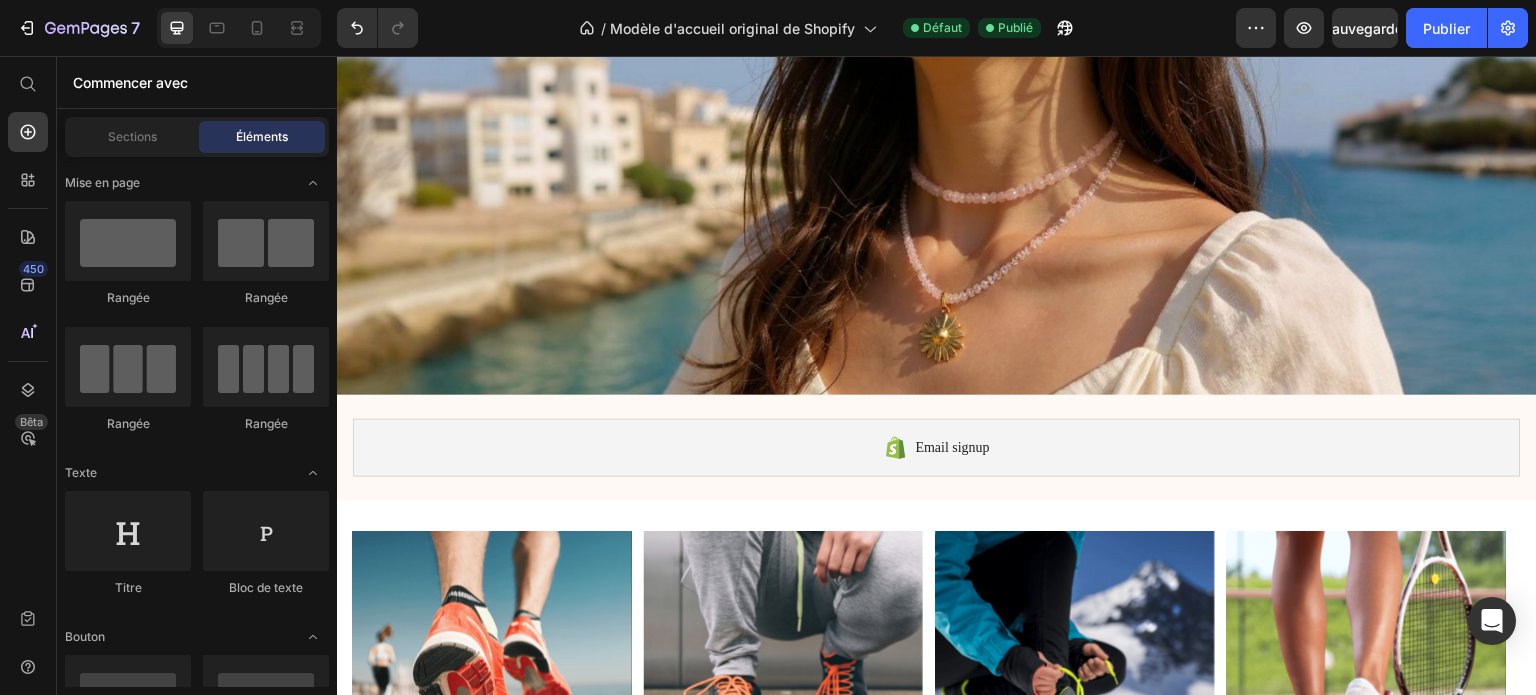 scroll, scrollTop: 0, scrollLeft: 0, axis: both 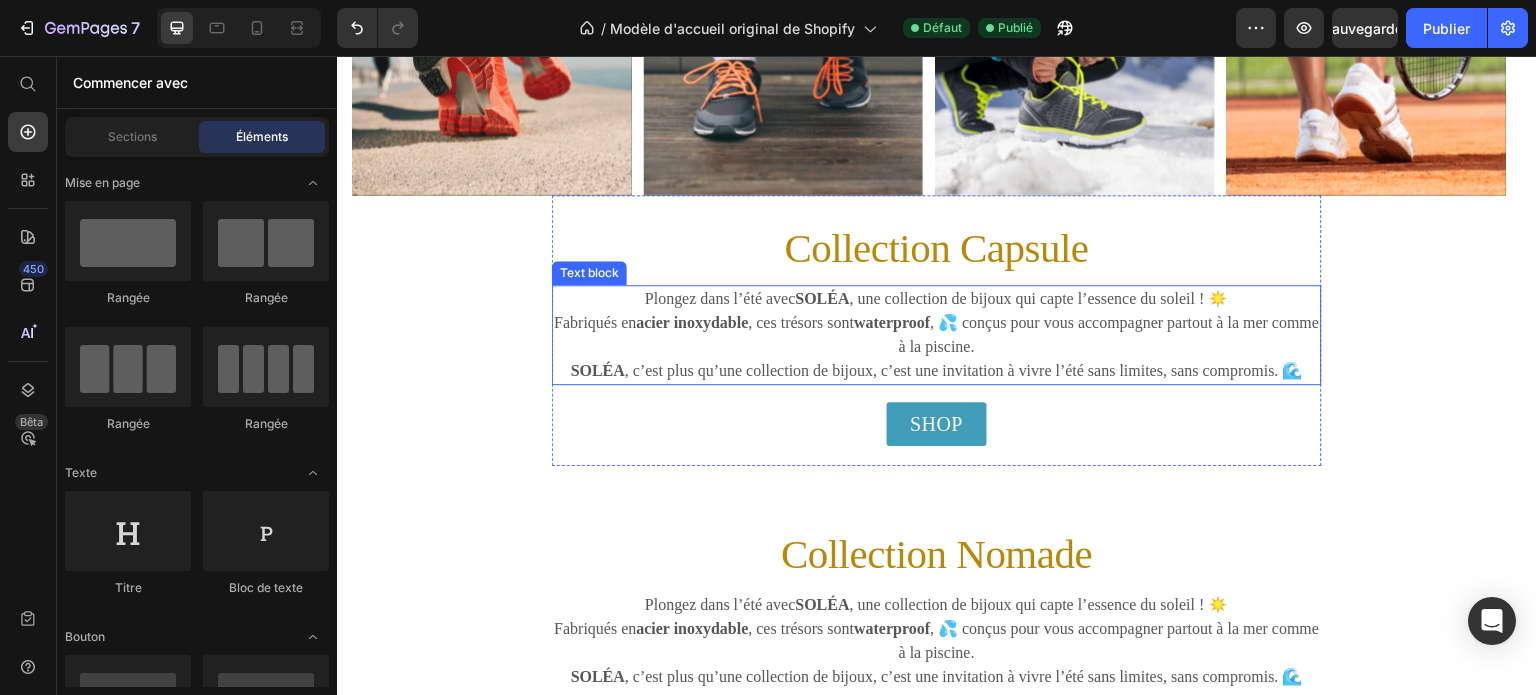 click on "Fabriqués en  acier inoxydable , ces trésors sont  waterproof , 💦 conçus pour vous accompagner partout à la mer comme à la piscine." at bounding box center [937, 335] 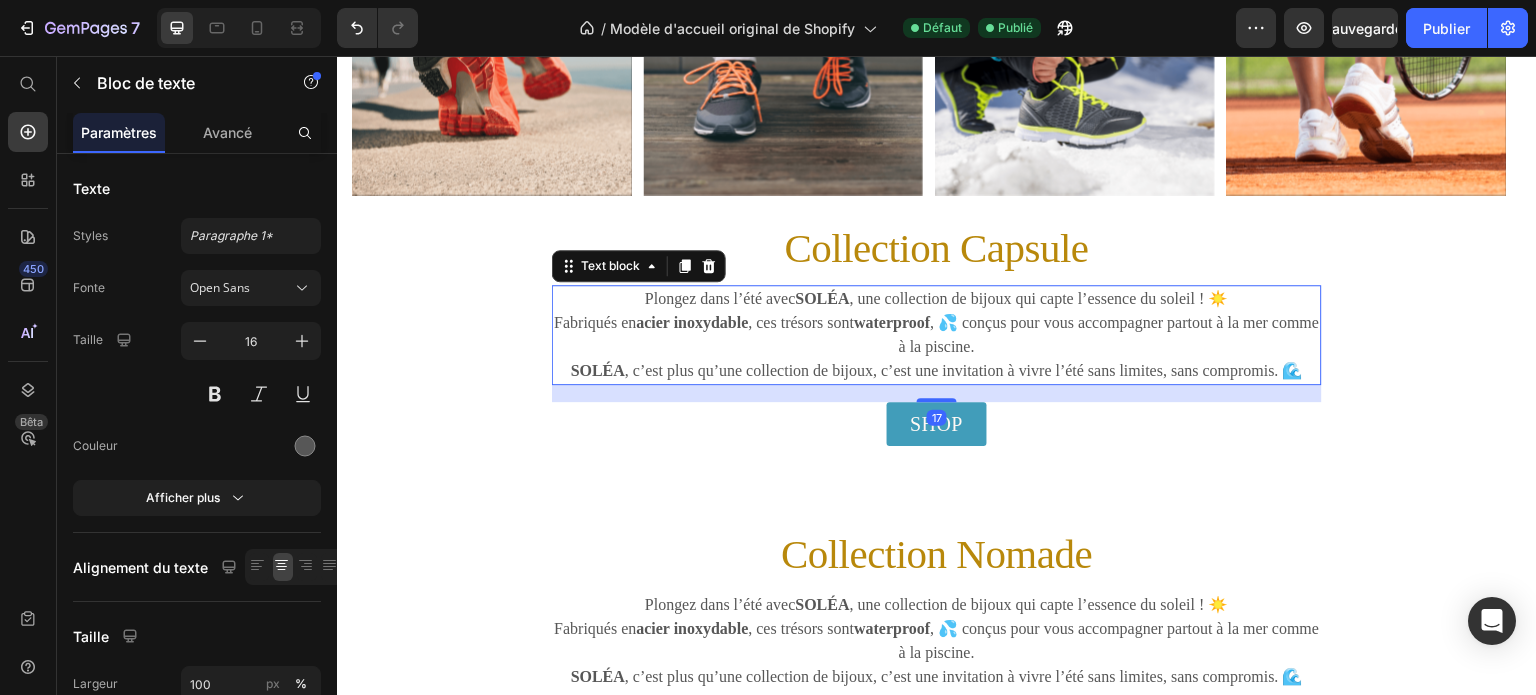 click on "SOLÉA , c’est plus qu’une collection de bijoux, c’est une invitation à vivre l’été sans limites, sans compromis. 🌊" at bounding box center [937, 371] 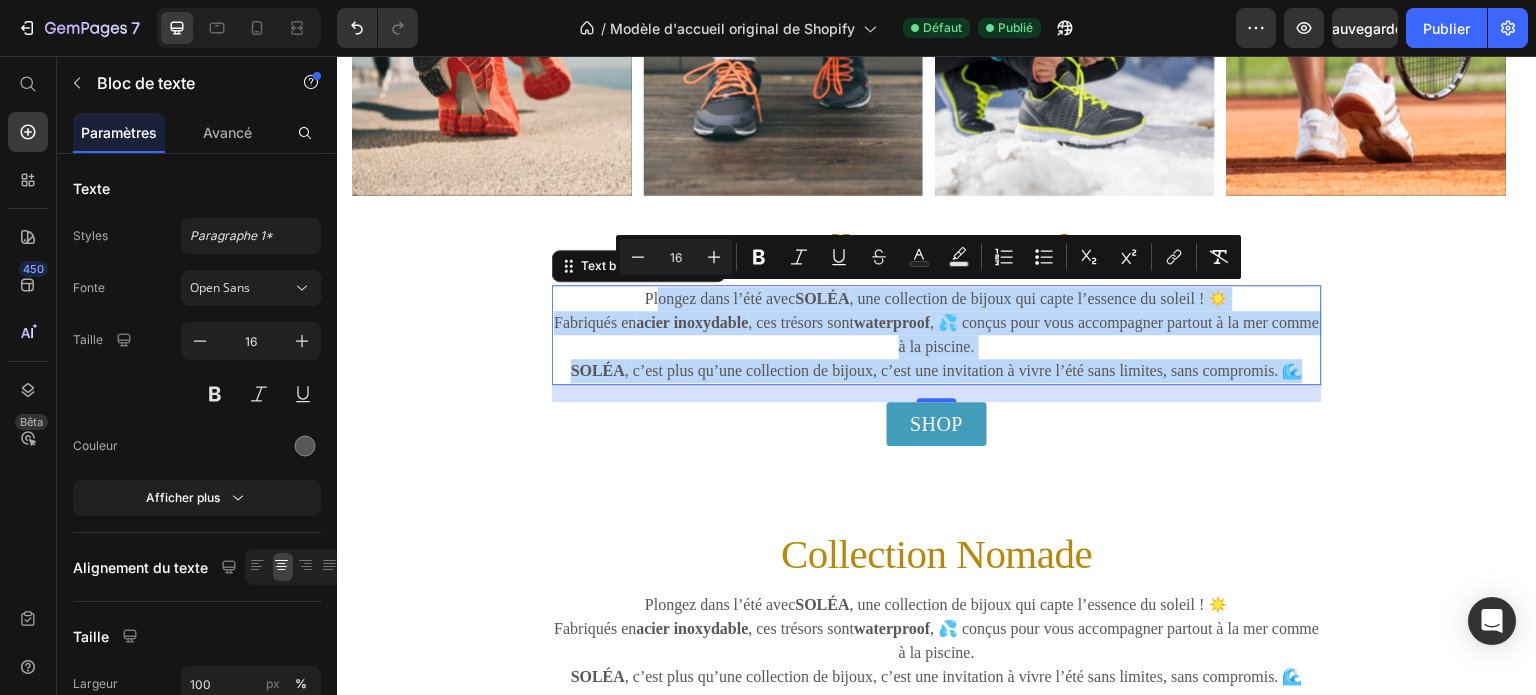 drag, startPoint x: 989, startPoint y: 396, endPoint x: 617, endPoint y: 294, distance: 385.73047 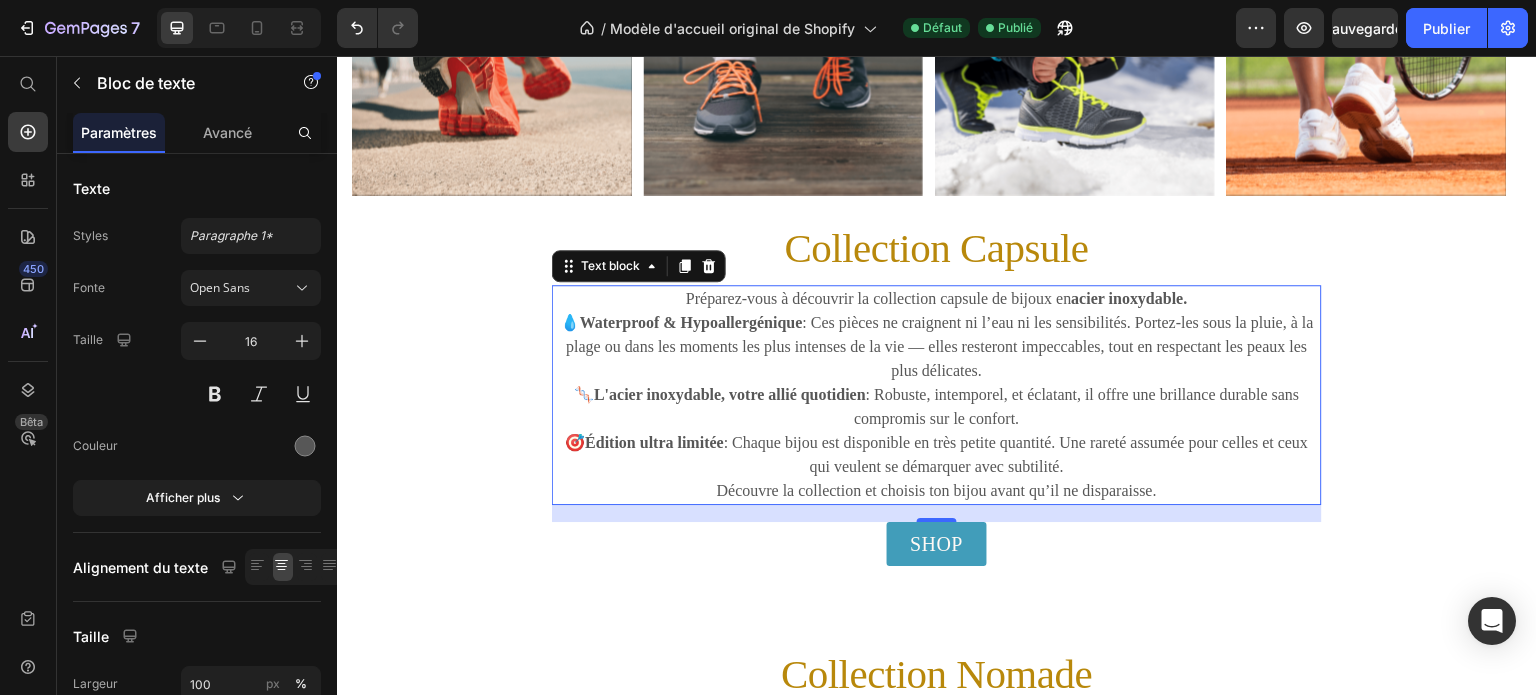 click on "Préparez-vous à découvrir la collection capsule de bijoux en  acier inoxydable." at bounding box center [937, 299] 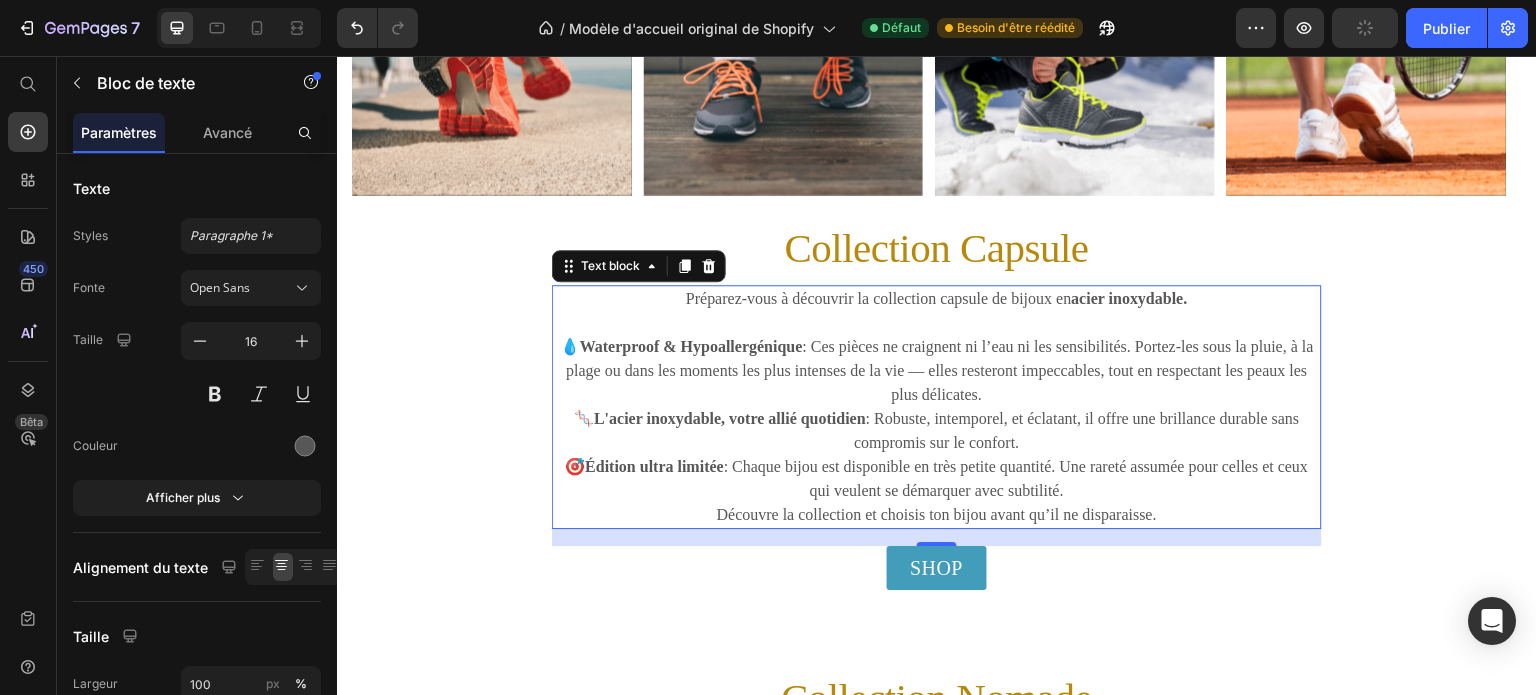 click on "🎯  Édition ultra limitée  : Chaque bijou est disponible en très petite quantité. Une rareté assumée pour celles et ceux qui veulent se démarquer avec subtilité." at bounding box center (937, 479) 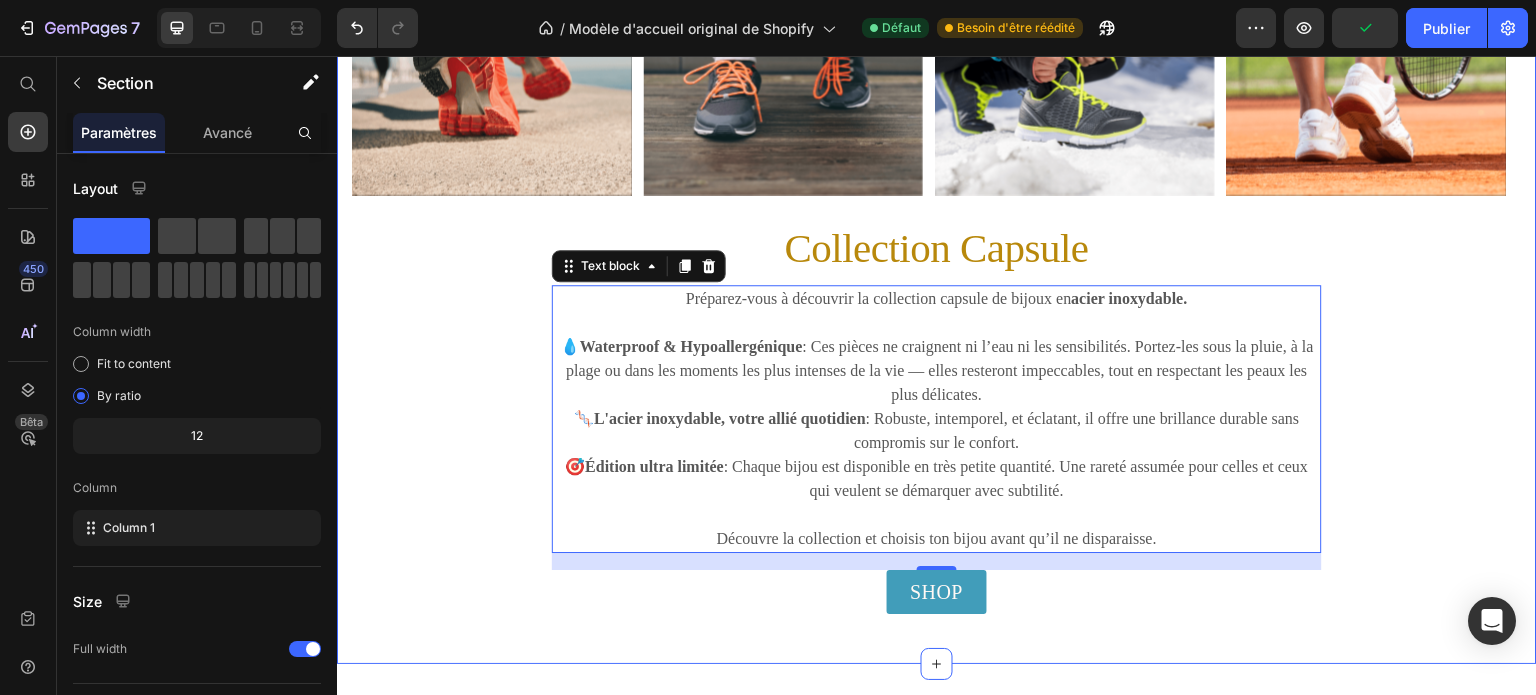 click on "Image Image Image Image Image
Carousel Collection Capsule Heading Préparez-vous à découvrir la collection capsule de bijoux en  acier inoxydable. 💧  Waterproof & Hypoallergénique  : Ces pièces ne craignent ni l’eau ni les sensibilités. Portez-les sous la pluie, à la plage ou dans les moments les plus intenses de la vie — elles resteront impeccables, tout en respectant les peaux les plus délicates. 🧬  L'acier inoxydable, votre allié quotidien  : Robuste, intemporel, et éclatant, il offre une brillance durable sans compromis sur le confort. 🎯  Édition ultra limitée  : Chaque bijou est disponible en très petite quantité. Une rareté assumée pour celles et ceux qui veulent se démarquer avec subtilité. Découvre la collection et choisis ton bijou avant qu’il ne disparaisse. Text block   17 SHOP Button Row" at bounding box center [937, 274] 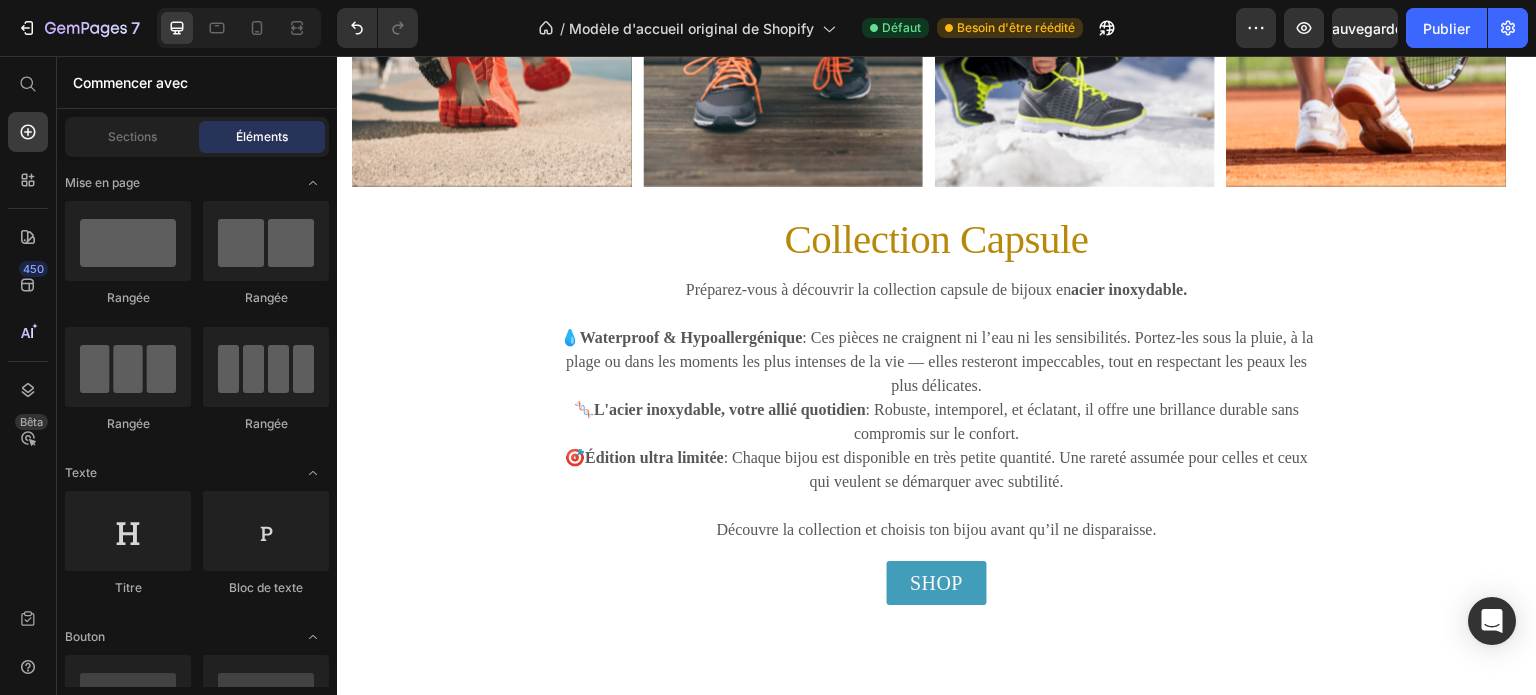scroll, scrollTop: 675, scrollLeft: 0, axis: vertical 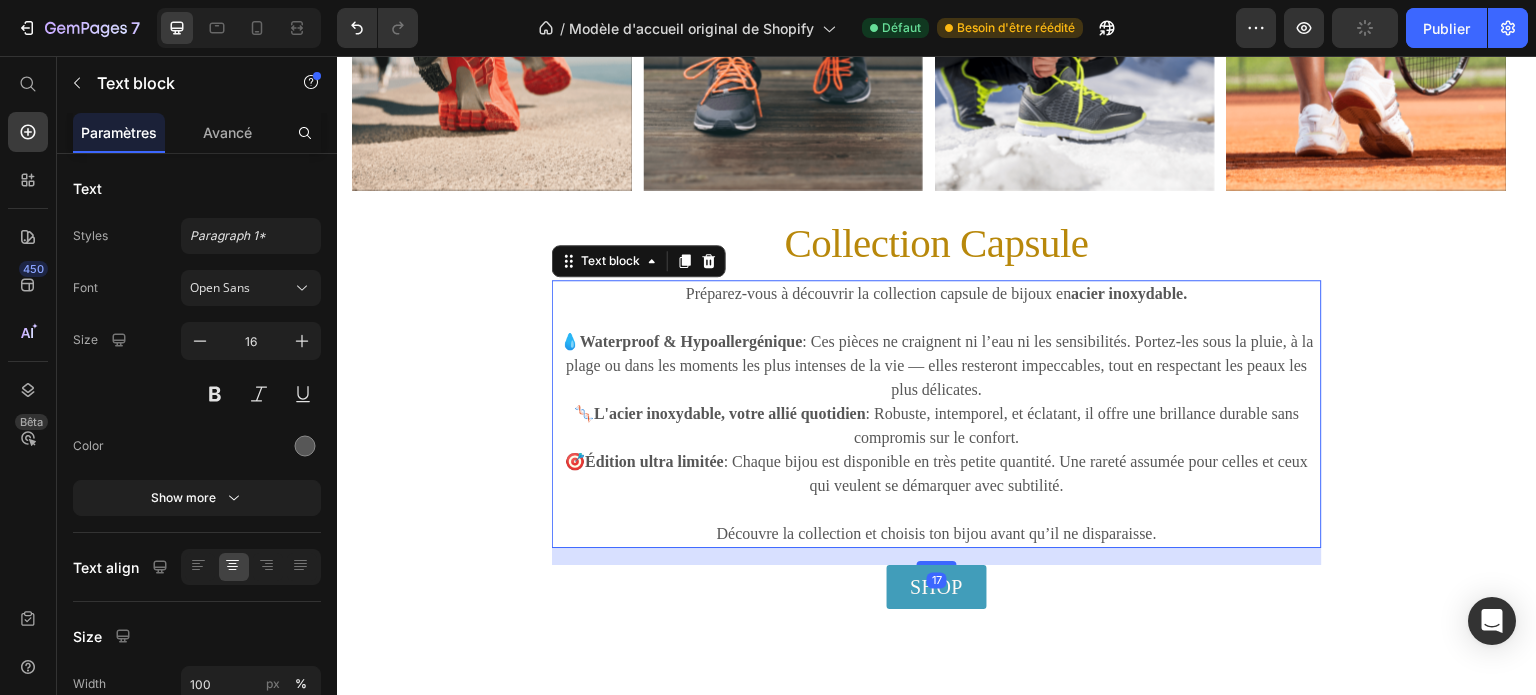 click on "💧  Waterproof & Hypoallergénique  : Ces pièces ne craignent ni l’eau ni les sensibilités. Portez-les sous la pluie, à la plage ou dans les moments les plus intenses de la vie — elles resteront impeccables, tout en respectant les peaux les plus délicates." at bounding box center (937, 366) 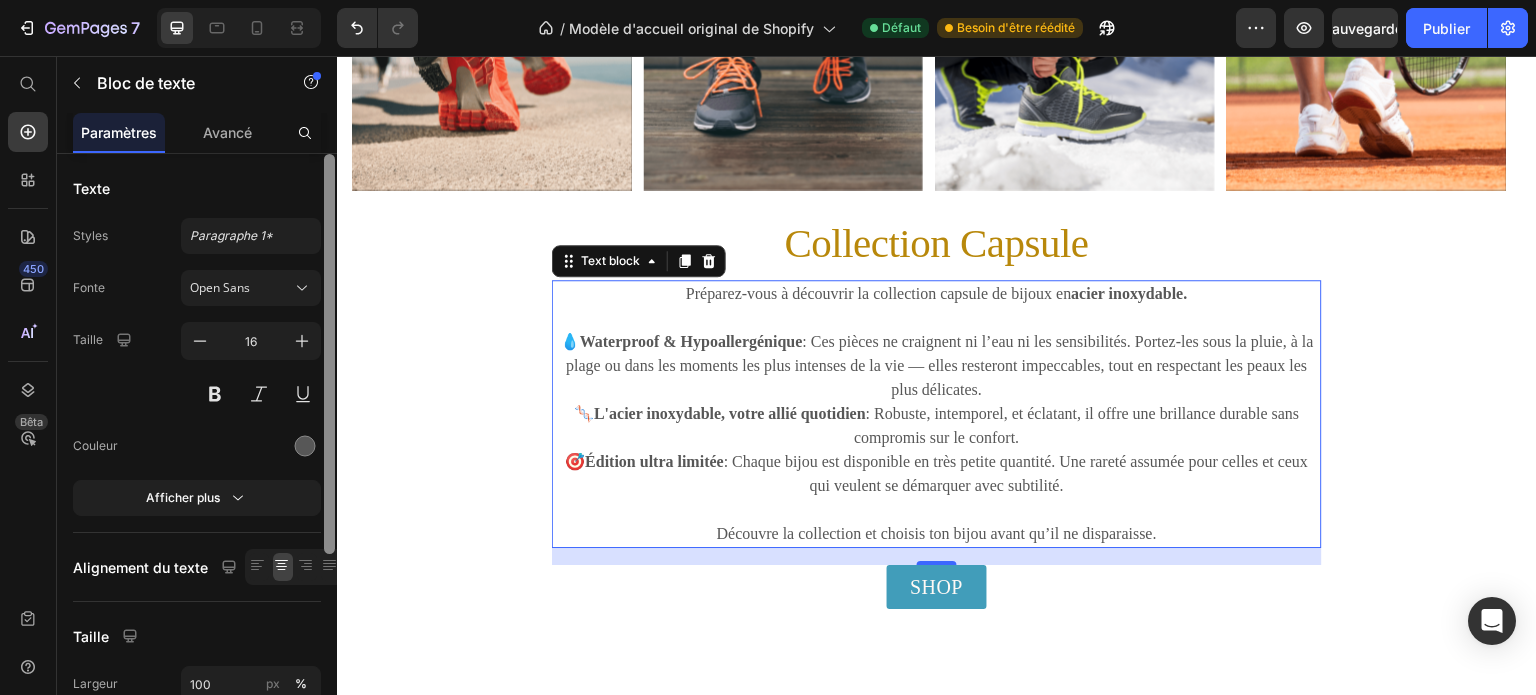 scroll, scrollTop: 294, scrollLeft: 0, axis: vertical 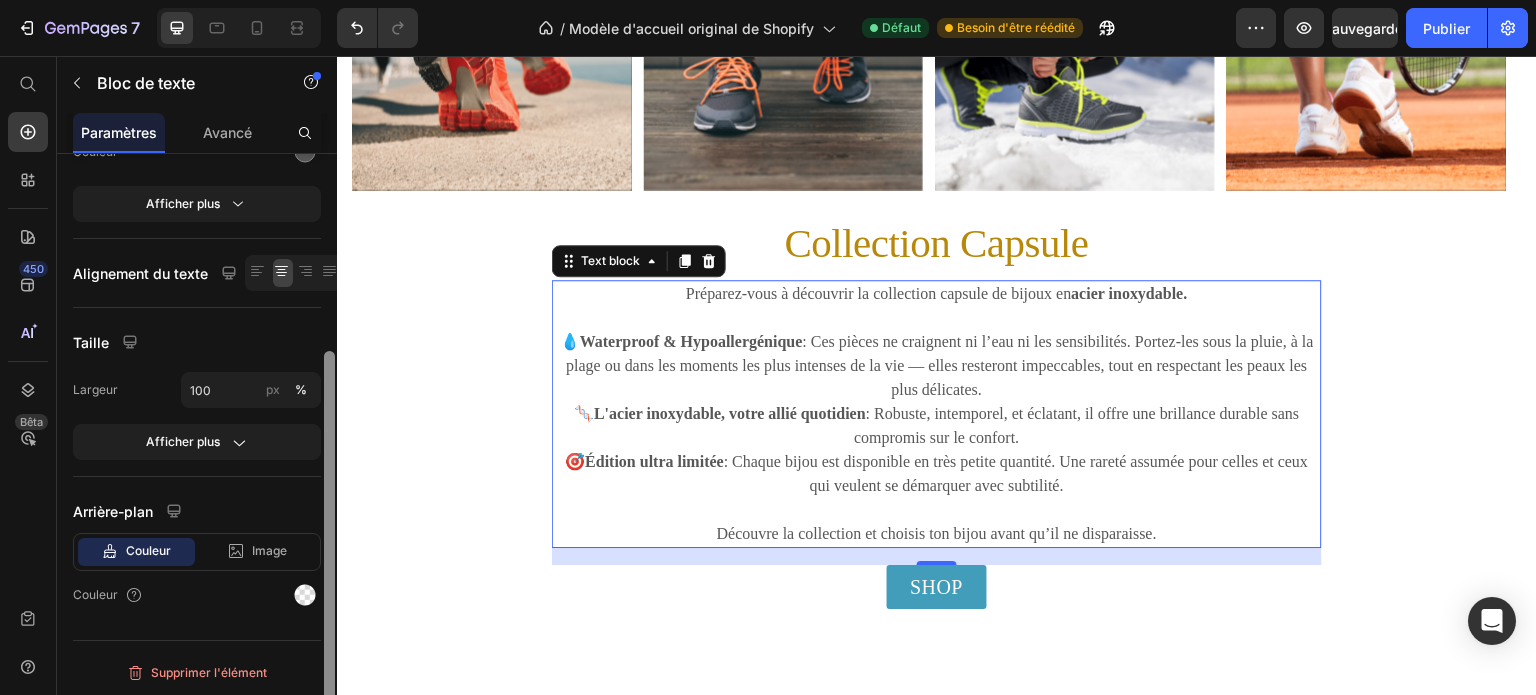 click at bounding box center [329, 453] 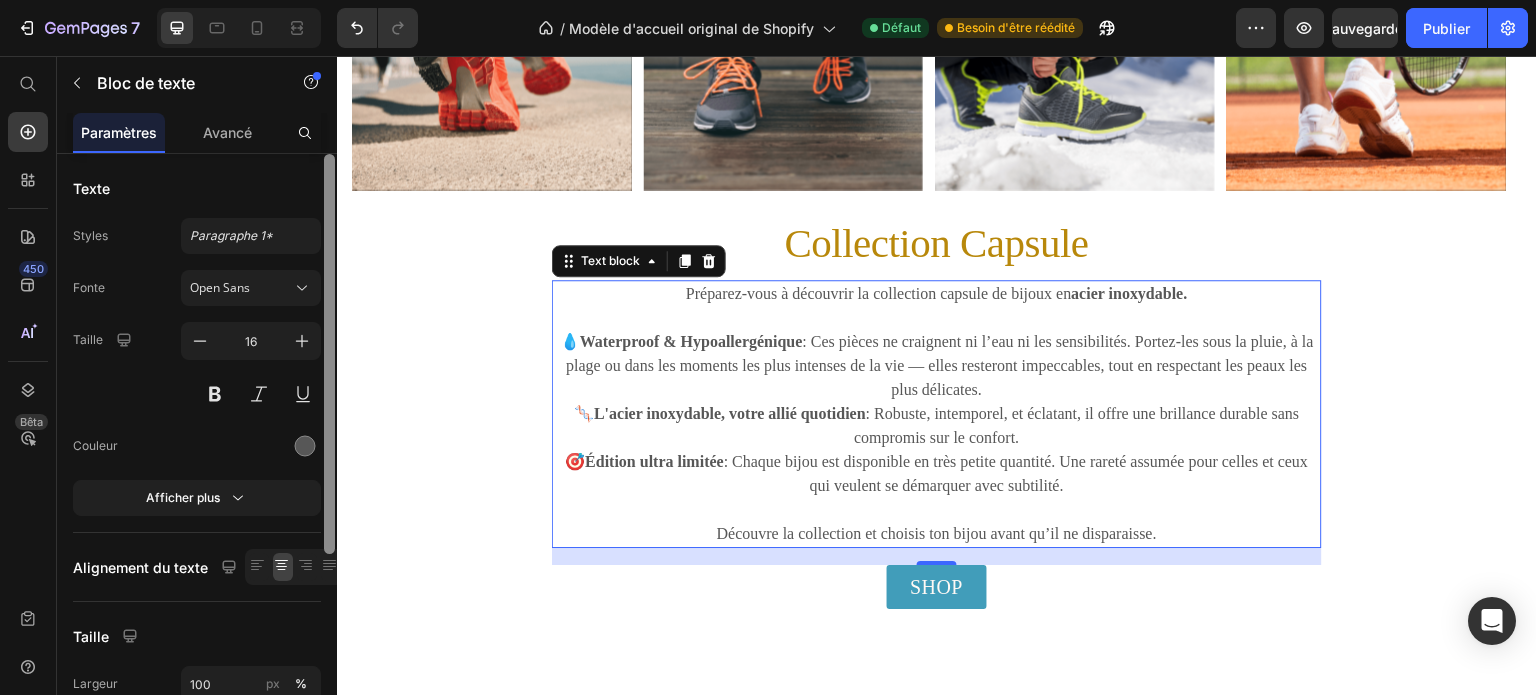 click at bounding box center [329, 453] 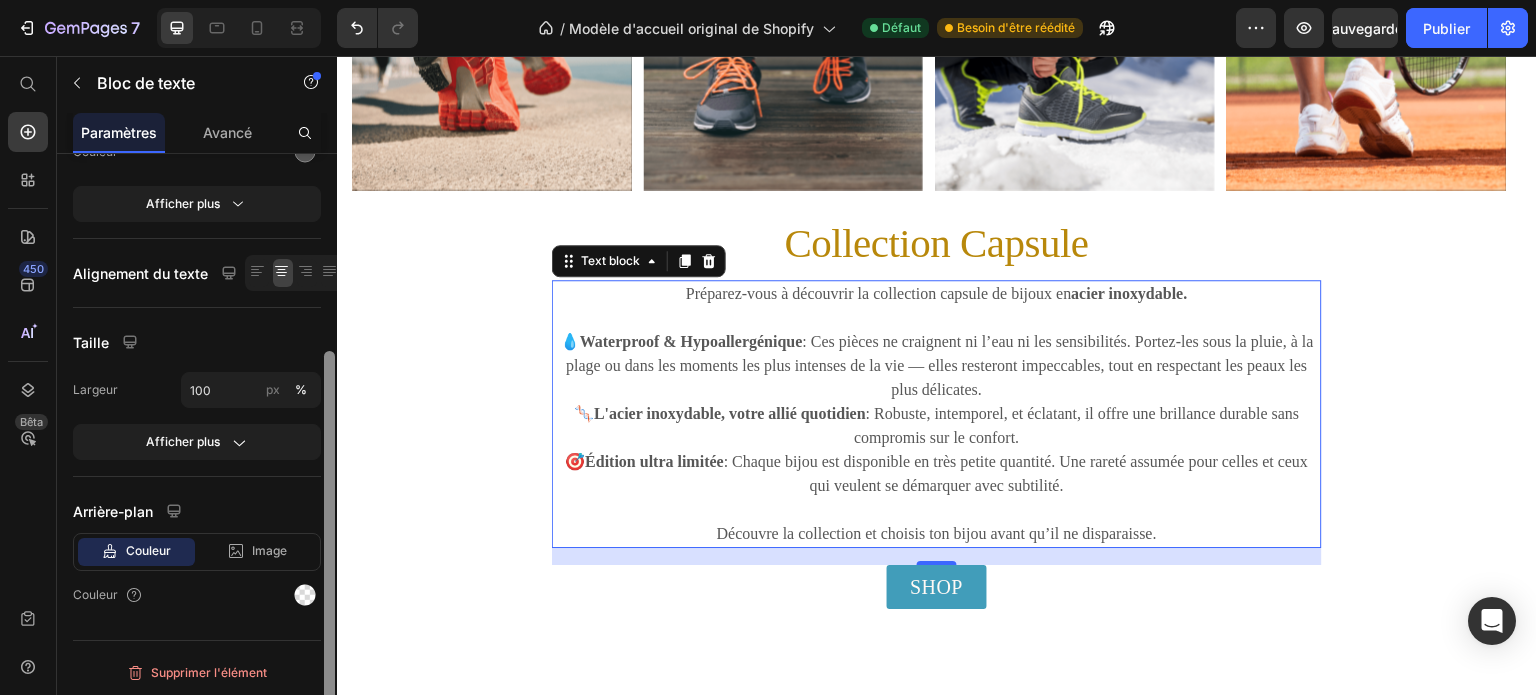 click at bounding box center [329, 453] 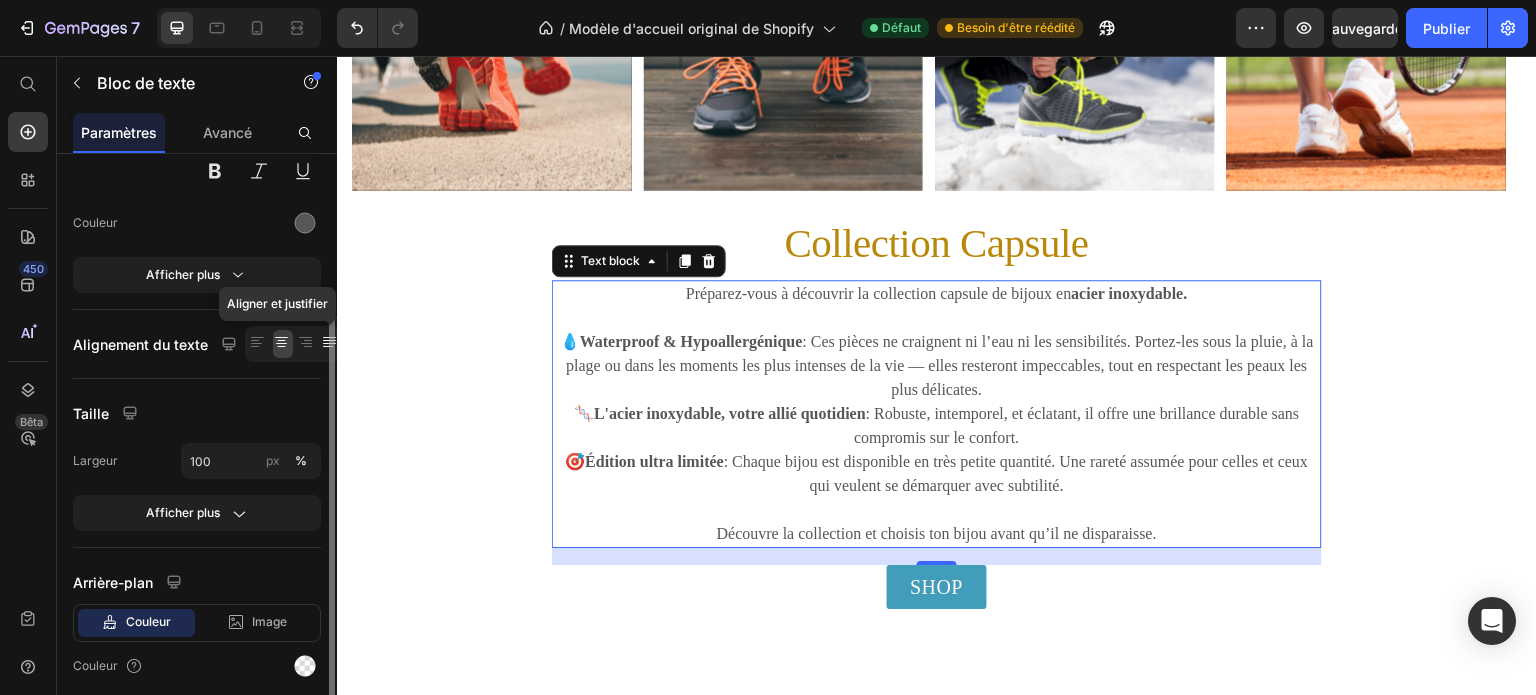 click 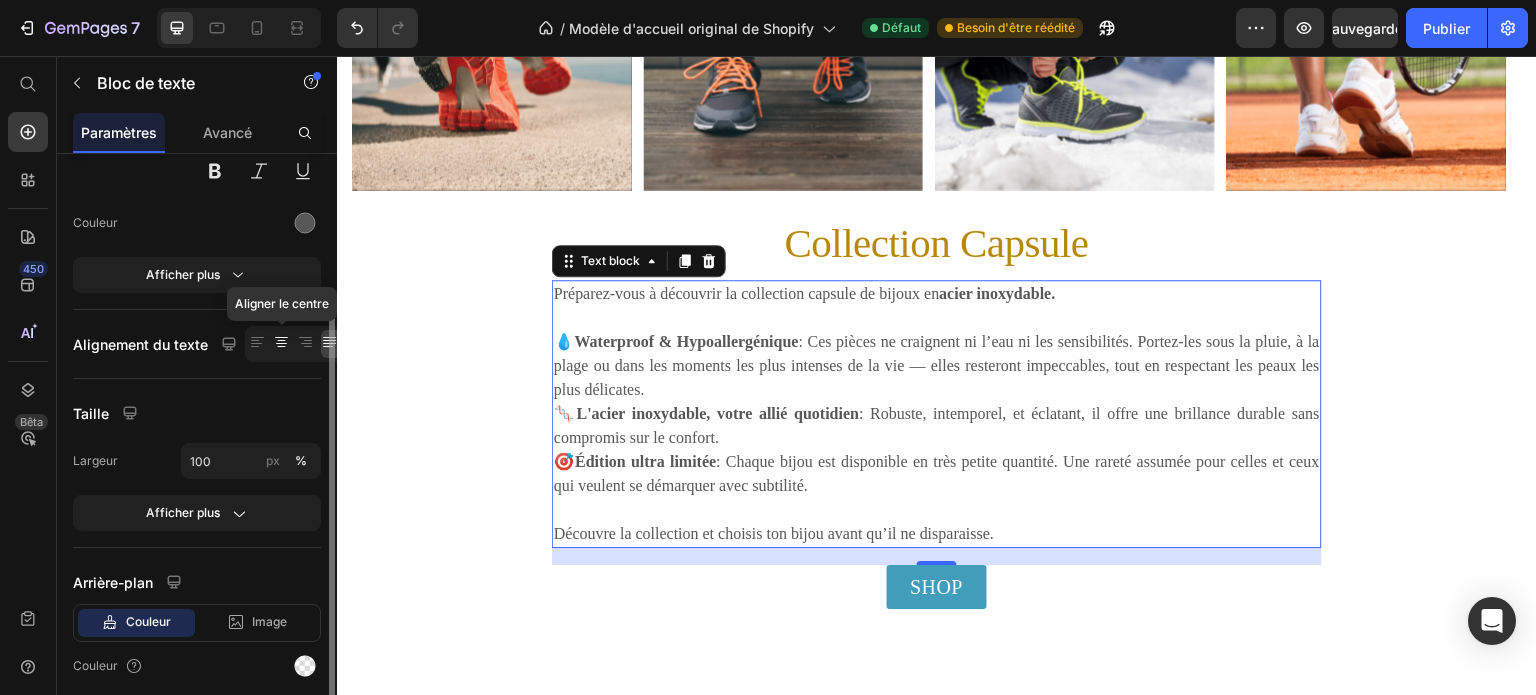click 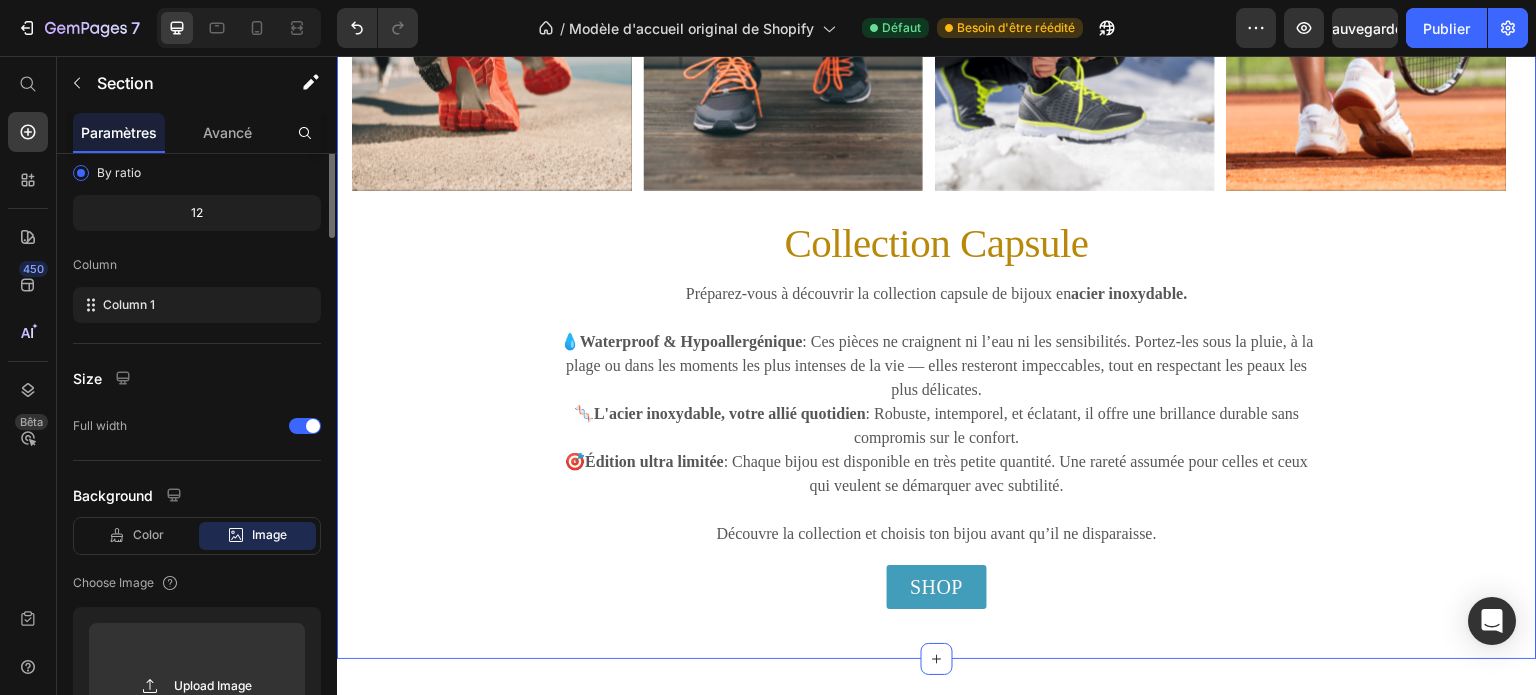 scroll, scrollTop: 0, scrollLeft: 0, axis: both 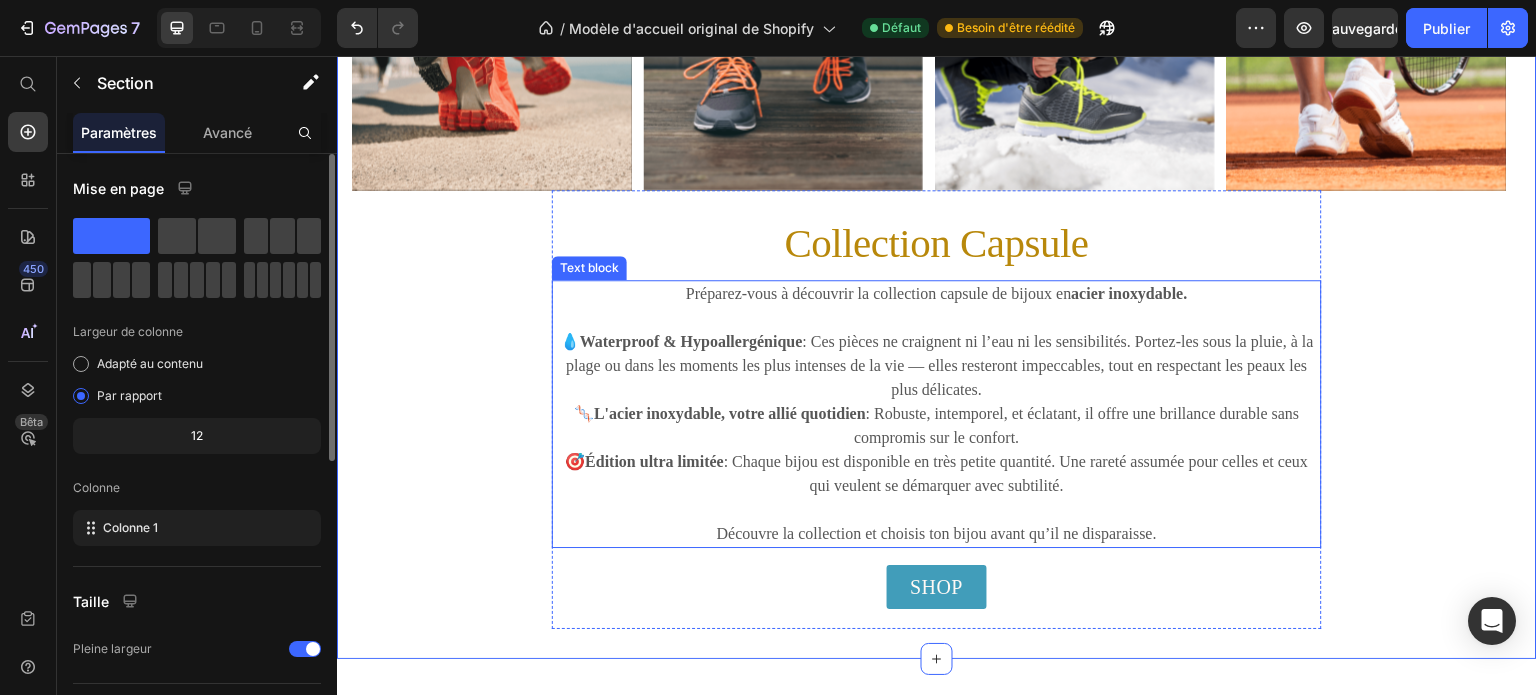 click on "💧  Waterproof & Hypoallergénique  : Ces pièces ne craignent ni l’eau ni les sensibilités. Portez-les sous la pluie, à la plage ou dans les moments les plus intenses de la vie — elles resteront impeccables, tout en respectant les peaux les plus délicates." at bounding box center [937, 366] 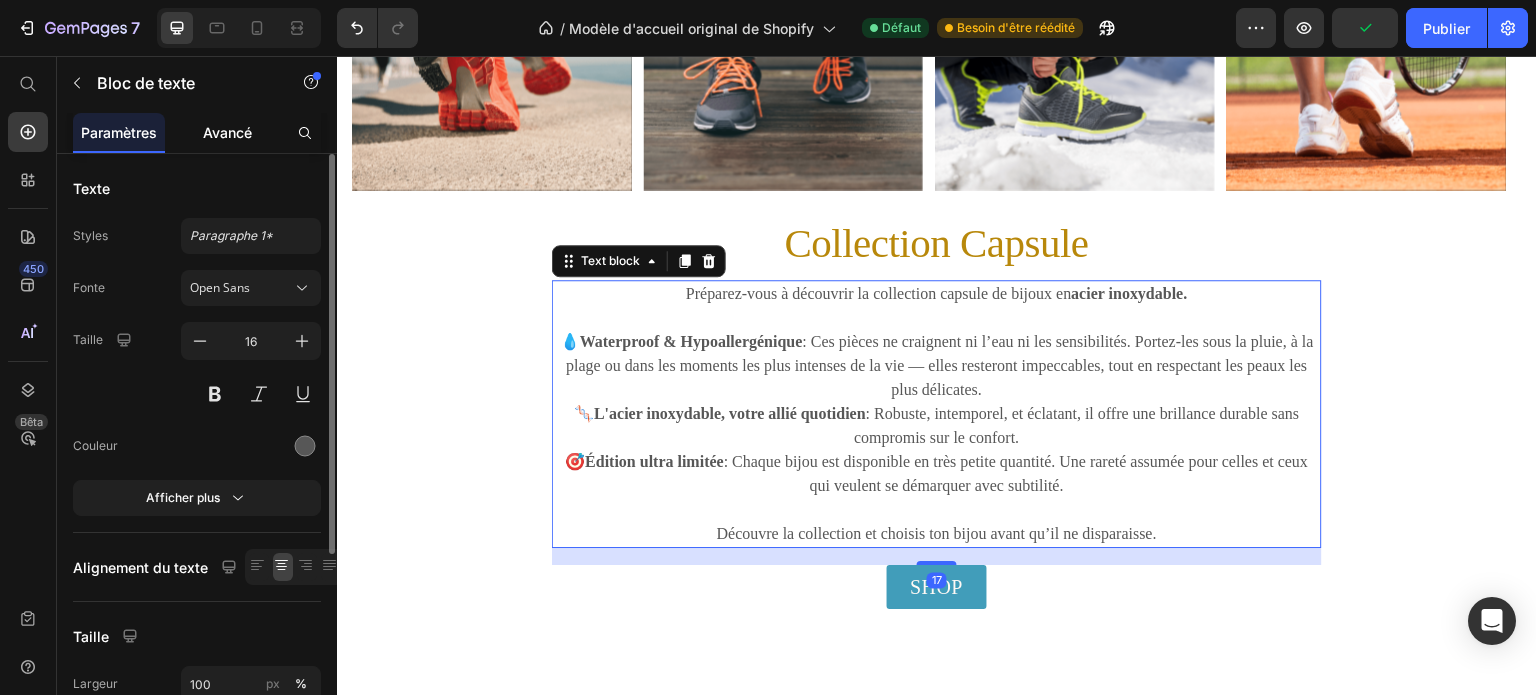 click on "Avancé" at bounding box center [227, 132] 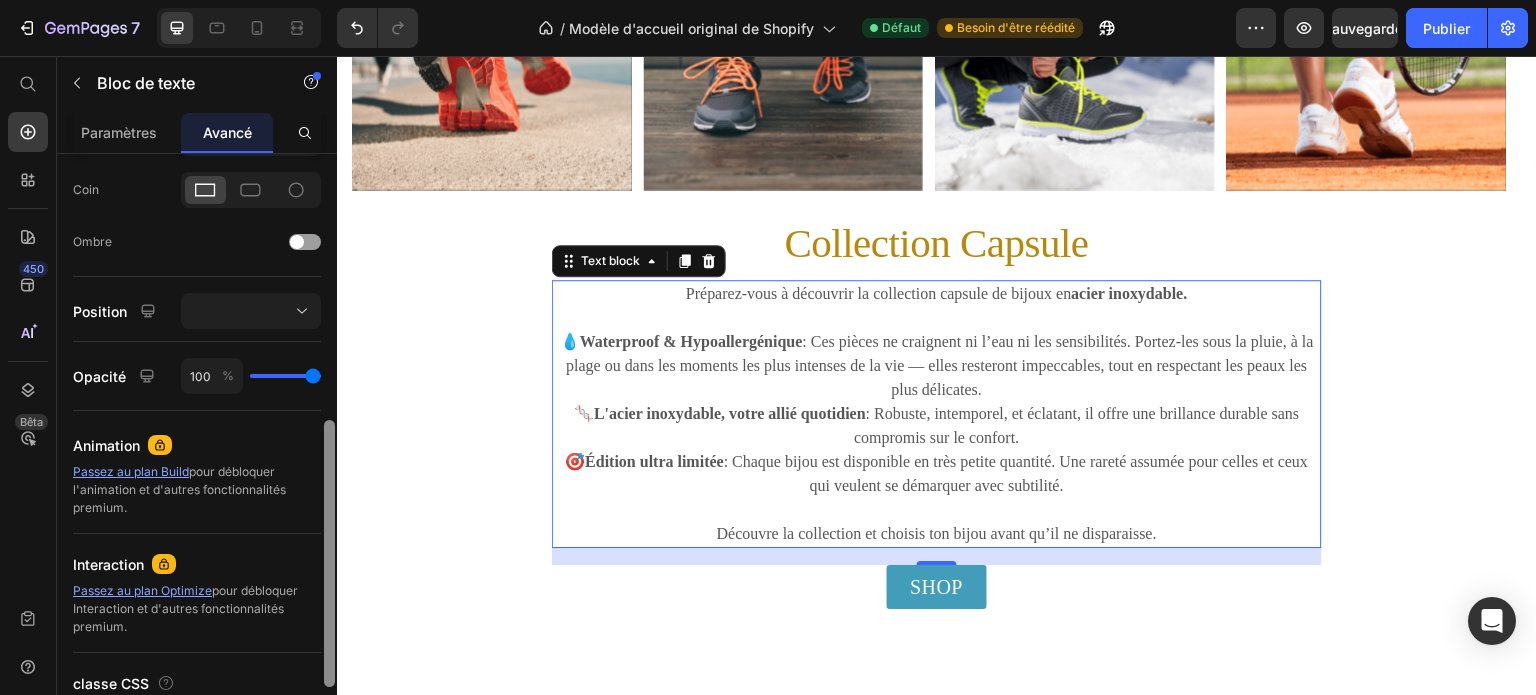 scroll, scrollTop: 592, scrollLeft: 0, axis: vertical 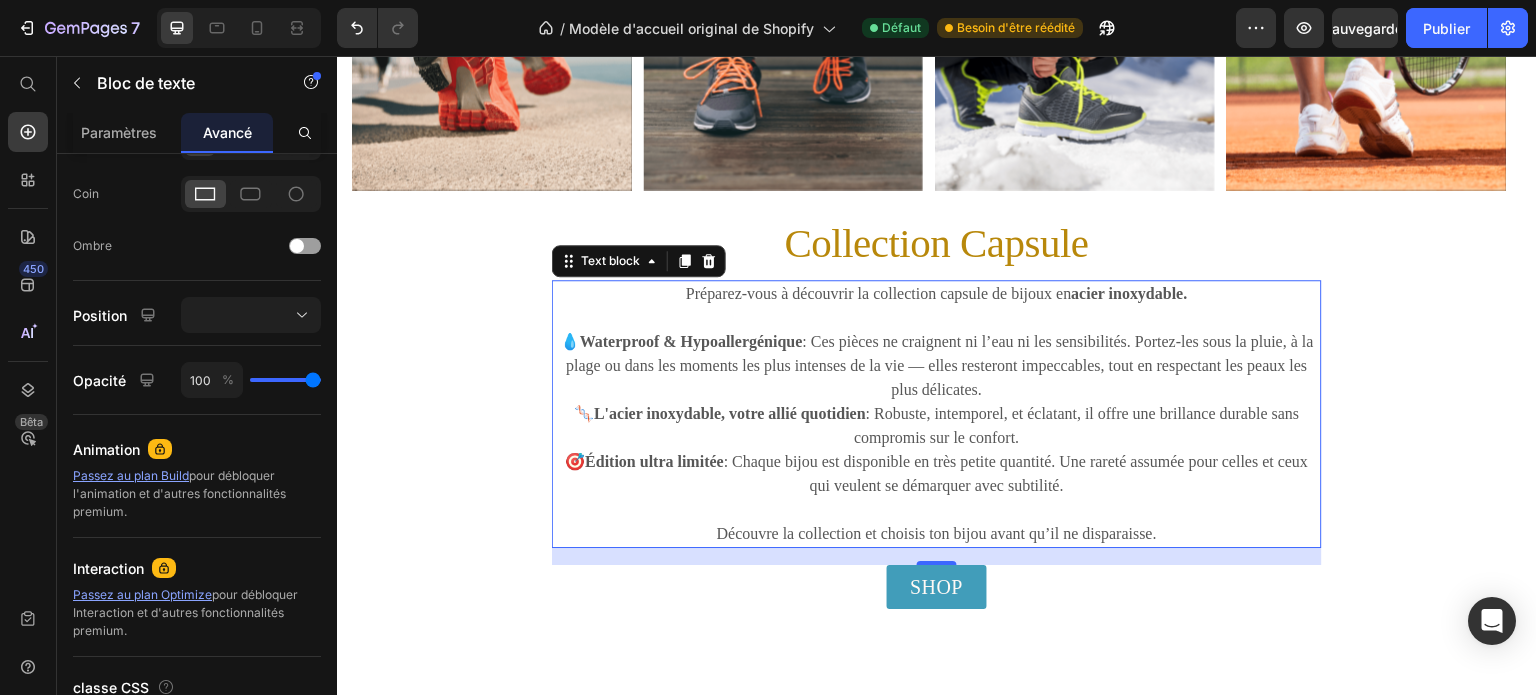 drag, startPoint x: 324, startPoint y: 312, endPoint x: 292, endPoint y: 86, distance: 228.25424 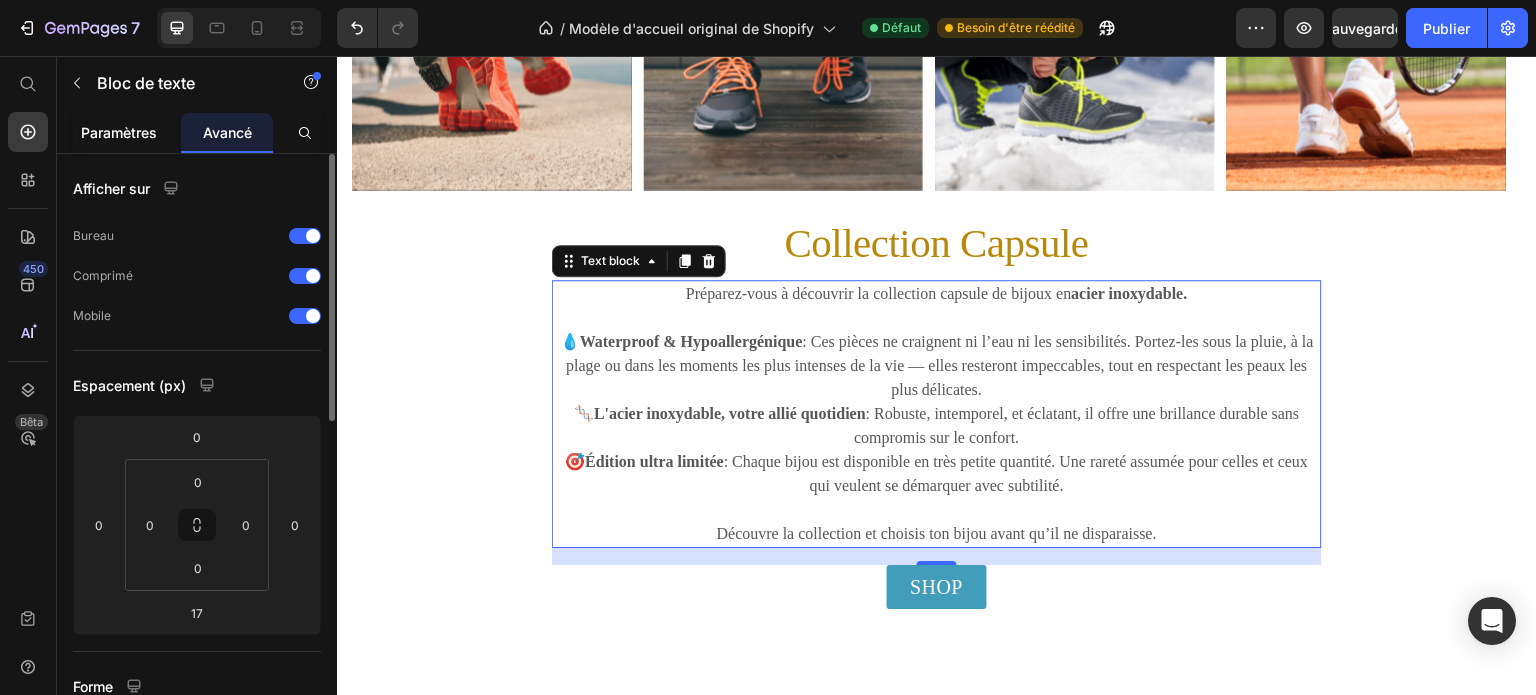 click on "Paramètres" at bounding box center (119, 132) 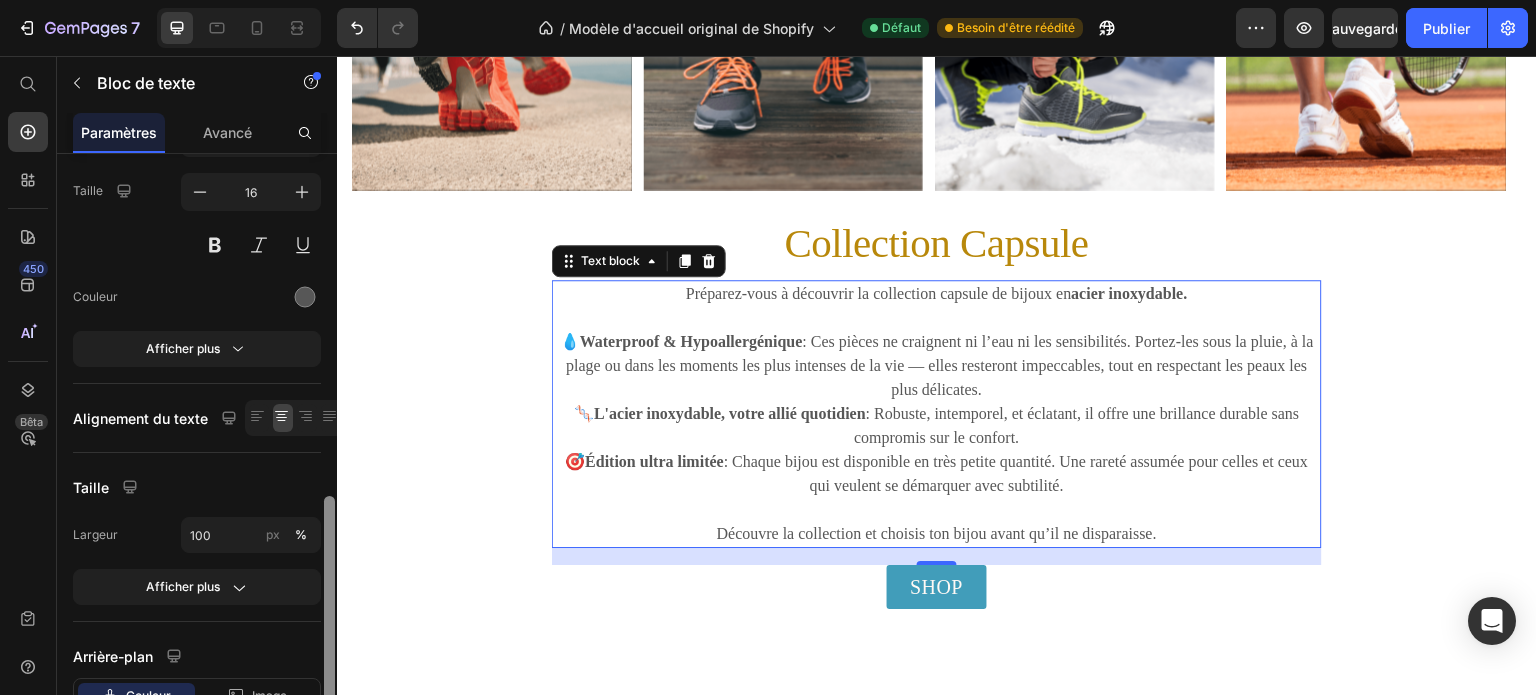scroll, scrollTop: 294, scrollLeft: 0, axis: vertical 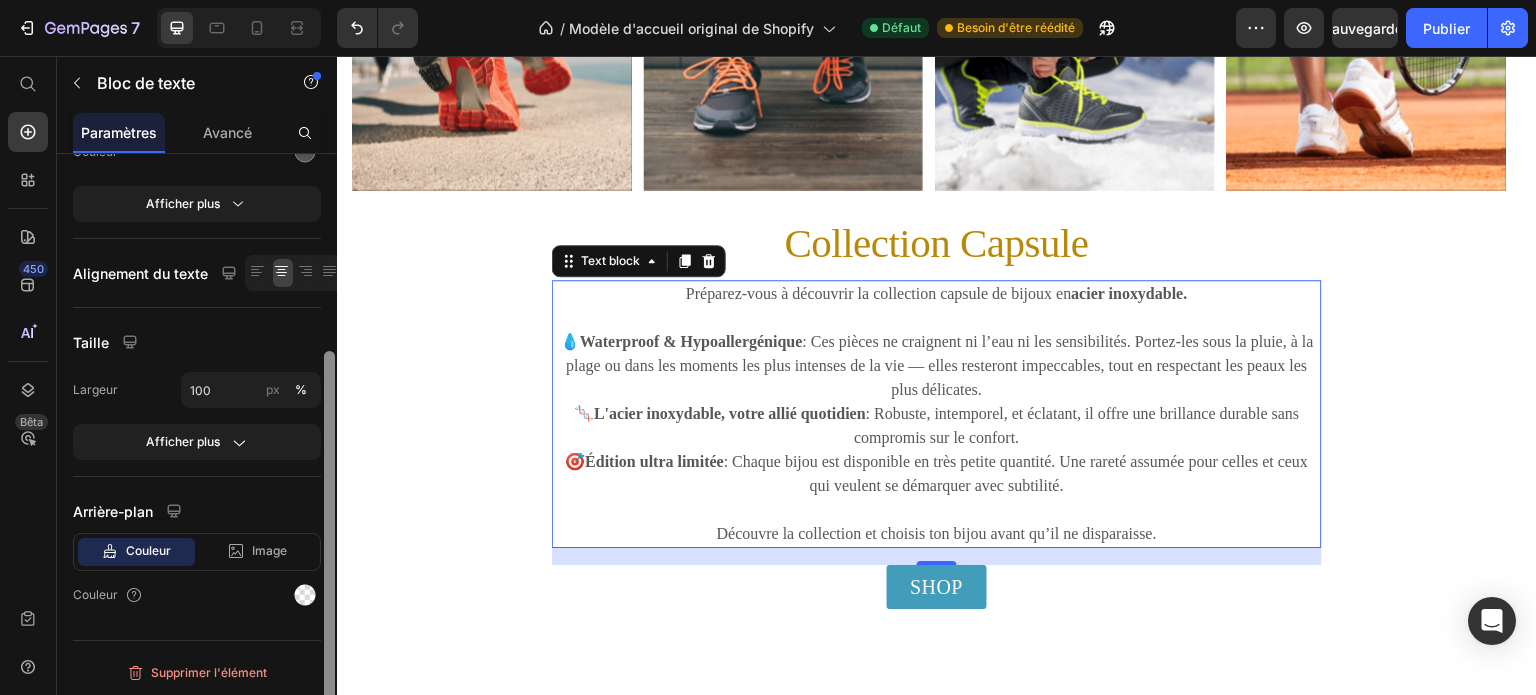 drag, startPoint x: 332, startPoint y: 361, endPoint x: 321, endPoint y: 595, distance: 234.2584 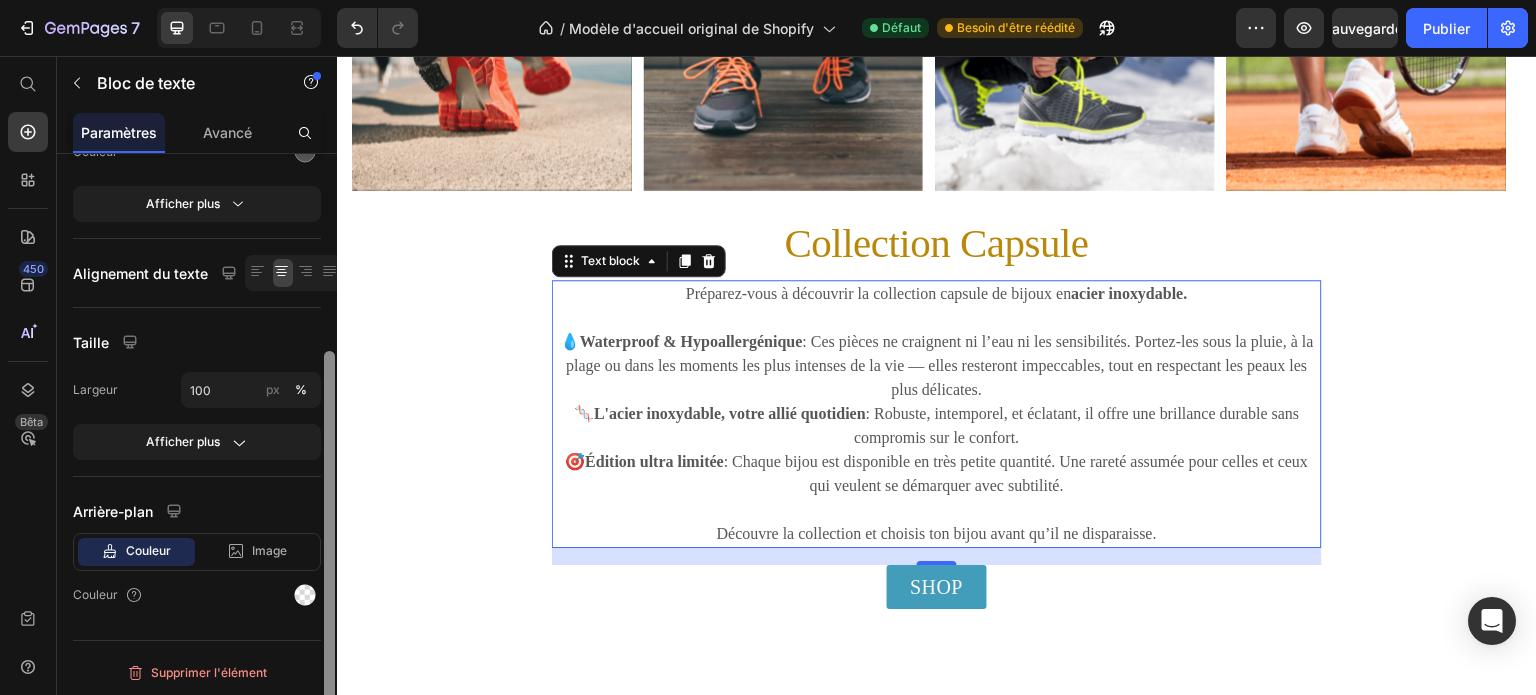 click at bounding box center (329, 453) 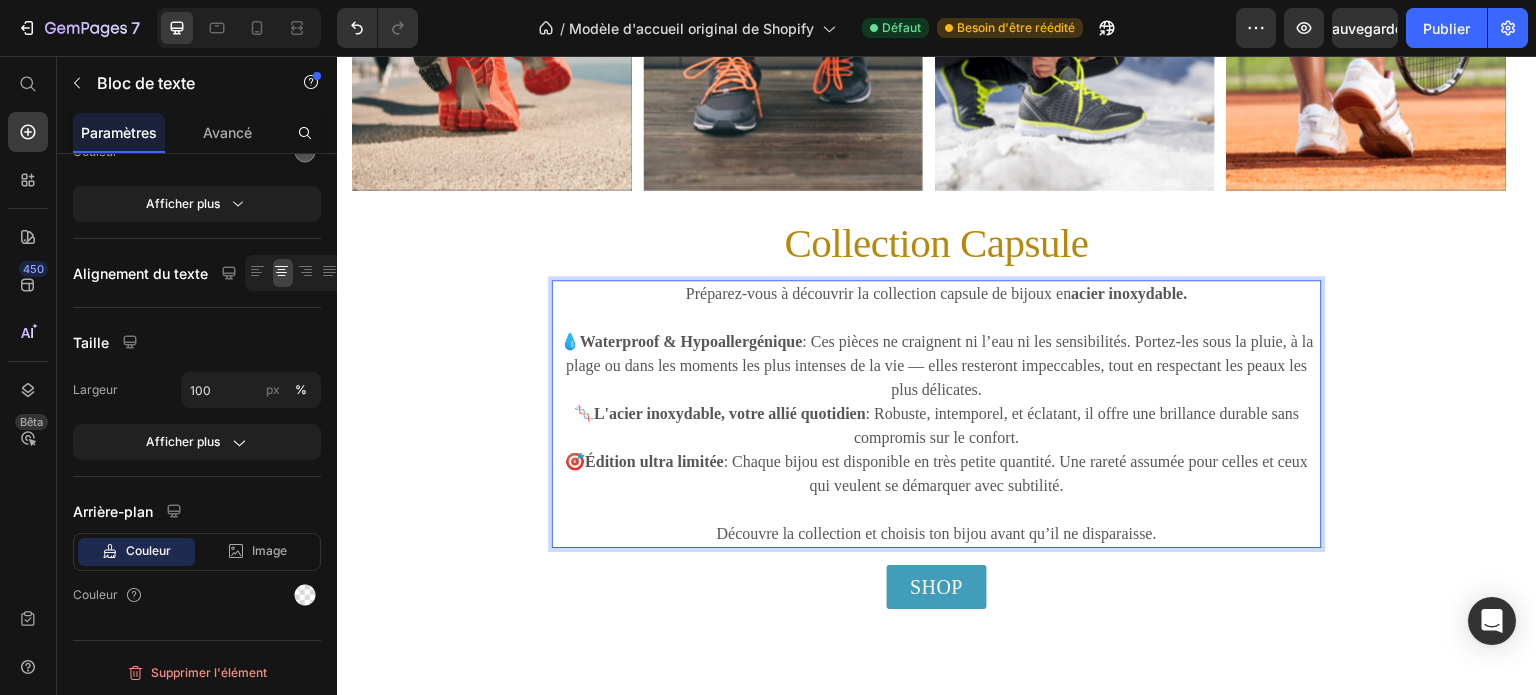 click on "Préparez-vous à découvrir la collection capsule de bijoux en  acier inoxydable." at bounding box center (937, 294) 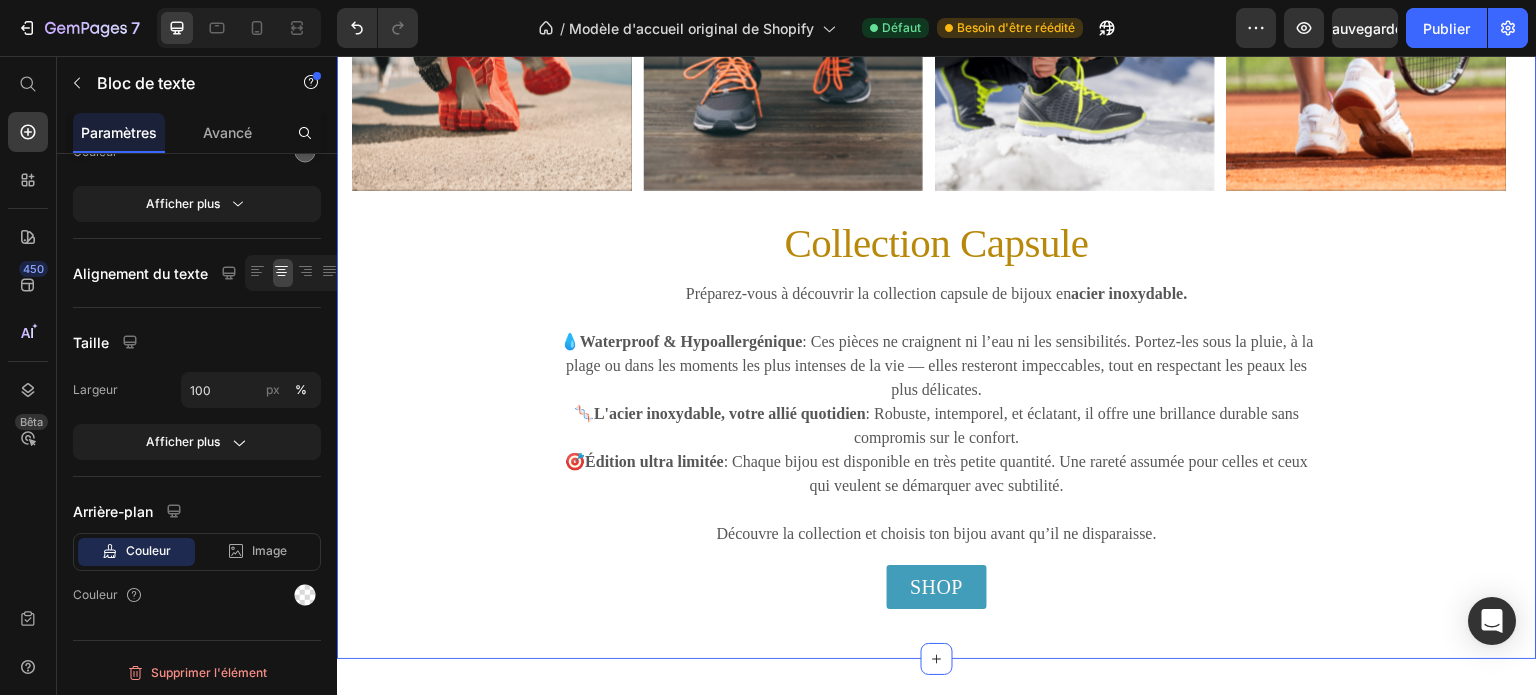 click on "Image Image Image Image Image
Carousel Collection Capsule Heading Préparez-vous à découvrir la collection capsule de bijoux en  acier inoxydable. 💧  Waterproof & Hypoallergénique  : Ces pièces ne craignent ni l’eau ni les sensibilités. Portez-les sous la pluie, à la plage ou dans les moments les plus intenses de la vie — elles resteront impeccables, tout en respectant les peaux les plus délicates. 🧬  L'acier inoxydable, votre allié quotidien  : Robuste, intemporel, et éclatant, il offre une brillance durable sans compromis sur le confort. 🎯  Édition ultra limitée  : Chaque bijou est disponible en très petite quantité. Une rareté assumée pour celles et ceux qui veulent se démarquer avec subtilité. Découvre la collection et choisis ton bijou avant qu’il ne disparaisse. Text block SHOP Button Row" at bounding box center (937, 269) 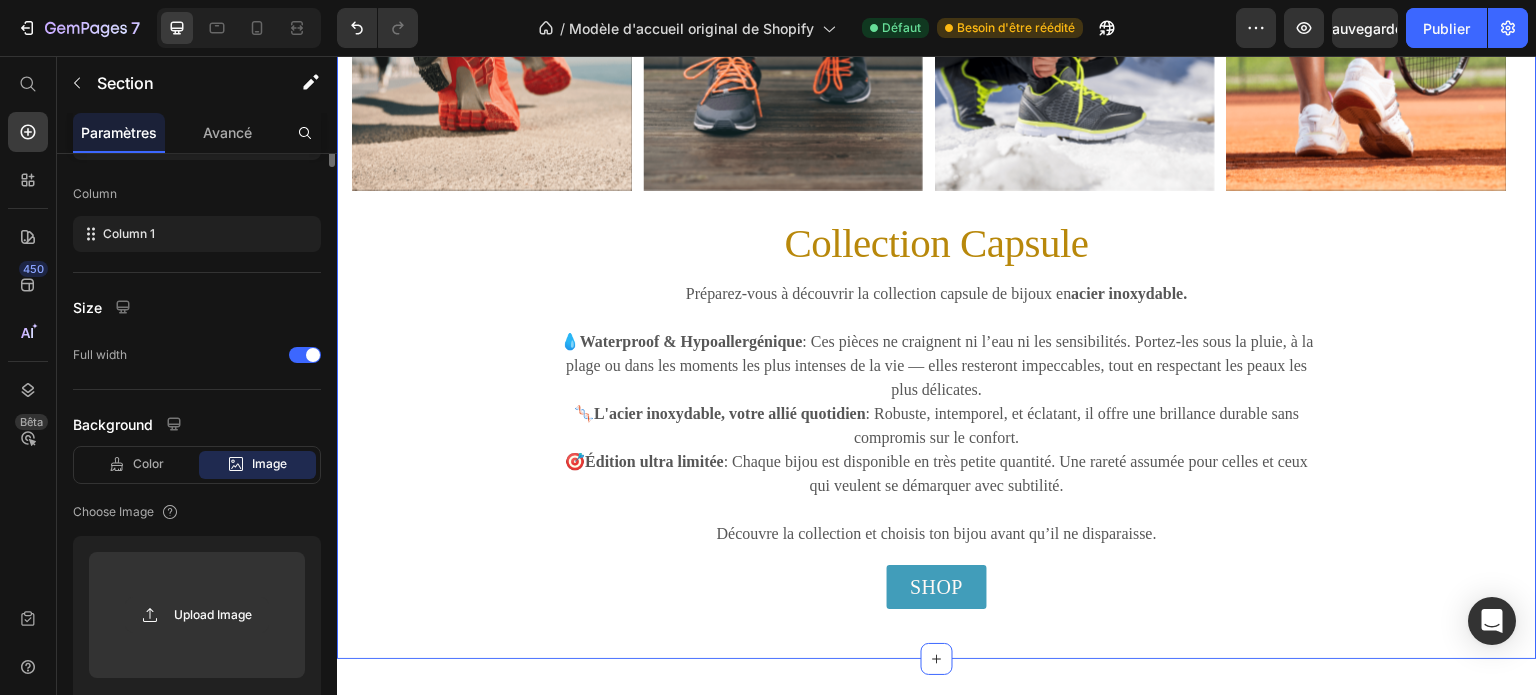 scroll, scrollTop: 0, scrollLeft: 0, axis: both 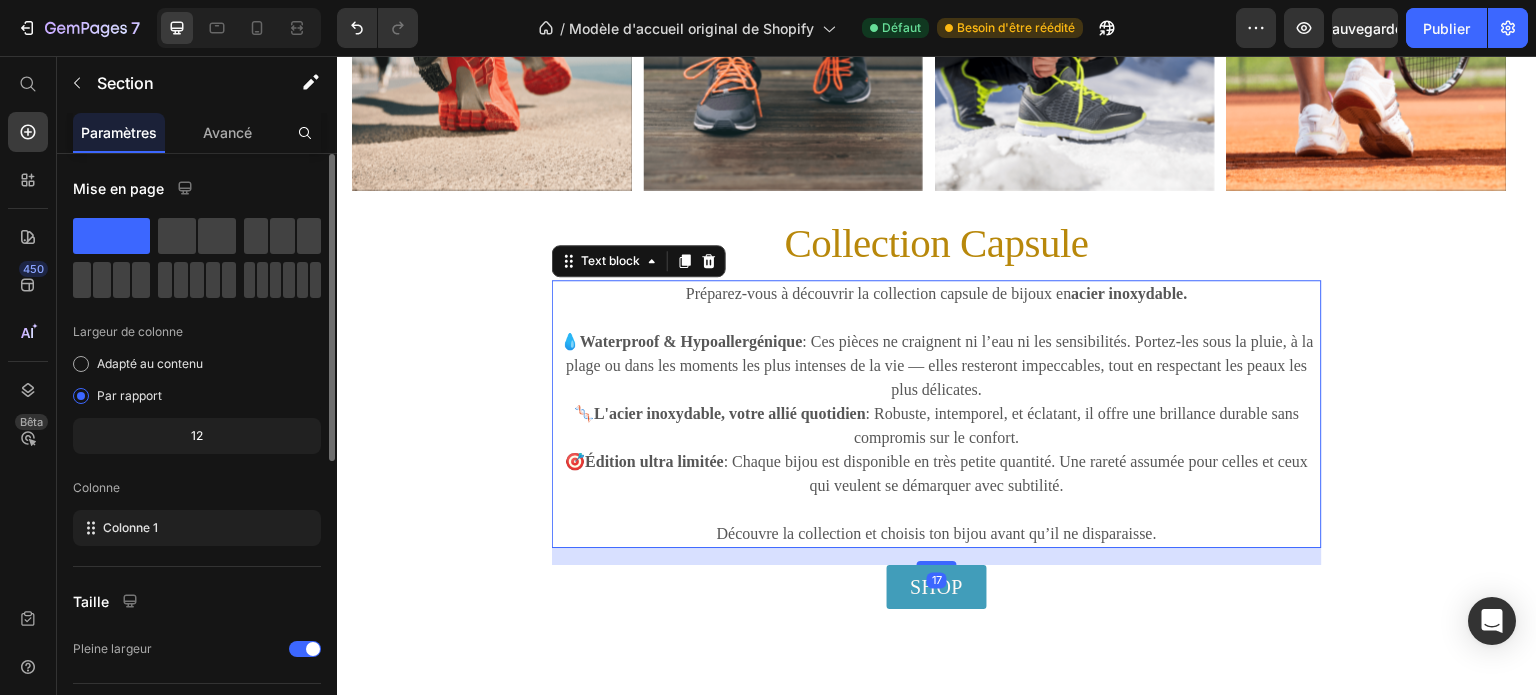 click on "💧  Waterproof & Hypoallergénique  : Ces pièces ne craignent ni l’eau ni les sensibilités. Portez-les sous la pluie, à la plage ou dans les moments les plus intenses de la vie — elles resteront impeccables, tout en respectant les peaux les plus délicates." at bounding box center (937, 366) 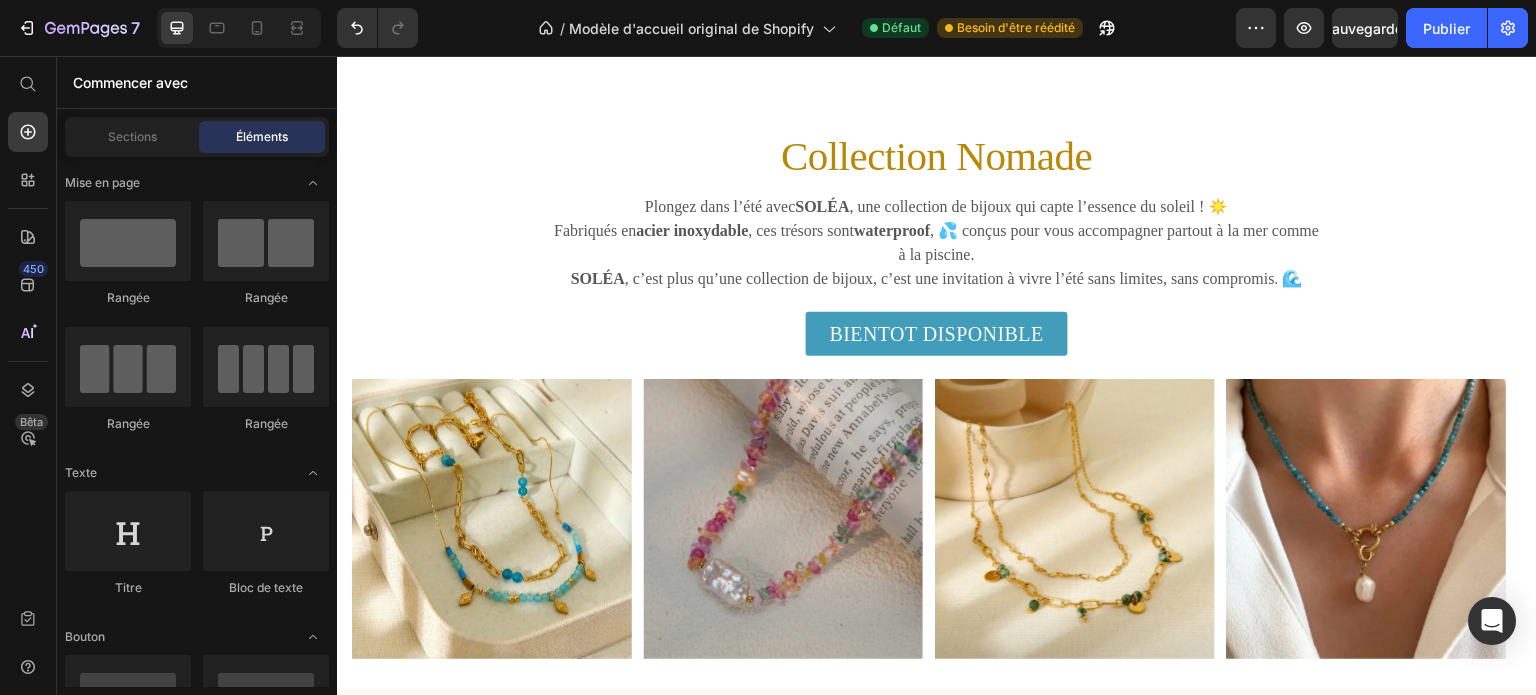 scroll, scrollTop: 1293, scrollLeft: 0, axis: vertical 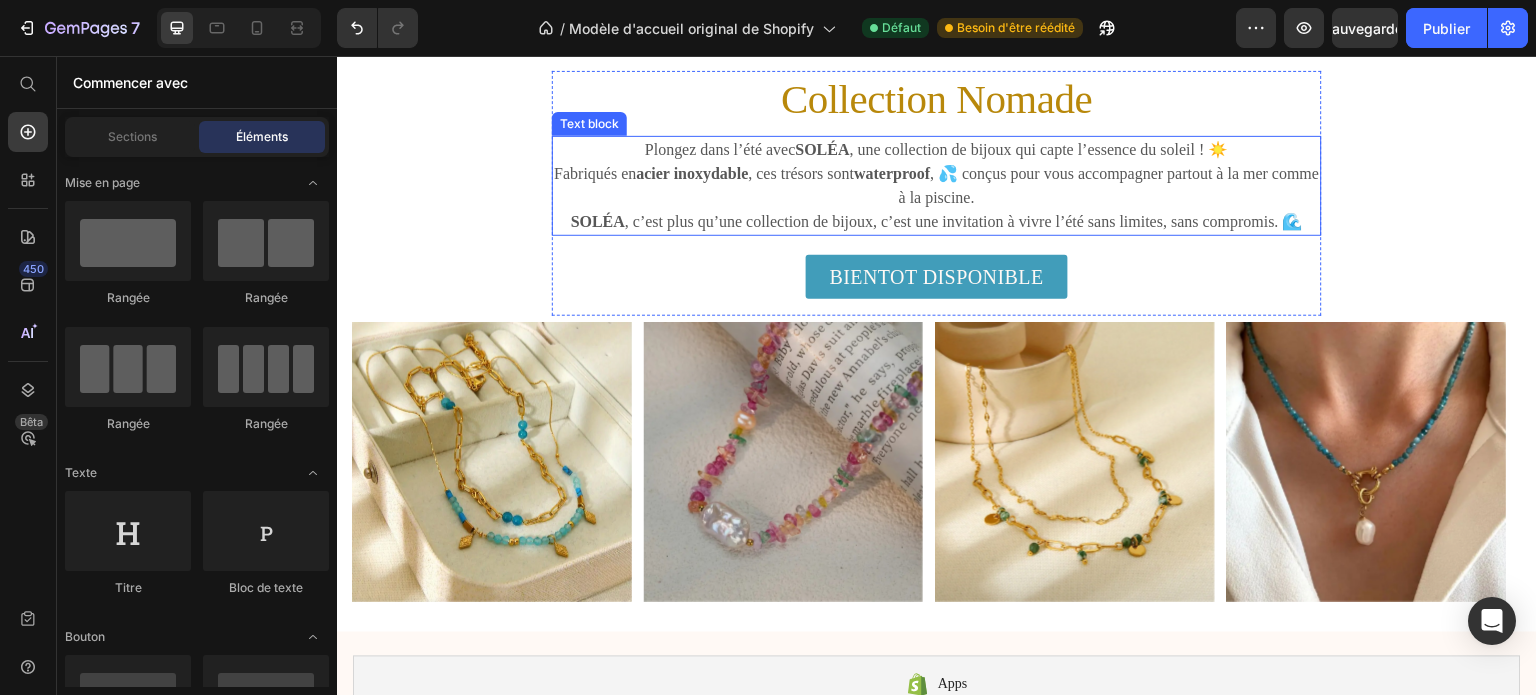 click on "Plongez dans l’été avec  SOLÉA , une collection de bijoux qui capte l’essence du soleil ! ☀️" at bounding box center [937, 150] 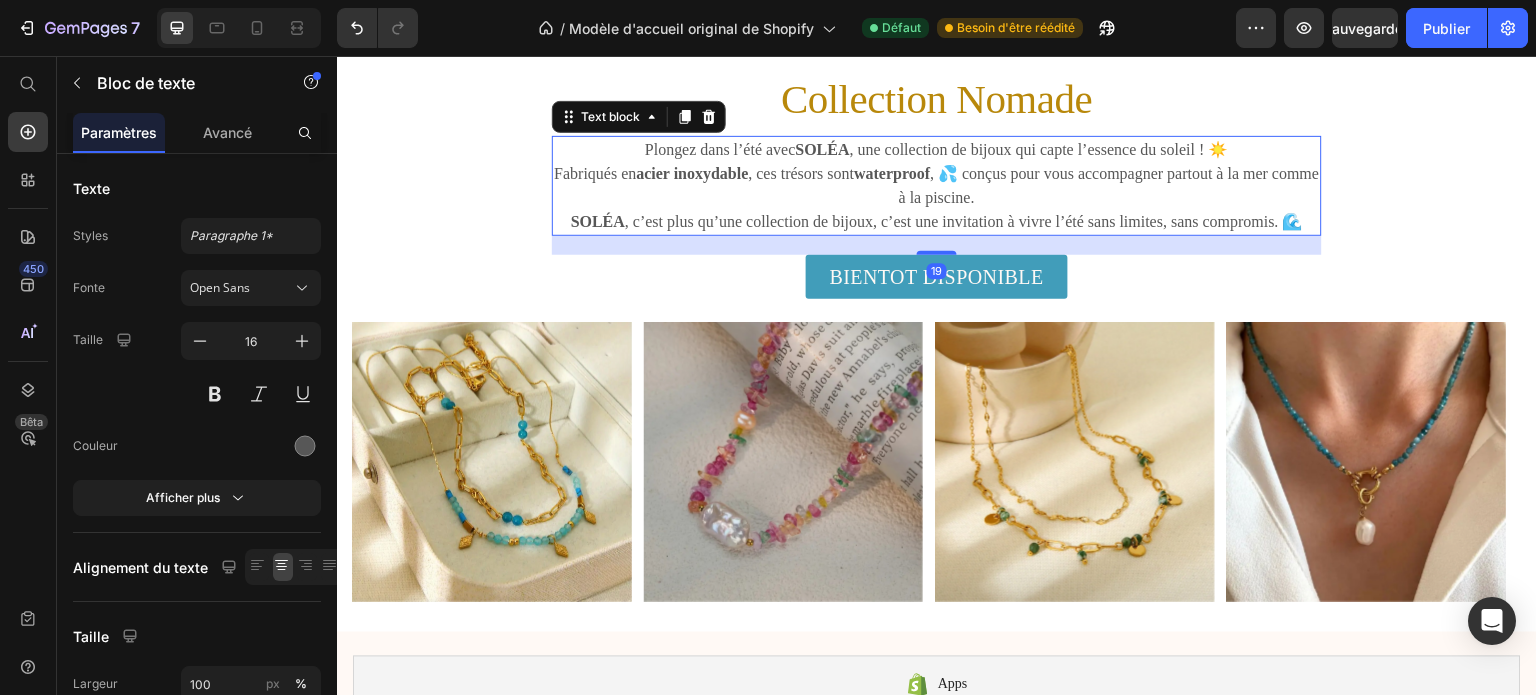 click on "SOLÉA , c’est plus qu’une collection de bijoux, c’est une invitation à vivre l’été sans limites, sans compromis. 🌊" at bounding box center [937, 222] 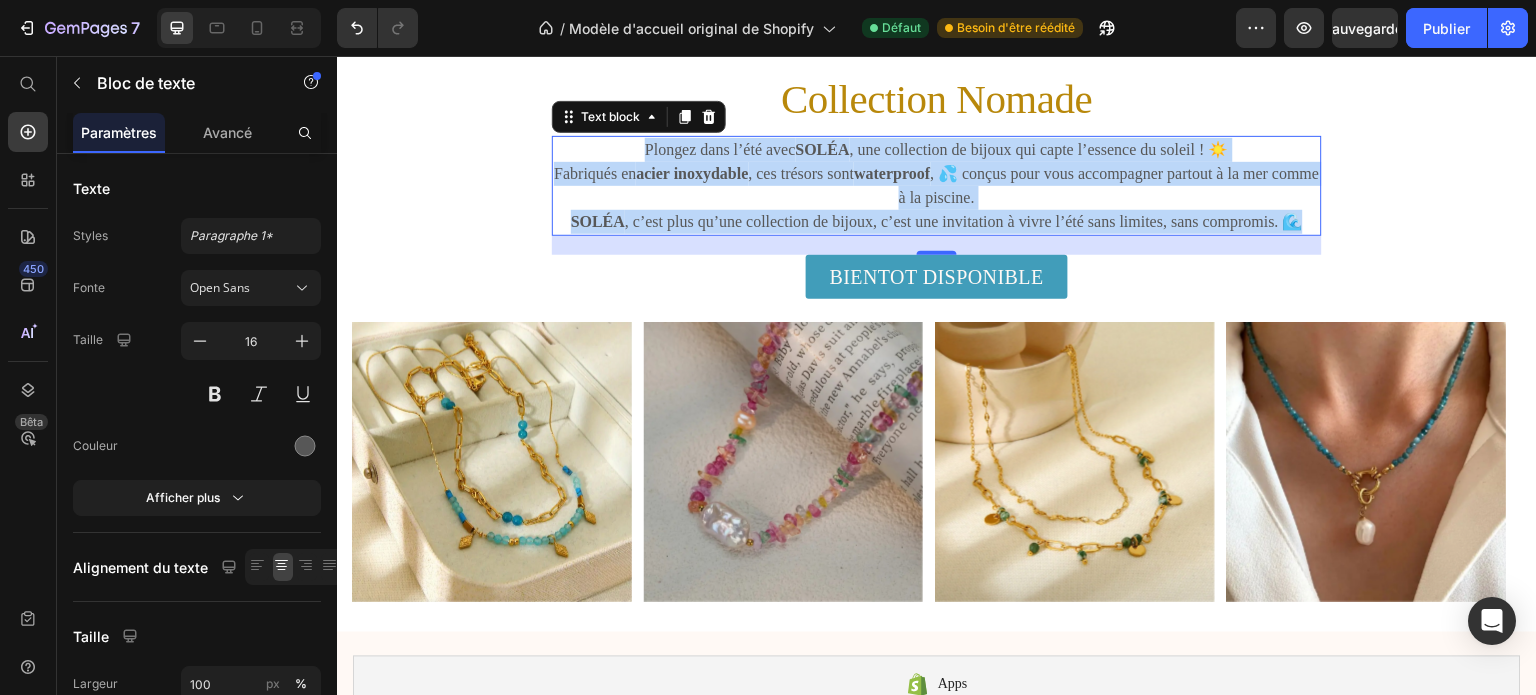 drag, startPoint x: 997, startPoint y: 246, endPoint x: 605, endPoint y: 150, distance: 403.58395 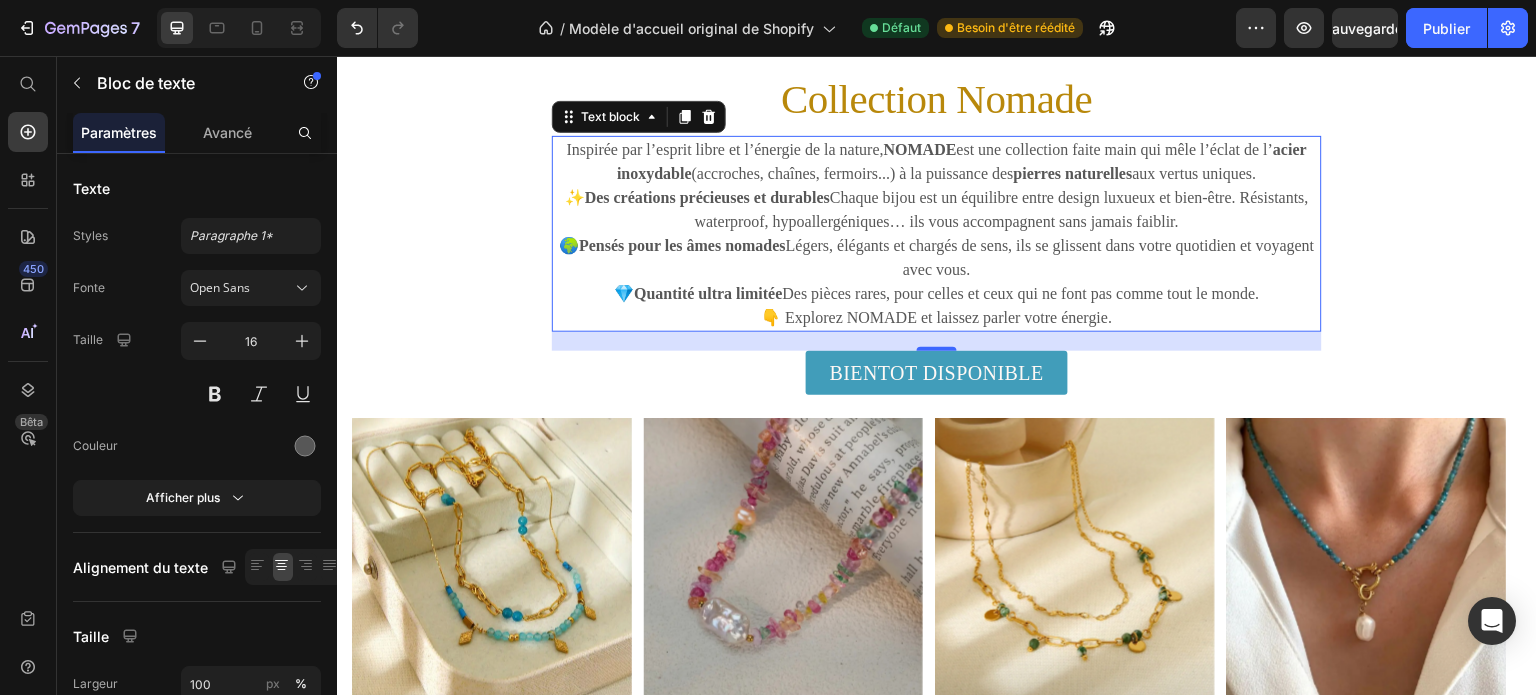 click on "✨  Des créations précieuses et durables  Chaque bijou est un équilibre entre design luxueux et bien-être. Résistants, waterproof, hypoallergéniques… ils vous accompagnent sans jamais faiblir." at bounding box center [937, 210] 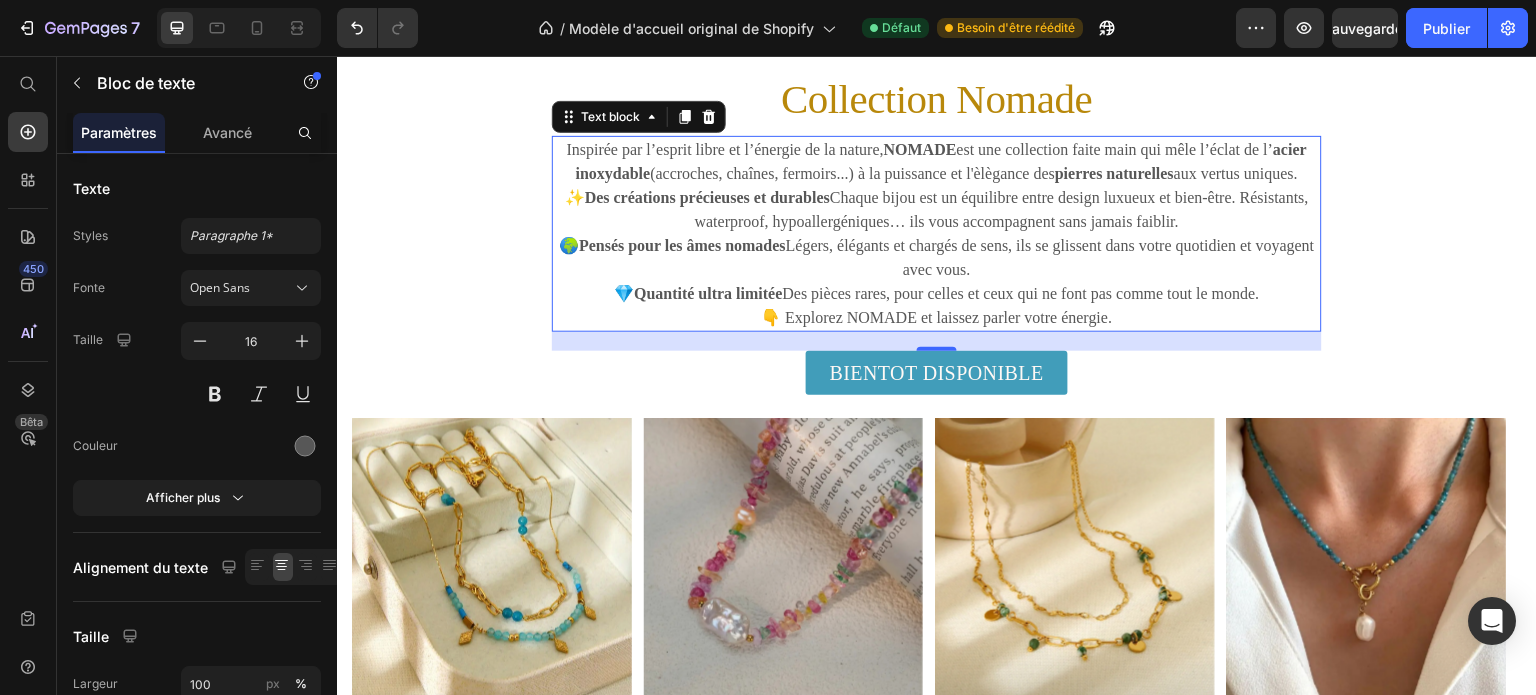 click on "✨  Des créations précieuses et durables  Chaque bijou est un équilibre entre design luxueux et bien-être. Résistants, waterproof, hypoallergéniques… ils vous accompagnent sans jamais faiblir." at bounding box center (937, 210) 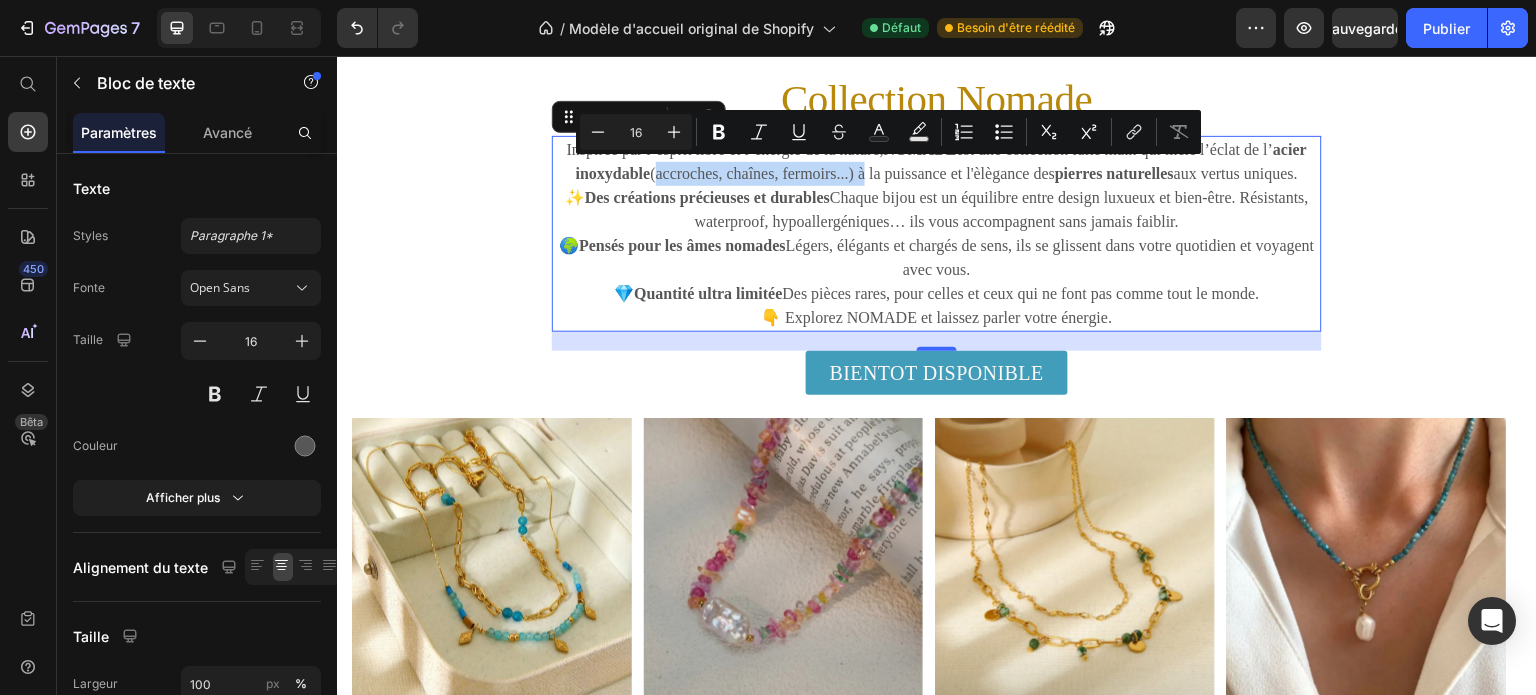drag, startPoint x: 769, startPoint y: 166, endPoint x: 1007, endPoint y: 178, distance: 238.30232 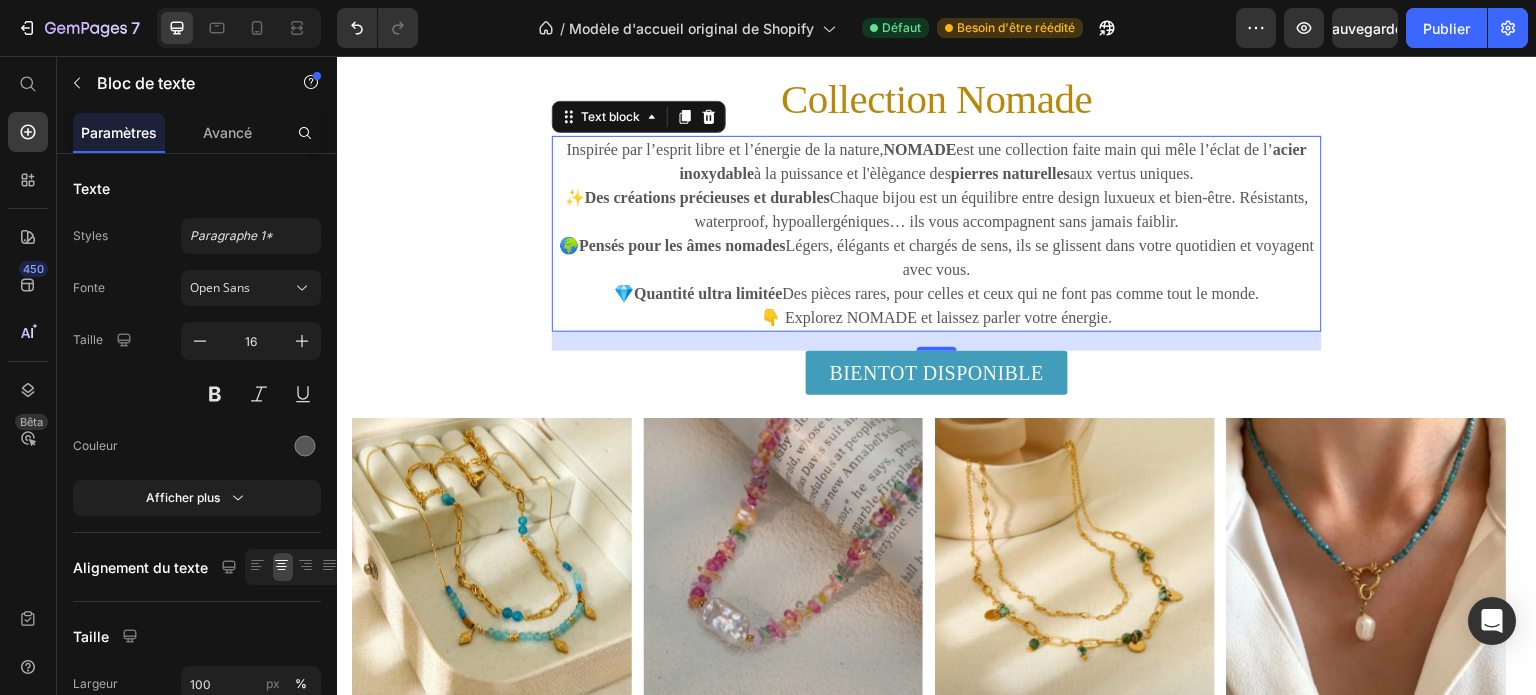 click on "✨  Des créations précieuses et durables  Chaque bijou est un équilibre entre design luxueux et bien-être. Résistants, waterproof, hypoallergéniques… ils vous accompagnent sans jamais faiblir." at bounding box center [937, 210] 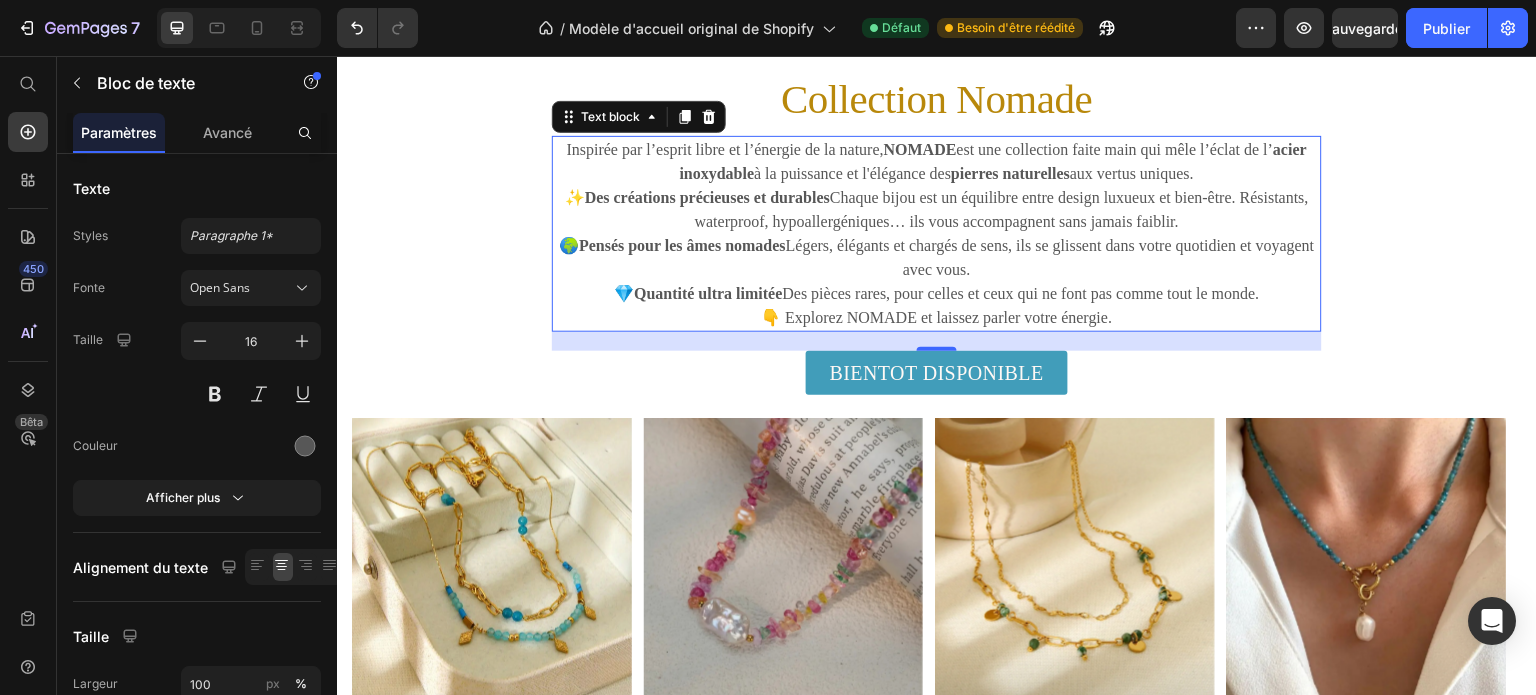 click on "✨  Des créations précieuses et durables  Chaque bijou est un équilibre entre design luxueux et bien-être. Résistants, waterproof, hypoallergéniques… ils vous accompagnent sans jamais faiblir." at bounding box center (937, 210) 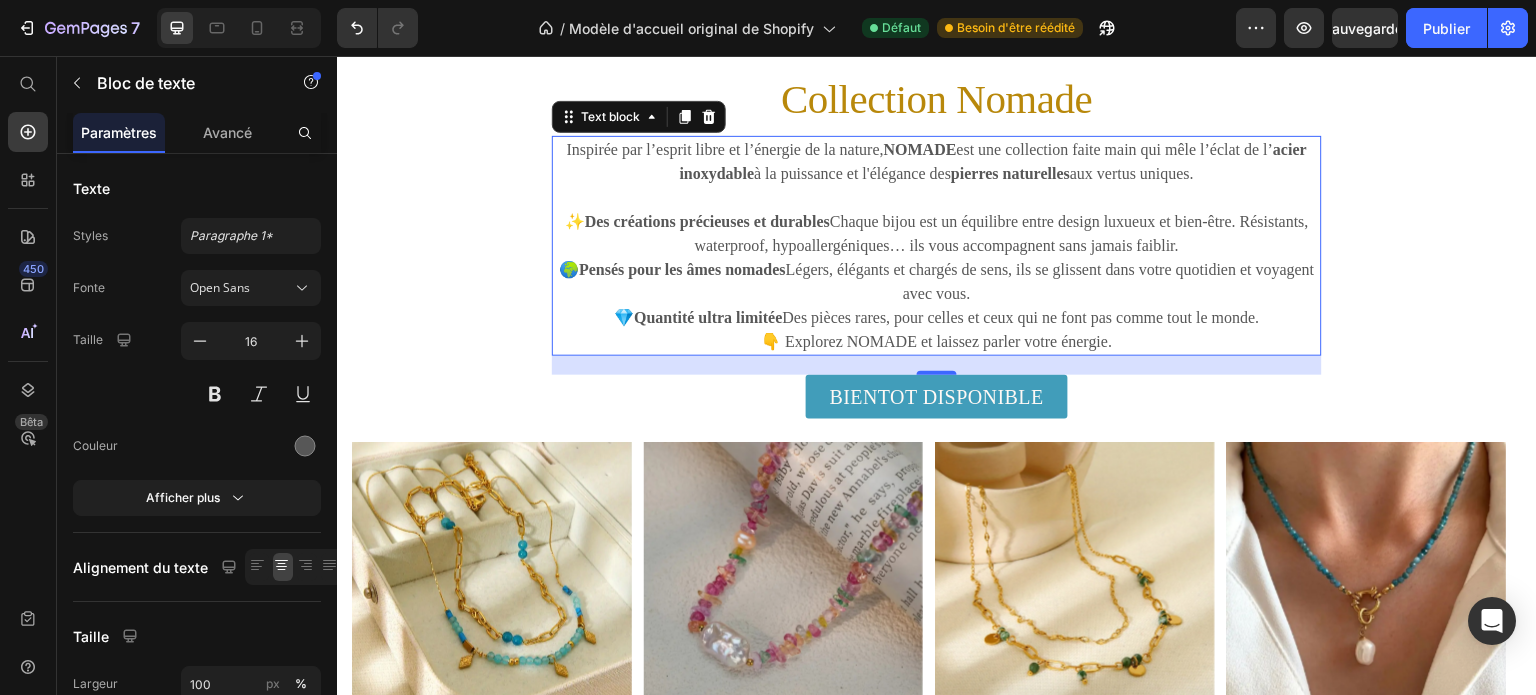 click on "✨  Des créations précieuses et durables  Chaque bijou est un équilibre entre design luxueux et bien-être. Résistants, waterproof, hypoallergéniques… ils vous accompagnent sans jamais faiblir." at bounding box center [937, 234] 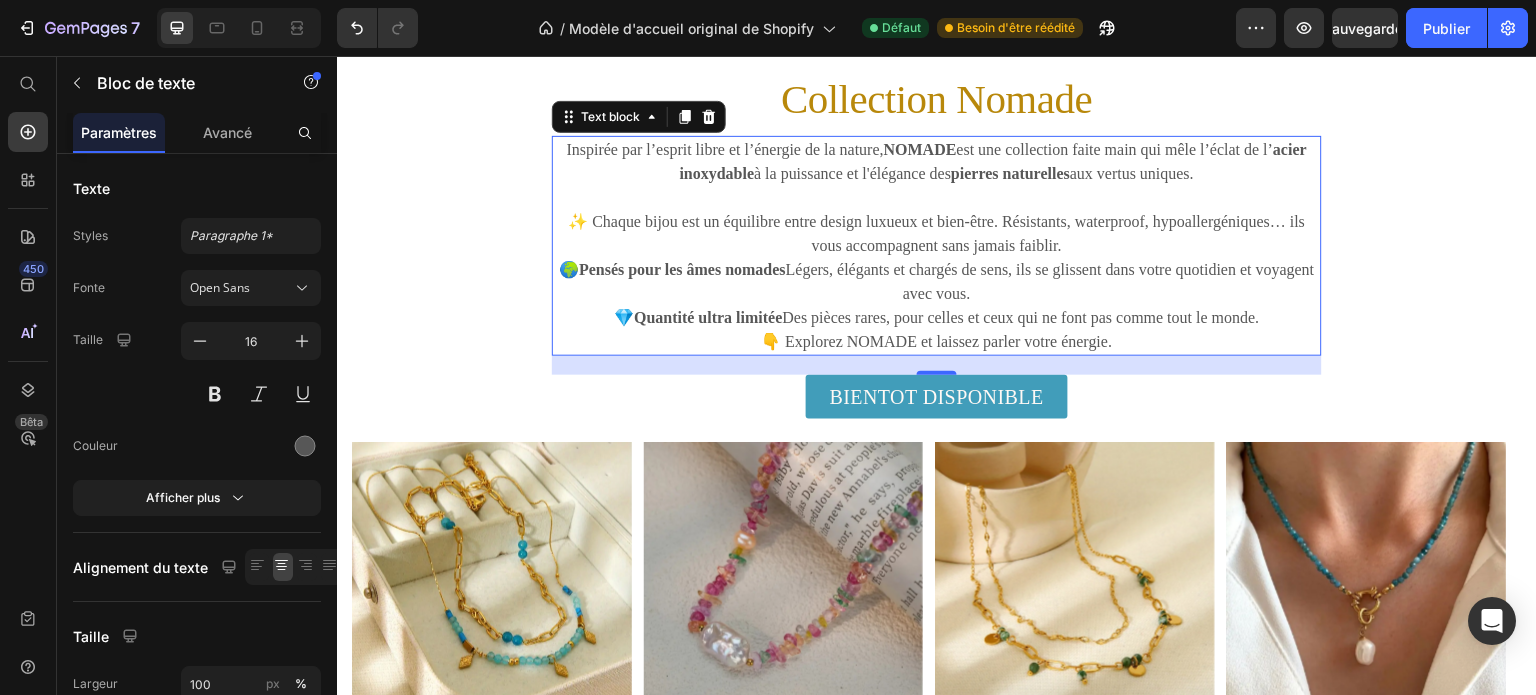 click on "✨ Chaque bijou est un équilibre entre design luxueux et bien-être. Résistants, waterproof, hypoallergéniques… ils vous accompagnent sans jamais faiblir." at bounding box center (937, 234) 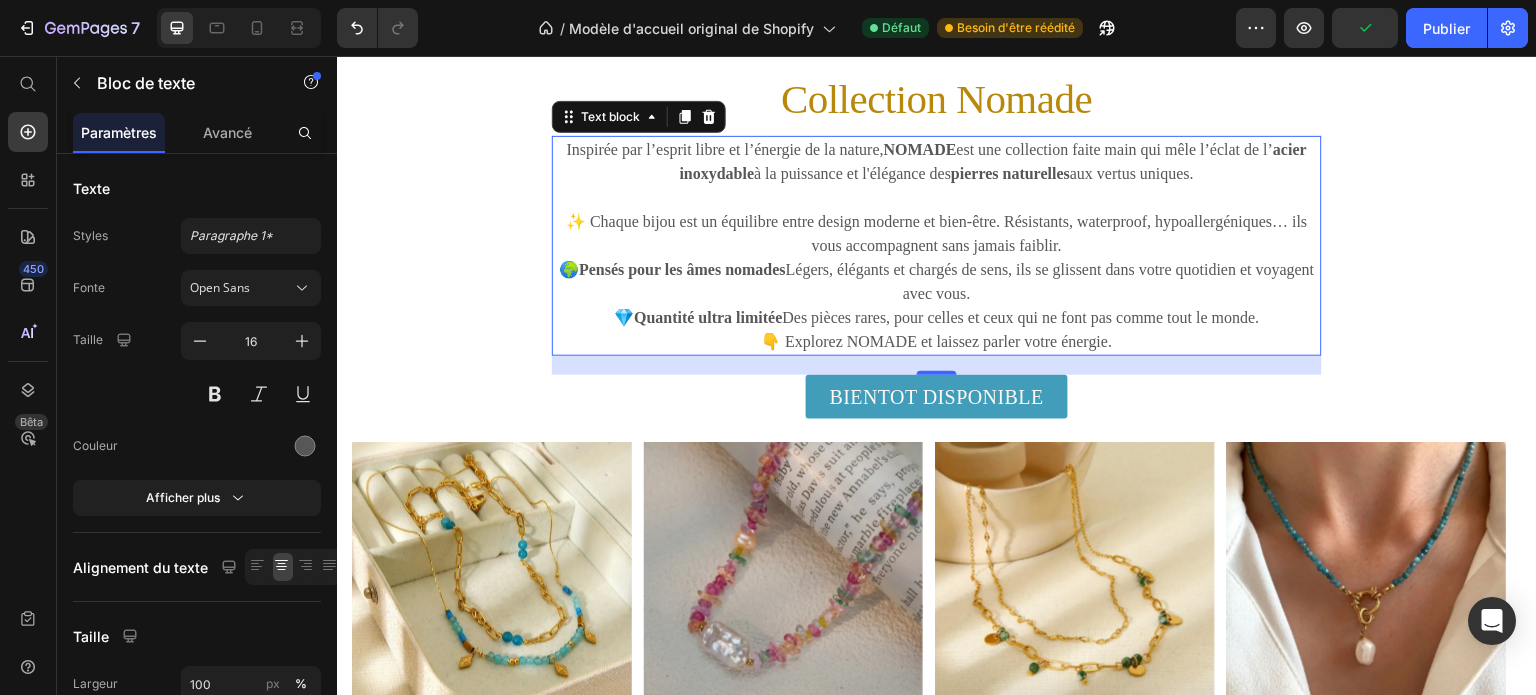 click on "✨ Chaque bijou est un équilibre entre design moderne et bien-être. Résistants, waterproof, hypoallergéniques… ils vous accompagnent sans jamais faiblir." at bounding box center [937, 234] 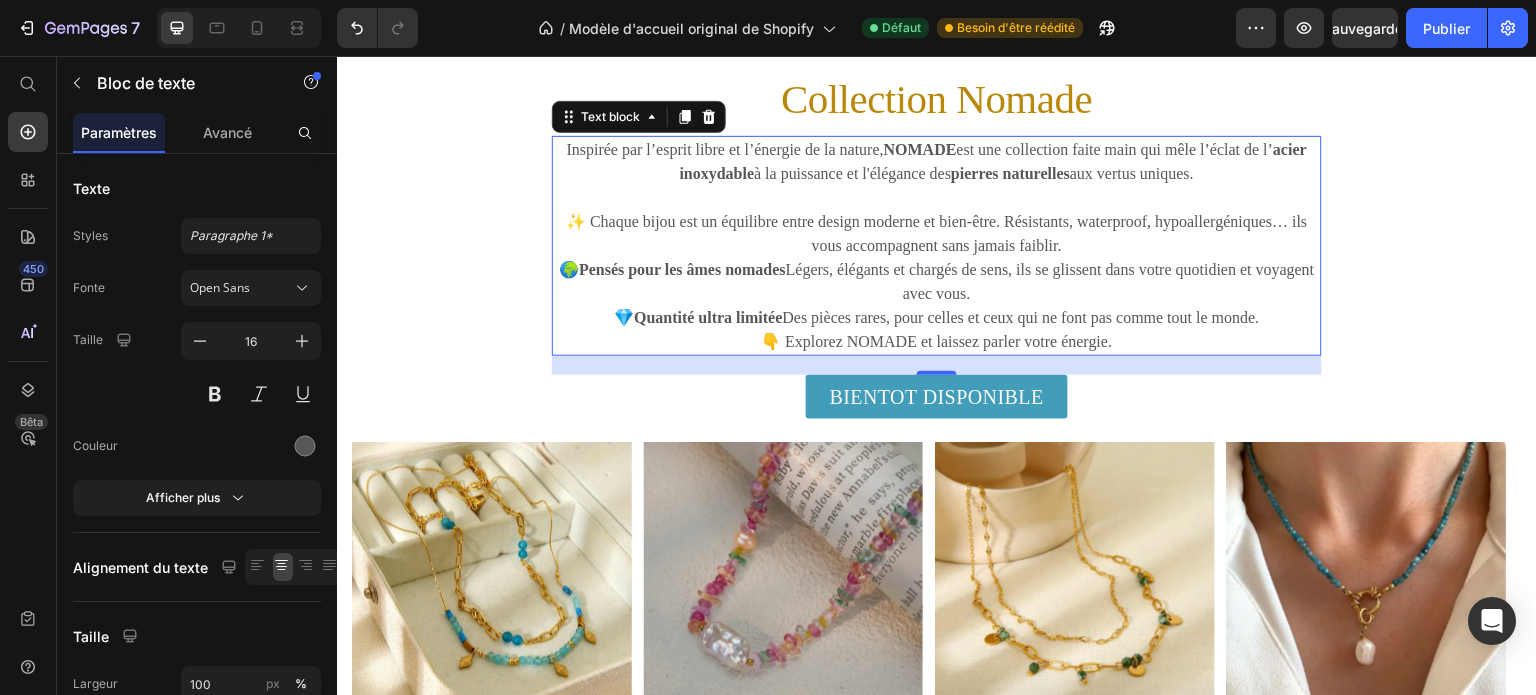 click on "✨ Chaque bijou est un équilibre entre design moderne et bien-être. Résistants, waterproof, hypoallergéniques… ils vous accompagnent sans jamais faiblir." at bounding box center (937, 234) 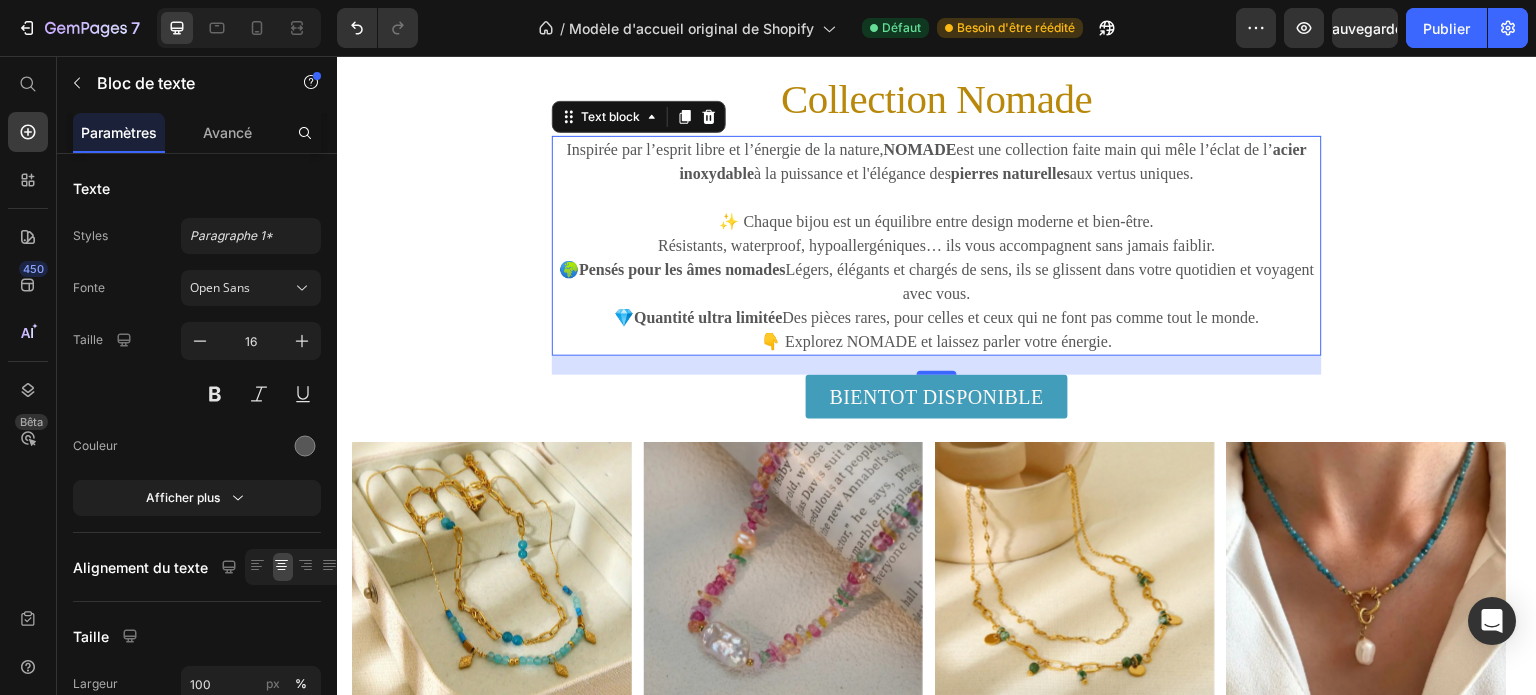 click on "🌍  Pensés pour les âmes nomades  Légers, élégants et chargés de sens, ils se glissent dans votre quotidien et voyagent avec vous." at bounding box center (937, 282) 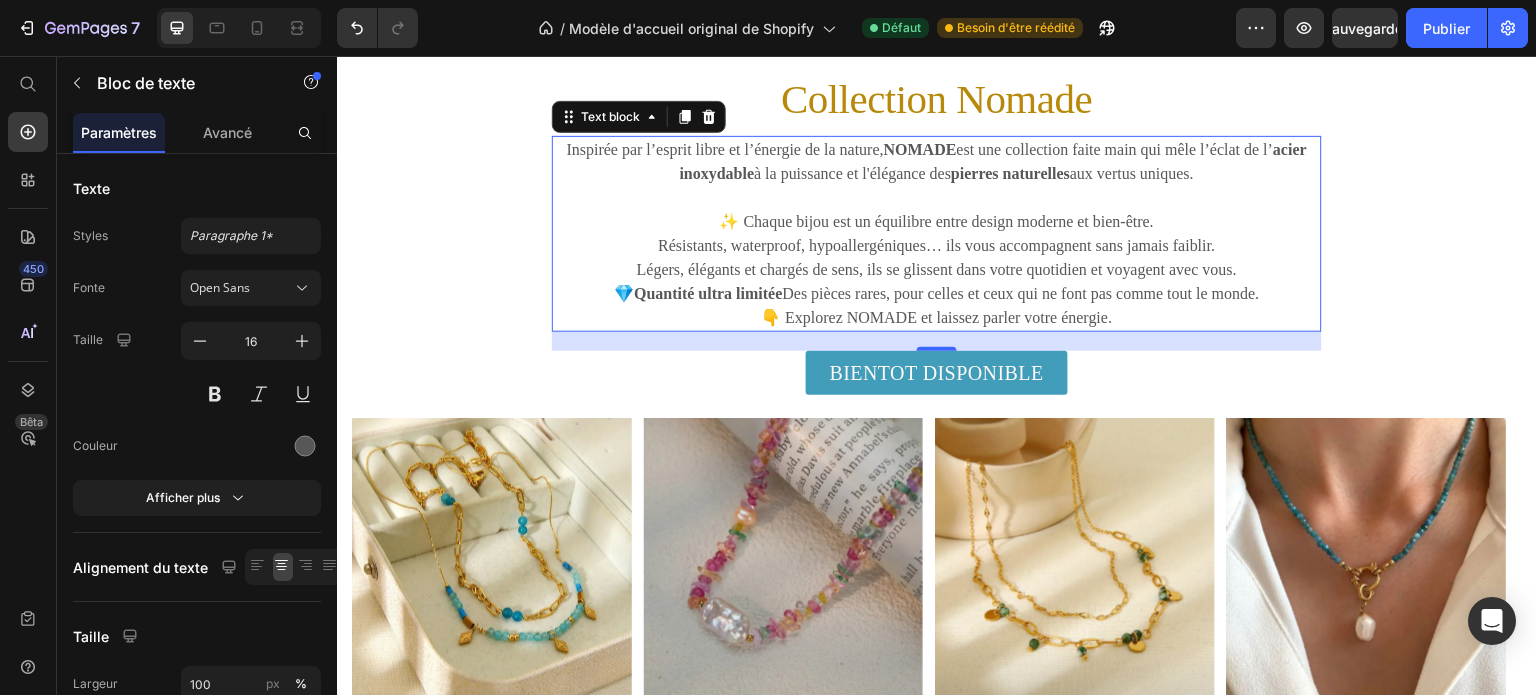 click on "👇 Explorez NOMADE et laissez parler votre énergie." at bounding box center (937, 318) 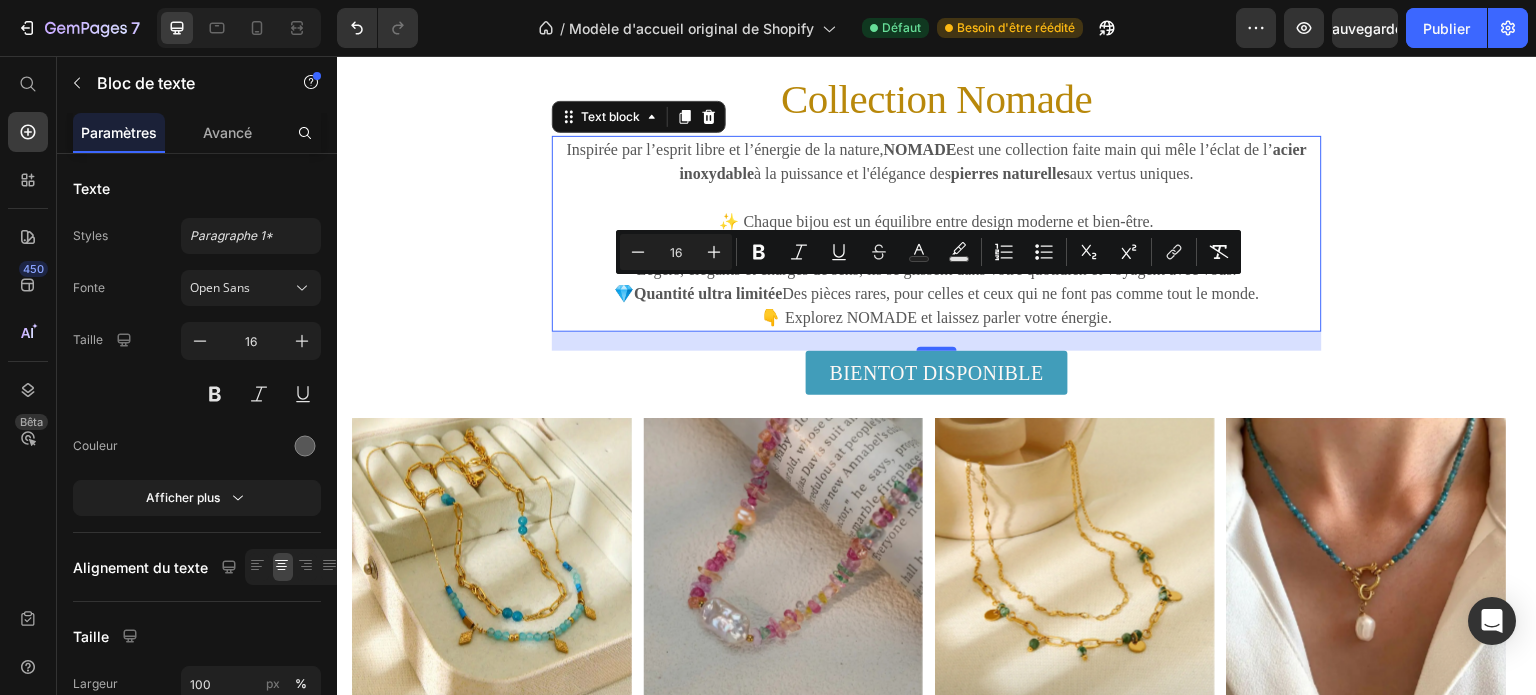 drag, startPoint x: 1312, startPoint y: 295, endPoint x: 549, endPoint y: 297, distance: 763.0026 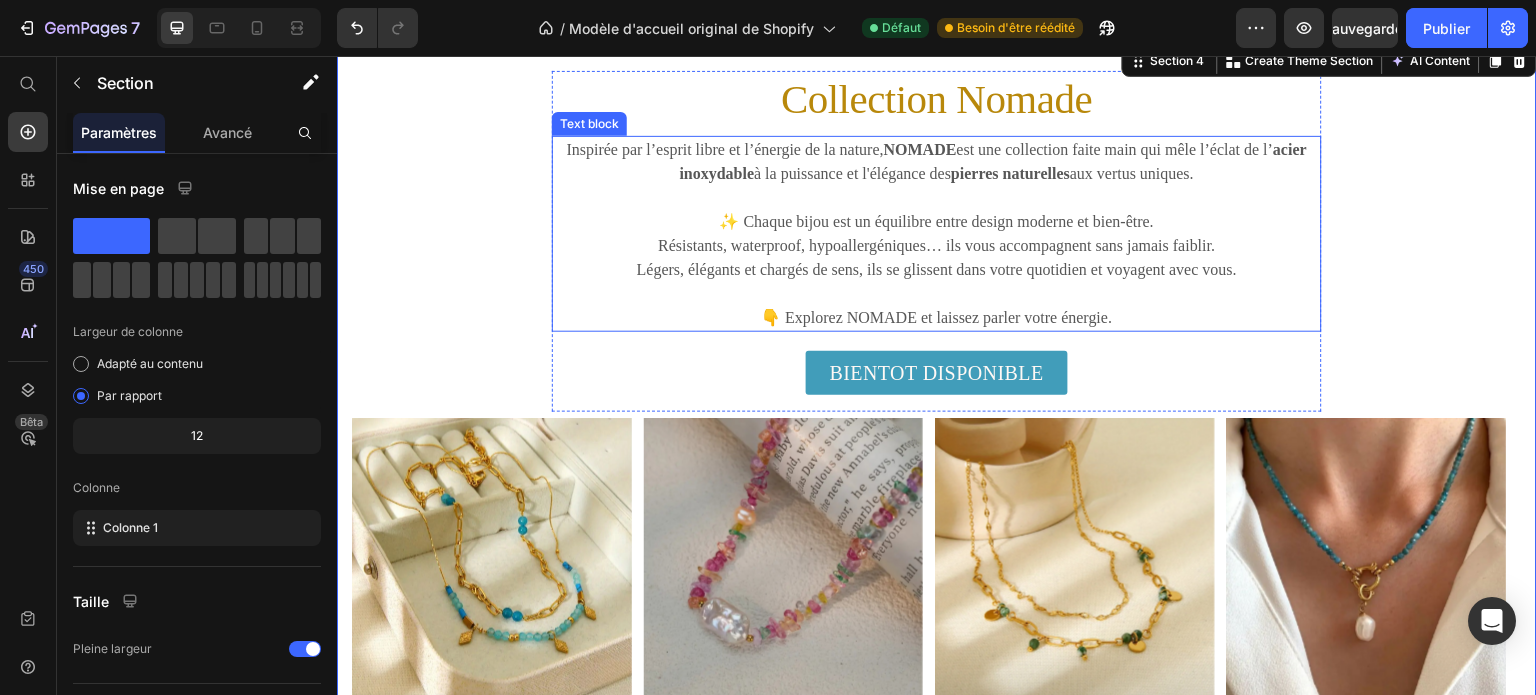 click on "Inspirée par l’esprit libre et l’énergie de la nature,  NOMADE  est une collection faite main qui mêle l’éclat de l’ acier inoxydable  à la puissance et l'élégance des  pierres naturelles  aux vertus uniques." at bounding box center [937, 162] 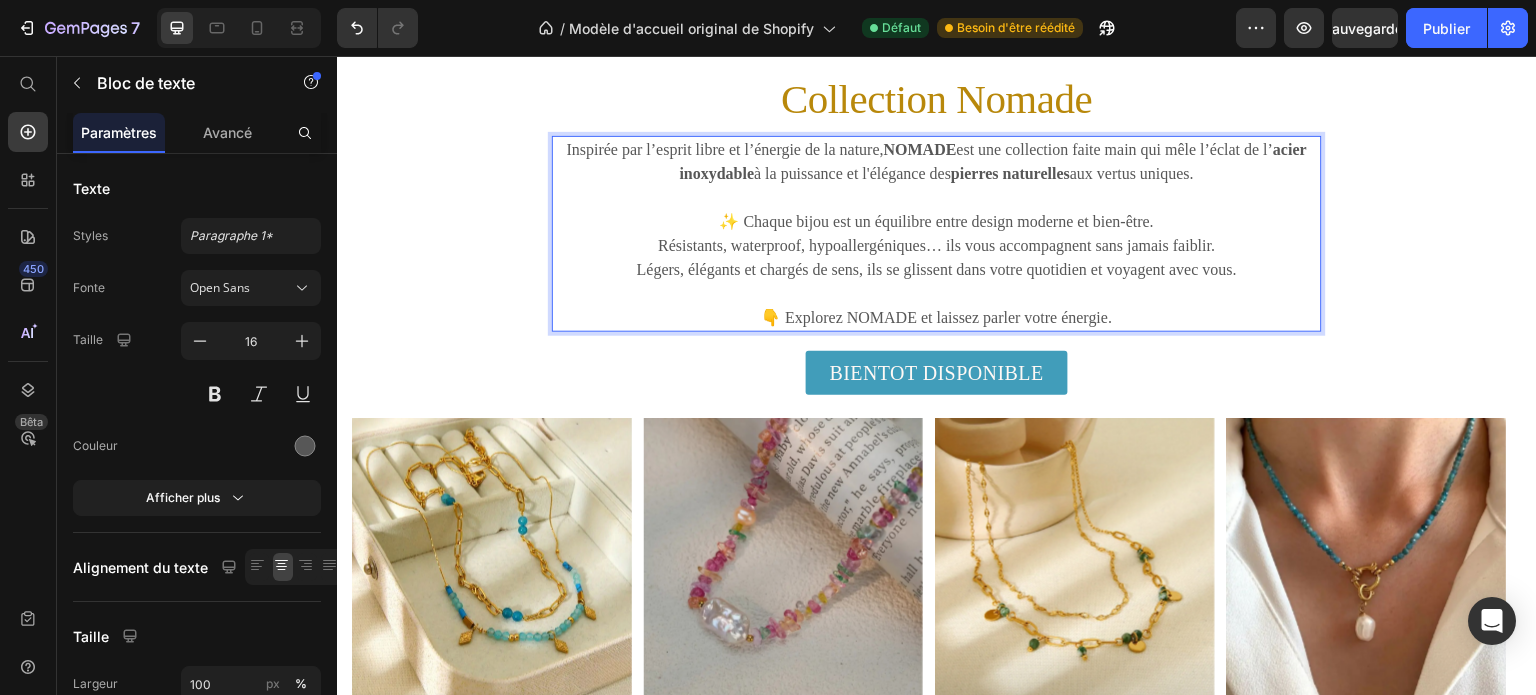 click on "👇 Explorez NOMADE et laissez parler votre énergie." at bounding box center [937, 318] 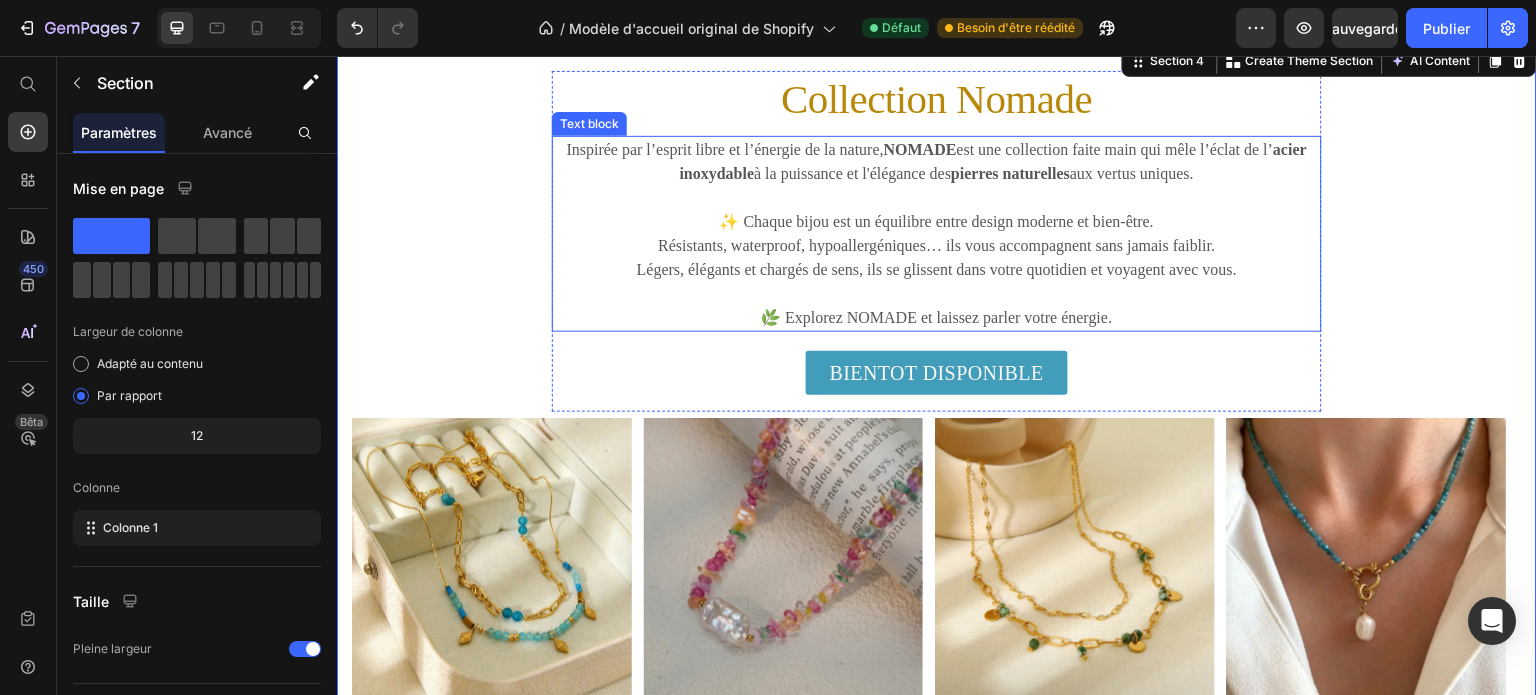 click on "Inspirée par l’esprit libre et l’énergie de la nature,  NOMADE  est une collection faite main qui mêle l’éclat de l’ acier inoxydable  à la puissance et l'élégance des  pierres naturelles  aux vertus uniques." at bounding box center (937, 162) 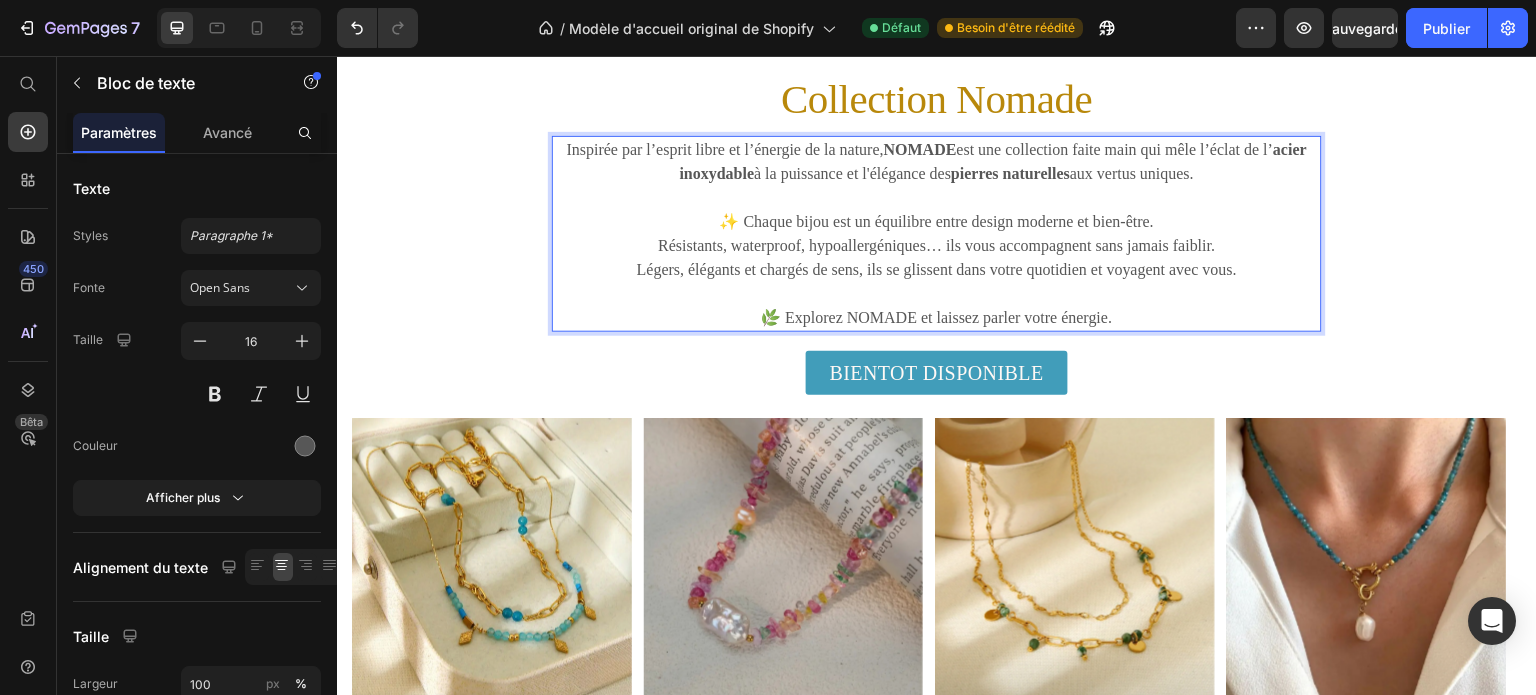 click on "Inspirée par l’esprit libre et l’énergie de la nature,  NOMADE  est une collection faite main qui mêle l’éclat de l’ acier inoxydable  à la puissance et l'élégance des  pierres naturelles  aux vertus uniques." at bounding box center [937, 162] 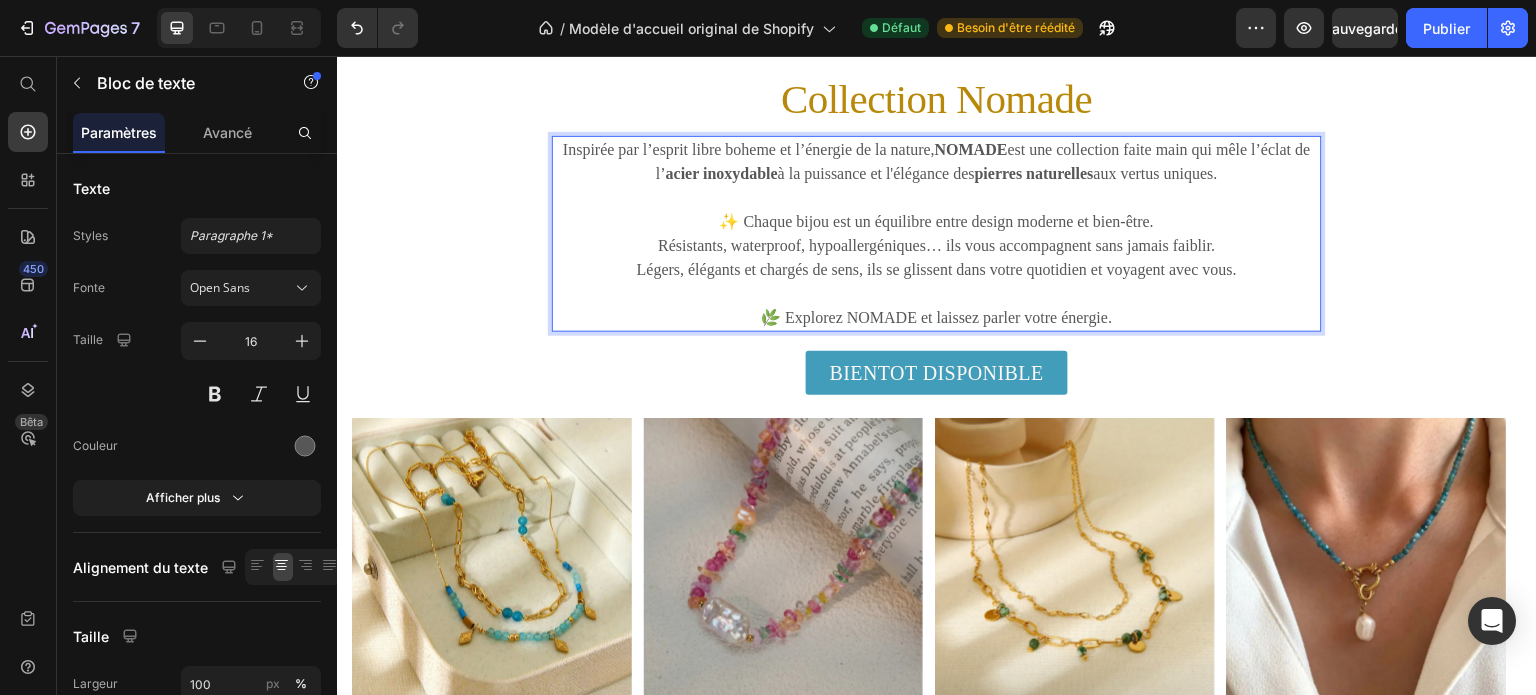 click on "Inspirée par l’esprit libre boheme et l’énergie de la nature,  NOMADE  est une collection faite main qui mêle l’éclat de l’ acier inoxydable  à la puissance et l'élégance des  pierres naturelles  aux vertus uniques." at bounding box center (937, 162) 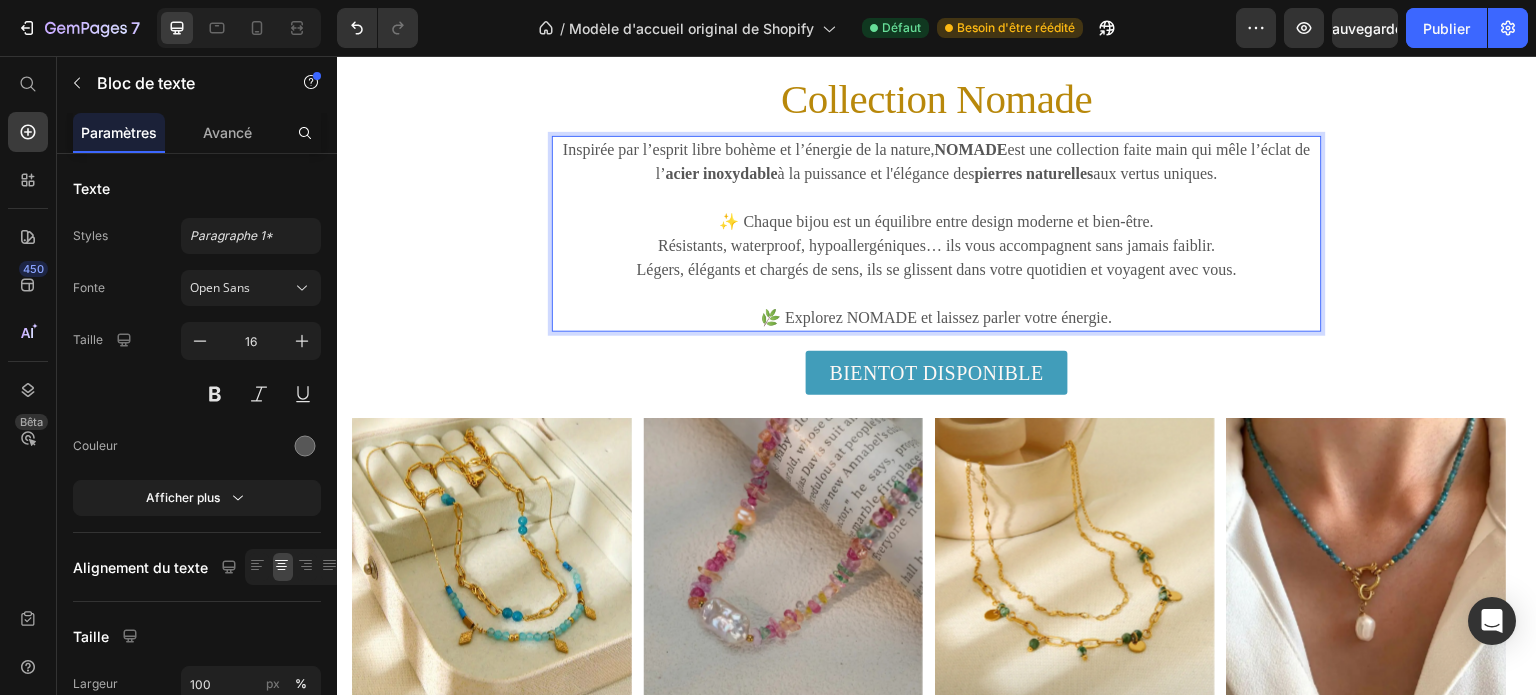 click on "Inspirée par l’esprit libre bohème et l’énergie de la nature,  NOMADE  est une collection faite main qui mêle l’éclat de l’ acier inoxydable  à la puissance et l'élégance des  pierres naturelles  aux vertus uniques." at bounding box center [937, 162] 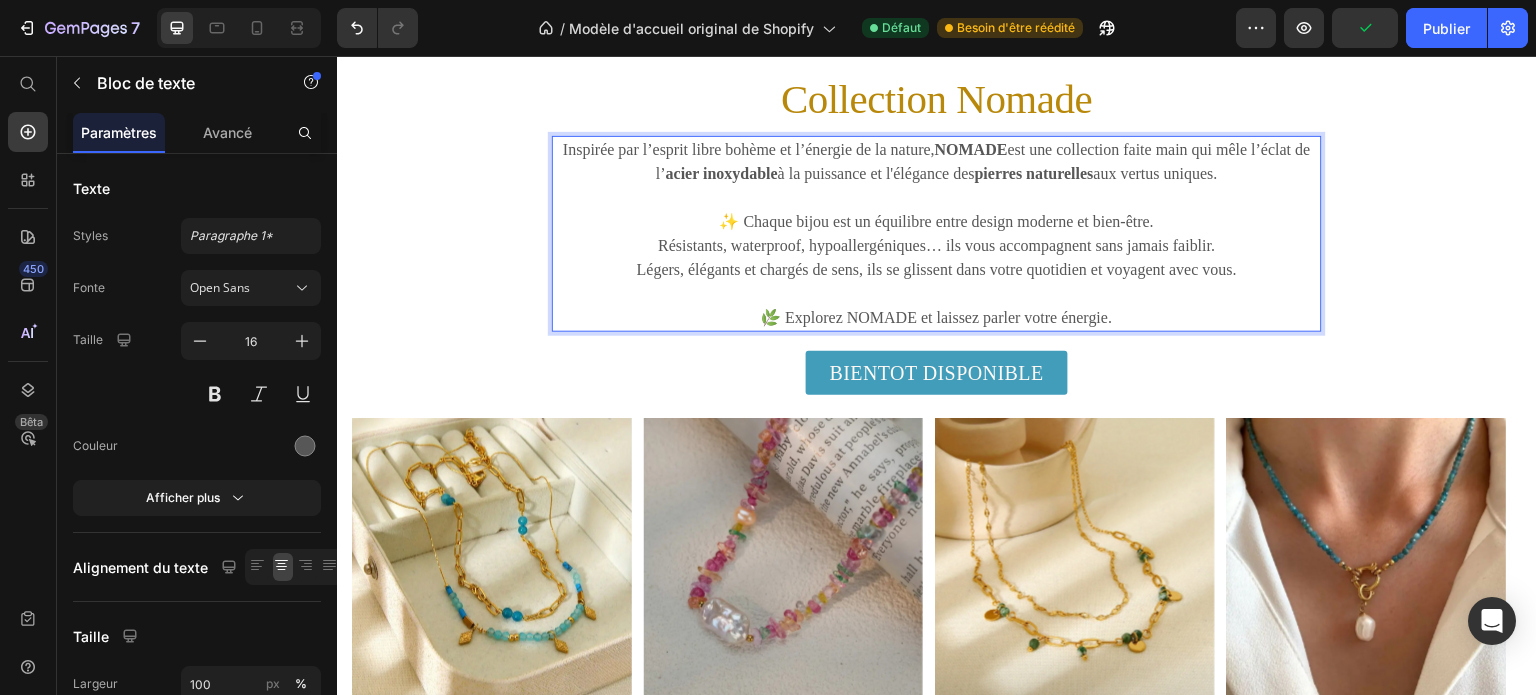 click at bounding box center (937, 198) 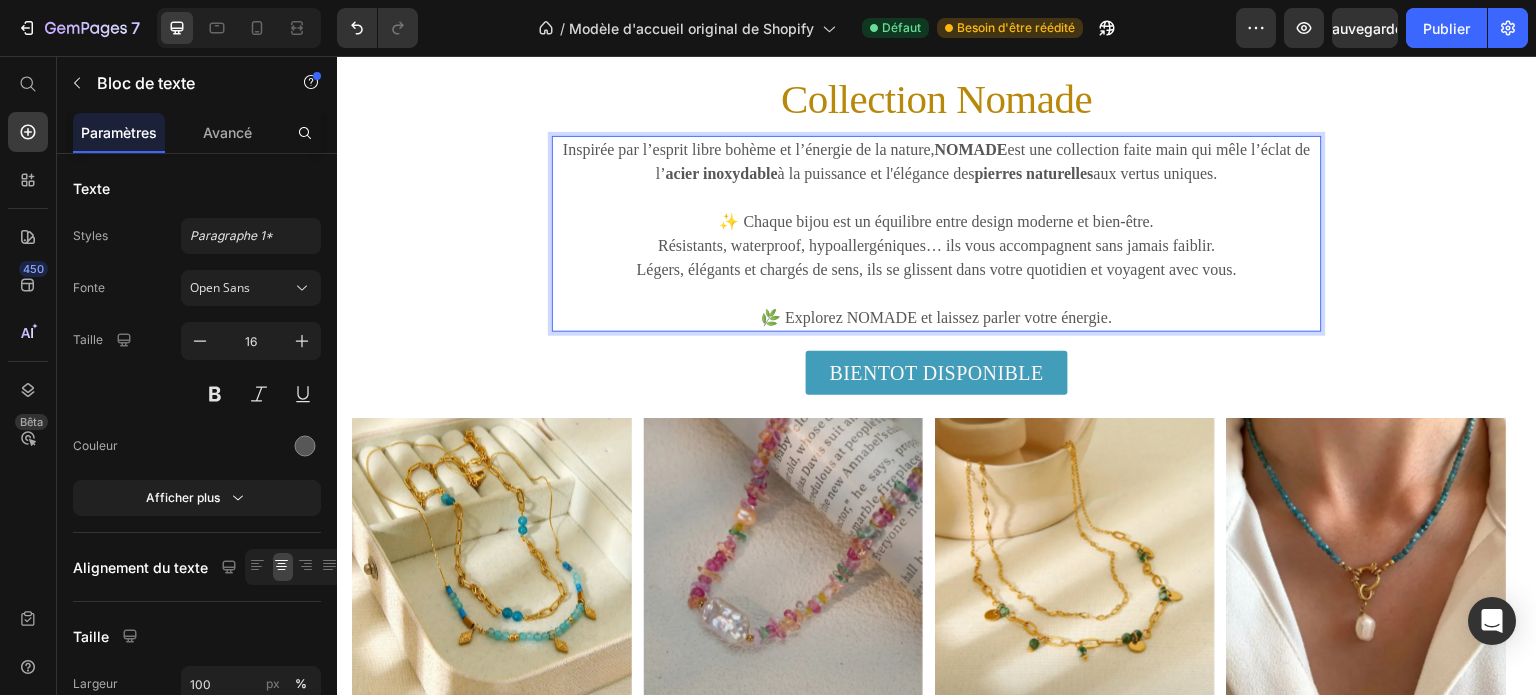 click on "Légers, élégants et chargés de sens, ils se glissent dans votre quotidien et voyagent avec vous." at bounding box center [937, 270] 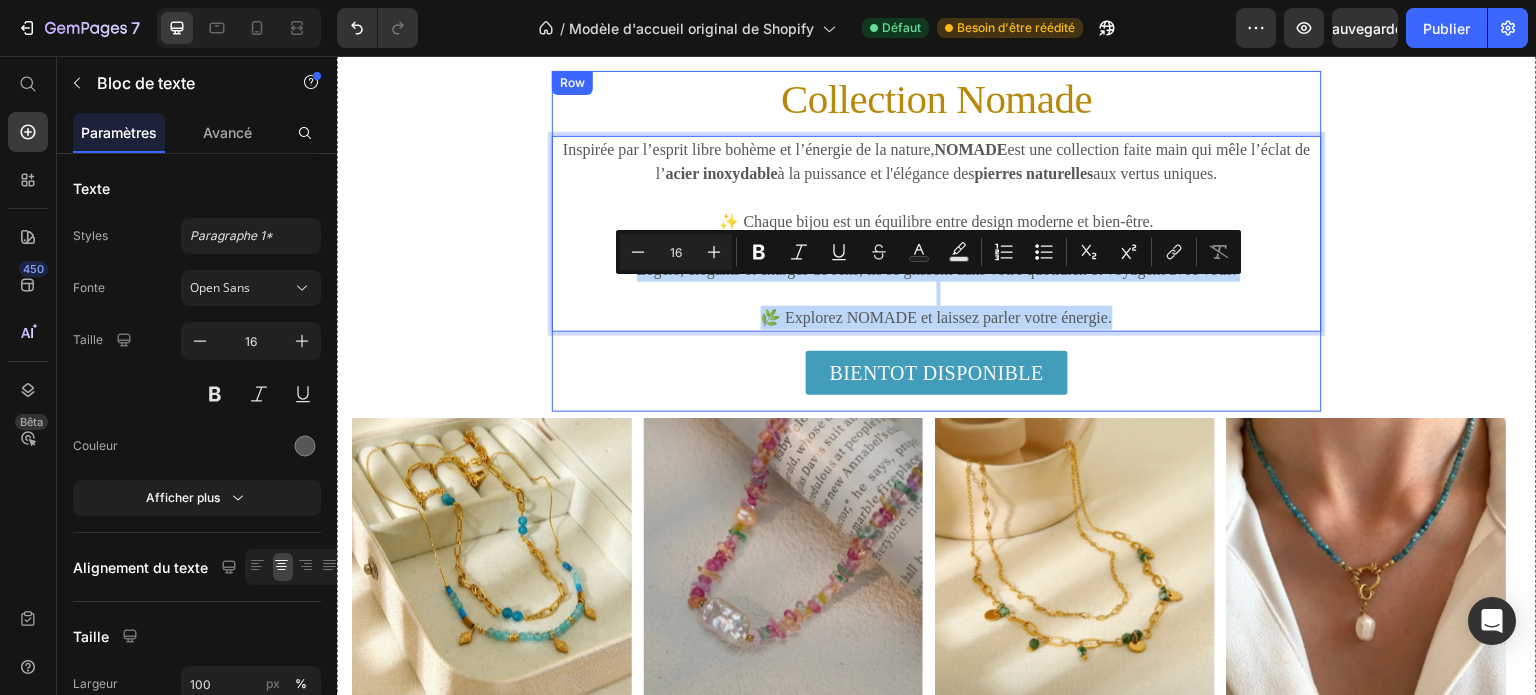 drag, startPoint x: 580, startPoint y: 289, endPoint x: 1256, endPoint y: 364, distance: 680.14777 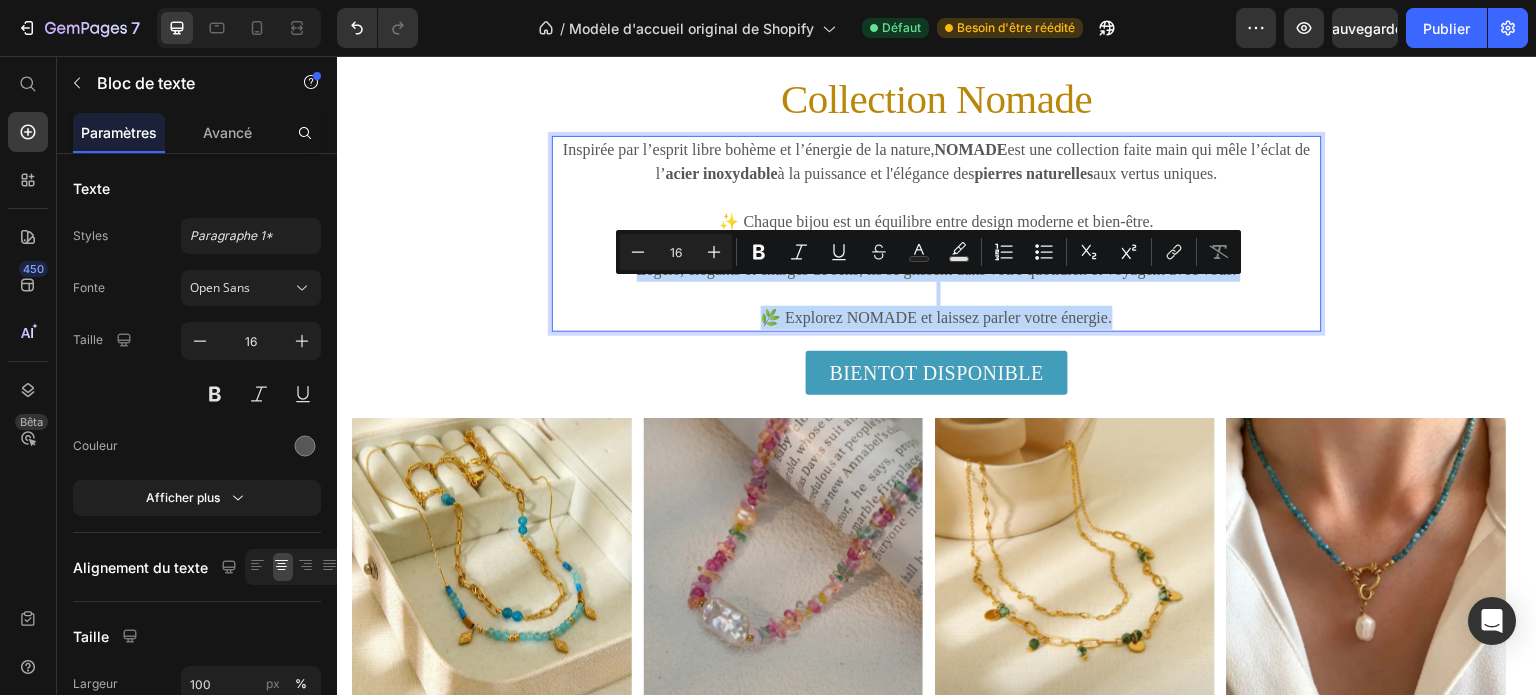 click on "🌿 Explorez NOMADE et laissez parler votre énergie." at bounding box center [937, 318] 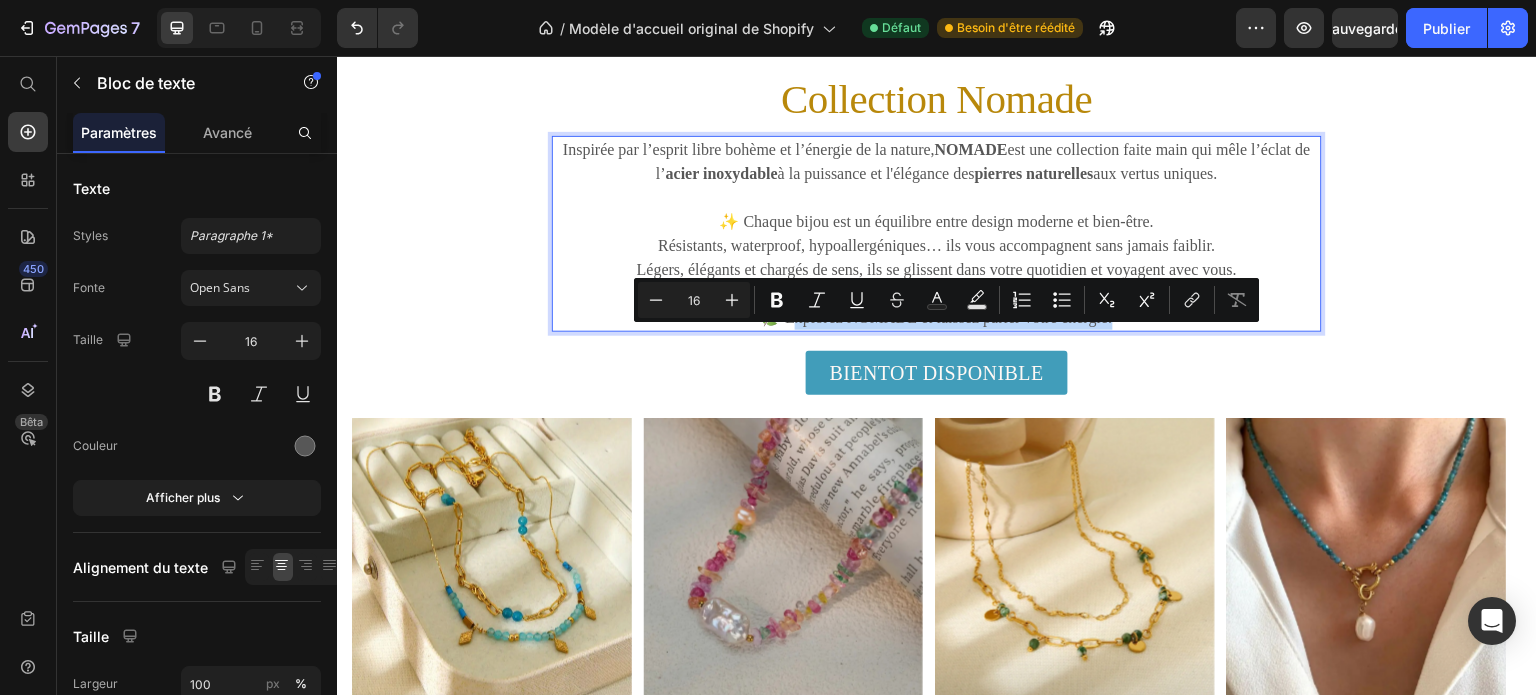 drag, startPoint x: 1130, startPoint y: 344, endPoint x: 772, endPoint y: 348, distance: 358.02234 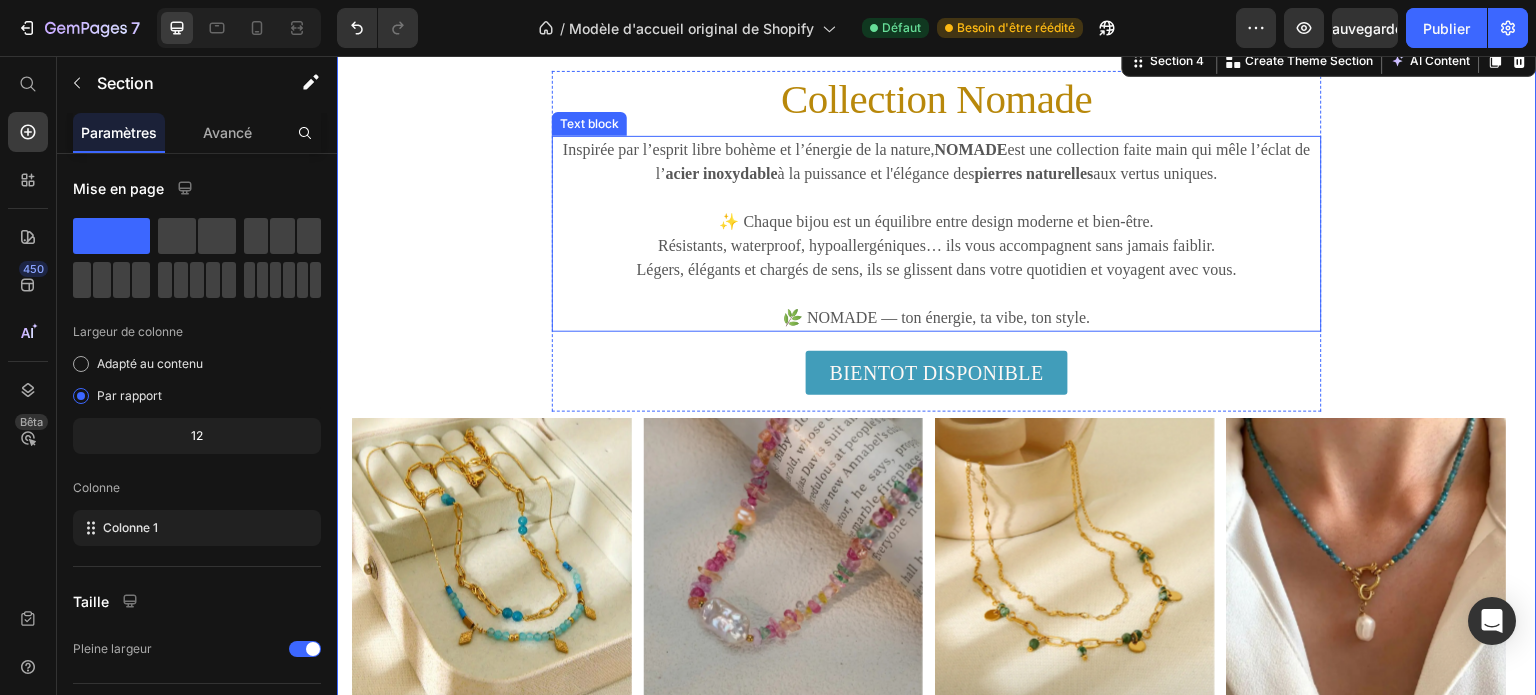 click on "✨ Chaque bijou est un équilibre entre design moderne et bien-être." at bounding box center (937, 222) 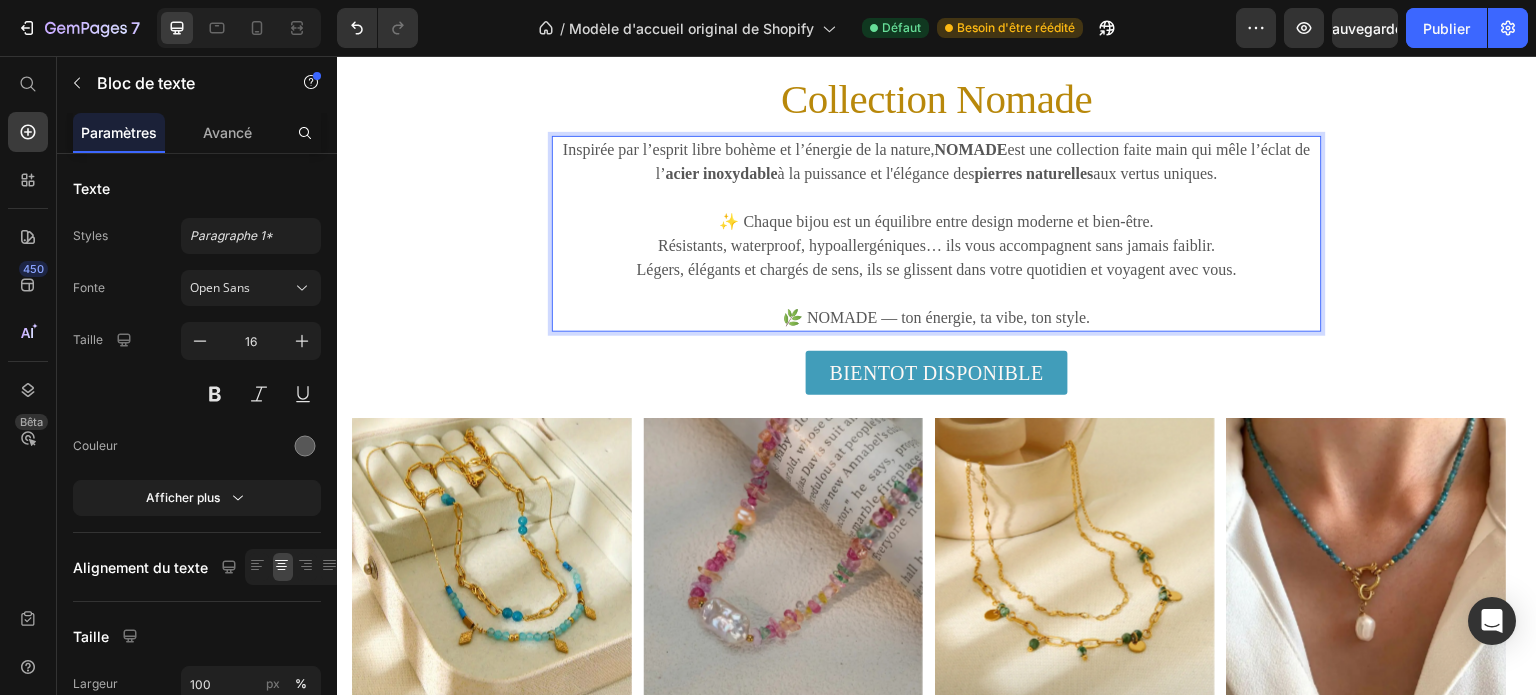 click on "Légers, élégants et chargés de sens, ils se glissent dans votre quotidien et voyagent avec vous." at bounding box center [937, 270] 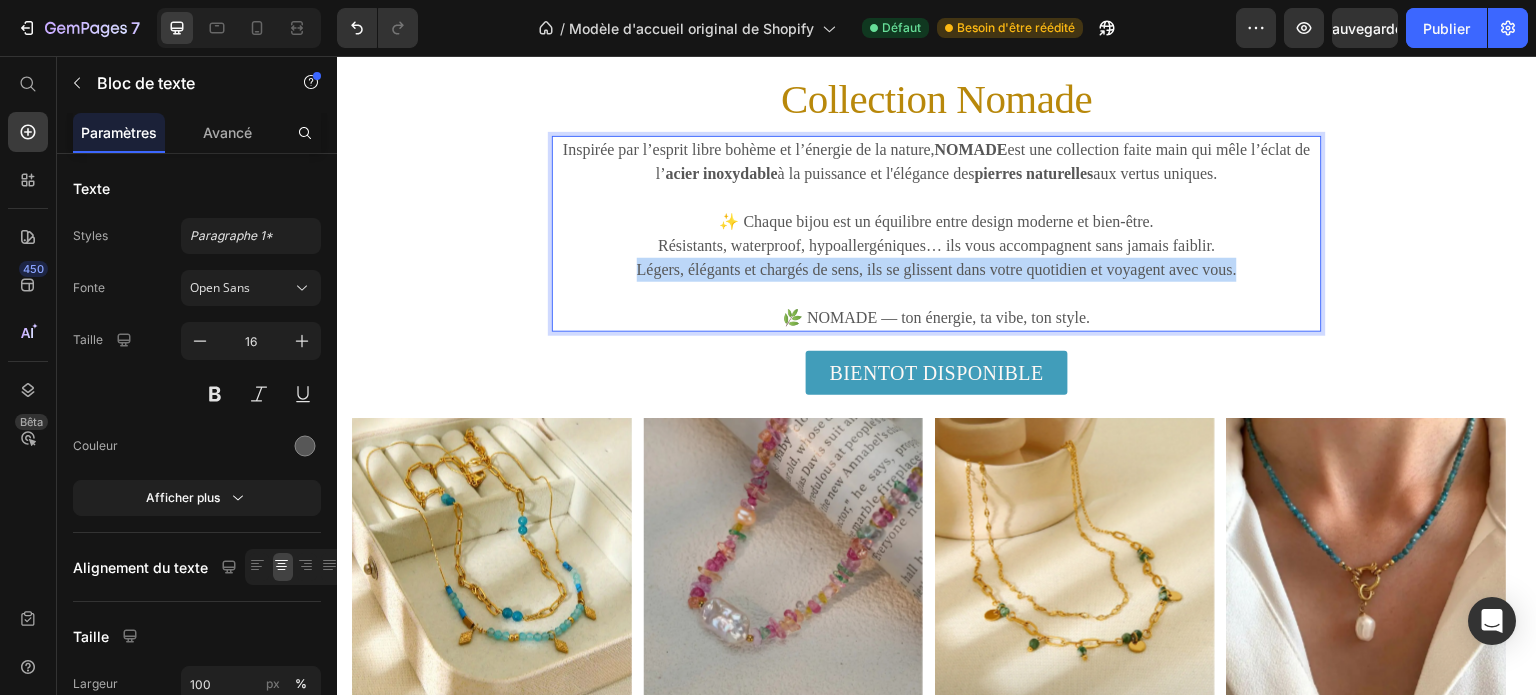 drag, startPoint x: 1282, startPoint y: 290, endPoint x: 551, endPoint y: 302, distance: 731.0985 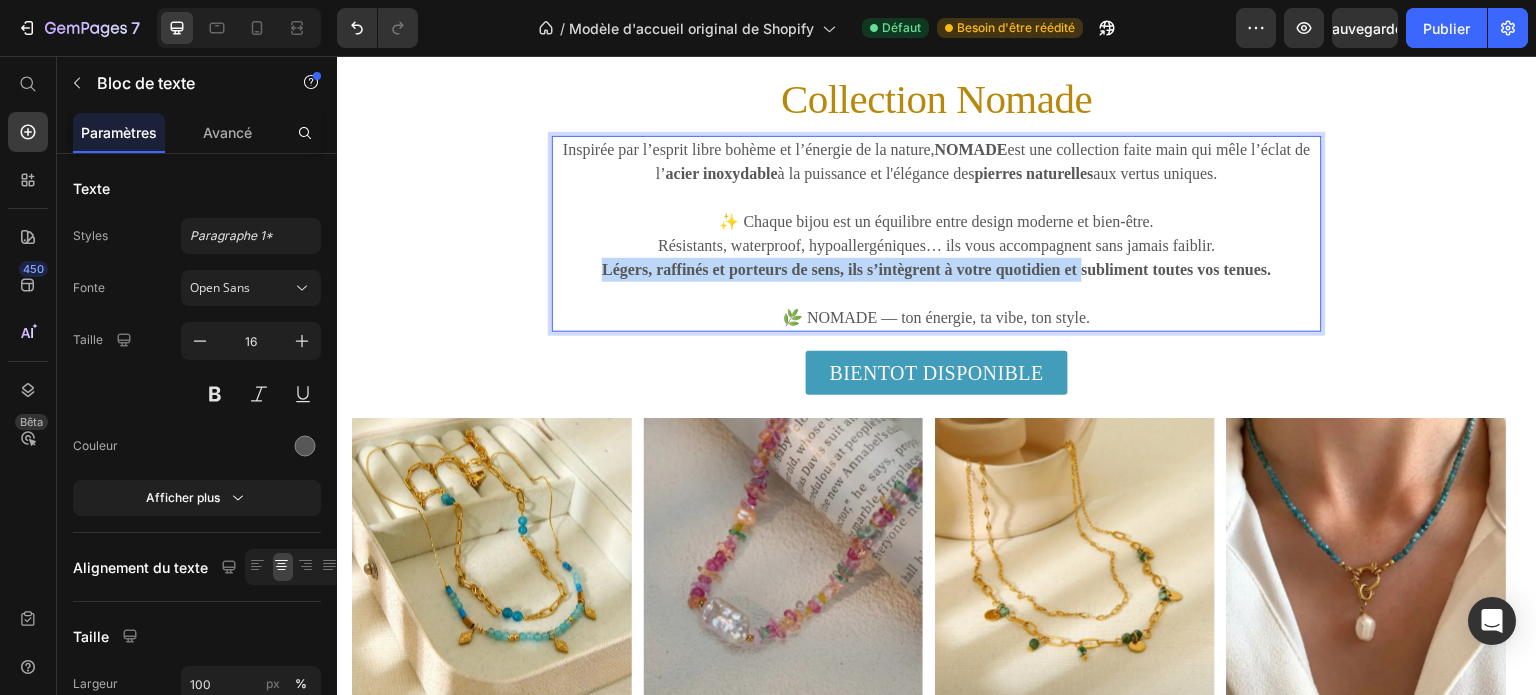 drag, startPoint x: 1130, startPoint y: 291, endPoint x: 566, endPoint y: 295, distance: 564.01416 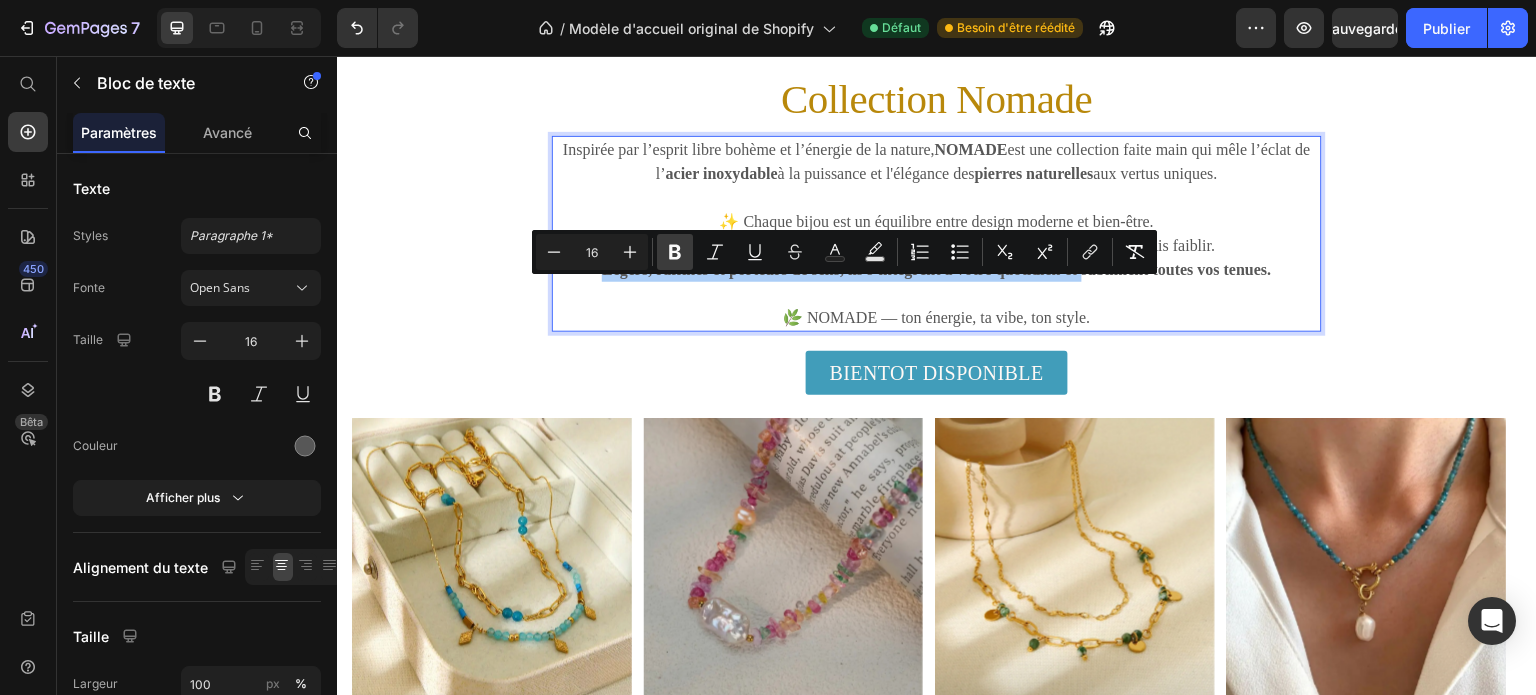 click 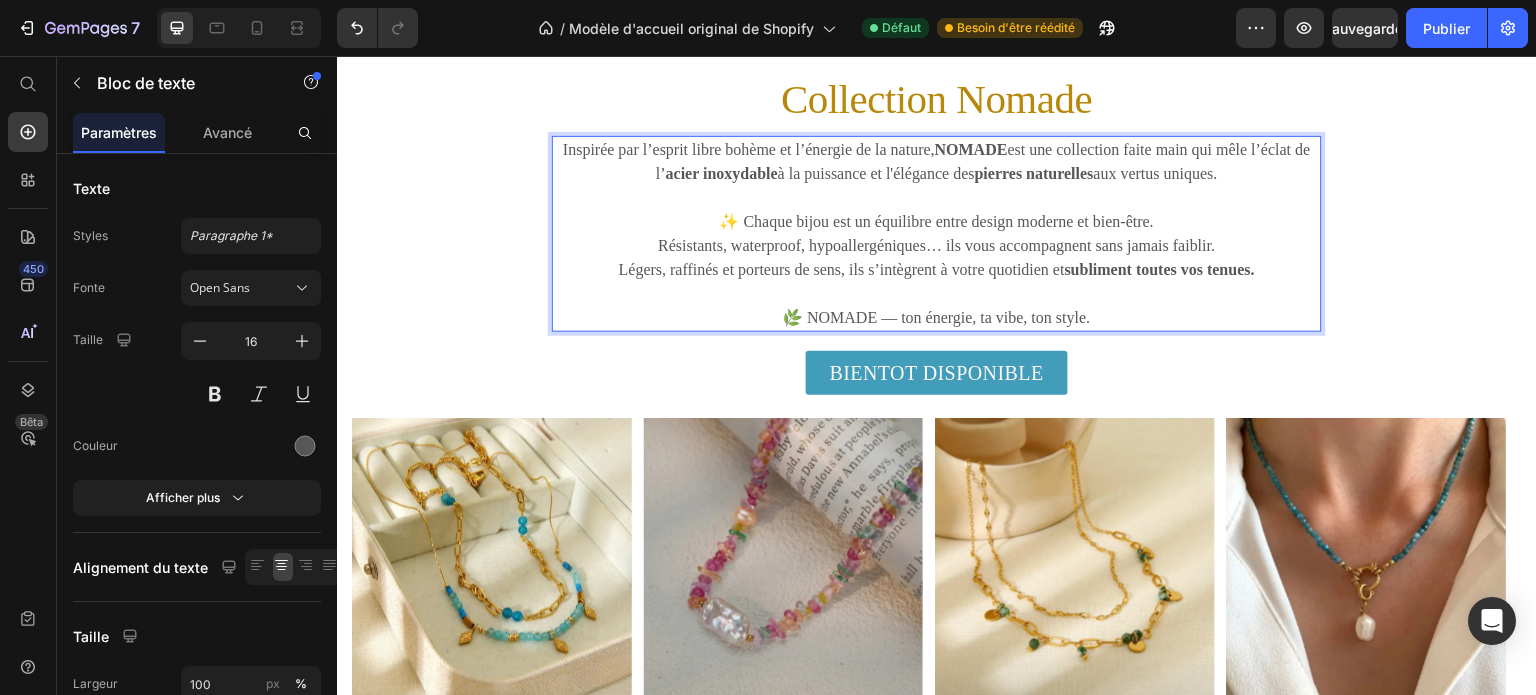 click at bounding box center [937, 294] 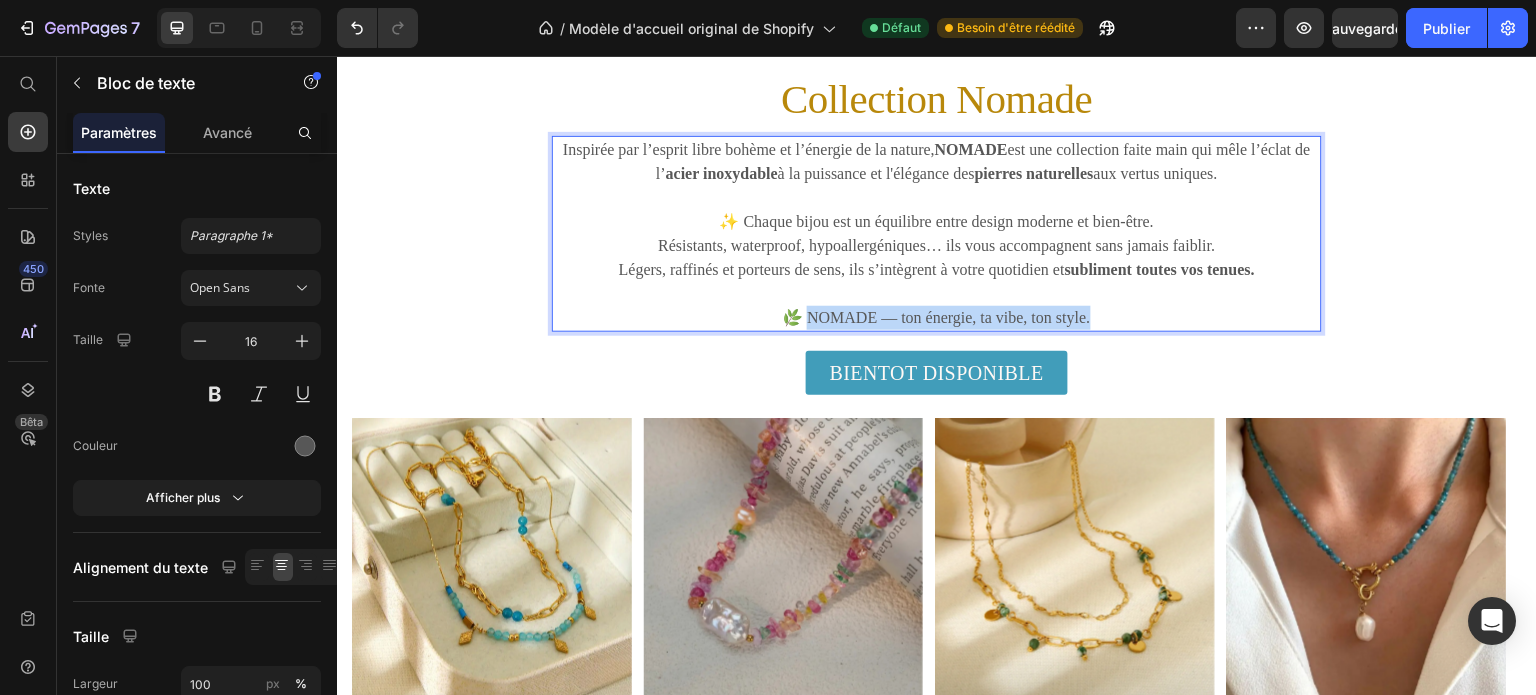 drag, startPoint x: 1105, startPoint y: 344, endPoint x: 790, endPoint y: 345, distance: 315.0016 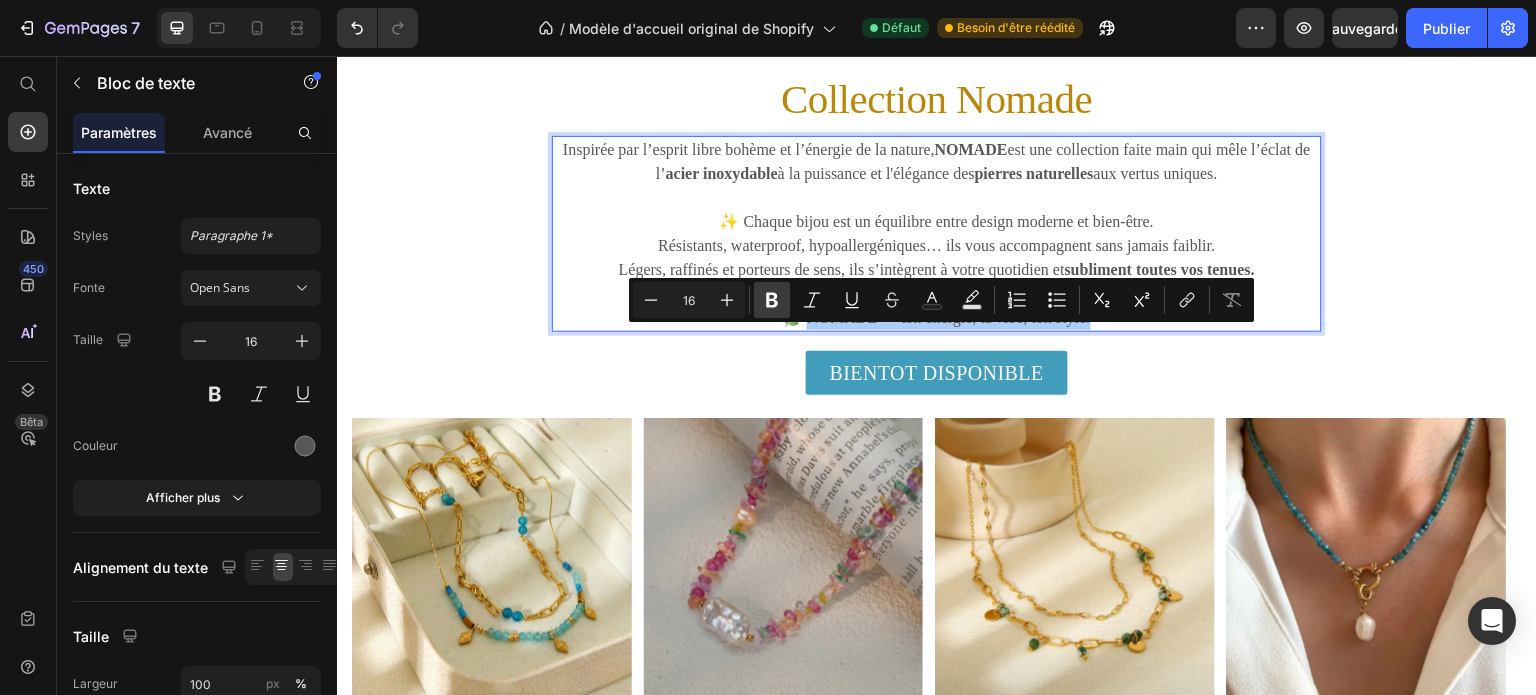 click 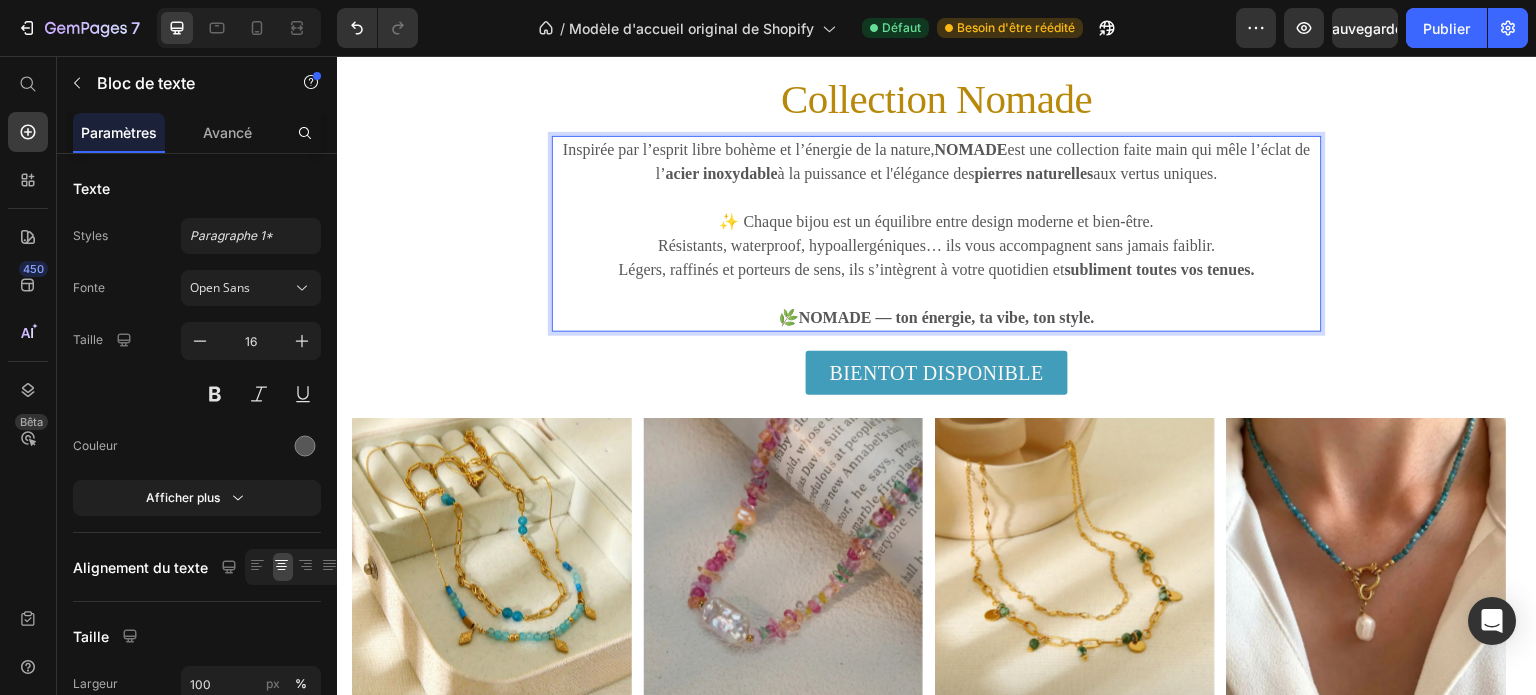 click on "Inspirée par l’esprit libre bohème et l’énergie de la nature,  NOMADE  est une collection faite main qui mêle l’éclat de l’ acier inoxydable  à la puissance et l'élégance des  pierres naturelles  aux vertus uniques." at bounding box center [937, 162] 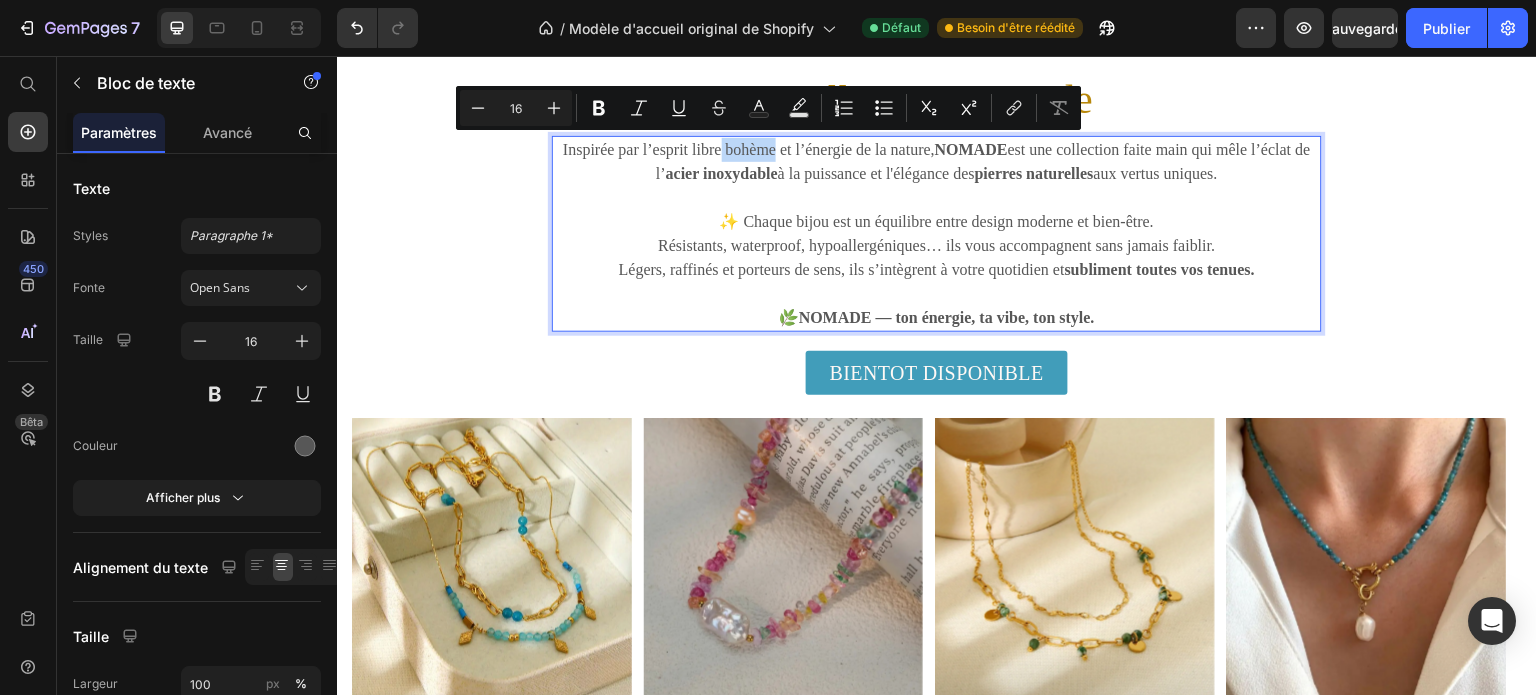drag, startPoint x: 734, startPoint y: 151, endPoint x: 801, endPoint y: 146, distance: 67.18631 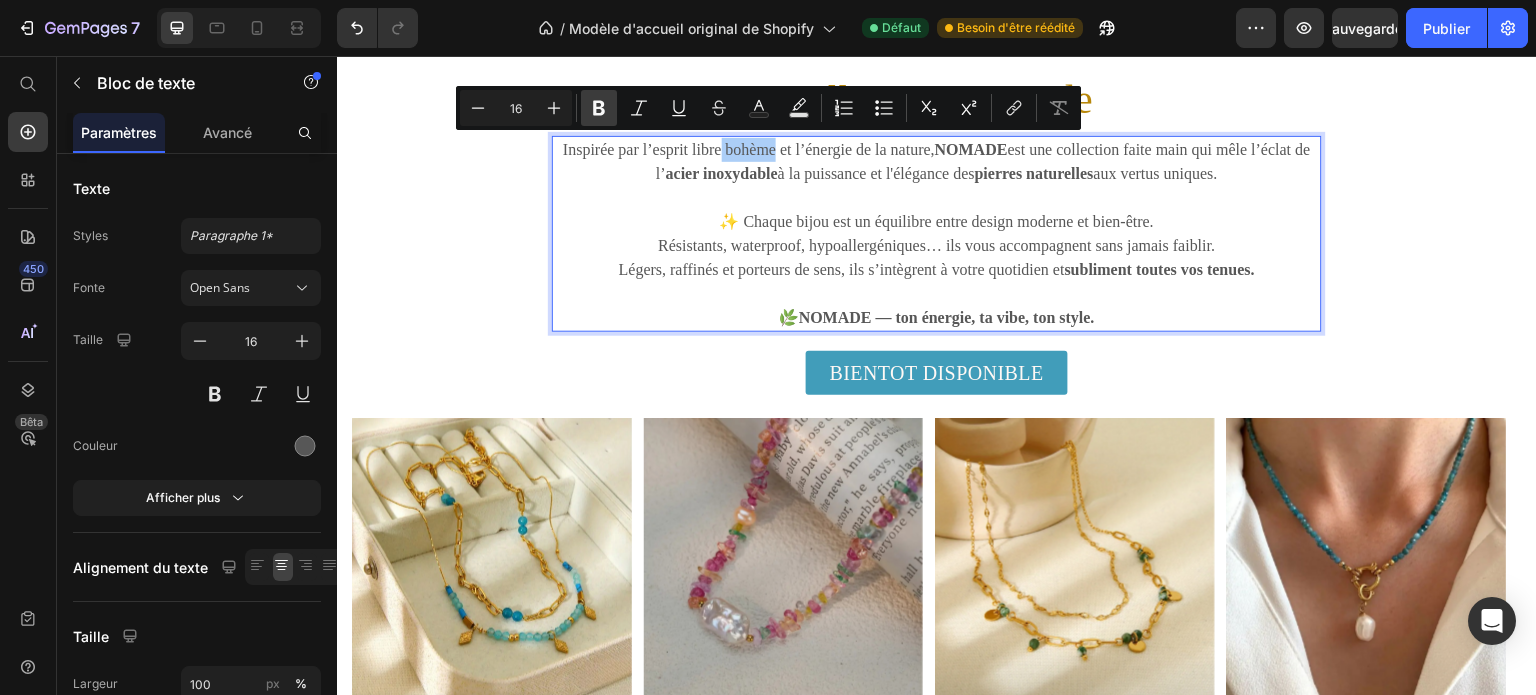 click 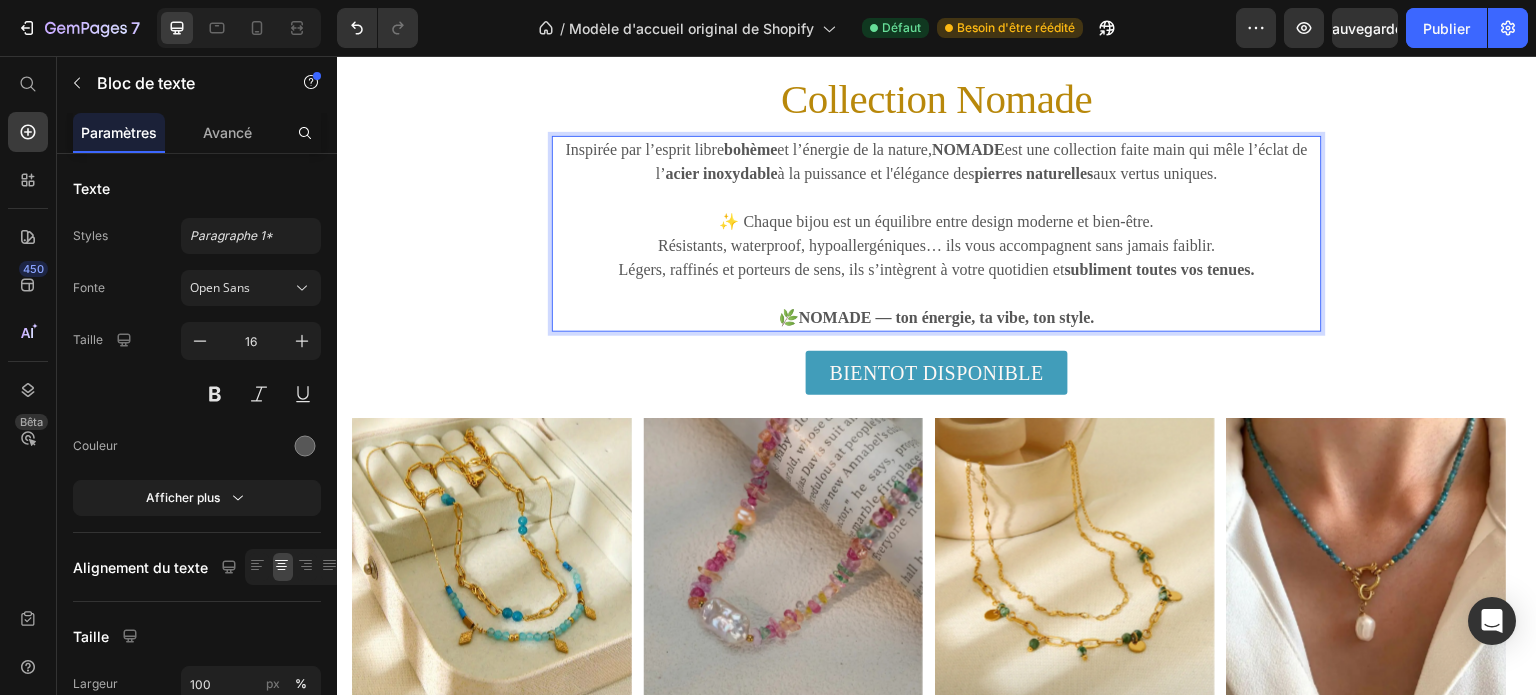click at bounding box center (937, 198) 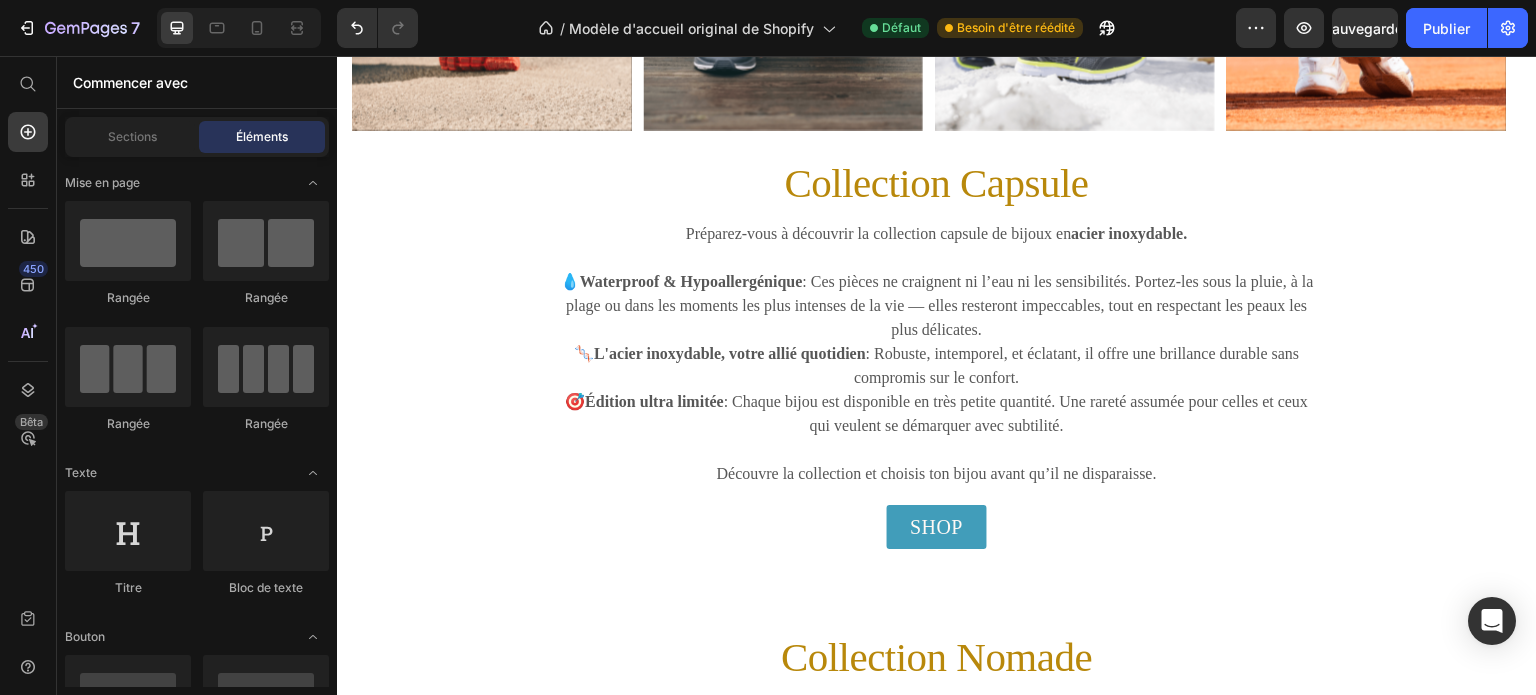 scroll, scrollTop: 704, scrollLeft: 0, axis: vertical 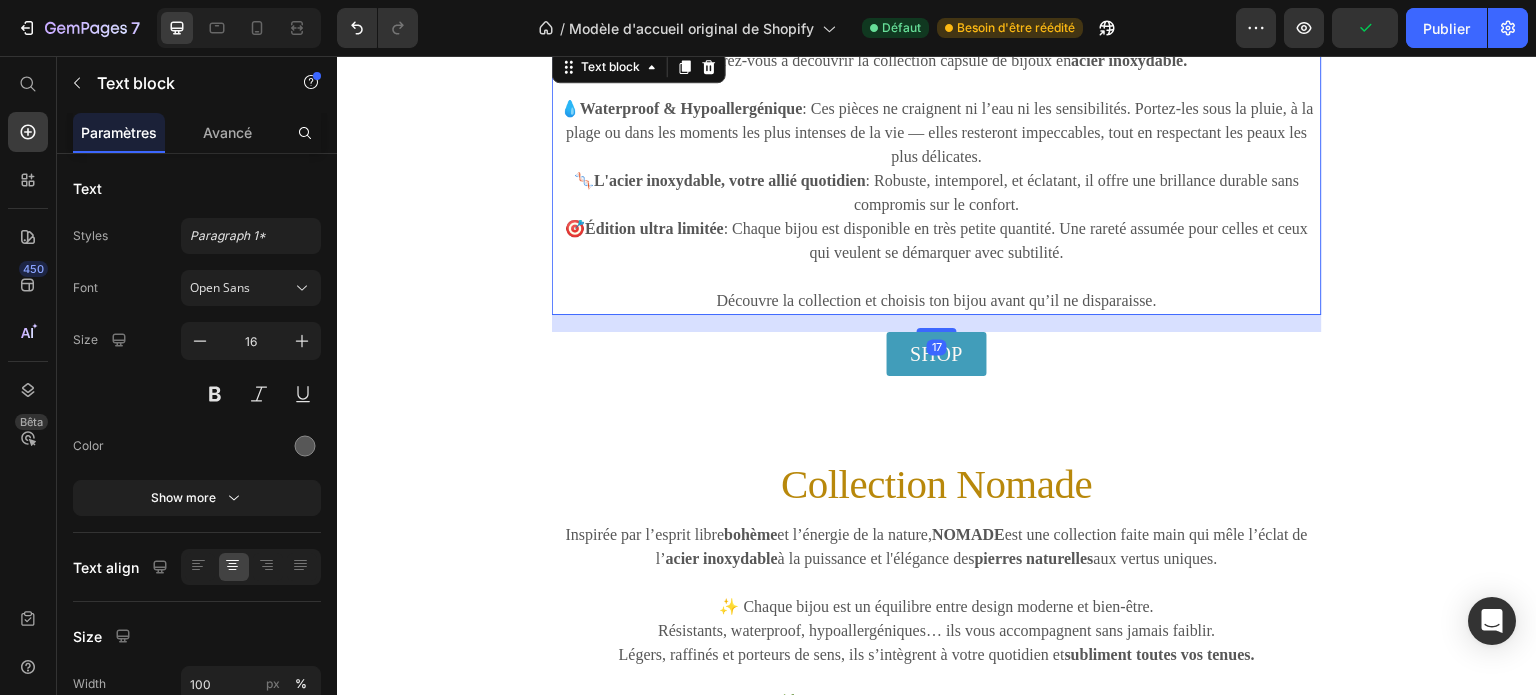 click on "Découvre la collection et choisis ton bijou avant qu’il ne disparaisse." at bounding box center [937, 301] 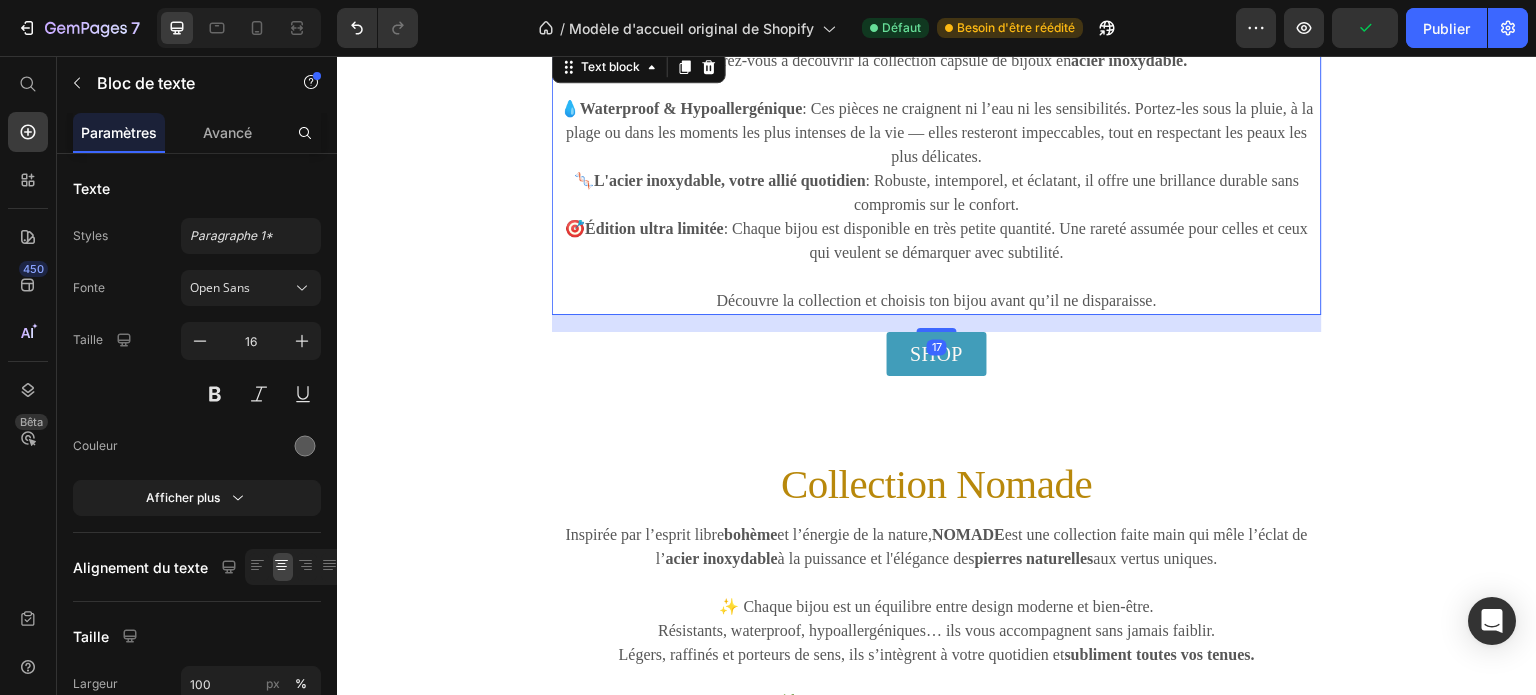 scroll, scrollTop: 901, scrollLeft: 0, axis: vertical 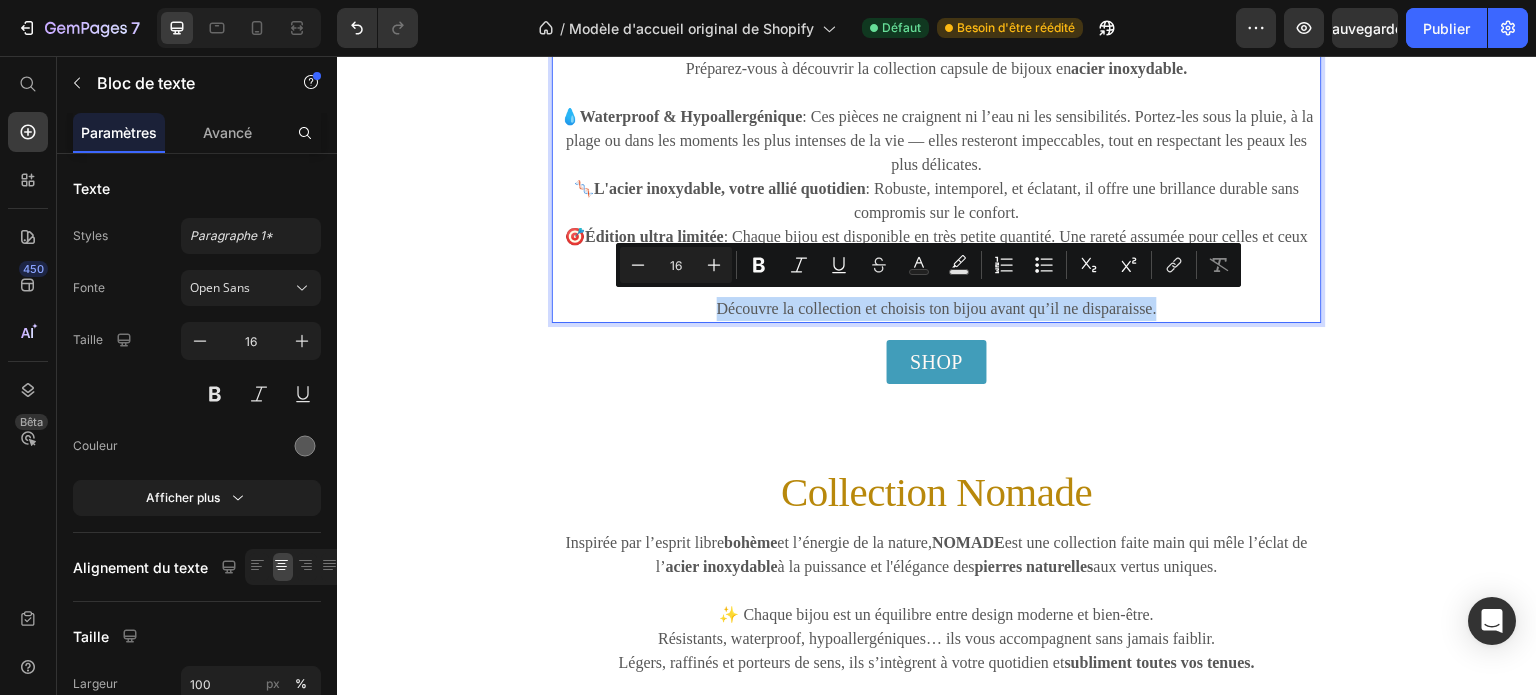 drag, startPoint x: 1190, startPoint y: 302, endPoint x: 598, endPoint y: 296, distance: 592.0304 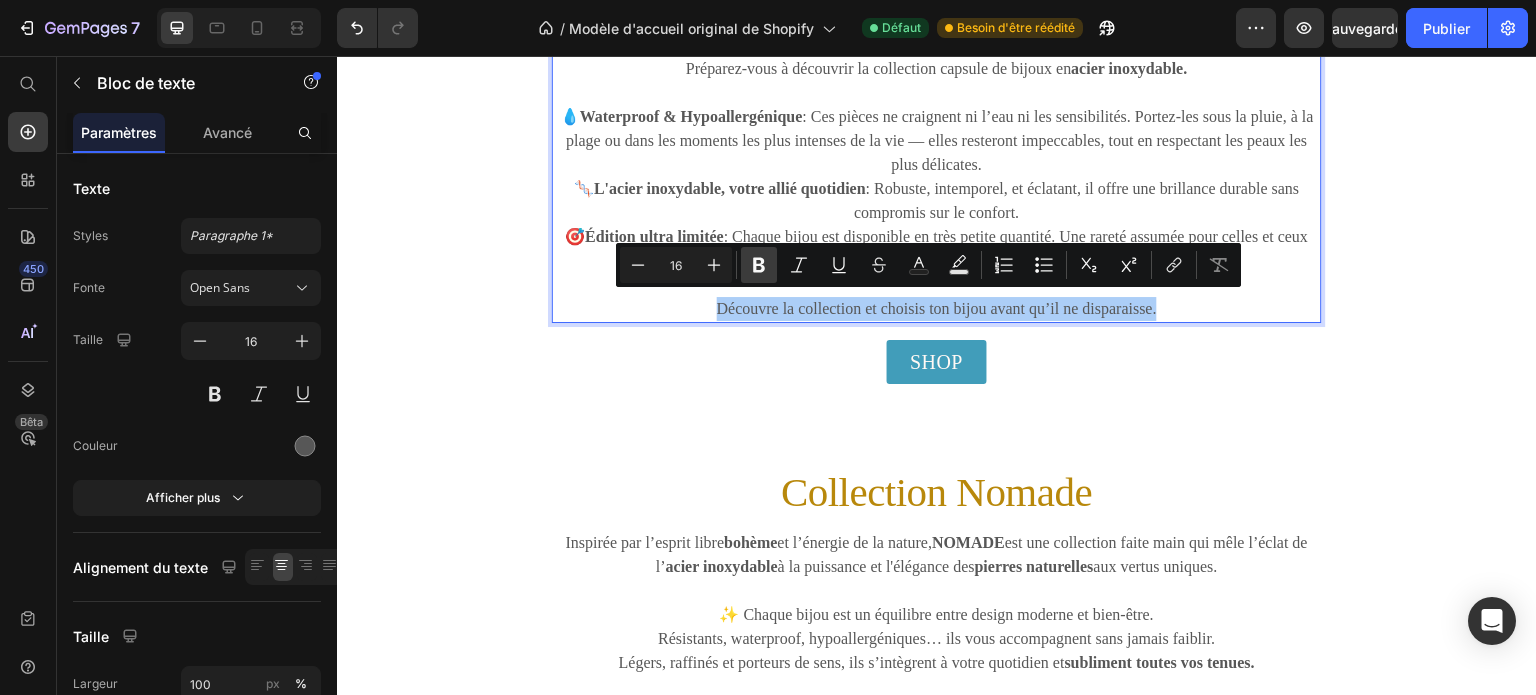 click 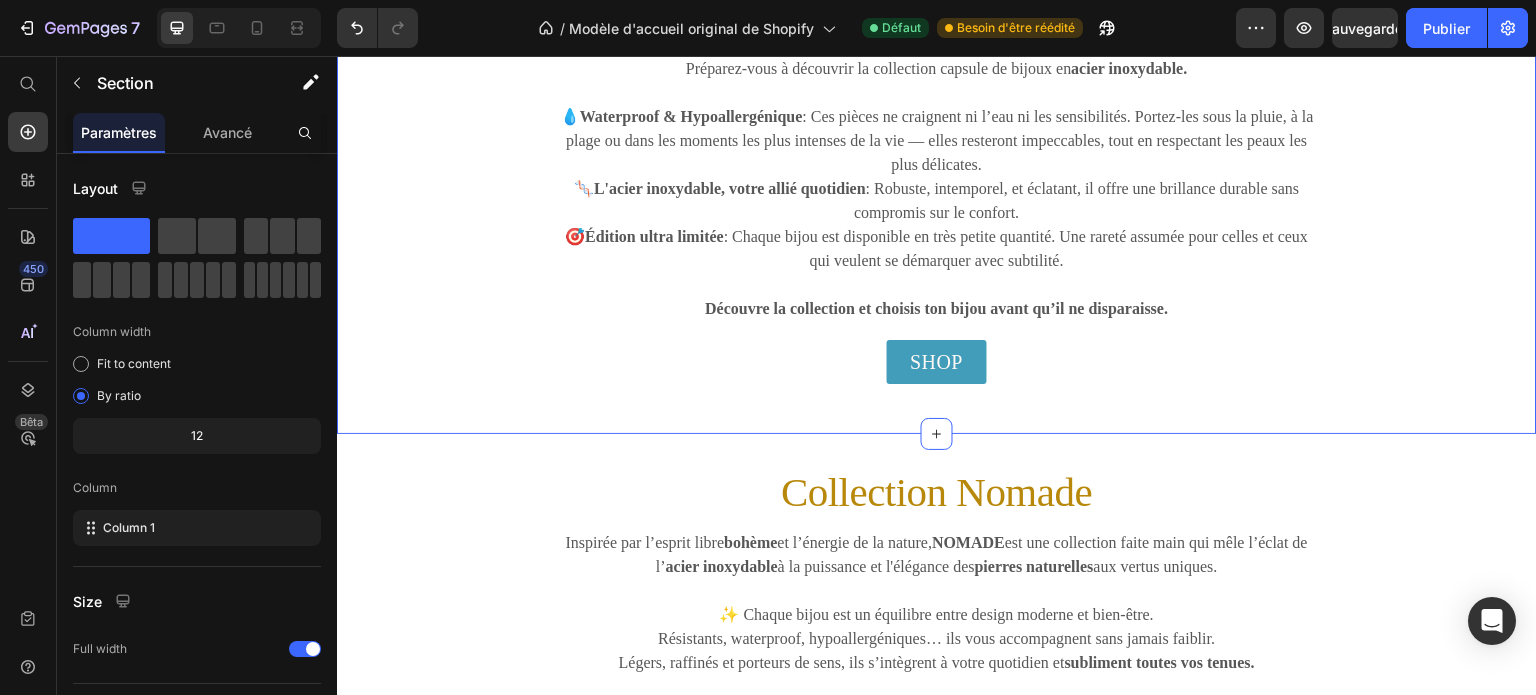 click on "Image Image Image Image Image
Carousel Collection Capsule Heading Préparez-vous à découvrir la collection capsule de bijoux en  acier inoxydable. 💧  Waterproof & Hypoallergénique  : Ces pièces ne craignent ni l’eau ni les sensibilités. Portez-les sous la pluie, à la plage ou dans les moments les plus intenses de la vie — elles resteront impeccables, tout en respectant les peaux les plus délicates. 🧬  L'acier inoxydable, votre allié quotidien  : Robuste, intemporel, et éclatant, il offre une brillance durable sans compromis sur le confort. 🎯  Édition ultra limitée  : Chaque bijou est disponible en très petite quantité. Une rareté assumée pour celles et ceux qui veulent se démarquer avec subtilité. Découvre la collection et choisis ton bijou avant qu’il ne disparaisse. Text block SHOP Button Row" at bounding box center (937, 44) 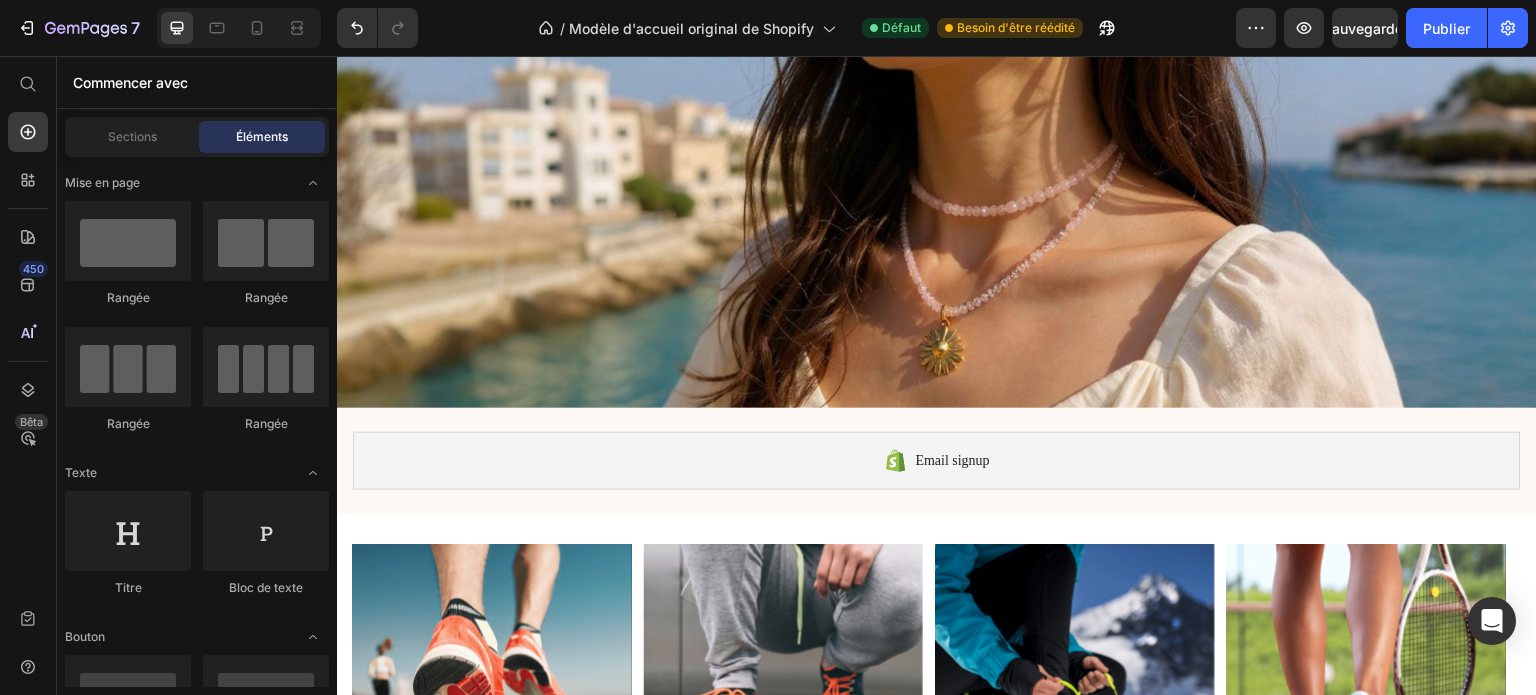 scroll, scrollTop: 0, scrollLeft: 0, axis: both 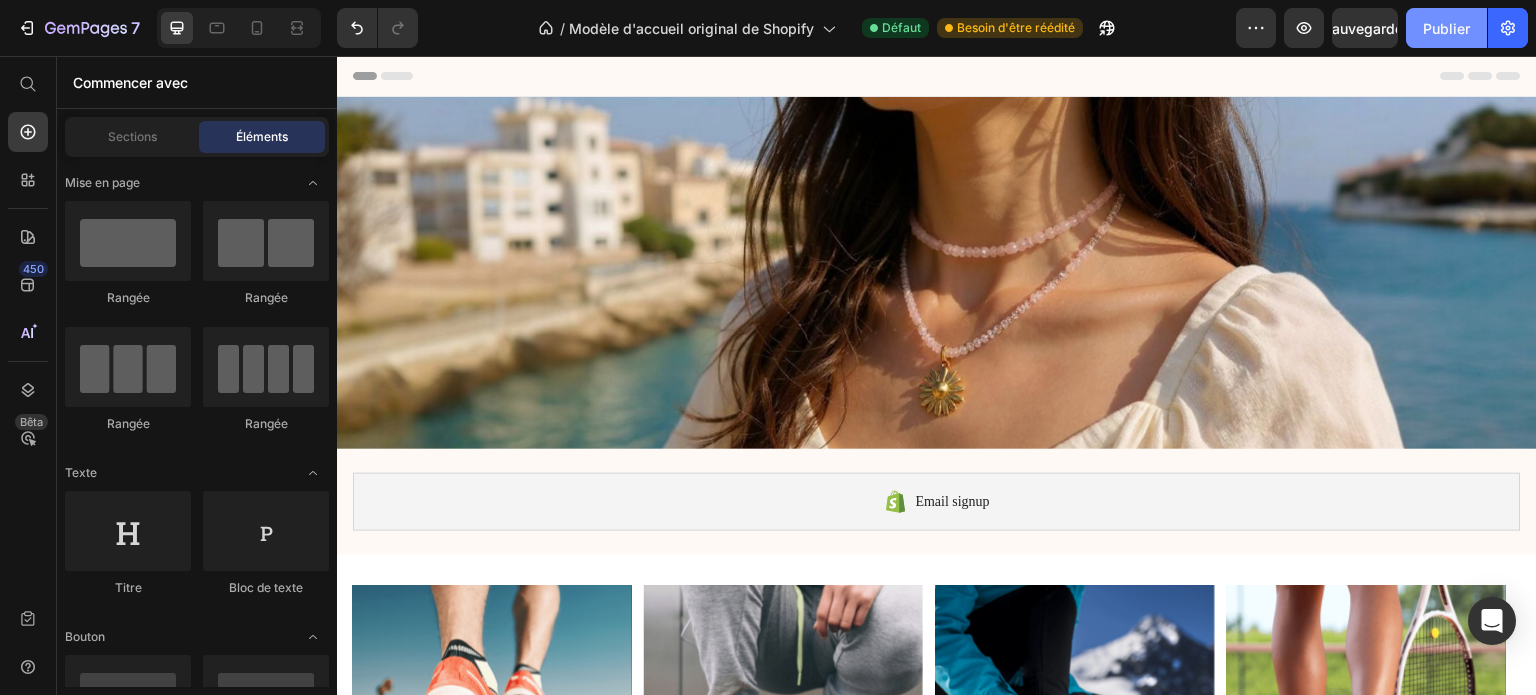 click on "Publier" at bounding box center (1446, 28) 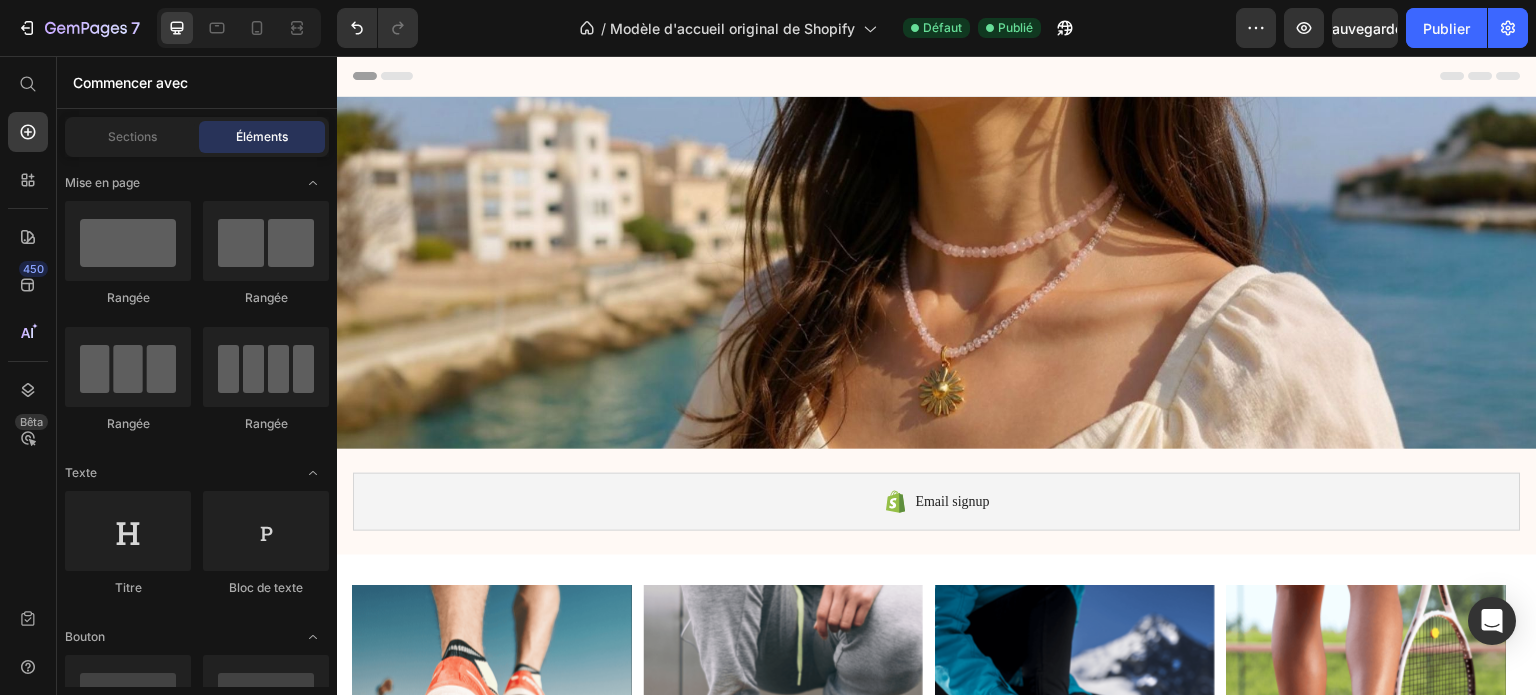 scroll, scrollTop: 289, scrollLeft: 0, axis: vertical 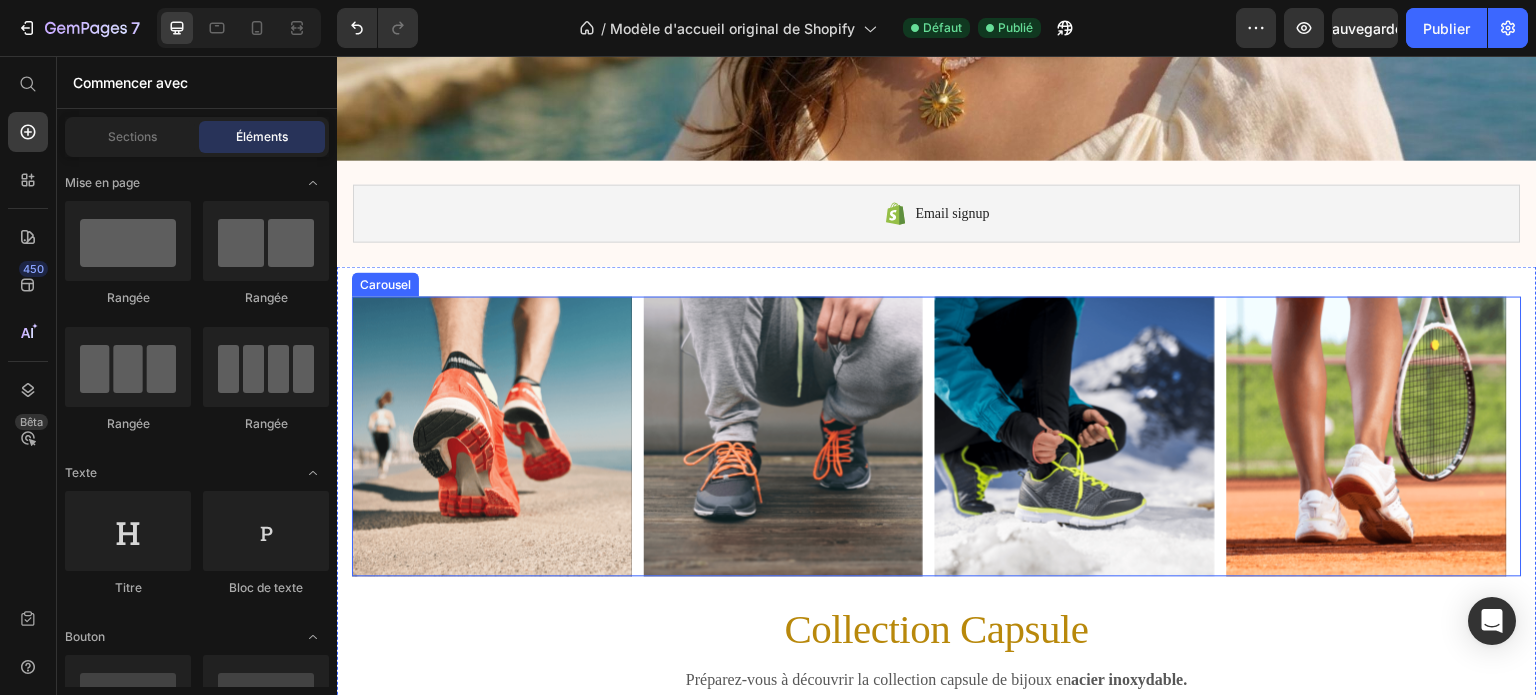 click on "Image Image Image Image Image" at bounding box center (937, 436) 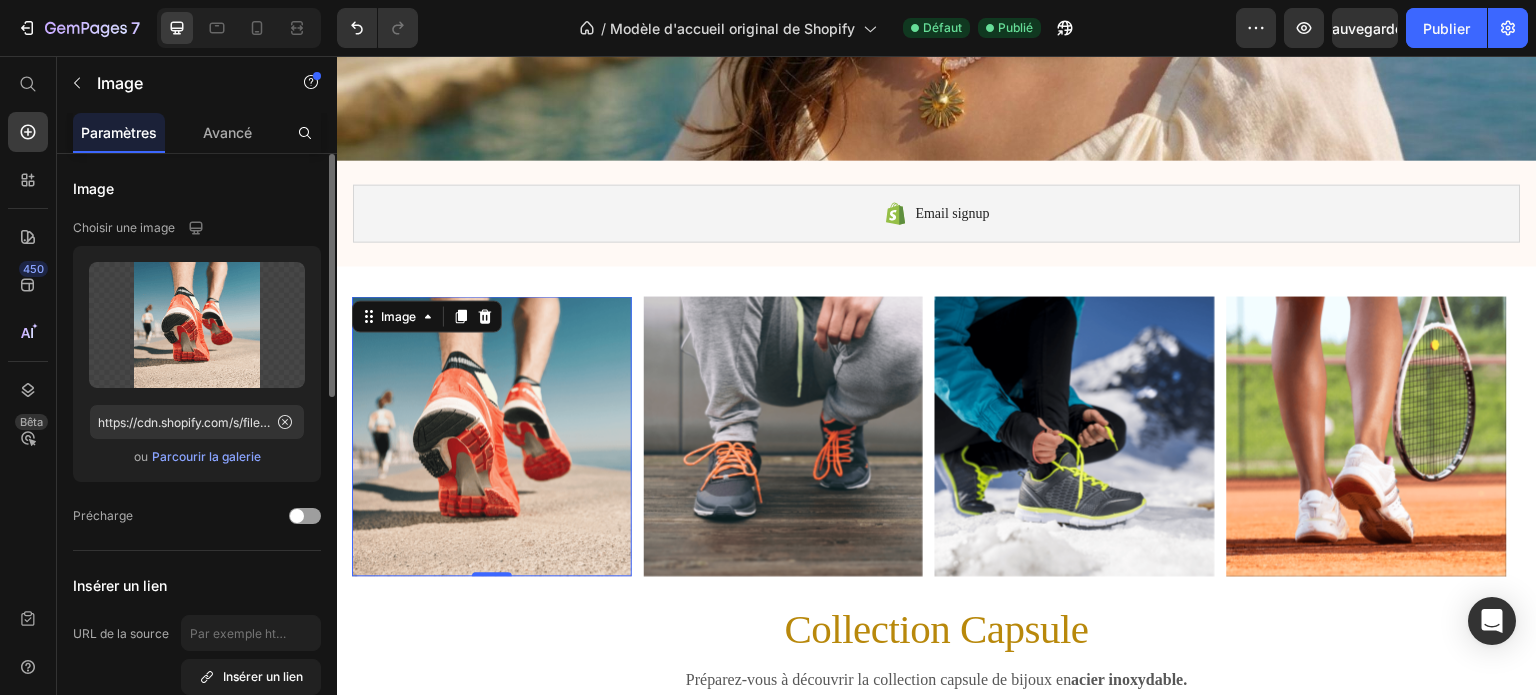 click on "Parcourir la galerie" at bounding box center [206, 456] 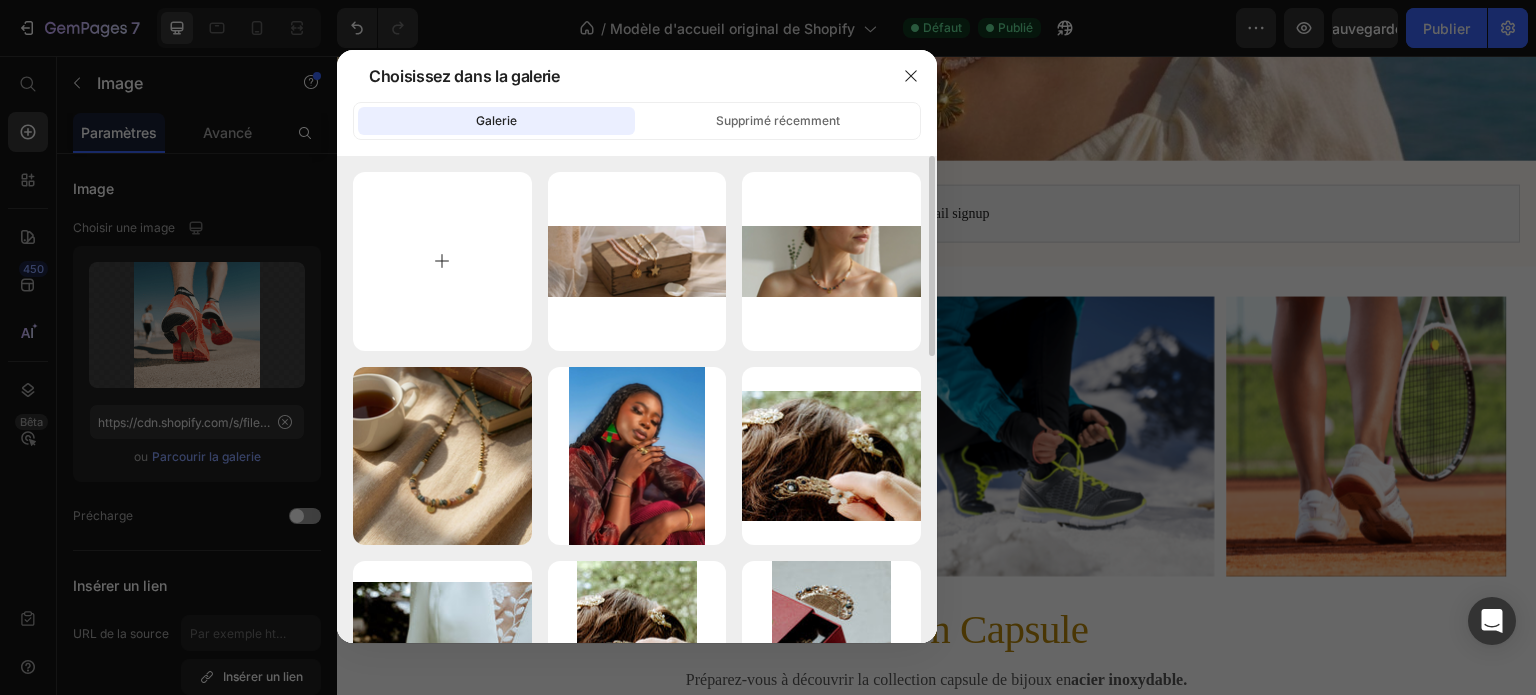 click at bounding box center [442, 261] 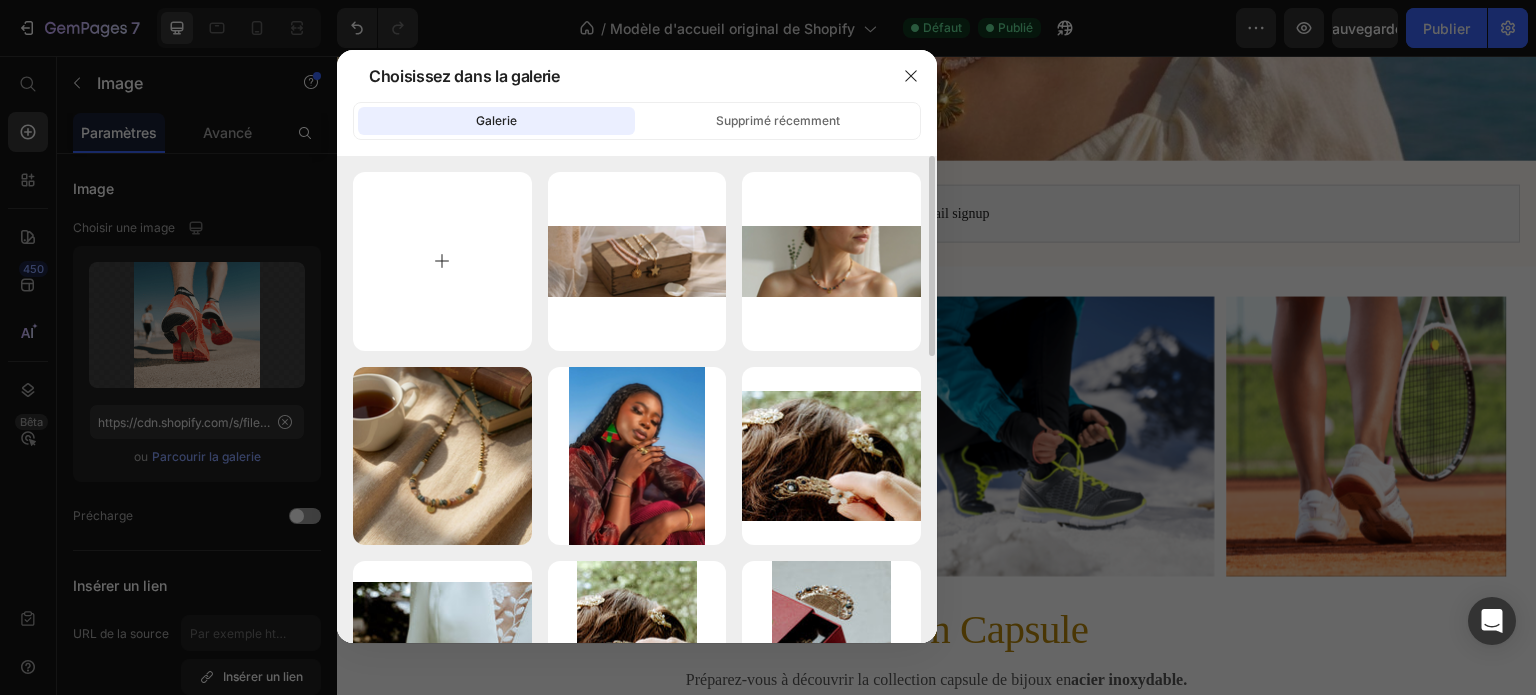 type on "C:\fakepath\1000059375.png" 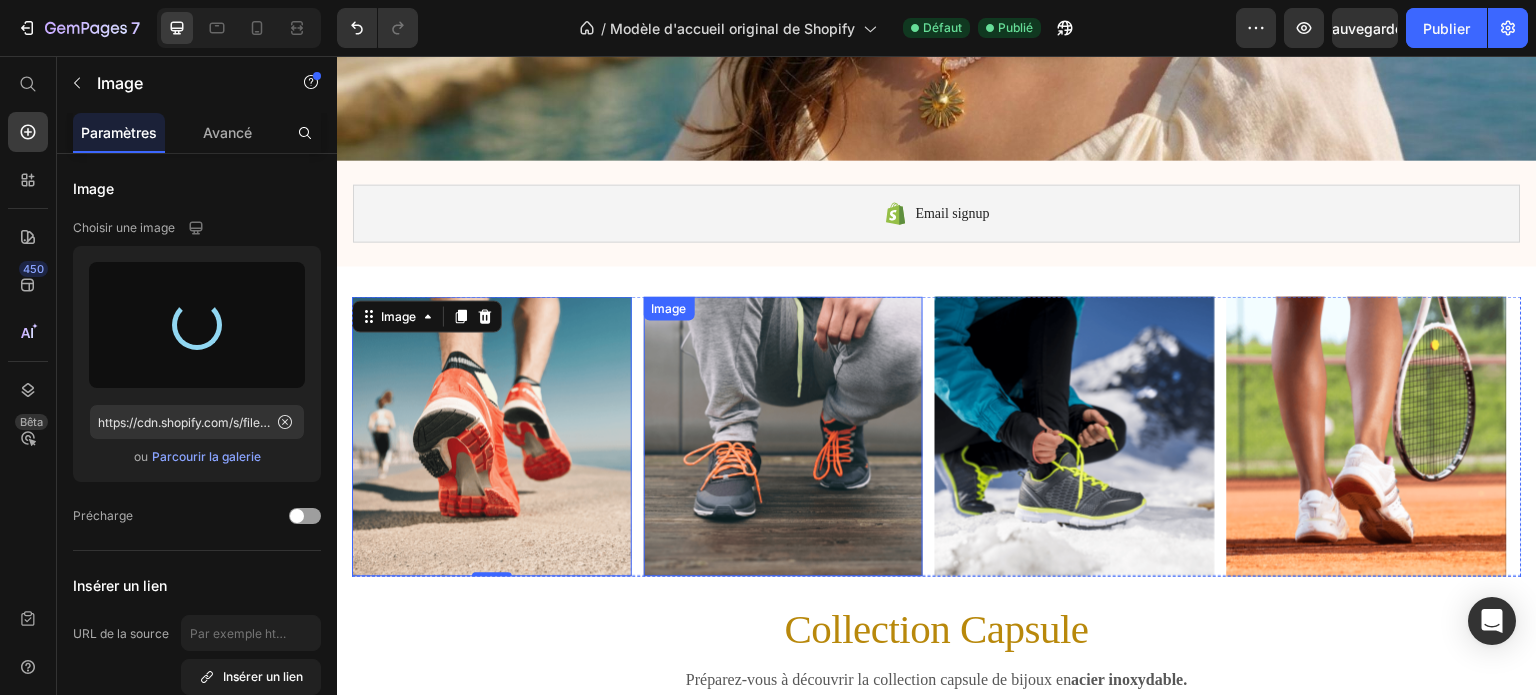 type on "https://cdn.shopify.com/s/files/1/0891/7034/6329/files/gempages_566606346640688209-c6aeb00c-9399-4dcc-986c-d3211f89adf5.png" 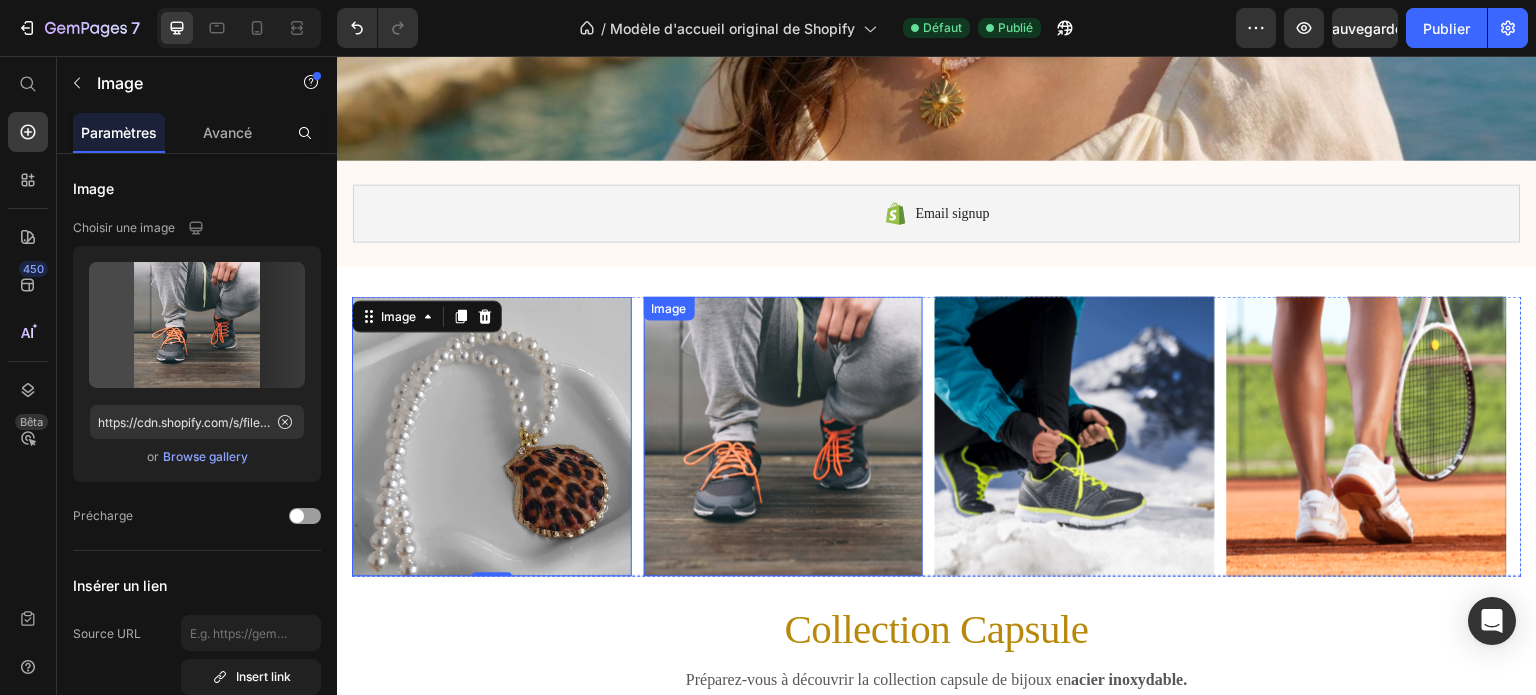 click at bounding box center [784, 436] 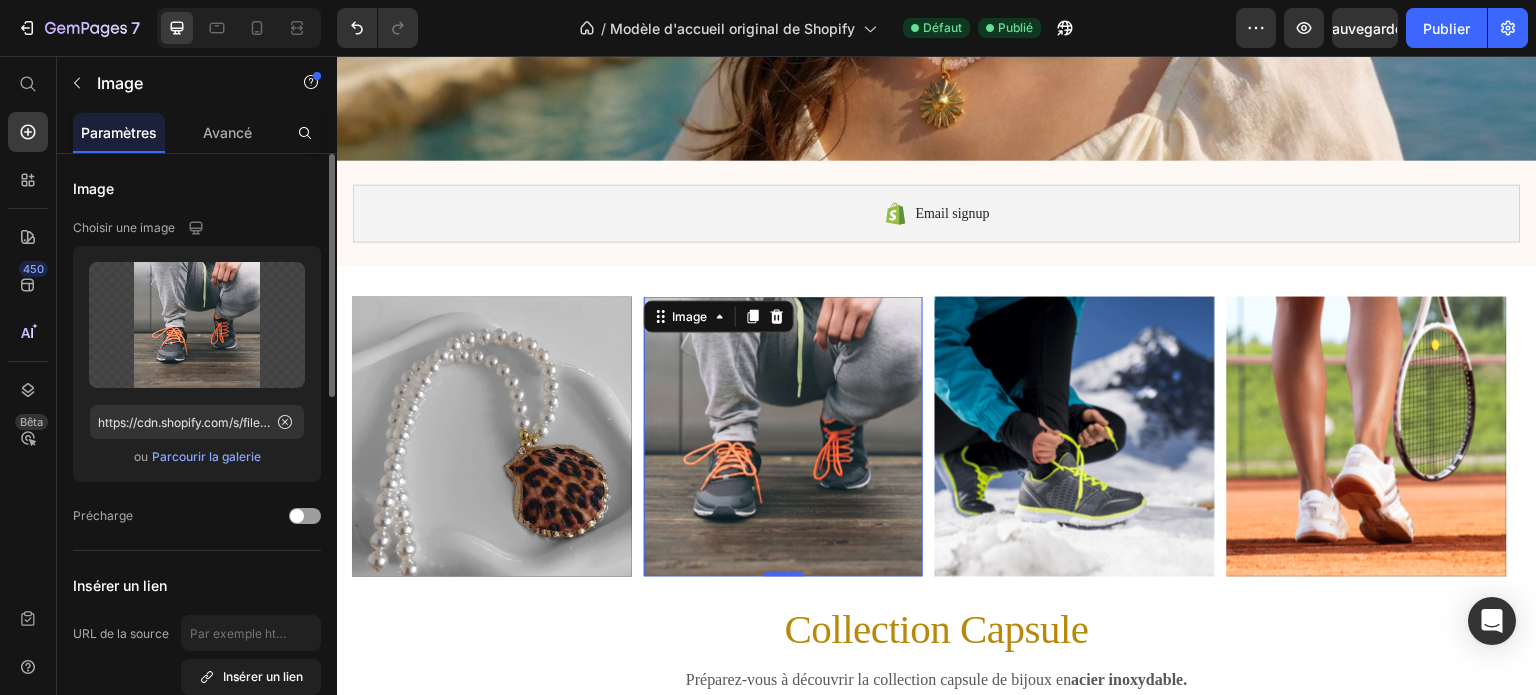 click on "Parcourir la galerie" at bounding box center (206, 456) 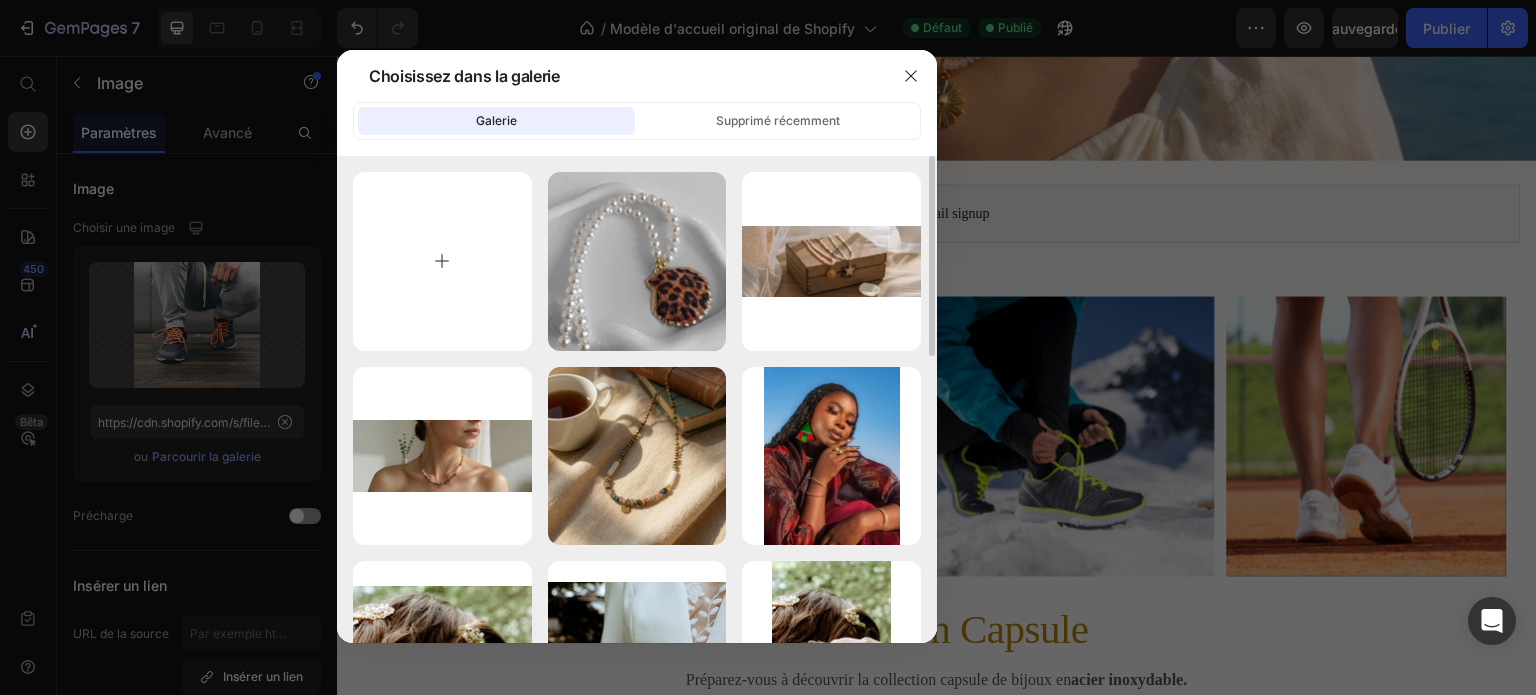 click at bounding box center (442, 261) 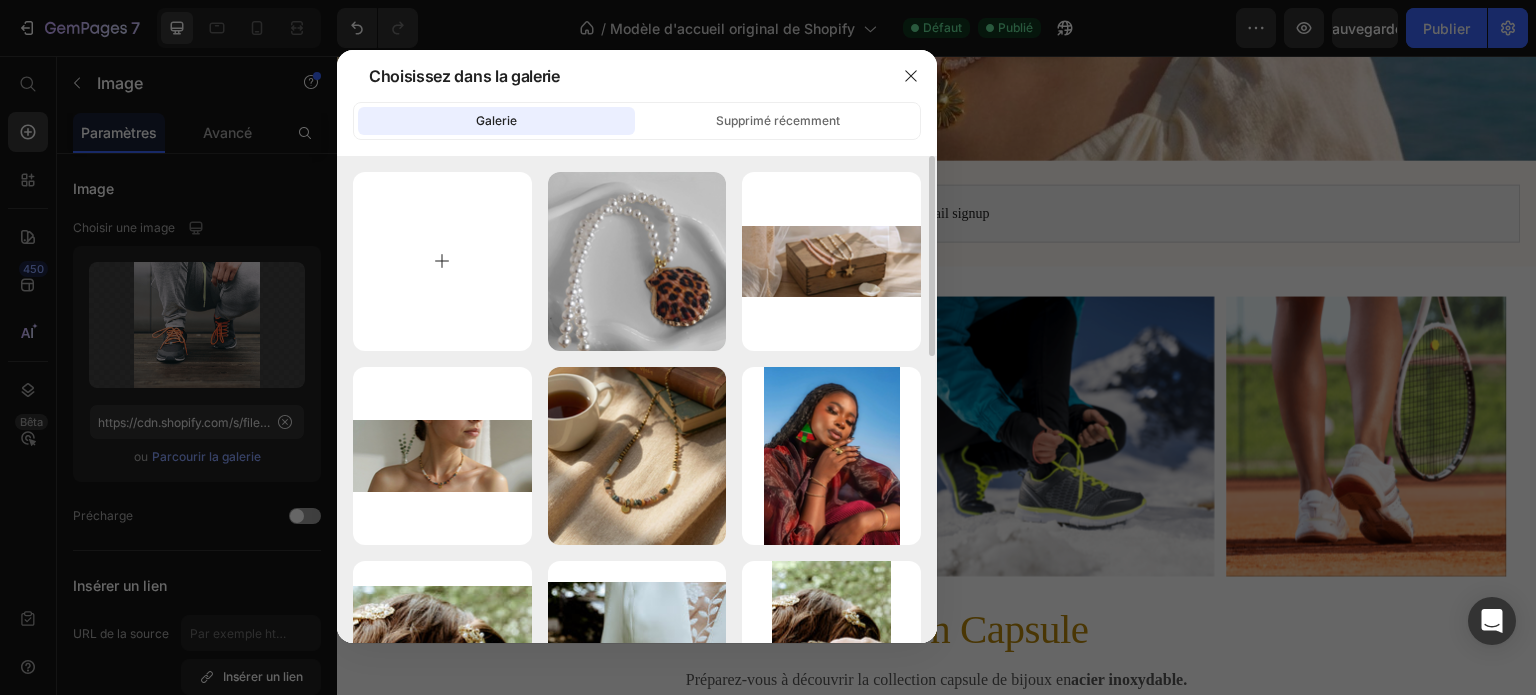 type on "C:\fakepath\1000062839.png" 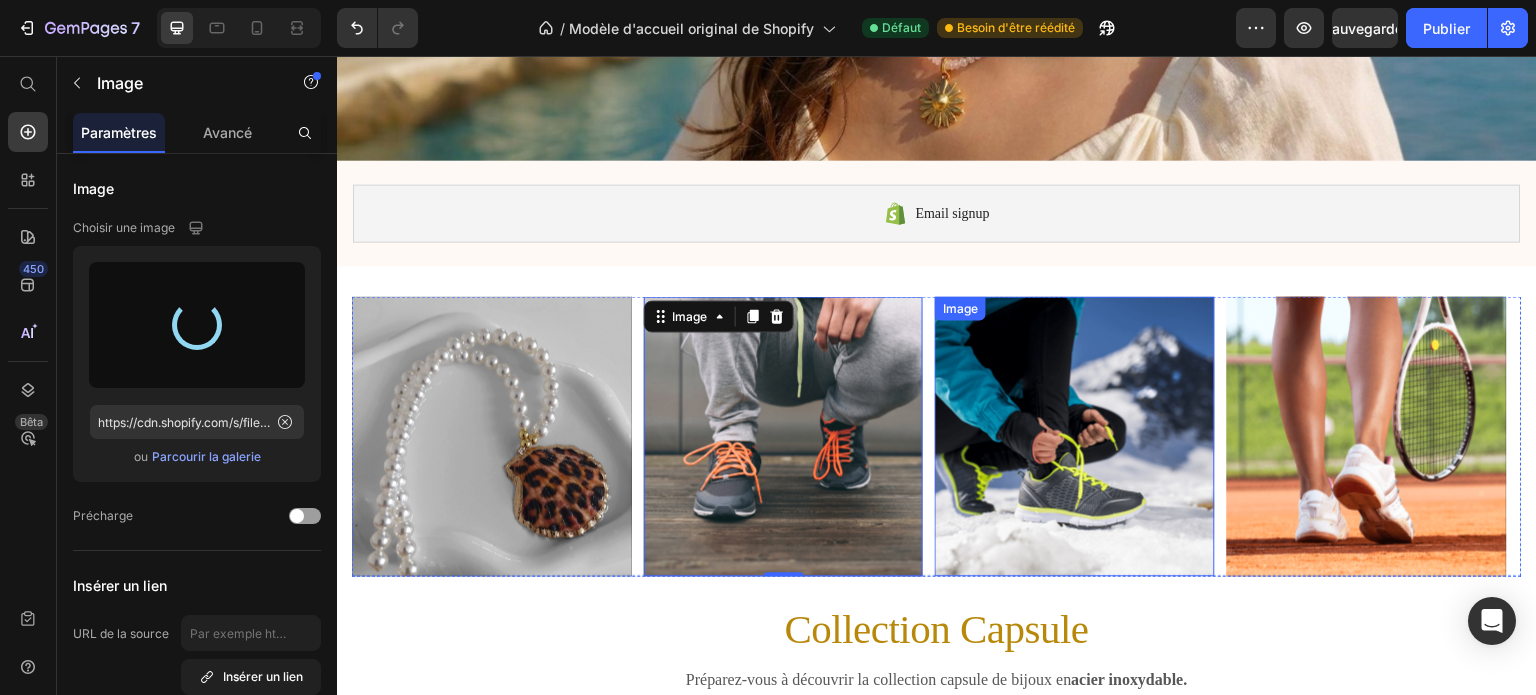 type on "https://cdn.shopify.com/s/files/1/0891/7034/6329/files/gempages_566606346640688209-7d744319-bac4-4676-a4c6-19b2ca6e1690.png" 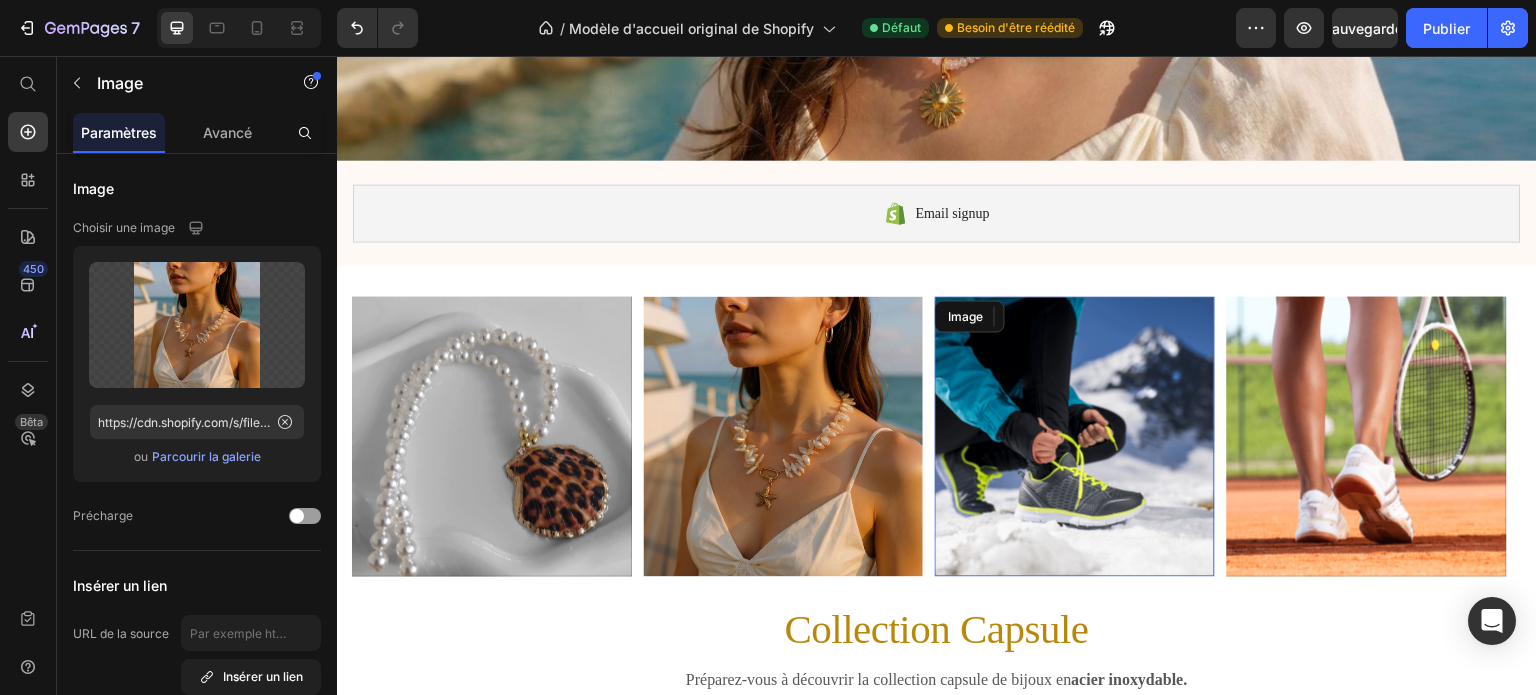 click at bounding box center [1075, 436] 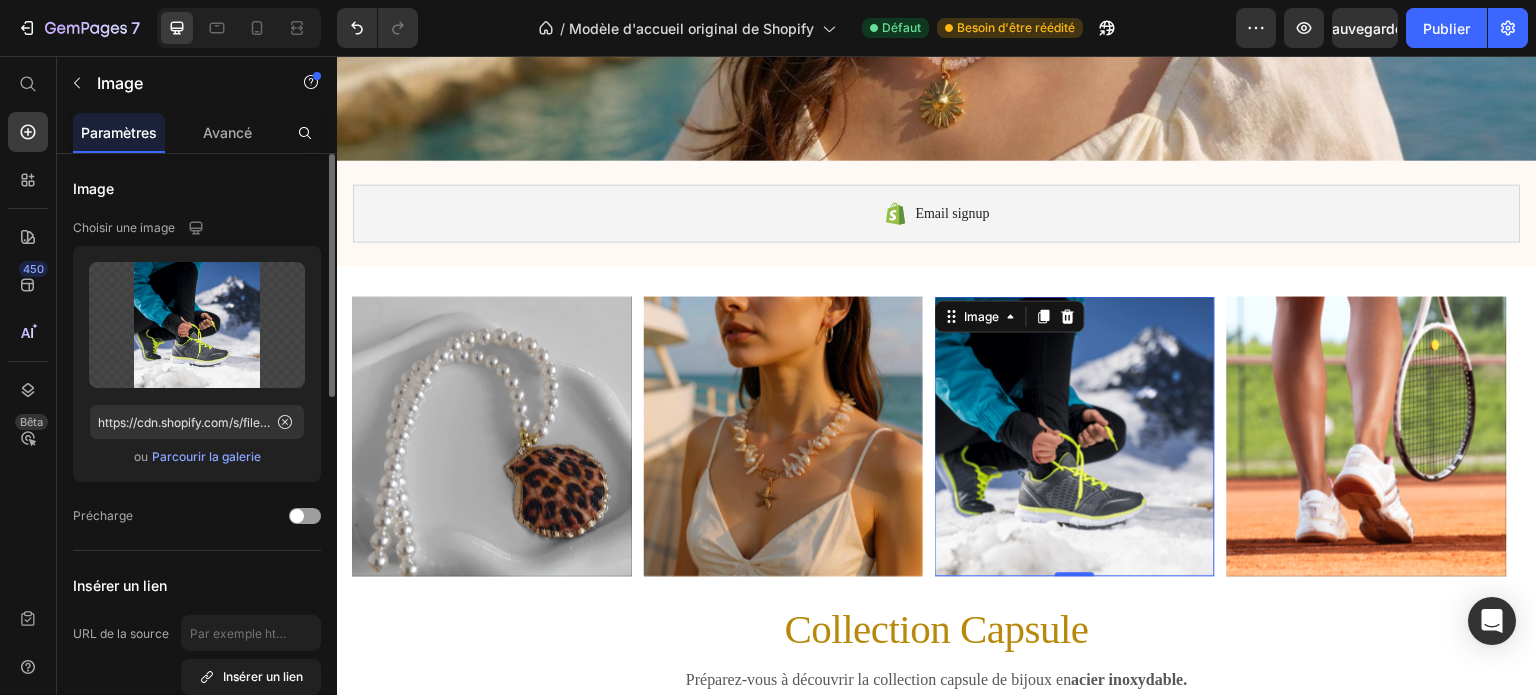 click on "Parcourir la galerie" at bounding box center (206, 456) 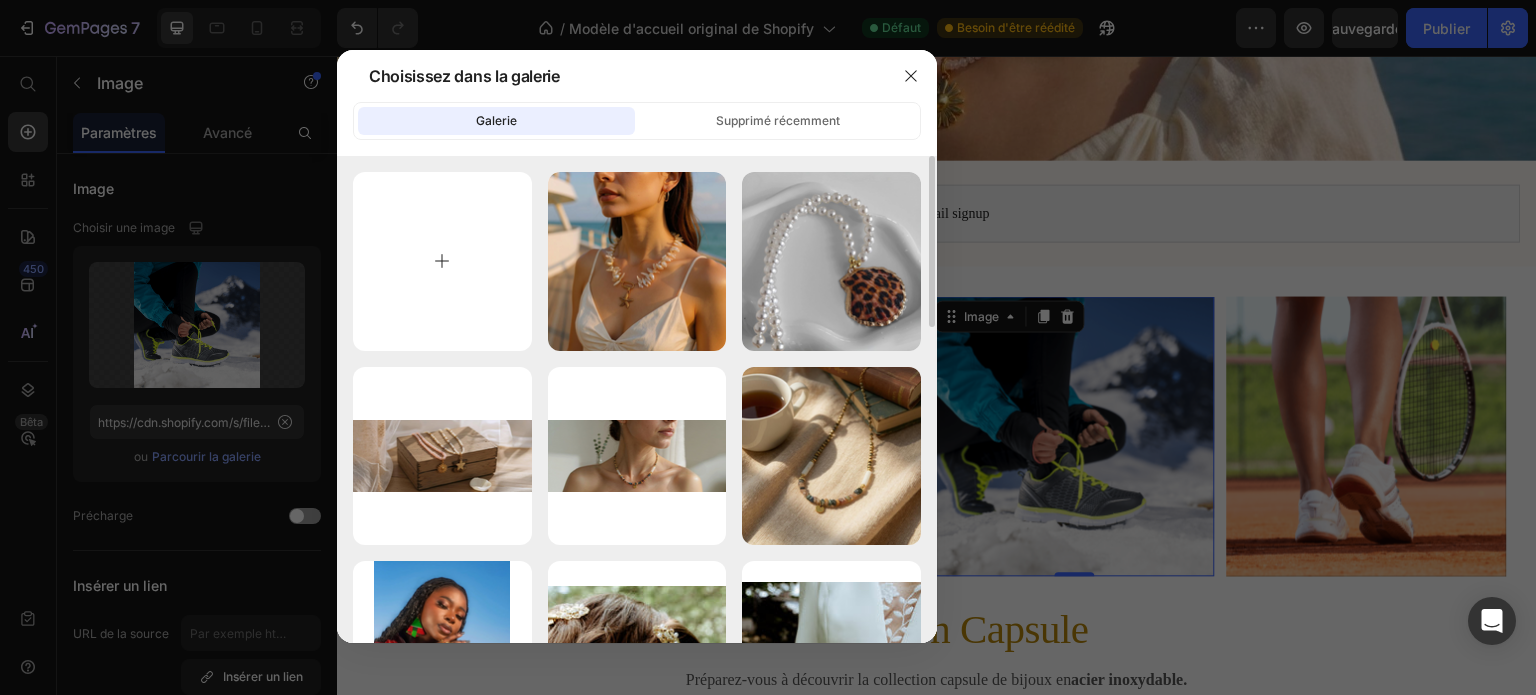 click at bounding box center [442, 261] 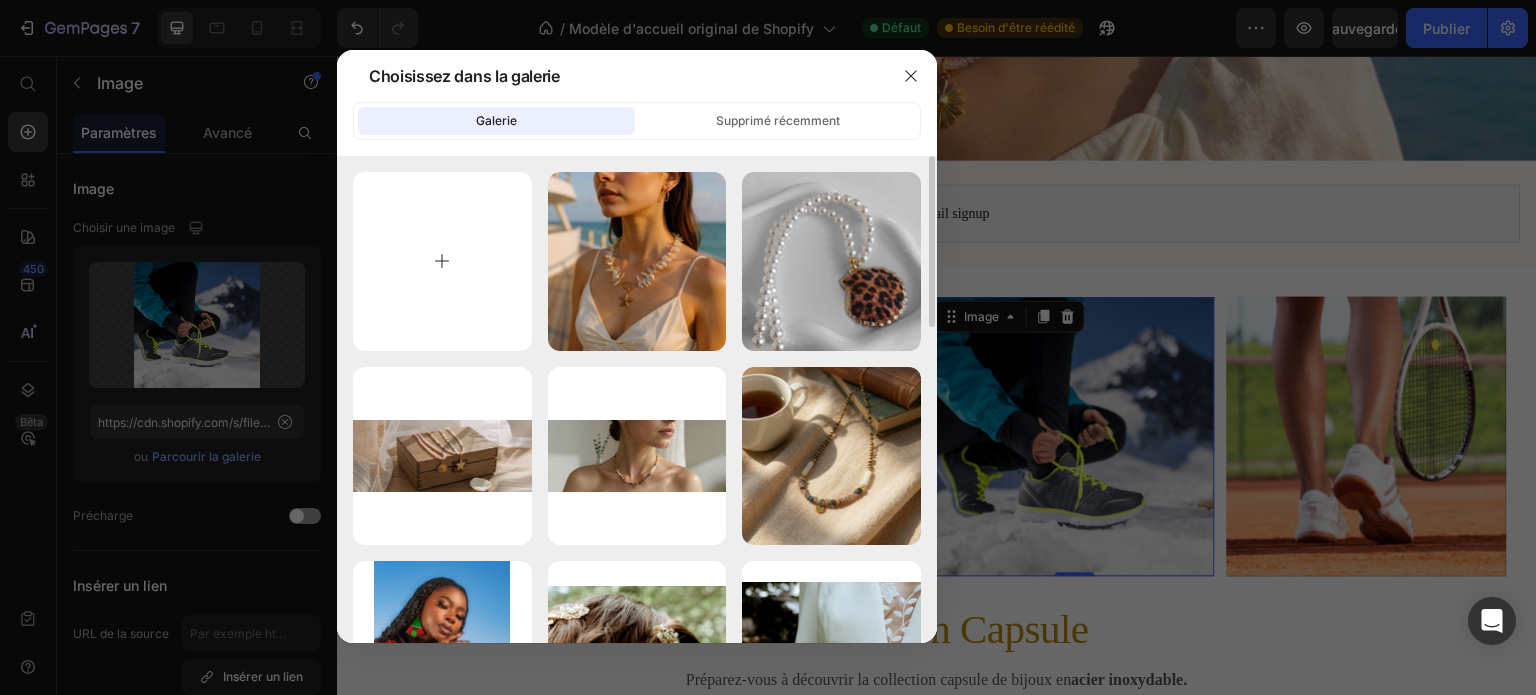 type on "C:\fakepath\1000062831.png" 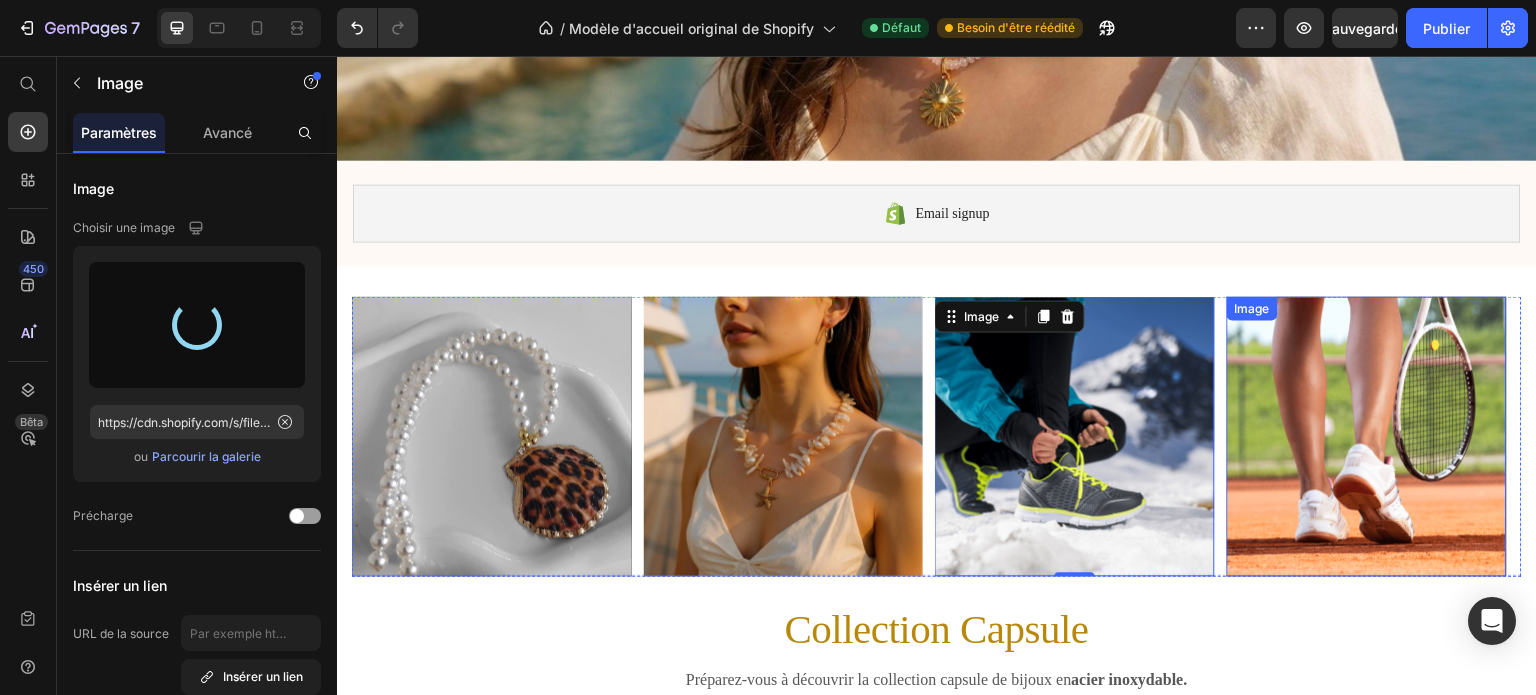 type on "https://cdn.shopify.com/s/files/1/0891/7034/6329/files/gempages_566606346640688209-f836c5f3-8600-4052-aa4c-d166bb8ec559.png" 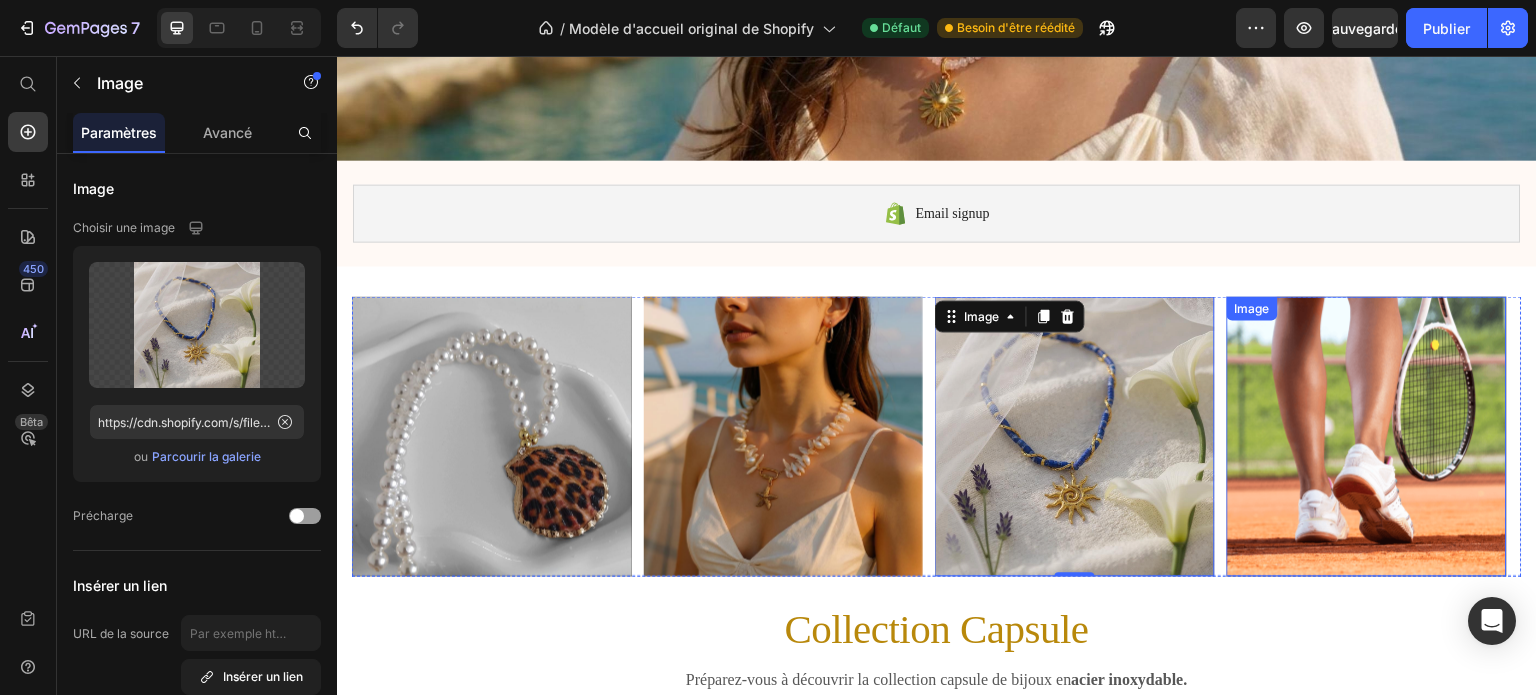 click at bounding box center (1367, 436) 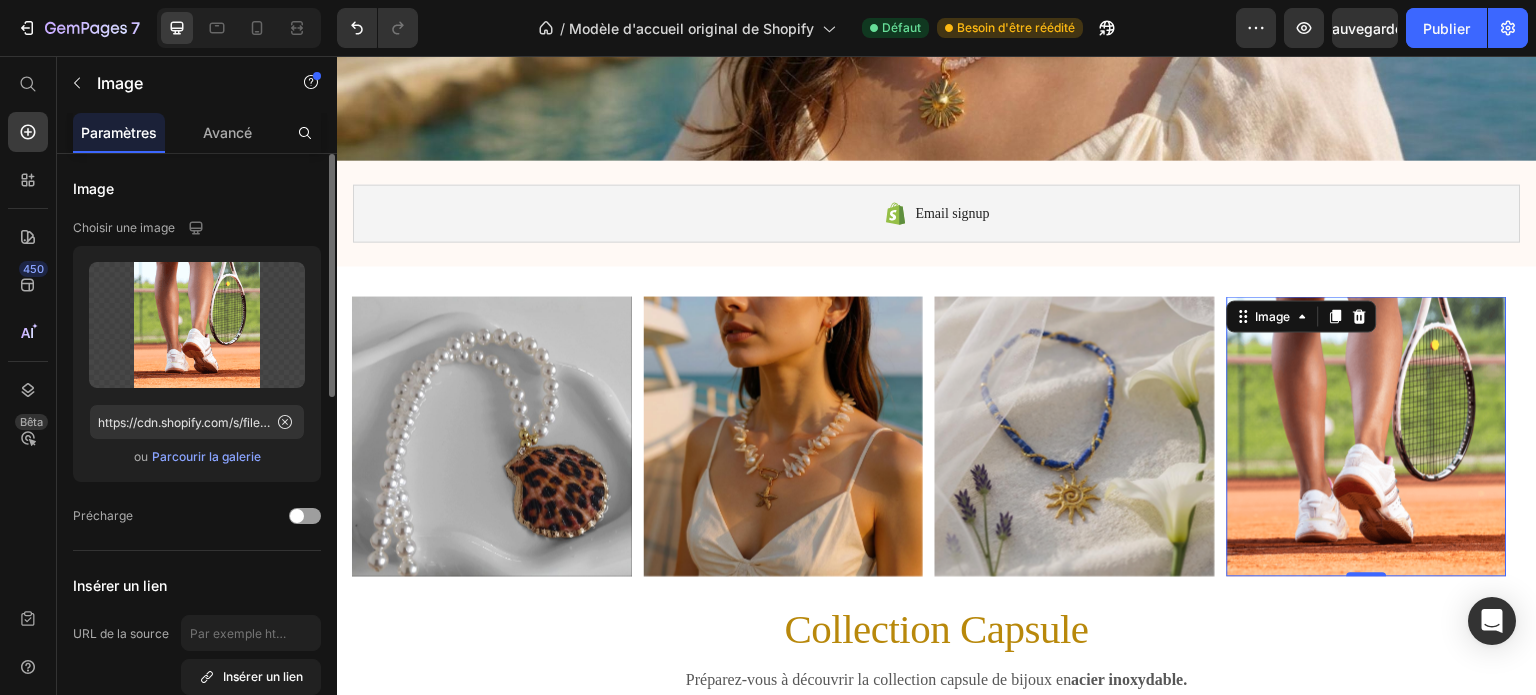 click on "Parcourir la galerie" at bounding box center (206, 456) 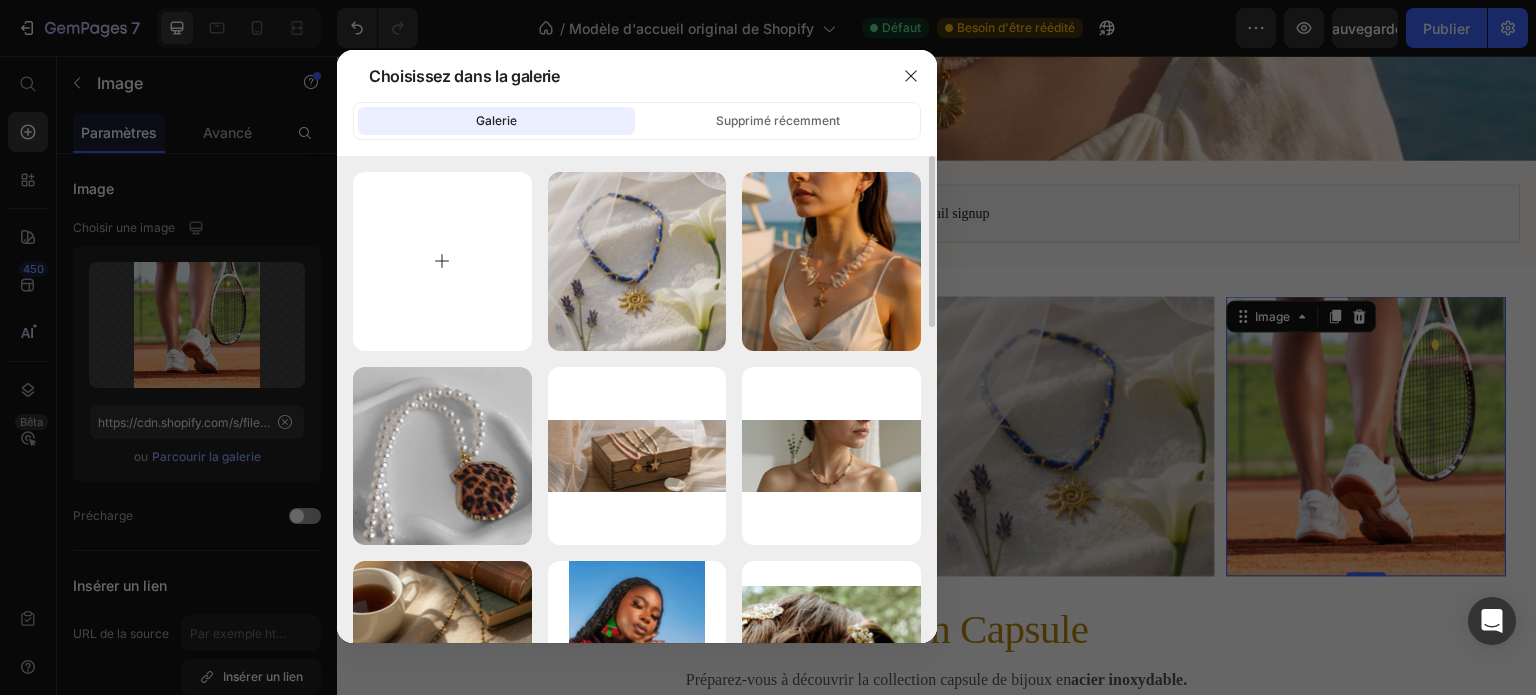 click at bounding box center [442, 261] 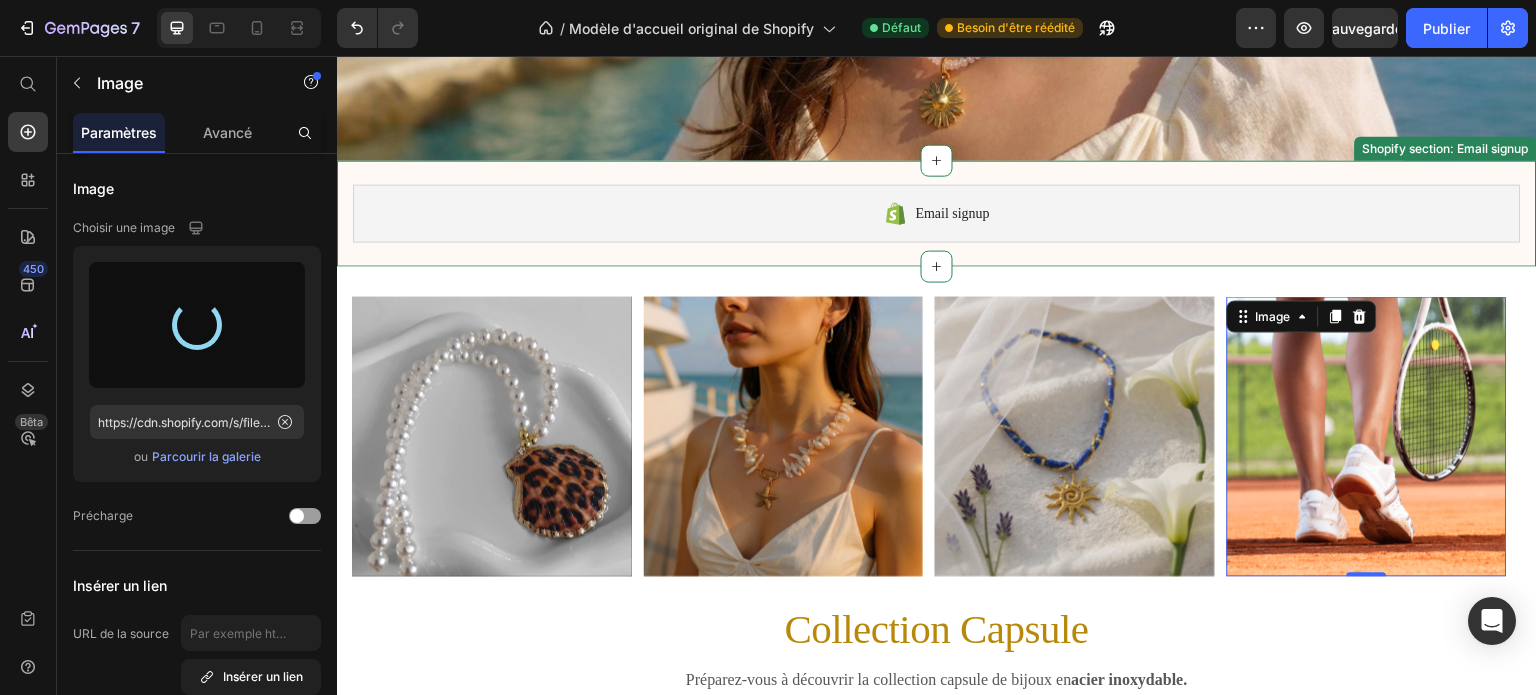 type on "https://cdn.shopify.com/s/files/1/0891/7034/6329/files/gempages_566606346640688209-dce12c24-e4a7-4e62-a700-43ee7048af58.png" 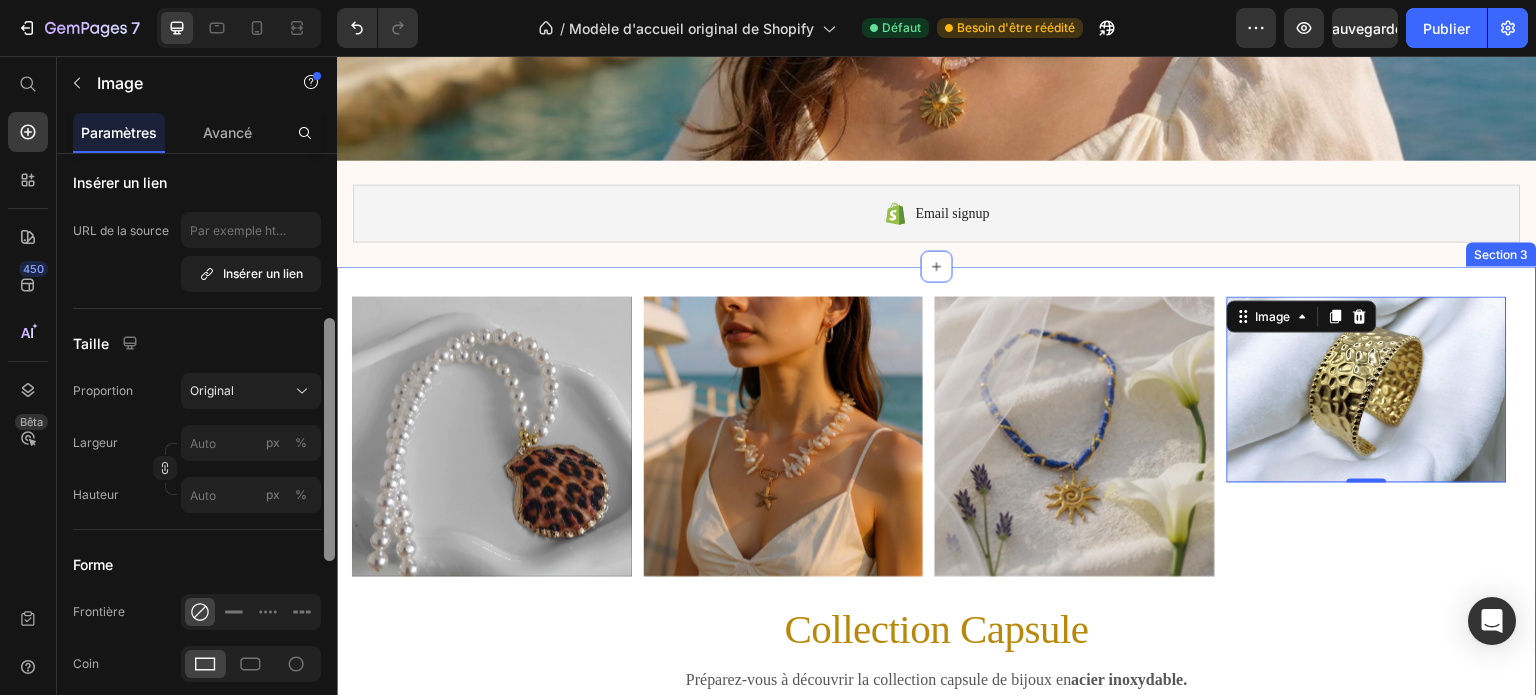 drag, startPoint x: 665, startPoint y: 259, endPoint x: 340, endPoint y: 385, distance: 348.56995 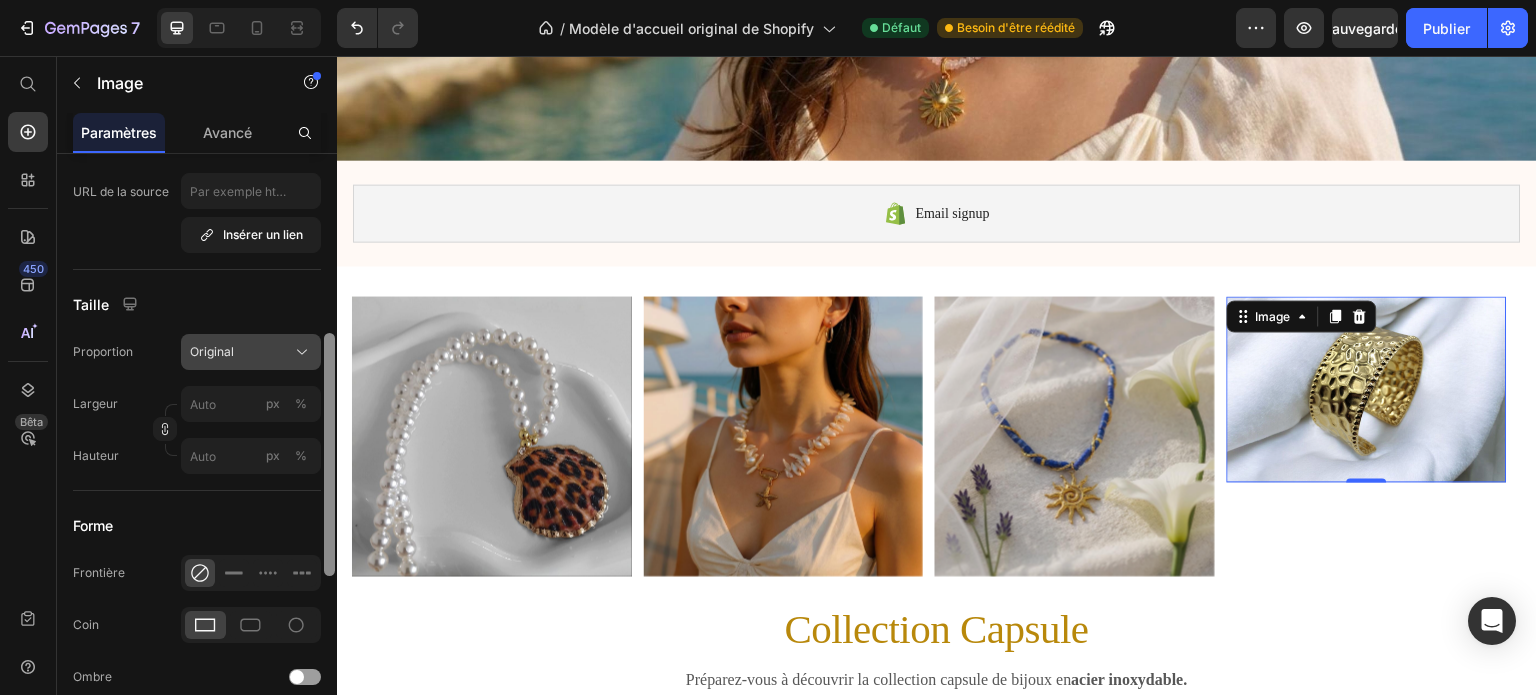 scroll, scrollTop: 390, scrollLeft: 0, axis: vertical 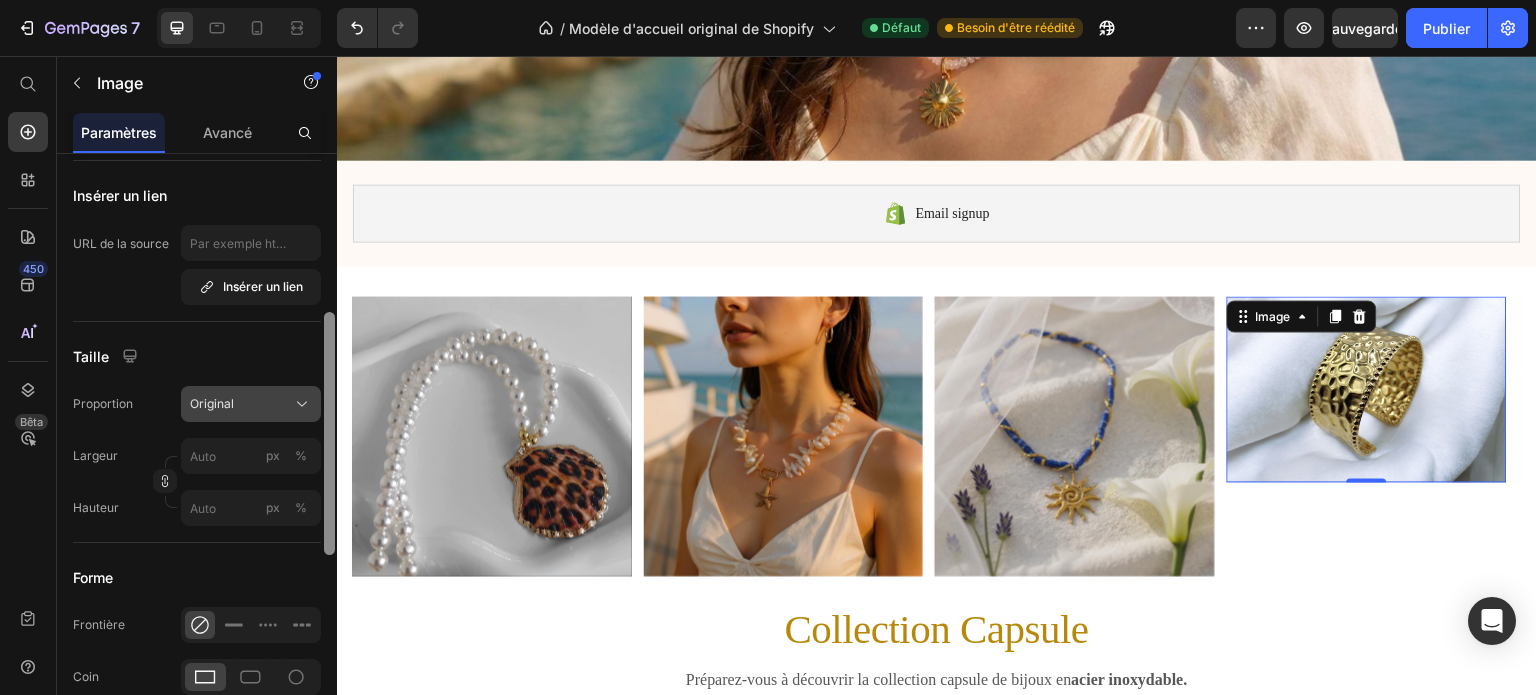 click on "Taille" at bounding box center [197, 356] 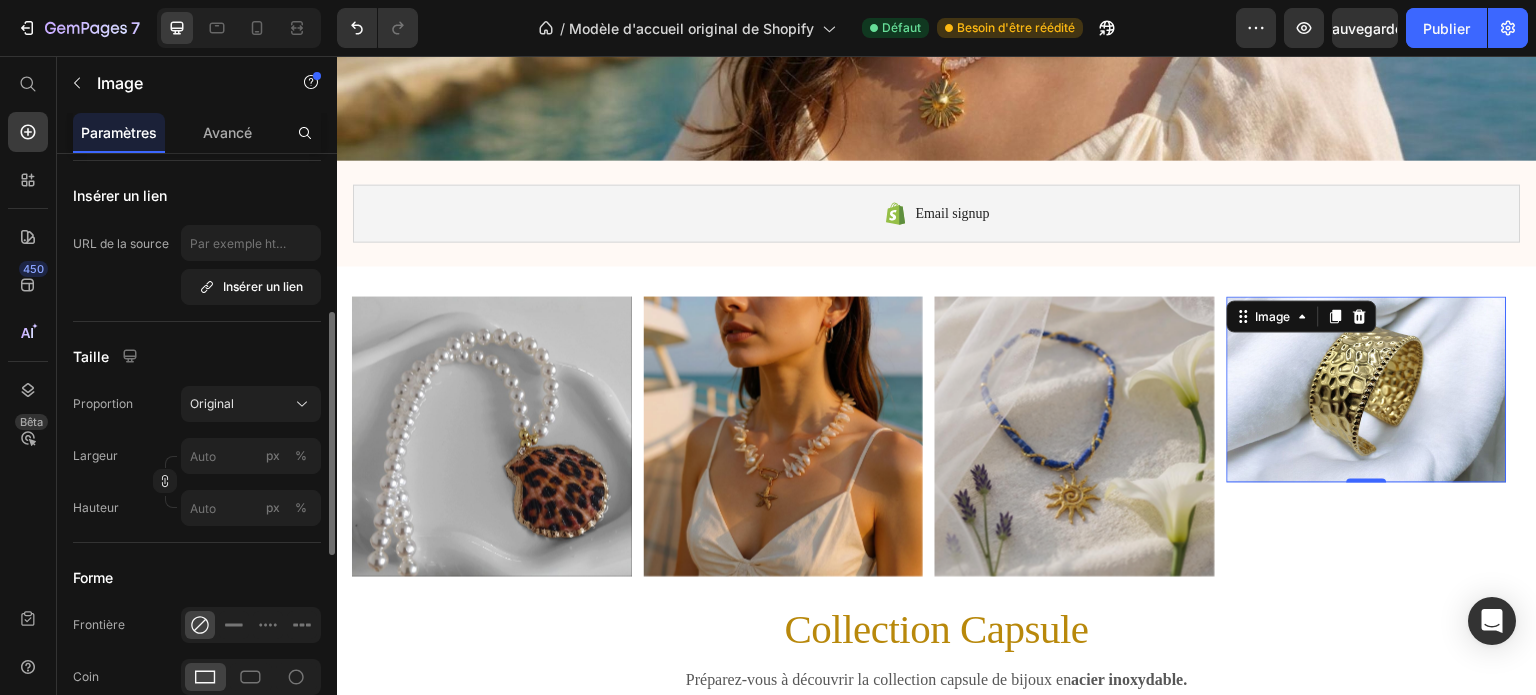 click on "Taille Proportion Original Largeur px % Hauteur px %" 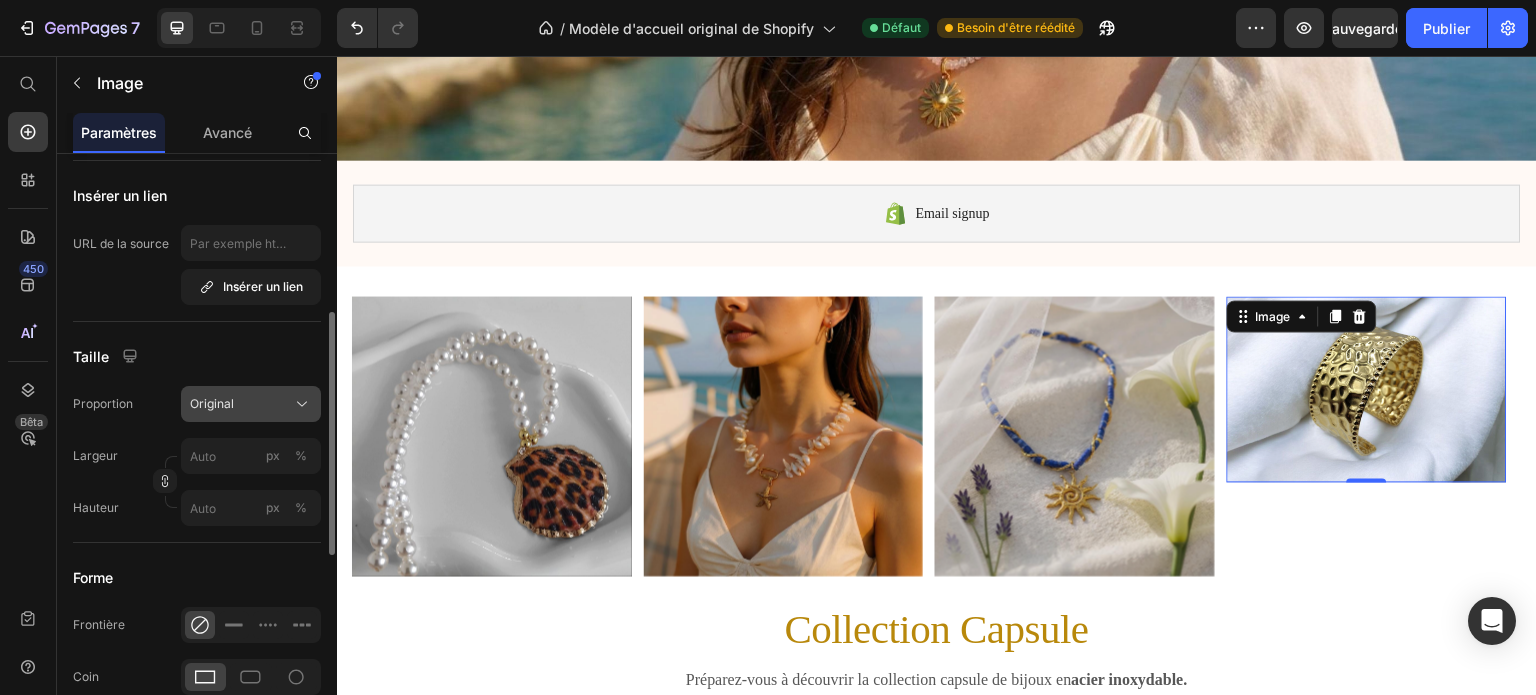 click on "Original" 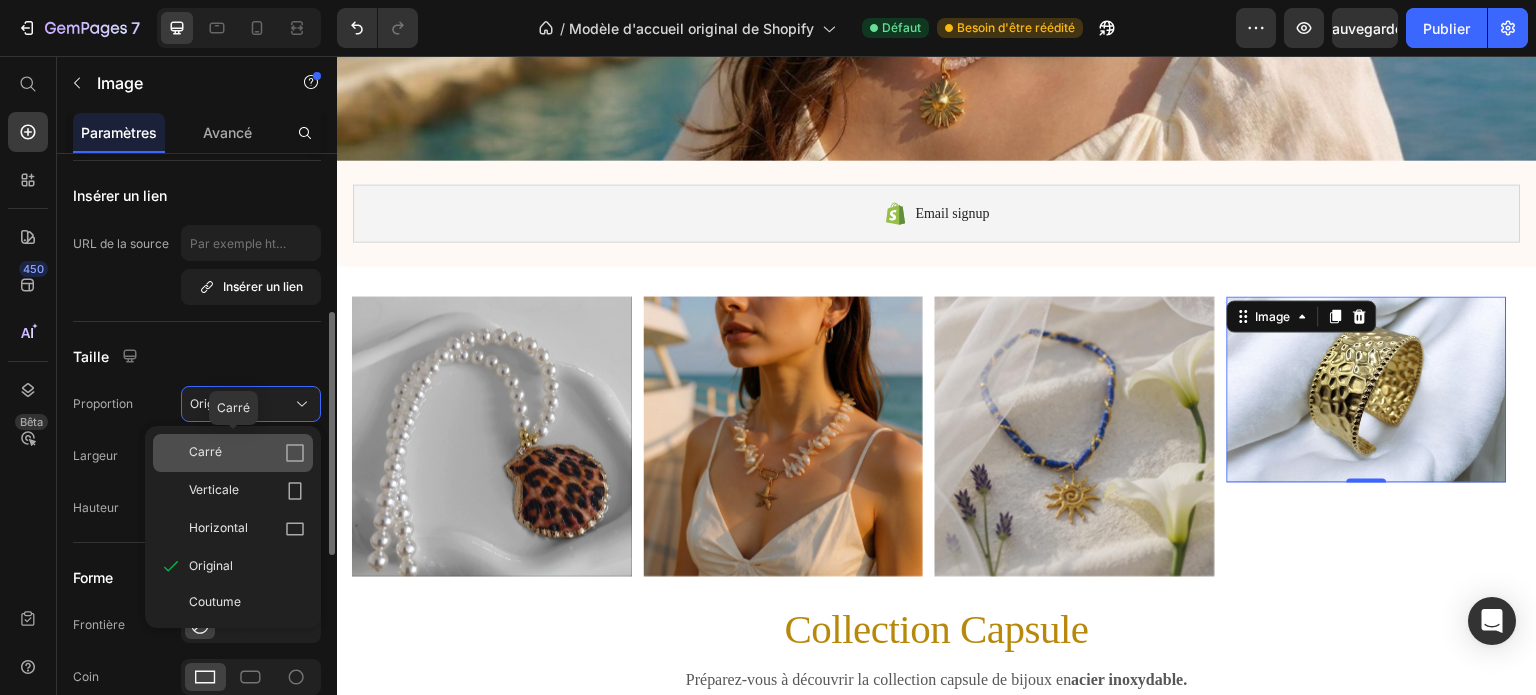 click on "Carré" at bounding box center (247, 453) 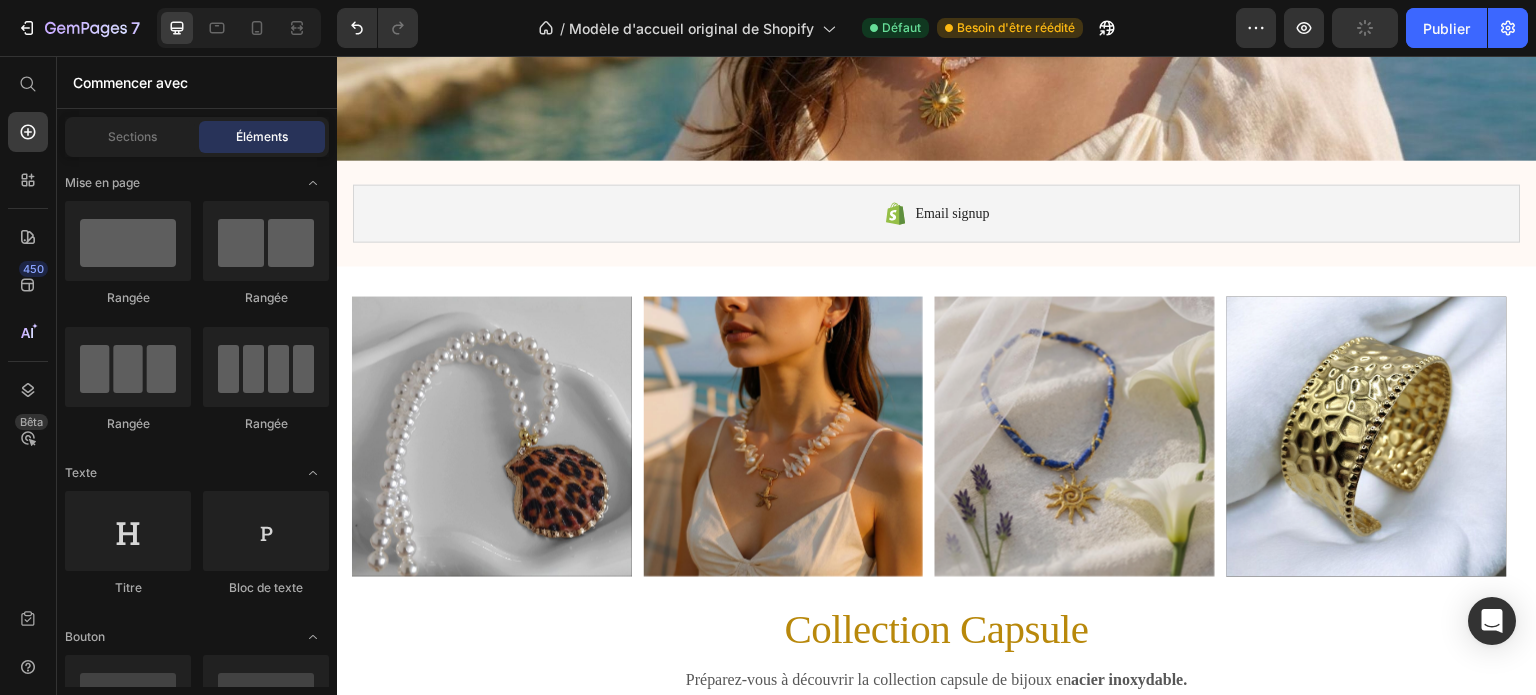 scroll, scrollTop: 0, scrollLeft: 0, axis: both 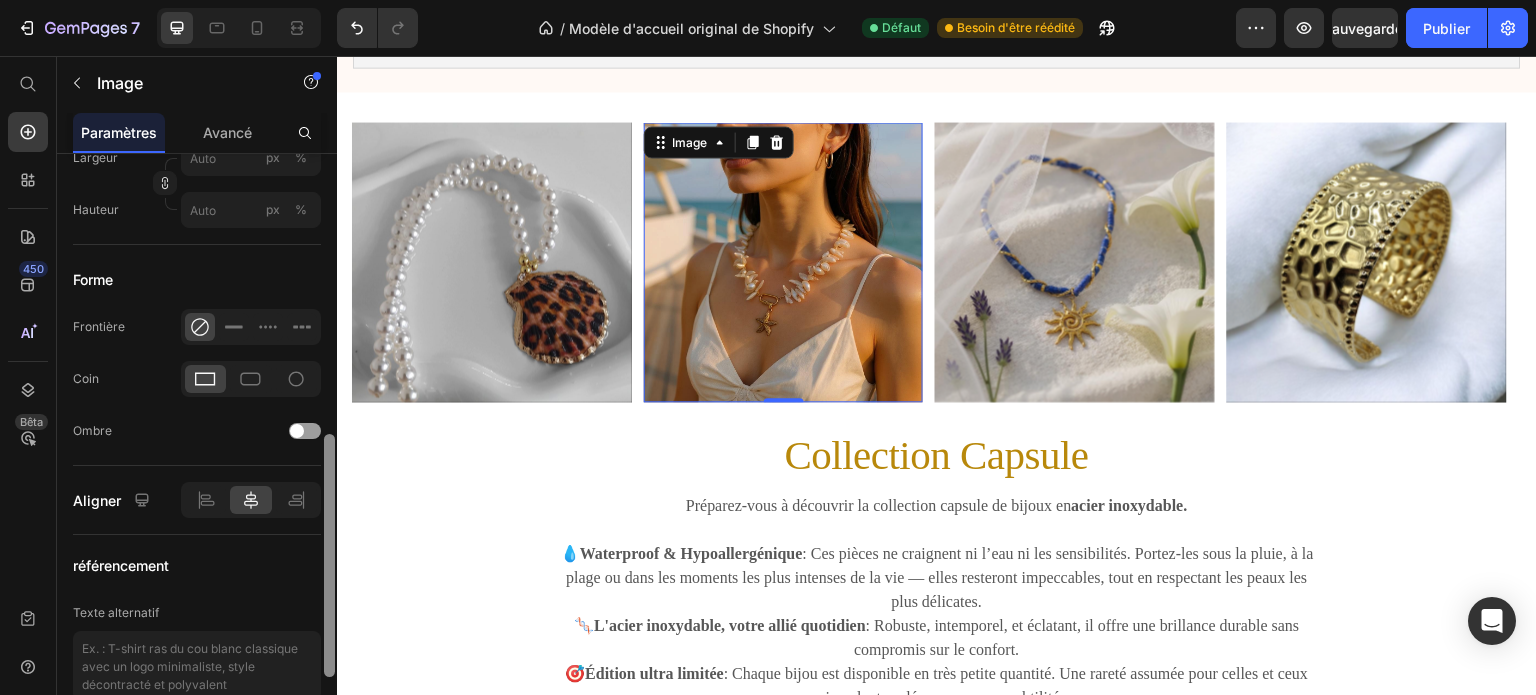 drag, startPoint x: 331, startPoint y: 376, endPoint x: 324, endPoint y: 497, distance: 121.20231 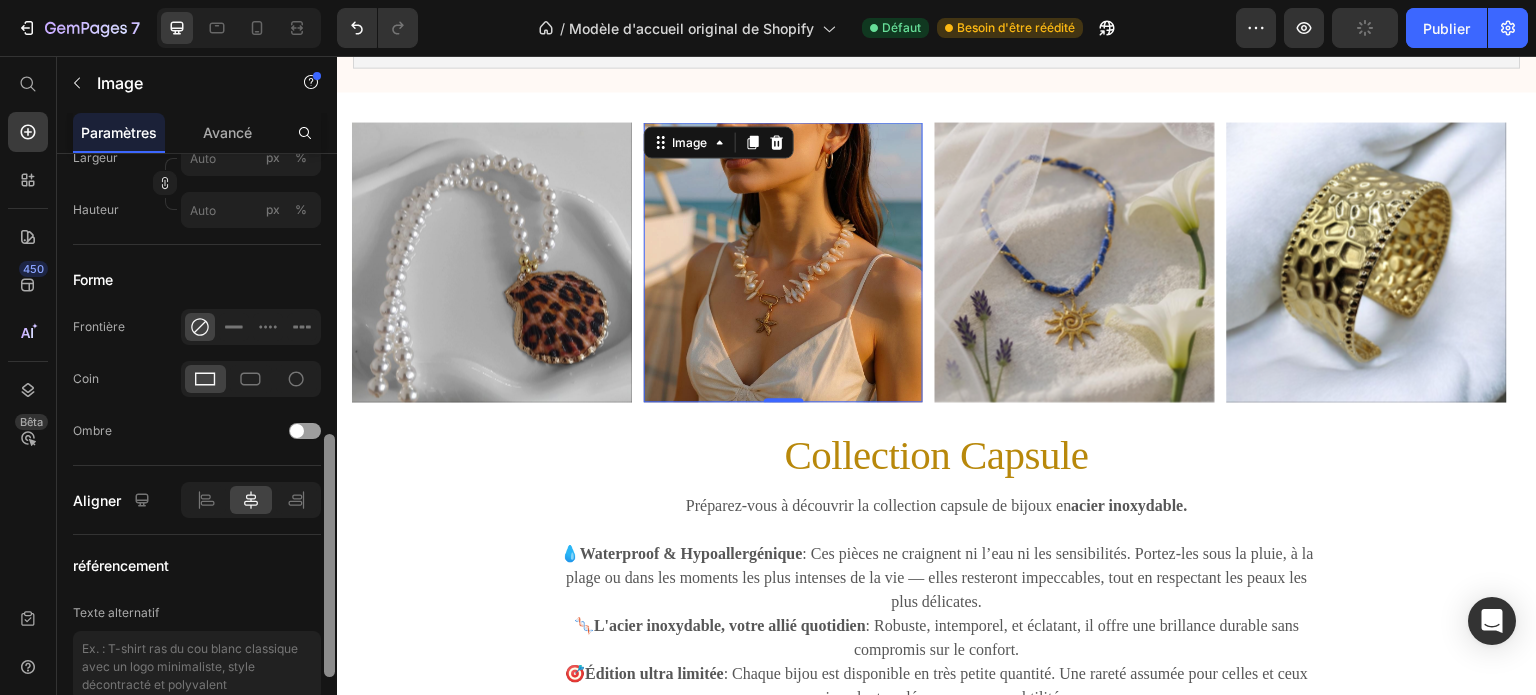 scroll, scrollTop: 871, scrollLeft: 0, axis: vertical 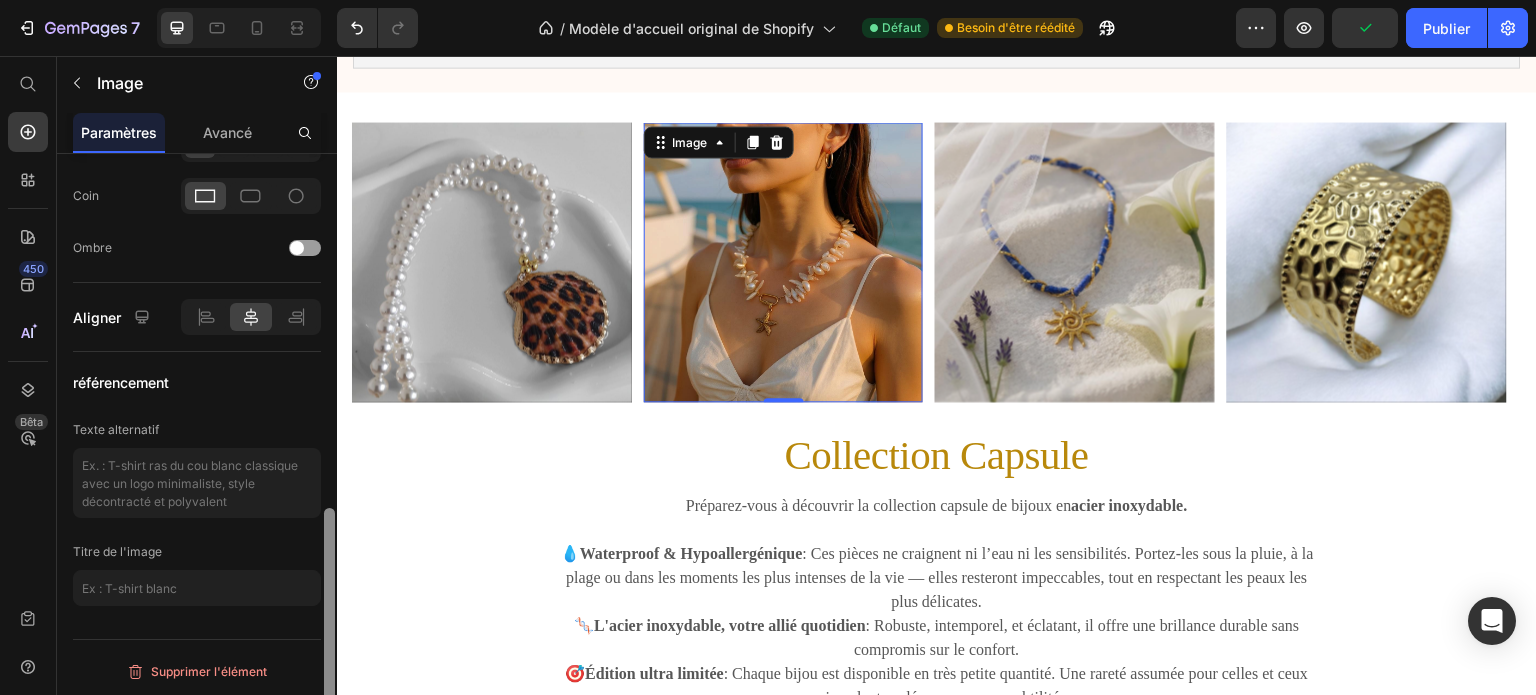 click at bounding box center (329, 453) 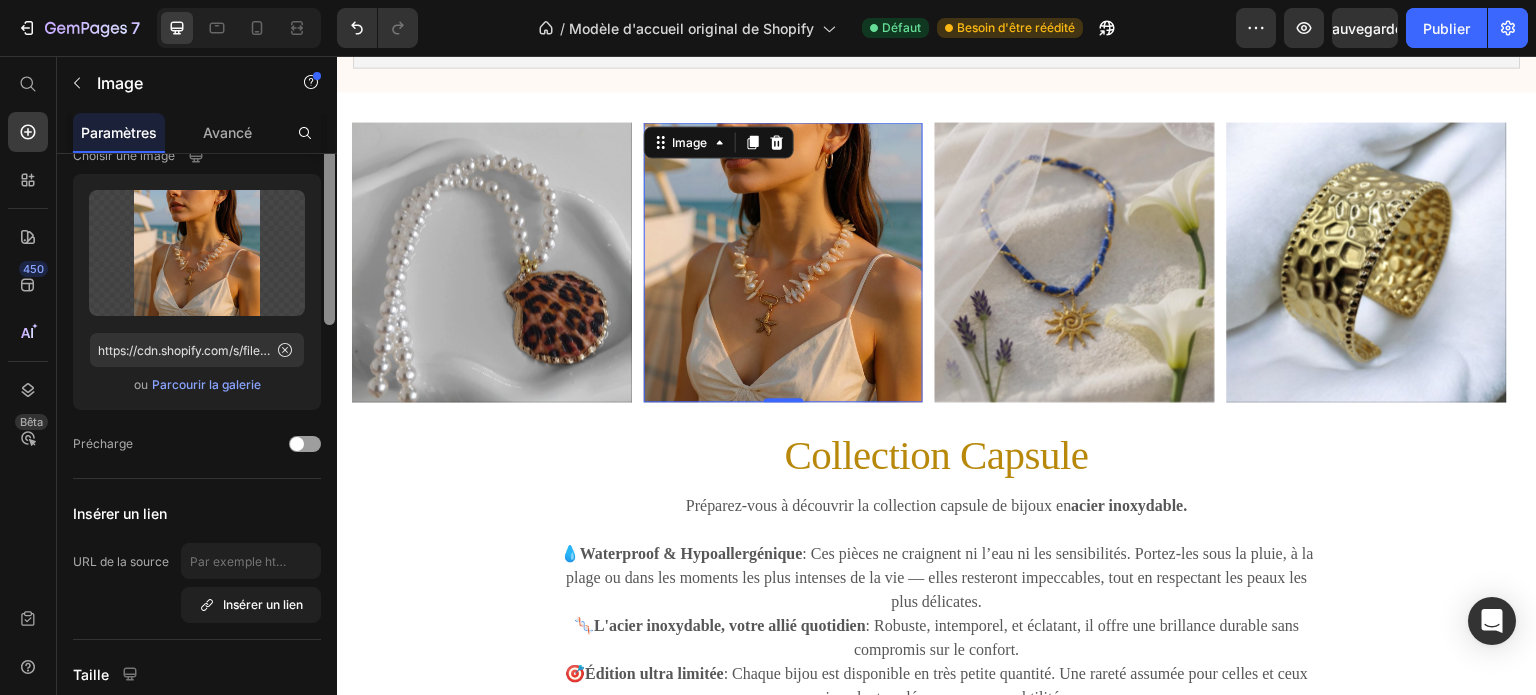 scroll, scrollTop: 0, scrollLeft: 0, axis: both 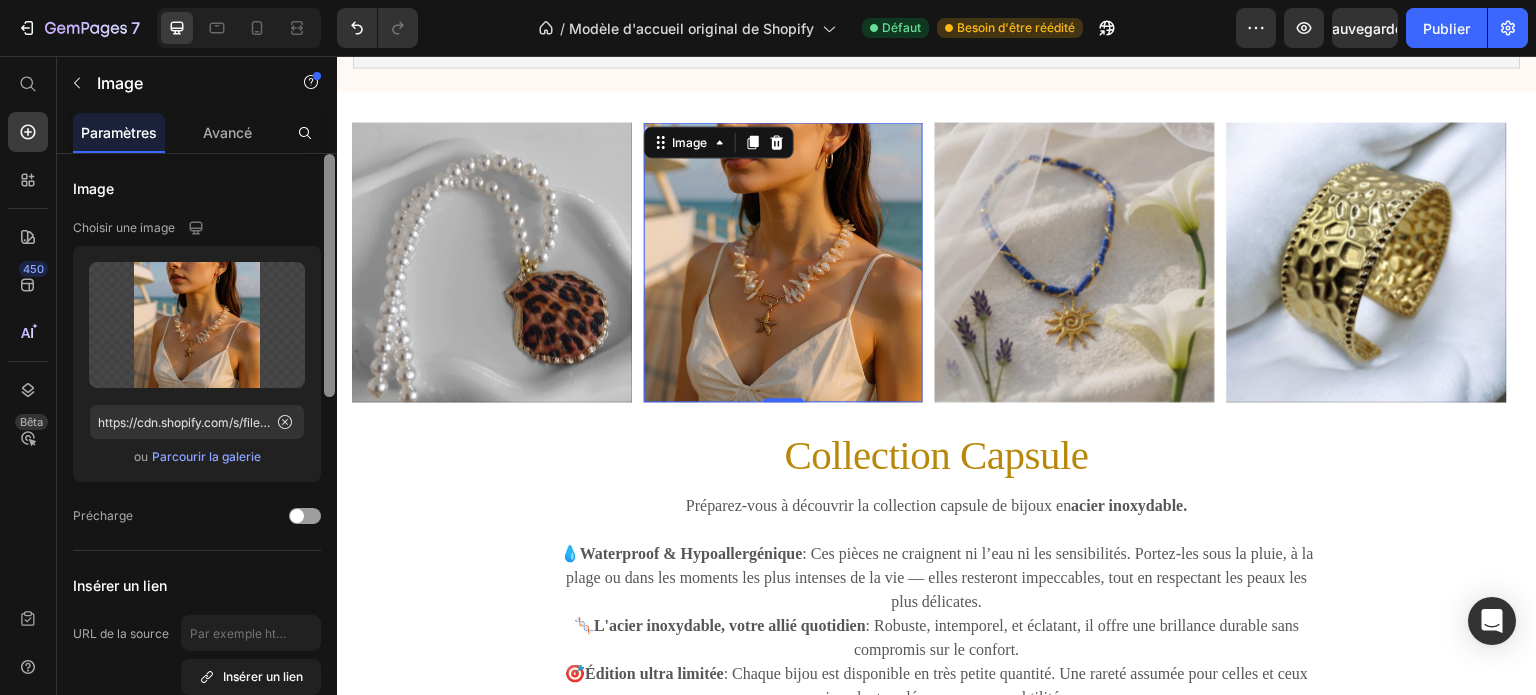 drag, startPoint x: 324, startPoint y: 527, endPoint x: 331, endPoint y: 153, distance: 374.0655 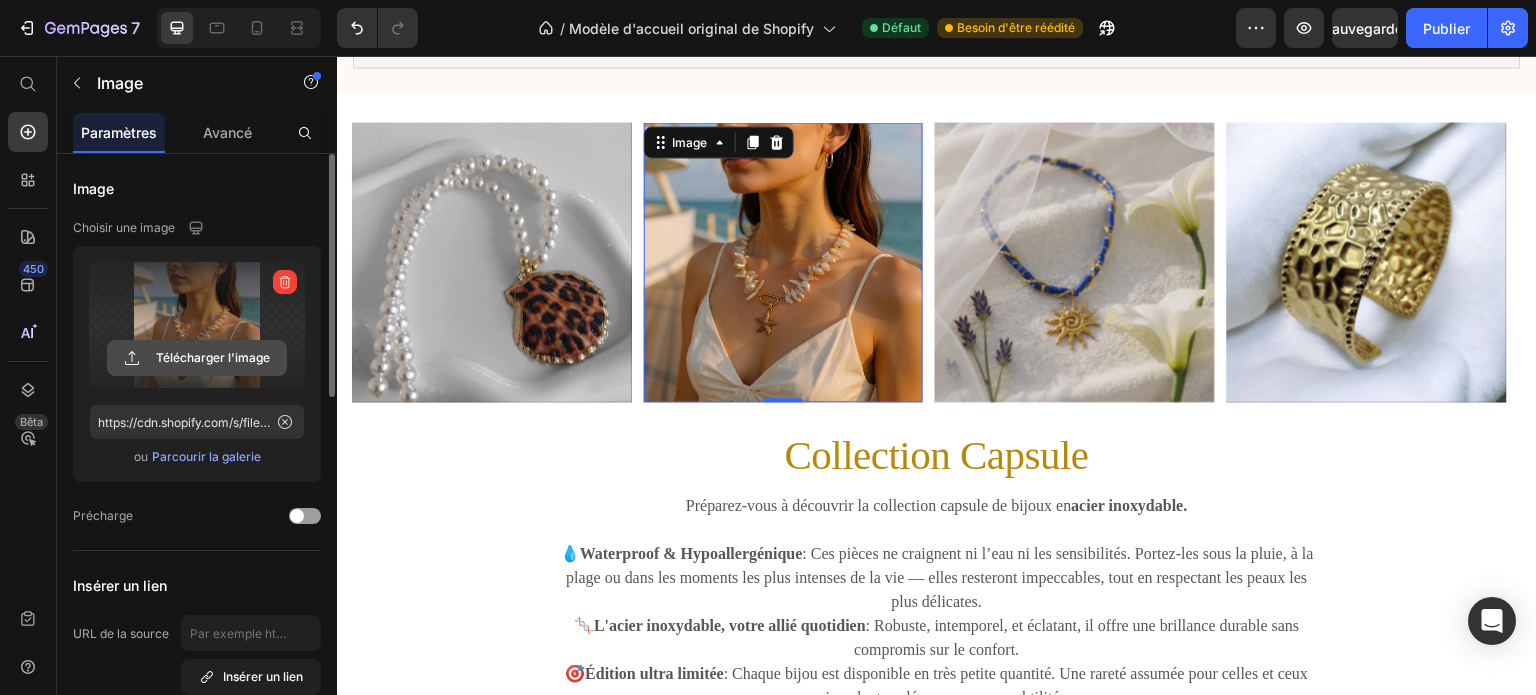 click 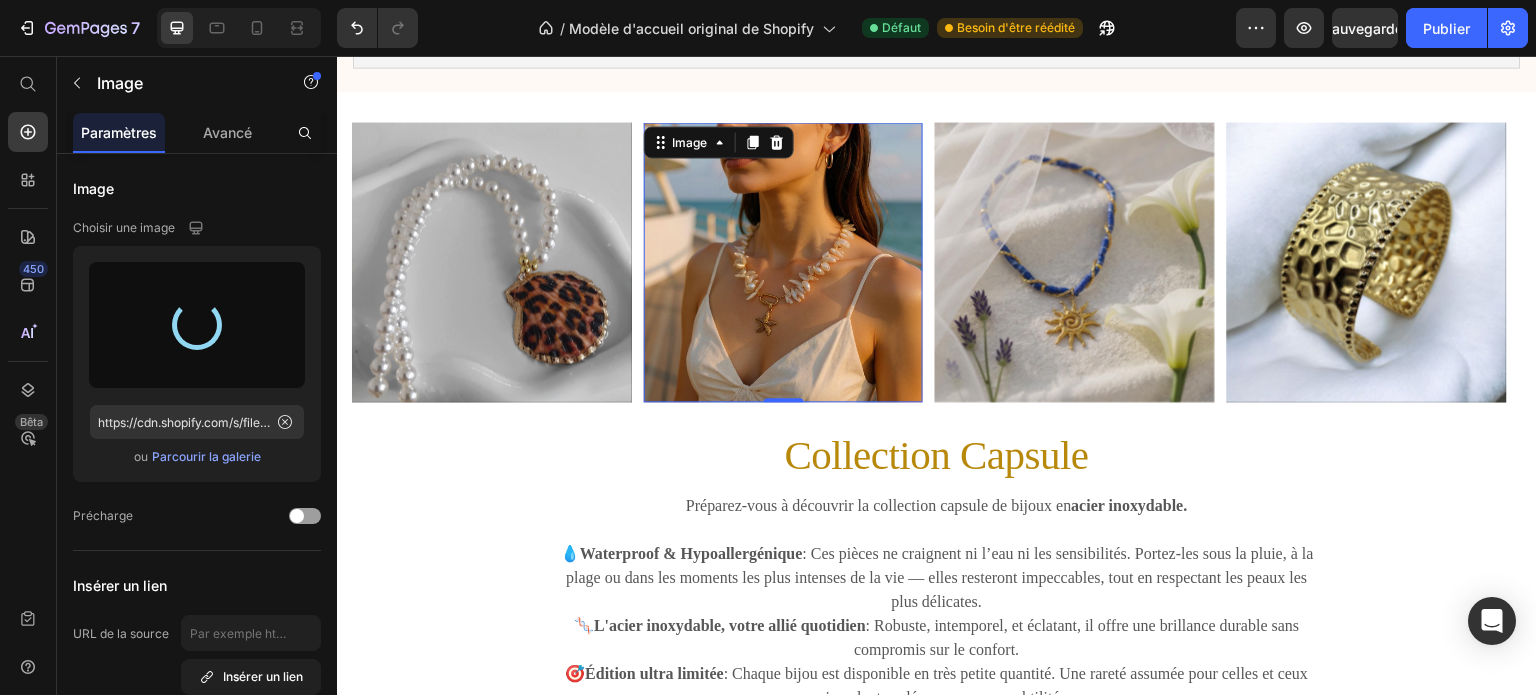 type on "https://cdn.shopify.com/s/files/1/0891/7034/6329/files/gempages_566606346640688209-fa041893-3842-4c3b-a3d6-25e36d057038.png" 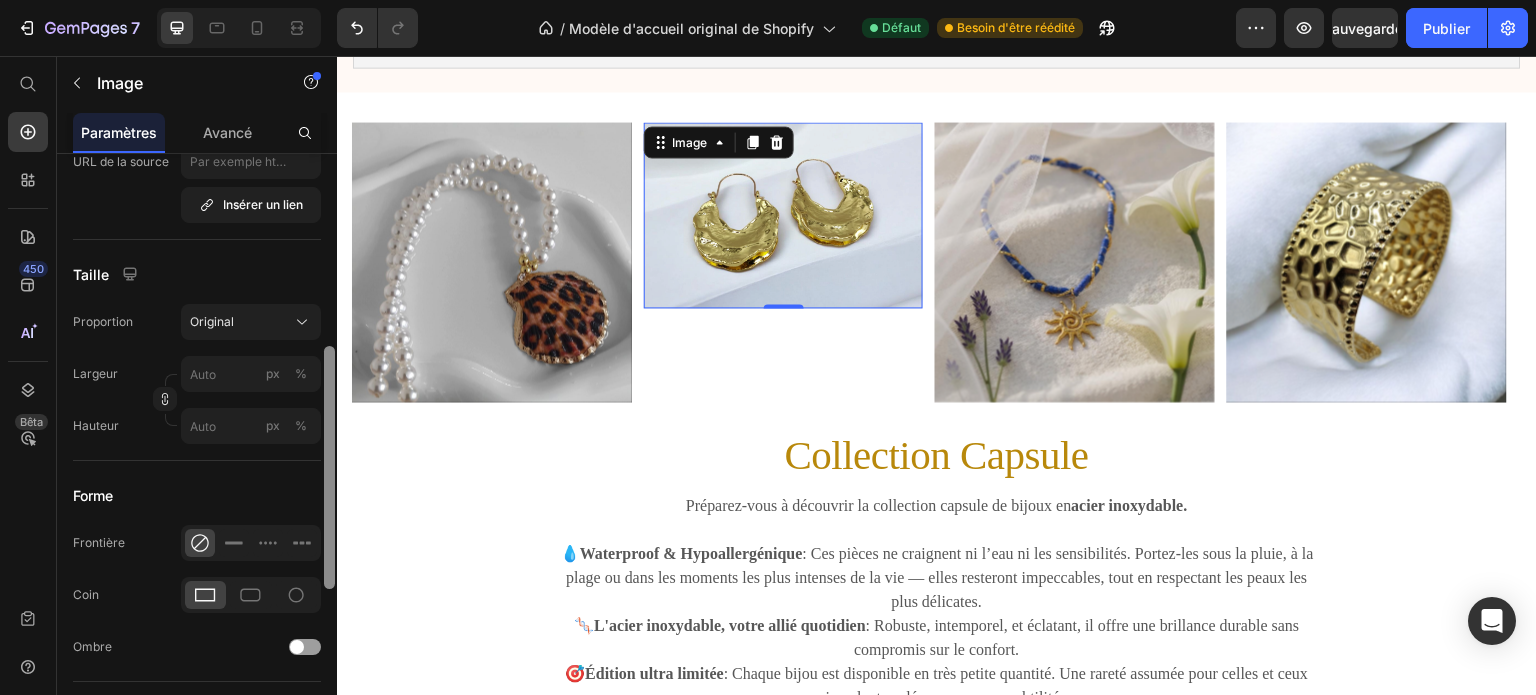 drag, startPoint x: 330, startPoint y: 240, endPoint x: 328, endPoint y: 447, distance: 207.00966 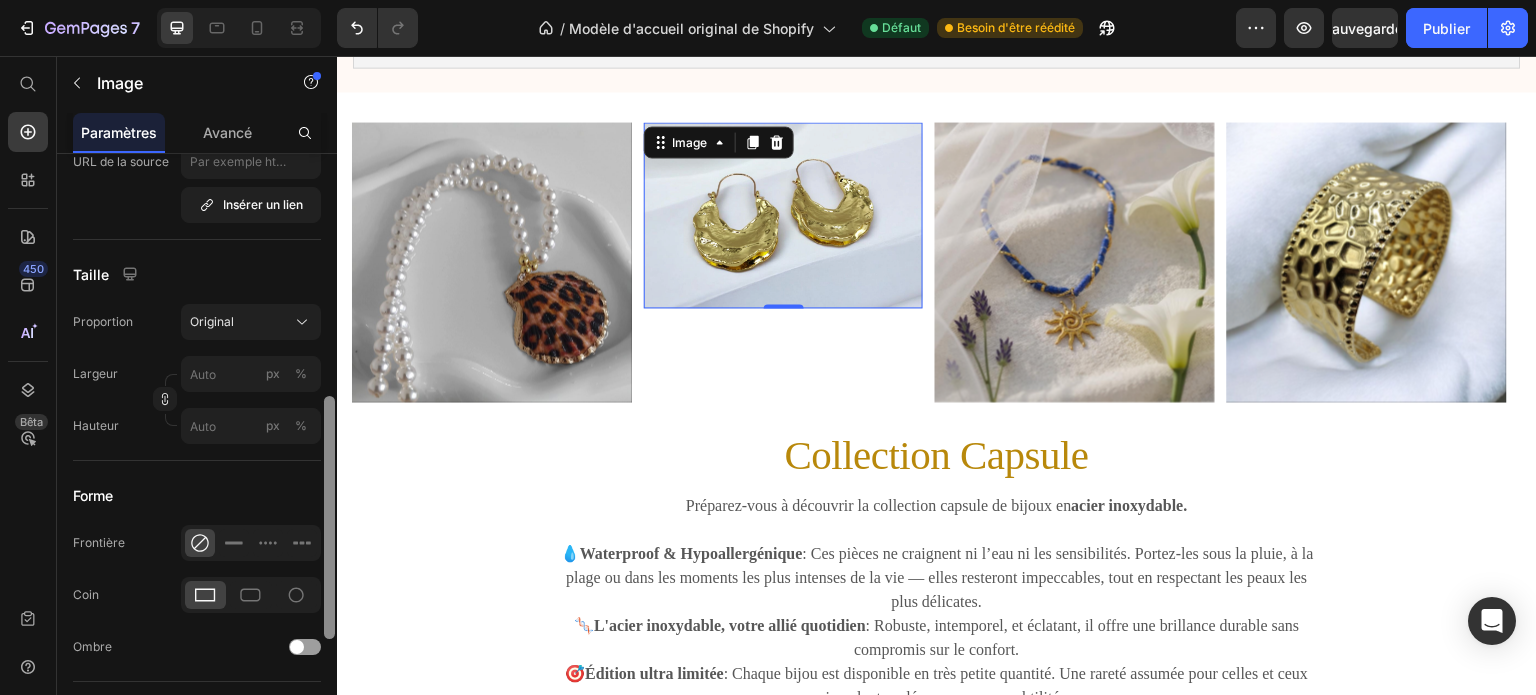 scroll, scrollTop: 508, scrollLeft: 0, axis: vertical 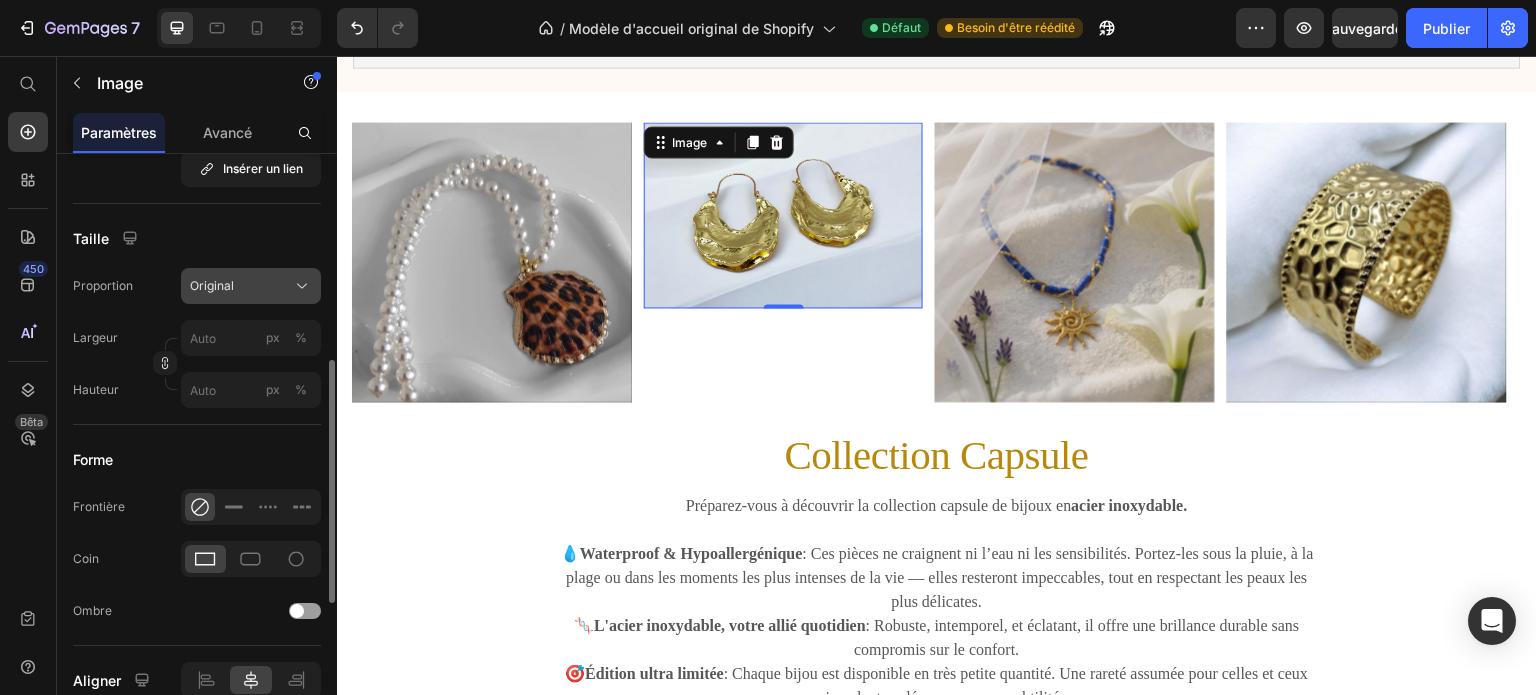 click on "Original" 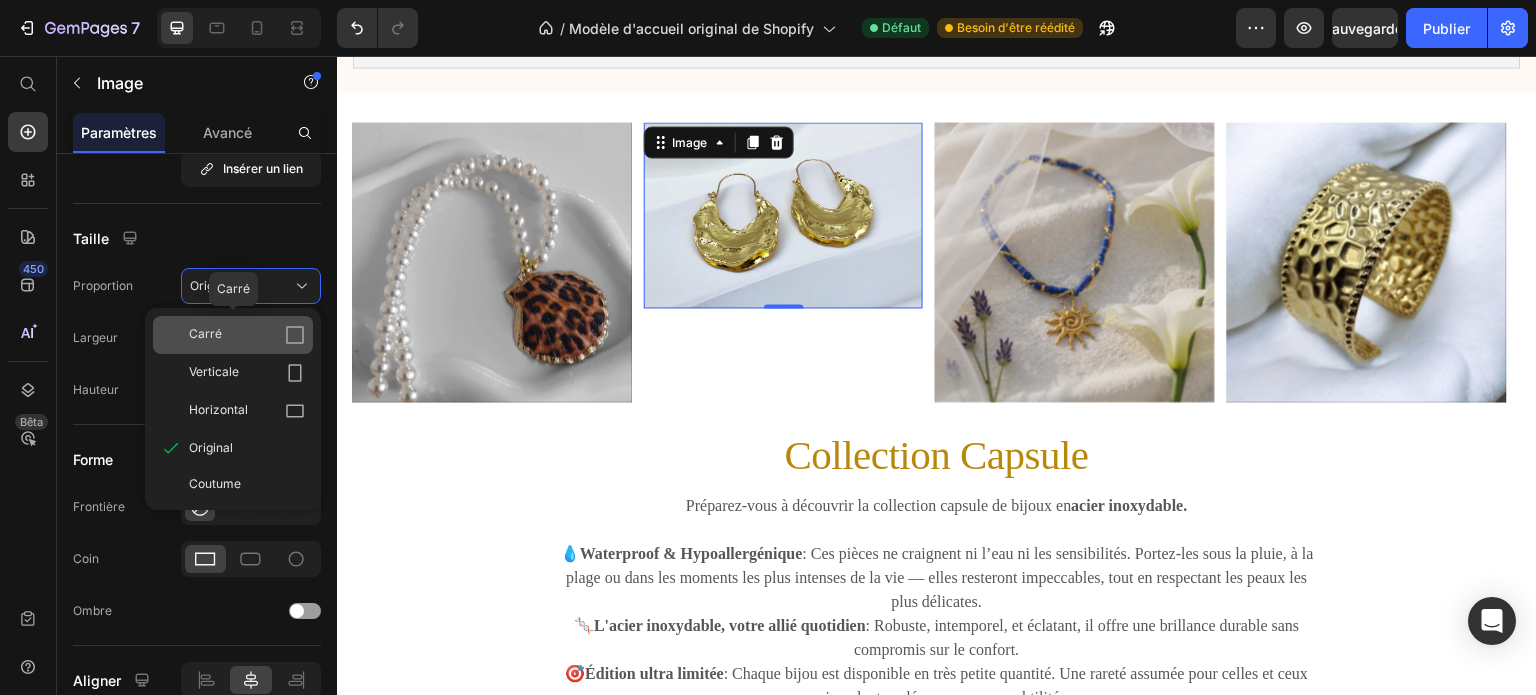click on "Carré" at bounding box center (247, 335) 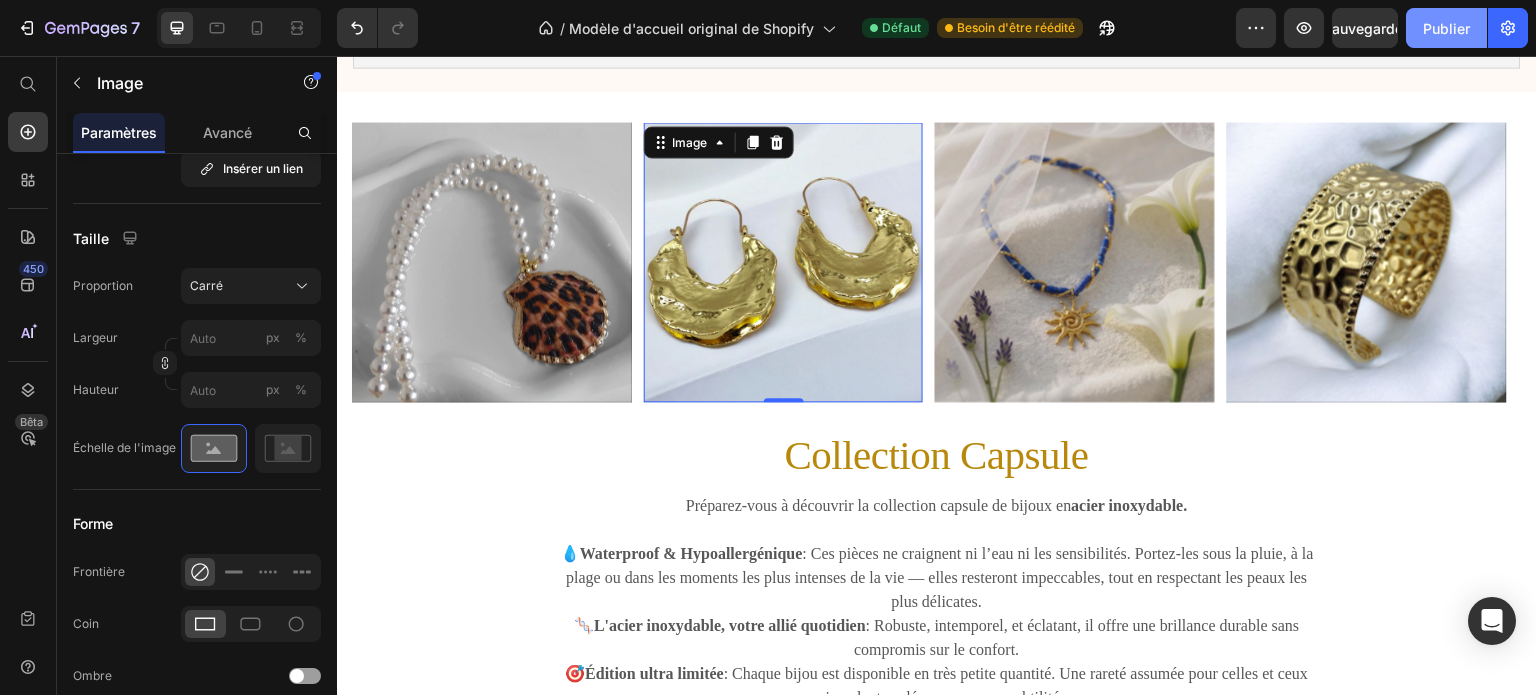 click on "Publier" at bounding box center [1446, 28] 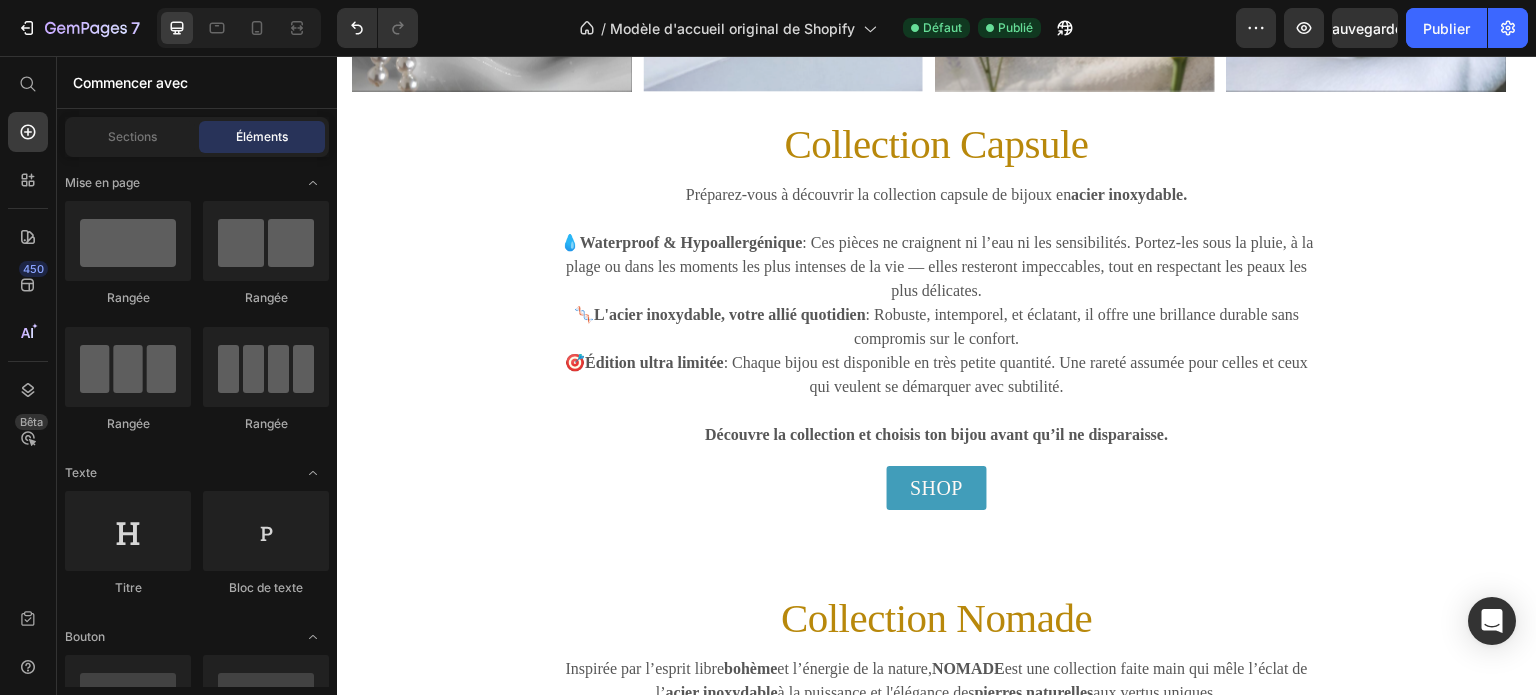 scroll, scrollTop: 812, scrollLeft: 0, axis: vertical 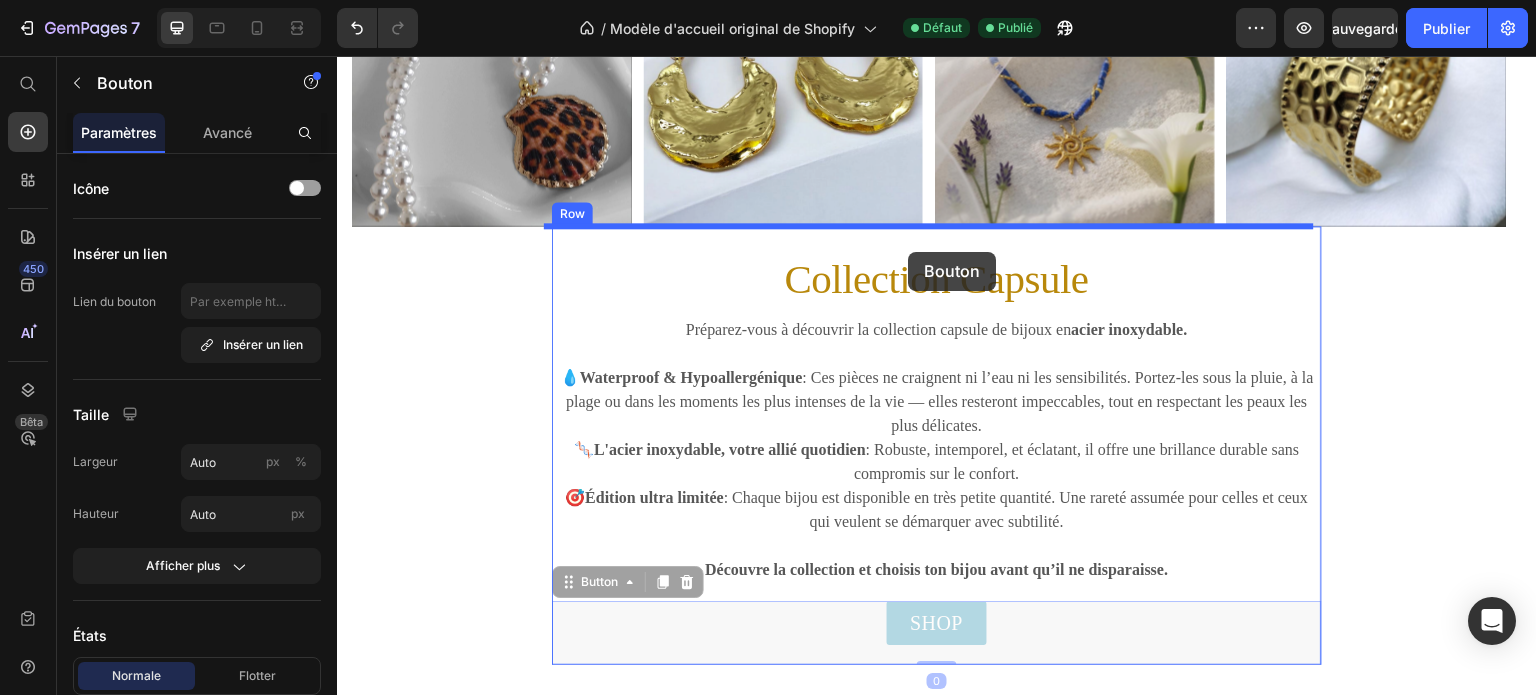 drag, startPoint x: 937, startPoint y: 626, endPoint x: 908, endPoint y: 252, distance: 375.12265 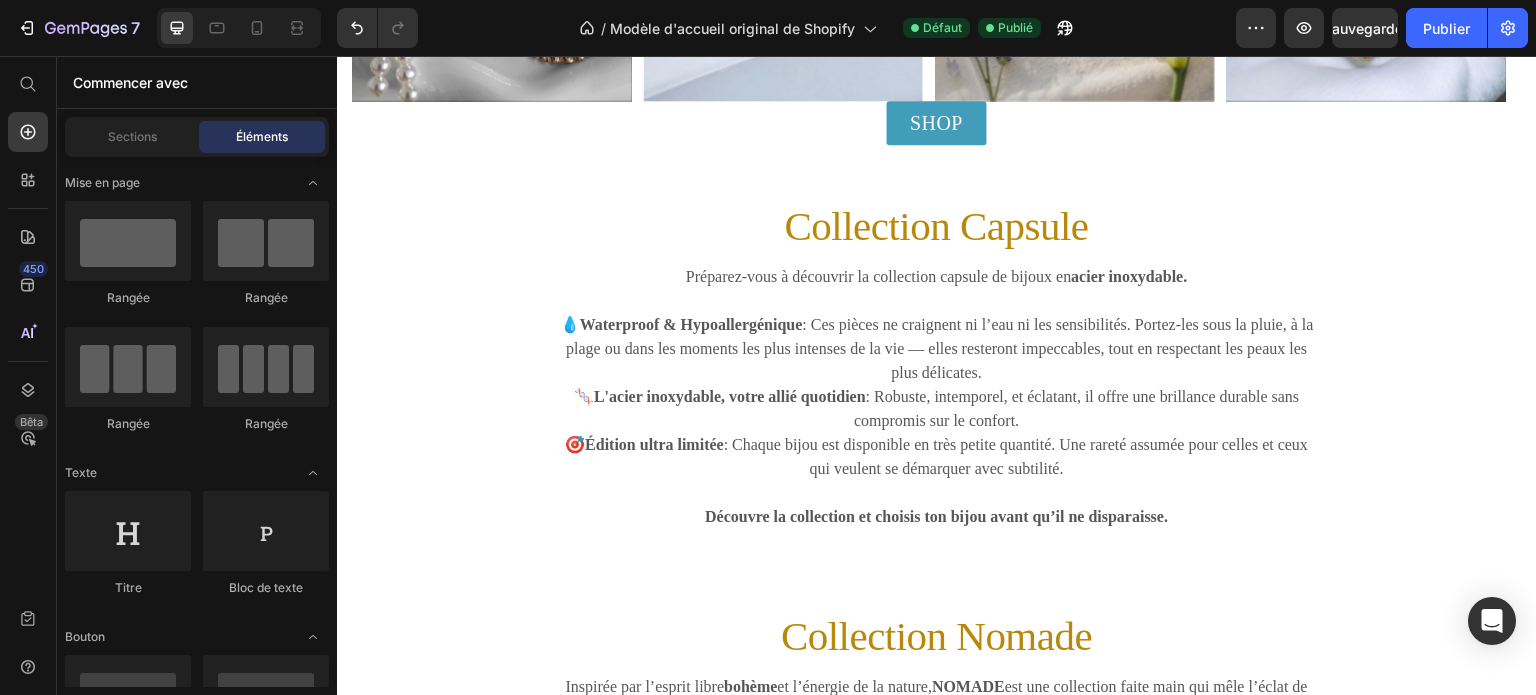 scroll, scrollTop: 666, scrollLeft: 0, axis: vertical 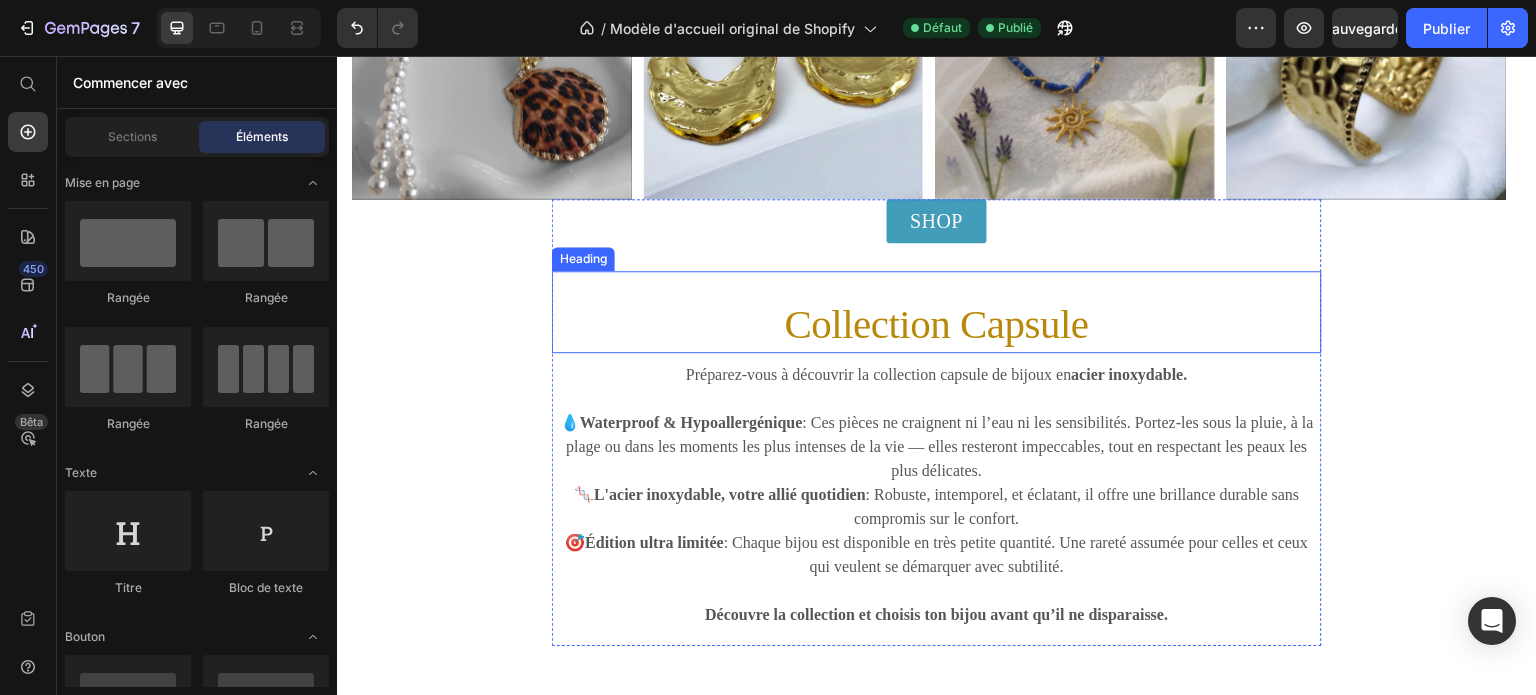 click on "Collection Capsule Heading" at bounding box center [937, 312] 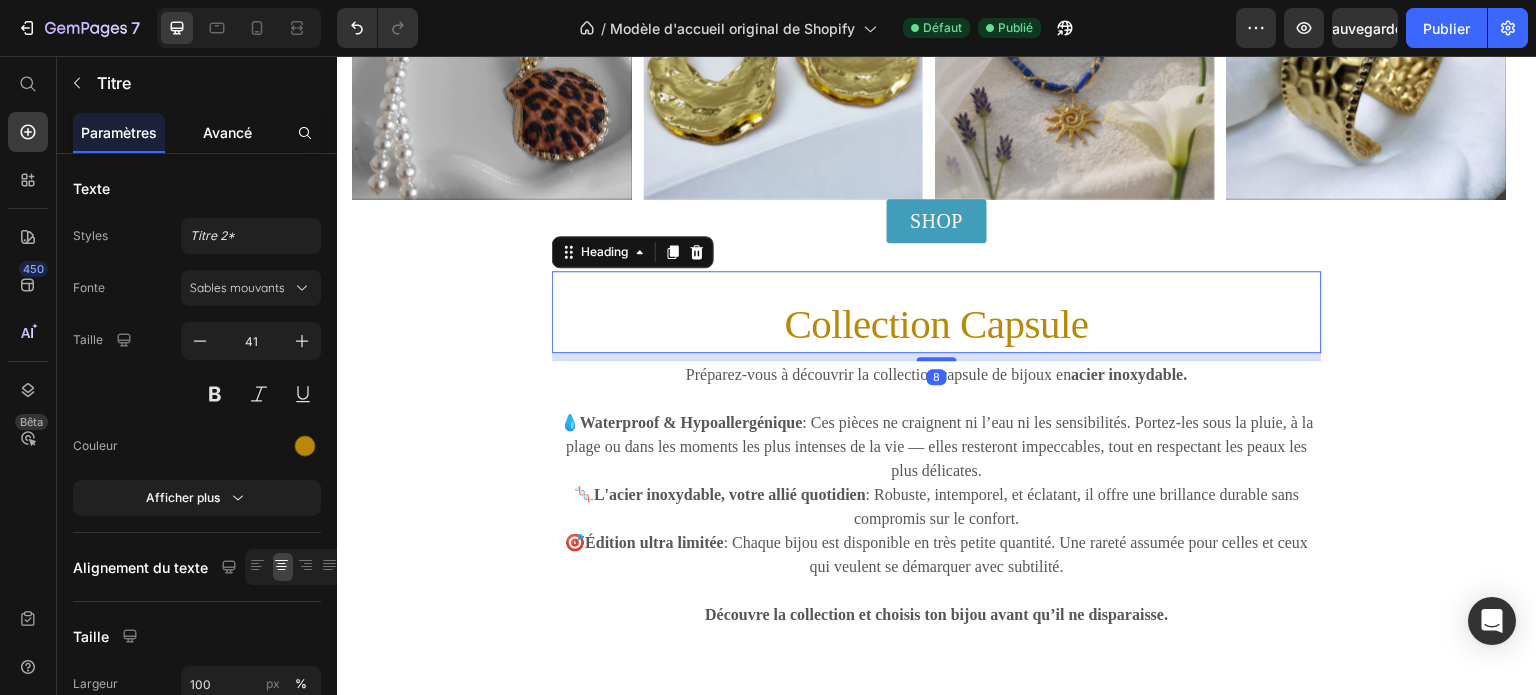click on "Avancé" at bounding box center (227, 132) 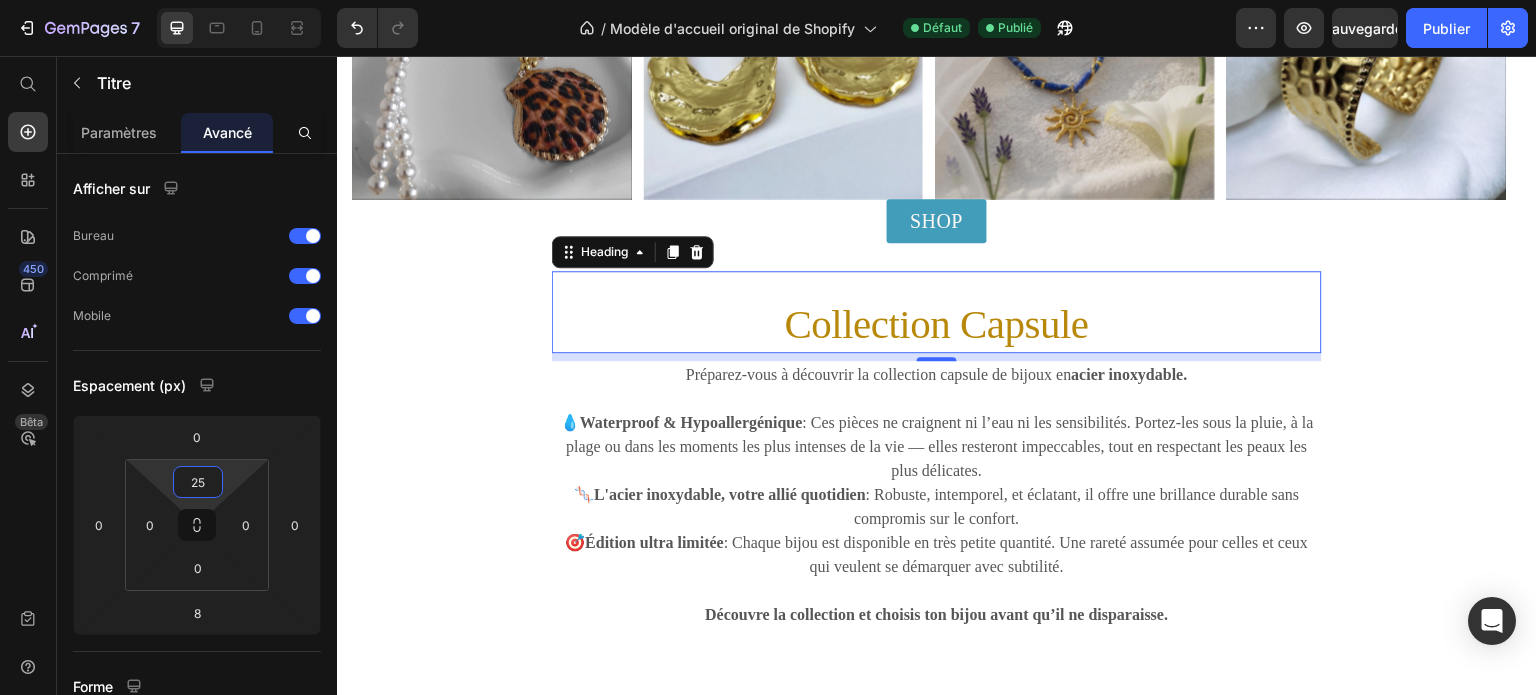 click on "25" at bounding box center [198, 482] 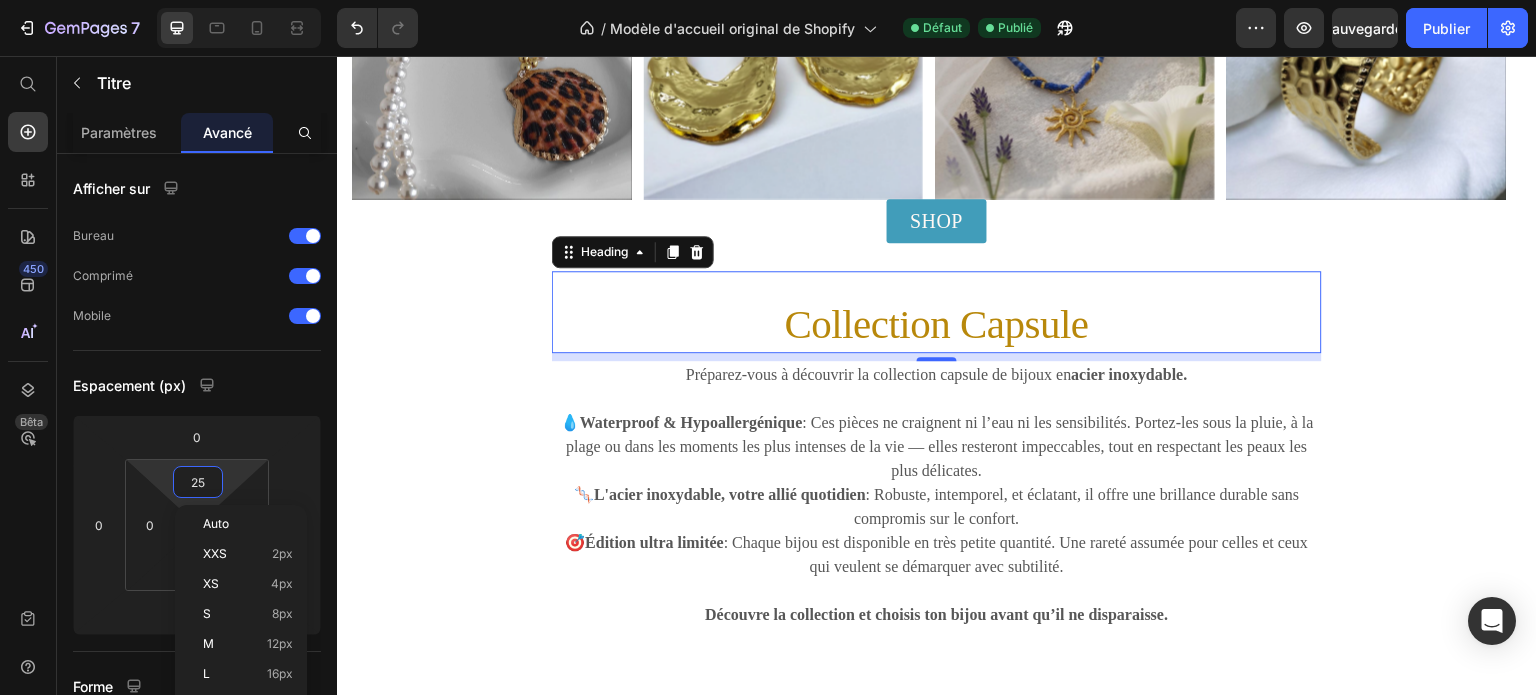 type 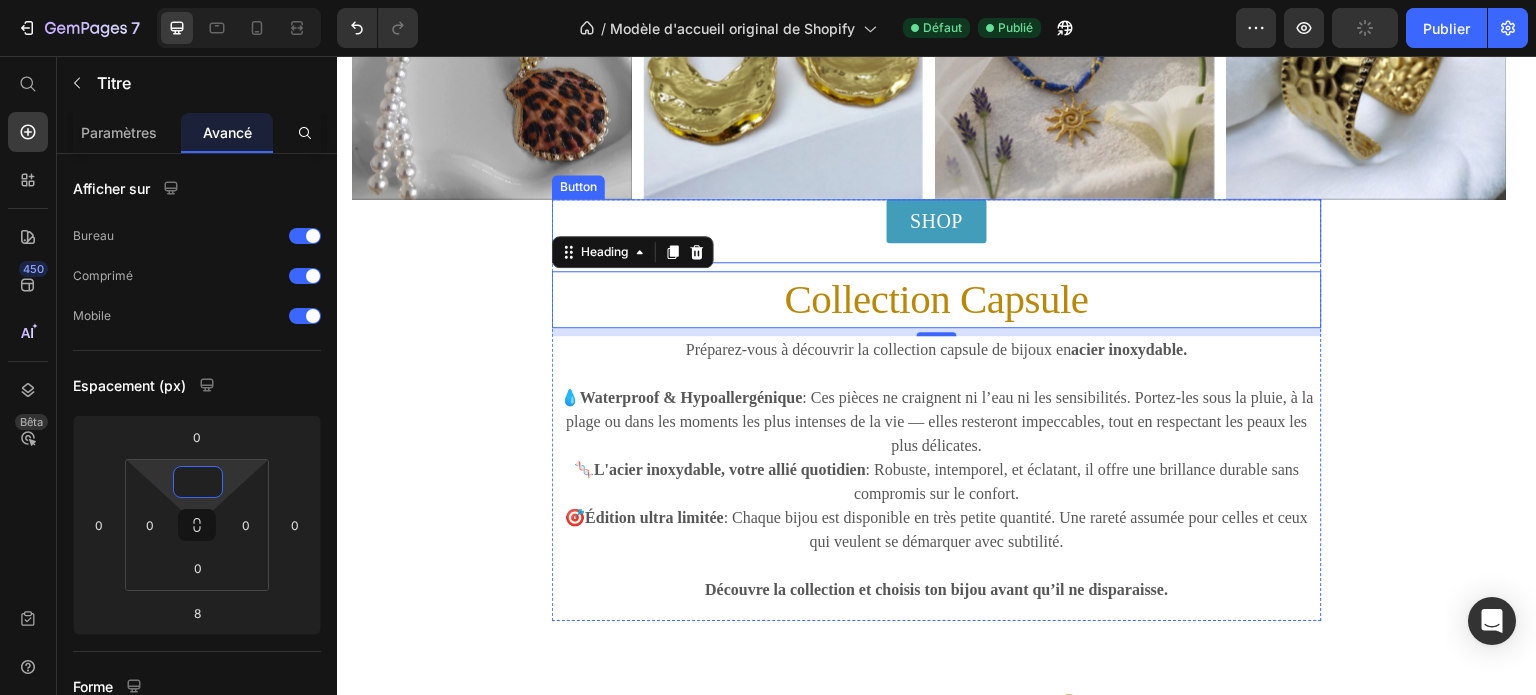 click on "SHOP Button" at bounding box center [937, 231] 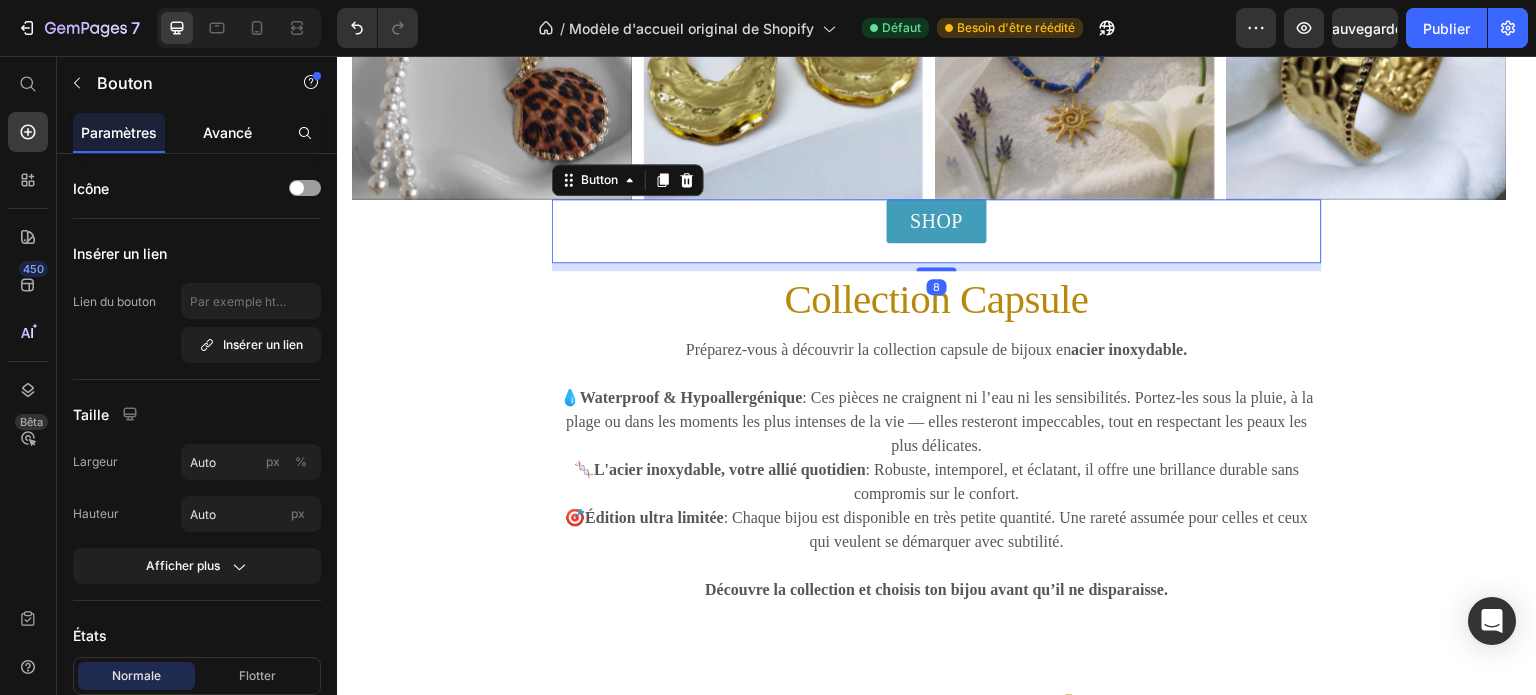 click on "Avancé" at bounding box center [227, 132] 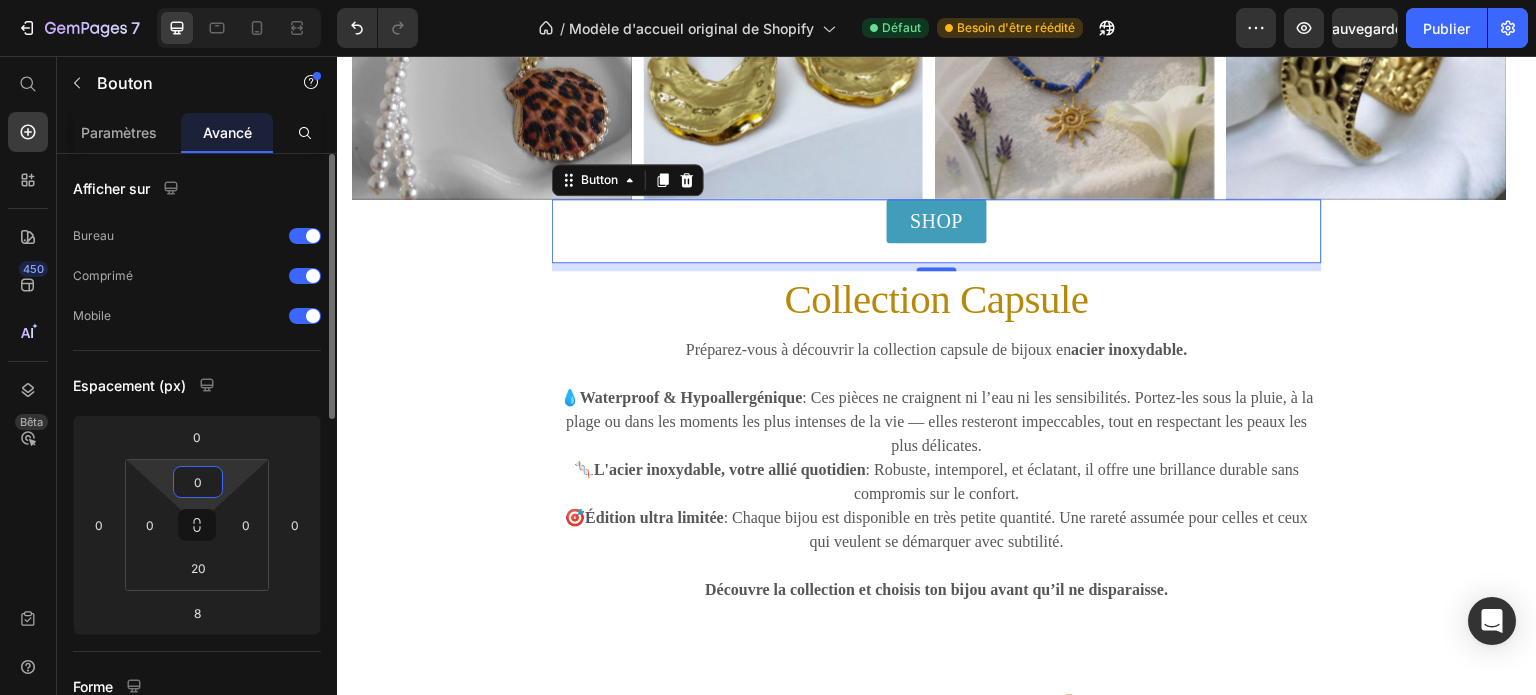 click on "0" at bounding box center (198, 482) 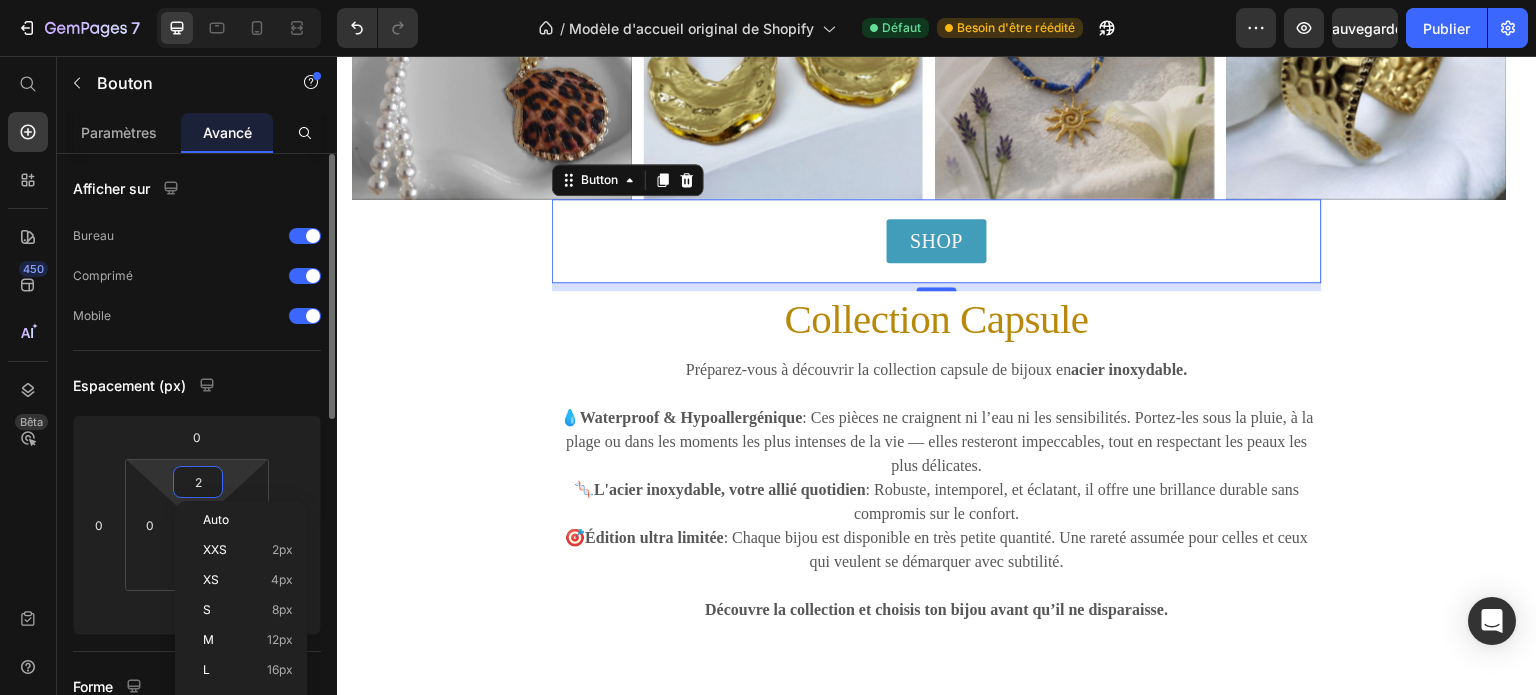 type on "20" 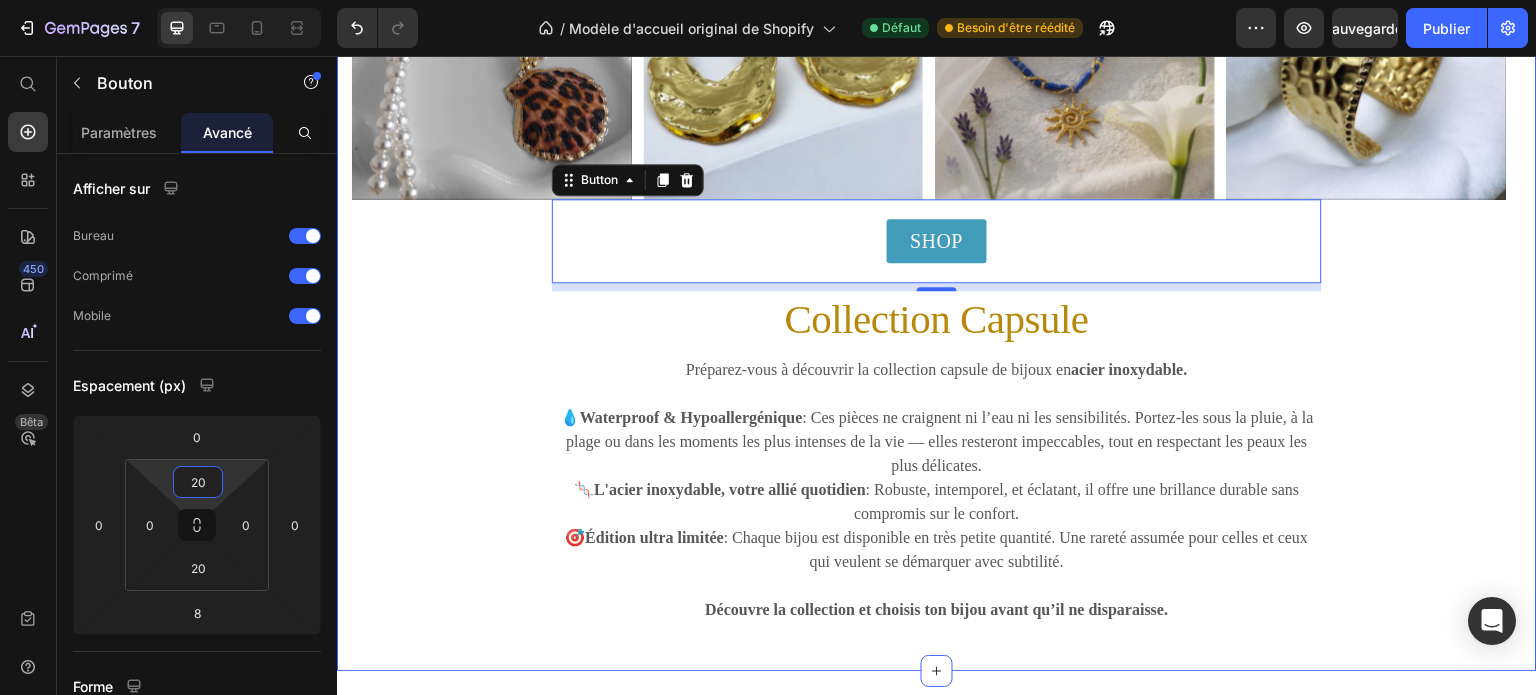 click on "Image Image Image Image Image
Carousel SHOP Button   8 Collection Capsule Heading Préparez-vous à découvrir la collection capsule de bijoux en  acier inoxydable.   💧  Waterproof & Hypoallergénique  : Ces pièces ne craignent ni l’eau ni les sensibilités. Portez-les sous la pluie, à la plage ou dans les moments les plus intenses de la vie — elles resteront impeccables, tout en respectant les peaux les plus délicates. 🧬  L'acier inoxydable, votre allié quotidien  : Robuste, intemporel, et éclatant, il offre une brillance durable sans compromis sur le confort. 🎯  Édition ultra limitée  : Chaque bijou est disponible en très petite quantité. Une rareté assumée pour celles et ceux qui veulent se démarquer avec subtilité.   Découvre la collection et choisis ton bijou avant qu’il ne disparaisse. Text block Row" at bounding box center (937, 280) 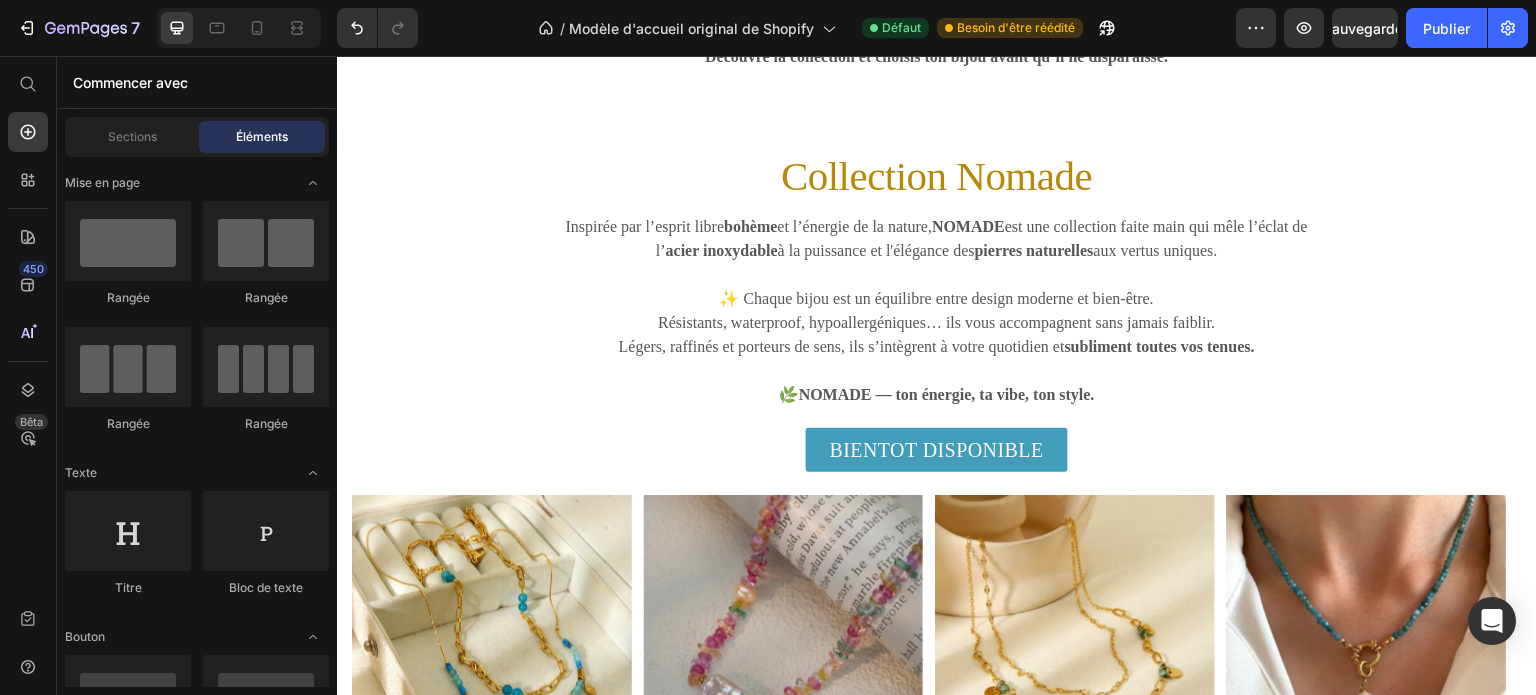 scroll, scrollTop: 1257, scrollLeft: 0, axis: vertical 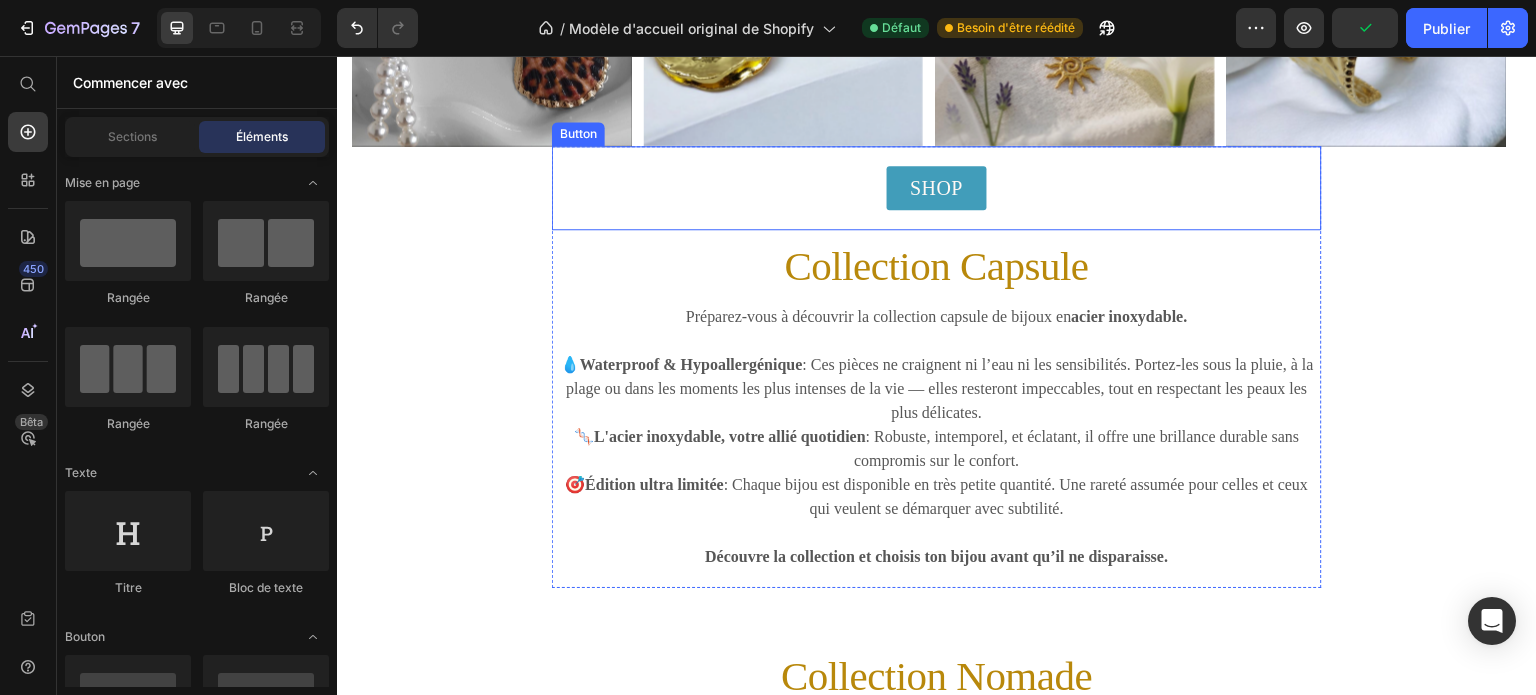 click on "SHOP Button" at bounding box center [937, 188] 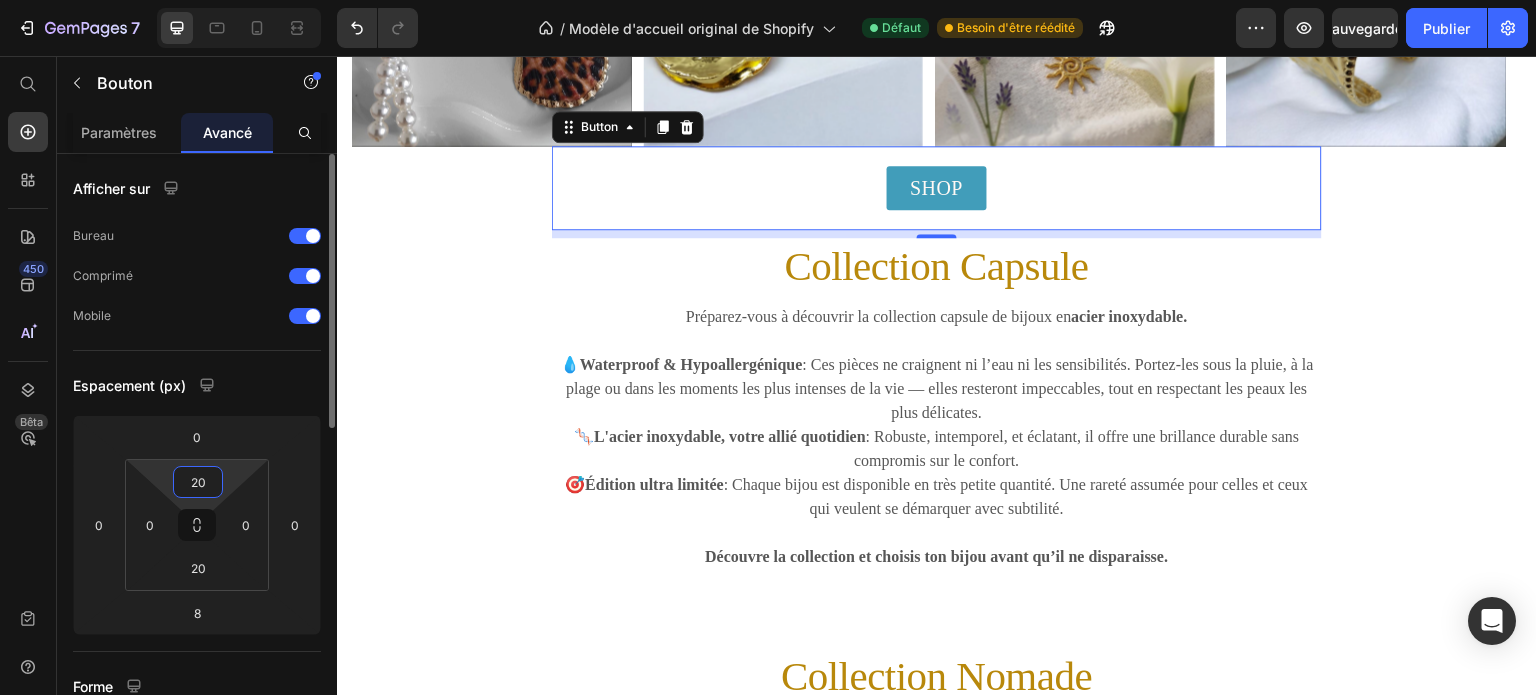 click on "20" at bounding box center [198, 482] 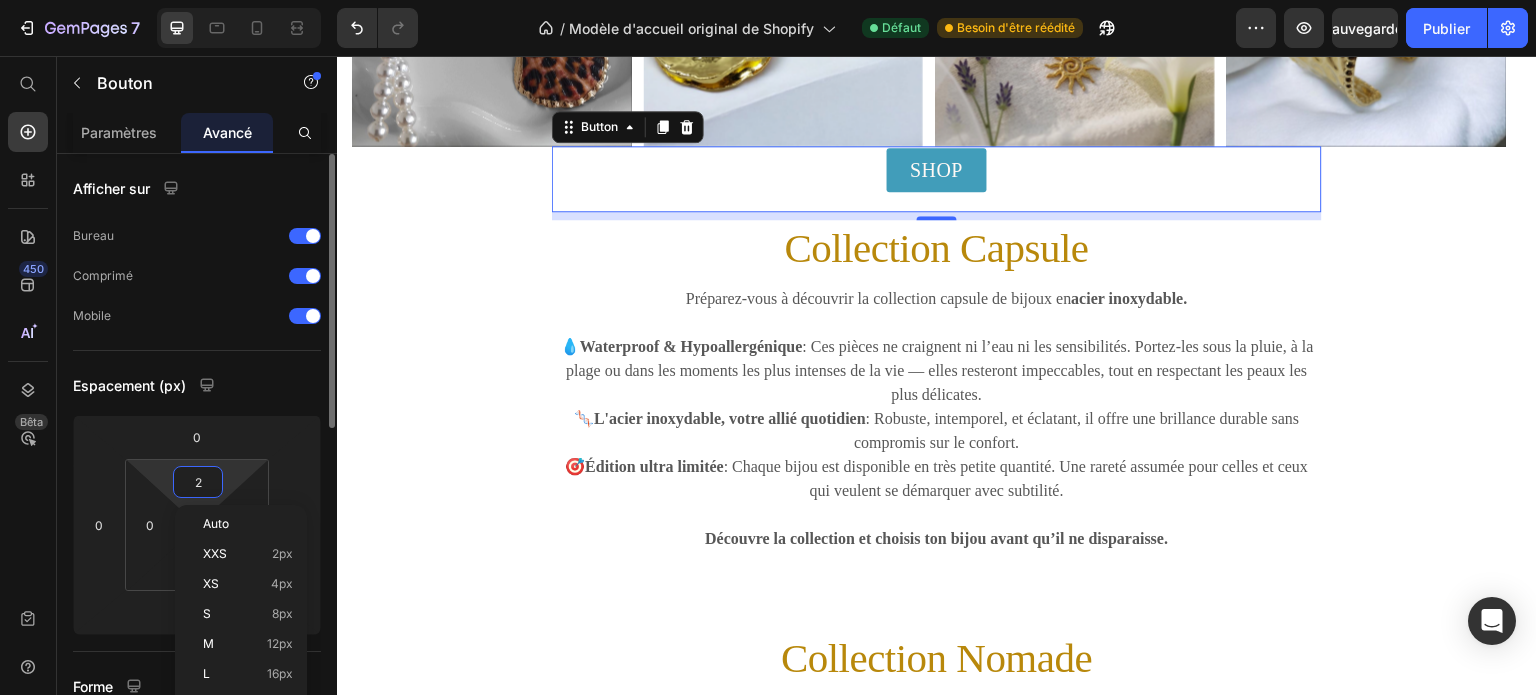 type on "25" 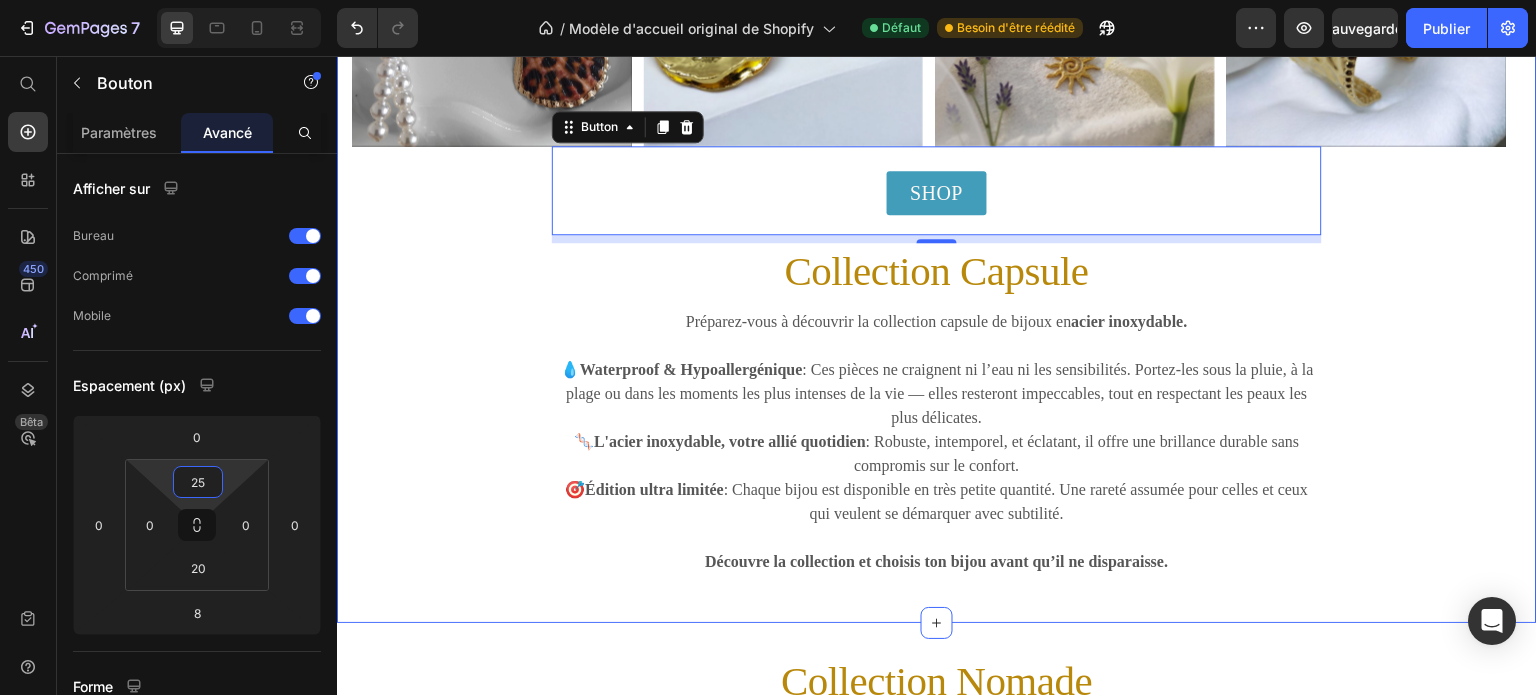 click on "Image Image Image Image Image
Carousel SHOP Button   8 Collection Capsule Heading Préparez-vous à découvrir la collection capsule de bijoux en  acier inoxydable.   💧  Waterproof & Hypoallergénique  : Ces pièces ne craignent ni l’eau ni les sensibilités. Portez-les sous la pluie, à la plage ou dans les moments les plus intenses de la vie — elles resteront impeccables, tout en respectant les peaux les plus délicates. 🧬  L'acier inoxydable, votre allié quotidien  : Robuste, intemporel, et éclatant, il offre une brillance durable sans compromis sur le confort. 🎯  Édition ultra limitée  : Chaque bijou est disponible en très petite quantité. Une rareté assumée pour celles et ceux qui veulent se démarquer avec subtilité.   Découvre la collection et choisis ton bijou avant qu’il ne disparaisse. Text block Row" at bounding box center [937, 229] 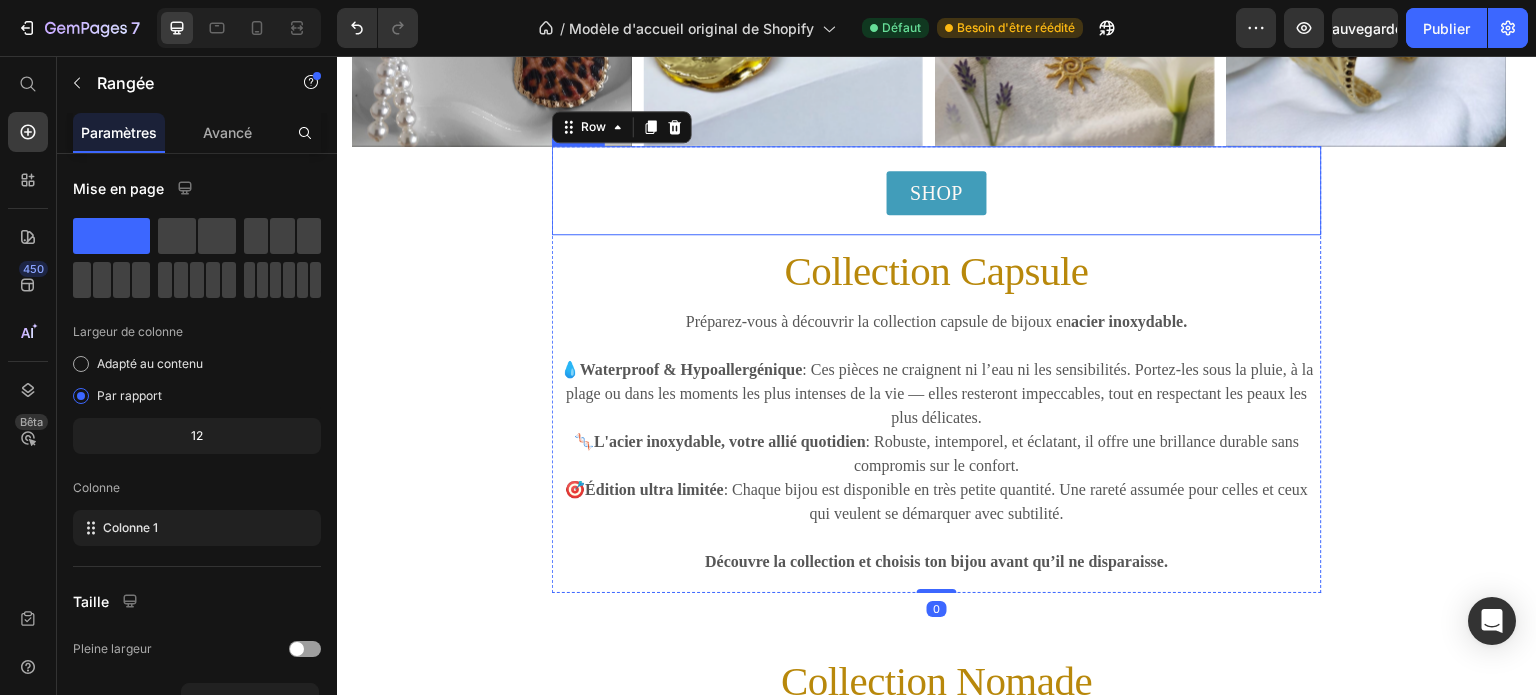 click on "SHOP Button" at bounding box center [937, 190] 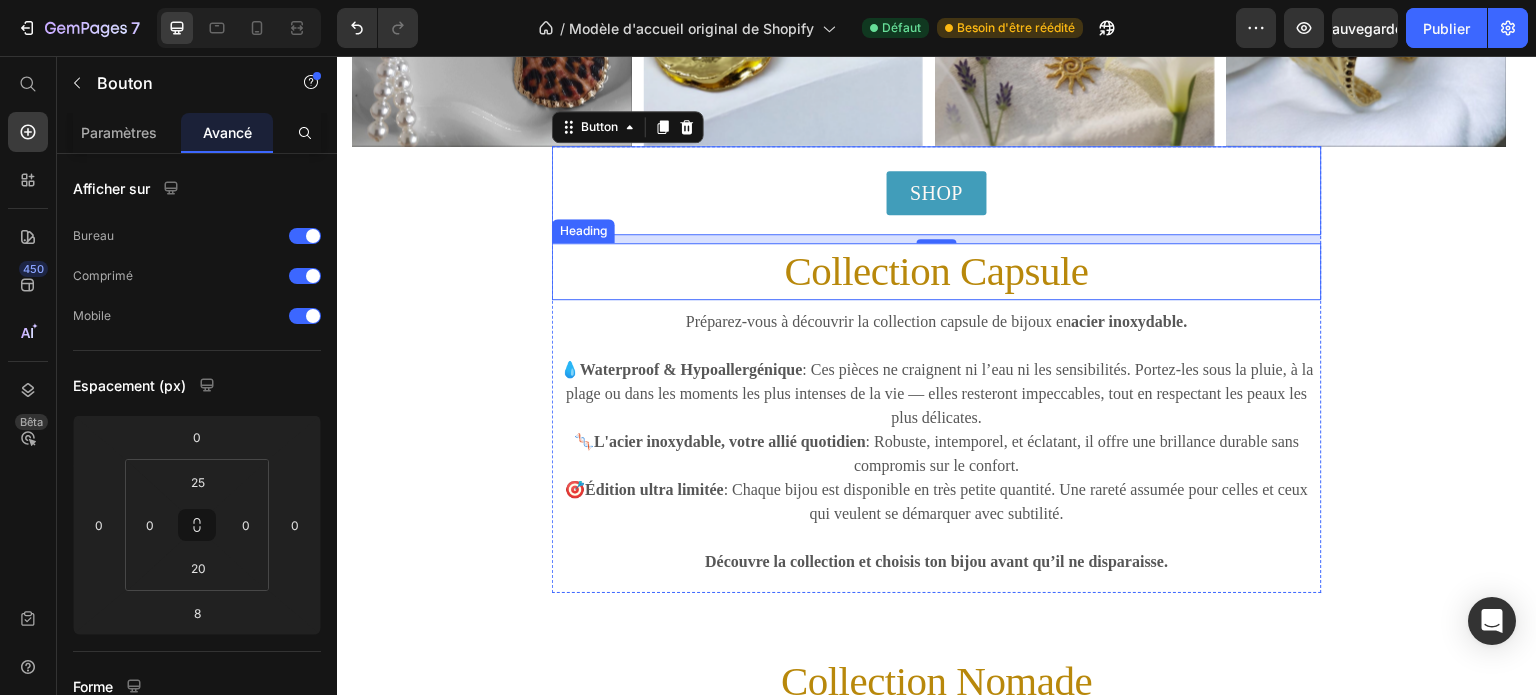 click on "Collection Capsule" at bounding box center [937, 271] 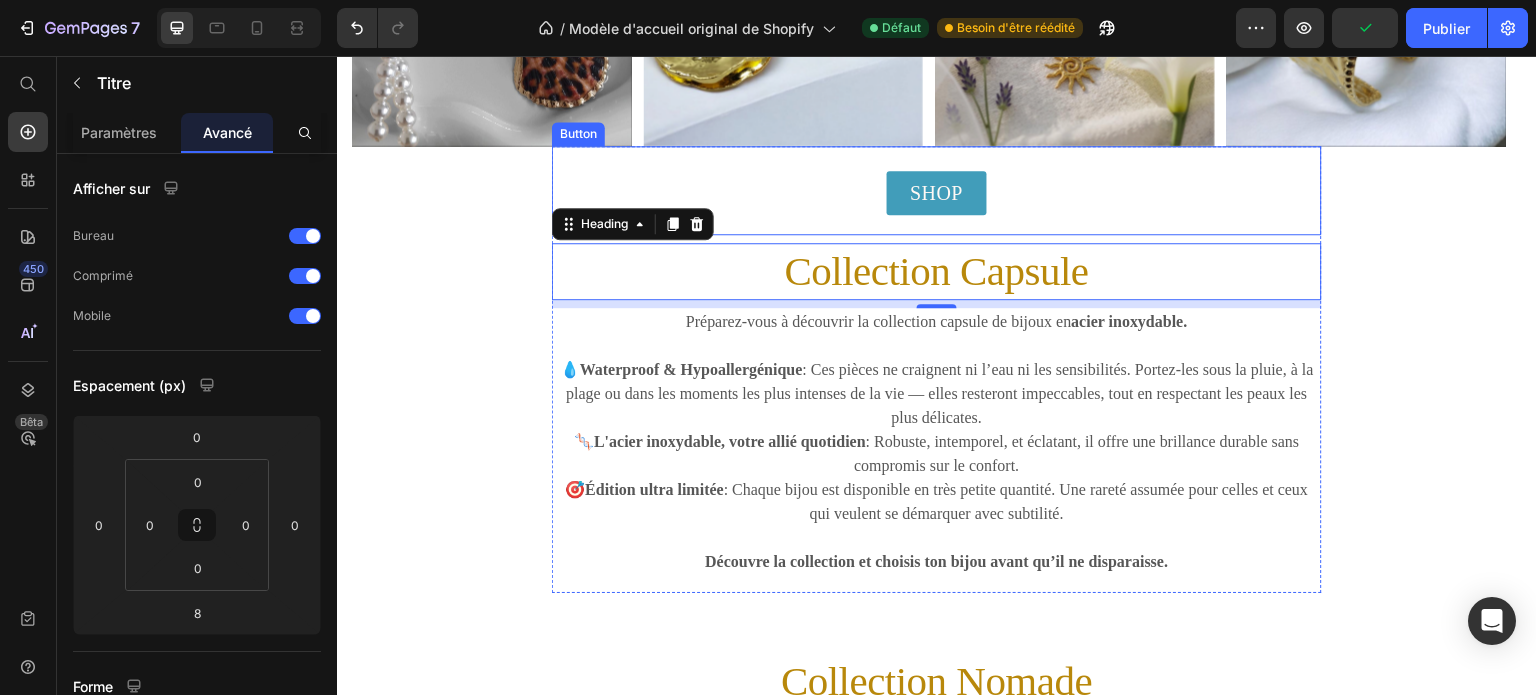 click on "SHOP Button" at bounding box center (937, 190) 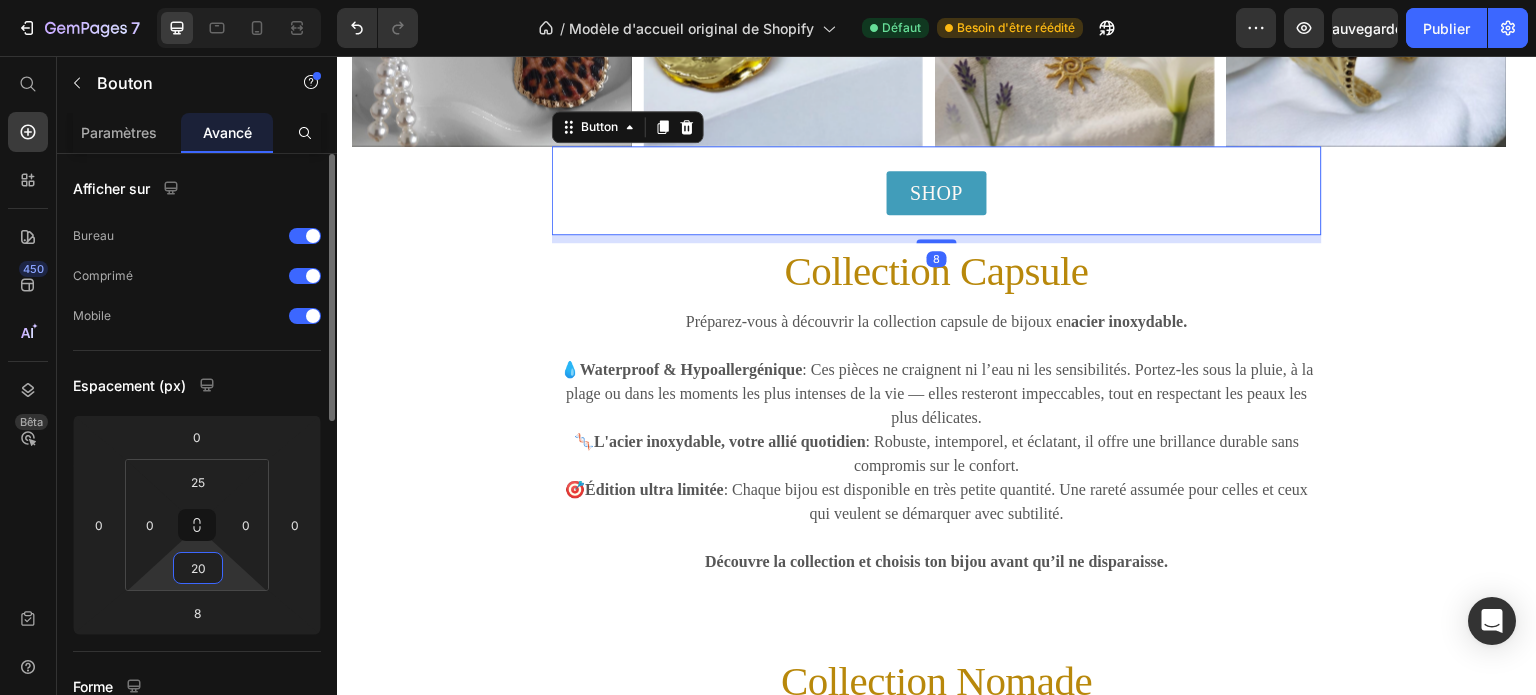 click on "20" at bounding box center (198, 568) 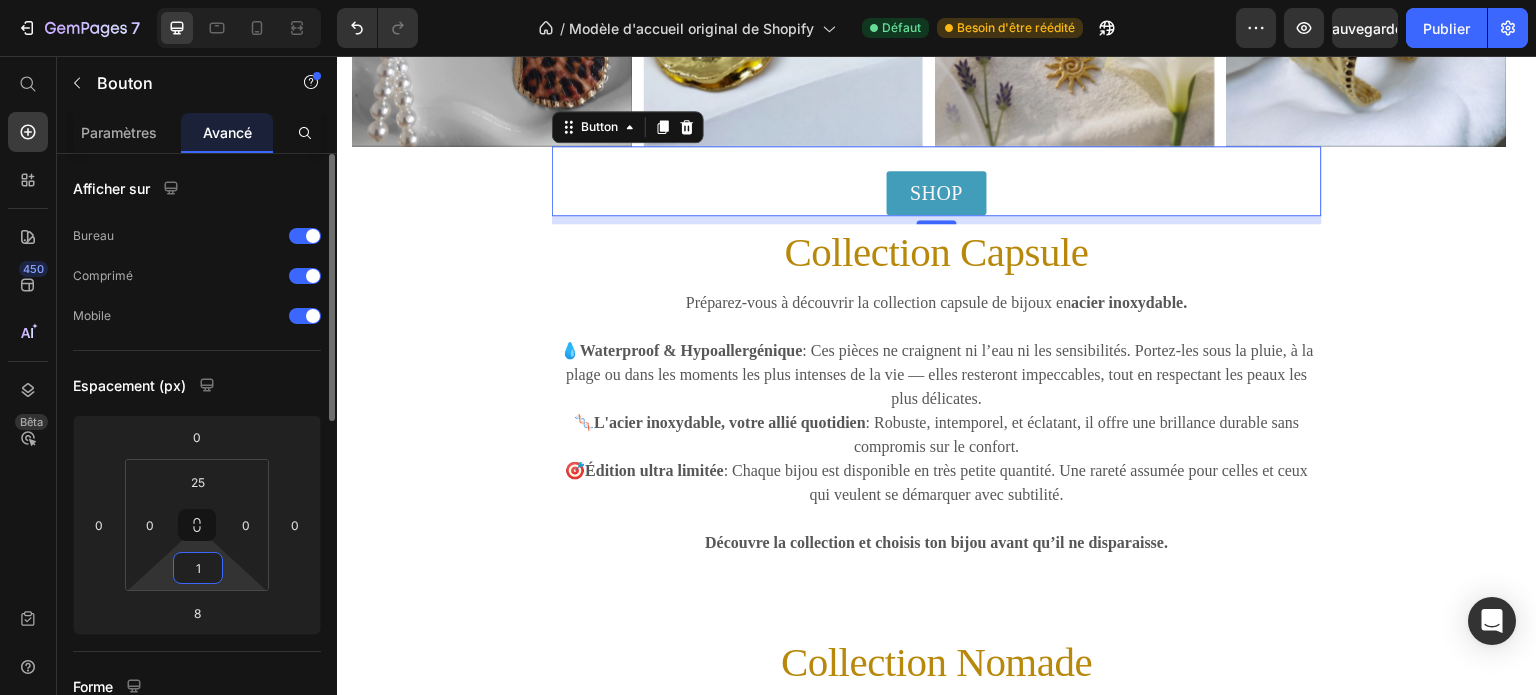 type on "15" 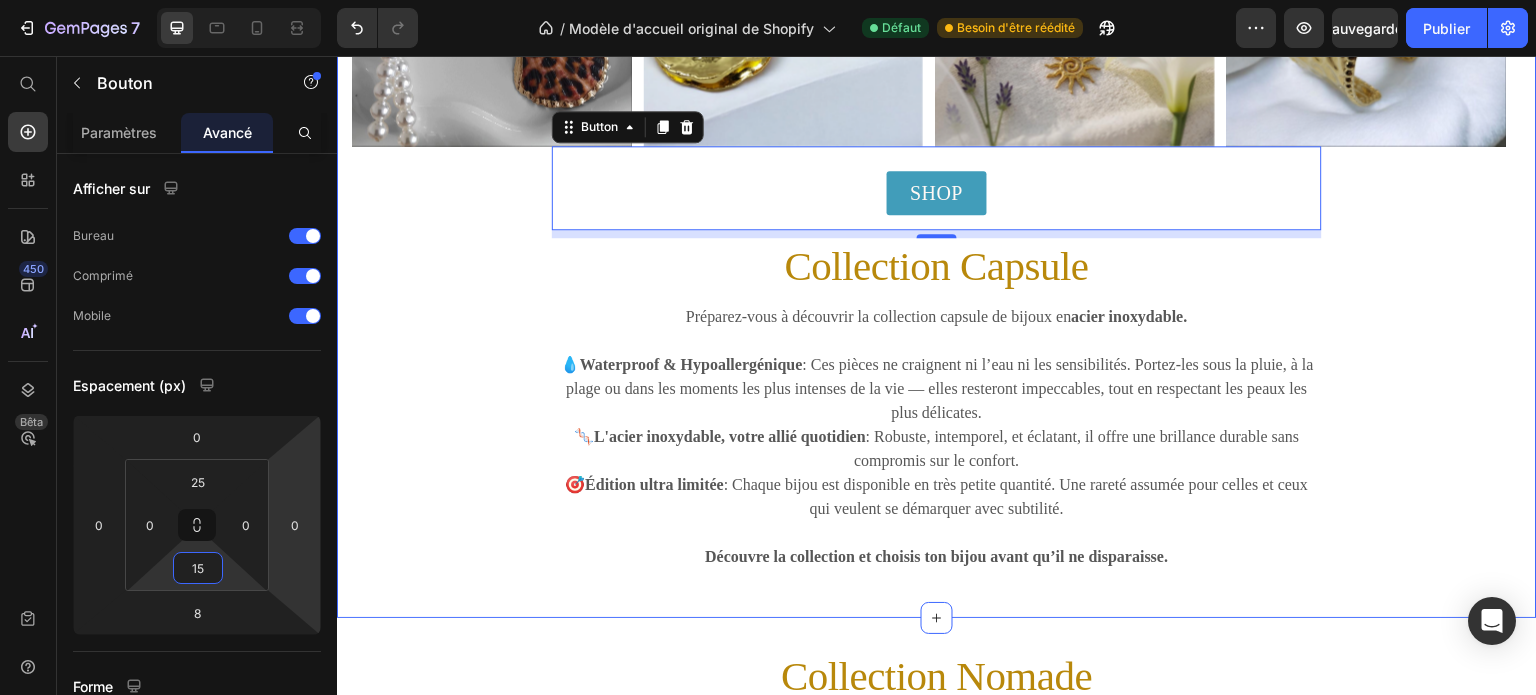 click on "Image Image Image Image Image
Carousel SHOP Button   8 Collection Capsule Heading Préparez-vous à découvrir la collection capsule de bijoux en  acier inoxydable.   💧  Waterproof & Hypoallergénique  : Ces pièces ne craignent ni l’eau ni les sensibilités. Portez-les sous la pluie, à la plage ou dans les moments les plus intenses de la vie — elles resteront impeccables, tout en respectant les peaux les plus délicates. 🧬  L'acier inoxydable, votre allié quotidien  : Robuste, intemporel, et éclatant, il offre une brillance durable sans compromis sur le confort. 🎯  Édition ultra limitée  : Chaque bijou est disponible en très petite quantité. Une rareté assumée pour celles et ceux qui veulent se démarquer avec subtilité.   Découvre la collection et choisis ton bijou avant qu’il ne disparaisse. Text block Row" at bounding box center [937, 227] 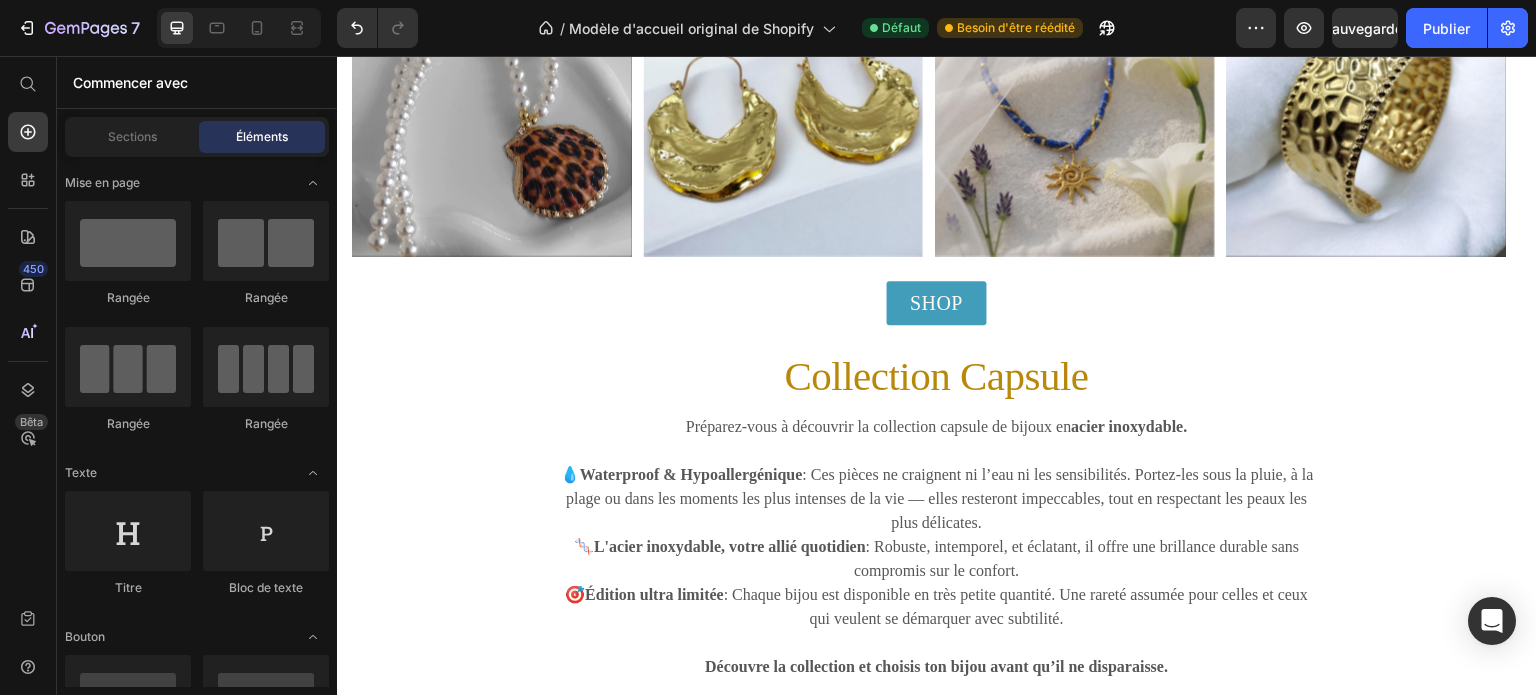 scroll, scrollTop: 614, scrollLeft: 0, axis: vertical 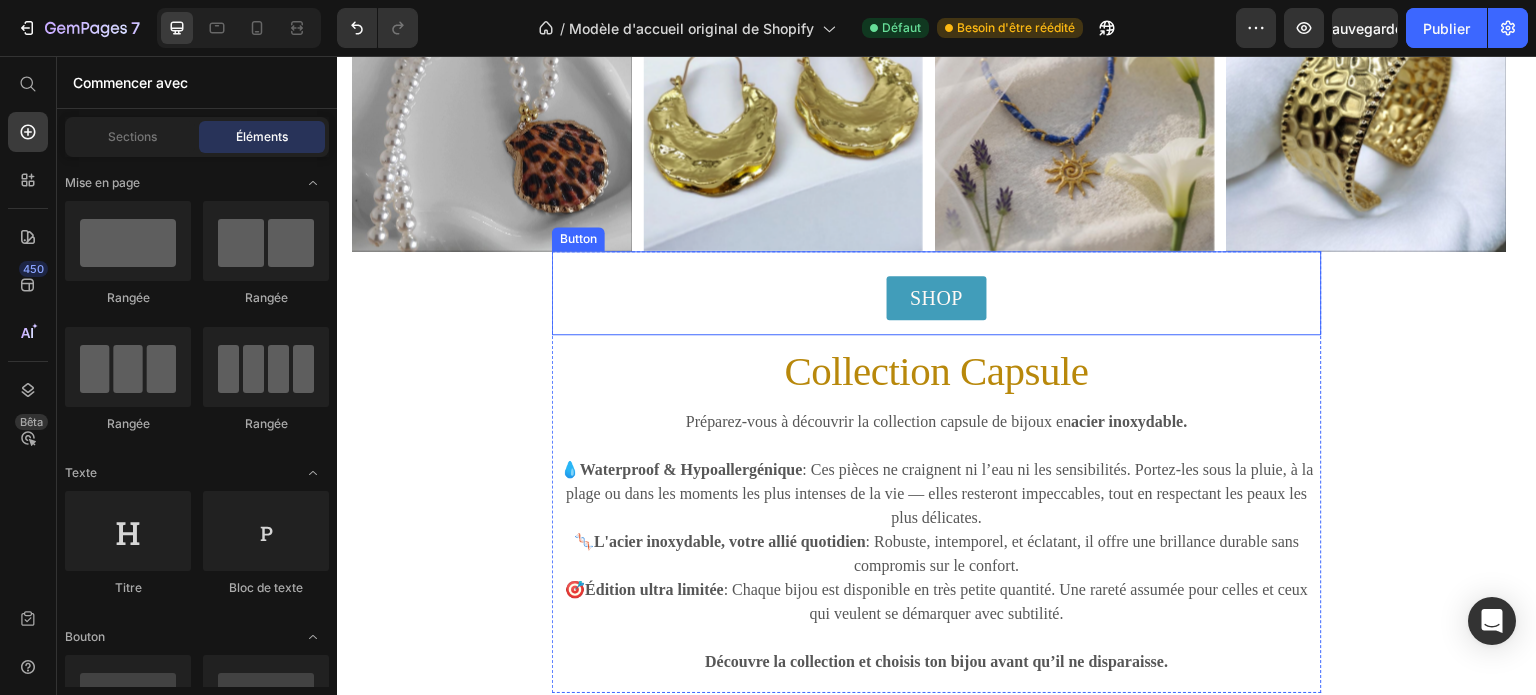 click on "SHOP Button" at bounding box center [937, 293] 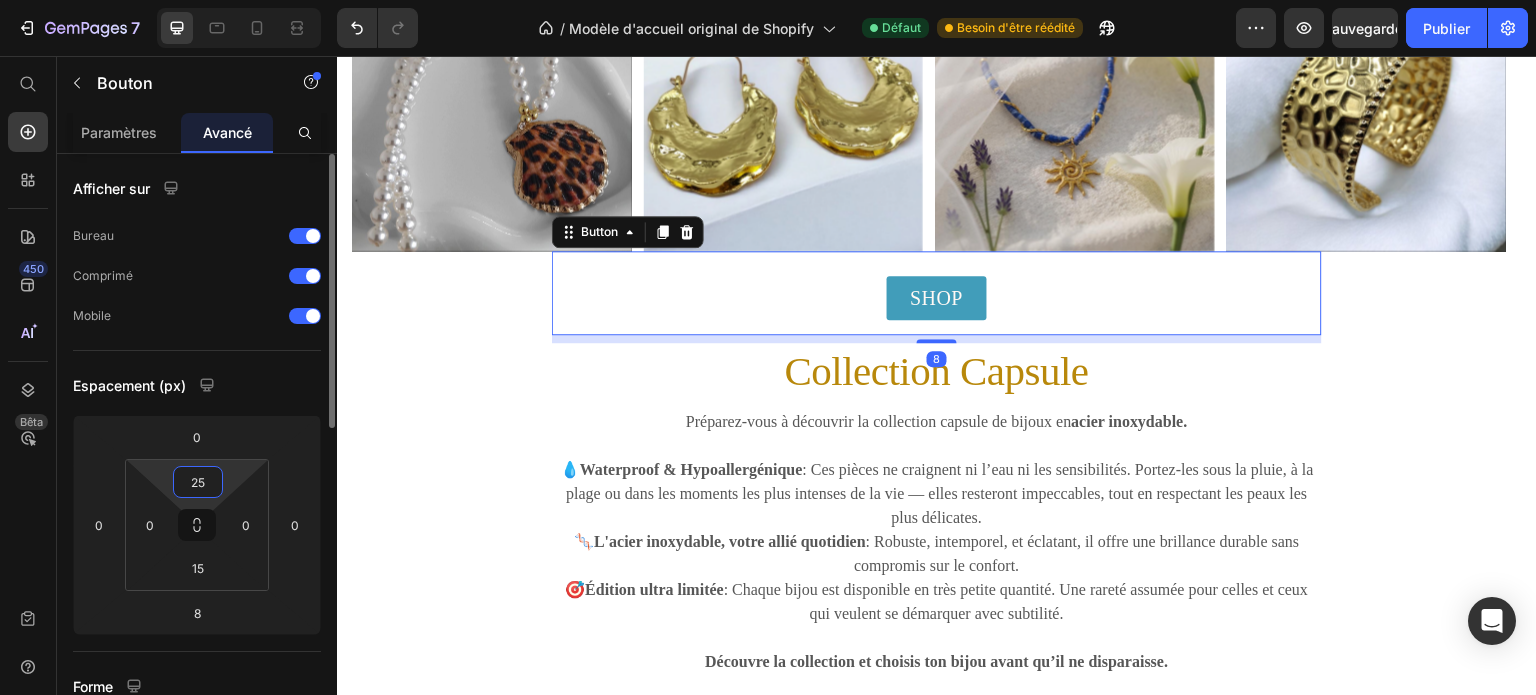 click on "25" at bounding box center (198, 482) 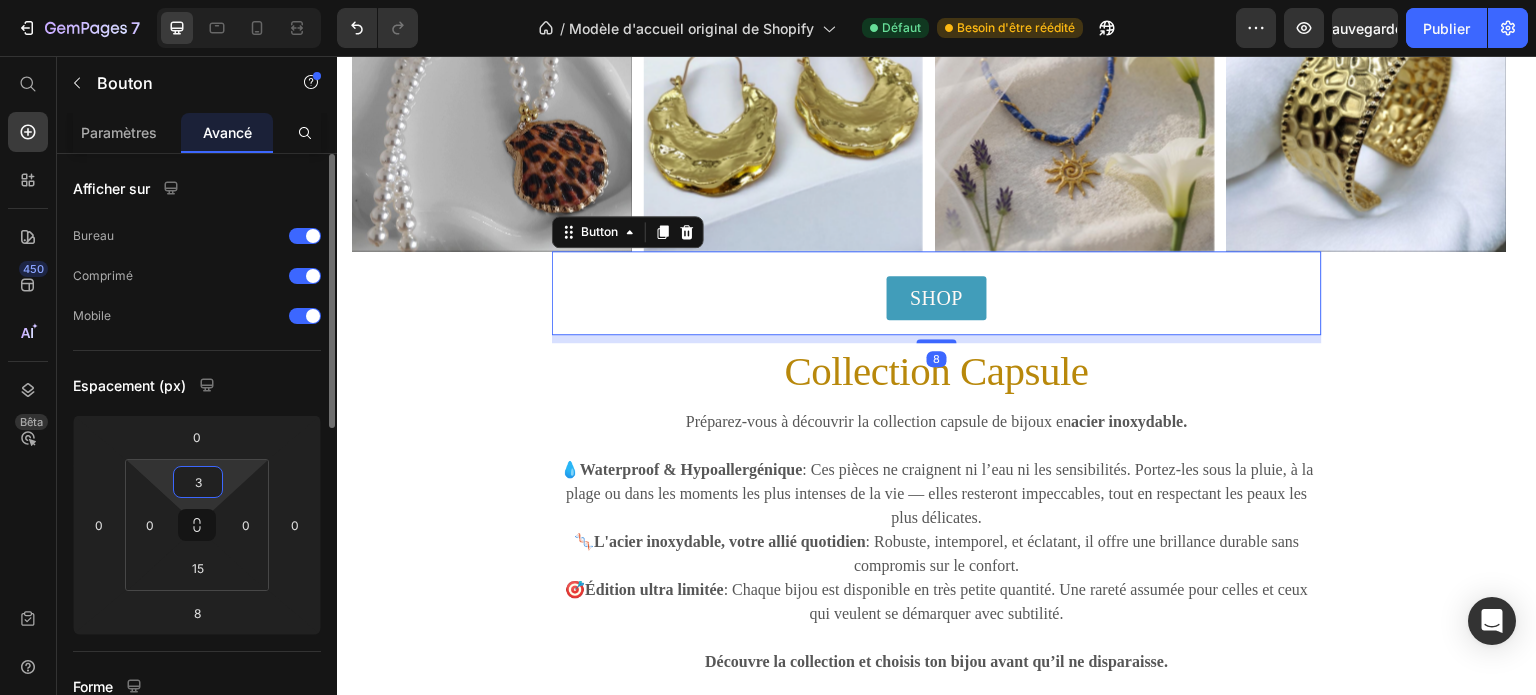 type on "30" 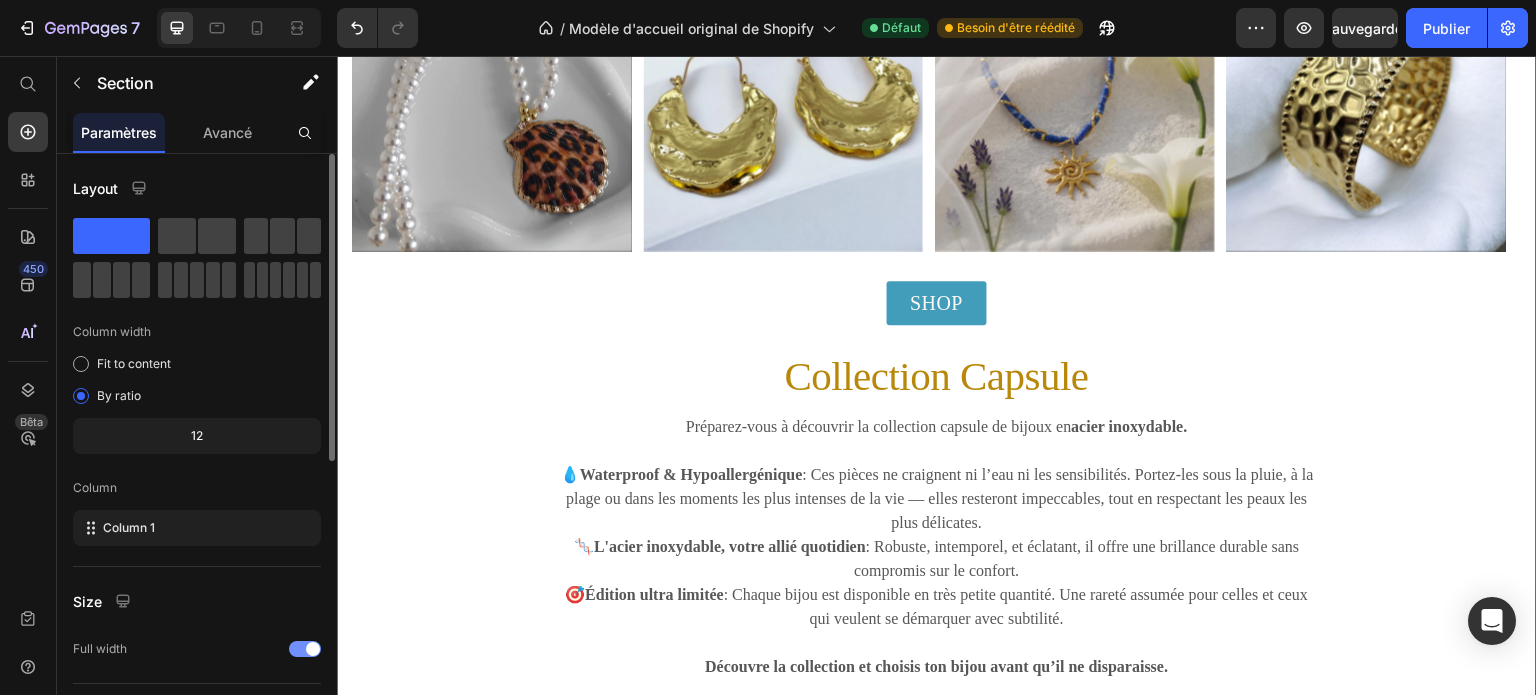 click on "Image Image Image Image Image
Carousel SHOP Button Collection Capsule Heading Préparez-vous à découvrir la collection capsule de bijoux en  acier inoxydable.   💧  Waterproof & Hypoallergénique  : Ces pièces ne craignent ni l’eau ni les sensibilités. Portez-les sous la pluie, à la plage ou dans les moments les plus intenses de la vie — elles resteront impeccables, tout en respectant les peaux les plus délicates. 🧬  L'acier inoxydable, votre allié quotidien  : Robuste, intemporel, et éclatant, il offre une brillance durable sans compromis sur le confort. 🎯  Édition ultra limitée  : Chaque bijou est disponible en très petite quantité. Une rareté assumée pour celles et ceux qui veulent se démarquer avec subtilité.   Découvre la collection et choisis ton bijou avant qu’il ne disparaisse. Text block Row" at bounding box center [937, 334] 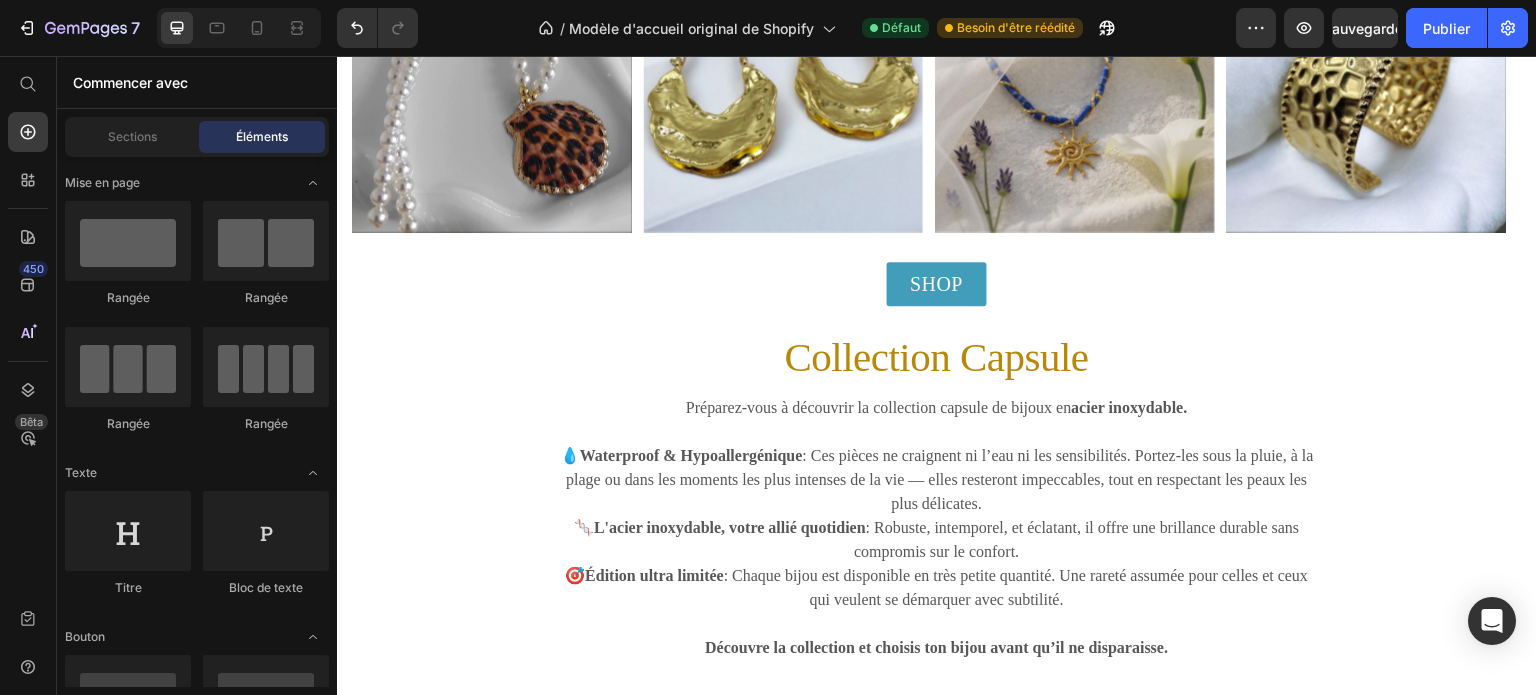 scroll, scrollTop: 765, scrollLeft: 0, axis: vertical 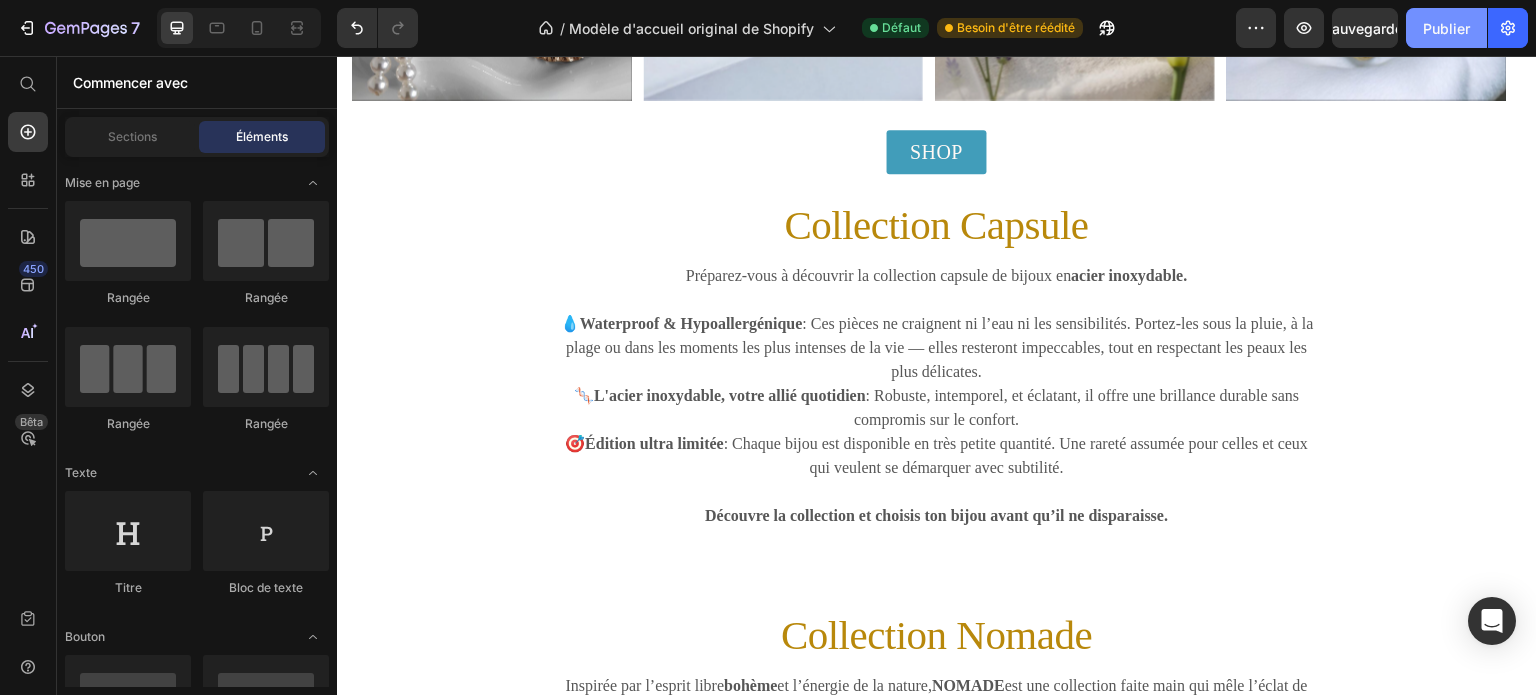 click on "Publier" 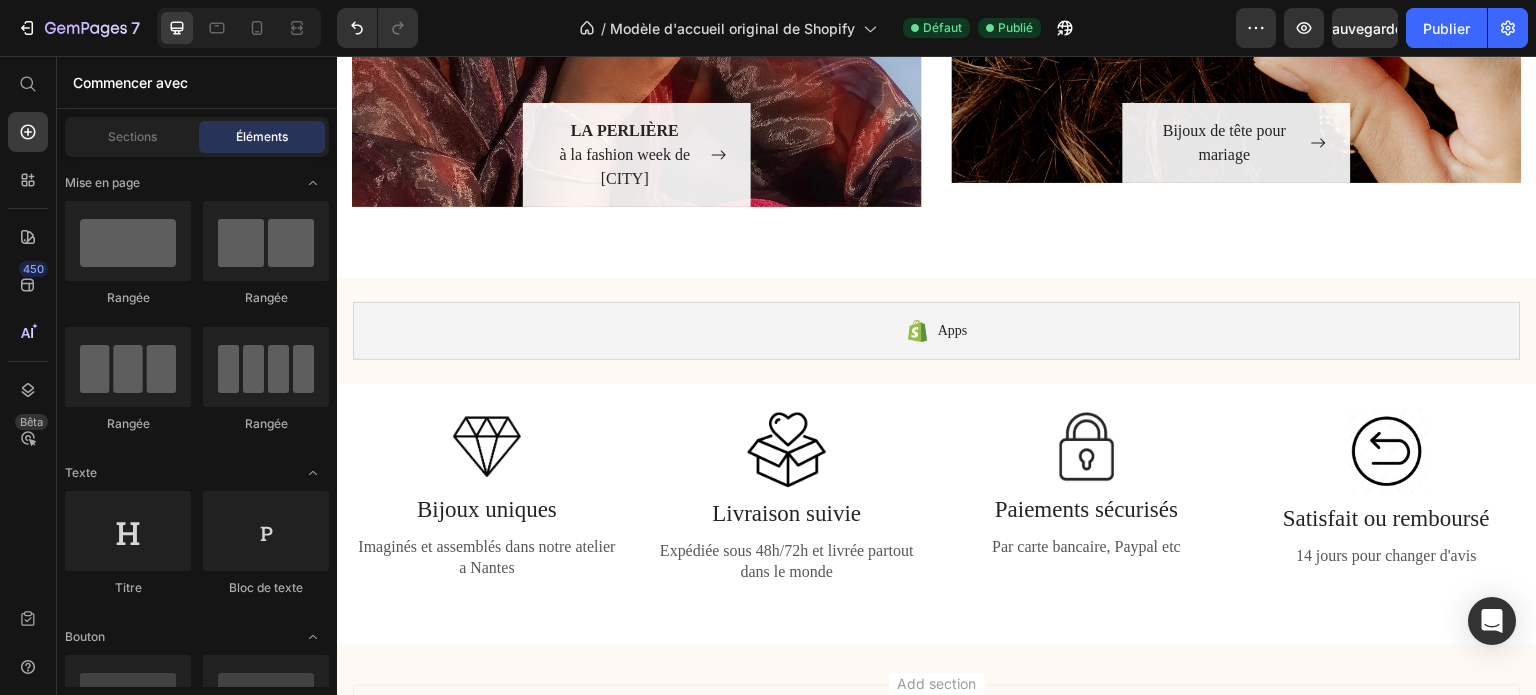 scroll, scrollTop: 2560, scrollLeft: 0, axis: vertical 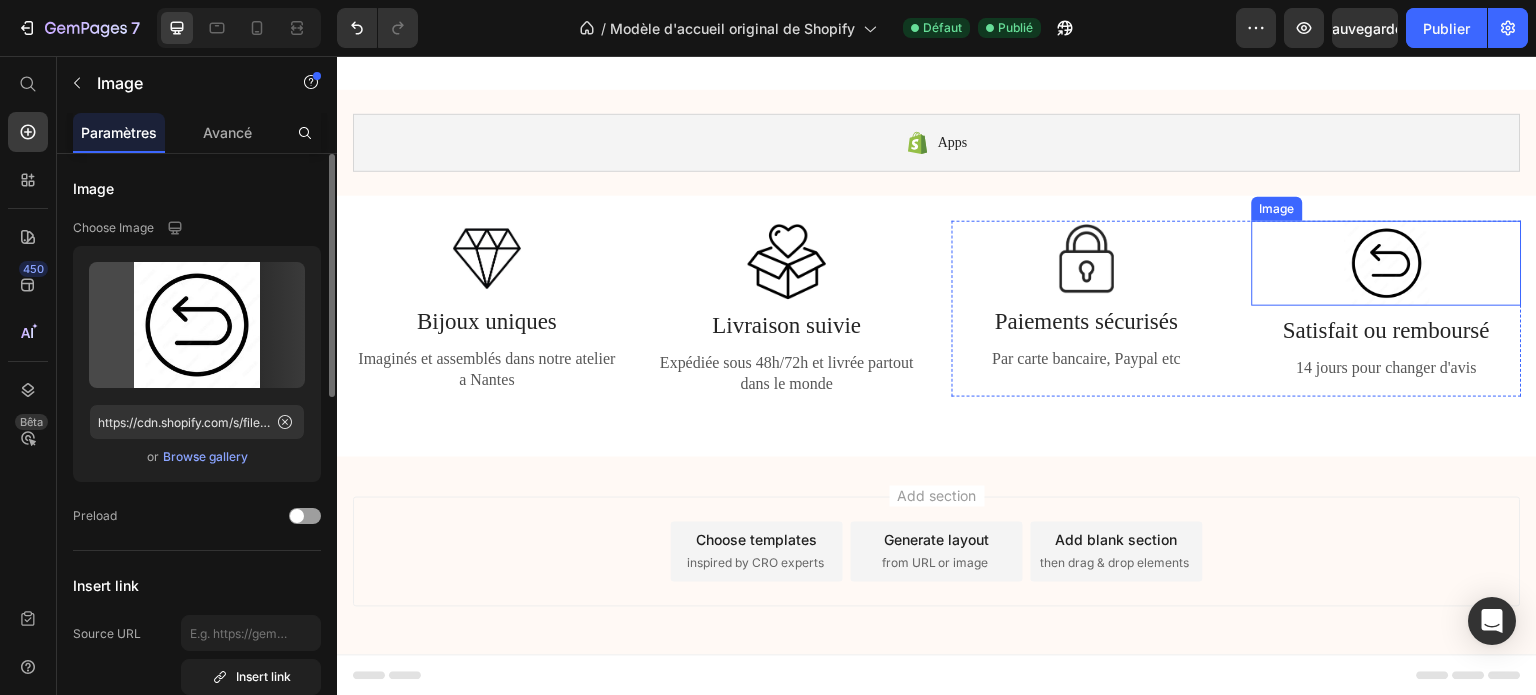 click at bounding box center (1387, 263) 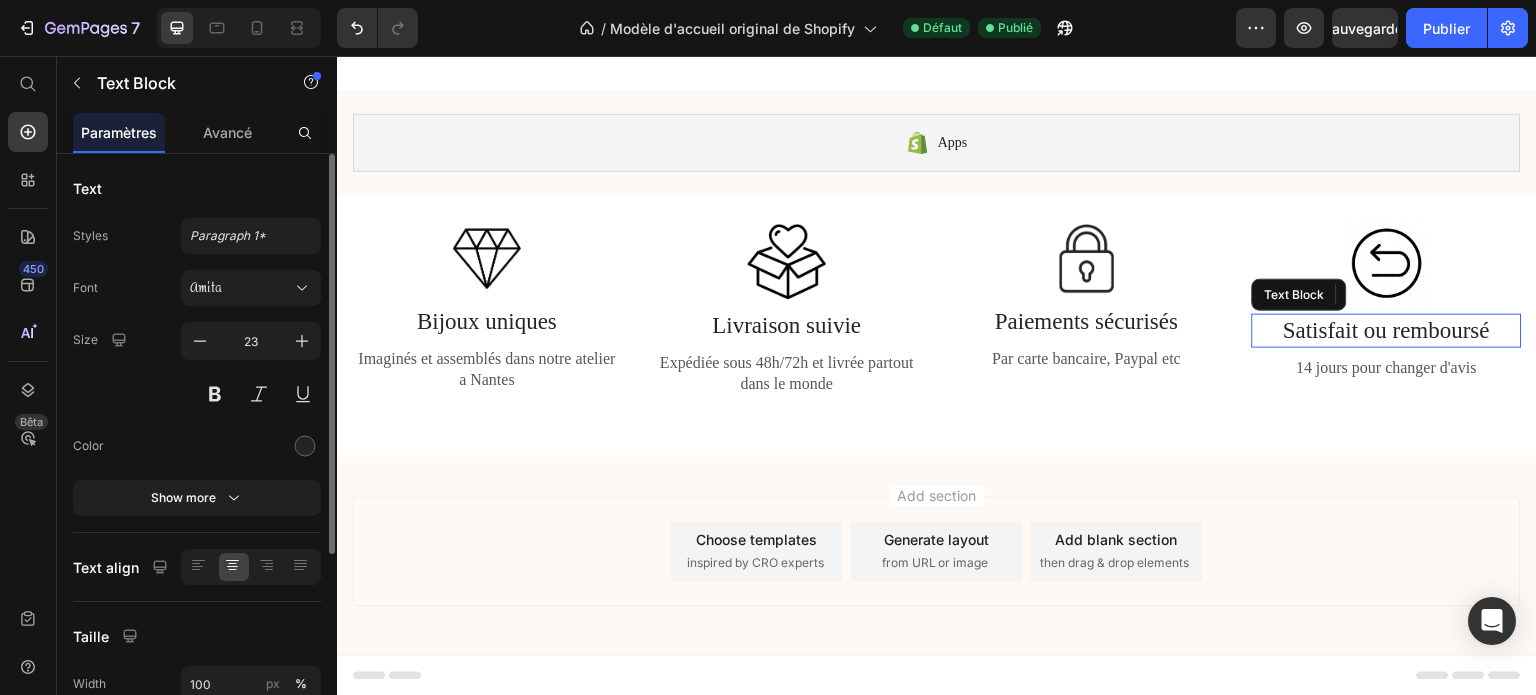 click on "Satisfait ou remboursé" at bounding box center (1387, 331) 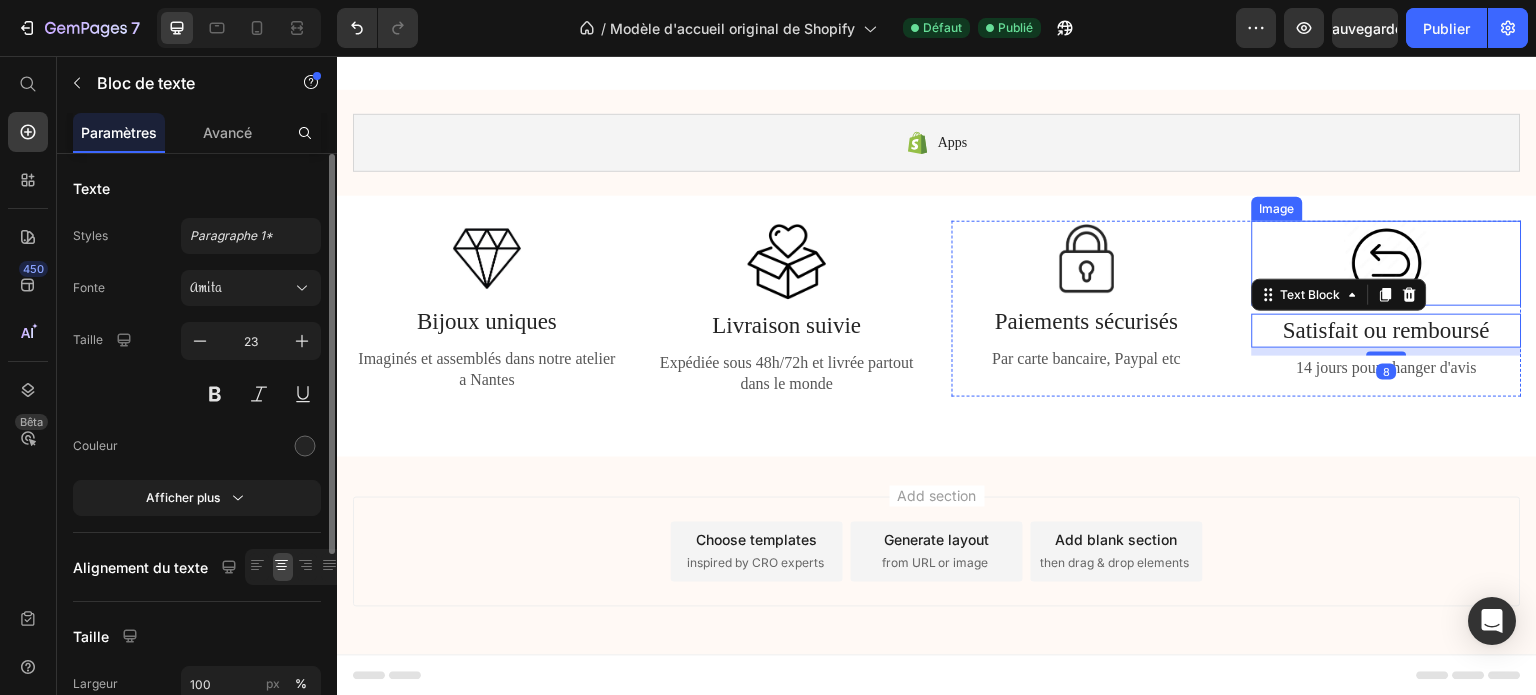 click at bounding box center [1387, 263] 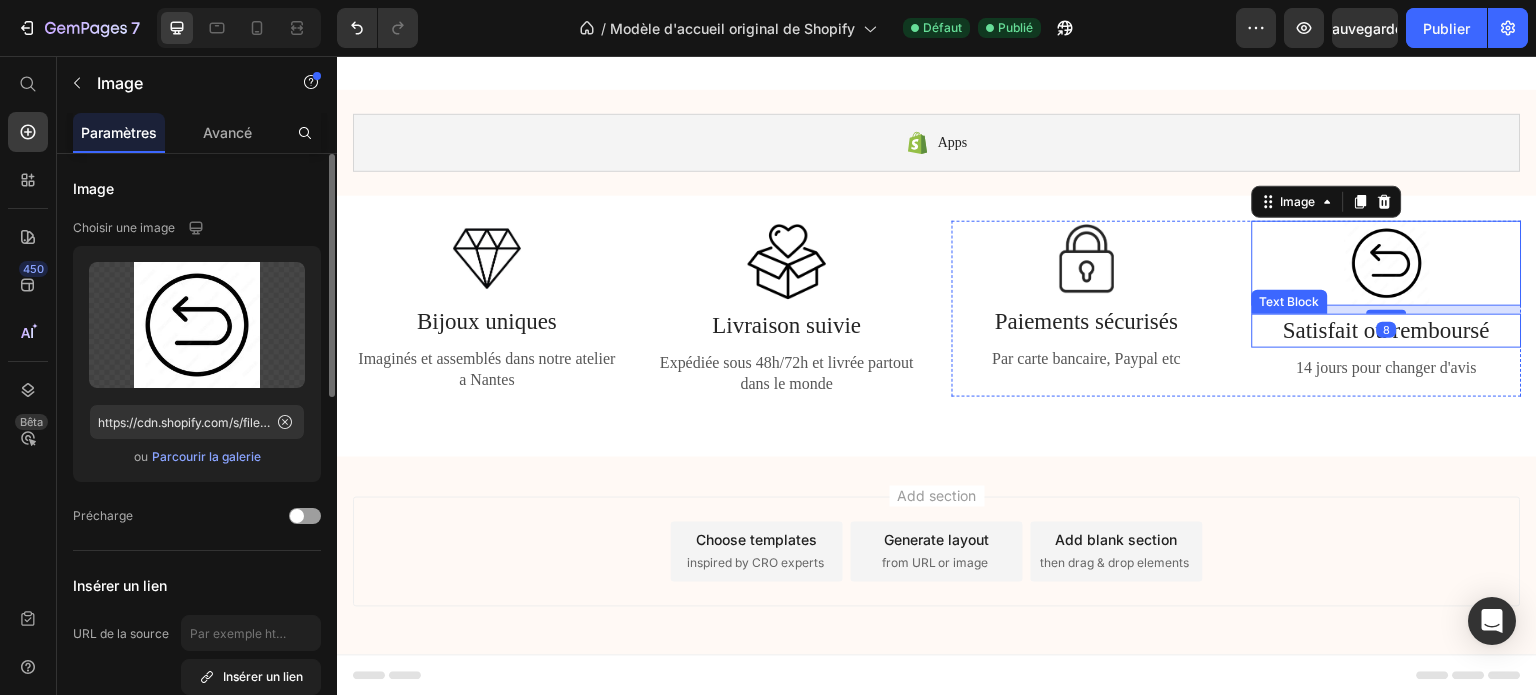 click on "Satisfait ou remboursé" at bounding box center (1387, 331) 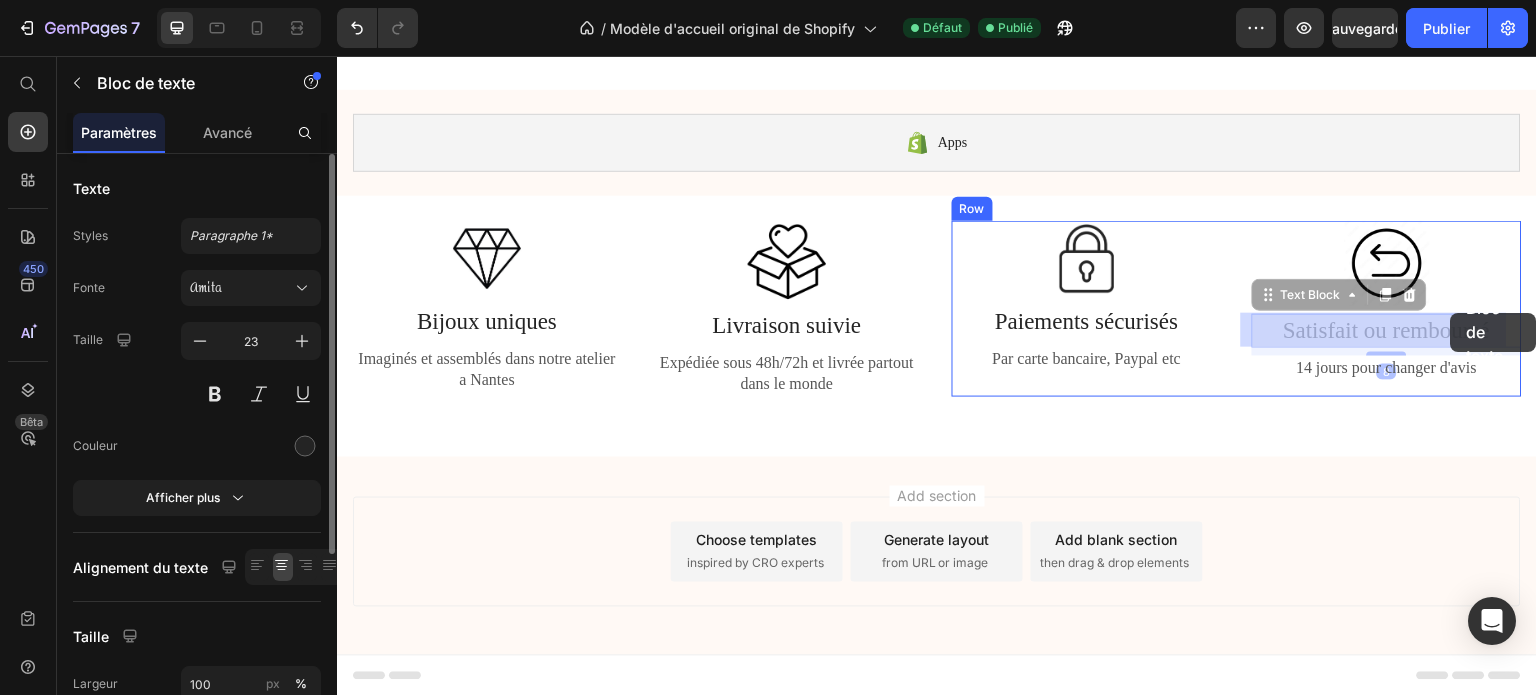 drag, startPoint x: 1452, startPoint y: 331, endPoint x: 1451, endPoint y: 313, distance: 18.027756 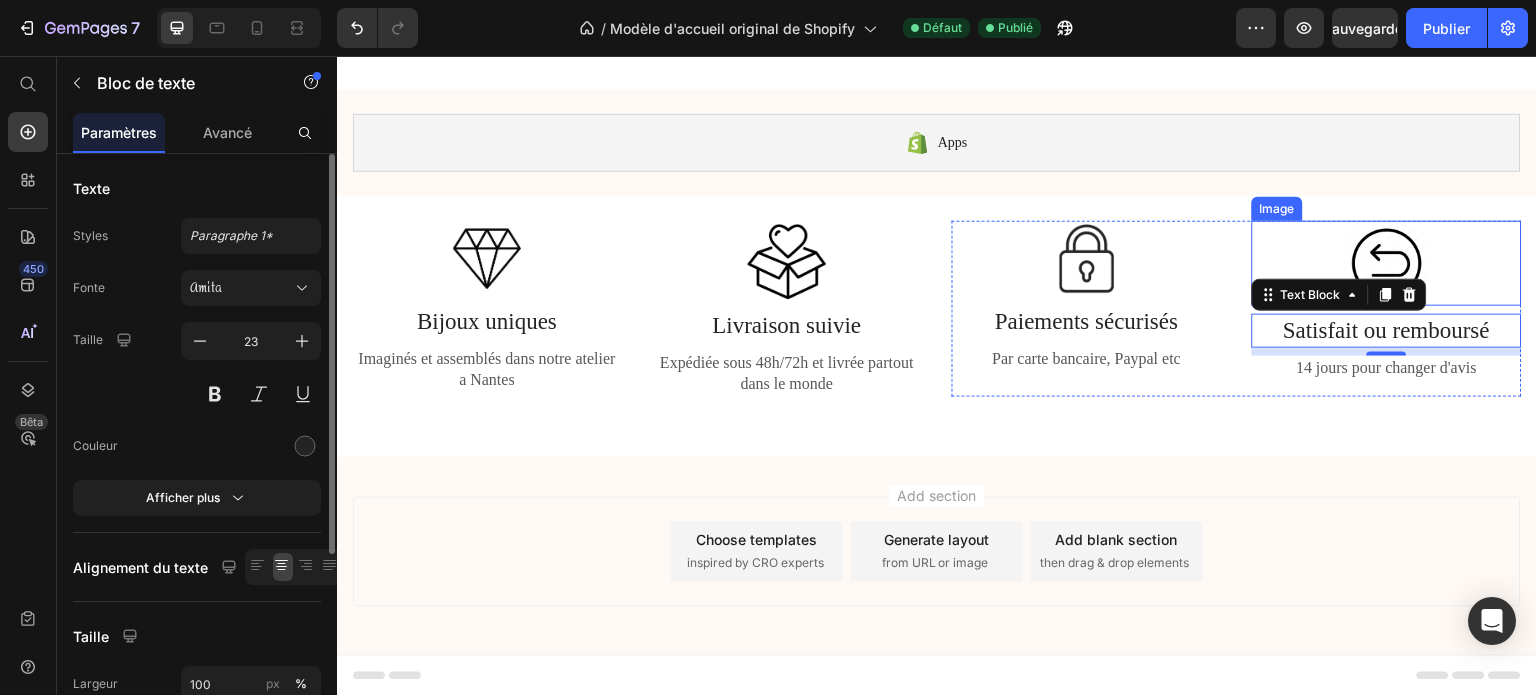 click at bounding box center (1387, 263) 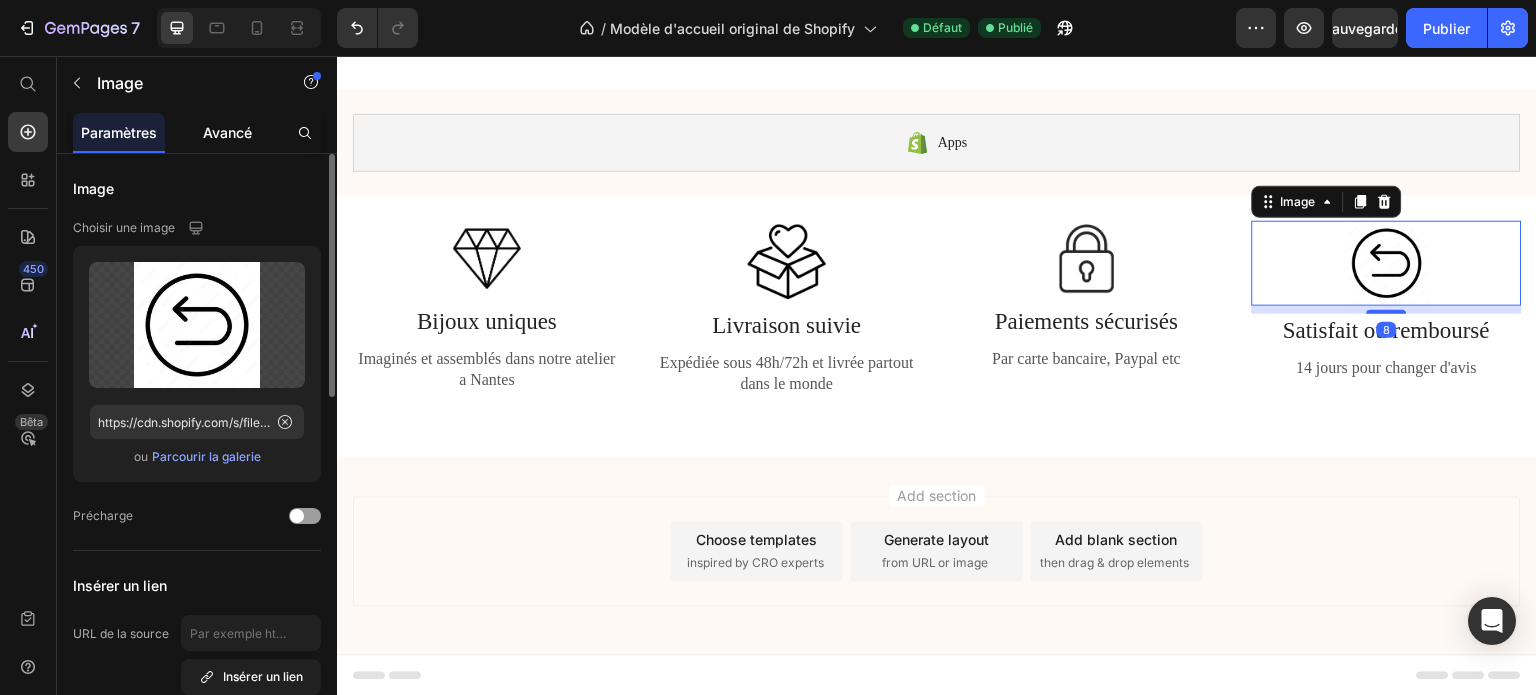 click on "Avancé" 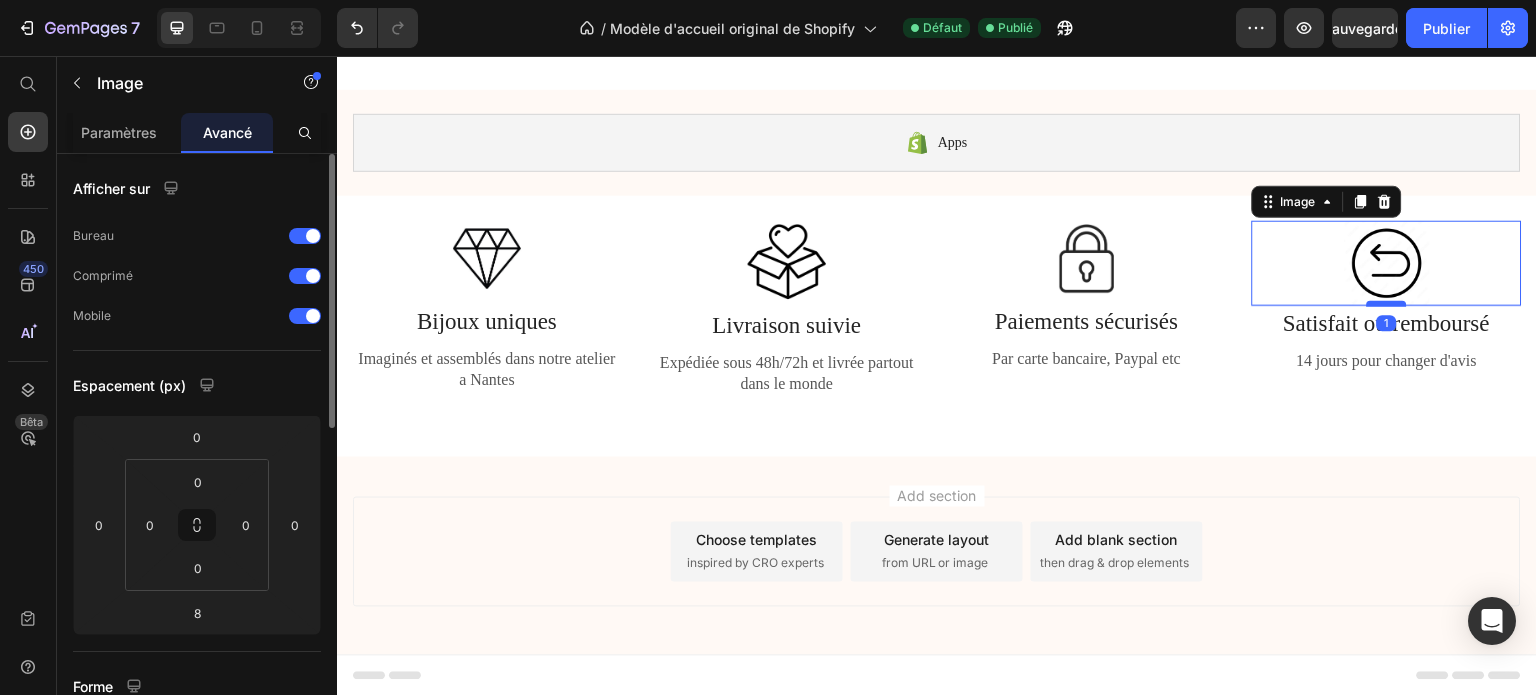 click at bounding box center [1387, 304] 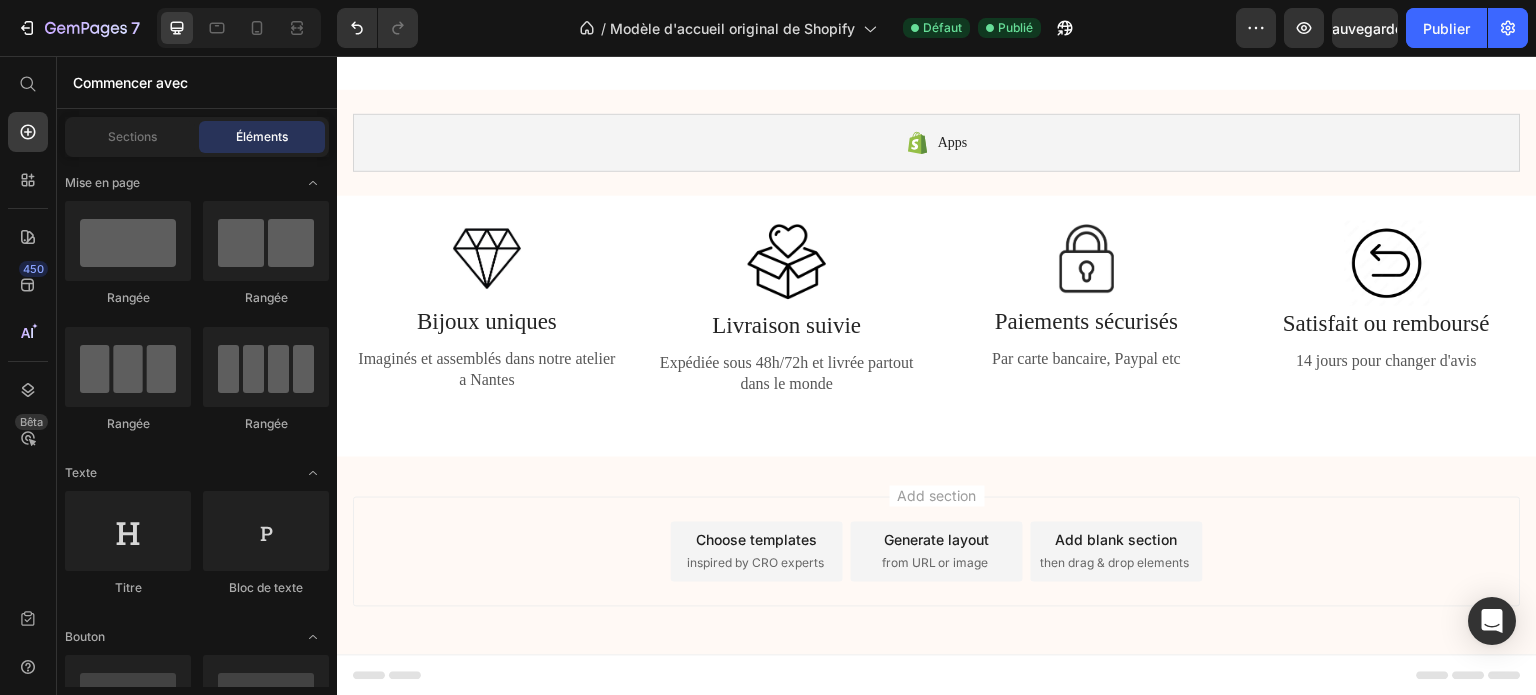 click on "Add section Choose templates inspired by CRO experts Generate layout from URL or image Add blank section then drag & drop elements" at bounding box center (937, 552) 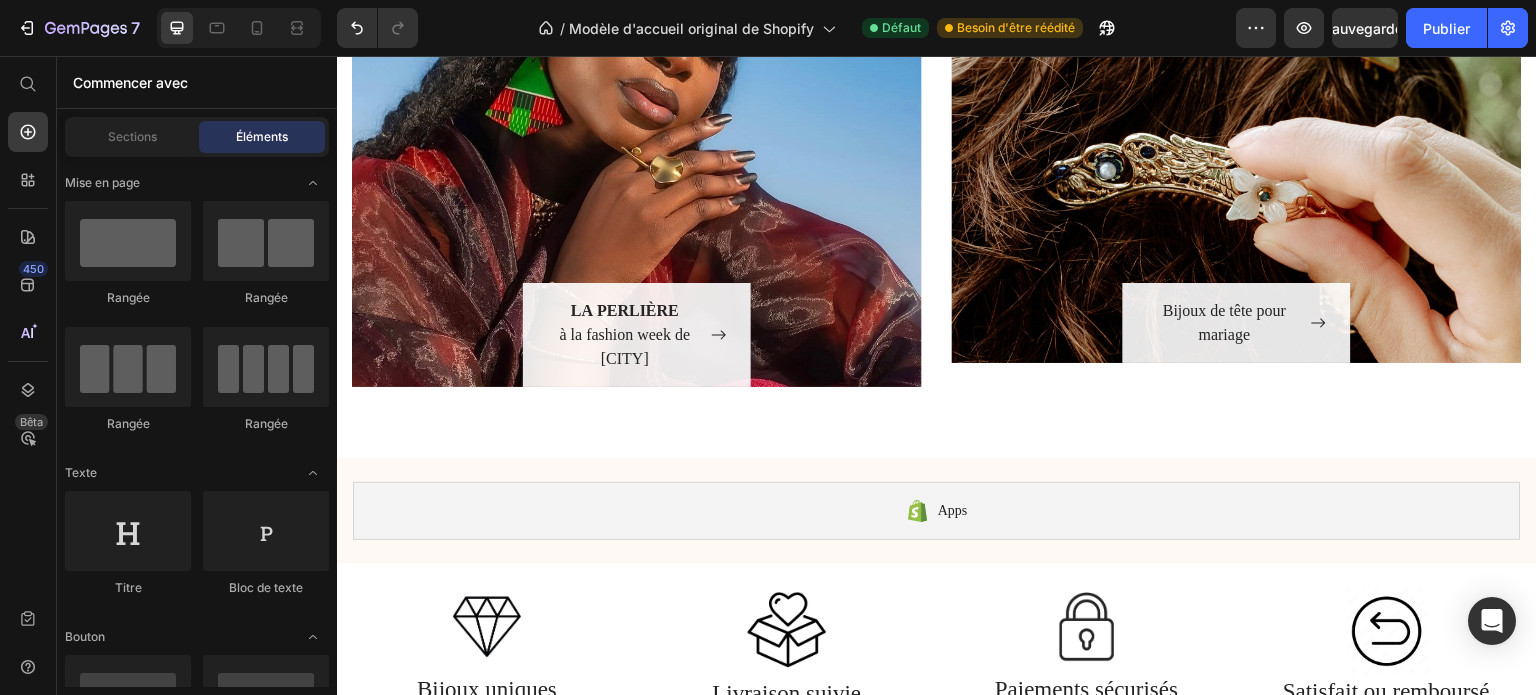 scroll, scrollTop: 2180, scrollLeft: 0, axis: vertical 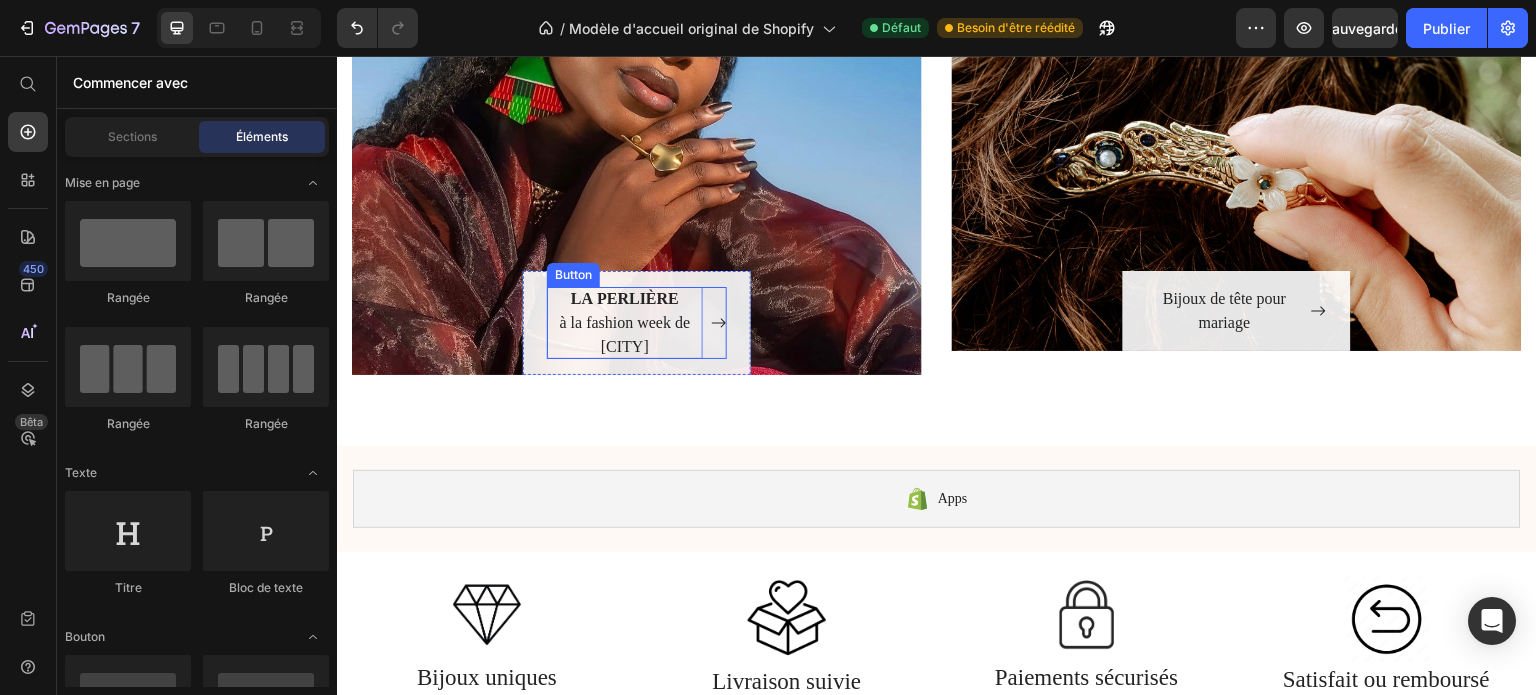 click on "LA PERLIÈRE à la fashion week de New York" at bounding box center [625, 323] 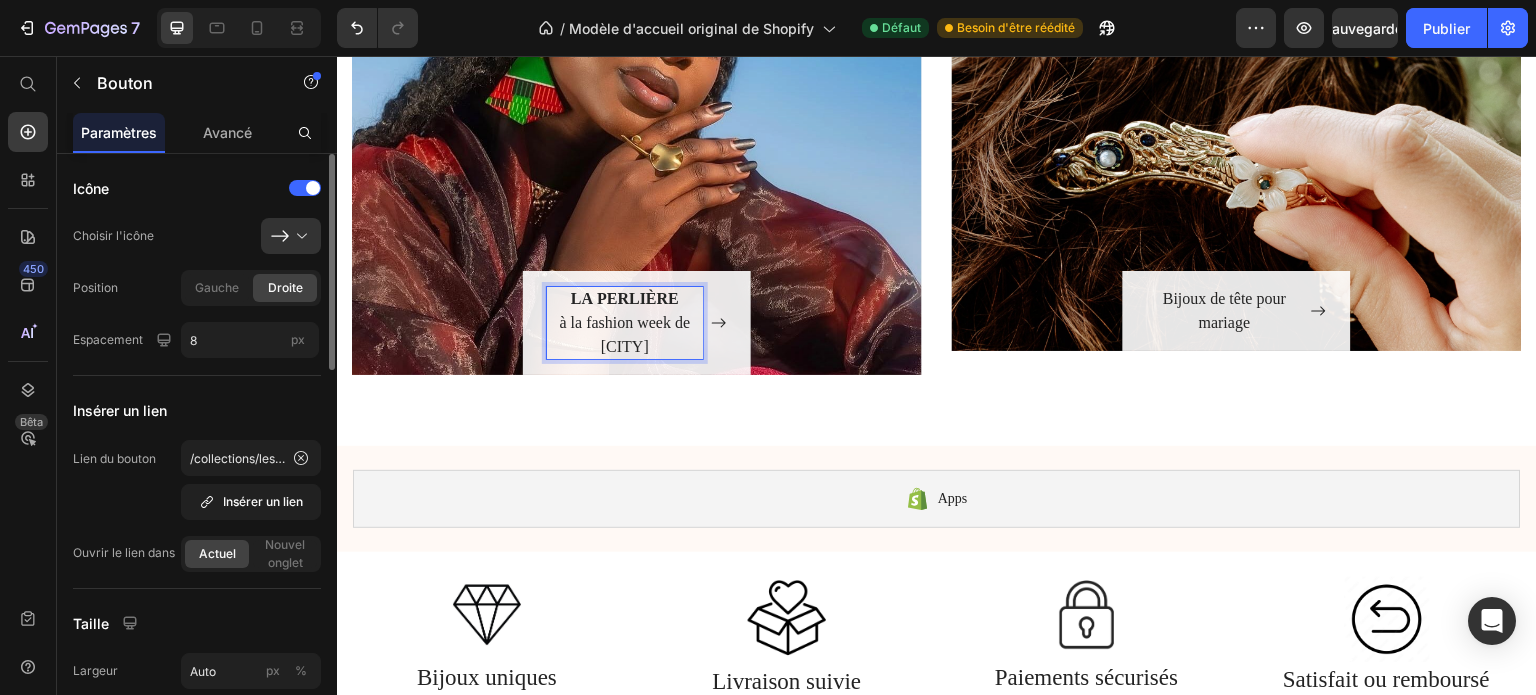 click on "LA PERLIÈRE à la fashion week de New York" at bounding box center [625, 323] 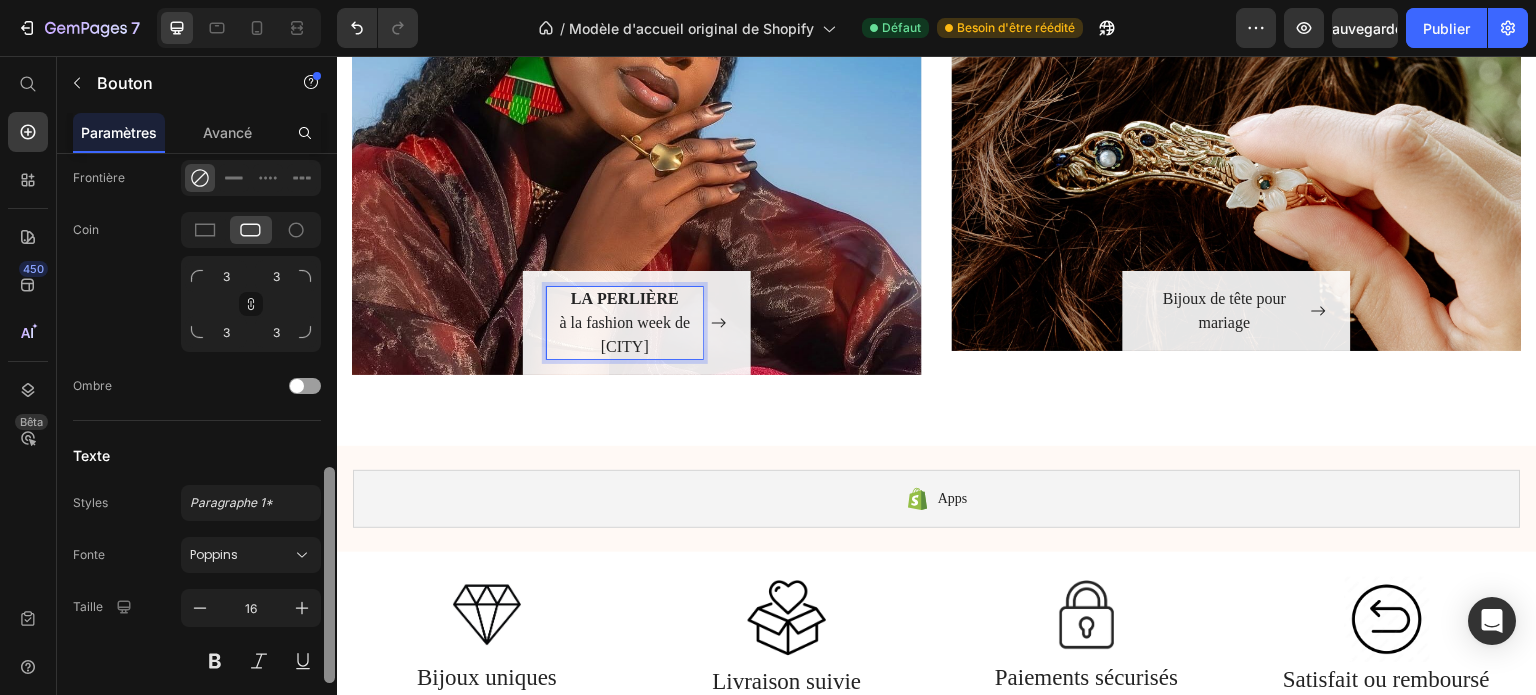 scroll, scrollTop: 872, scrollLeft: 0, axis: vertical 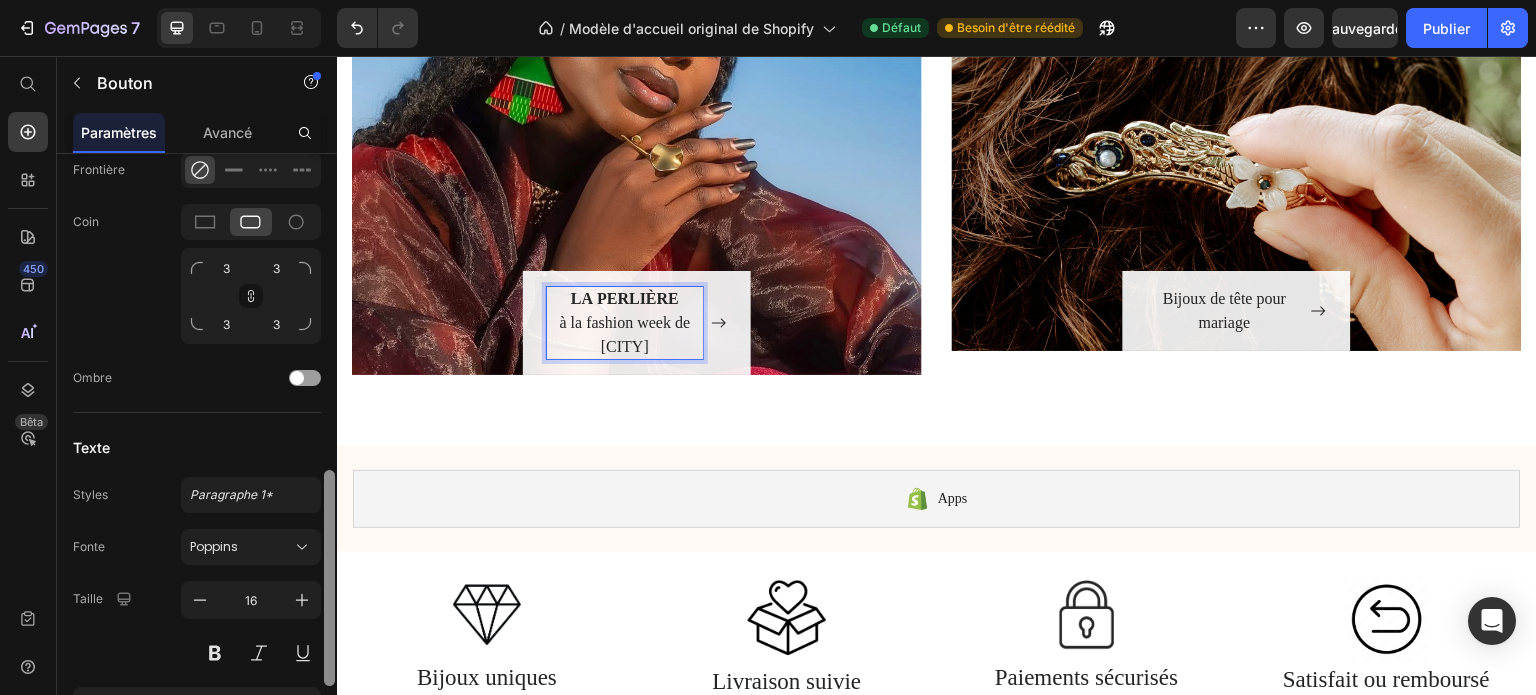 drag, startPoint x: 331, startPoint y: 244, endPoint x: 329, endPoint y: 560, distance: 316.00632 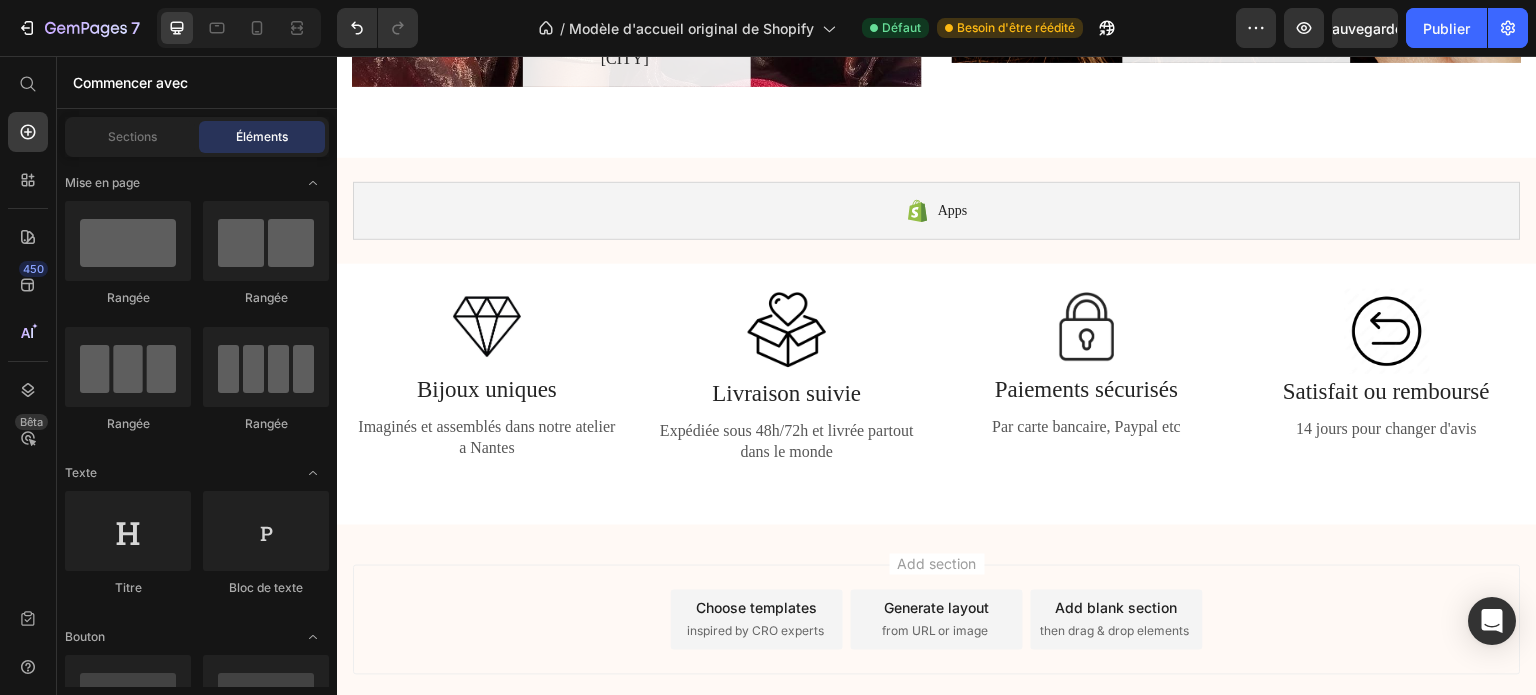 scroll, scrollTop: 2560, scrollLeft: 0, axis: vertical 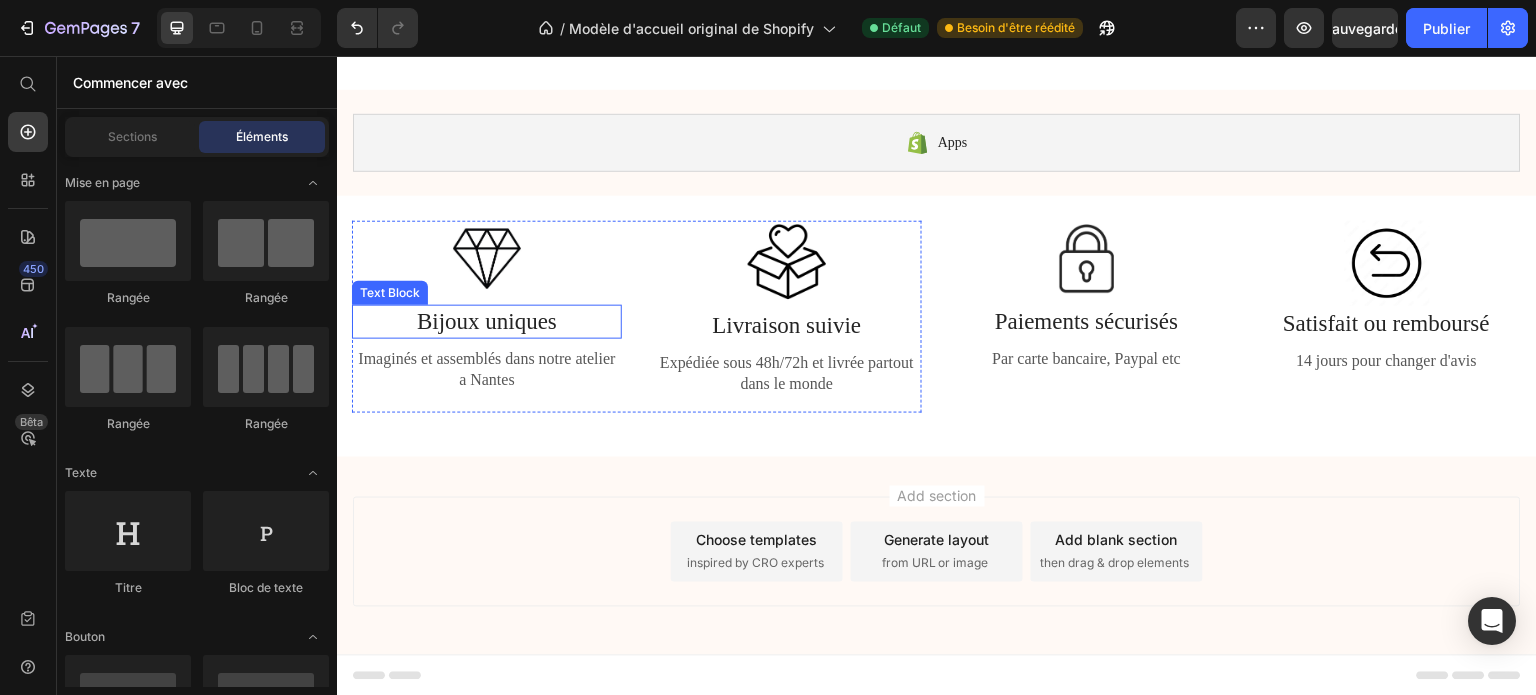 click on "Bijoux uniques" at bounding box center [487, 322] 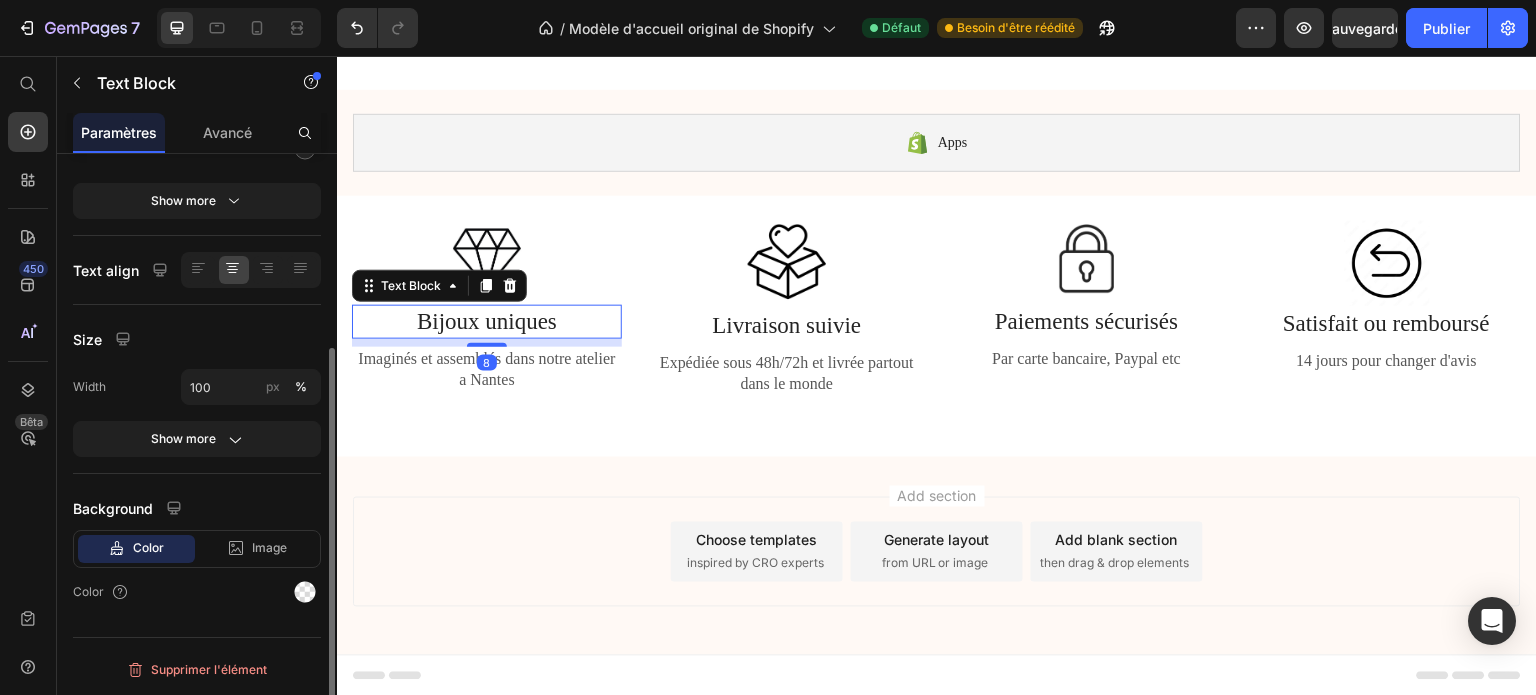 scroll, scrollTop: 0, scrollLeft: 0, axis: both 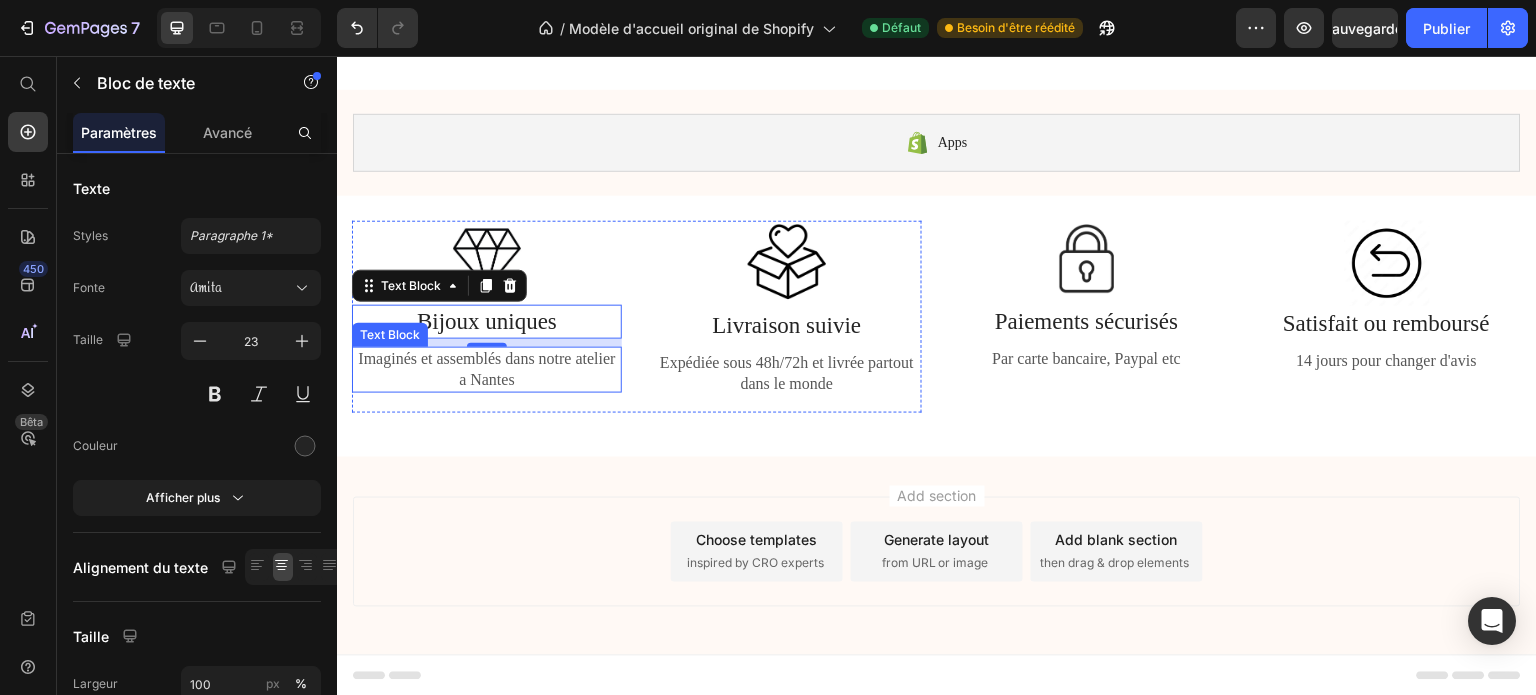 click on "Imaginés et assemblés dans notre atelier a Nantes" at bounding box center (487, 370) 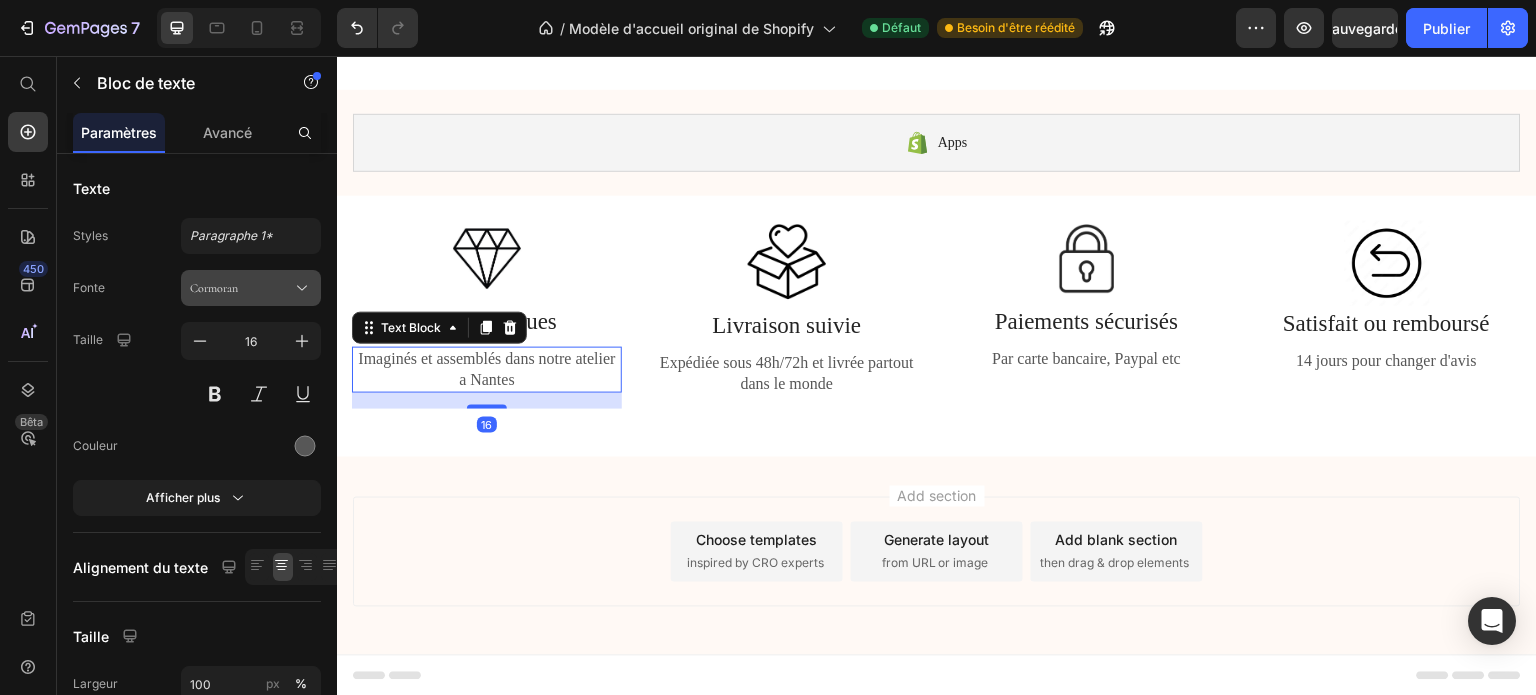 click on "Cormoran" at bounding box center [251, 288] 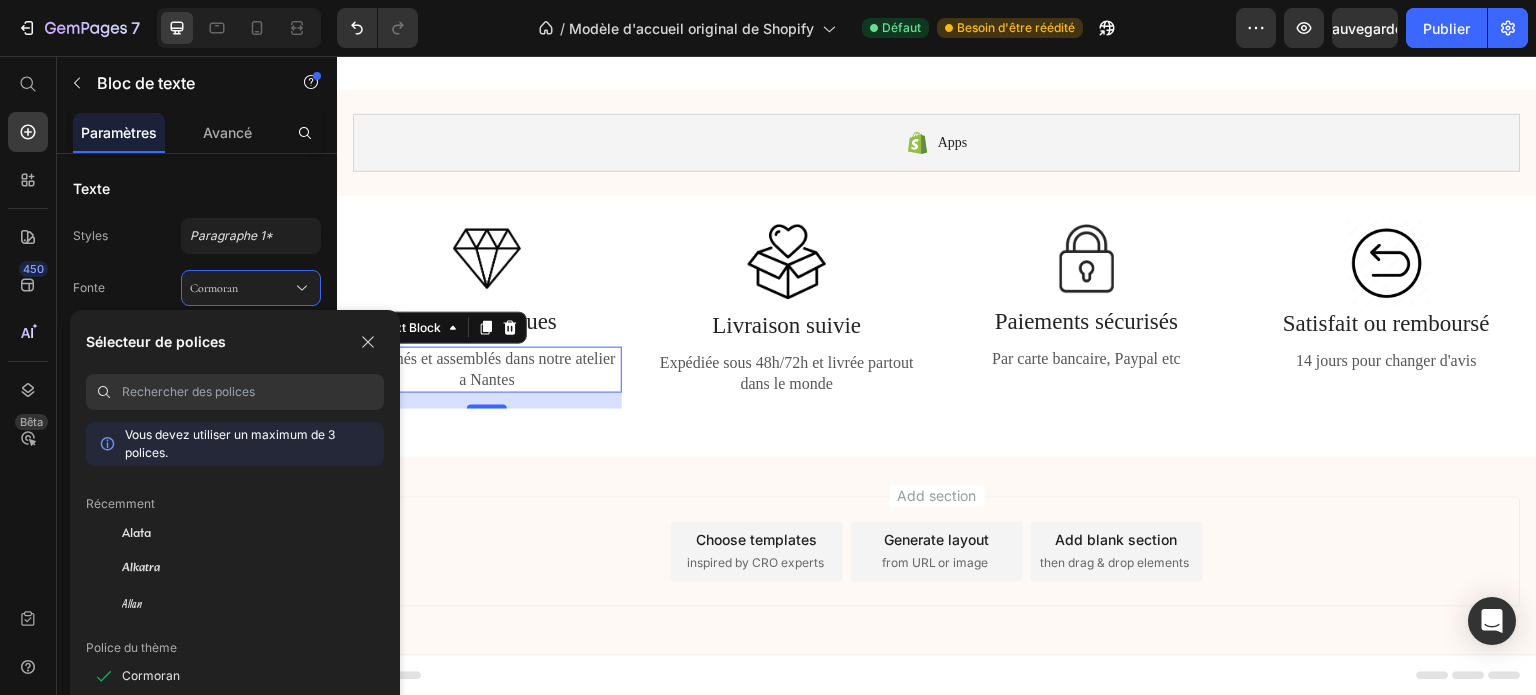 drag, startPoint x: 384, startPoint y: 430, endPoint x: 384, endPoint y: 413, distance: 17 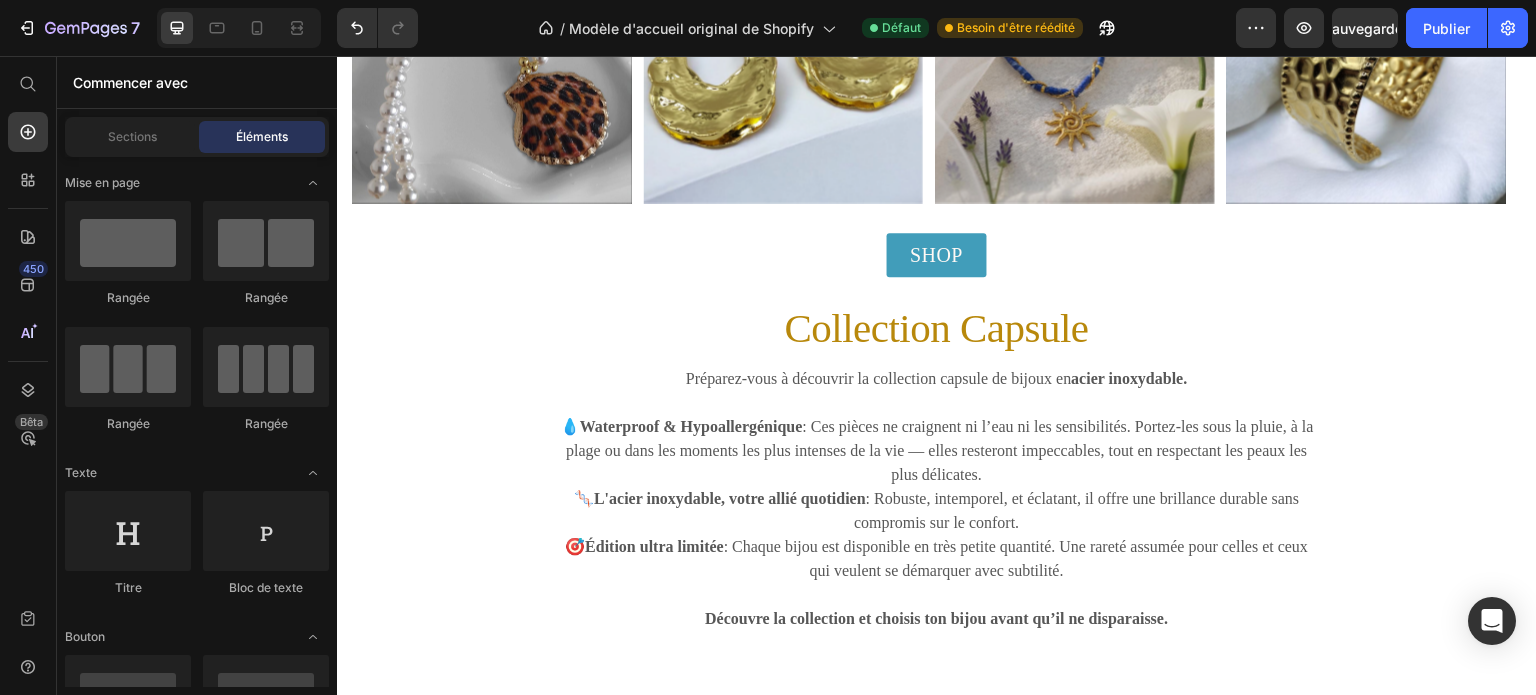 scroll, scrollTop: 692, scrollLeft: 0, axis: vertical 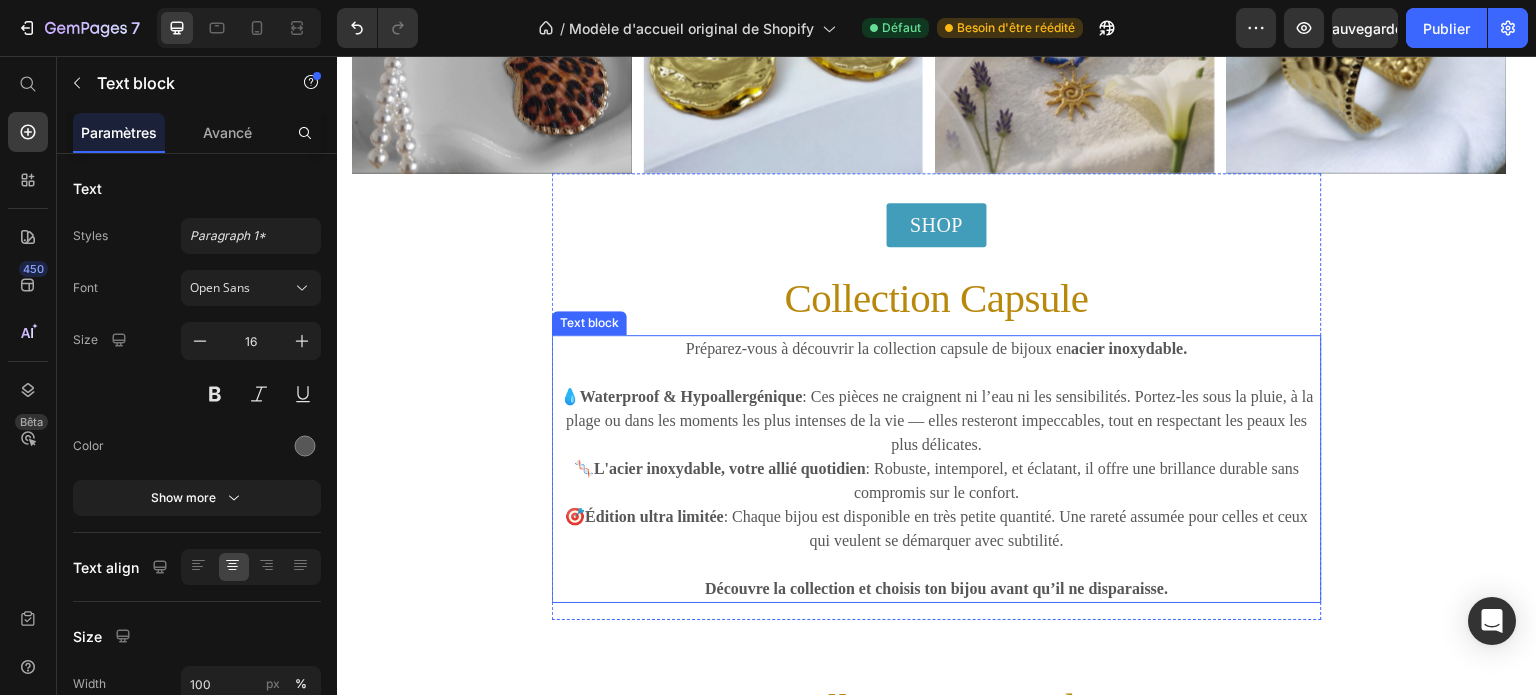 click on "🎯  Édition ultra limitée  : Chaque bijou est disponible en très petite quantité. Une rareté assumée pour celles et ceux qui veulent se démarquer avec subtilité." at bounding box center (937, 529) 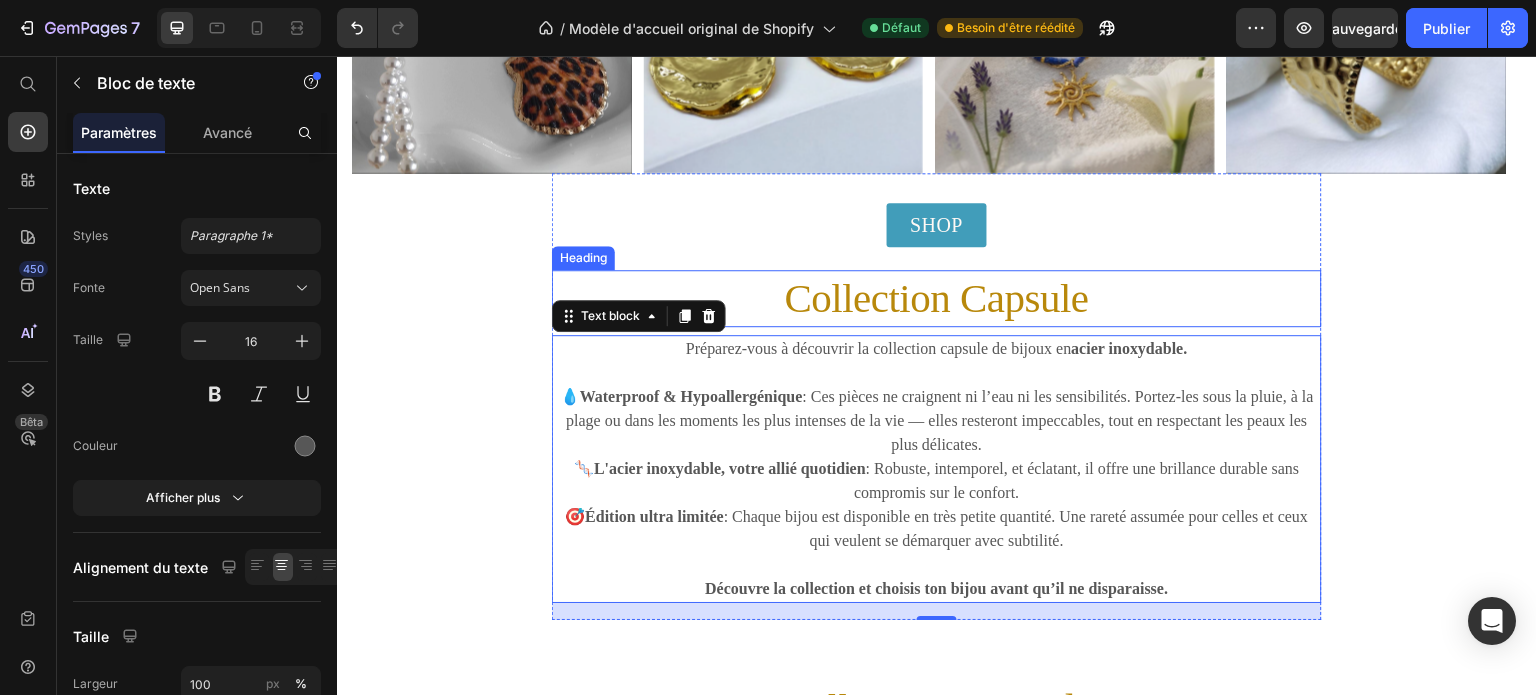 click on "Collection Capsule" at bounding box center [937, 298] 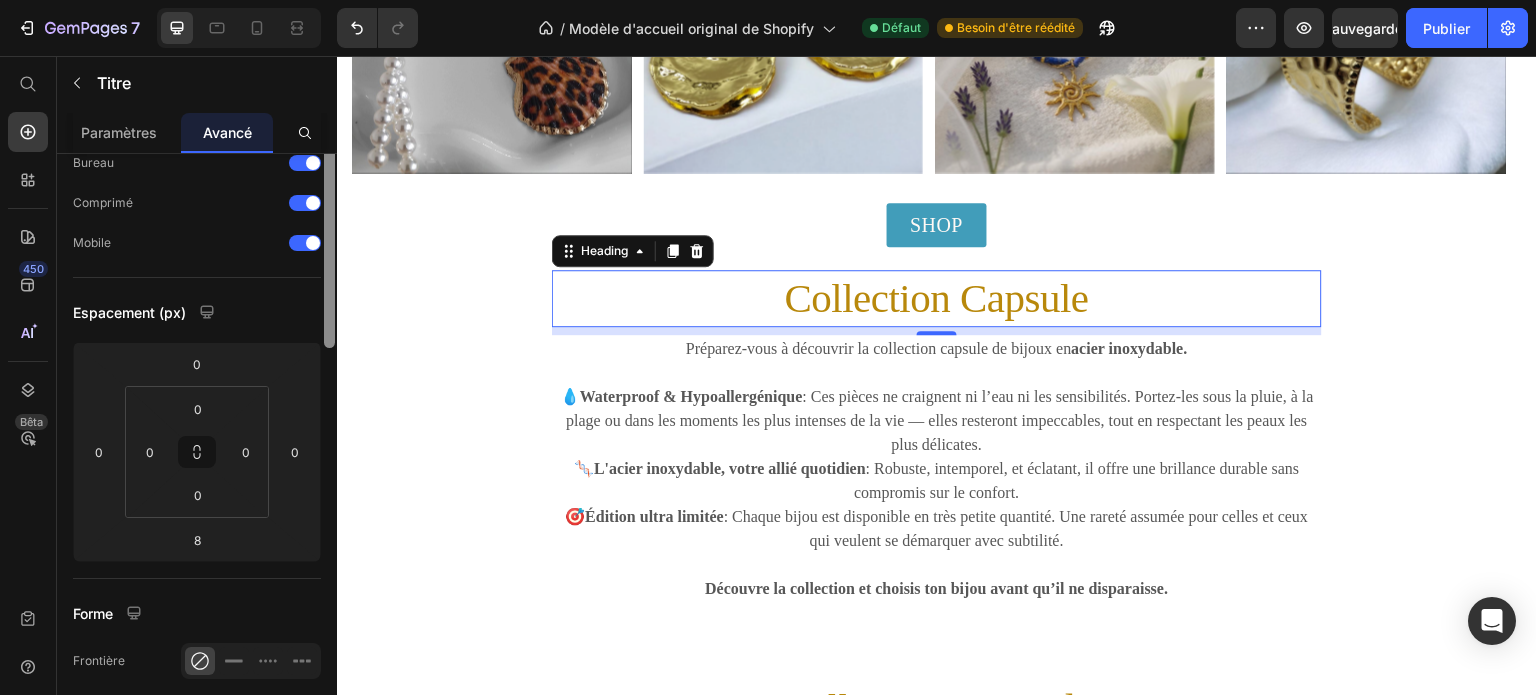scroll, scrollTop: 0, scrollLeft: 0, axis: both 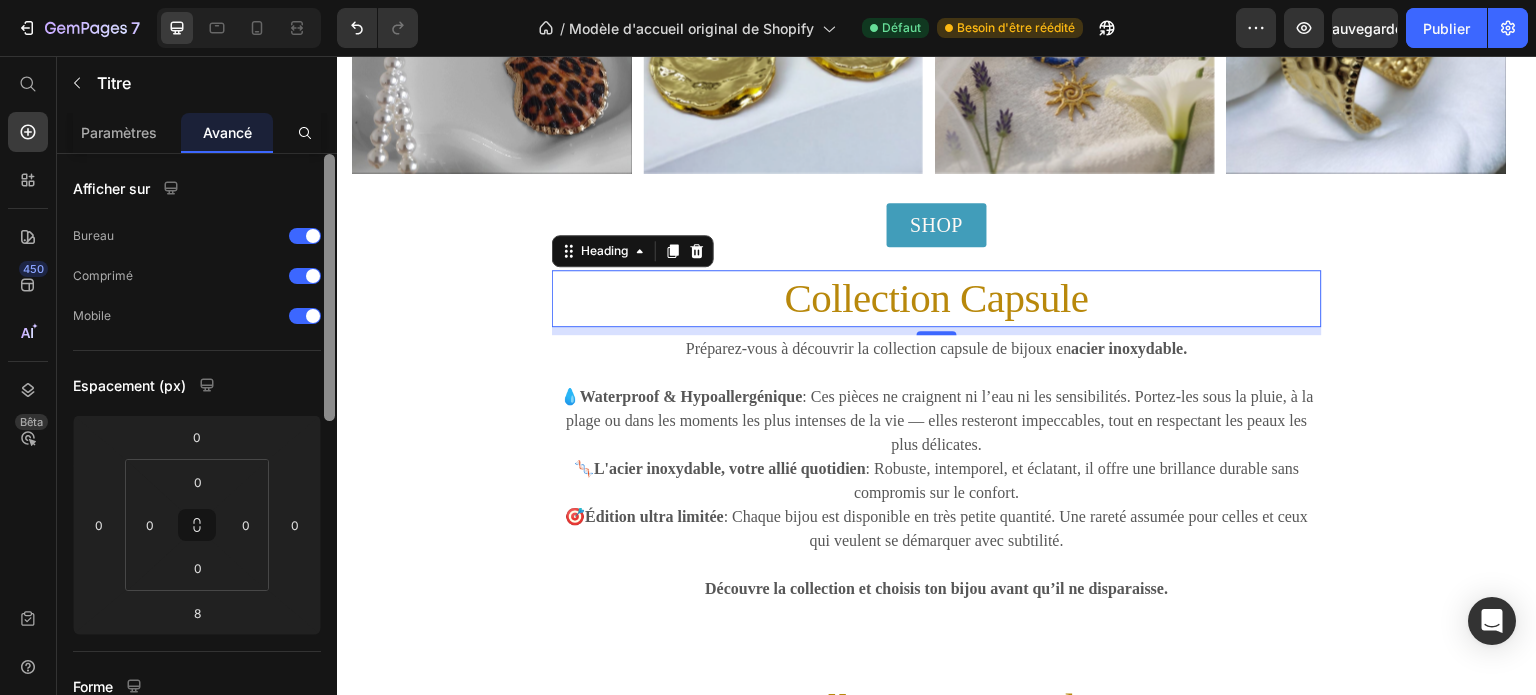 drag, startPoint x: 334, startPoint y: 235, endPoint x: 306, endPoint y: 161, distance: 79.12016 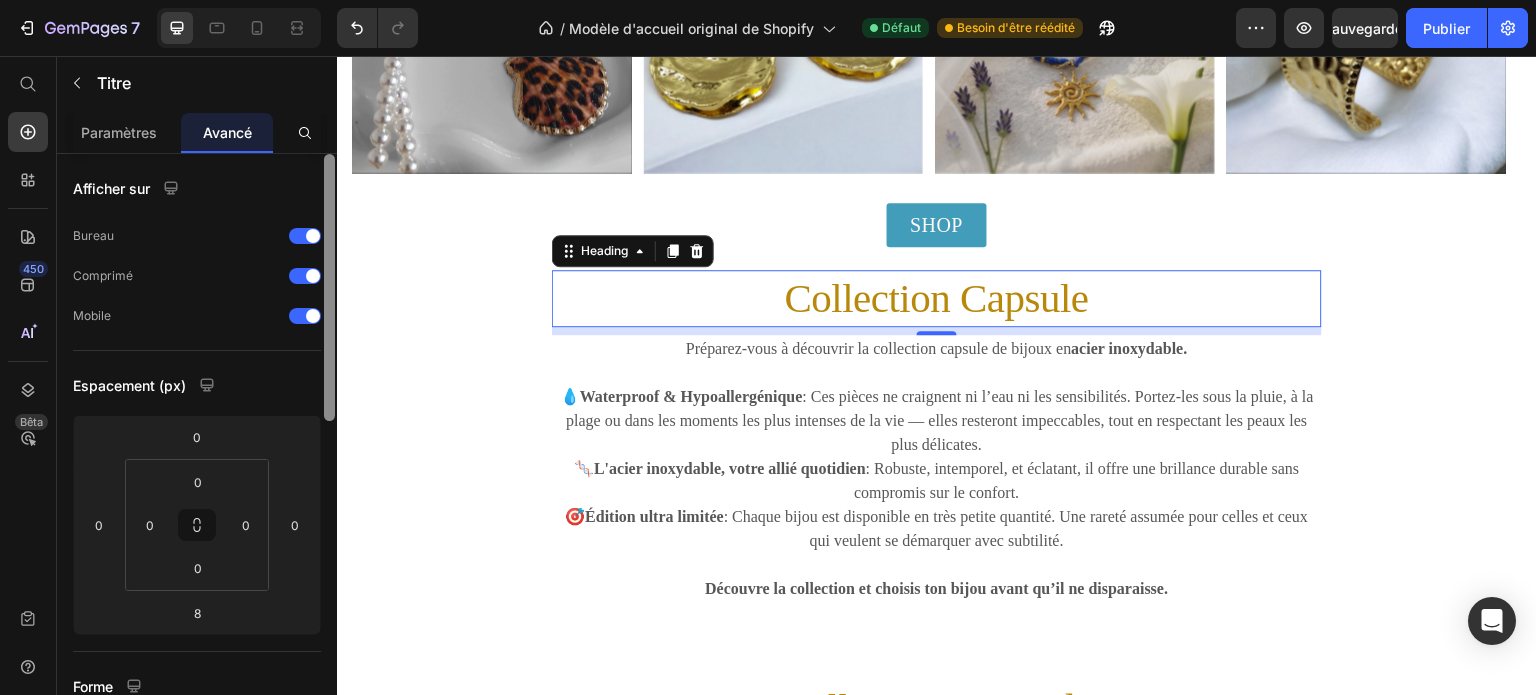 click on "Afficher sur Bureau Comprimé Mobile Espacement (px) 0 0 8 0 0 0 0 0 Forme Frontière Coin Ombre Position Opacité 100 % Animation Passez au plan Build  pour débloquer l'animation et d'autres fonctionnalités premium. Interaction Passez au plan Optimize  pour débloquer Interaction et d'autres fonctionnalités premium. classe CSS Supprimer l'élément" at bounding box center (197, 453) 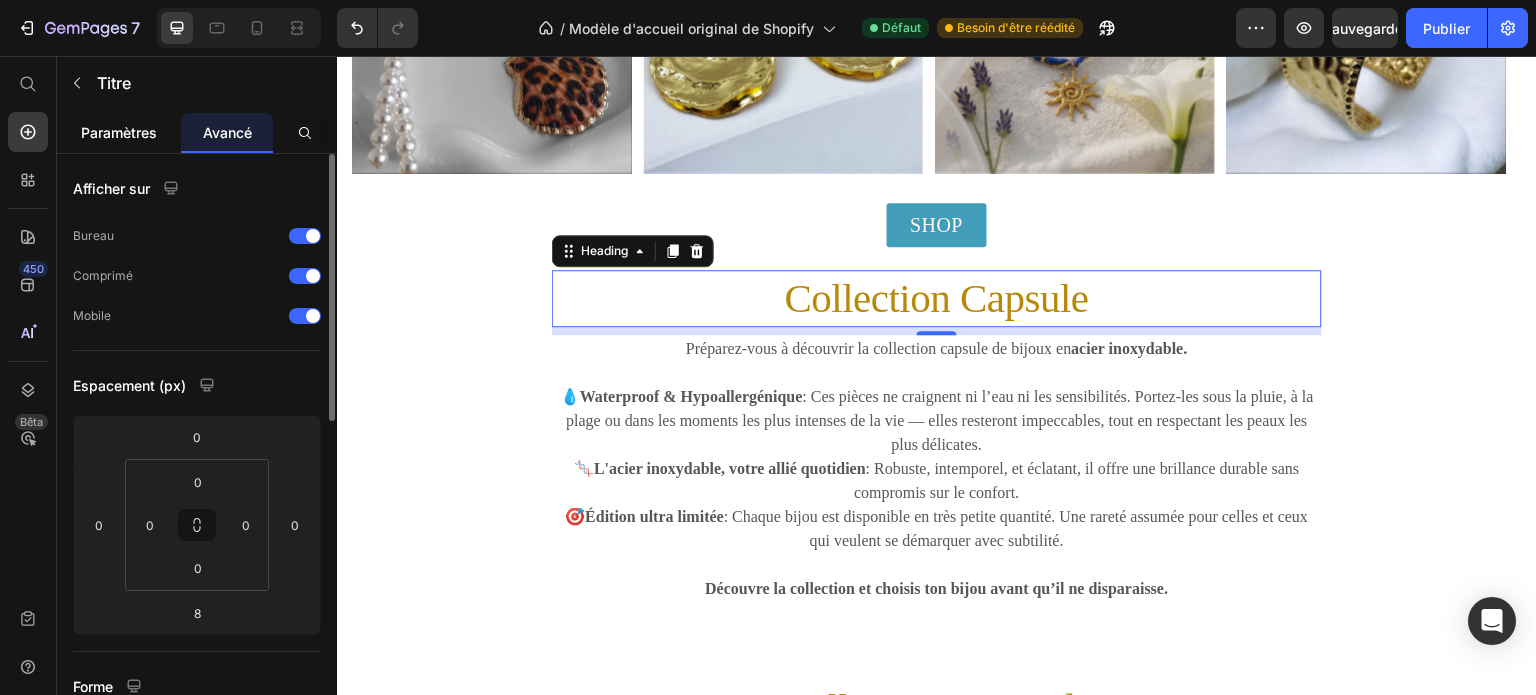 click on "Paramètres" at bounding box center [119, 132] 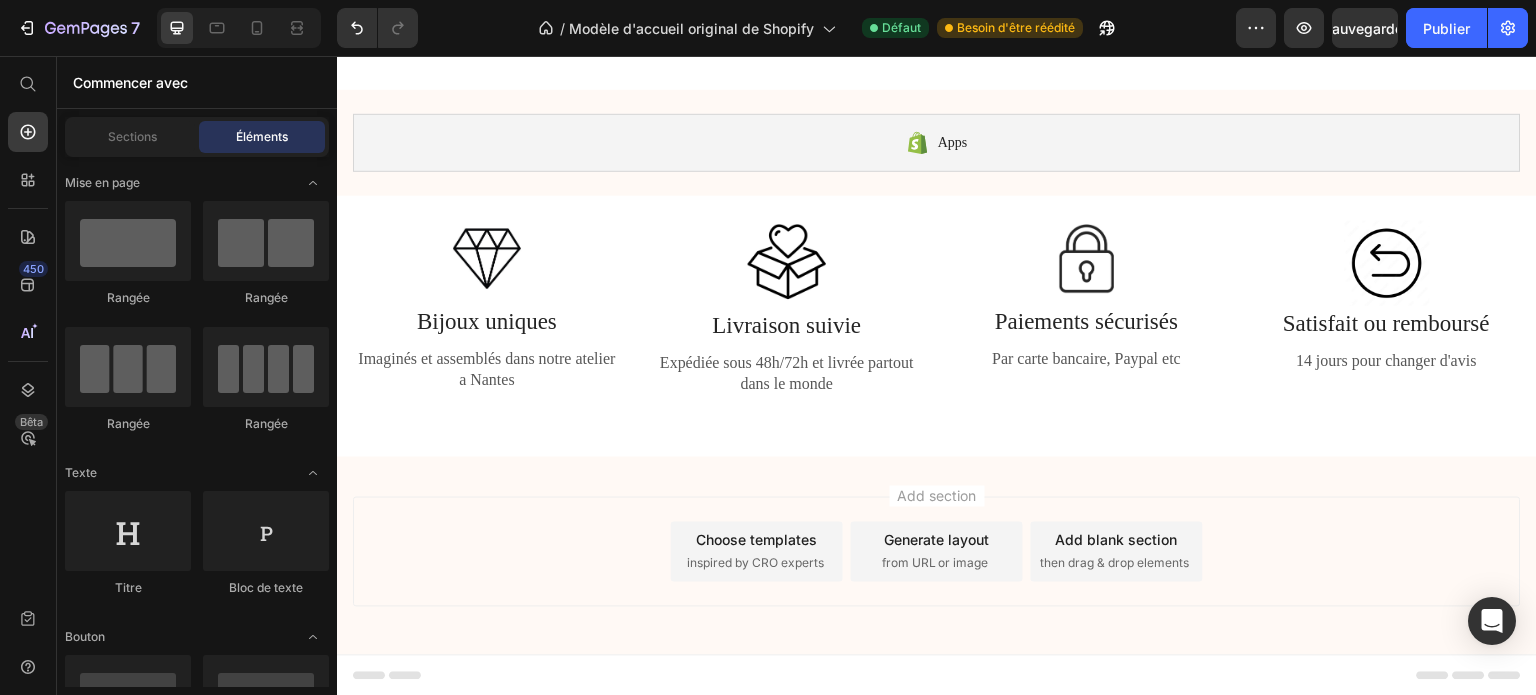 scroll, scrollTop: 2528, scrollLeft: 0, axis: vertical 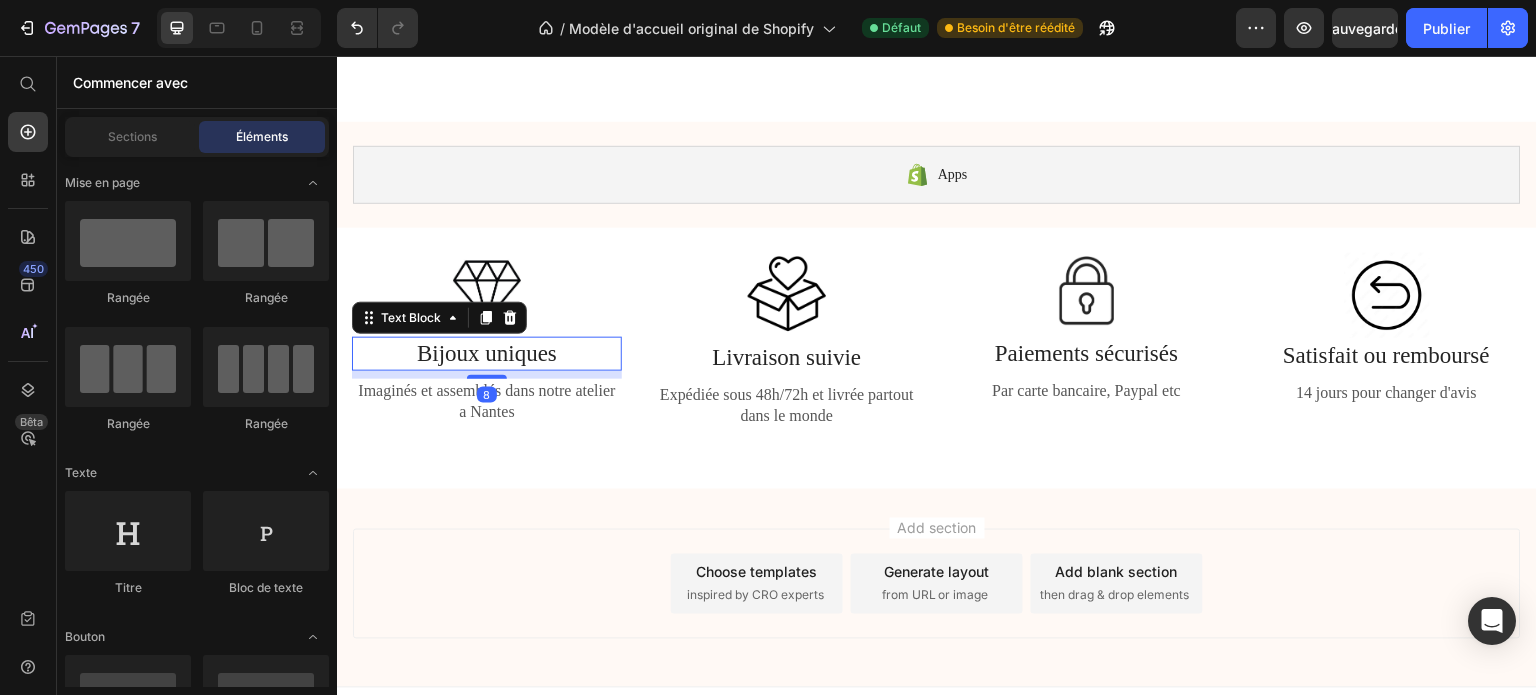 click on "Bijoux uniques" at bounding box center [487, 354] 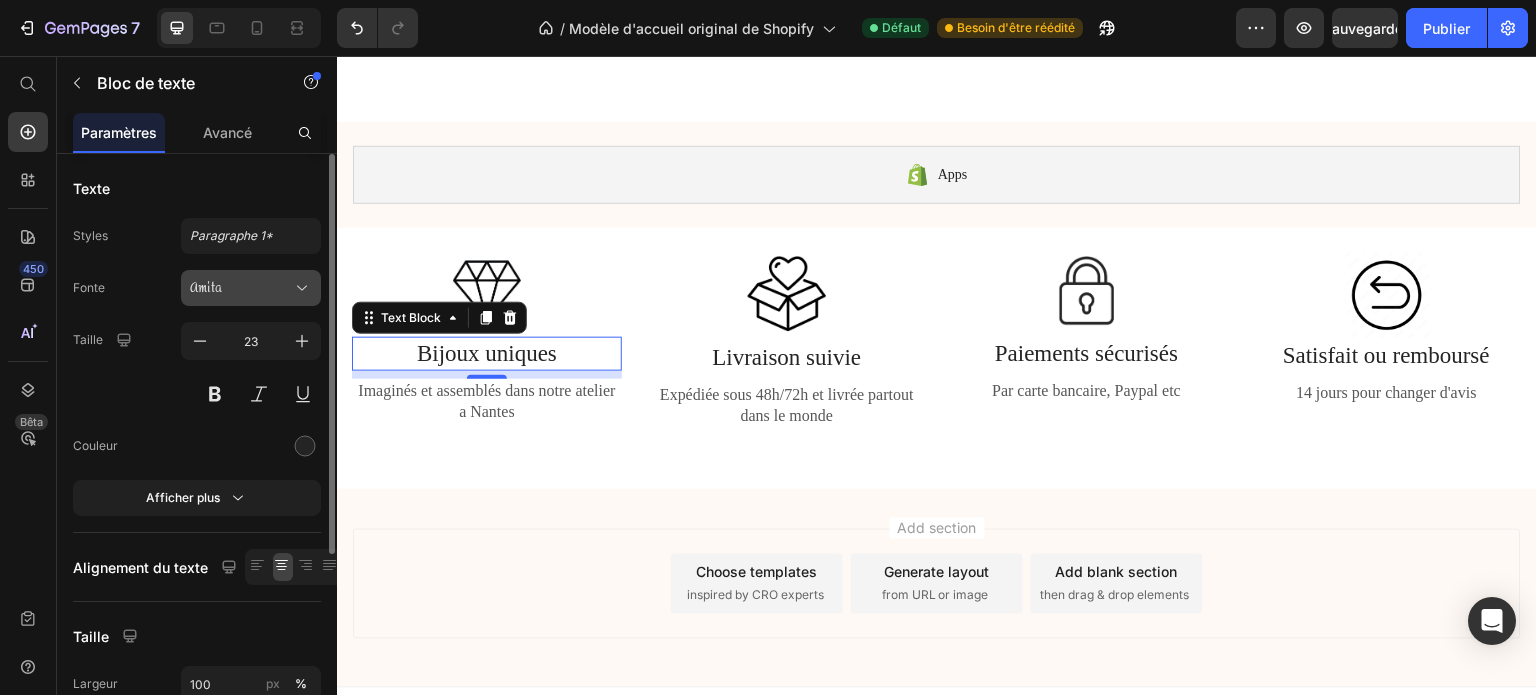 click on "Amita" at bounding box center (241, 288) 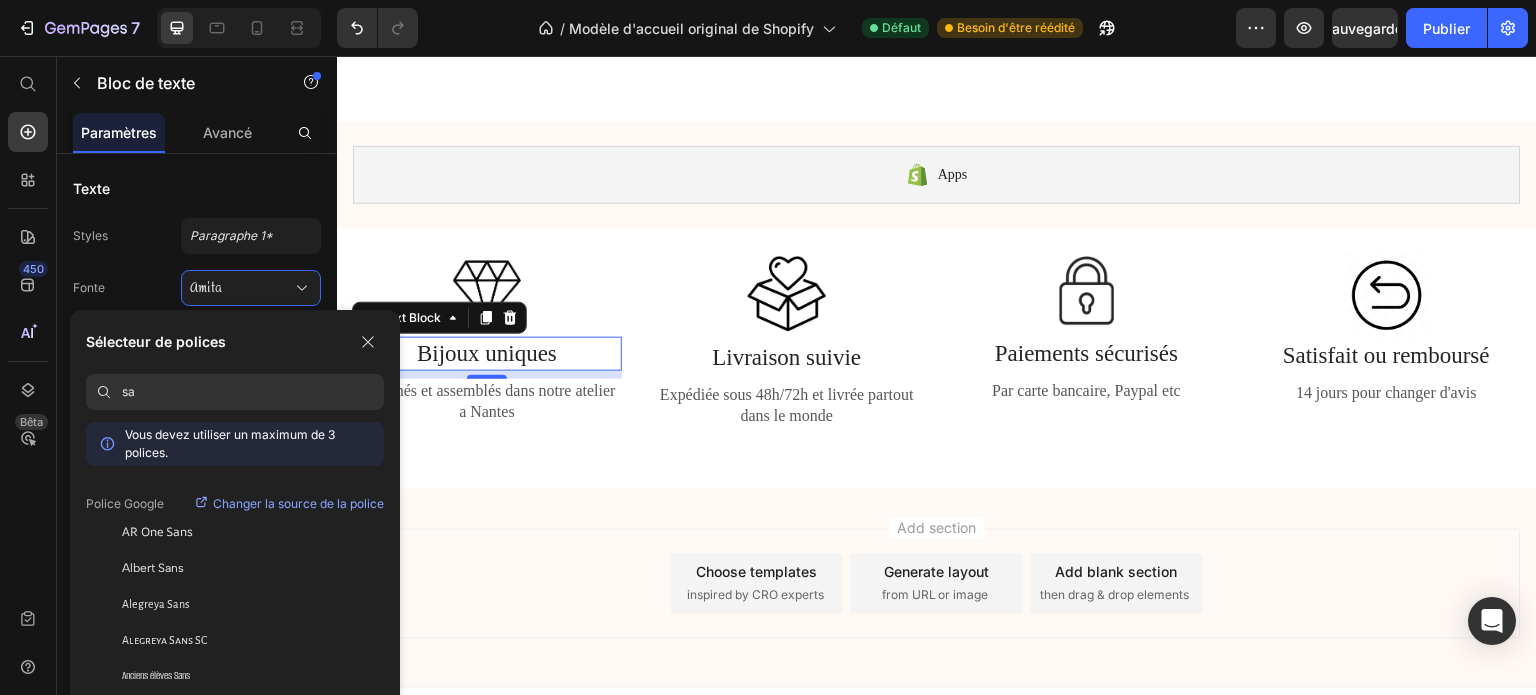 type on "s" 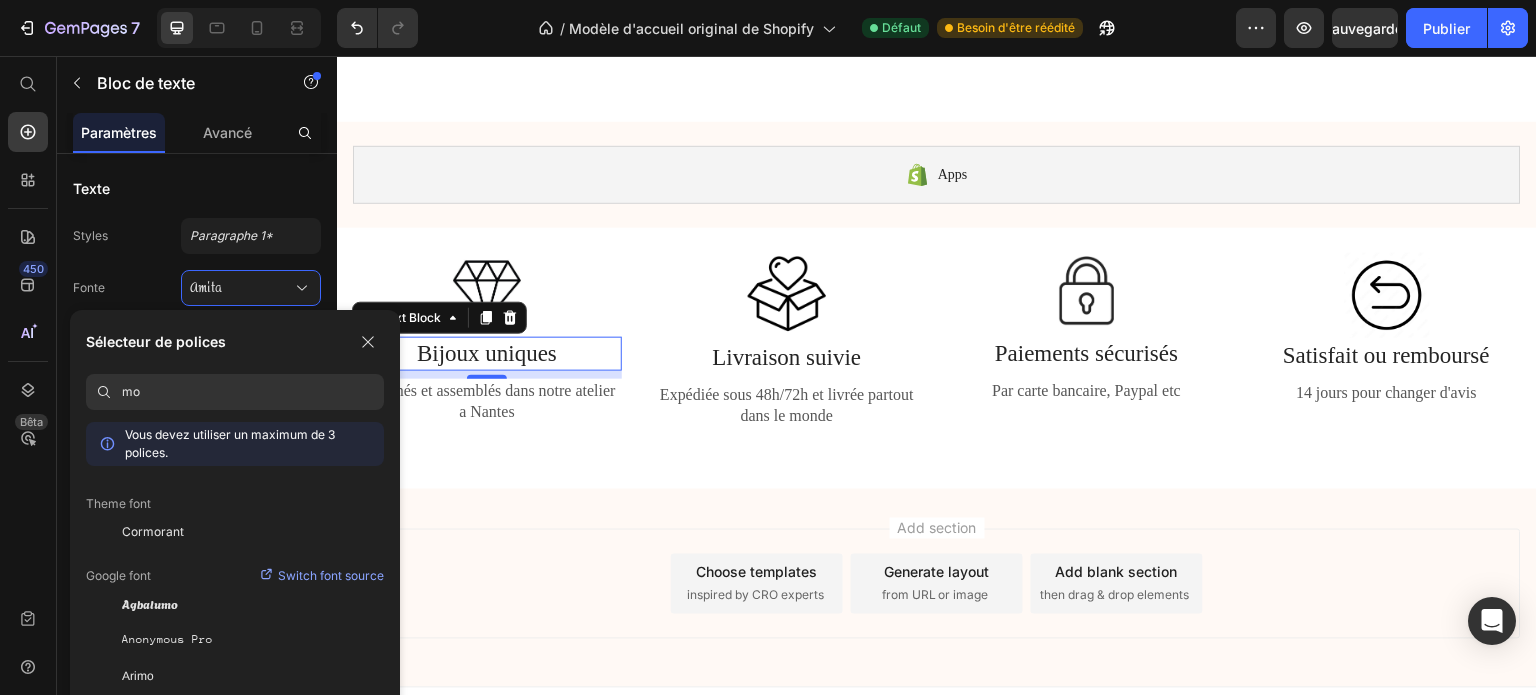 type on "m" 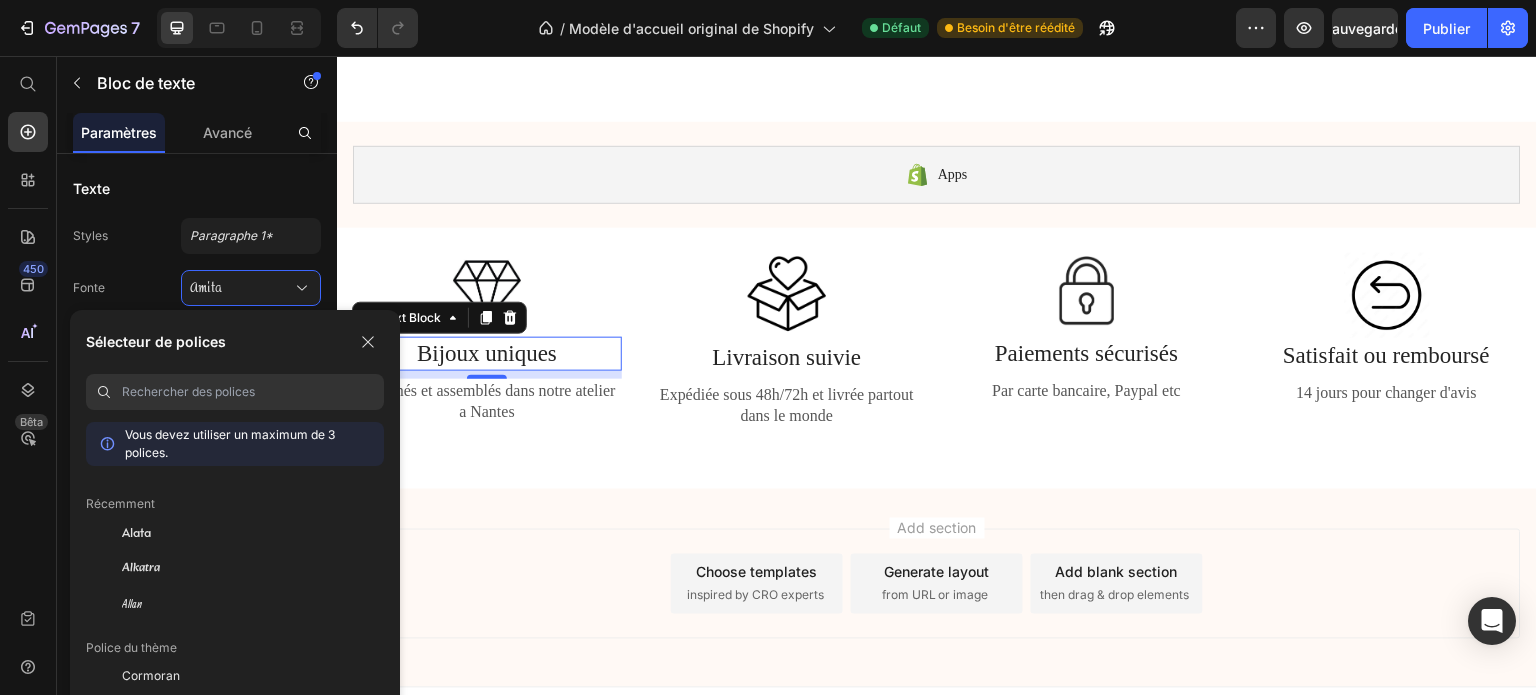 click on "Vous devez utiliser un maximum de 3 polices. Récemment Alata Alkatra Allan Police du thème Cormoran Police Google Changer la source de la police ABeeZee Affichage ADLaM AR One Sans Abel Abhaya Libre Aboreto Avril Fatface Abyssinica SIL Aclonica Acmé Acteur Adamine Advent Pro" at bounding box center (235, 569) 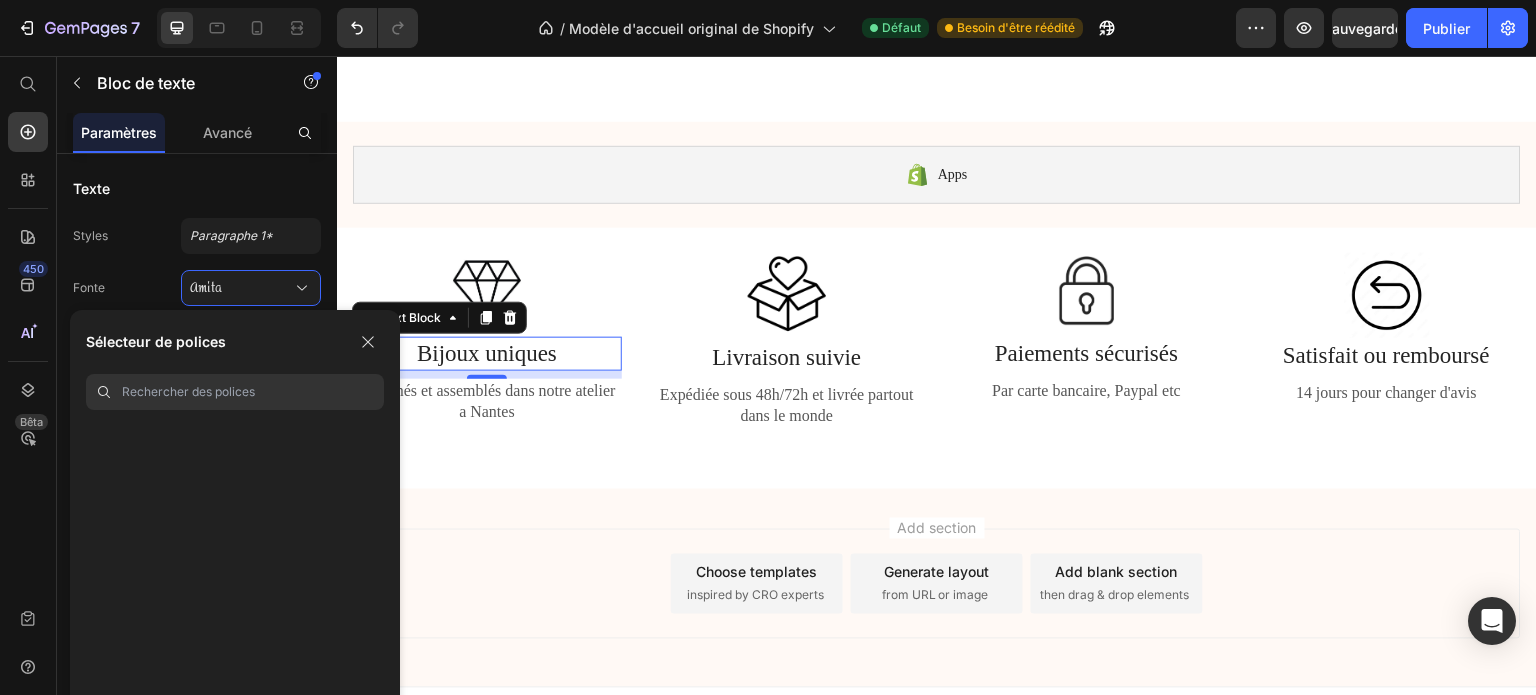 scroll, scrollTop: 0, scrollLeft: 0, axis: both 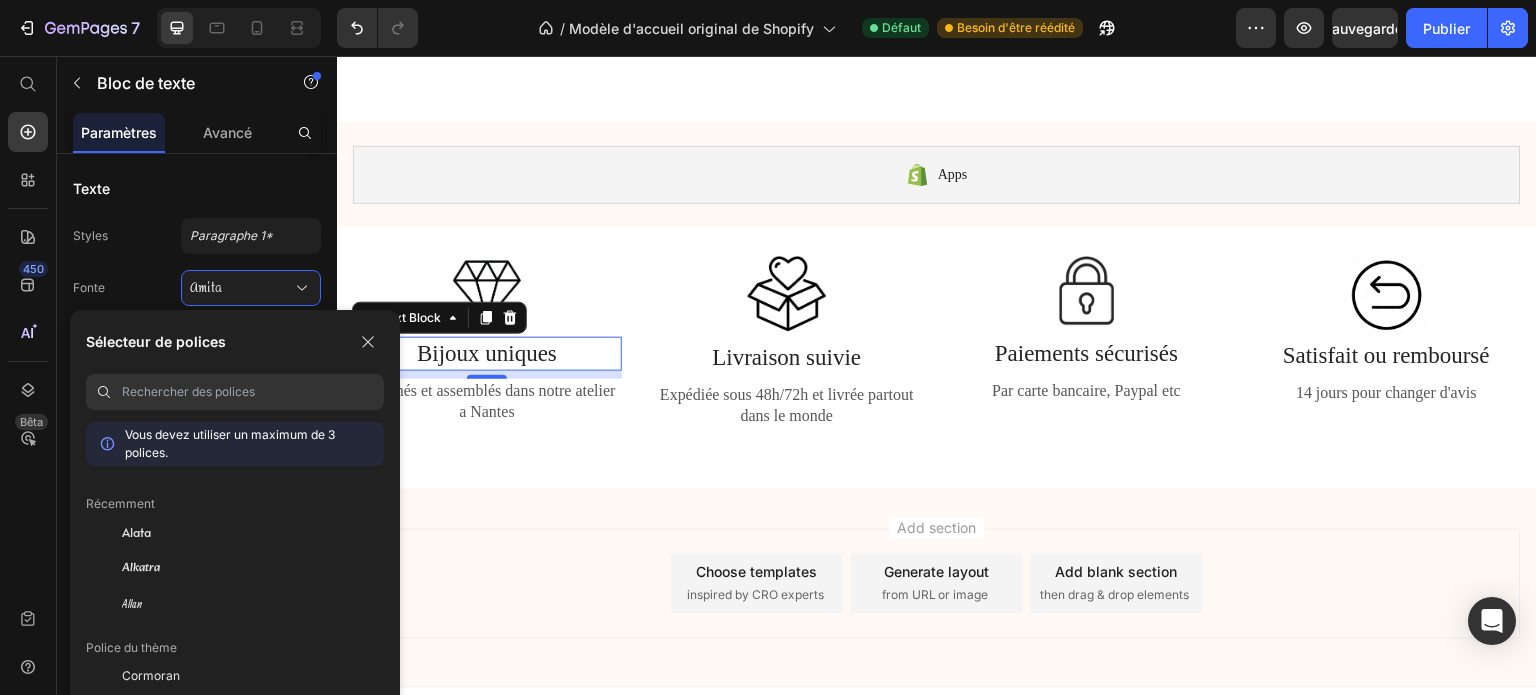 click at bounding box center [253, 392] 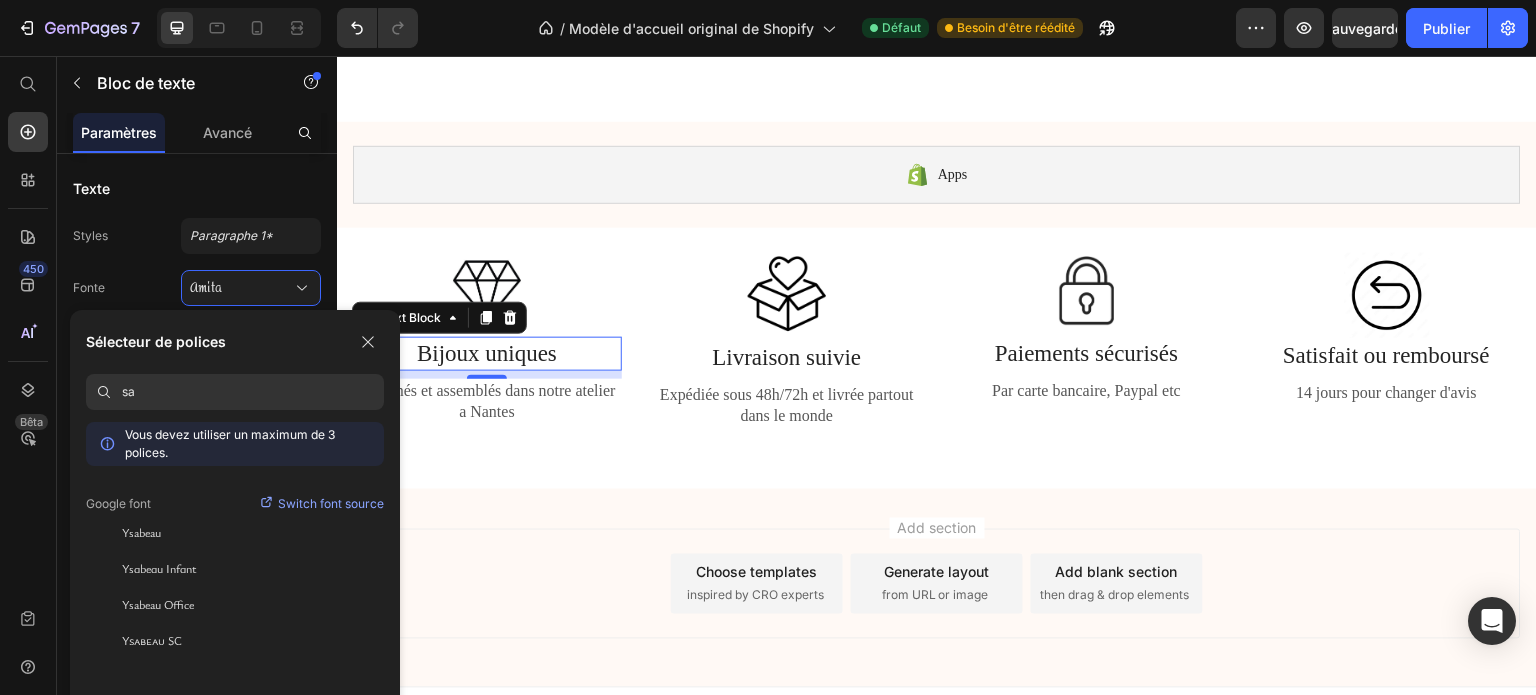 type on "s" 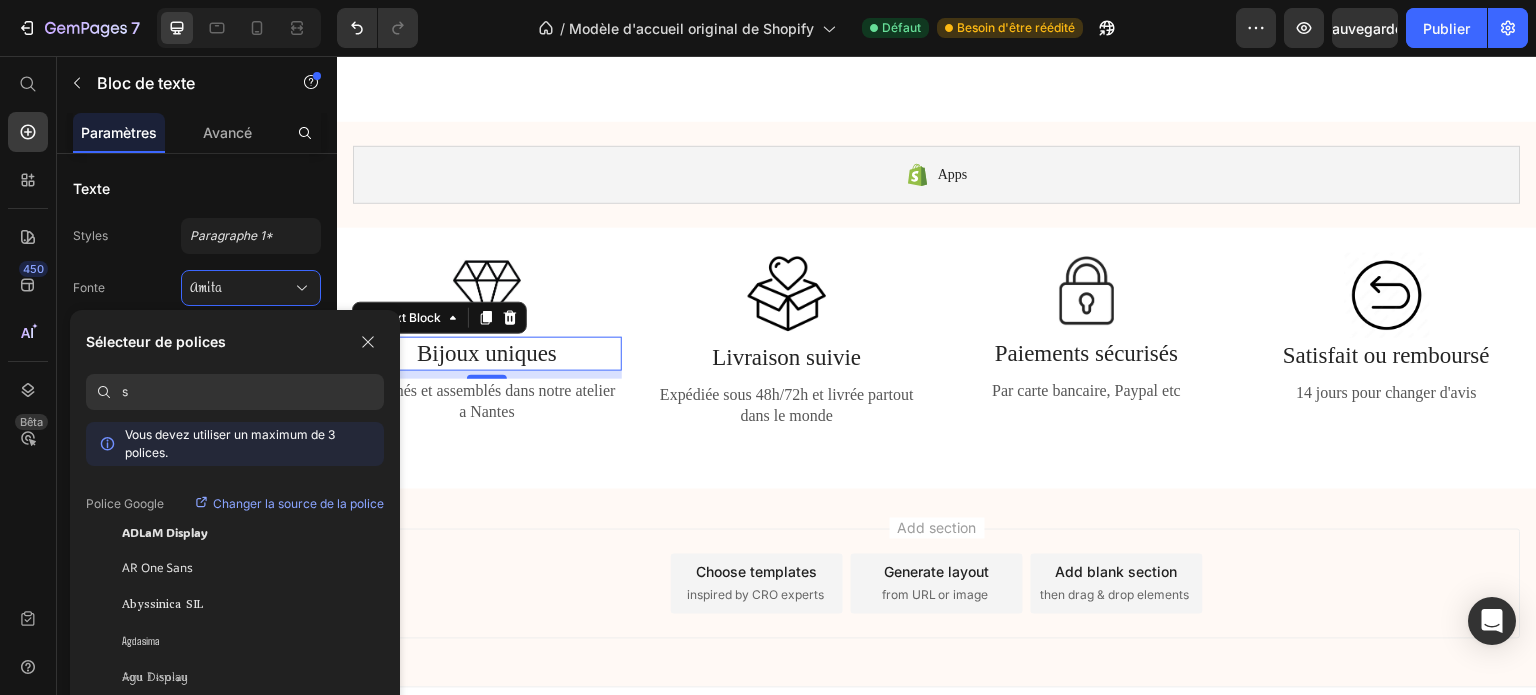 type 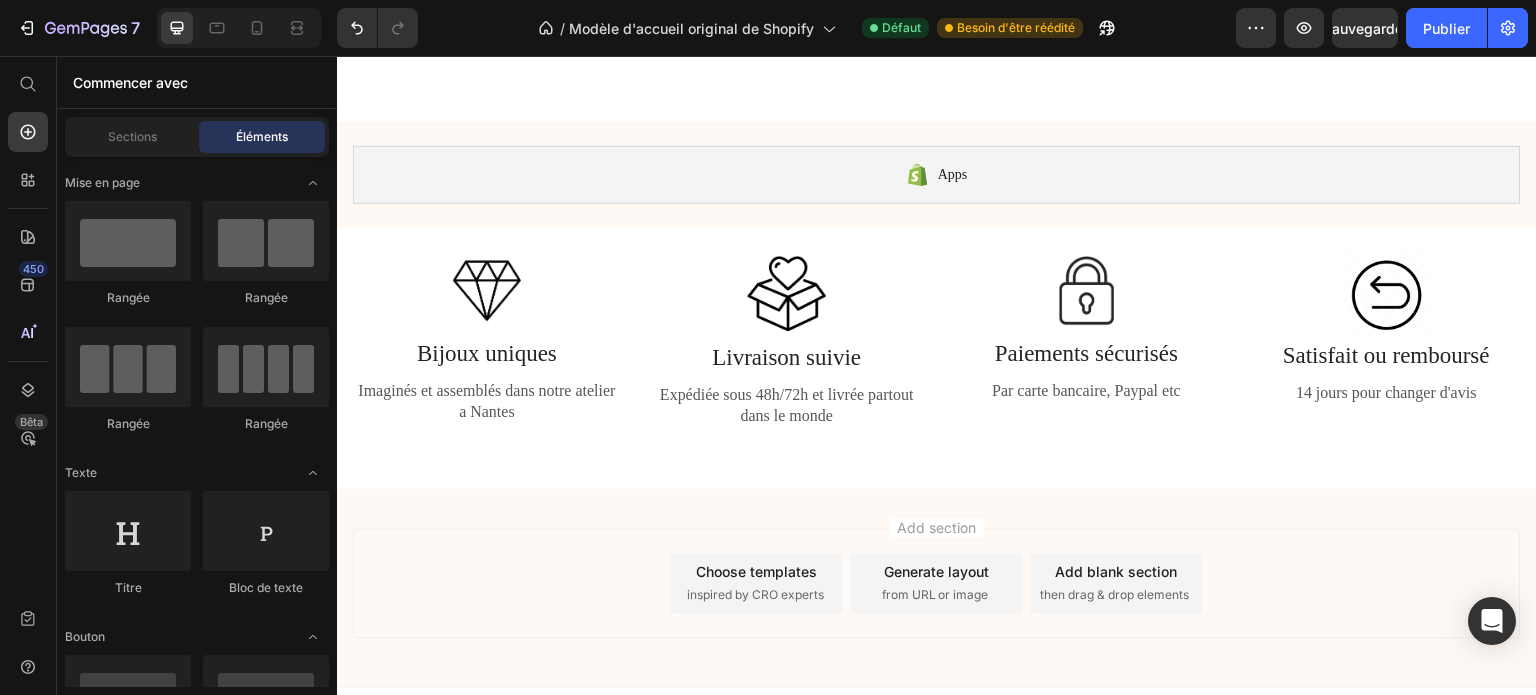 click on "Add section Choose templates inspired by CRO experts Generate layout from URL or image Add blank section then drag & drop elements" at bounding box center [937, 588] 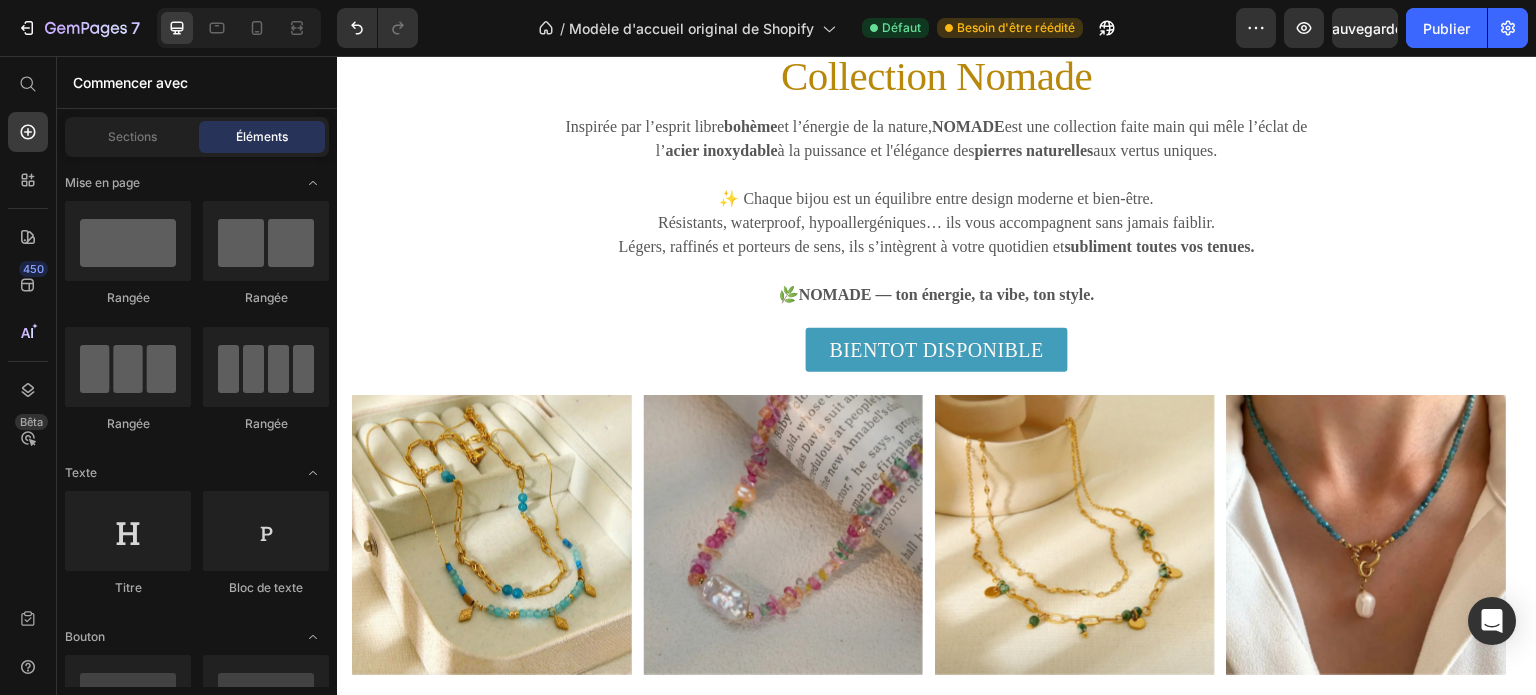 scroll, scrollTop: 1308, scrollLeft: 0, axis: vertical 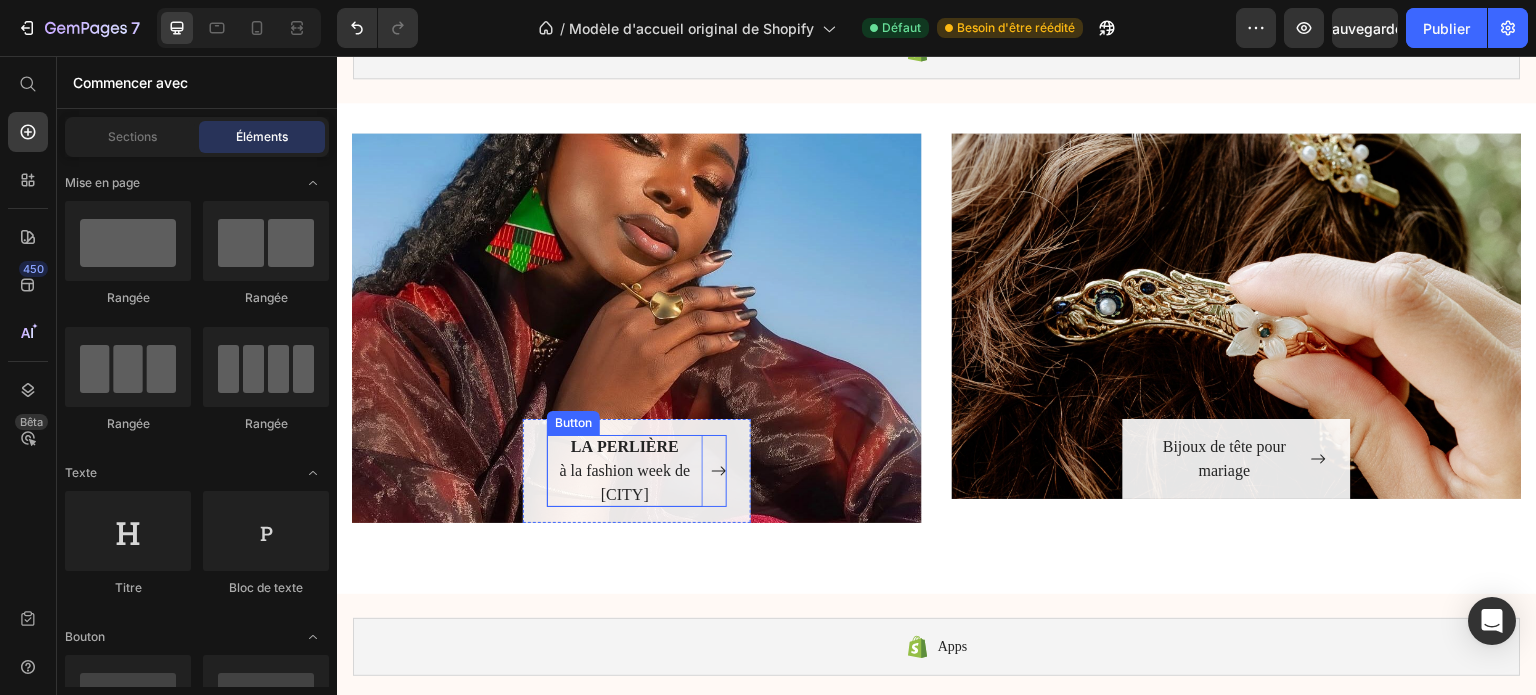 click on "LA PERLIÈRE à la fashion week de New York" at bounding box center (625, 471) 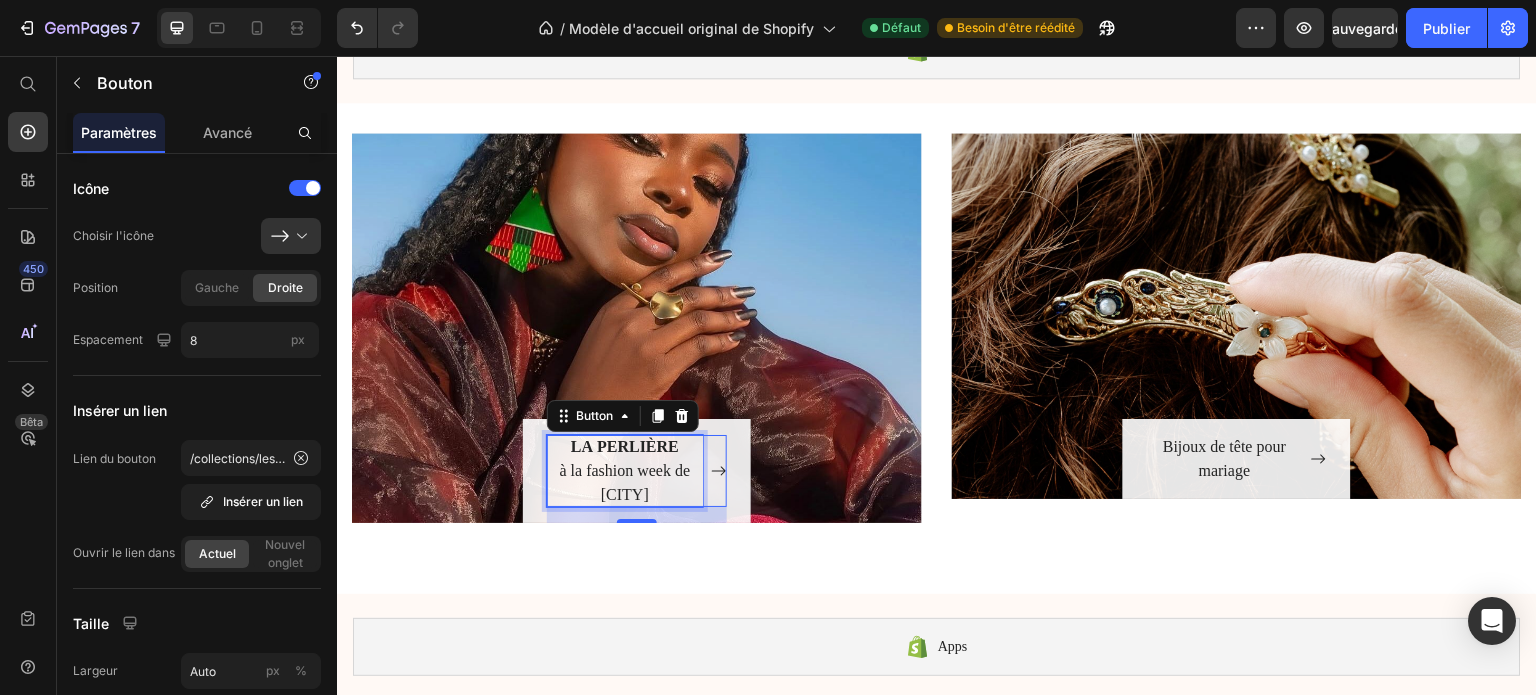 click on "LA PERLIÈRE à la fashion week de New York" at bounding box center [625, 471] 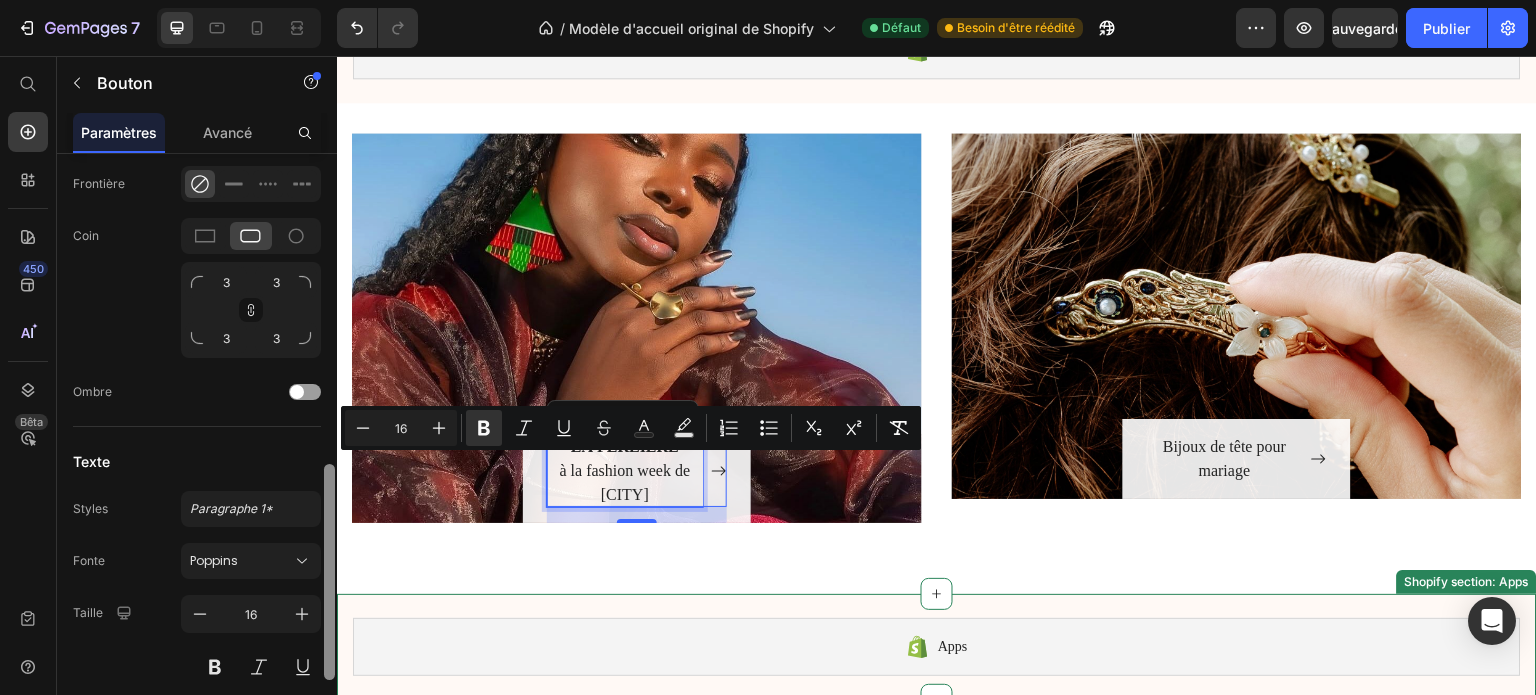 scroll, scrollTop: 880, scrollLeft: 0, axis: vertical 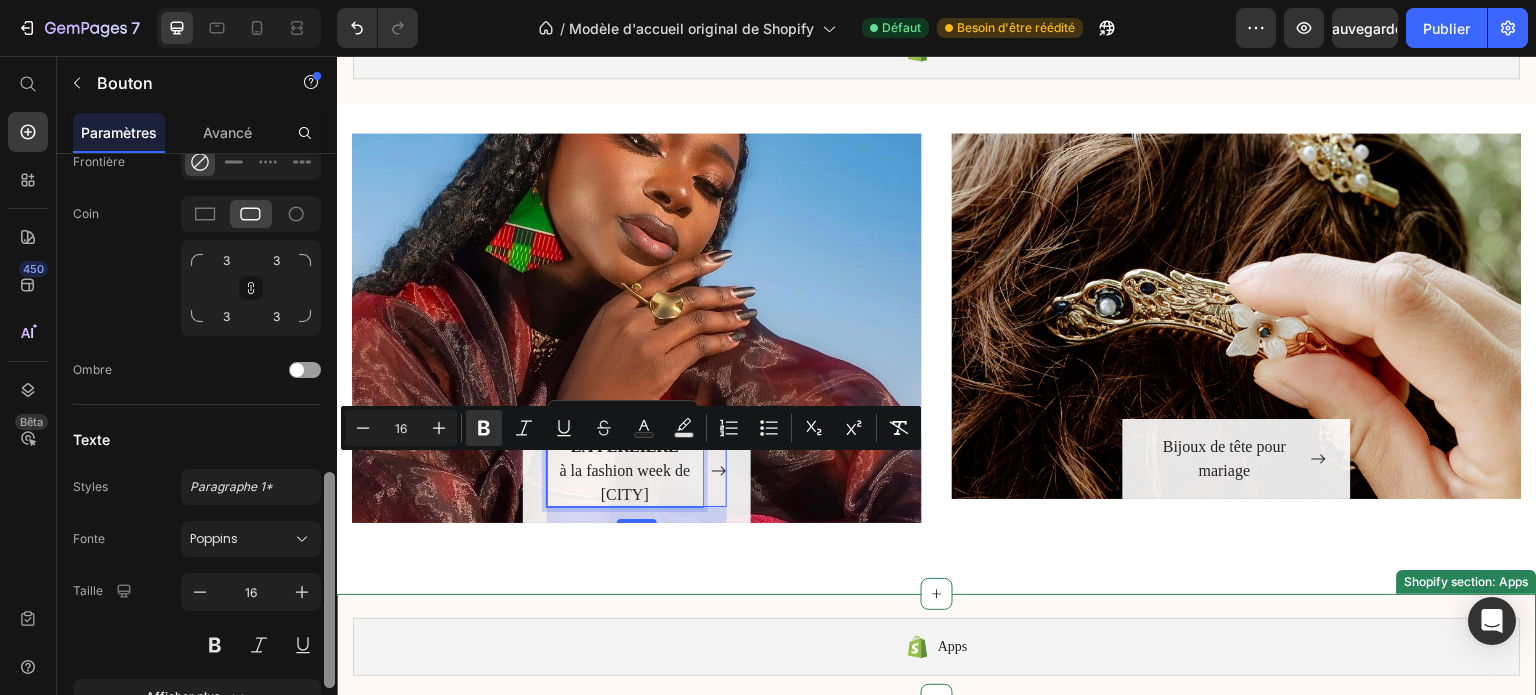 drag, startPoint x: 667, startPoint y: 356, endPoint x: 338, endPoint y: 642, distance: 435.93234 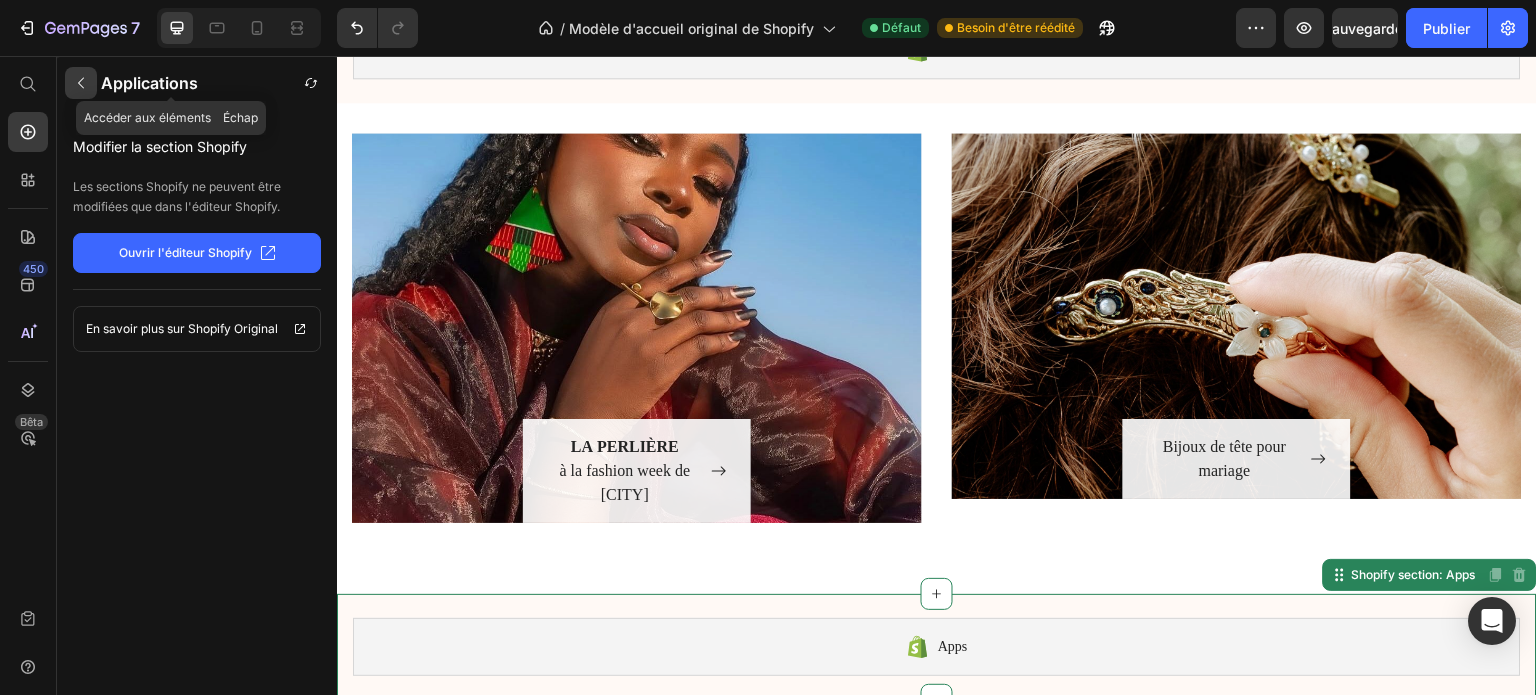 click 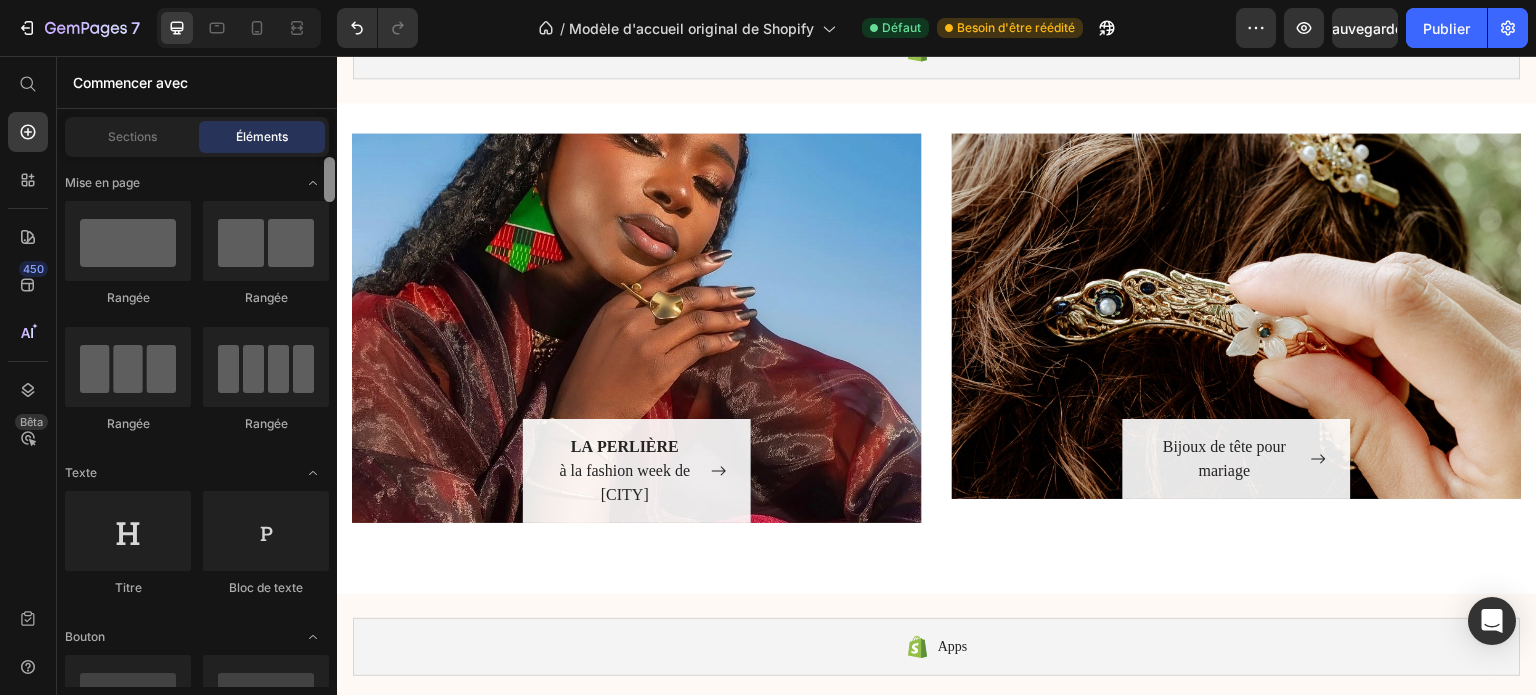 click at bounding box center [329, 179] 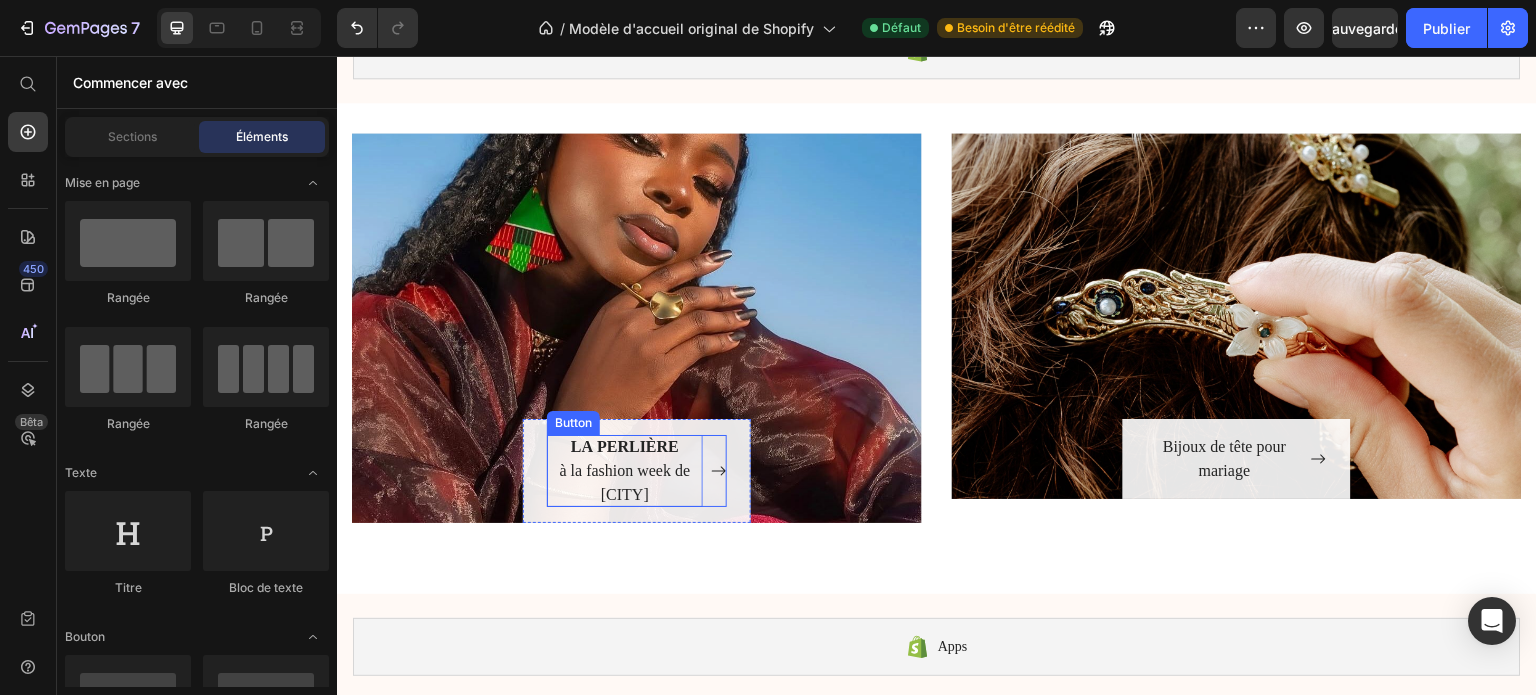 click on "LA PERLIÈRE à la fashion week de New York" at bounding box center (625, 471) 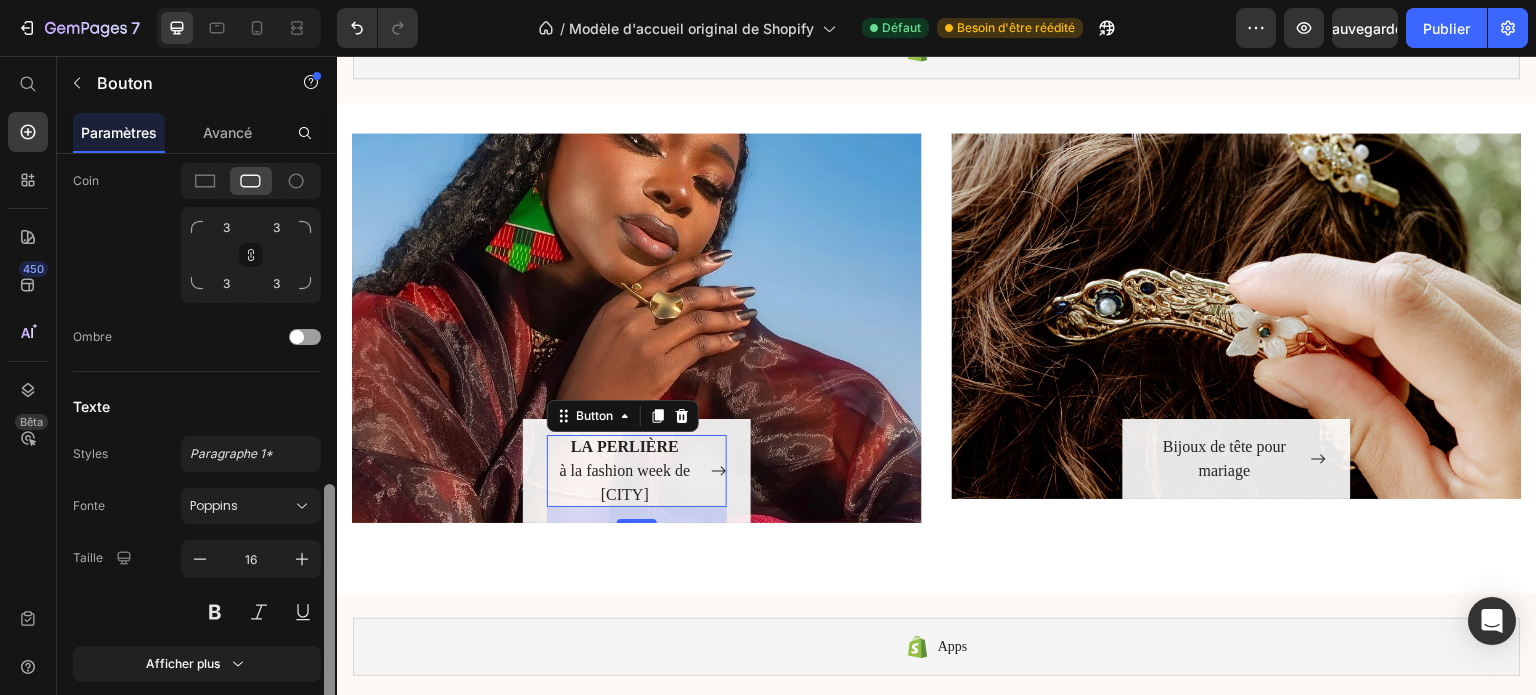 drag, startPoint x: 332, startPoint y: 343, endPoint x: 330, endPoint y: 675, distance: 332.006 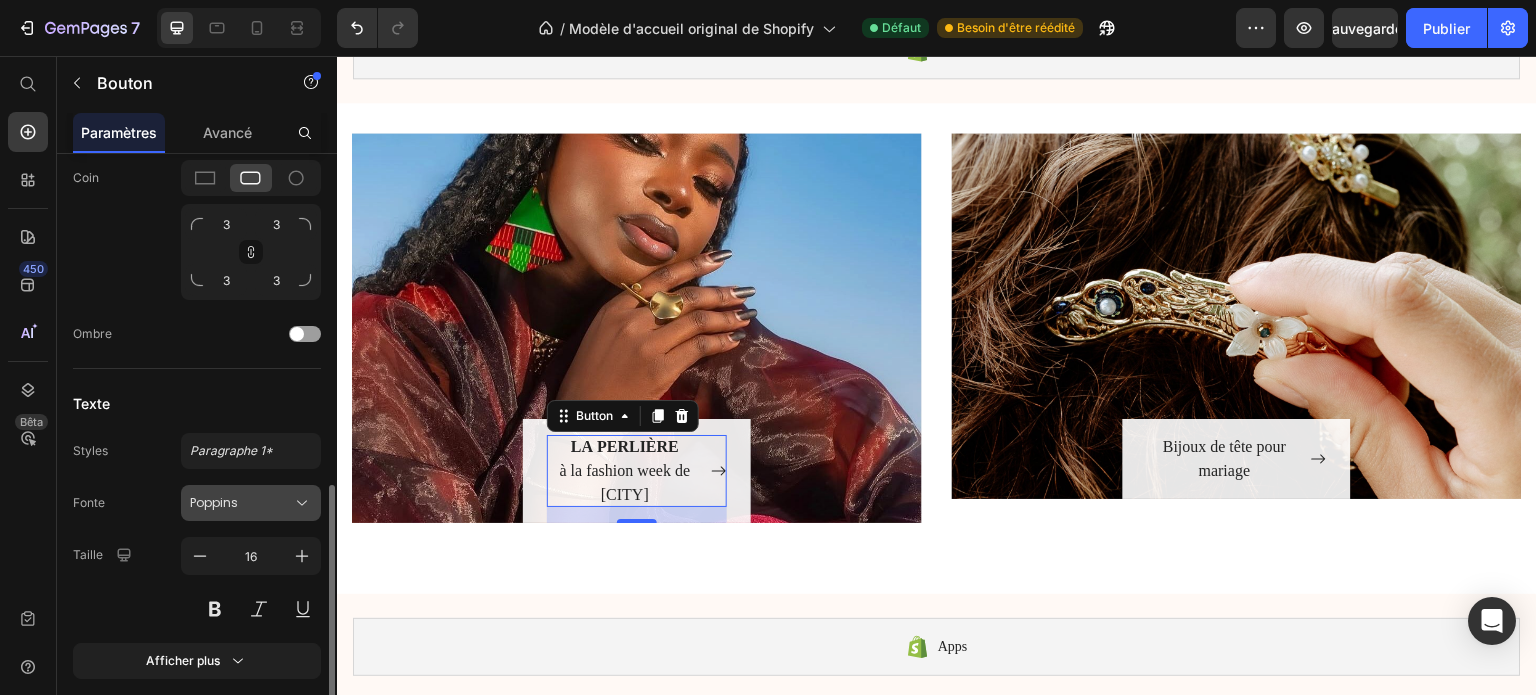 click on "Poppins" at bounding box center [251, 503] 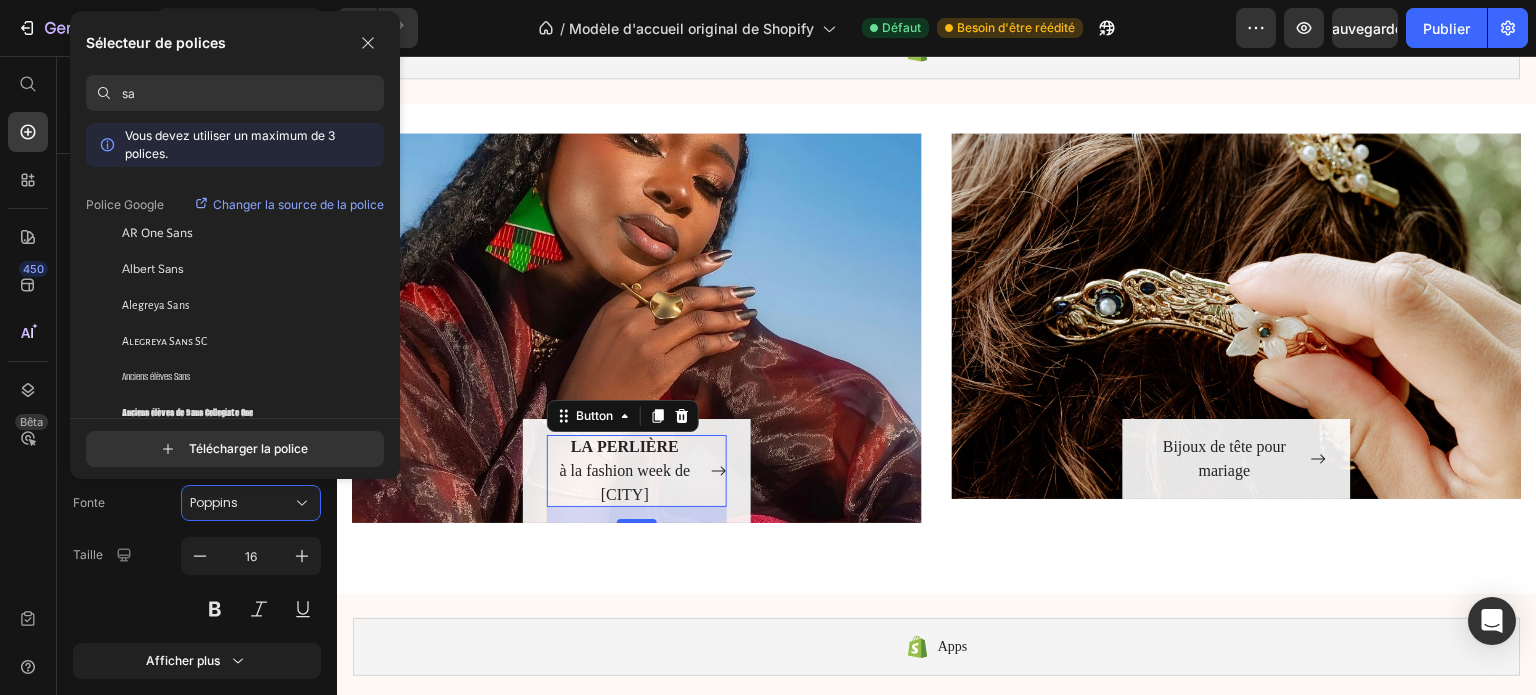 type on "s" 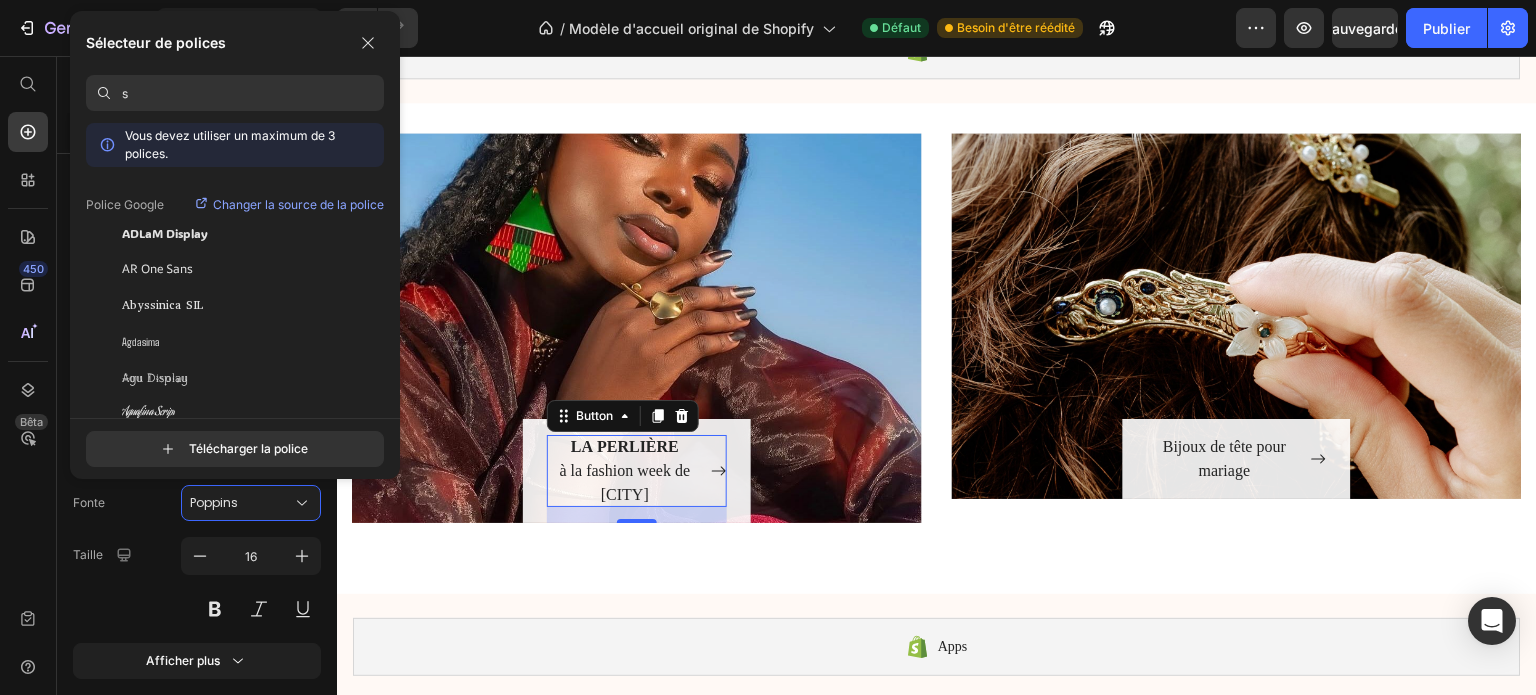 type 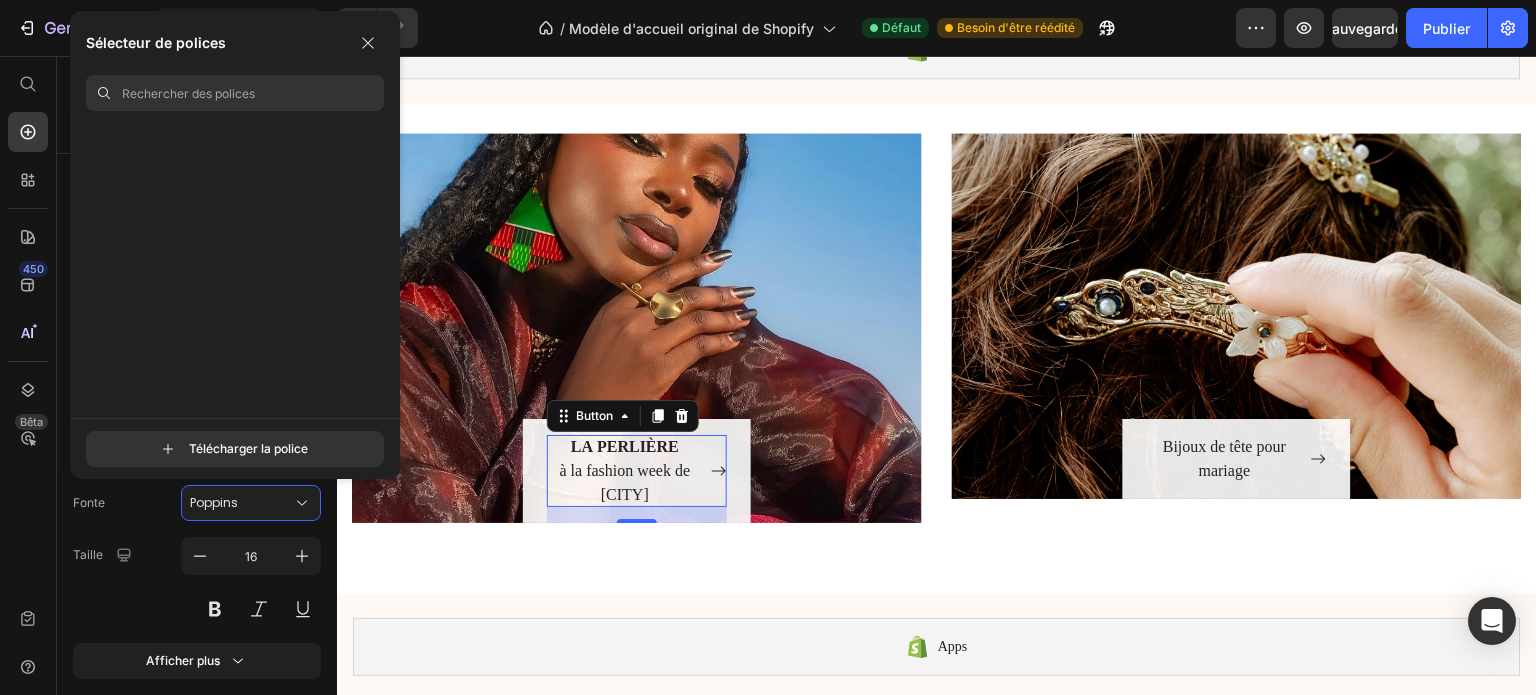 scroll, scrollTop: 53199, scrollLeft: 0, axis: vertical 